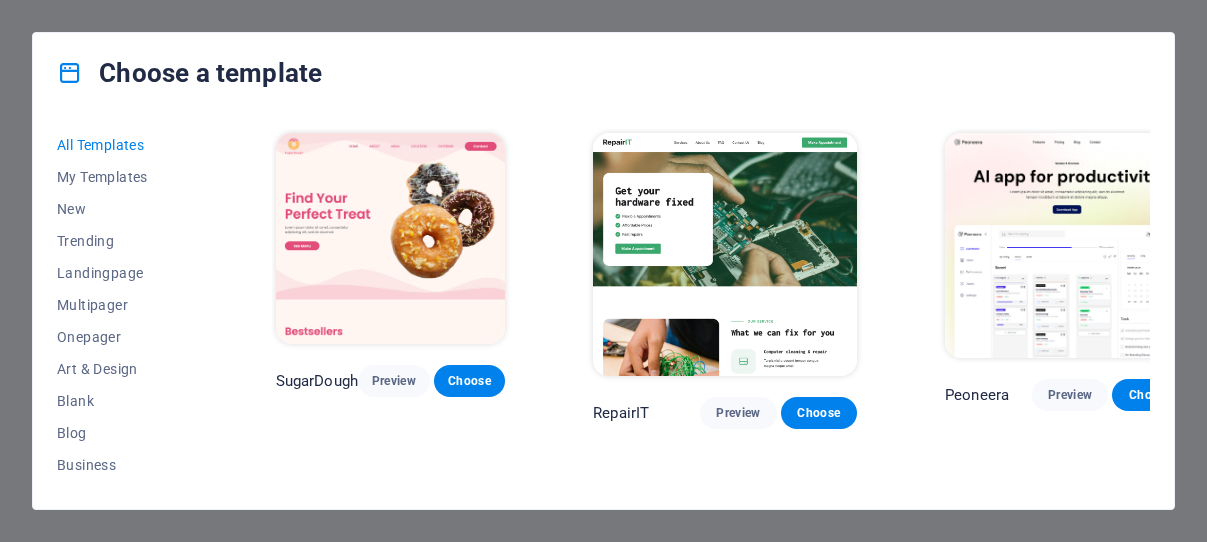 scroll, scrollTop: 0, scrollLeft: 0, axis: both 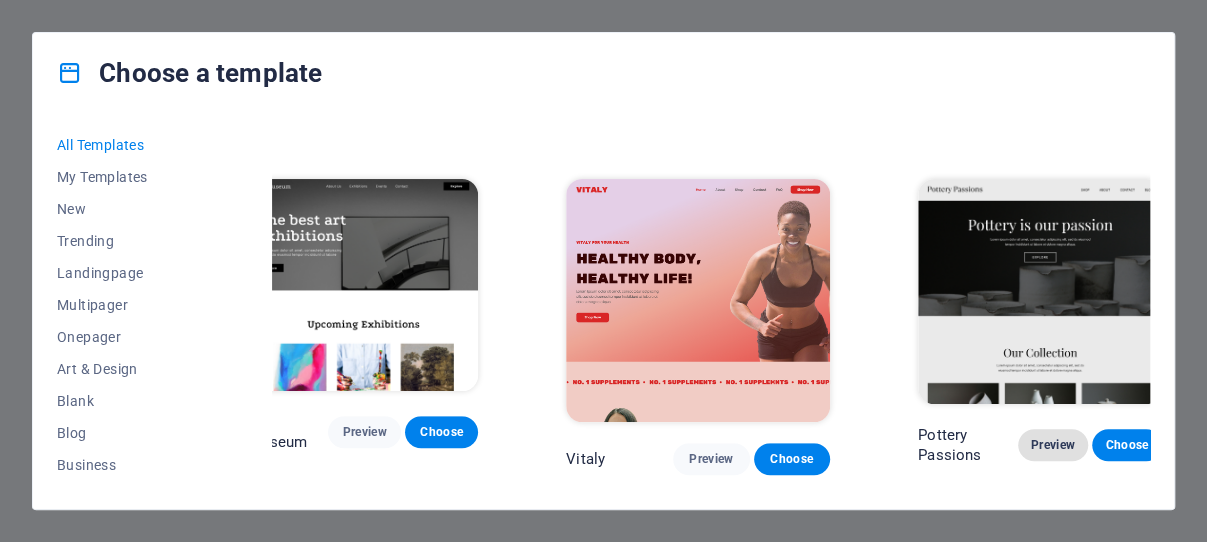 click on "Preview" at bounding box center [1053, 445] 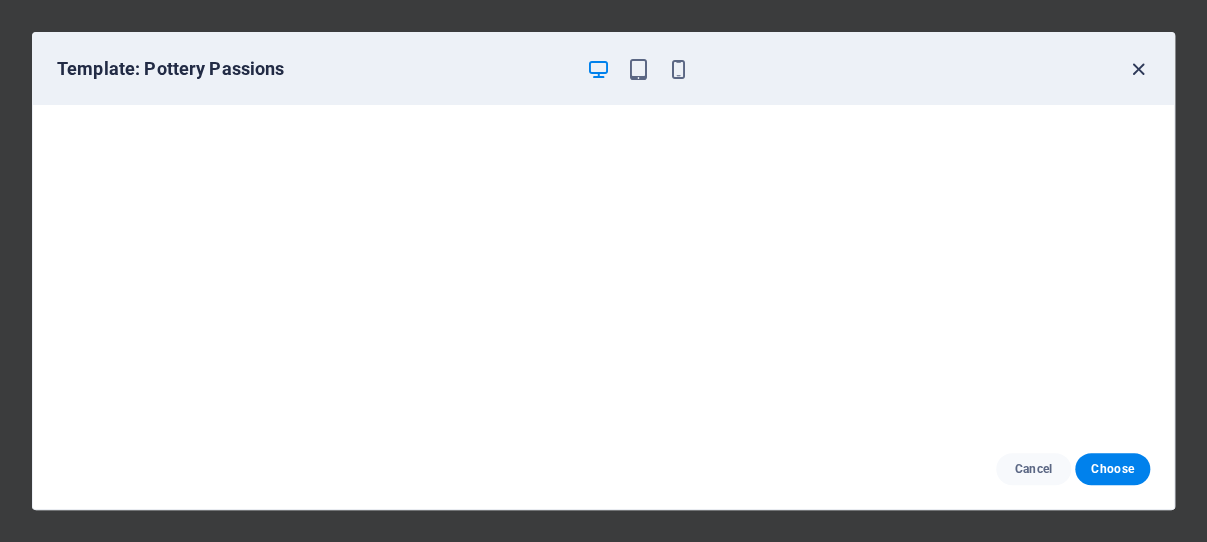 click at bounding box center (1138, 69) 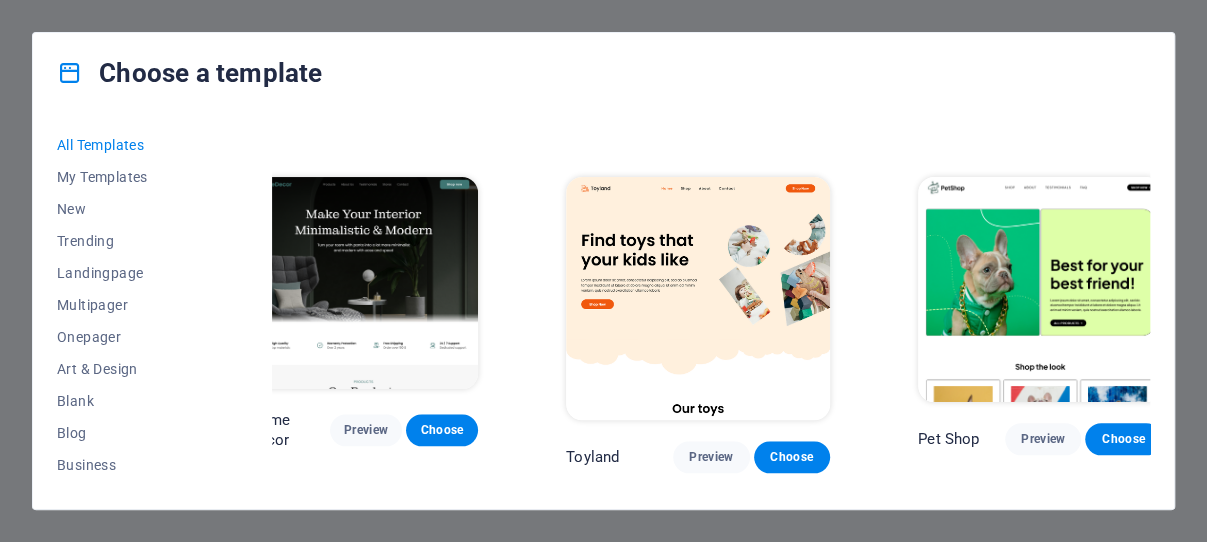 scroll, scrollTop: 763, scrollLeft: 27, axis: both 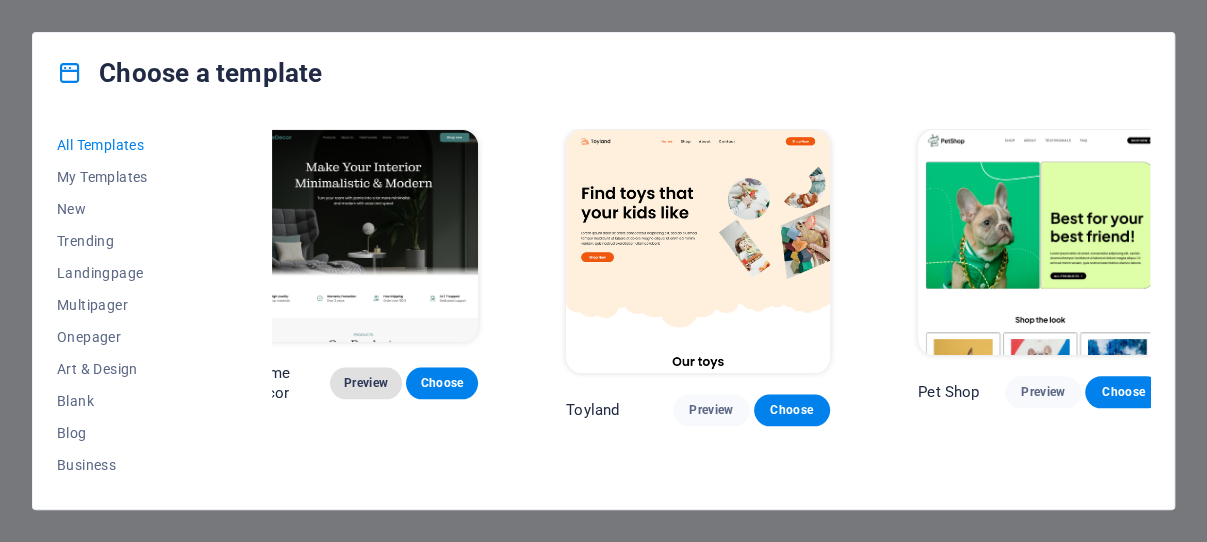 click on "Preview" at bounding box center [366, 383] 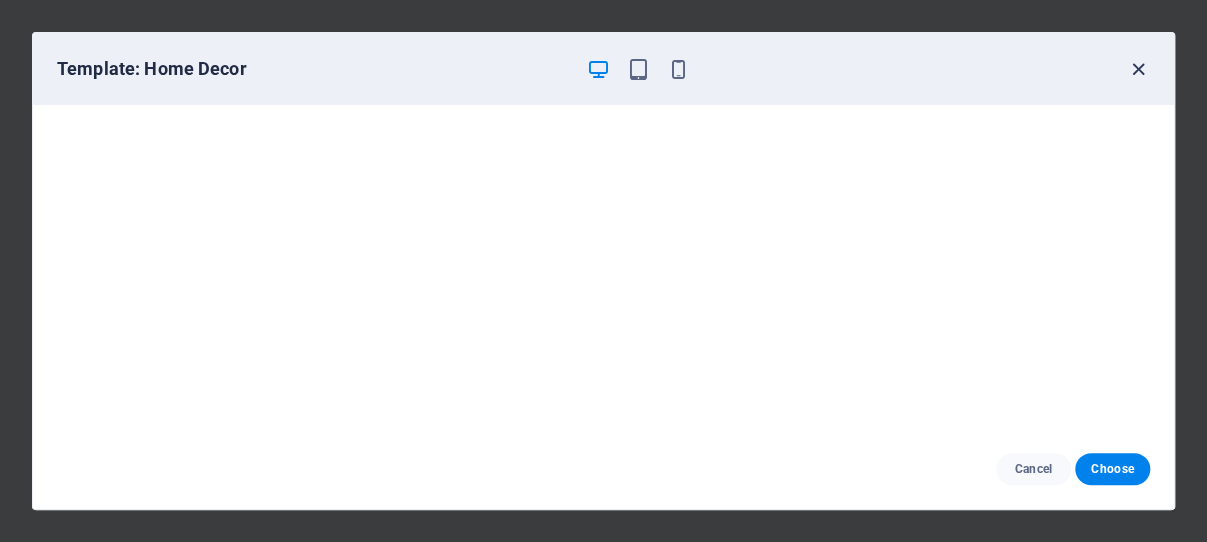 click at bounding box center [1138, 69] 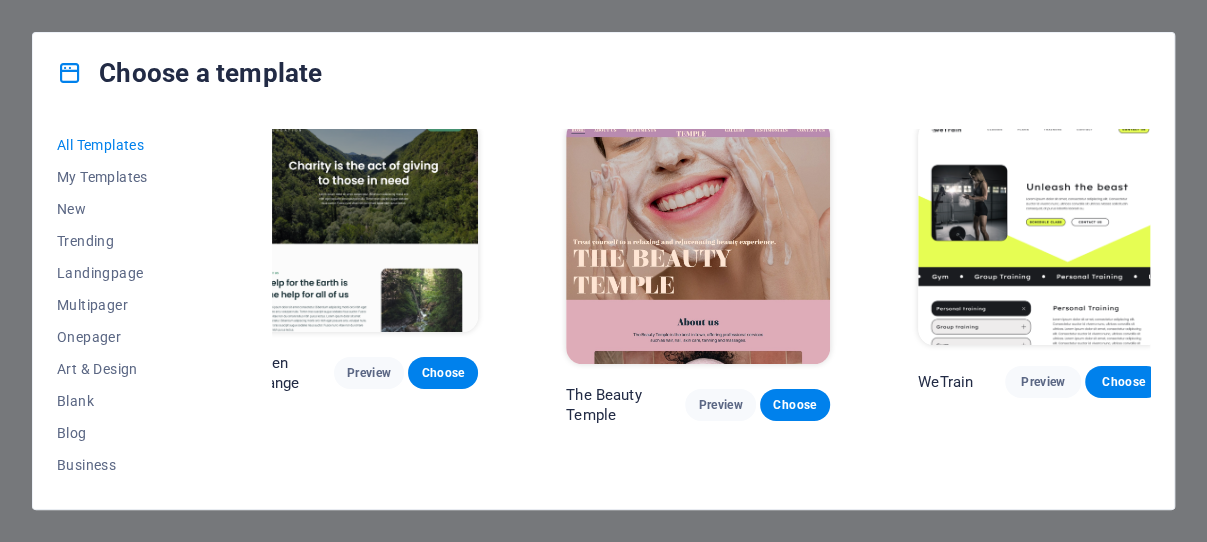 scroll, scrollTop: 2687, scrollLeft: 27, axis: both 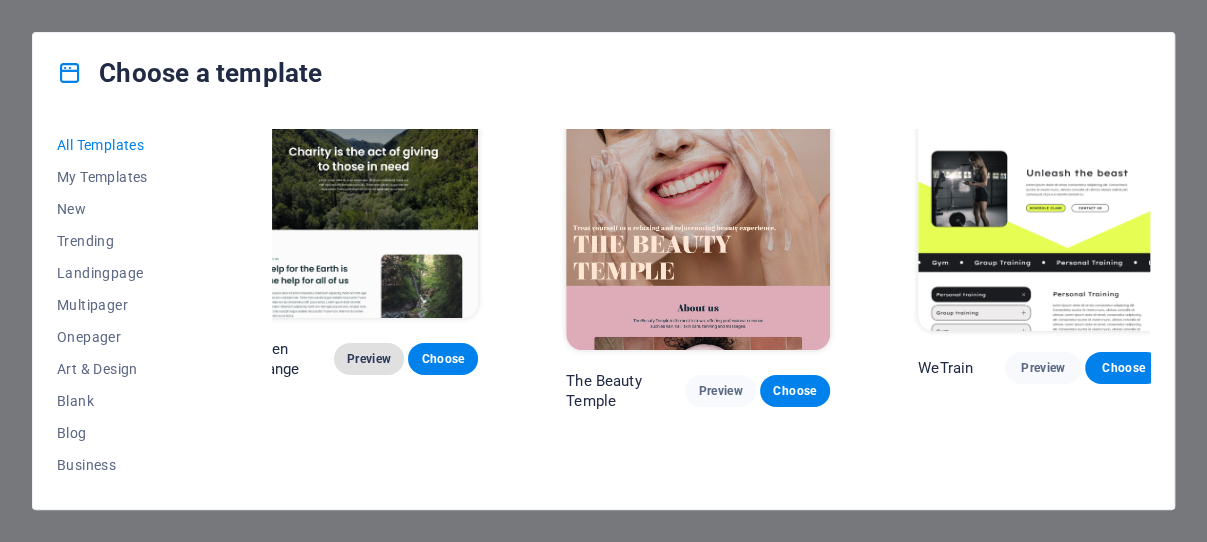 click on "Preview" at bounding box center (369, 359) 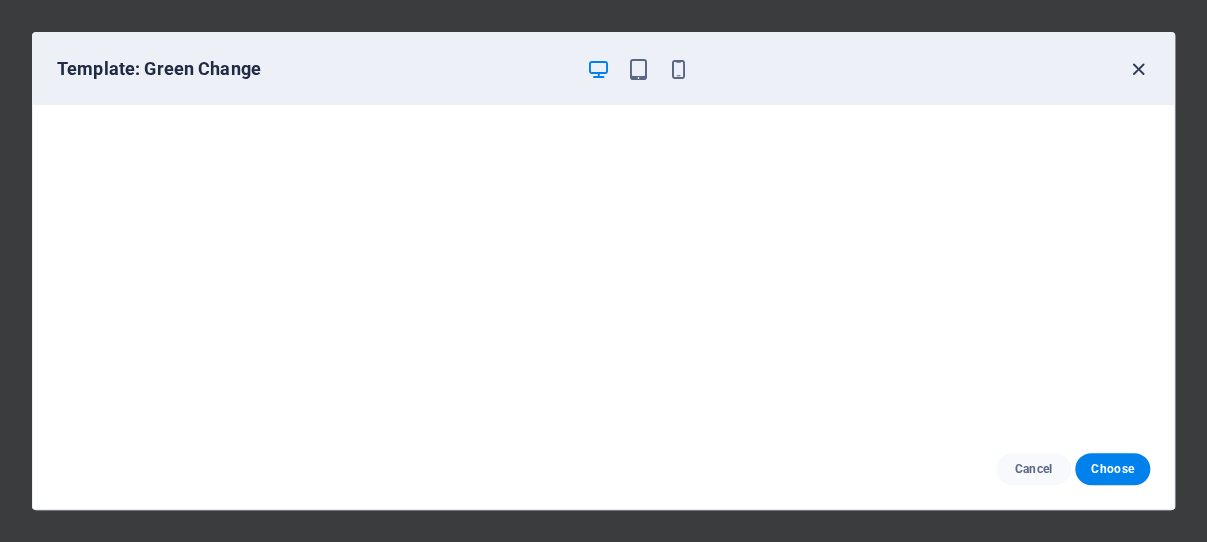 click at bounding box center (1138, 69) 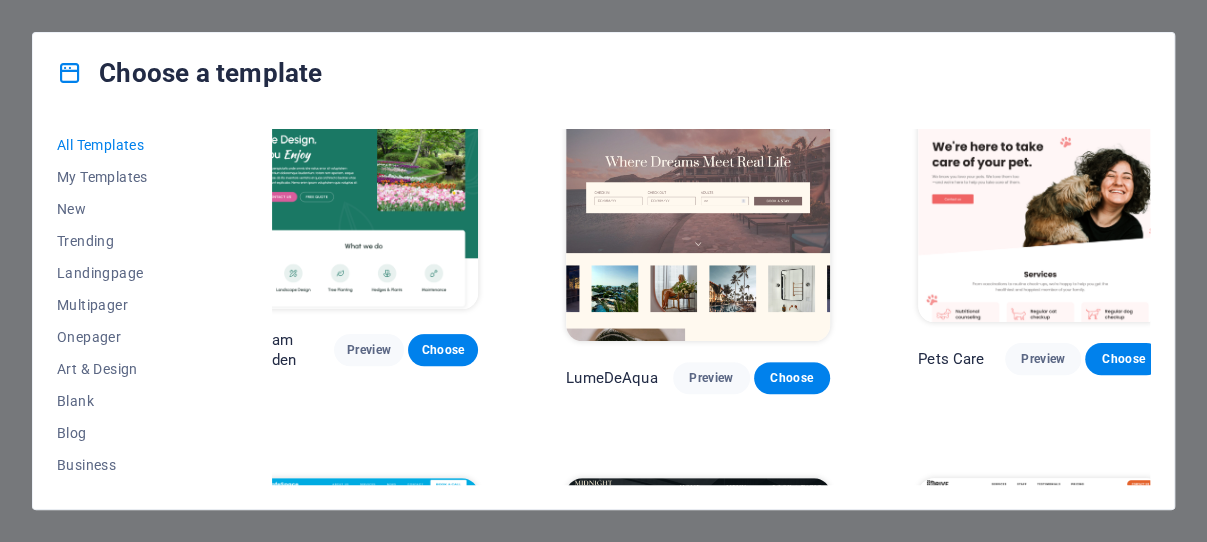 scroll, scrollTop: 3466, scrollLeft: 27, axis: both 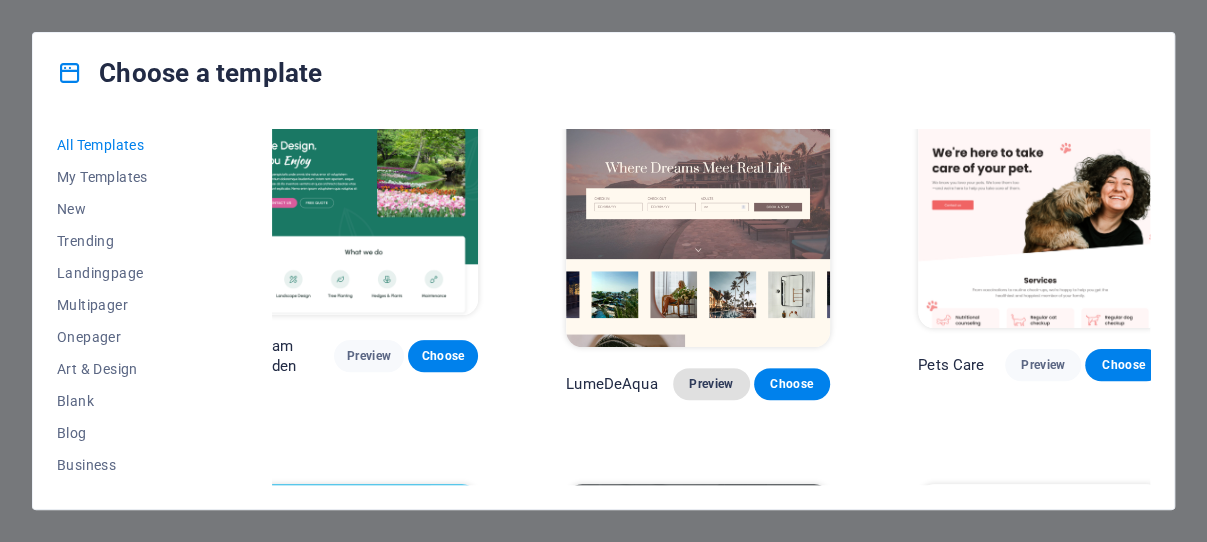 click on "Preview" at bounding box center [711, 384] 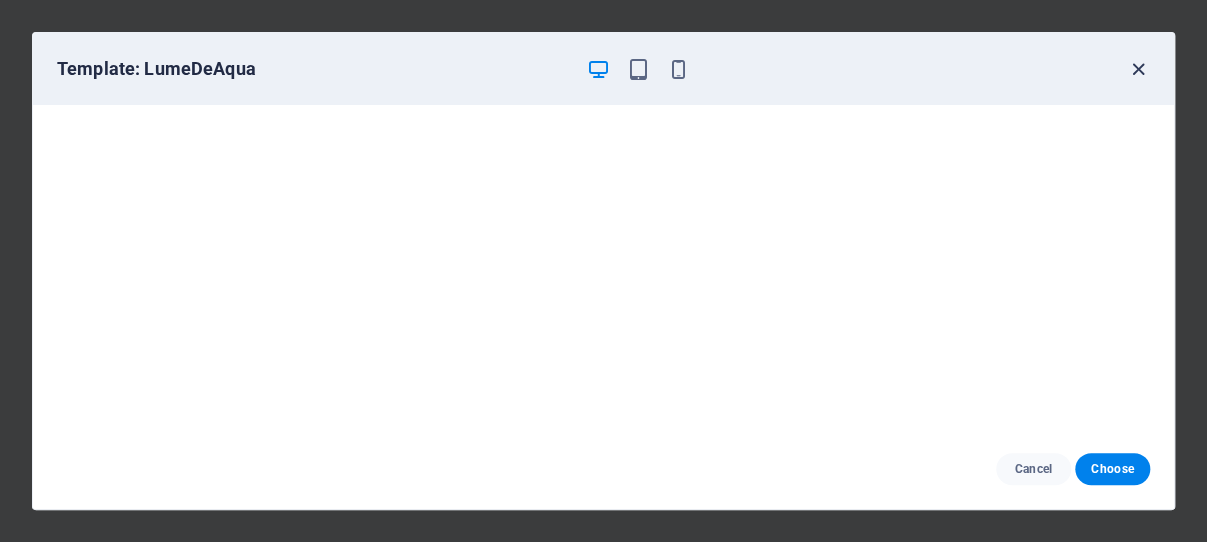 click at bounding box center [1138, 69] 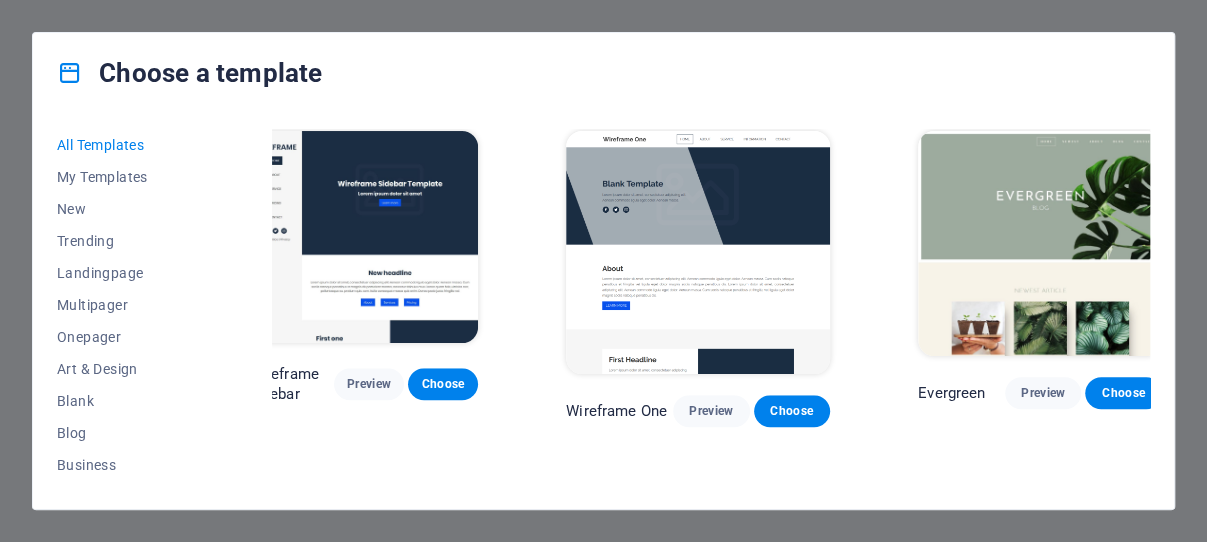 scroll, scrollTop: 7282, scrollLeft: 27, axis: both 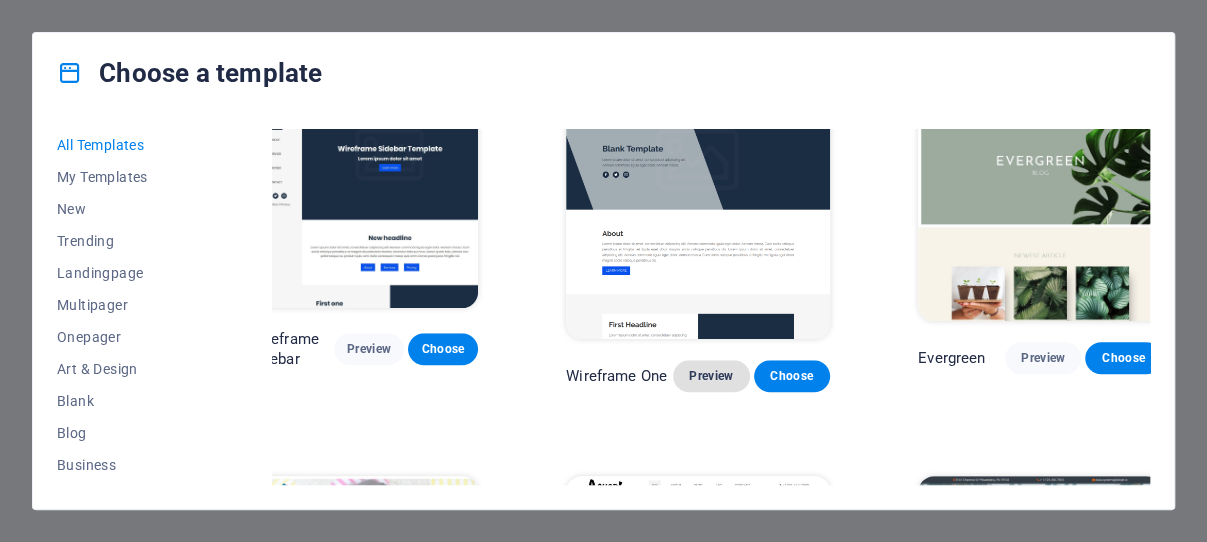 click on "Preview" at bounding box center [711, 376] 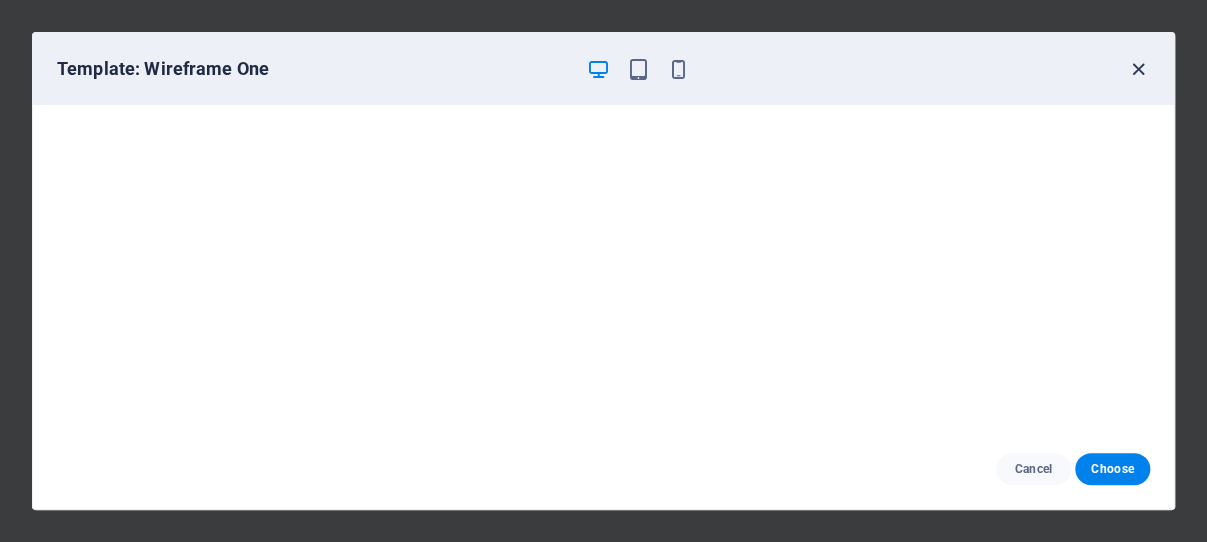 click at bounding box center (1138, 69) 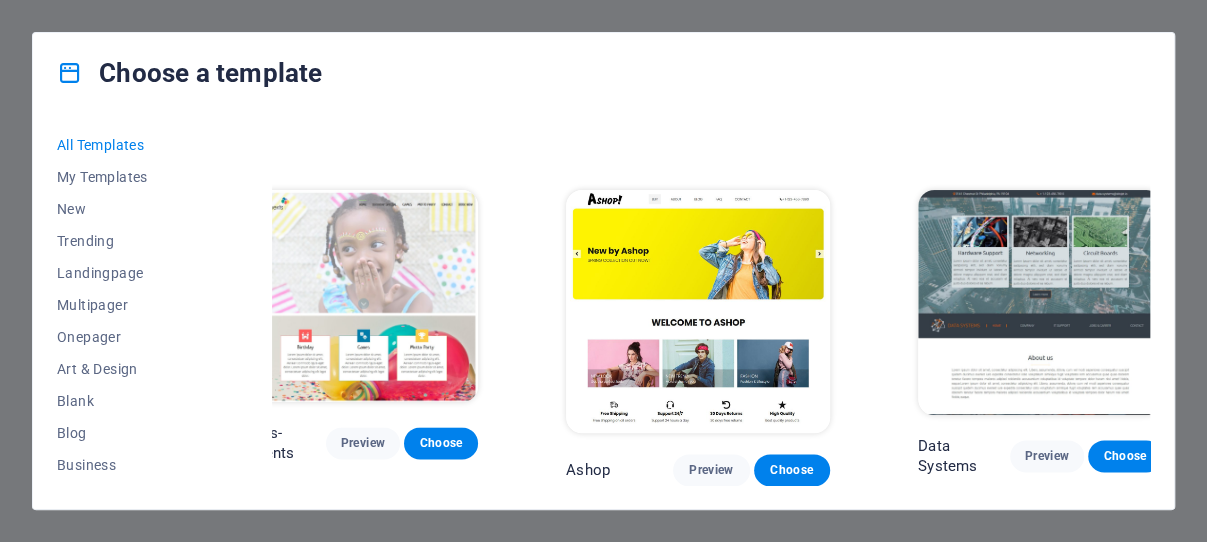 scroll, scrollTop: 7664, scrollLeft: 27, axis: both 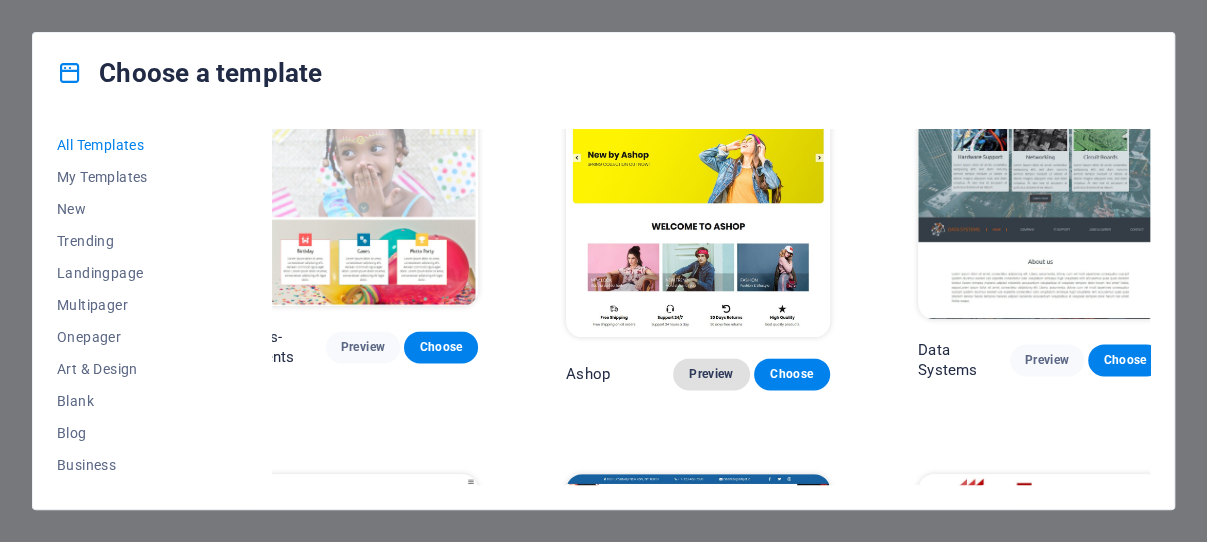 click on "Preview" at bounding box center (711, 374) 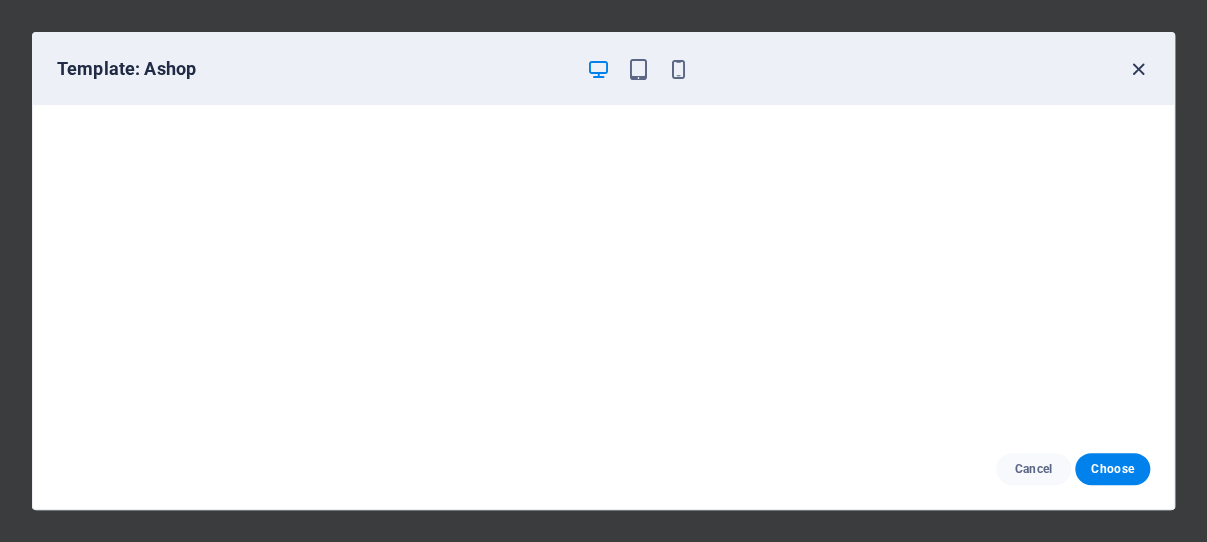 click at bounding box center [1138, 69] 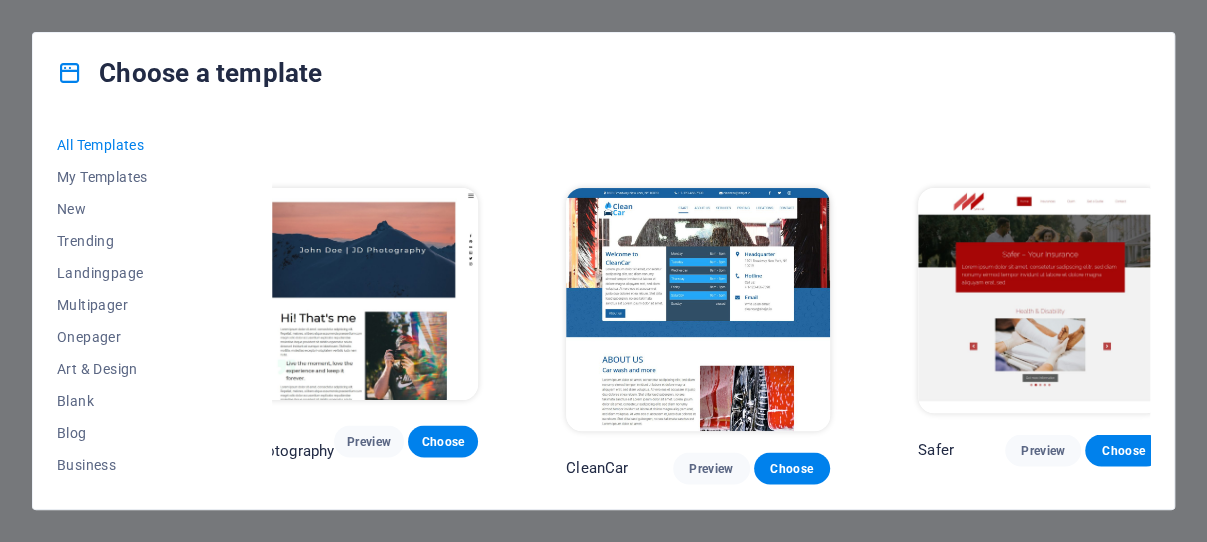 scroll, scrollTop: 8045, scrollLeft: 27, axis: both 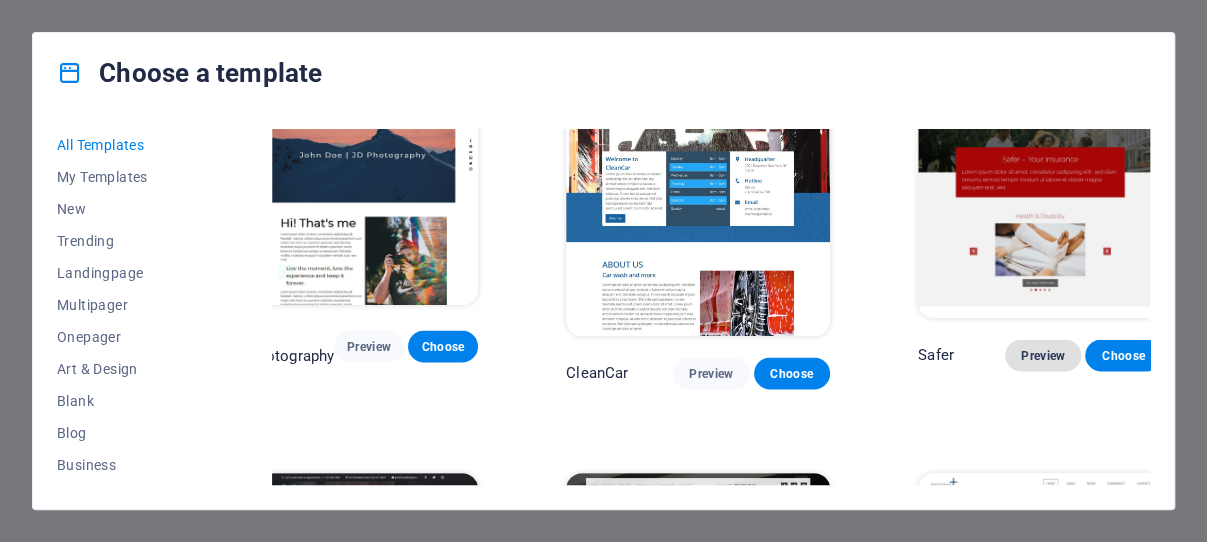 click on "Preview" at bounding box center [1043, 355] 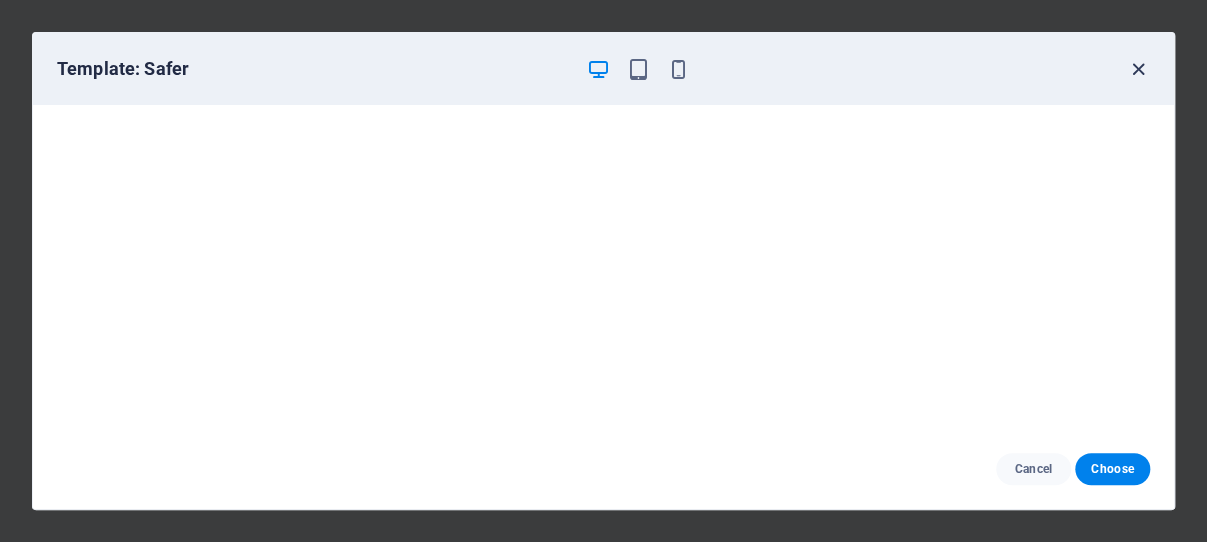 click at bounding box center [1138, 69] 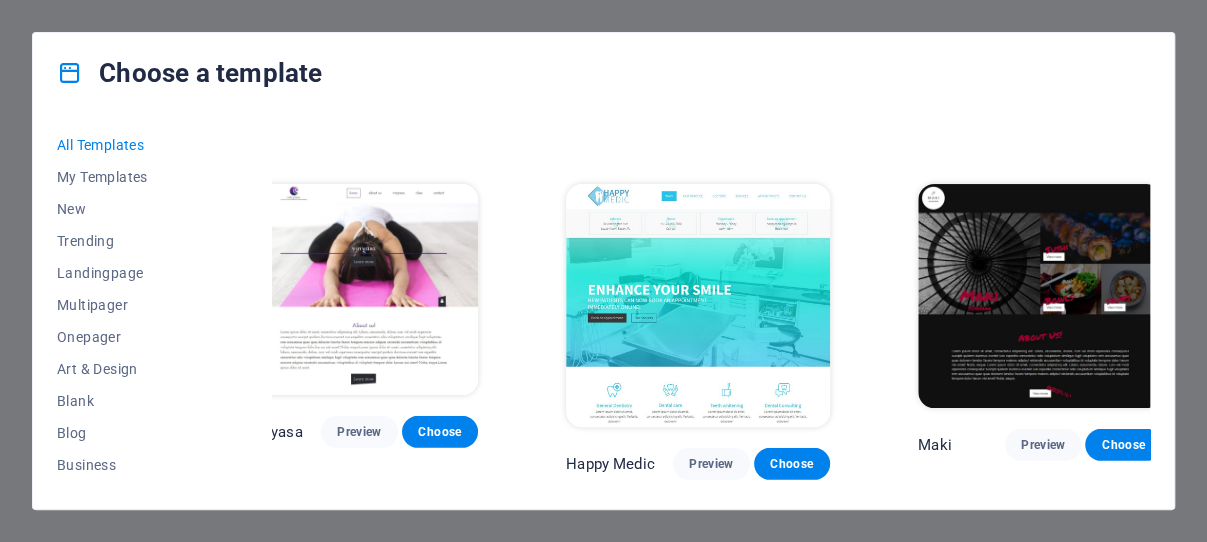 scroll, scrollTop: 9190, scrollLeft: 27, axis: both 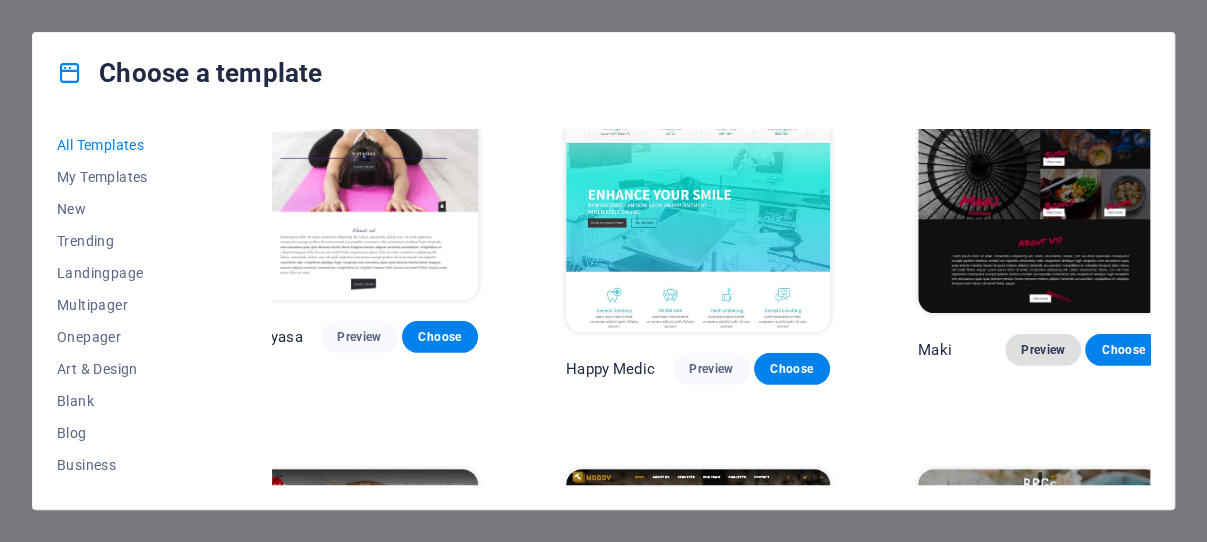 click on "Preview" at bounding box center [1043, 350] 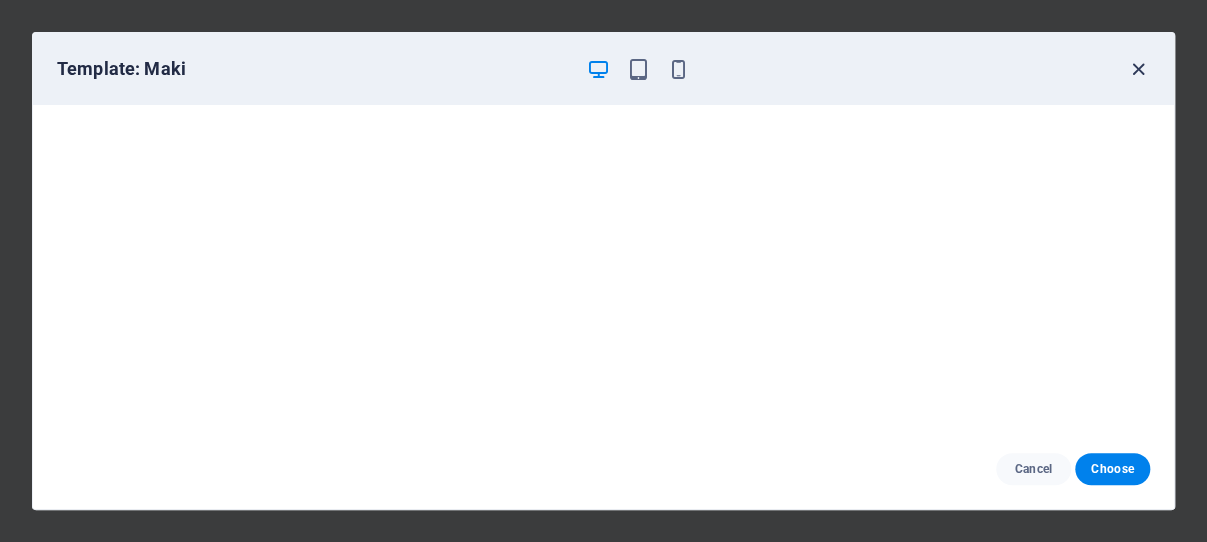 click at bounding box center (1138, 69) 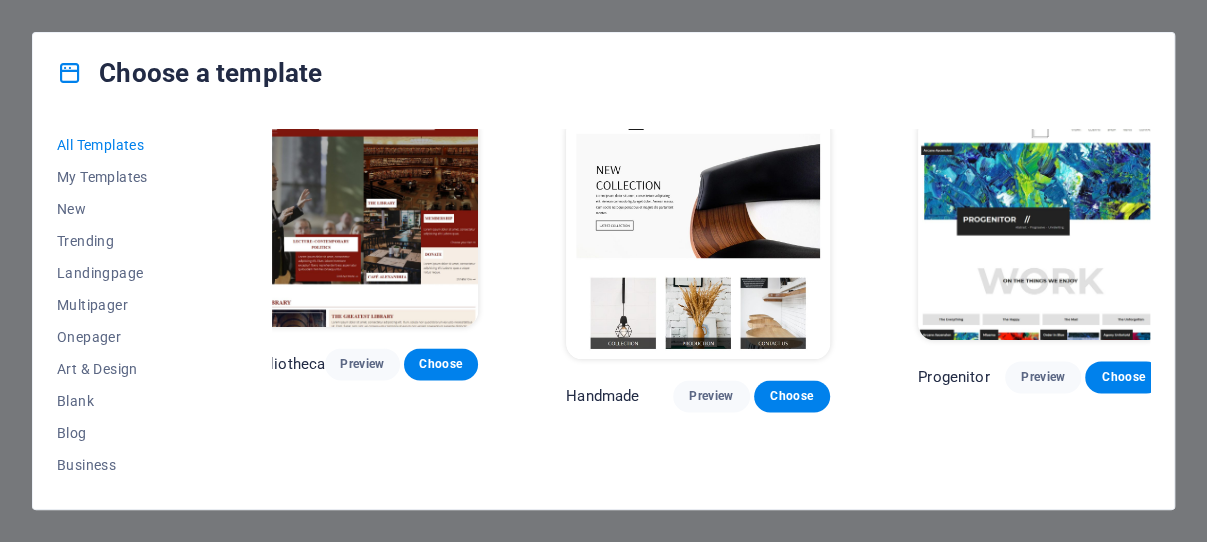 scroll, scrollTop: 11098, scrollLeft: 27, axis: both 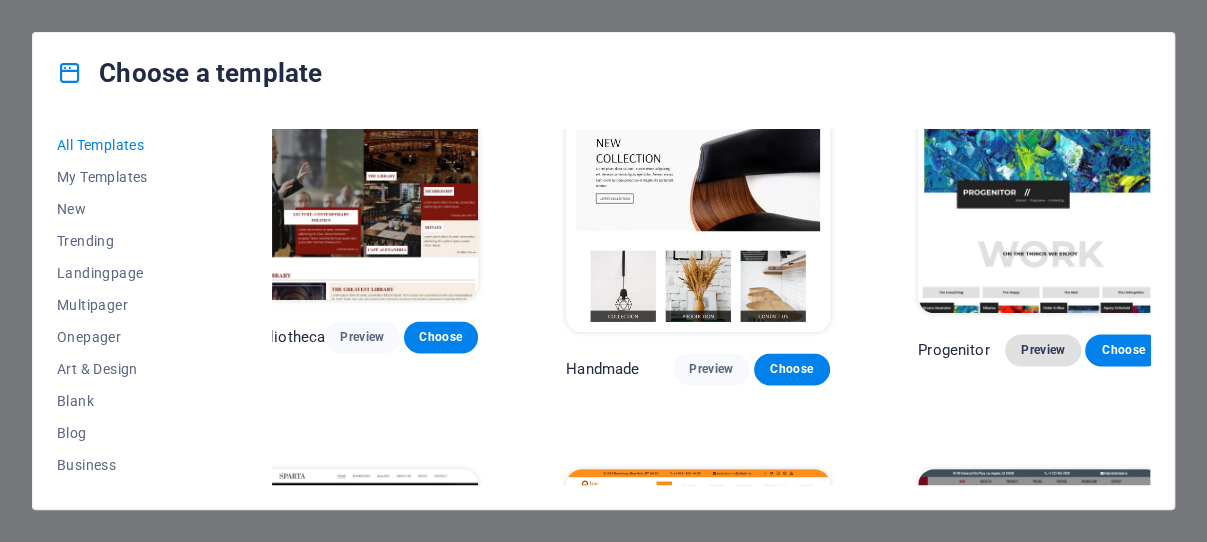 click on "Preview" at bounding box center [1043, 350] 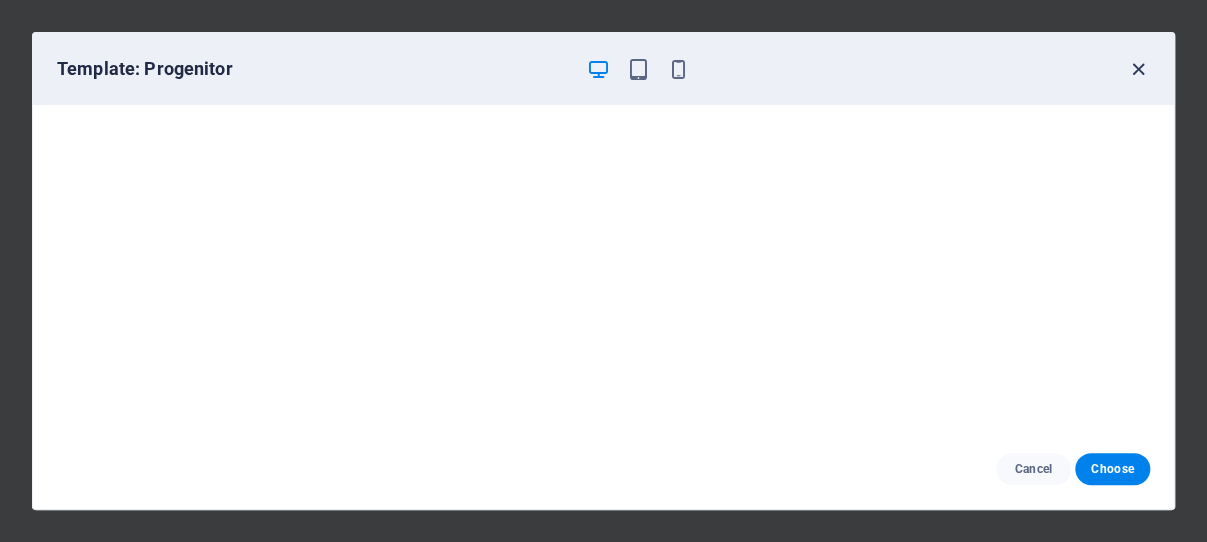 click at bounding box center [1138, 69] 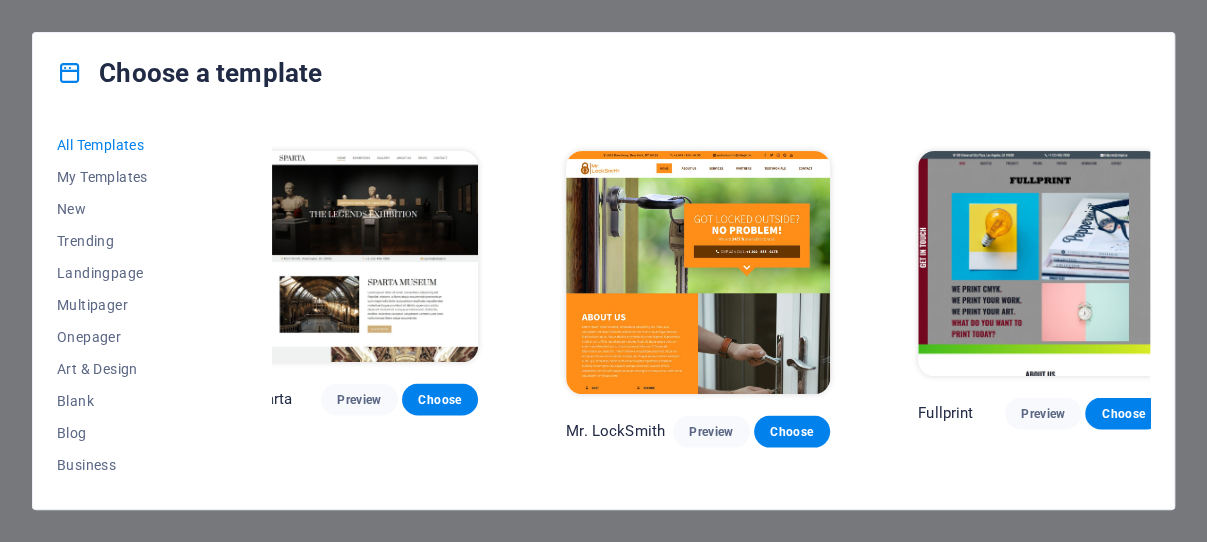 scroll, scrollTop: 11384, scrollLeft: 27, axis: both 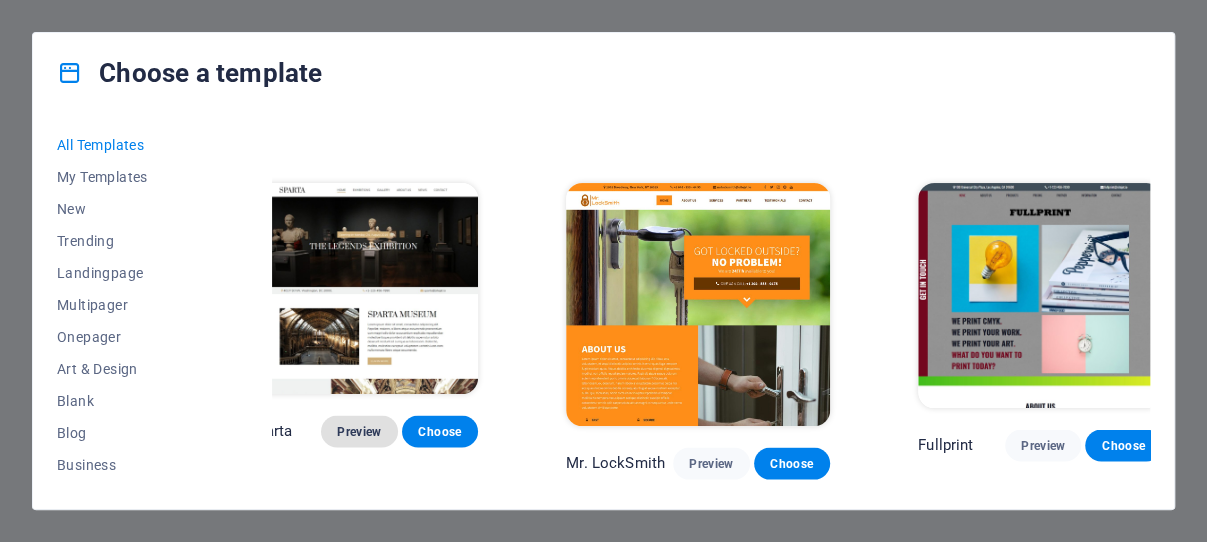 click on "Preview" at bounding box center [359, 431] 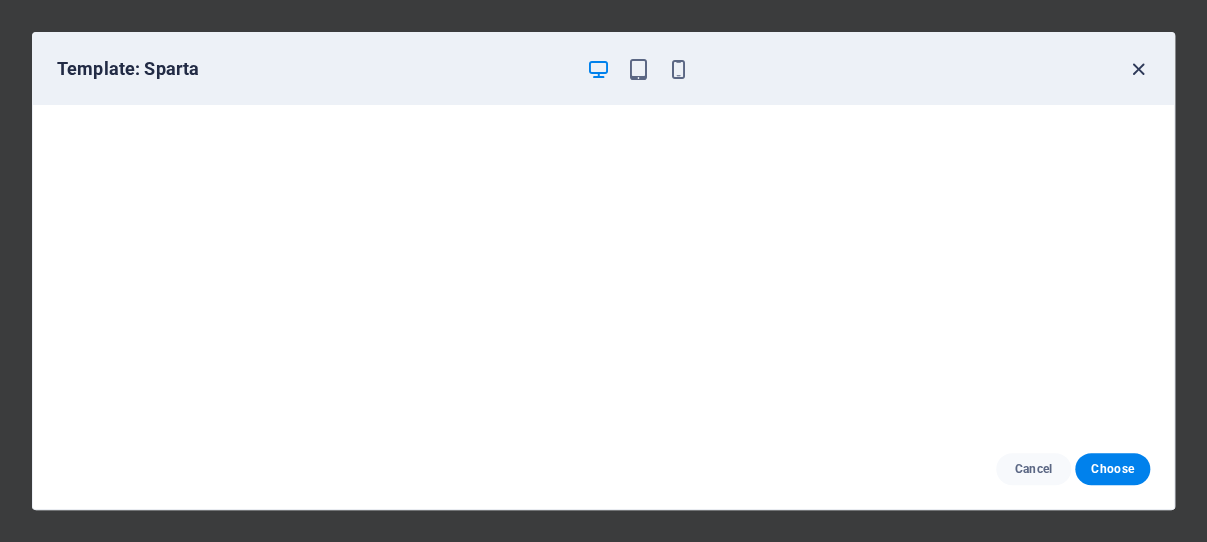 click at bounding box center (1138, 69) 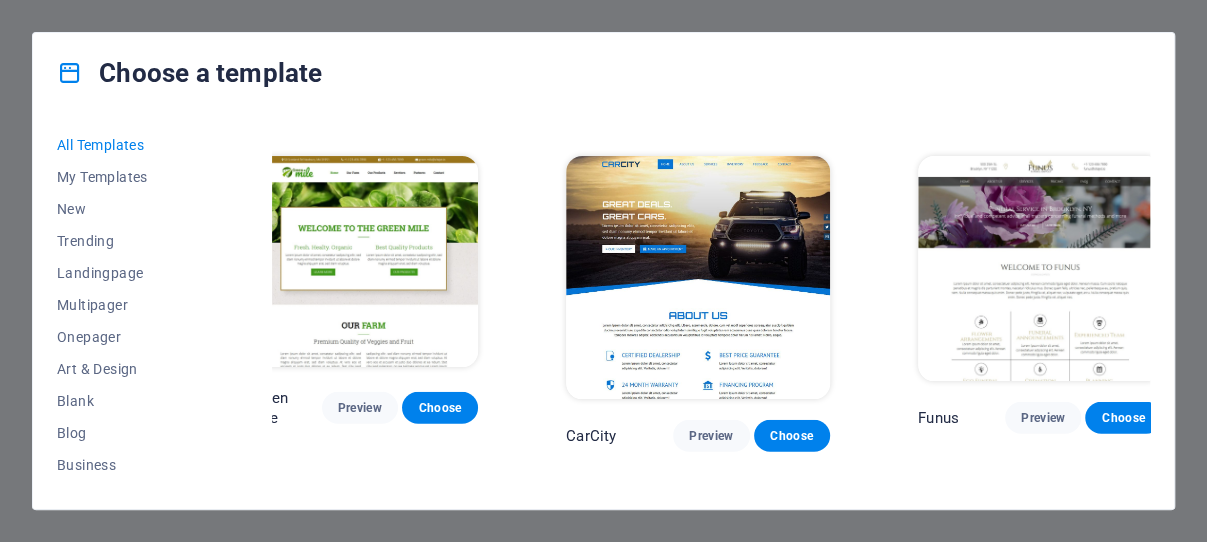 scroll, scrollTop: 12148, scrollLeft: 27, axis: both 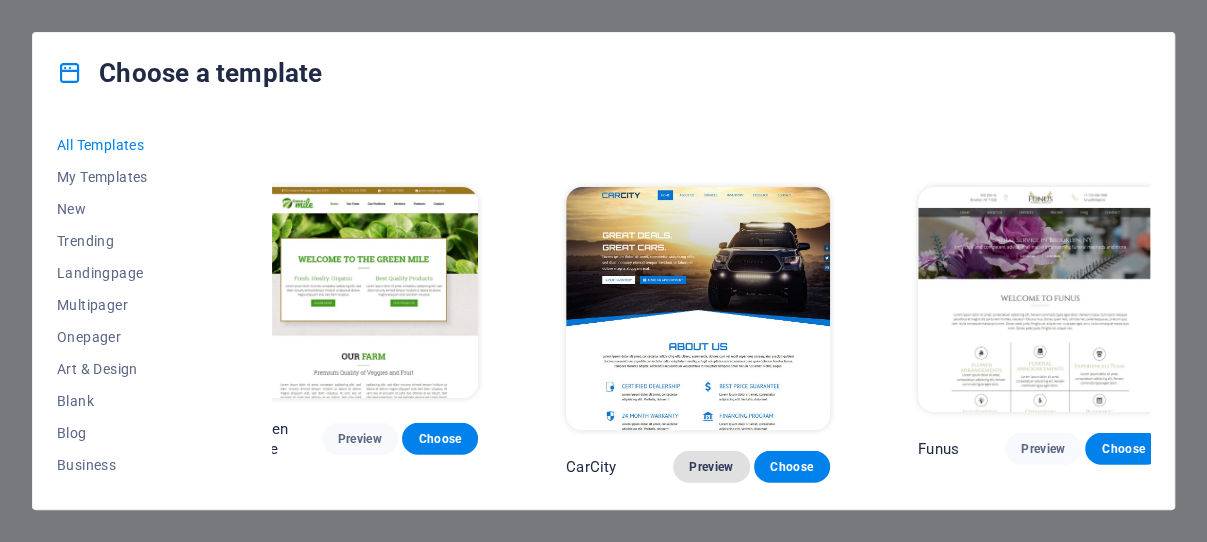 click on "Preview" at bounding box center (711, 467) 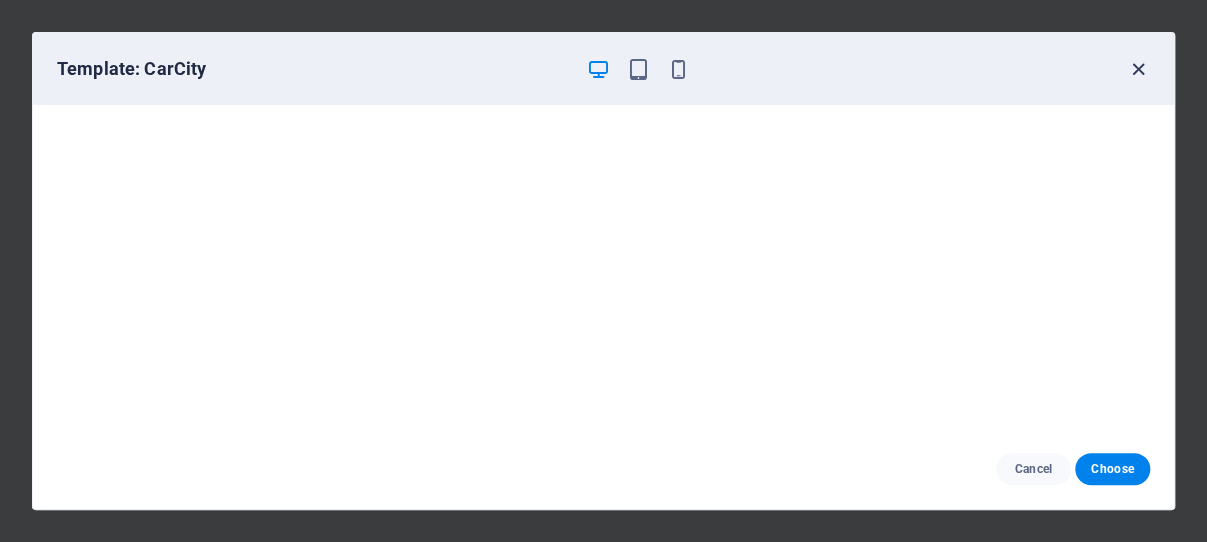 click at bounding box center (1138, 69) 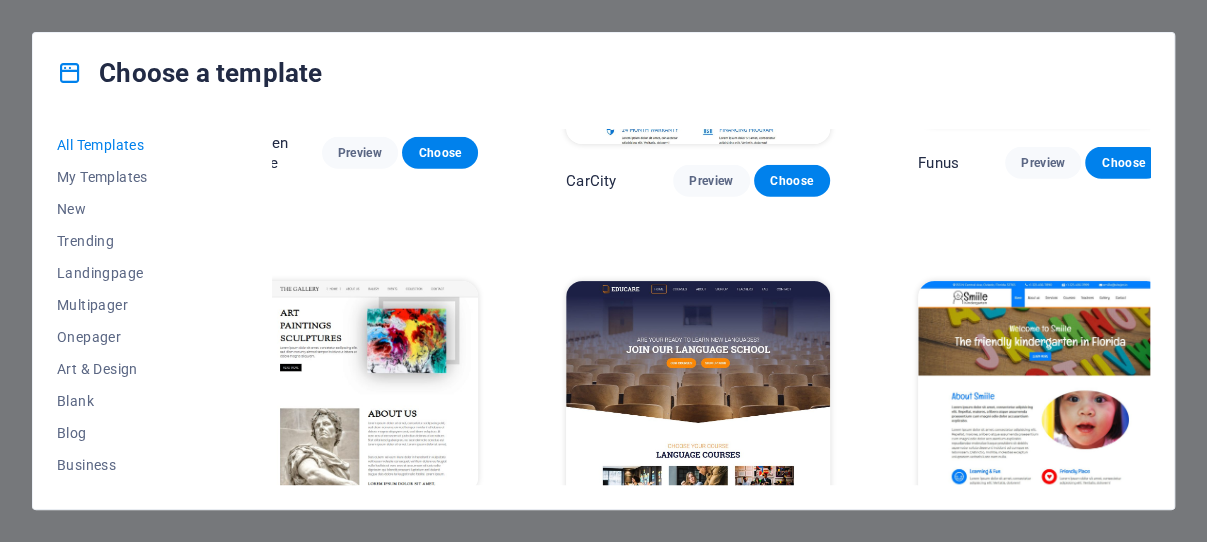scroll, scrollTop: 12529, scrollLeft: 27, axis: both 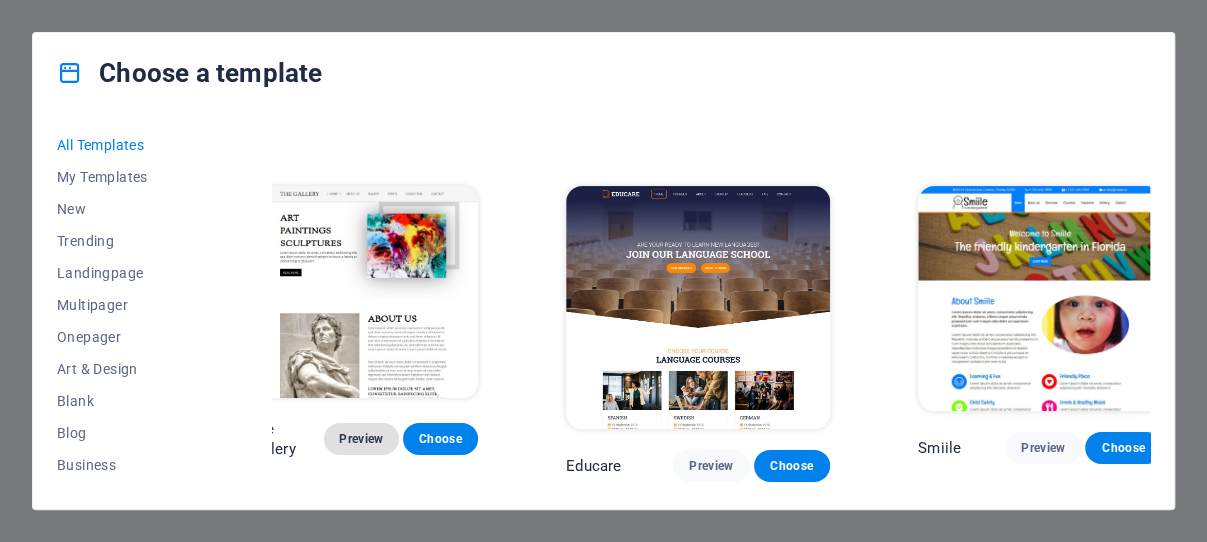 click on "Preview" at bounding box center [361, 439] 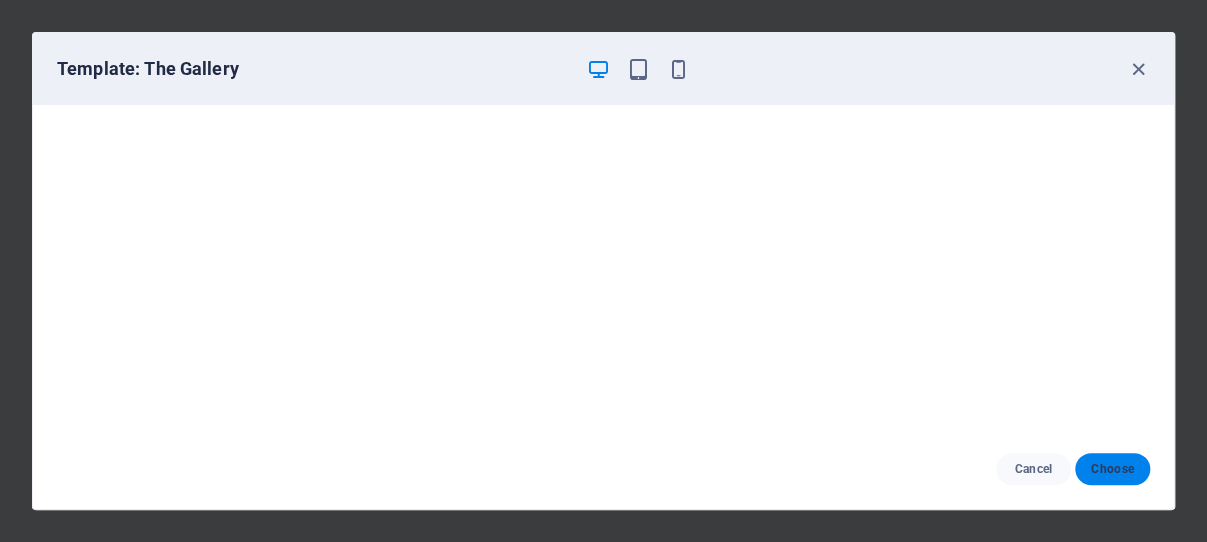 click on "Choose" at bounding box center [1112, 469] 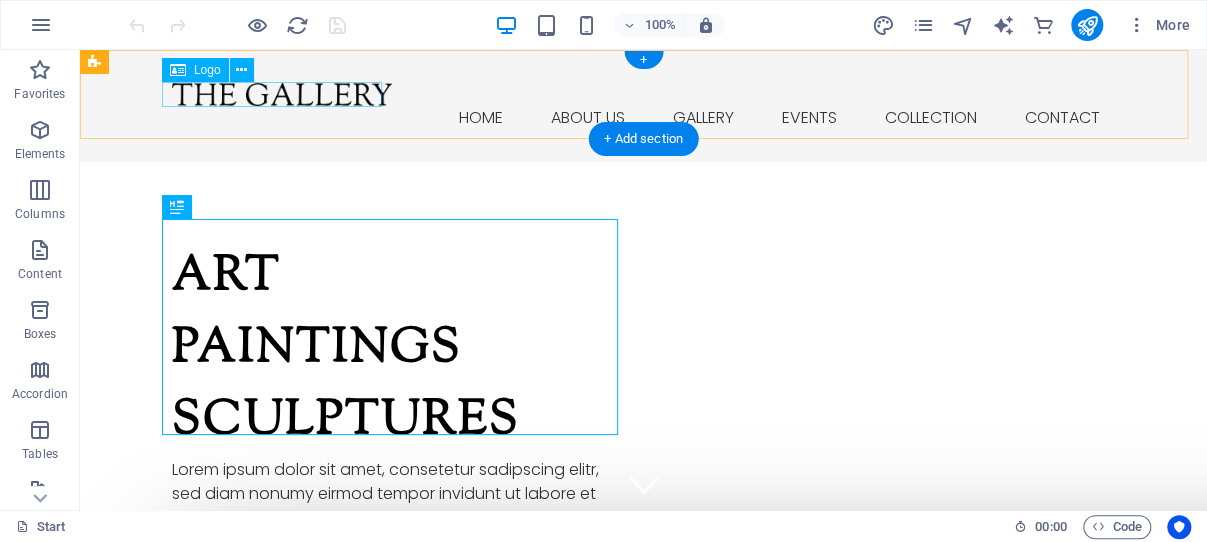 scroll, scrollTop: 0, scrollLeft: 0, axis: both 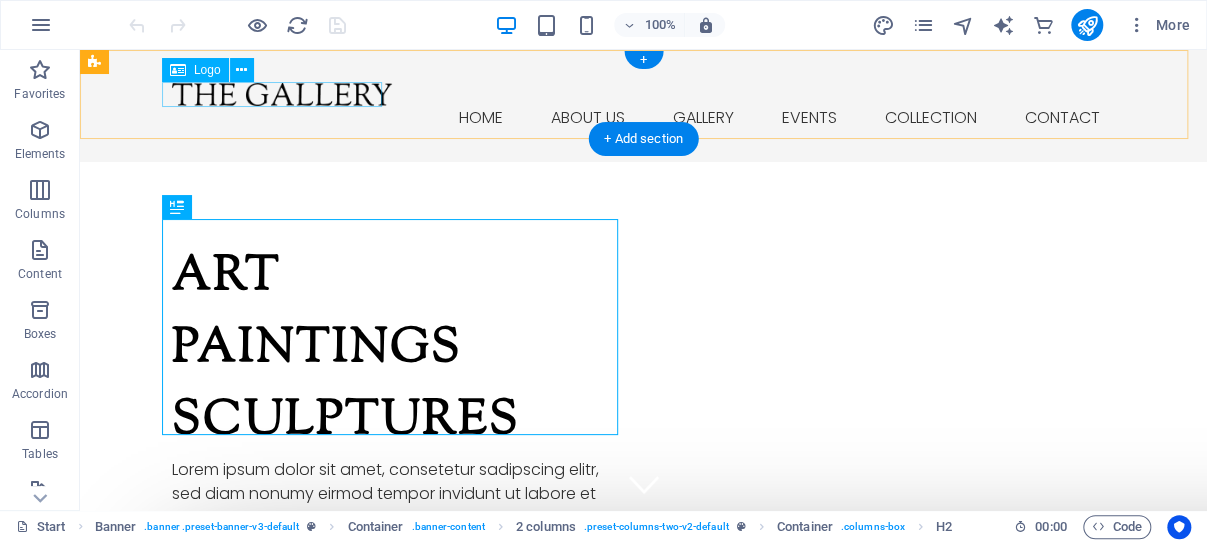click at bounding box center [644, 94] 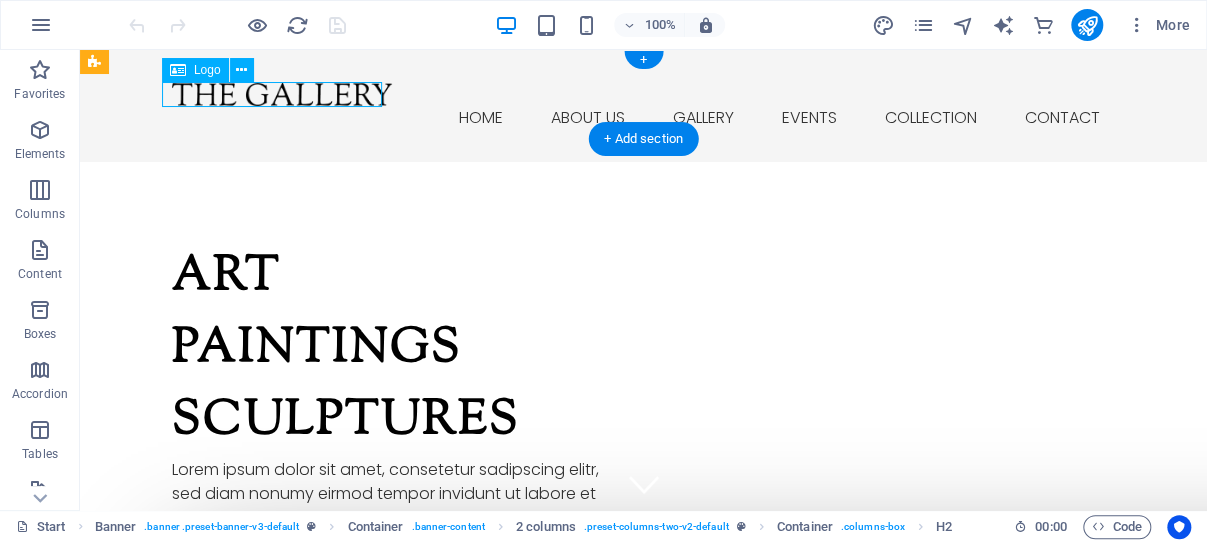 click at bounding box center (644, 94) 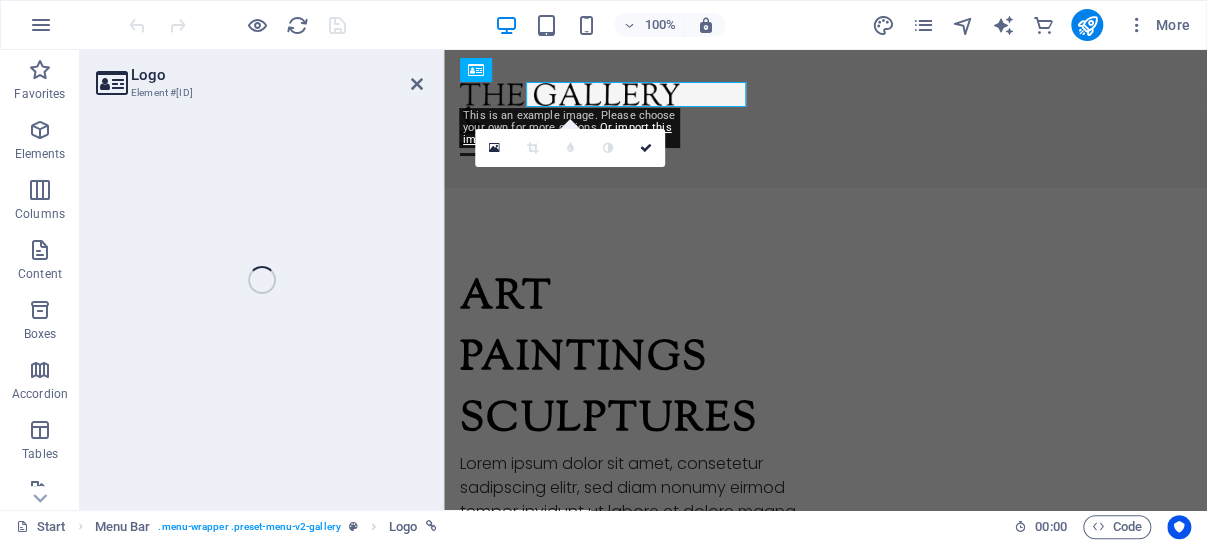 select on "px" 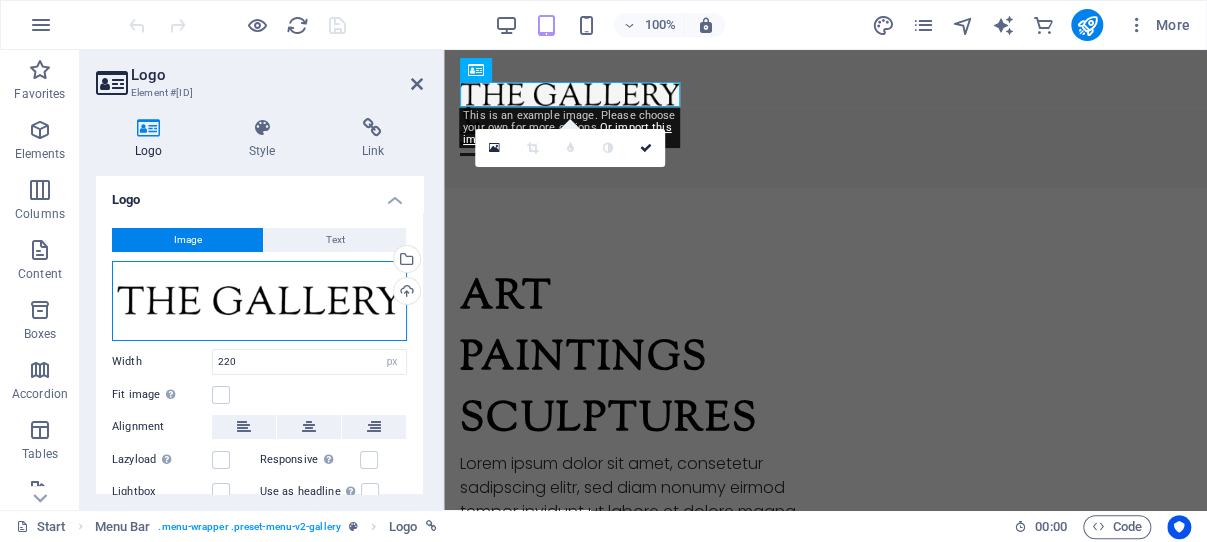 click on "Drag files here, click to choose files or select files from Files or our free stock photos & videos" at bounding box center (259, 301) 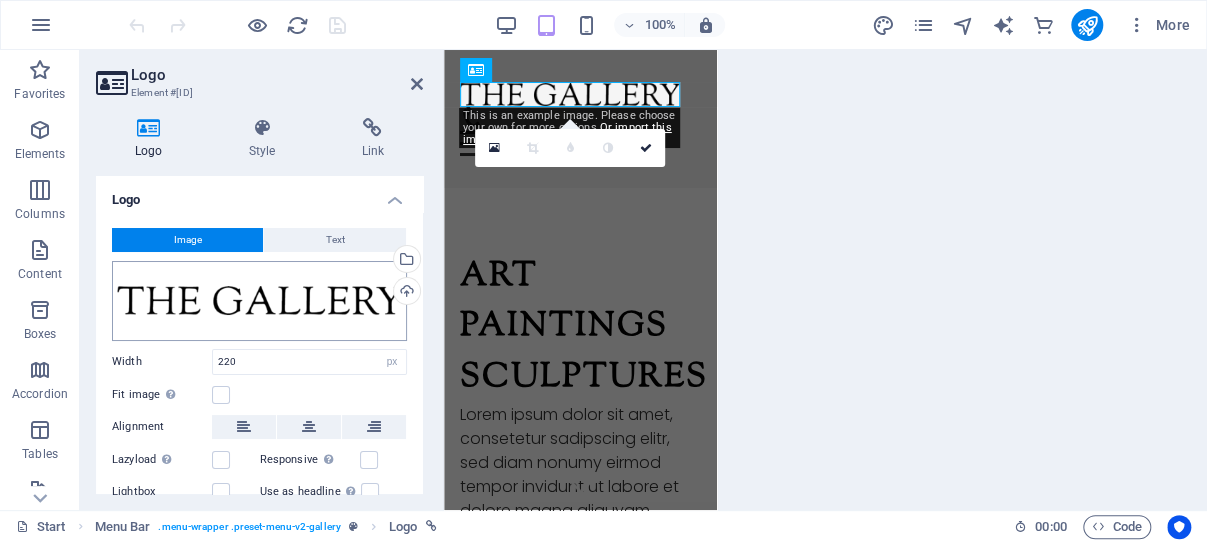 click on "tettehquarshieartmarket.ghana-net.com Start Favorites Elements Columns Content Boxes Accordion Tables Features Images Slider Header Footer Forms Marketing Collections Commerce Logo Element #ed-824077078 Logo Style Link Logo Image Text Drag files here, click to choose files or select files from Files or our free stock photos & videos Select files from the file manager, stock photos, or upload file(s) Upload Width 220 Default auto px rem % em vh vw Fit image Automatically fit image to a fixed width and height Height Default auto px Alignment Lazyload Loading images after the page loads improves page speed. Responsive Automatically load retina image and smartphone optimized sizes. Lightbox Use as headline The image will be wrapped in an H1 headline tag. Useful for giving alternative text the weight of an H1 headline, e.g. for the logo. Leave unchecked if uncertain. Optimized Images are compressed to improve page speed. Position 50 px" at bounding box center (603, 271) 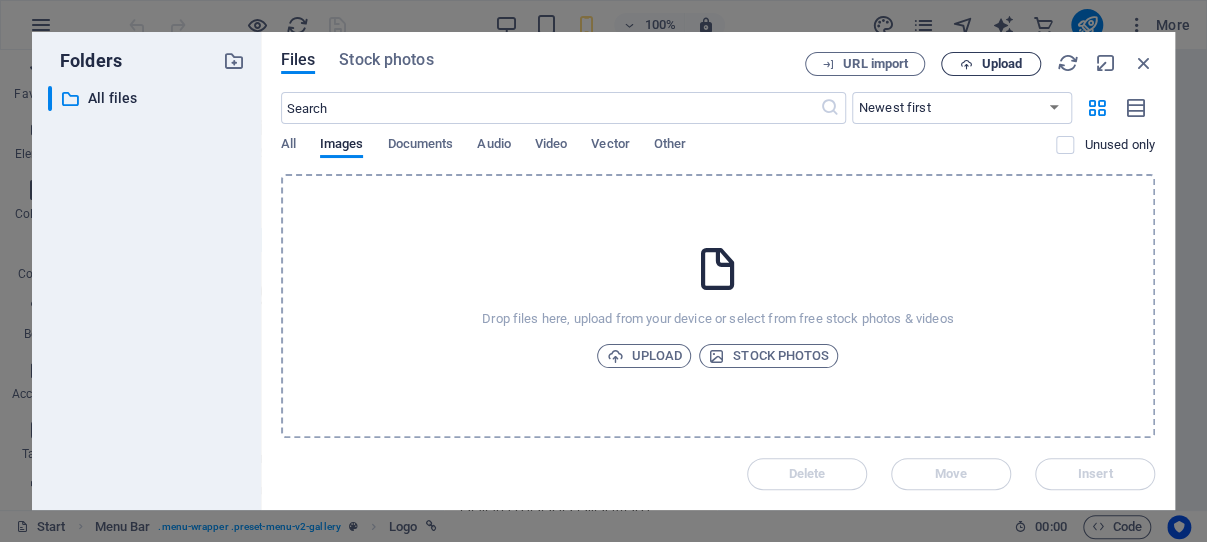 click on "Upload" at bounding box center (1001, 64) 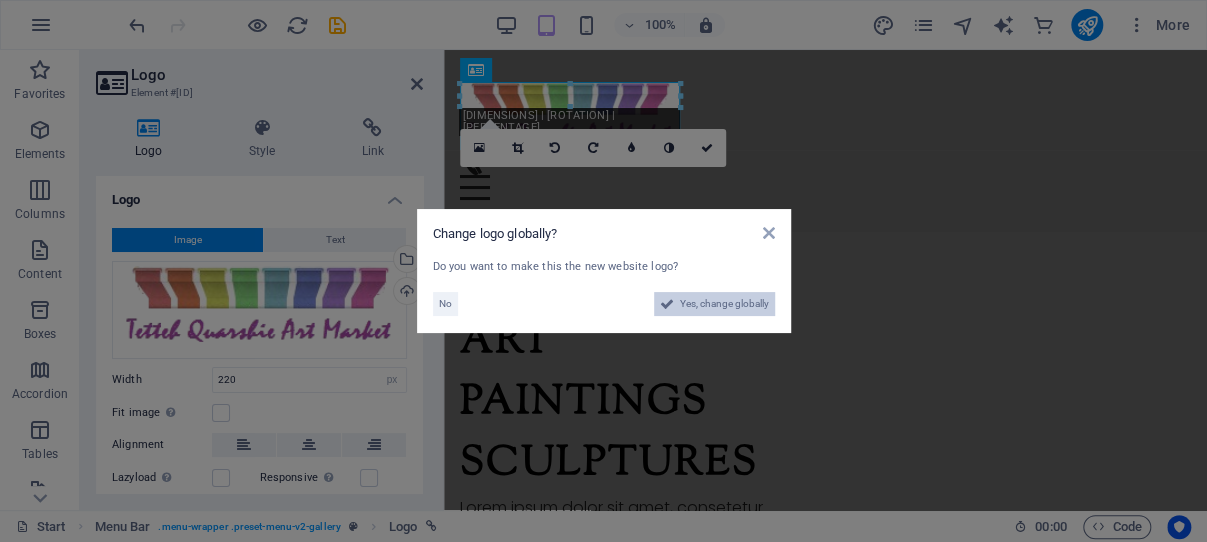 drag, startPoint x: 705, startPoint y: 307, endPoint x: 227, endPoint y: 284, distance: 478.55304 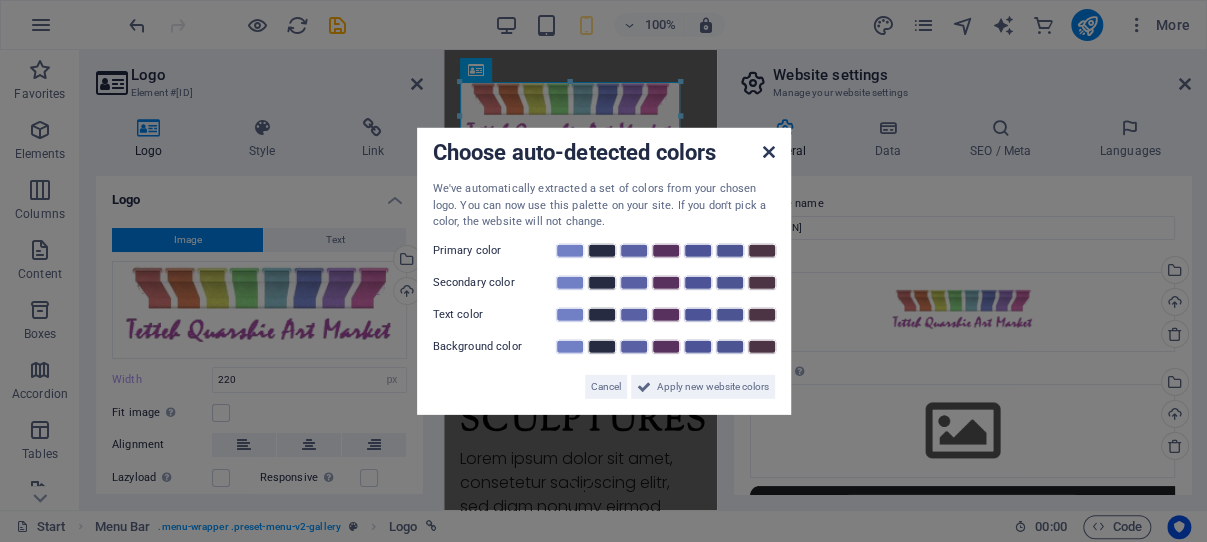click at bounding box center [768, 152] 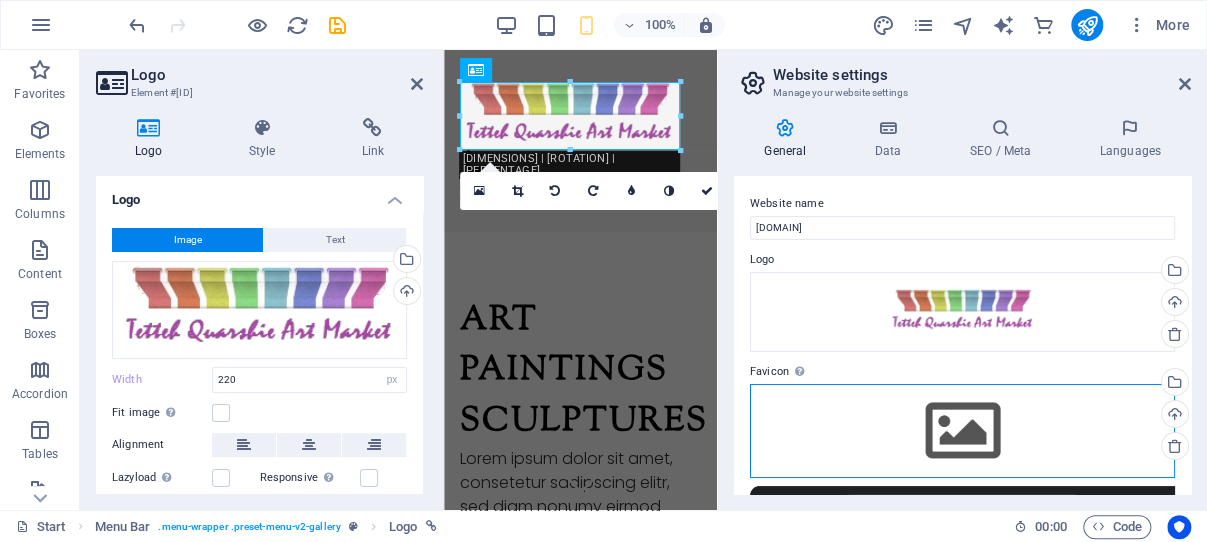 click on "Drag files here, click to choose files or select files from Files or our free stock photos & videos" at bounding box center (962, 431) 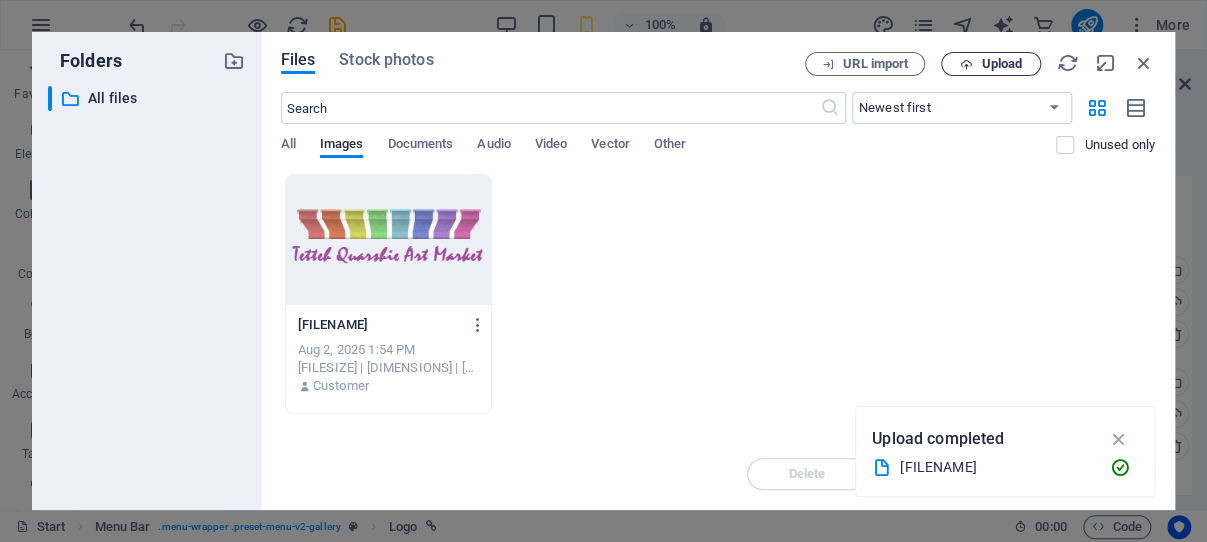 click on "Upload" at bounding box center [1001, 64] 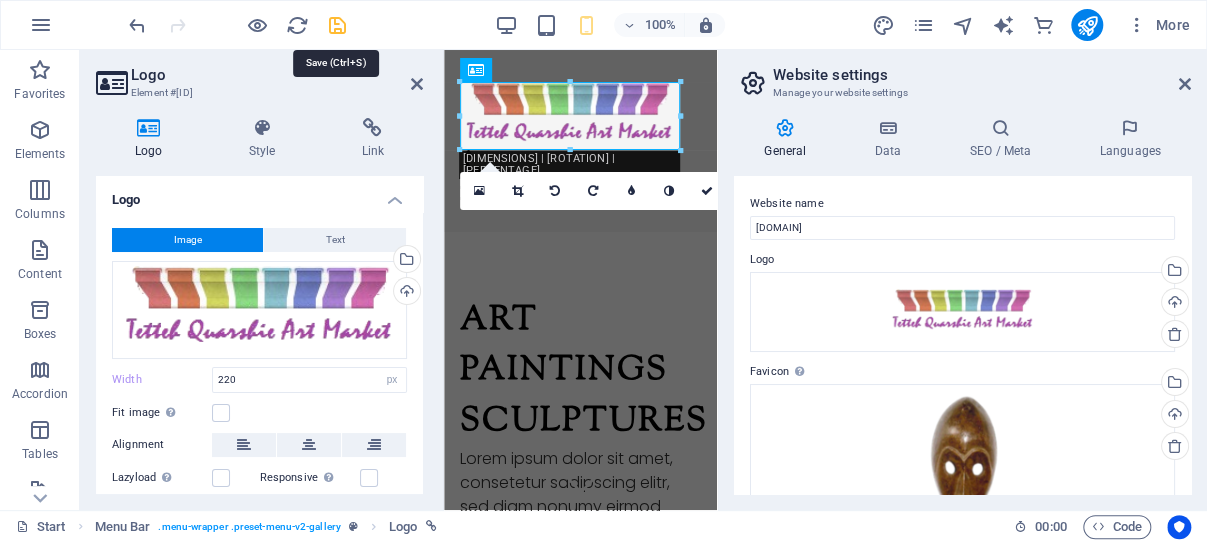 click at bounding box center [337, 25] 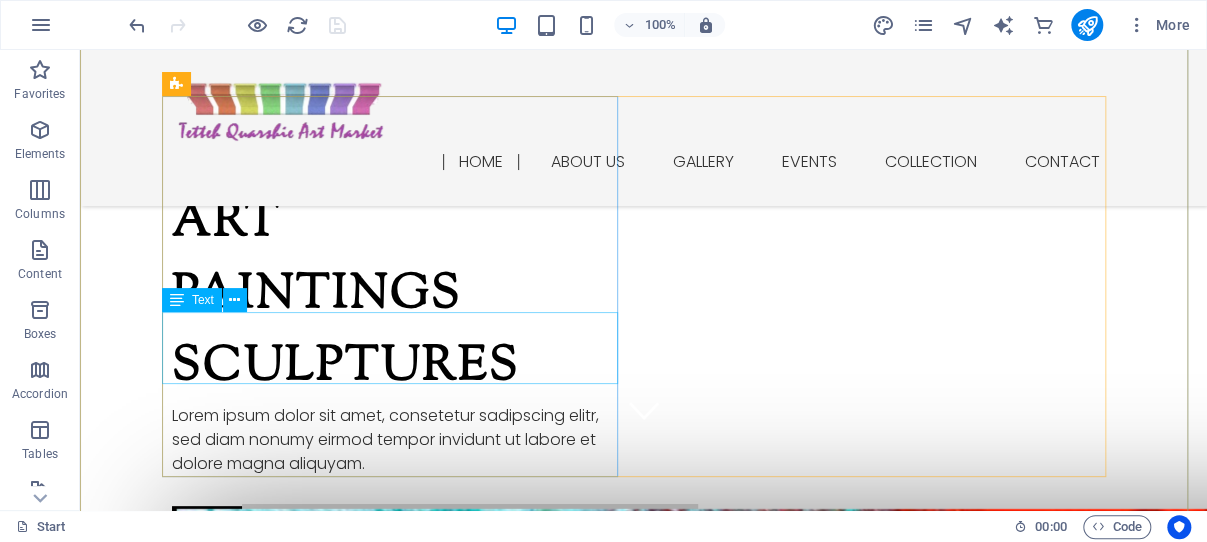 scroll, scrollTop: 212, scrollLeft: 0, axis: vertical 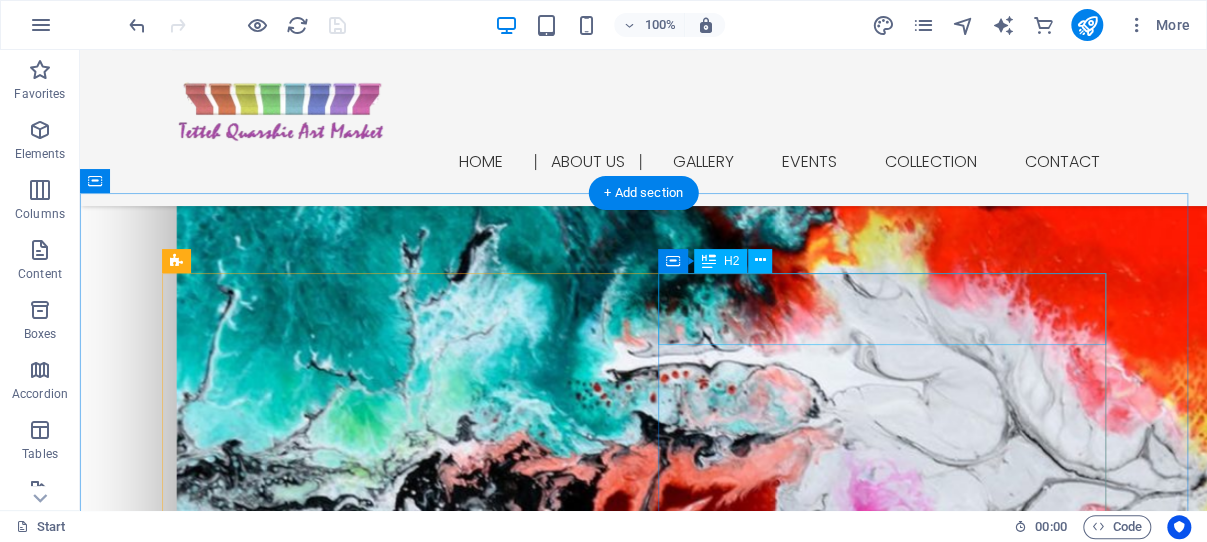 click on "About us" at bounding box center (644, 2042) 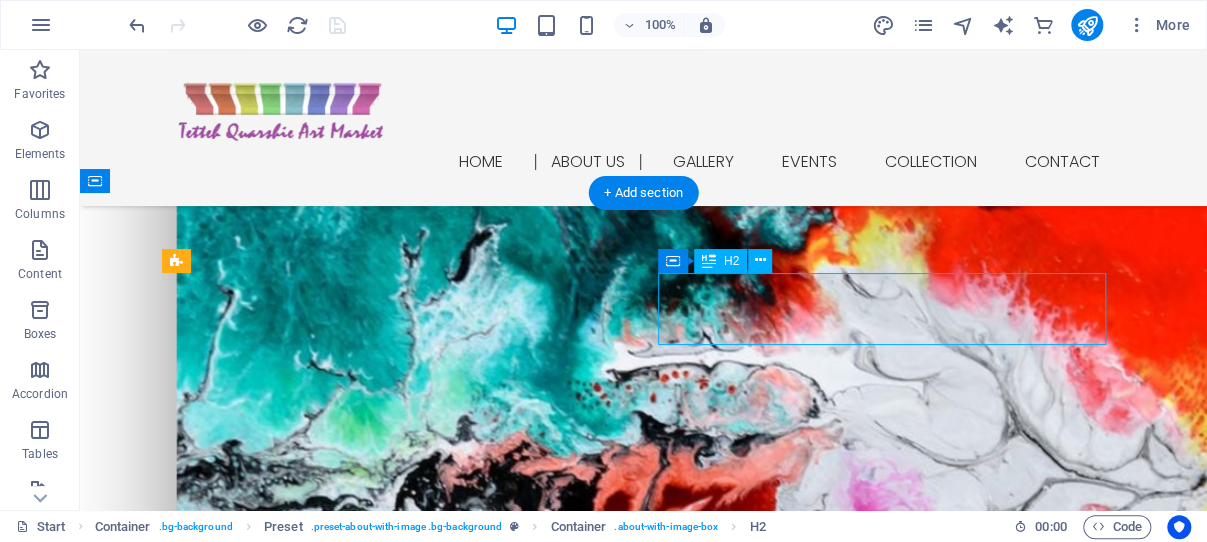 click on "About us" at bounding box center [644, 2042] 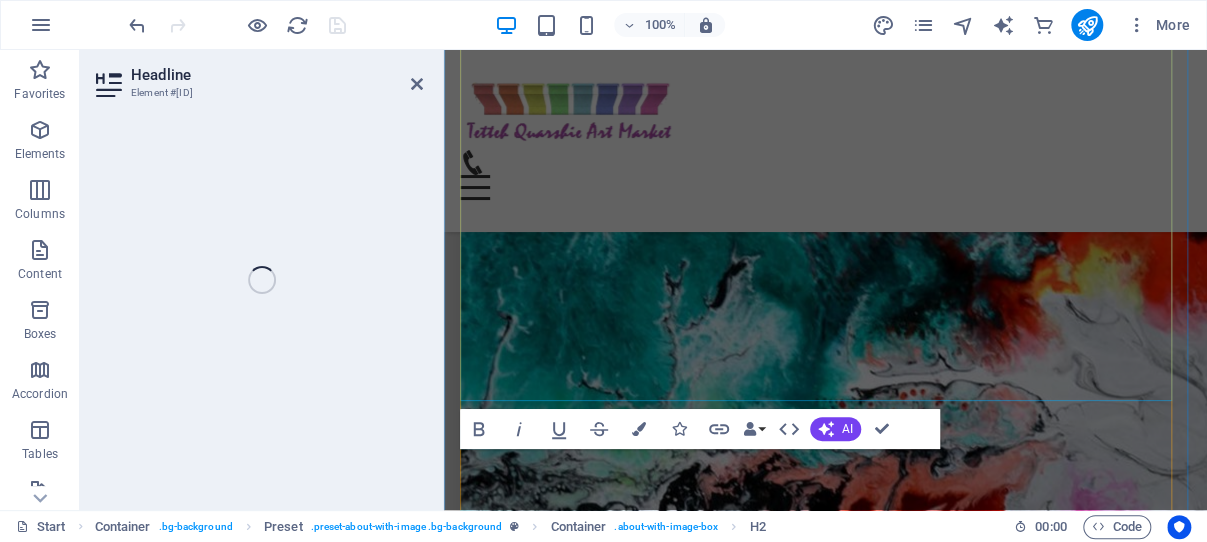 scroll, scrollTop: 1442, scrollLeft: 0, axis: vertical 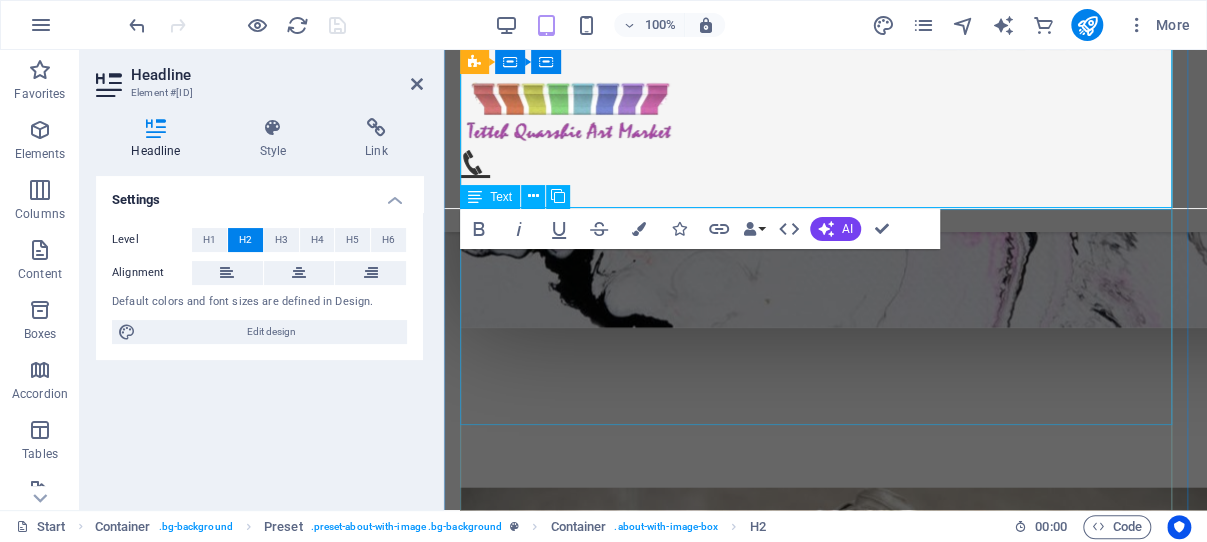 click on "Lorem ipsum dolor sit amet, consetetur sadipscing elitr, sed diam nonumy eirmod tempor invidunt ut labore et dolore magna aliquyam erat, sed diam voluptua. At vero eos et accusam et justo duo dolores et ea rebum. Stet clita kasd gubergren, no sea takimata sanctus est Lorem ipsum dolor sit amet. Lorem ipsum dolor sit amet,   Duis autem vel eum iriure dolor in hendrerit in vulputate velit esse molestie consequat, vel illum dolore eu feugiat nulla facilisis at vero eros et accumsan et iusto odio dignissim qui blandit praesent luptatum zzril delenit augue duis dolore te feugait nulla facilisi. Lorem ipsum." at bounding box center (825, 1938) 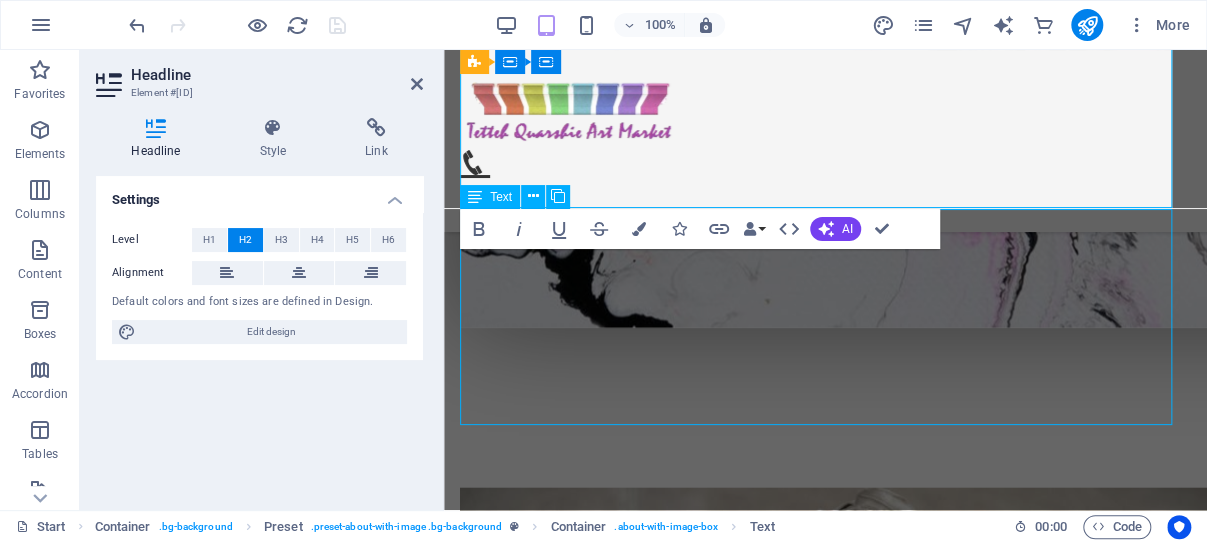 click on "Lorem ipsum dolor sit amet, consetetur sadipscing elitr, sed diam nonumy eirmod tempor invidunt ut labore et dolore magna aliquyam erat, sed diam voluptua. At vero eos et accusam et justo duo dolores et ea rebum. Stet clita kasd gubergren, no sea takimata sanctus est Lorem ipsum dolor sit amet. Lorem ipsum dolor sit amet,   Duis autem vel eum iriure dolor in hendrerit in vulputate velit esse molestie consequat, vel illum dolore eu feugiat nulla facilisis at vero eros et accumsan et iusto odio dignissim qui blandit praesent luptatum zzril delenit augue duis dolore te feugait nulla facilisi. Lorem ipsum." at bounding box center (825, 1938) 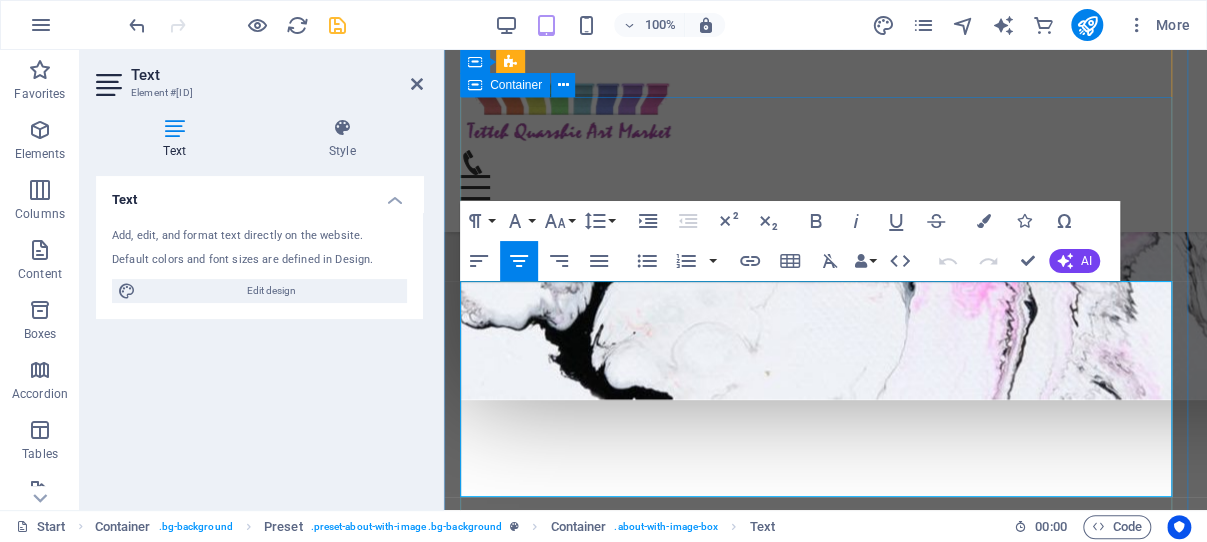 drag, startPoint x: 859, startPoint y: 480, endPoint x: 459, endPoint y: 296, distance: 440.2908 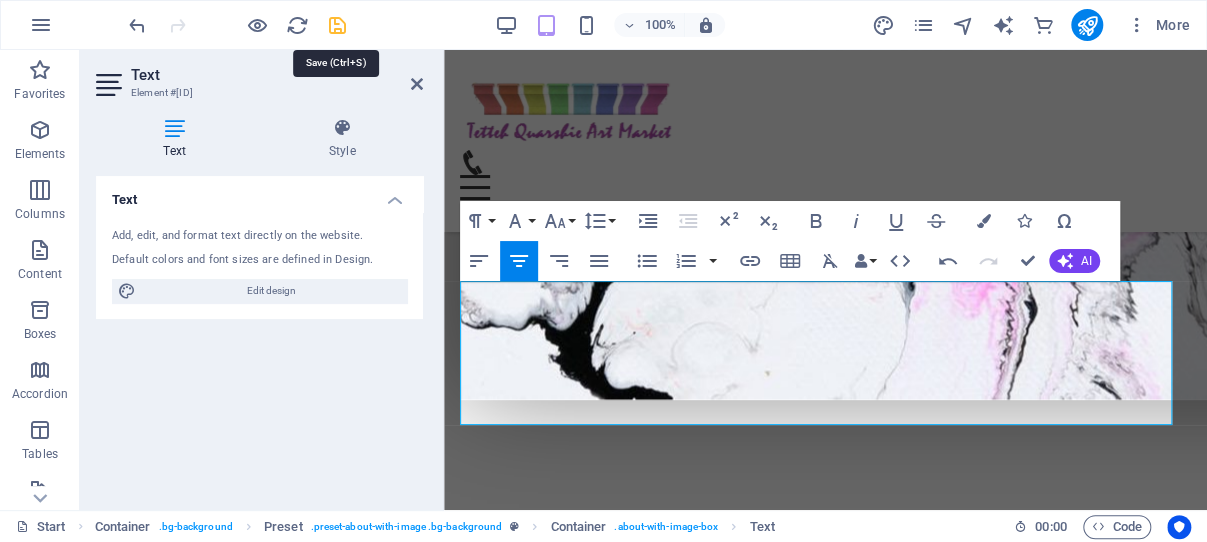 click at bounding box center (337, 25) 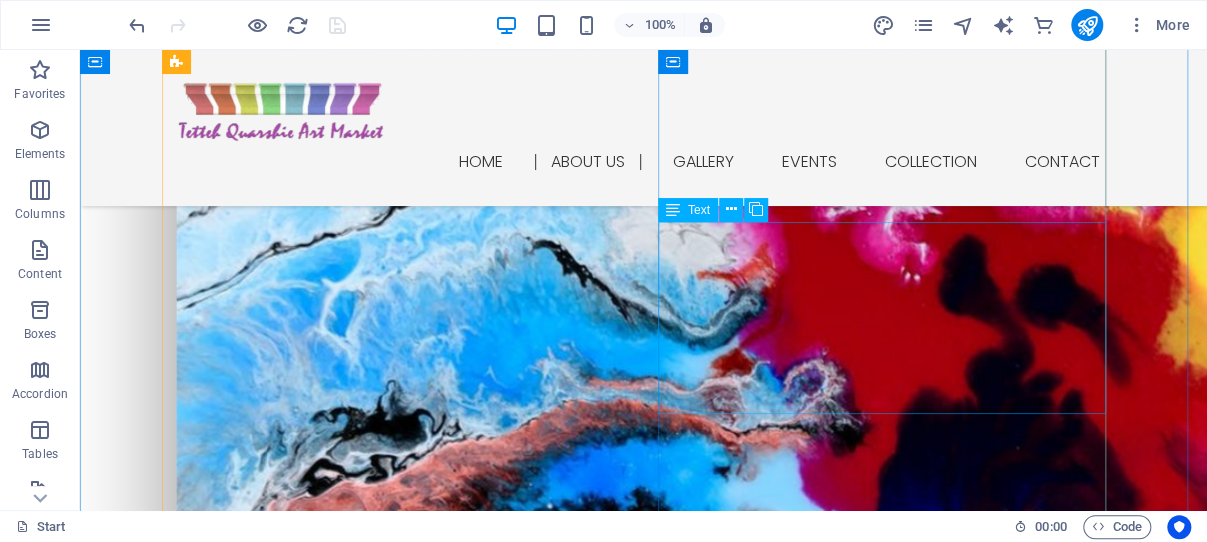 scroll, scrollTop: 732, scrollLeft: 0, axis: vertical 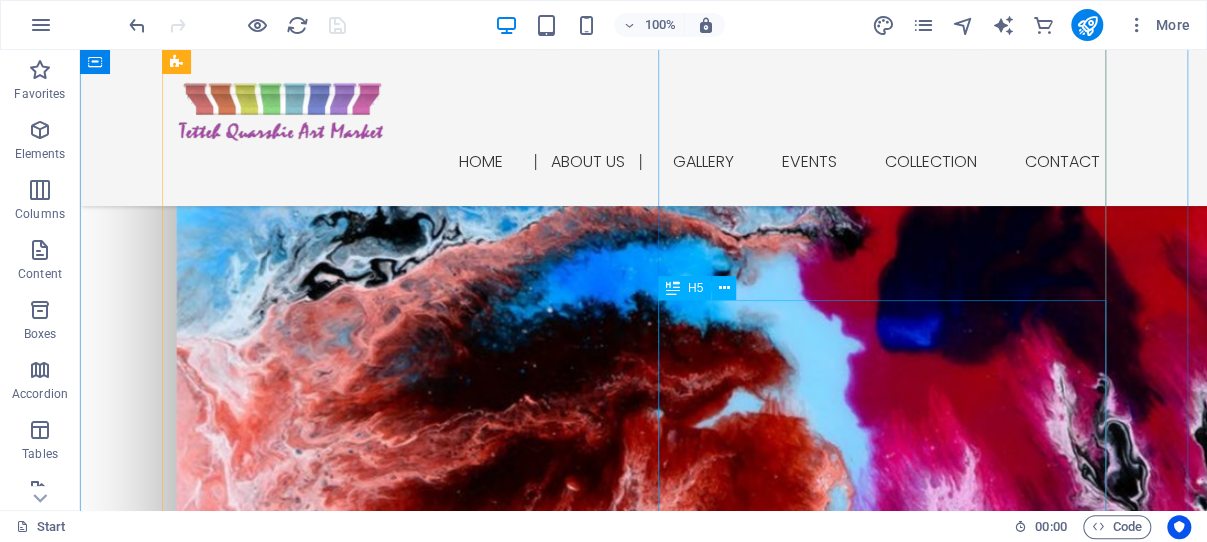 click on "Lorem ipsum dolor sit amet, consetetur sadipscing elitr, sed diam nonumy eirmod tempor invidunt ut labore et dolore magna aliquyam erat, sed diam voluptua. At vero eos et accusam et justo duo dolores et ea rebum." at bounding box center (644, 1806) 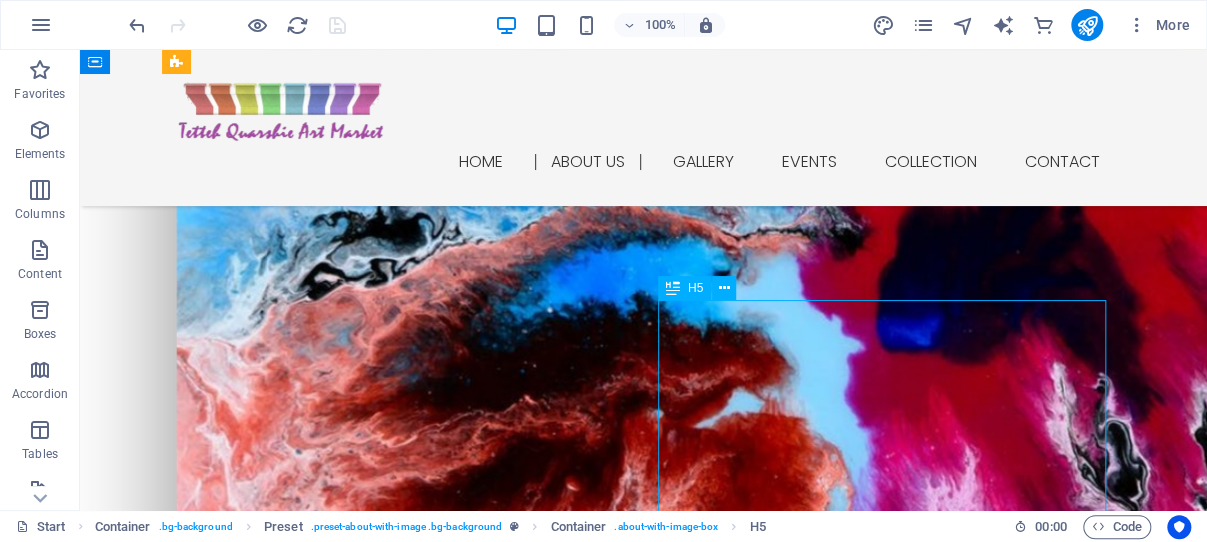click on "Lorem ipsum dolor sit amet, consetetur sadipscing elitr, sed diam nonumy eirmod tempor invidunt ut labore et dolore magna aliquyam erat, sed diam voluptua. At vero eos et accusam et justo duo dolores et ea rebum." at bounding box center (644, 1806) 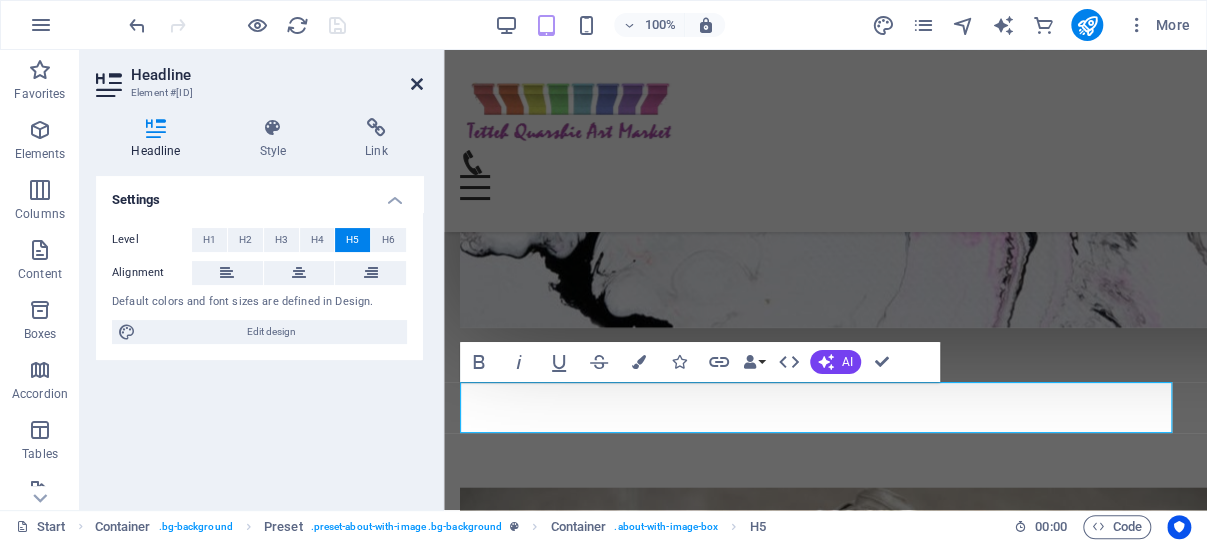 click at bounding box center [417, 84] 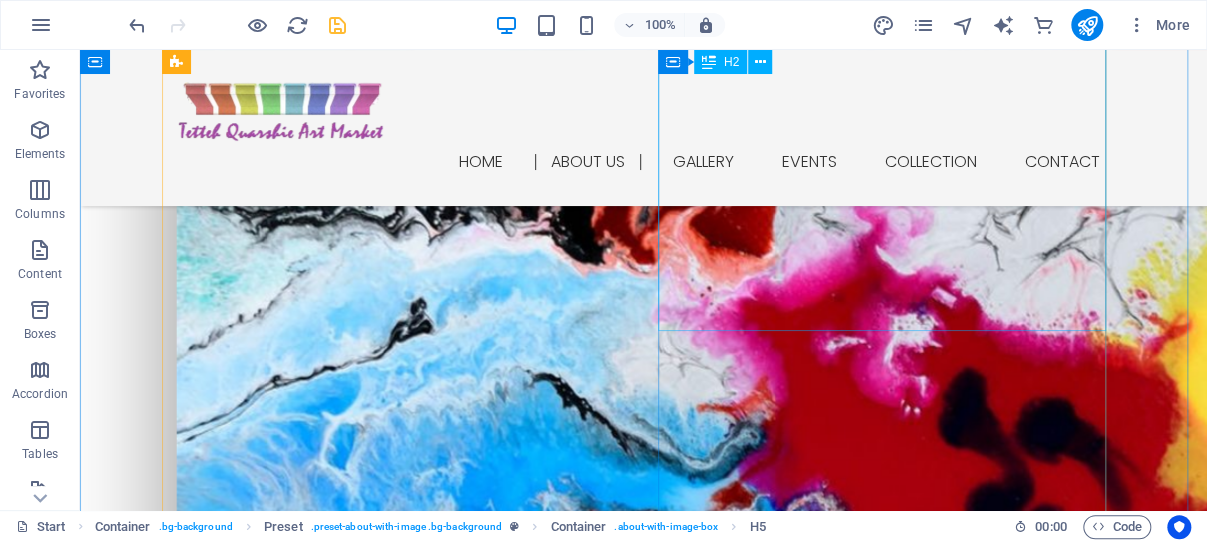 scroll, scrollTop: 796, scrollLeft: 0, axis: vertical 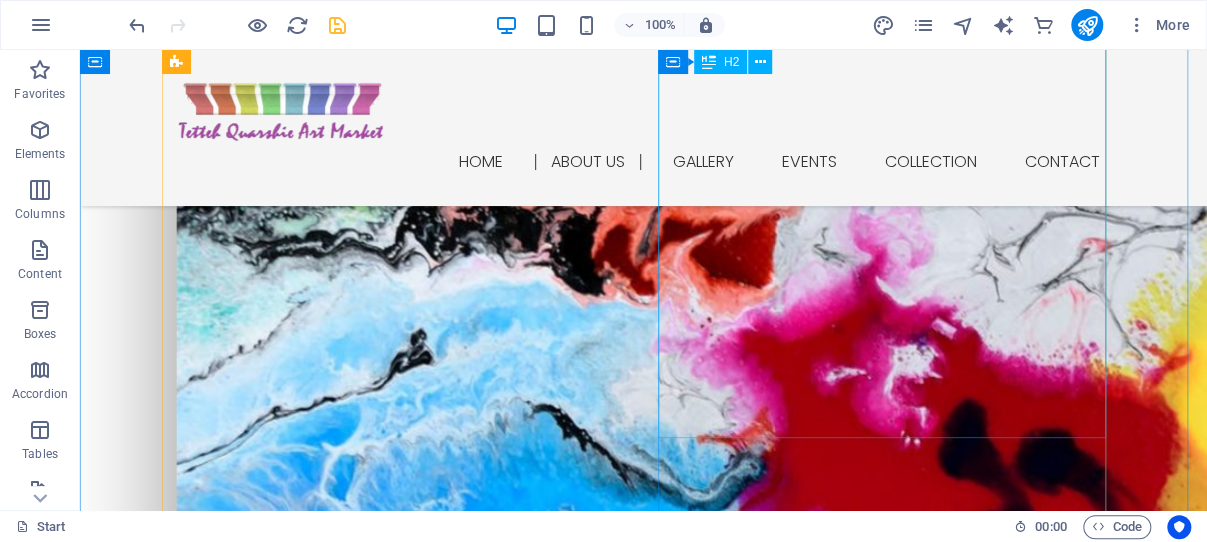 click on "Visiting Ghana? Don’t Miss Accra’s Largest Authentic Art Market!" at bounding box center [644, 1848] 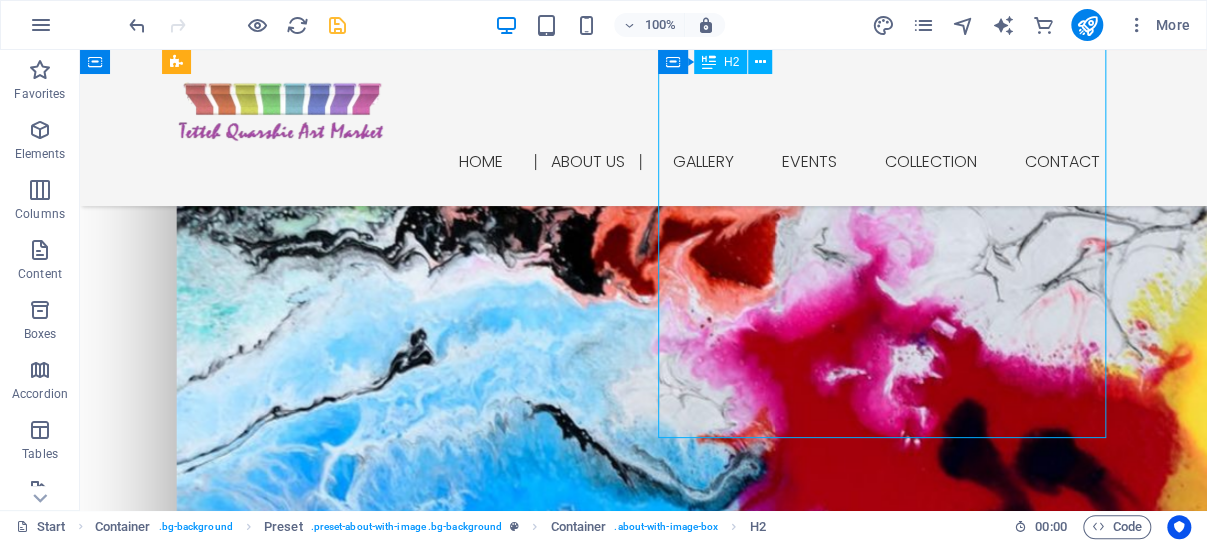 click on "Visiting Ghana? Don’t Miss Accra’s Largest Authentic Art Market!" at bounding box center (644, 1848) 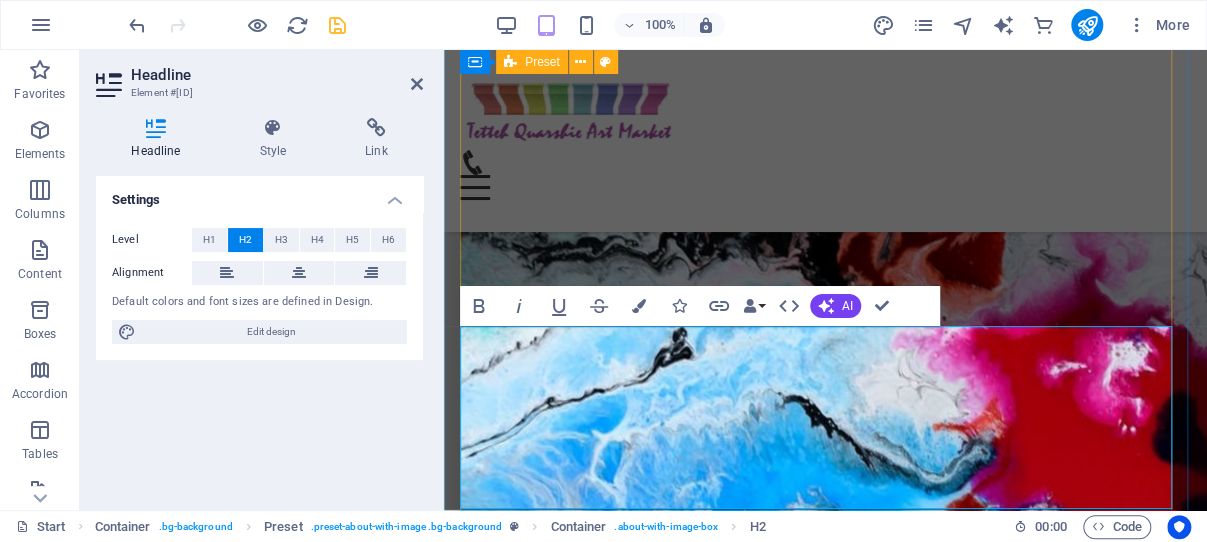 scroll, scrollTop: 1565, scrollLeft: 0, axis: vertical 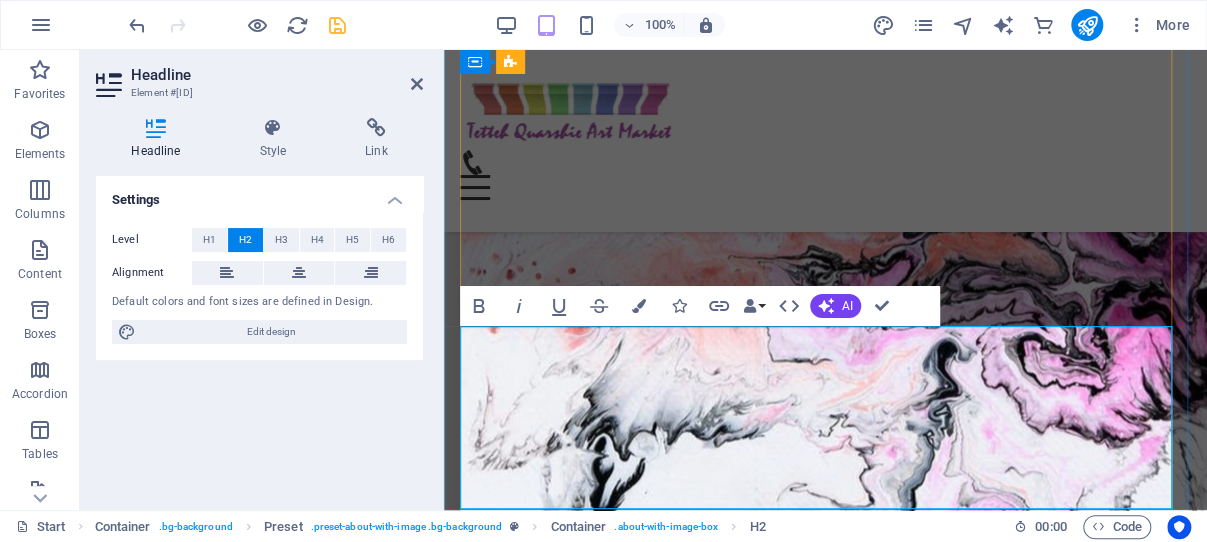 type 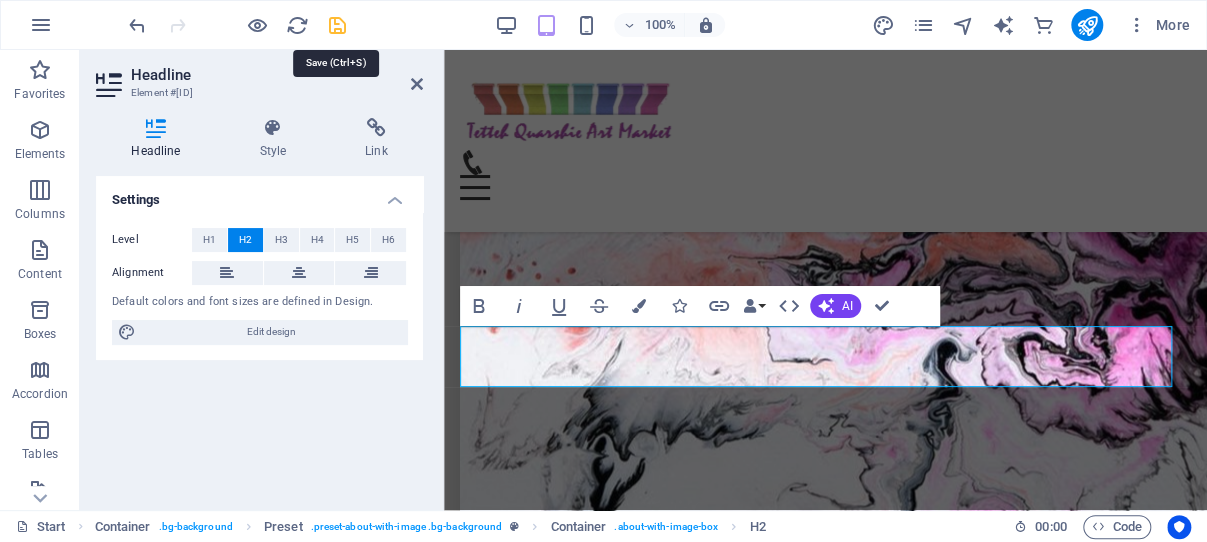 click at bounding box center (337, 25) 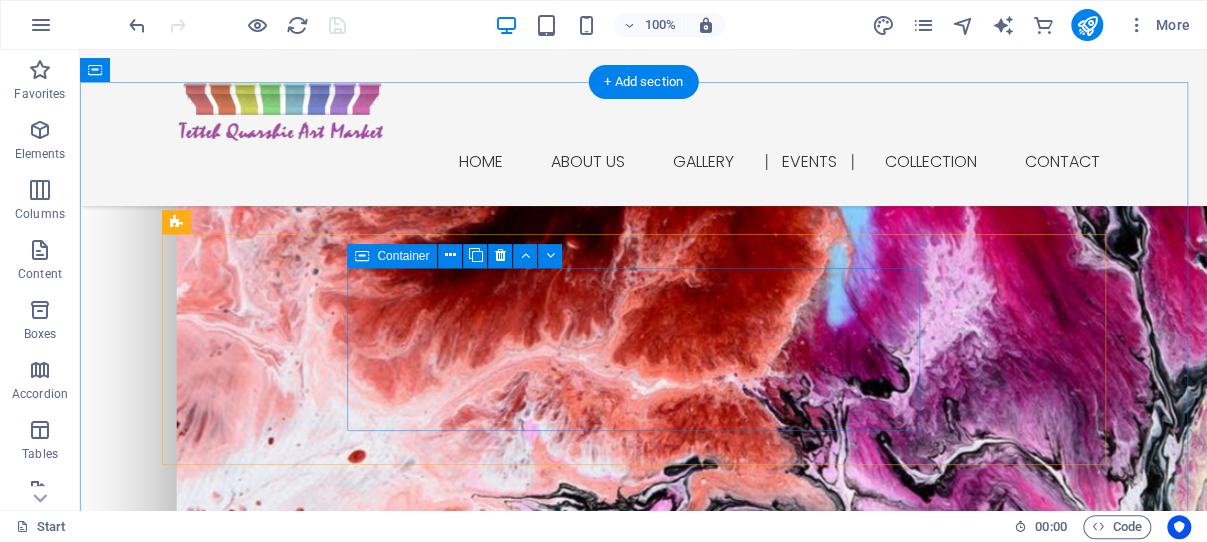 scroll, scrollTop: 1406, scrollLeft: 0, axis: vertical 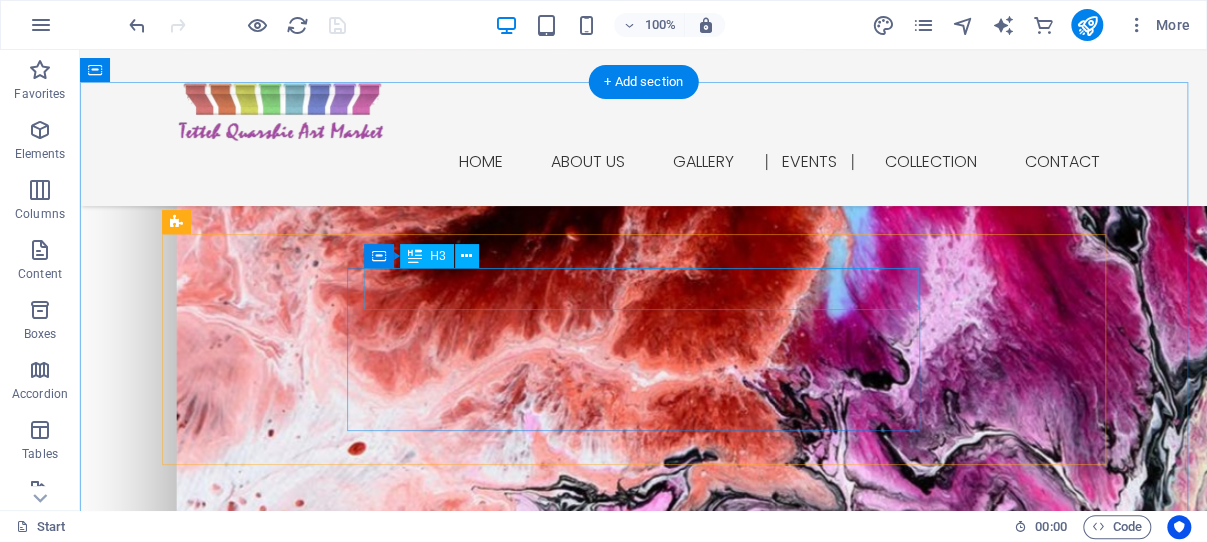 click on "Lorem Ipsum" at bounding box center [652, 2022] 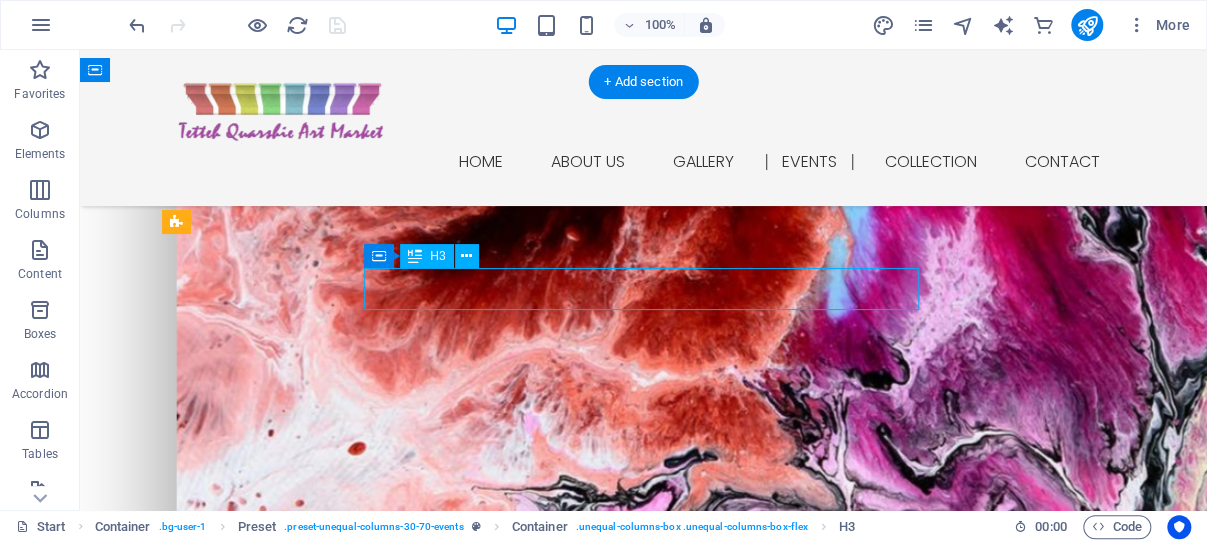 click on "Lorem Ipsum" at bounding box center (652, 2022) 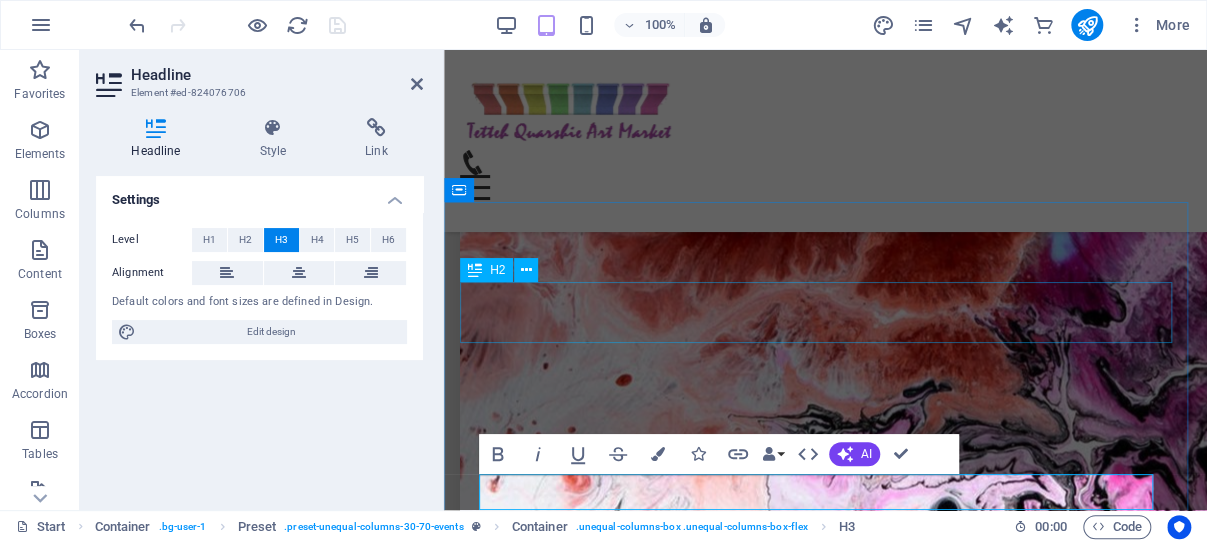 scroll, scrollTop: 2203, scrollLeft: 0, axis: vertical 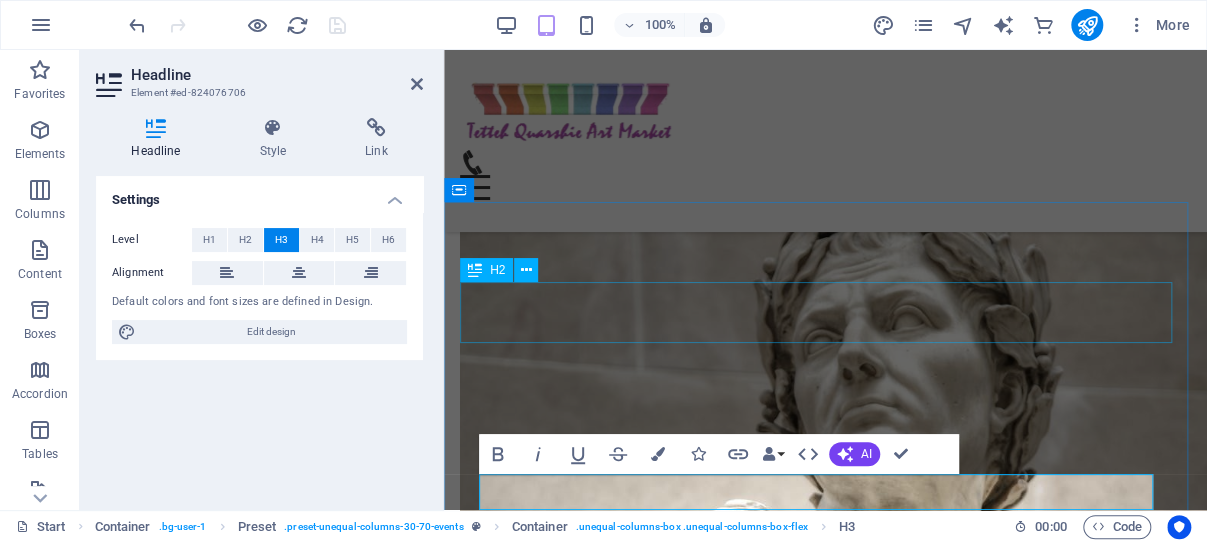 click on "Events" at bounding box center (825, 1926) 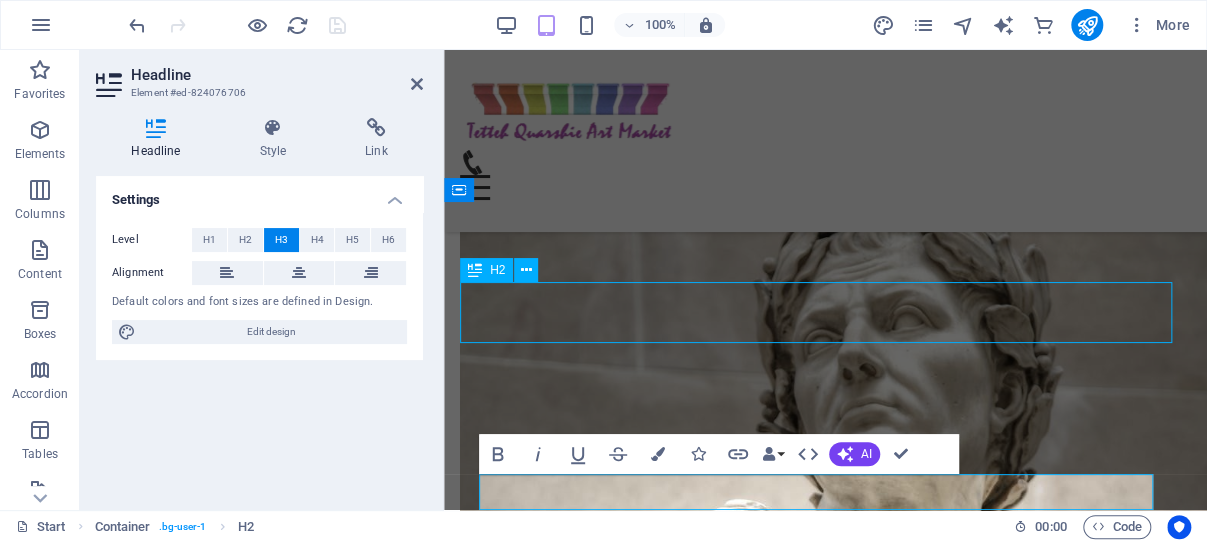 click on "Events" at bounding box center (825, 1926) 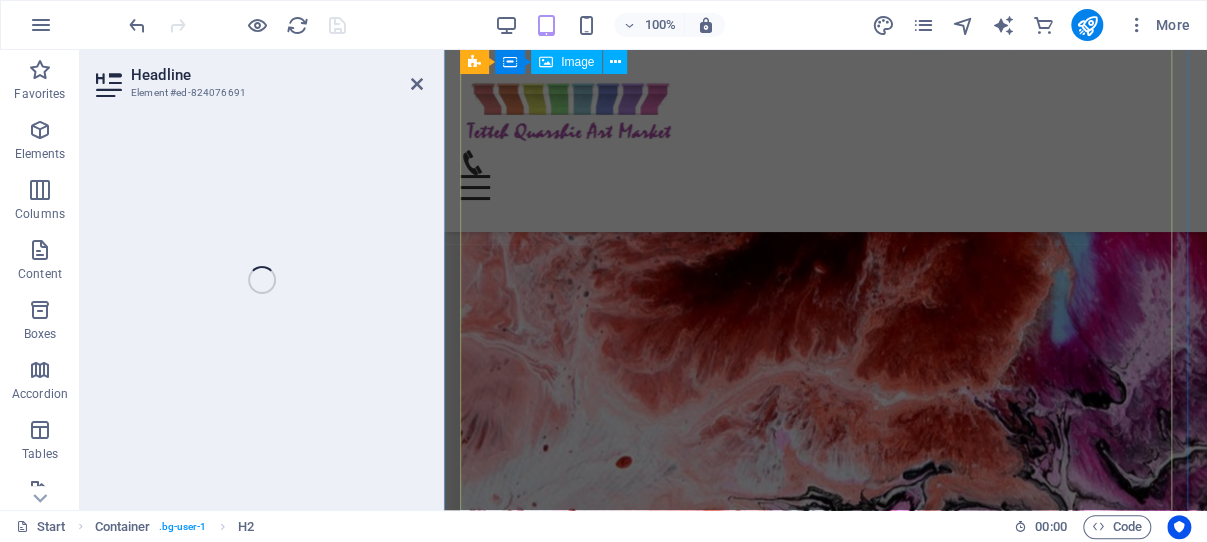 scroll, scrollTop: 2037, scrollLeft: 0, axis: vertical 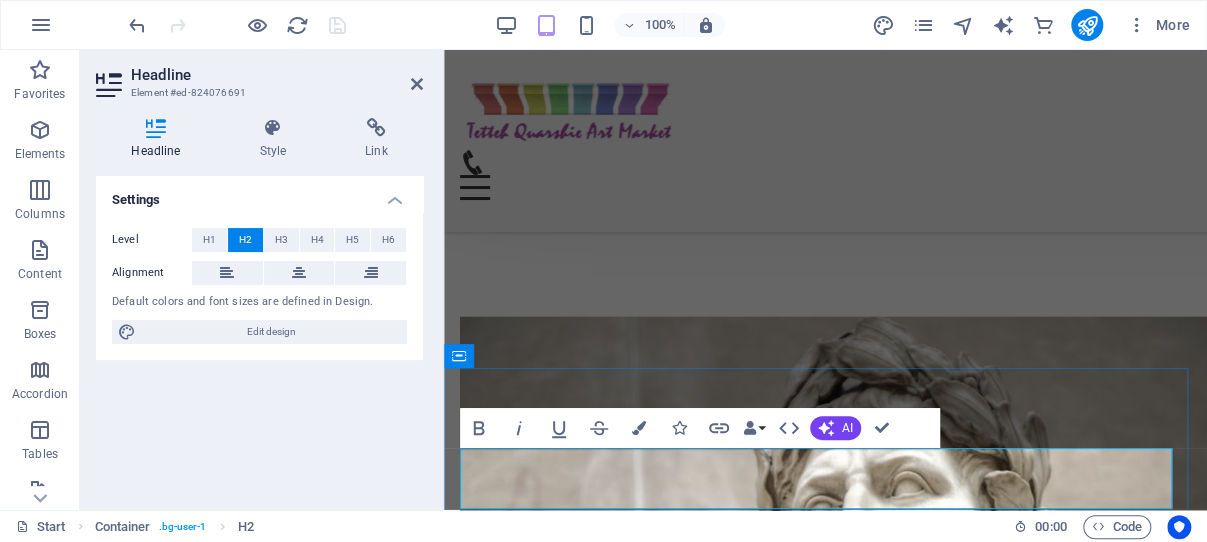 click on "Events" at bounding box center (825, 2092) 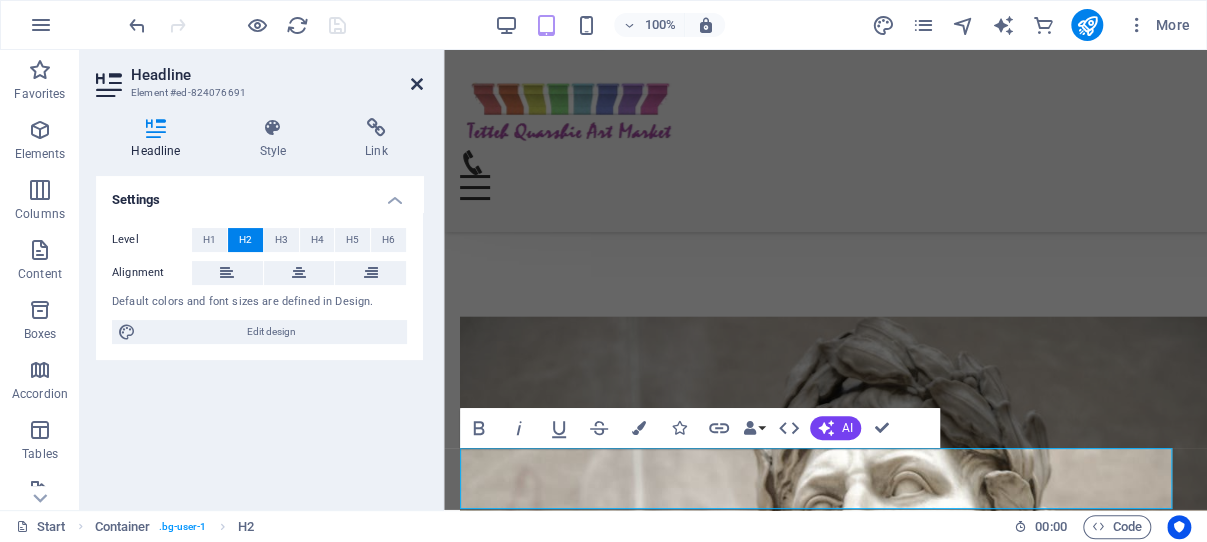 click at bounding box center [417, 84] 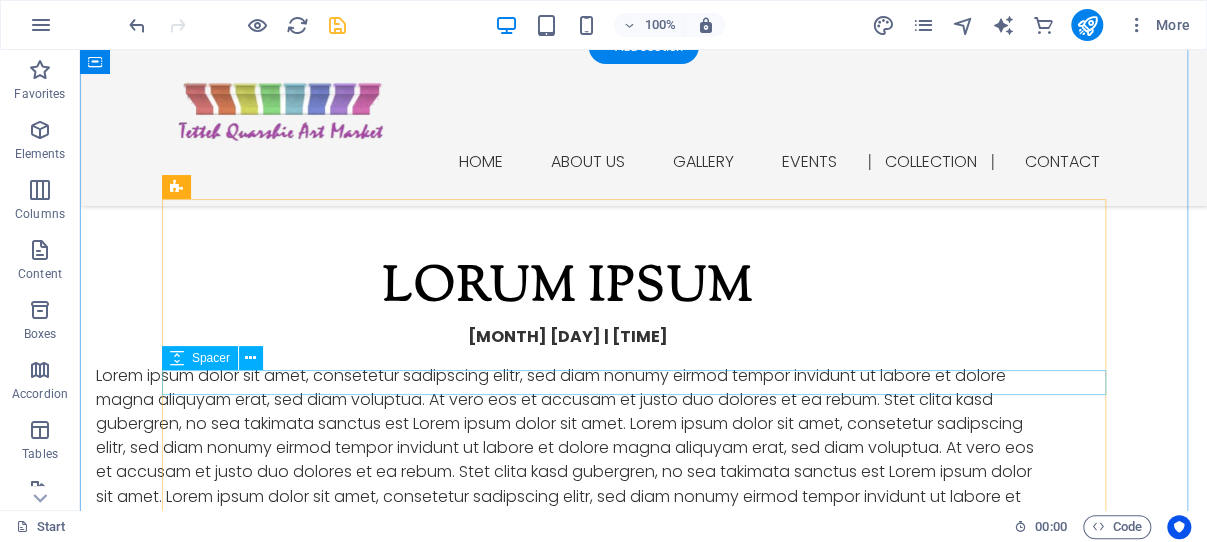 scroll, scrollTop: 8002, scrollLeft: 0, axis: vertical 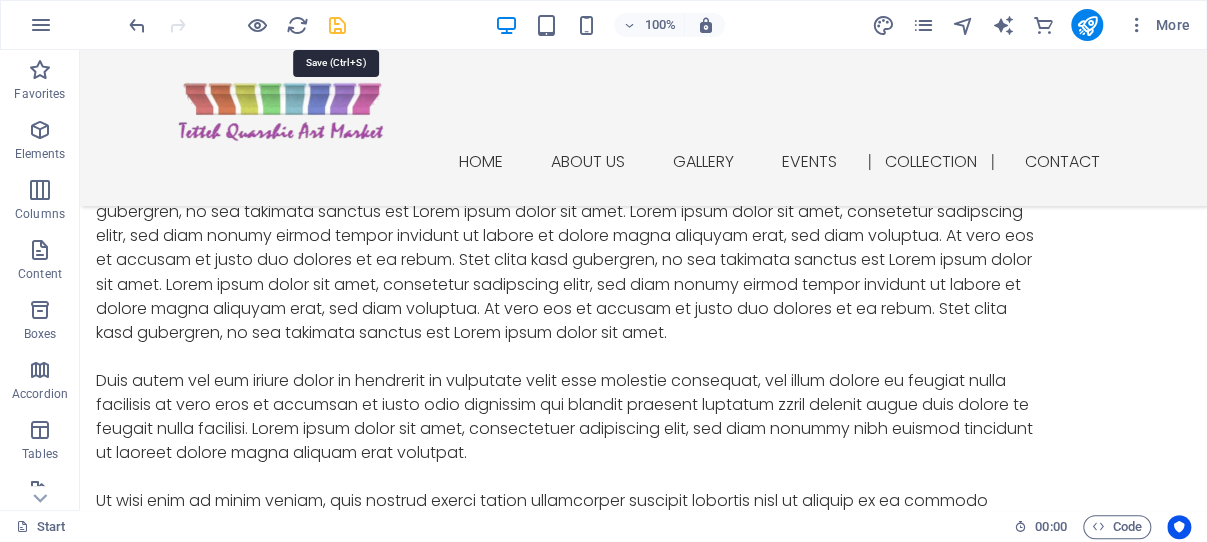 click at bounding box center (337, 25) 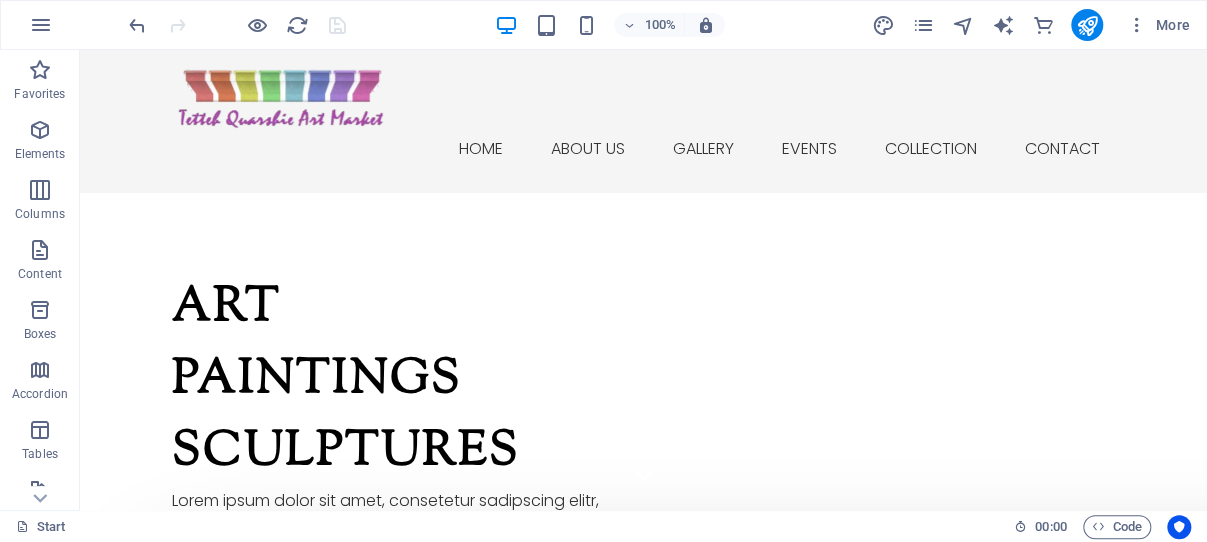 scroll, scrollTop: 0, scrollLeft: 0, axis: both 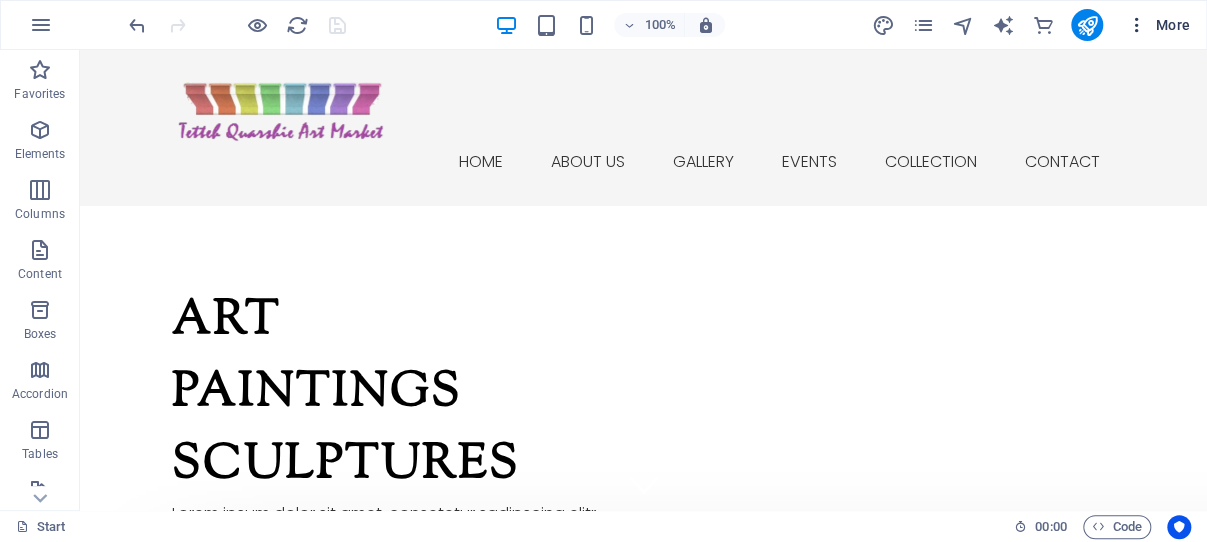 click at bounding box center [1137, 25] 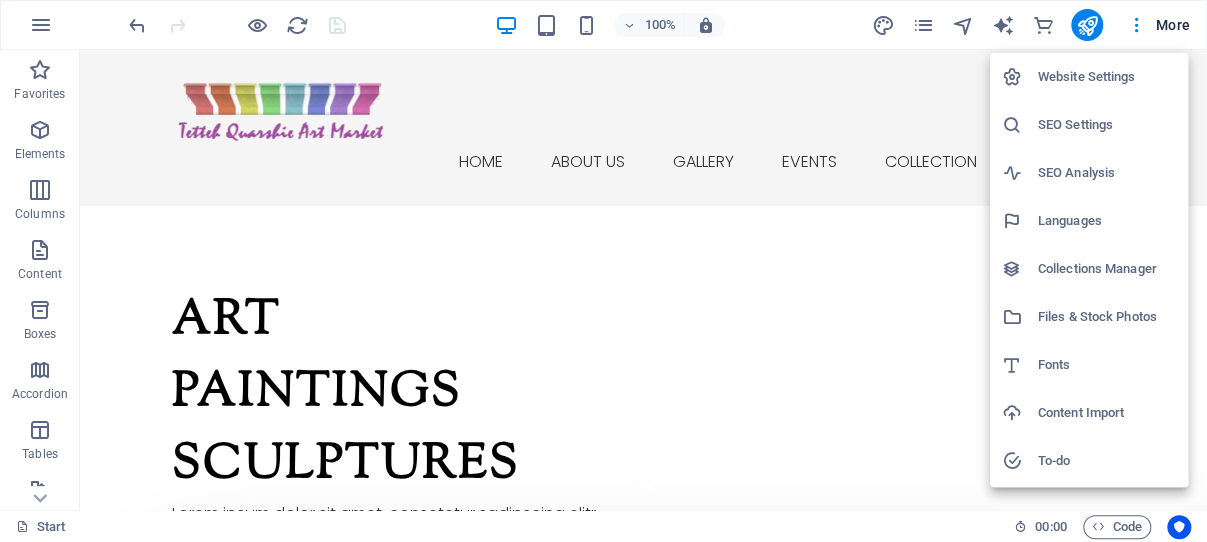 click on "Website Settings" at bounding box center (1107, 77) 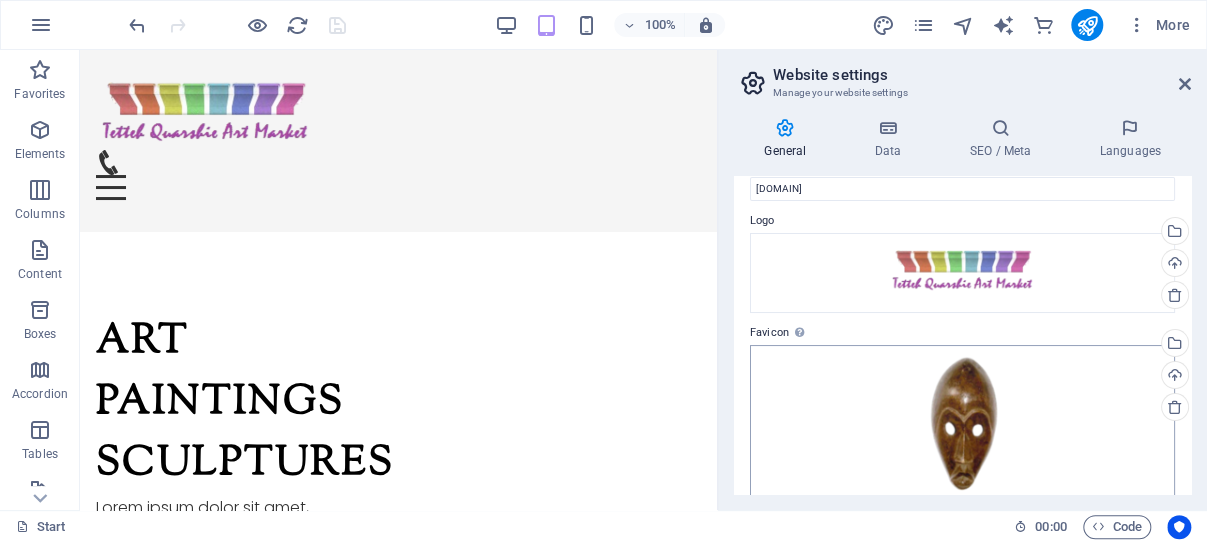 scroll, scrollTop: 0, scrollLeft: 0, axis: both 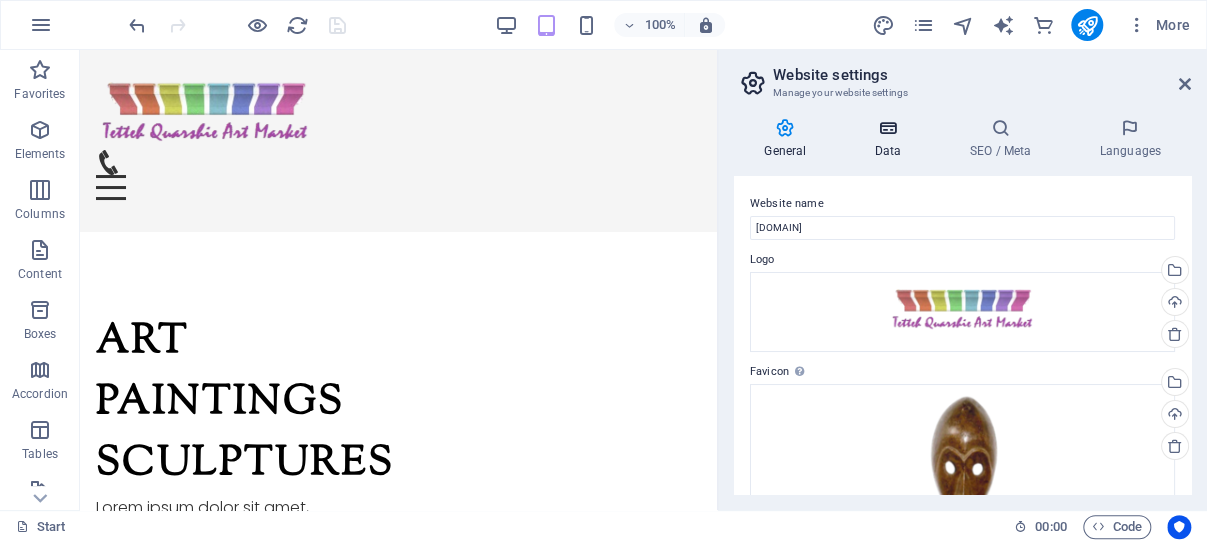 click at bounding box center [887, 128] 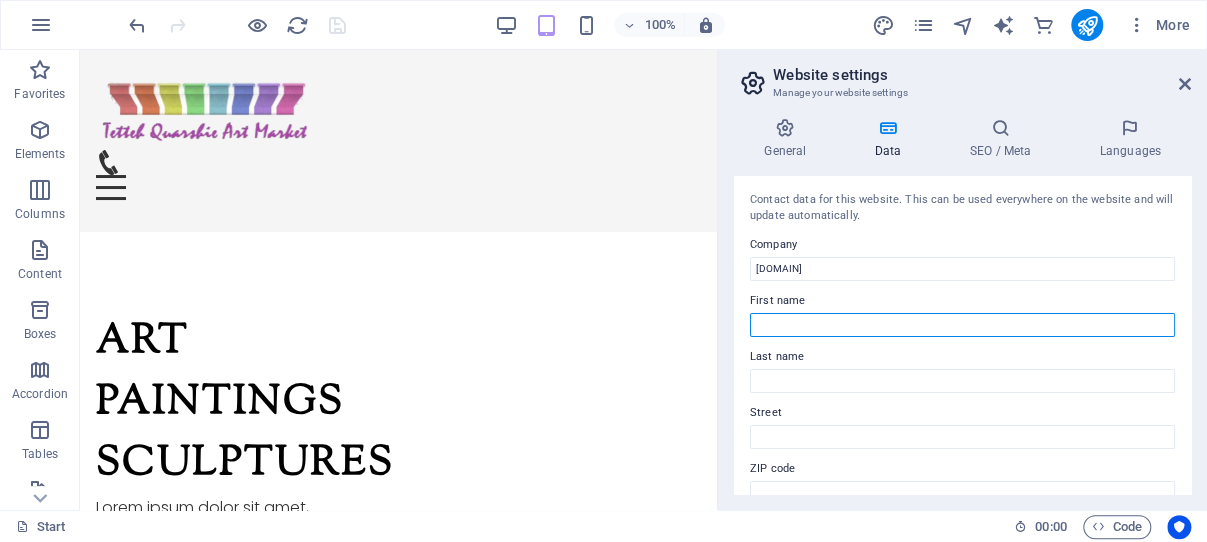 click on "First name" at bounding box center (962, 325) 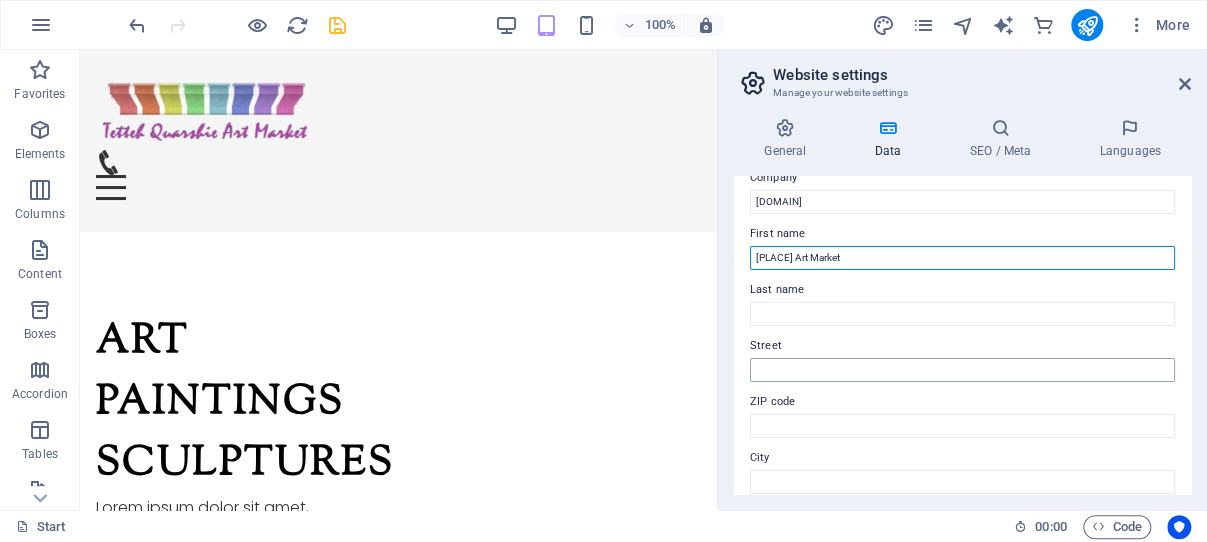 scroll, scrollTop: 95, scrollLeft: 0, axis: vertical 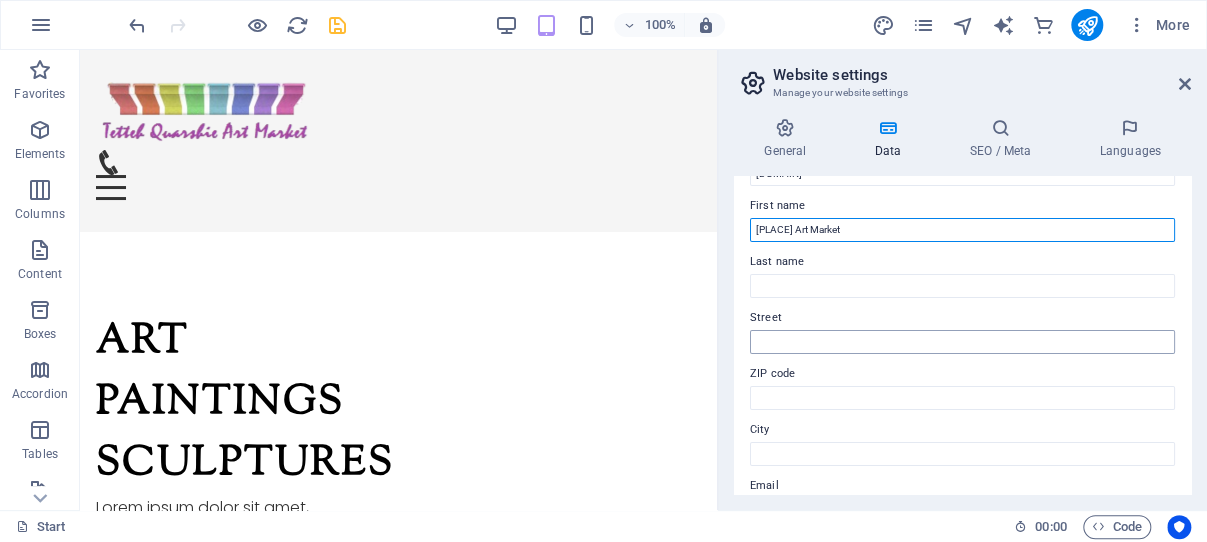 type on "Quarshie Art Market" 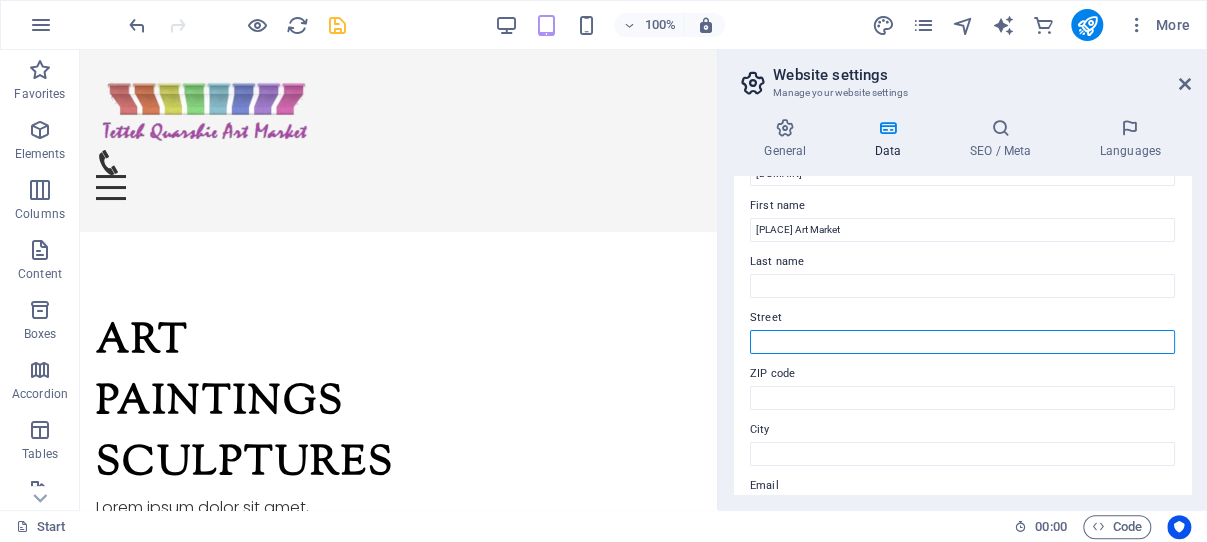 click on "Street" at bounding box center [962, 342] 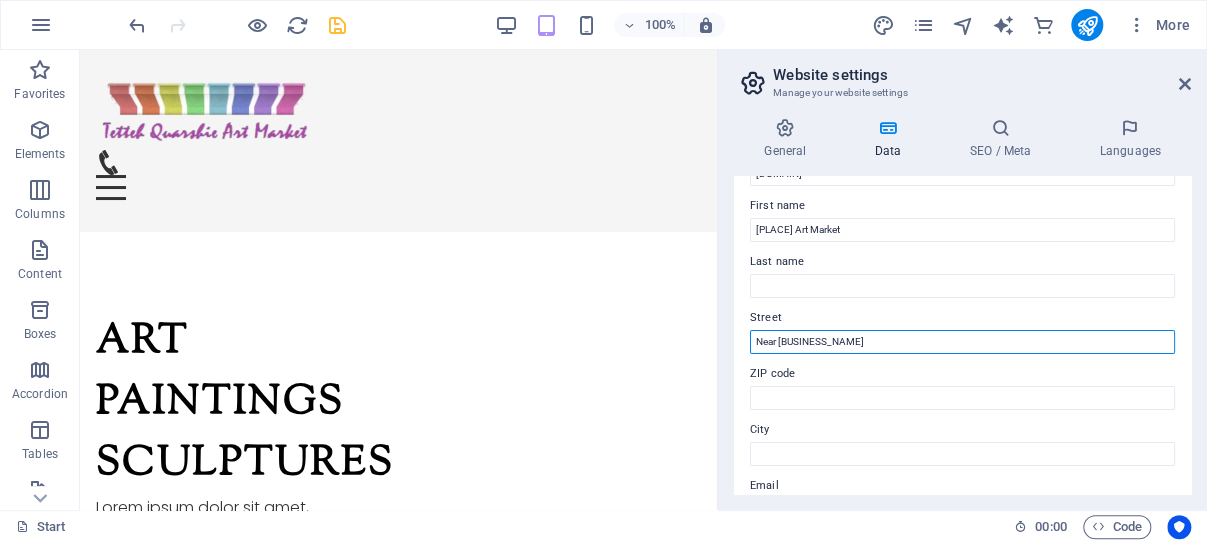 click on "Ner Shoprite" at bounding box center [962, 342] 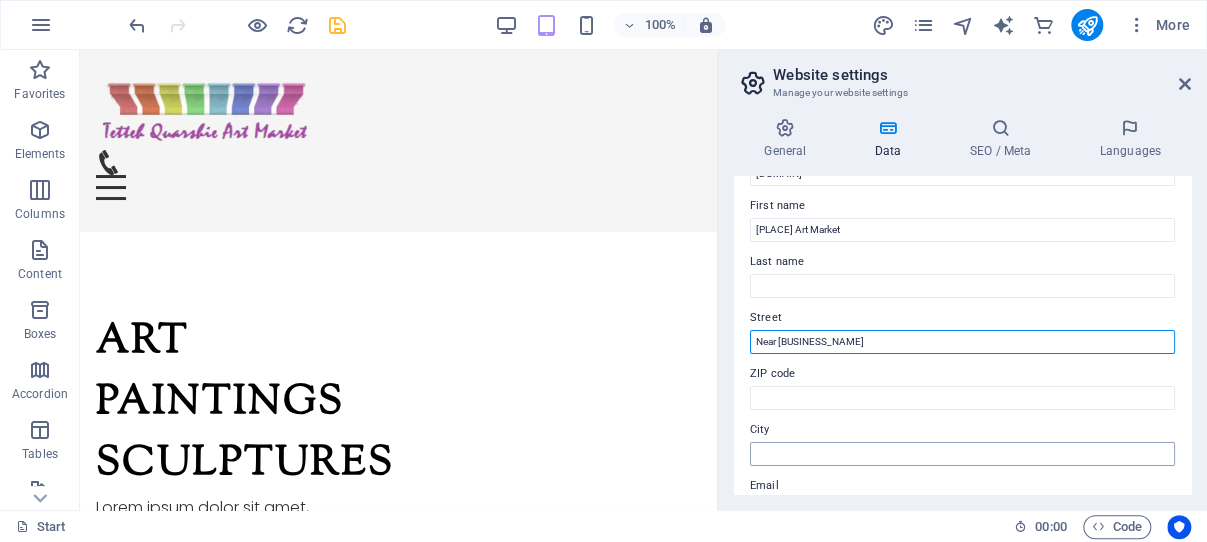 type on "Near Shoprite" 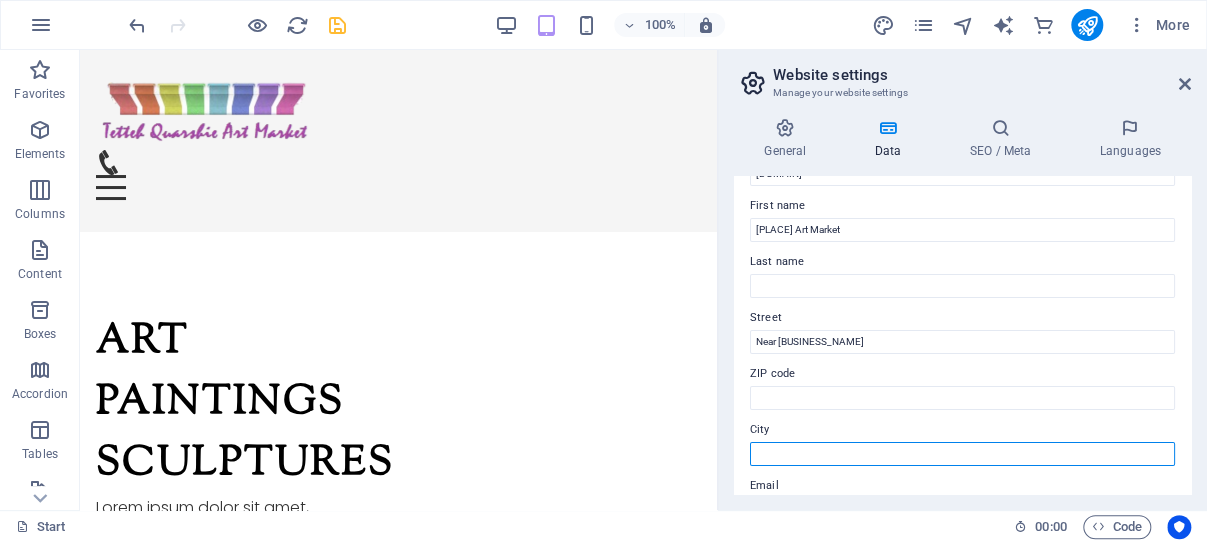 click on "City" at bounding box center (962, 454) 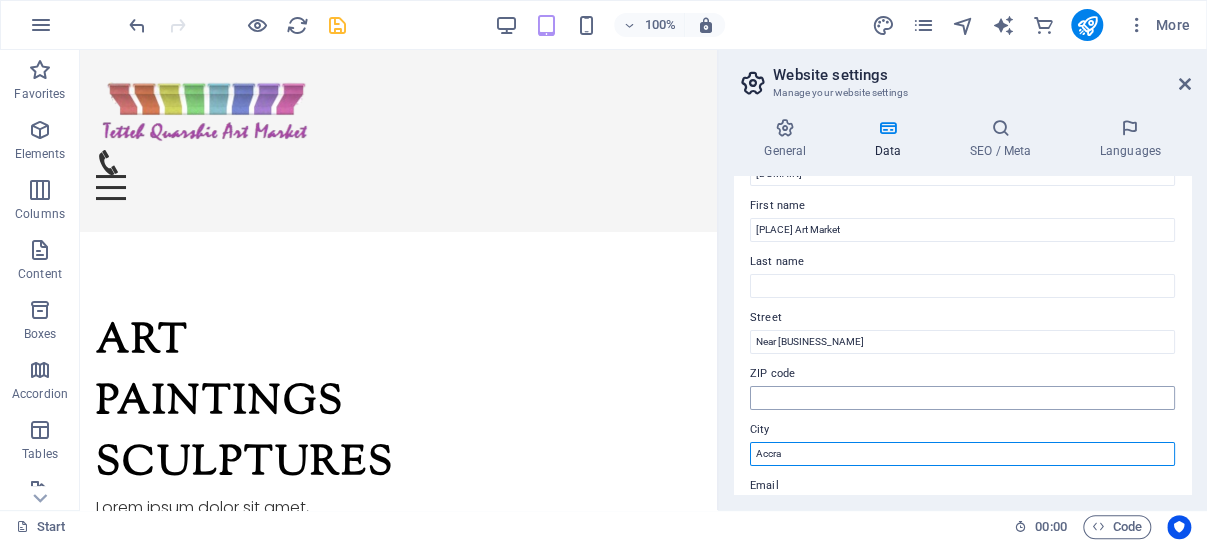 type on "Accra" 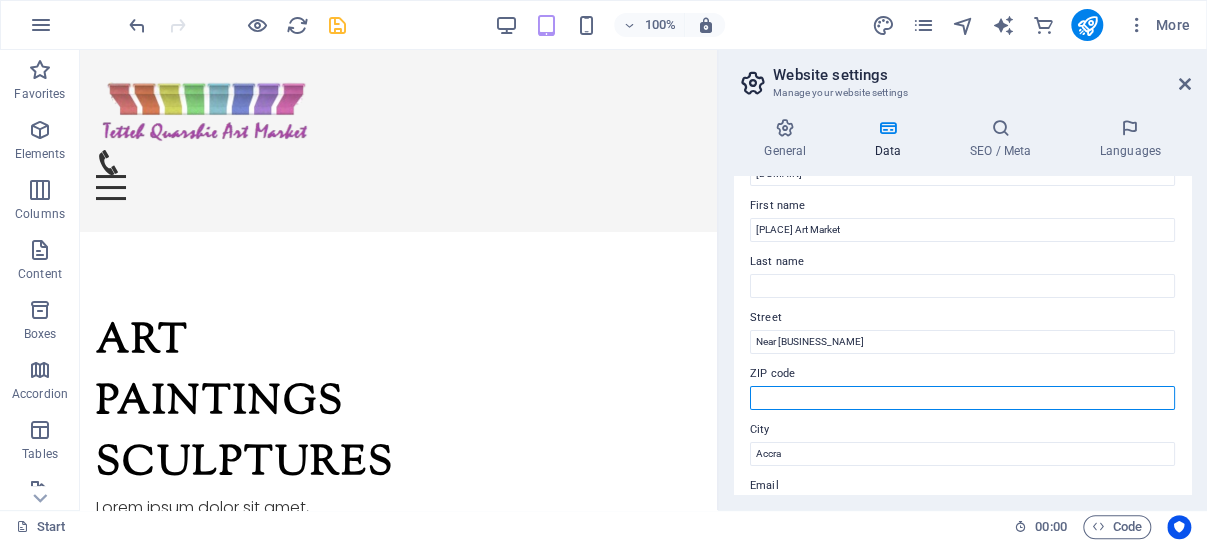 click on "ZIP code" at bounding box center (962, 398) 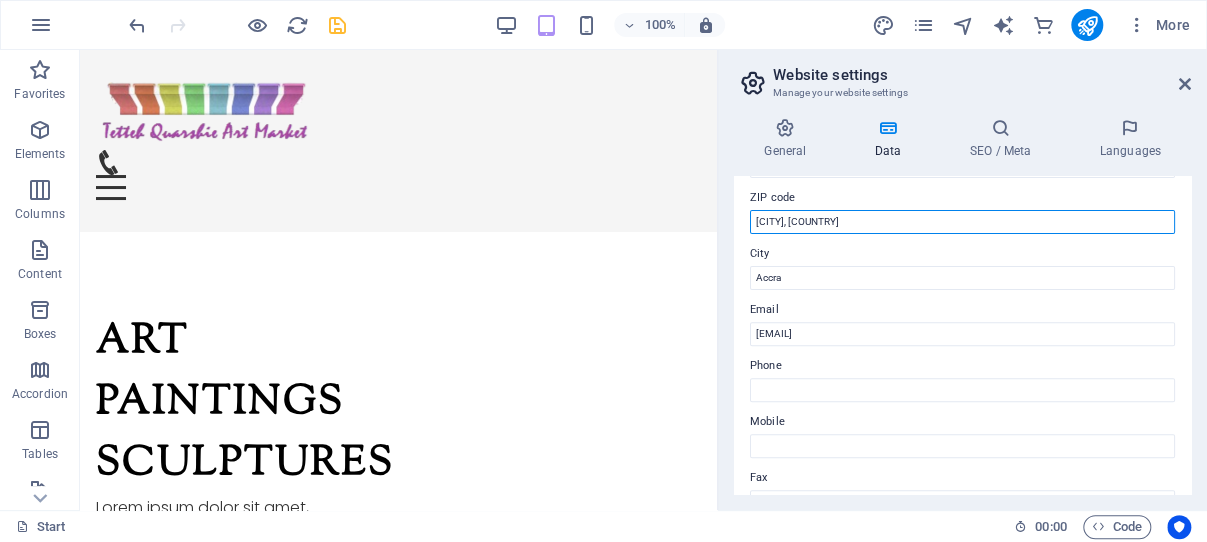 scroll, scrollTop: 286, scrollLeft: 0, axis: vertical 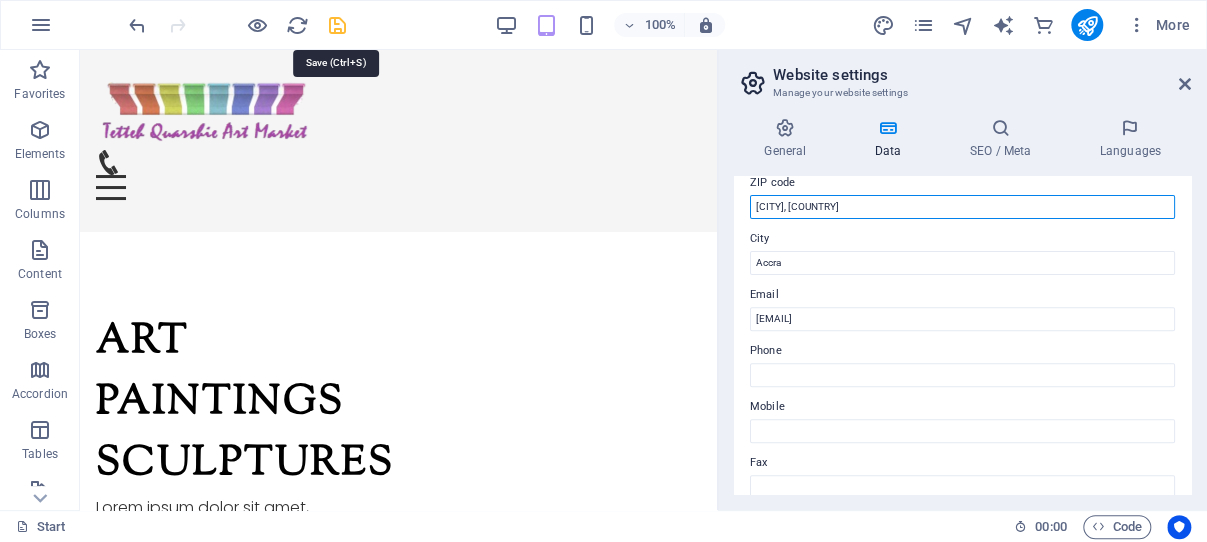 type on "Accra, Ghana" 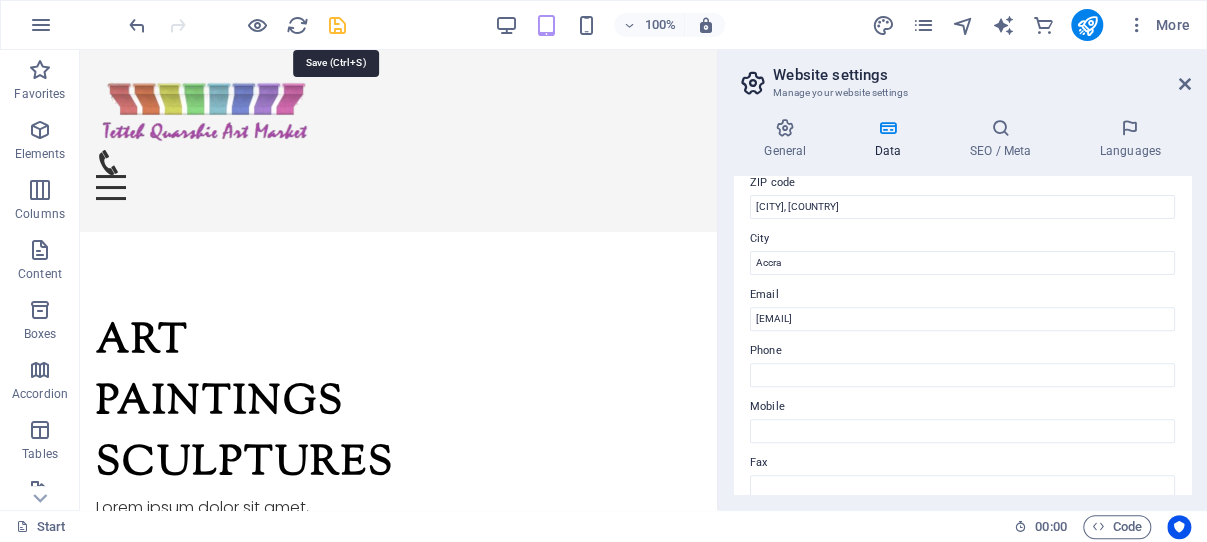 click at bounding box center (337, 25) 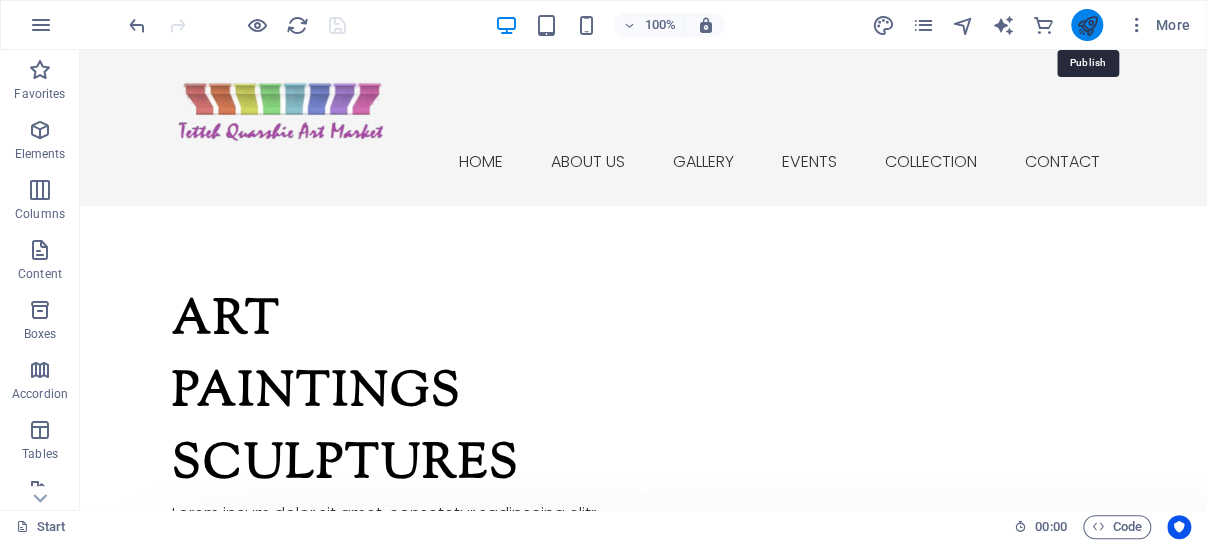 click at bounding box center (1086, 25) 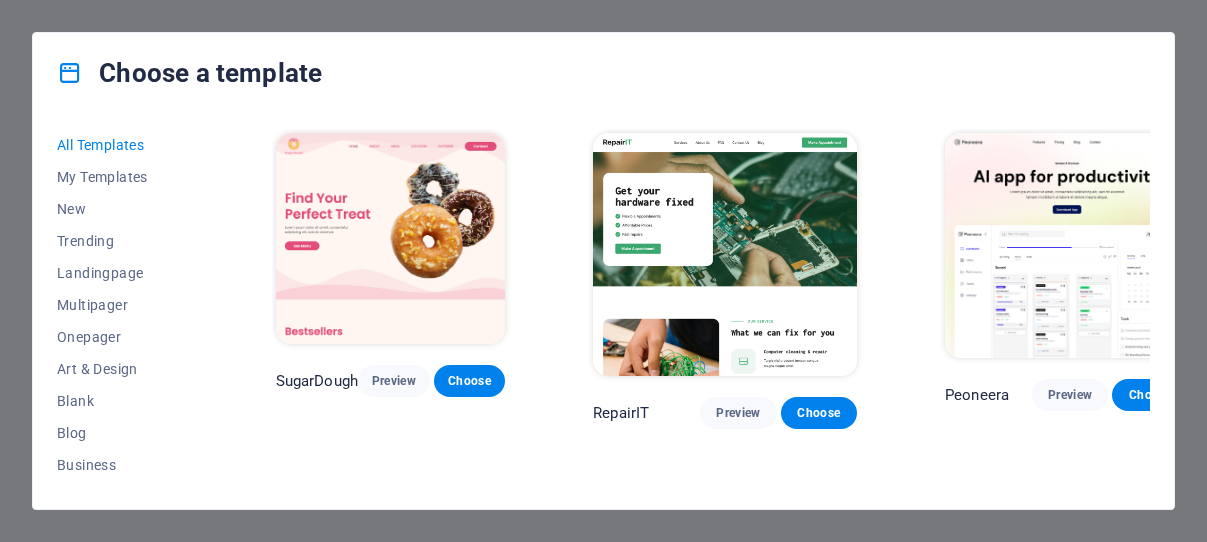 scroll, scrollTop: 0, scrollLeft: 0, axis: both 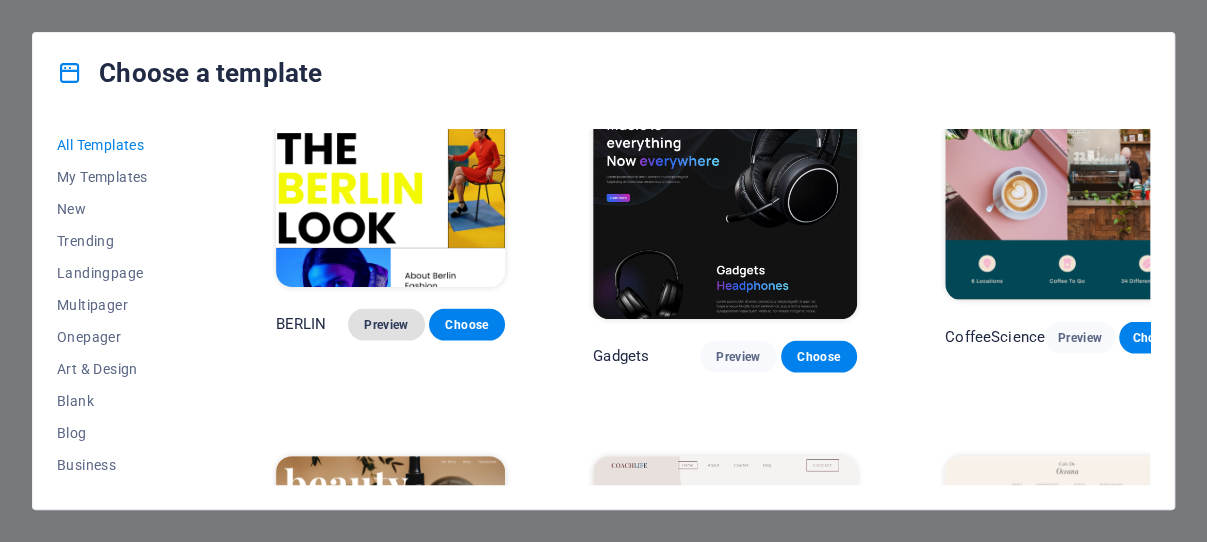click on "Preview" at bounding box center [386, 324] 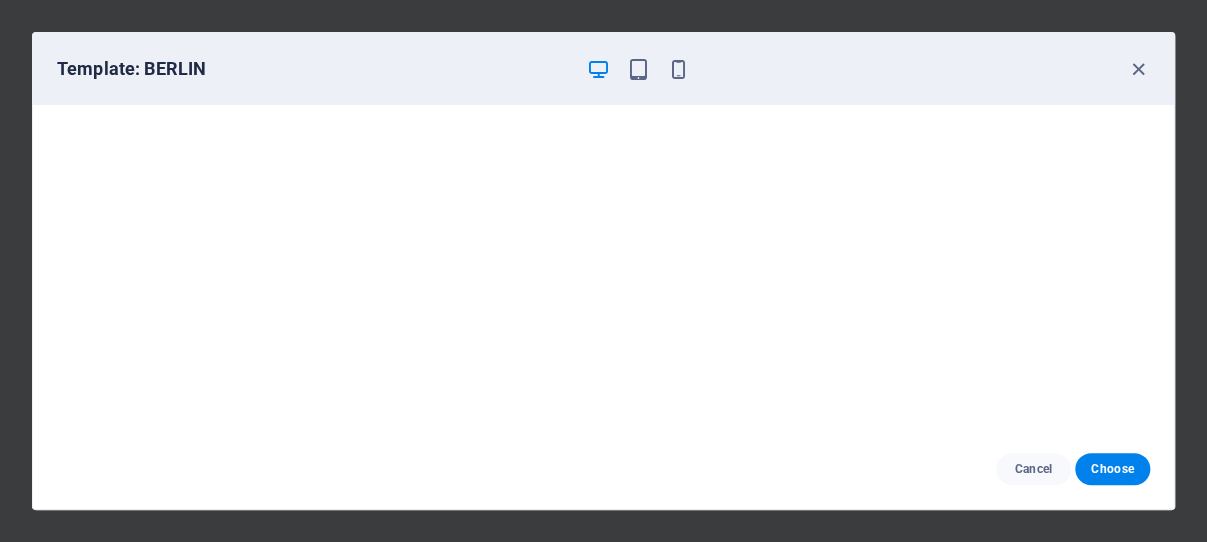 scroll, scrollTop: 4, scrollLeft: 0, axis: vertical 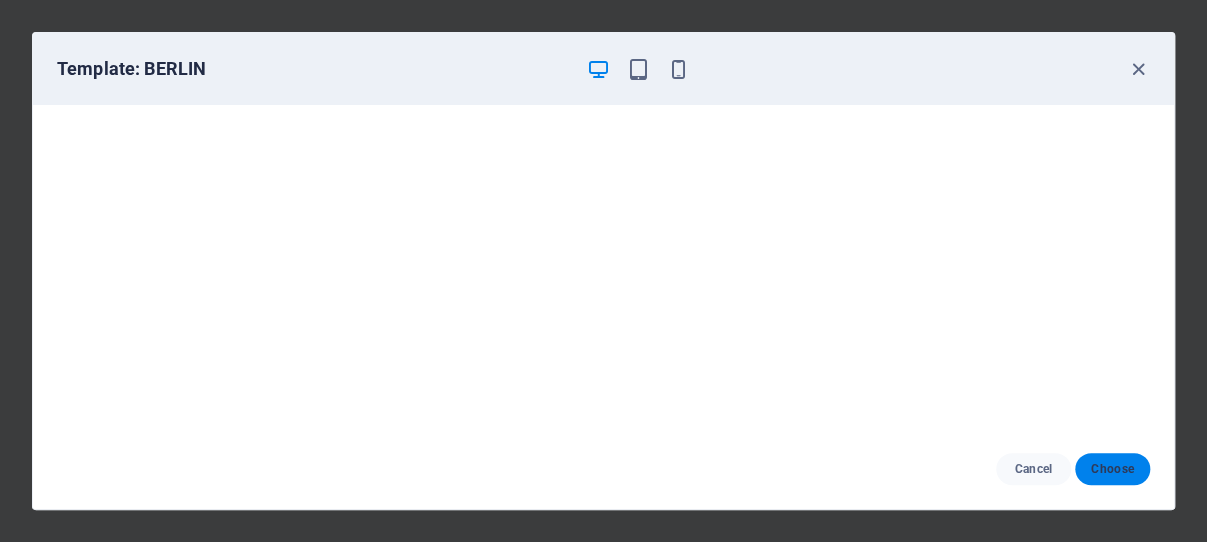 click on "Choose" at bounding box center (1112, 469) 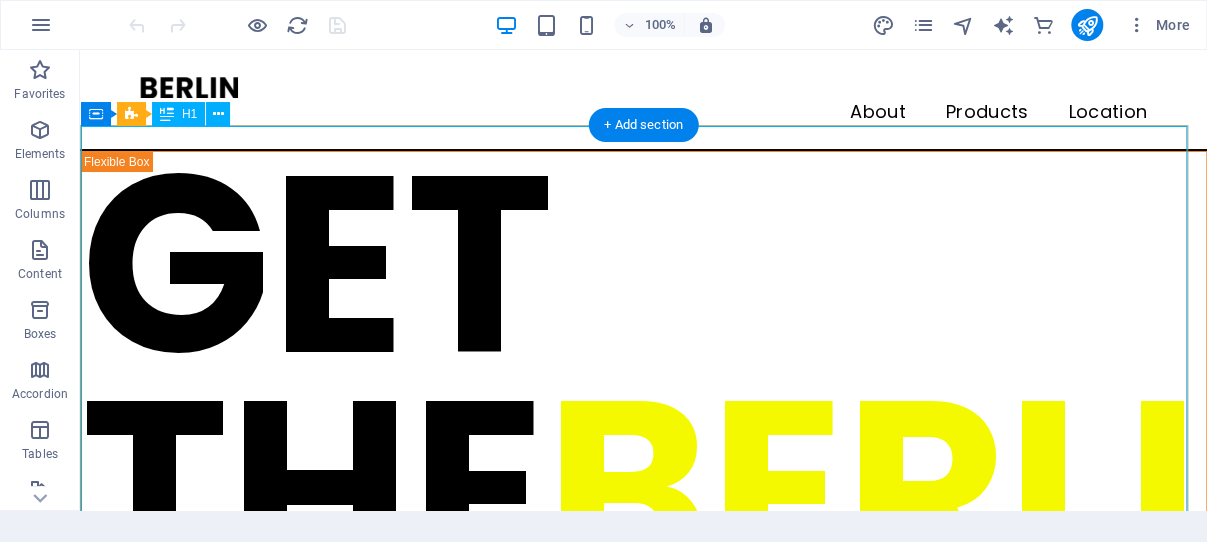 scroll, scrollTop: 0, scrollLeft: 0, axis: both 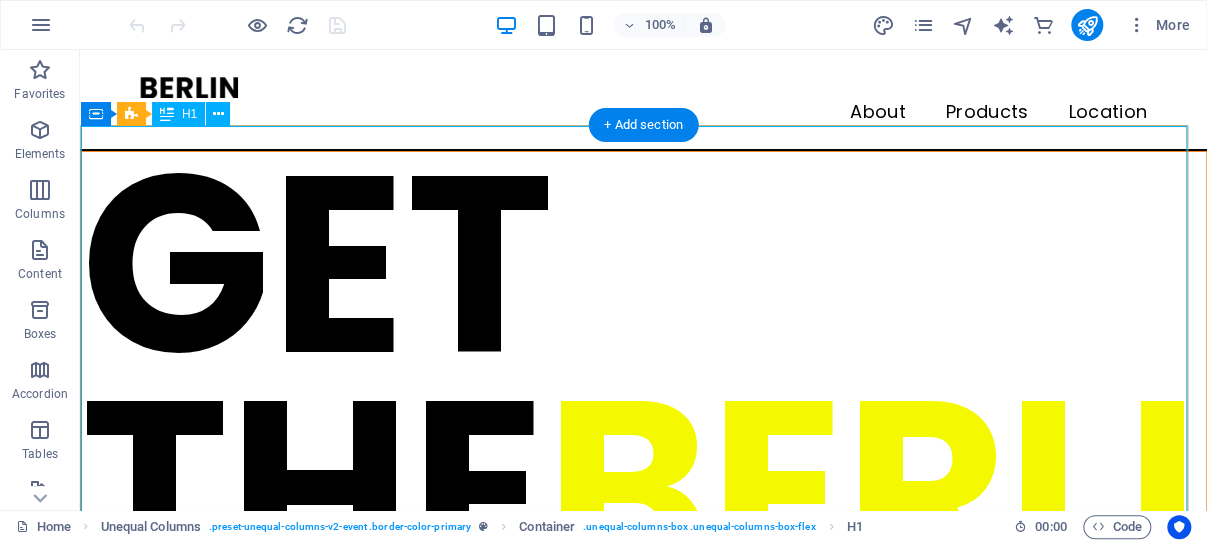 click on "GET THE  Berlin  LOOK" at bounding box center [643, 377] 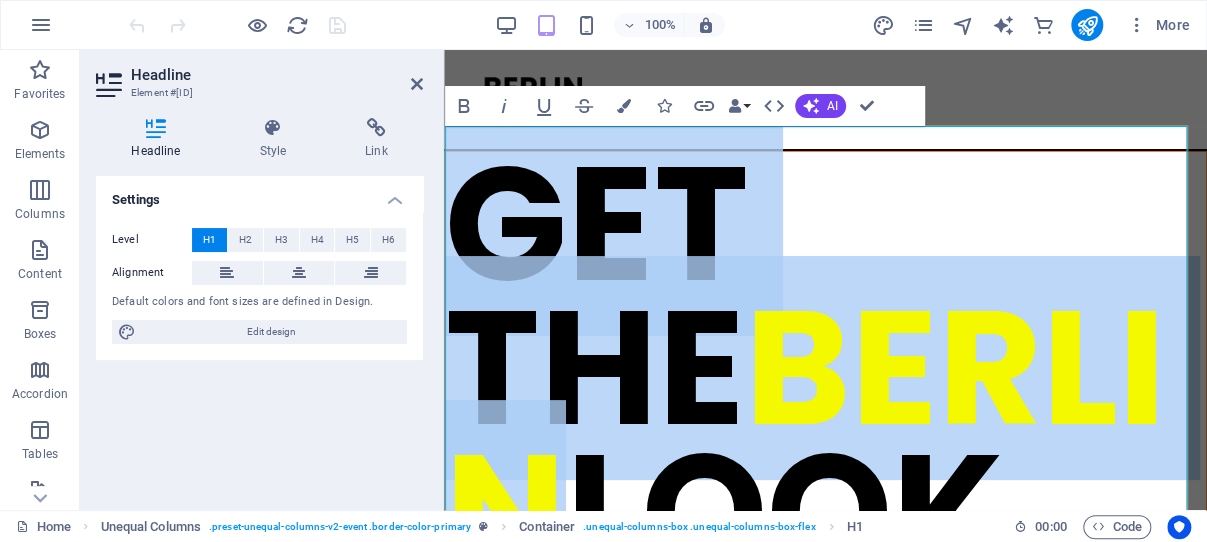 click on "BERLIN" at bounding box center (805, 440) 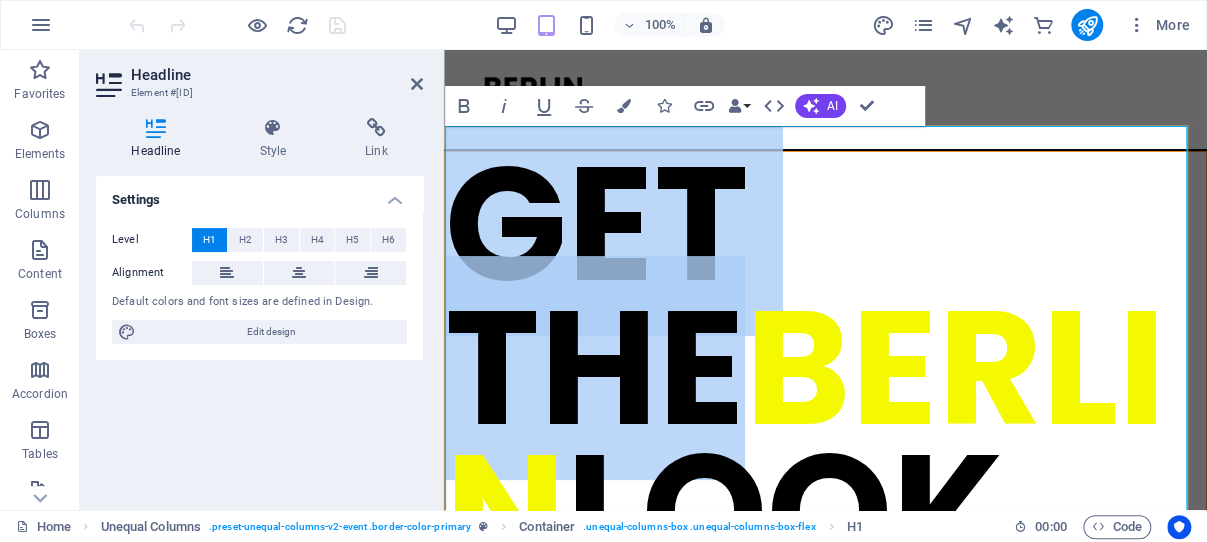 drag, startPoint x: 1072, startPoint y: 197, endPoint x: 496, endPoint y: 210, distance: 576.14667 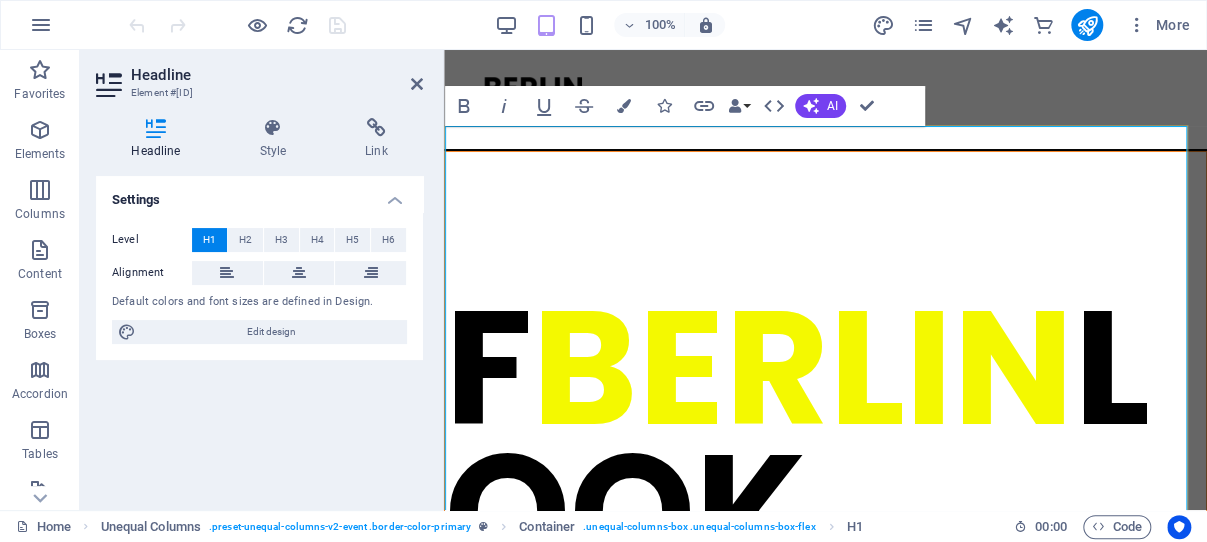 type 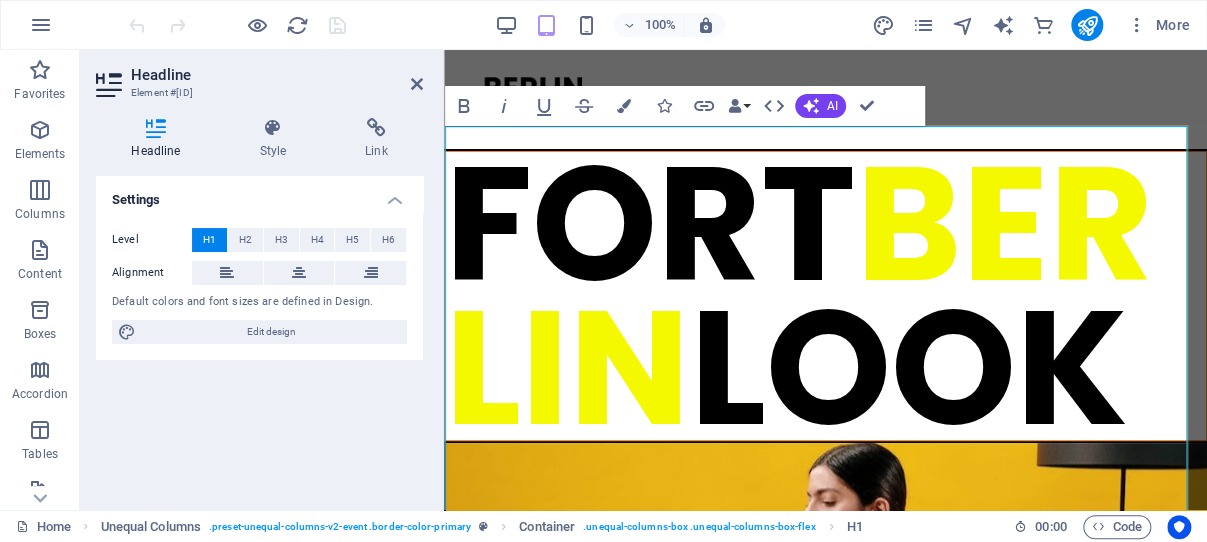 click on "BERLIN" at bounding box center [799, 296] 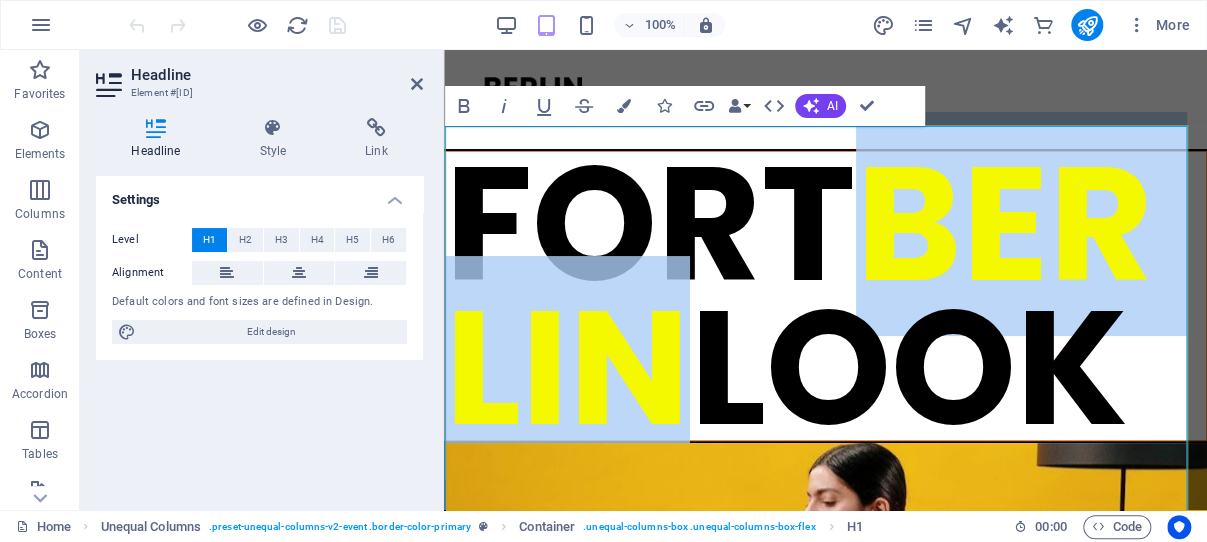 click on "BERLIN" at bounding box center [799, 296] 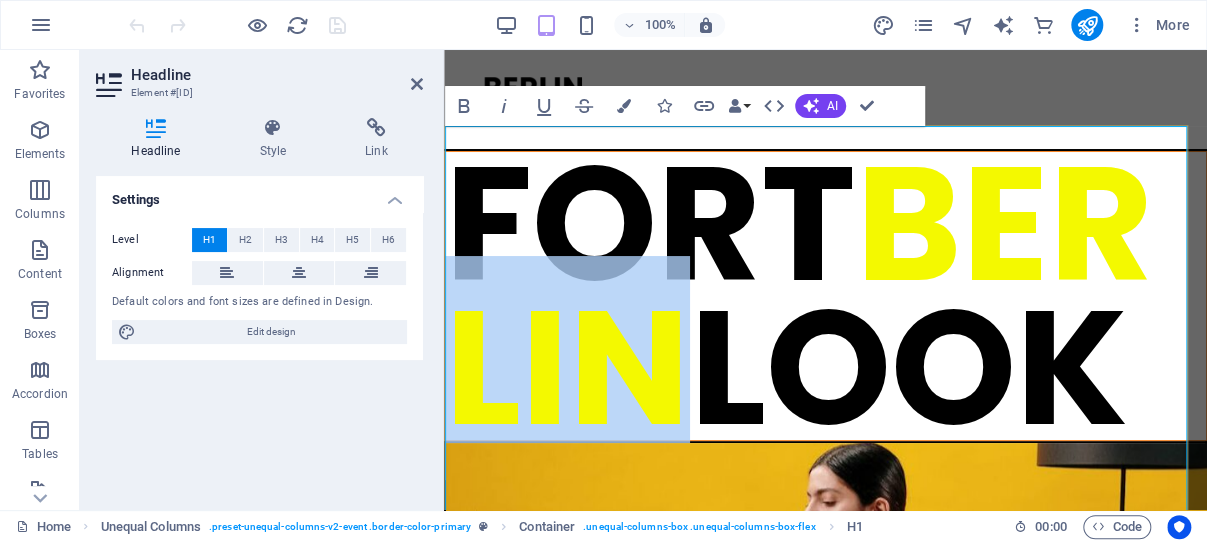 drag, startPoint x: 974, startPoint y: 332, endPoint x: 700, endPoint y: 339, distance: 274.08942 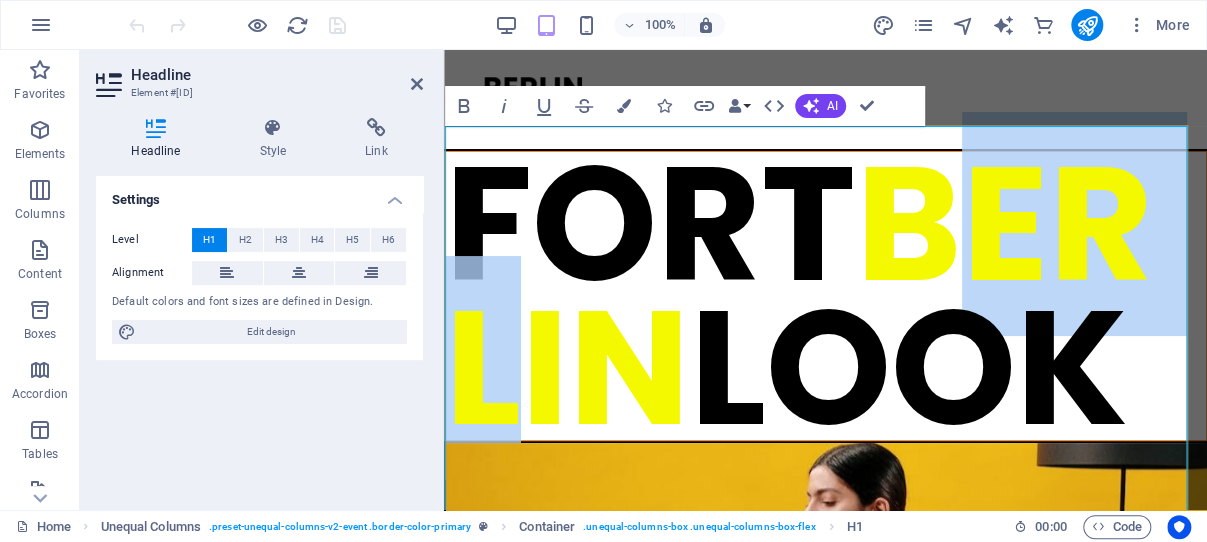drag, startPoint x: 556, startPoint y: 340, endPoint x: 829, endPoint y: 347, distance: 273.08972 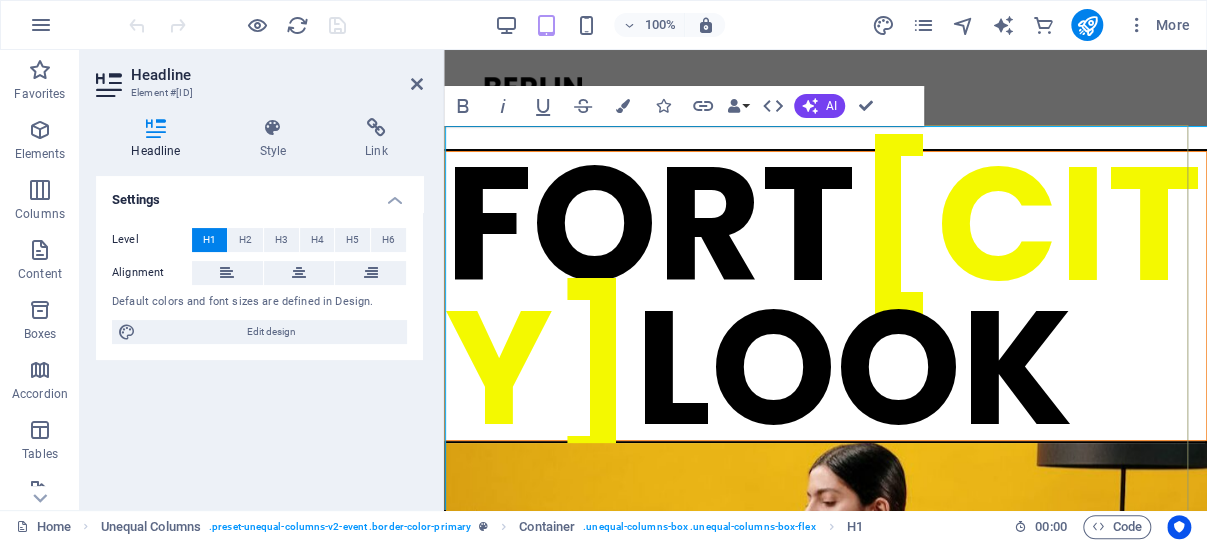 scroll, scrollTop: 0, scrollLeft: 62, axis: horizontal 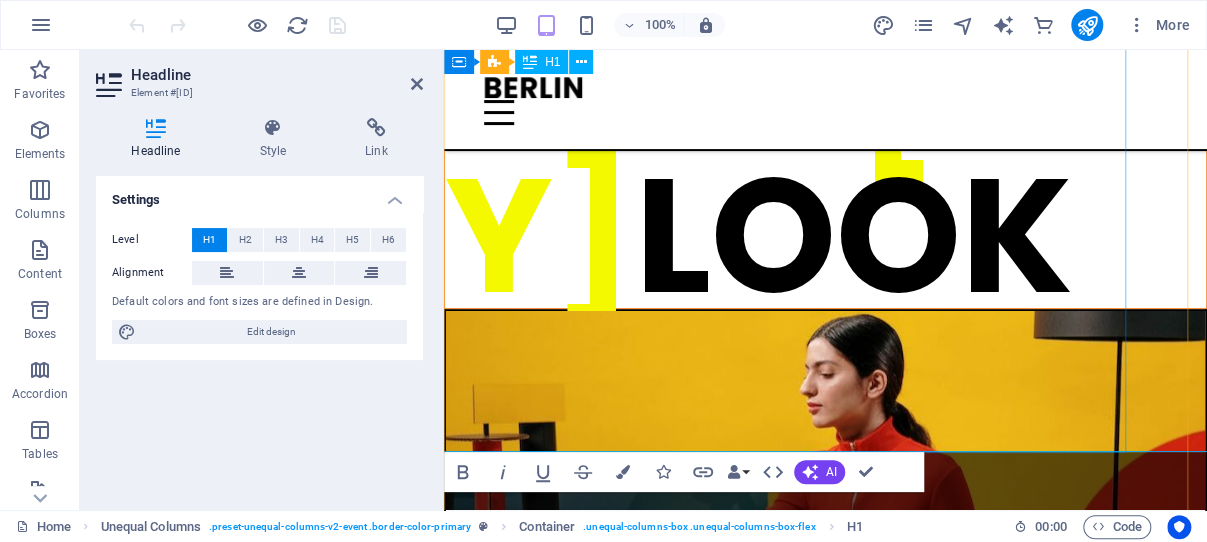 drag, startPoint x: 844, startPoint y: 361, endPoint x: 572, endPoint y: 398, distance: 274.505 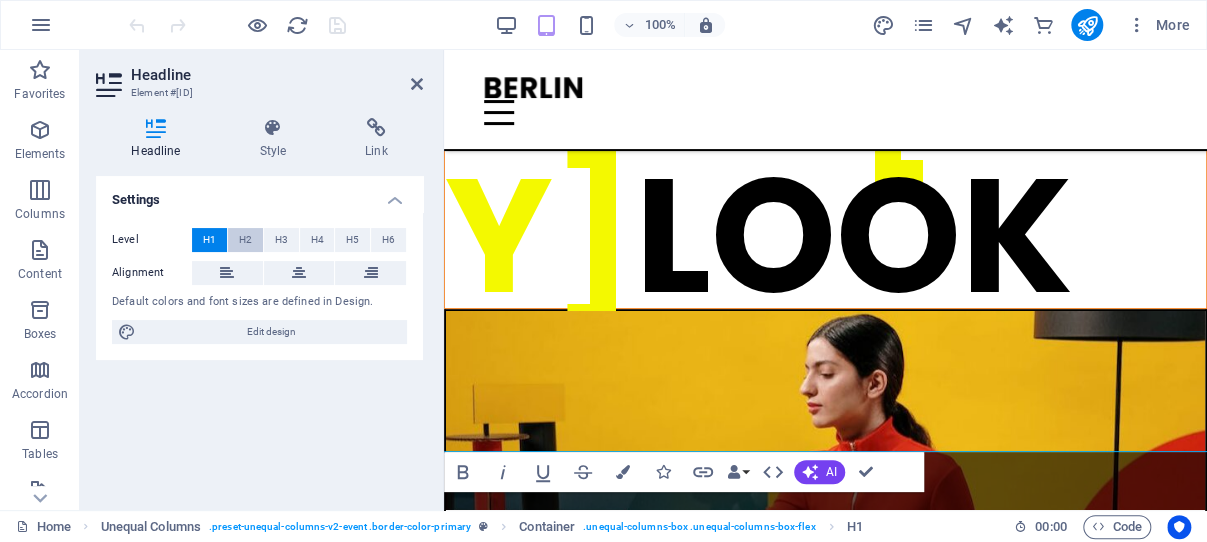click on "H2" at bounding box center [245, 240] 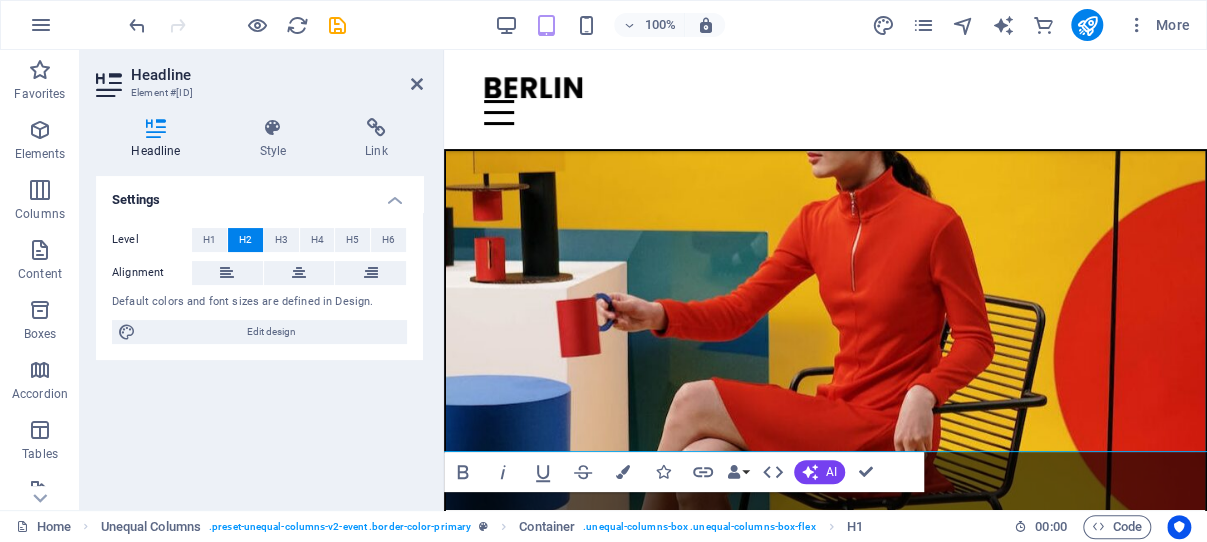 scroll, scrollTop: 0, scrollLeft: 0, axis: both 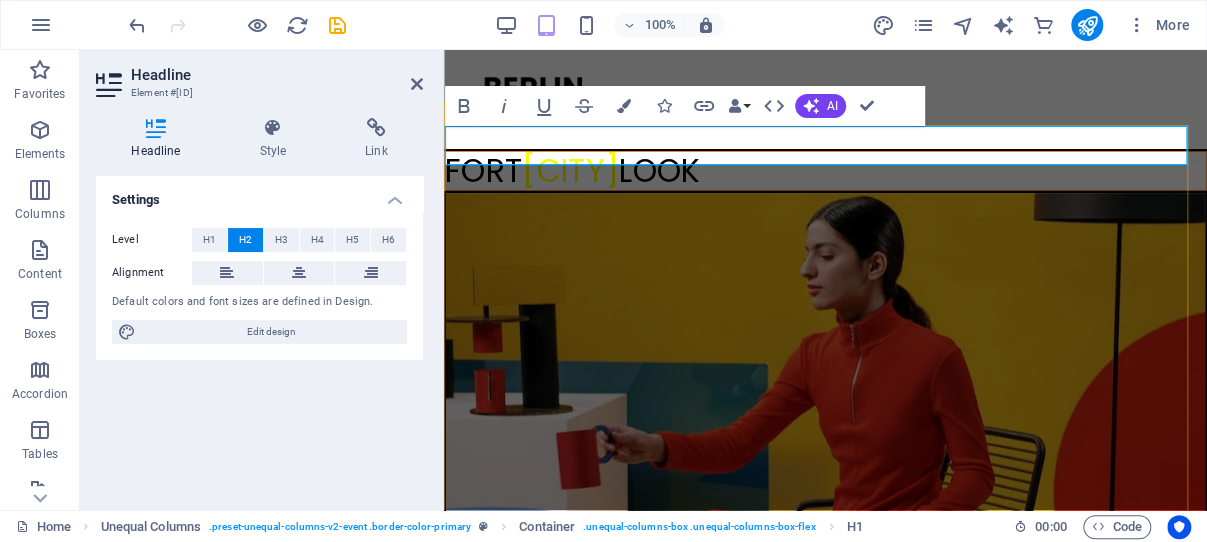 click on "BATENSTEIN" at bounding box center (570, 170) 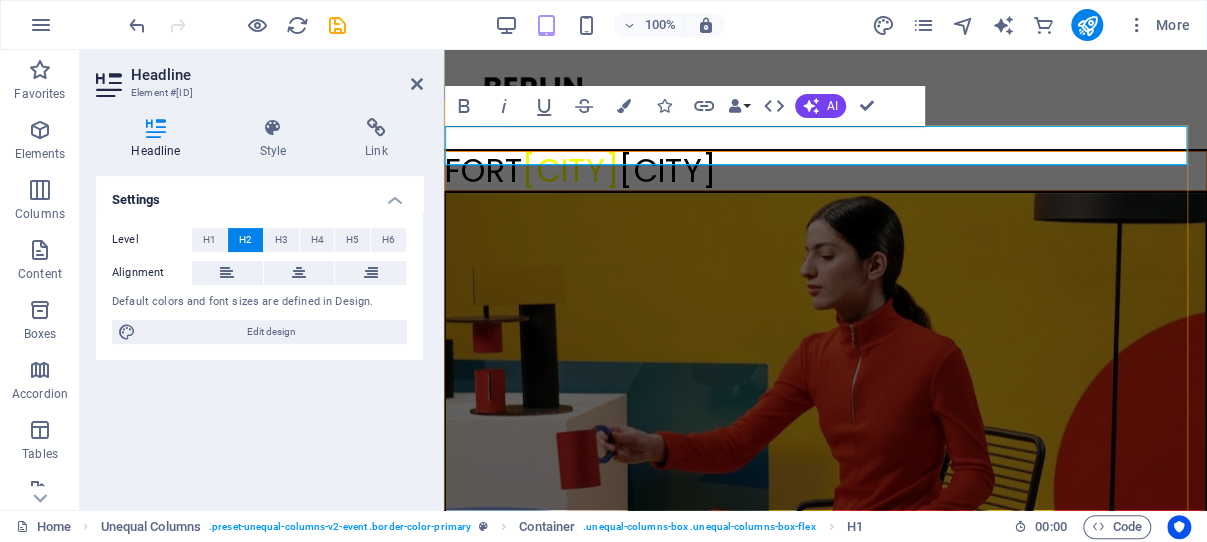 click on "FORT  BATENSTEIN  LBUTRE" at bounding box center [825, 171] 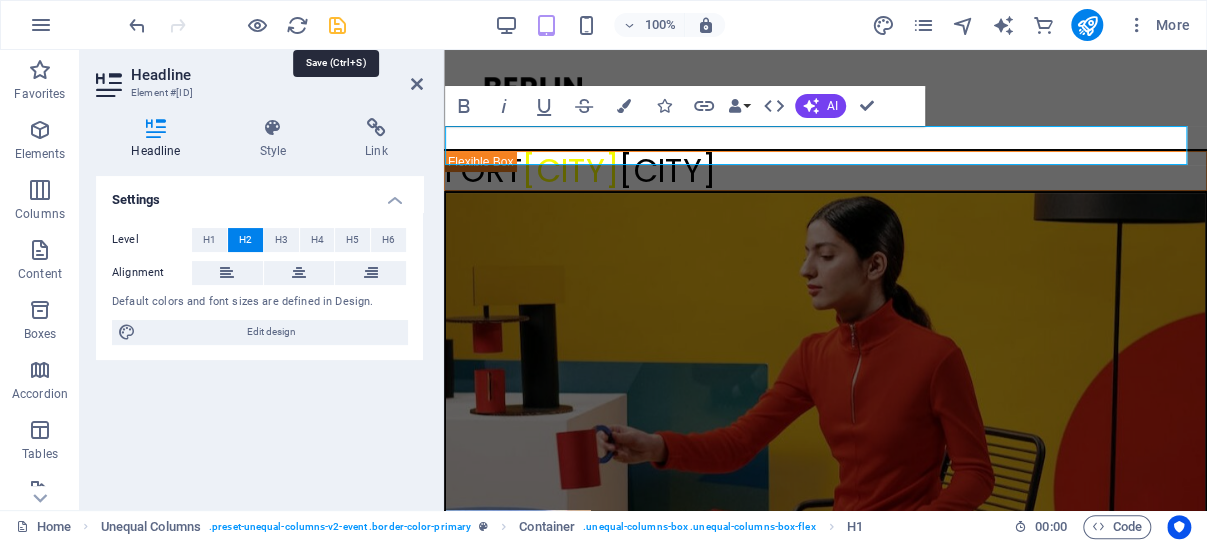 click at bounding box center [337, 25] 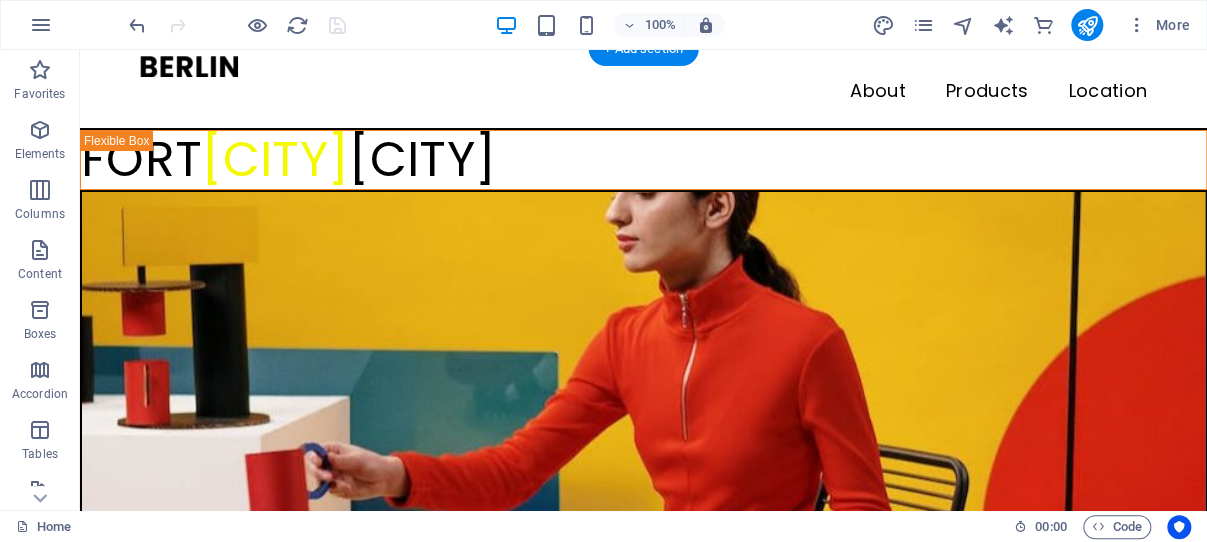 scroll, scrollTop: 0, scrollLeft: 0, axis: both 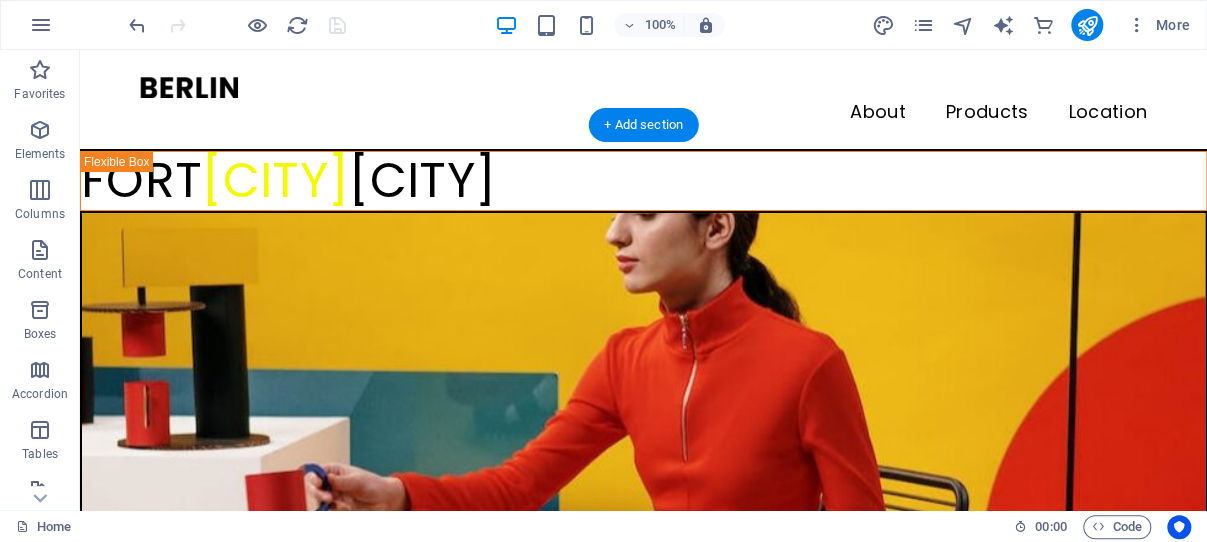 click at bounding box center [643, 613] 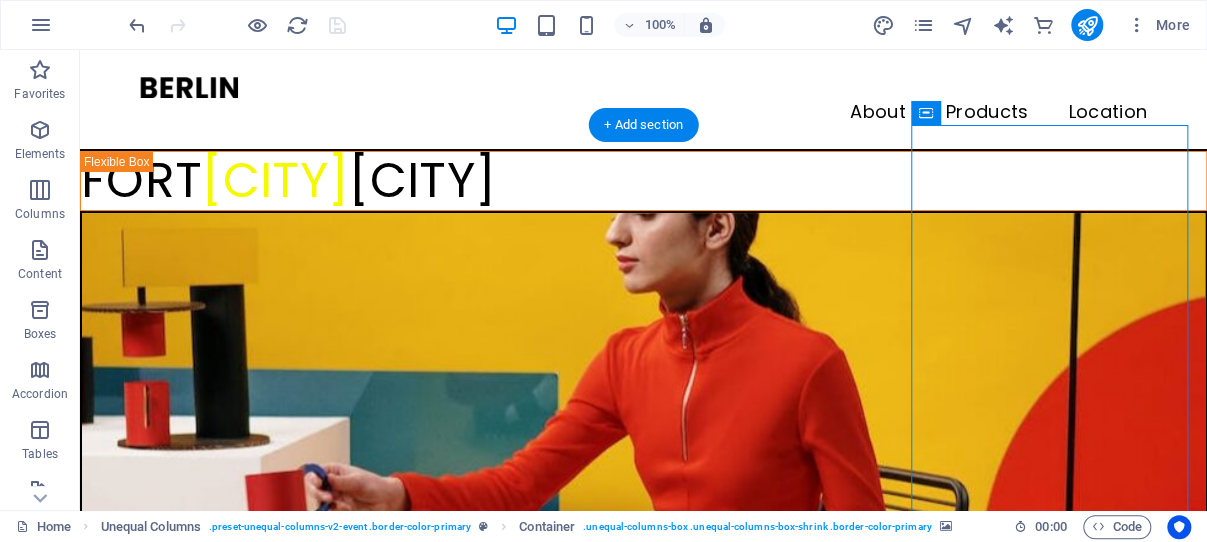 click at bounding box center [643, 613] 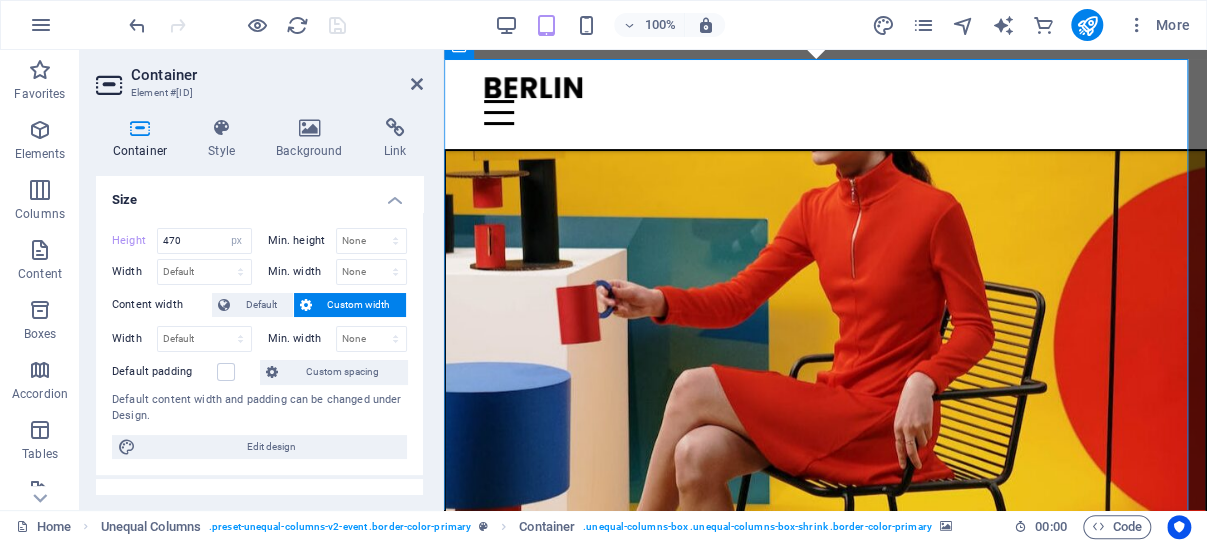 scroll, scrollTop: 106, scrollLeft: 0, axis: vertical 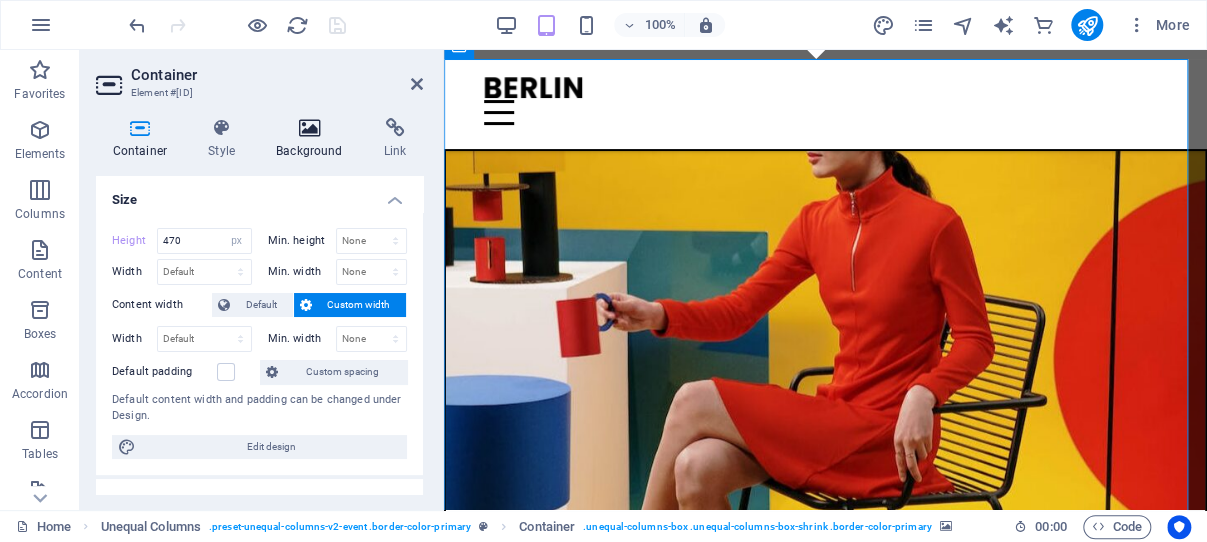click at bounding box center [310, 128] 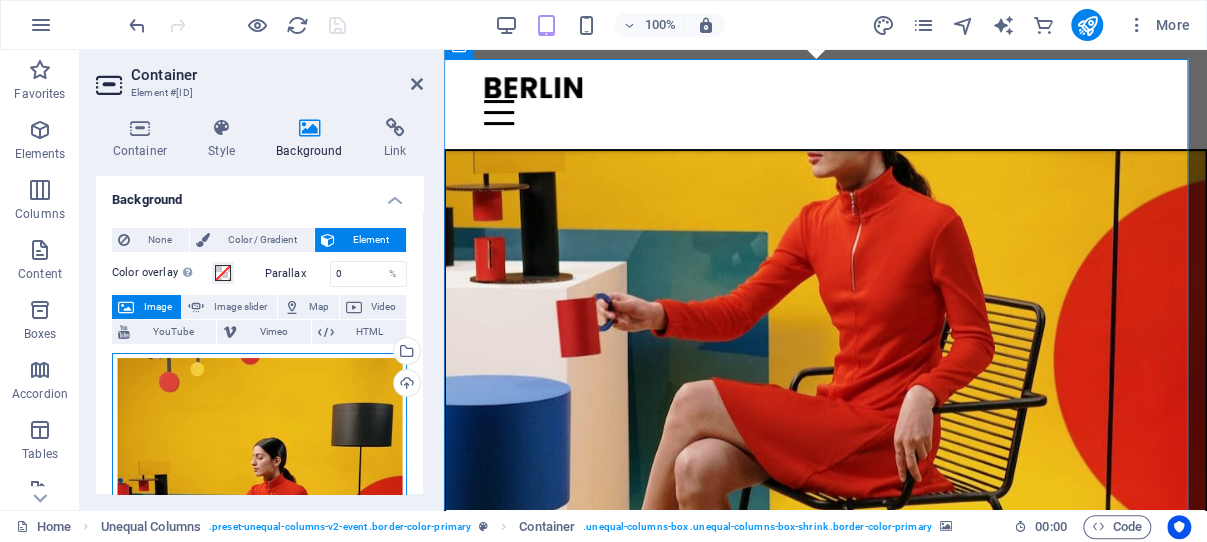 click on "Drag files here, click to choose files or select files from Files or our free stock photos & videos" at bounding box center (259, 550) 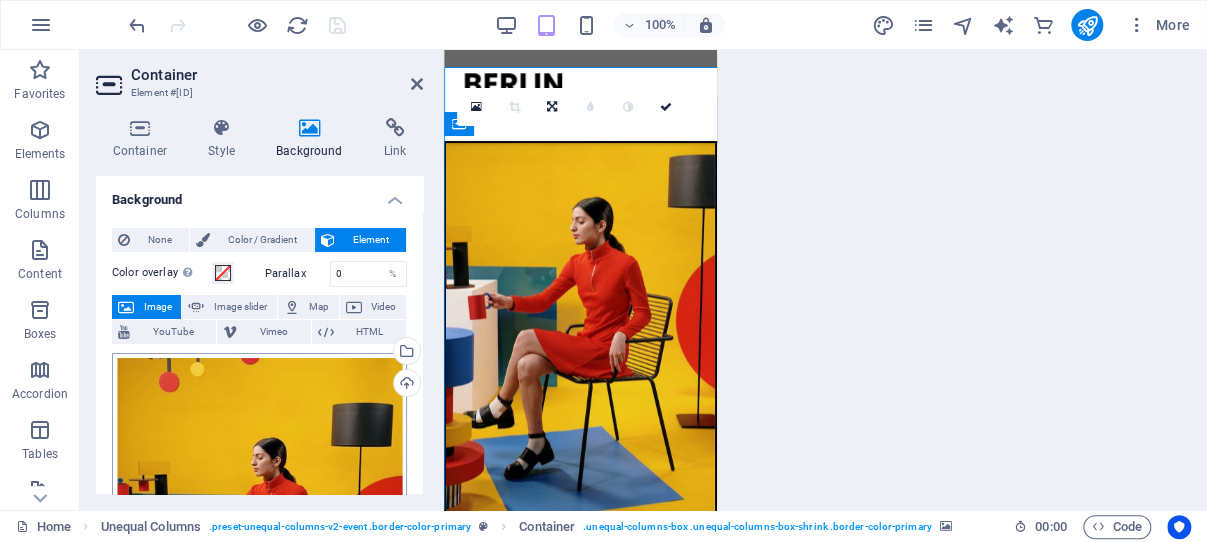 click on "fortbatenstein.ghana-net.com Home Favorites Elements Columns Content Boxes Accordion Tables Features Images Slider Header Footer Forms Marketing Collections Commerce Container Element #ed-824119690
Container Style Background Link Size Height 470 Default px rem % vh vw Min. height None px rem % vh vw Width Default px rem % em vh vw Min. width None px rem % vh vw Content width Default Custom width Width Default px rem % em vh vw Min. width None px rem % vh vw Default padding Custom spacing Default content width and padding can be changed under Design. Edit design Layout (Flexbox) Alignment Determines the flex direction. Default Main axis Determine how elements should behave along the main axis inside this container (justify content). Default Side axis Control the vertical direction of the element inside of the container (align items). Default Wrap Default On Off Fill Default Accessibility Role None Alert Article Fan" at bounding box center (603, 271) 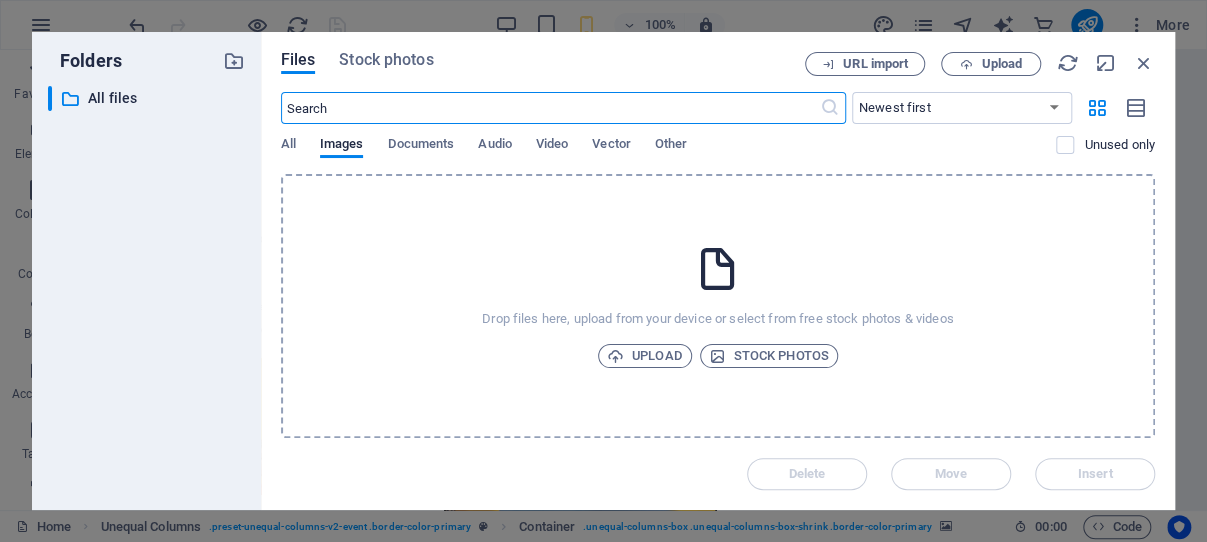 scroll, scrollTop: 98, scrollLeft: 0, axis: vertical 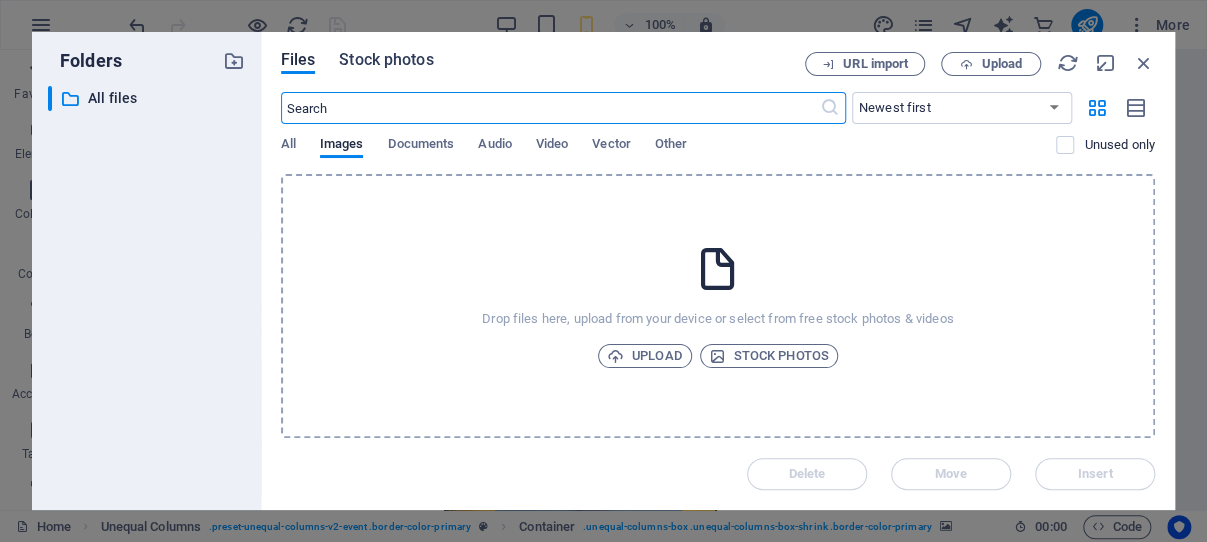 click on "Stock photos" at bounding box center [386, 60] 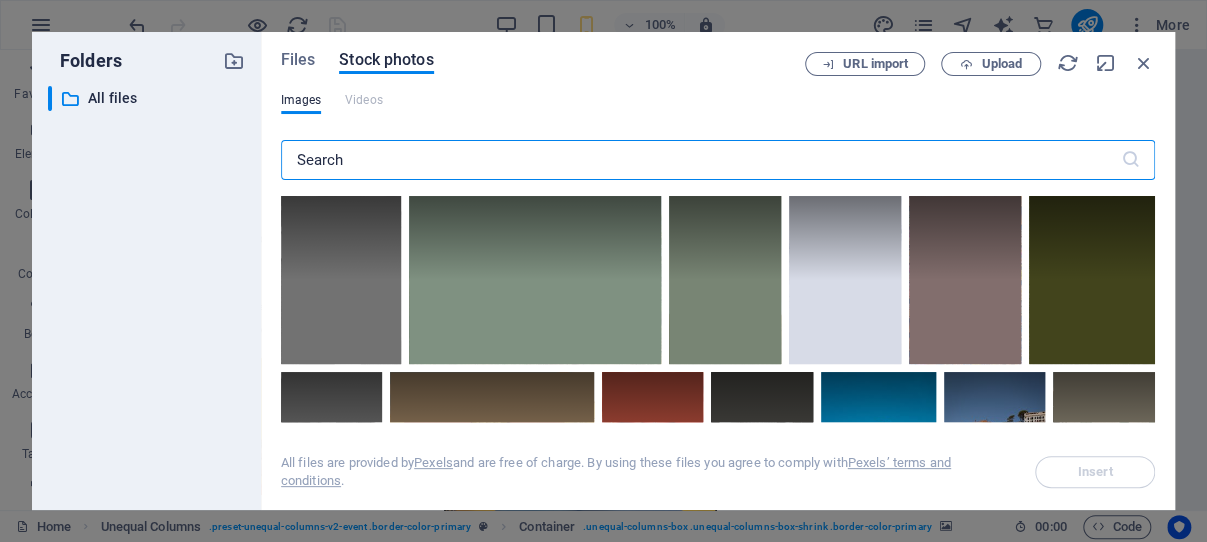 click at bounding box center (701, 160) 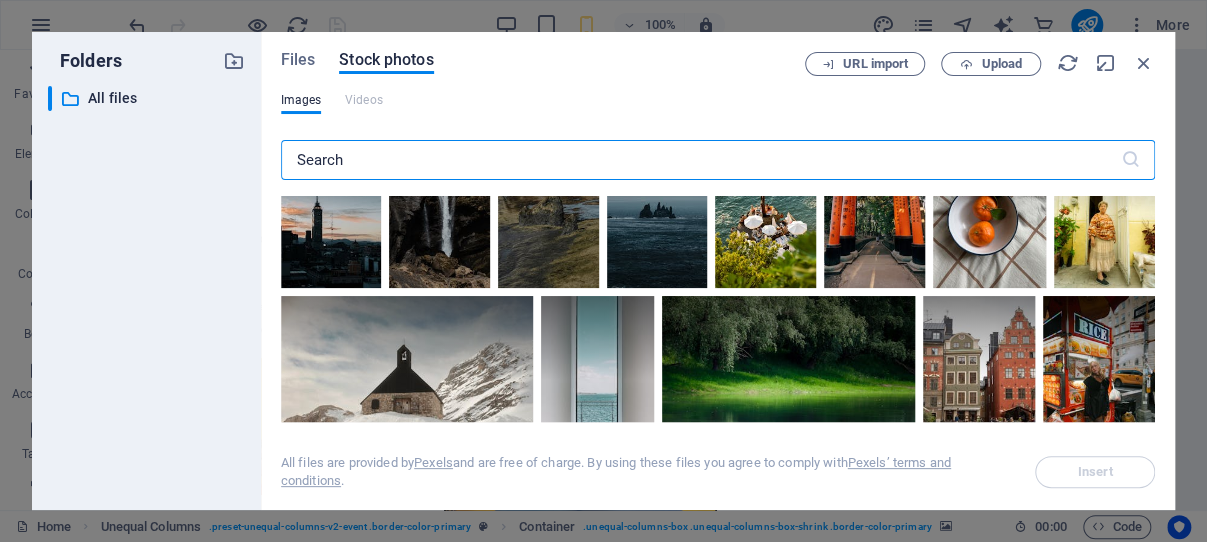 scroll, scrollTop: 2671, scrollLeft: 0, axis: vertical 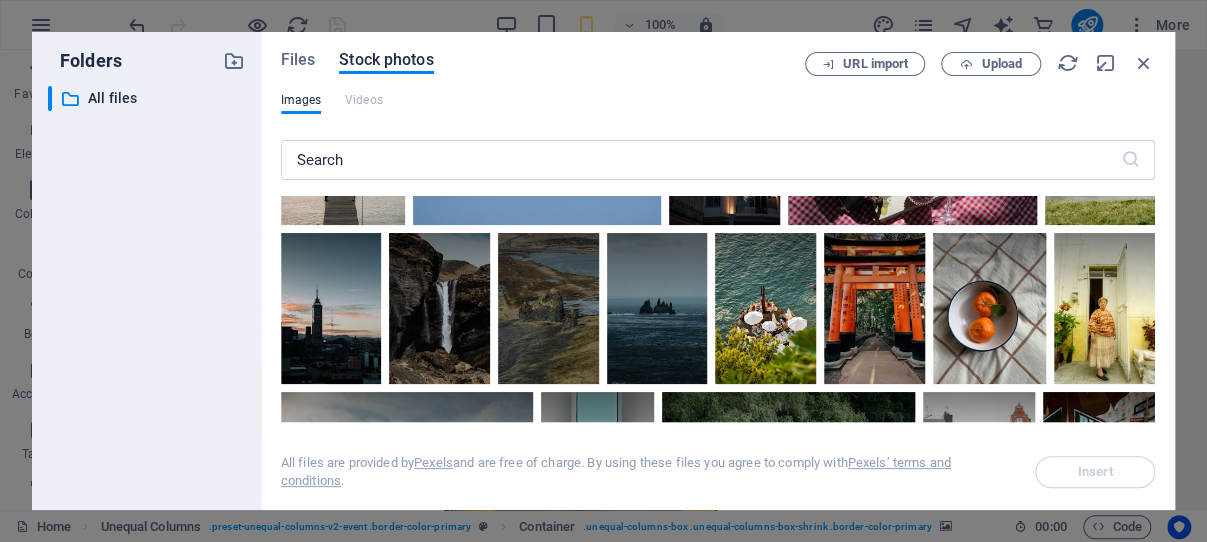 click at bounding box center (1100, 142) 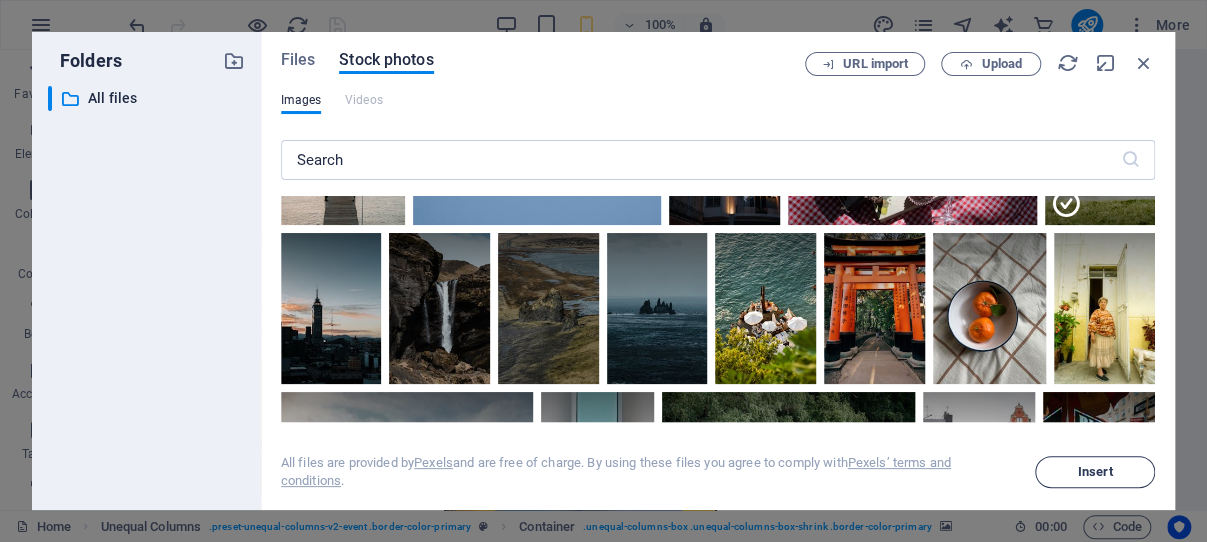 click on "Insert" at bounding box center [1095, 472] 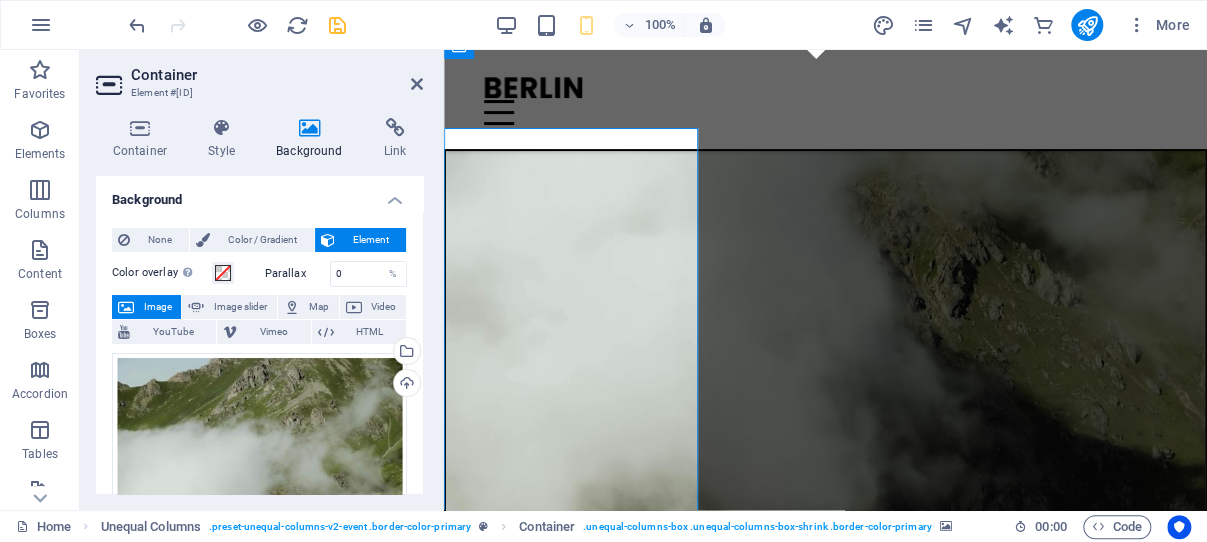 scroll, scrollTop: 106, scrollLeft: 0, axis: vertical 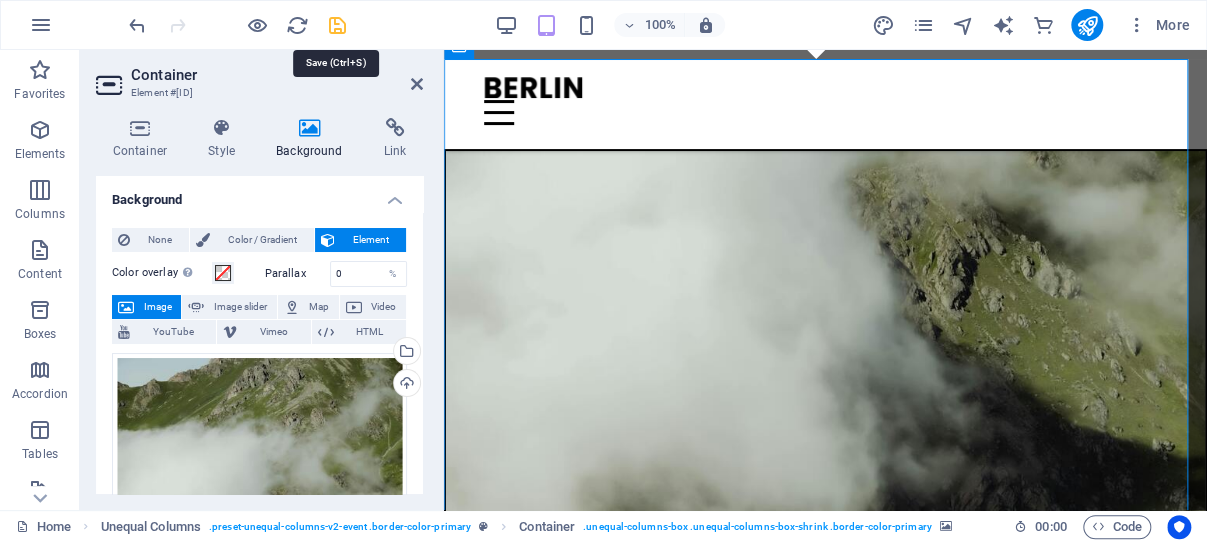 drag, startPoint x: 337, startPoint y: 27, endPoint x: 258, endPoint y: 0, distance: 83.48653 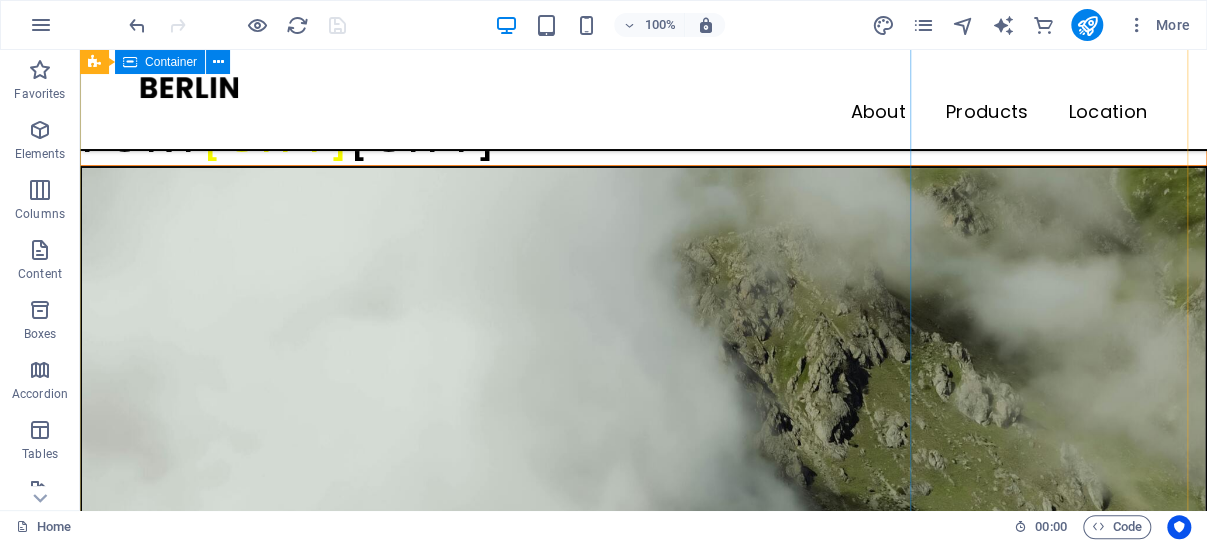scroll, scrollTop: 0, scrollLeft: 0, axis: both 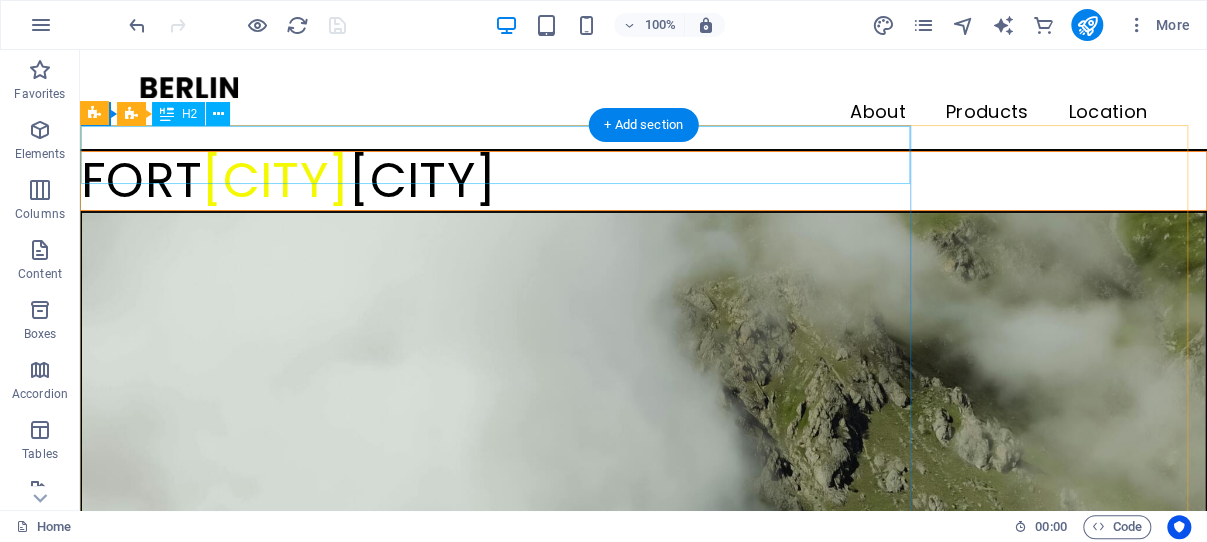 click on "FORT  BATENSTEIN  BUTRE" at bounding box center [643, 181] 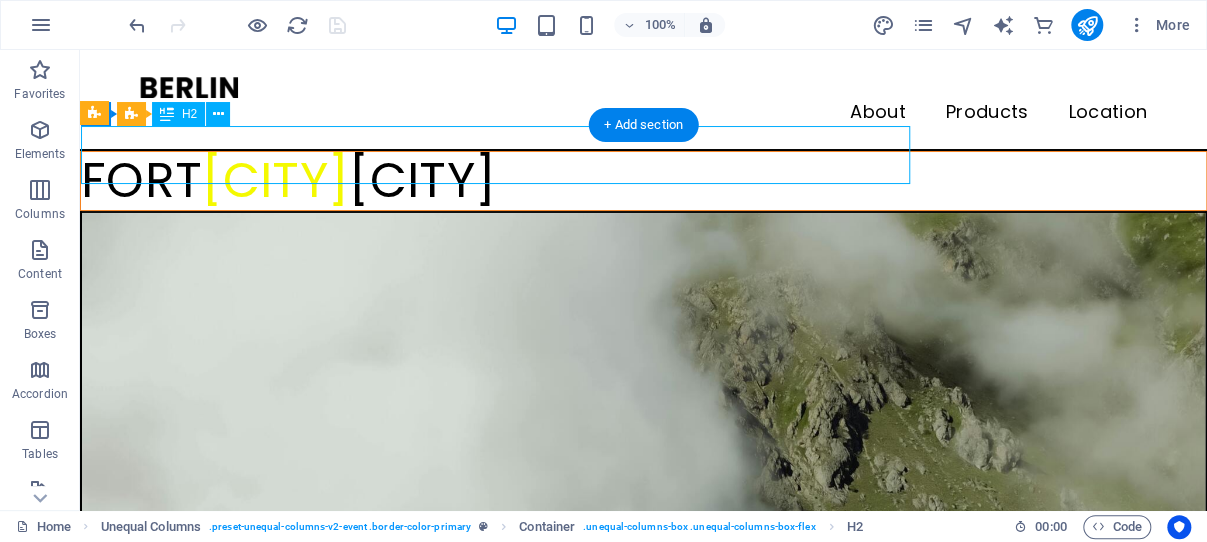 click on "FORT  BATENSTEIN  BUTRE" at bounding box center [643, 181] 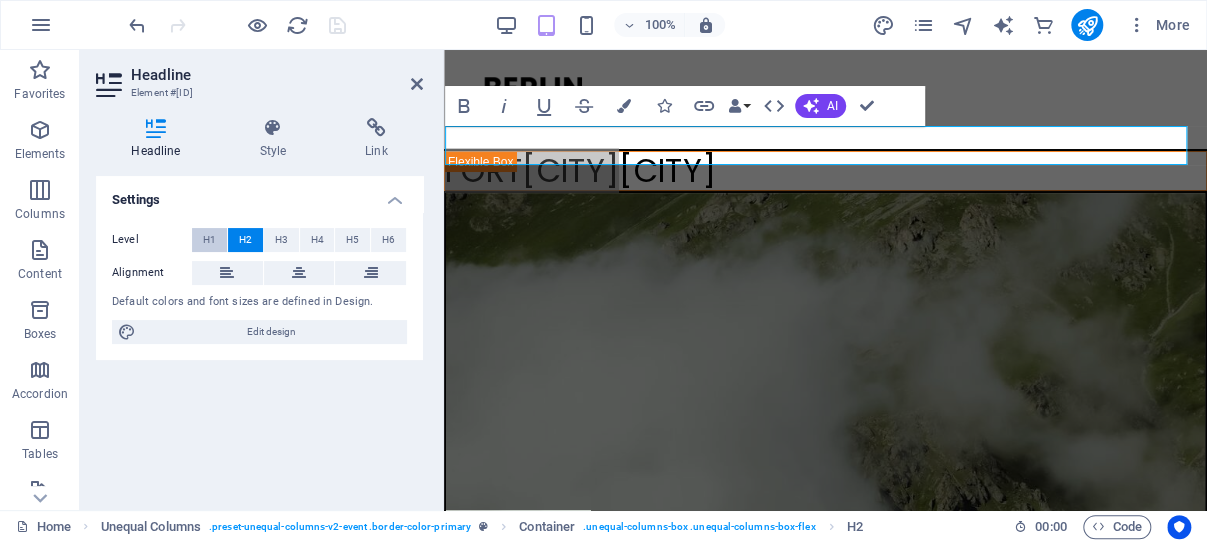 click on "H1" at bounding box center [209, 240] 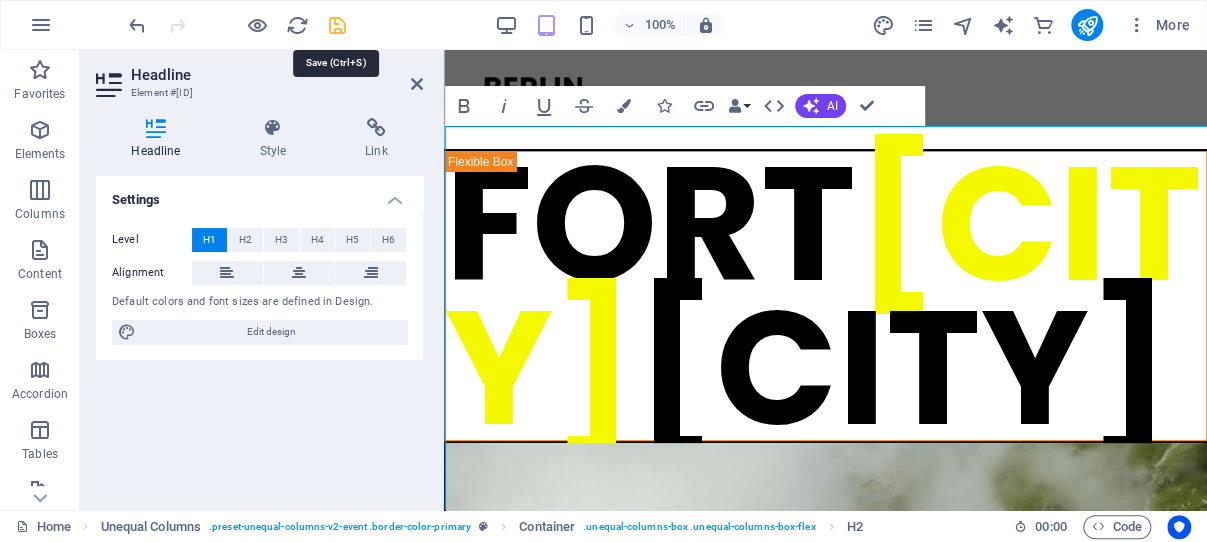 click at bounding box center [337, 25] 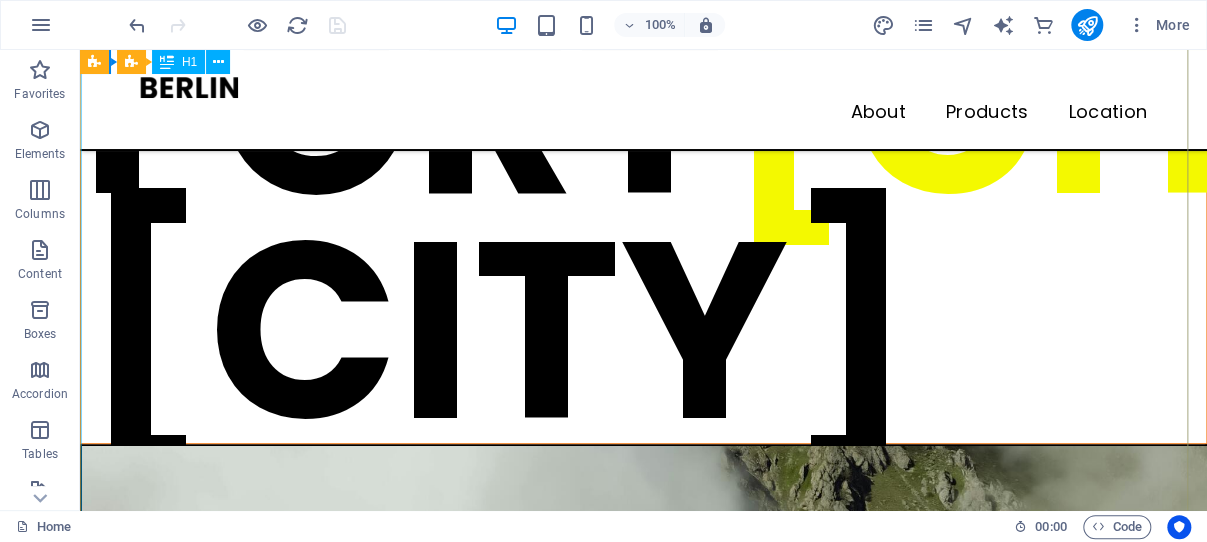 scroll, scrollTop: 106, scrollLeft: 0, axis: vertical 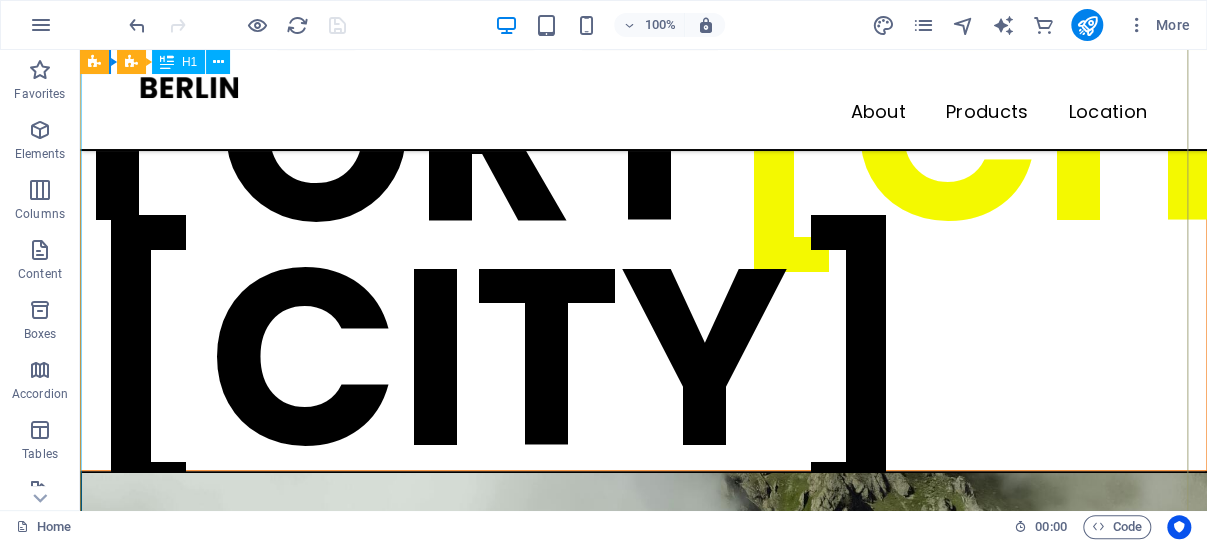 click on "FORT  BATENSTEIN  BUTRE" at bounding box center [643, 245] 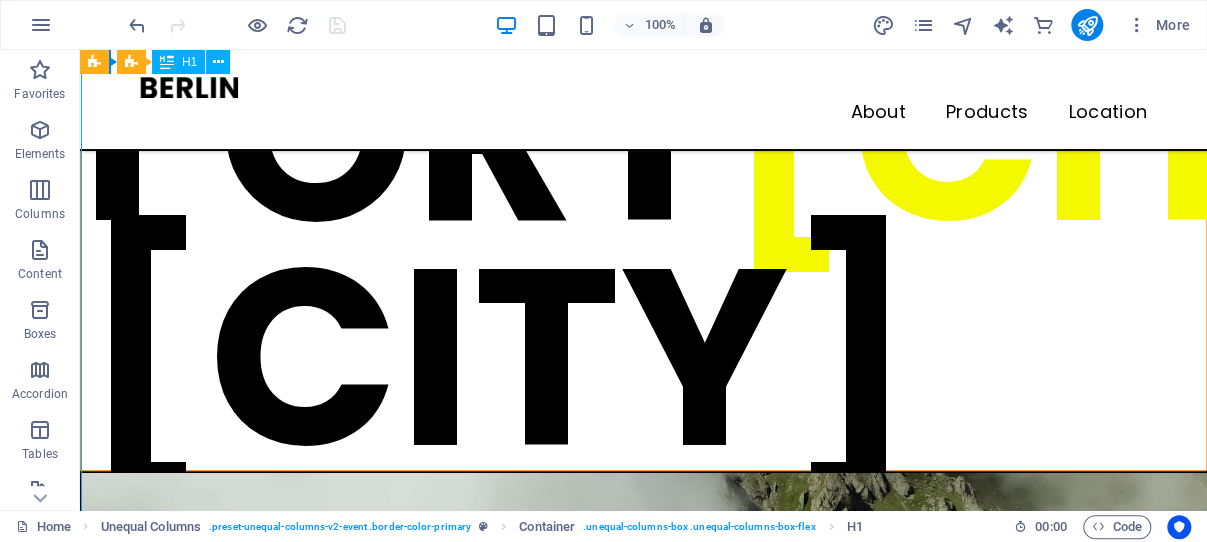click on "FORT  BATENSTEIN  BUTRE" at bounding box center [643, 245] 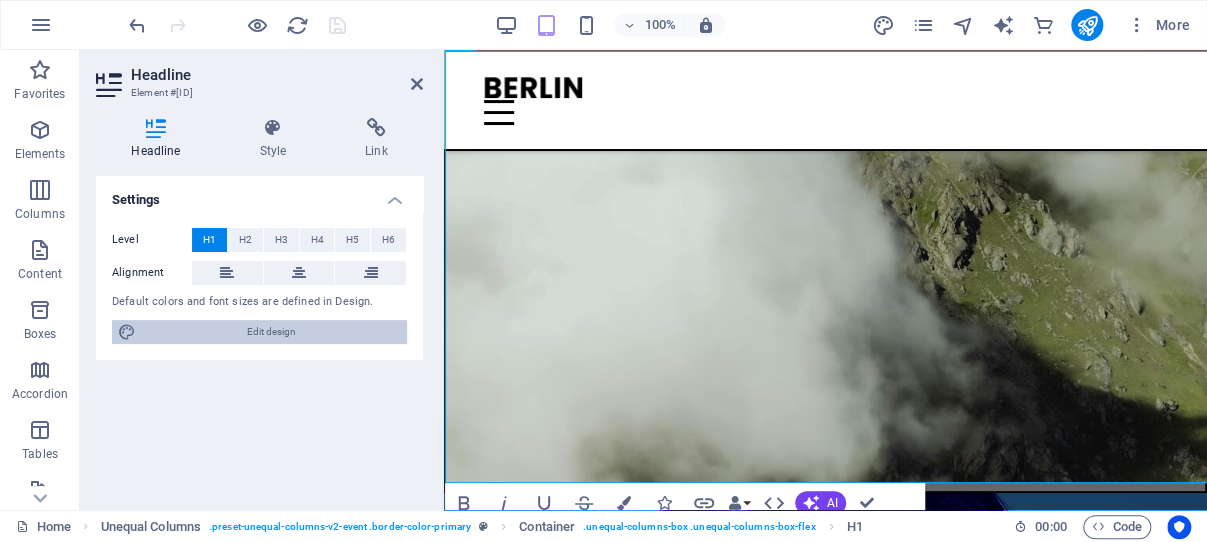 scroll, scrollTop: 75, scrollLeft: 0, axis: vertical 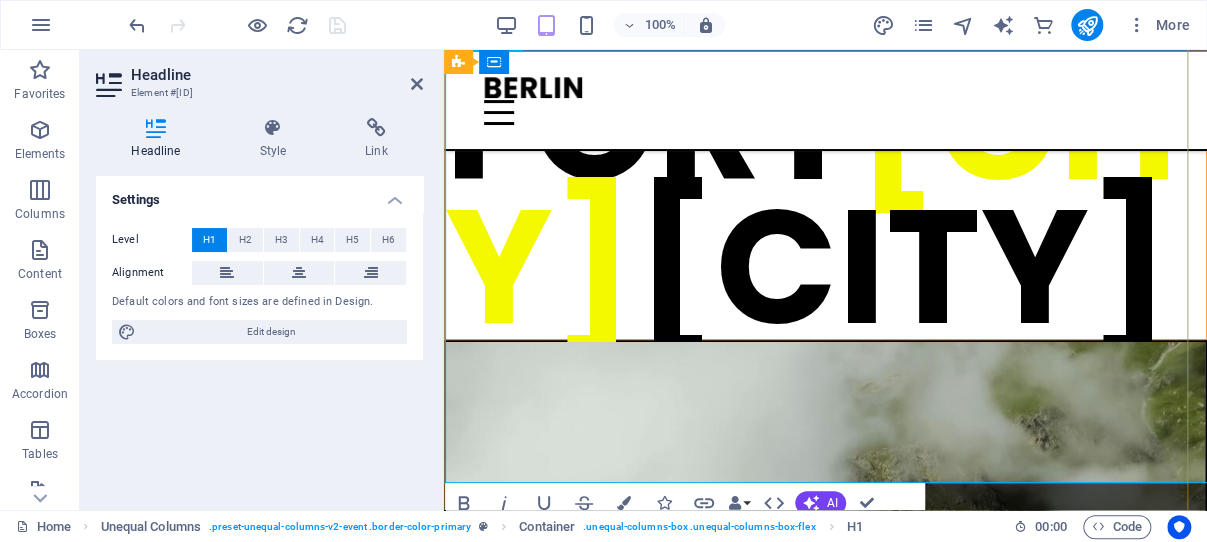 click on "BATENSTEIN" at bounding box center [823, 195] 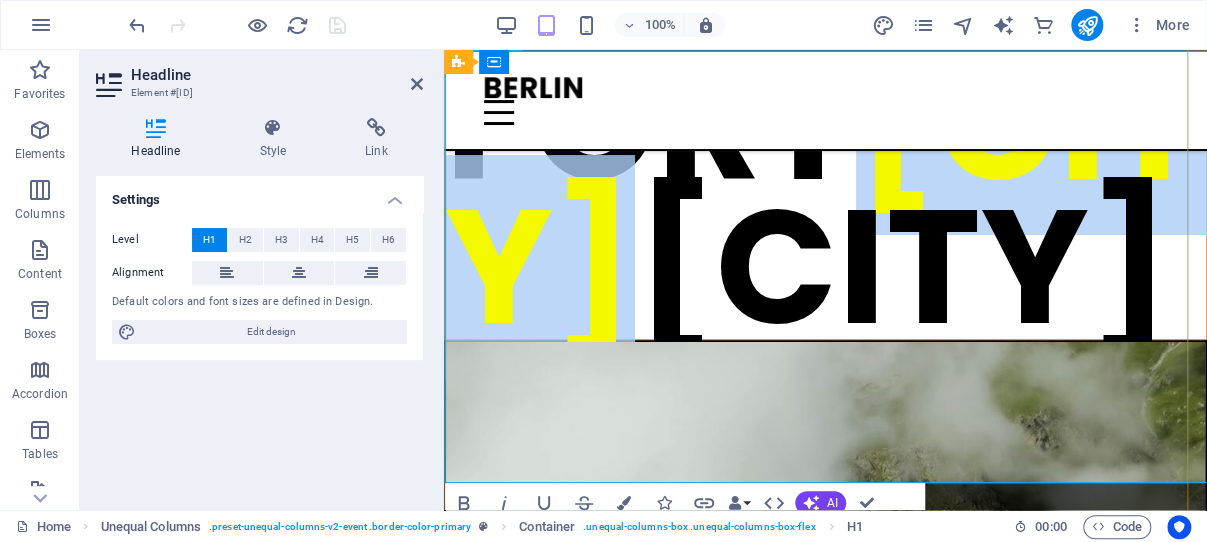 drag, startPoint x: 455, startPoint y: 252, endPoint x: 1103, endPoint y: 291, distance: 649.17255 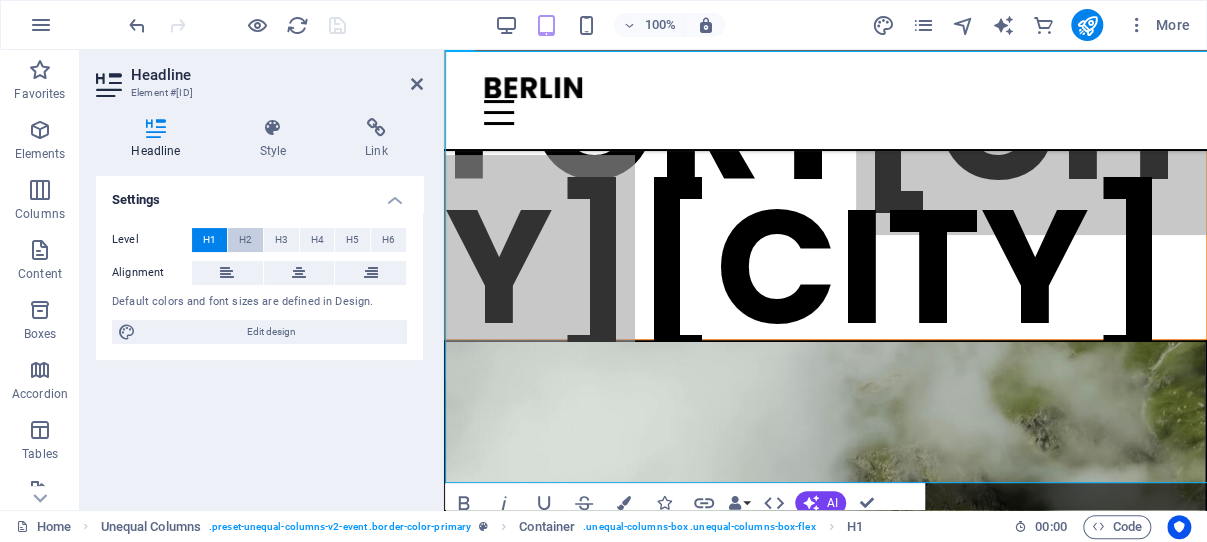 click on "H2" at bounding box center (245, 240) 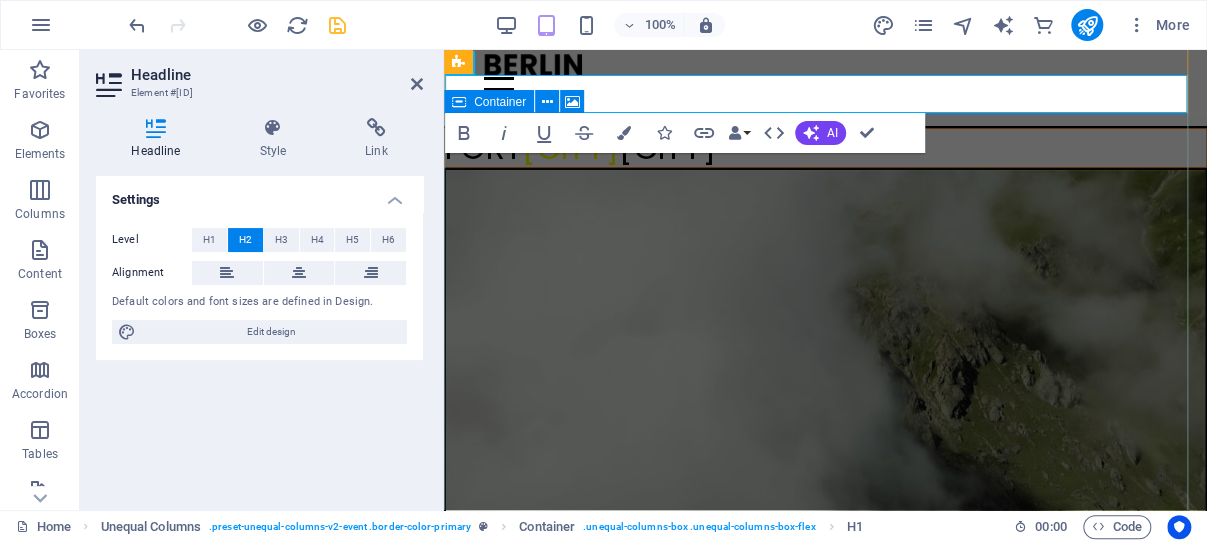scroll, scrollTop: 0, scrollLeft: 0, axis: both 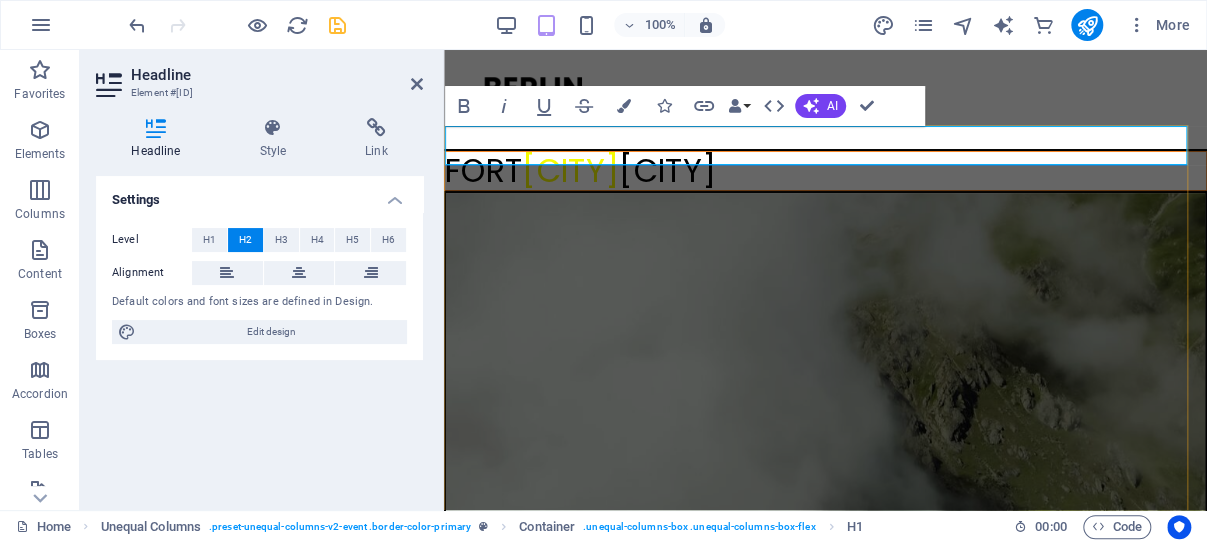 click on "FORT  BATENSTEIN  BUTRE" at bounding box center [825, 171] 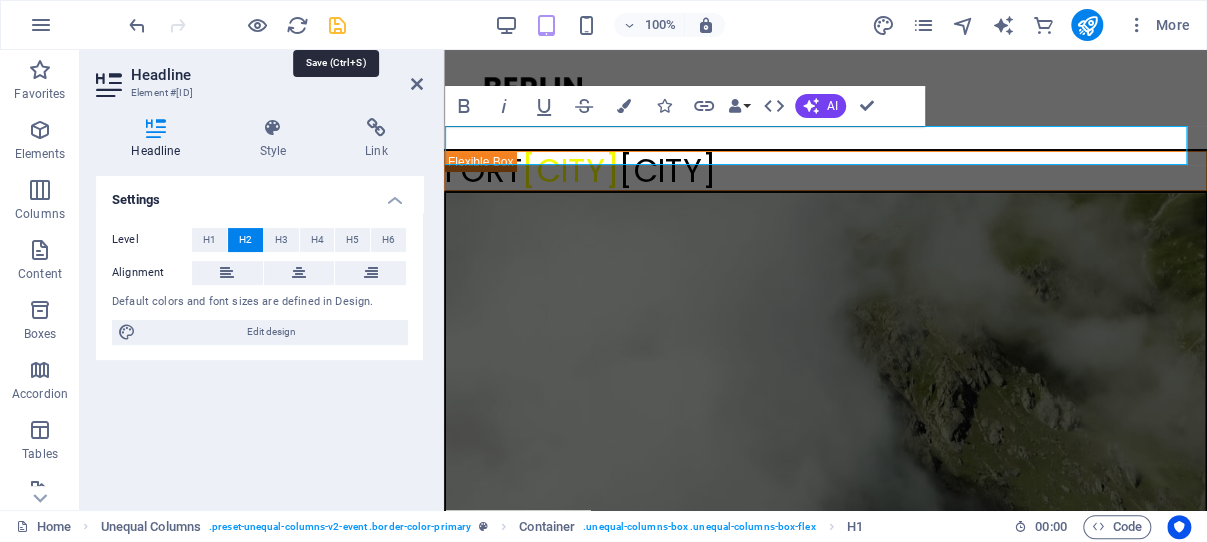 click at bounding box center (337, 25) 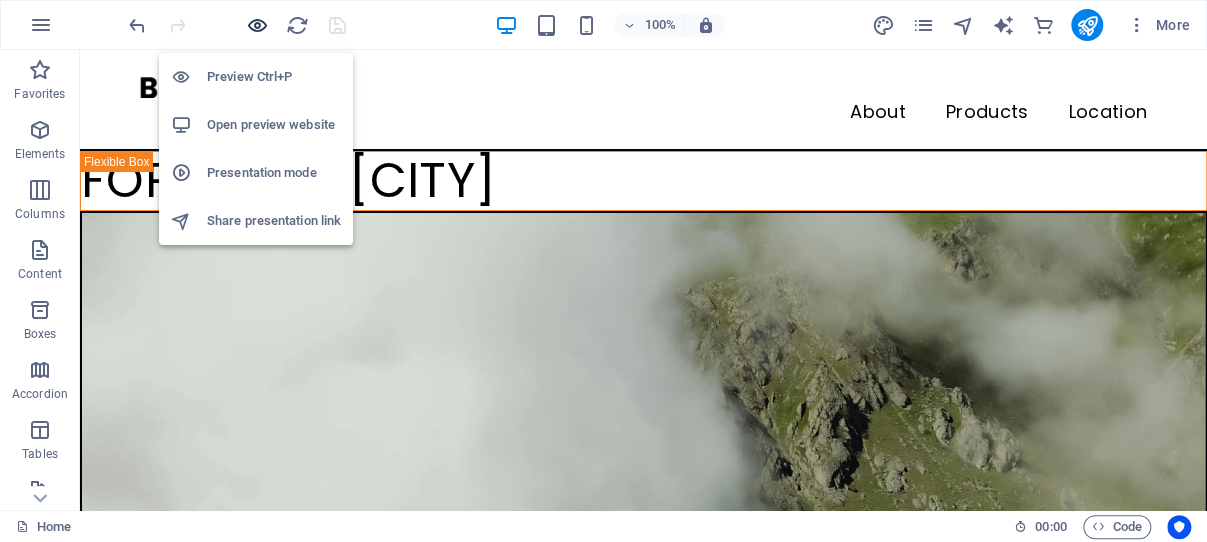 click at bounding box center (257, 25) 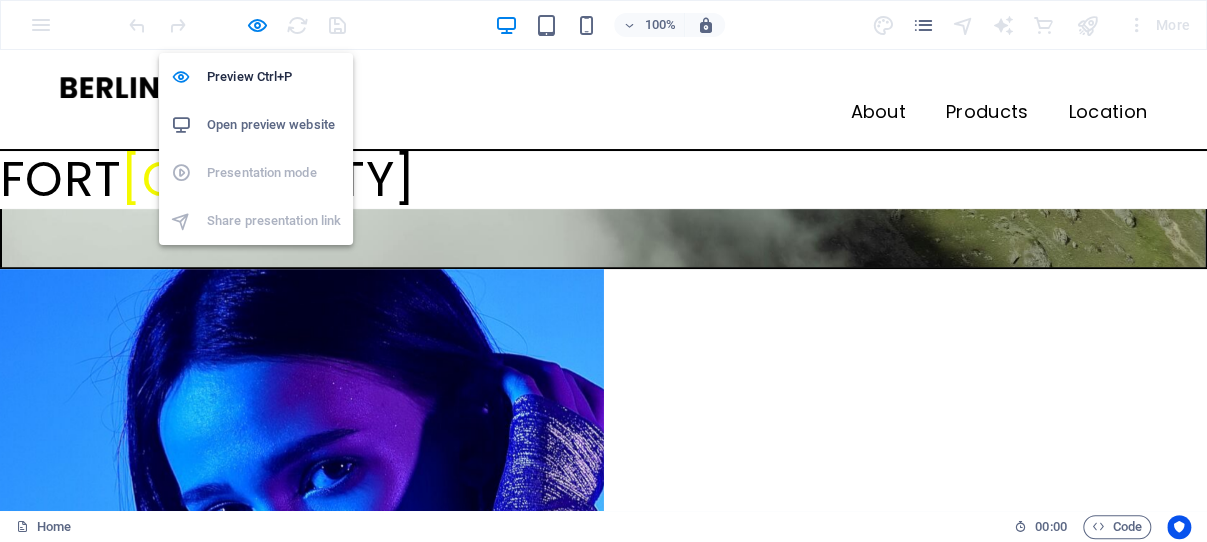 click on "Open preview website" at bounding box center (274, 125) 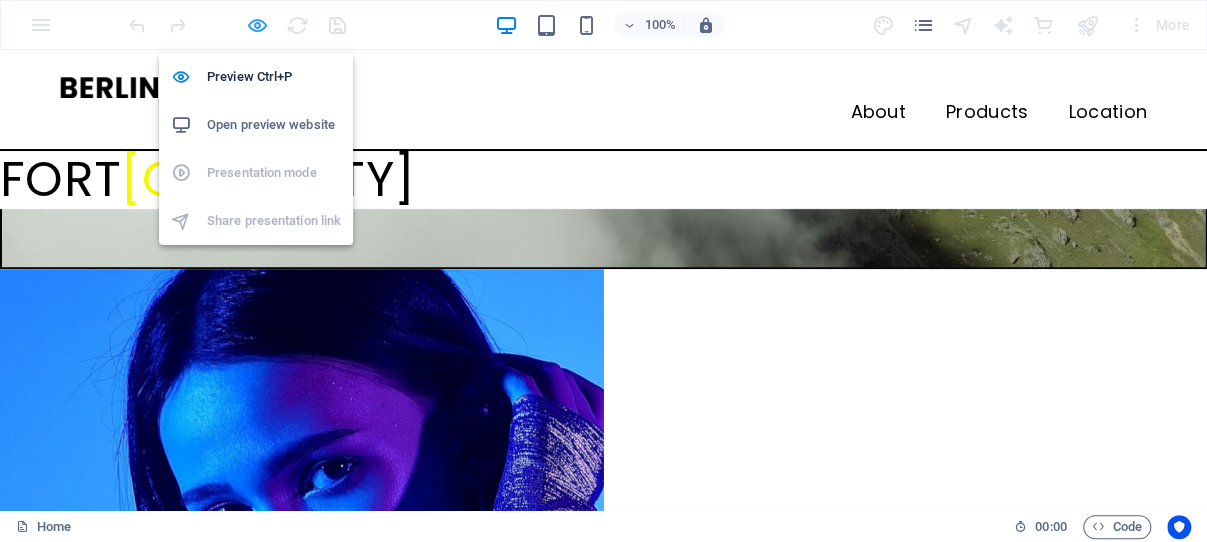click at bounding box center [257, 25] 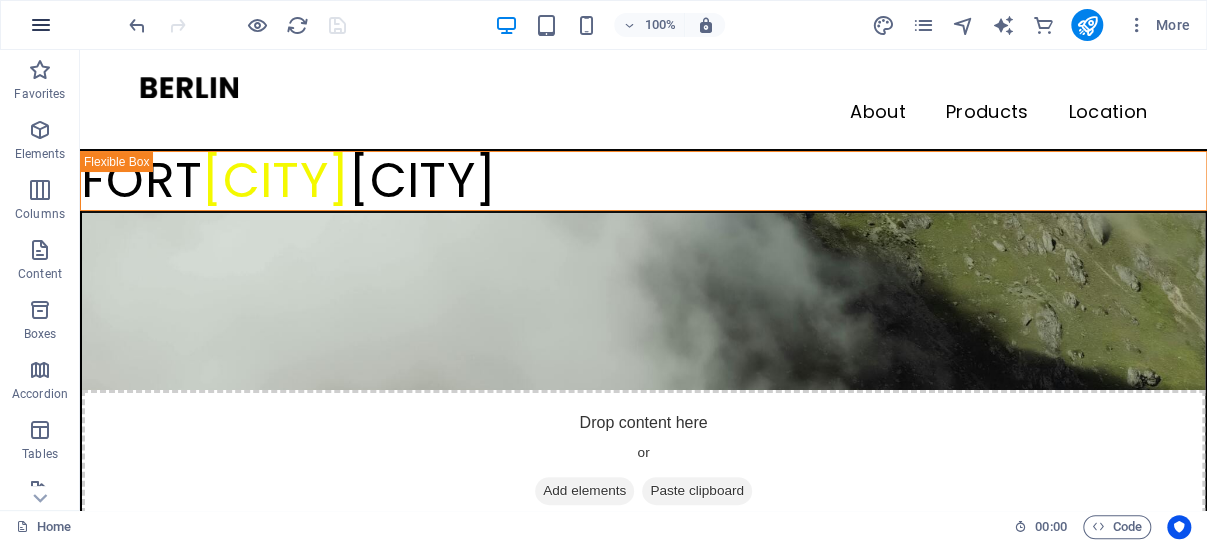 click at bounding box center [41, 25] 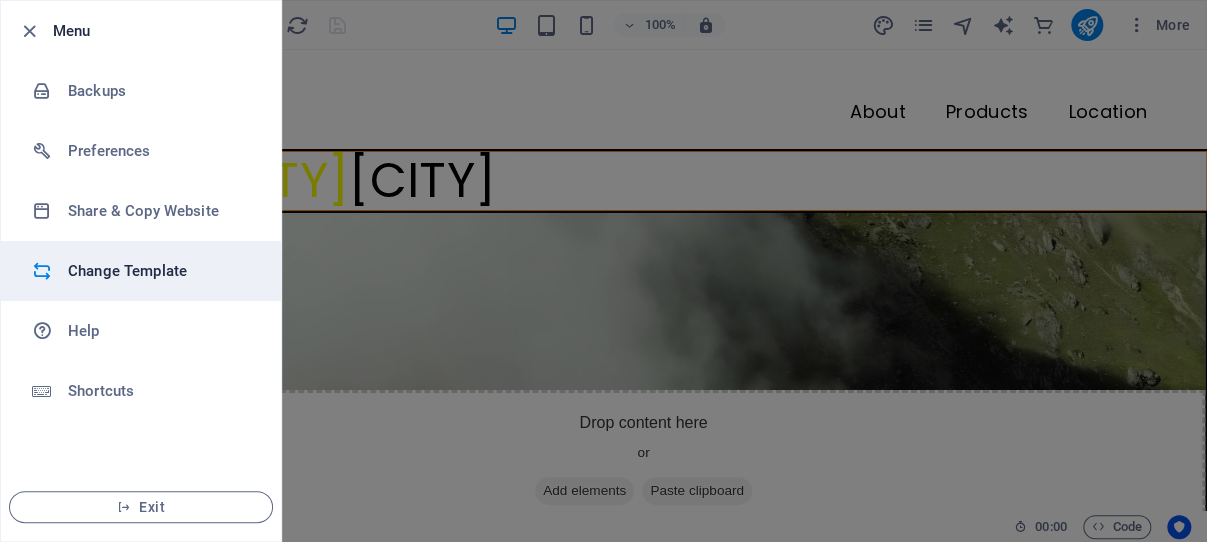 click on "Change Template" at bounding box center [160, 271] 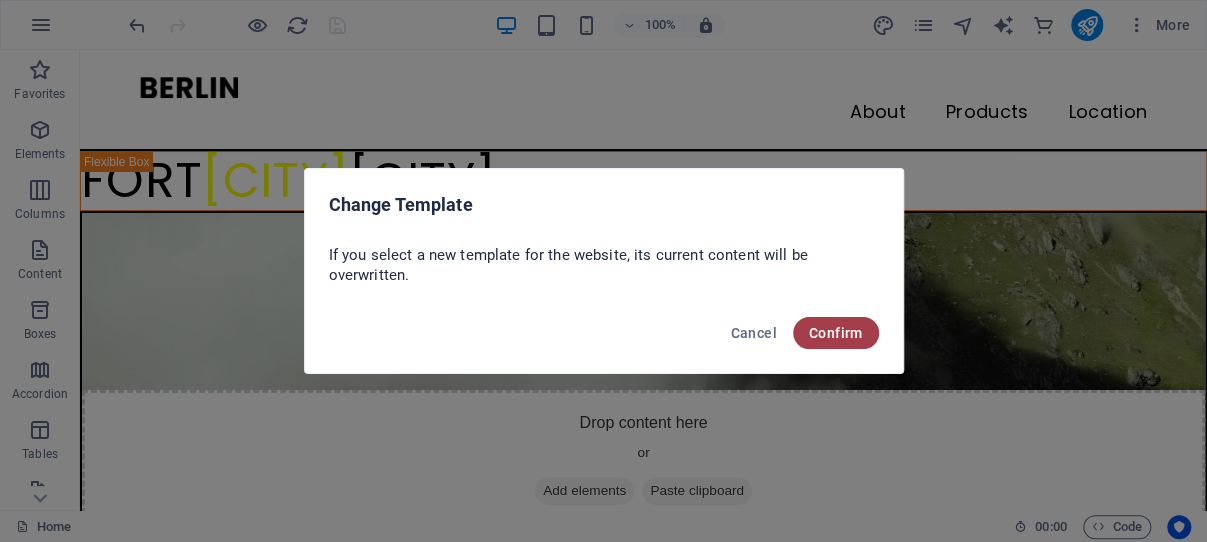 click on "Confirm" at bounding box center (836, 333) 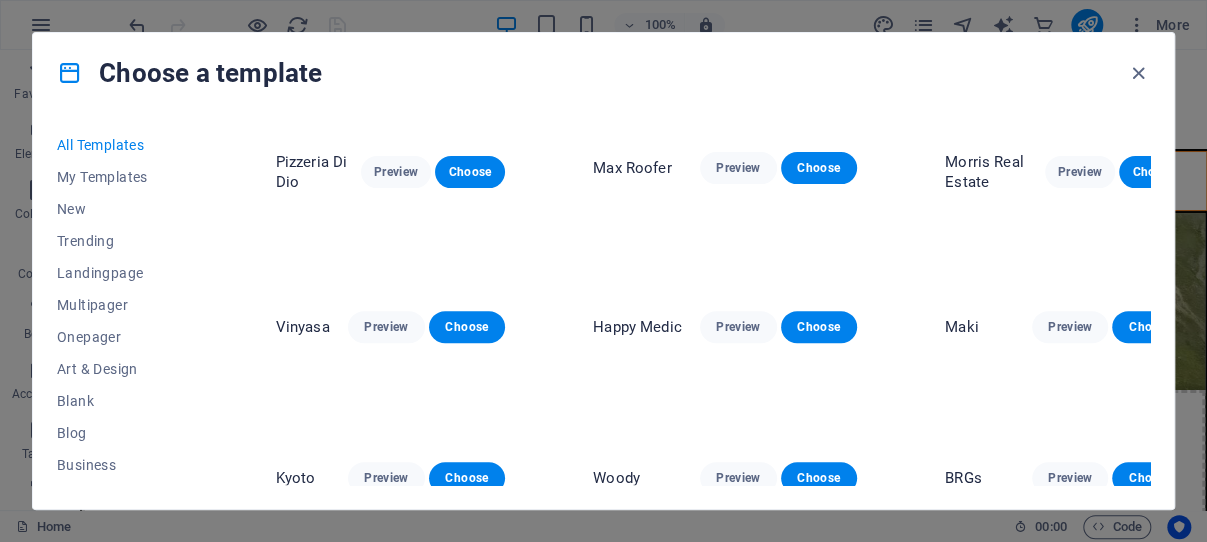 scroll, scrollTop: 3434, scrollLeft: 0, axis: vertical 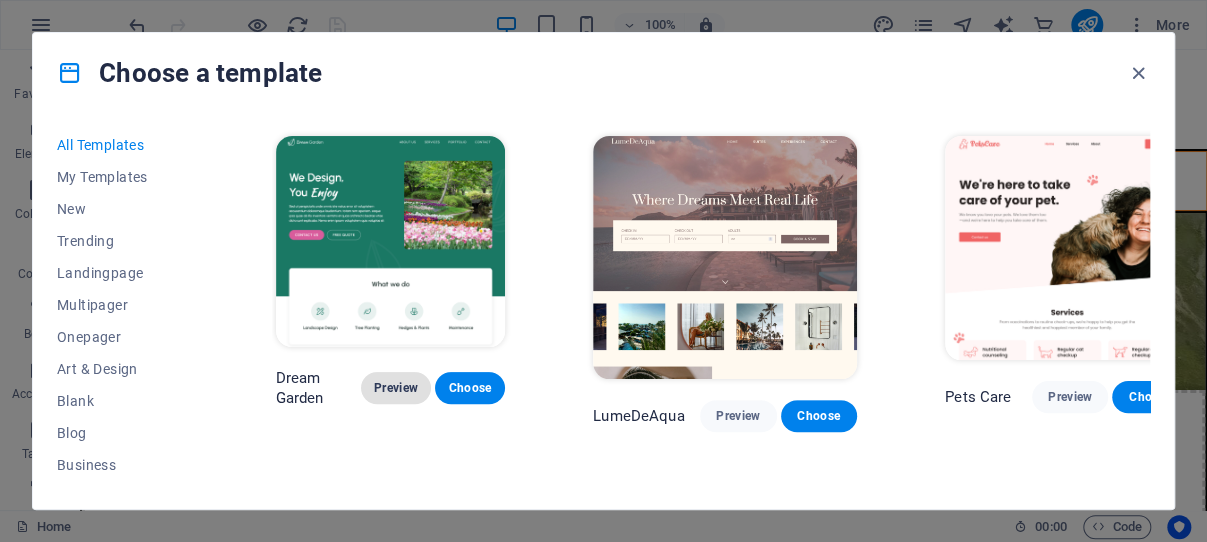 click on "Preview" at bounding box center [396, 388] 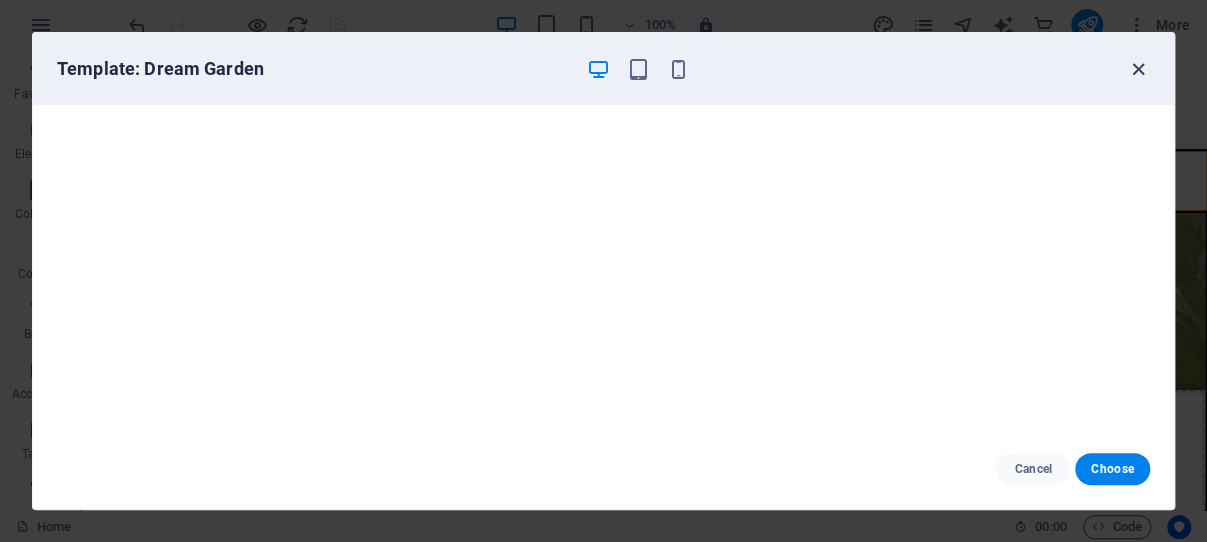 click at bounding box center [1138, 69] 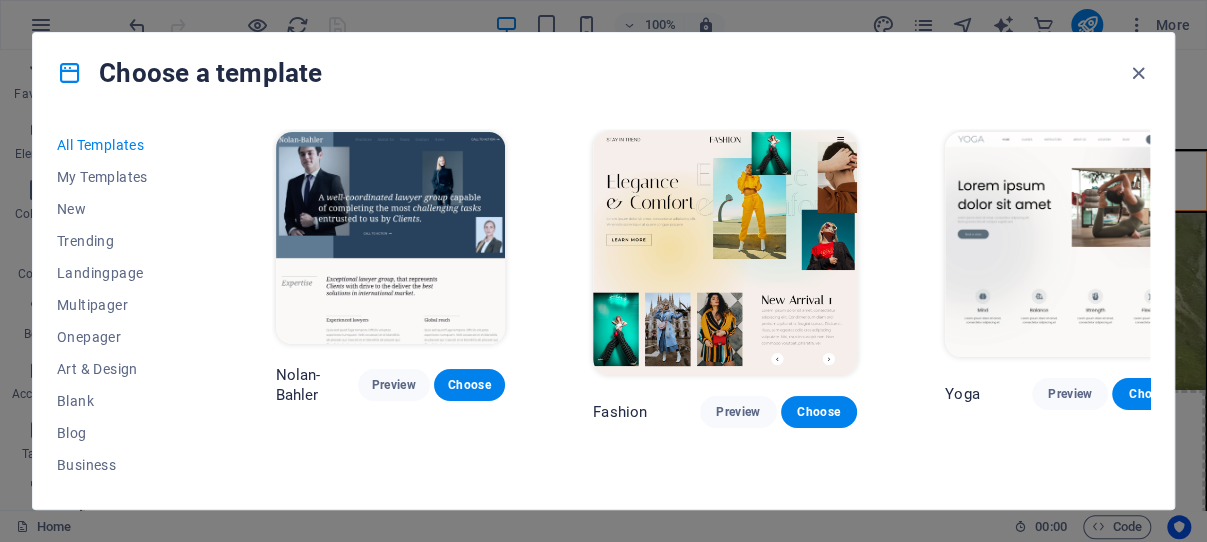 scroll, scrollTop: 6487, scrollLeft: 0, axis: vertical 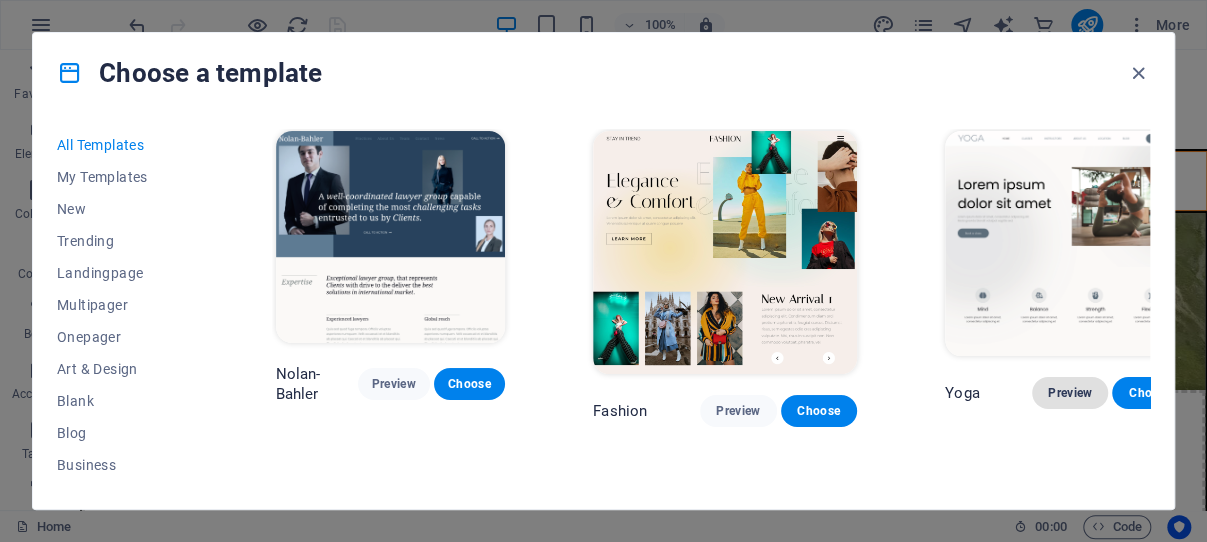 click on "Preview" at bounding box center (1070, 393) 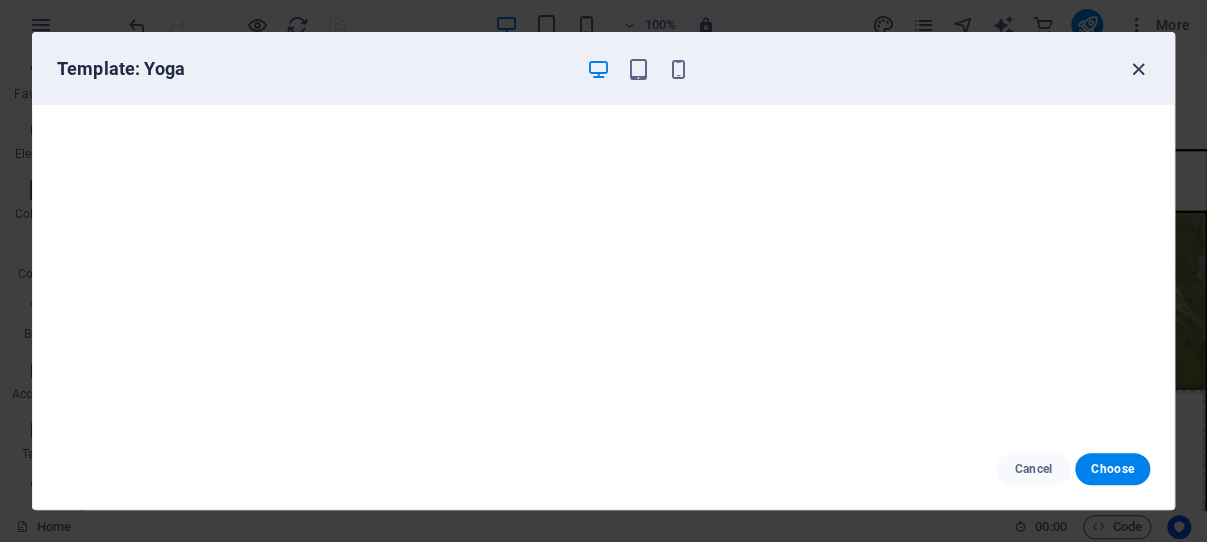 click at bounding box center (1138, 69) 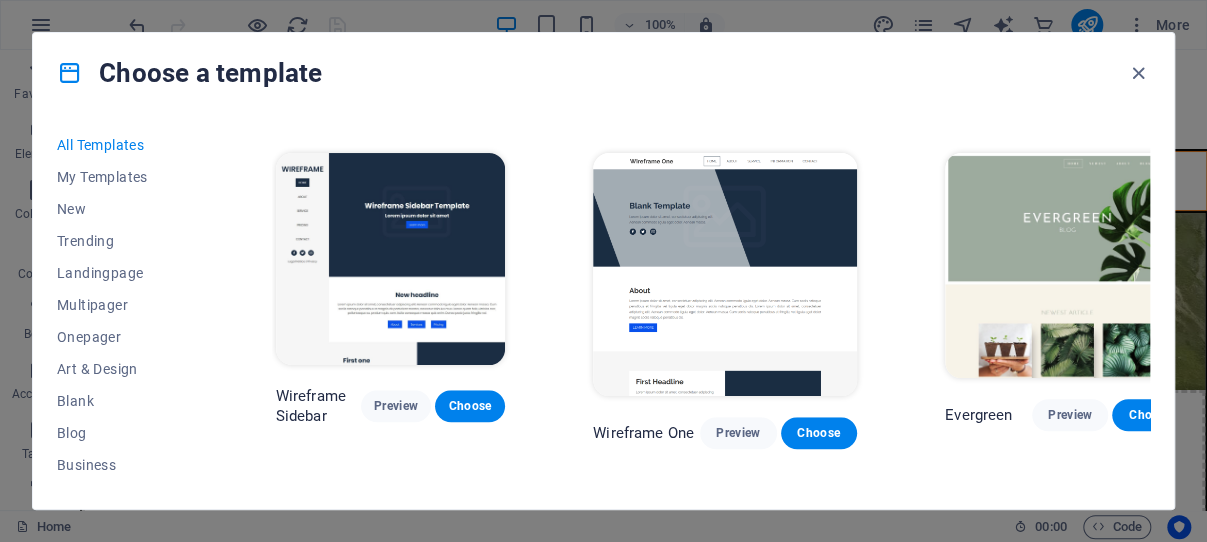 scroll, scrollTop: 7250, scrollLeft: 0, axis: vertical 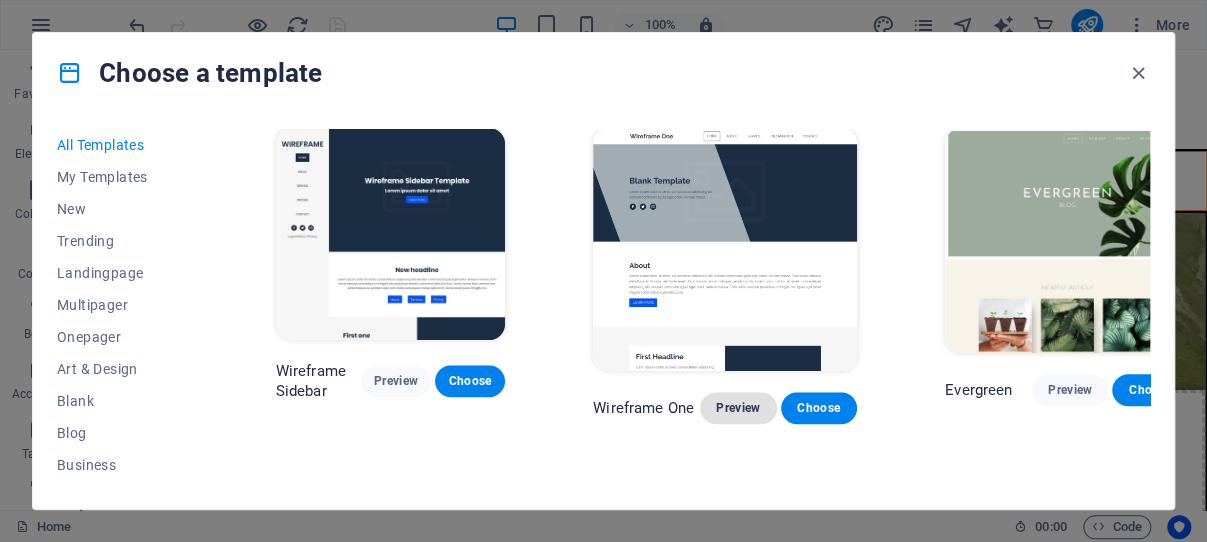 click on "Preview" at bounding box center [738, 408] 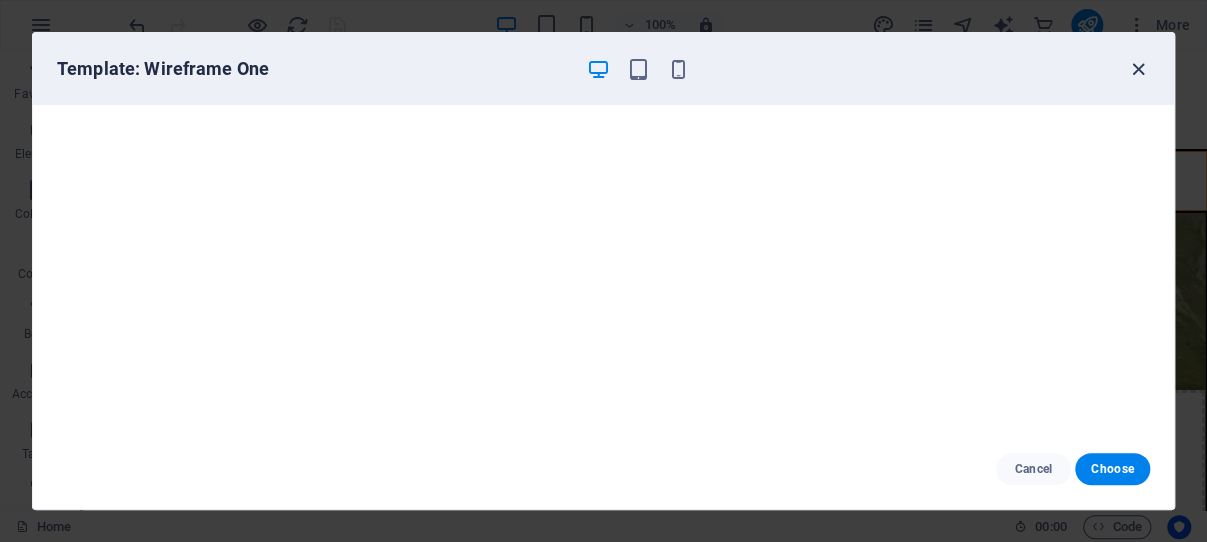 click at bounding box center [1138, 69] 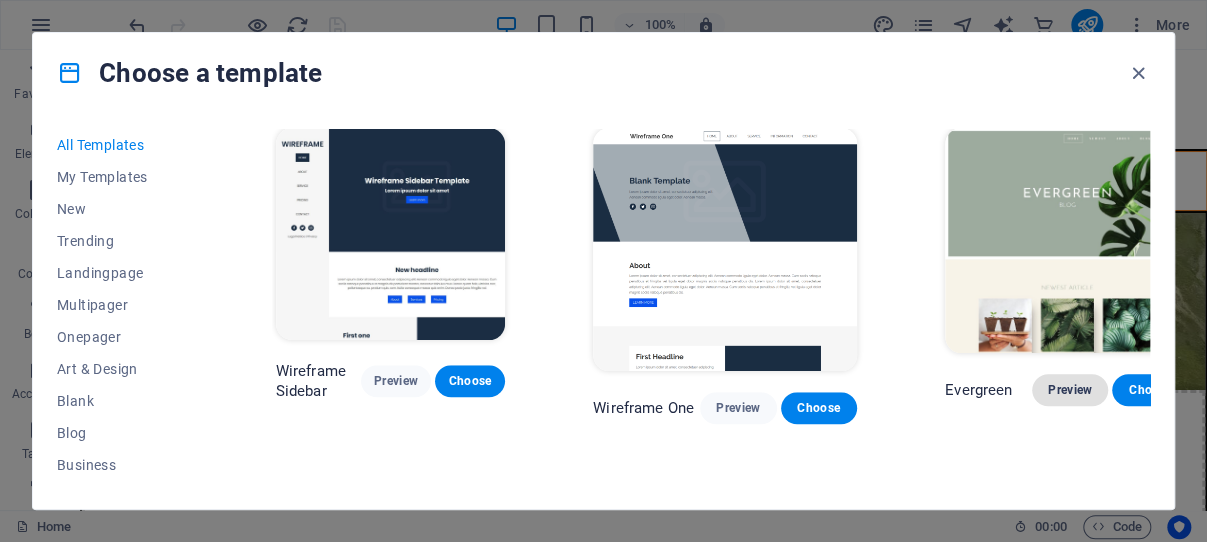 click on "Preview" at bounding box center (1070, 390) 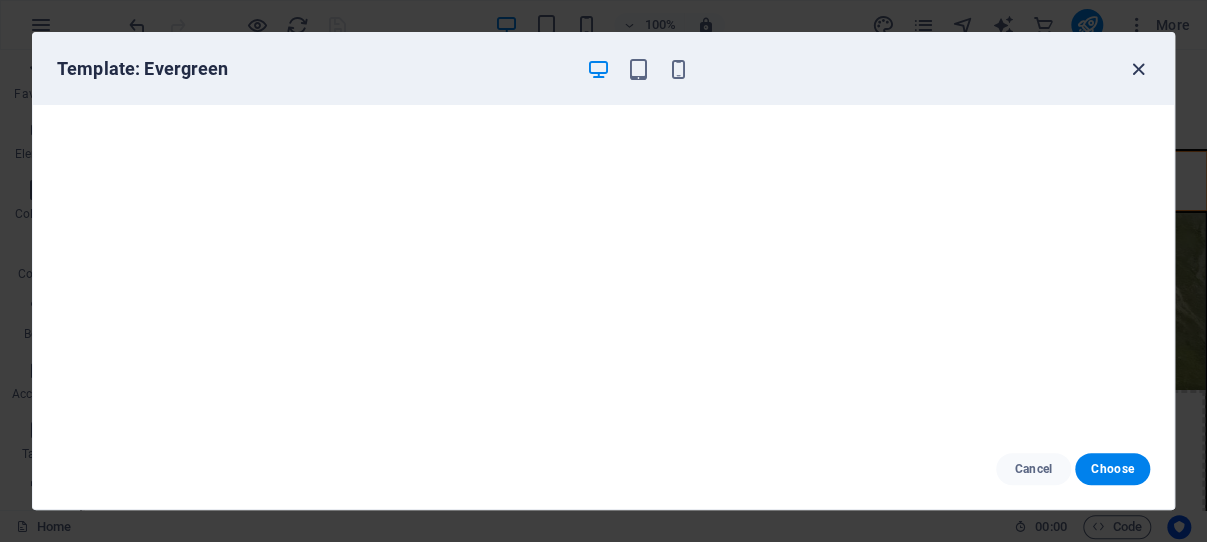 click at bounding box center [1138, 69] 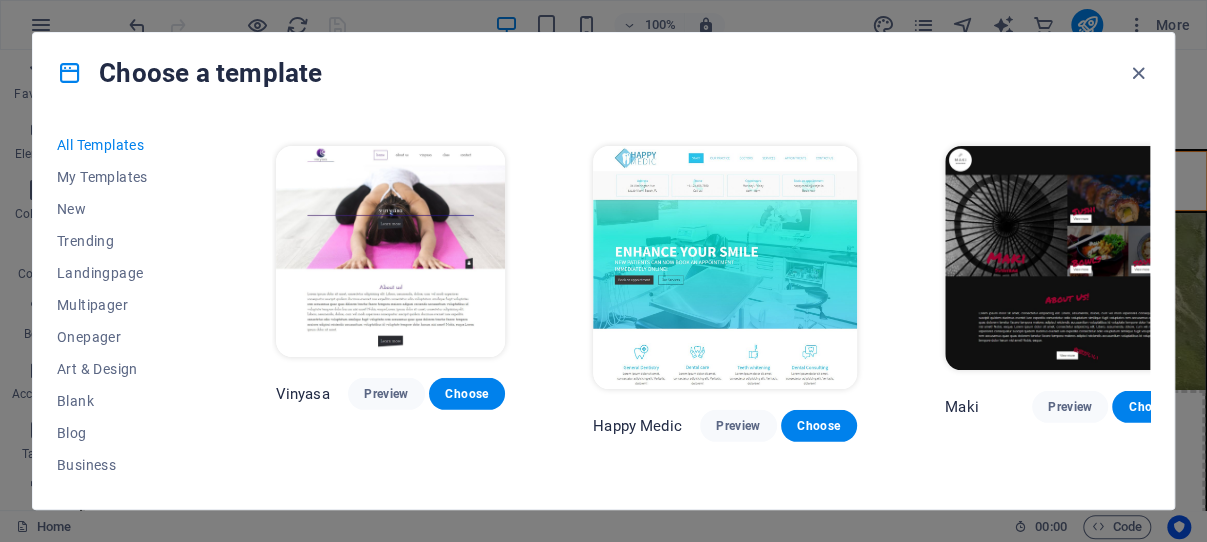 scroll, scrollTop: 9158, scrollLeft: 0, axis: vertical 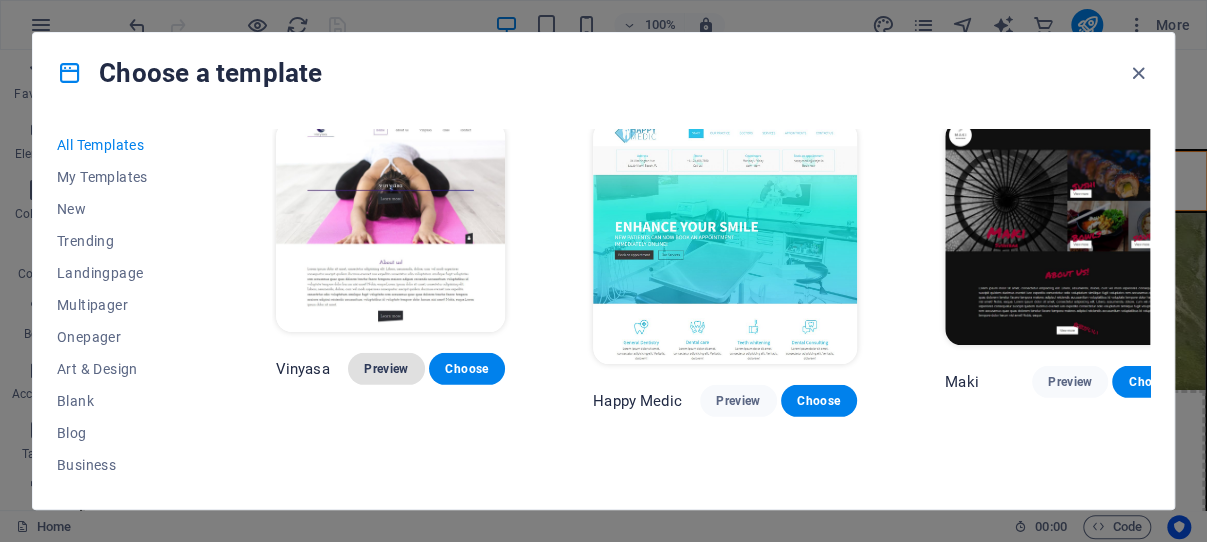 click on "Preview" at bounding box center [386, 369] 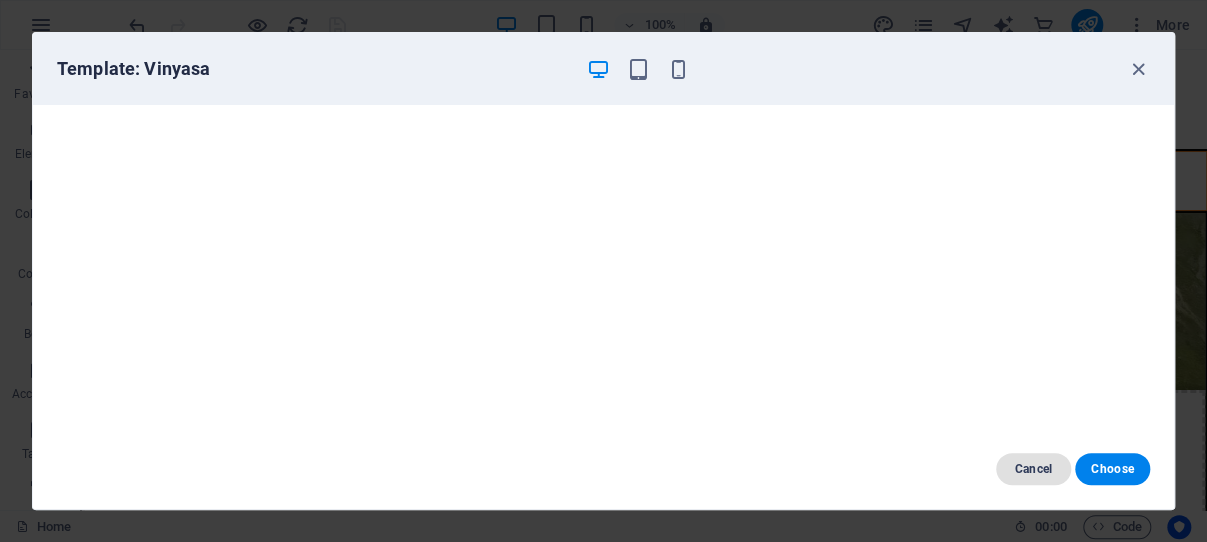 click on "Cancel" at bounding box center [1033, 469] 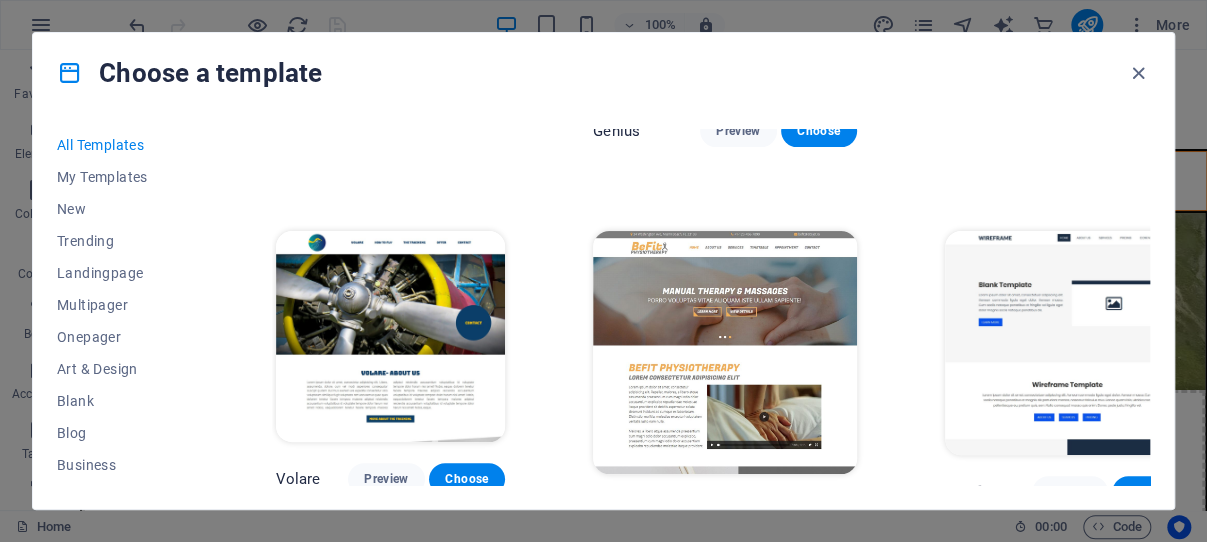 scroll, scrollTop: 10208, scrollLeft: 0, axis: vertical 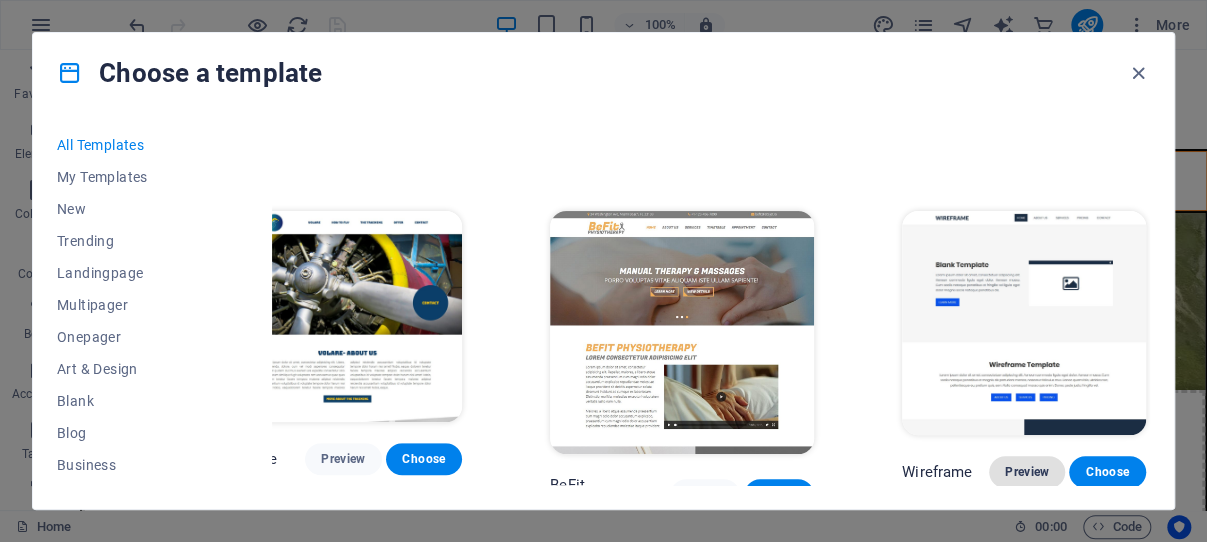 click on "Preview" at bounding box center (1027, 472) 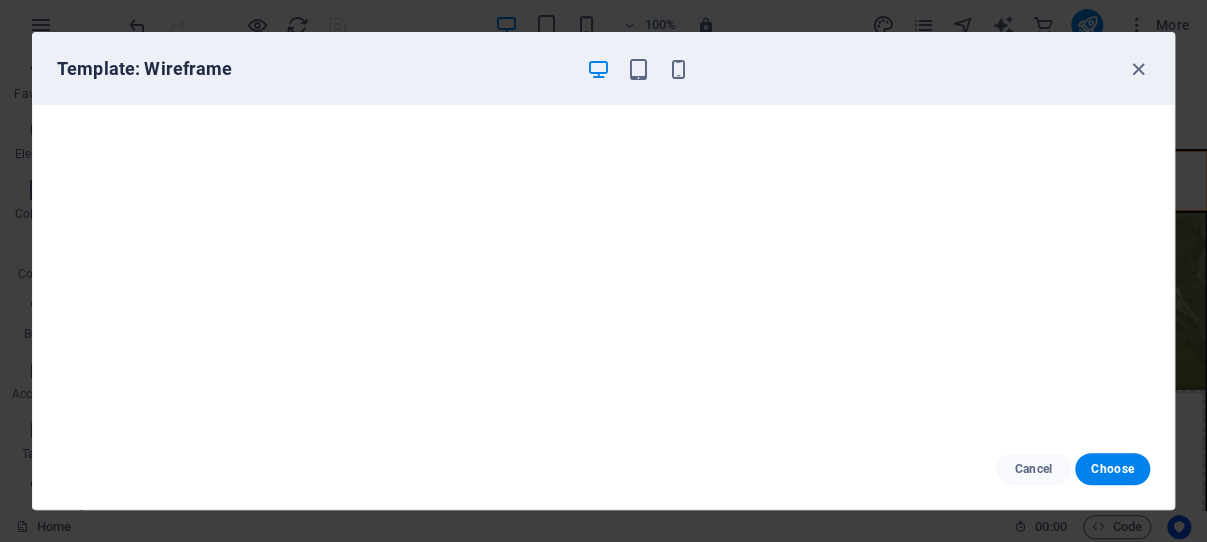 scroll, scrollTop: 0, scrollLeft: 0, axis: both 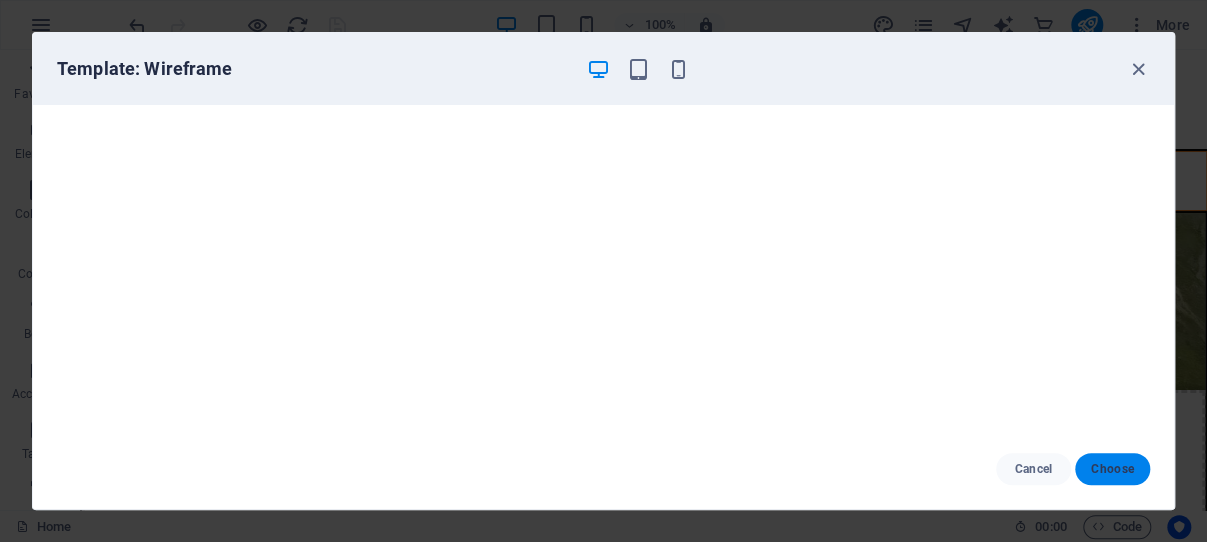 click on "Choose" at bounding box center (1112, 469) 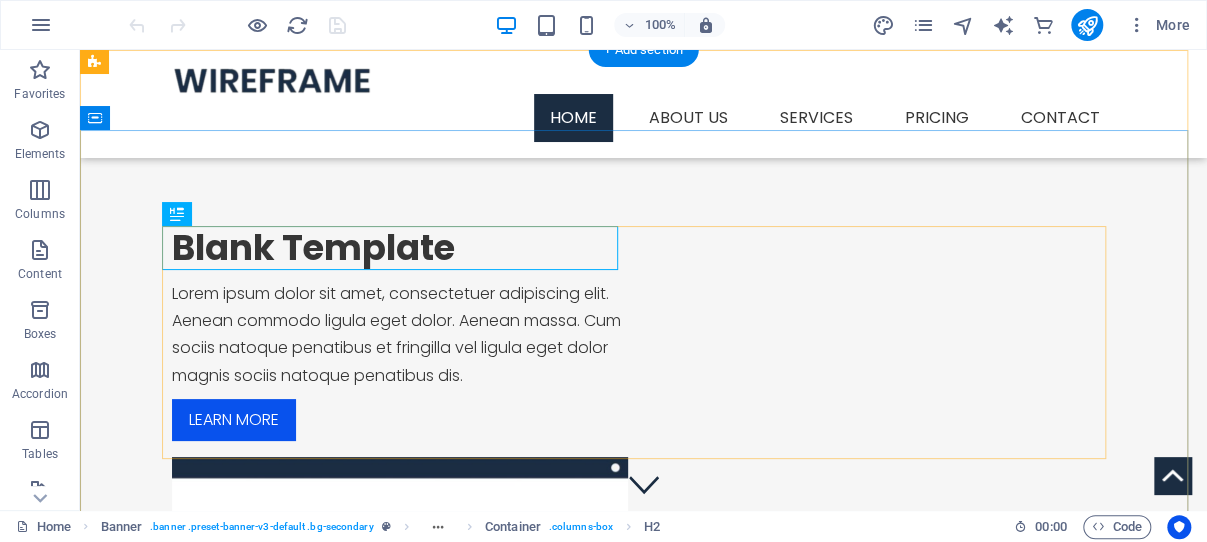 scroll, scrollTop: 0, scrollLeft: 0, axis: both 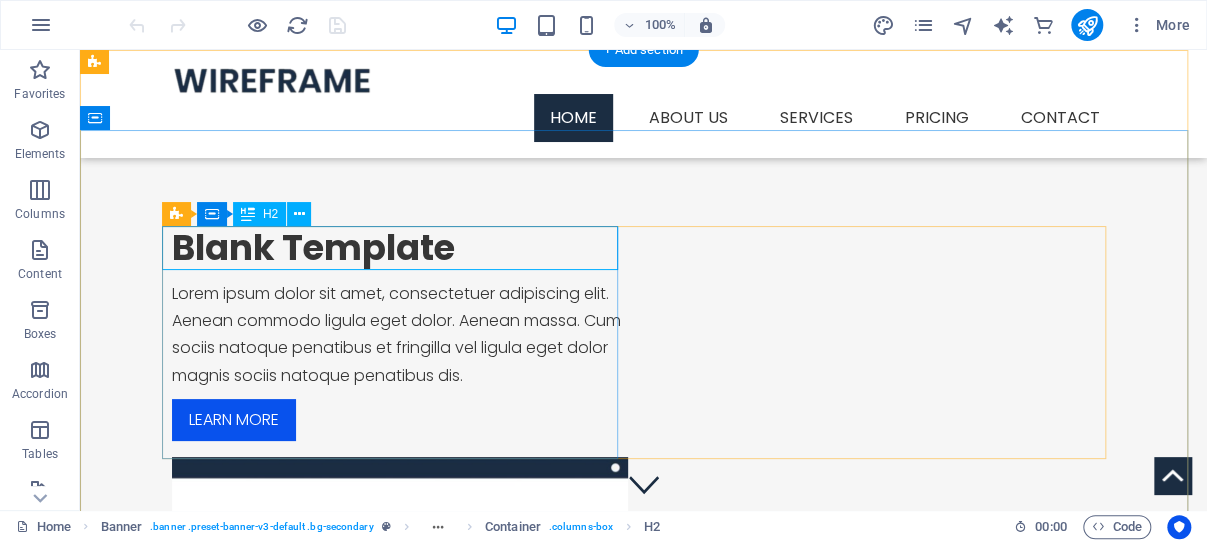 click on "Blank Template" at bounding box center [400, 248] 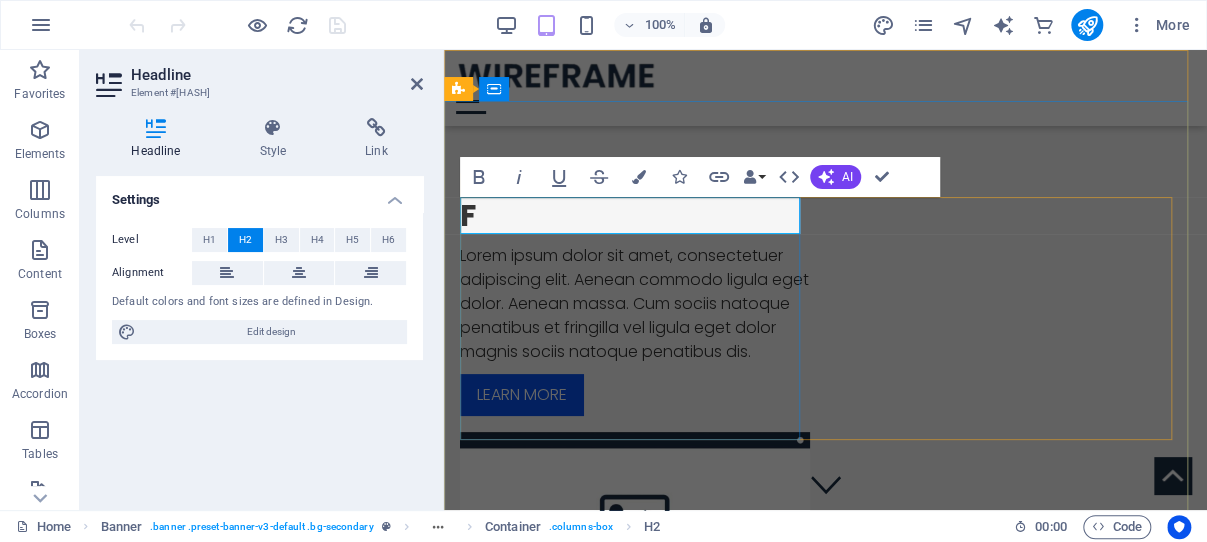 type 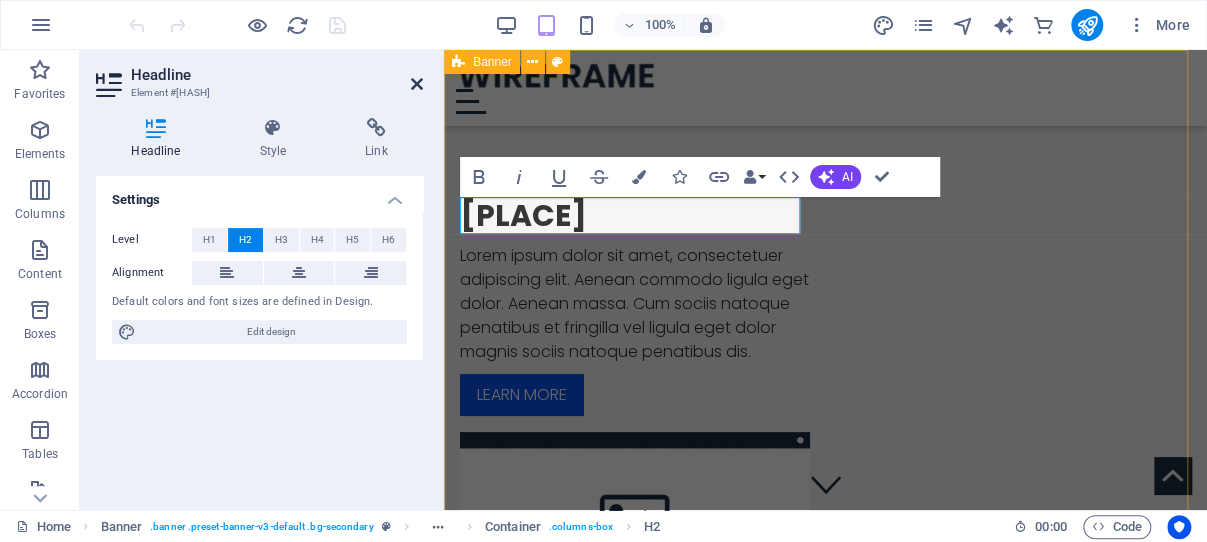 drag, startPoint x: 419, startPoint y: 82, endPoint x: 333, endPoint y: 31, distance: 99.985 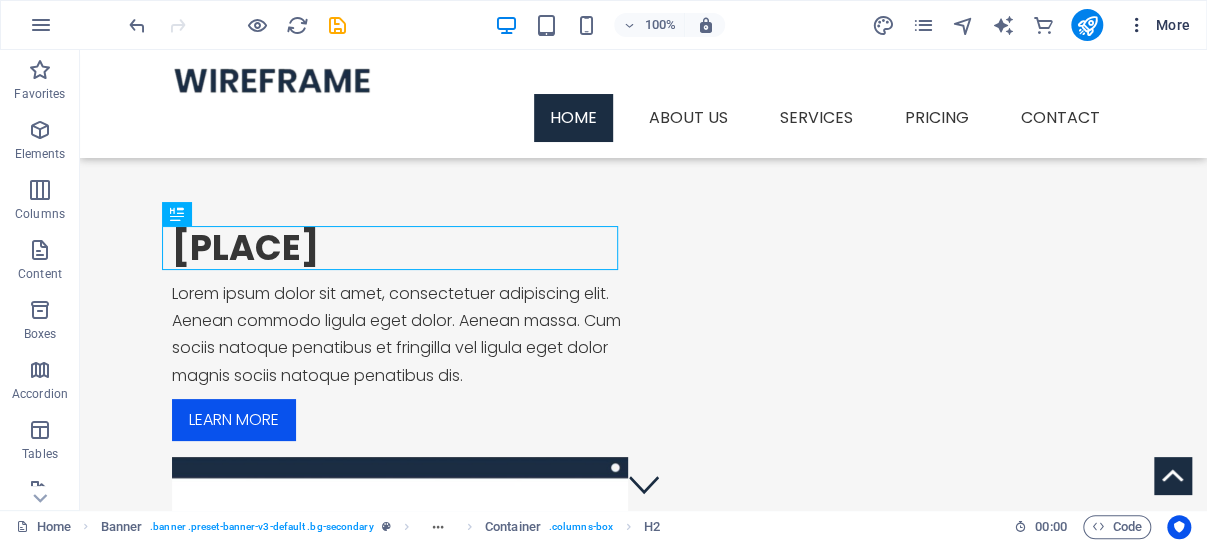 click at bounding box center (1137, 25) 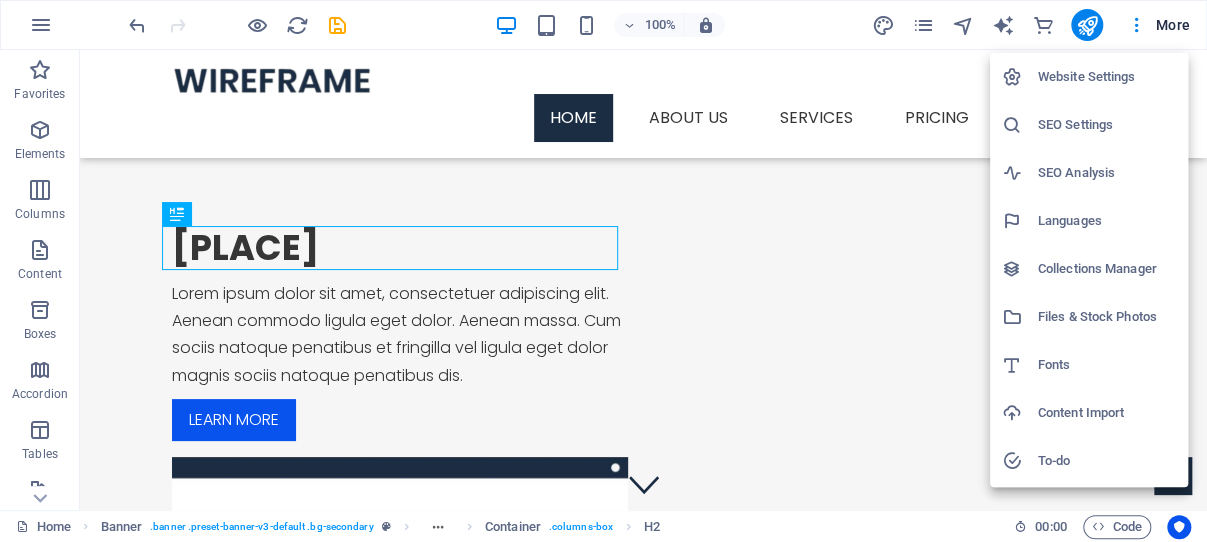 click on "Website Settings" at bounding box center [1107, 77] 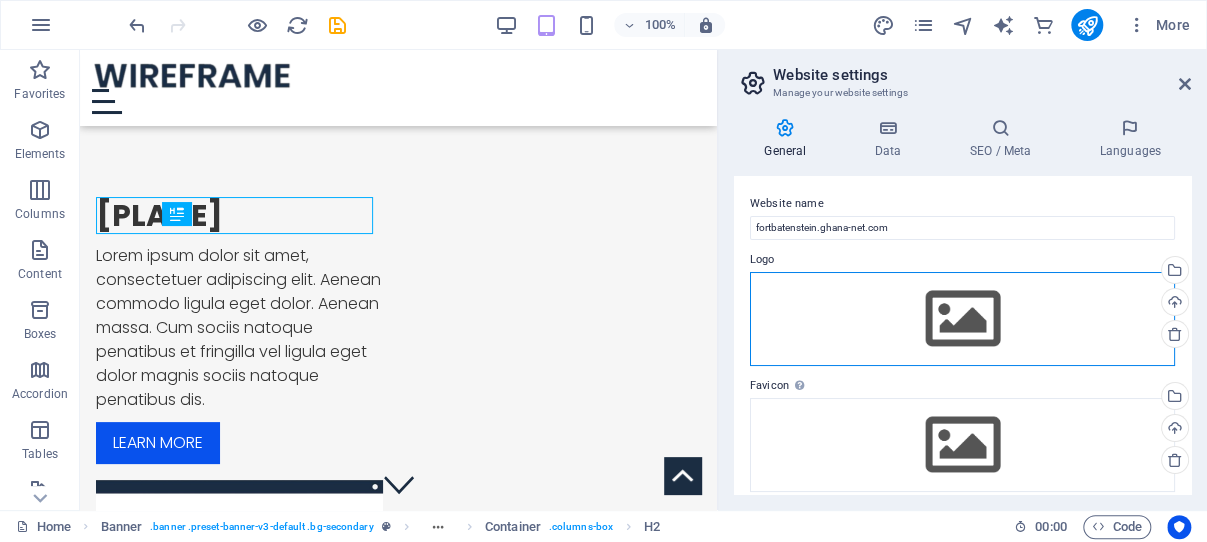 click on "Drag files here, click to choose files or select files from Files or our free stock photos & videos" at bounding box center (962, 319) 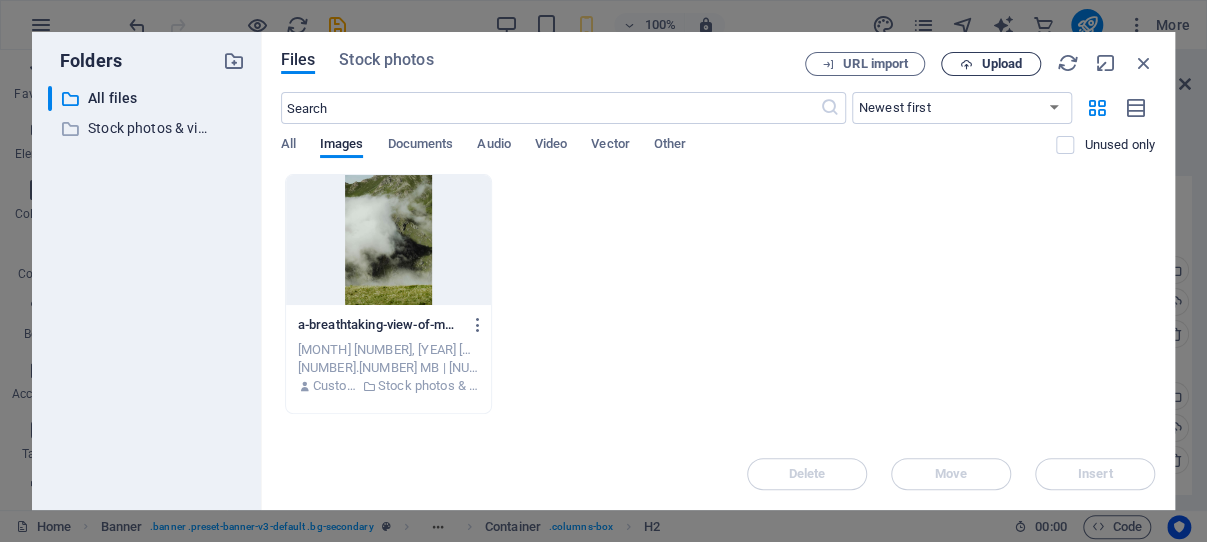 click on "Upload" at bounding box center [1001, 64] 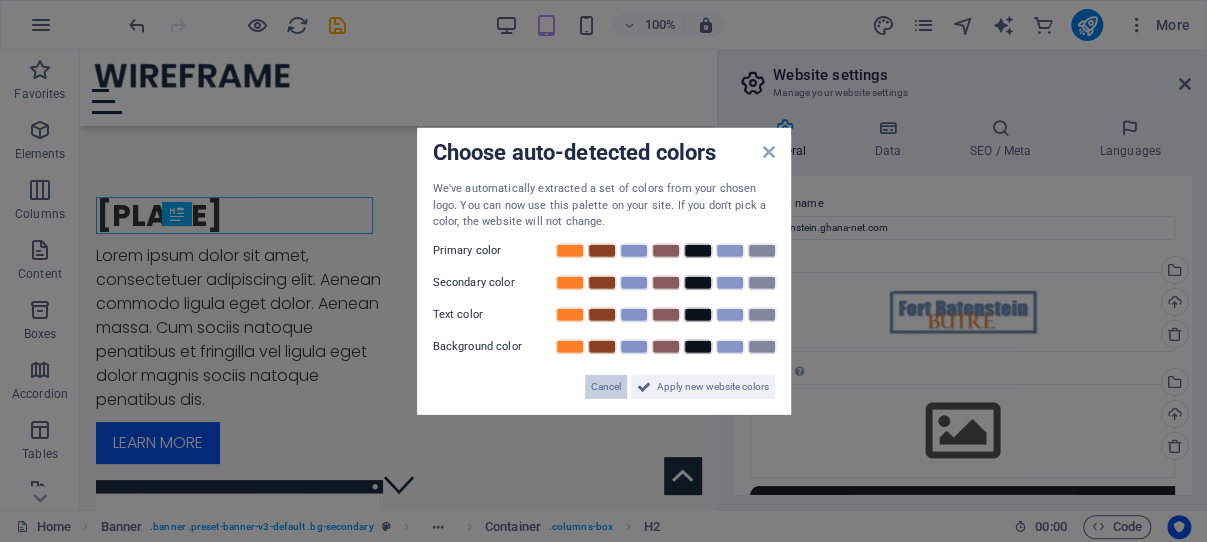 click on "Cancel" at bounding box center [606, 386] 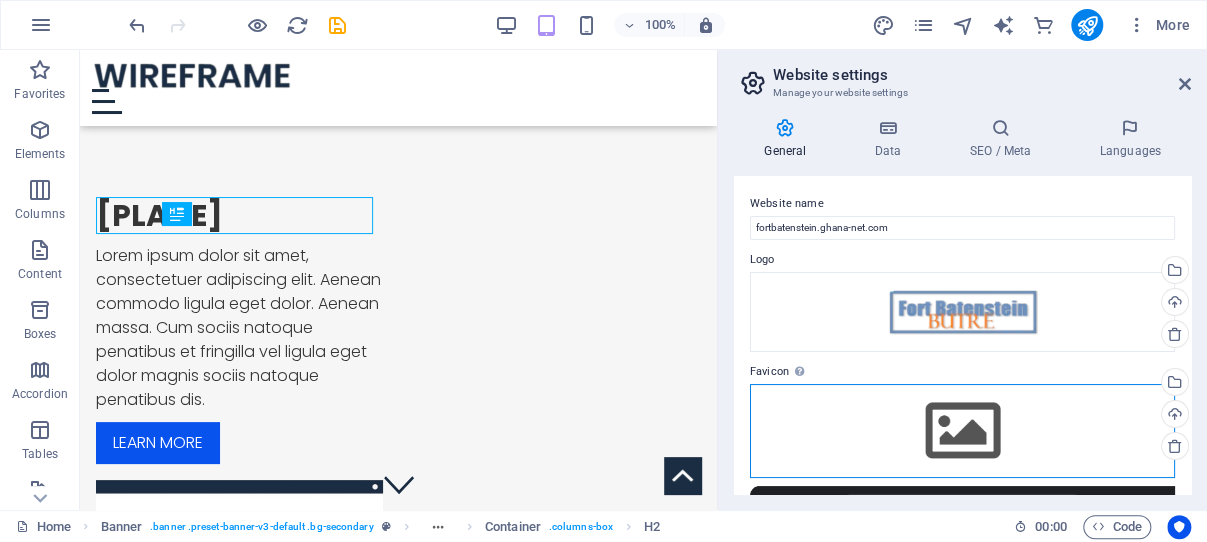 click on "Drag files here, click to choose files or select files from Files or our free stock photos & videos" at bounding box center (962, 431) 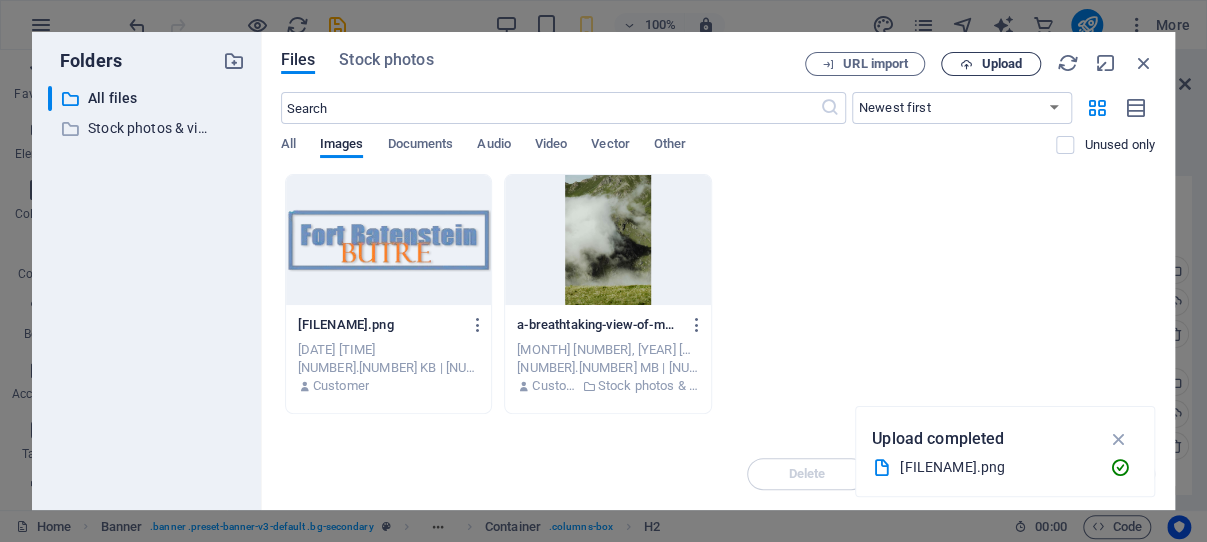 click on "Upload" at bounding box center [1001, 64] 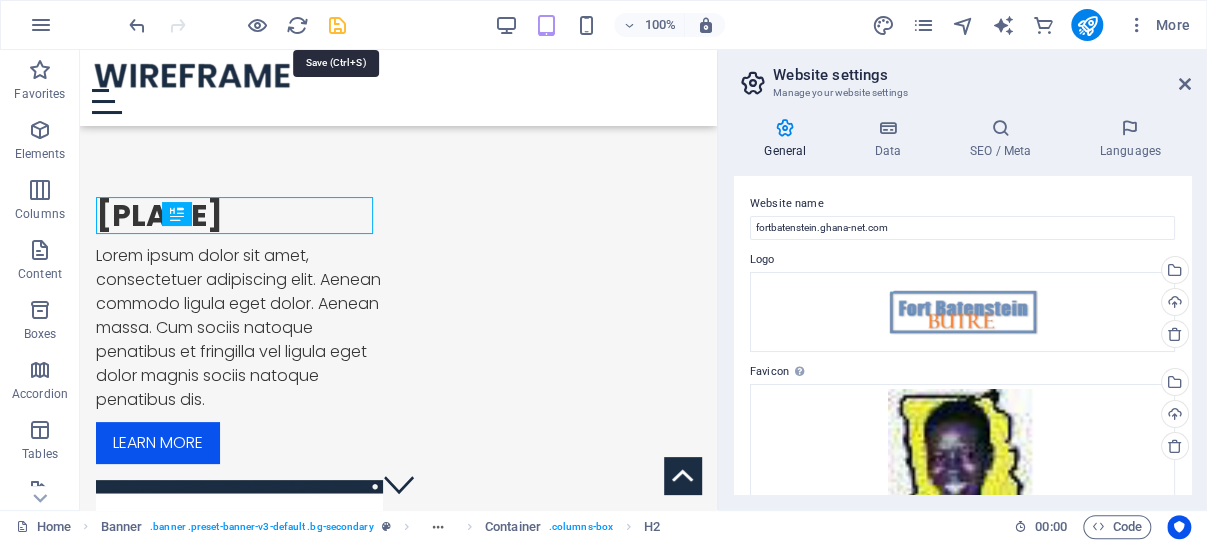 click at bounding box center [337, 25] 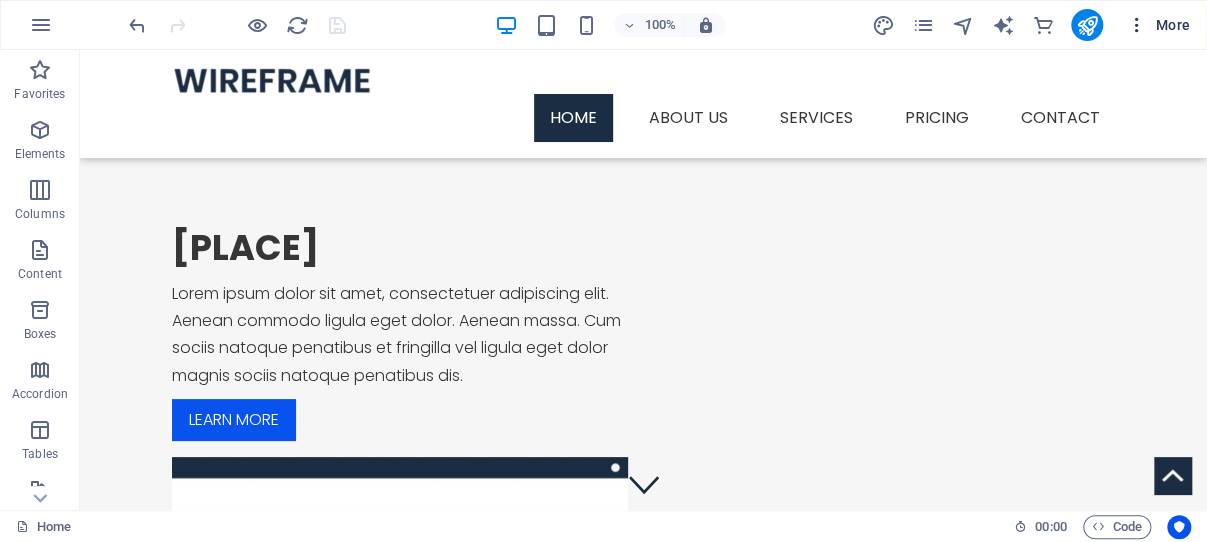 click at bounding box center [1137, 25] 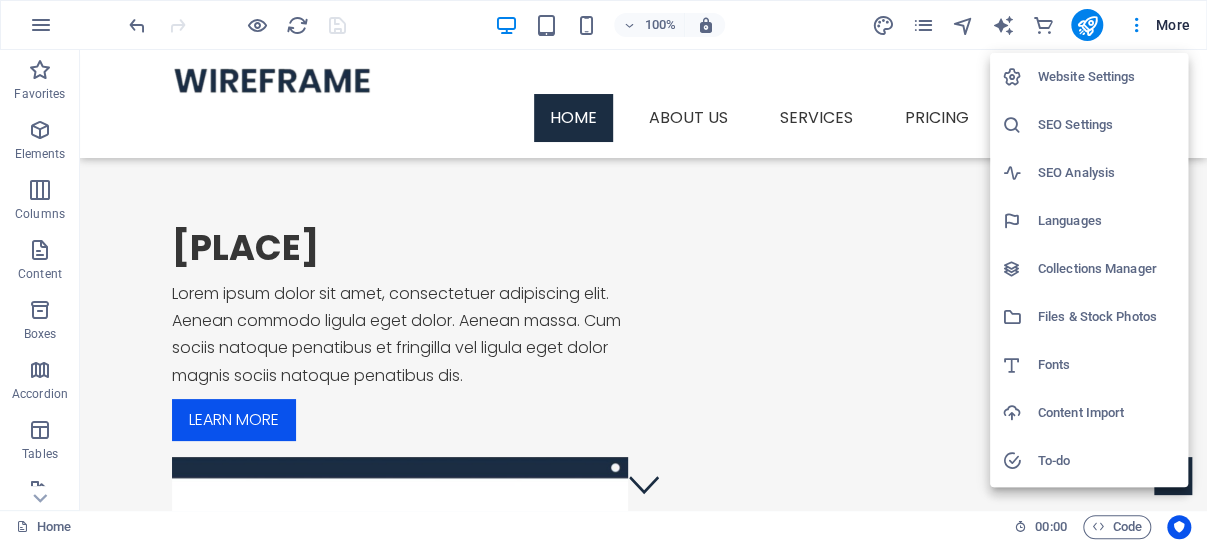 click on "Website Settings" at bounding box center [1107, 77] 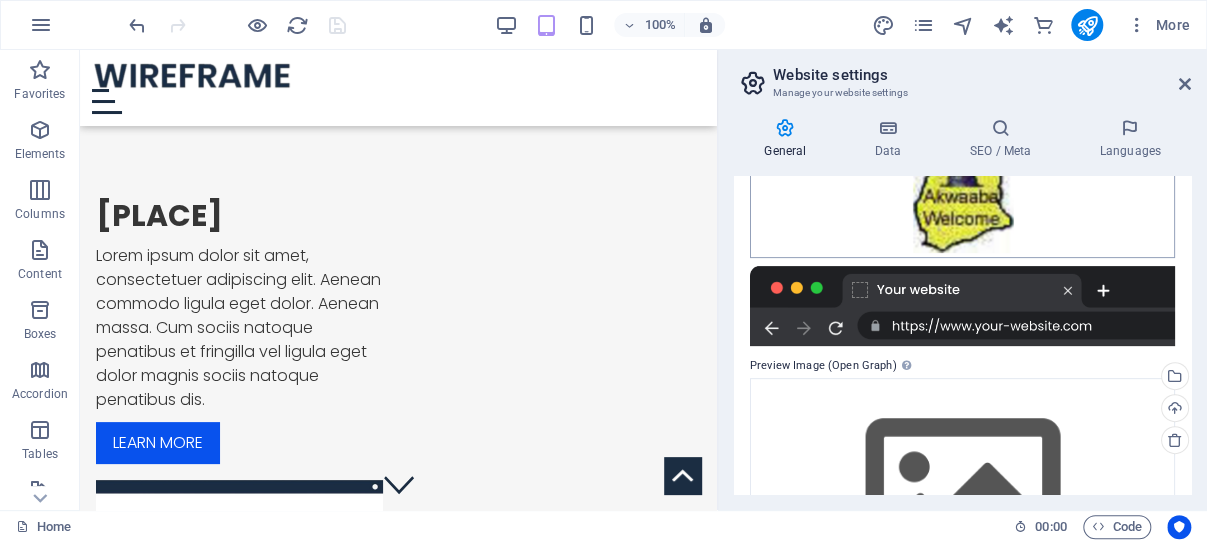 scroll, scrollTop: 0, scrollLeft: 0, axis: both 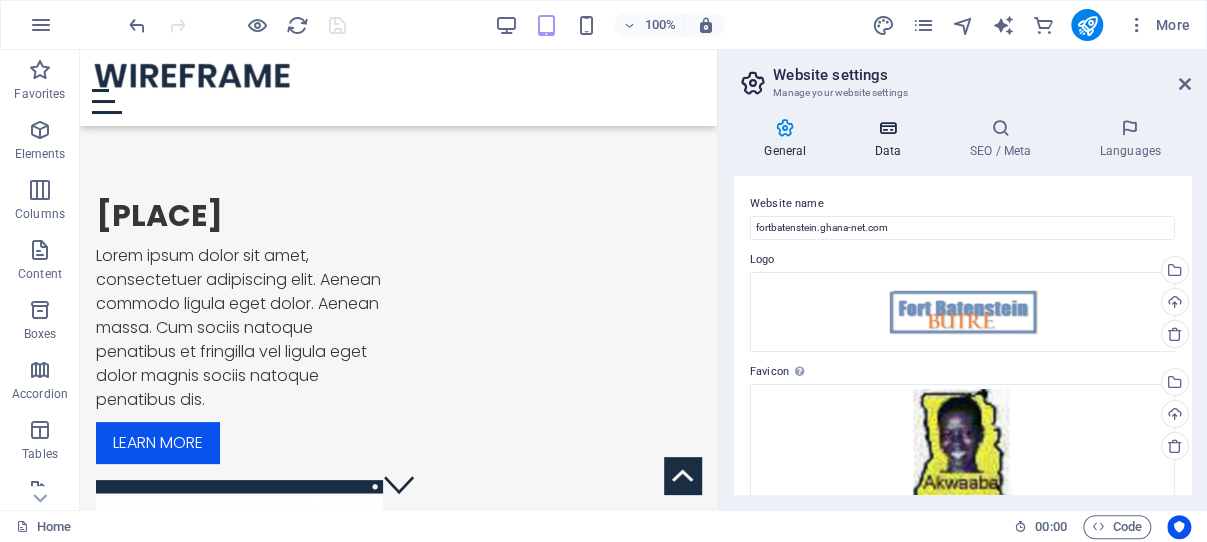 click at bounding box center [887, 128] 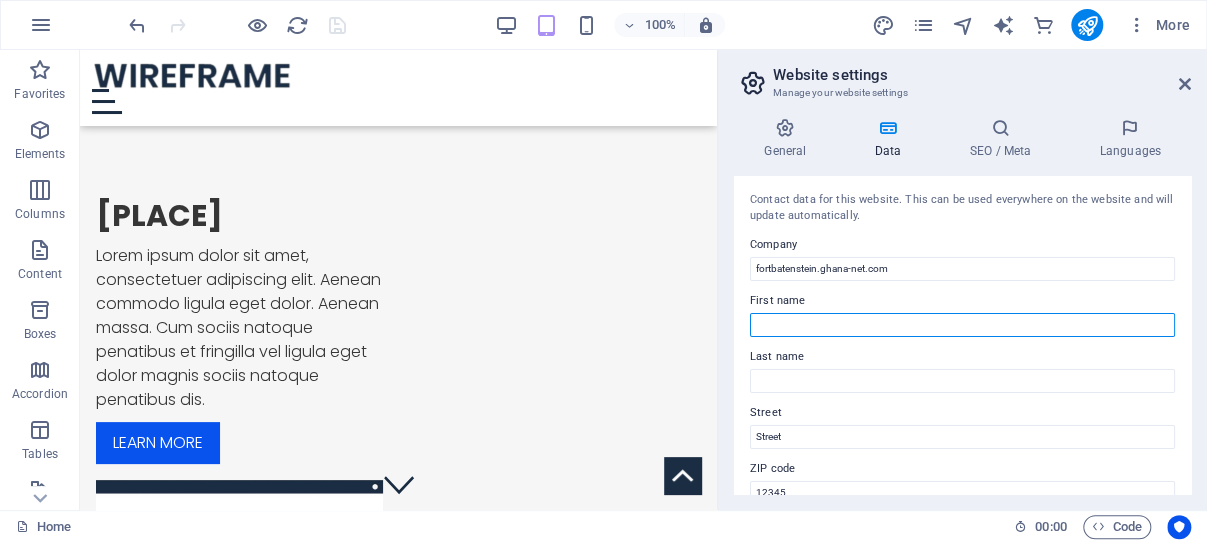 click on "First name" at bounding box center [962, 325] 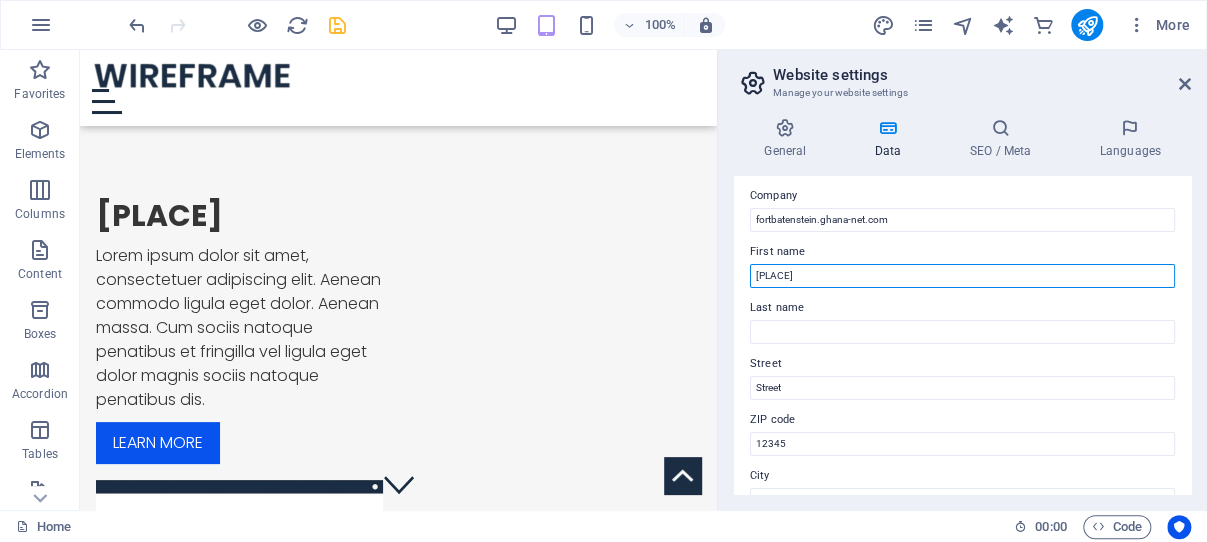 scroll, scrollTop: 95, scrollLeft: 0, axis: vertical 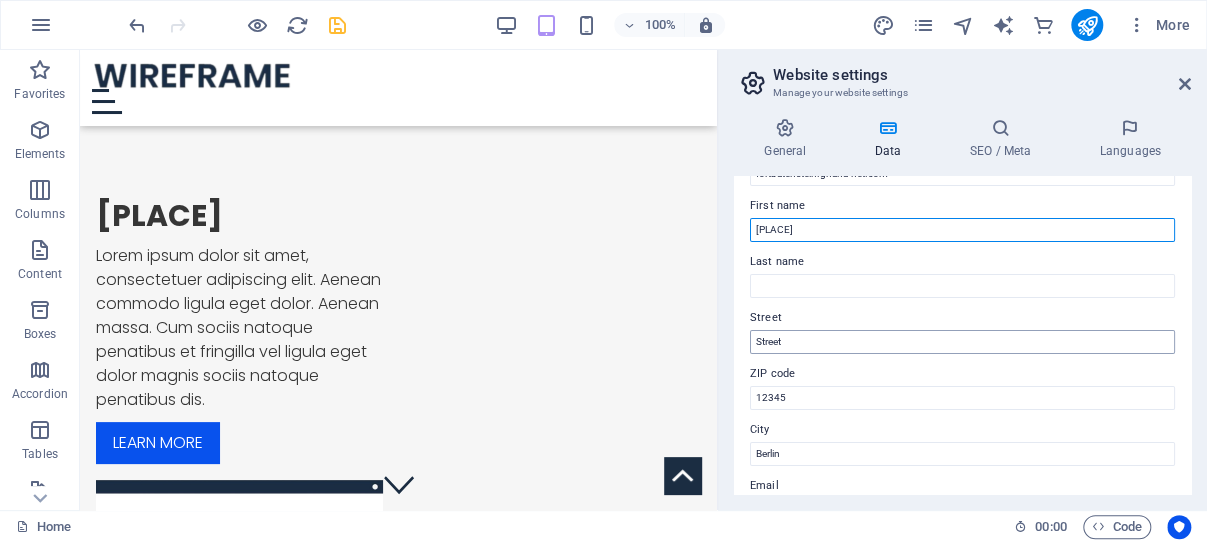 type on "[PLACE]" 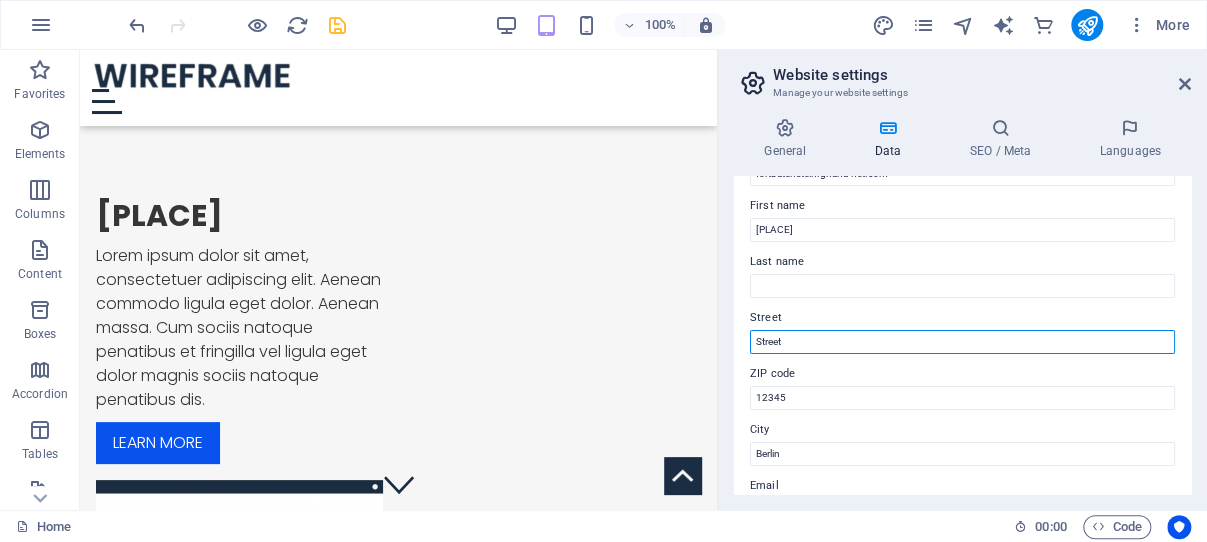 click on "Street" at bounding box center [962, 342] 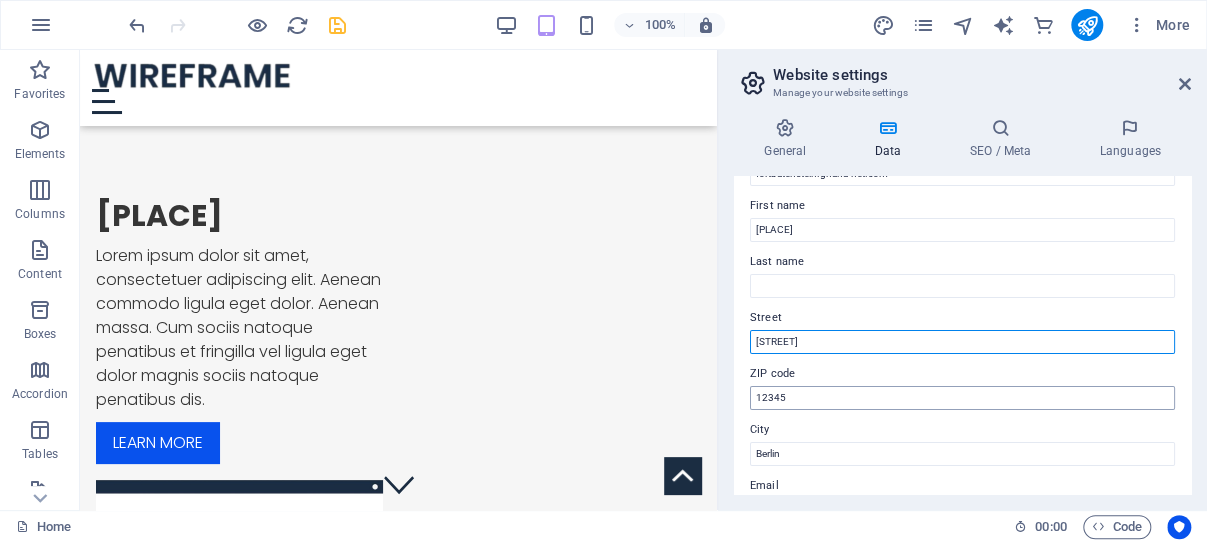 type on "[STREET]" 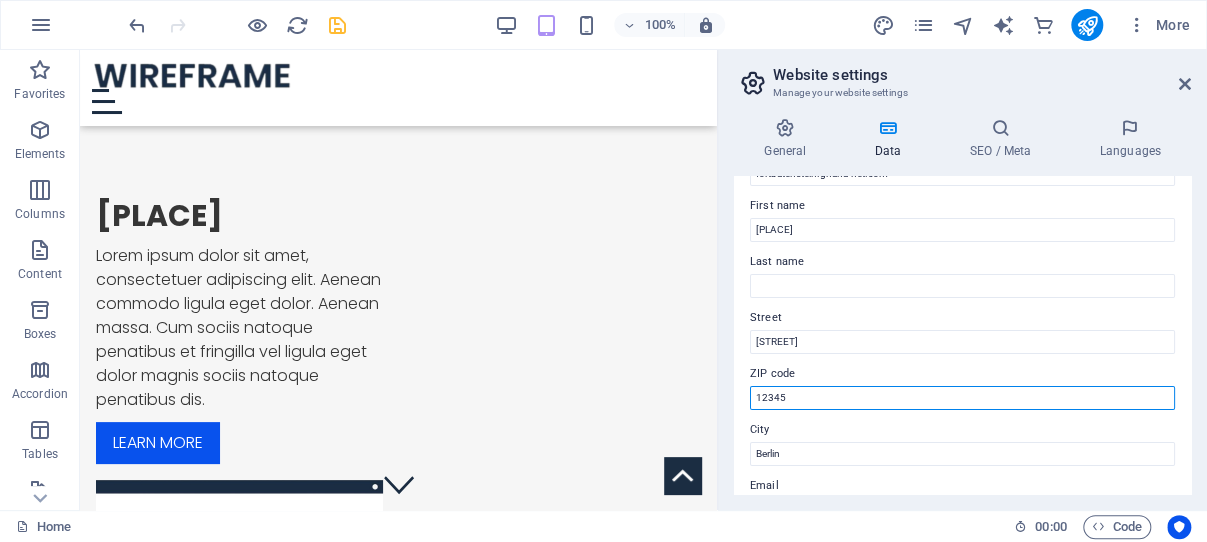 drag, startPoint x: 798, startPoint y: 391, endPoint x: 723, endPoint y: 391, distance: 75 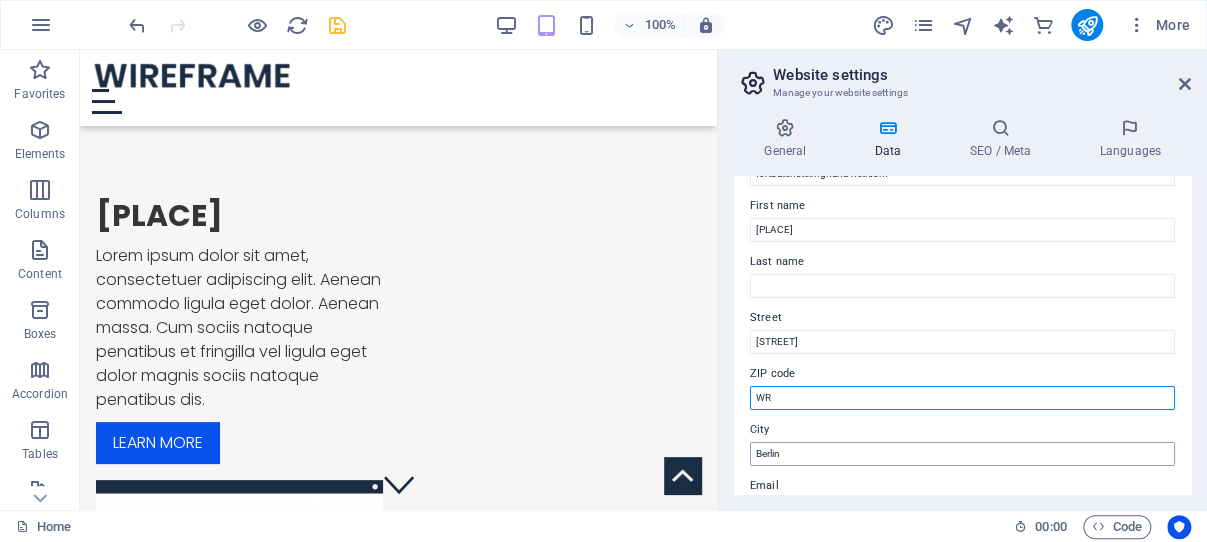 type on "WR" 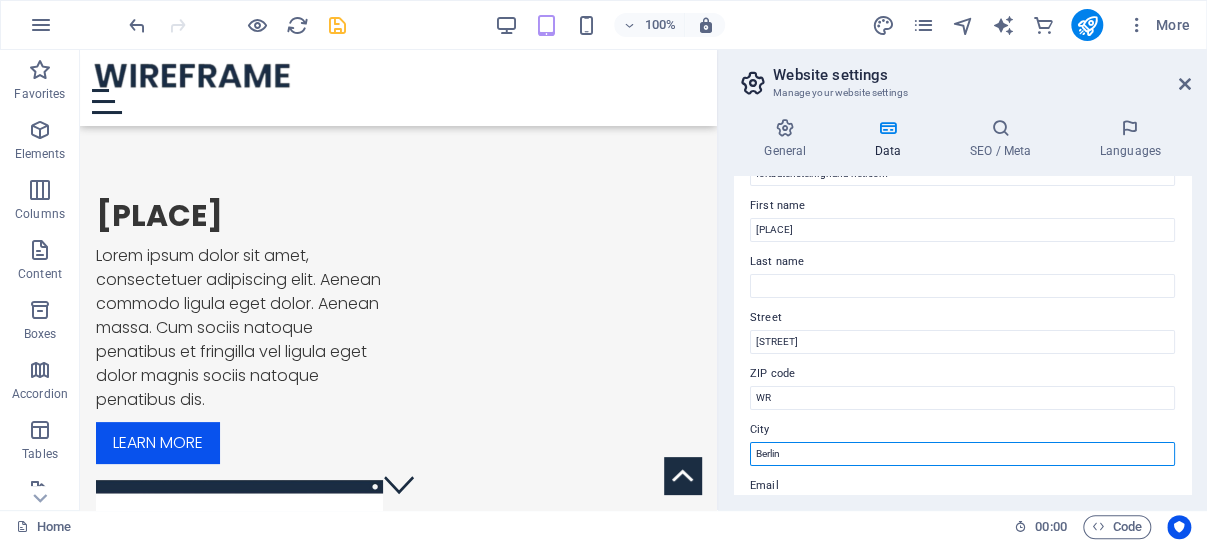 drag, startPoint x: 790, startPoint y: 457, endPoint x: 738, endPoint y: 461, distance: 52.153618 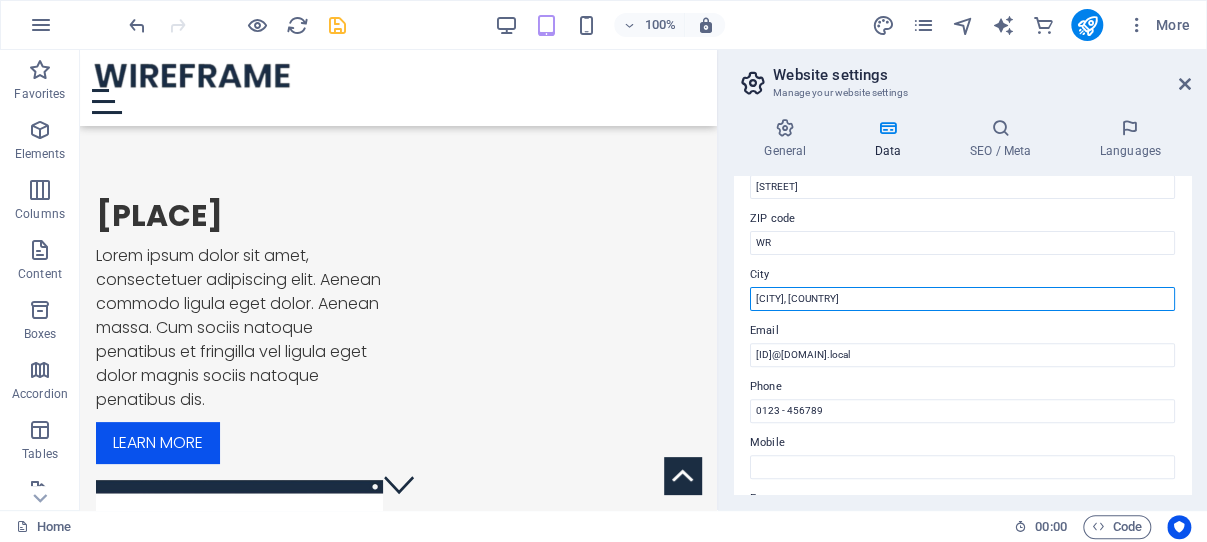 scroll, scrollTop: 286, scrollLeft: 0, axis: vertical 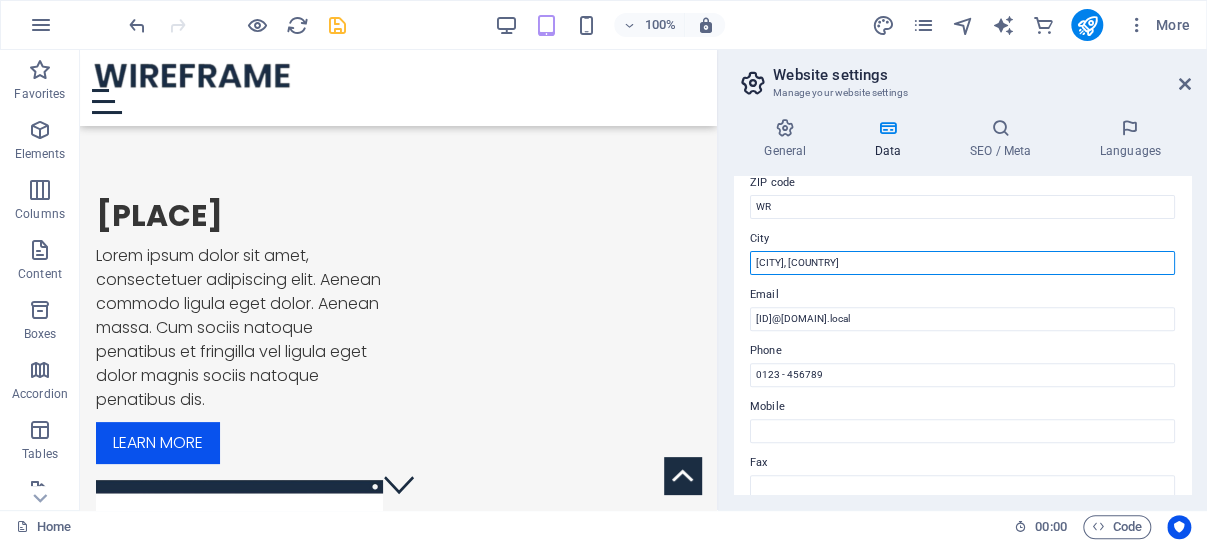 type on "[CITY], [COUNTRY]" 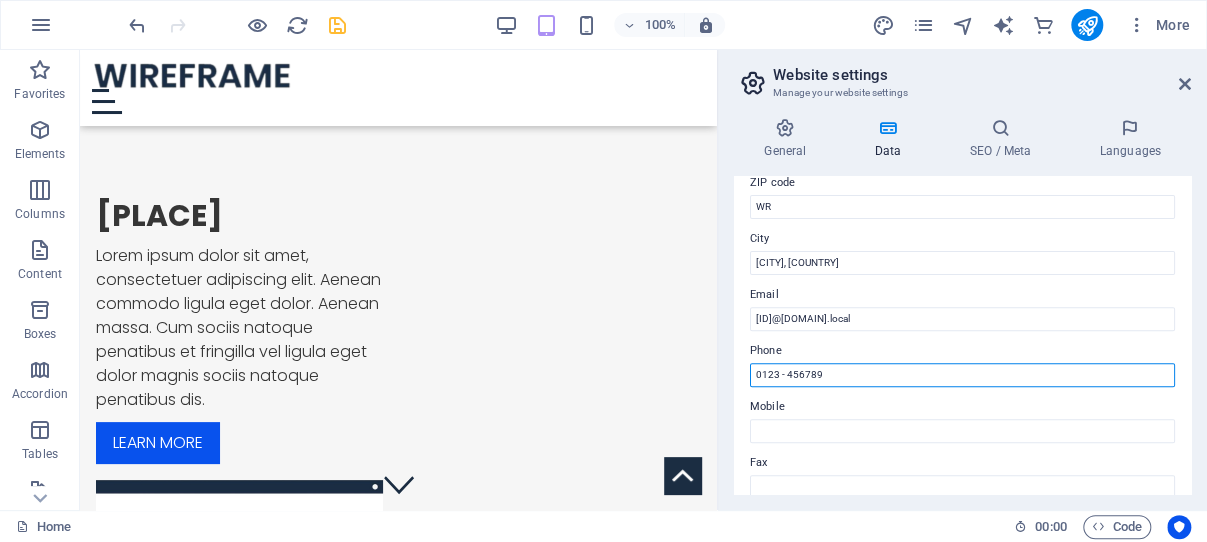 drag, startPoint x: 847, startPoint y: 370, endPoint x: 751, endPoint y: 370, distance: 96 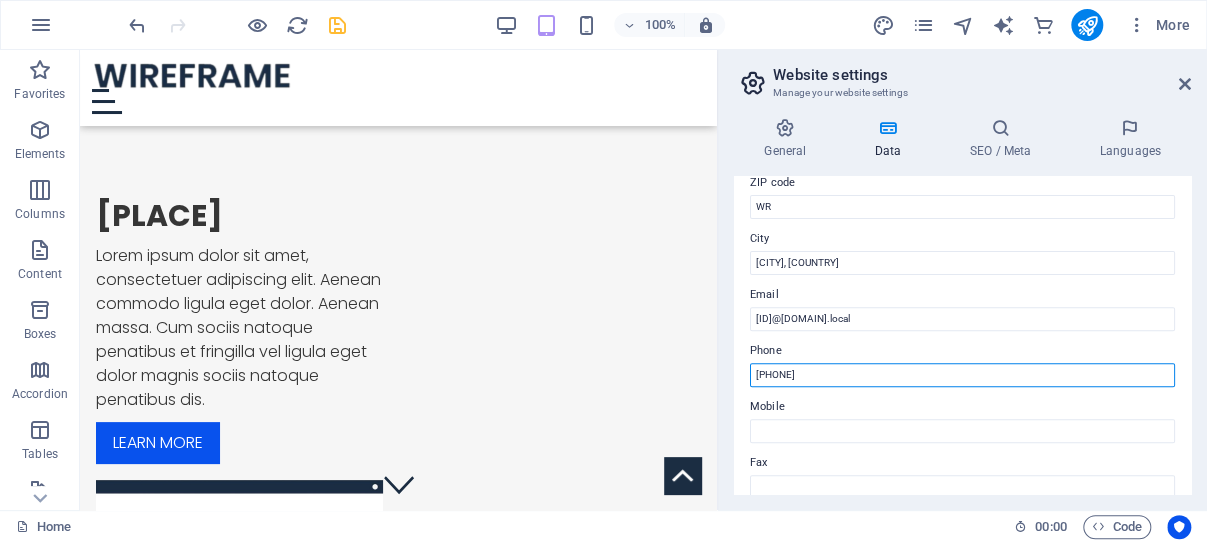 type on "[PHONE]" 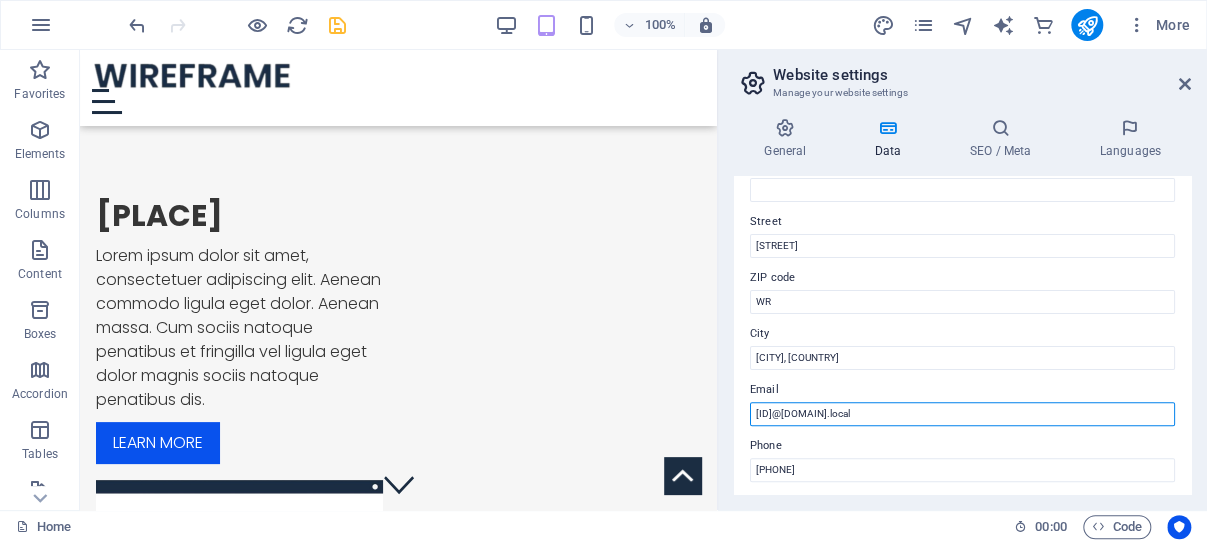 drag, startPoint x: 991, startPoint y: 413, endPoint x: 753, endPoint y: 410, distance: 238.0189 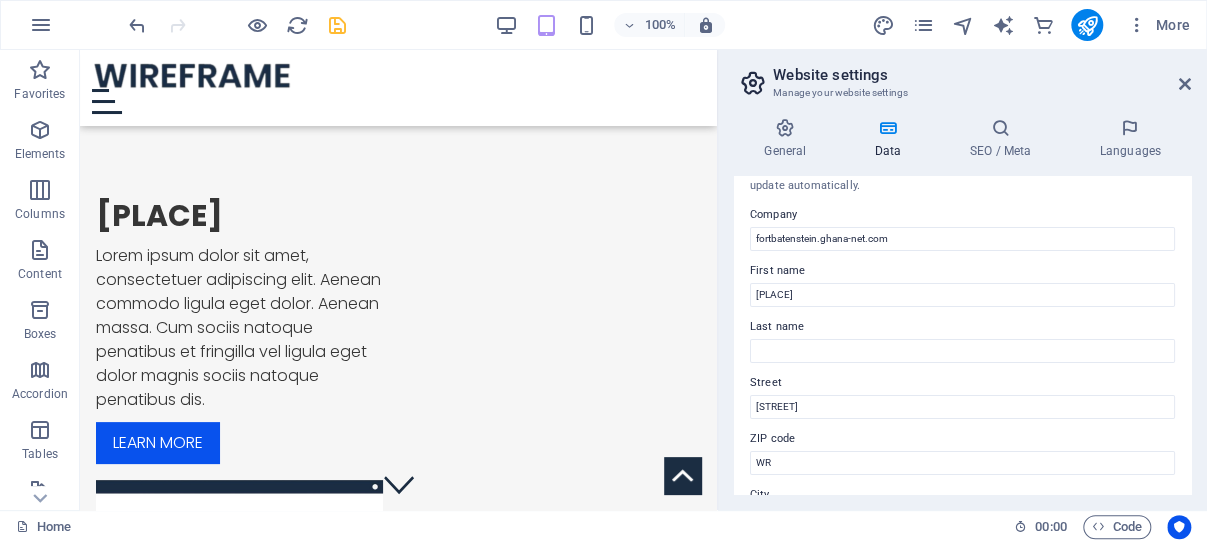 scroll, scrollTop: 0, scrollLeft: 0, axis: both 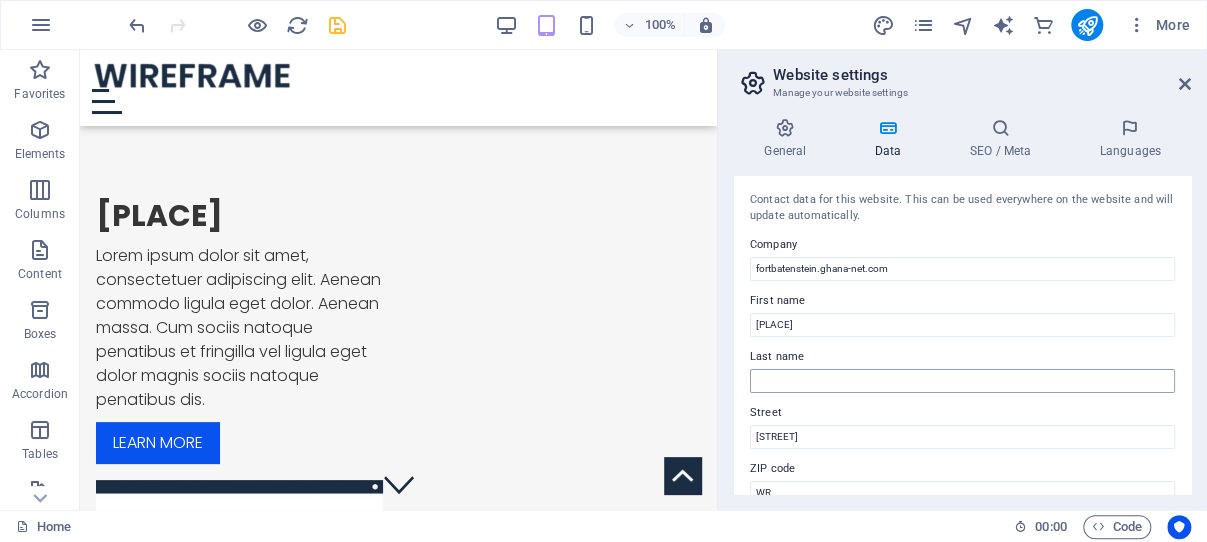 type on "info@gmmb.gov.gh" 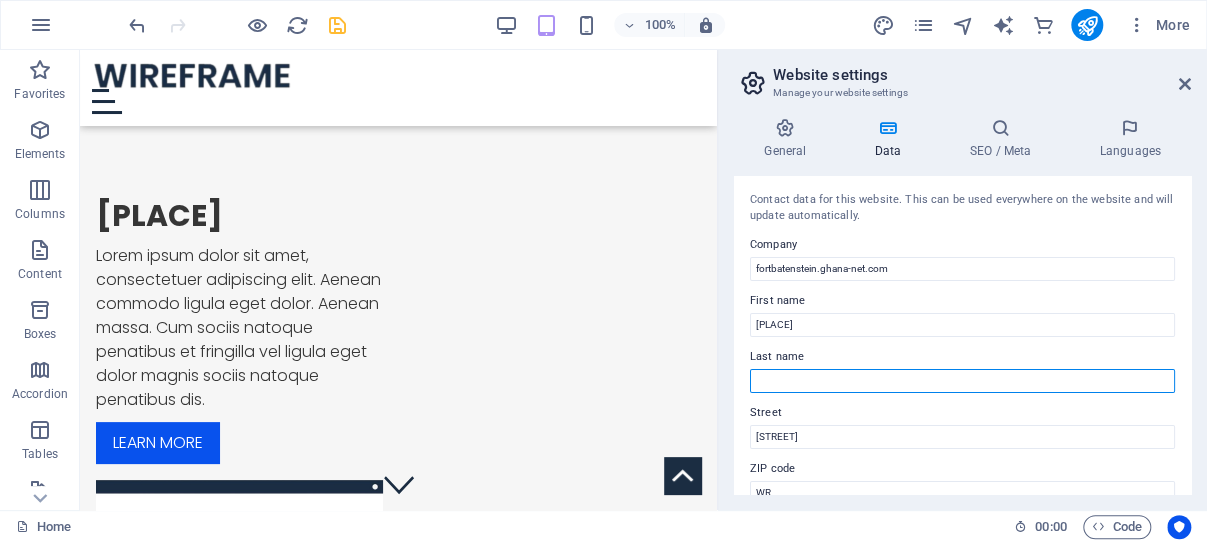 click on "Last name" at bounding box center (962, 381) 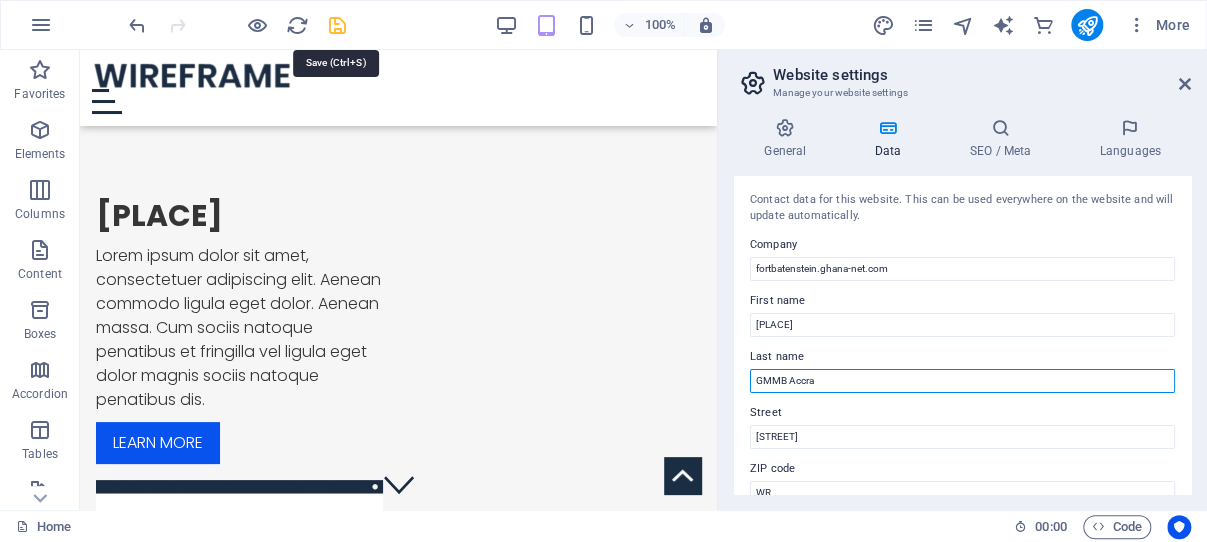 type on "GMMB Accra" 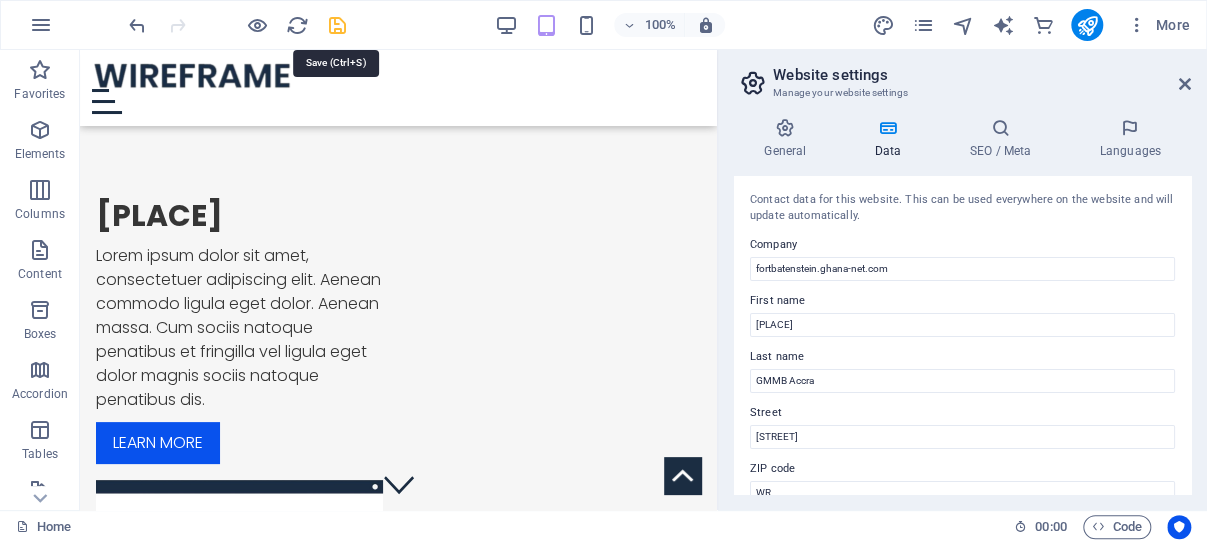 click at bounding box center [337, 25] 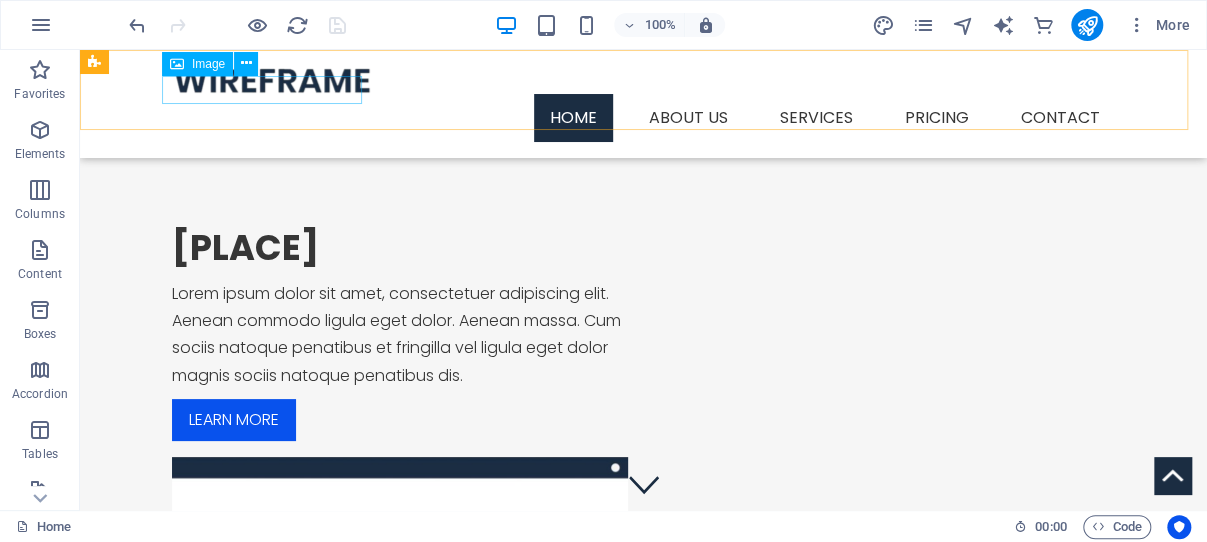 click at bounding box center [644, 80] 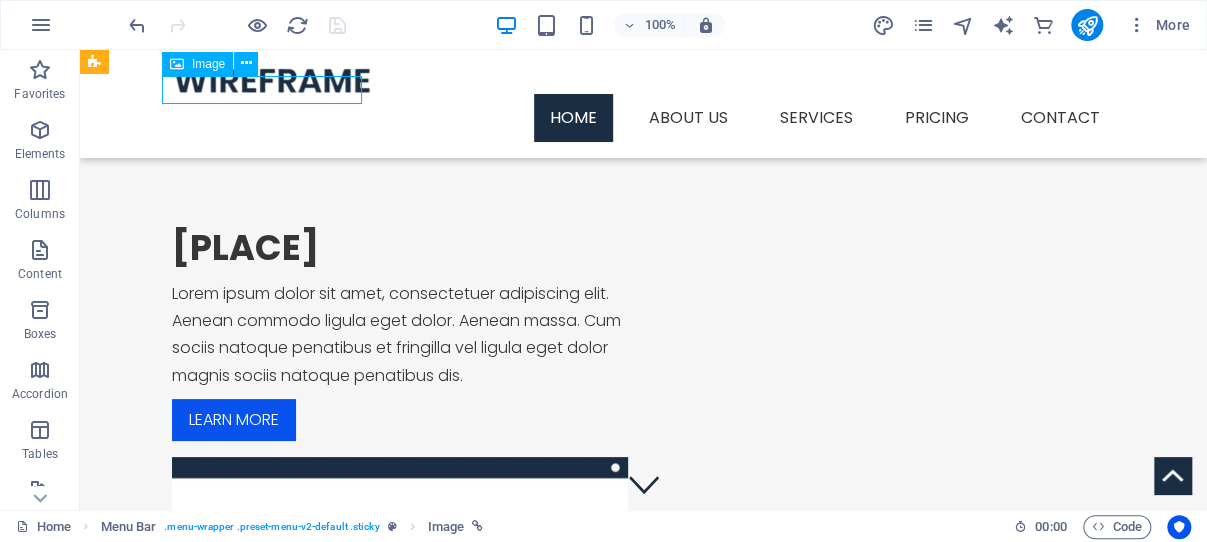 click at bounding box center (644, 80) 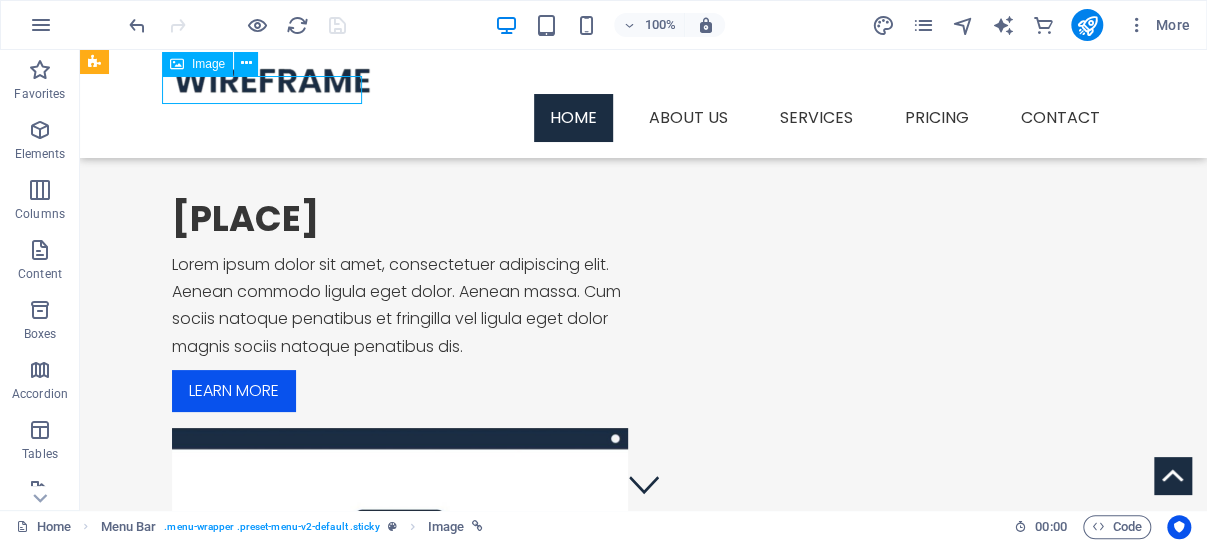 select on "px" 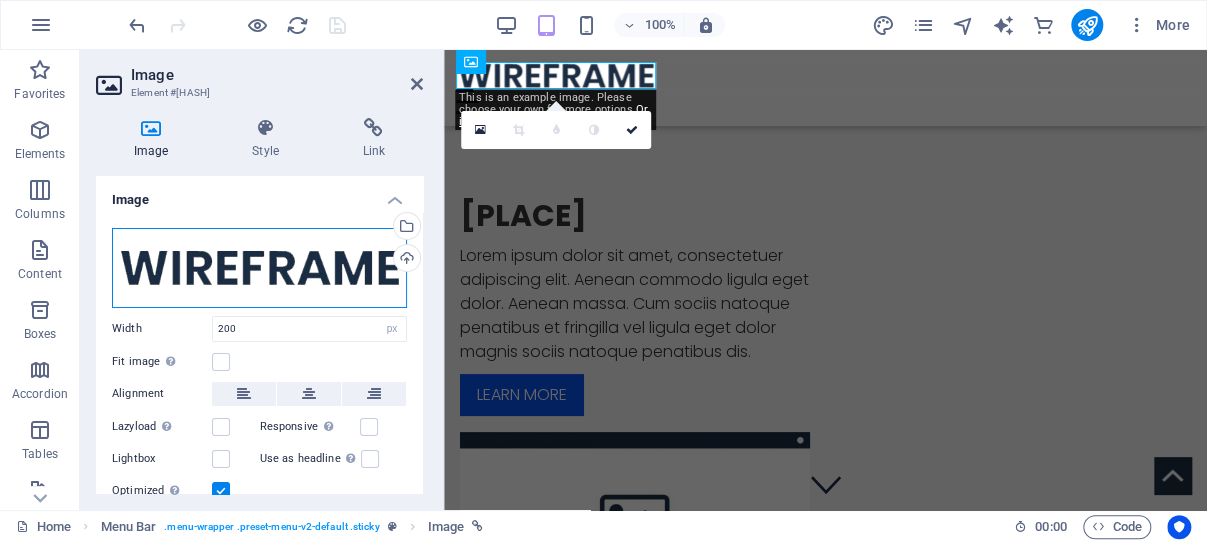 click on "Drag files here, click to choose files or select files from Files or our free stock photos & videos" at bounding box center [259, 268] 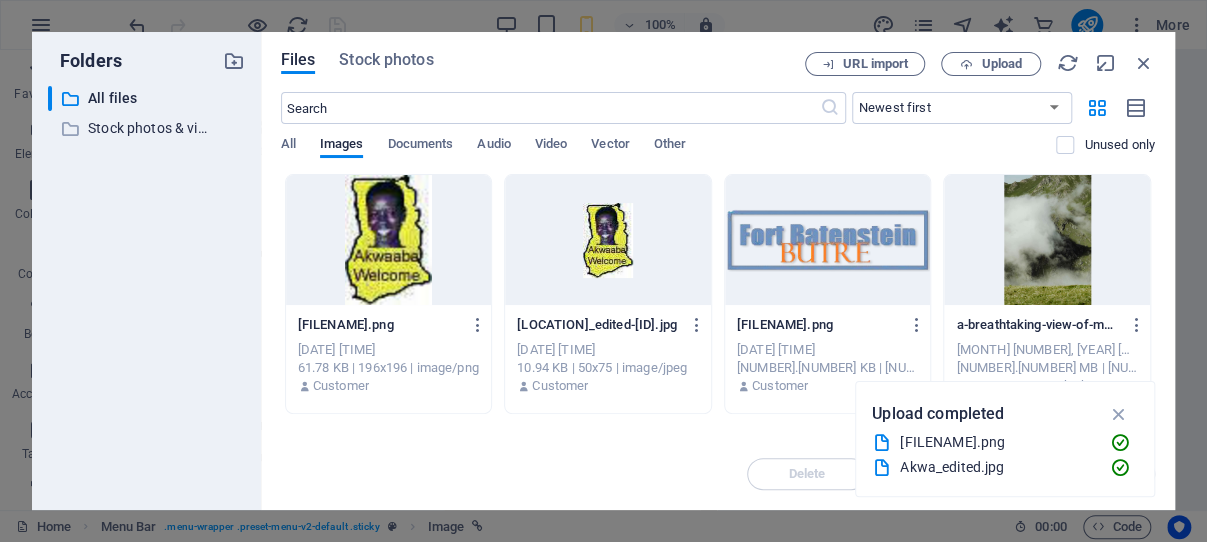 click at bounding box center (828, 240) 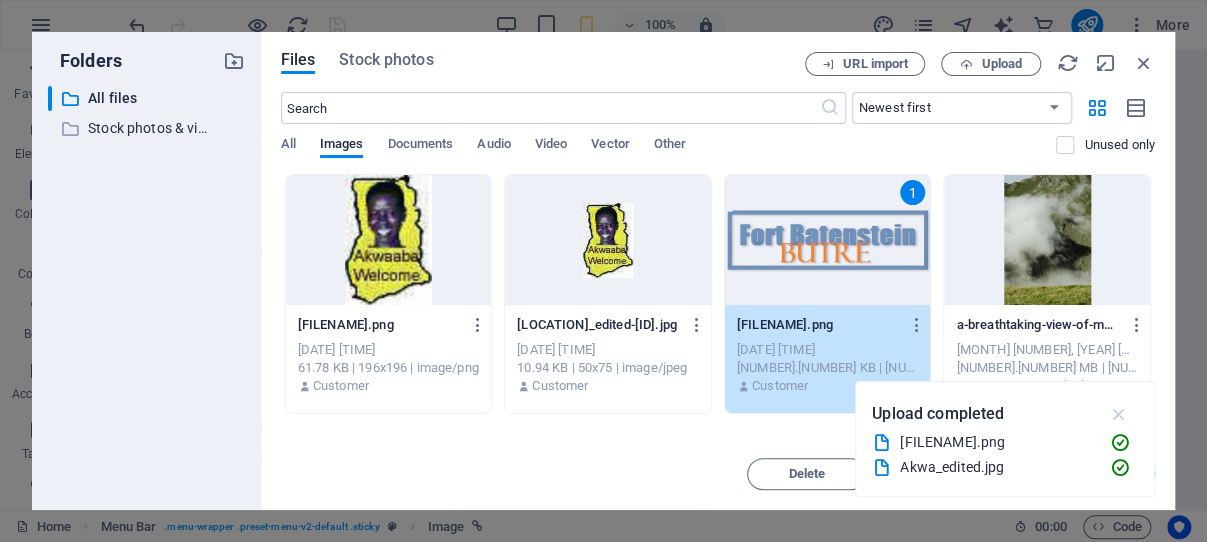 click at bounding box center (1118, 414) 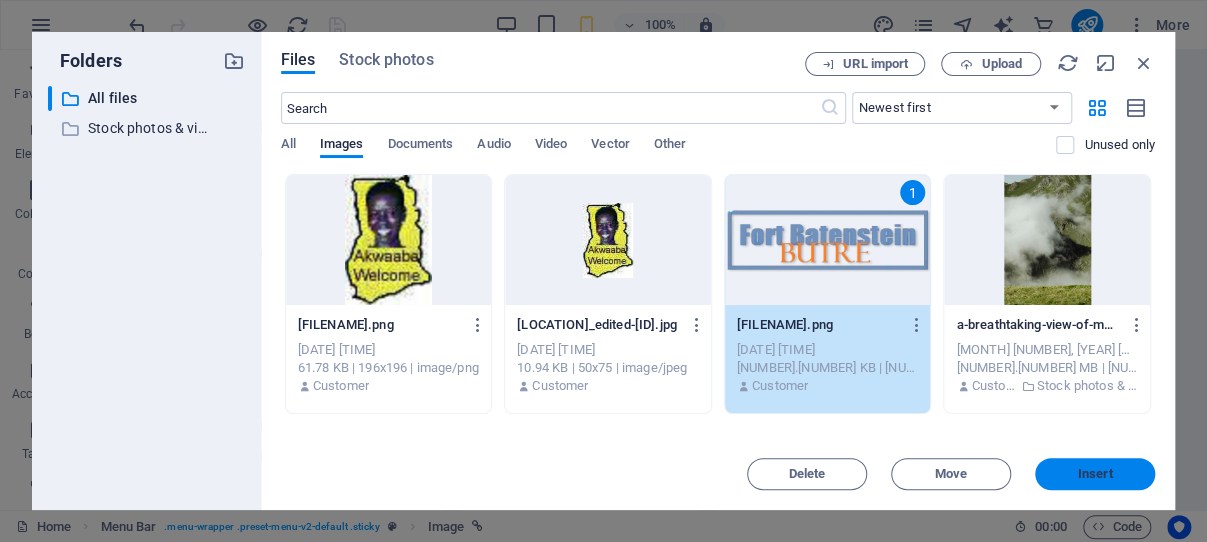 drag, startPoint x: 1104, startPoint y: 469, endPoint x: 582, endPoint y: 383, distance: 529.03687 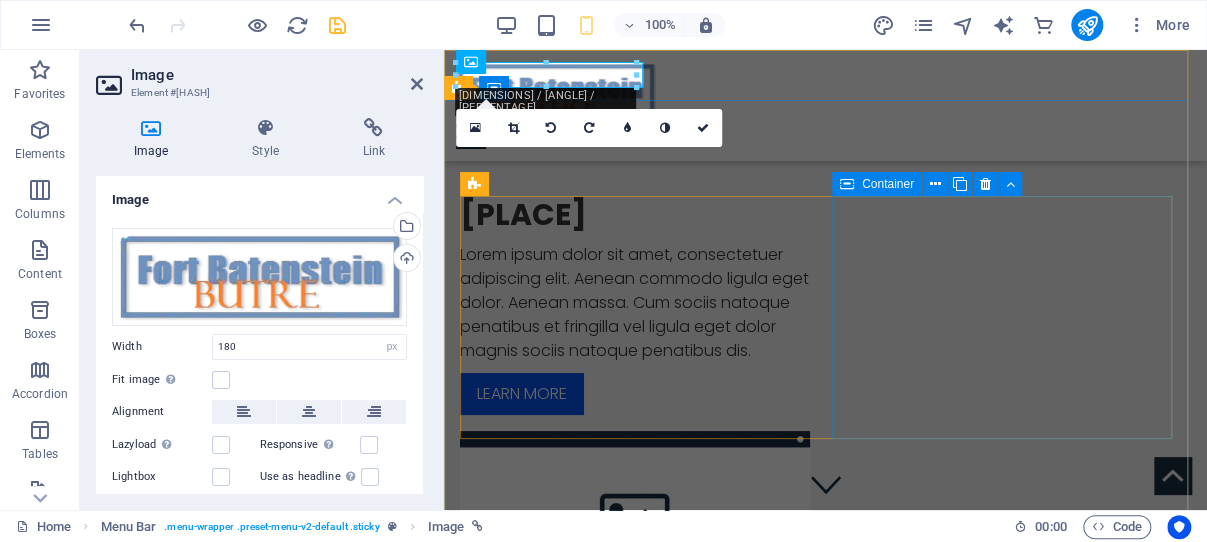 type on "200" 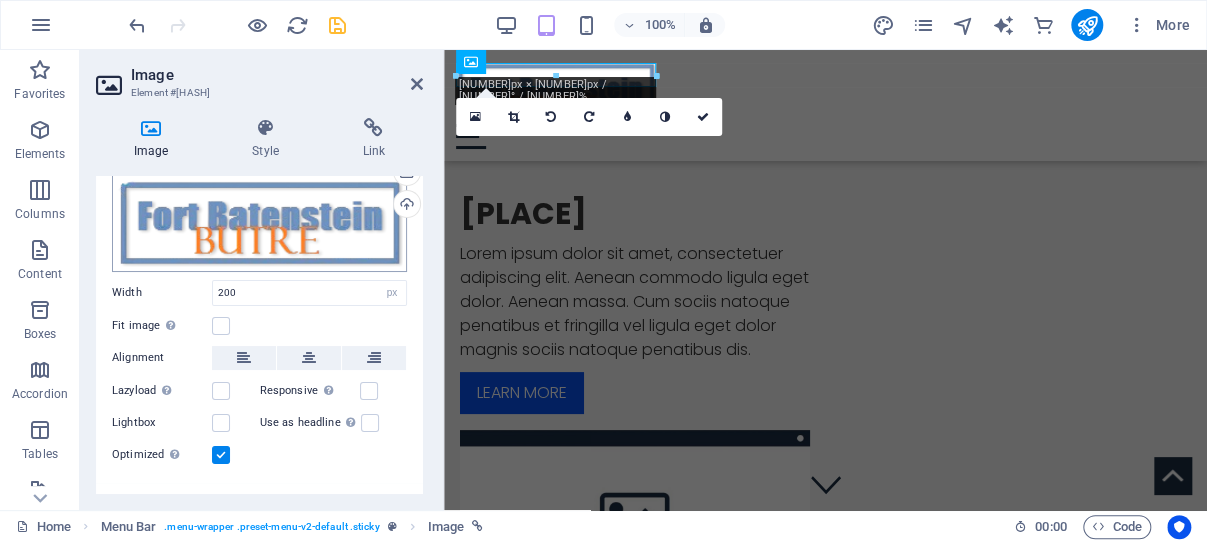 scroll, scrollTop: 84, scrollLeft: 0, axis: vertical 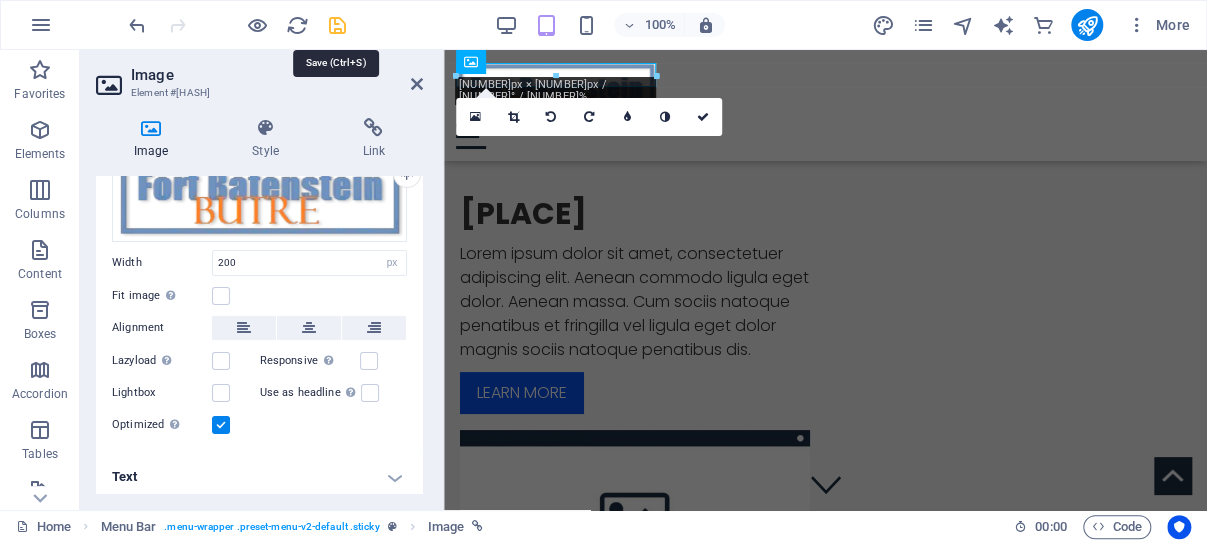 click at bounding box center (337, 25) 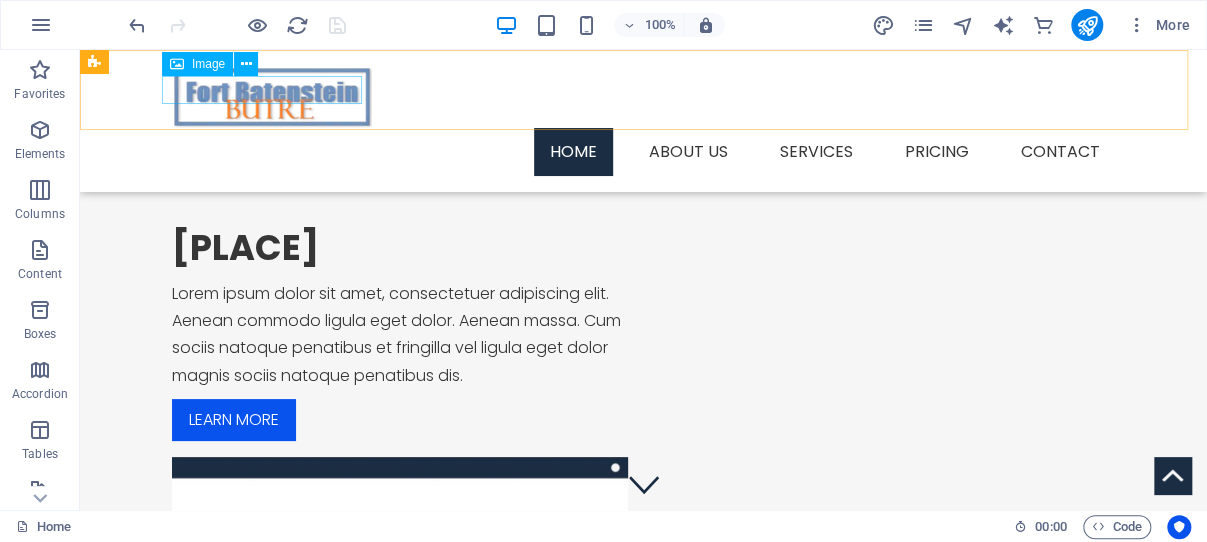 click at bounding box center (644, 97) 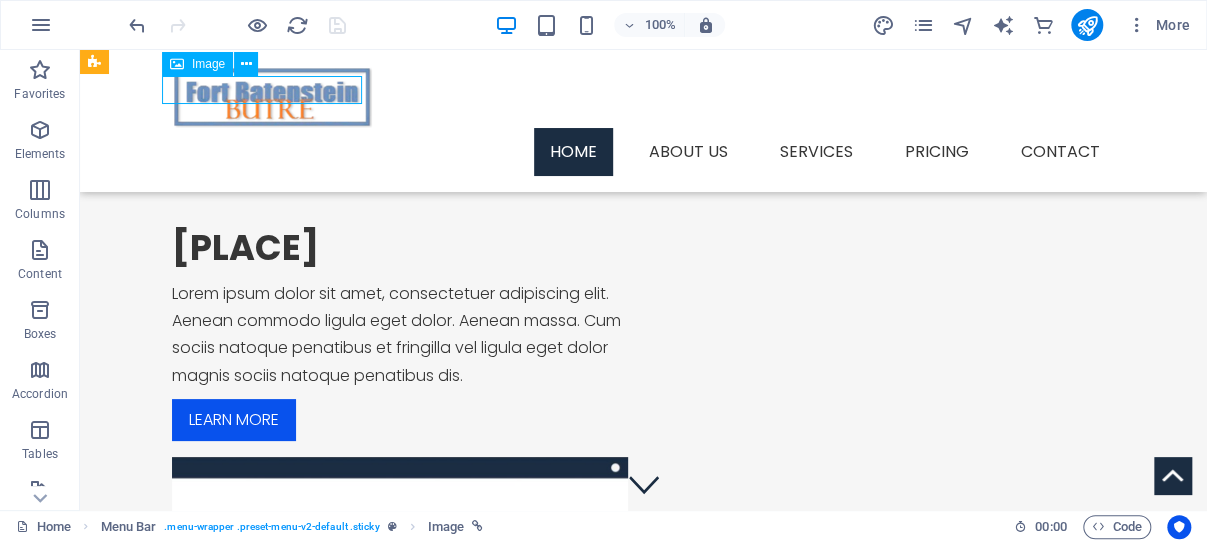 click at bounding box center [644, 97] 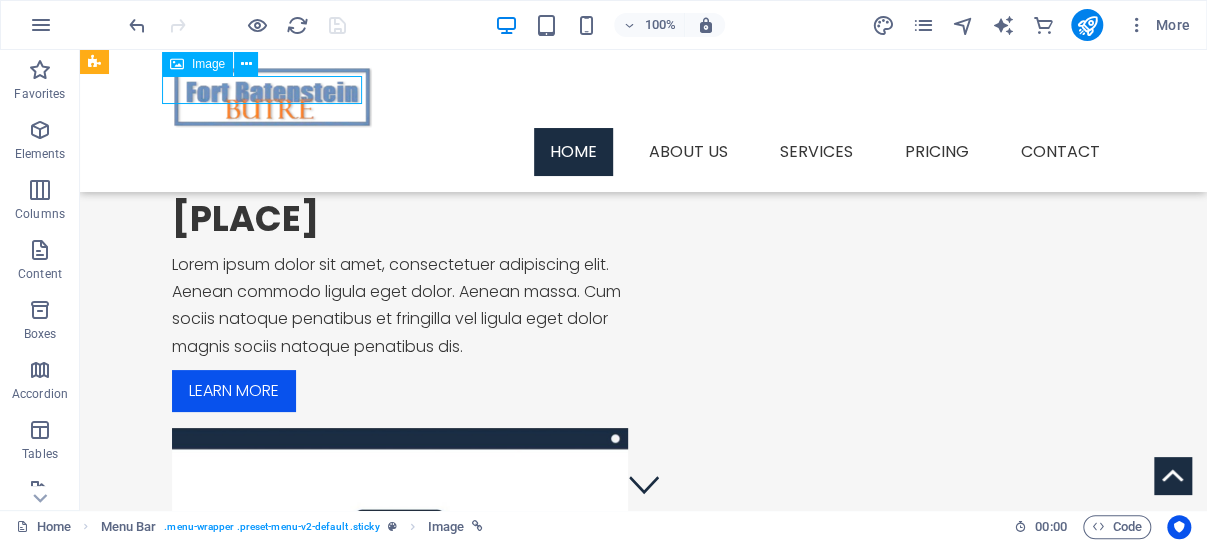 select on "px" 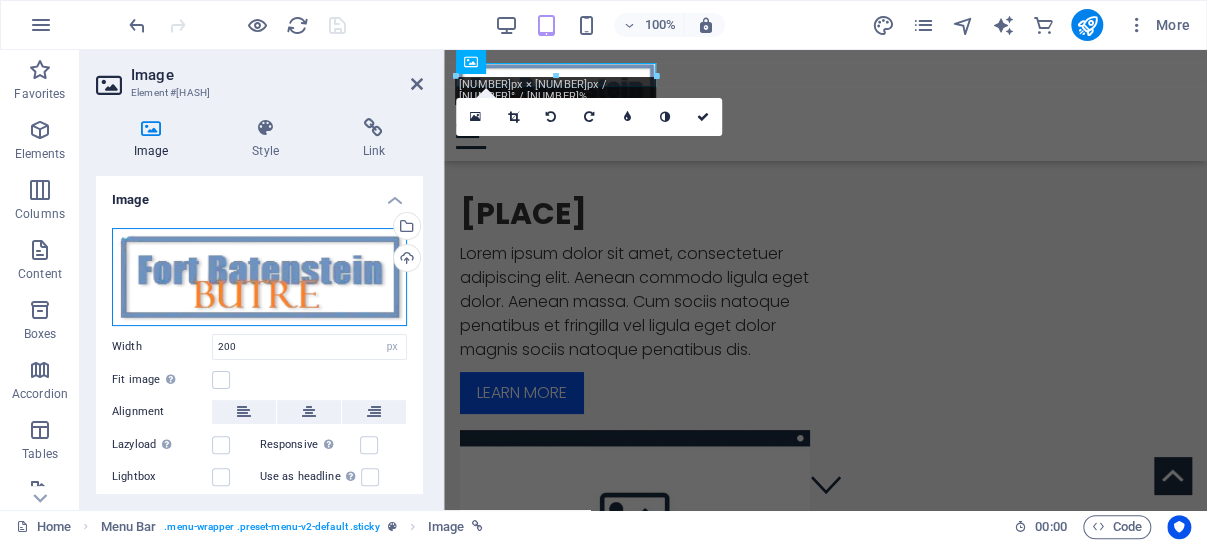 click on "Drag files here, click to choose files or select files from Files or our free stock photos & videos" at bounding box center [259, 277] 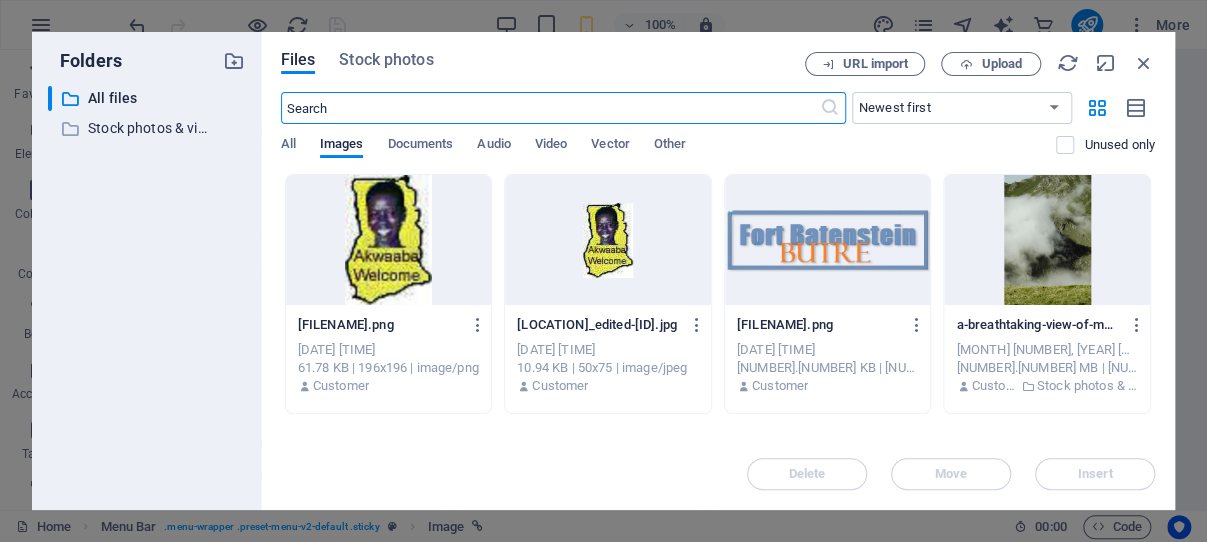 click at bounding box center [828, 240] 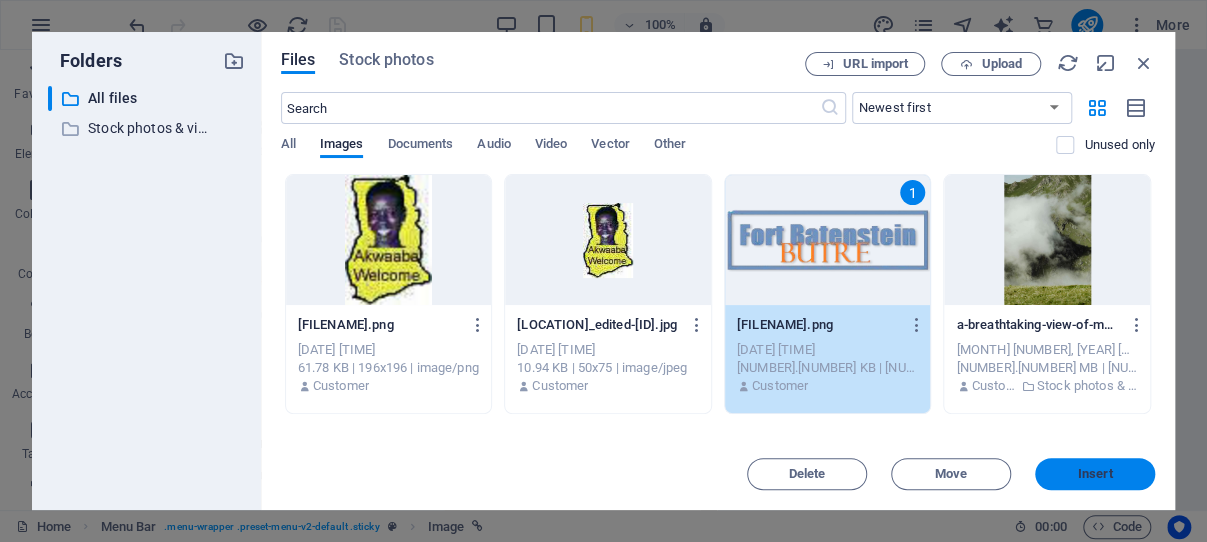 drag, startPoint x: 1098, startPoint y: 470, endPoint x: 616, endPoint y: 415, distance: 485.1278 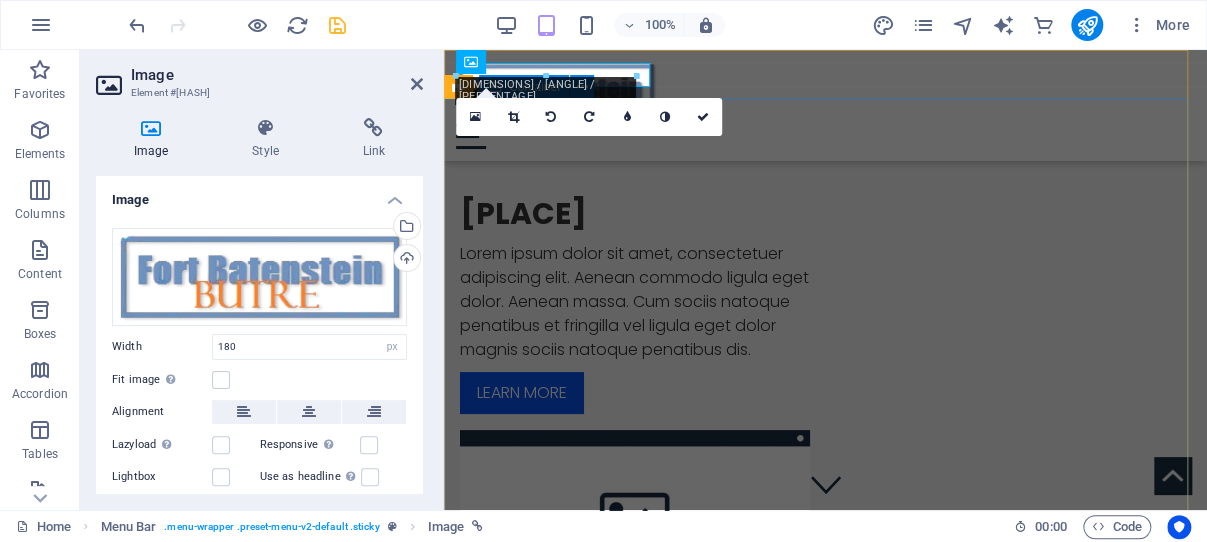 type on "200" 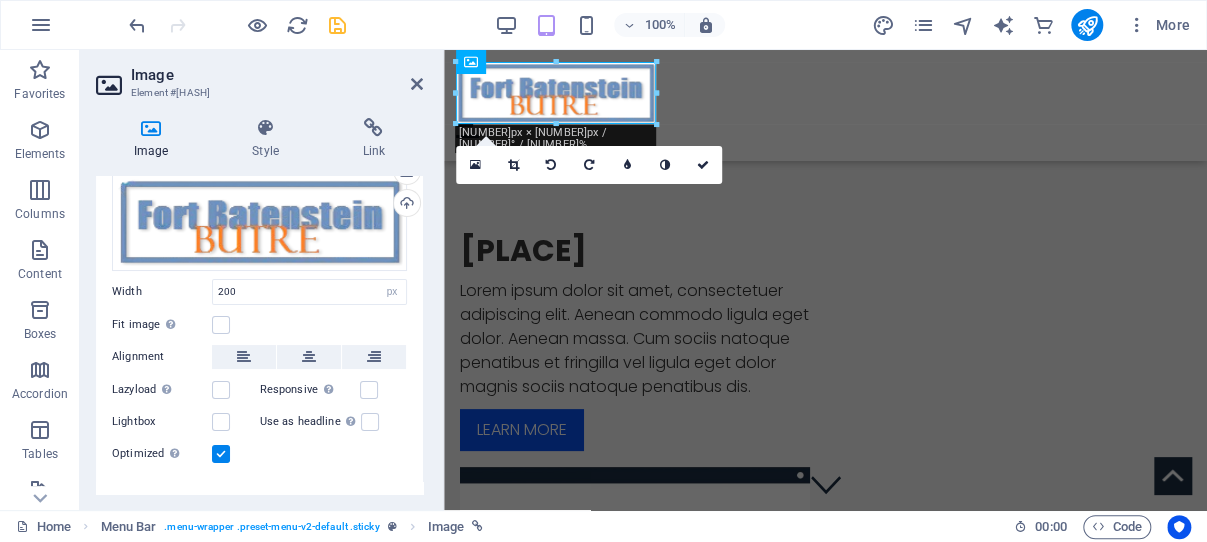 scroll, scrollTop: 84, scrollLeft: 0, axis: vertical 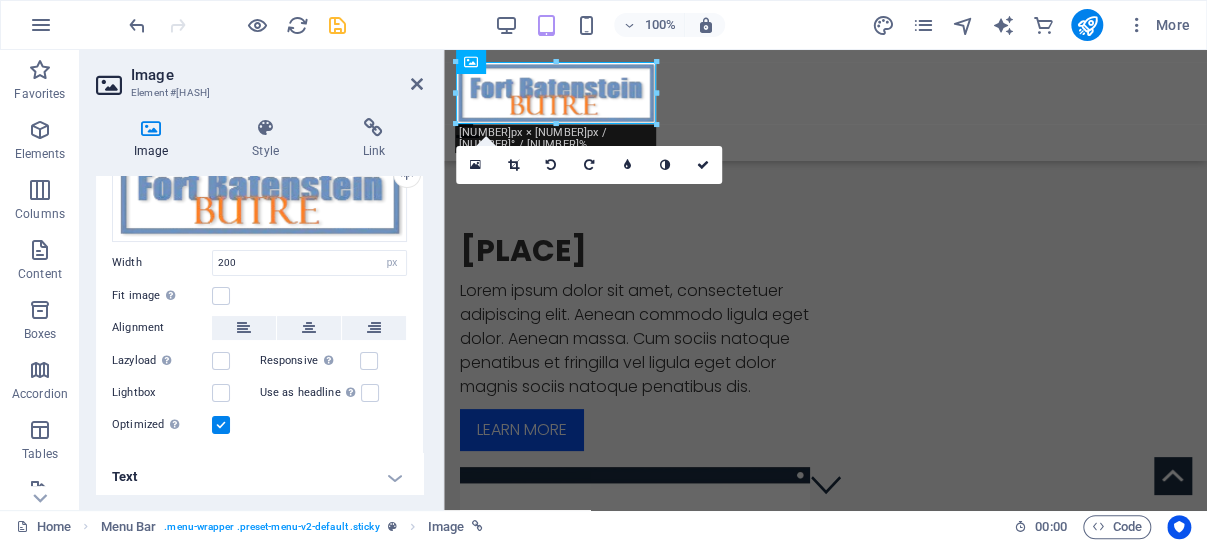 click on "Text" at bounding box center (259, 477) 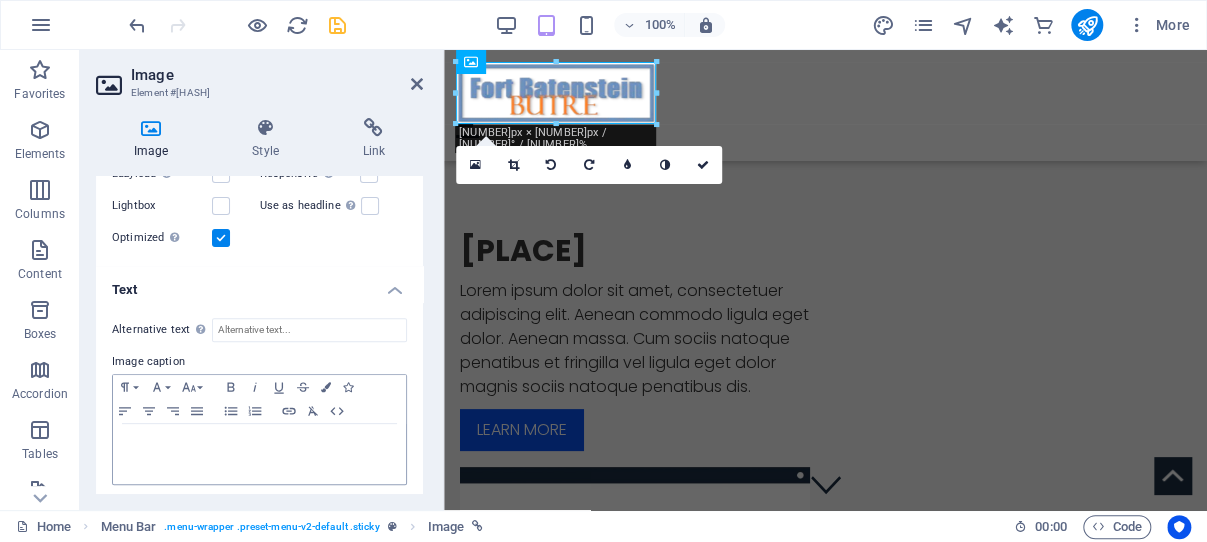 scroll, scrollTop: 272, scrollLeft: 0, axis: vertical 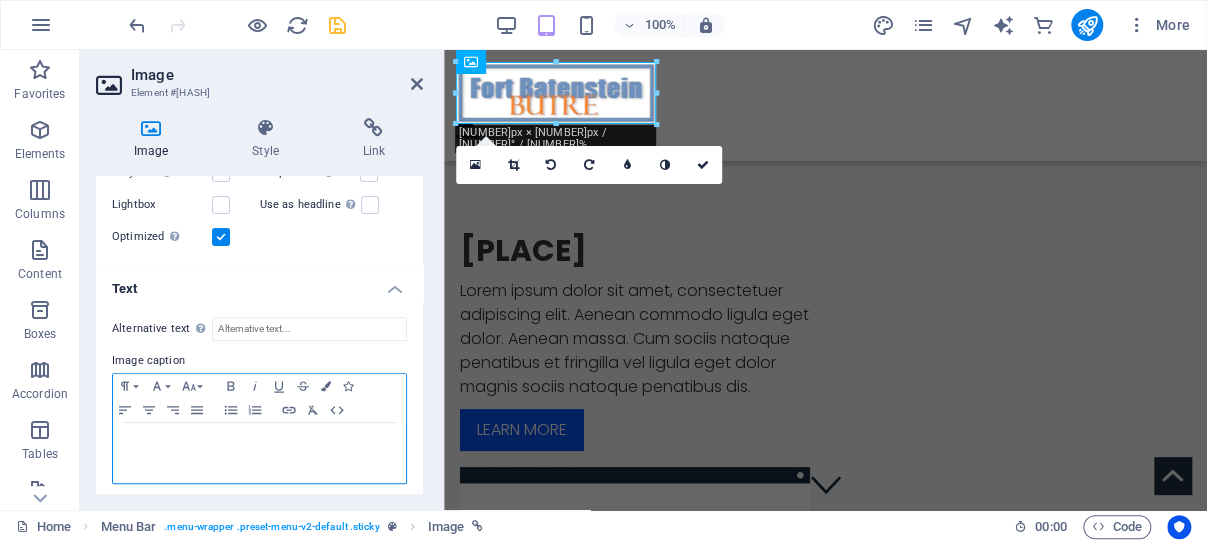 click at bounding box center (259, 442) 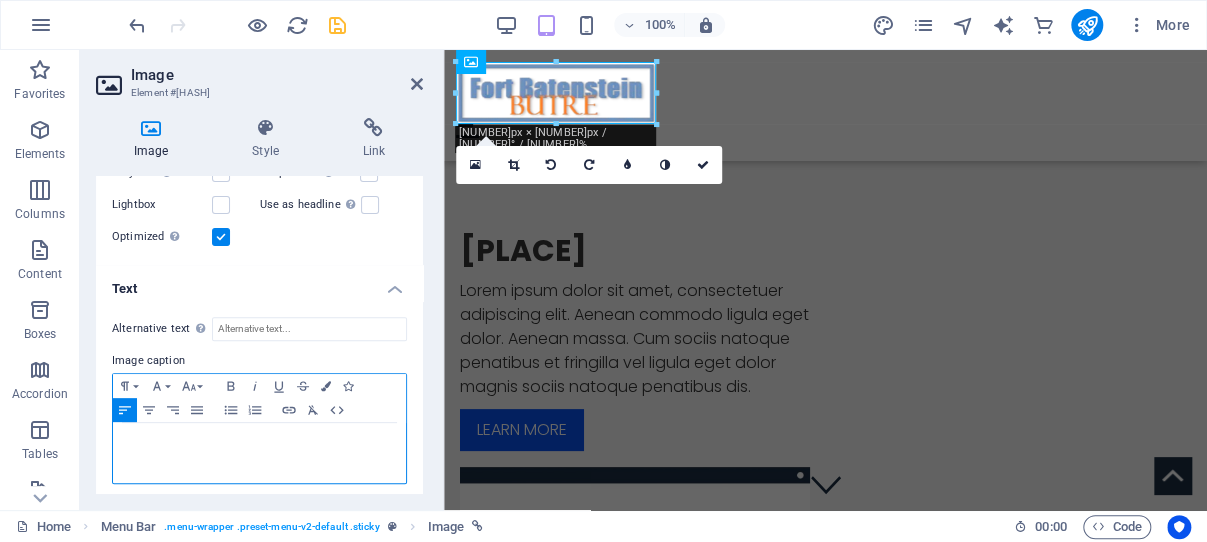 type 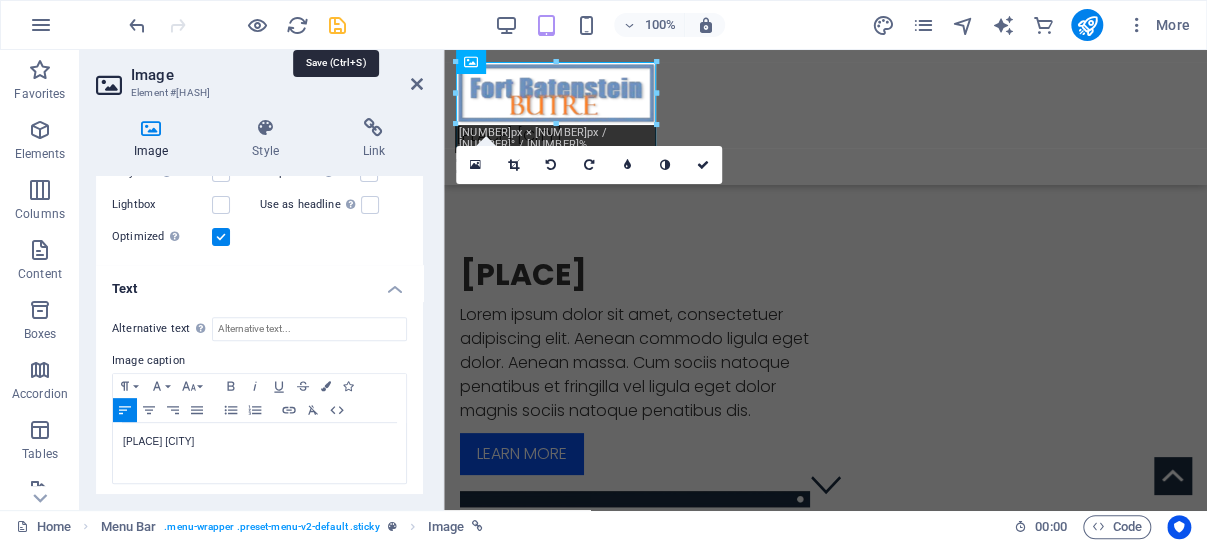 click at bounding box center [337, 25] 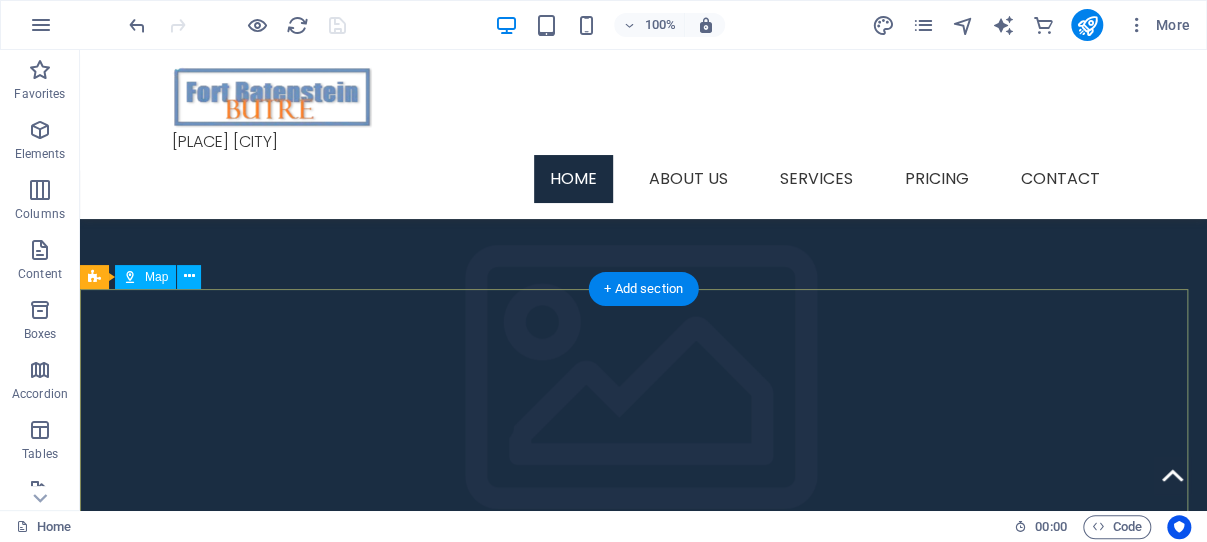 scroll, scrollTop: 2001, scrollLeft: 0, axis: vertical 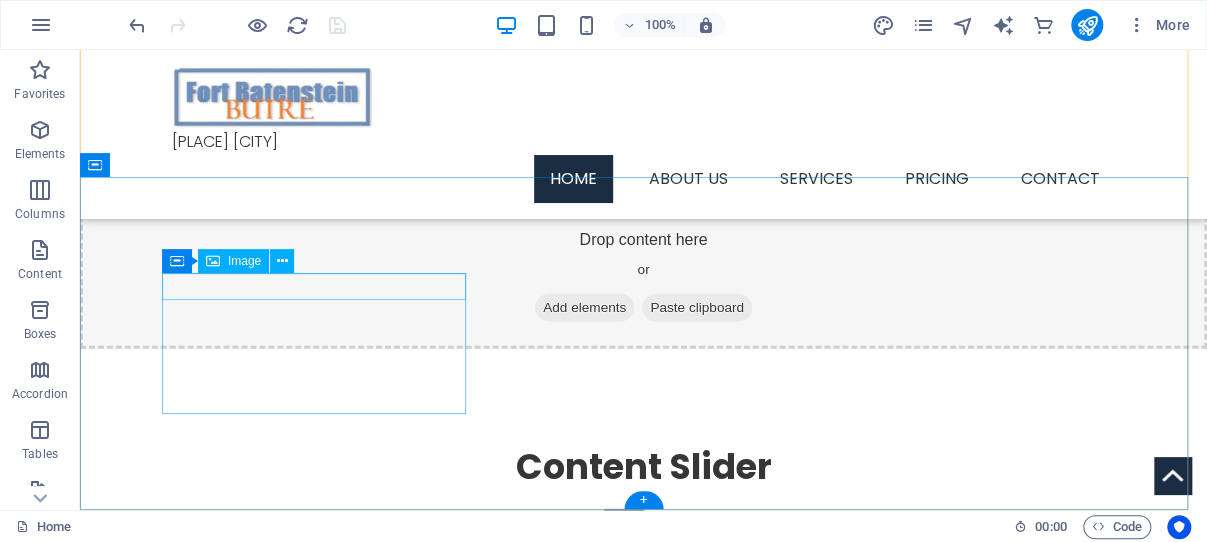 click at bounding box center [248, 1275] 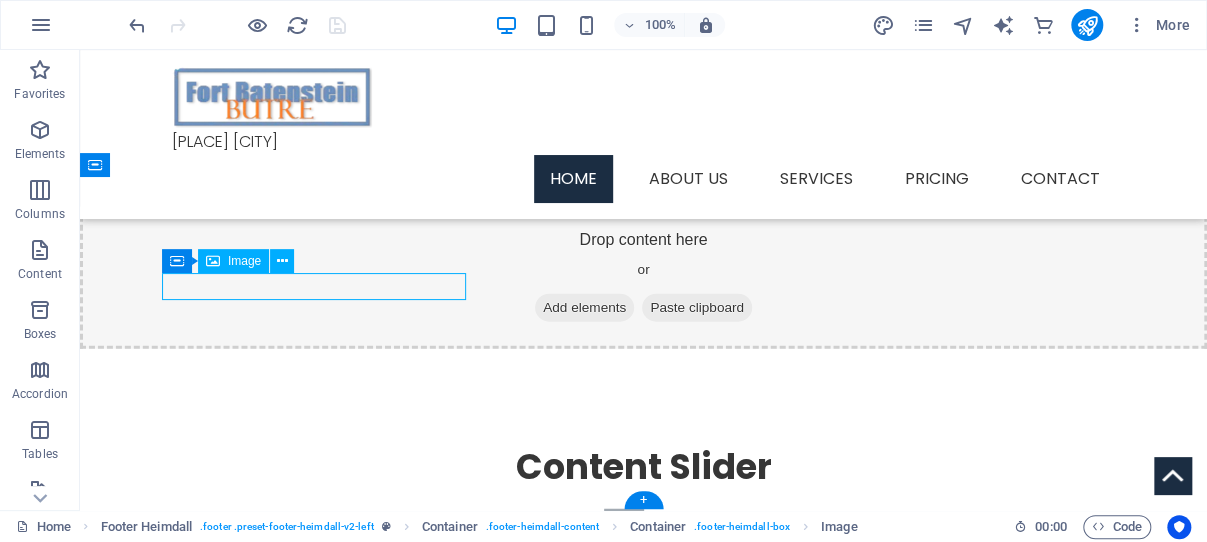 click at bounding box center [248, 1275] 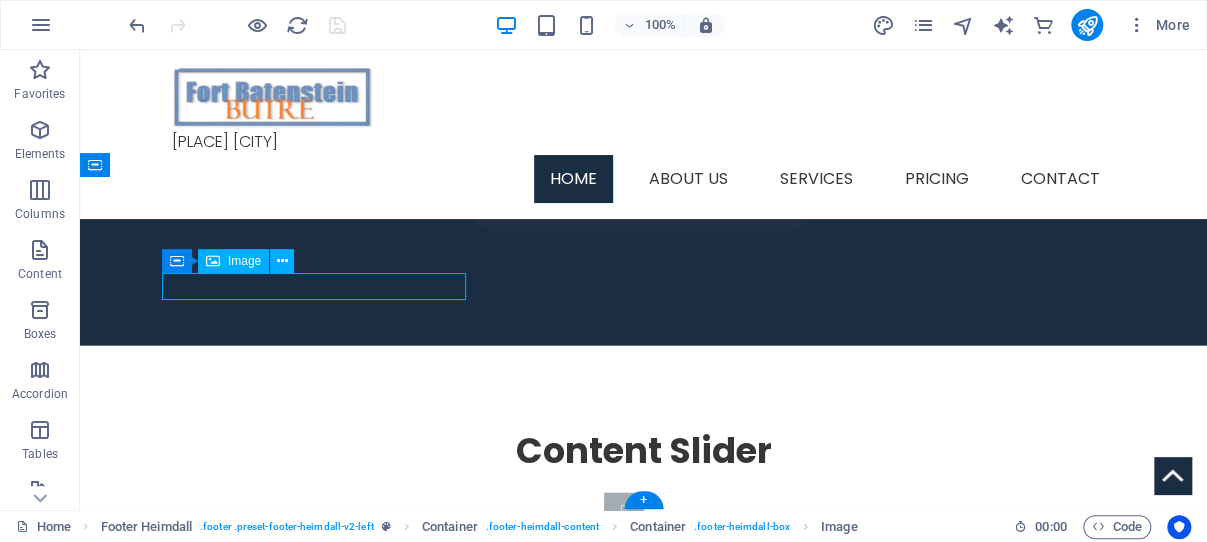 select on "px" 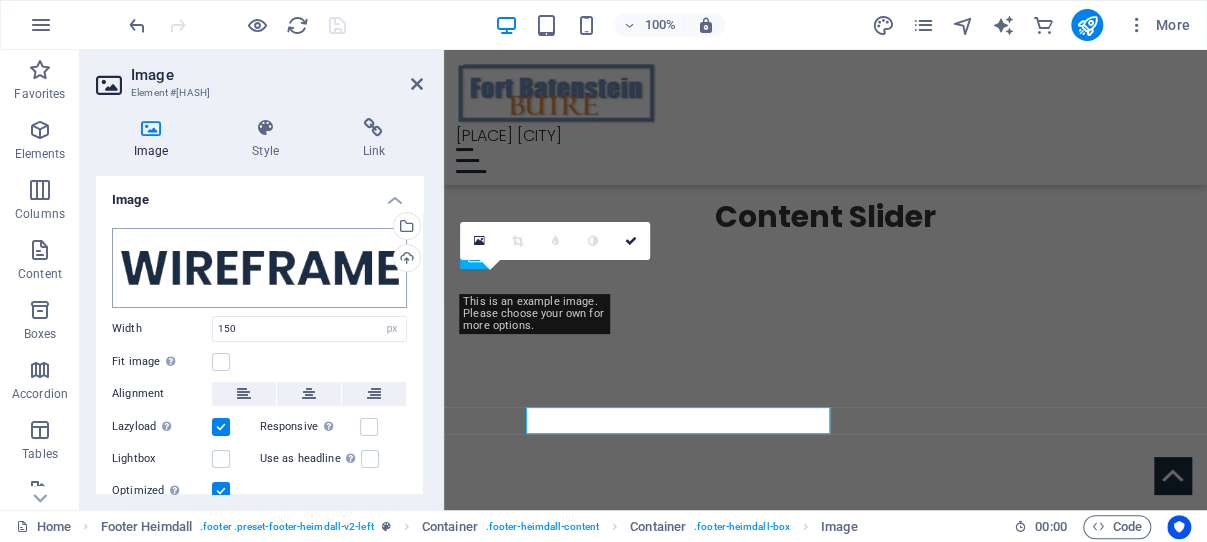 scroll, scrollTop: 1122, scrollLeft: 0, axis: vertical 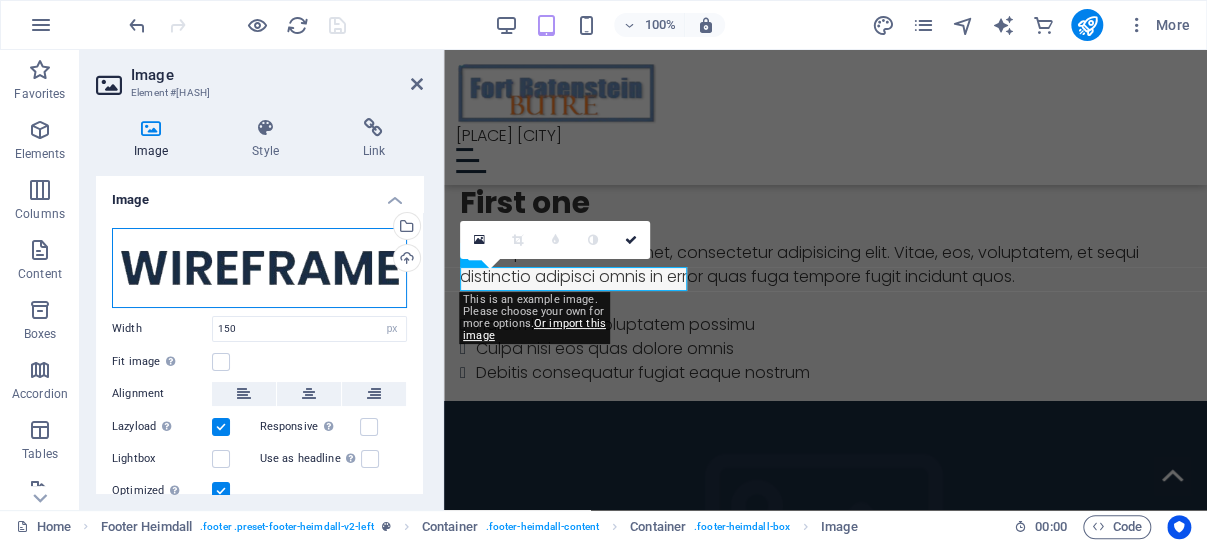 click on "Drag files here, click to choose files or select files from Files or our free stock photos & videos" at bounding box center (259, 268) 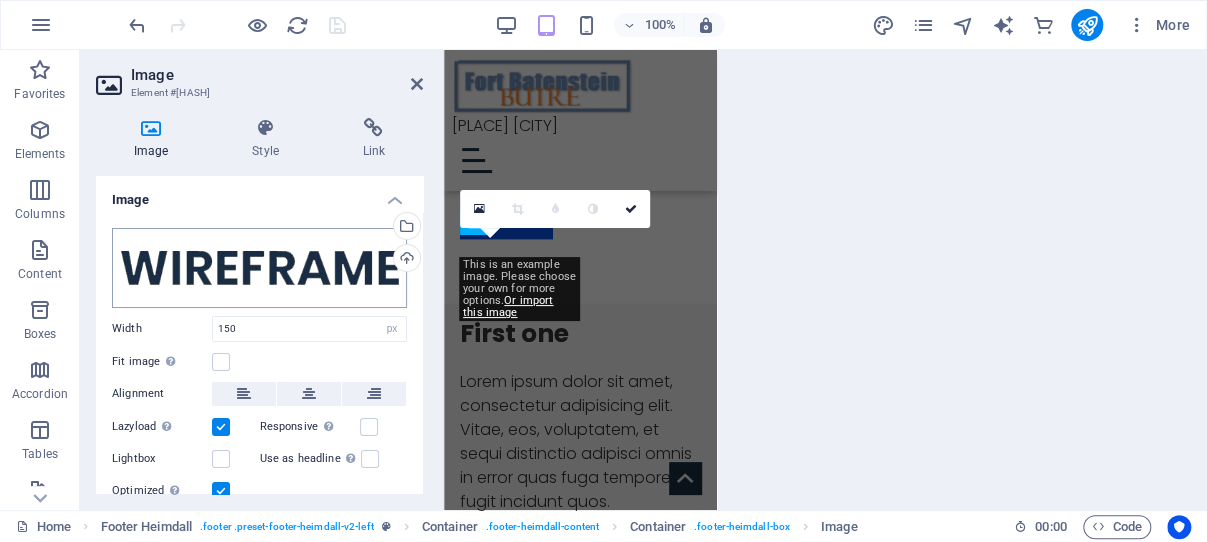 click on "[LOCATION].com Home Favorites Elements Columns Content Boxes Accordion Tables Features Images Slider Header Footer Forms Marketing Collections Commerce Image Element #[ID] Image Style Link Image Drag files here, click to choose files or select files from Files or our free stock photos & videos Select files from the file manager, stock photos, or upload file(s) Upload Width [NUMBER] Default auto px rem % em vh vw Fit image Automatically fit image to a fixed width and height Height Default auto px Alignment Lazyload Loading images after the page loads improves page speed. Responsive Automatically load retina image and smartphone optimized sizes. Lightbox Use as headline The image will be wrapped in an H1 headline tag. Useful for giving alternative text the weight of an H1 headline, e.g. for the logo. Leave unchecked if uncertain. Optimized Images are compressed to improve page speed. Position Direction Custom [NUMBER] px" at bounding box center (603, 271) 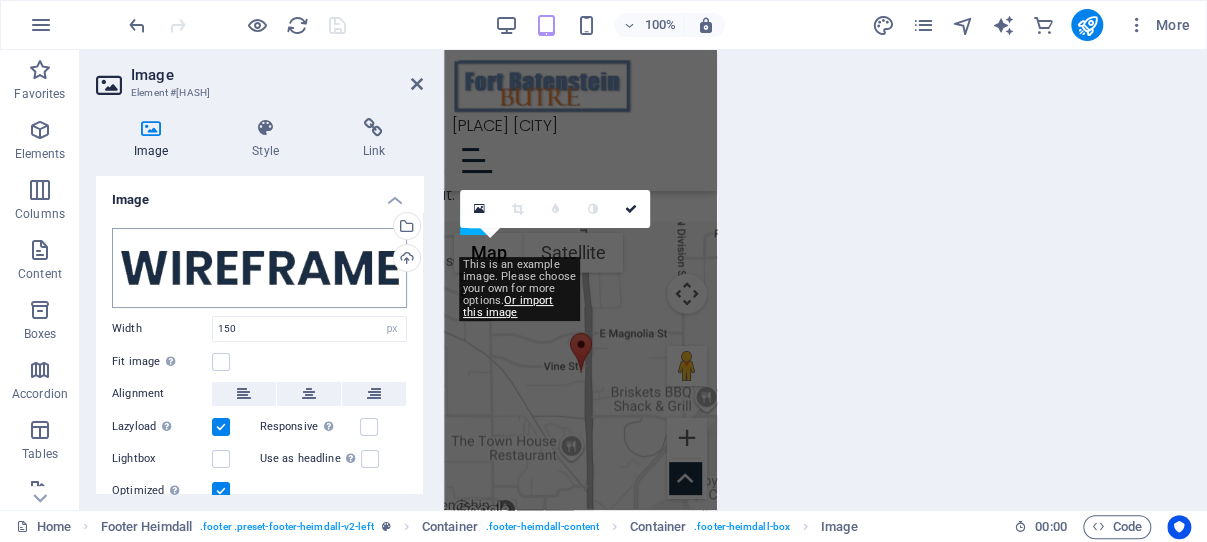 scroll, scrollTop: 2804, scrollLeft: 0, axis: vertical 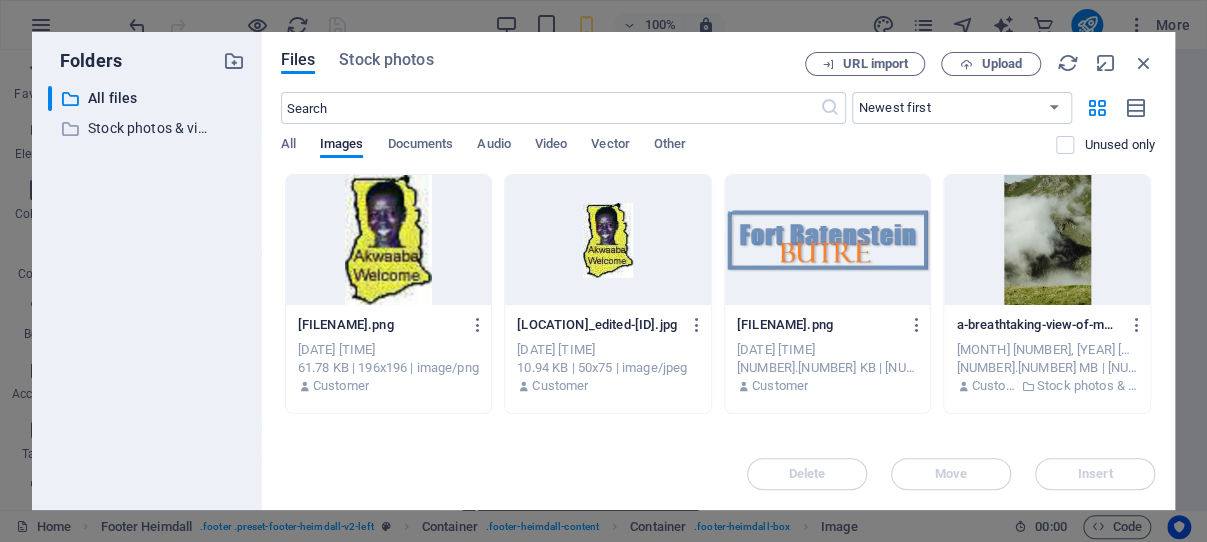 click at bounding box center (828, 240) 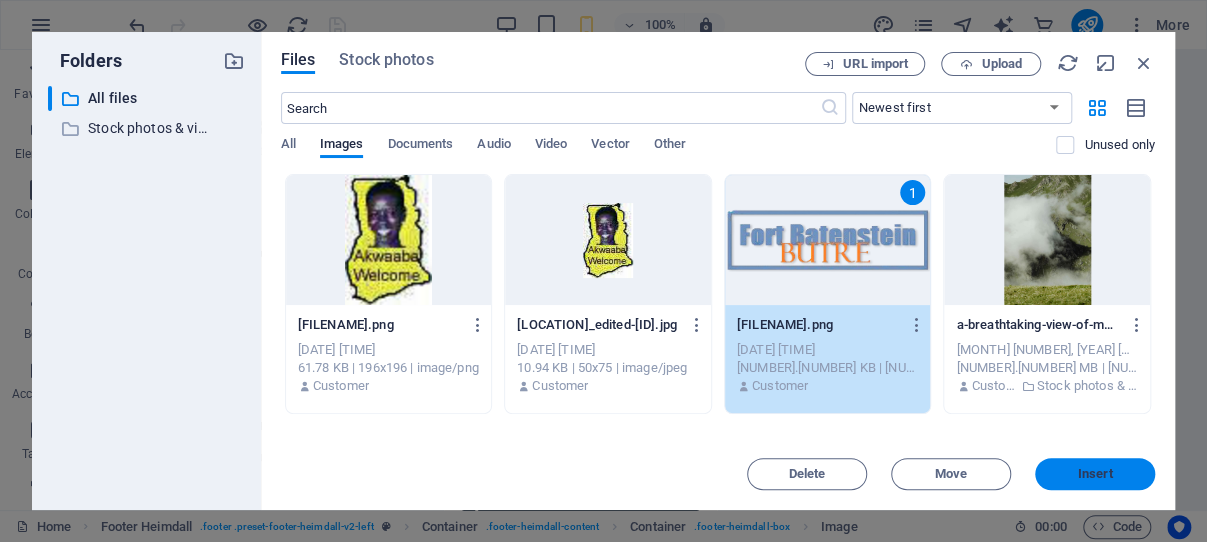 drag, startPoint x: 1088, startPoint y: 473, endPoint x: 298, endPoint y: 375, distance: 796.0553 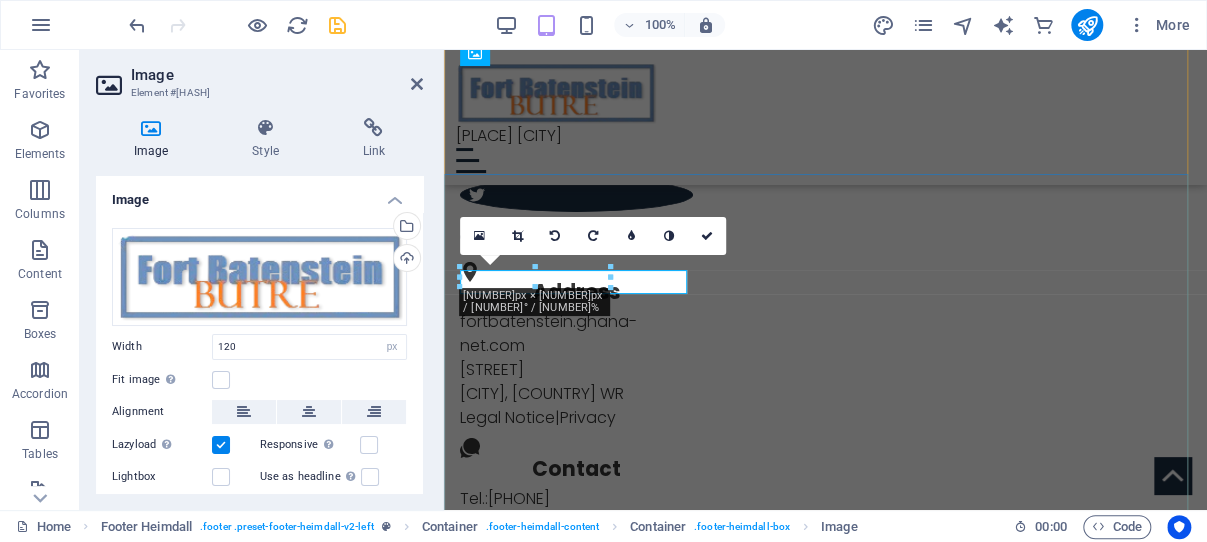 type on "150" 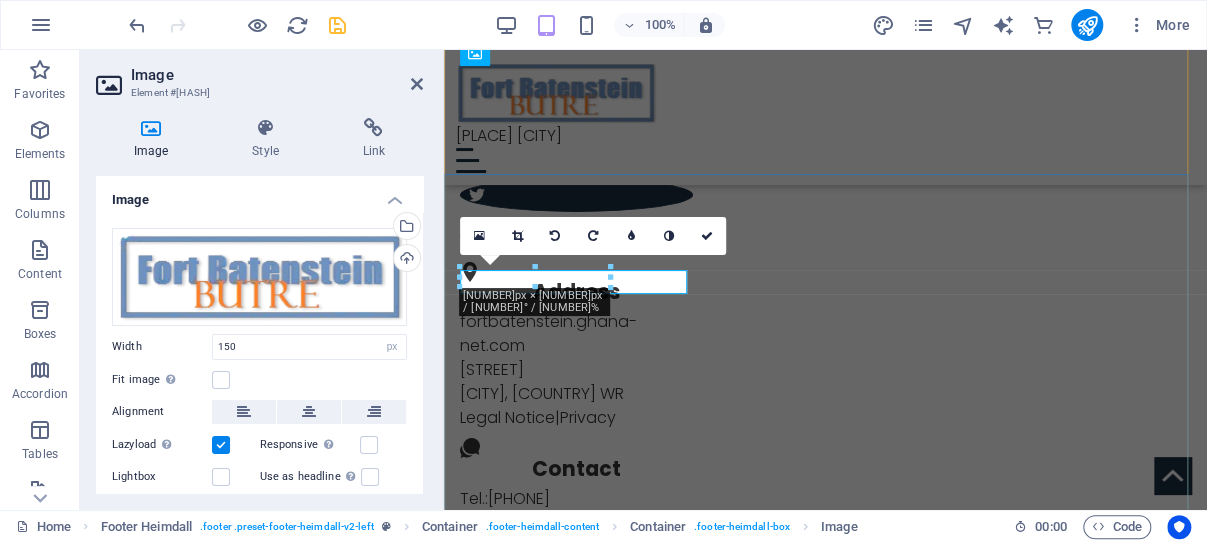 scroll, scrollTop: 1874, scrollLeft: 0, axis: vertical 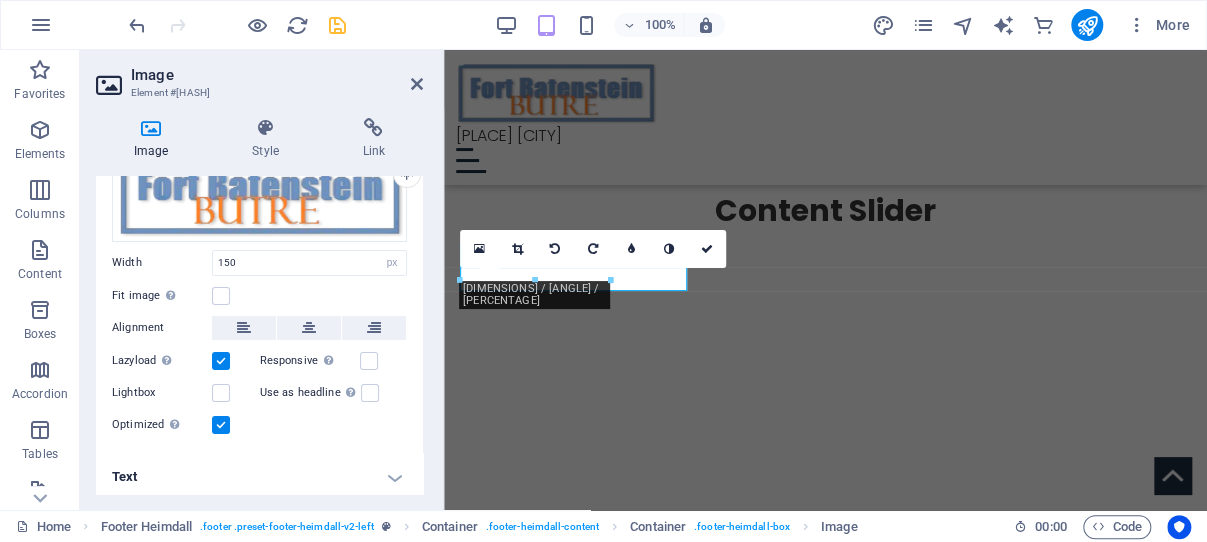 click on "Text" at bounding box center [259, 477] 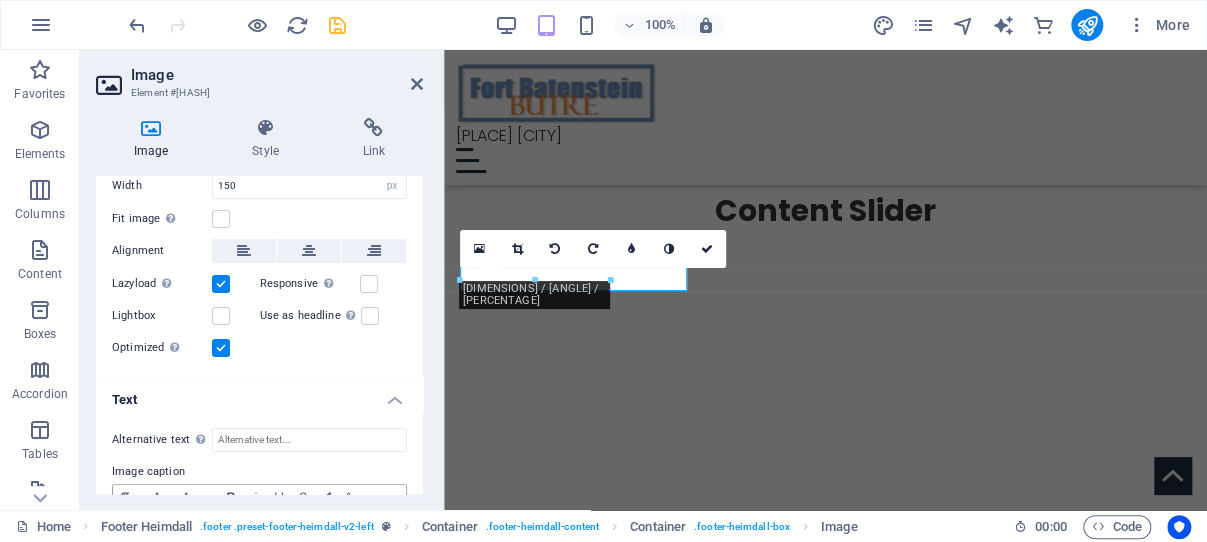 scroll, scrollTop: 272, scrollLeft: 0, axis: vertical 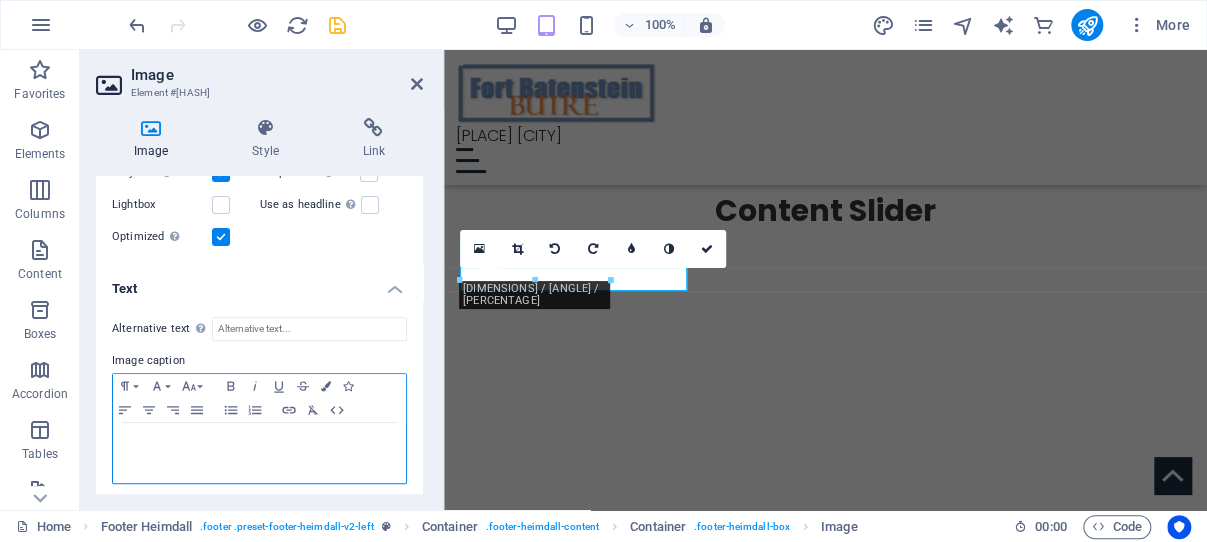 click at bounding box center (259, 442) 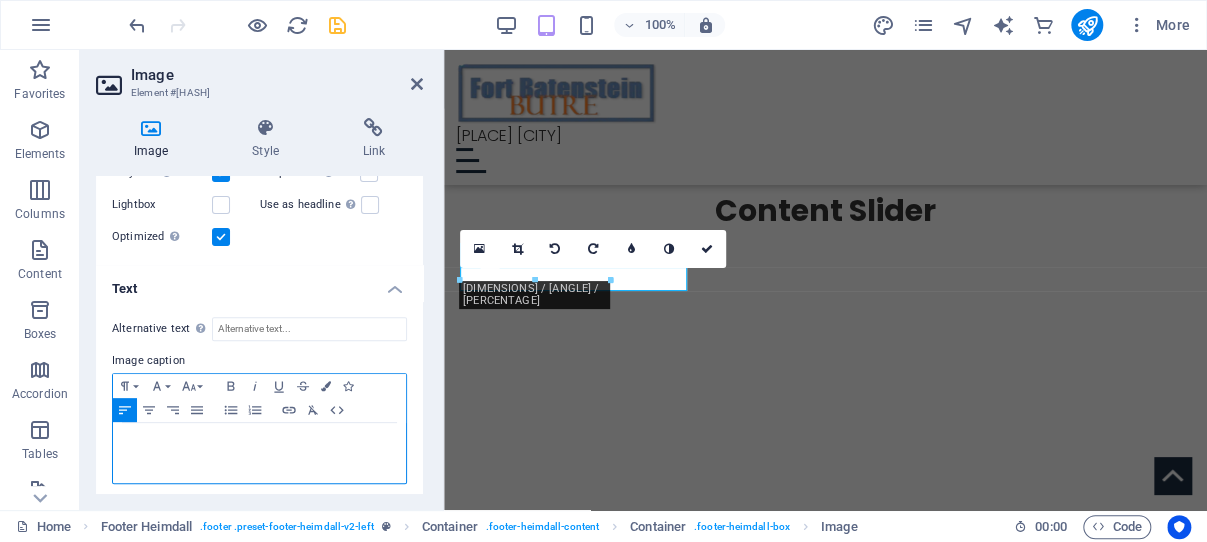 type 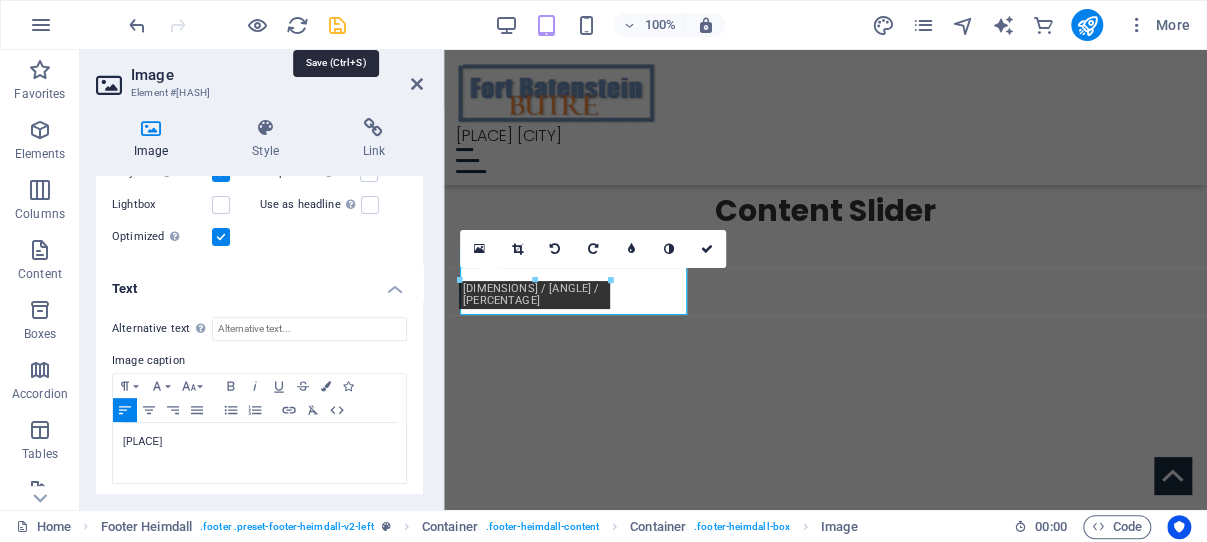click at bounding box center (337, 25) 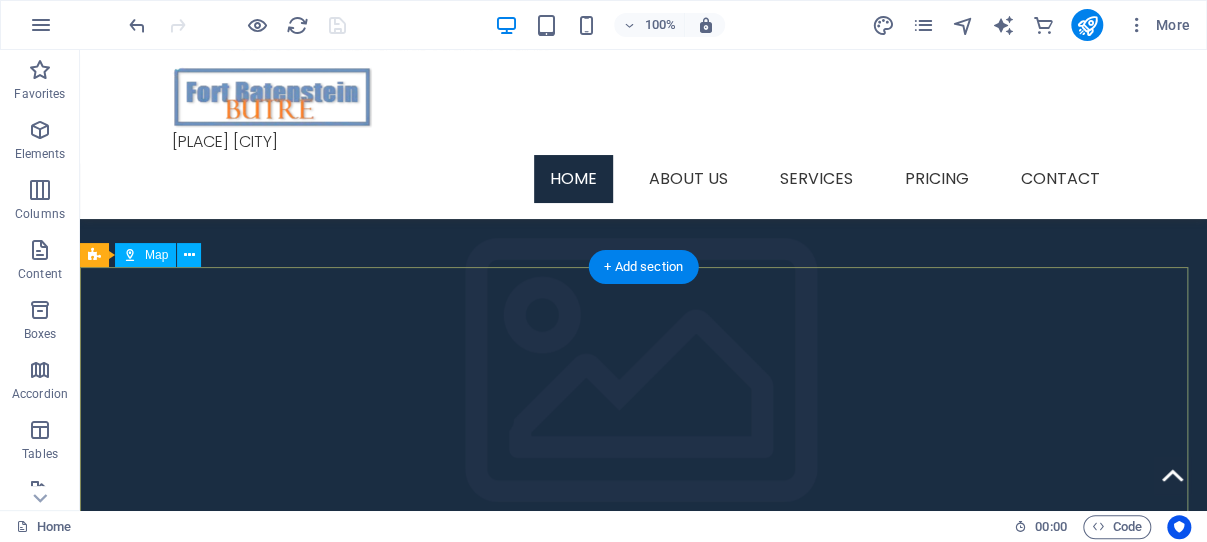scroll, scrollTop: 1597, scrollLeft: 0, axis: vertical 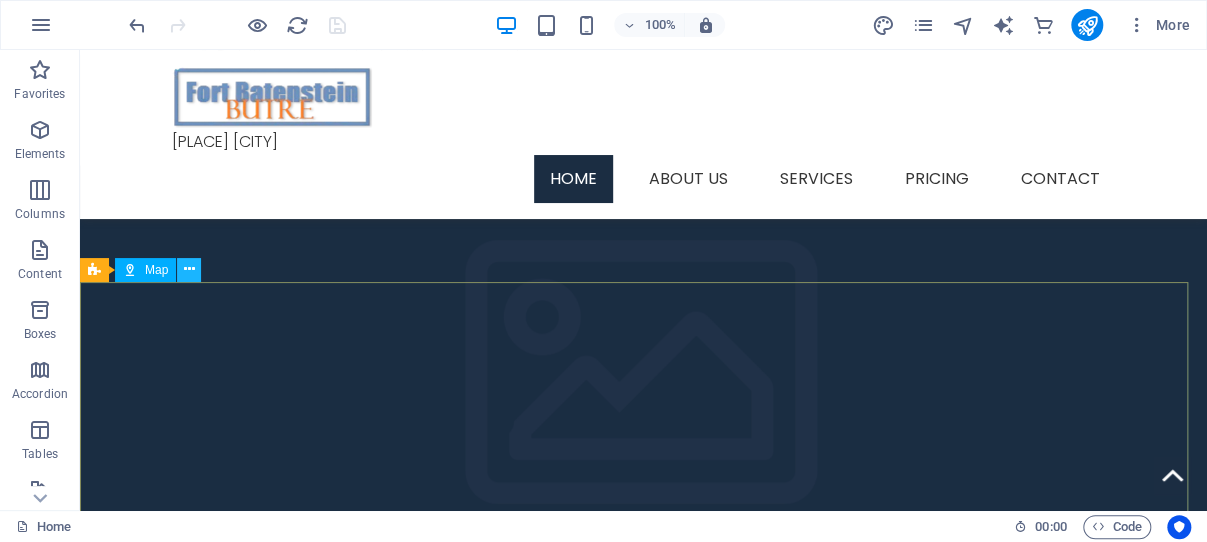 click at bounding box center (189, 269) 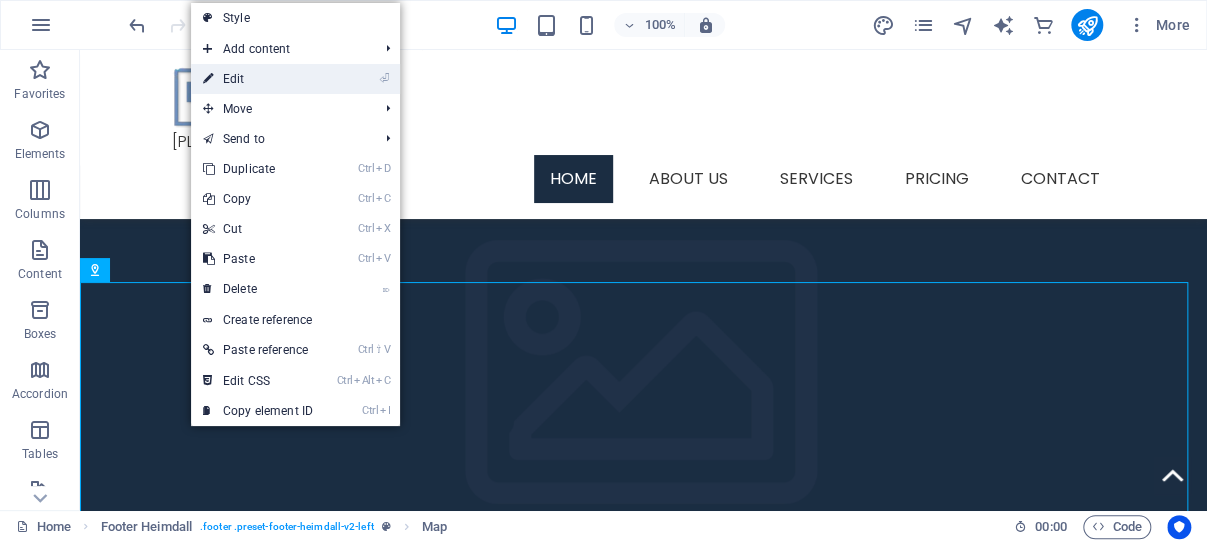 click on "⏎  Edit" at bounding box center (258, 79) 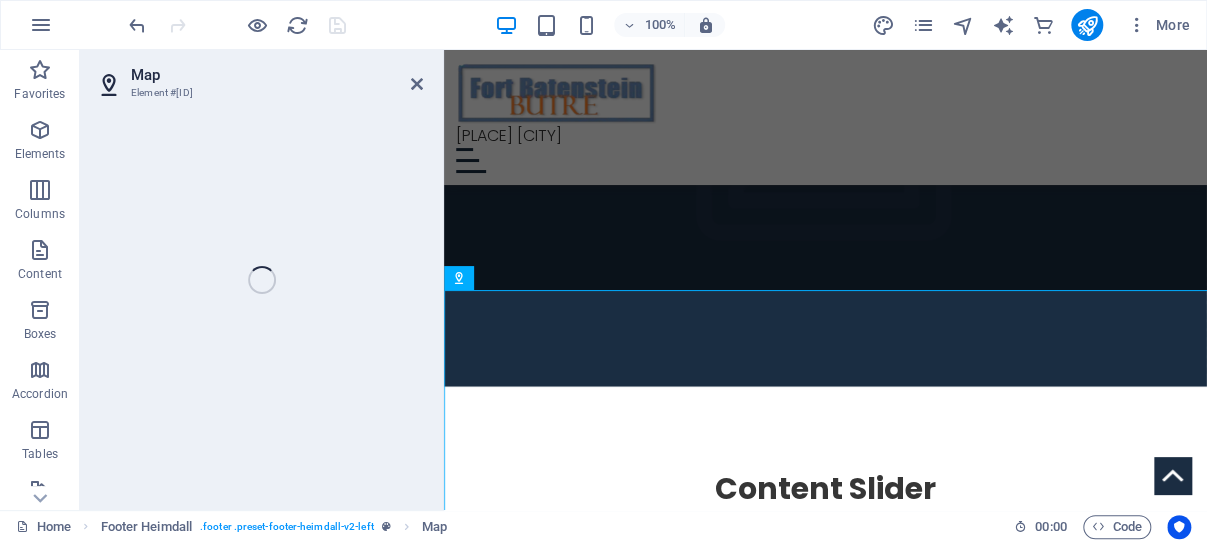 scroll, scrollTop: 1586, scrollLeft: 0, axis: vertical 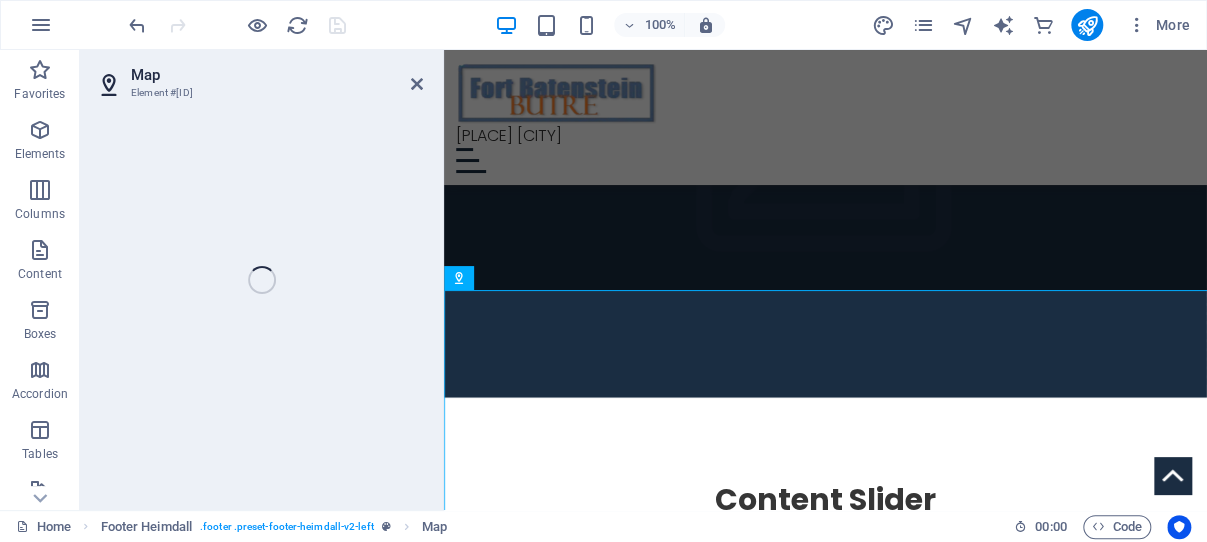 select on "1" 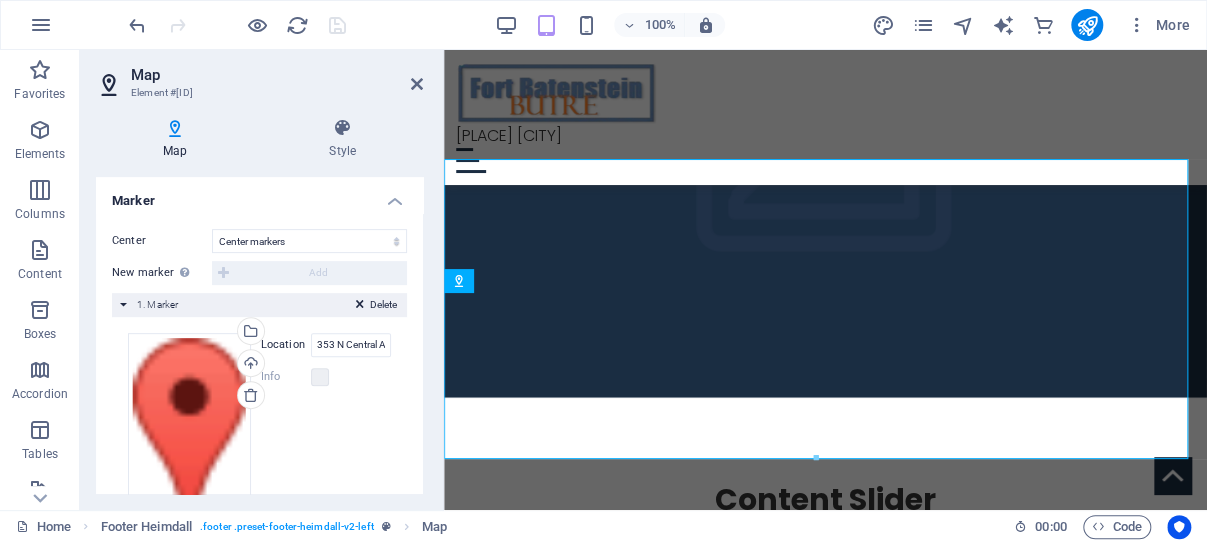 scroll, scrollTop: 394, scrollLeft: 0, axis: vertical 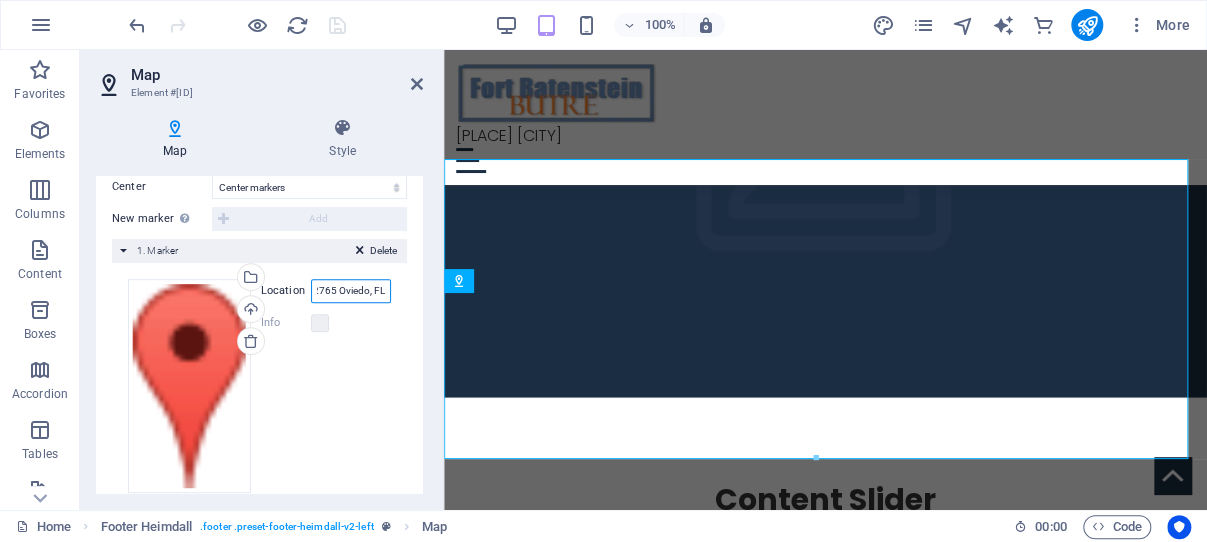 drag, startPoint x: 305, startPoint y: 305, endPoint x: 369, endPoint y: 305, distance: 64 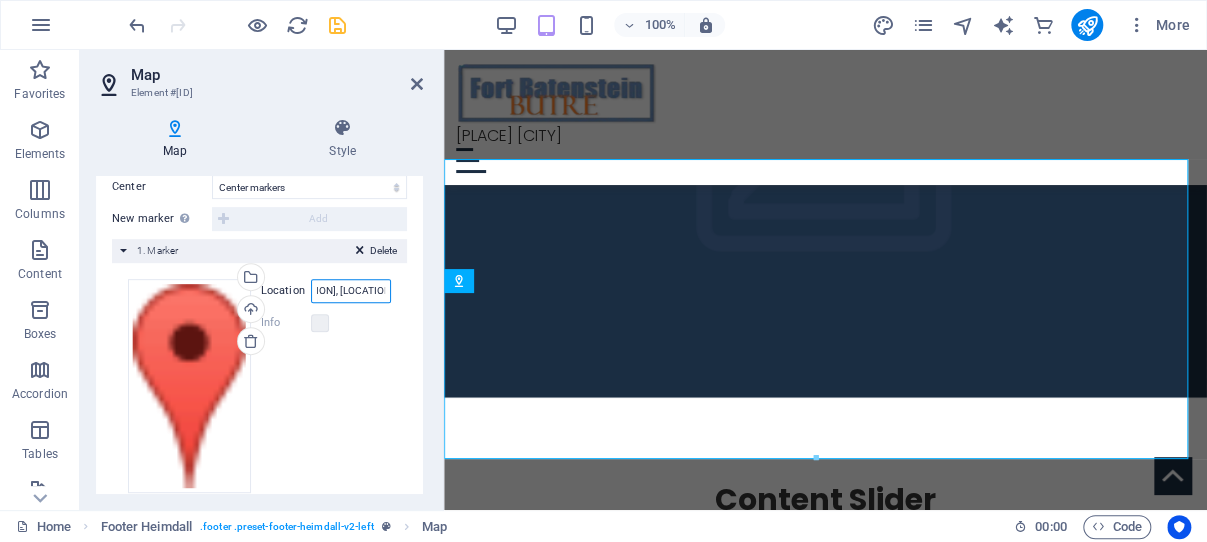 scroll, scrollTop: 0, scrollLeft: 41, axis: horizontal 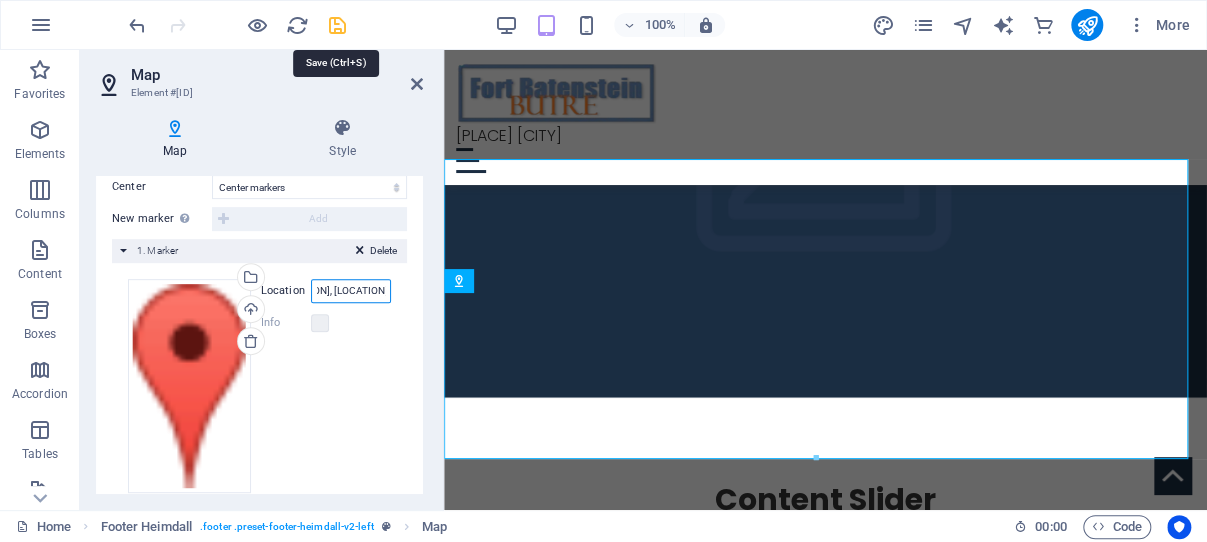 type on "Fort Batenstein, Ghana" 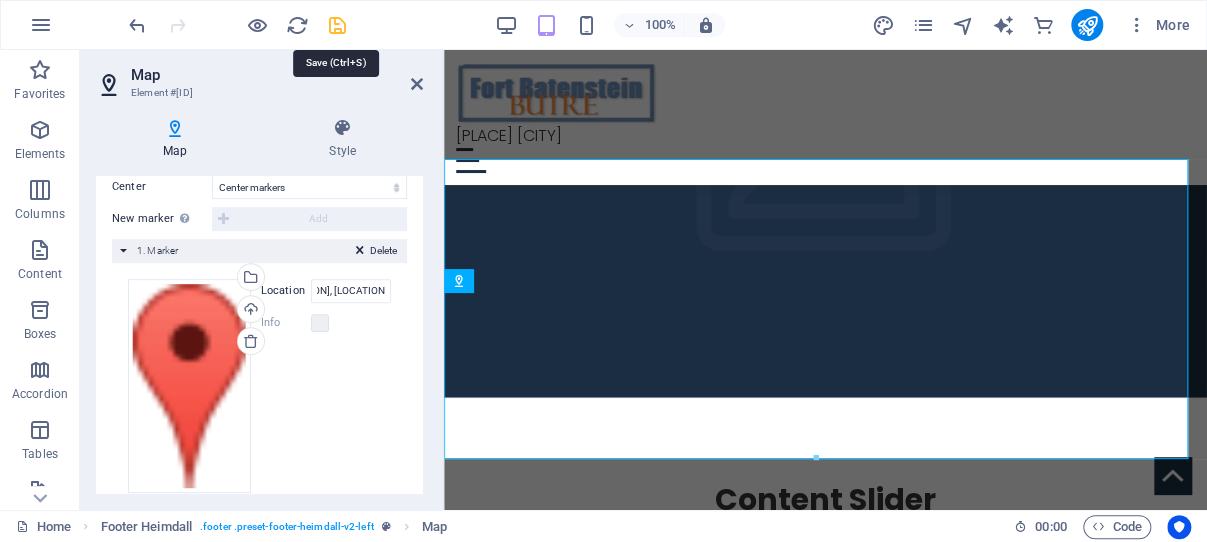click at bounding box center [337, 25] 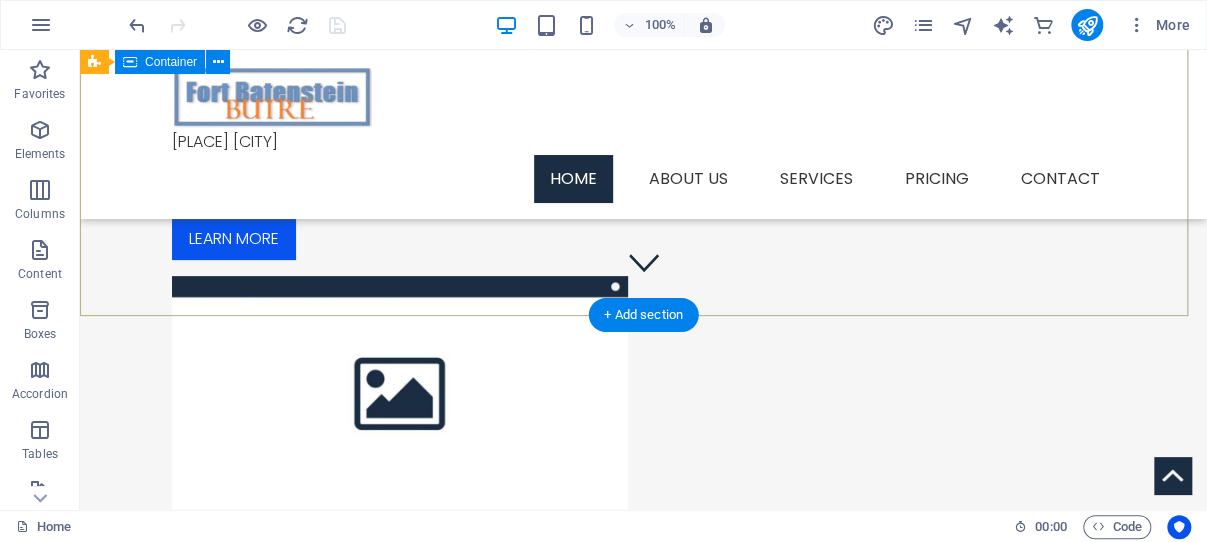 scroll, scrollTop: 318, scrollLeft: 0, axis: vertical 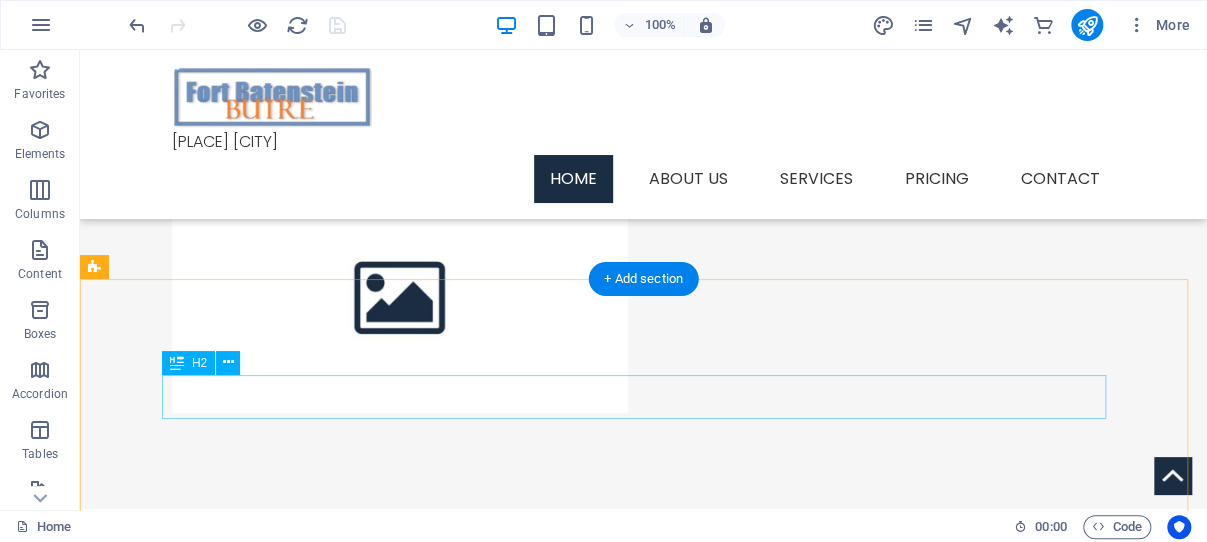 click on "Wireframe Template" at bounding box center [644, 627] 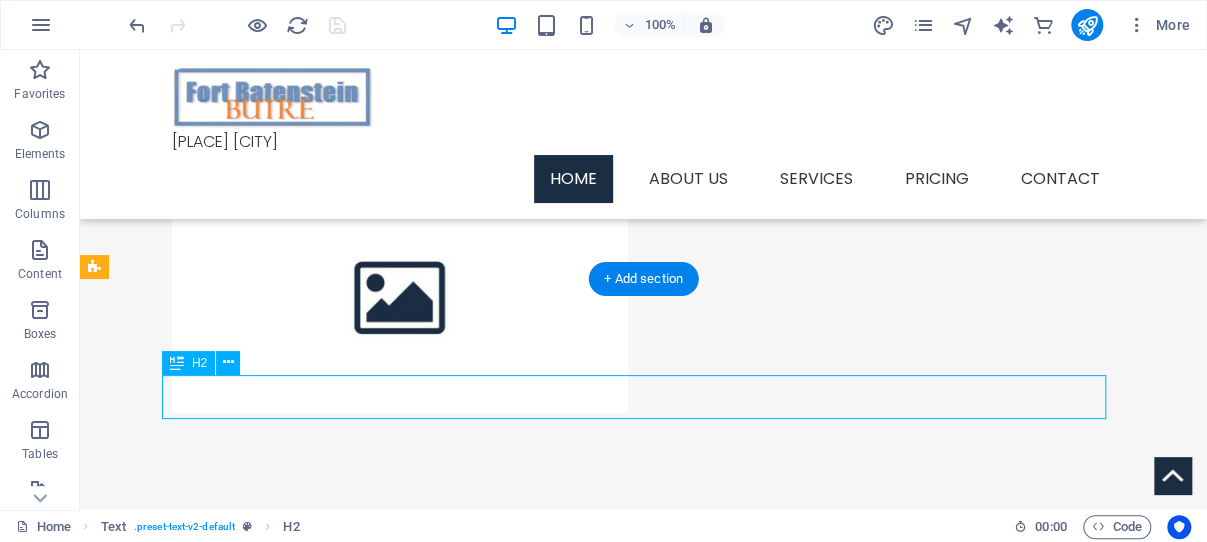 click on "Wireframe Template" at bounding box center [644, 627] 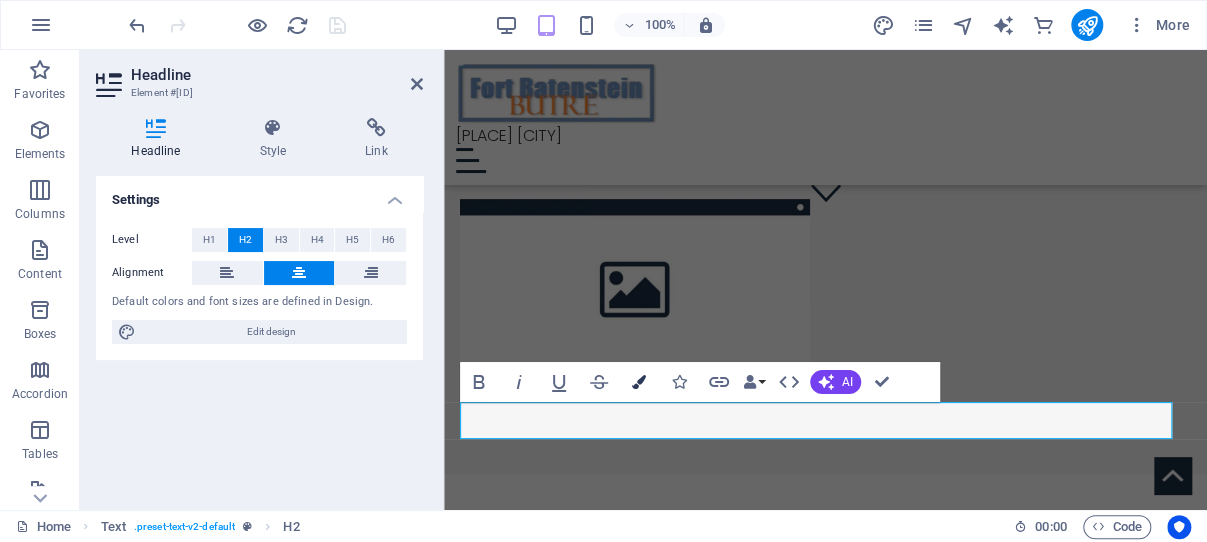 scroll, scrollTop: 289, scrollLeft: 0, axis: vertical 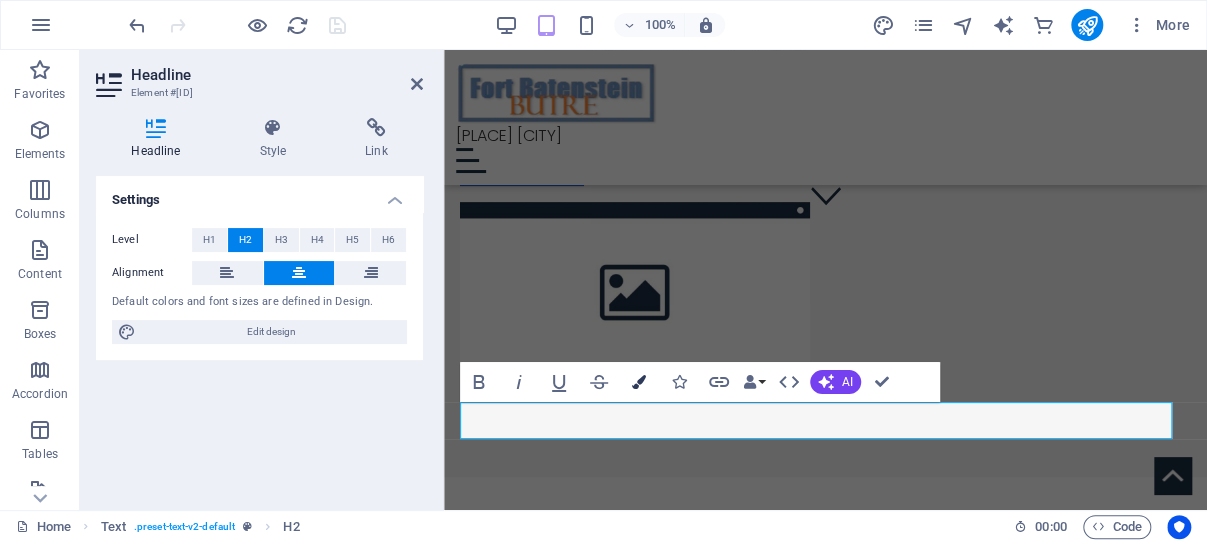 type 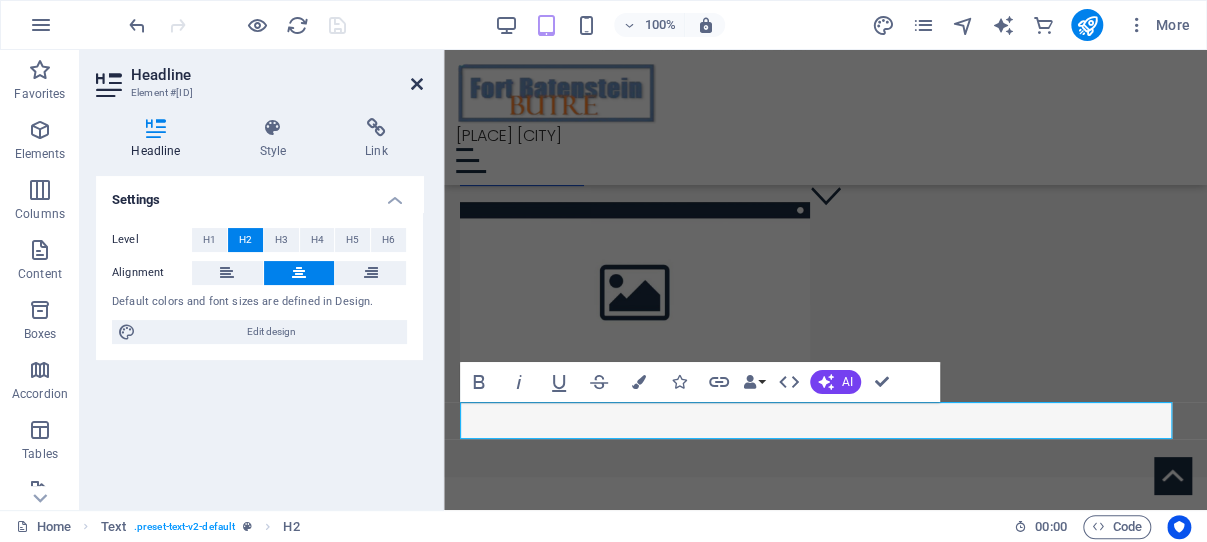 click at bounding box center [417, 84] 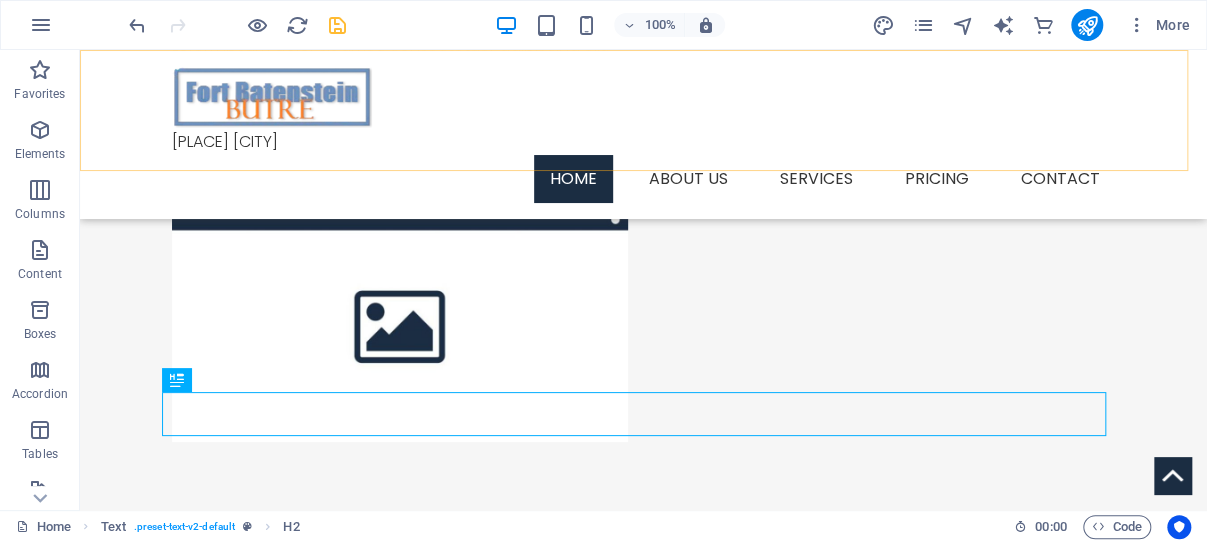scroll, scrollTop: 300, scrollLeft: 0, axis: vertical 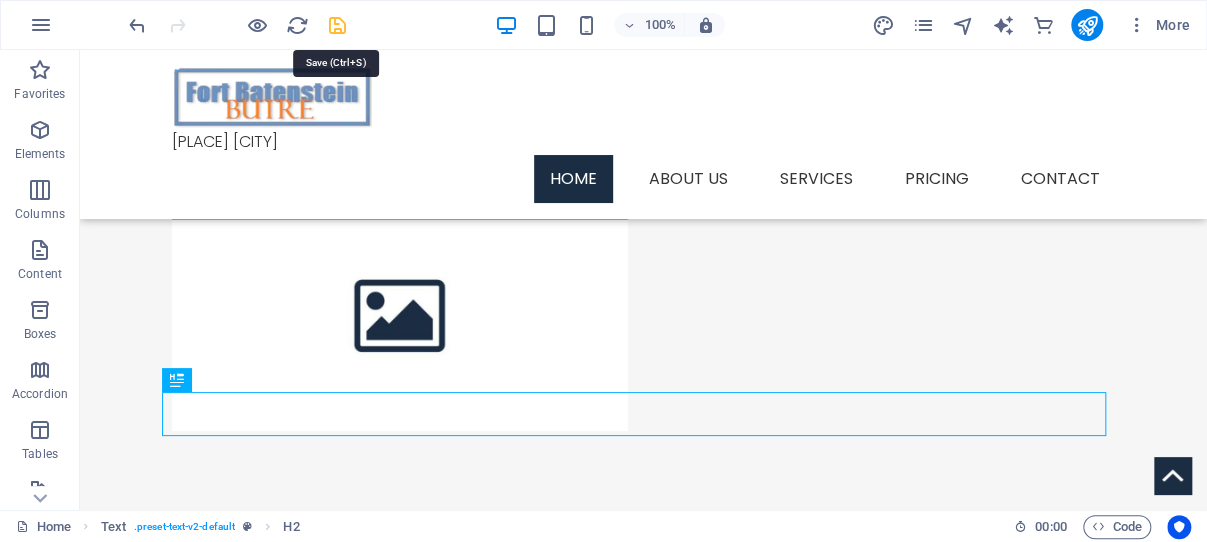 click at bounding box center (337, 25) 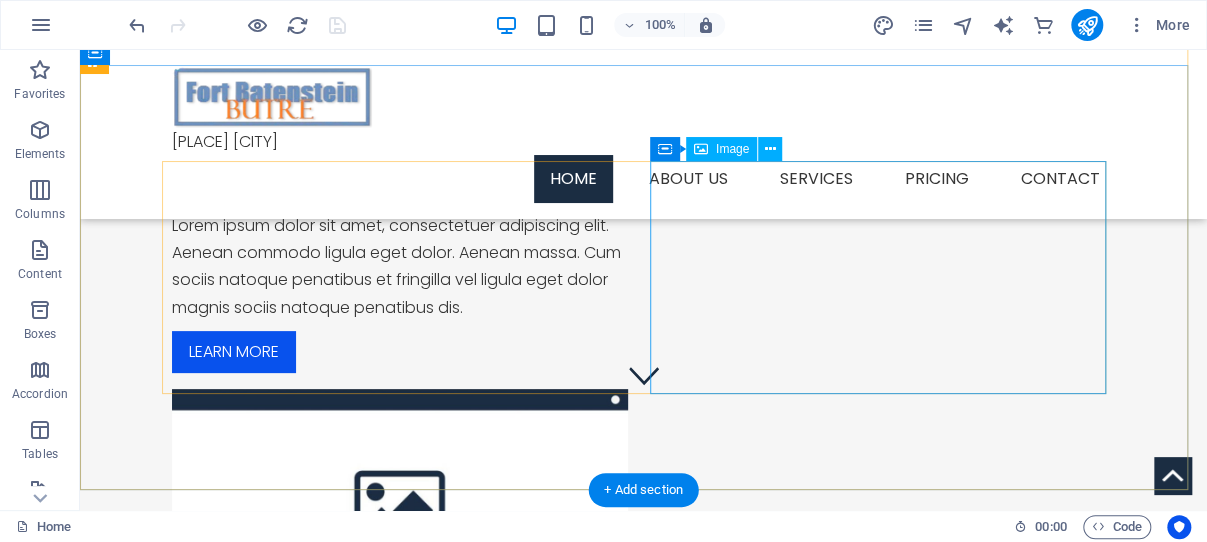 scroll, scrollTop: 106, scrollLeft: 0, axis: vertical 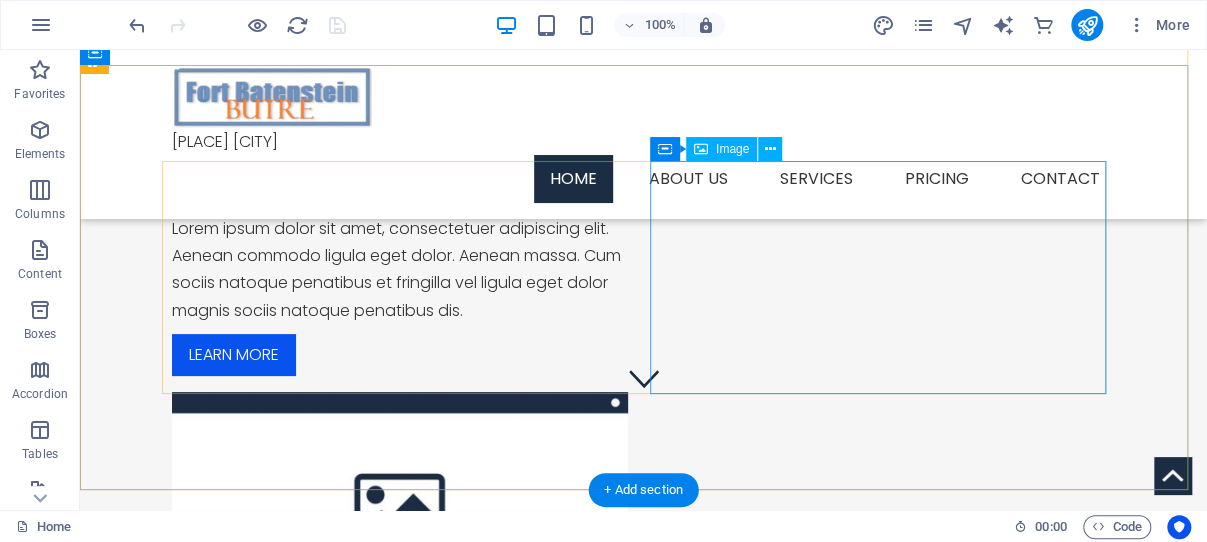 click at bounding box center [400, 508] 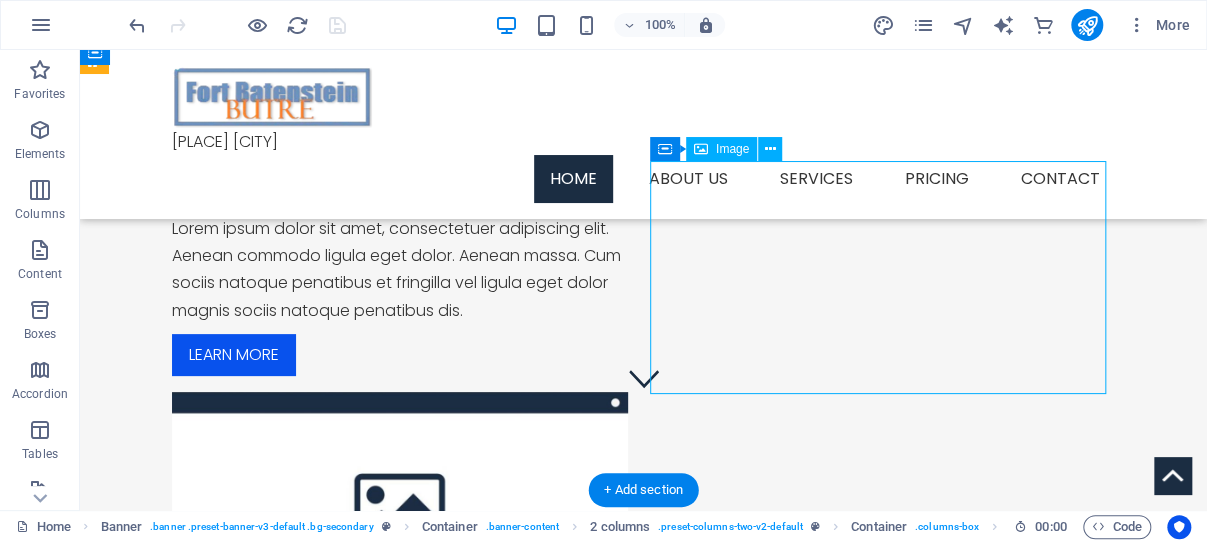 click at bounding box center (400, 508) 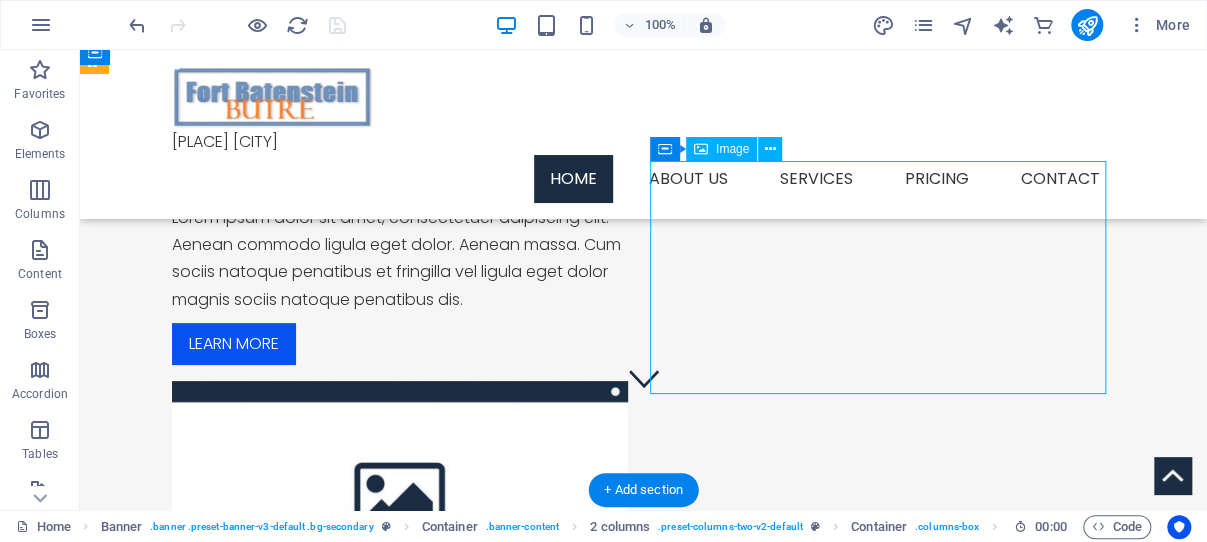 select on "%" 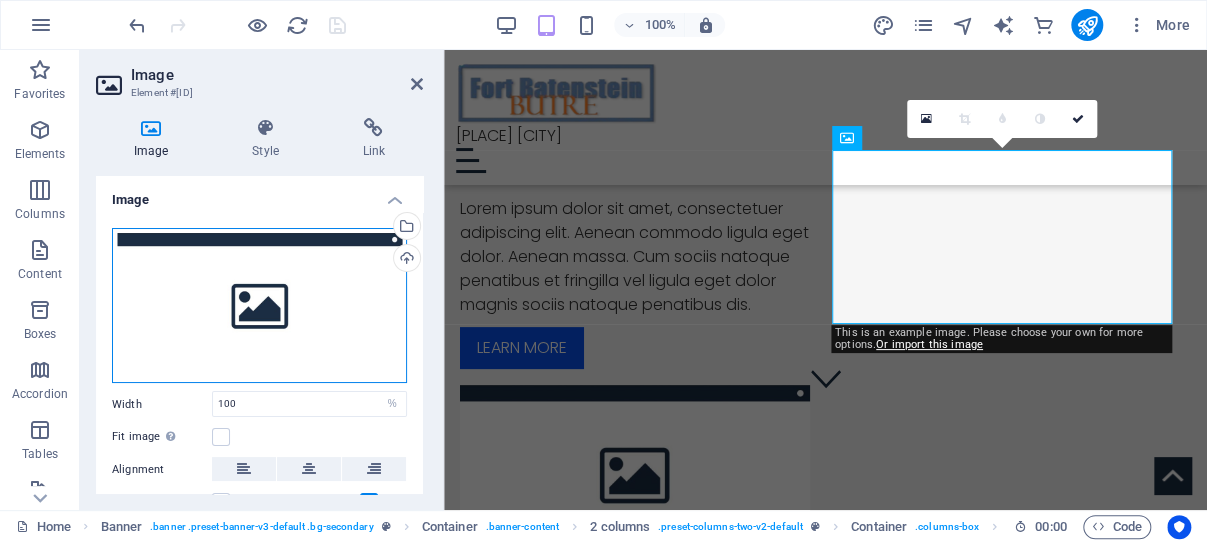 click on "Drag files here, click to choose files or select files from Files or our free stock photos & videos" at bounding box center (259, 306) 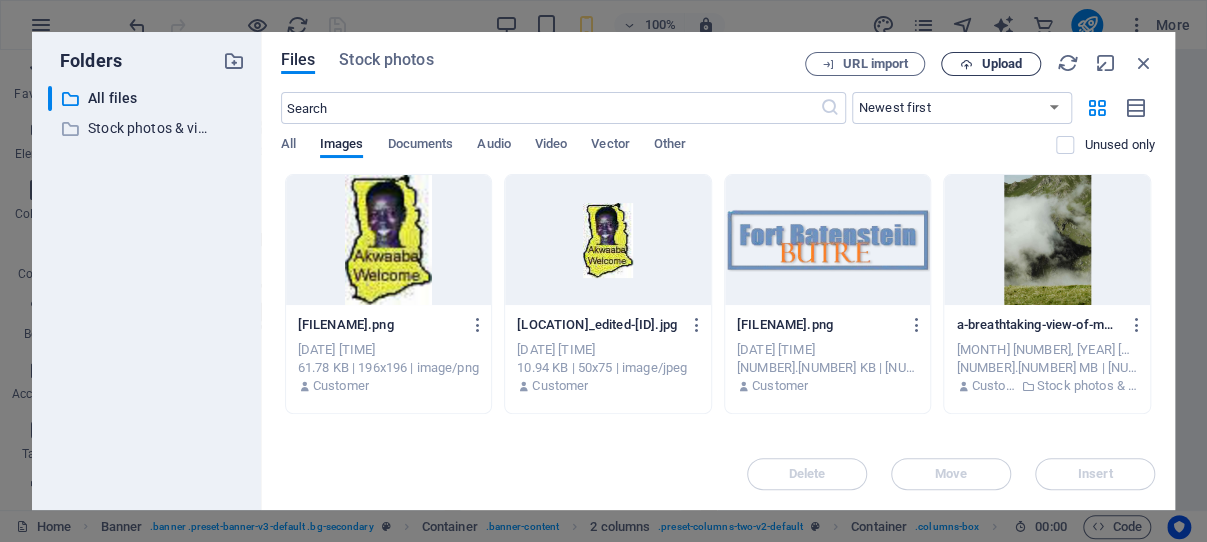click on "Upload" at bounding box center (1001, 64) 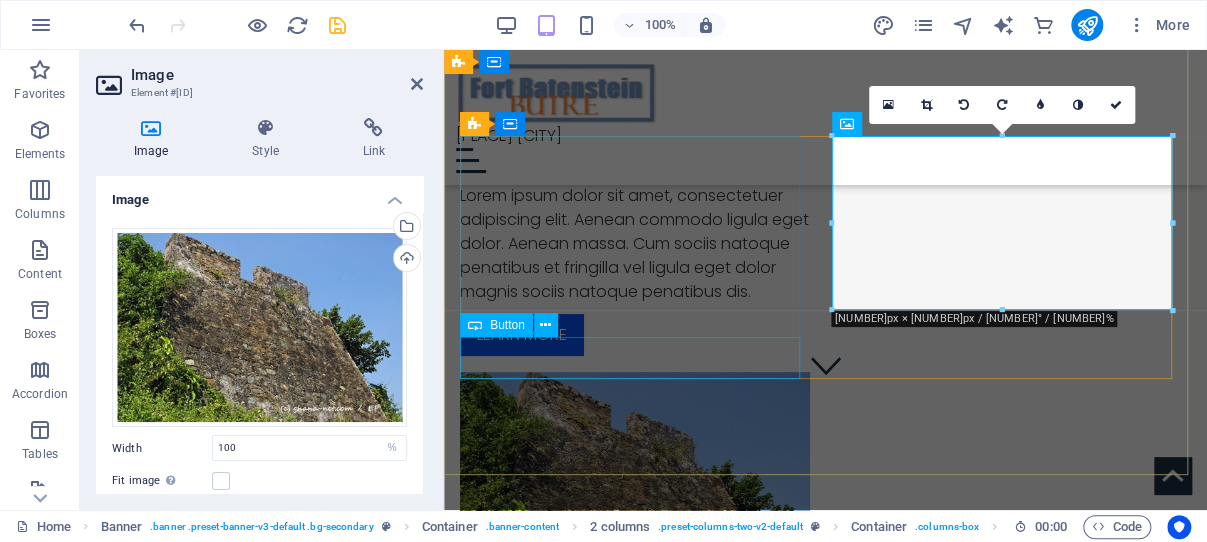 scroll, scrollTop: 120, scrollLeft: 0, axis: vertical 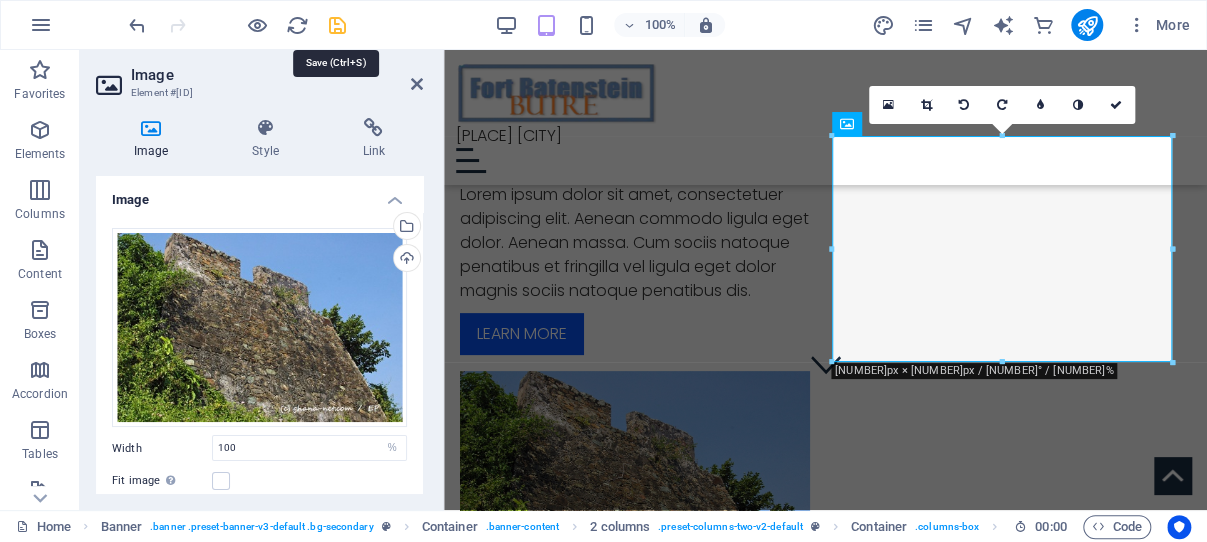 click at bounding box center (337, 25) 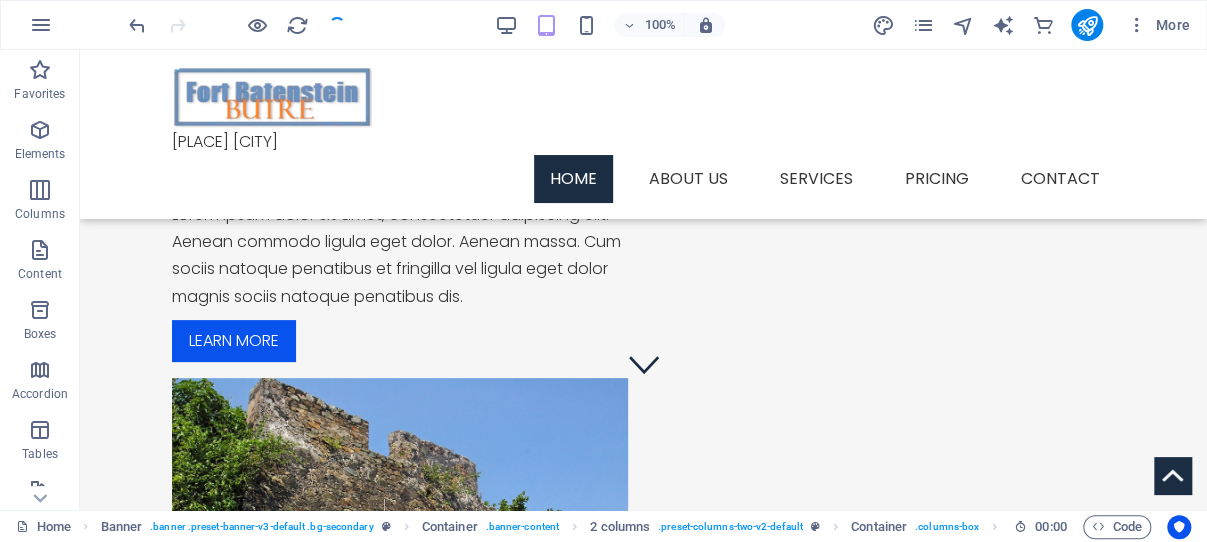 scroll, scrollTop: 131, scrollLeft: 0, axis: vertical 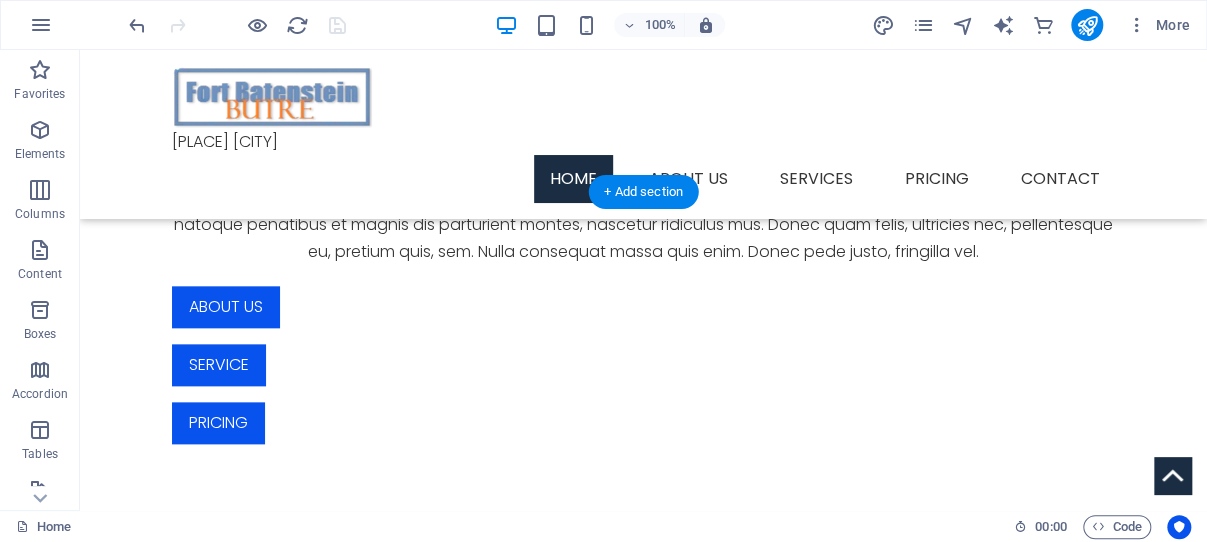 click at bounding box center (643, 1182) 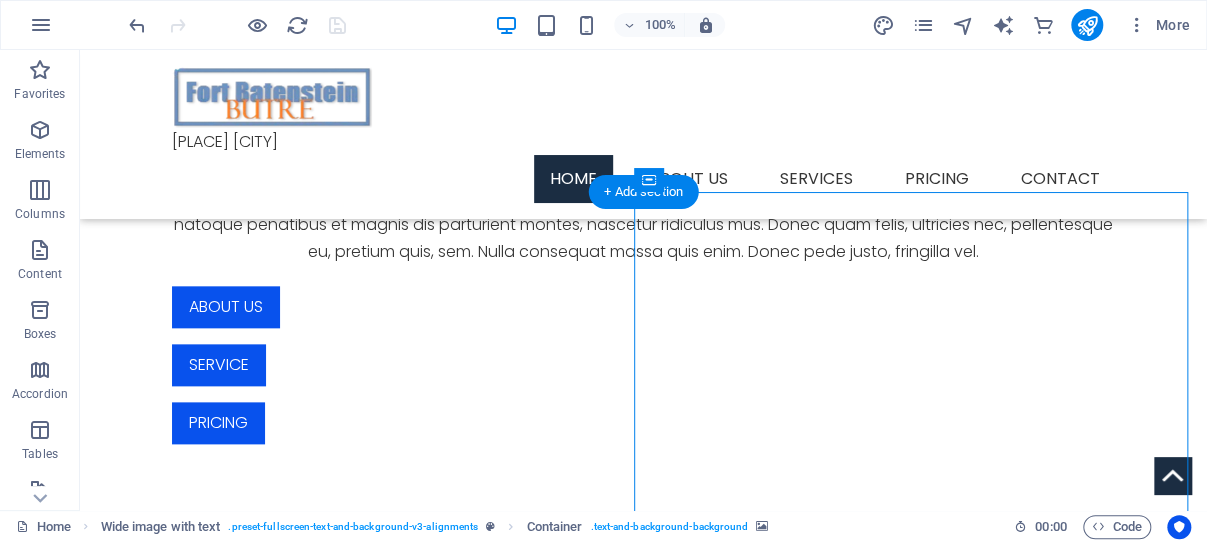 click at bounding box center (643, 1182) 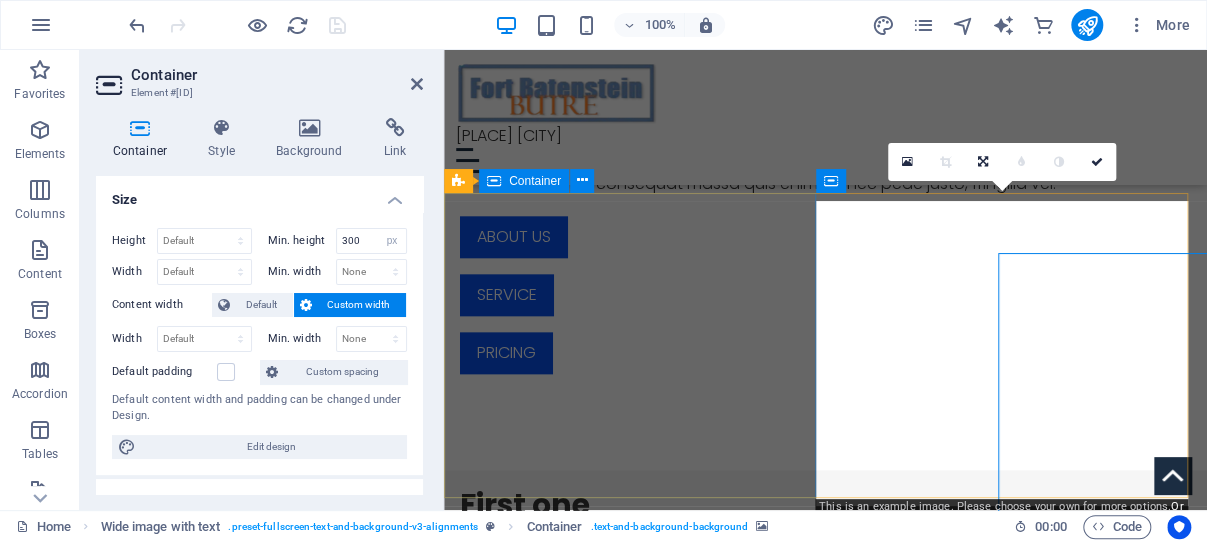 scroll, scrollTop: 809, scrollLeft: 0, axis: vertical 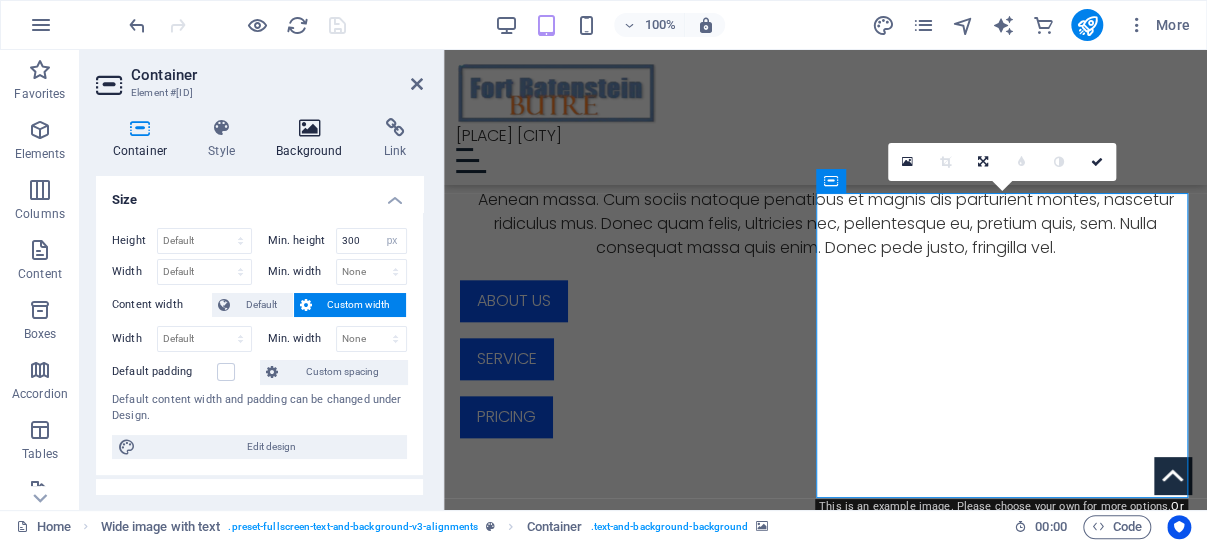 click at bounding box center [310, 128] 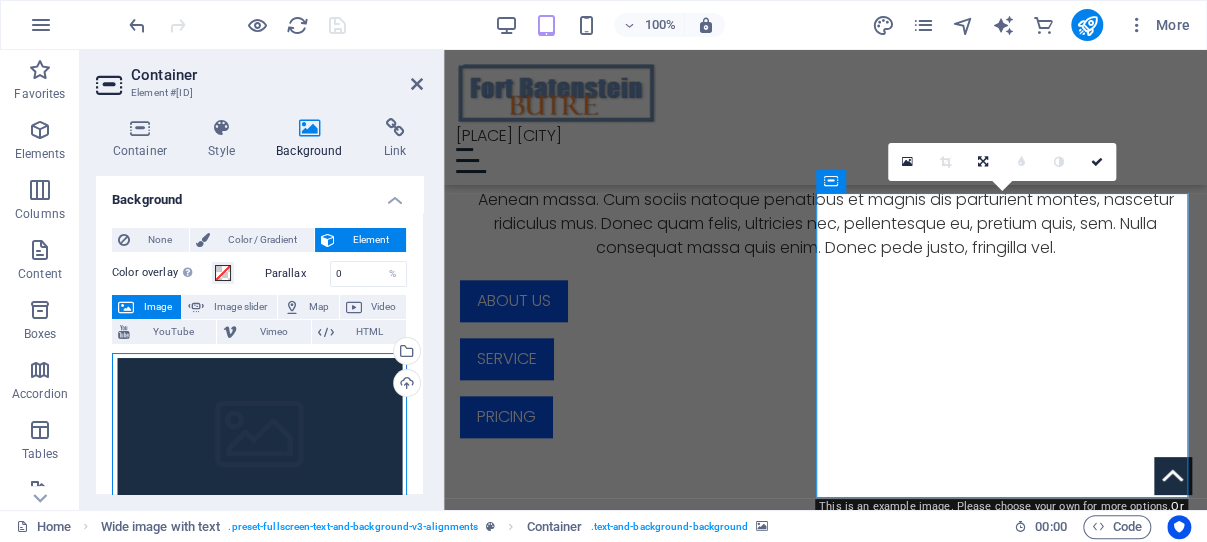 click on "Drag files here, click to choose files or select files from Files or our free stock photos & videos" at bounding box center (259, 438) 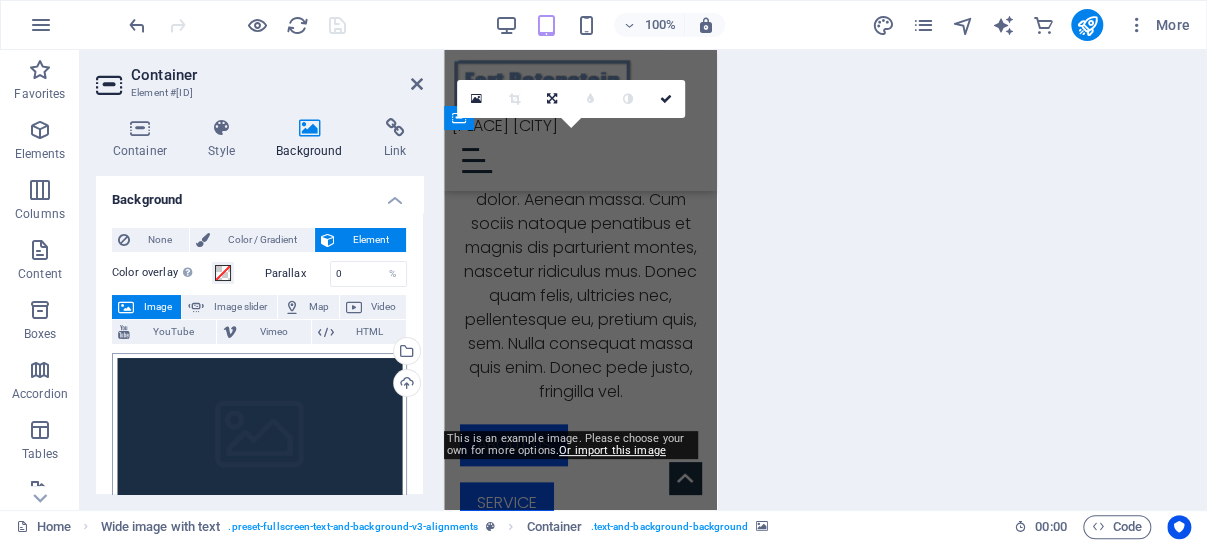click on "fortbatenstein.ghana-net.com Home Favorites Elements Columns Content Boxes Accordion Tables Features Images Slider Header Footer Forms Marketing Collections Commerce Container Element #ed-824126226
Container Style Background Link Size Height Default px rem % vh vw Min. height 300 None px rem % vh vw Width Default px rem % em vh vw Min. width None px rem % vh vw Content width Default Custom width Width Default px rem % em vh vw Min. width None px rem % vh vw Default padding Custom spacing Default content width and padding can be changed under Design. Edit design Layout (Flexbox) Alignment Determines the flex direction. Default Main axis Determine how elements should behave along the main axis inside this container (justify content). Default Side axis Control the vertical direction of the element inside of the container (align items). Default Wrap Default On Off Fill Default Accessibility Role None Alert Article Fan" at bounding box center [603, 271] 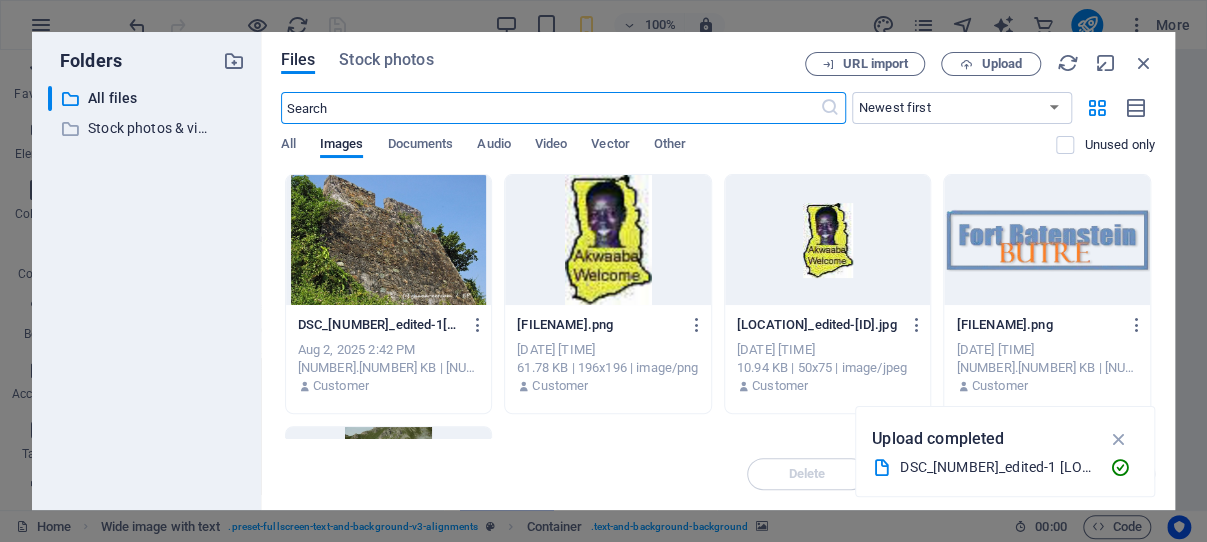 scroll, scrollTop: 1739, scrollLeft: 0, axis: vertical 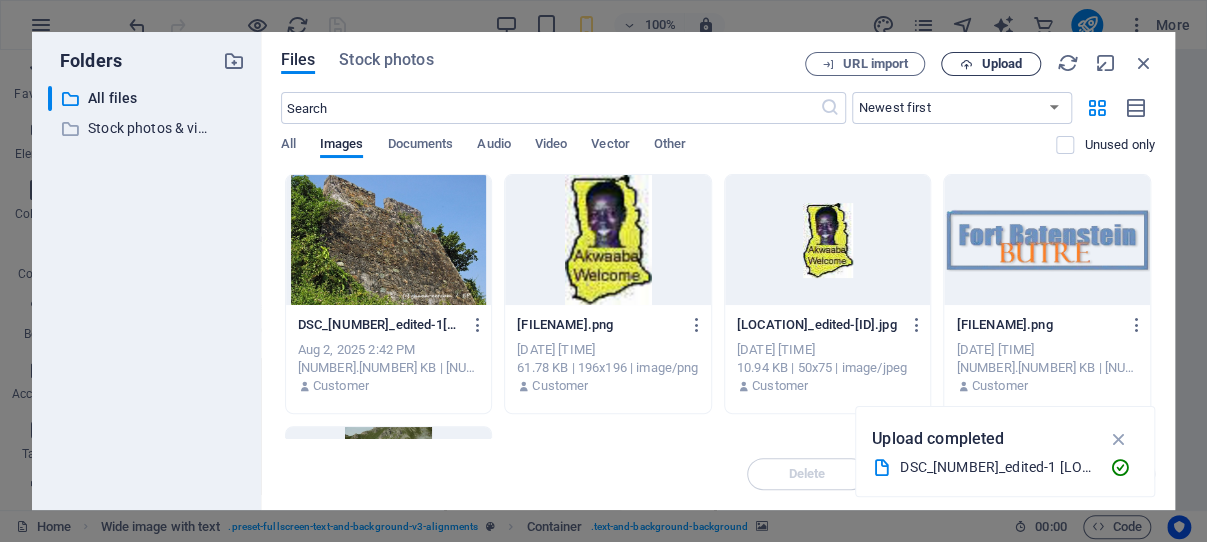 click on "Upload" at bounding box center (1001, 64) 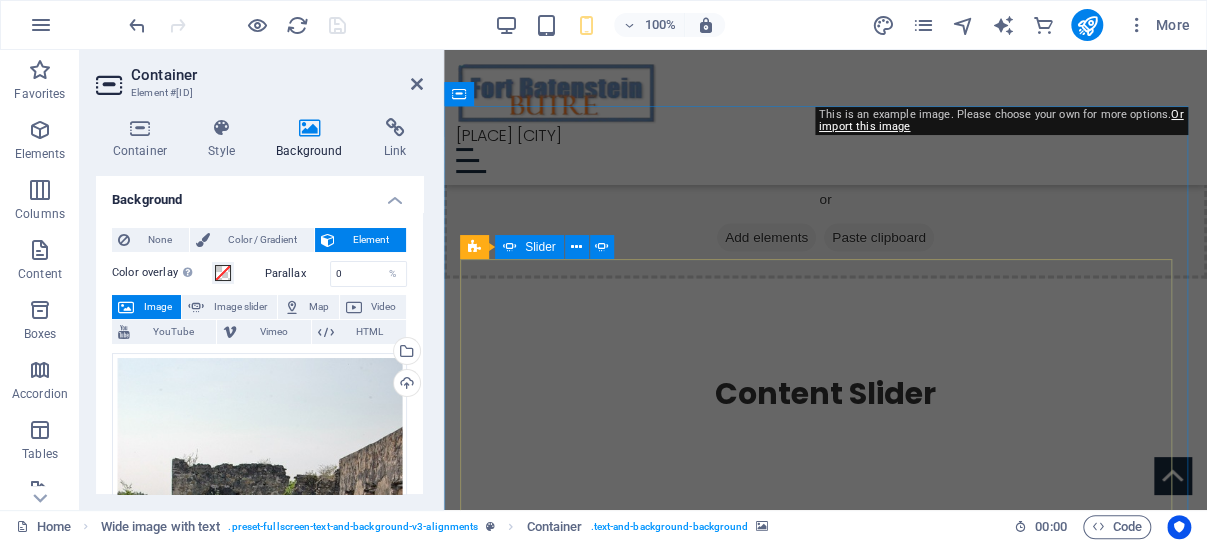 scroll, scrollTop: 1201, scrollLeft: 0, axis: vertical 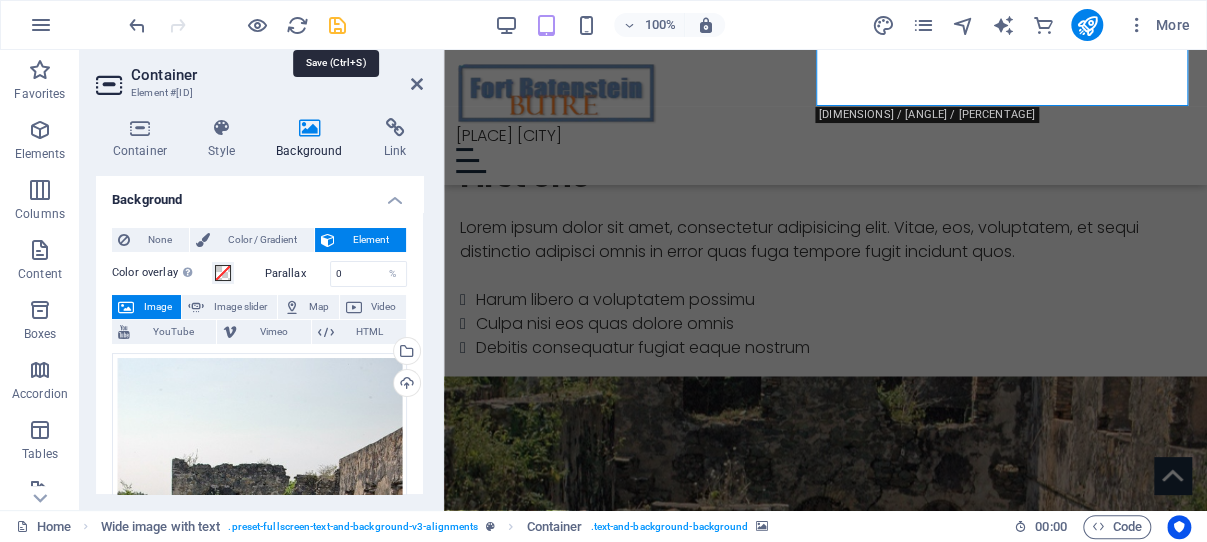 click at bounding box center [337, 25] 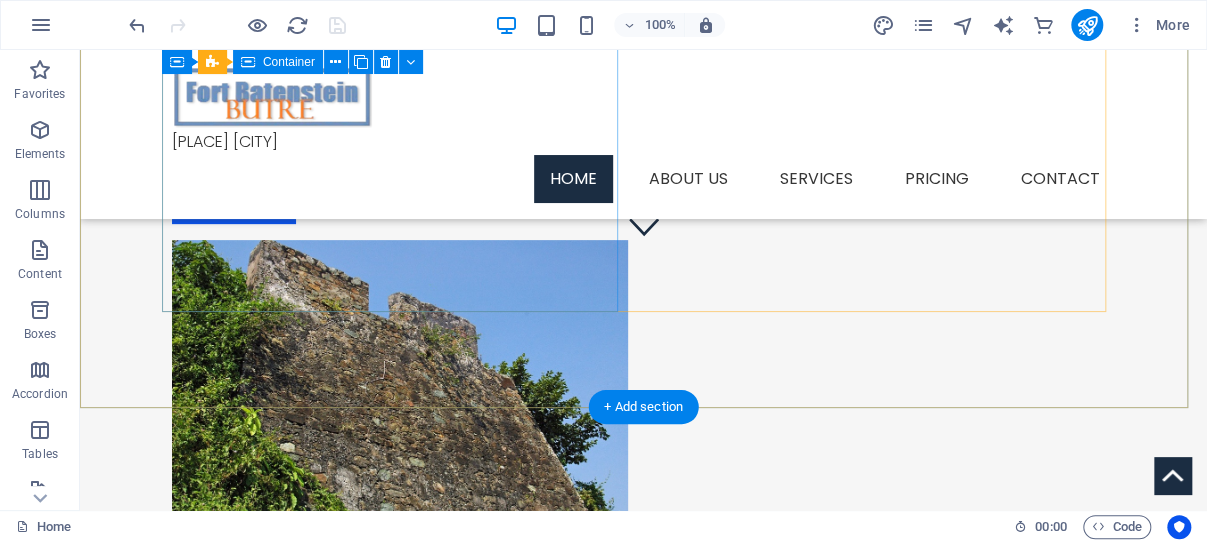 scroll, scrollTop: 0, scrollLeft: 0, axis: both 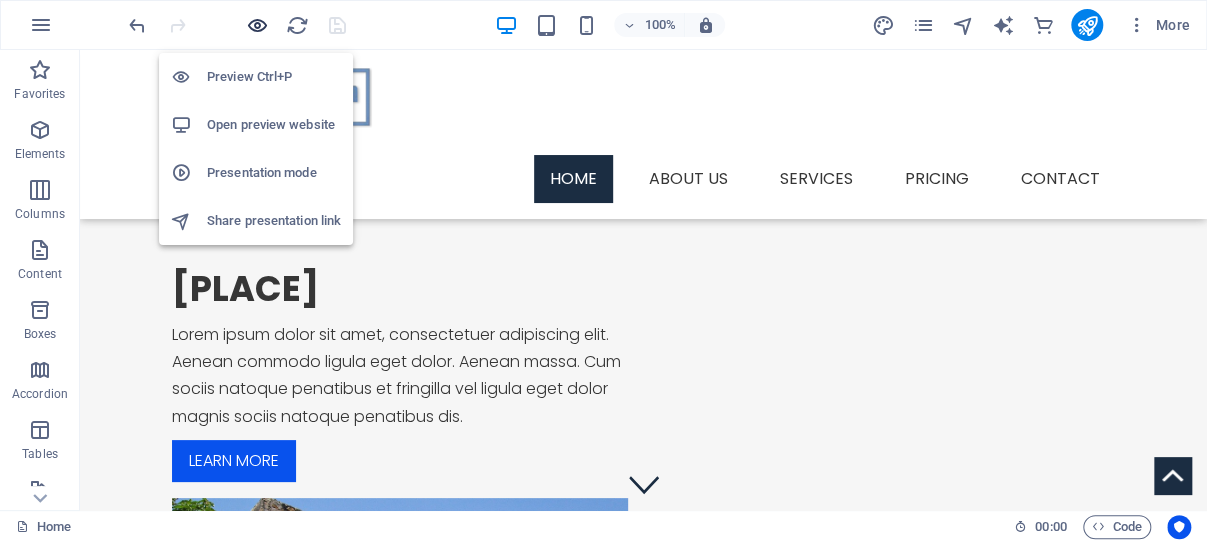 click at bounding box center (257, 25) 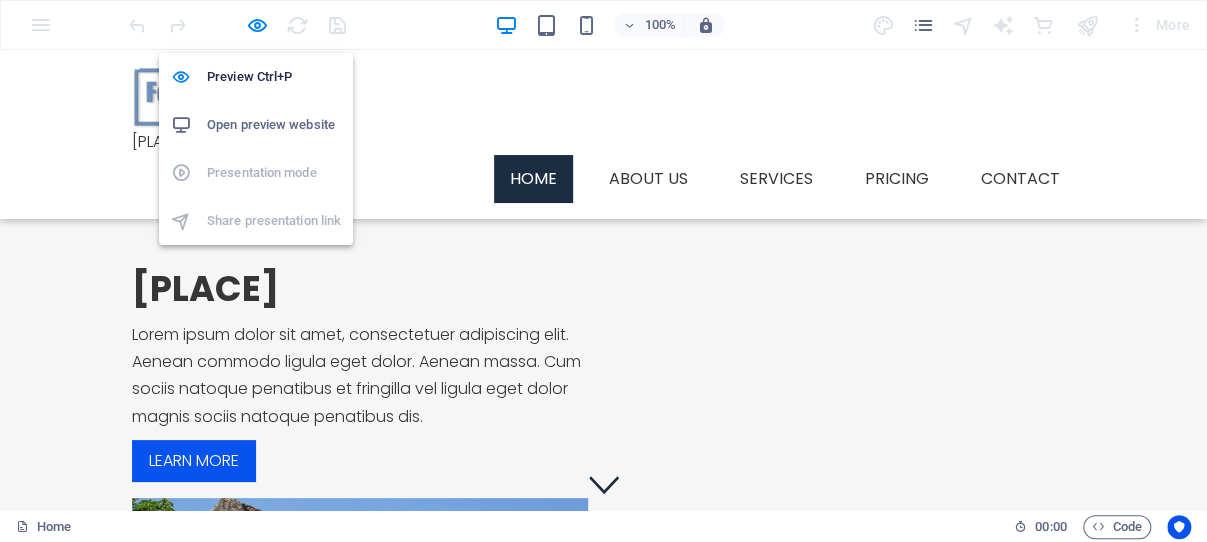 click on "Open preview website" at bounding box center [274, 125] 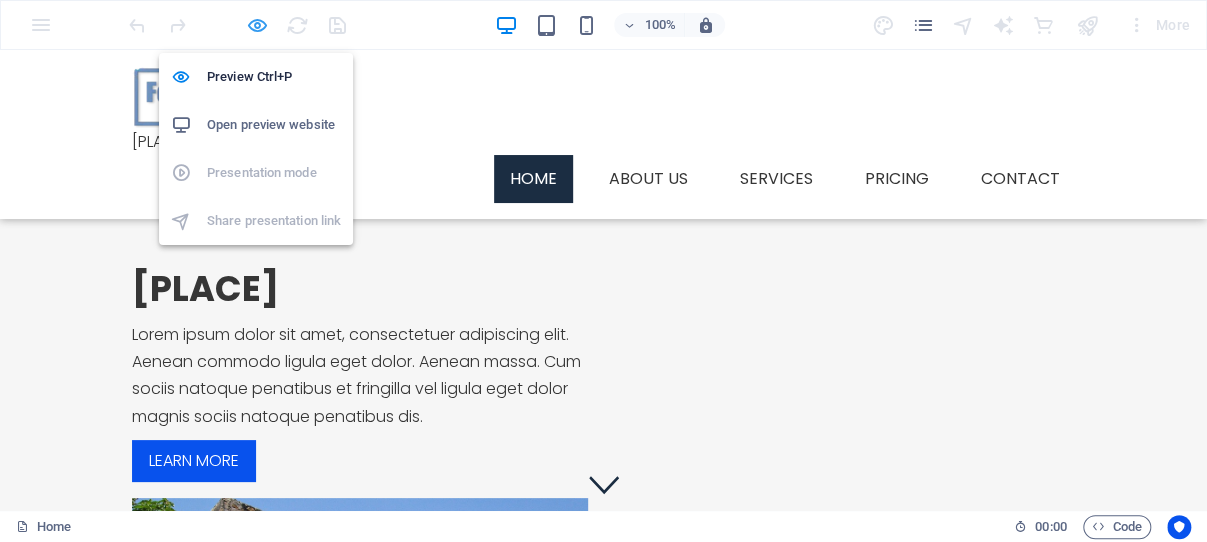 click at bounding box center [257, 25] 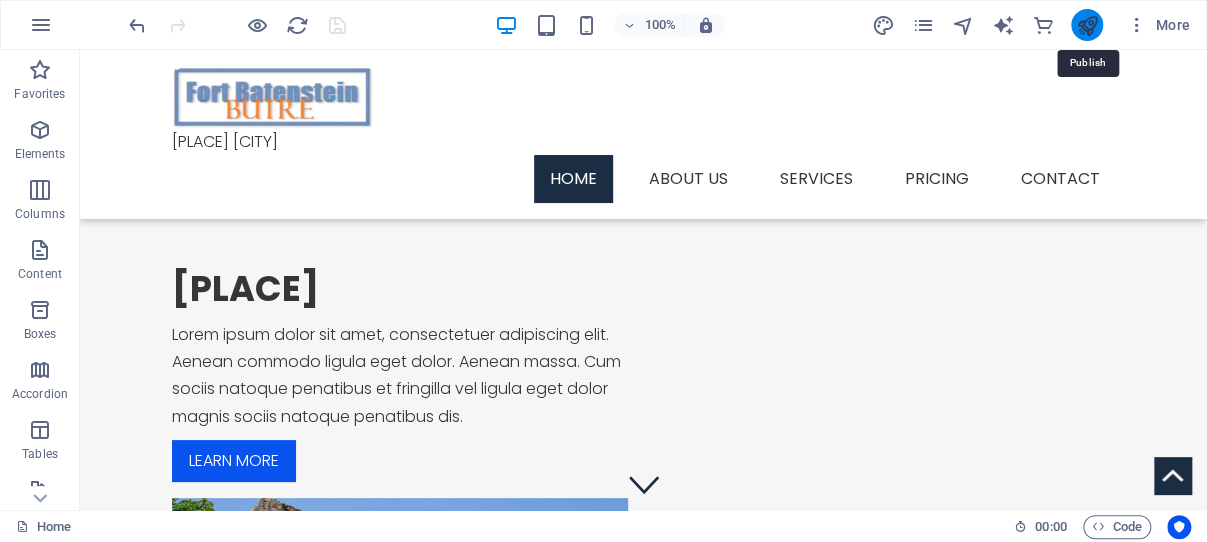 click at bounding box center (1086, 25) 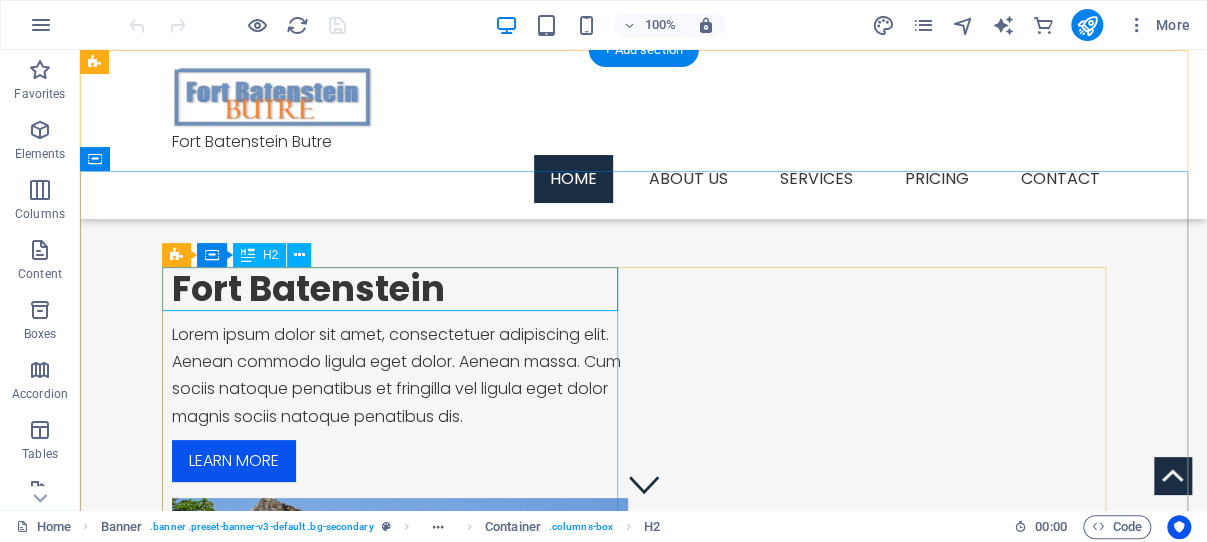 scroll, scrollTop: 0, scrollLeft: 0, axis: both 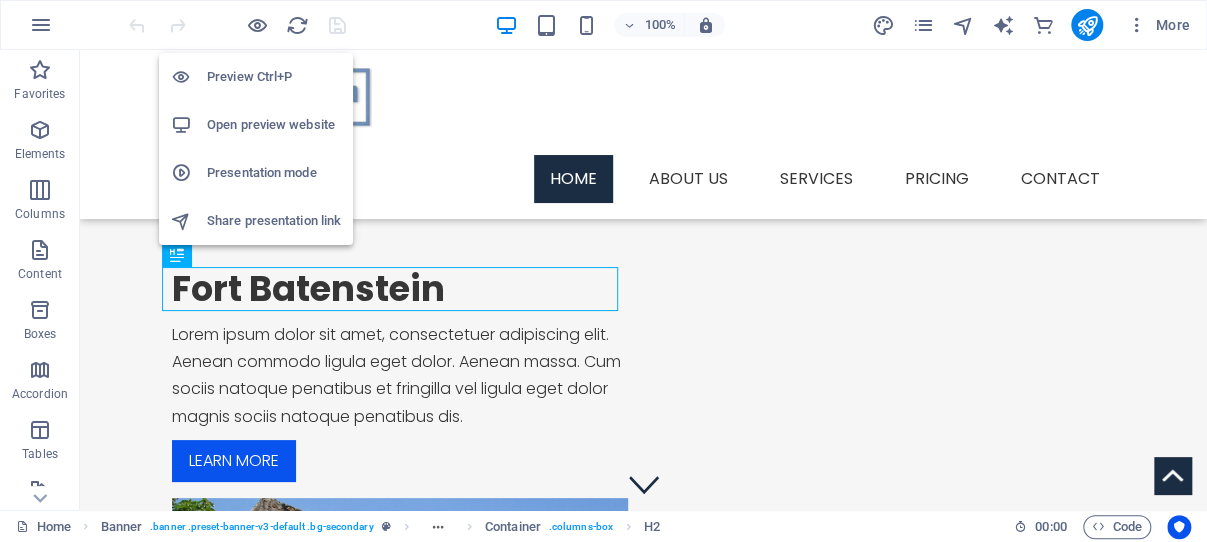 click on "Open preview website" at bounding box center (274, 125) 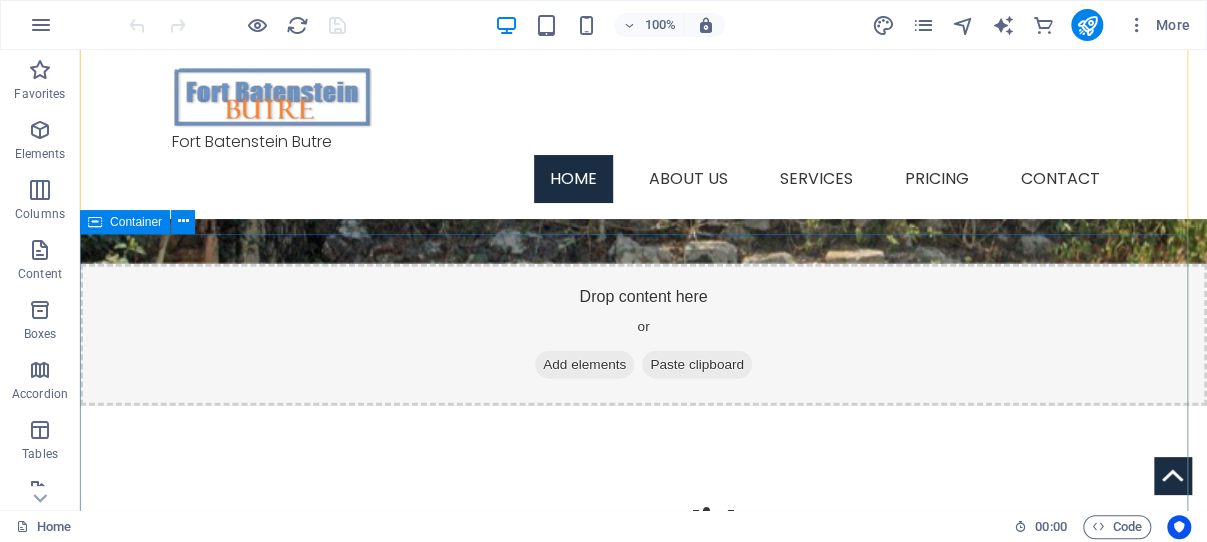 scroll, scrollTop: 2110, scrollLeft: 0, axis: vertical 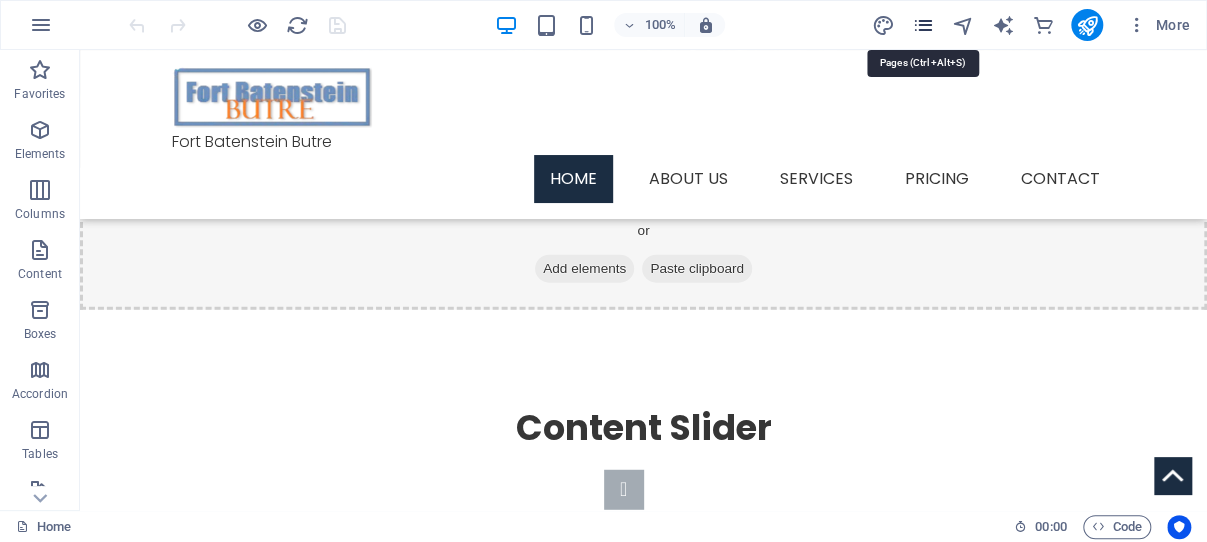 click at bounding box center [922, 25] 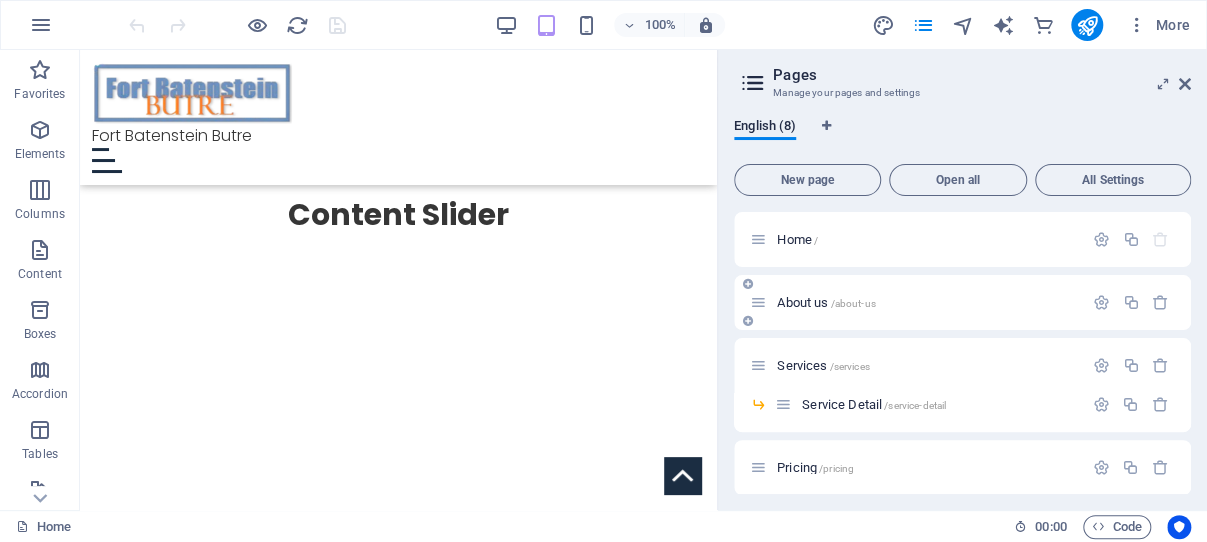 scroll, scrollTop: 1119, scrollLeft: 0, axis: vertical 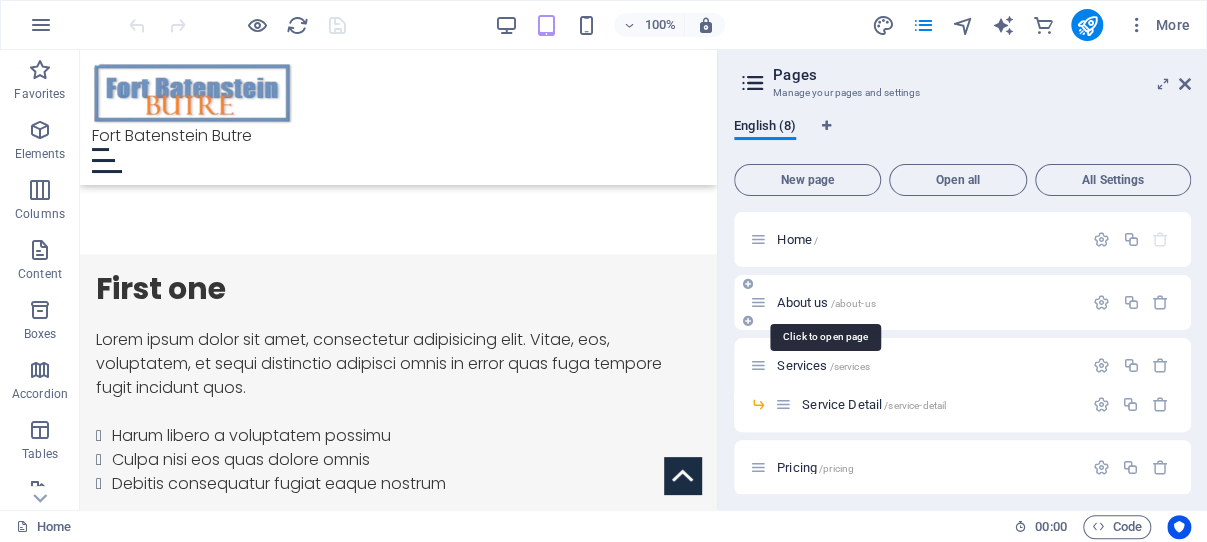click on "About us /about-us" at bounding box center (826, 302) 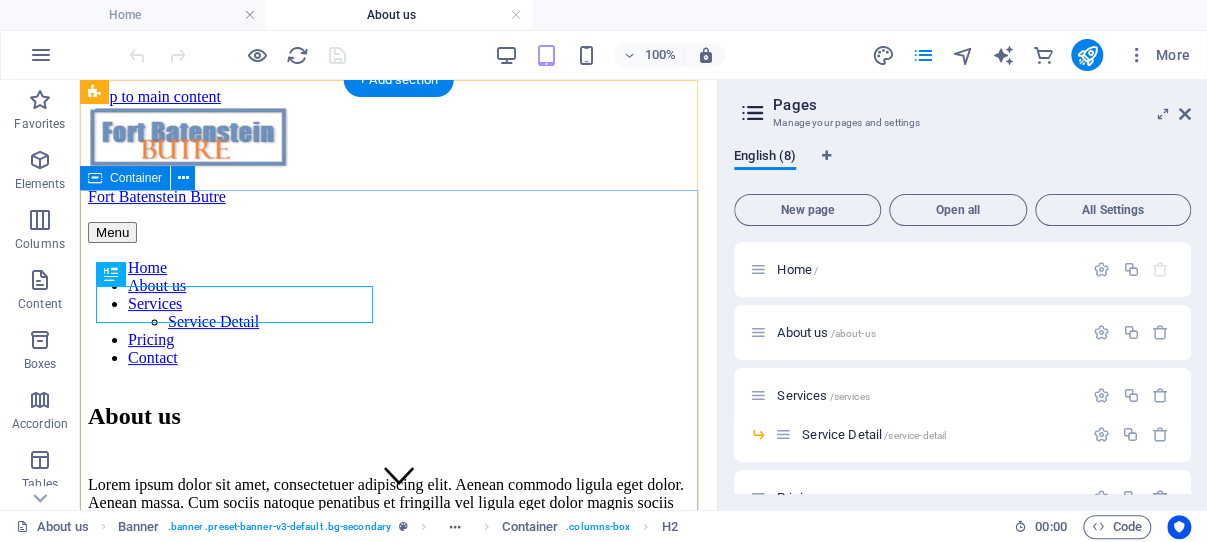 scroll, scrollTop: 0, scrollLeft: 0, axis: both 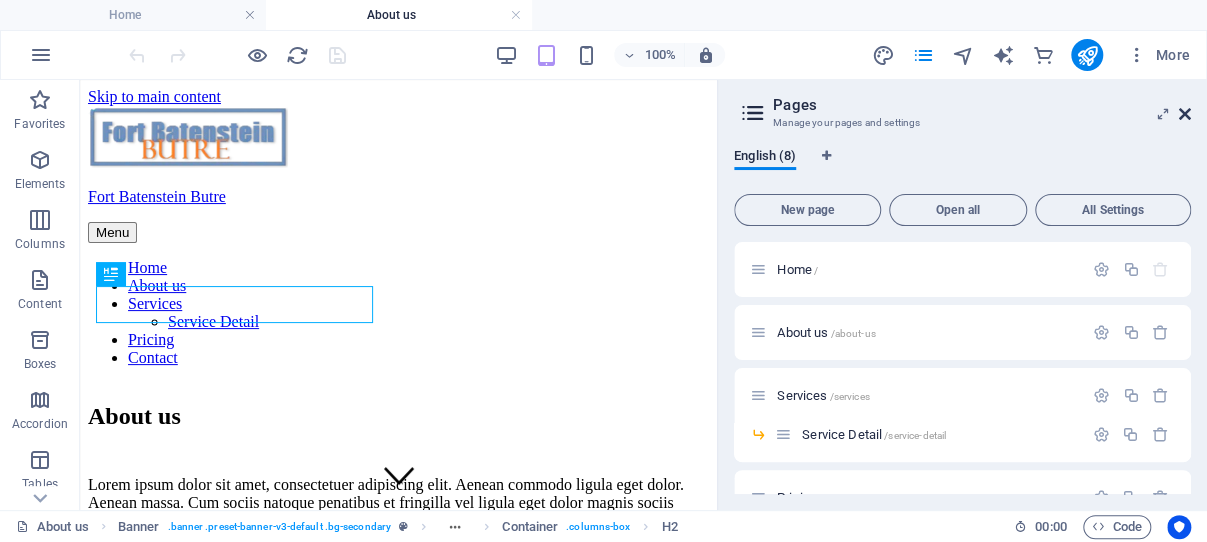 click at bounding box center [1185, 114] 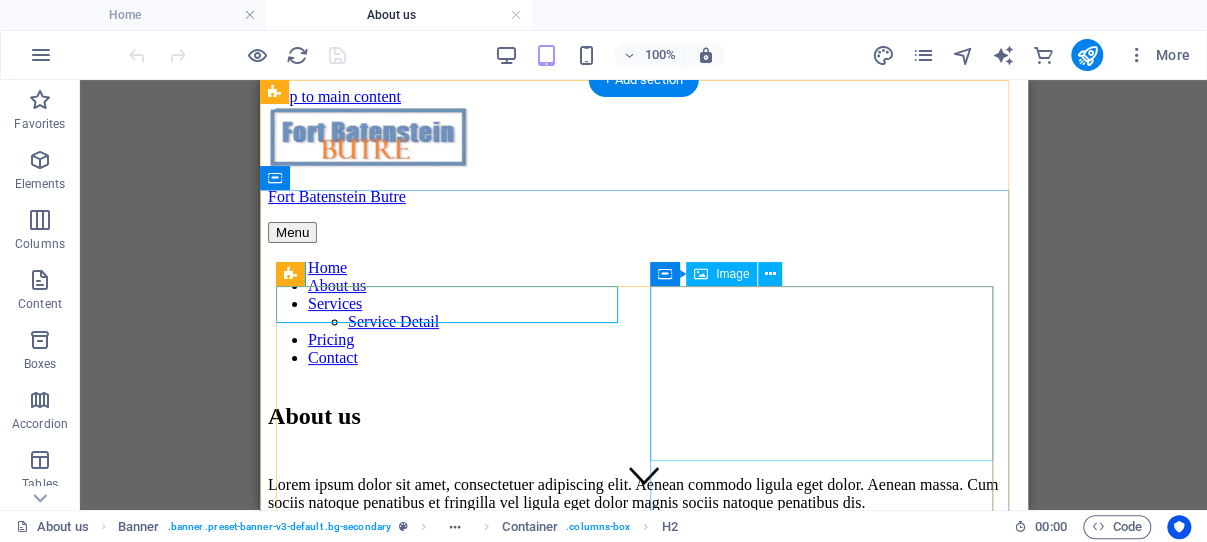 click at bounding box center (643, 750) 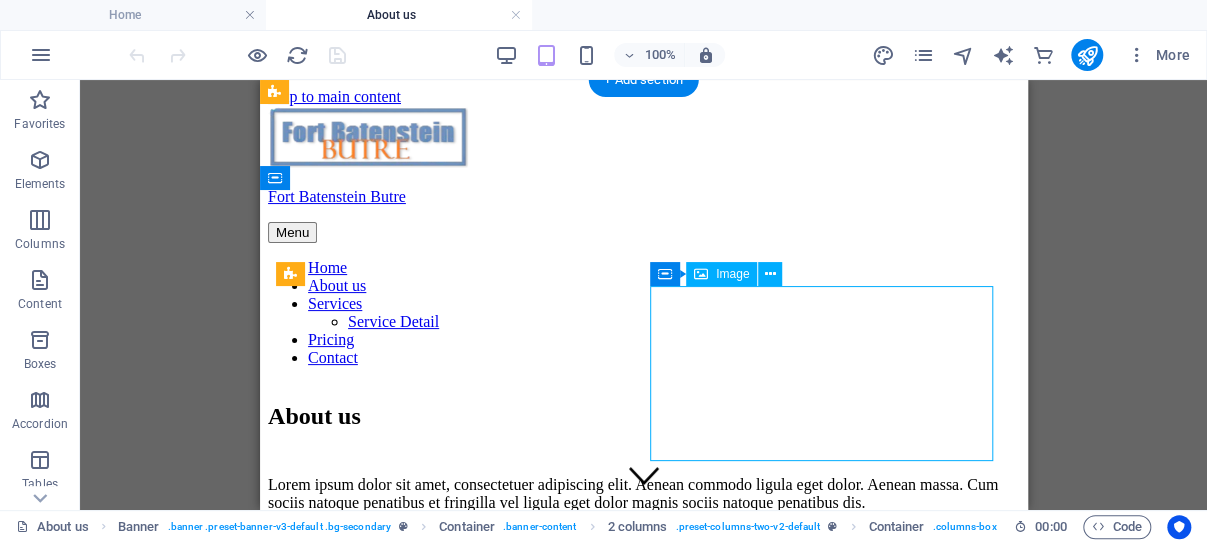 click at bounding box center [643, 750] 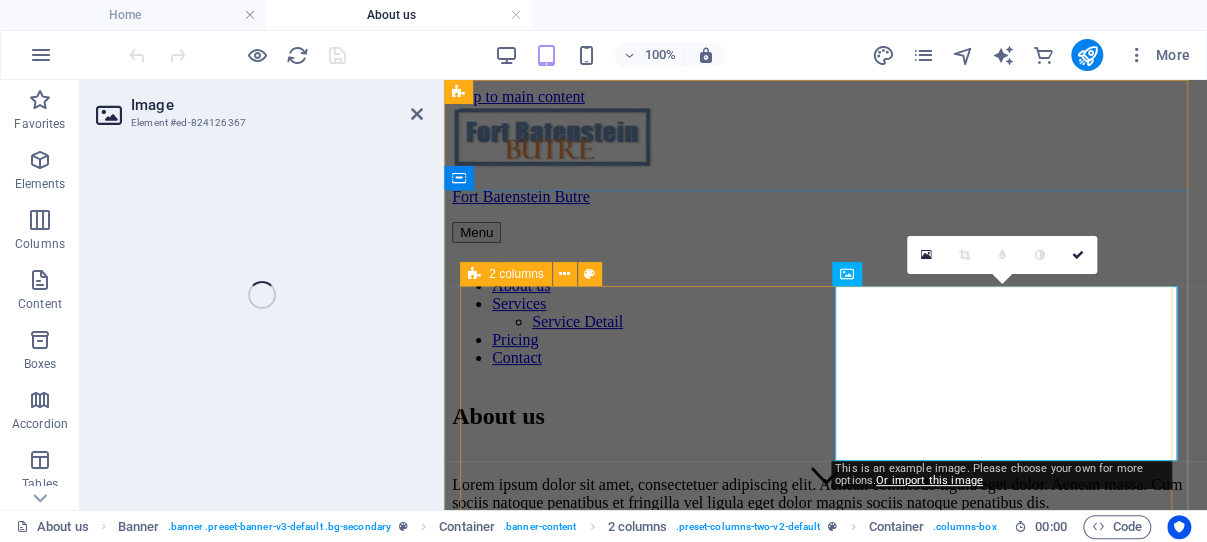 select on "%" 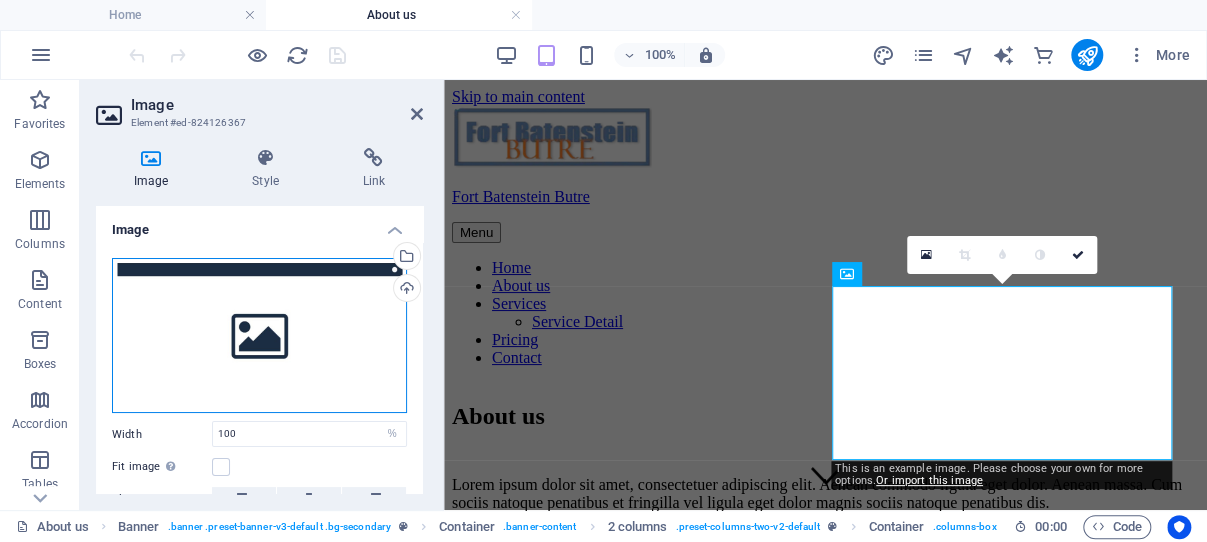 click on "Drag files here, click to choose files or select files from Files or our free stock photos & videos" at bounding box center (259, 336) 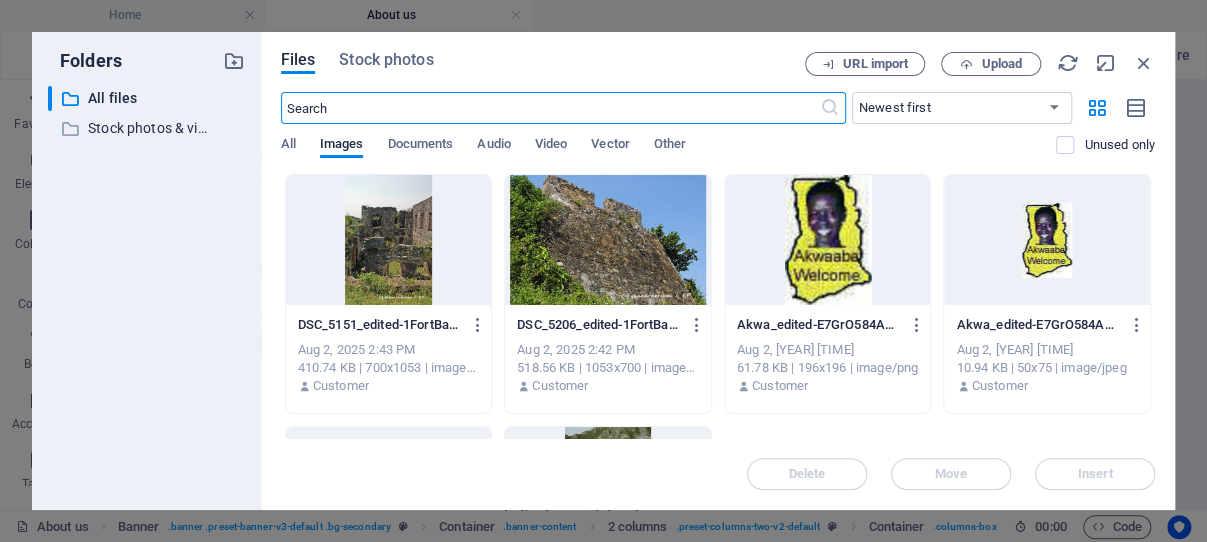scroll, scrollTop: 341, scrollLeft: 0, axis: vertical 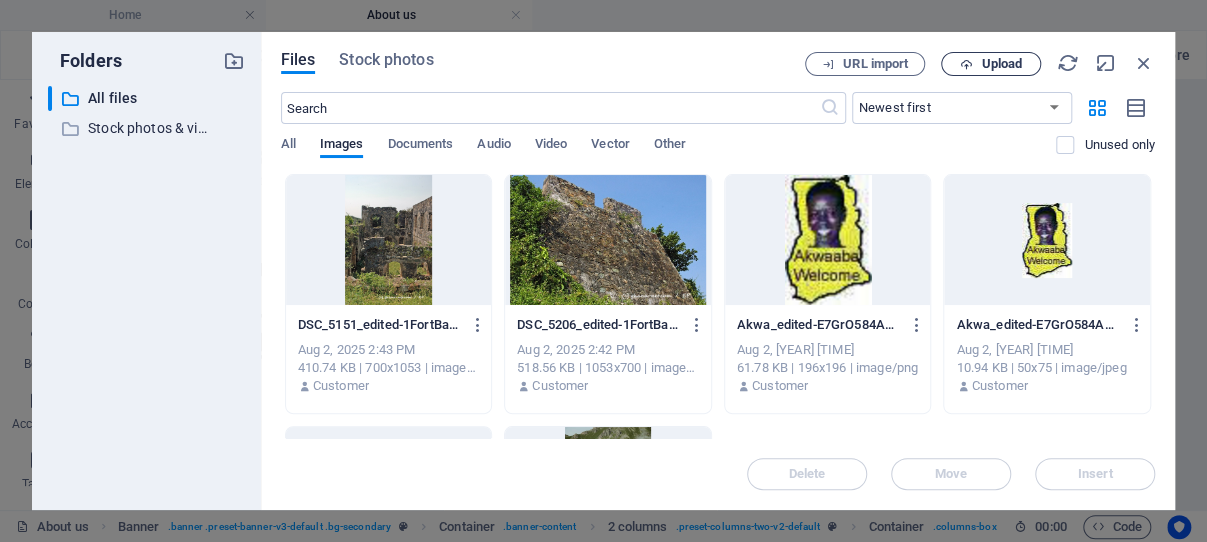click on "Upload" at bounding box center [1001, 64] 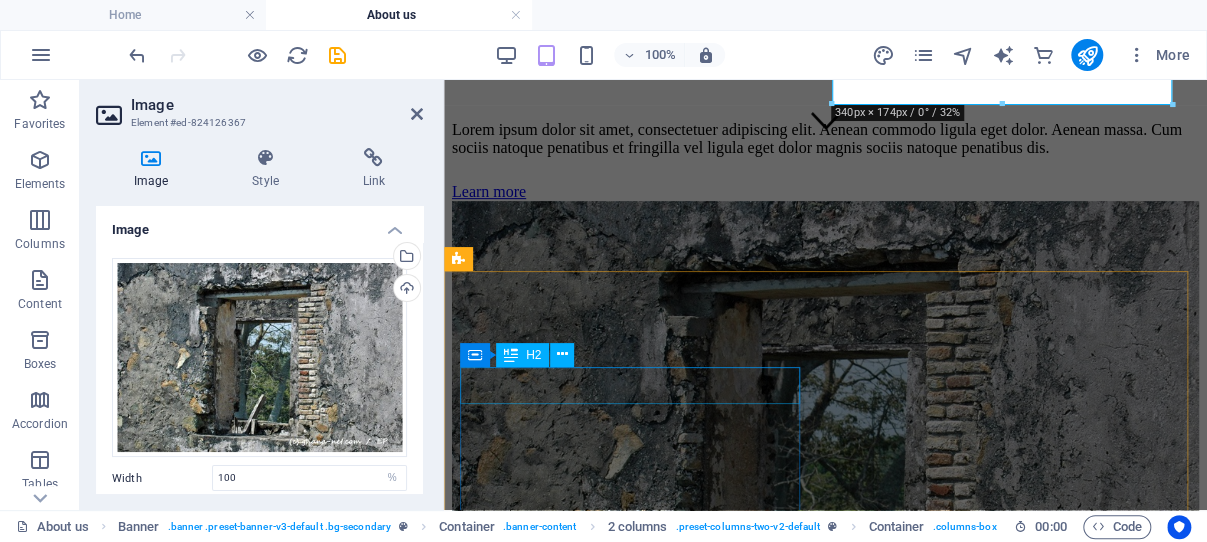 scroll, scrollTop: 355, scrollLeft: 0, axis: vertical 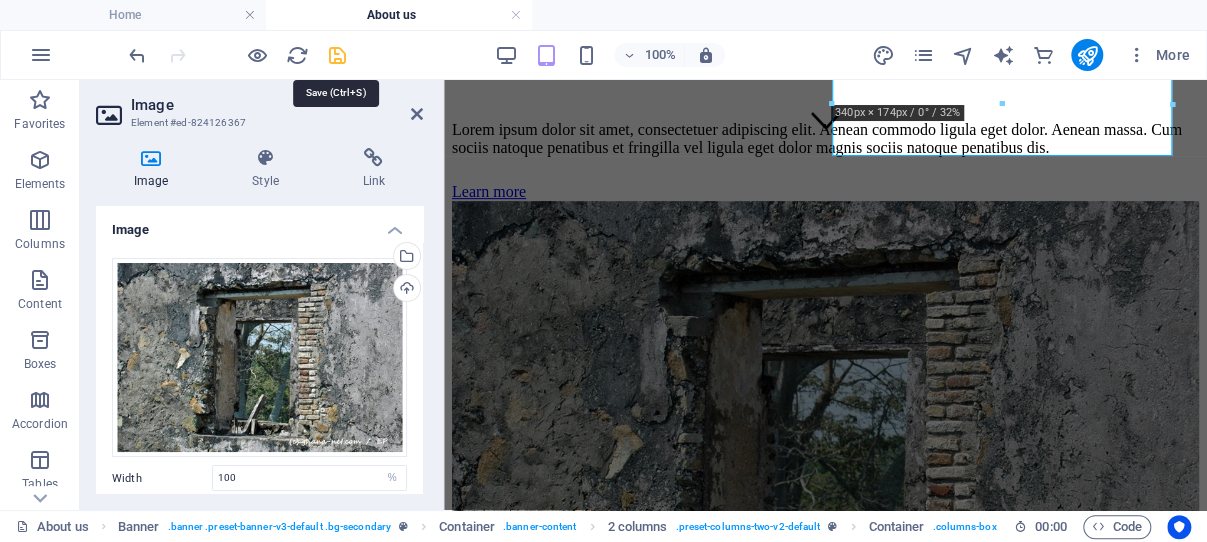 click at bounding box center (337, 55) 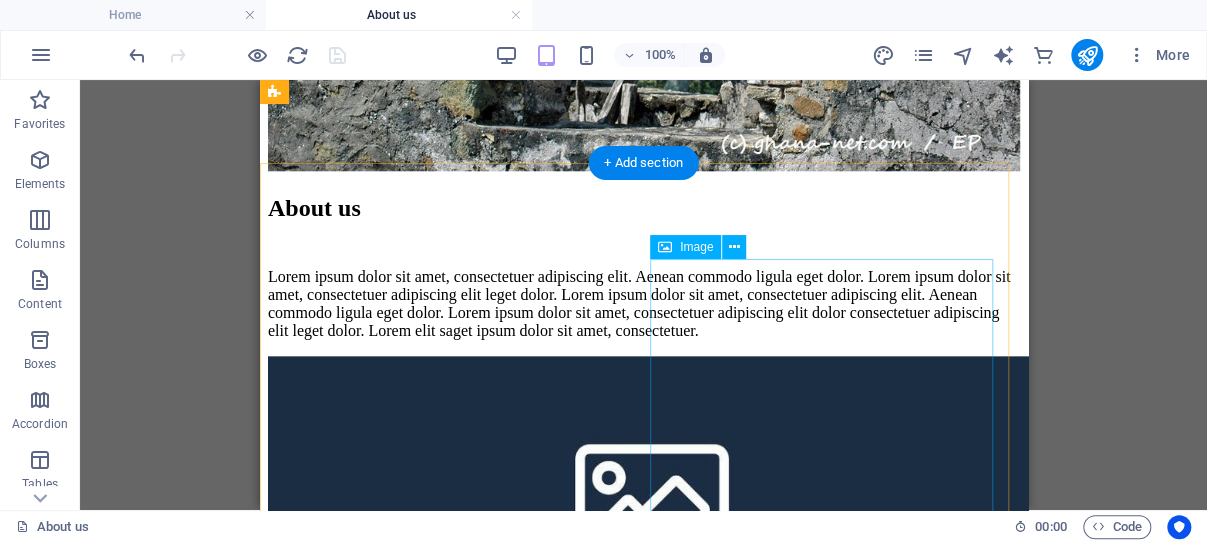 scroll, scrollTop: 461, scrollLeft: 0, axis: vertical 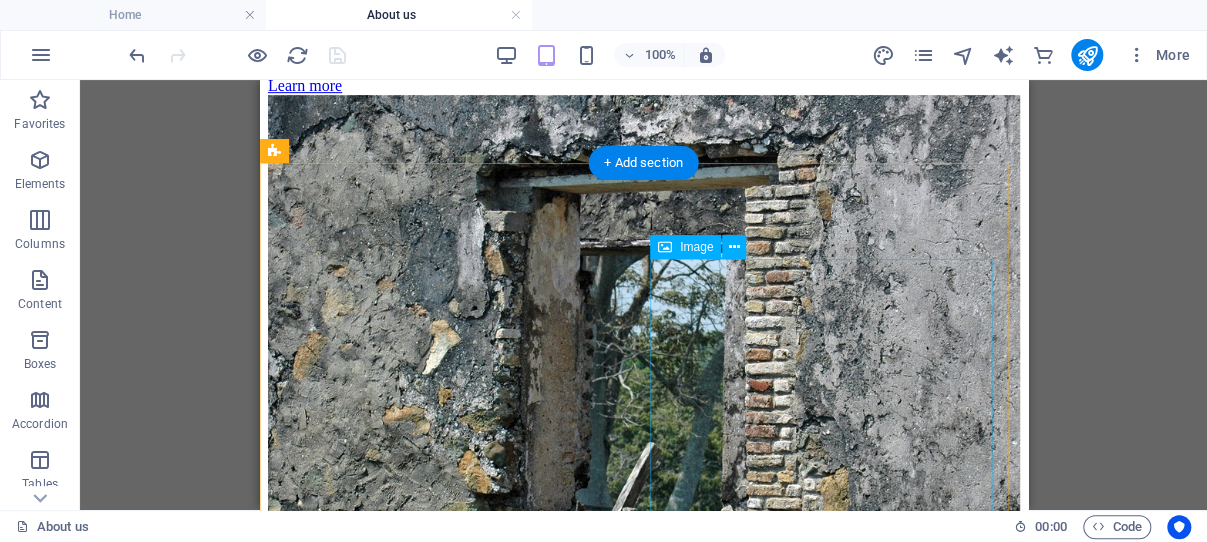 click at bounding box center [643, 920] 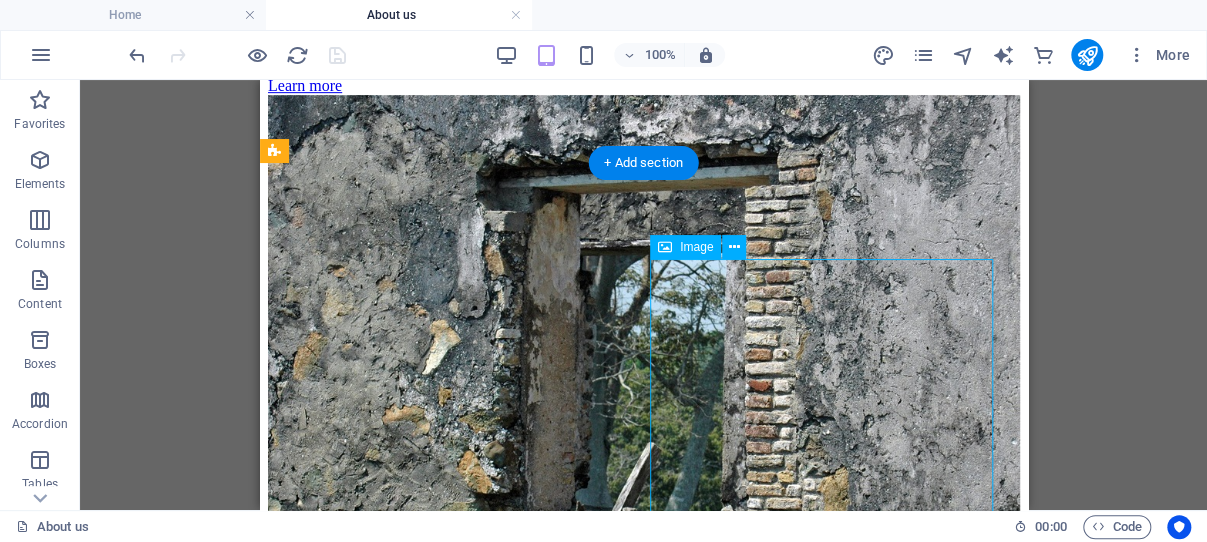 click at bounding box center [643, 920] 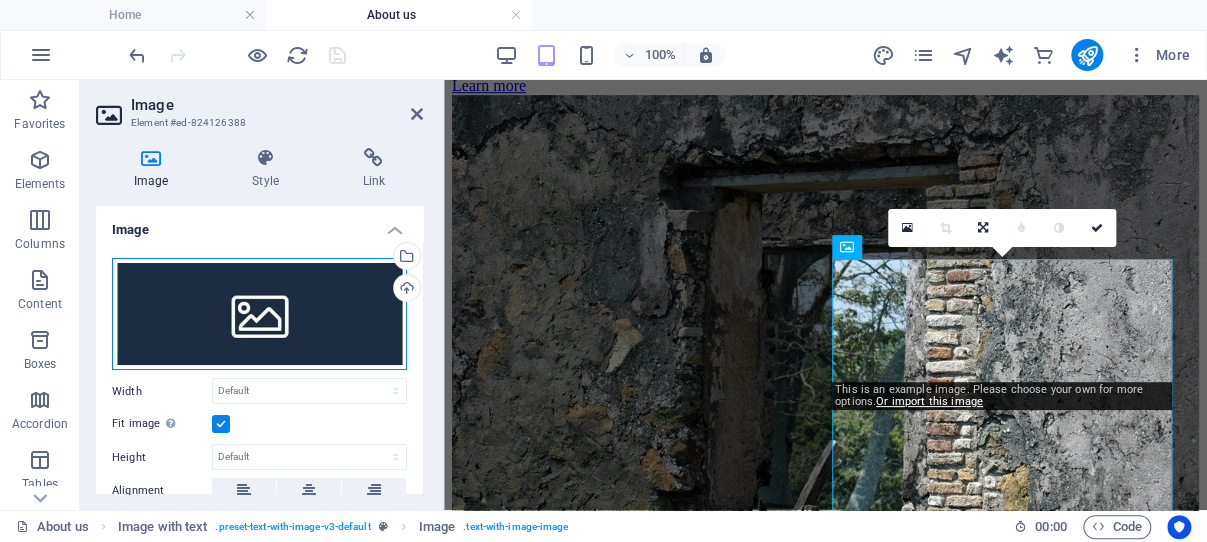 click on "Drag files here, click to choose files or select files from Files or our free stock photos & videos" at bounding box center (259, 314) 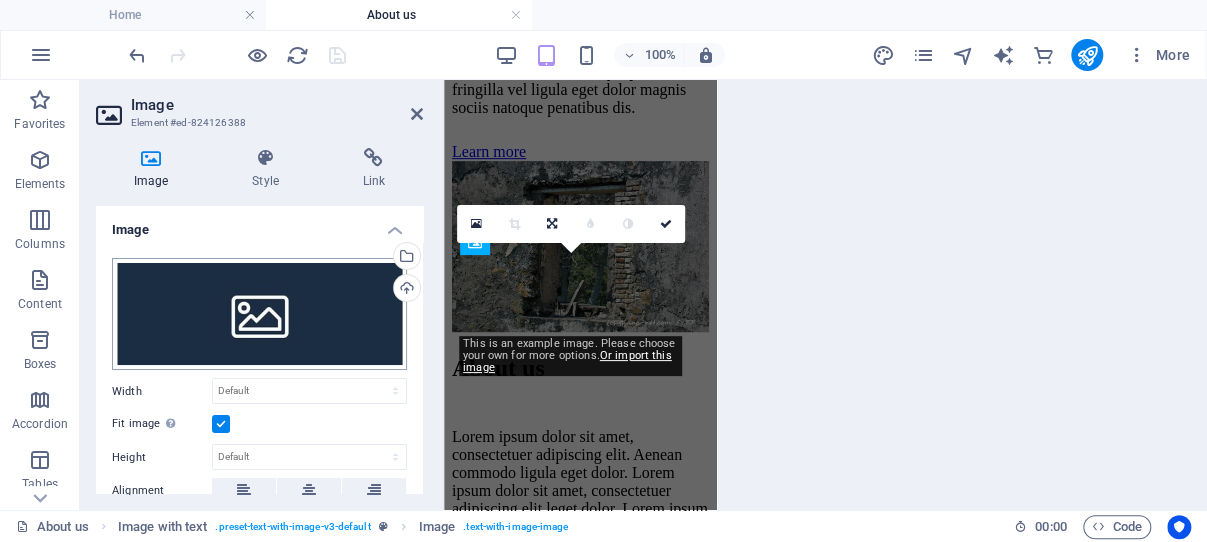 click on "fortbatenstein.ghana-net.com Home About us Favorites Elements Columns Content Boxes Accordion Tables Features Images Slider Header Footer Forms Marketing Collections Commerce
Drag here to replace the existing content. Press “Ctrl” if you want to create a new element.
H2   Banner   Banner   Container   2 columns   2 columns   Container   Menu Bar   Menu   Image   Text   Button   Text   H2   Spacer   Text   Button   Button series   Container   Wide image with text   H2   Spacer   Text   Container   H2   Spacer   Slider   Slider   Slider   Text   Spacer   H5   Footer Heimdall   Map   Footer Heimdall   Container   Container   Icon   Container 100% More Home Image with text . preset-text-with-image-v3-default Image . text-with-image-image 00 : 00 Code Favorites Elements Columns Content Boxes Accordion Tables Features Images Slider Header Footer Forms Marketing Collections Commerce Image Image Style %" at bounding box center [603, 271] 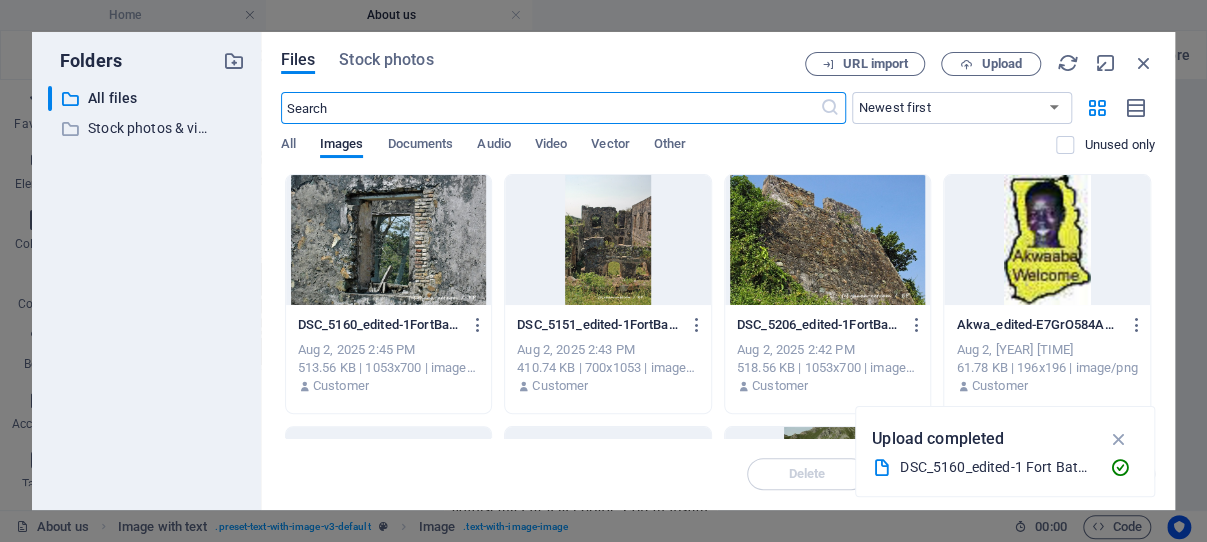scroll, scrollTop: 1058, scrollLeft: 0, axis: vertical 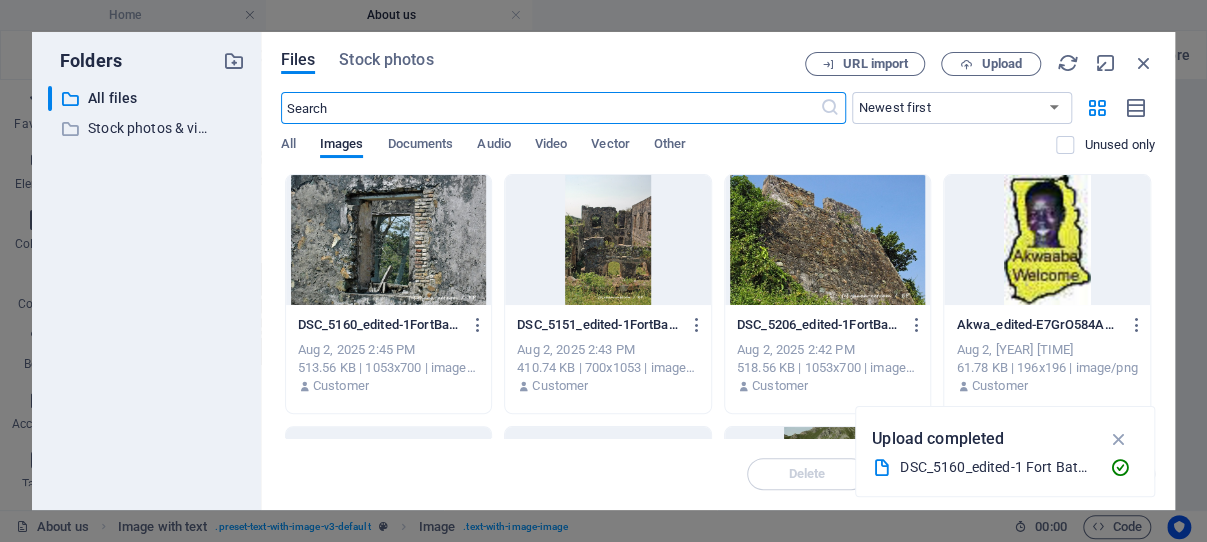 click at bounding box center [389, 240] 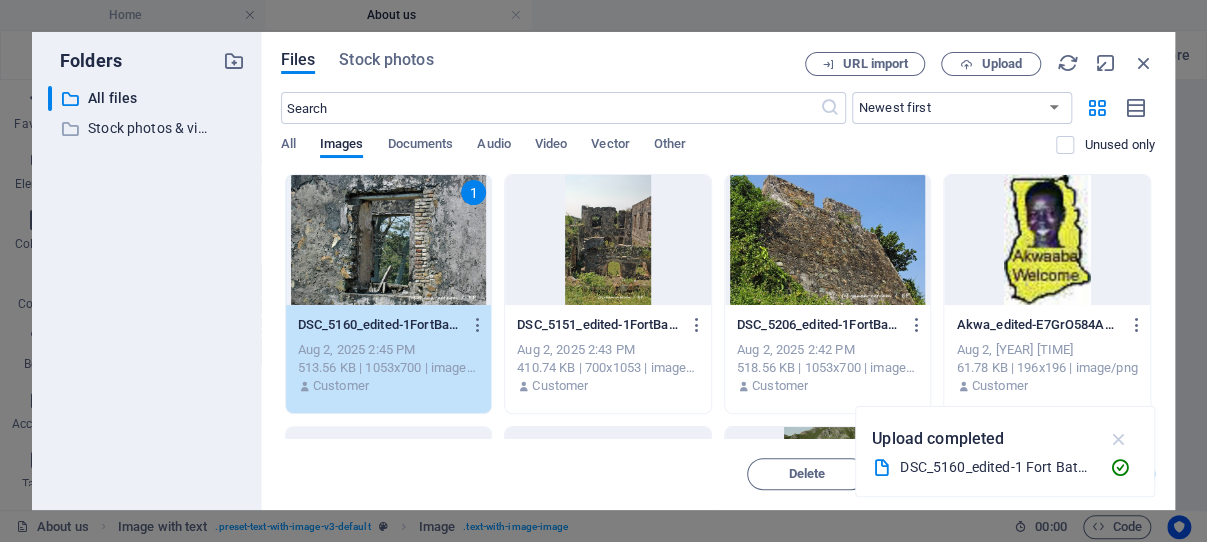 click at bounding box center [1118, 439] 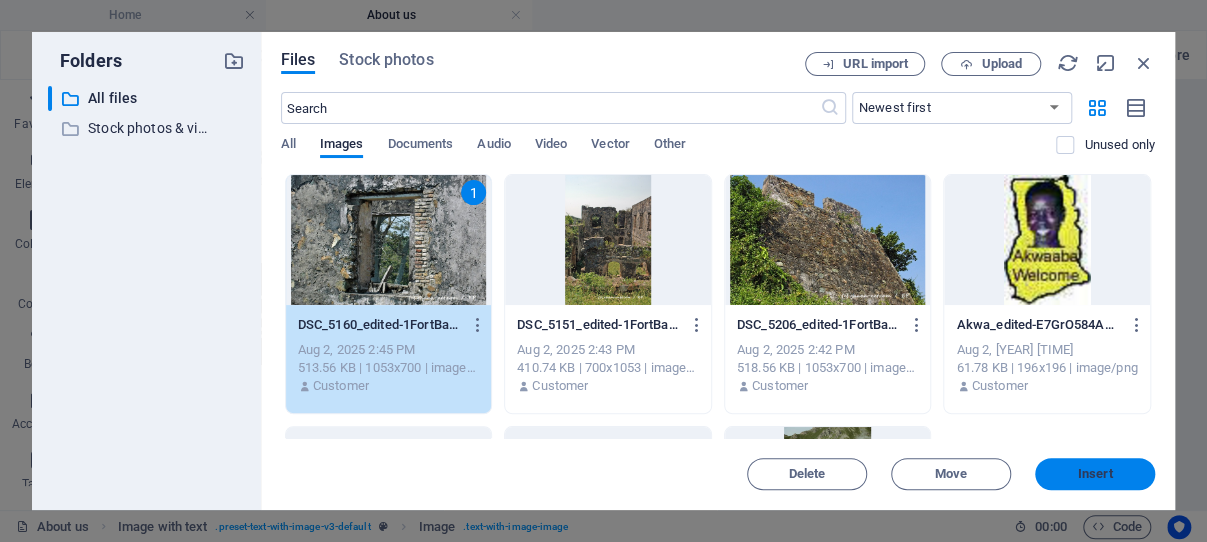 click on "Insert" at bounding box center [1095, 474] 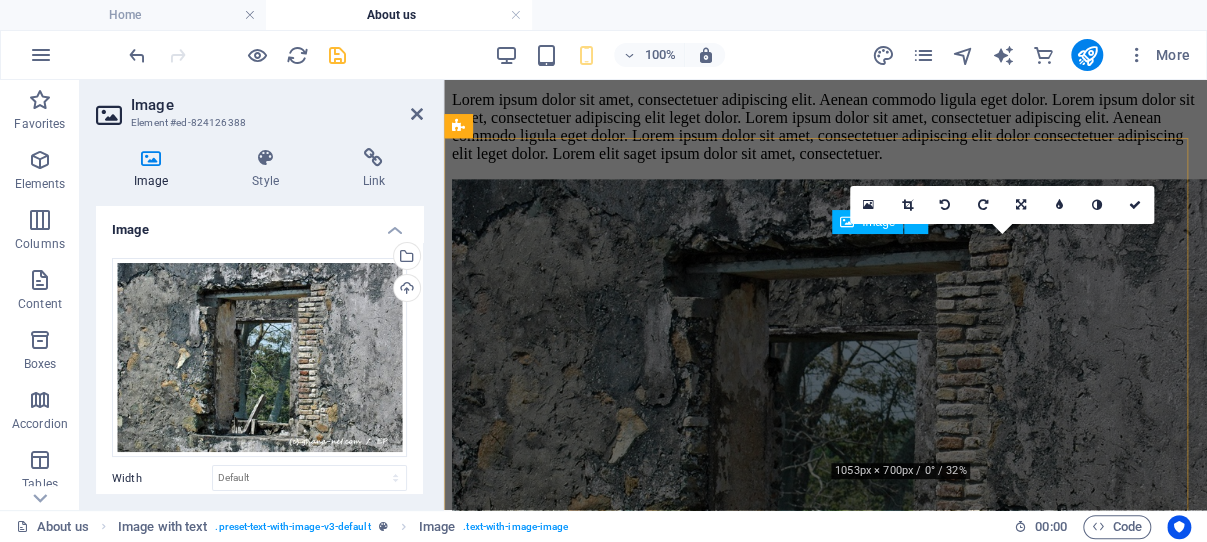 scroll, scrollTop: 487, scrollLeft: 0, axis: vertical 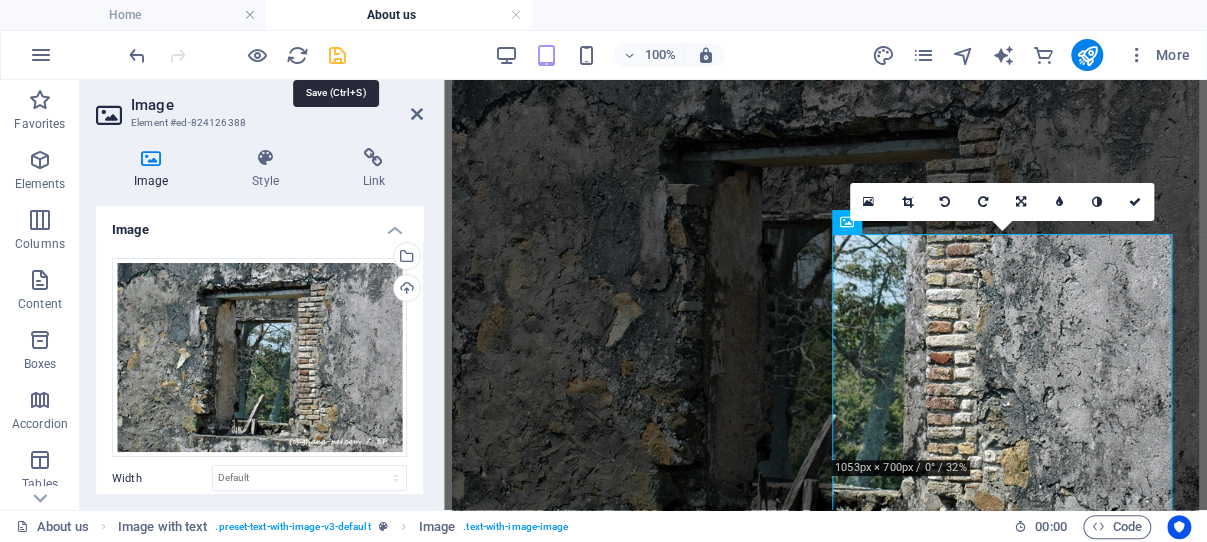 click at bounding box center (337, 55) 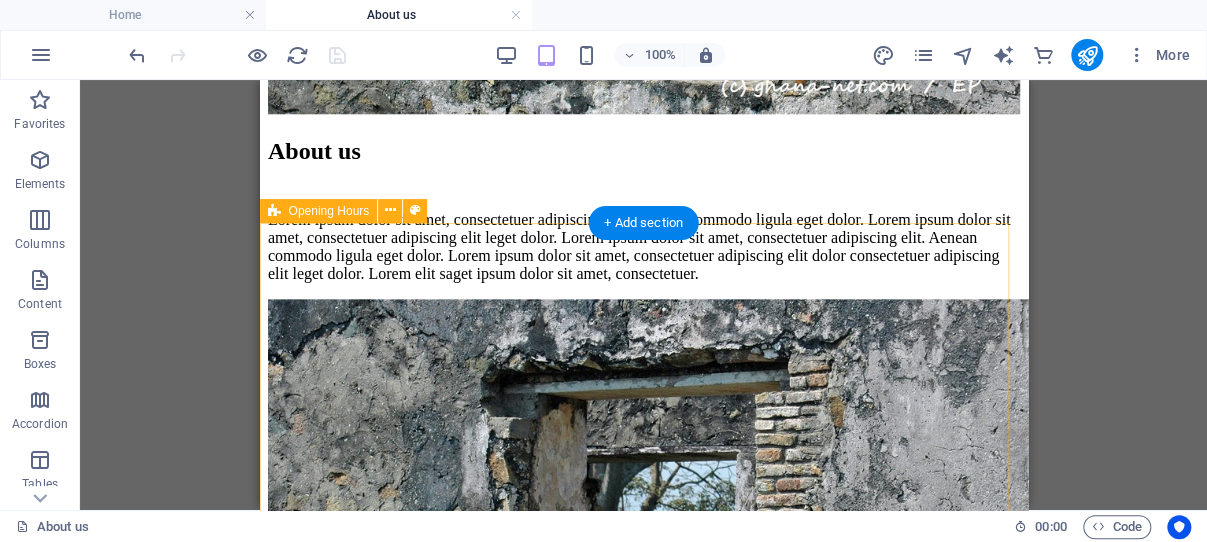 scroll, scrollTop: 954, scrollLeft: 0, axis: vertical 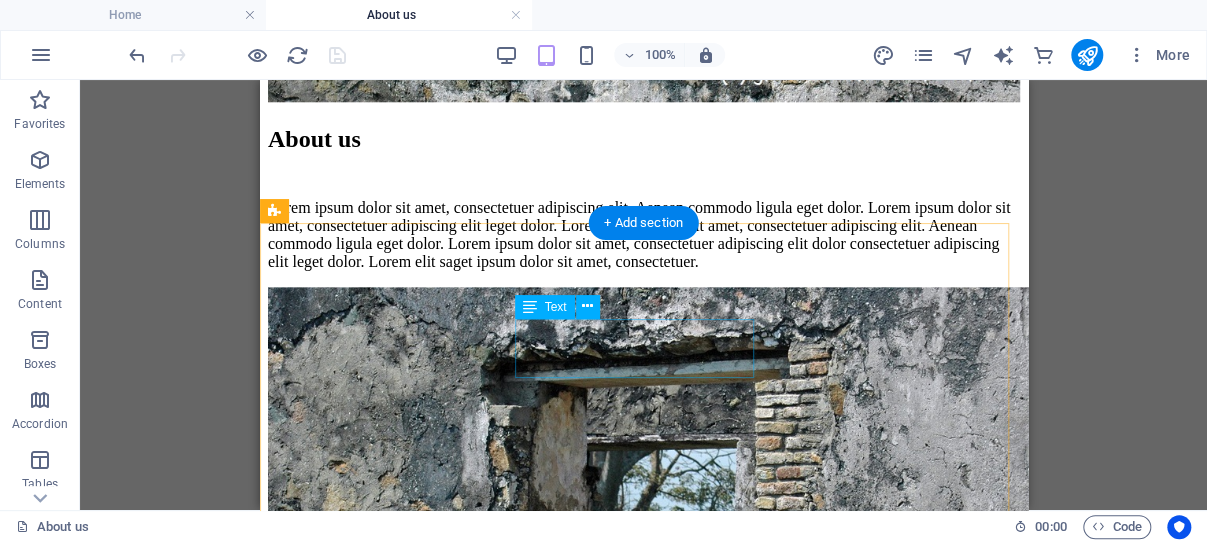 click on "Tuesday 09:00 - 18:30" at bounding box center (643, 1962) 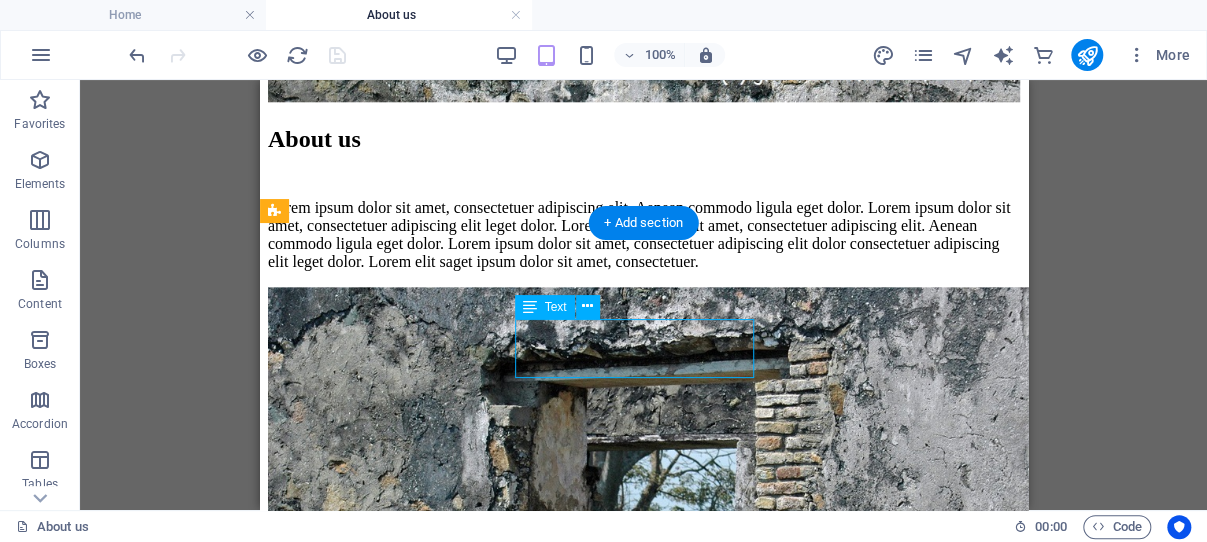 click on "Tuesday 09:00 - 18:30" at bounding box center [643, 1962] 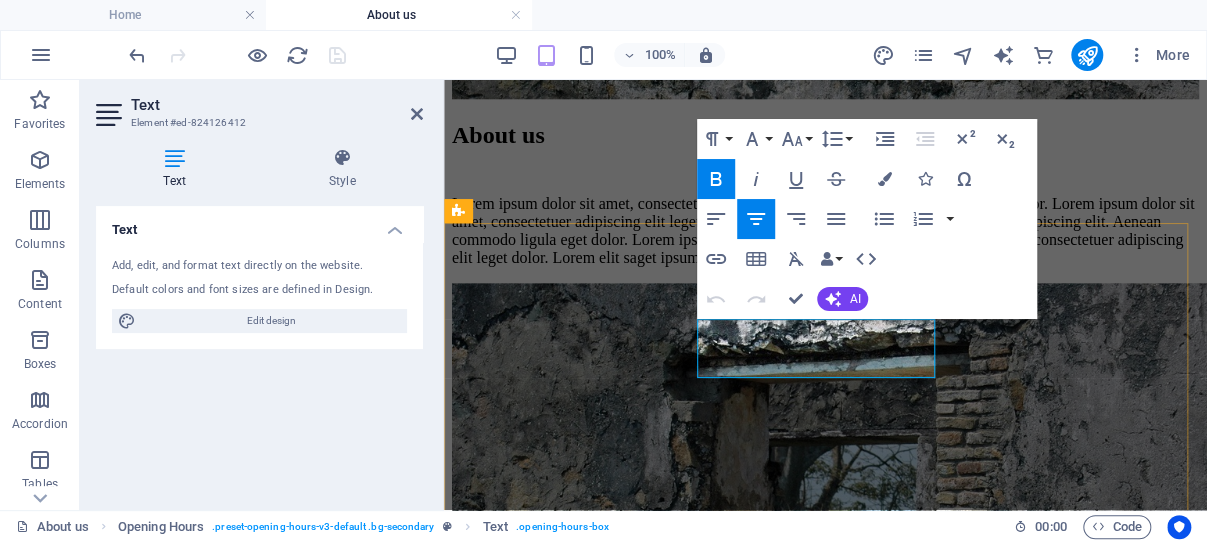 click on "09:00 - 18:30" at bounding box center (825, 1966) 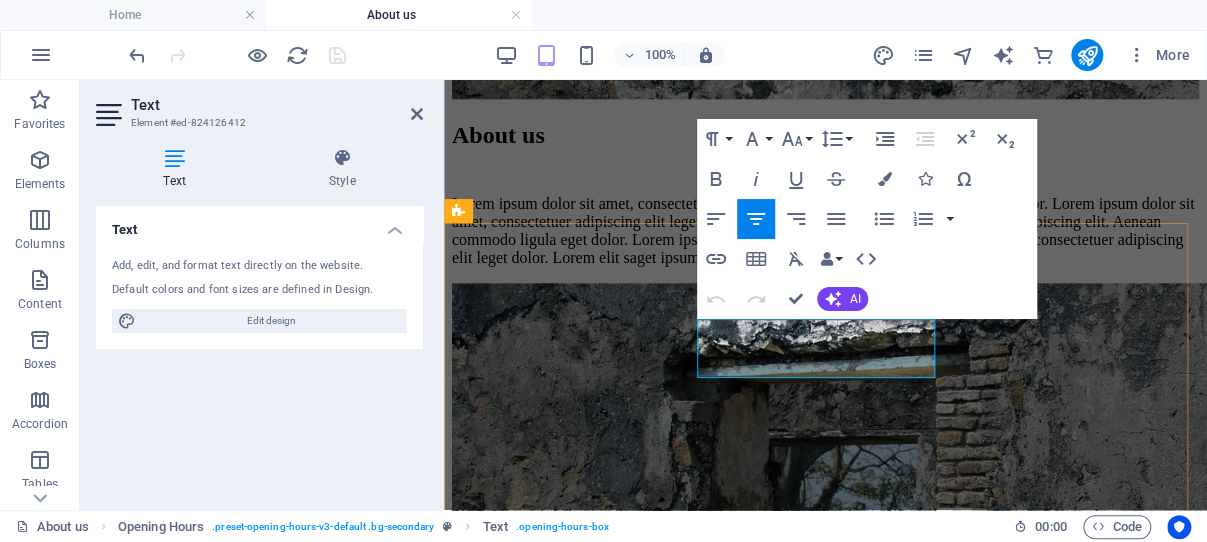 click on "09:00 - 18:30" at bounding box center (825, 1966) 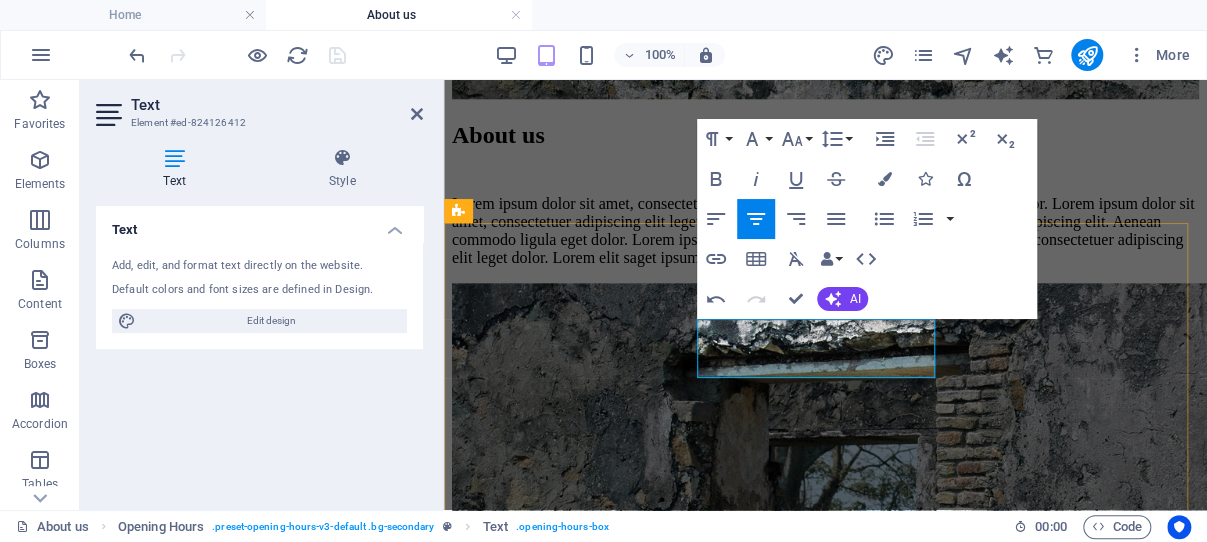 type 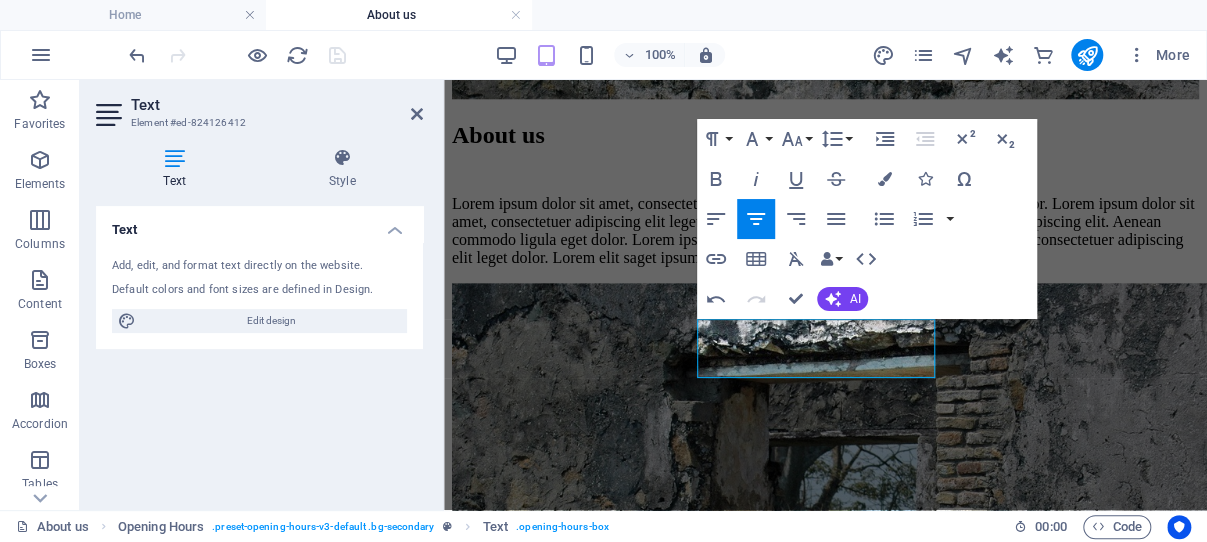 copy on "08:00 - 17:30" 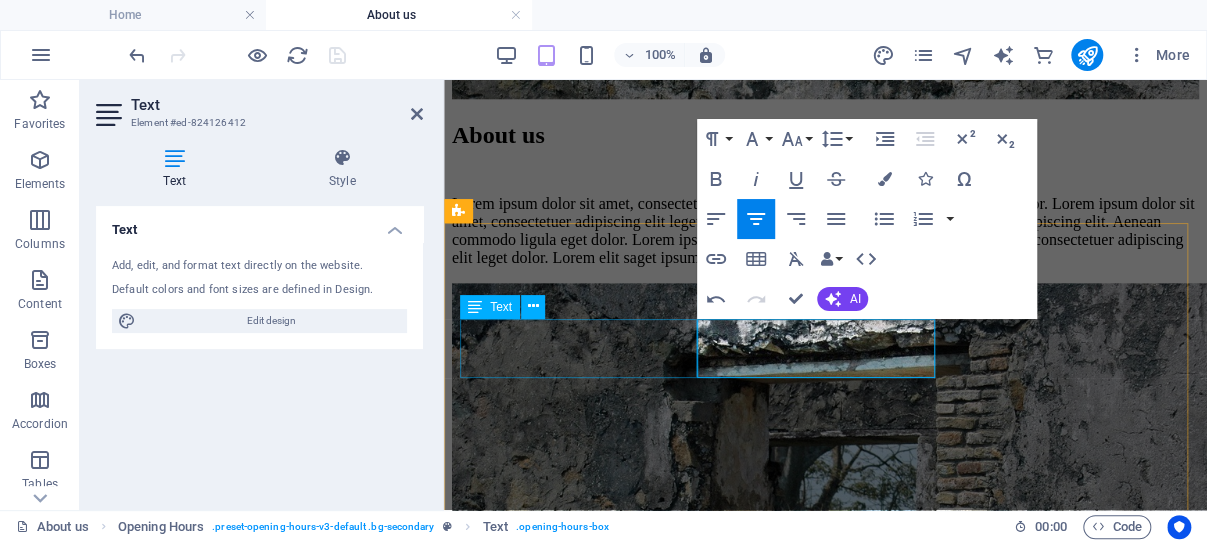 click on "Monday closed" at bounding box center (825, 1881) 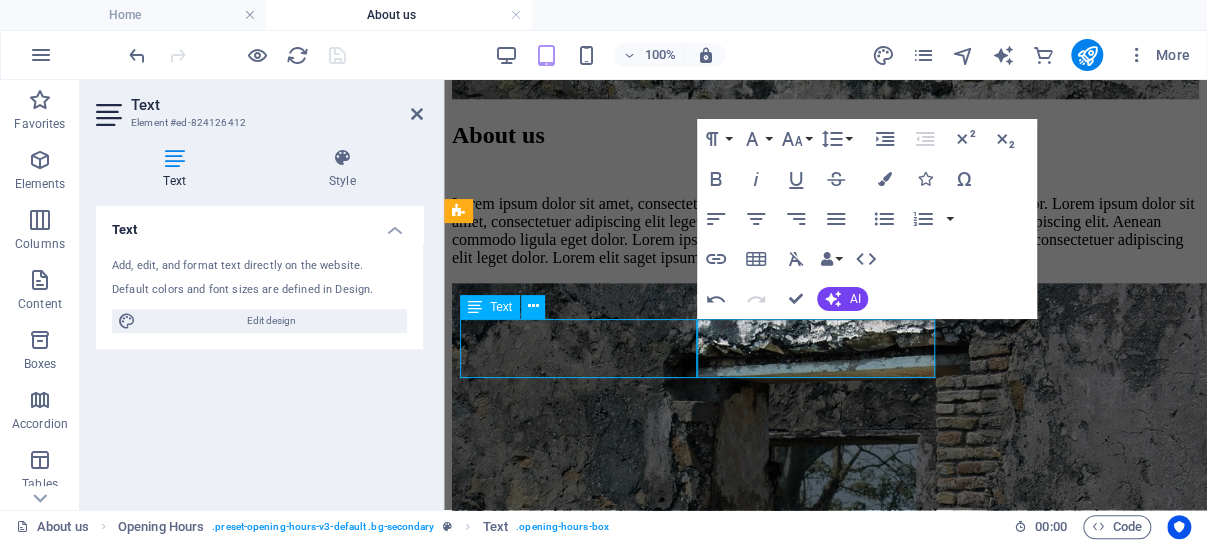 click on "Monday closed" at bounding box center [825, 1881] 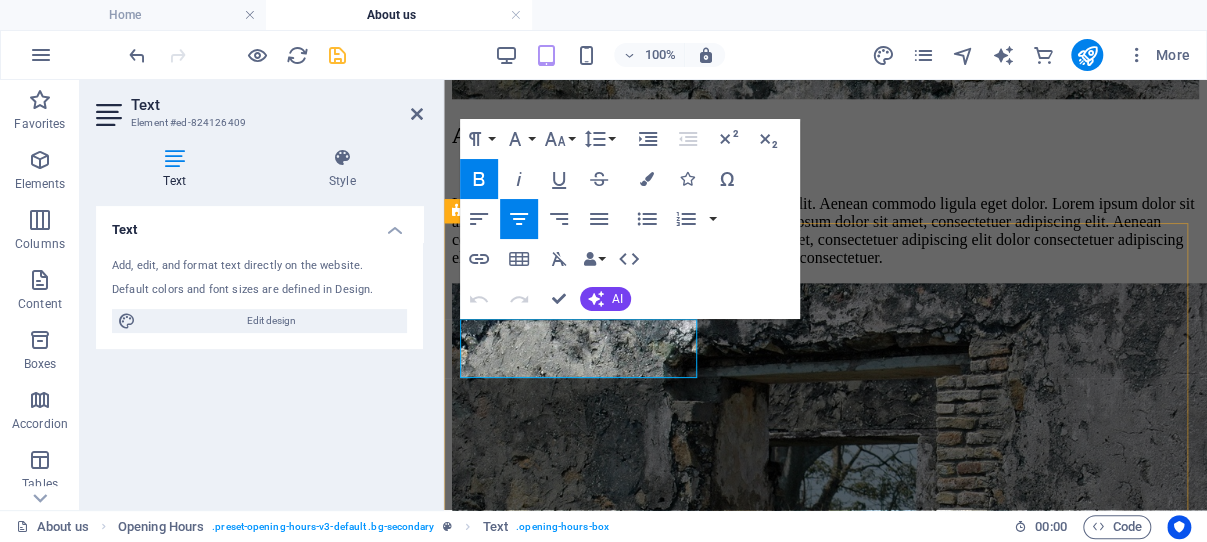 drag, startPoint x: 610, startPoint y: 360, endPoint x: 555, endPoint y: 358, distance: 55.03635 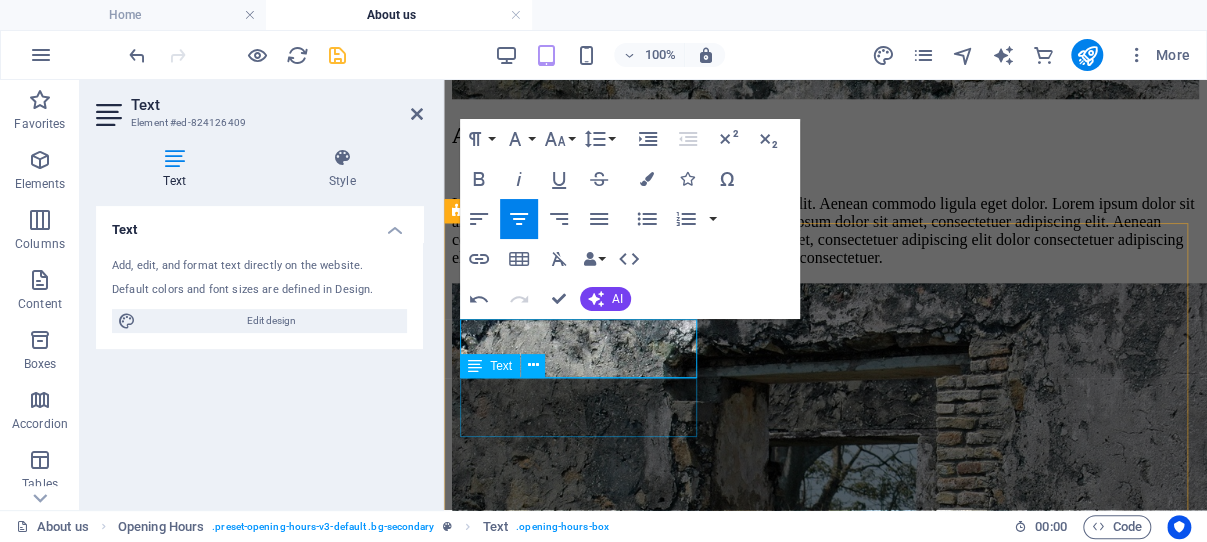 click on "Thursday 09:00 - 18:30" at bounding box center [825, 2085] 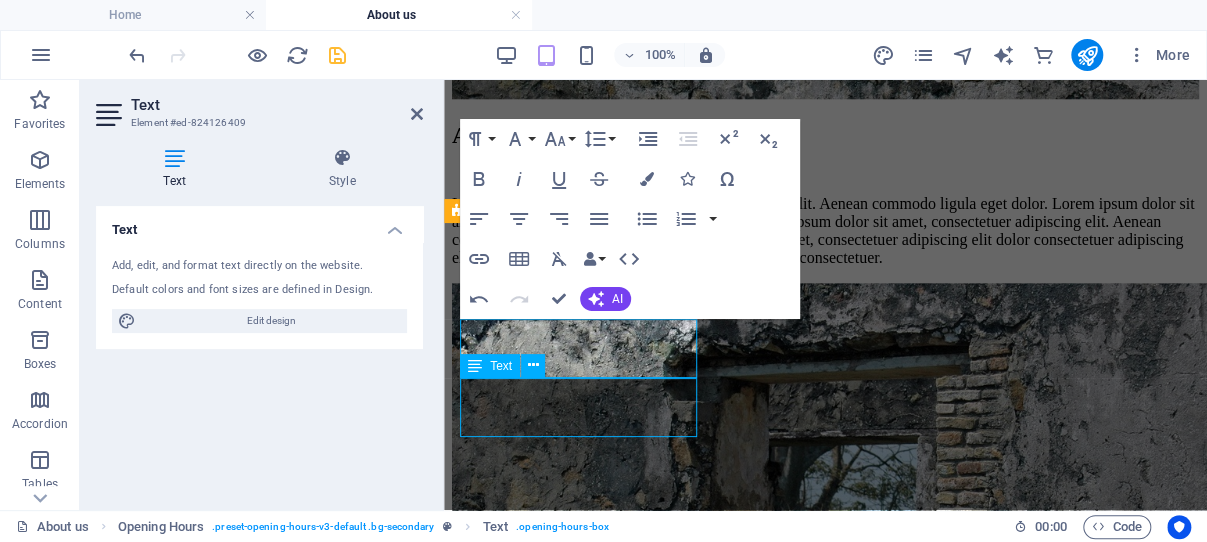 click on "Thursday 09:00 - 18:30" at bounding box center (825, 2085) 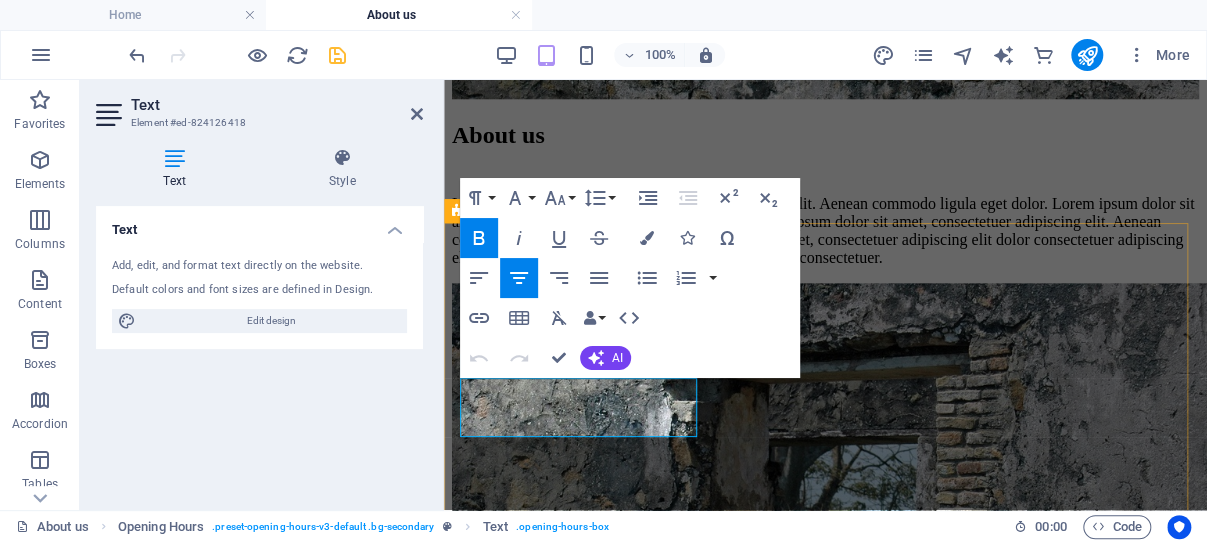 drag, startPoint x: 635, startPoint y: 418, endPoint x: 537, endPoint y: 410, distance: 98.32599 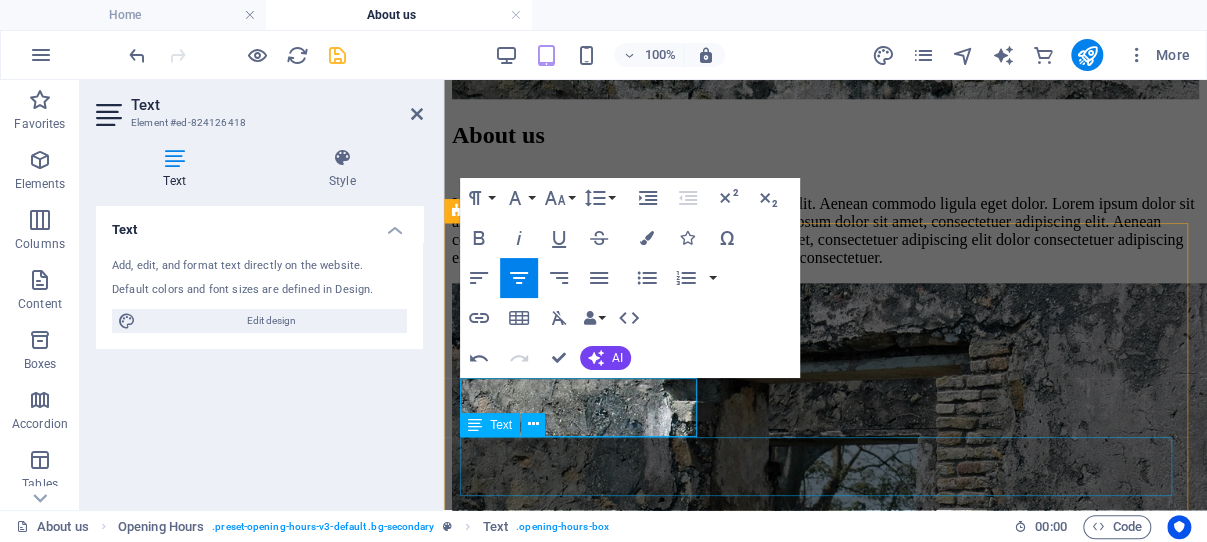 click on "Sunday 09:00 - 18:30" at bounding box center [825, 2289] 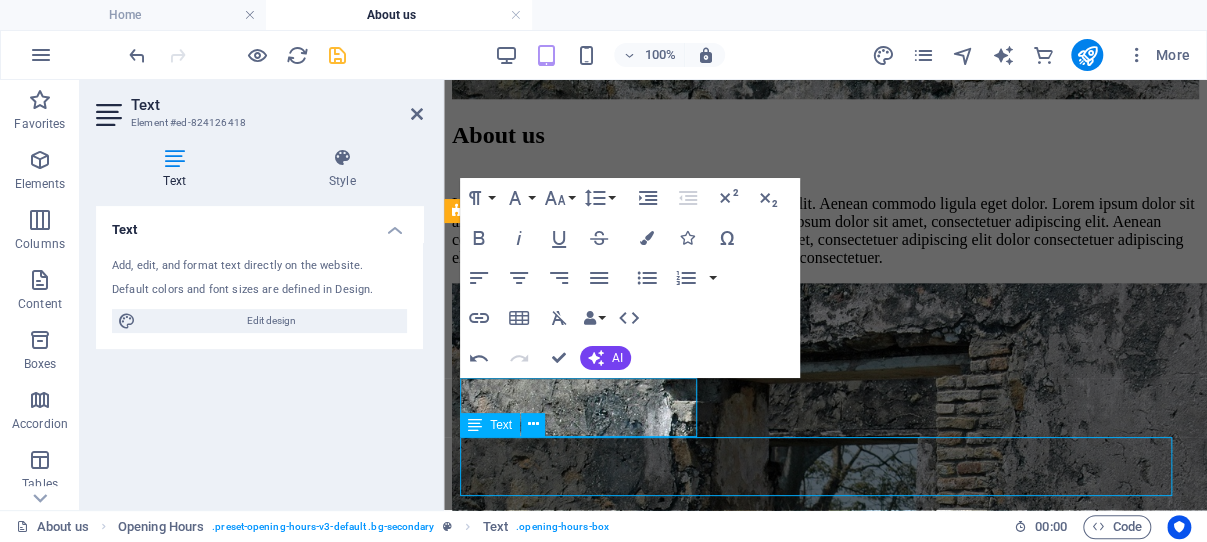 click on "Sunday 09:00 - 18:30" at bounding box center (825, 2289) 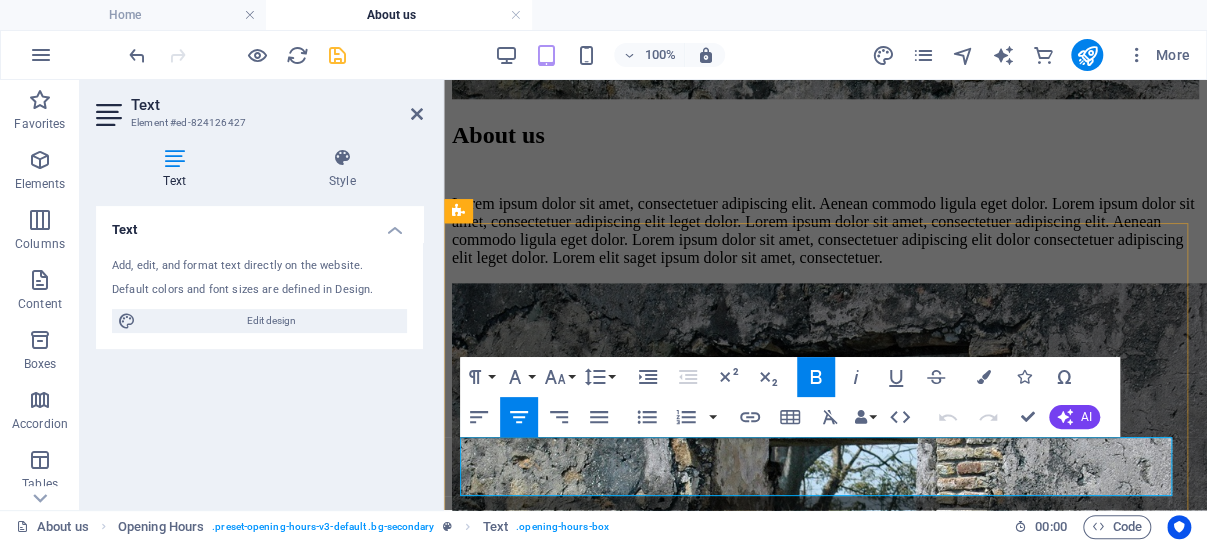 drag, startPoint x: 864, startPoint y: 474, endPoint x: 769, endPoint y: 473, distance: 95.005264 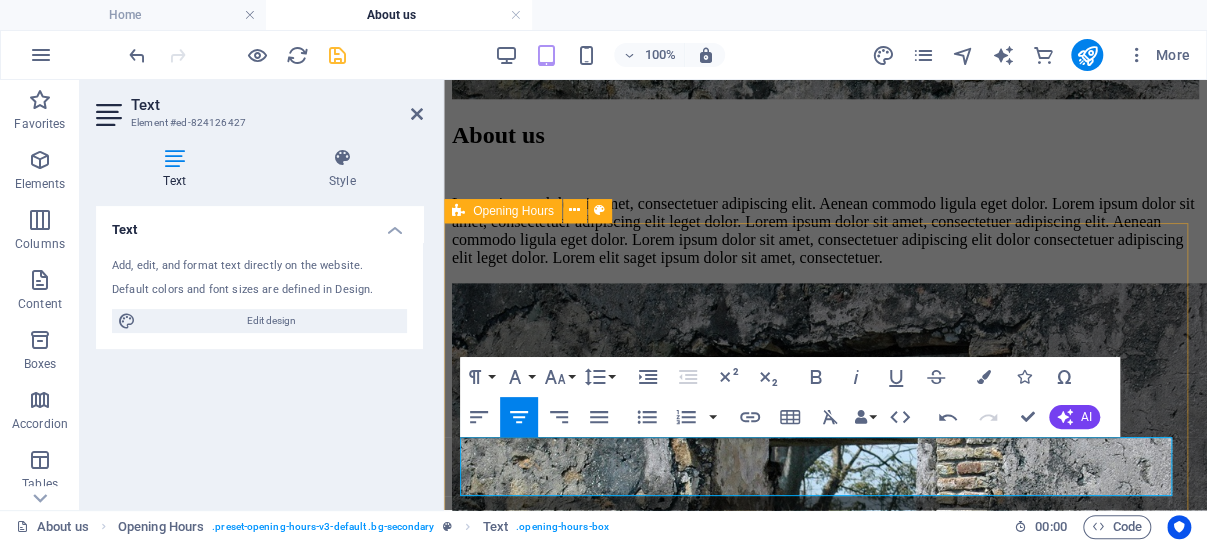 click on "Monday 08:00 - 17:30 Tuesday 08:00 - 17:30 Wednesday 09:00 - 18:30 Thursday 08:00 - 17:30 Friday 09:00 - 18:30 Saturday 09:00 - 18:30 Sunday 08:00 - 17:30" at bounding box center [825, 1709] 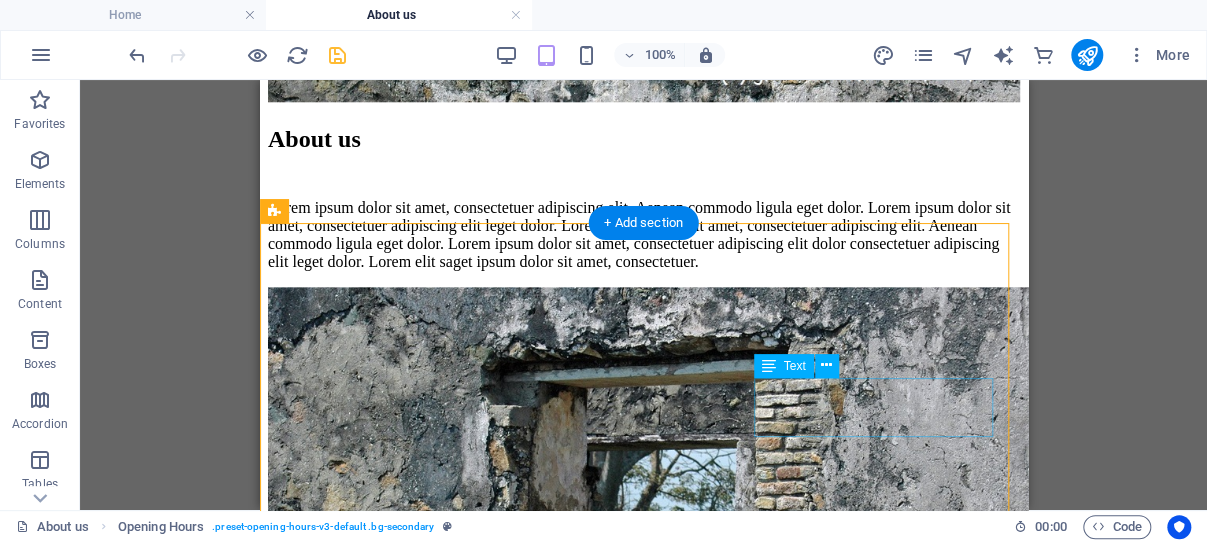 click on "Saturday 09:00 - 18:30" at bounding box center [643, 2234] 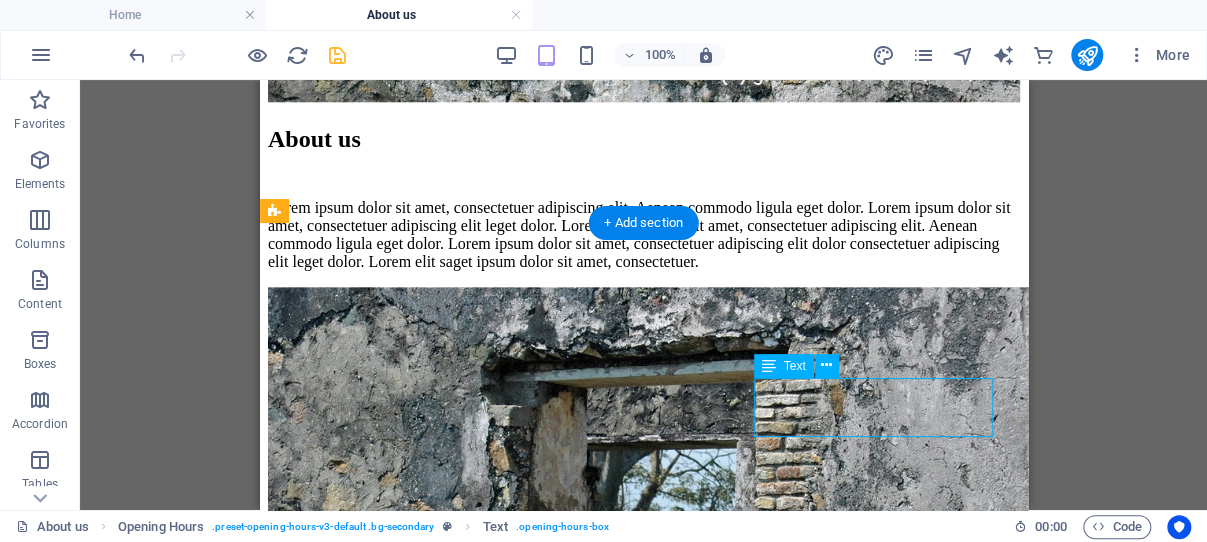 click on "Saturday 09:00 - 18:30" at bounding box center (643, 2234) 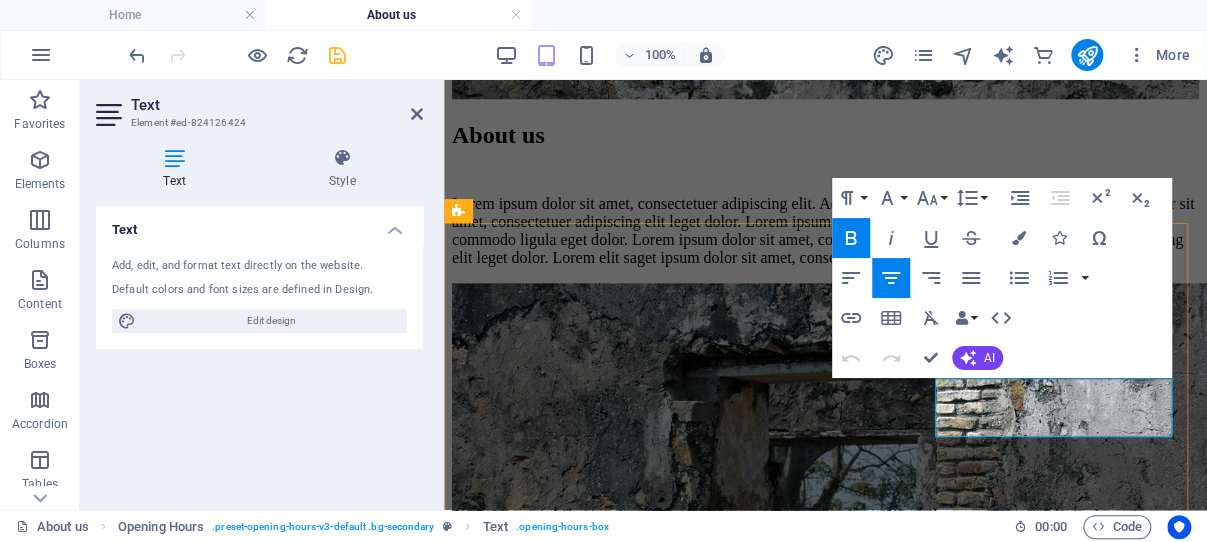 drag, startPoint x: 1102, startPoint y: 413, endPoint x: 1007, endPoint y: 413, distance: 95 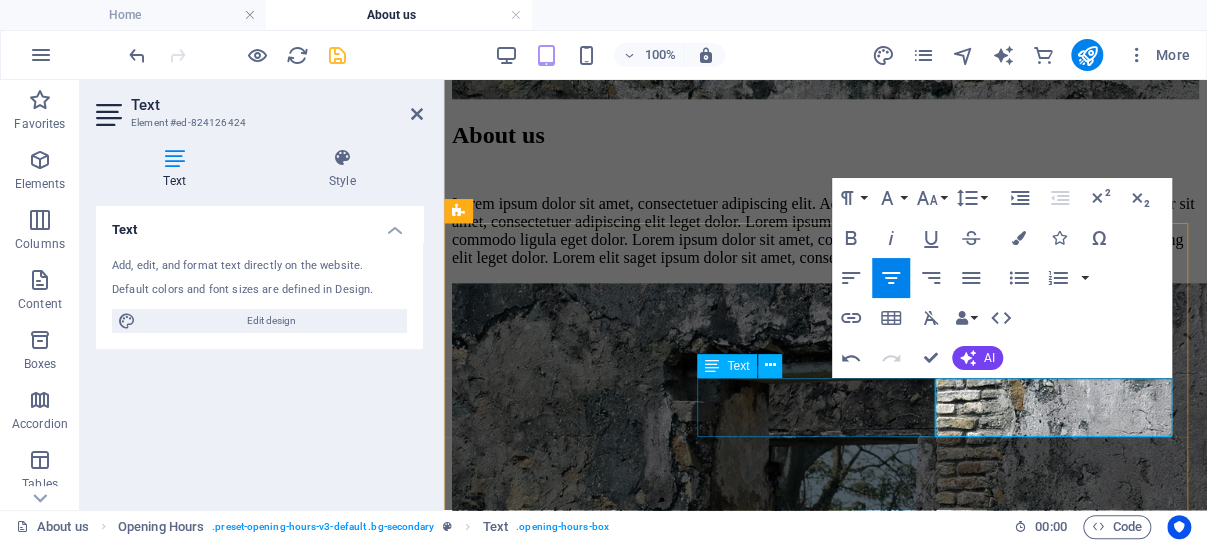 click on "Friday 09:00 - 18:30" at bounding box center (825, 2153) 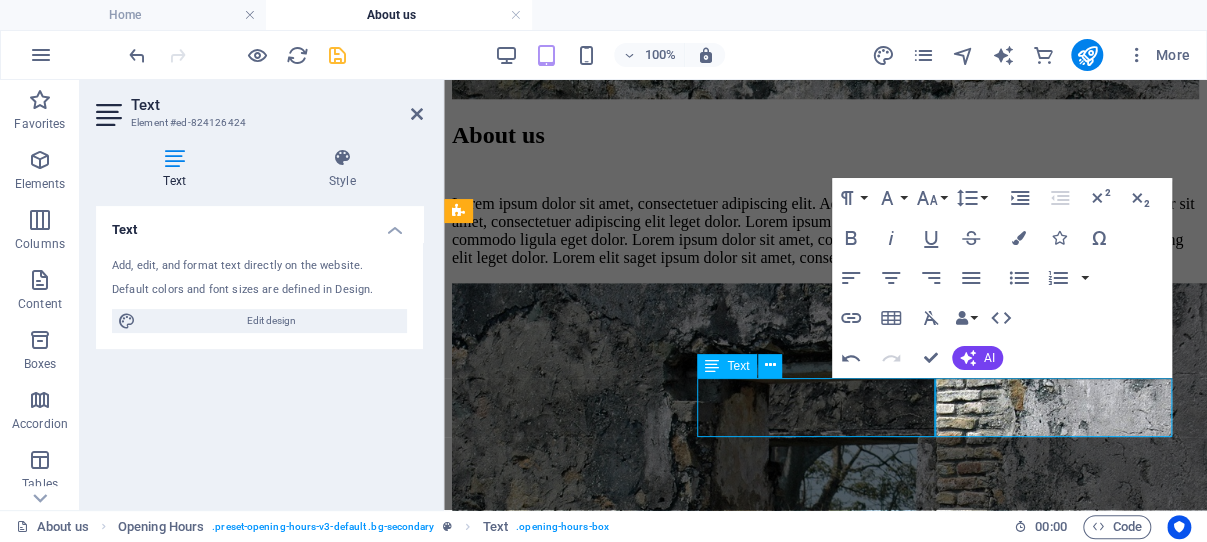 click on "Friday 09:00 - 18:30" at bounding box center (825, 2153) 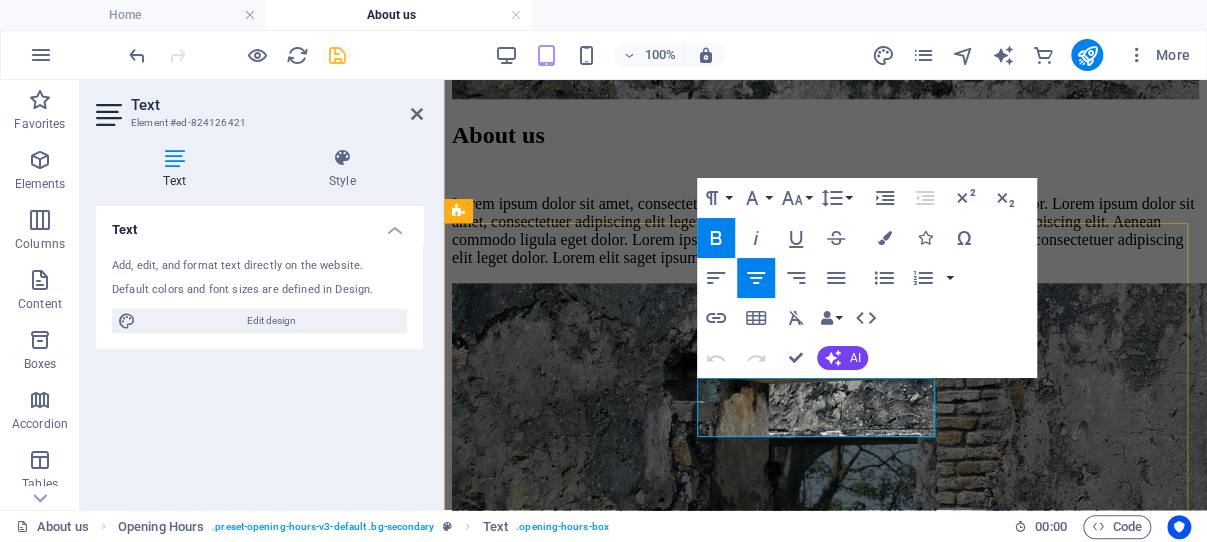 drag, startPoint x: 868, startPoint y: 416, endPoint x: 762, endPoint y: 417, distance: 106.004715 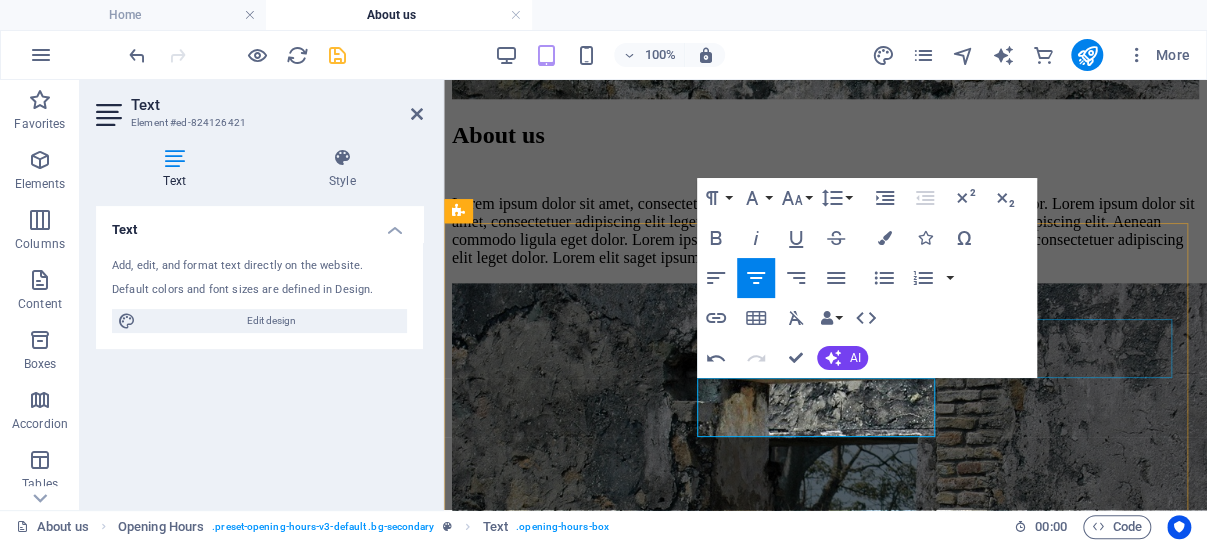 click on "Wednesday 09:00 - 18:30" at bounding box center (825, 2017) 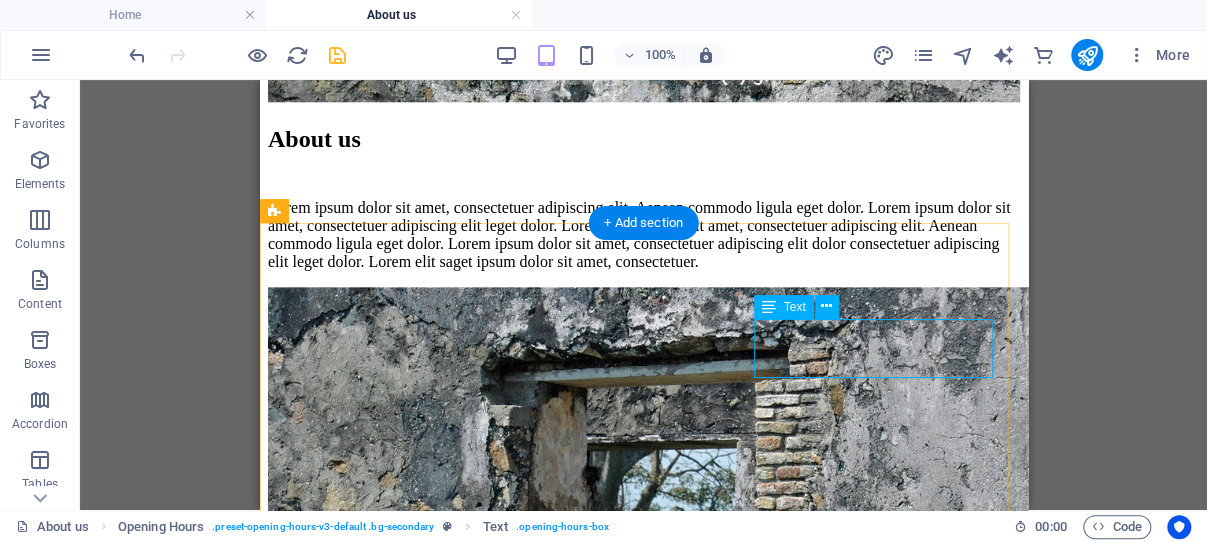 click on "Wednesday 09:00 - 18:30" at bounding box center [643, 2030] 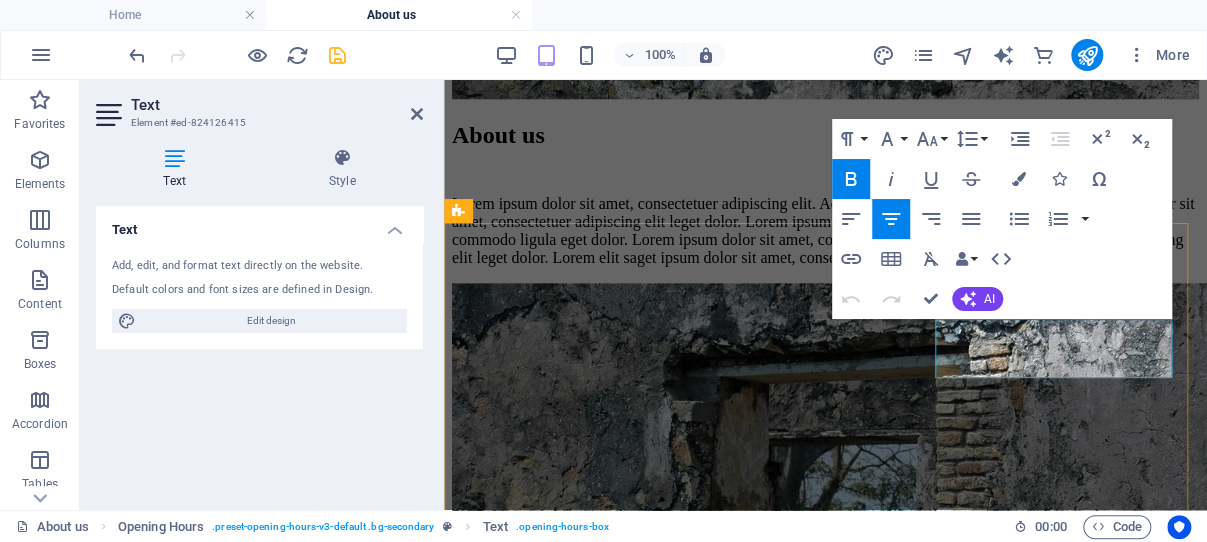 drag, startPoint x: 1103, startPoint y: 359, endPoint x: 1007, endPoint y: 361, distance: 96.02083 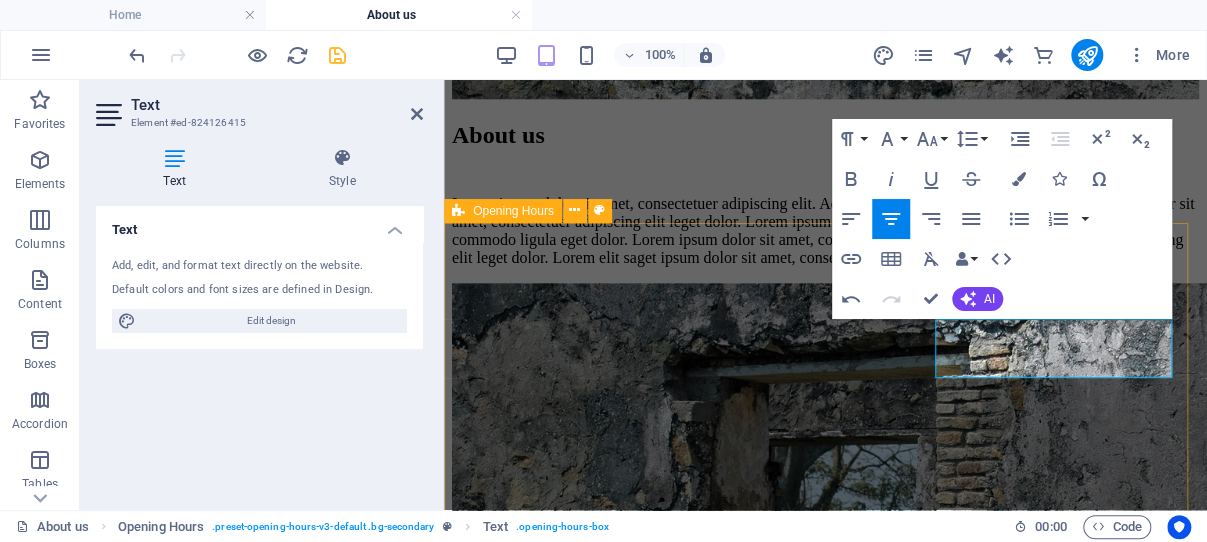 click on "Monday 08:00 - 17:30 Tuesday 08:00 - 17:30 Wednesday 08:00 - 17:30 Thursday 08:00 - 17:30 Friday 08:00 - 17:30 Saturday 08:00 - 17:30 Sunday 08:00 - 17:30" at bounding box center [825, 1709] 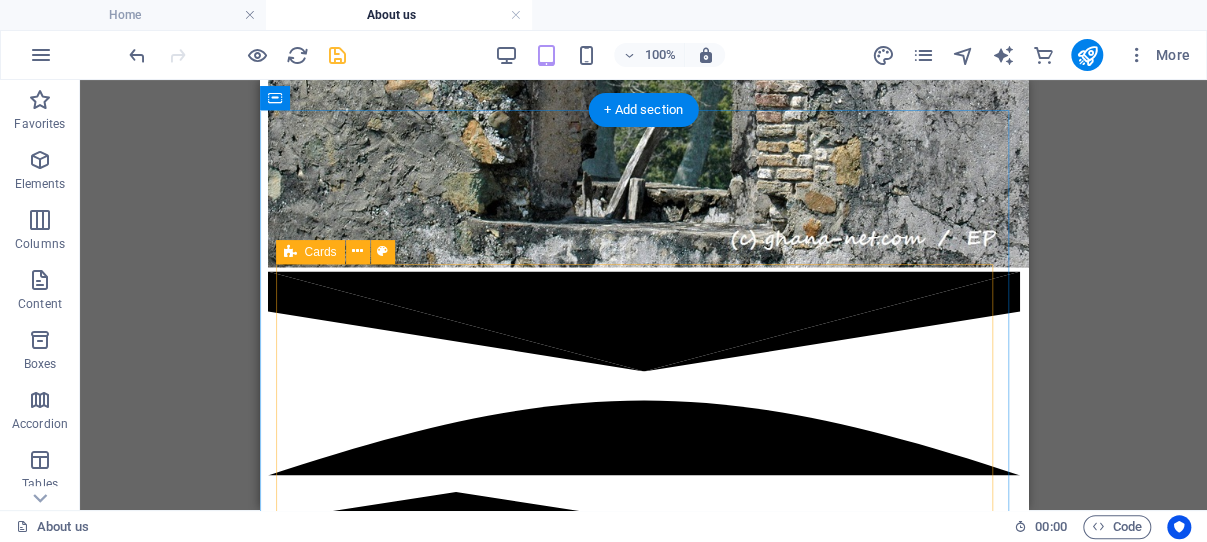 scroll, scrollTop: 1378, scrollLeft: 0, axis: vertical 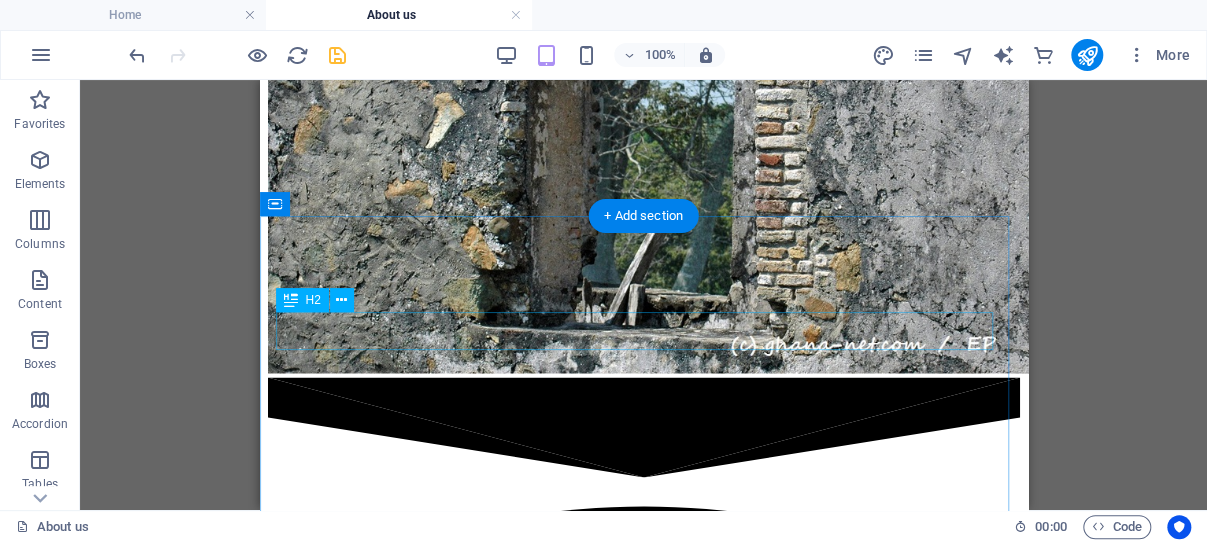 click on "Our Team" at bounding box center (643, 2247) 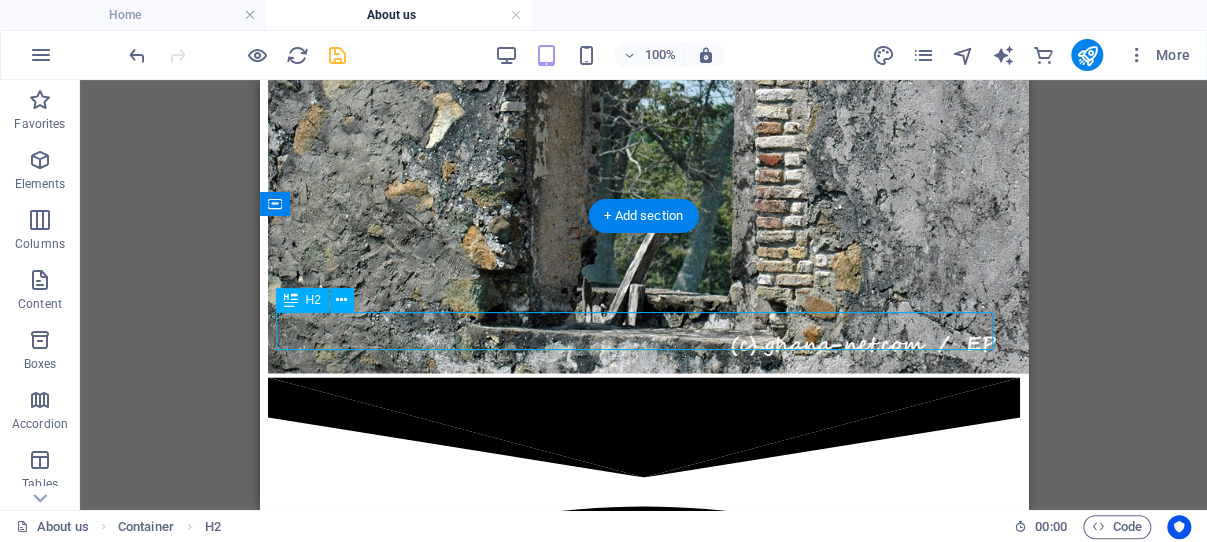 click on "Our Team" at bounding box center (643, 2247) 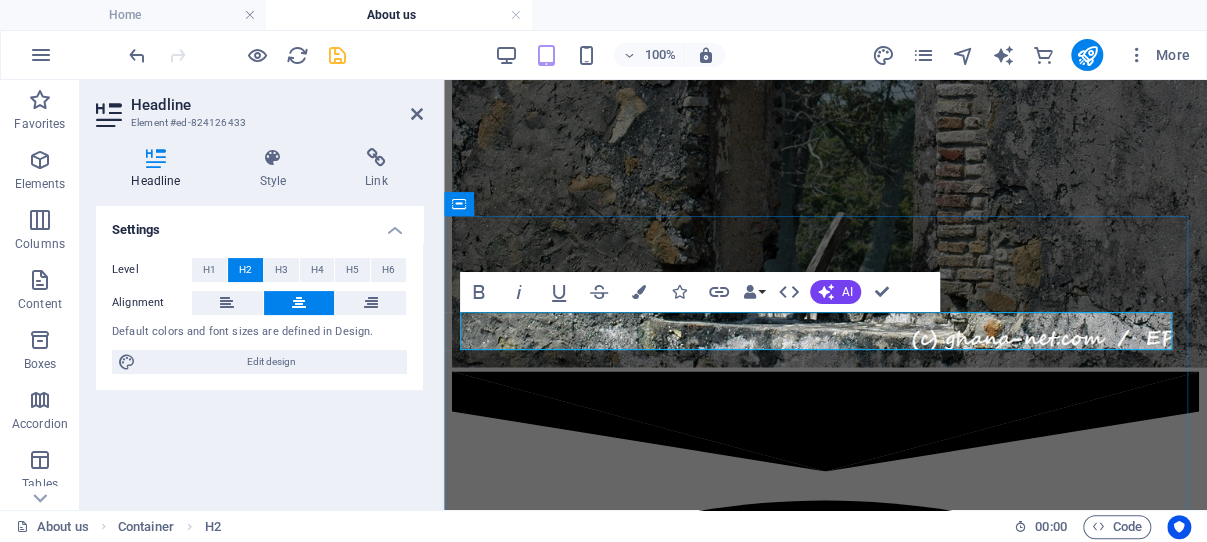 type 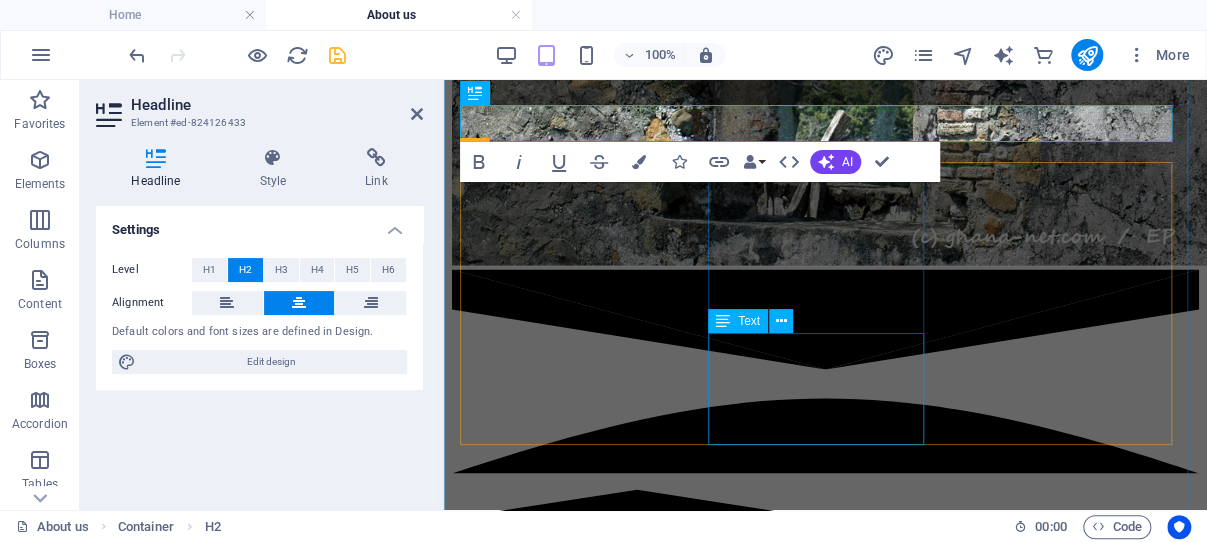 scroll, scrollTop: 1590, scrollLeft: 0, axis: vertical 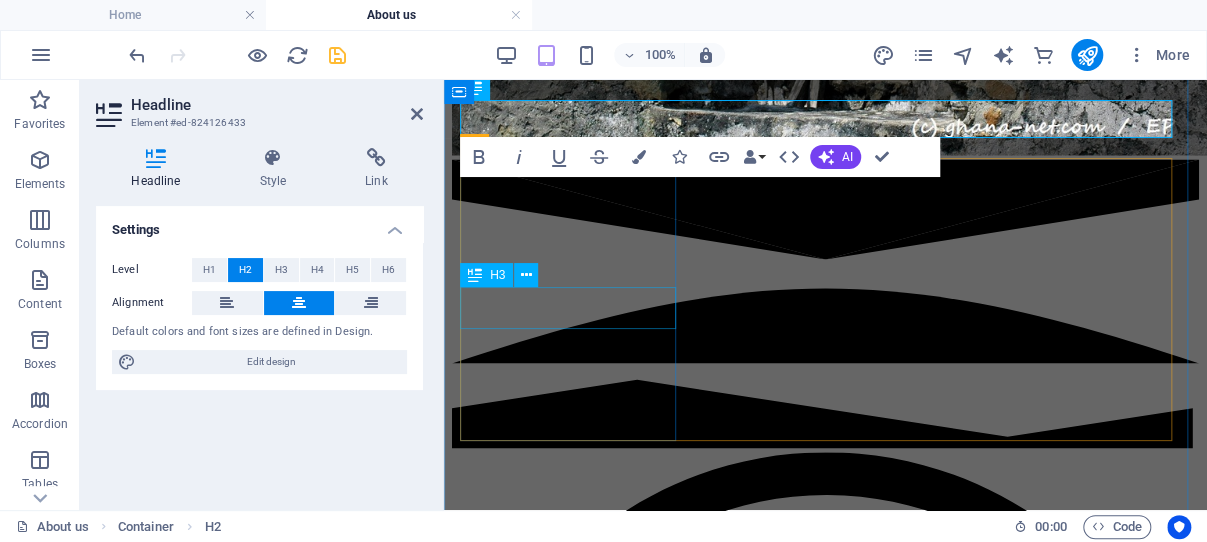 click on "First User" at bounding box center [825, 2558] 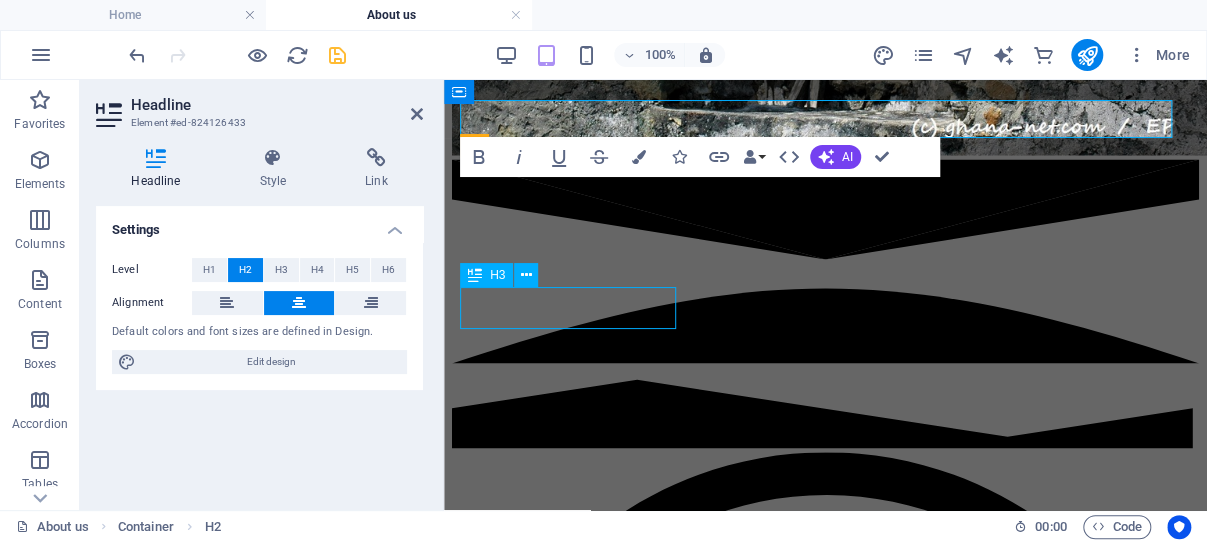 click on "First User" at bounding box center (825, 2558) 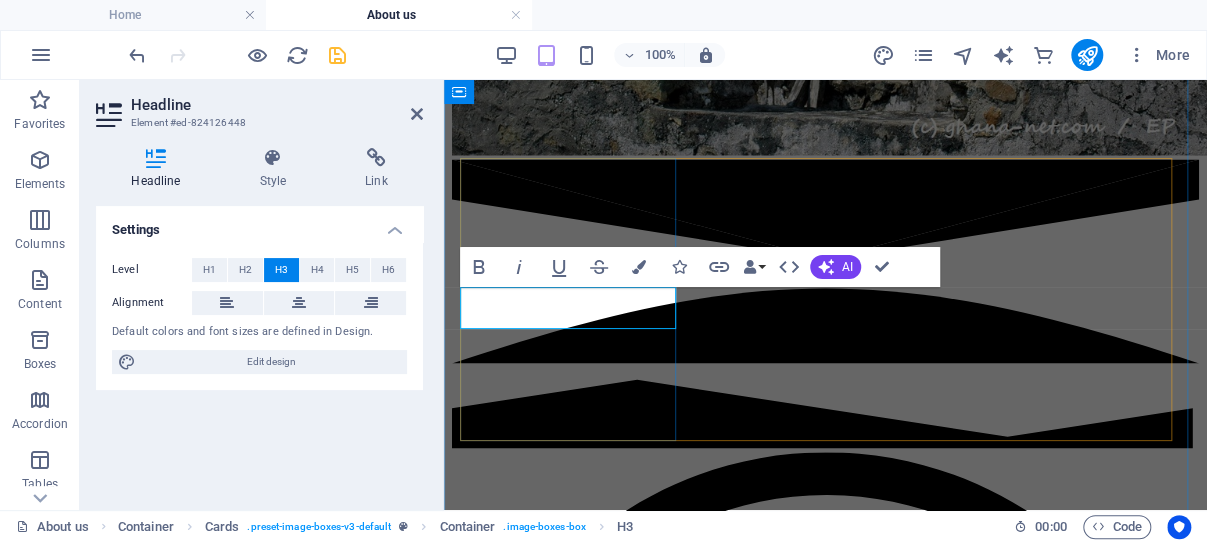 type 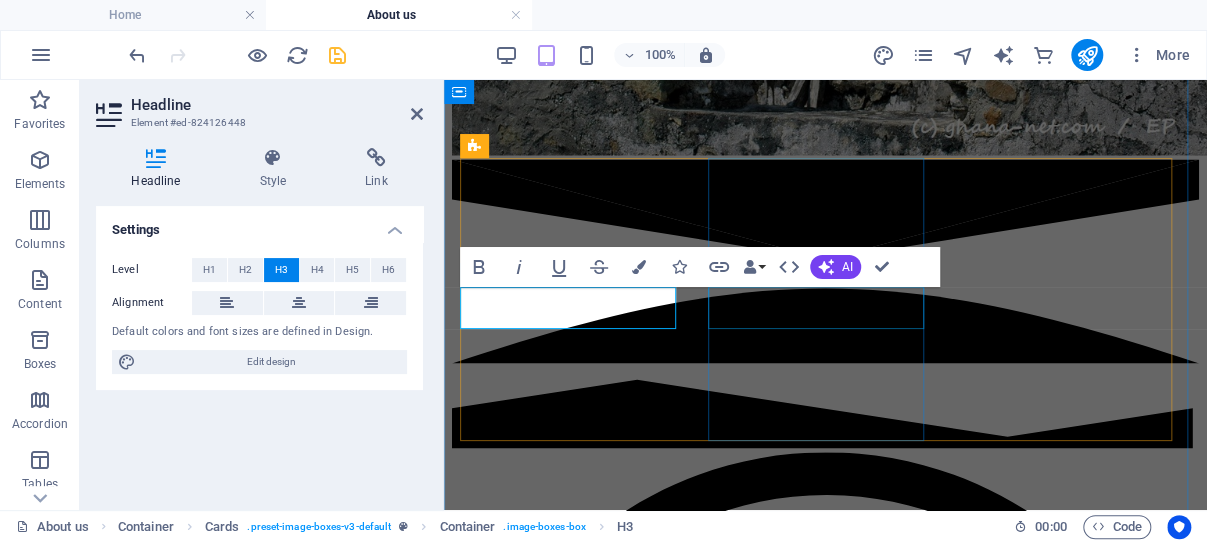 click on "Second User" at bounding box center [825, 3104] 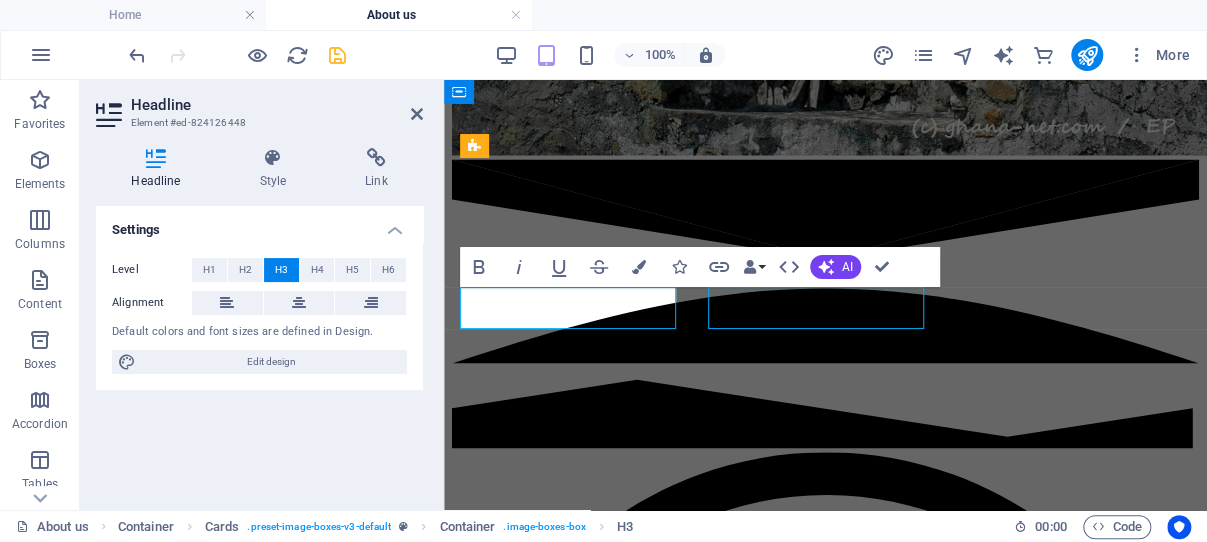 click on "From Below Lorem ipsum dolor sit amet, consectetur adipisicing elit. Veritatis, dolorem!  Second User Lorem ipsum dolor sit amet, consectetur adipisicing elit. Veritatis, dolorem!  Third User Lorem ipsum dolor sit amet, consectetur adipisicing elit. Veritatis, dolorem!" at bounding box center (825, 2887) 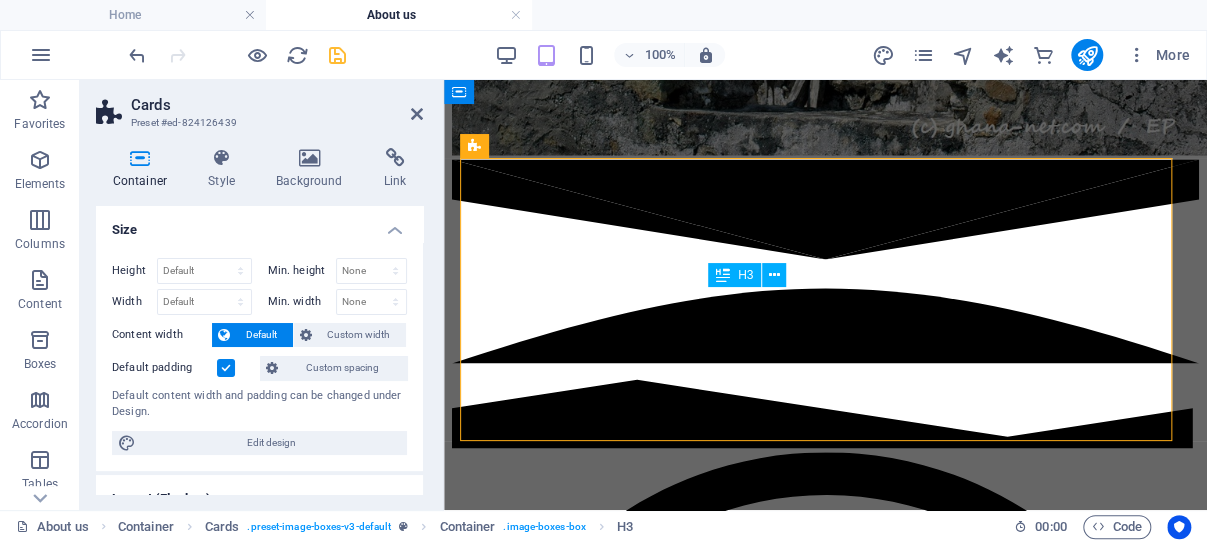 click on "Second User" at bounding box center [825, 3104] 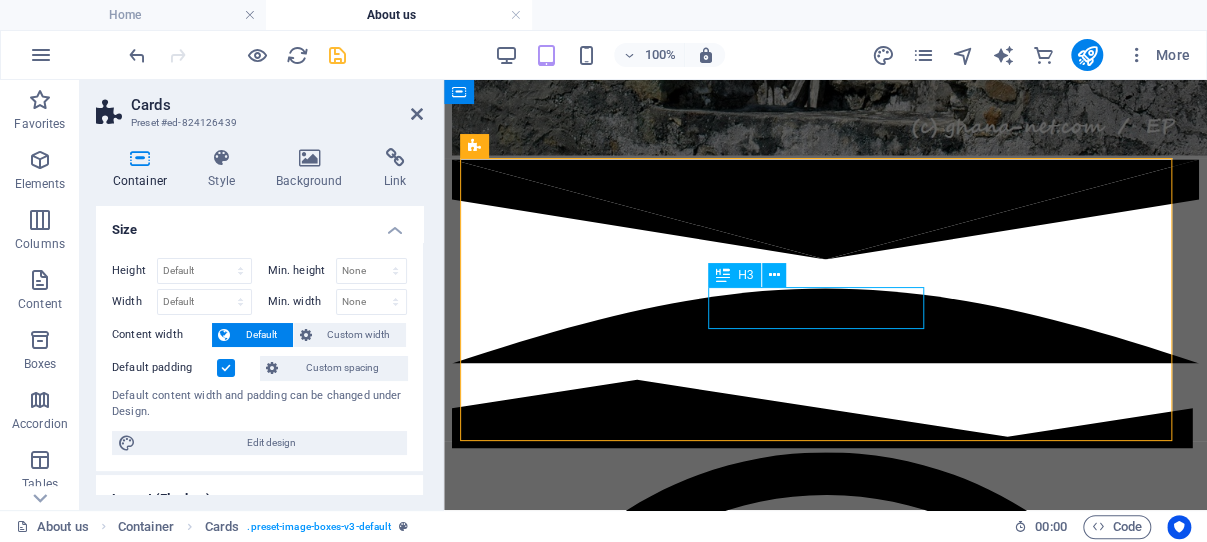 click on "Second User" at bounding box center (825, 3104) 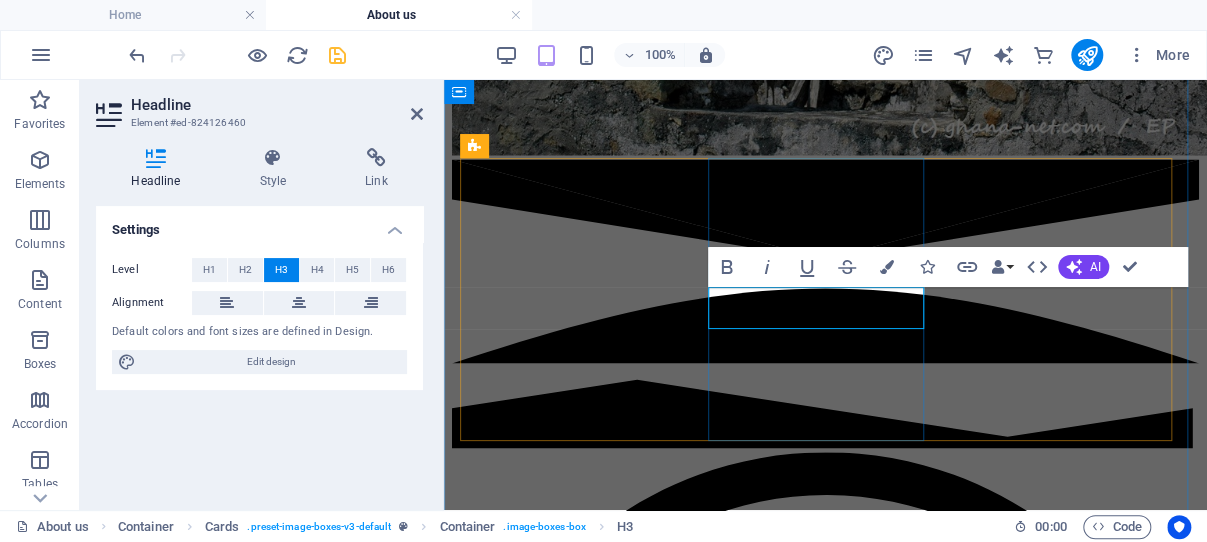 type 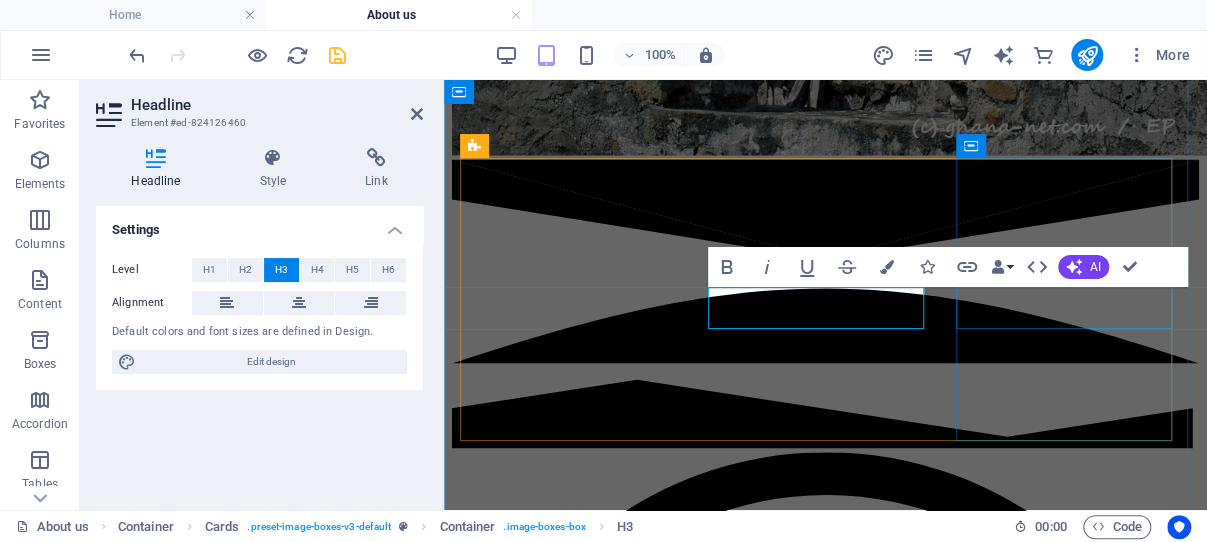 click on "Third User" at bounding box center [825, 3651] 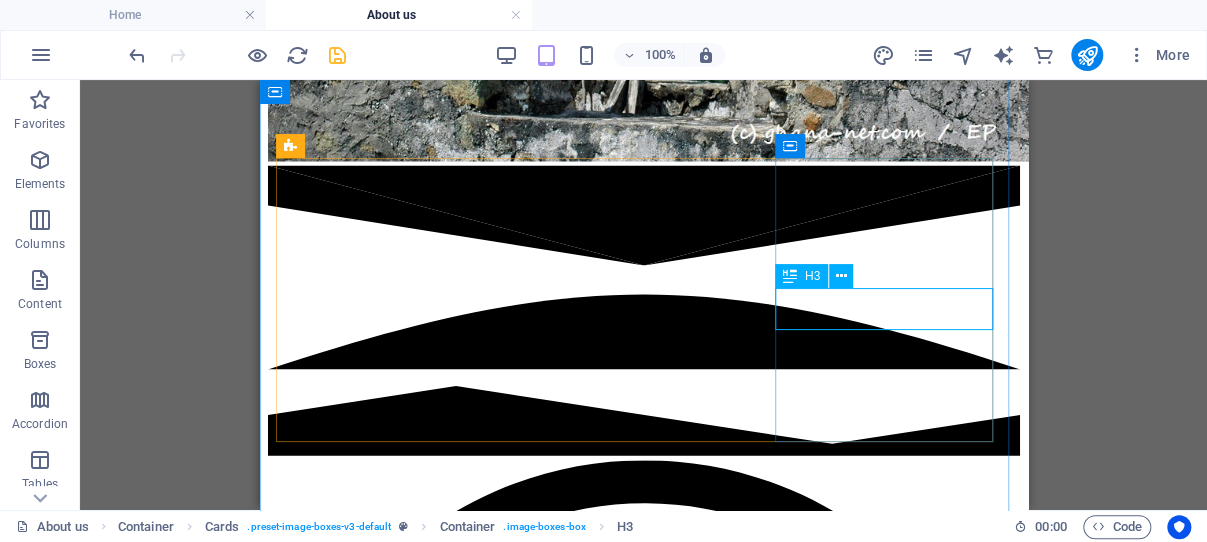 click on "Third User" at bounding box center (643, 3672) 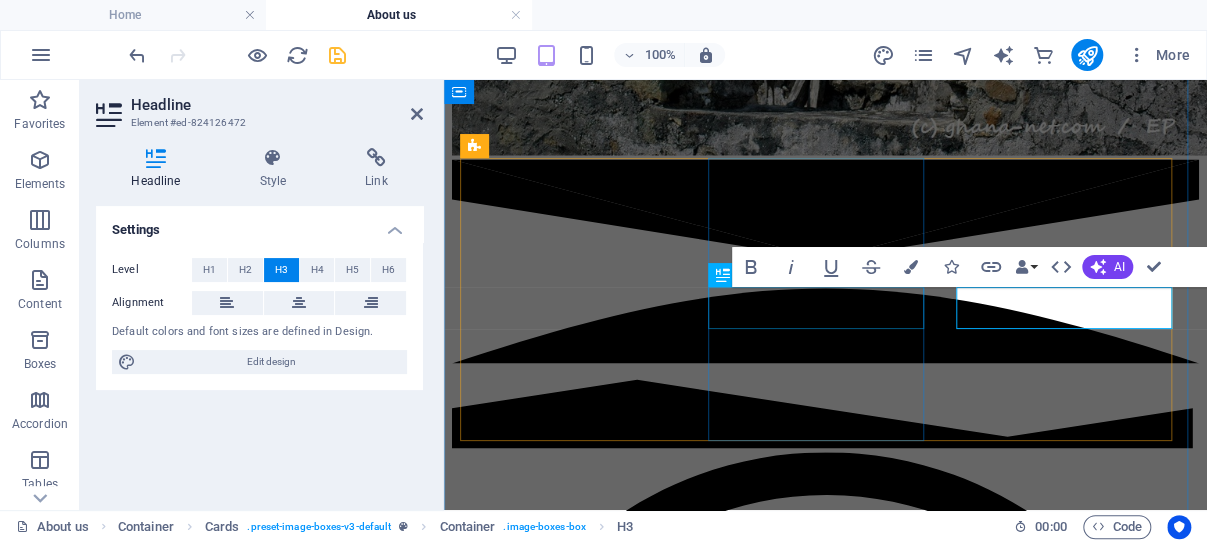 type 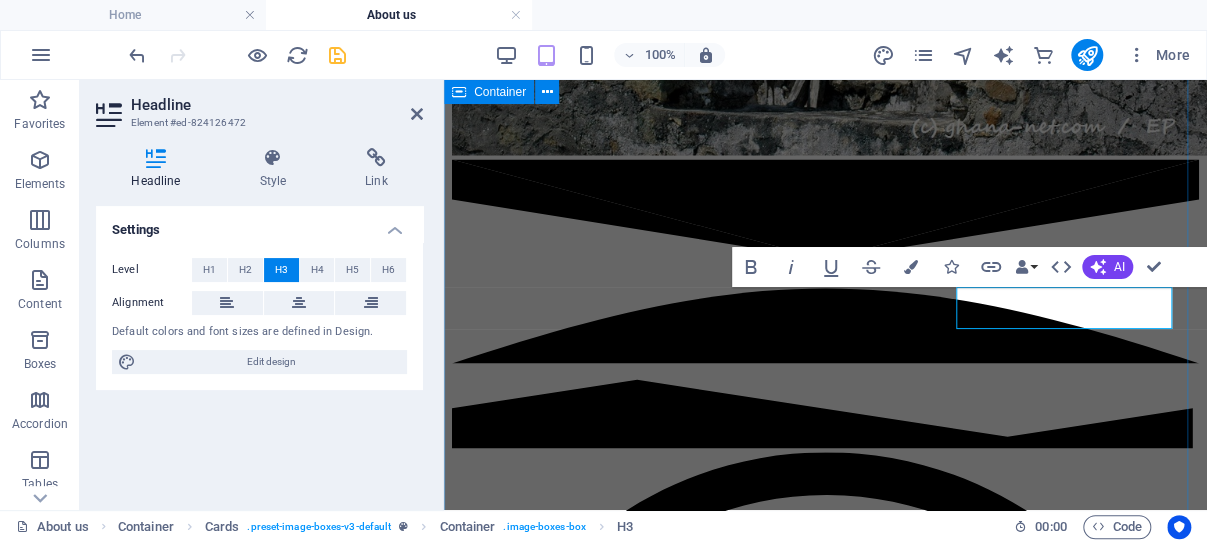 click on "Photos From Below Lorem ipsum dolor sit amet, consectetur adipisicing elit. Veritatis, dolorem!  From Fort Lorem ipsum dolor sit amet, consectetur adipisicing elit. Veritatis, dolorem!  Inside Fort Lorem ipsum dolor sit amet, consectetur adipisicing elit. Veritatis, dolorem!" at bounding box center (825, 2853) 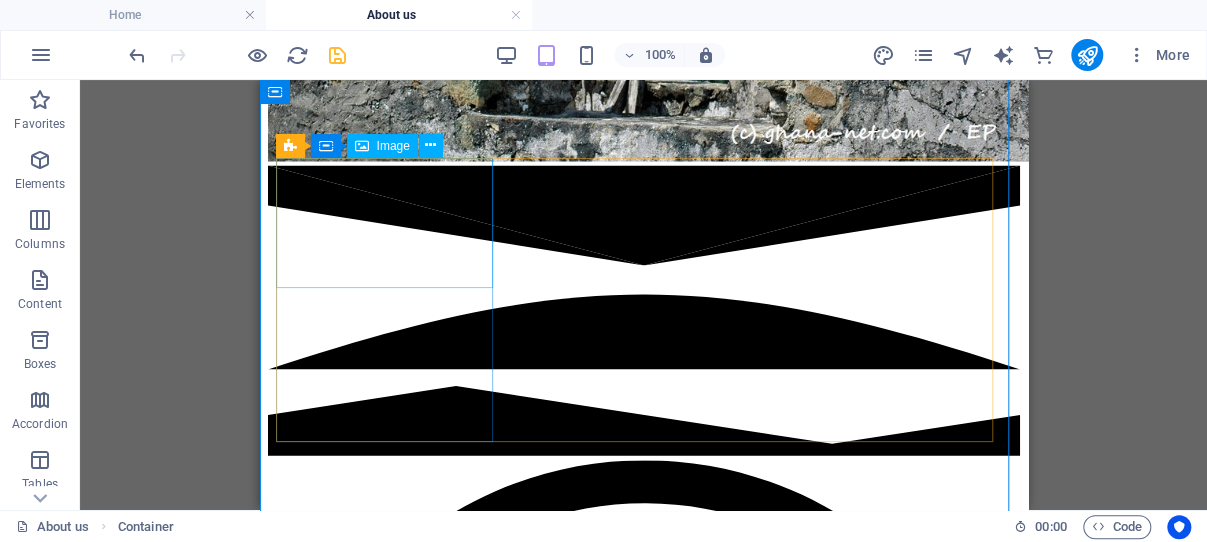 click at bounding box center (643, 2317) 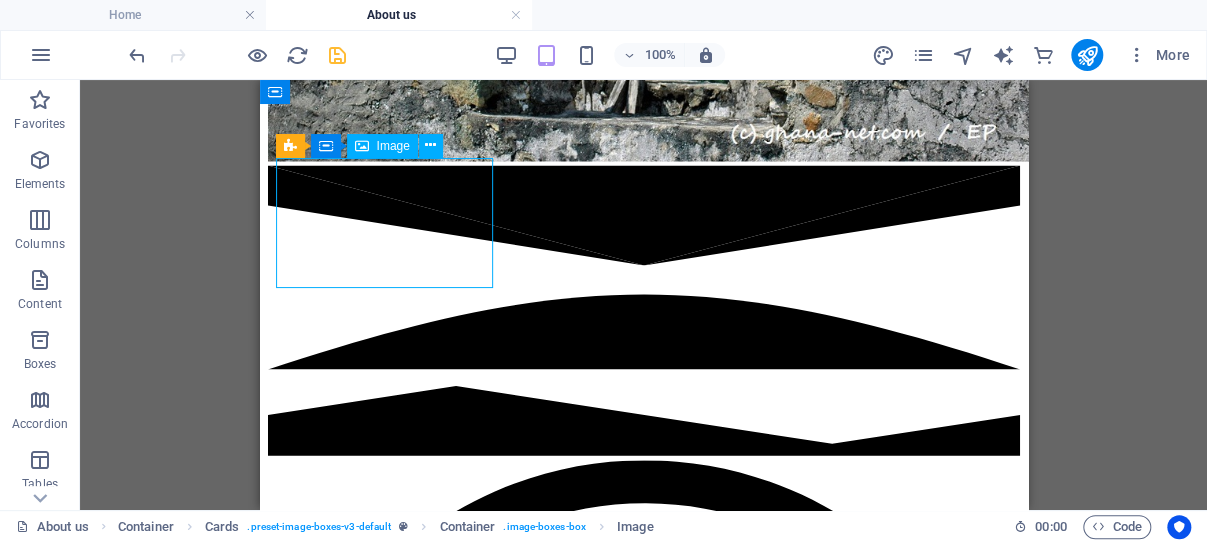 click at bounding box center [643, 2317] 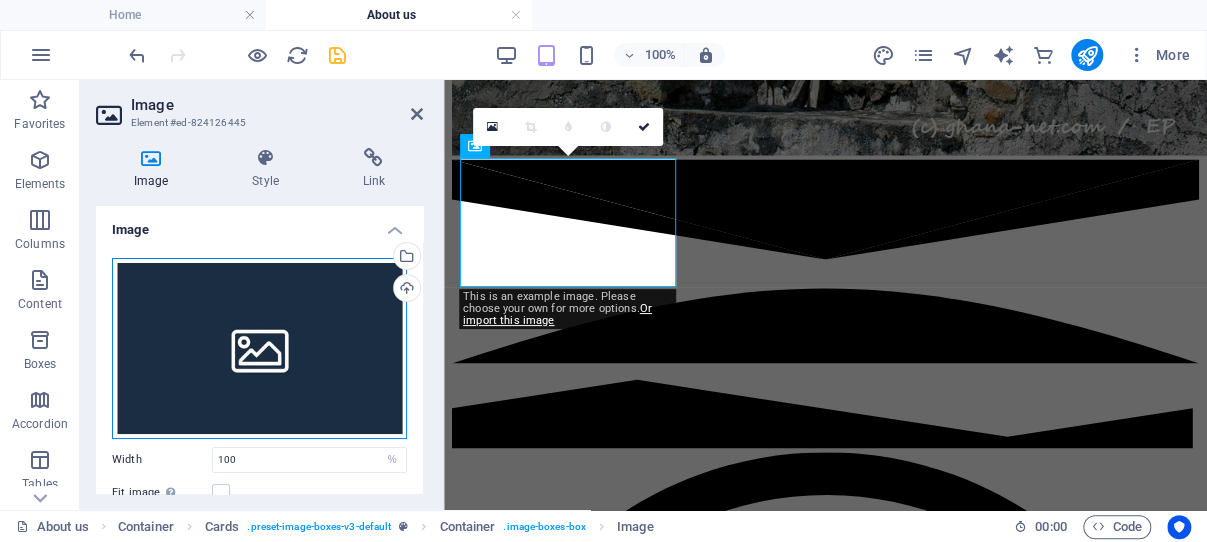 click on "Drag files here, click to choose files or select files from Files or our free stock photos & videos" at bounding box center (259, 348) 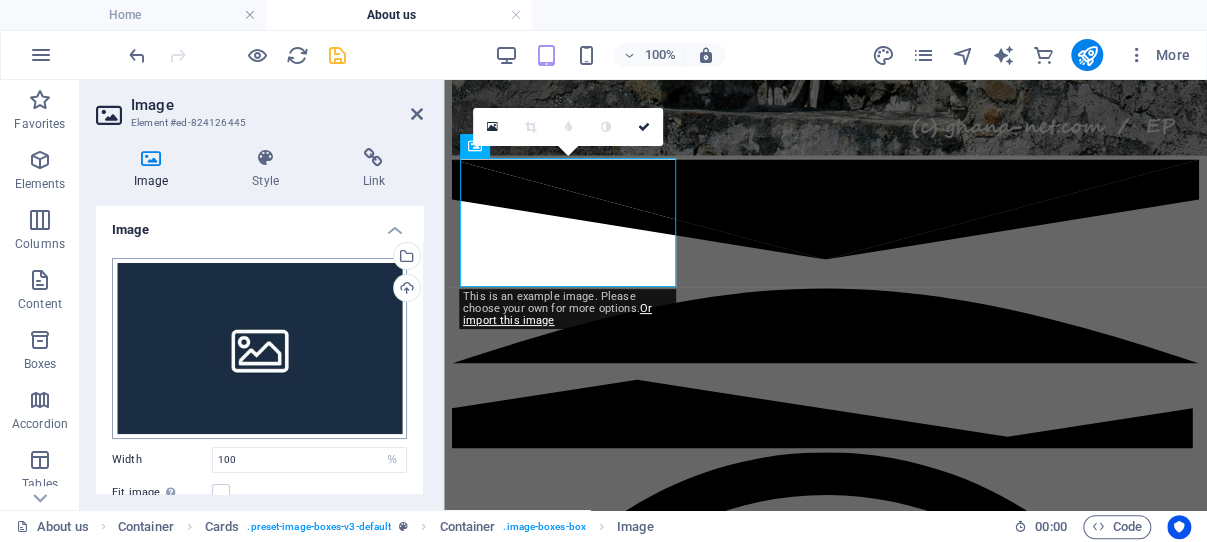 click on "fortbatenstein.ghana-net.com Home About us Favorites Elements Columns Content Boxes Accordion Tables Features Images Slider Header Footer Forms Marketing Collections Commerce
Drag here to replace the existing content. Press “Ctrl” if you want to create a new element.
H2   Banner   Banner   Container   2 columns   2 columns   Container   Menu Bar   Menu   Image   Text   Button   Text   H2   Spacer   Text   Button   Button series   Container   Wide image with text   H2   Spacer   Text   Container   H2   Spacer   Slider   Slider   Slider   Text   Spacer   H5   Footer Heimdall   Map   Footer Heimdall   Container   Container   Icon   Container 100% More Home Container Cards . preset-image-boxes-v3-default Container . image-boxes-box Image 00 : 00 Code Favorites Elements Columns Content Boxes Accordion Tables Features Images Slider Header Footer Forms Marketing Collections Commerce Image Image Style %" at bounding box center (603, 271) 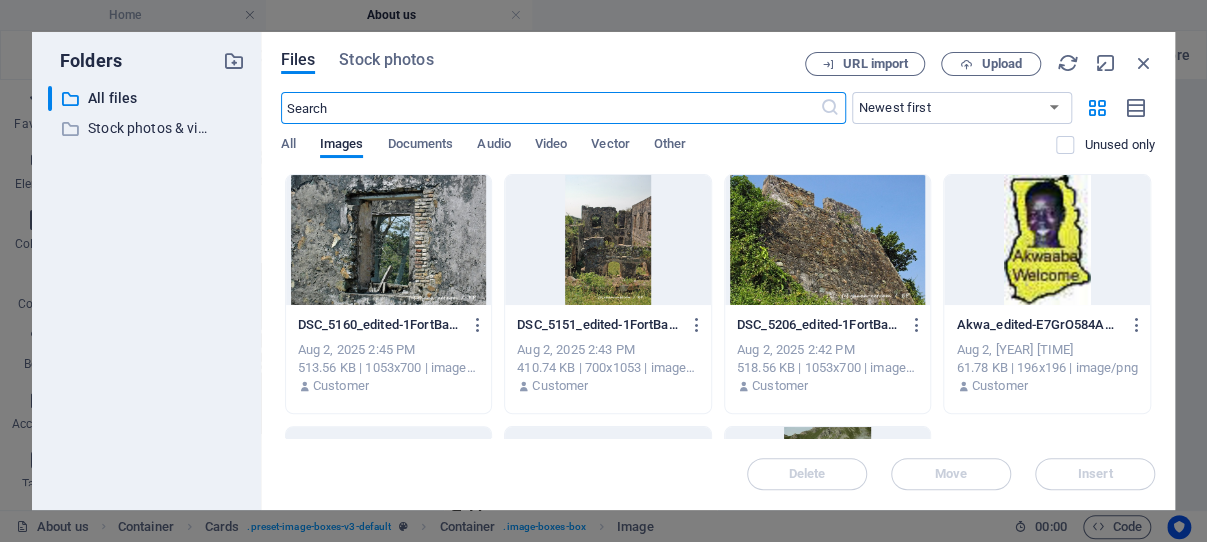 scroll, scrollTop: 2017, scrollLeft: 0, axis: vertical 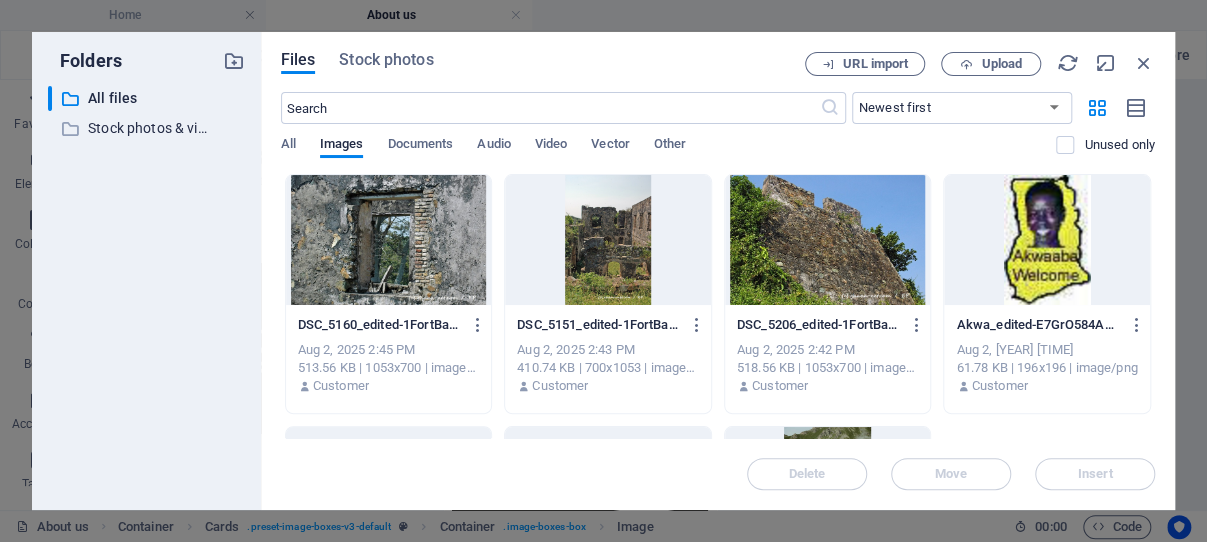 click at bounding box center [828, 240] 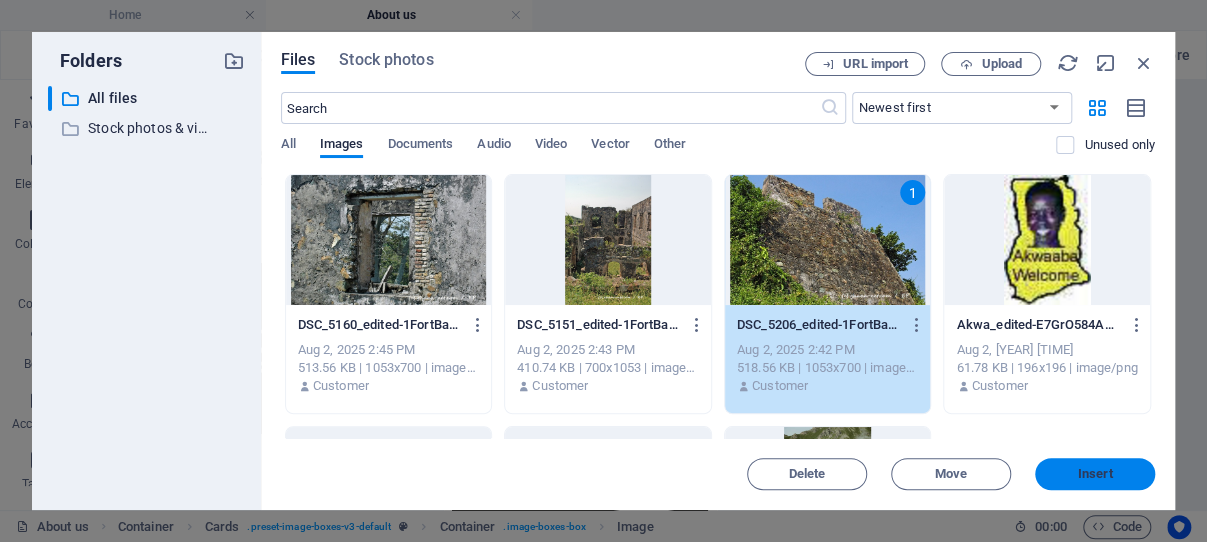 drag, startPoint x: 1090, startPoint y: 472, endPoint x: 627, endPoint y: 379, distance: 472.2478 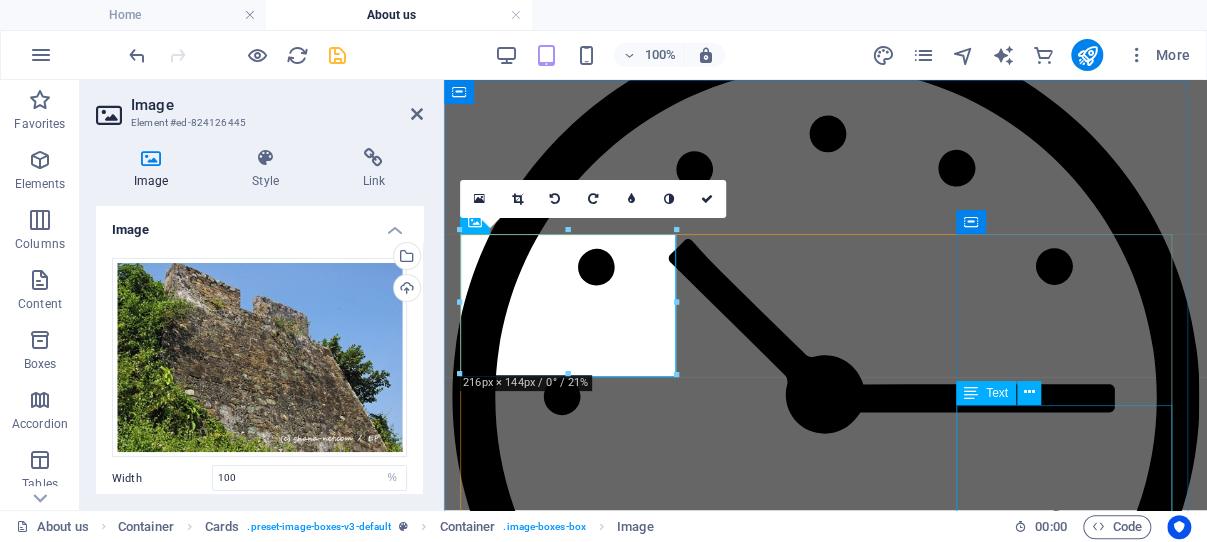 scroll, scrollTop: 1517, scrollLeft: 0, axis: vertical 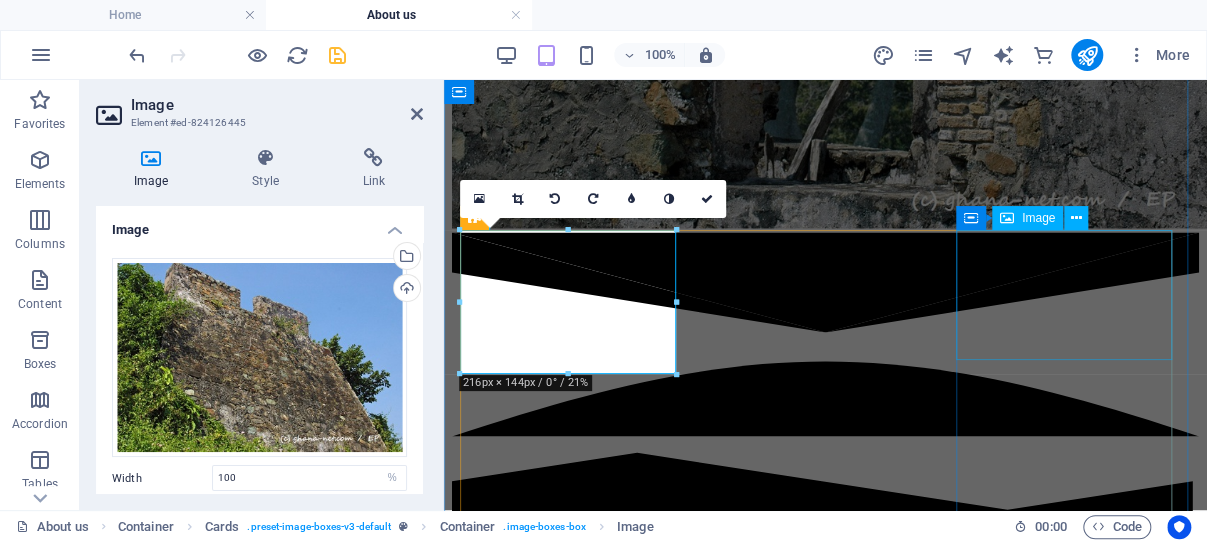 click at bounding box center [825, 3515] 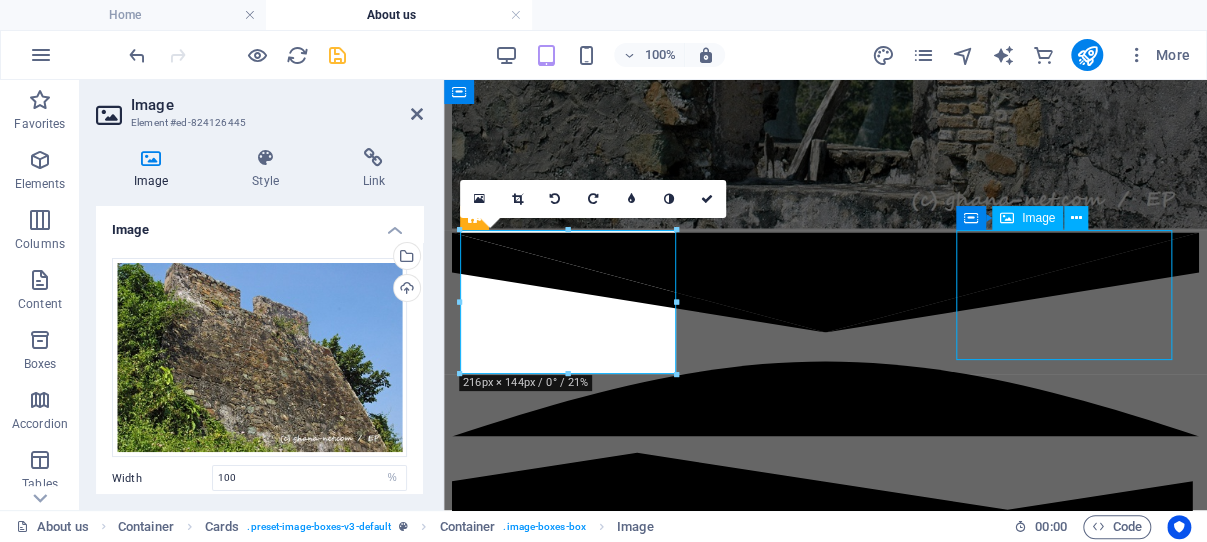 click at bounding box center (825, 3515) 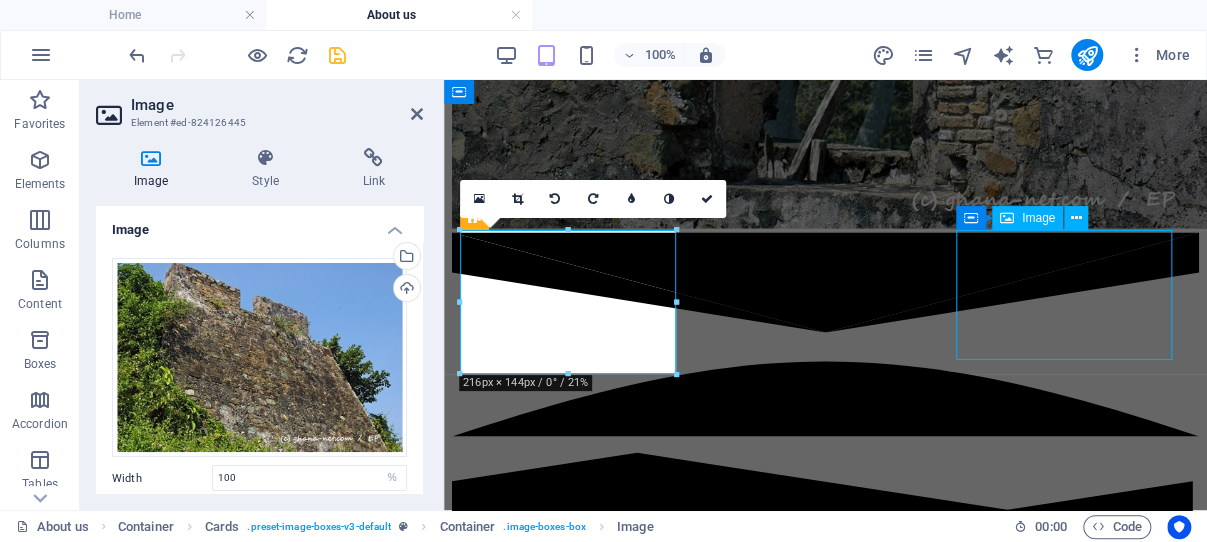 select on "%" 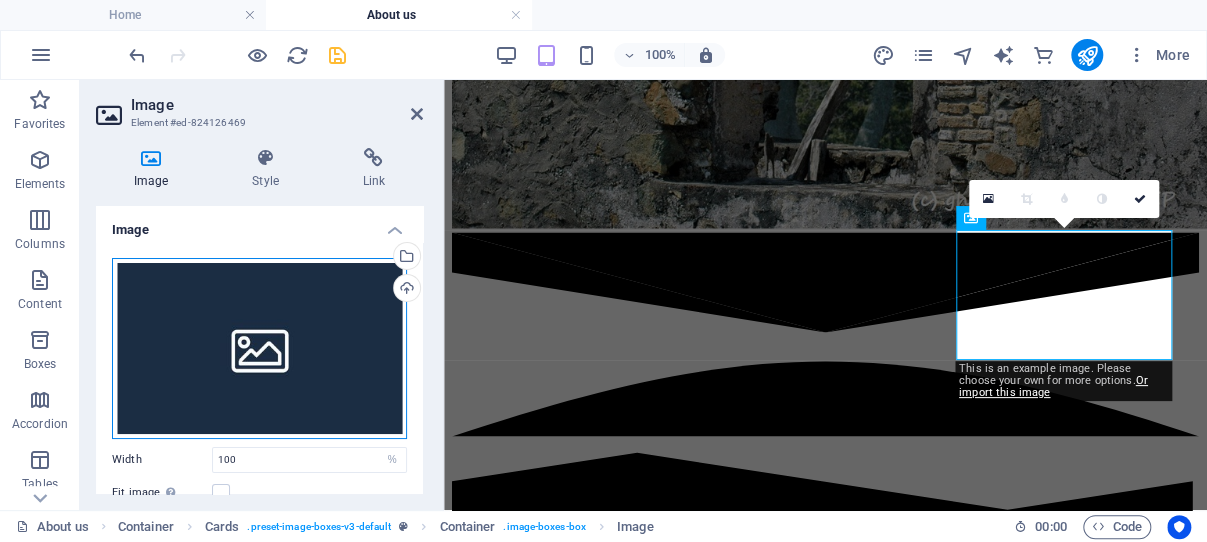 click on "Drag files here, click to choose files or select files from Files or our free stock photos & videos" at bounding box center [259, 348] 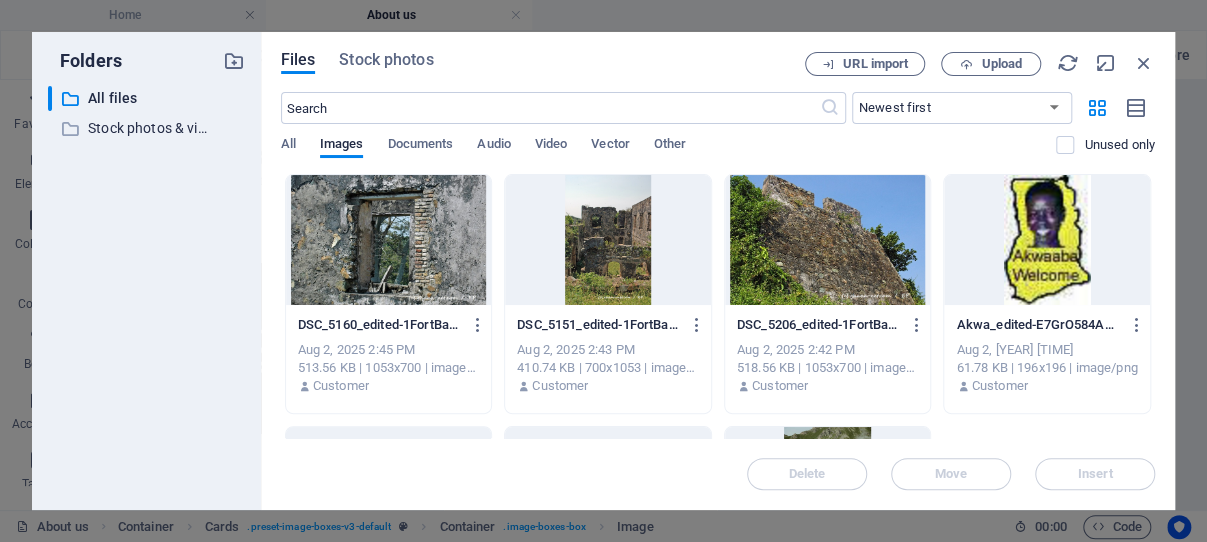 scroll, scrollTop: 2660, scrollLeft: 0, axis: vertical 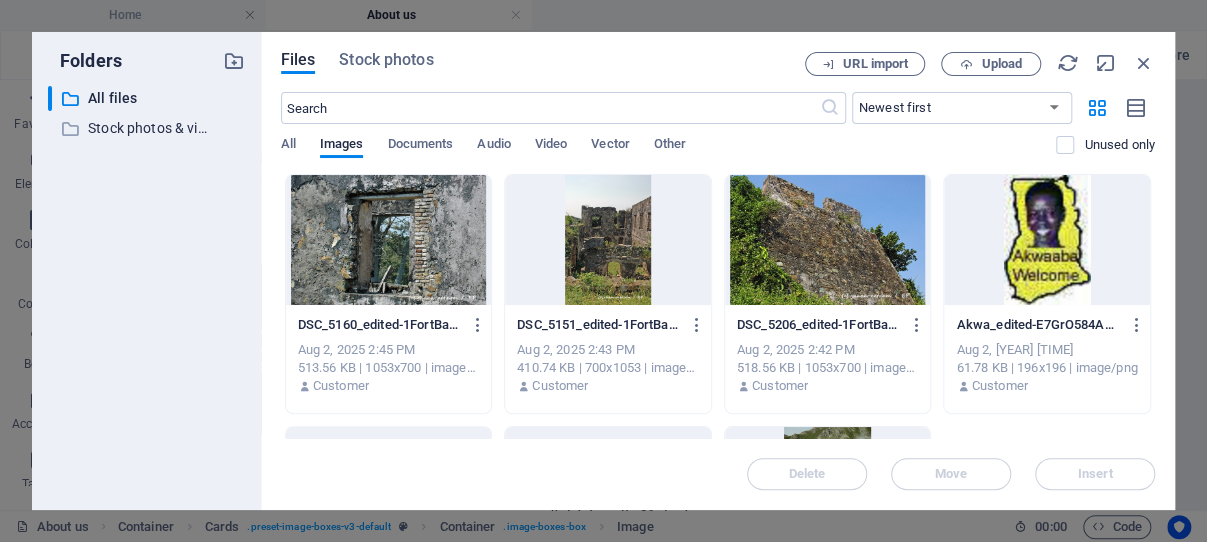 click at bounding box center (389, 240) 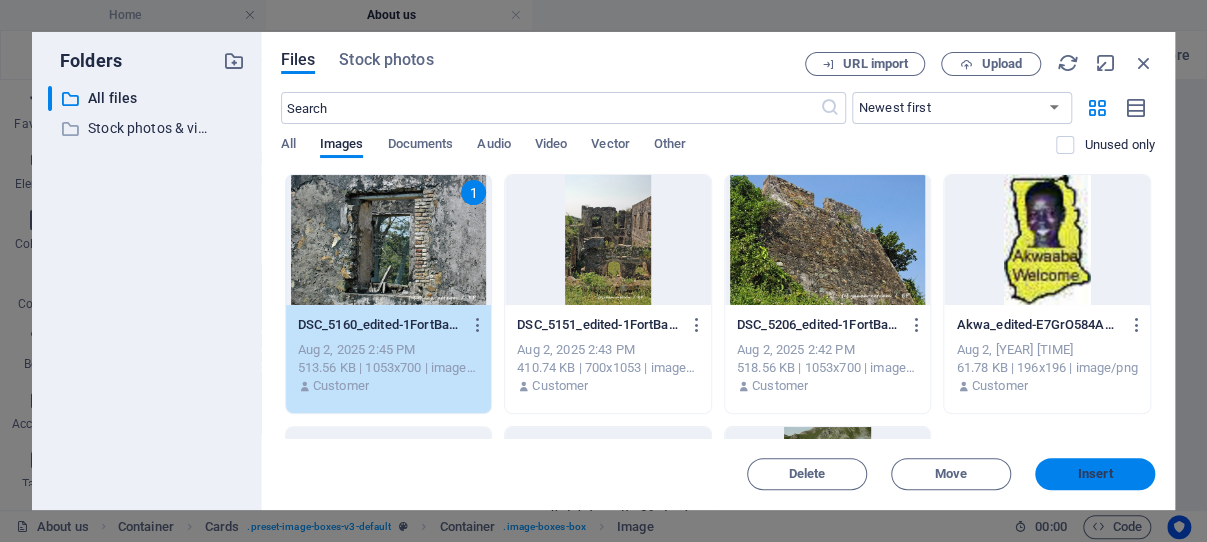 drag, startPoint x: 1091, startPoint y: 471, endPoint x: 439, endPoint y: 361, distance: 661.21405 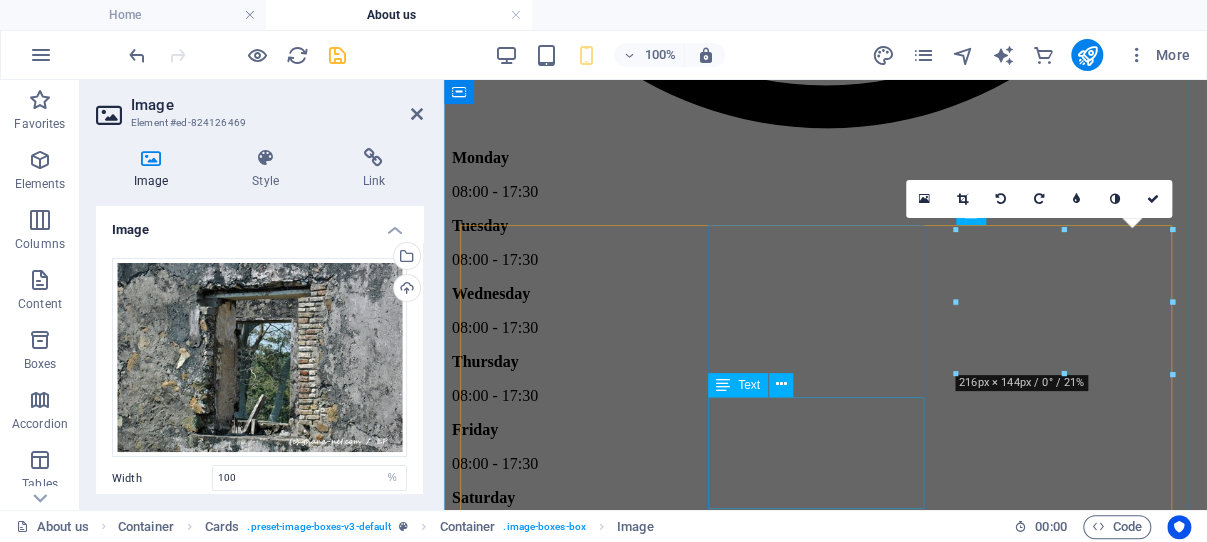 scroll, scrollTop: 1517, scrollLeft: 0, axis: vertical 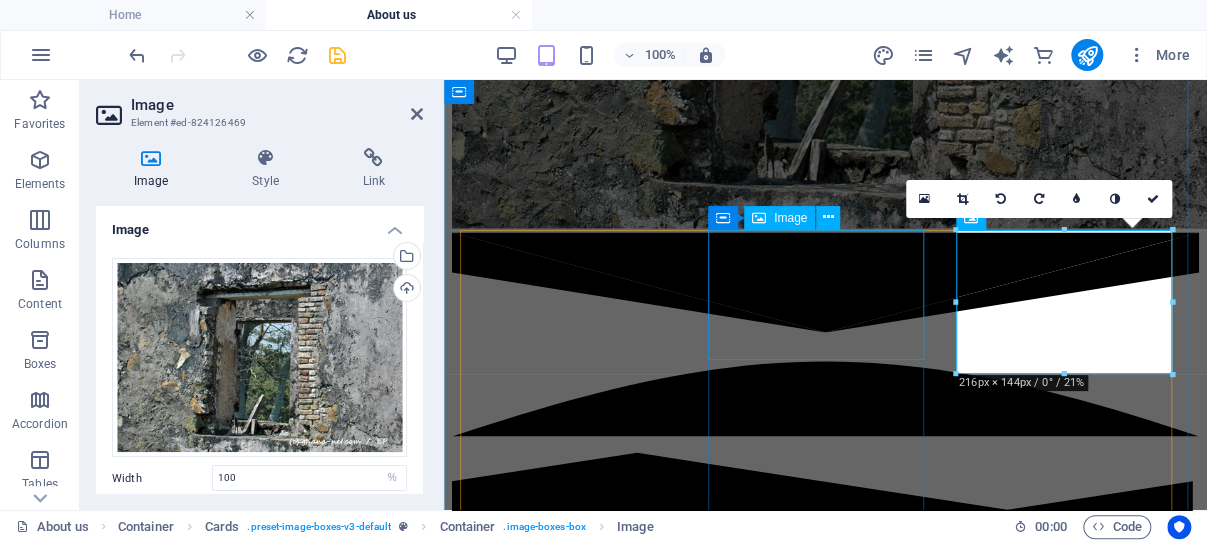 click at bounding box center [825, 2969] 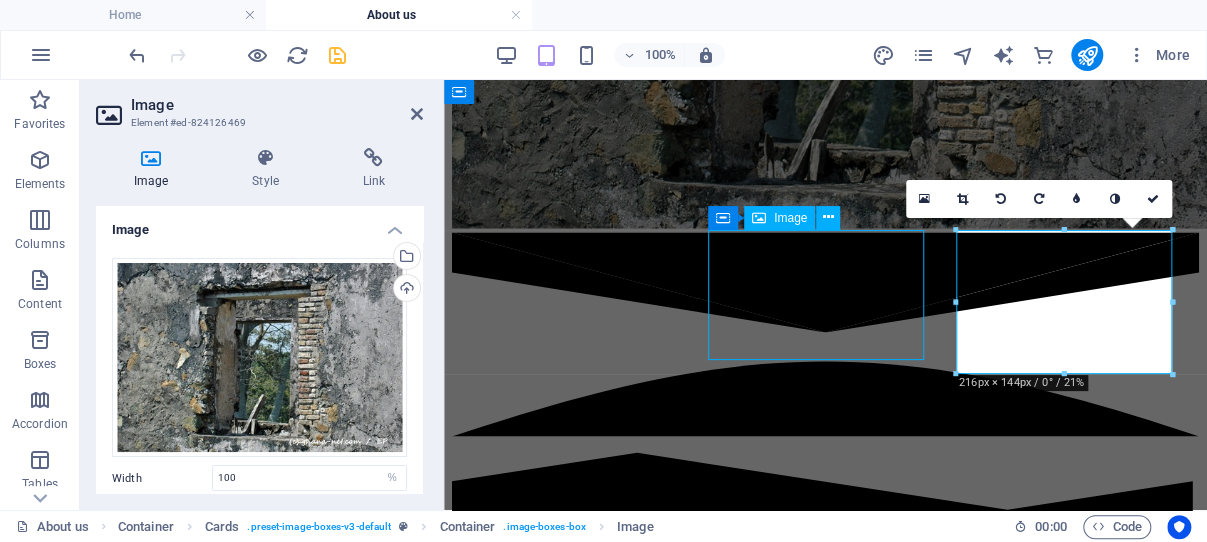 click at bounding box center [825, 2969] 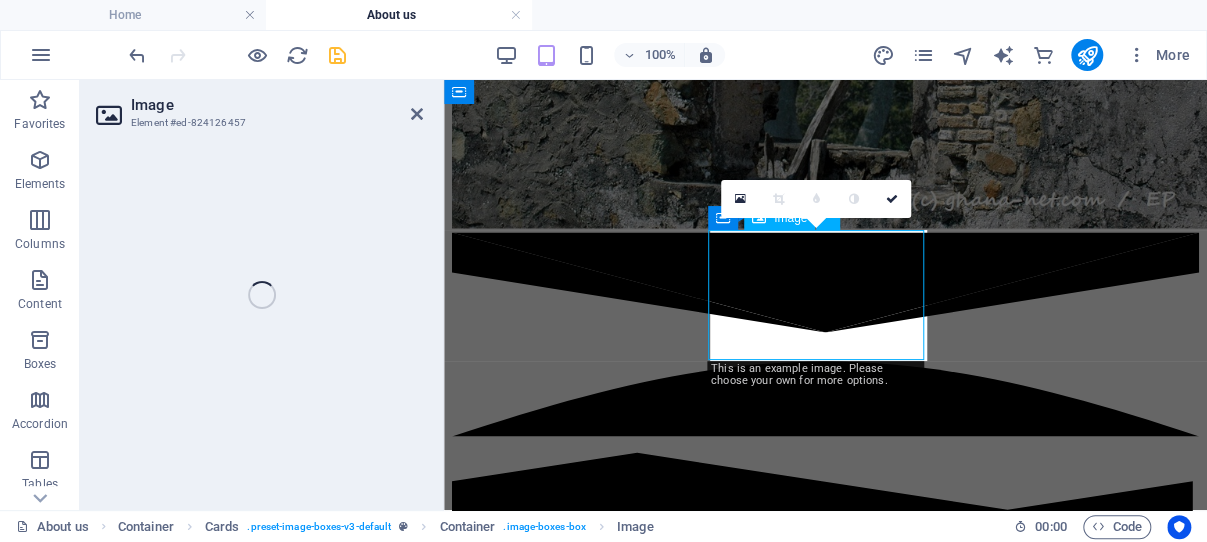 select on "%" 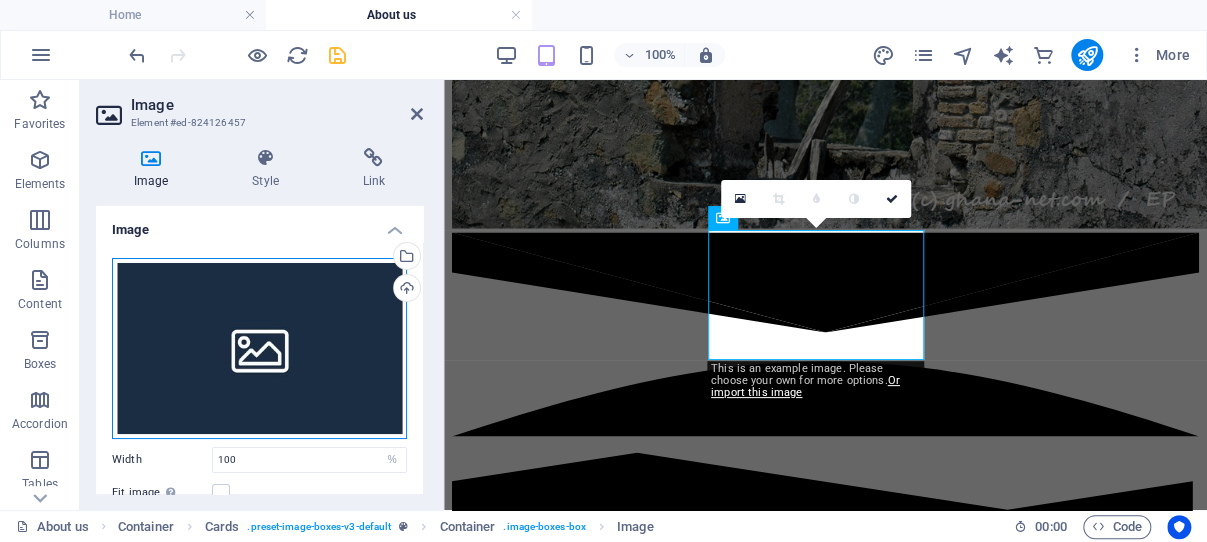 click on "Drag files here, click to choose files or select files from Files or our free stock photos & videos" at bounding box center (259, 348) 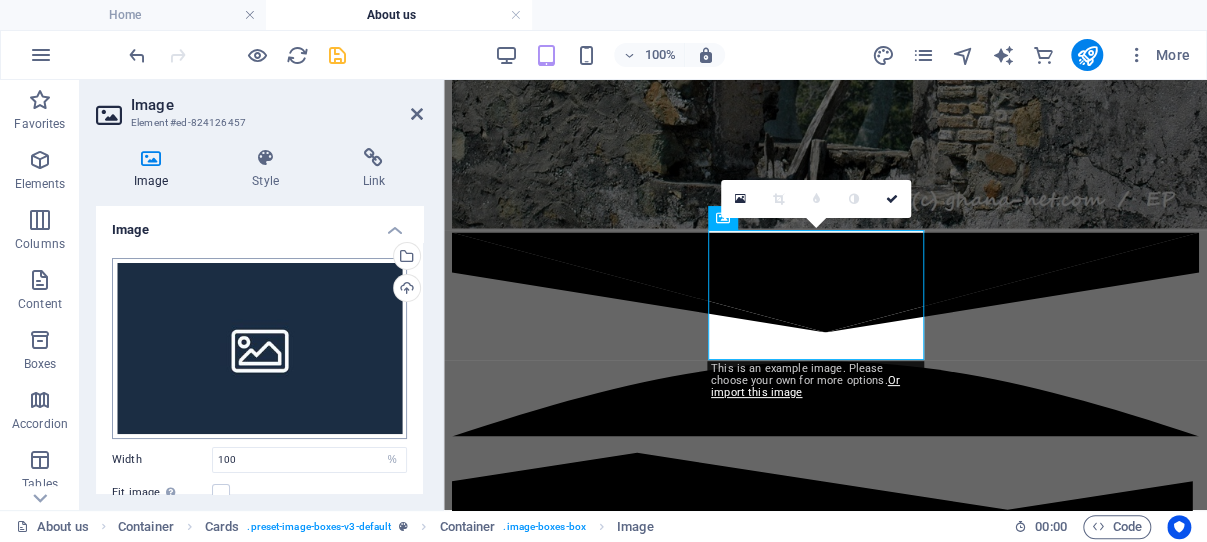 click on "fortbatenstein.ghana-net.com Home About us Favorites Elements Columns Content Boxes Accordion Tables Features Images Slider Header Footer Forms Marketing Collections Commerce
Drag here to replace the existing content. Press “Ctrl” if you want to create a new element.
H2   Banner   Banner   Container   2 columns   2 columns   Container   Menu Bar   Menu   Image   Text   Button   Text   H2   Spacer   Text   Button   Button series   Container   Wide image with text   H2   Spacer   Text   Container   H2   Spacer   Slider   Slider   Slider   Text   Spacer   H5   Footer Heimdall   Map   Footer Heimdall   Container   Container   Icon   Container 100% More Home Container Cards . preset-image-boxes-v3-default Container . image-boxes-box Image 00 : 00 Code Favorites Elements Columns Content Boxes Accordion Tables Features Images Slider Header Footer Forms Marketing Collections Commerce Image Image Style %" at bounding box center [603, 271] 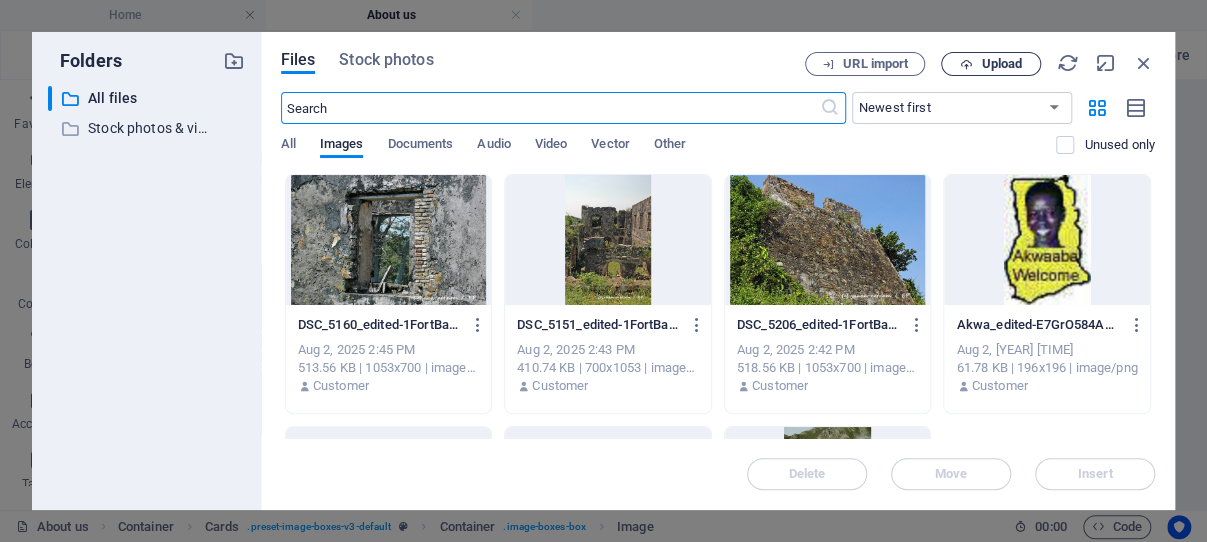 click on "Upload" at bounding box center [1001, 64] 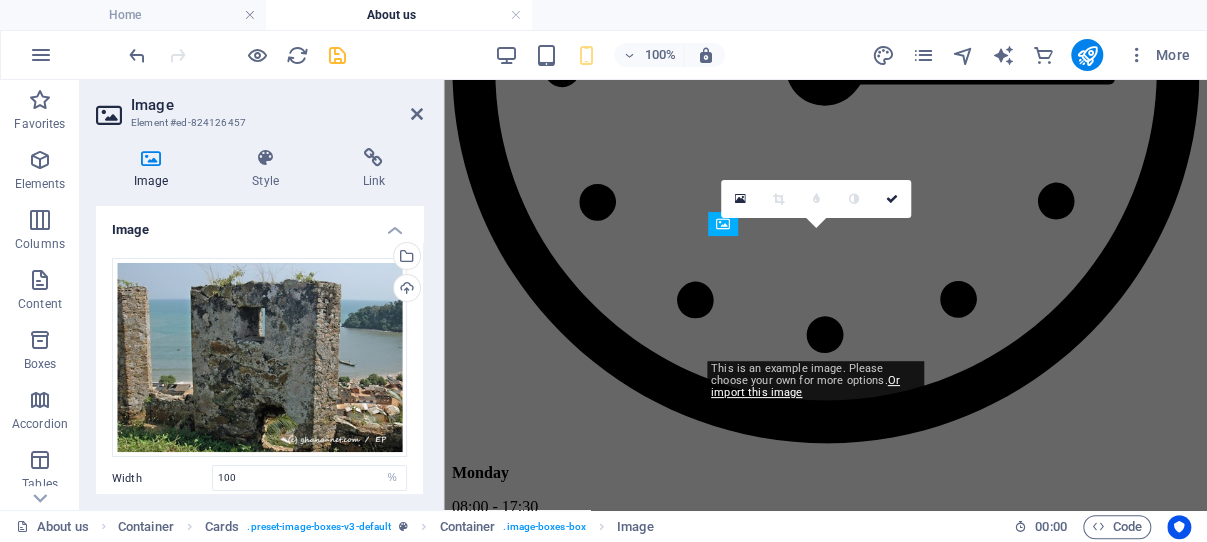scroll, scrollTop: 1517, scrollLeft: 0, axis: vertical 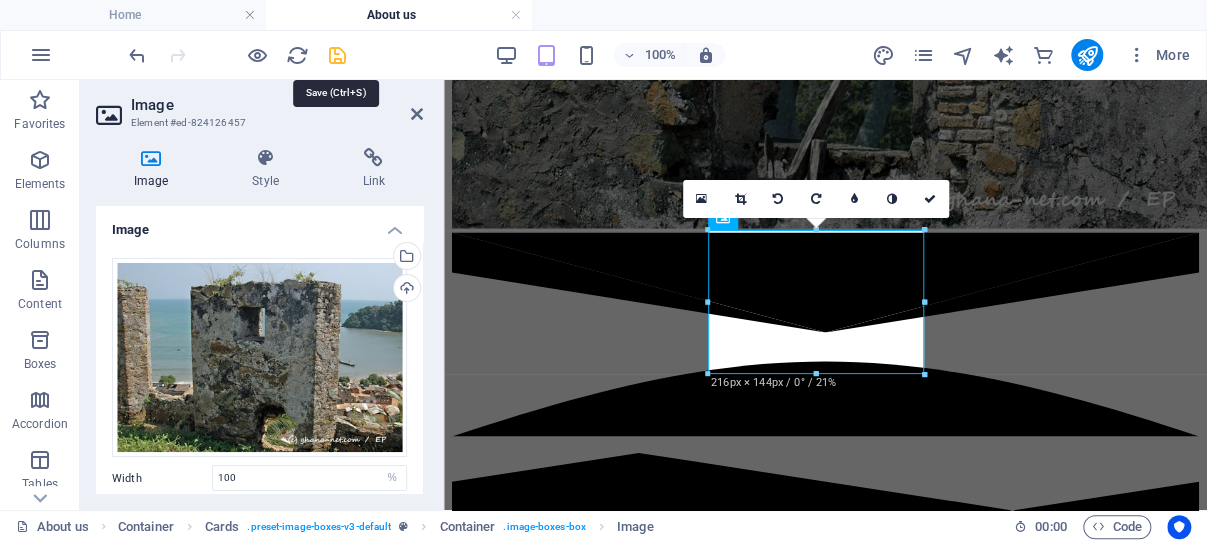 click at bounding box center [337, 55] 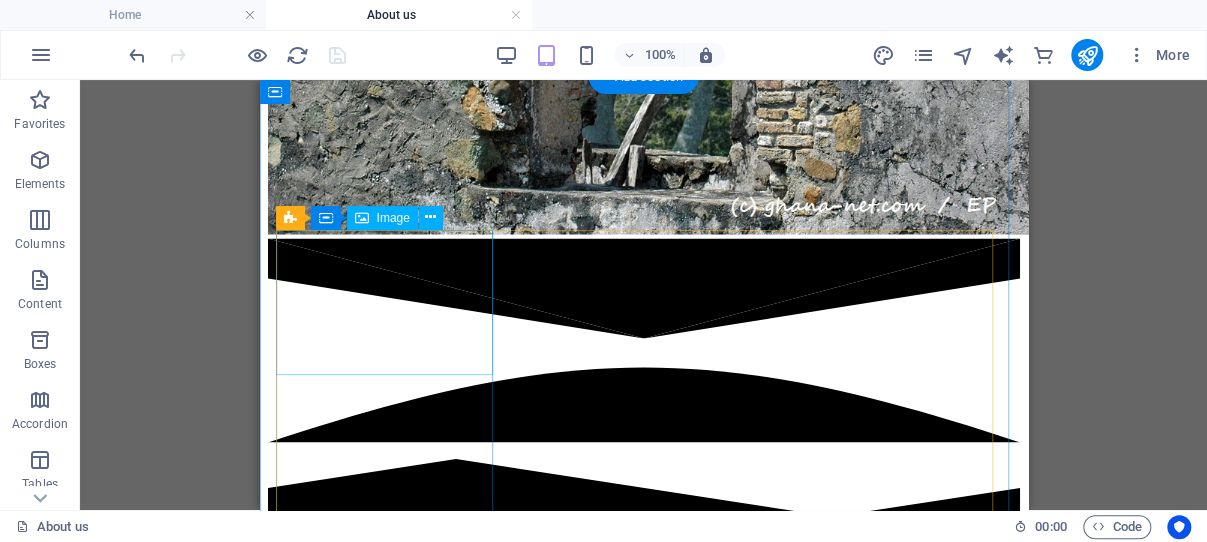 click at bounding box center (643, 2414) 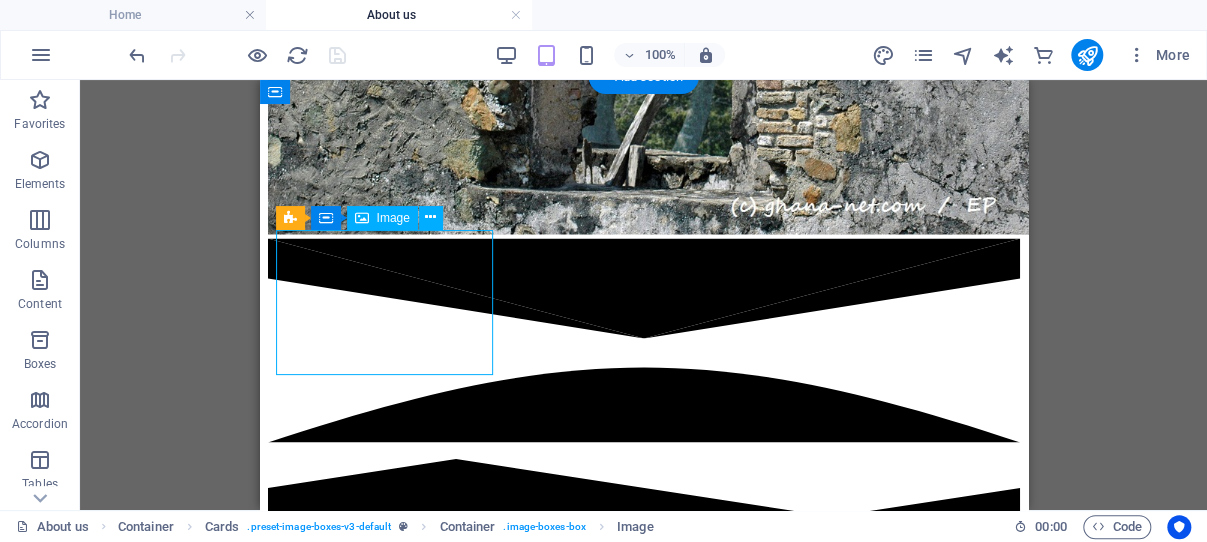 click at bounding box center [643, 2414] 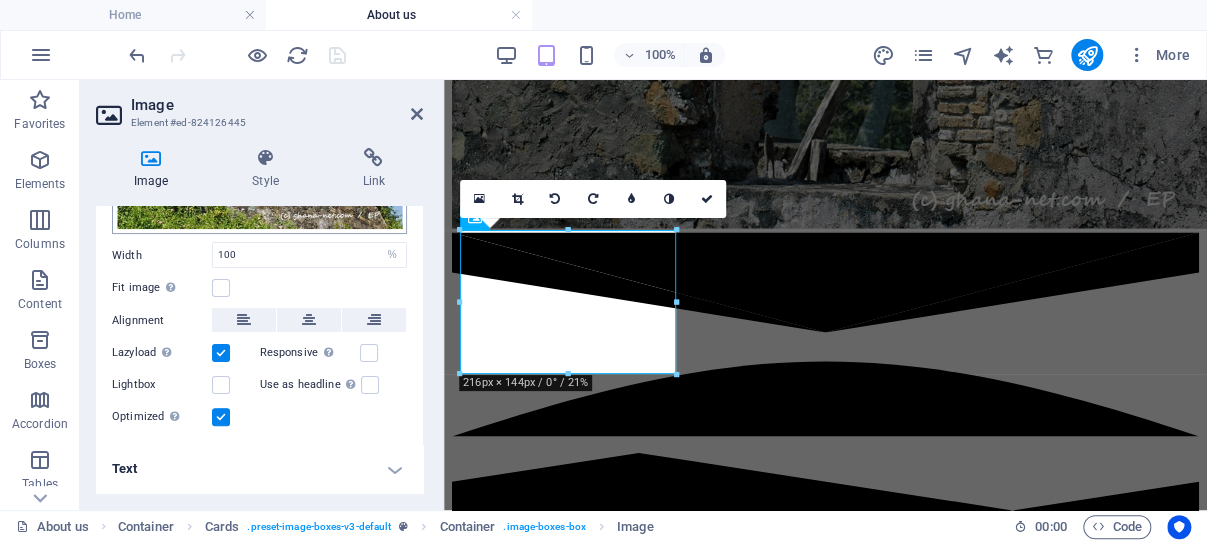 scroll, scrollTop: 299, scrollLeft: 0, axis: vertical 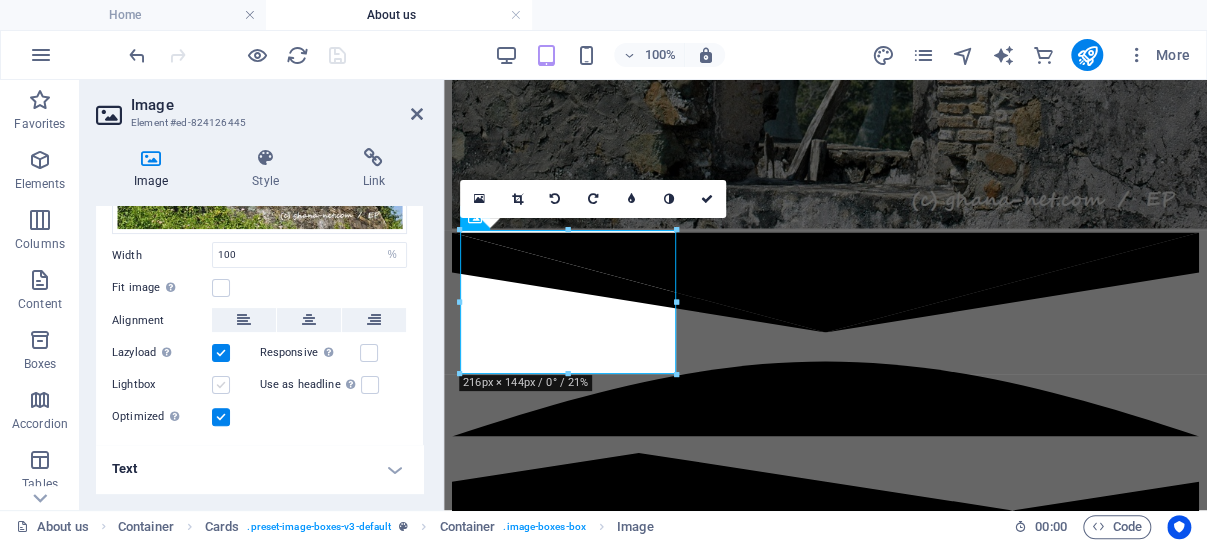click at bounding box center (221, 385) 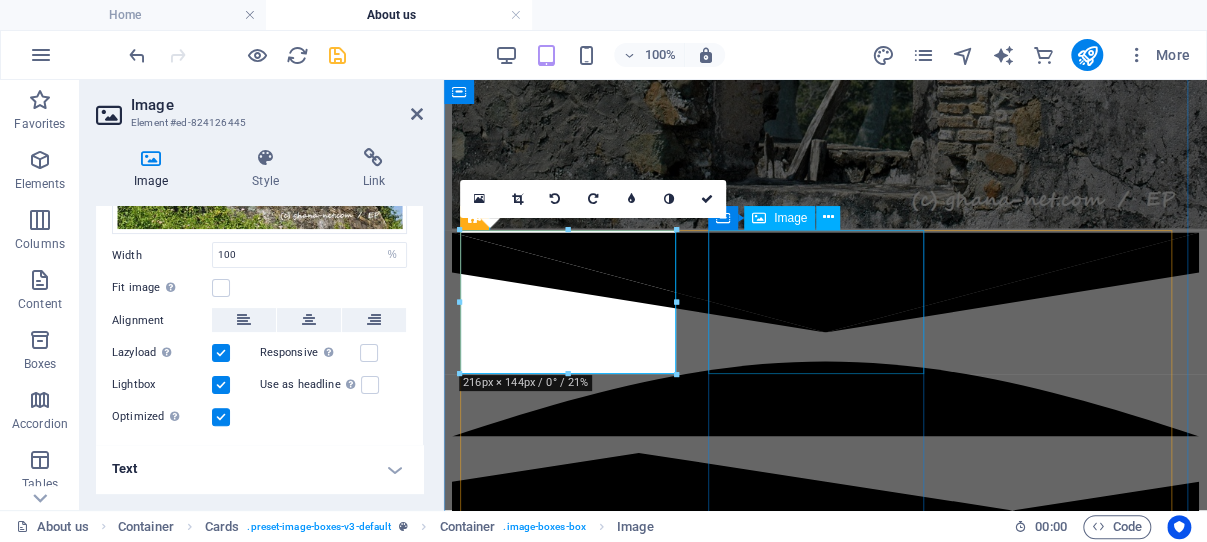 click at bounding box center [825, 2993] 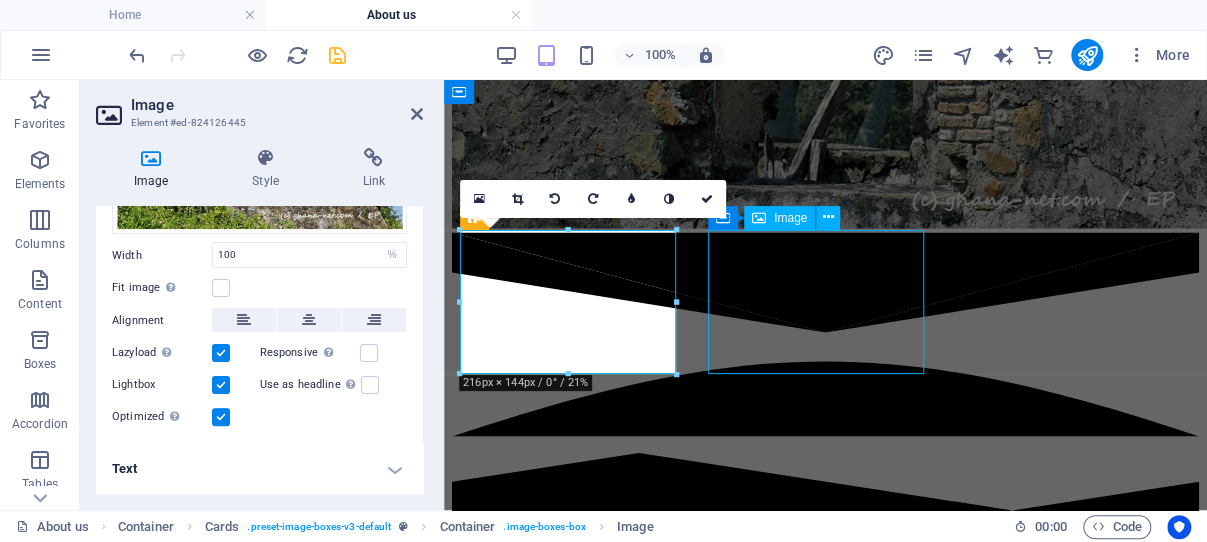 click at bounding box center (825, 2993) 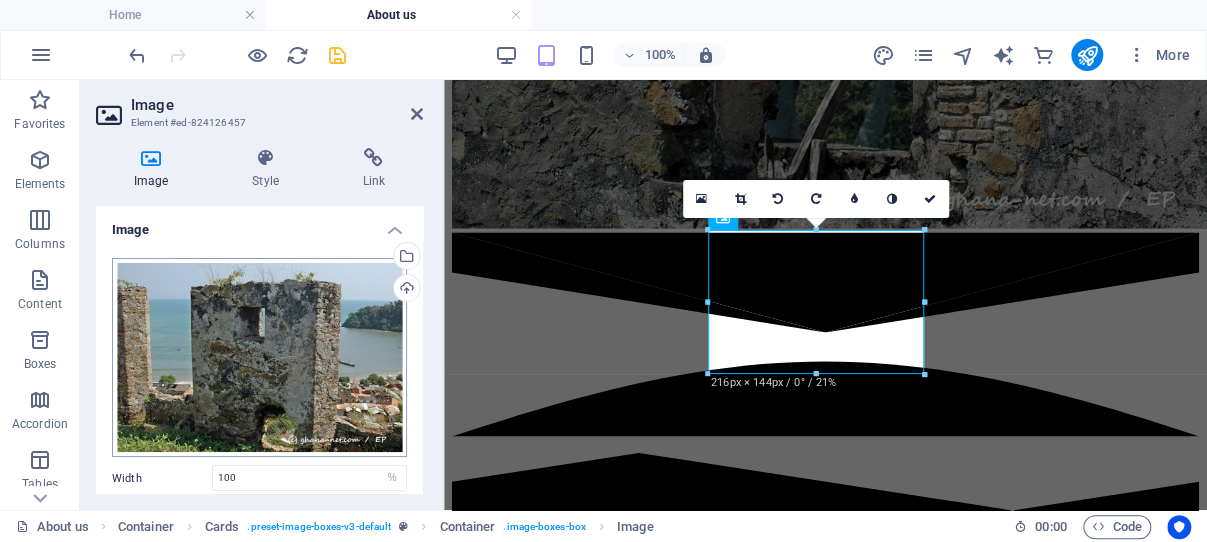 scroll, scrollTop: 191, scrollLeft: 0, axis: vertical 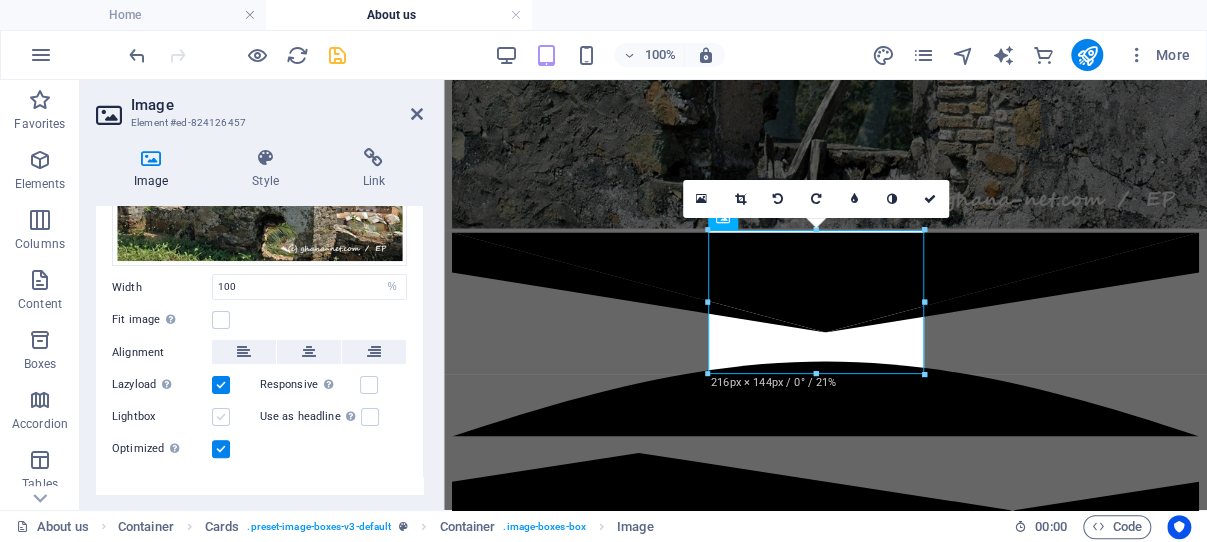 click at bounding box center [221, 417] 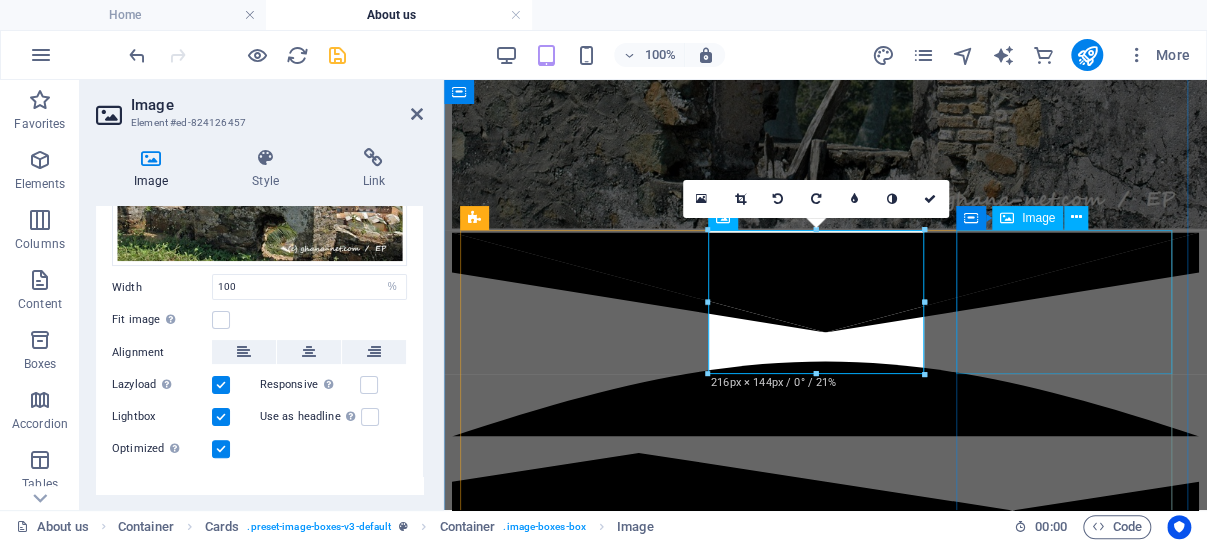 click at bounding box center (825, 3587) 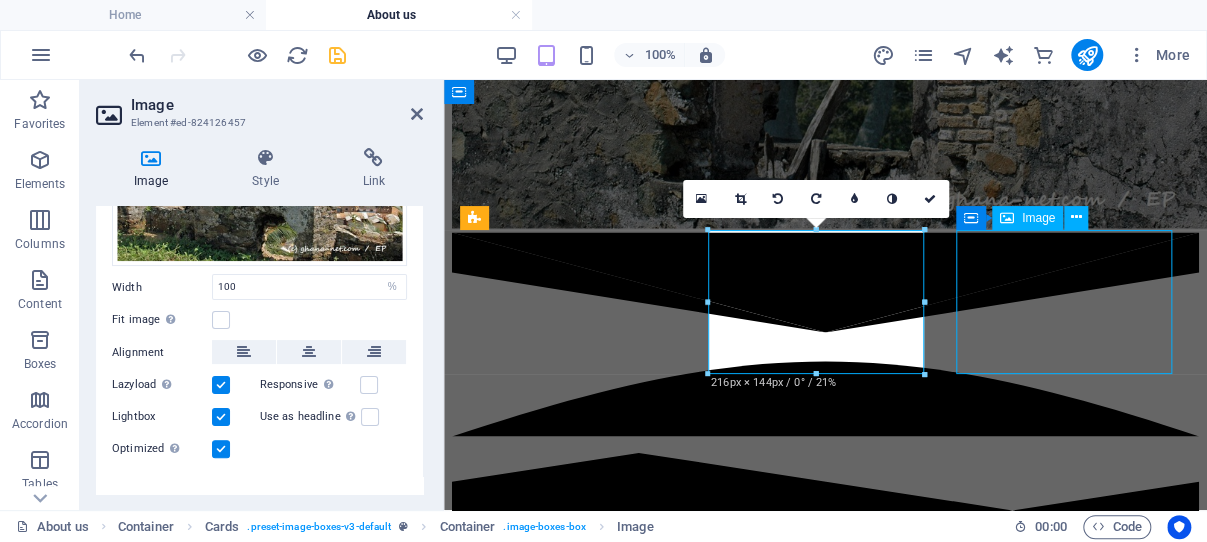click at bounding box center (825, 3587) 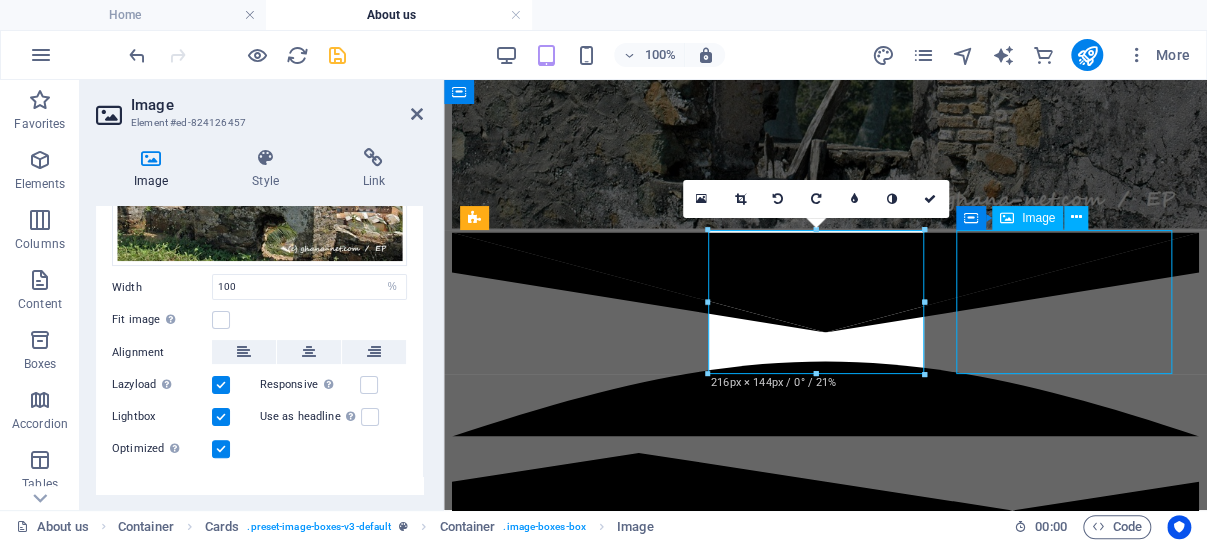 select on "%" 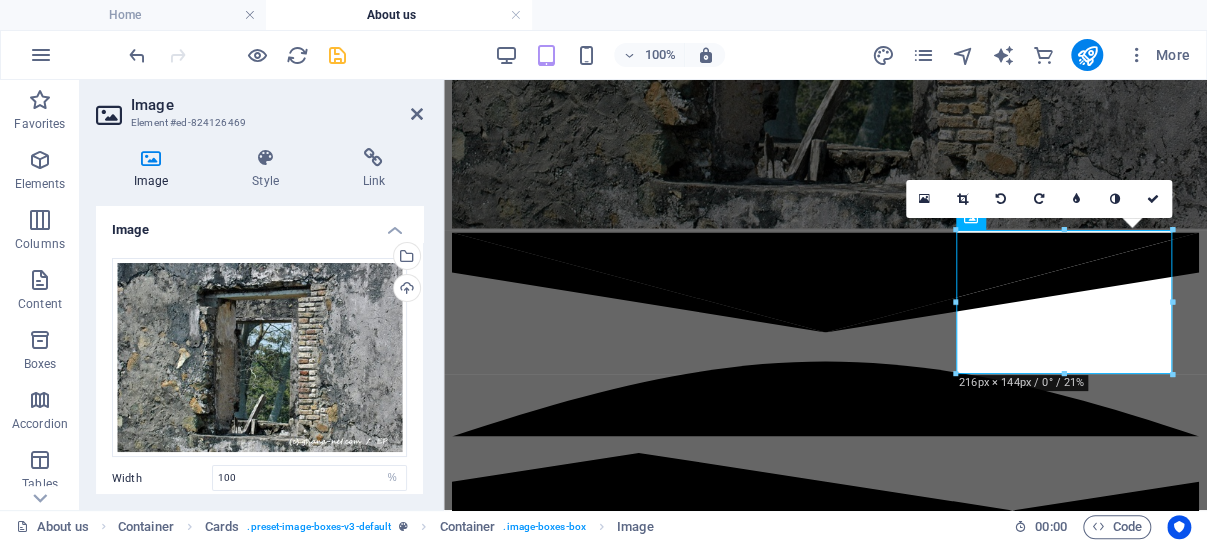 scroll, scrollTop: 191, scrollLeft: 0, axis: vertical 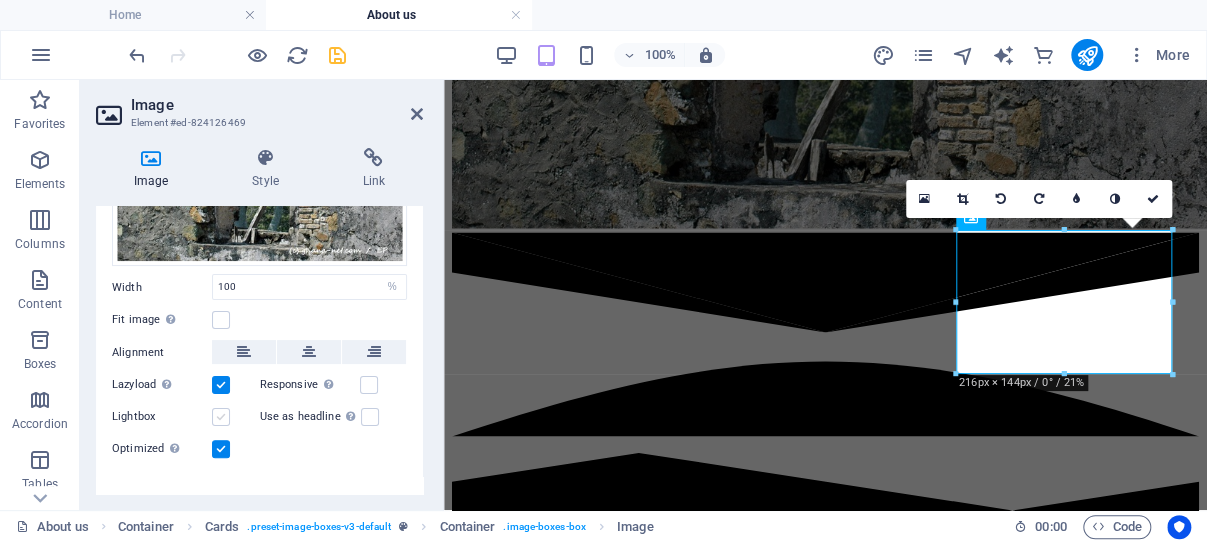 click at bounding box center (221, 417) 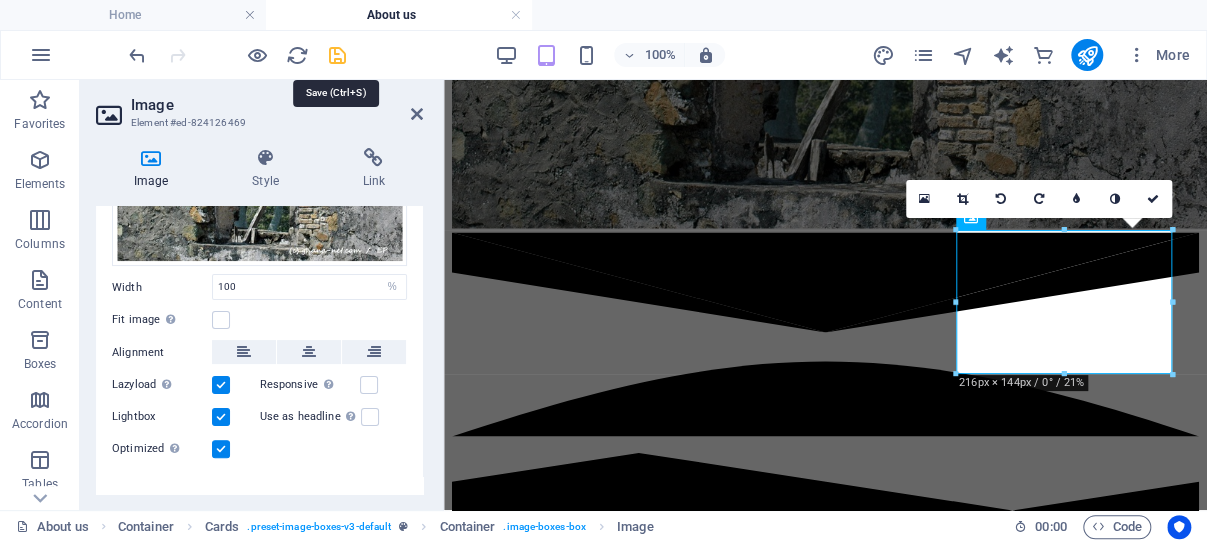 click at bounding box center [337, 55] 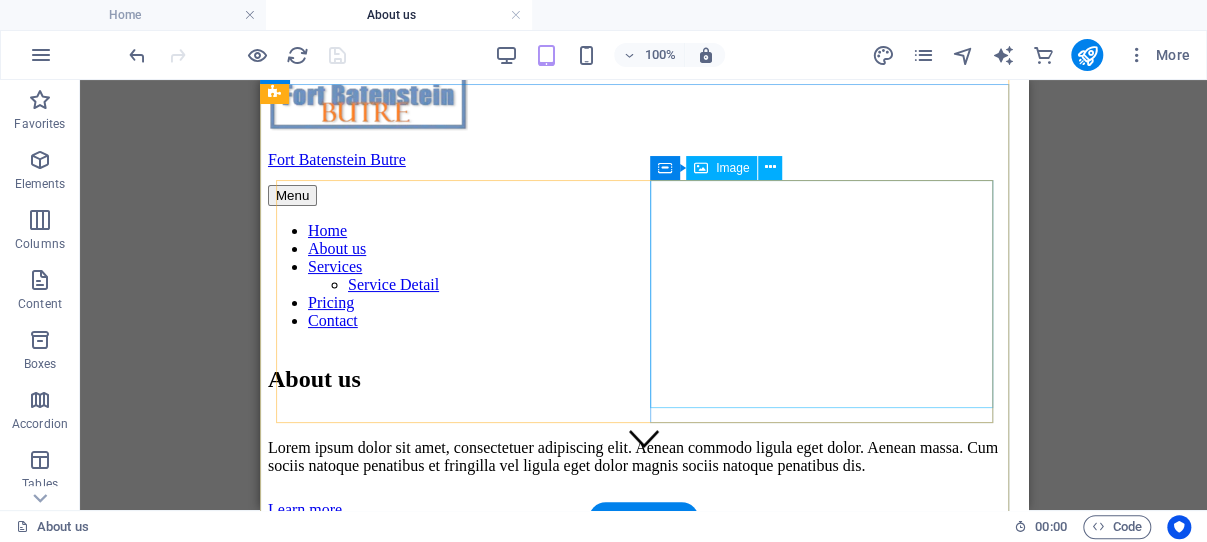 scroll, scrollTop: 0, scrollLeft: 0, axis: both 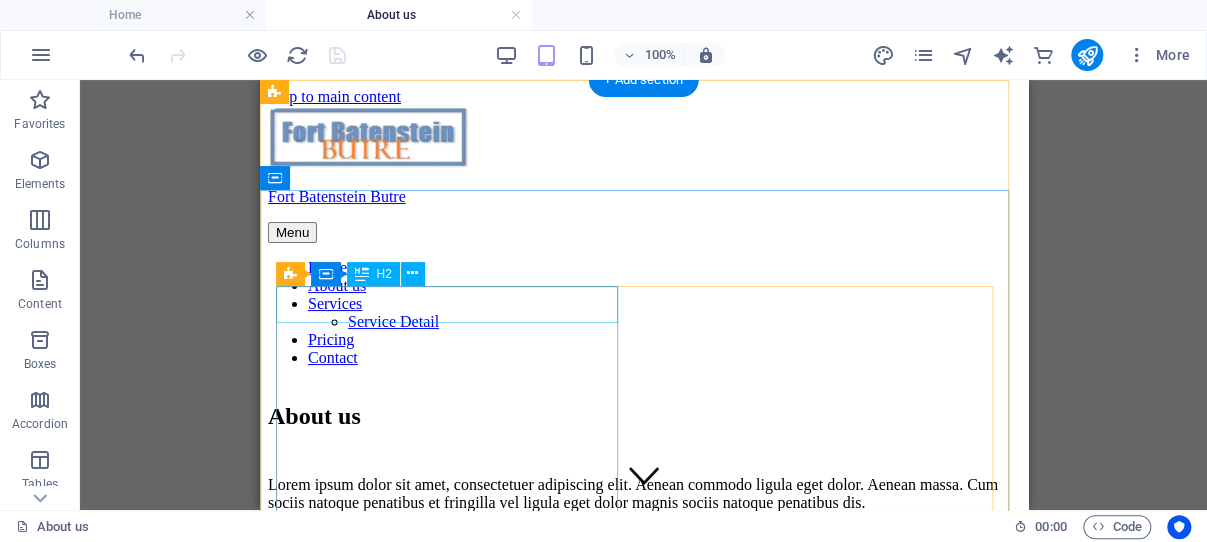 click on "About us" at bounding box center [643, 416] 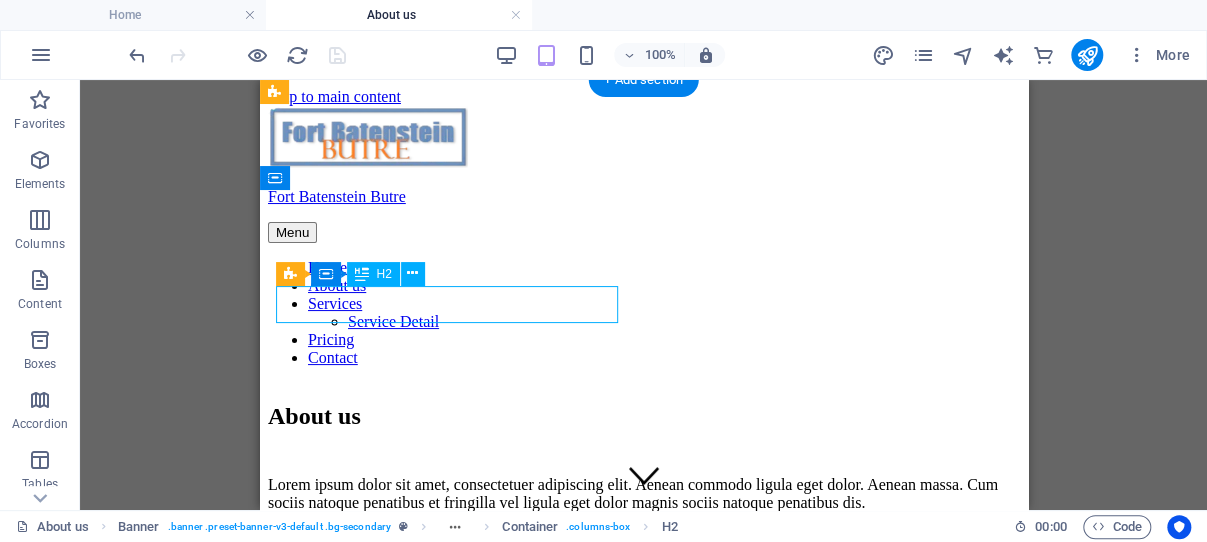 click on "About us" at bounding box center (643, 416) 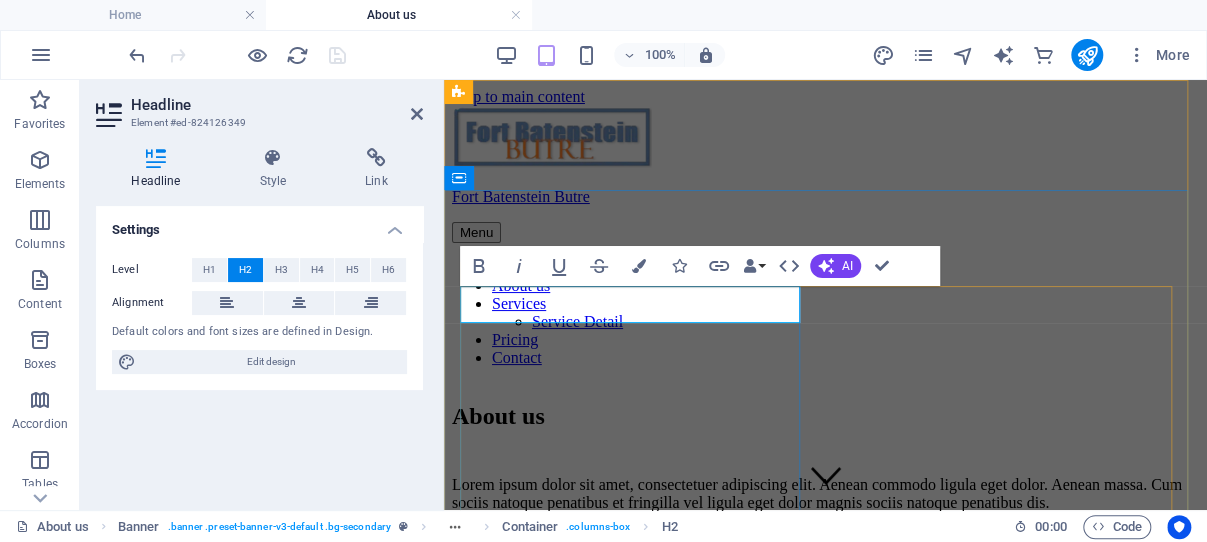 click on "About us" at bounding box center [825, 416] 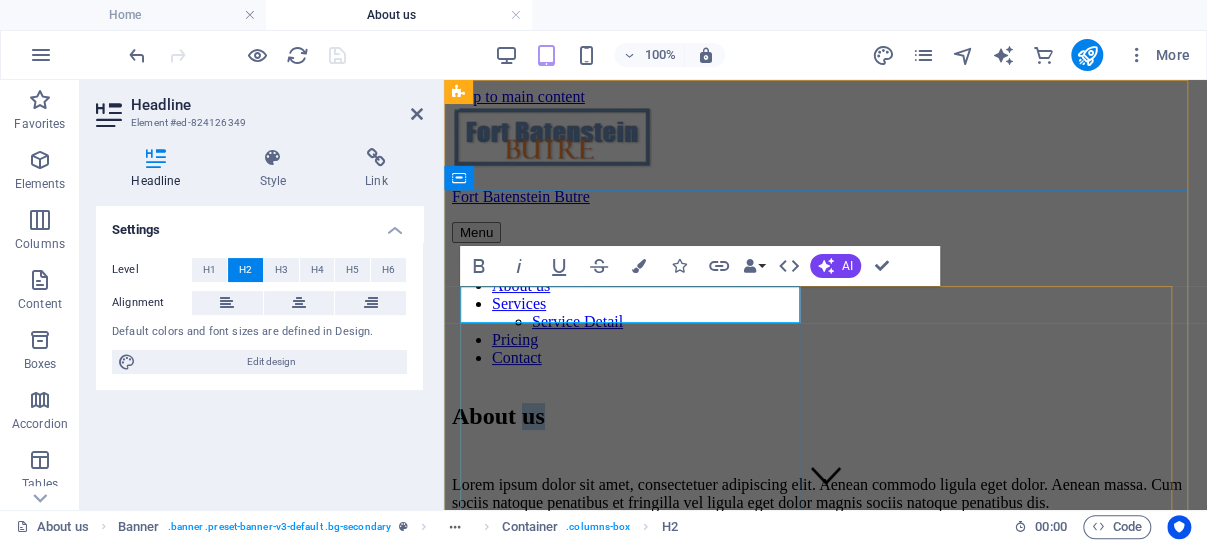drag, startPoint x: 610, startPoint y: 304, endPoint x: 561, endPoint y: 304, distance: 49 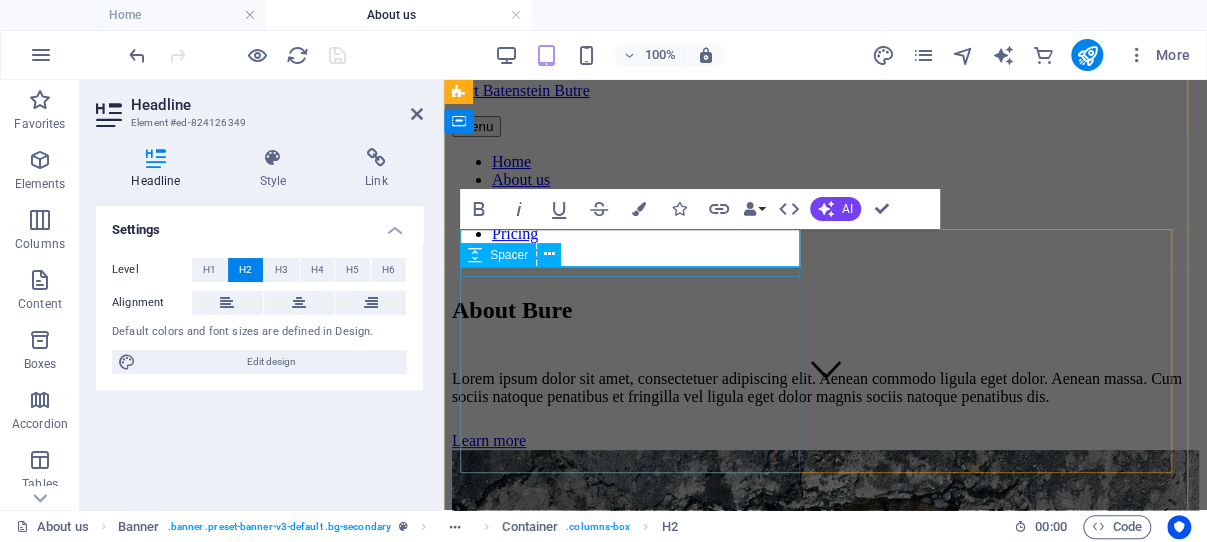 scroll, scrollTop: 0, scrollLeft: 0, axis: both 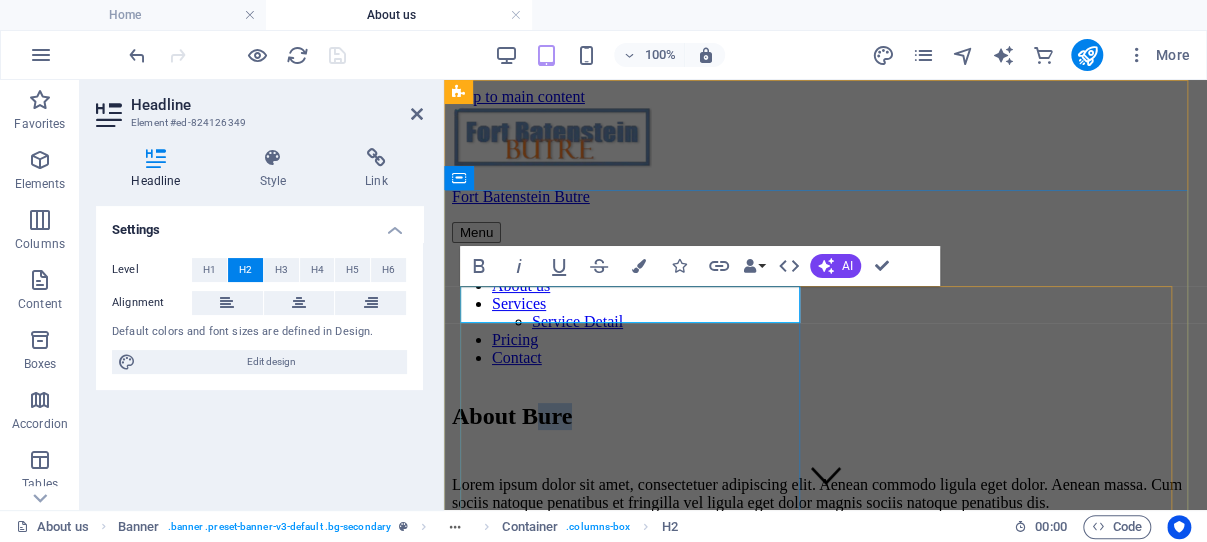 drag, startPoint x: 633, startPoint y: 303, endPoint x: 587, endPoint y: 303, distance: 46 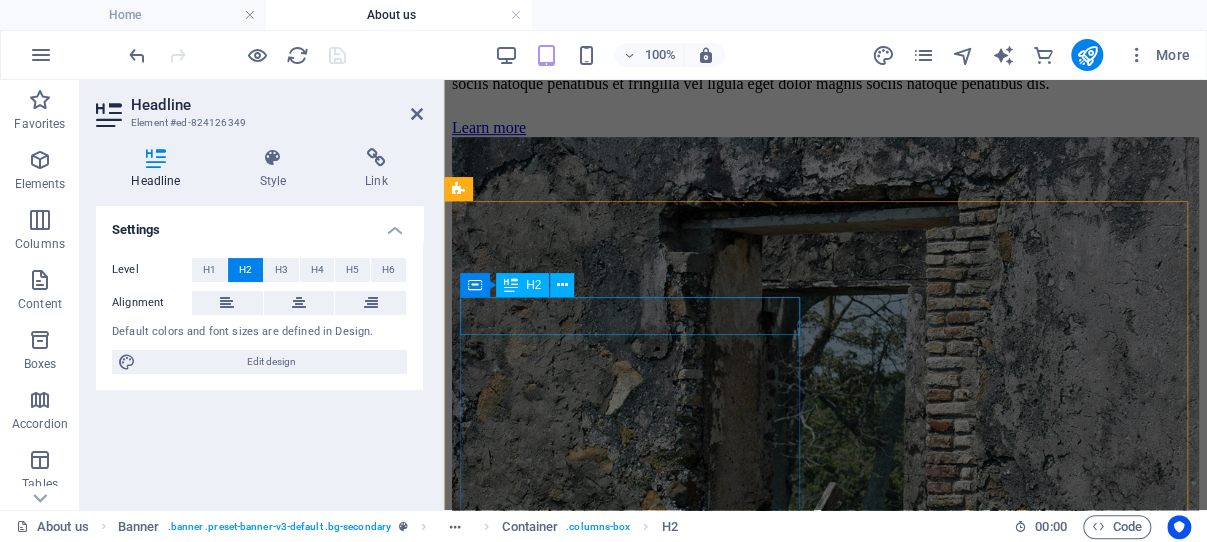 scroll, scrollTop: 424, scrollLeft: 0, axis: vertical 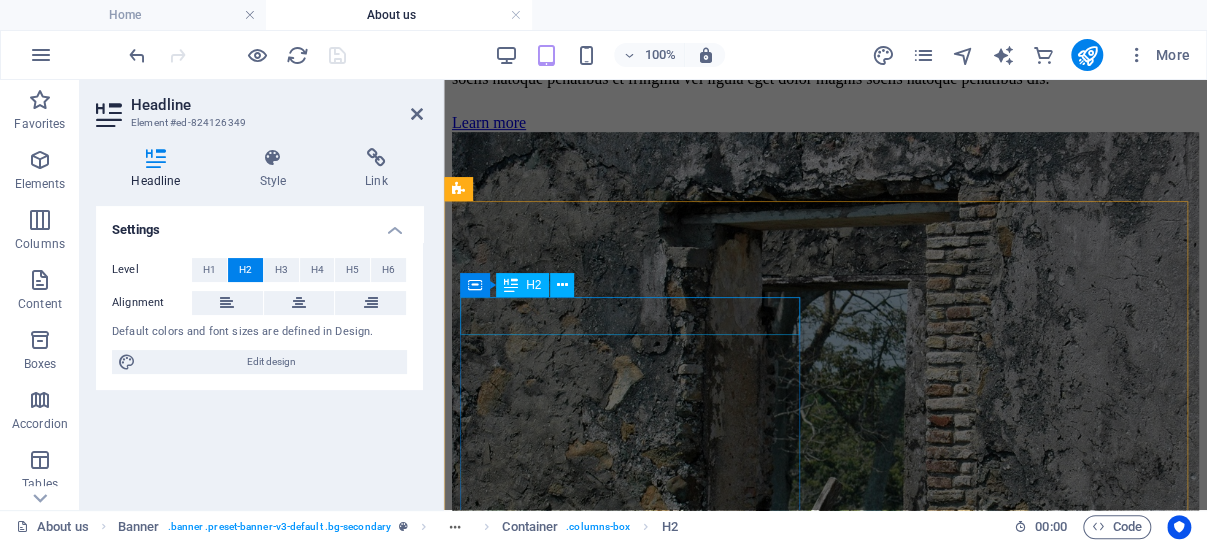 click on "About us" at bounding box center [825, 666] 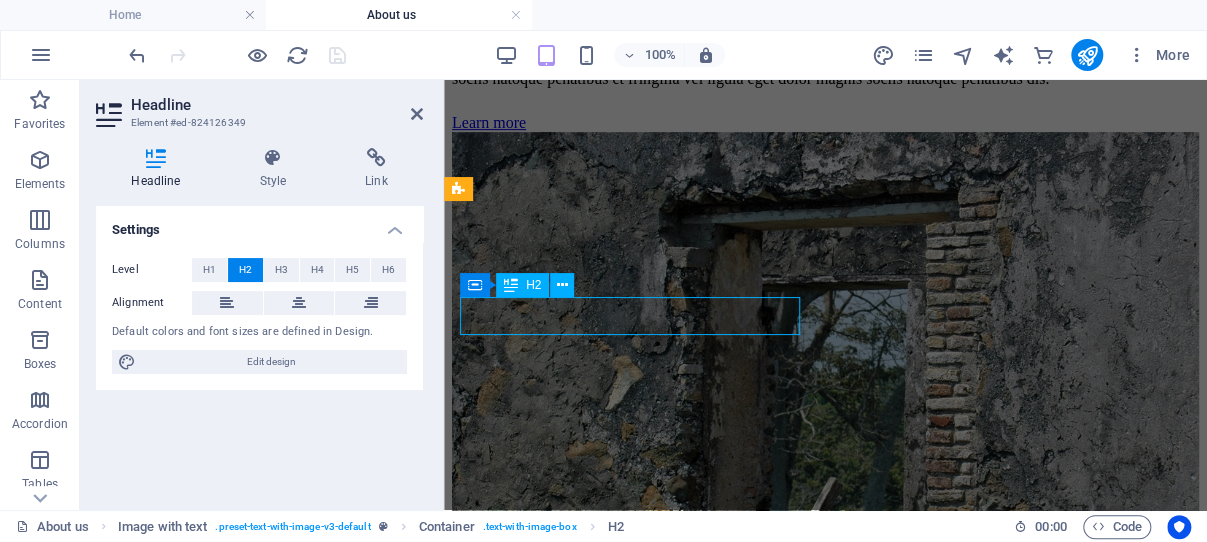 click on "About us" at bounding box center [825, 666] 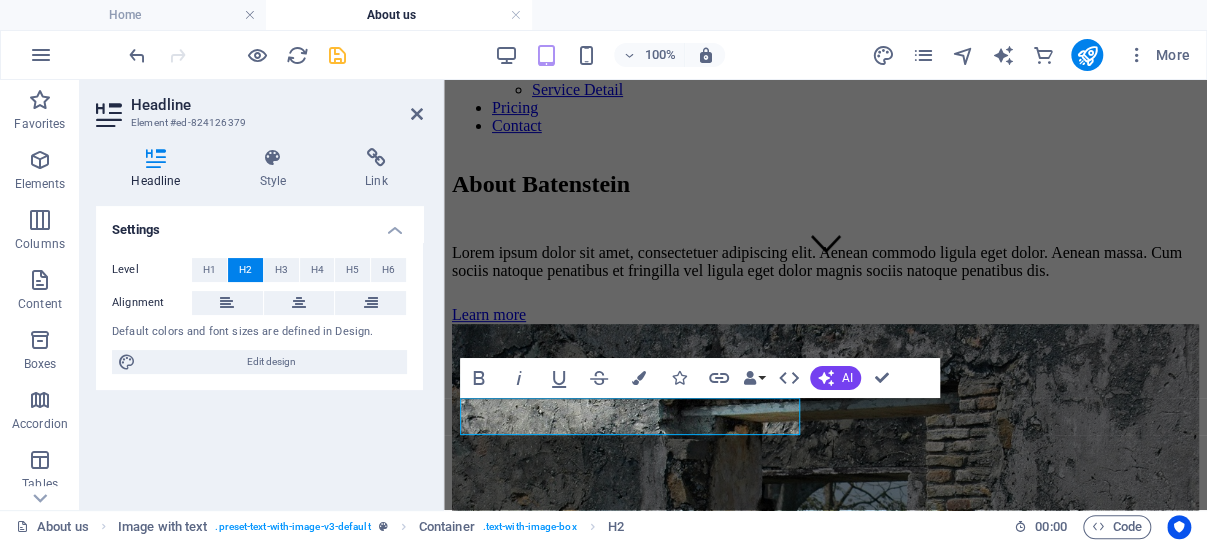 scroll, scrollTop: 444, scrollLeft: 0, axis: vertical 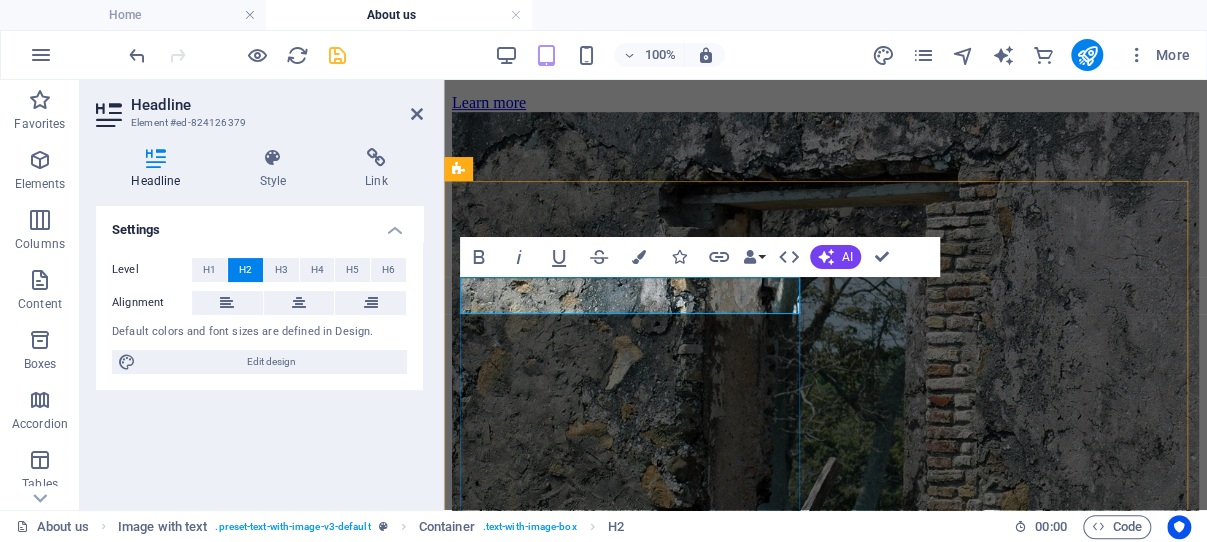 click on "About us" at bounding box center [825, 646] 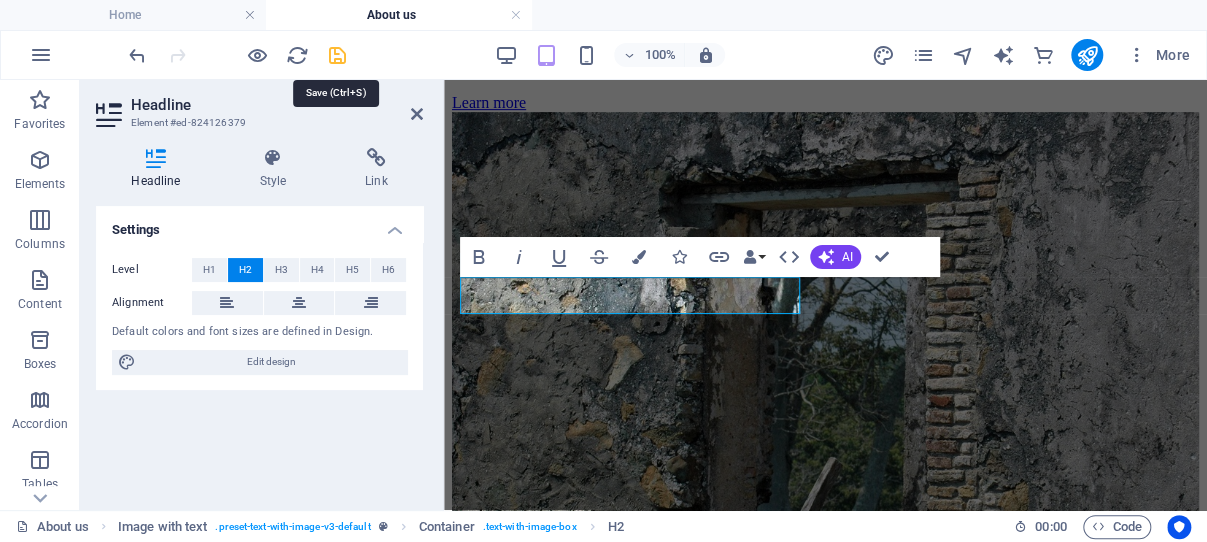 click at bounding box center [337, 55] 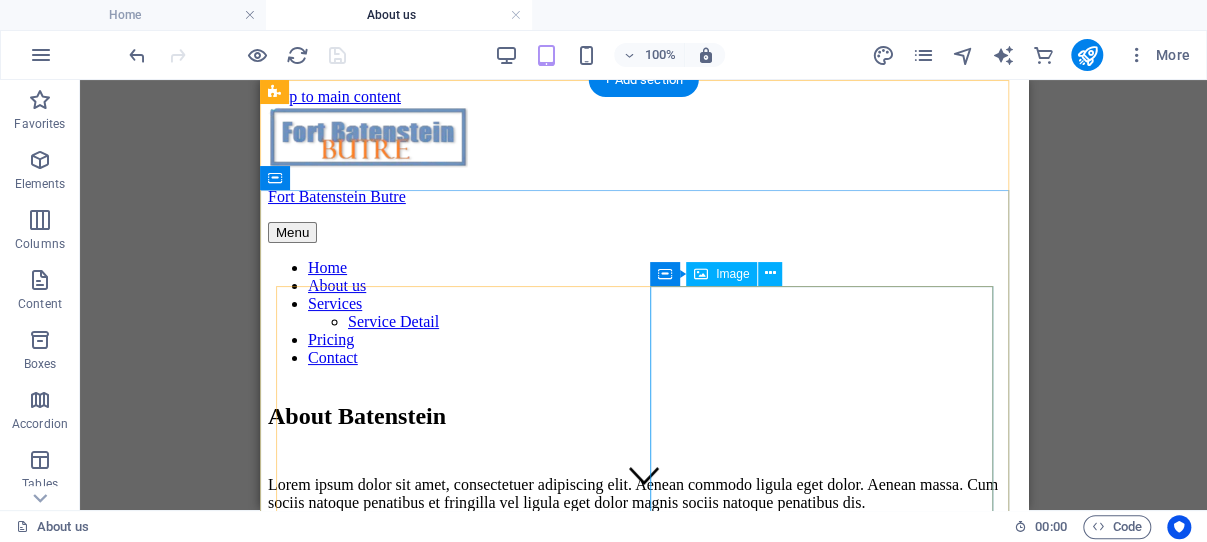 scroll, scrollTop: 0, scrollLeft: 0, axis: both 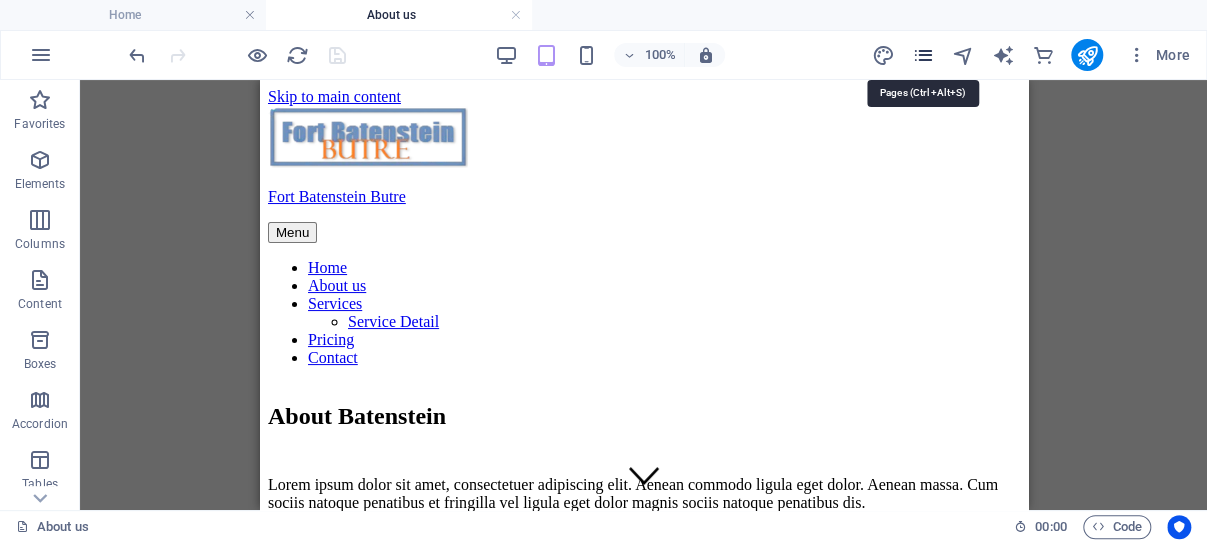 click at bounding box center (922, 55) 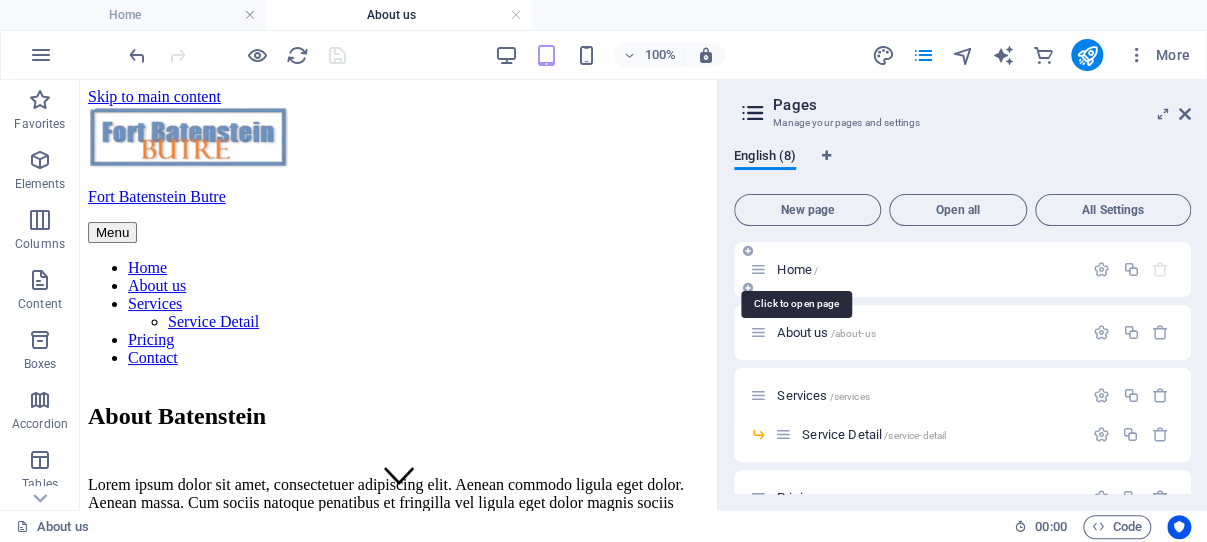click on "Home /" at bounding box center (797, 269) 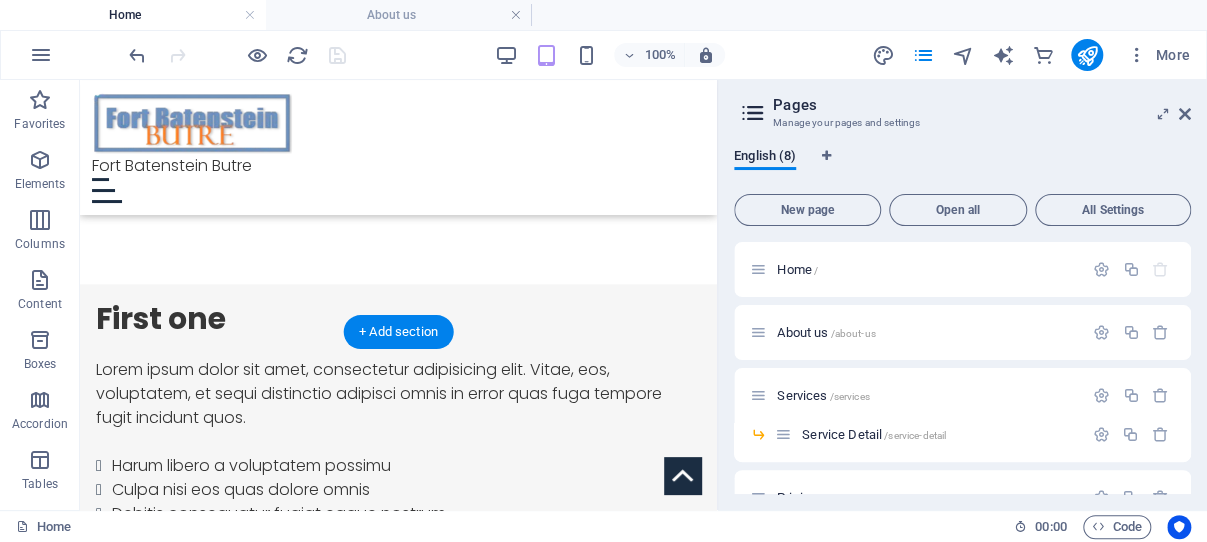 scroll, scrollTop: 1125, scrollLeft: 0, axis: vertical 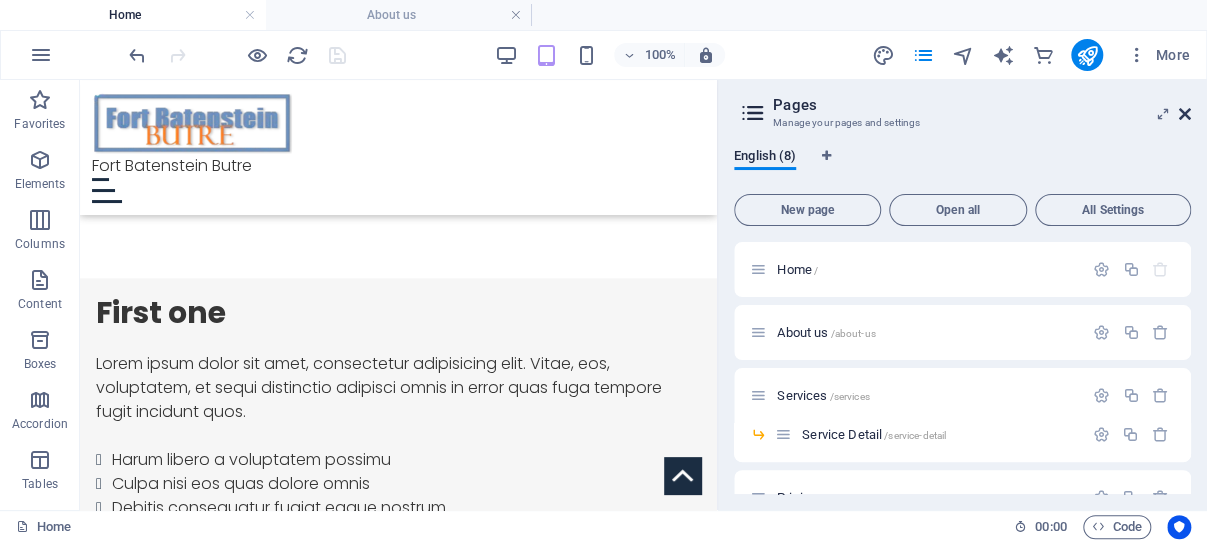 click at bounding box center [1185, 114] 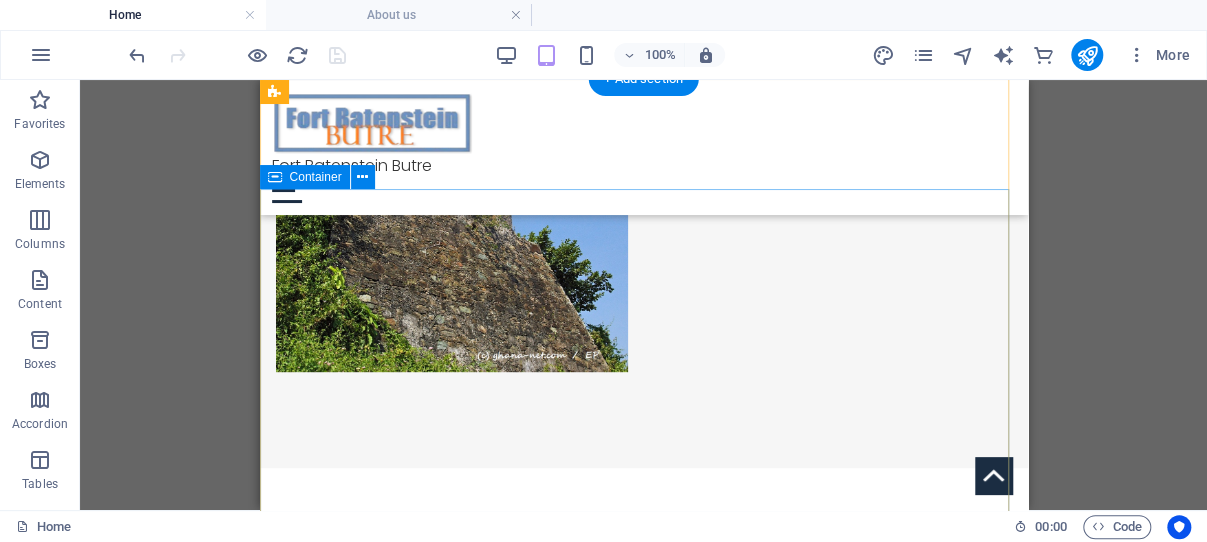 scroll, scrollTop: 0, scrollLeft: 0, axis: both 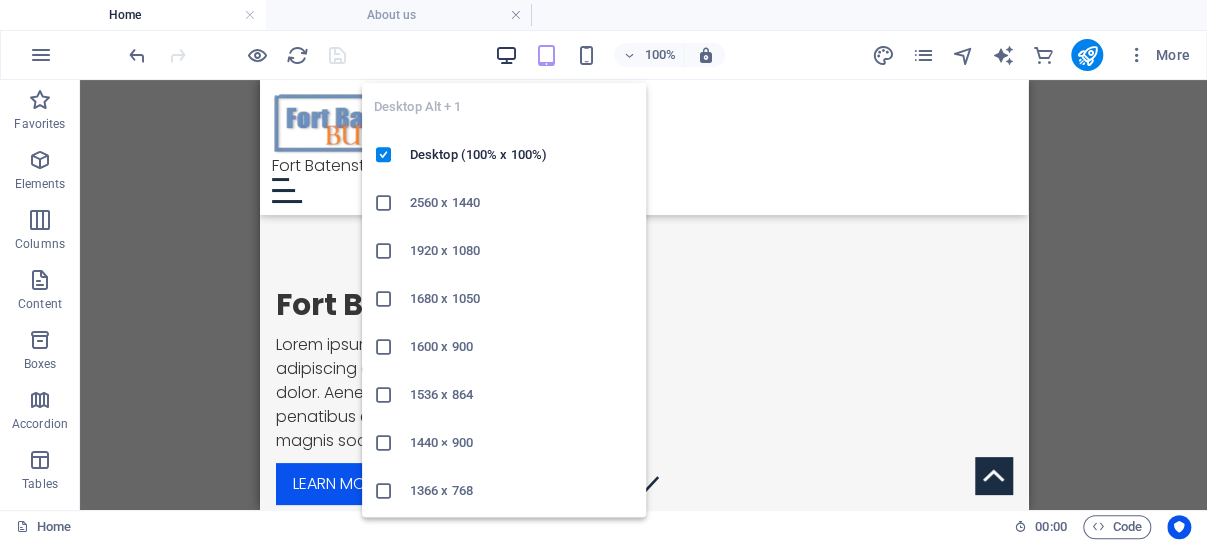 click at bounding box center [506, 55] 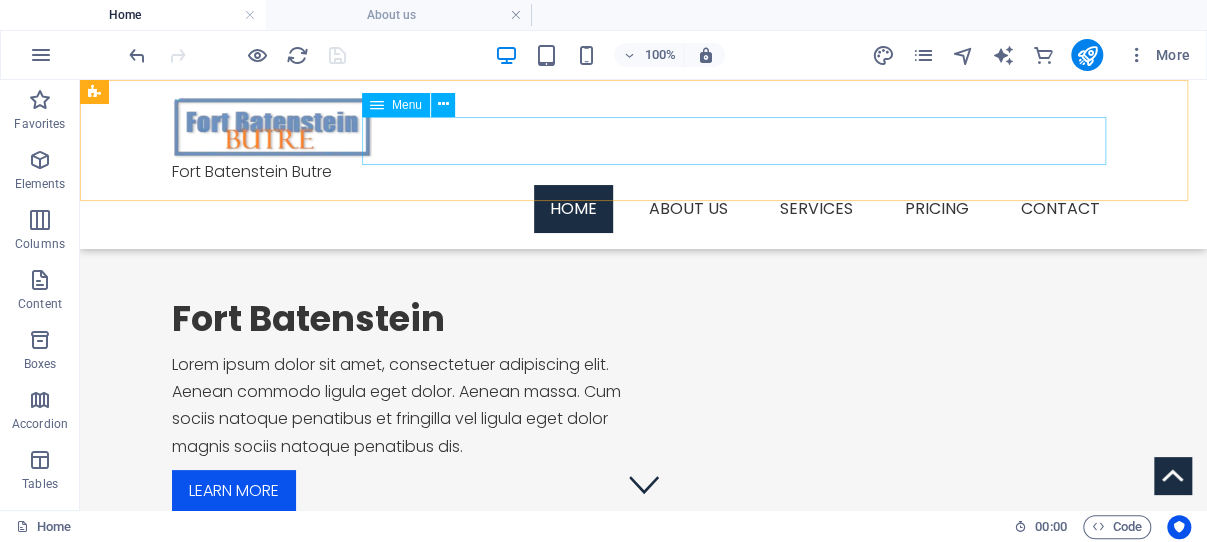 click on "Home About us Services Service Detail Pricing Contact" at bounding box center [644, 209] 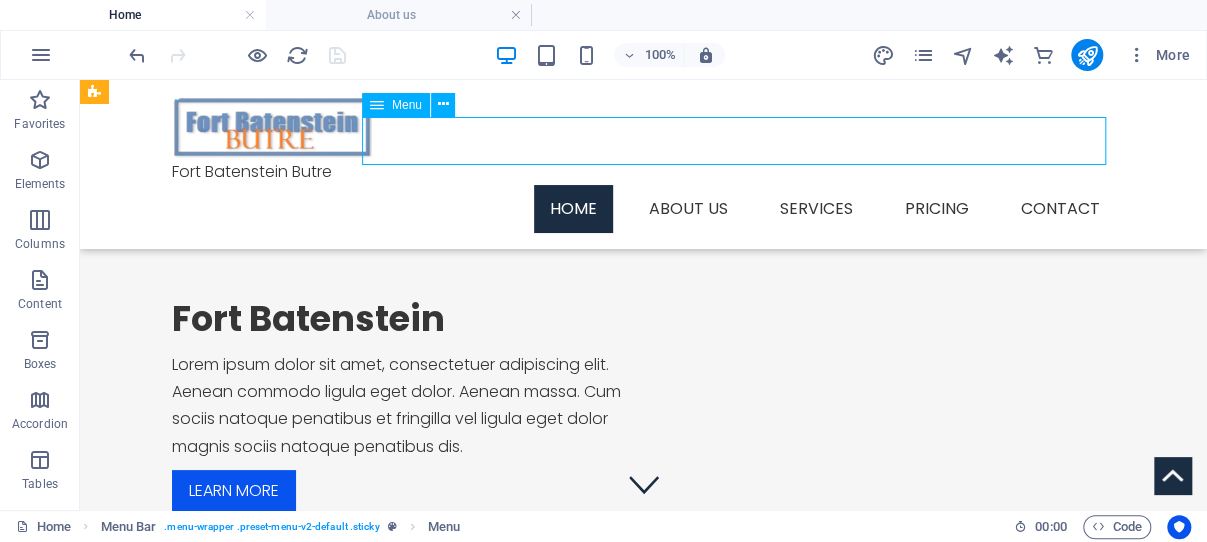 click on "Home About us Services Service Detail Pricing Contact" at bounding box center (644, 209) 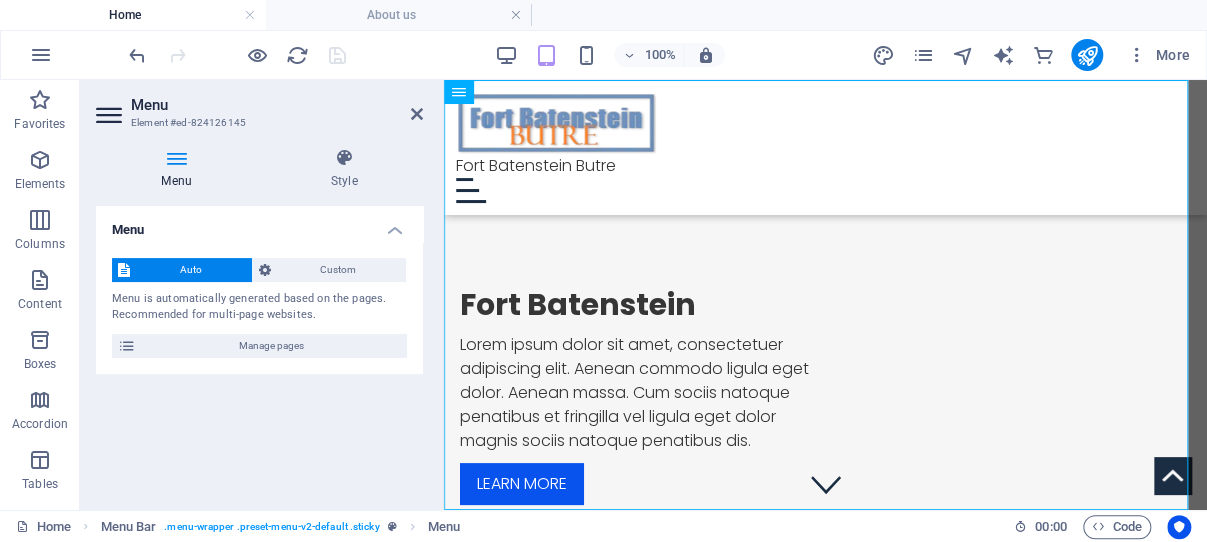 click at bounding box center (176, 158) 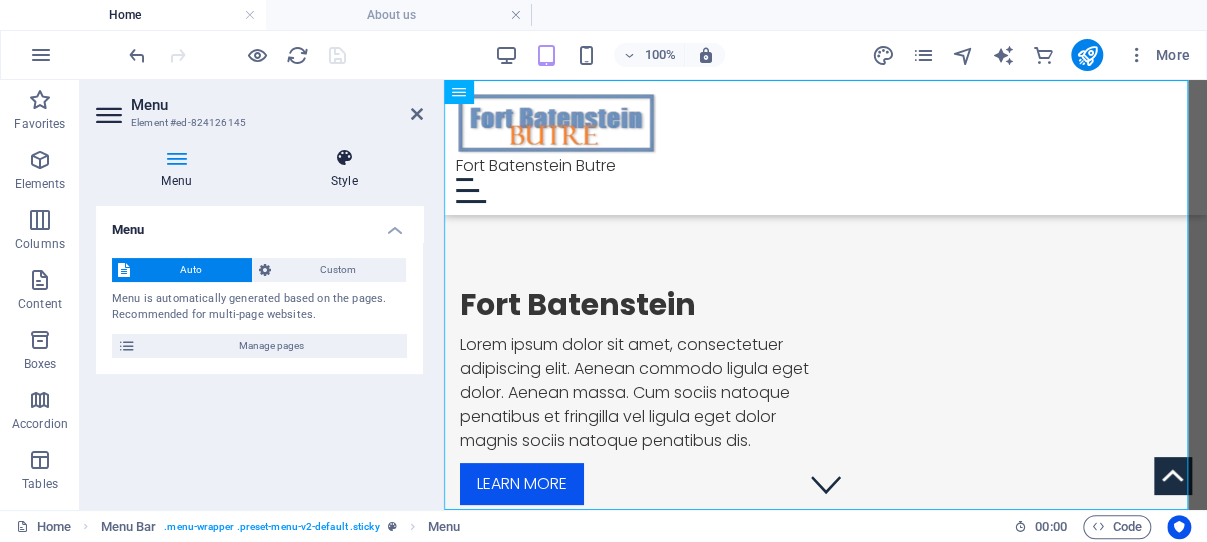 click at bounding box center [344, 158] 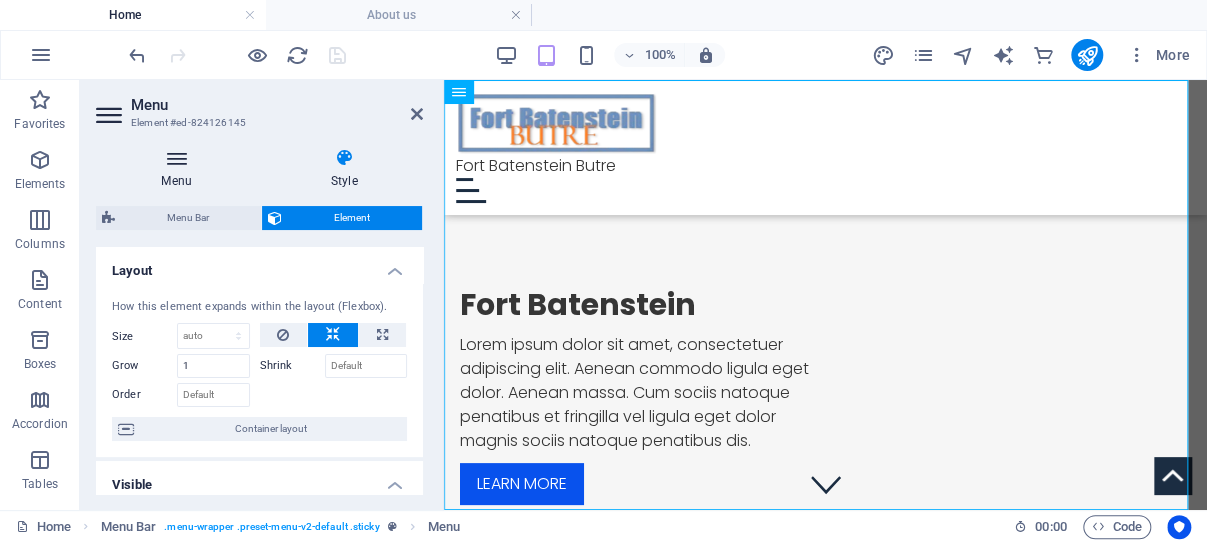 click at bounding box center [176, 158] 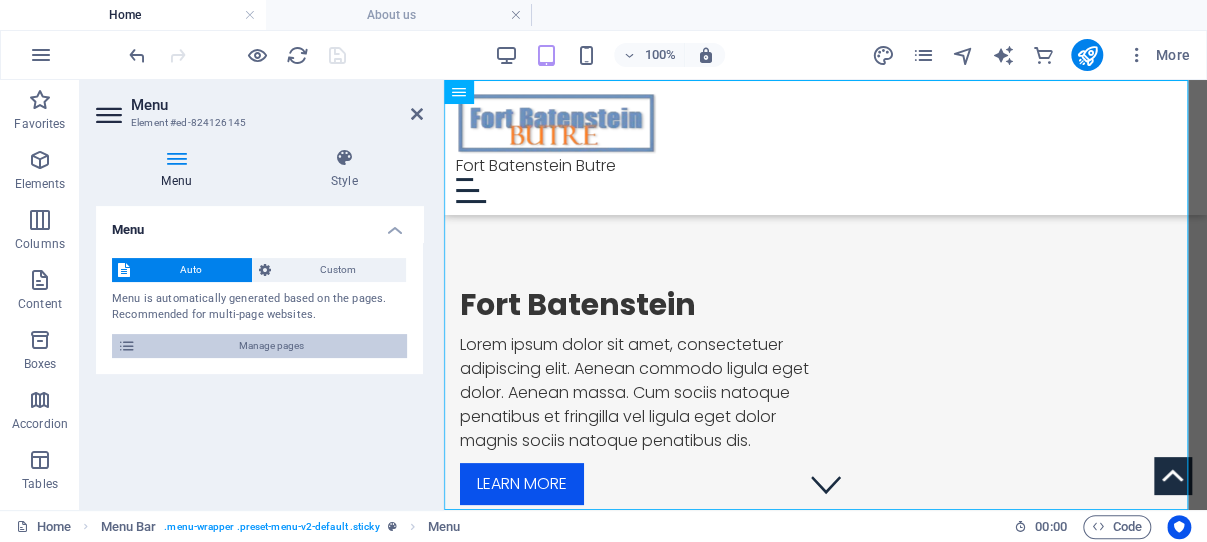click on "Manage pages" at bounding box center (271, 346) 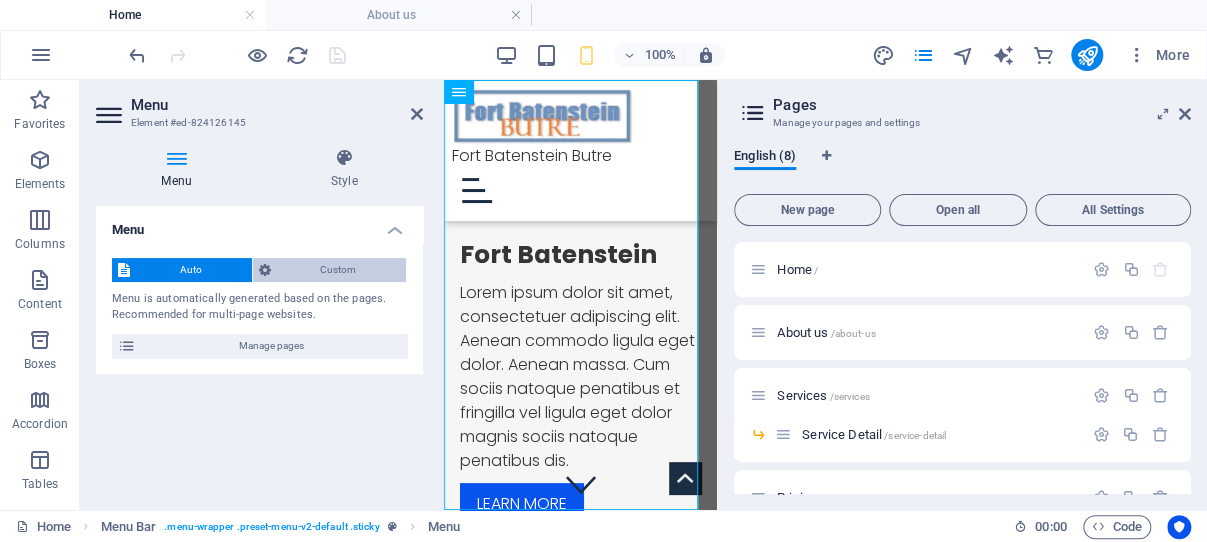 click on "Custom" at bounding box center [339, 270] 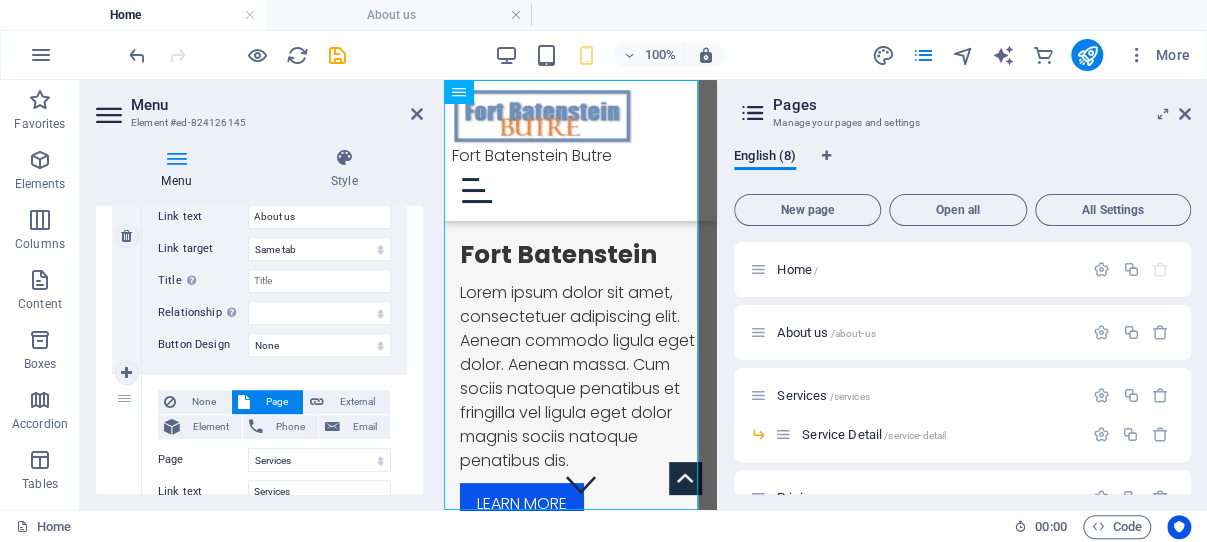 scroll, scrollTop: 477, scrollLeft: 0, axis: vertical 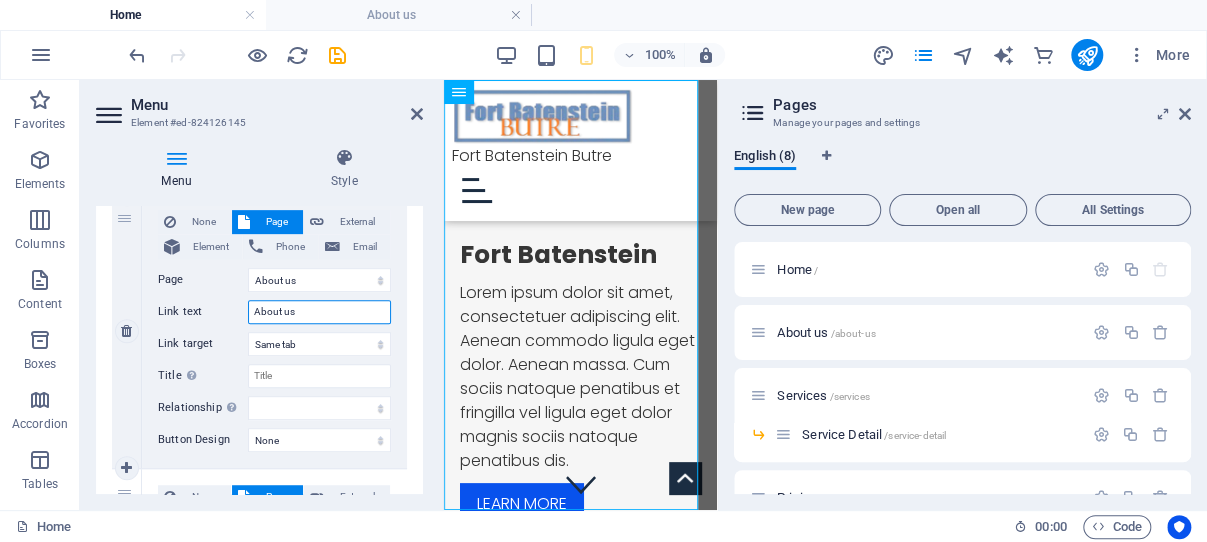 drag, startPoint x: 295, startPoint y: 310, endPoint x: 283, endPoint y: 316, distance: 13.416408 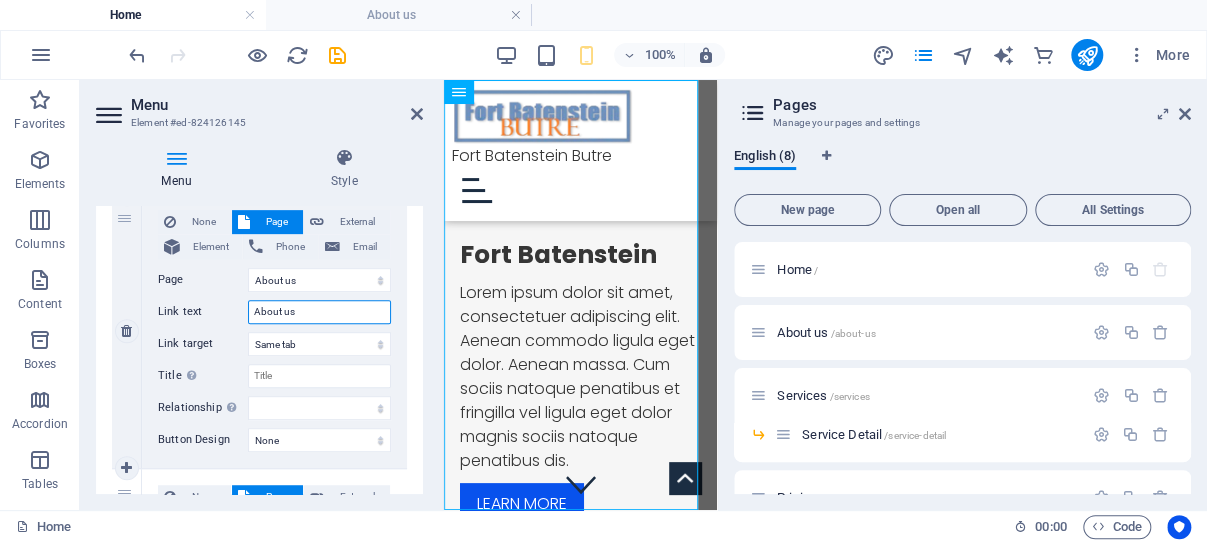 click on "About us" at bounding box center [319, 312] 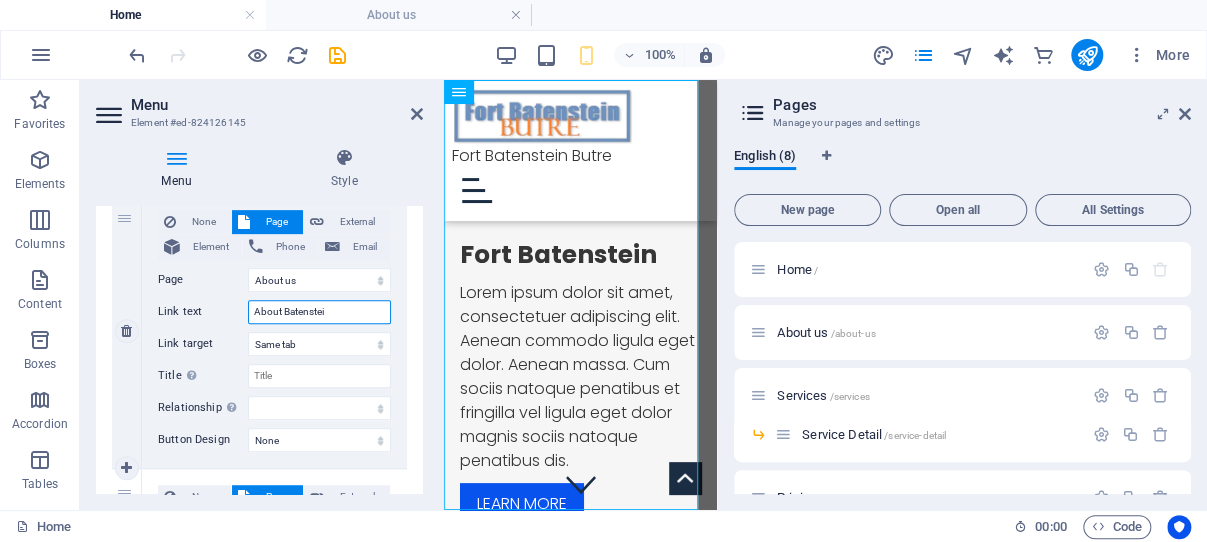 type on "About Batenstein" 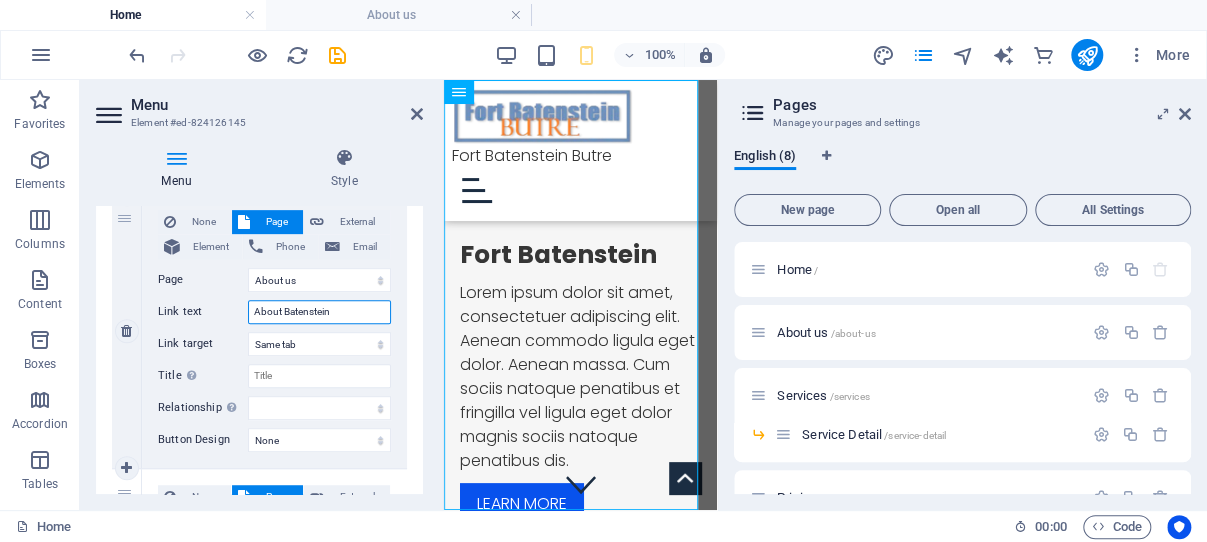 select 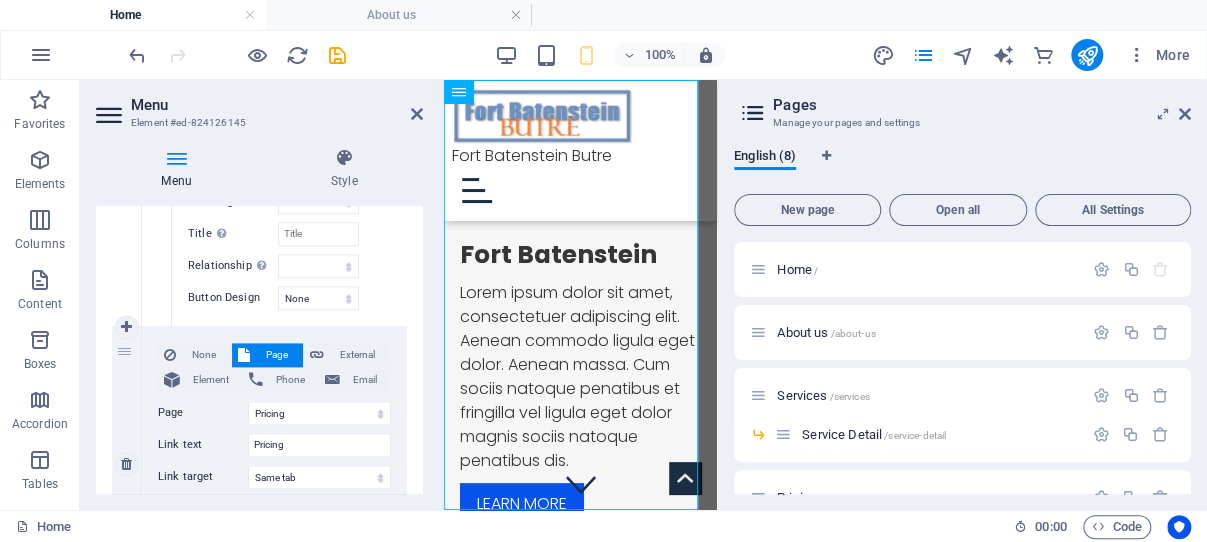 scroll, scrollTop: 1240, scrollLeft: 0, axis: vertical 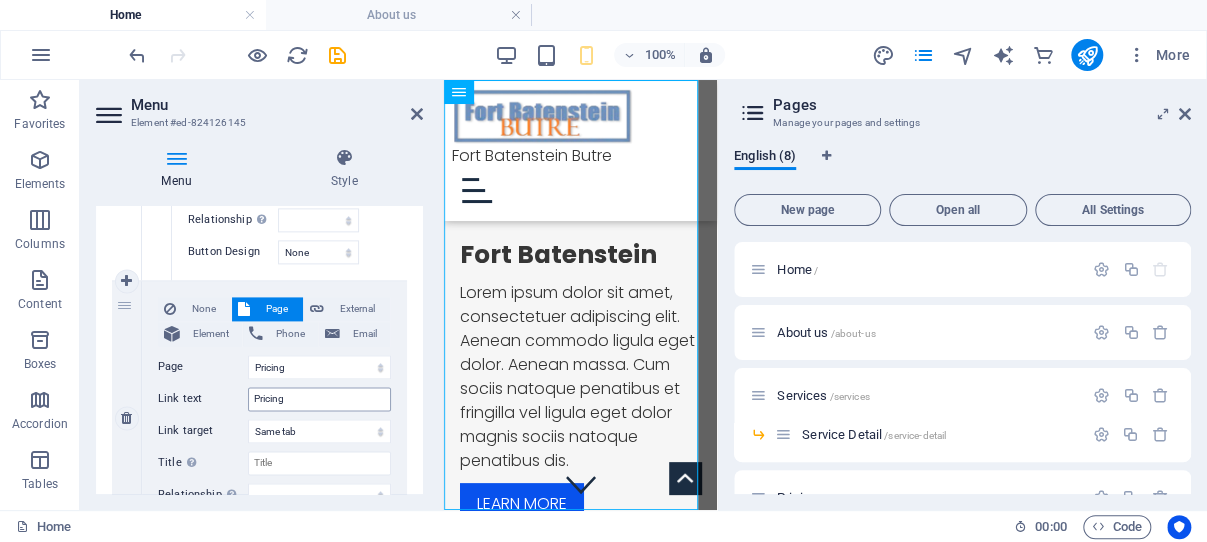 type on "About Batenstein" 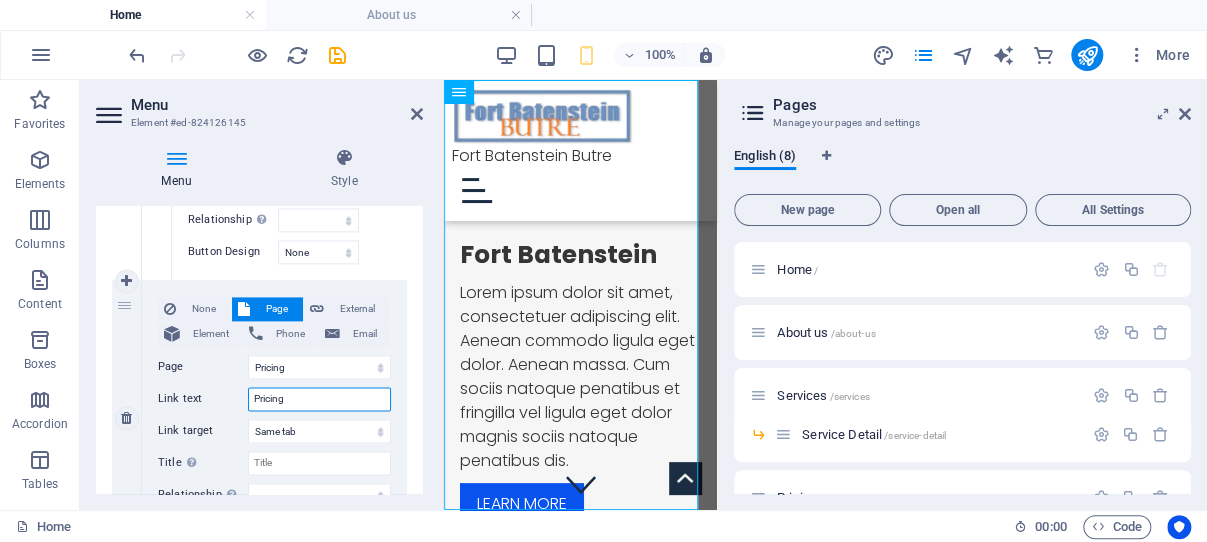 drag, startPoint x: 290, startPoint y: 398, endPoint x: 251, endPoint y: 401, distance: 39.115215 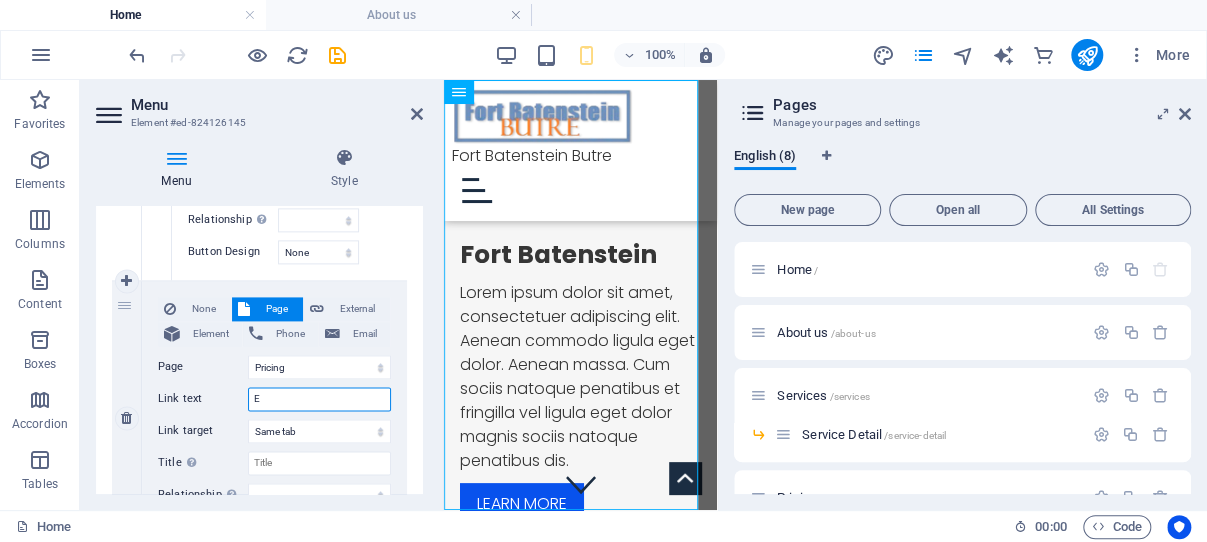 type on "En" 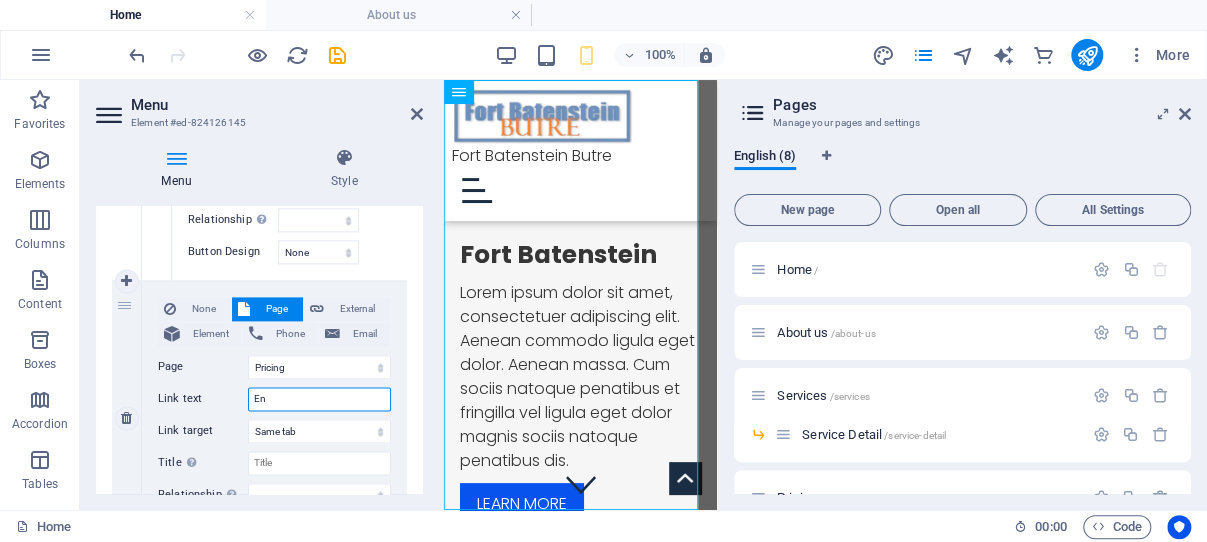 select 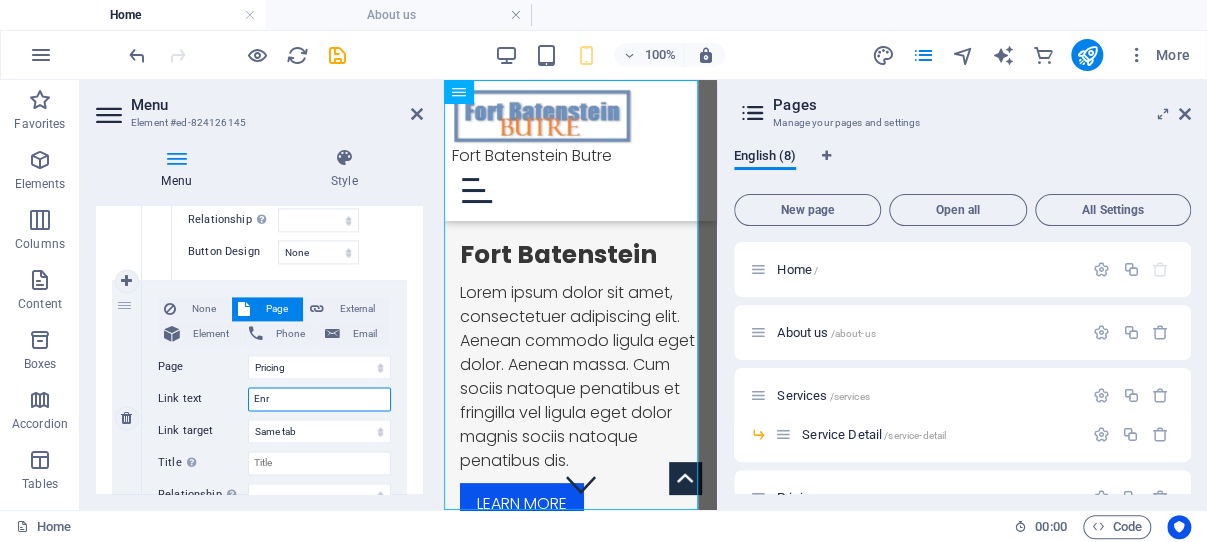 type on "Enra" 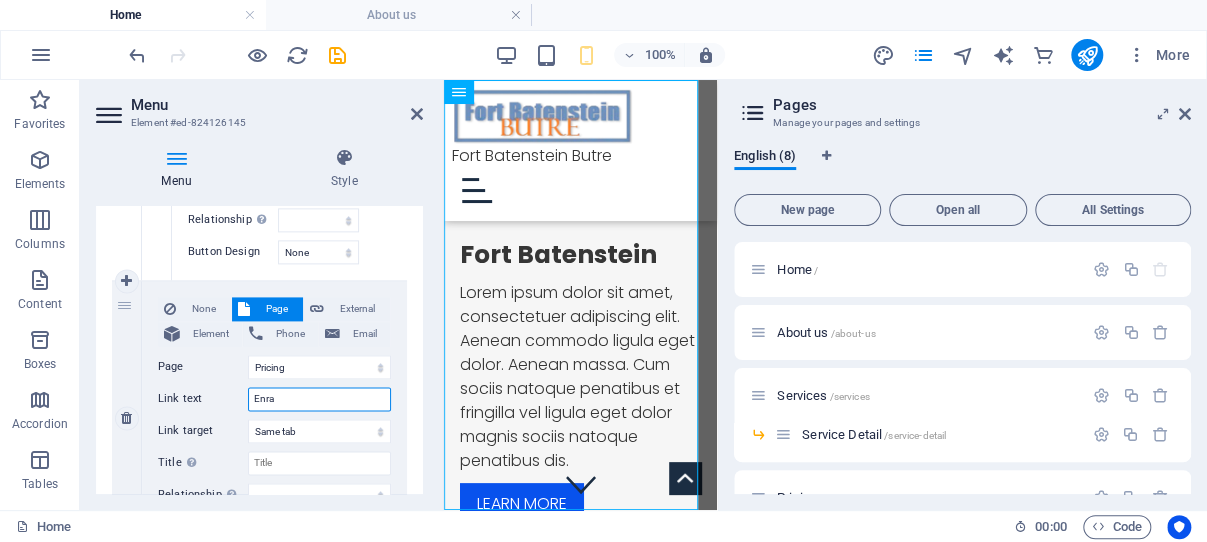 select 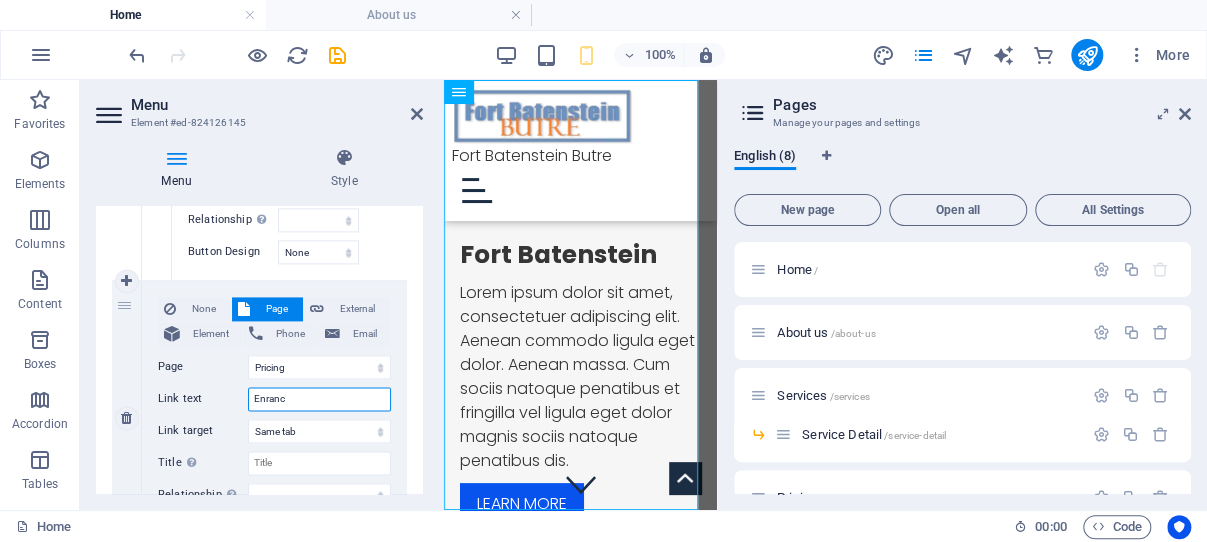 type on "Enrance" 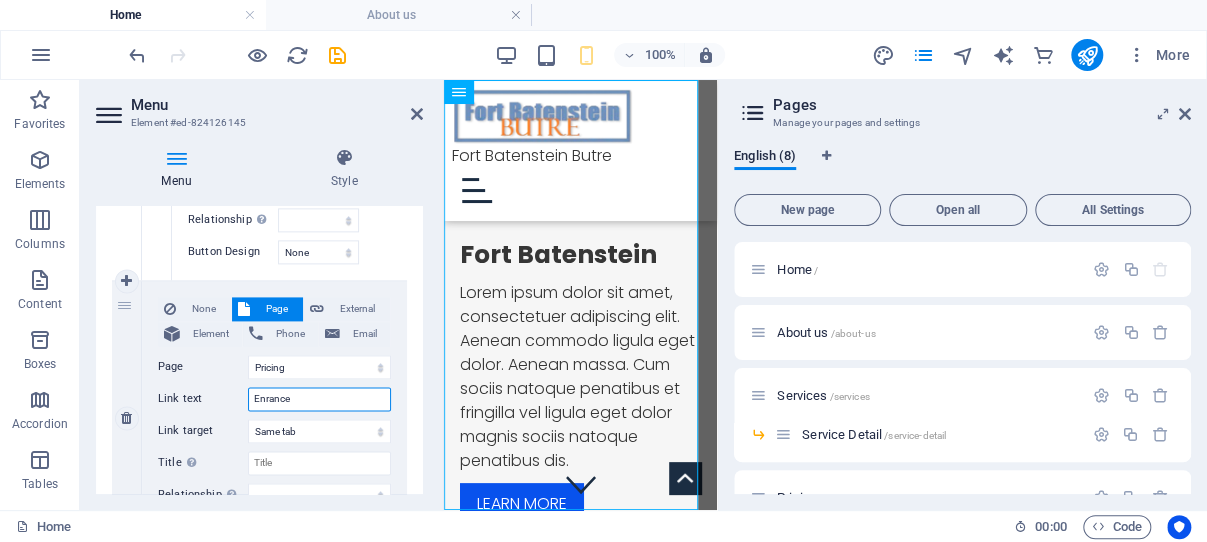 select 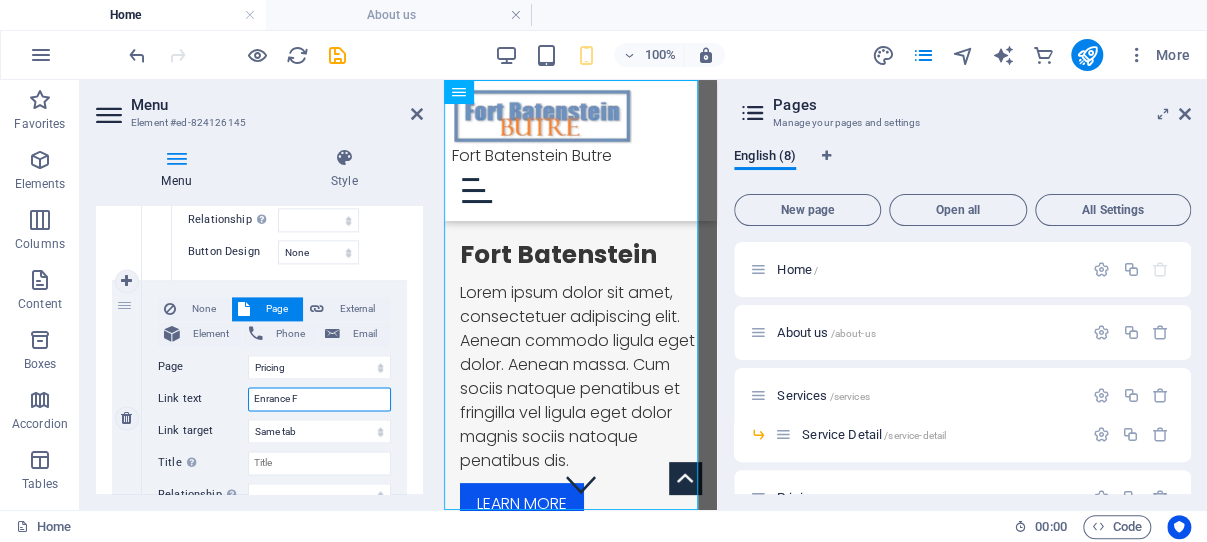 type on "Enrance Fe" 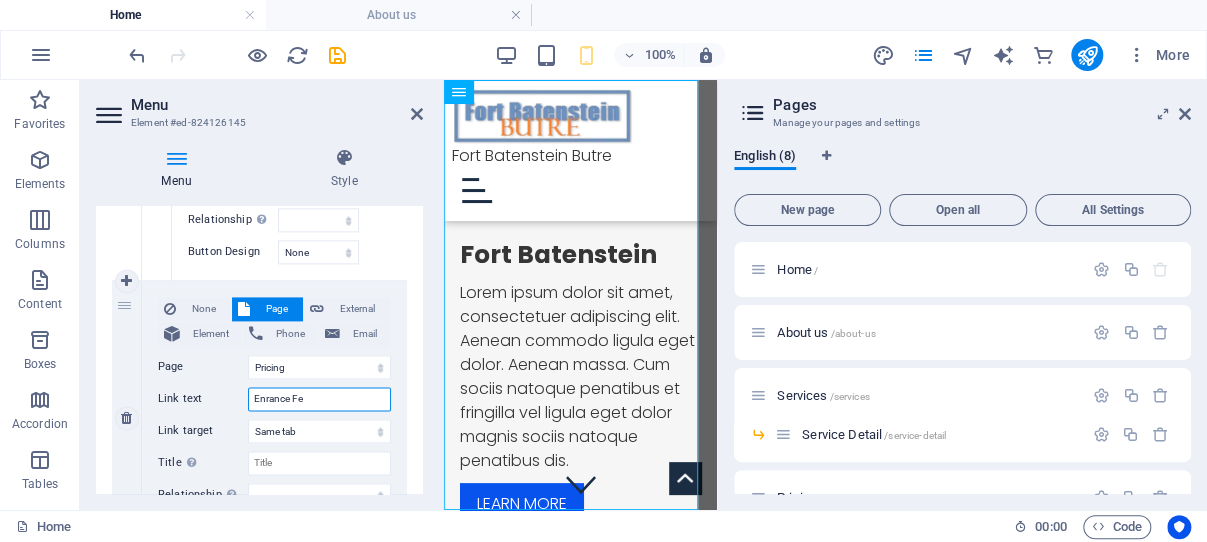 select 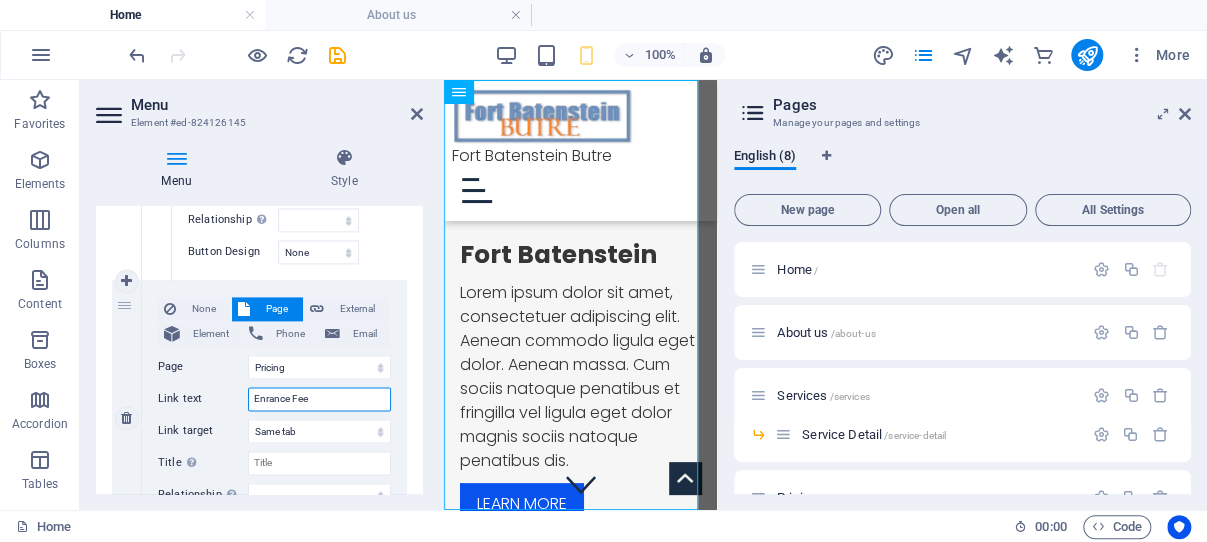 type on "Enrance Fees" 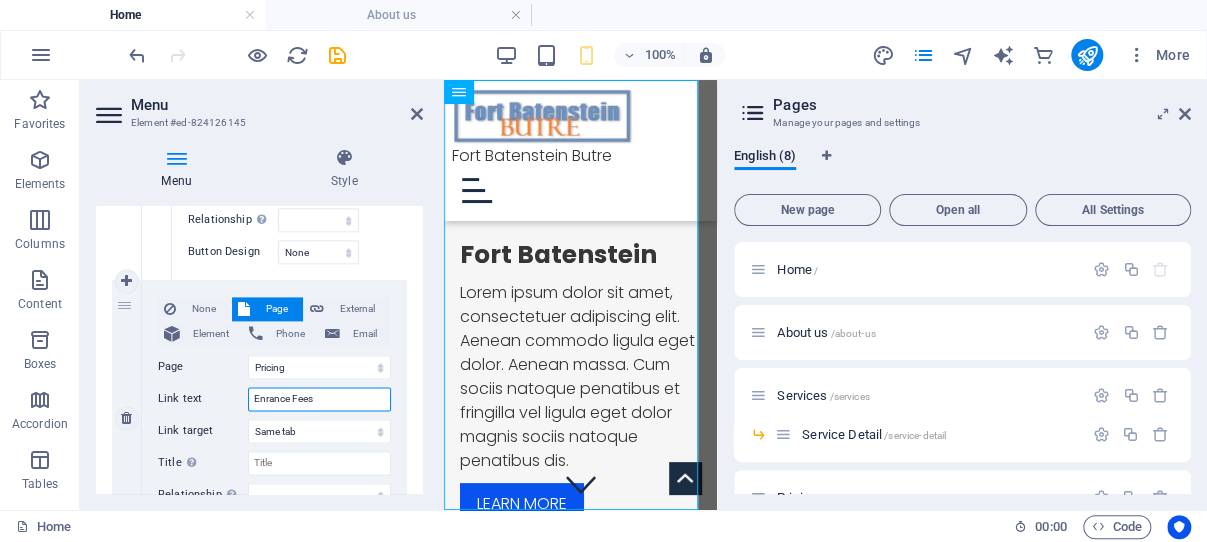 select 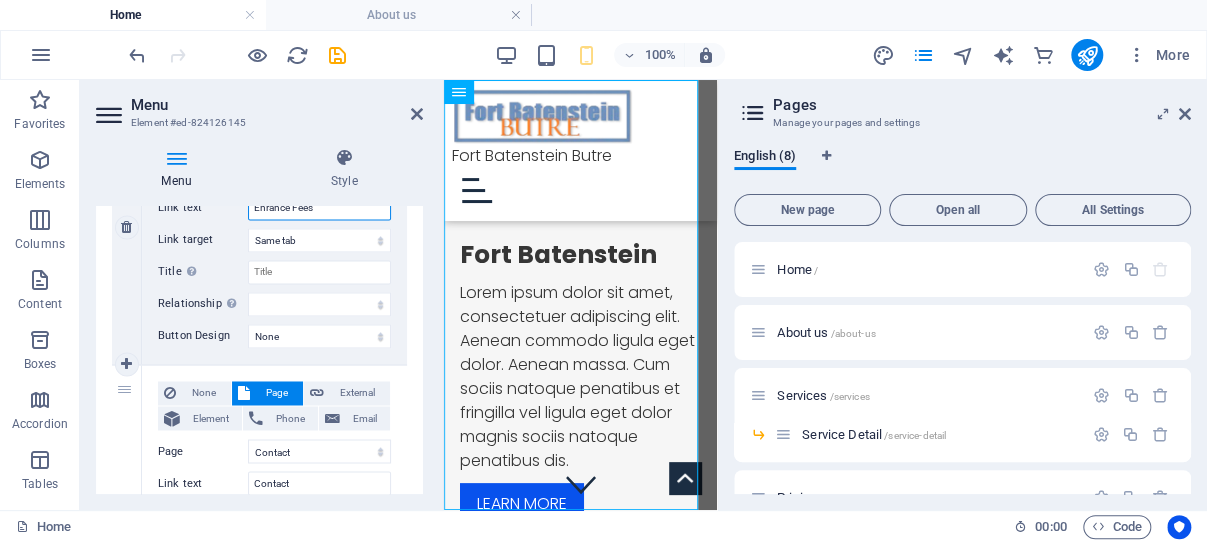 scroll, scrollTop: 1526, scrollLeft: 0, axis: vertical 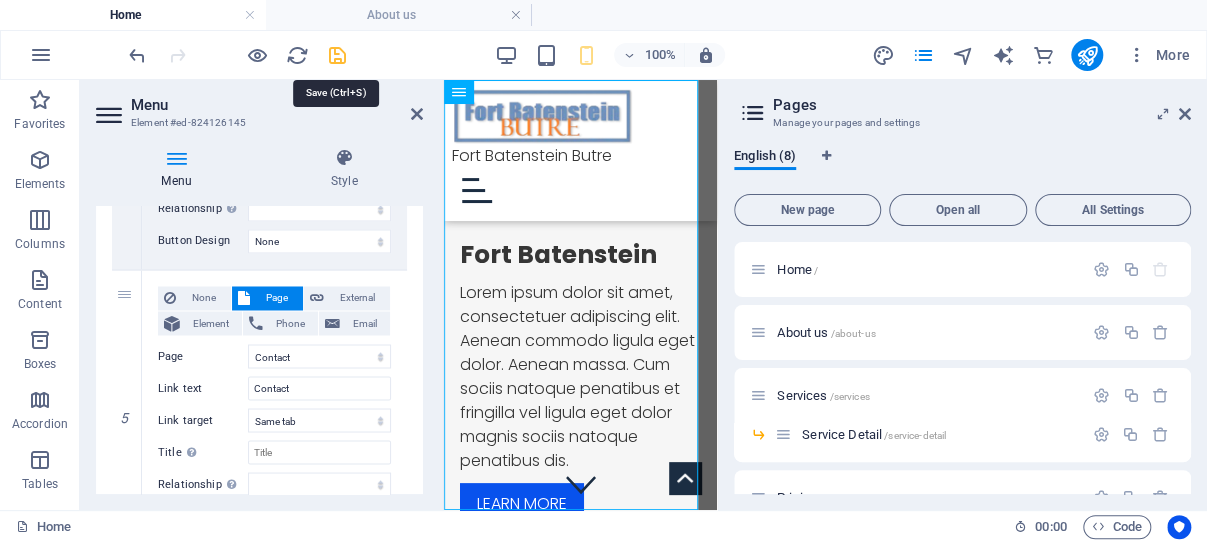 type on "Enrance Fees" 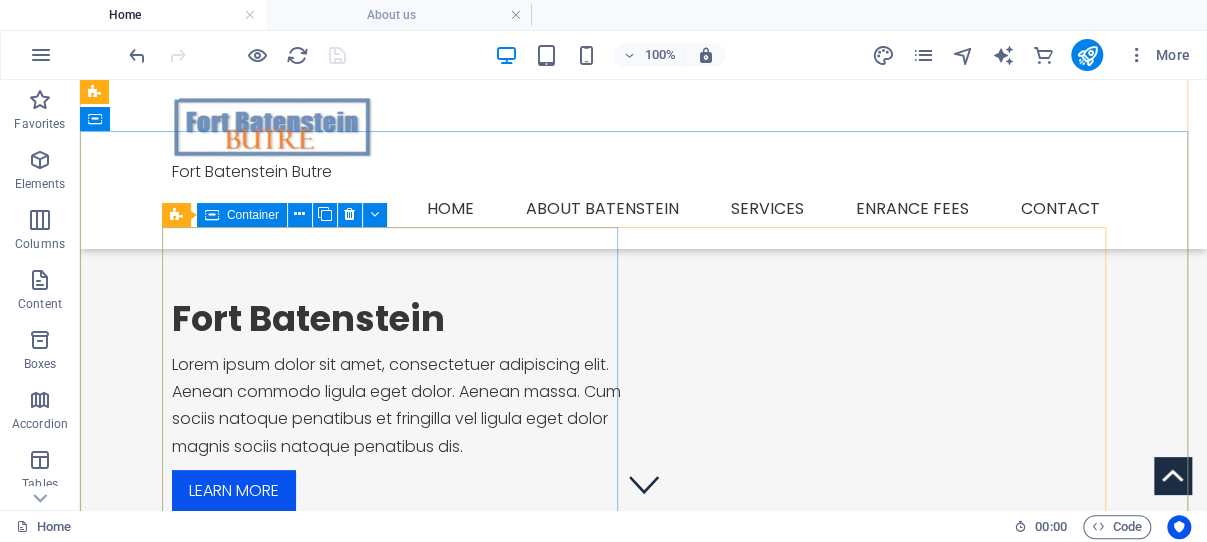 scroll, scrollTop: 106, scrollLeft: 0, axis: vertical 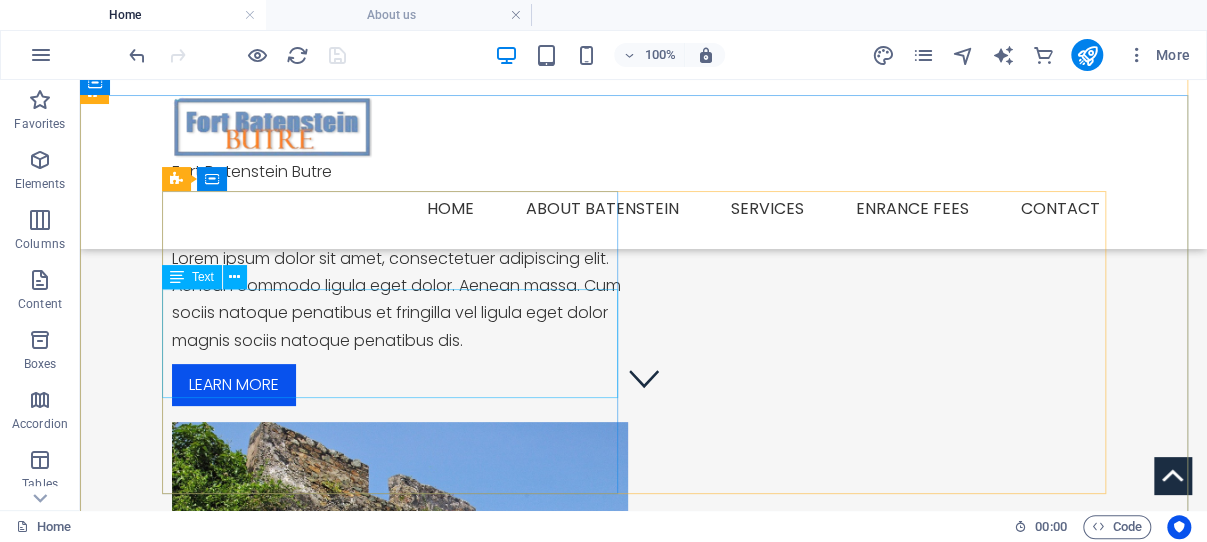click on "Lorem ipsum dolor sit amet, consectetuer adipiscing elit. Aenean commodo ligula eget dolor. Aenean massa. Cum sociis natoque penatibus et fringilla vel ligula eget dolor magnis sociis natoque penatibus dis." at bounding box center (400, 299) 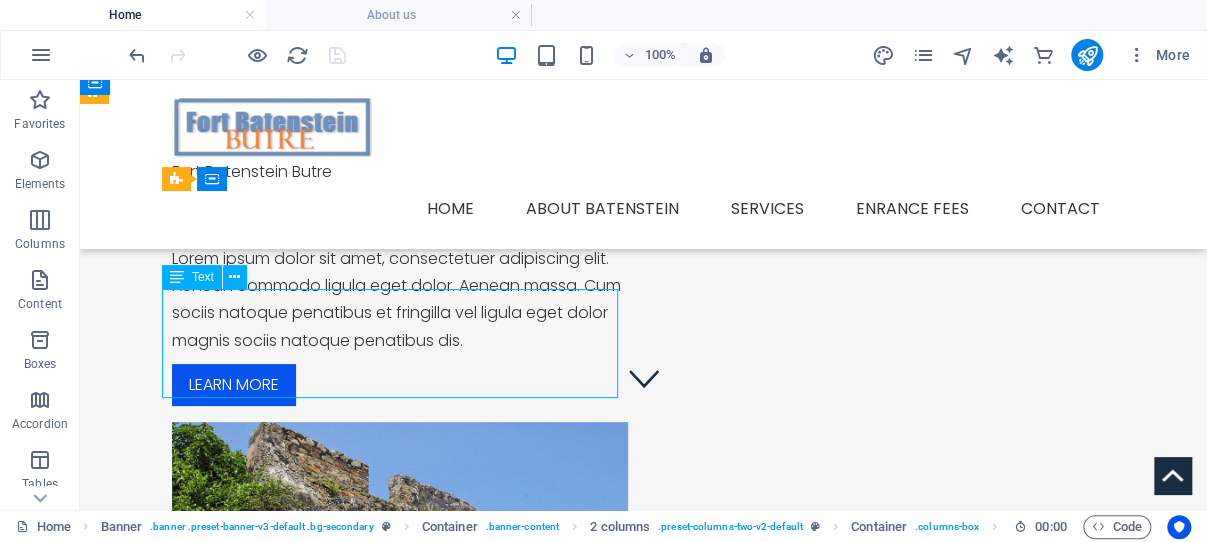 click on "Lorem ipsum dolor sit amet, consectetuer adipiscing elit. Aenean commodo ligula eget dolor. Aenean massa. Cum sociis natoque penatibus et fringilla vel ligula eget dolor magnis sociis natoque penatibus dis." at bounding box center (400, 299) 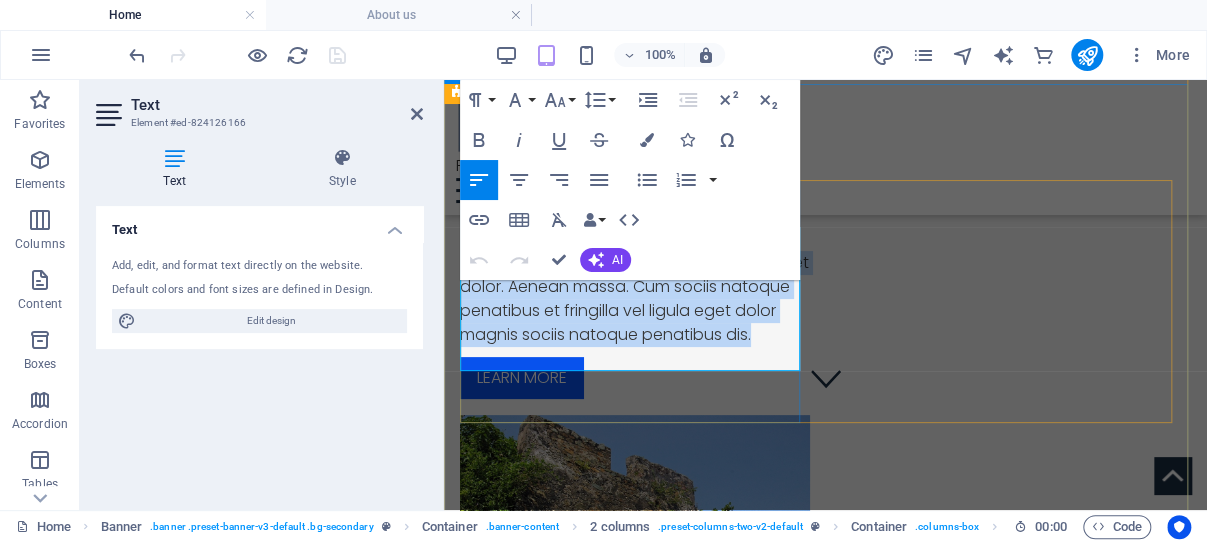 drag, startPoint x: 587, startPoint y: 356, endPoint x: 460, endPoint y: 287, distance: 144.53374 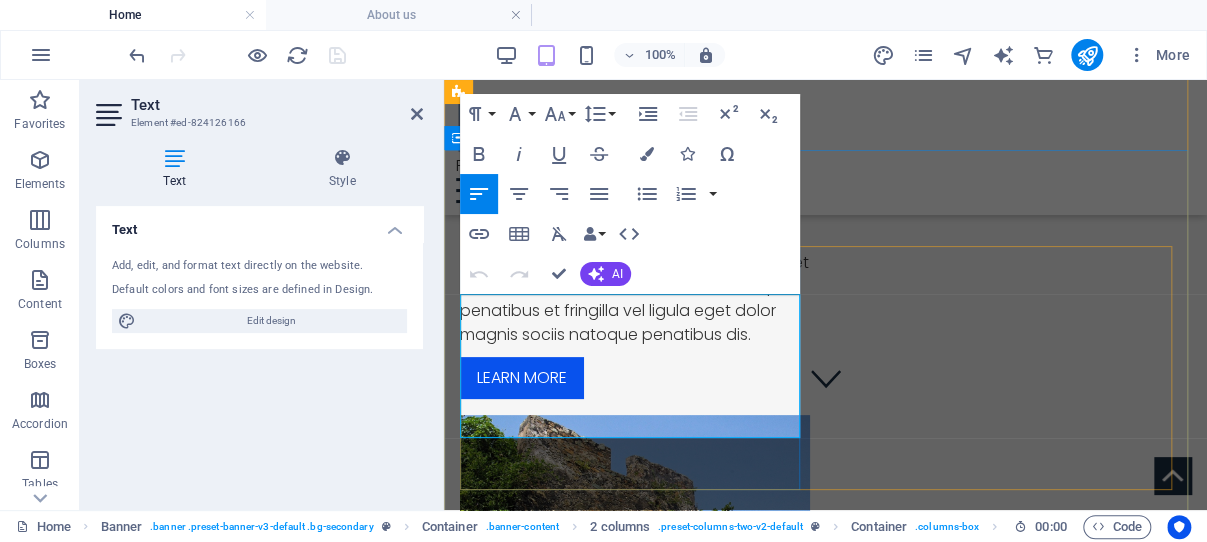 scroll, scrollTop: 0, scrollLeft: 0, axis: both 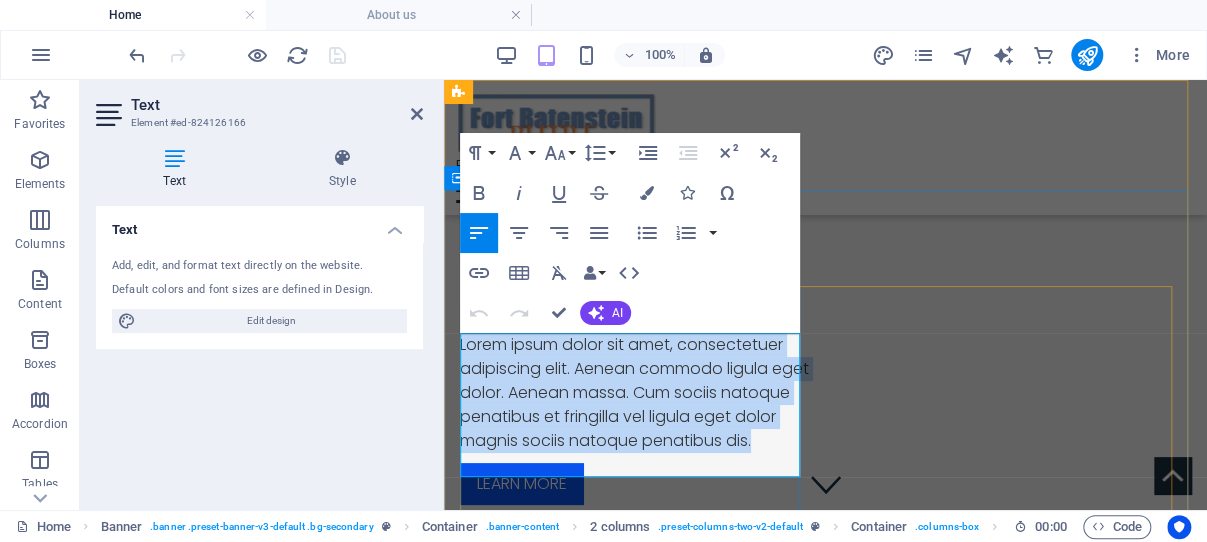 drag, startPoint x: 551, startPoint y: 436, endPoint x: 460, endPoint y: 345, distance: 128.69344 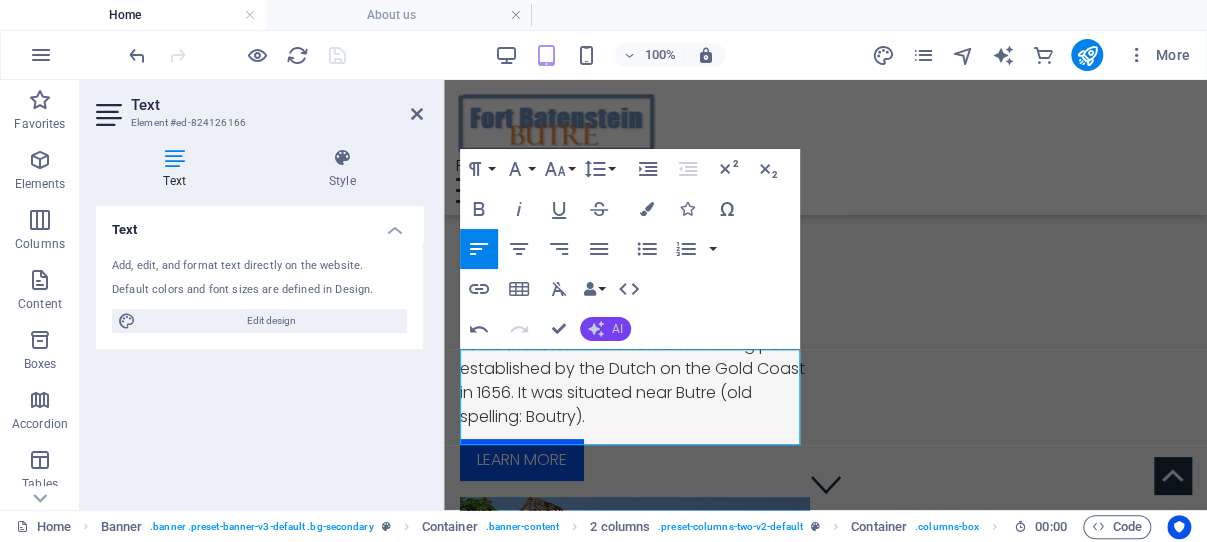 click on "AI" at bounding box center [605, 329] 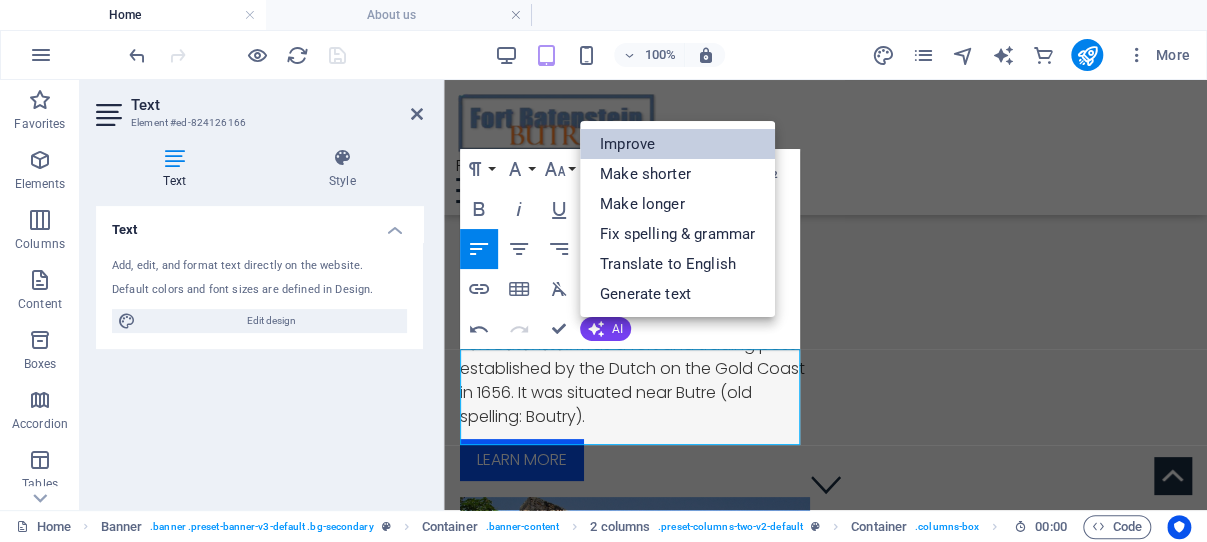 click on "Improve" at bounding box center [677, 144] 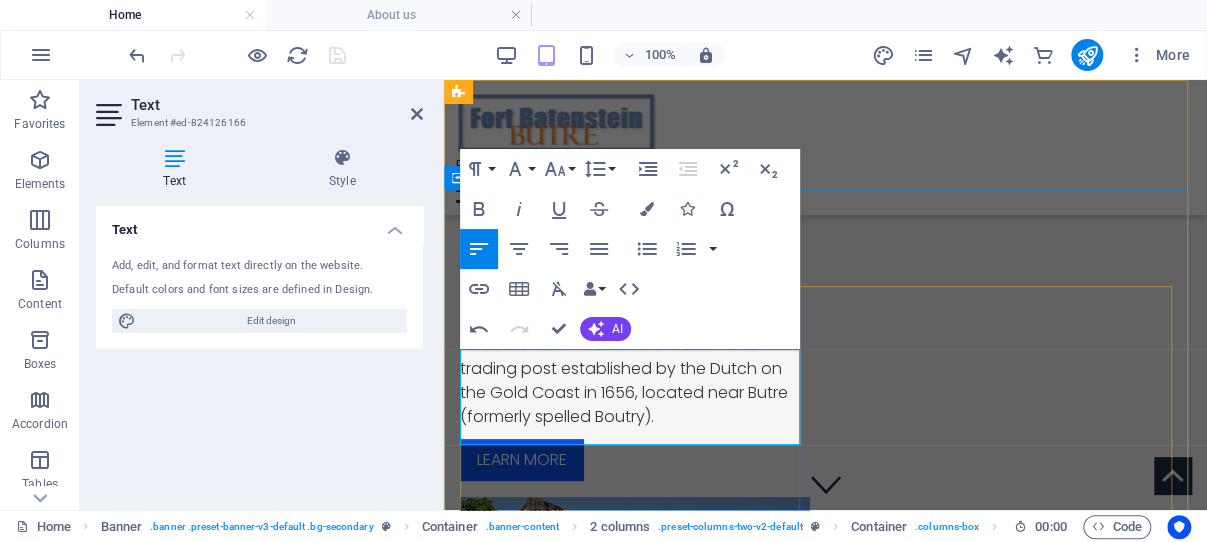 type 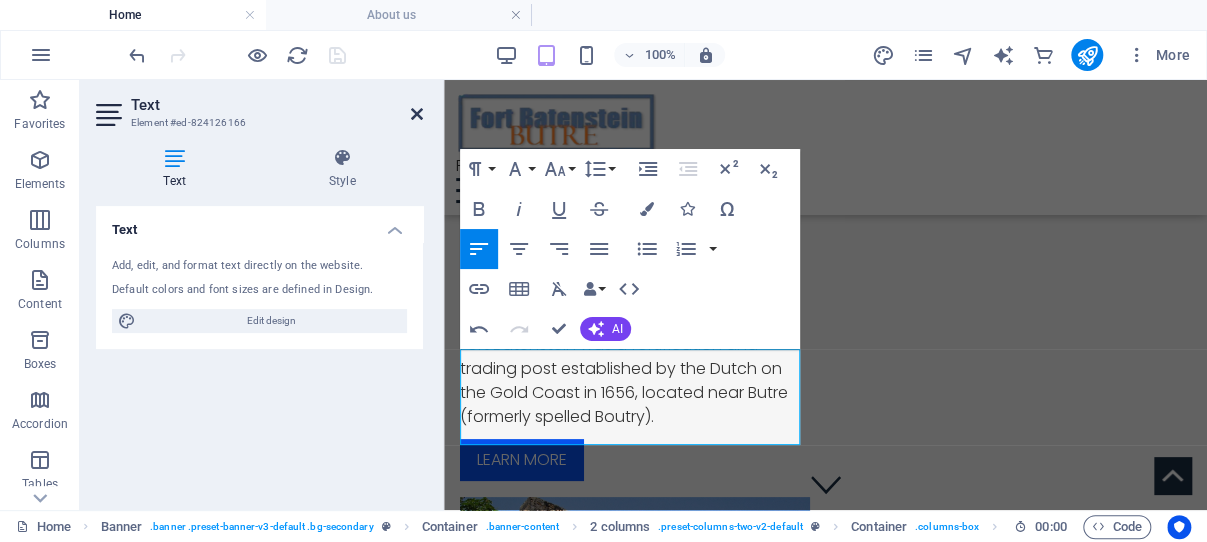 drag, startPoint x: 414, startPoint y: 109, endPoint x: 325, endPoint y: 39, distance: 113.22986 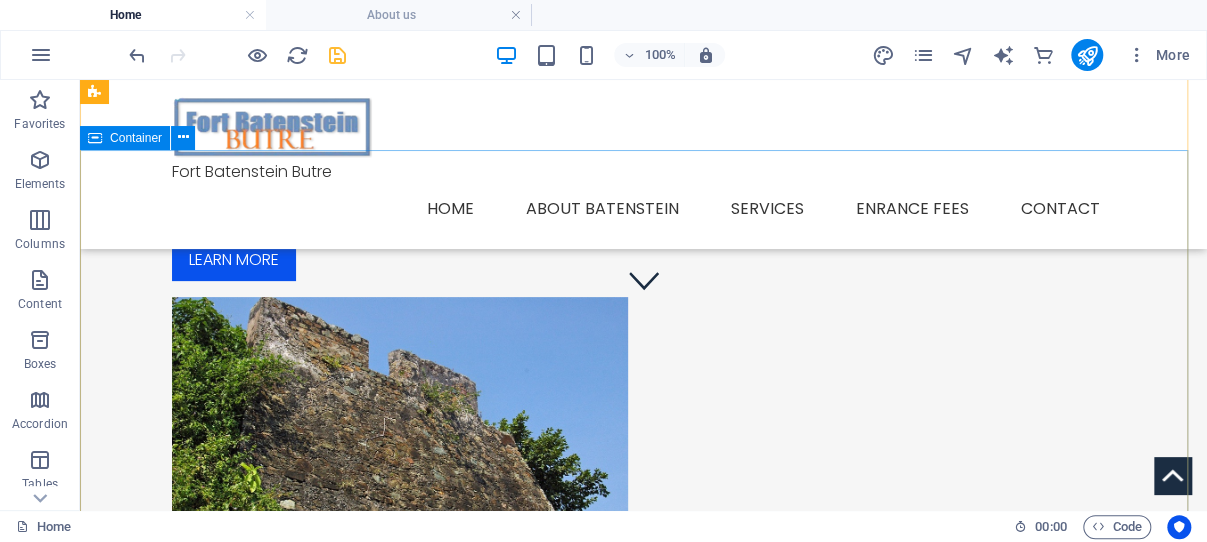 scroll, scrollTop: 0, scrollLeft: 0, axis: both 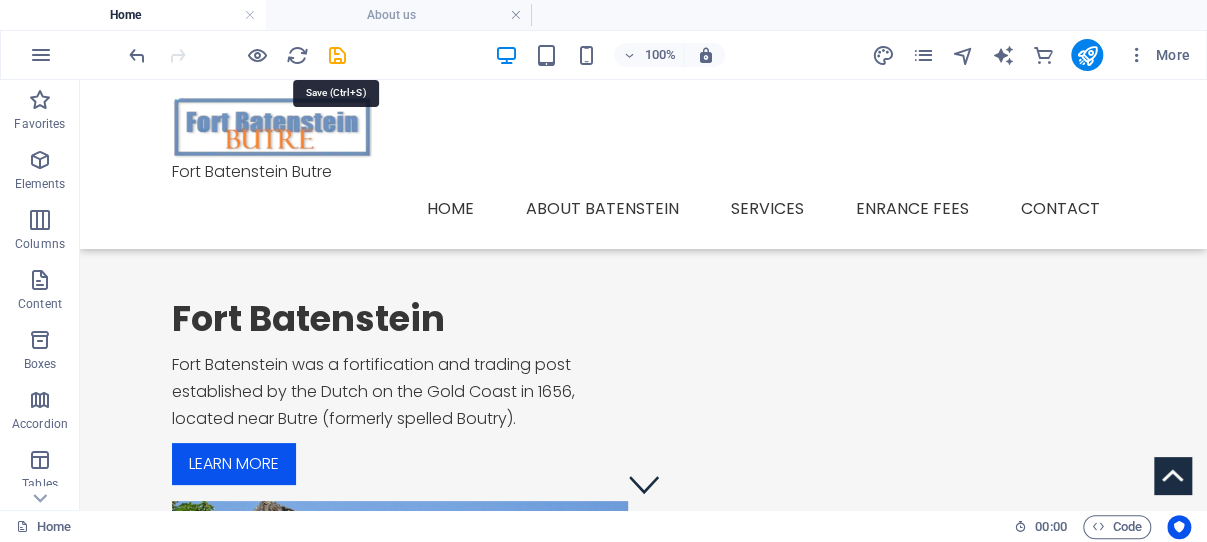 drag, startPoint x: 338, startPoint y: 54, endPoint x: 323, endPoint y: 80, distance: 30.016663 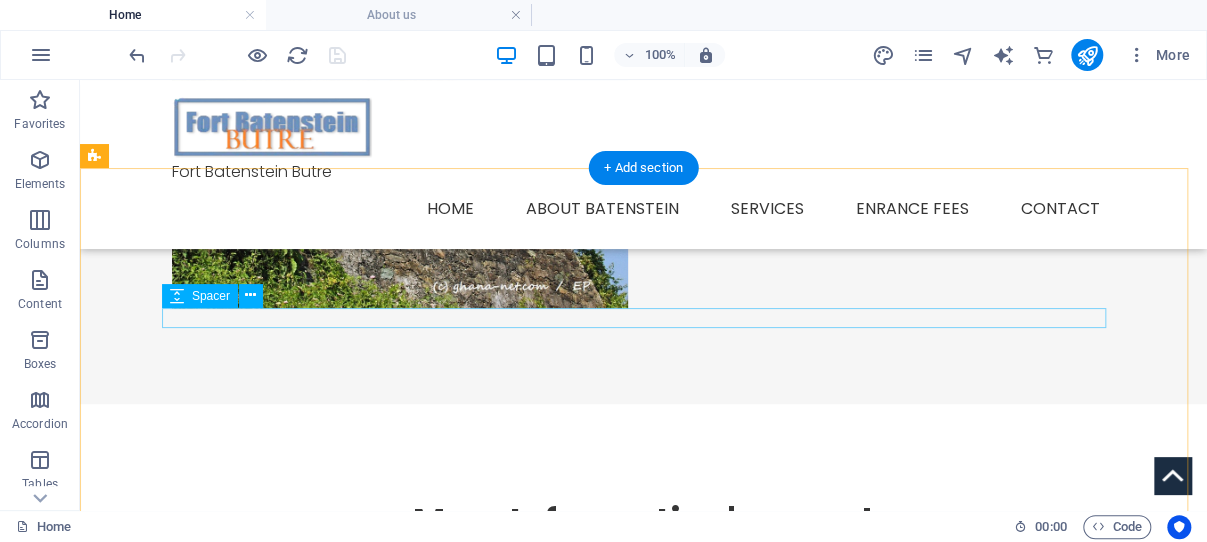 scroll, scrollTop: 530, scrollLeft: 0, axis: vertical 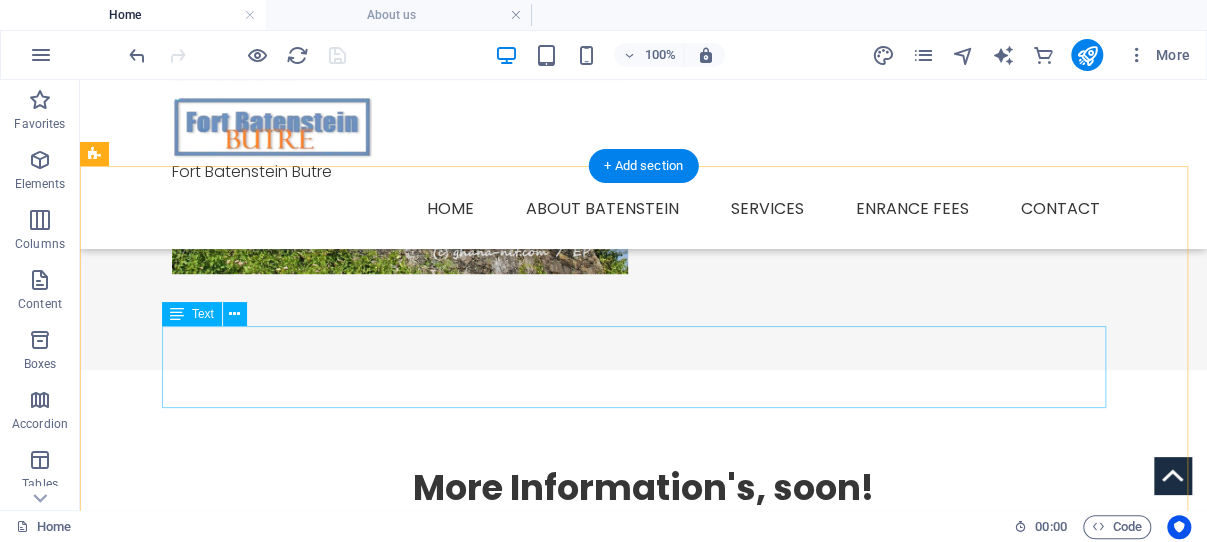 click on "Lorem ipsum dolor sit amet, consectetuer adipiscing elit. Aenean commodo ligula eget dolor. Aenean massa. Cum sociis natoque penatibus et magnis dis parturient montes, nascetur ridiculus mus. Donec quam felis, ultricies nec, pellentesque eu, pretium quis, sem. Nulla consequat massa quis enim. Donec pede justo, fringilla vel." at bounding box center [644, 571] 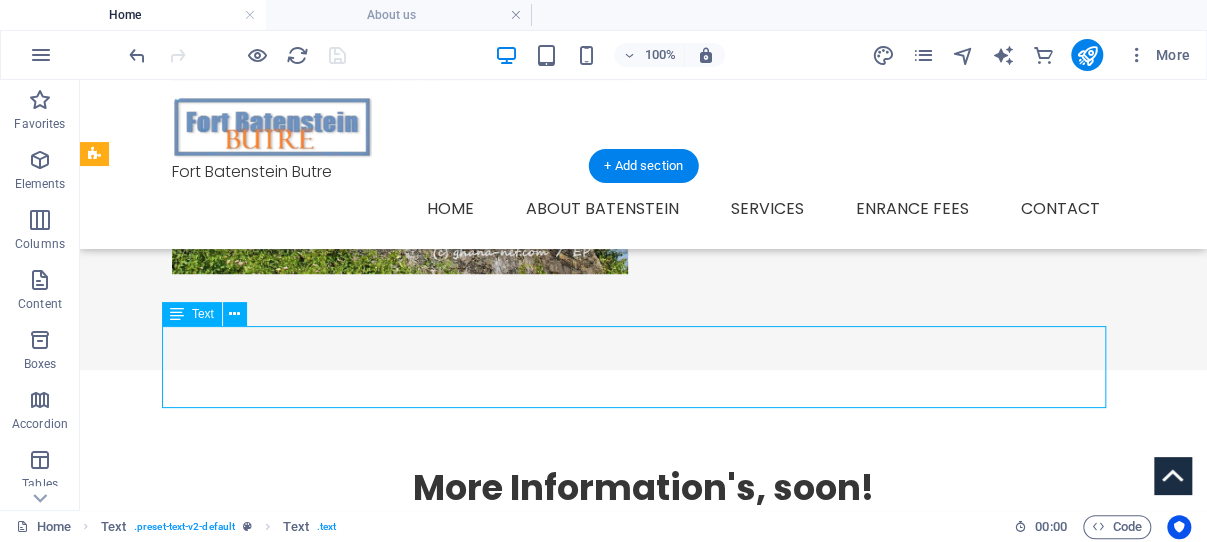 click on "Lorem ipsum dolor sit amet, consectetuer adipiscing elit. Aenean commodo ligula eget dolor. Aenean massa. Cum sociis natoque penatibus et magnis dis parturient montes, nascetur ridiculus mus. Donec quam felis, ultricies nec, pellentesque eu, pretium quis, sem. Nulla consequat massa quis enim. Donec pede justo, fringilla vel." at bounding box center (644, 571) 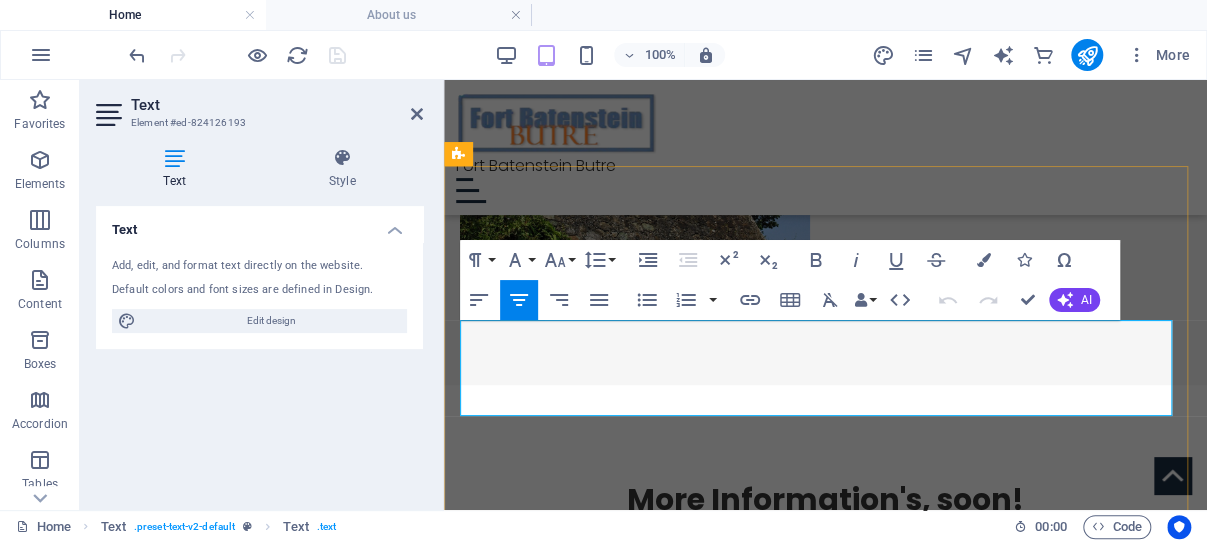 scroll, scrollTop: 441, scrollLeft: 0, axis: vertical 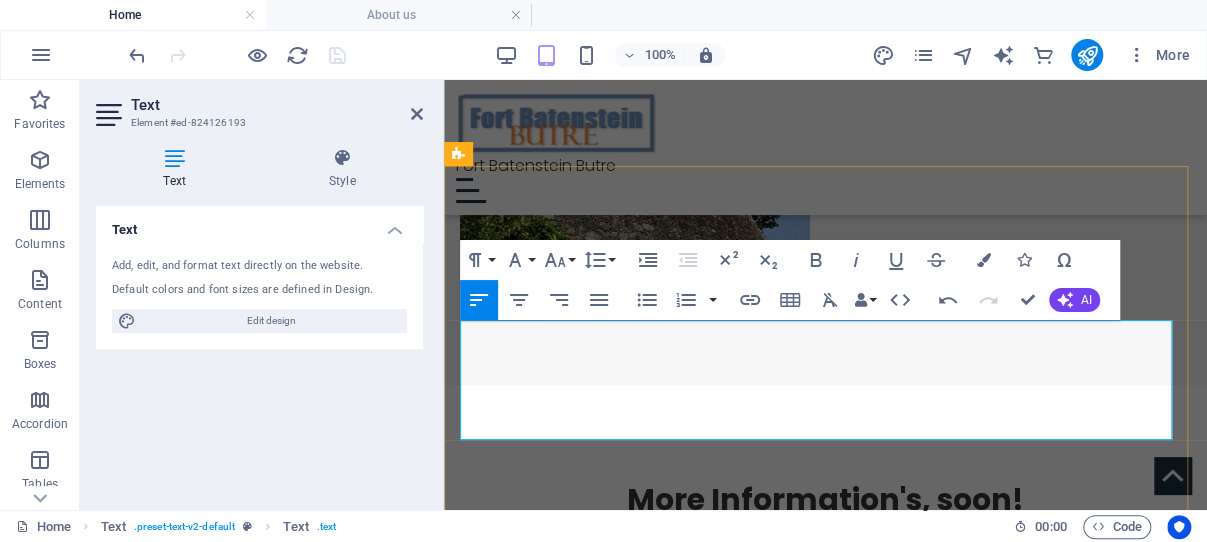 drag, startPoint x: 732, startPoint y: 400, endPoint x: 646, endPoint y: 398, distance: 86.023254 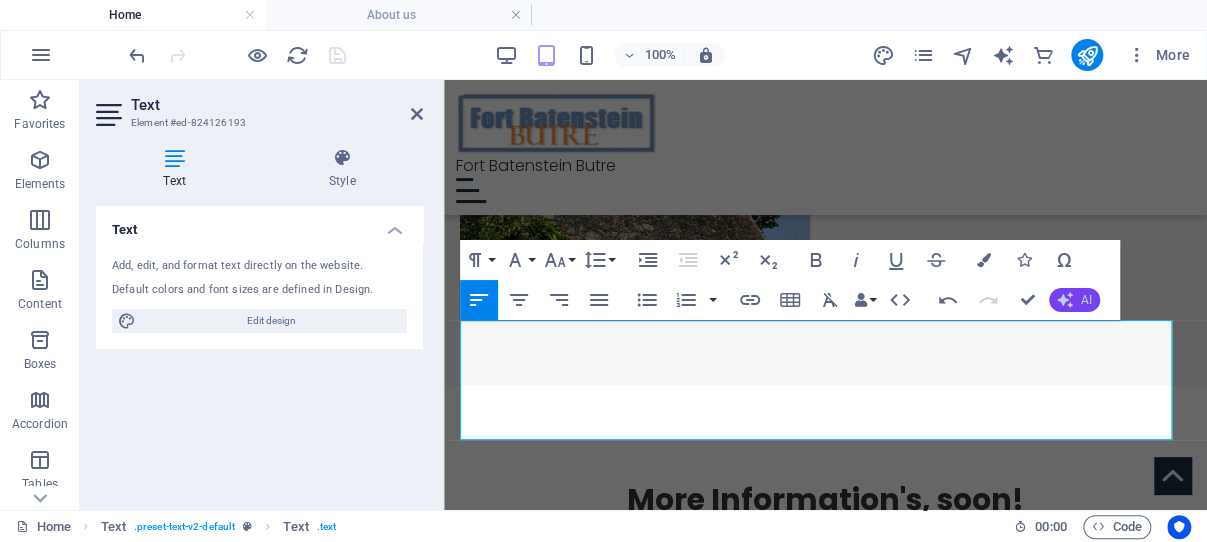 click 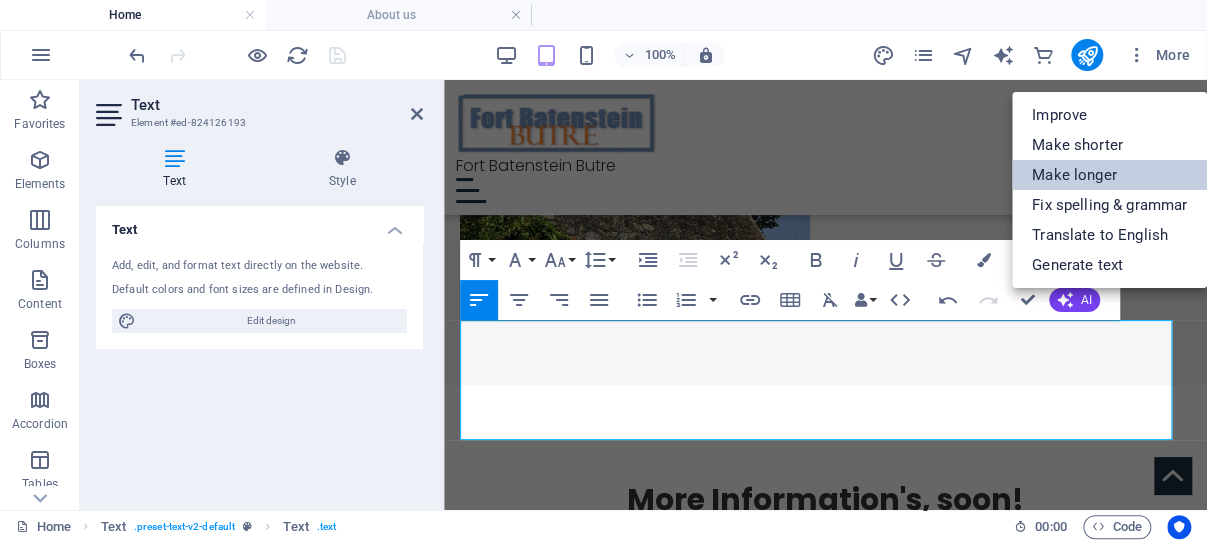 drag, startPoint x: 1078, startPoint y: 170, endPoint x: 607, endPoint y: 130, distance: 472.69547 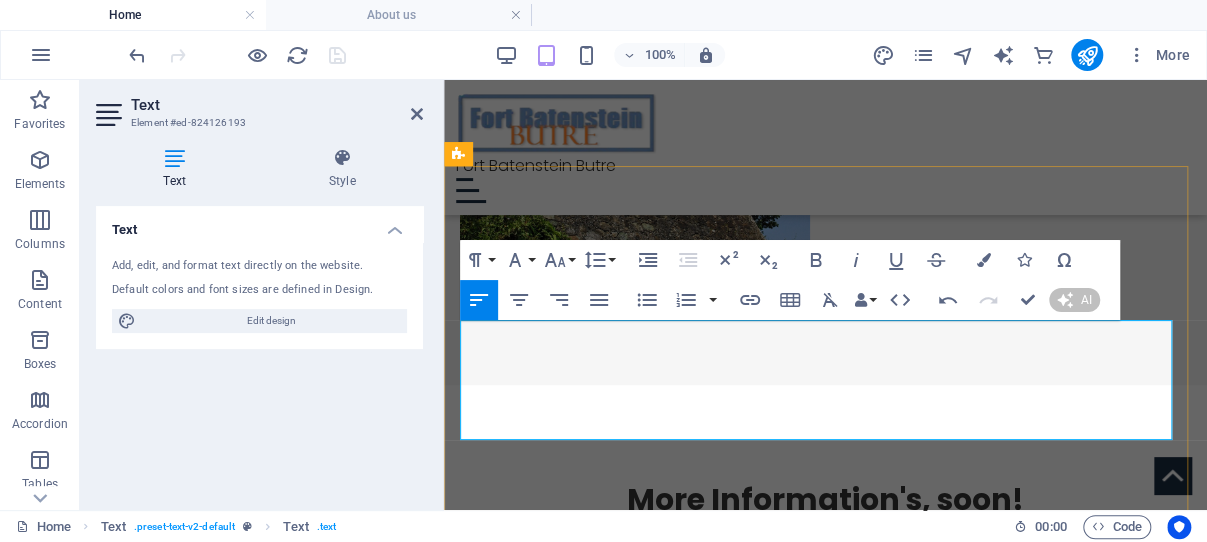 type 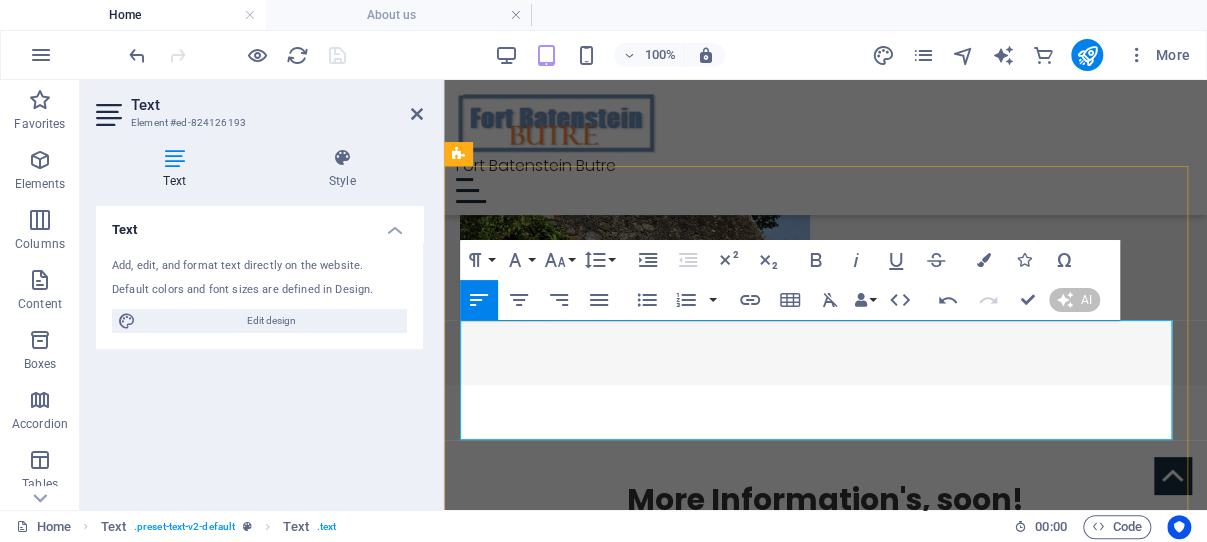 scroll, scrollTop: 515, scrollLeft: 0, axis: vertical 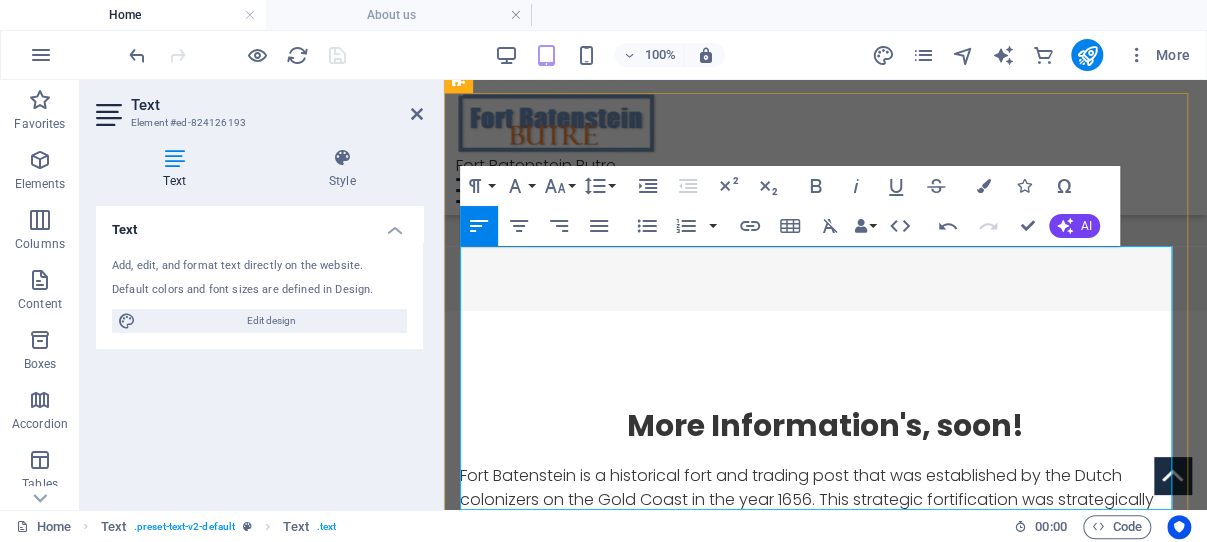 click on "Fort Batenstein is a historical fort and trading post that was established by the Dutch colonizers on the Gold Coast in the year 1656. This strategic fortification was strategically located near the coastal village of Butre, which facilitated trade and interaction in the region. Over the years, Fort Batenstein played a significant role in the trade dynamics of the area, serving as a pivotal center for commerce and cultural exchange. However, in 1872, the fort, along with the entire Dutch Gold Coast, was ceded to Britain, marking a significant shift in colonial powers in the region. Notably, it was at this fort where the Treaty of Butre was officially signed on 27 August 1656, an important agreement between the Dutch and the Ahanta people, further highlighting the historical significance of this site. Today, visitors can find Fort Batenstein located at the following address: R3FM+P46, Butre." at bounding box center [825, 584] 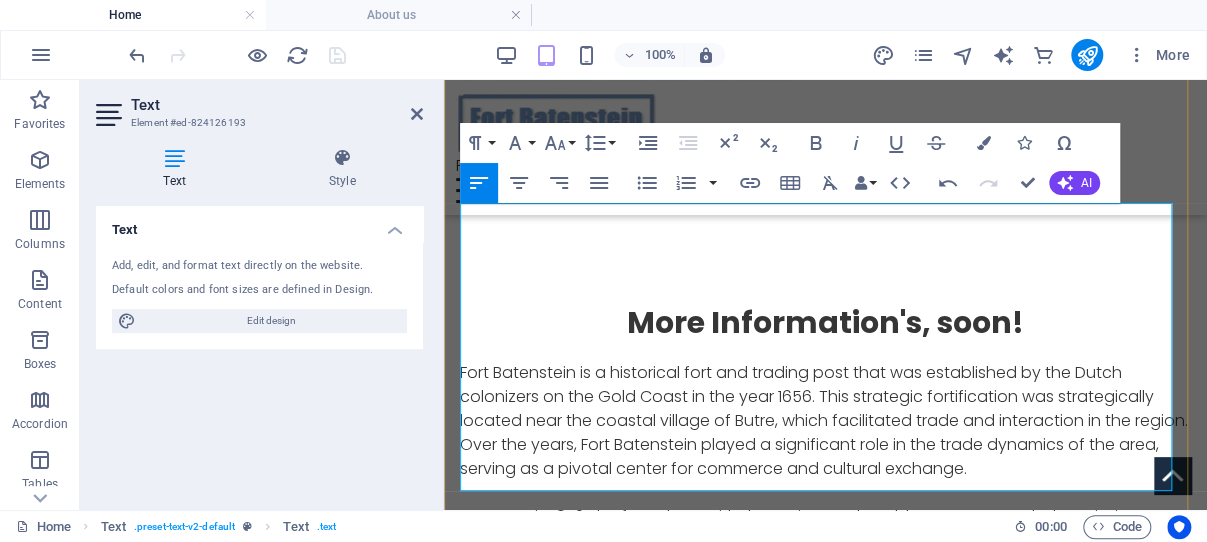 scroll, scrollTop: 727, scrollLeft: 0, axis: vertical 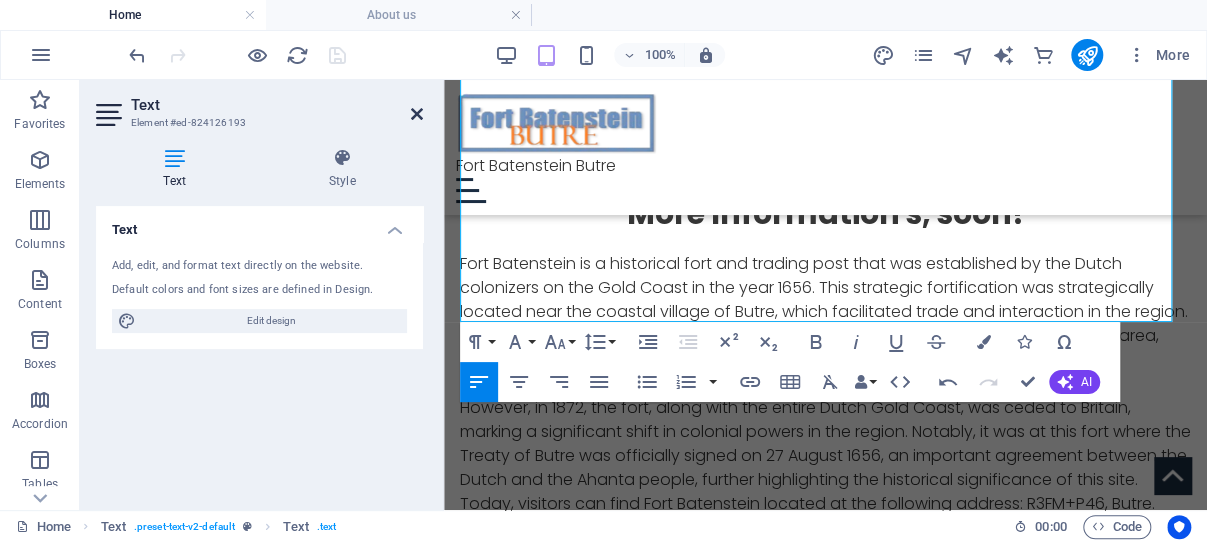 click at bounding box center [417, 114] 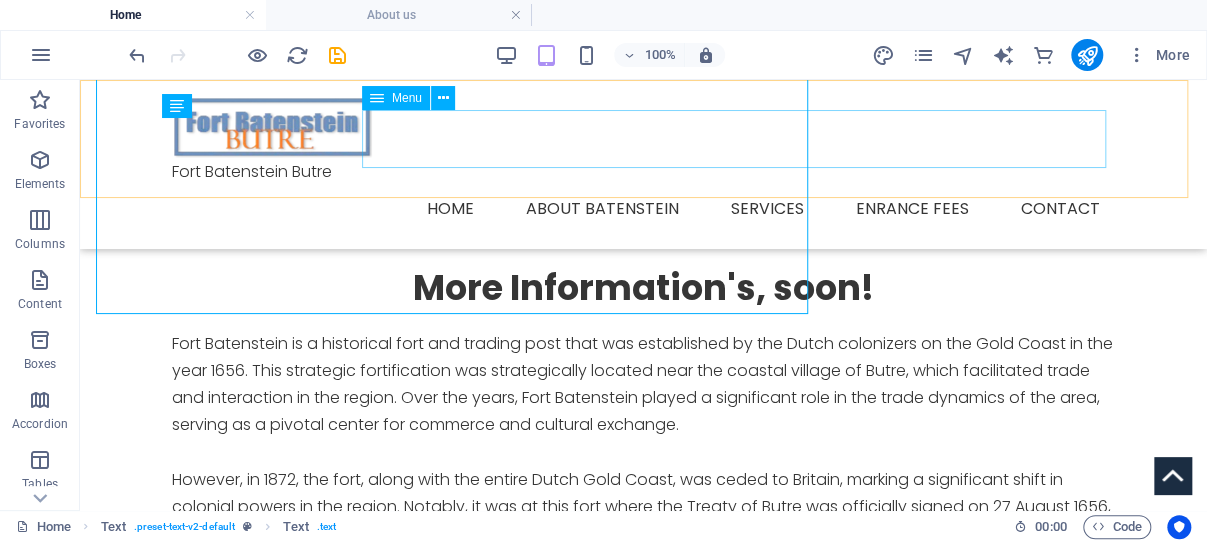 scroll, scrollTop: 738, scrollLeft: 0, axis: vertical 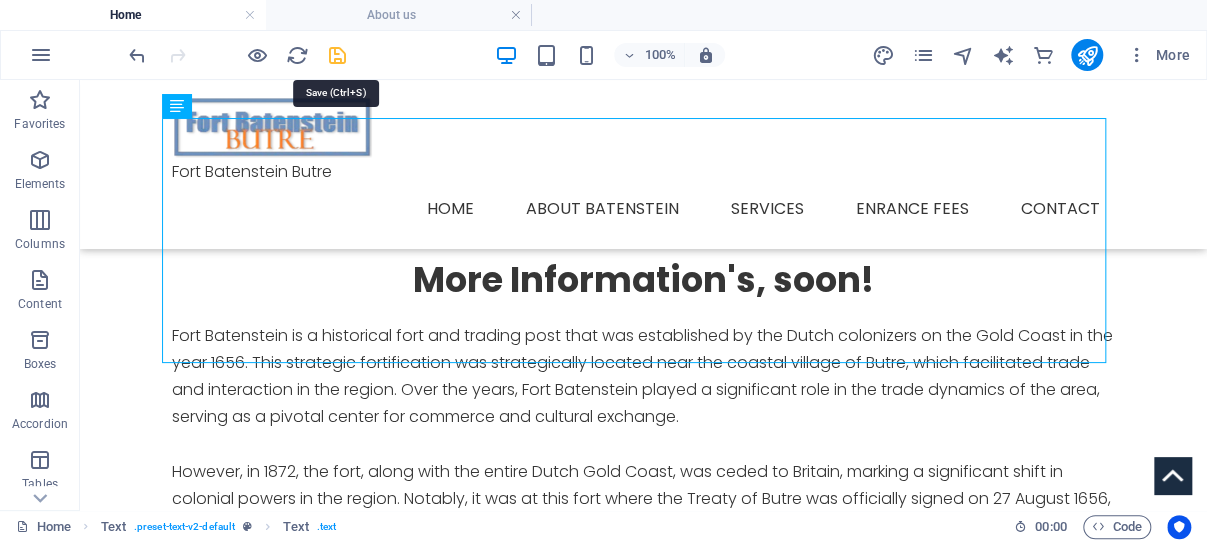 drag, startPoint x: 336, startPoint y: 54, endPoint x: 263, endPoint y: 31, distance: 76.537575 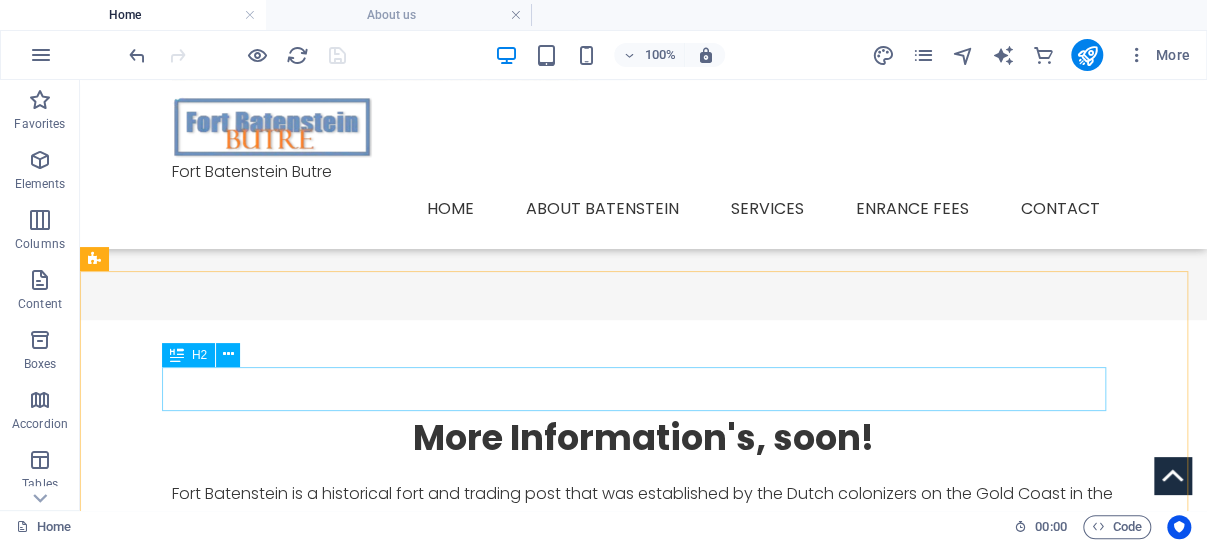 scroll, scrollTop: 420, scrollLeft: 0, axis: vertical 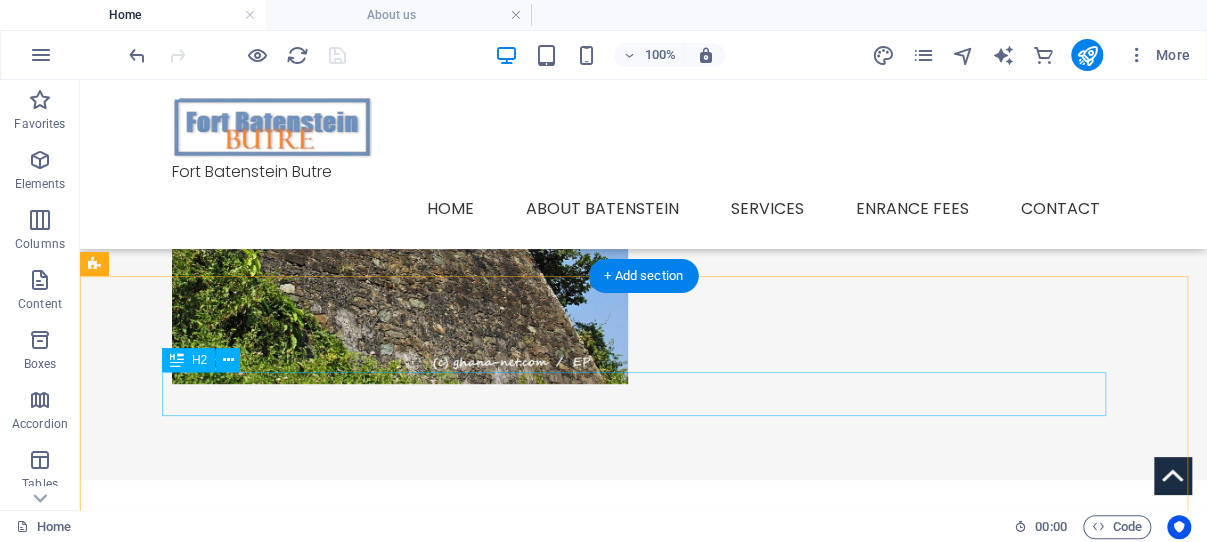 click on "More Information's, soon!" at bounding box center [644, 598] 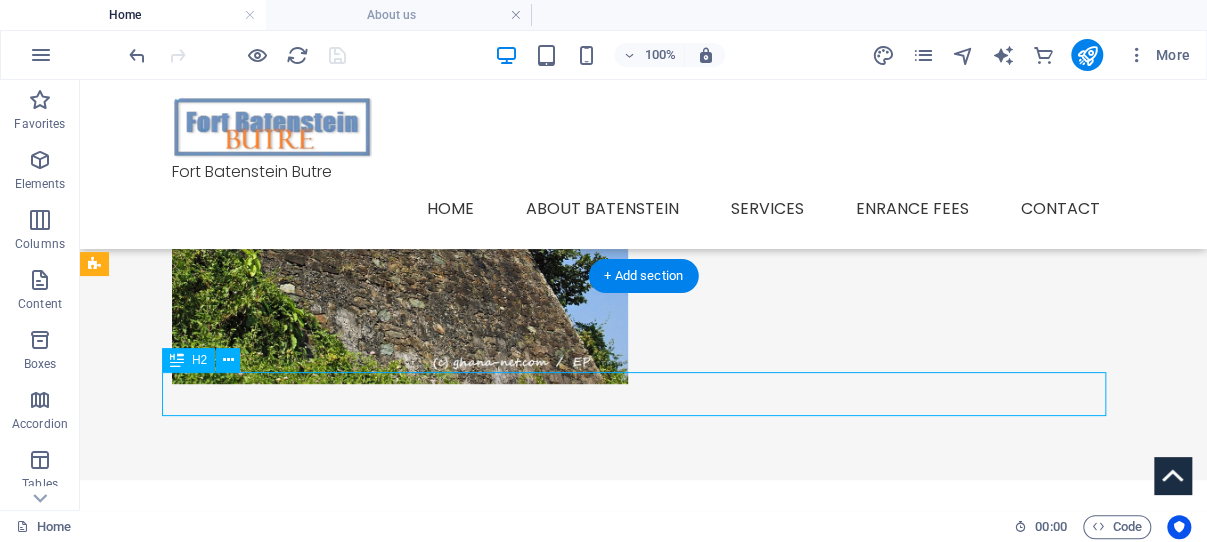 click on "More Information's, soon!" at bounding box center (644, 598) 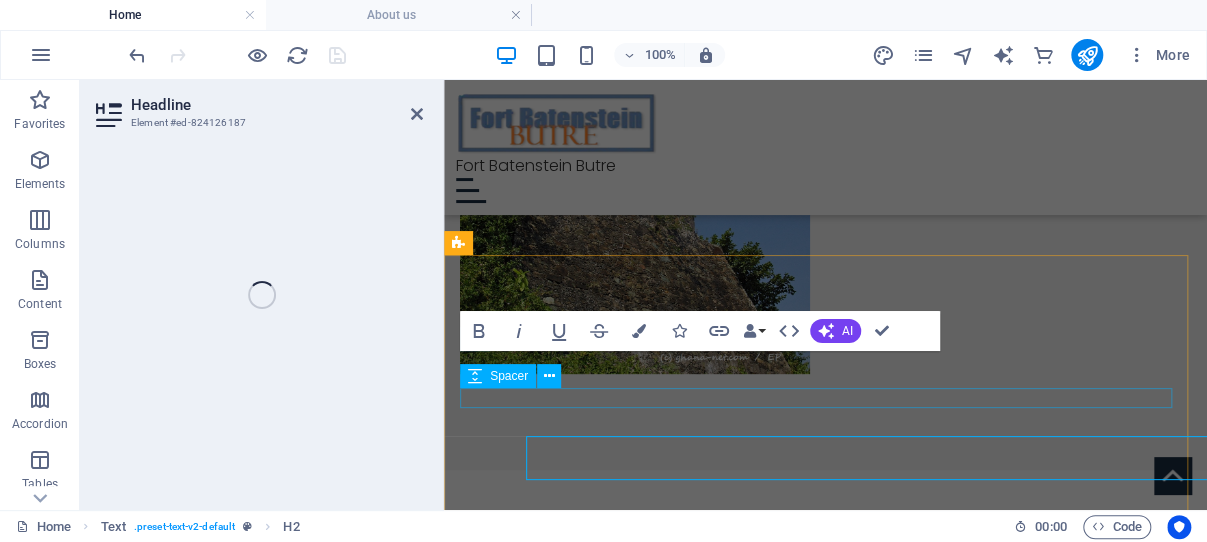 scroll, scrollTop: 353, scrollLeft: 0, axis: vertical 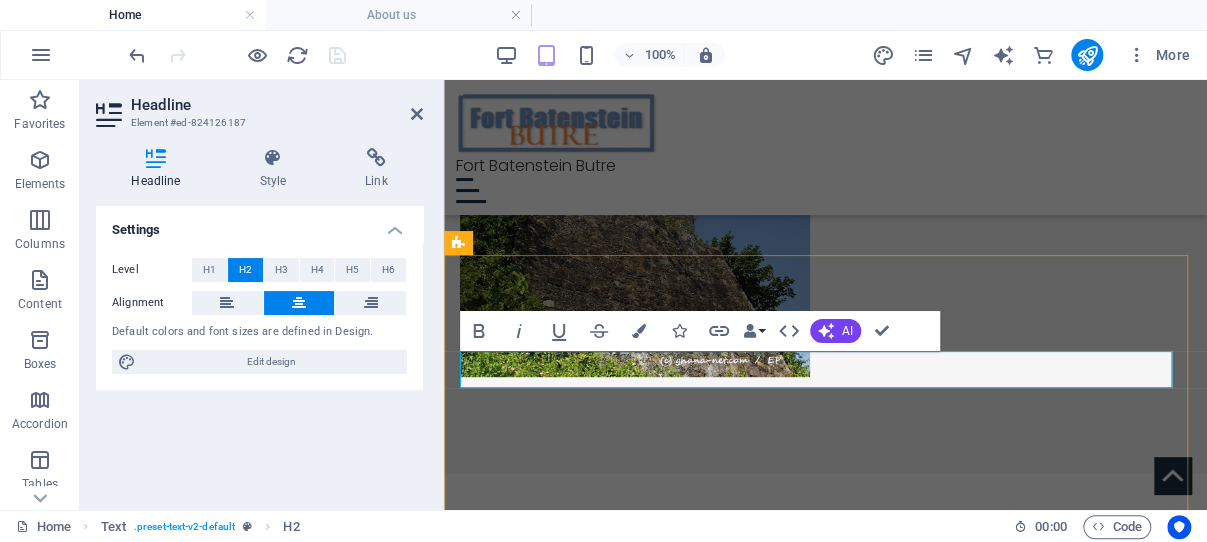 click on "More Information's, soon!" at bounding box center (825, 587) 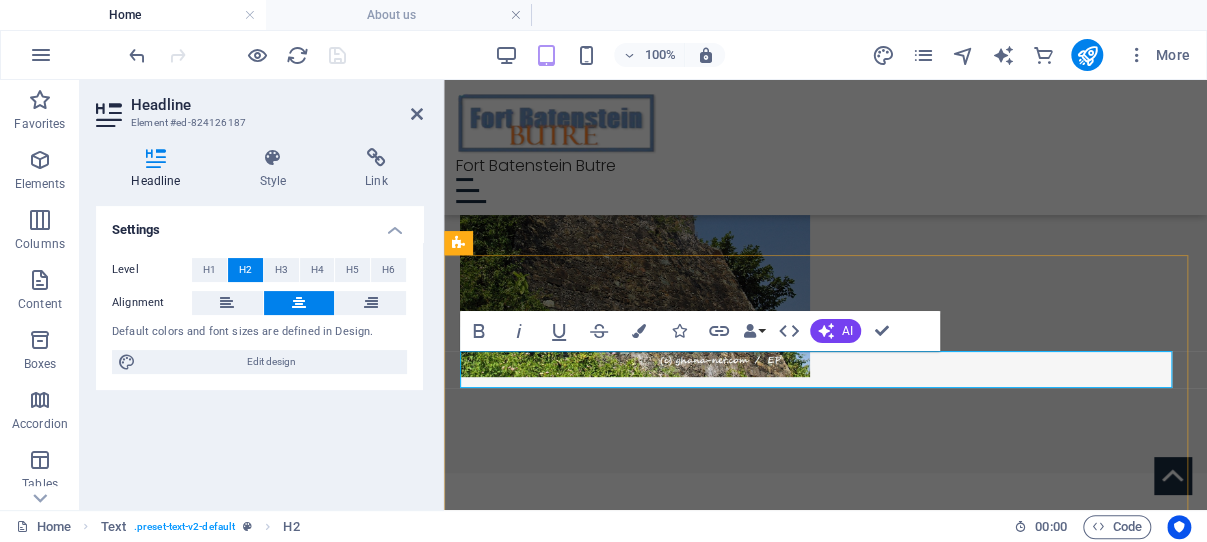 drag, startPoint x: 695, startPoint y: 370, endPoint x: 654, endPoint y: 366, distance: 41.19466 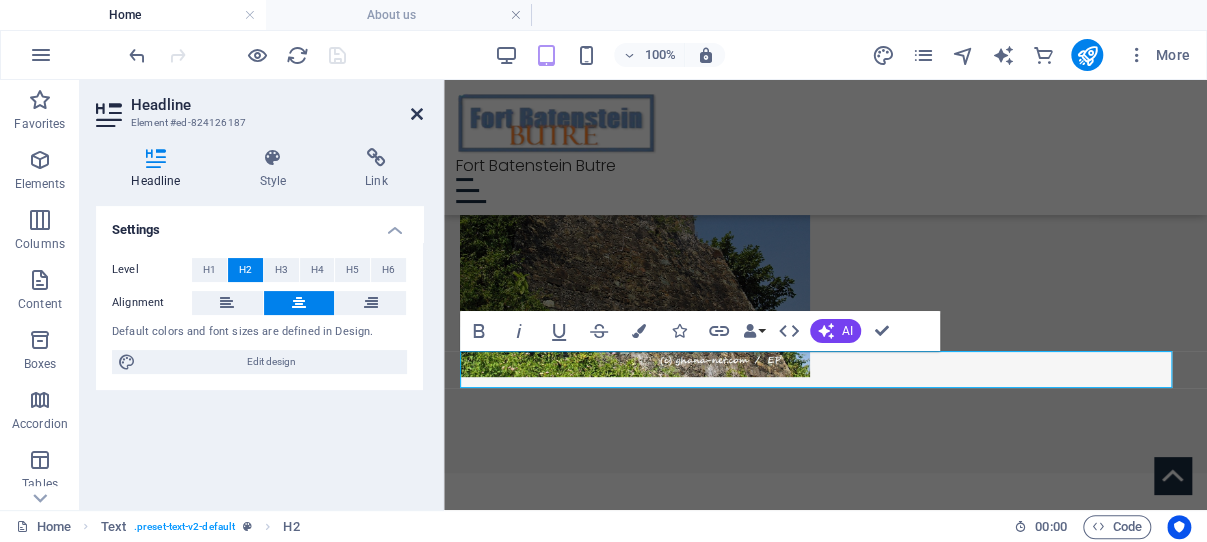 click at bounding box center (417, 114) 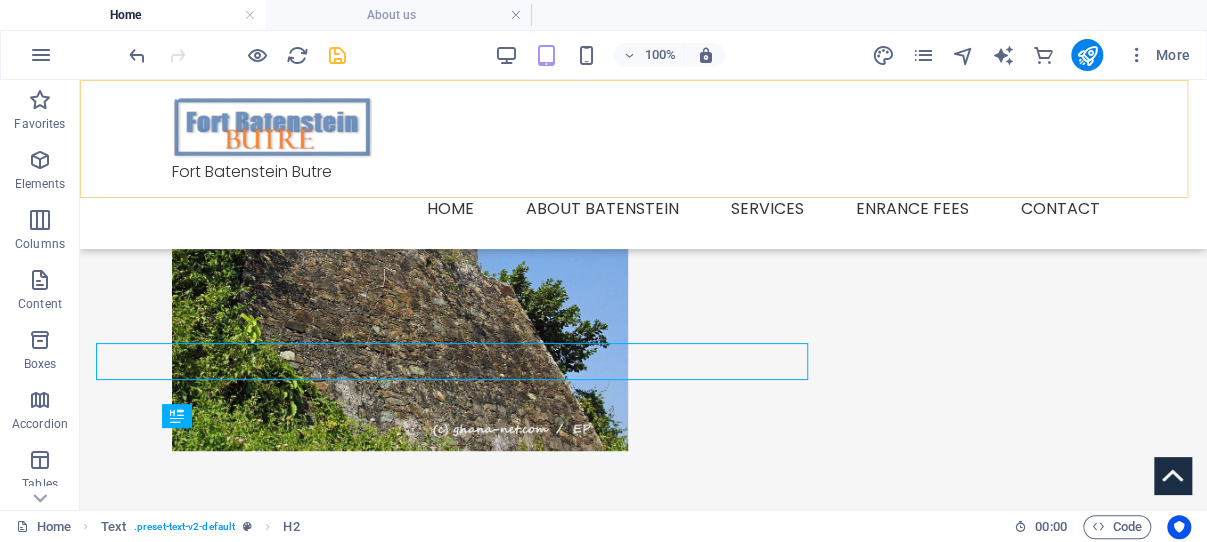 scroll, scrollTop: 364, scrollLeft: 0, axis: vertical 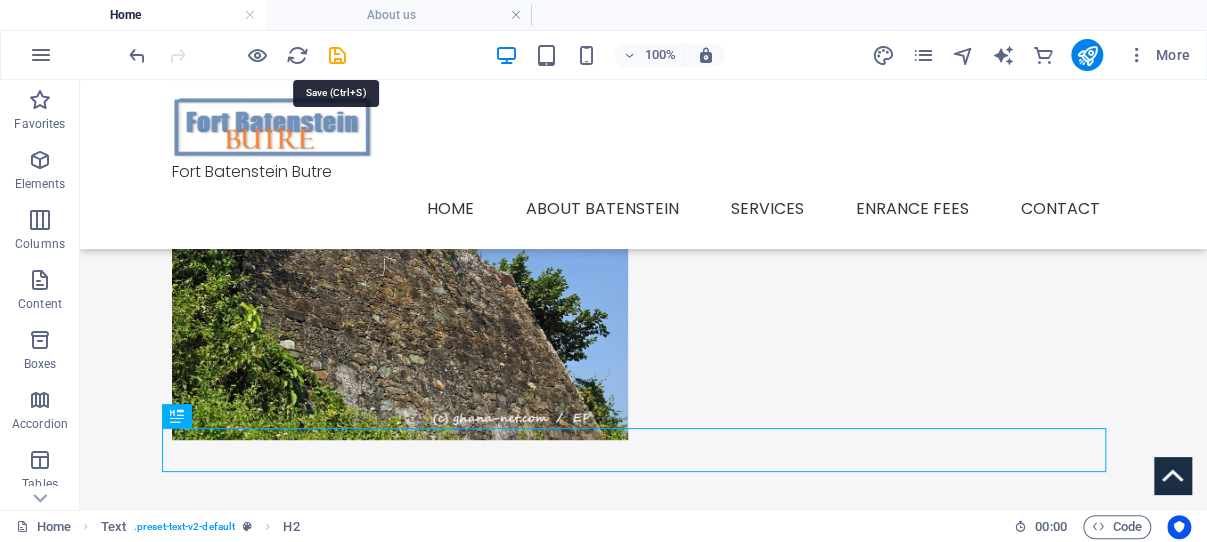 drag, startPoint x: 333, startPoint y: 52, endPoint x: 335, endPoint y: 68, distance: 16.124516 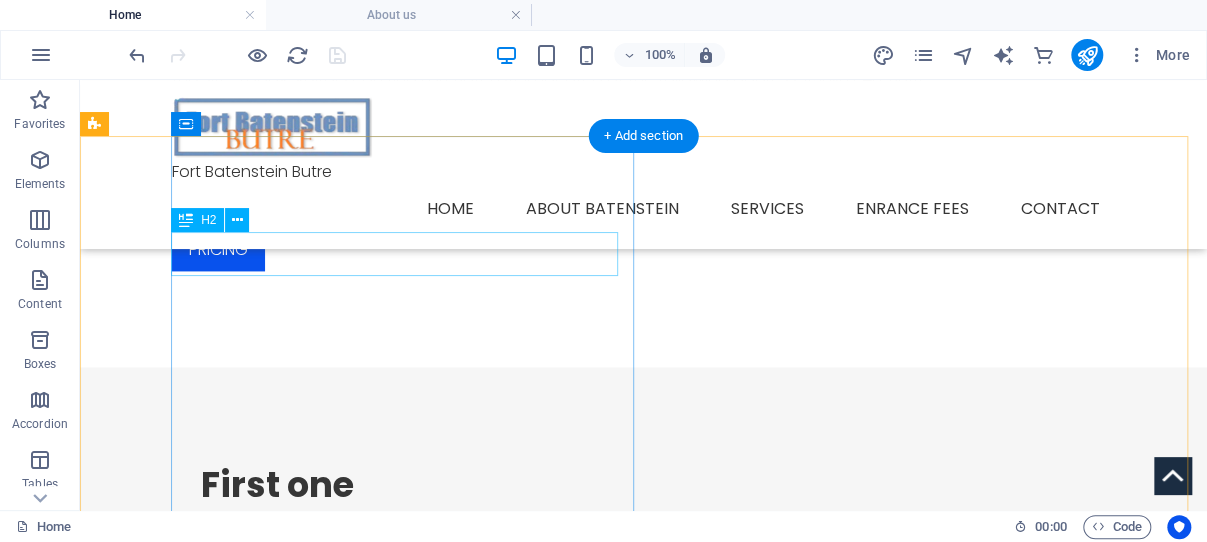 scroll, scrollTop: 1000, scrollLeft: 0, axis: vertical 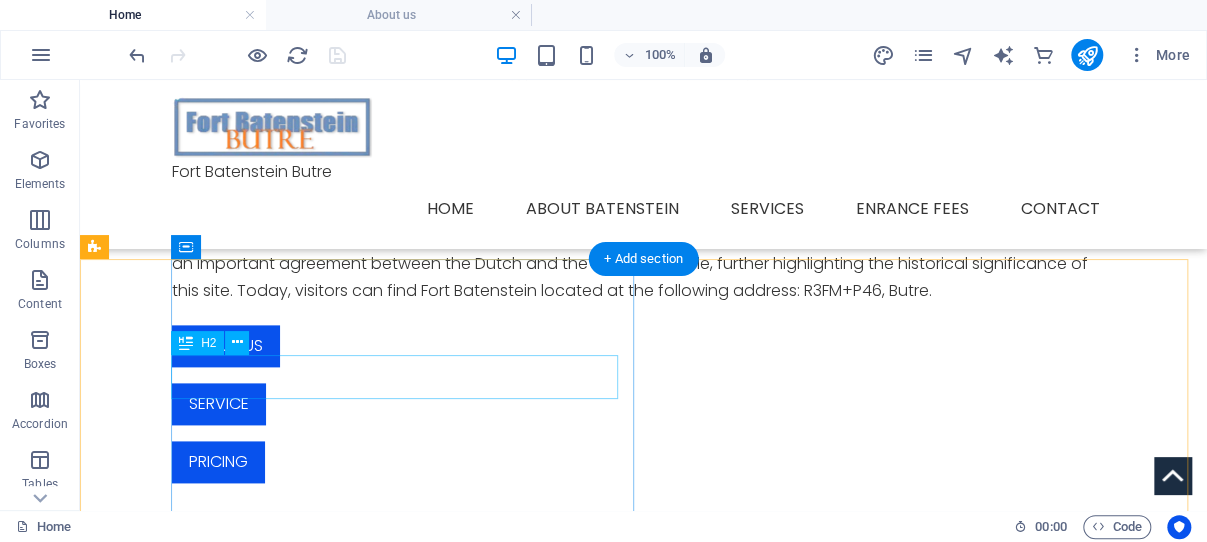 click on "First one" at bounding box center (681, 697) 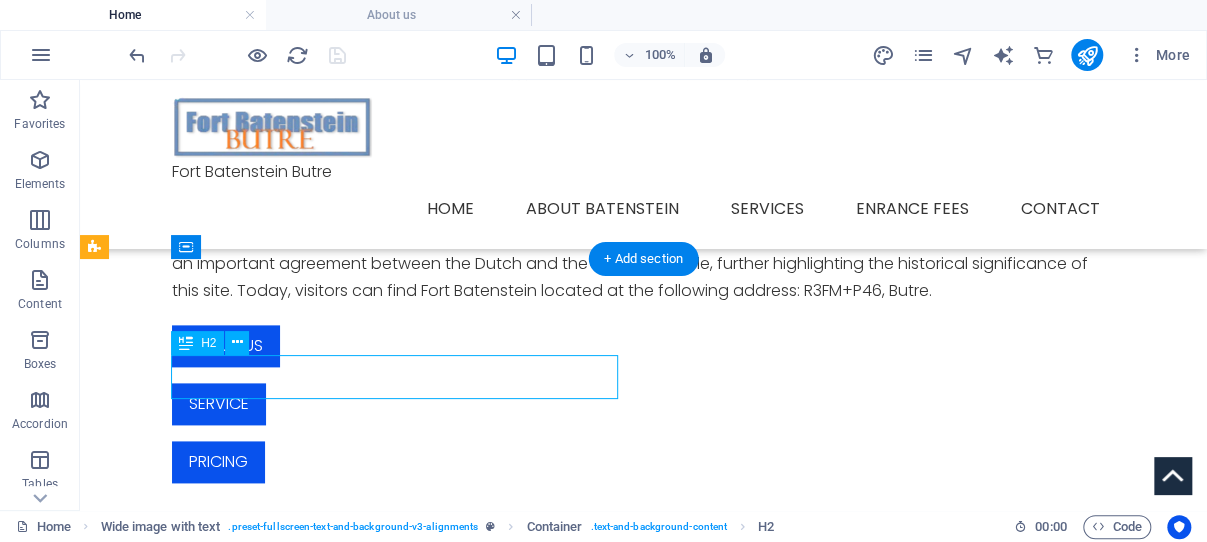 click on "First one" at bounding box center (681, 697) 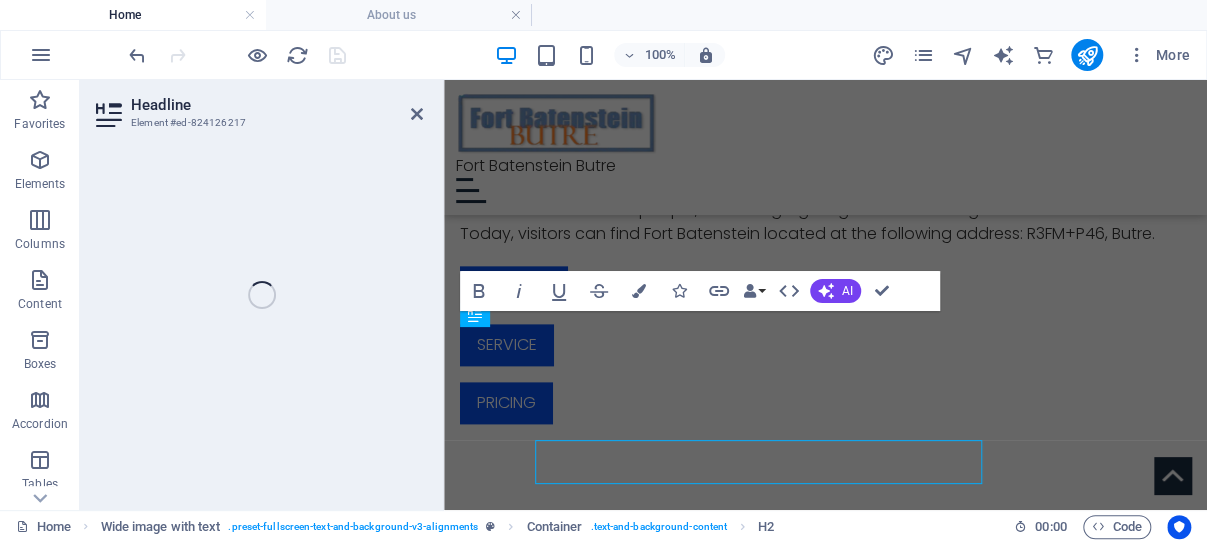 scroll, scrollTop: 911, scrollLeft: 0, axis: vertical 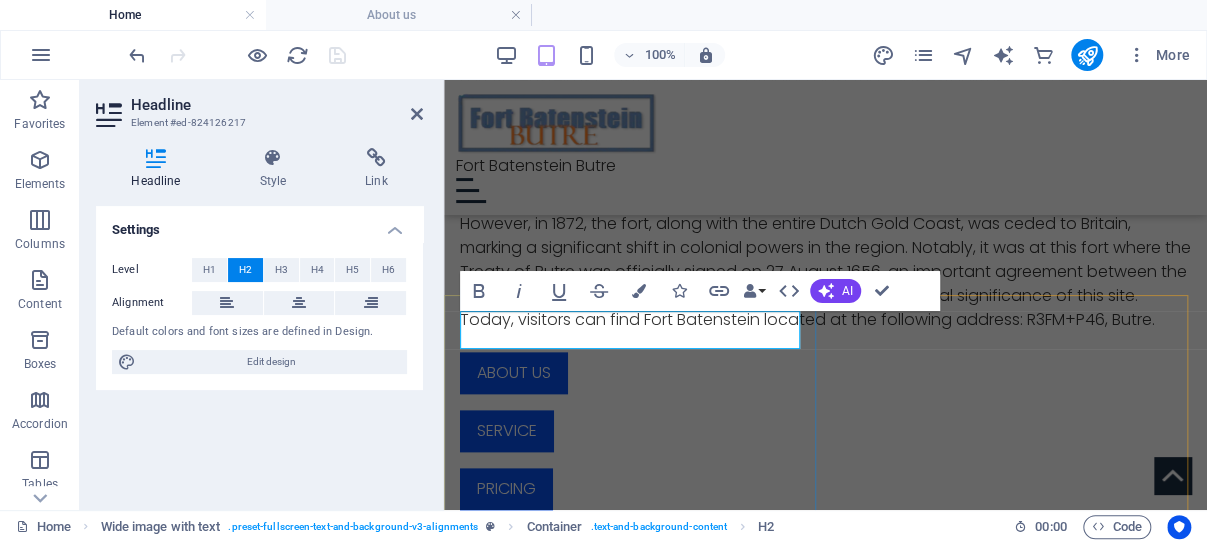 type 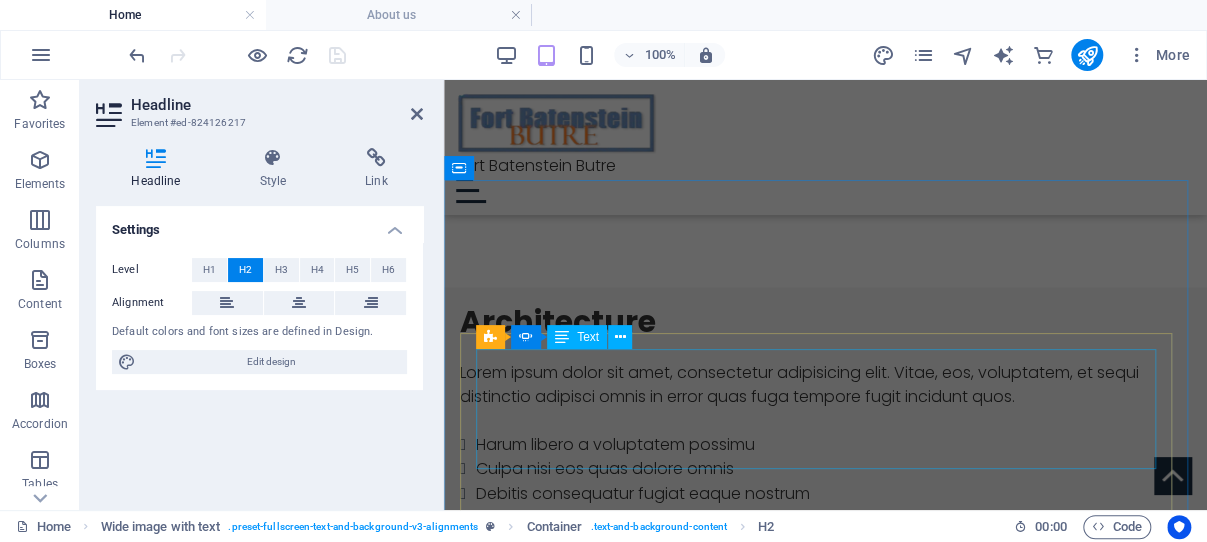 scroll, scrollTop: 1335, scrollLeft: 0, axis: vertical 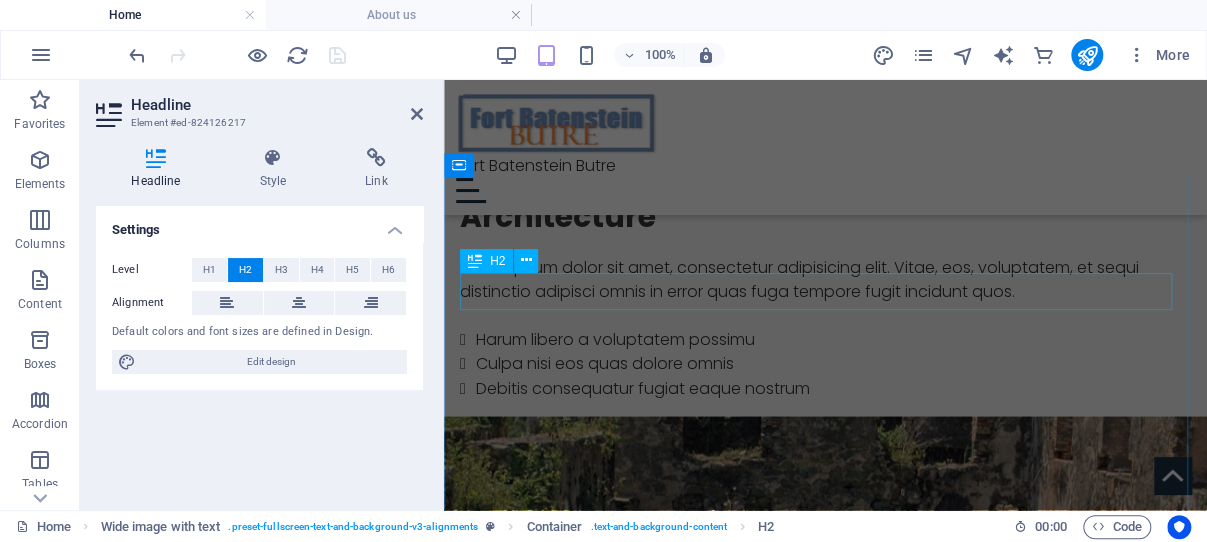 click on "Content Slider" at bounding box center (825, 977) 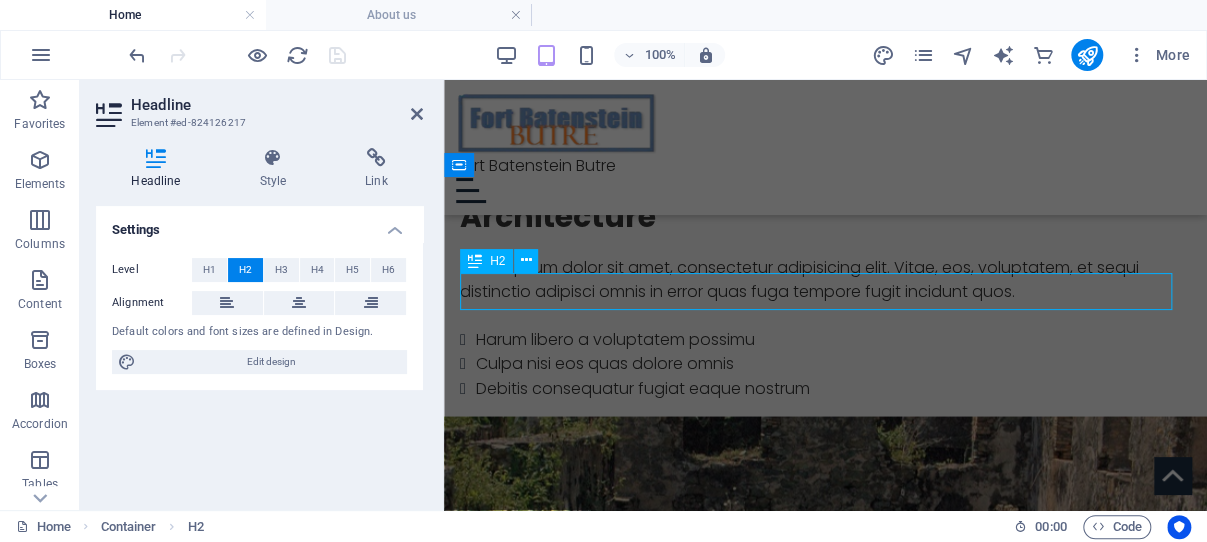 click on "Content Slider" at bounding box center [825, 977] 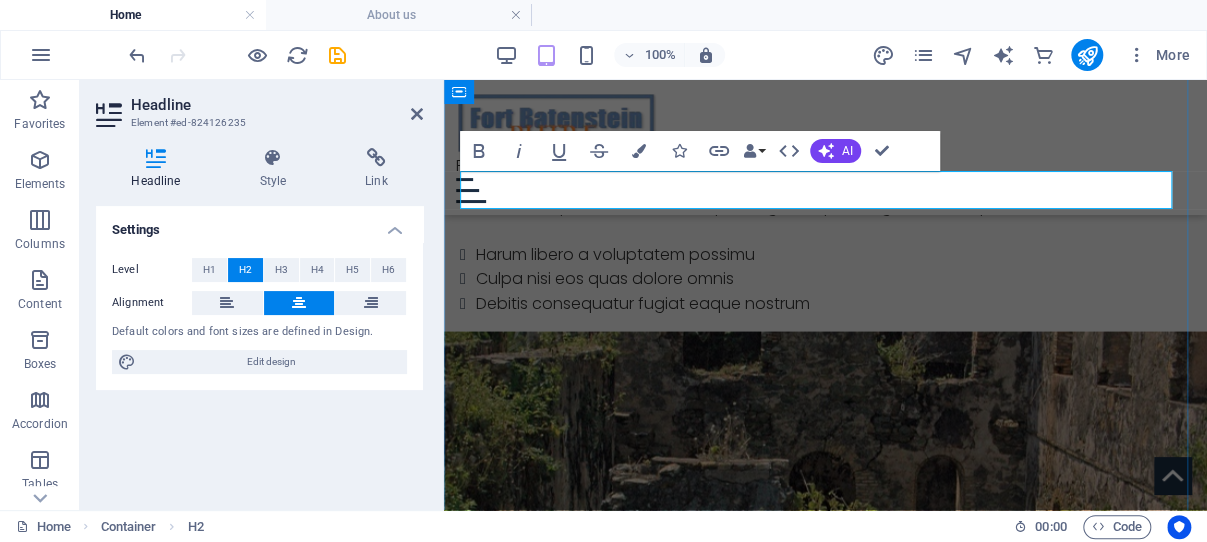 scroll, scrollTop: 1331, scrollLeft: 0, axis: vertical 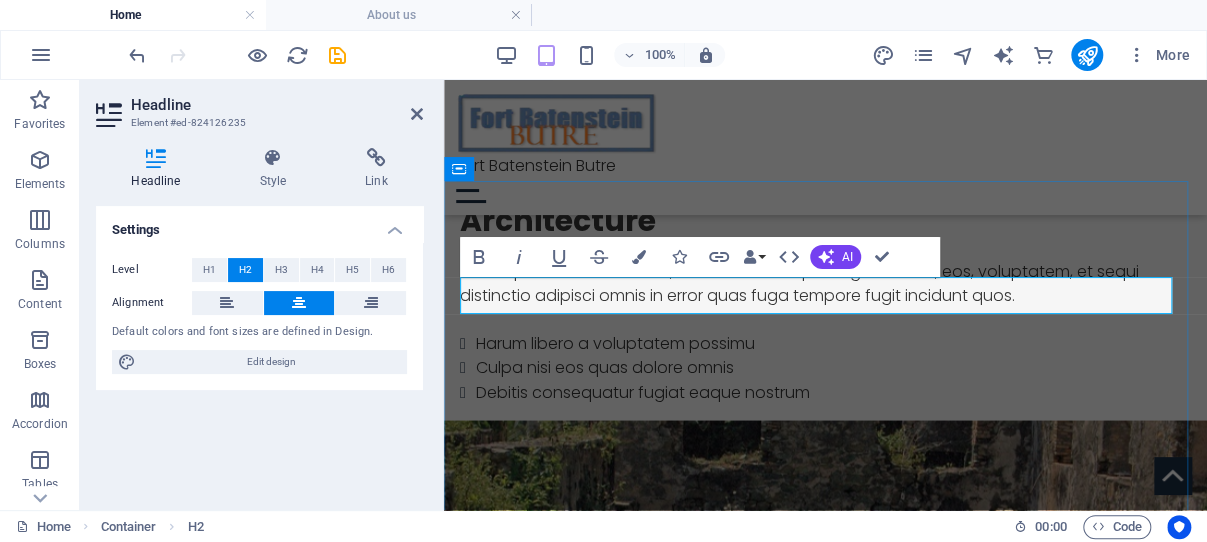 type 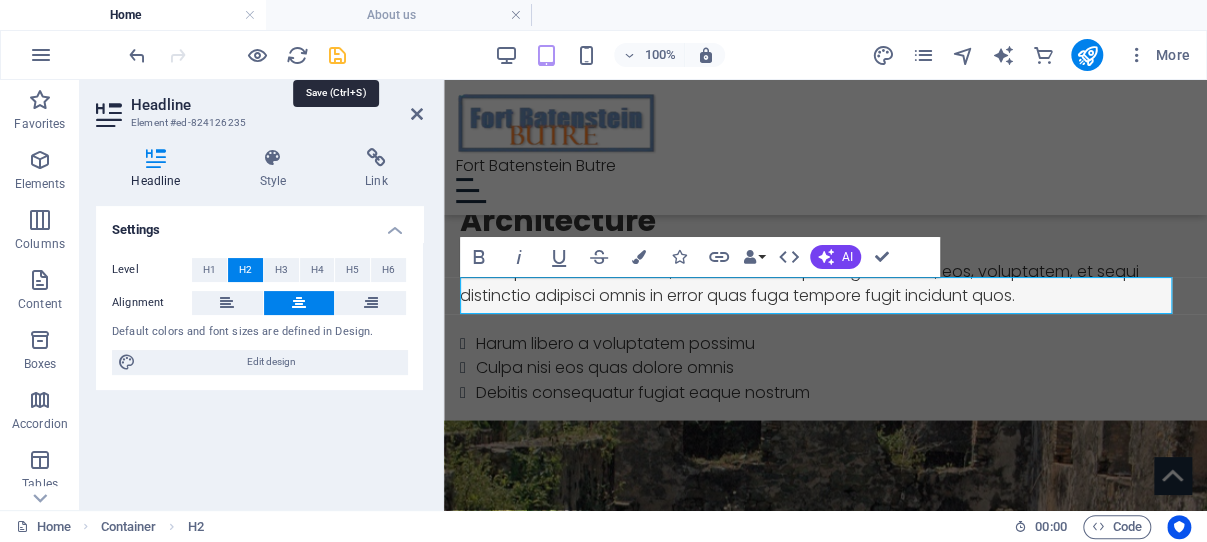 click at bounding box center [337, 55] 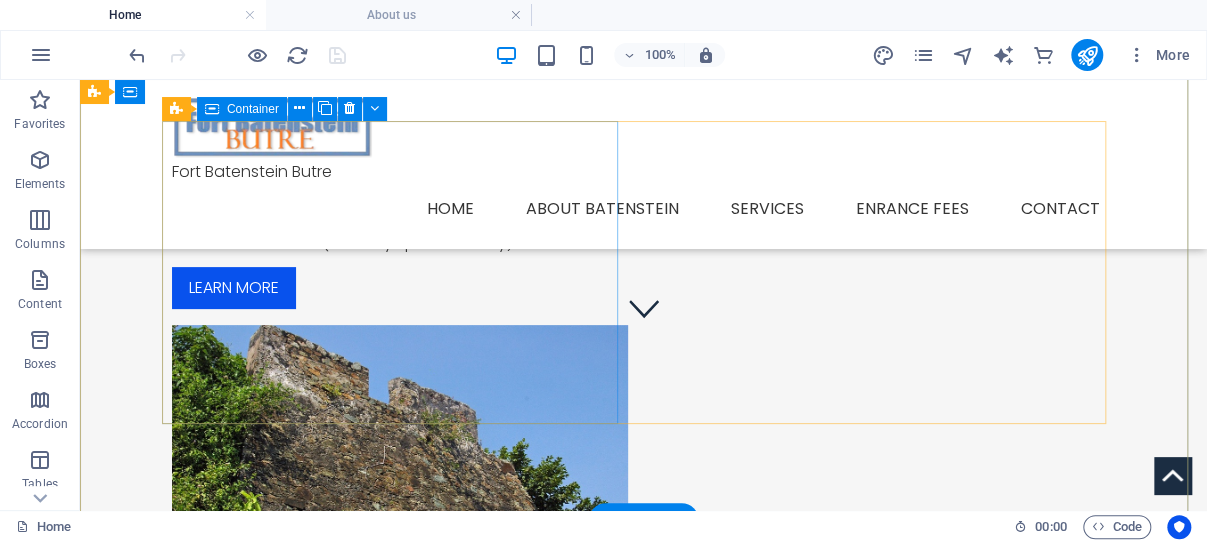 scroll, scrollTop: 0, scrollLeft: 0, axis: both 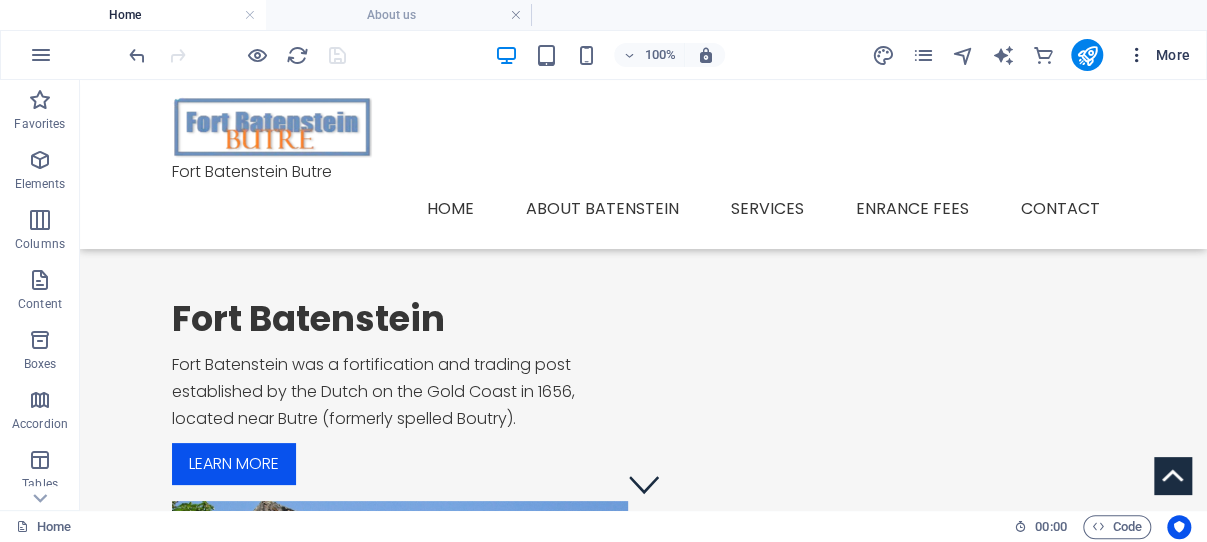 click at bounding box center [1137, 55] 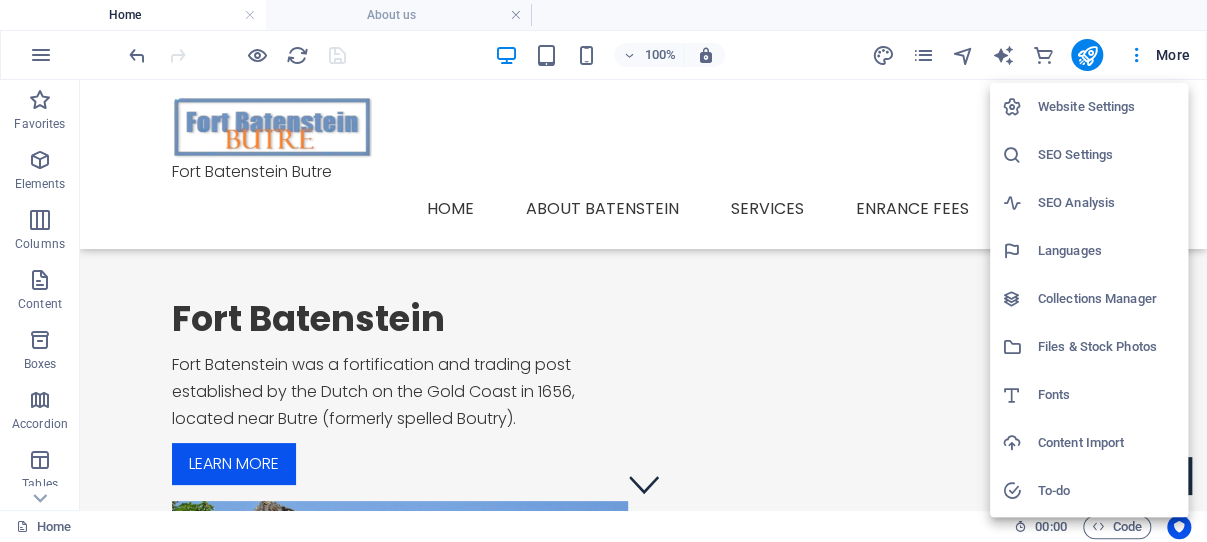 click on "Website Settings" at bounding box center (1107, 107) 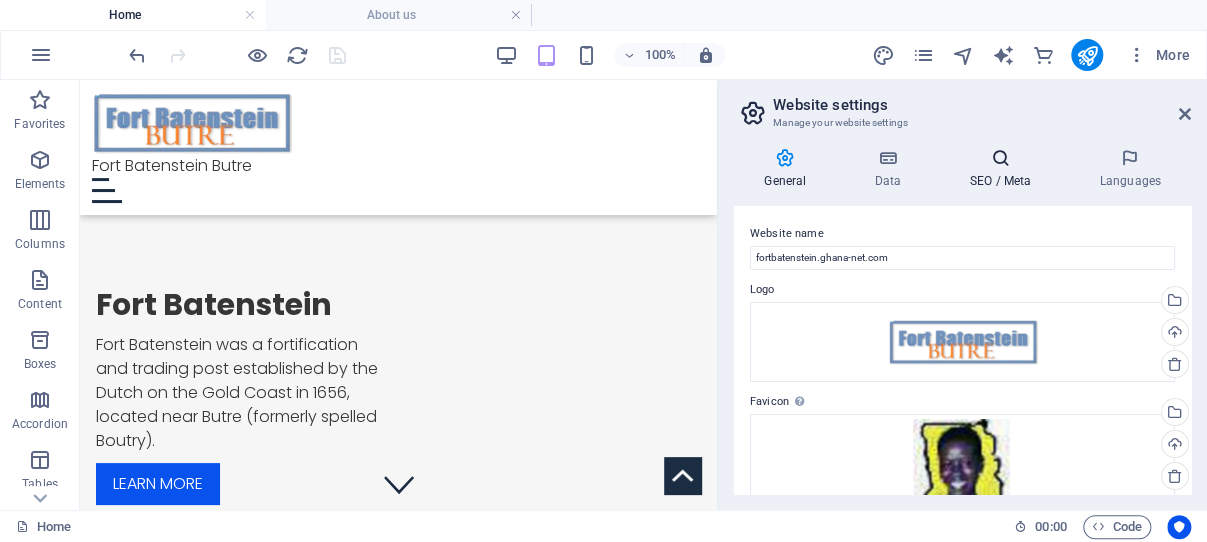 click at bounding box center (1000, 158) 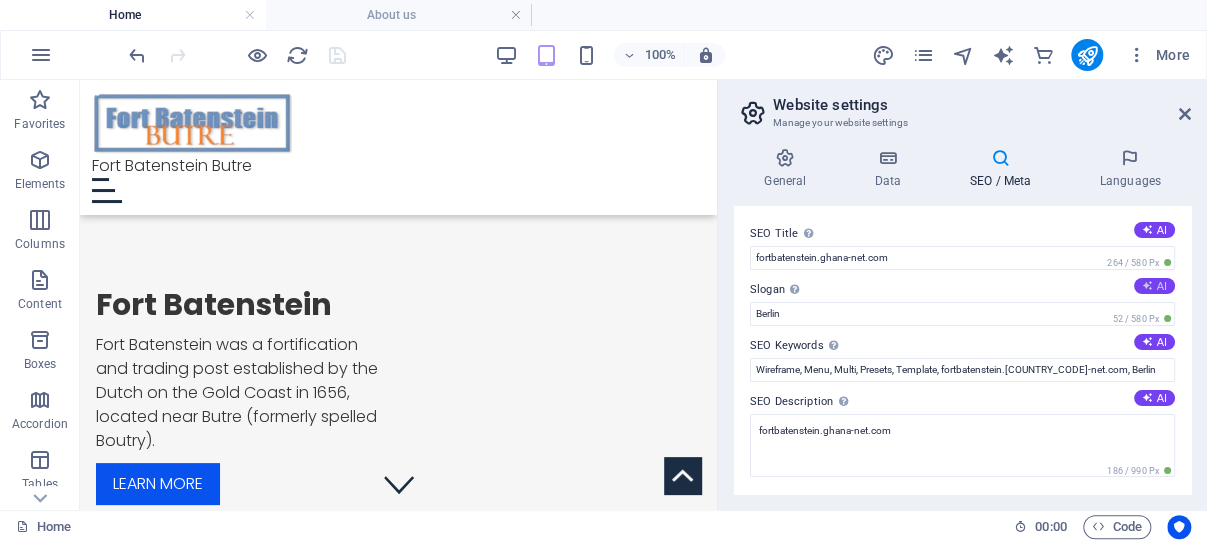click on "AI" at bounding box center (1154, 286) 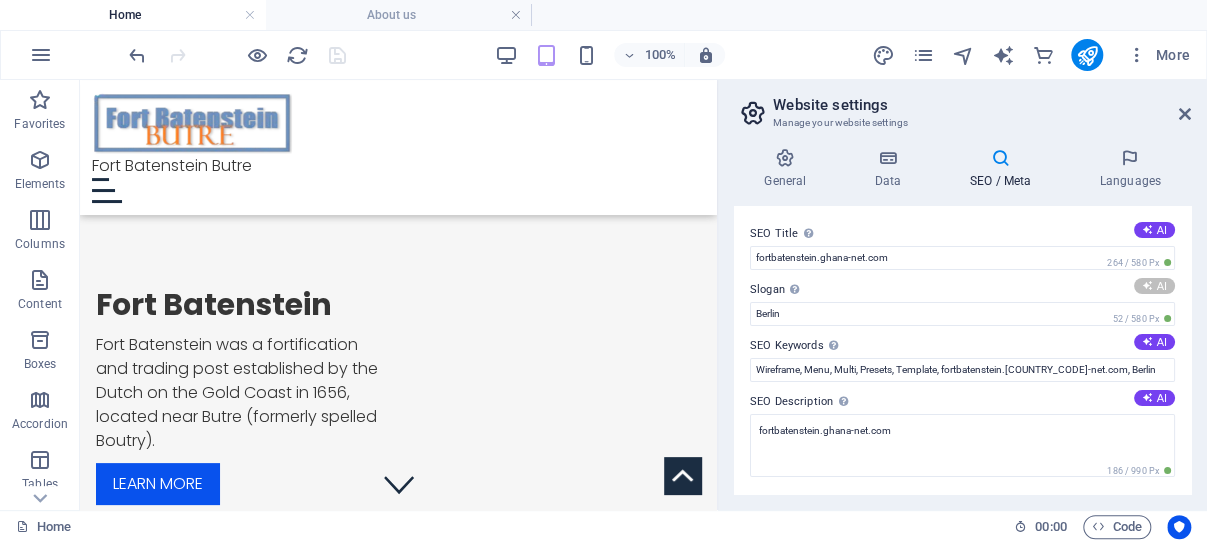 type on "Explore History and Trade at a Coastal Landmark" 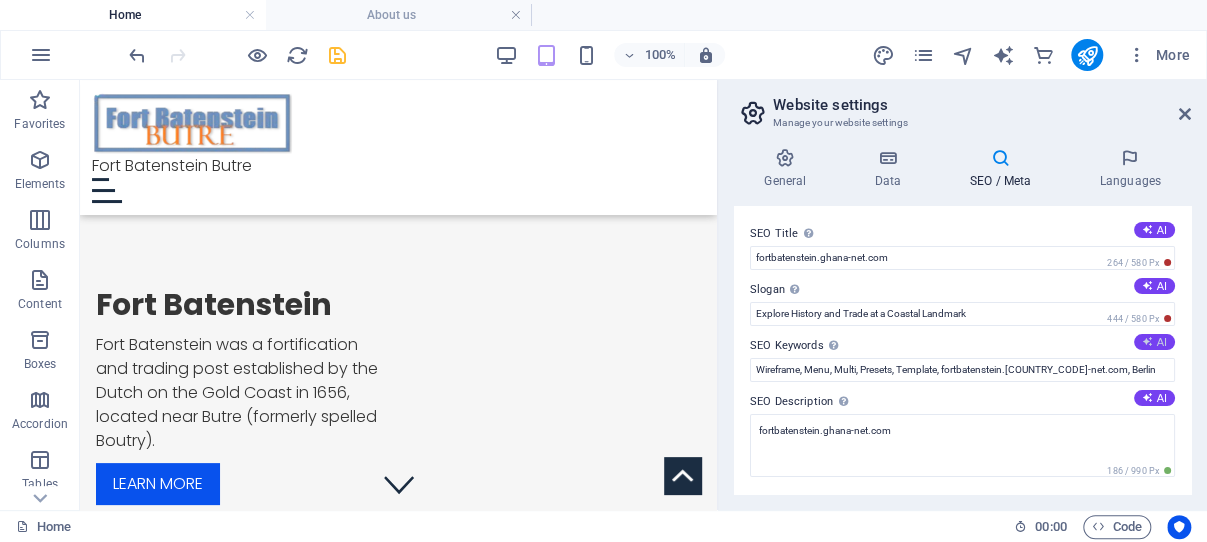 click at bounding box center (1147, 341) 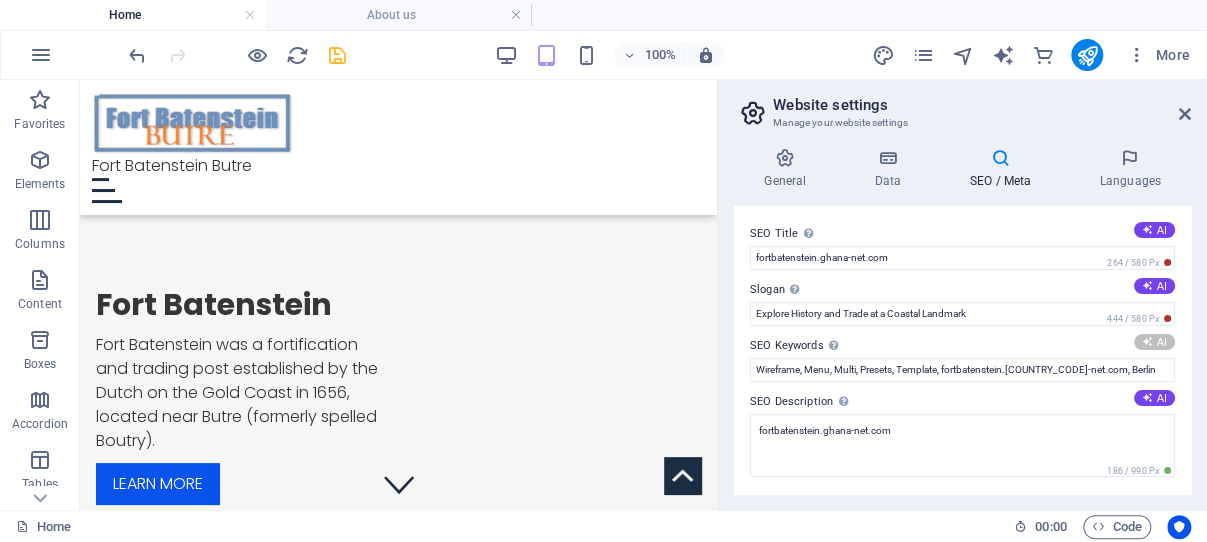 type on "Fort Batenstein, historical fort Gold Coast, Dutch fort Butre, Treaty of Butre, colonial trading post, Ghana historical sites" 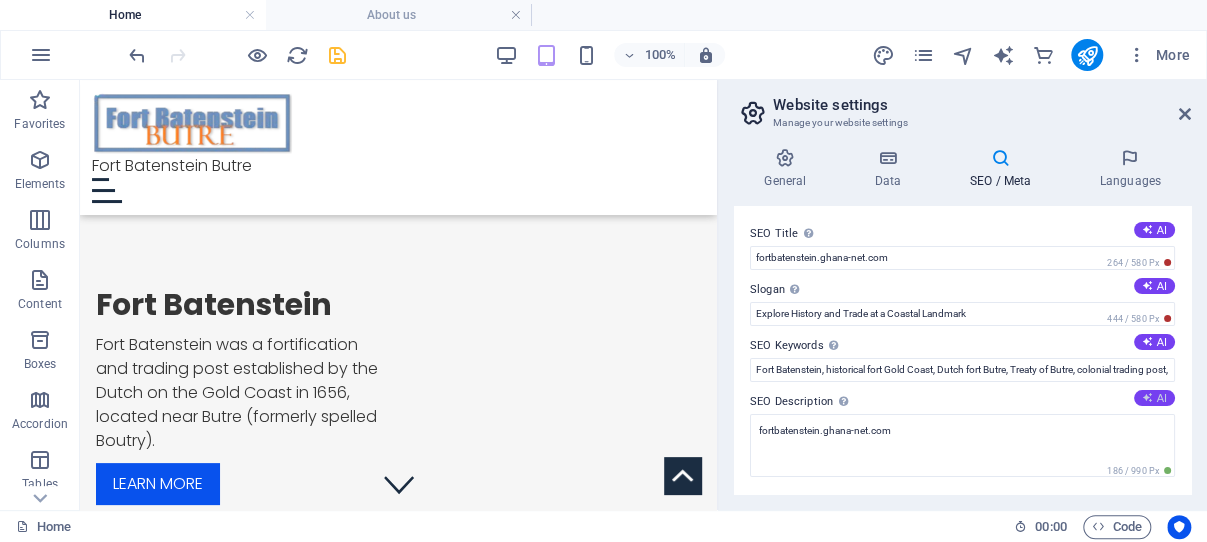 click at bounding box center (1147, 397) 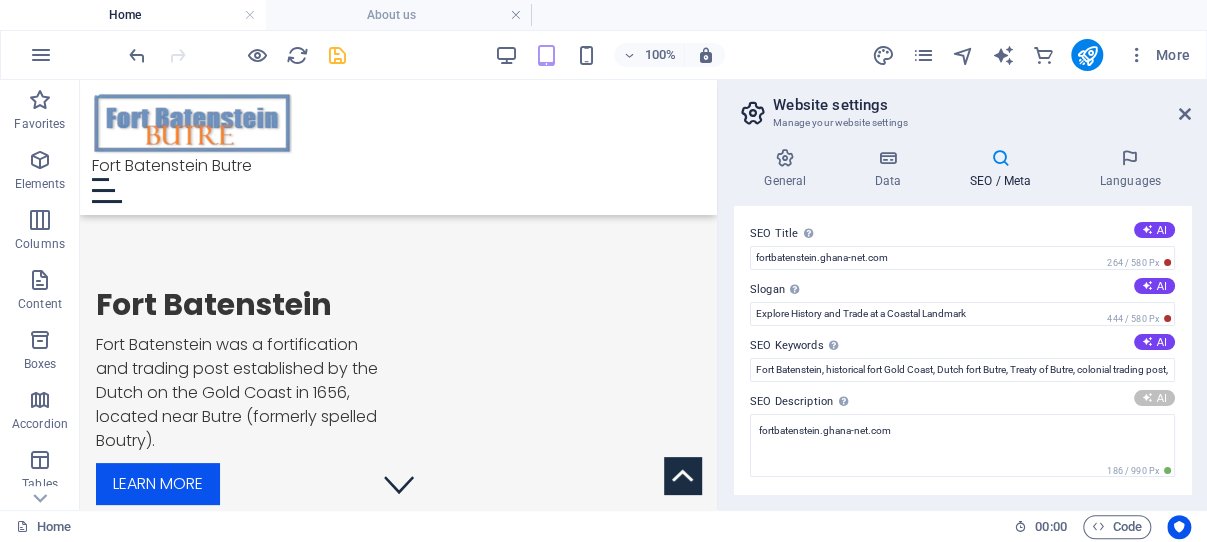 type on "Explore Fort Batenstein: a historic Dutch fort from 1656 in Butre, Ghana, pivotal for trade and cultural exchange." 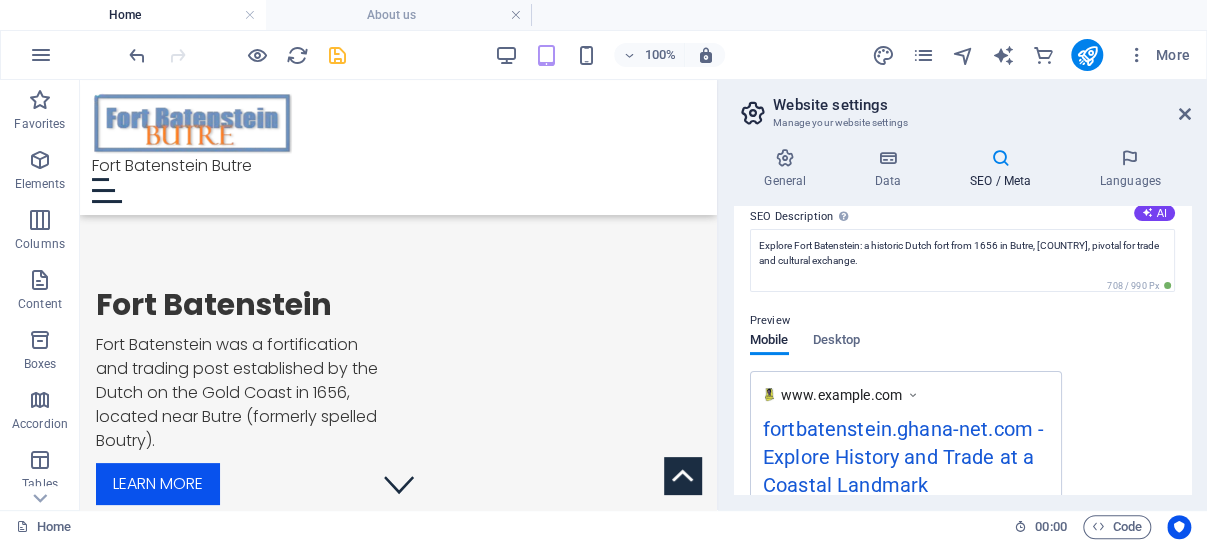 scroll, scrollTop: 191, scrollLeft: 0, axis: vertical 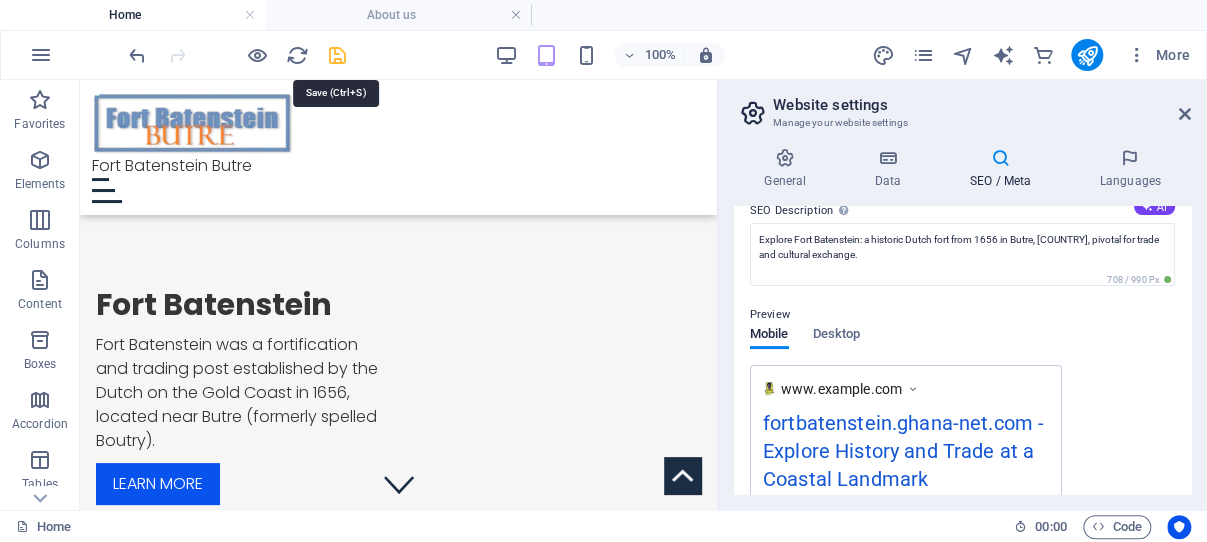 click at bounding box center (337, 55) 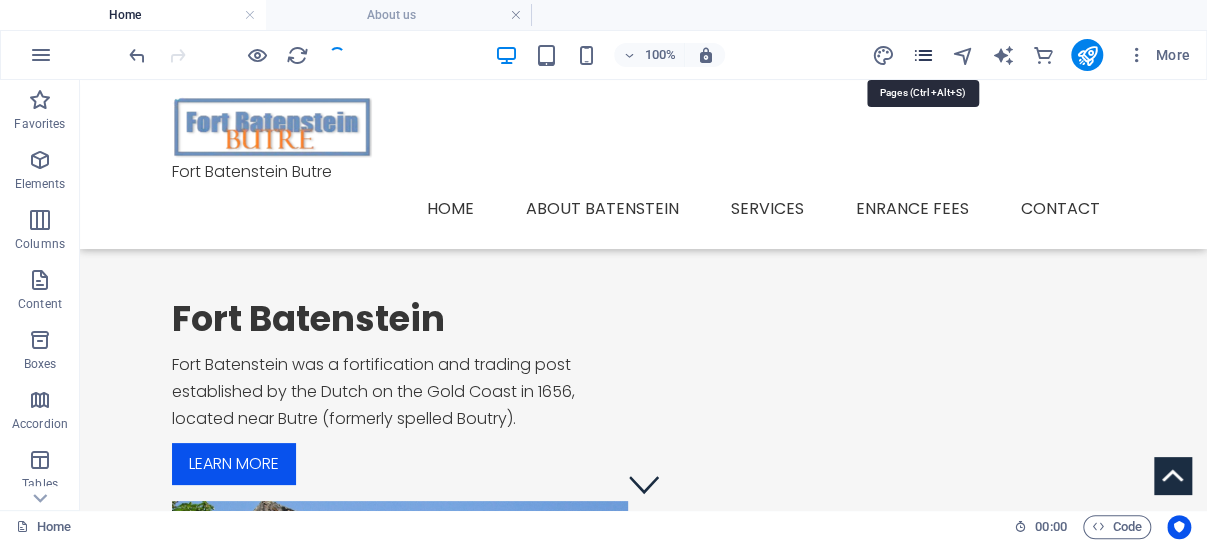 click at bounding box center [922, 55] 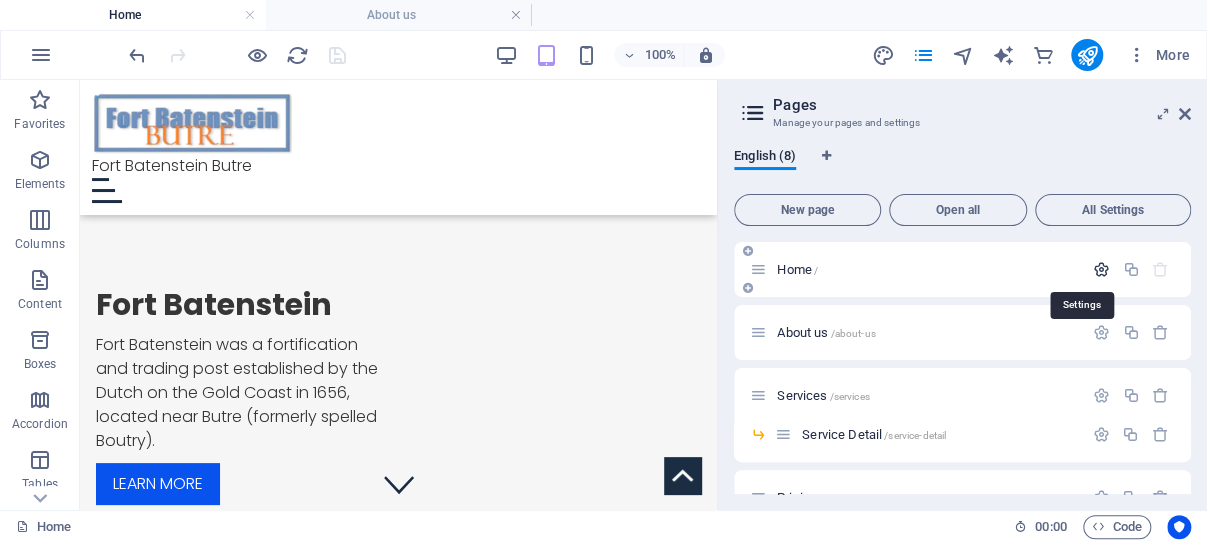click at bounding box center [1101, 269] 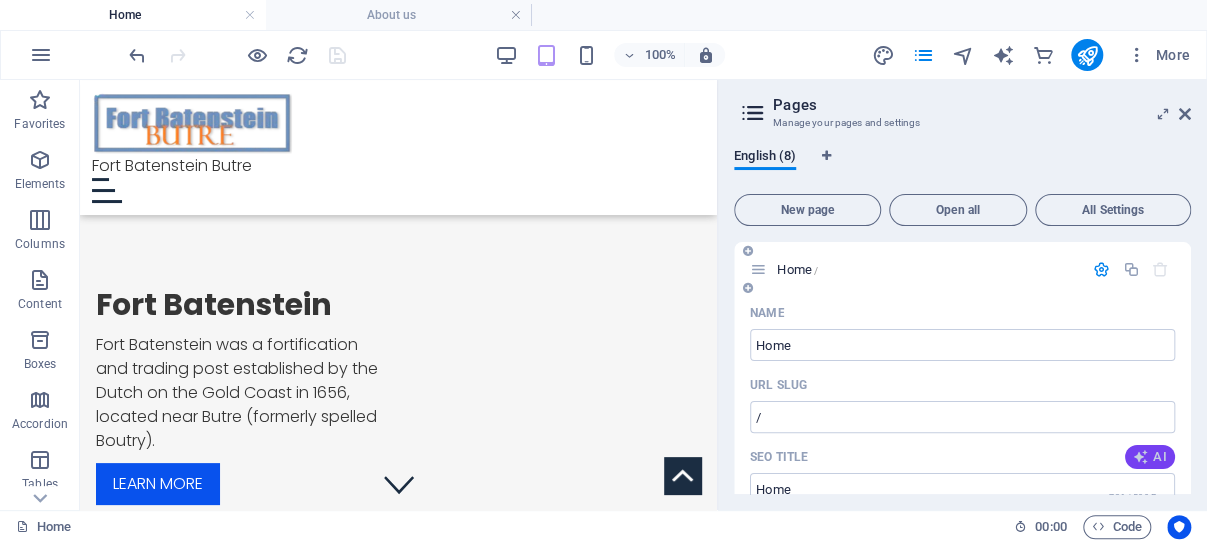 click on "AI" at bounding box center (1150, 457) 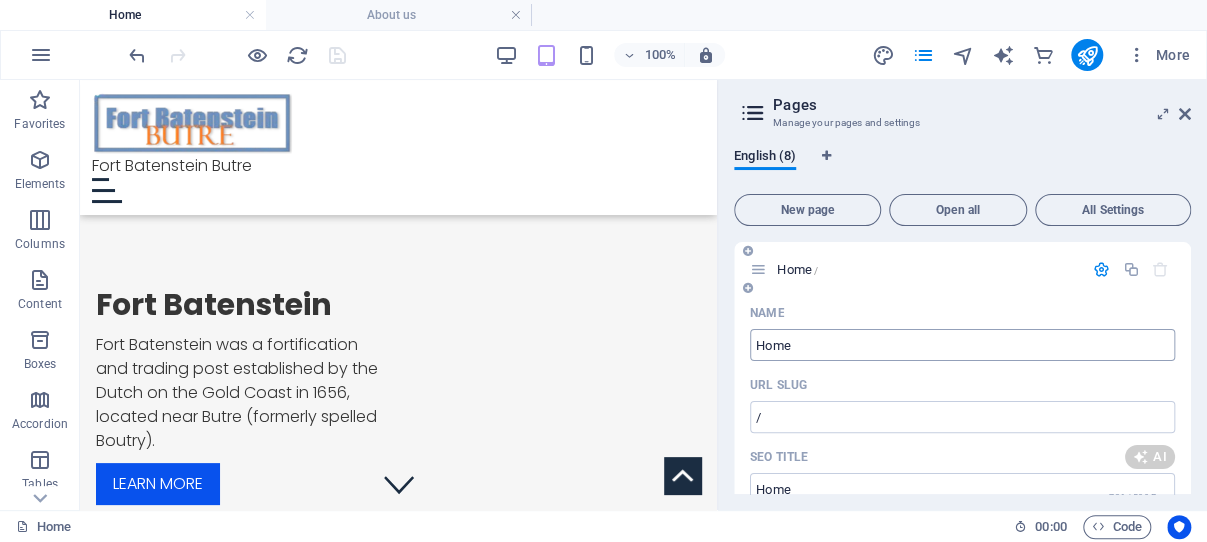 type on "Explore Fort Batenstein History" 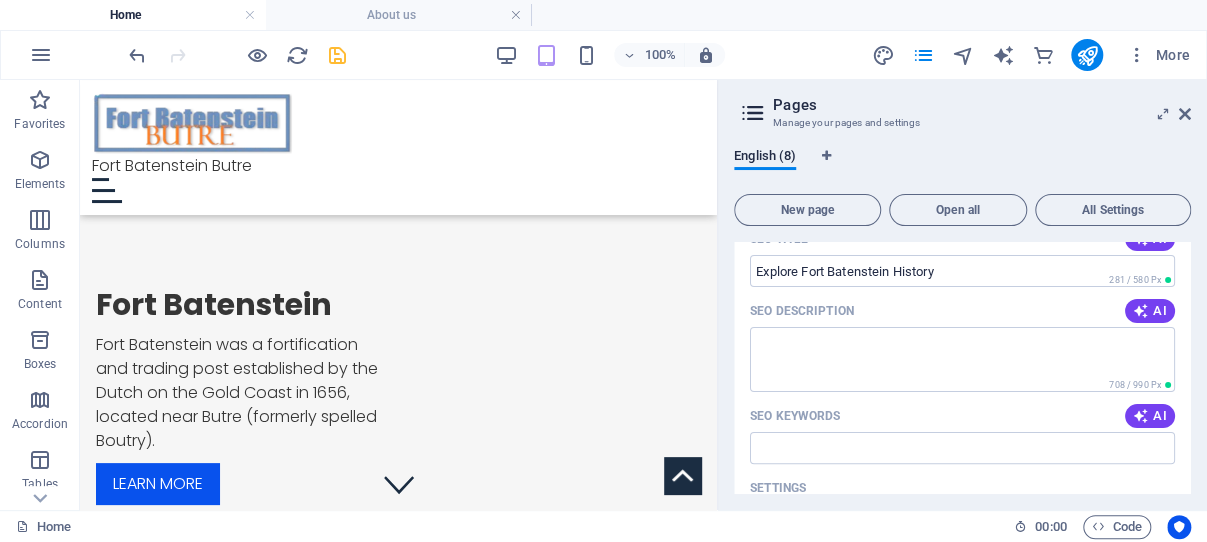 scroll, scrollTop: 191, scrollLeft: 0, axis: vertical 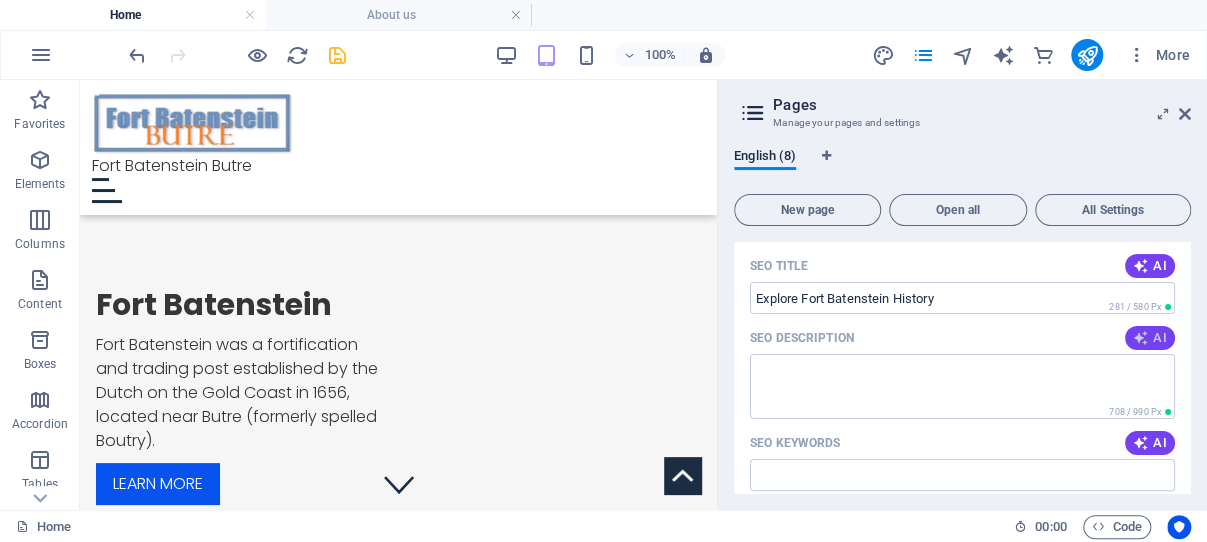 click at bounding box center (1141, 338) 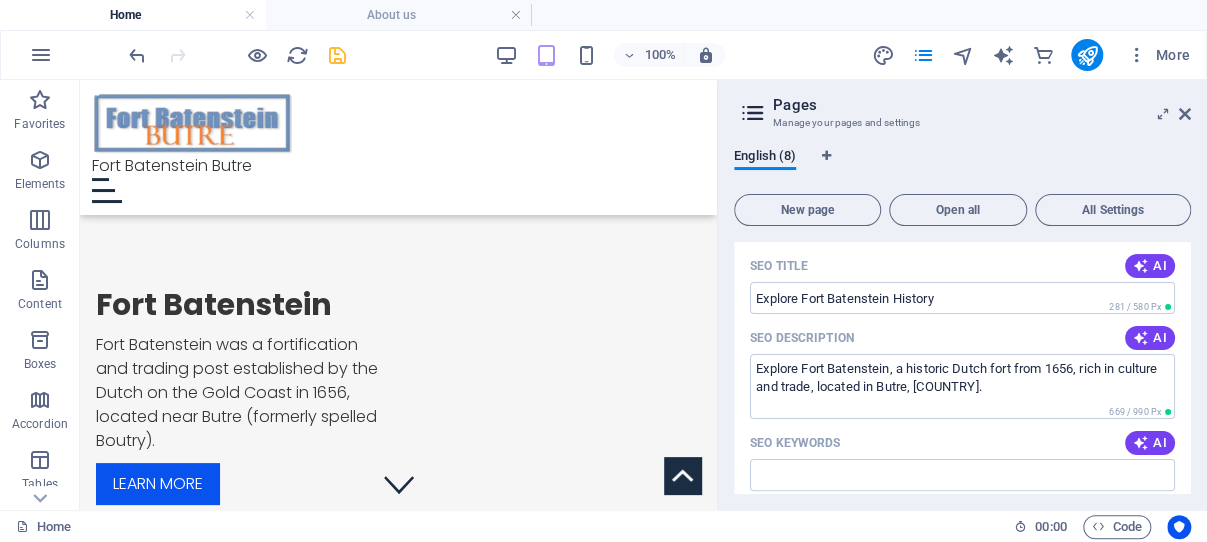 type on "Explore Fort Batenstein, a historic Dutch fort from 1656, rich in culture and trade, located in Butre, Ghana." 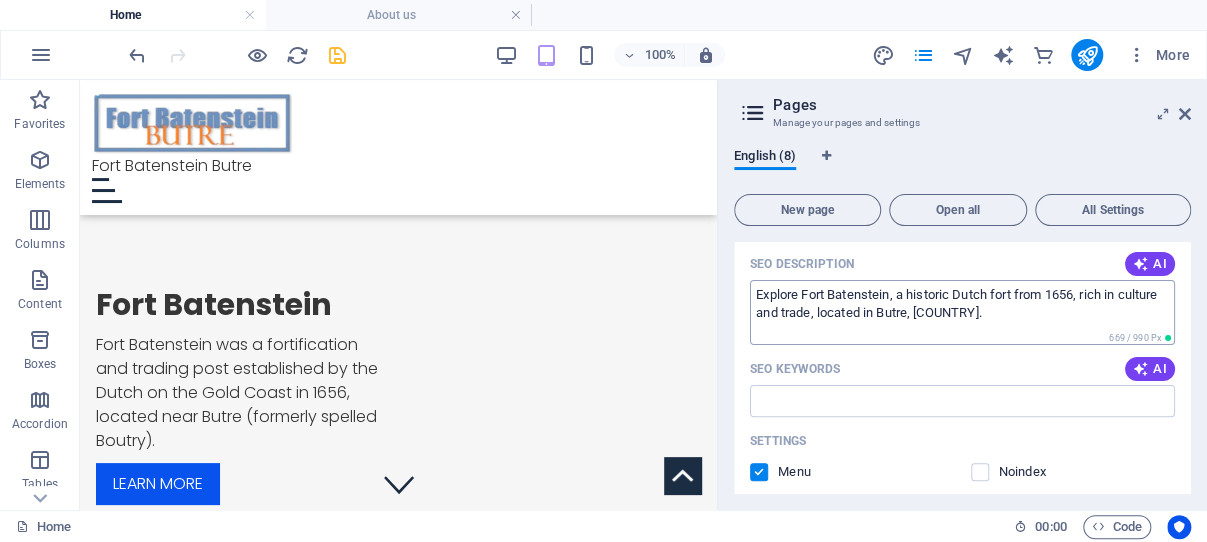 scroll, scrollTop: 286, scrollLeft: 0, axis: vertical 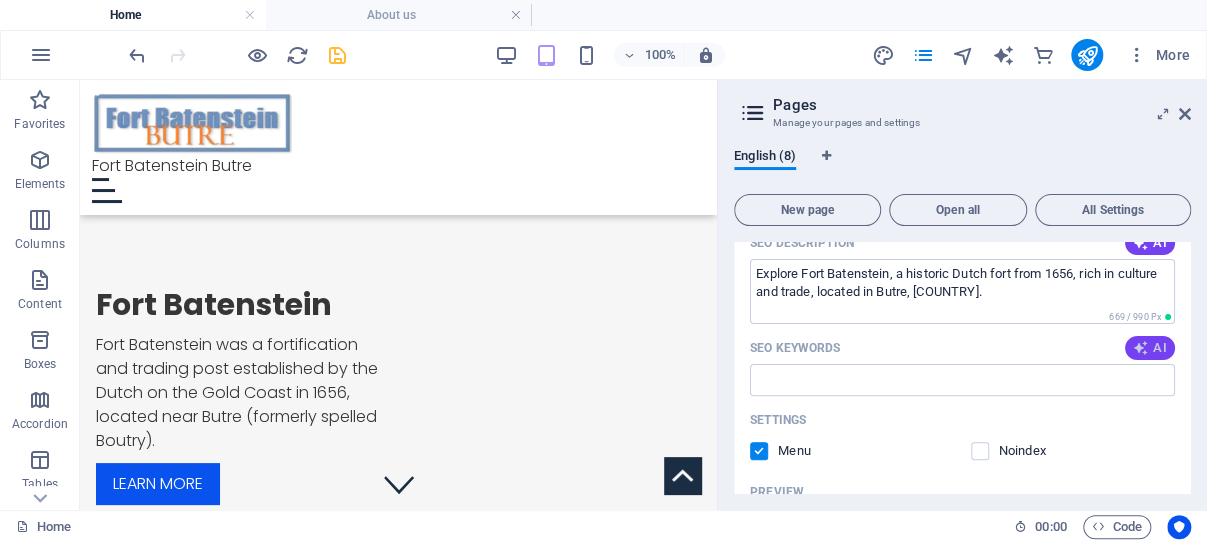 click at bounding box center [1141, 348] 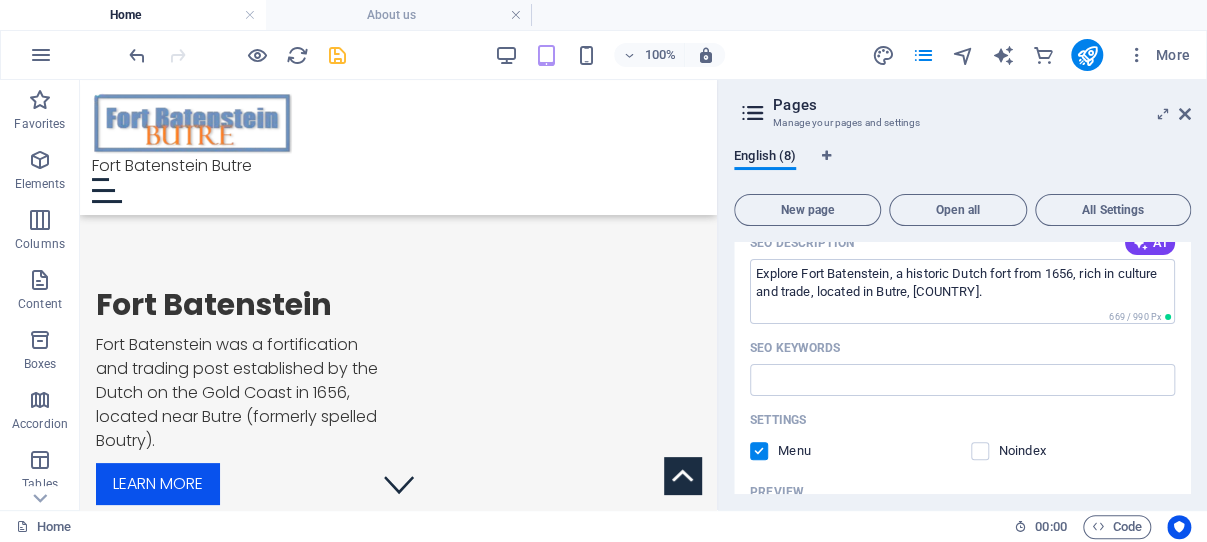 type on "Fort Batenstein, Dutch fort Gold Coast, Butre trading post, historical forts Ghana, Treaty of Butre, colonial history Ghana" 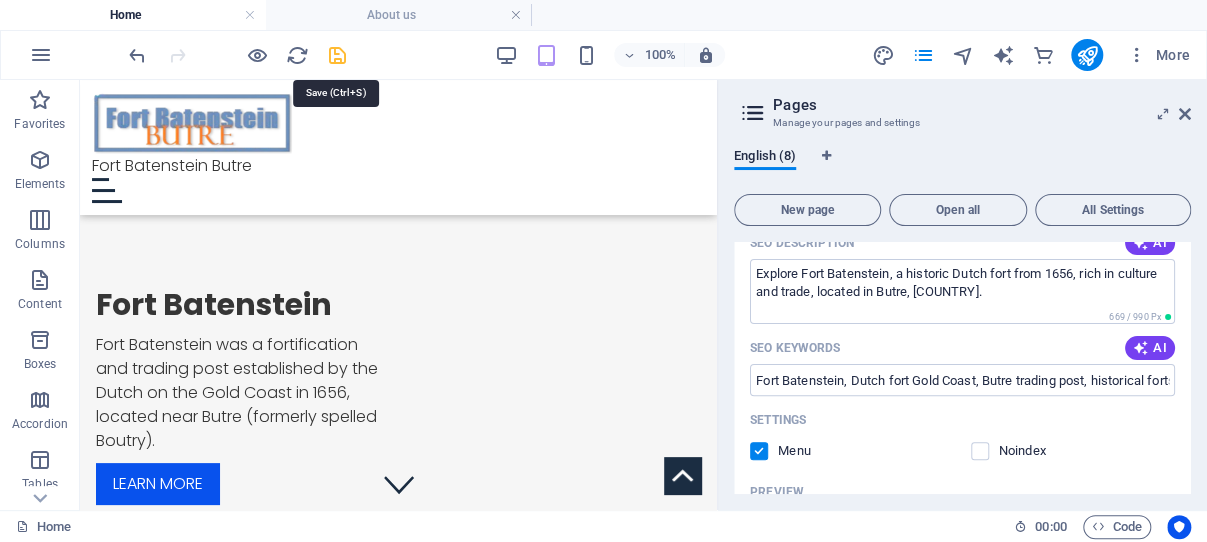 click at bounding box center (337, 55) 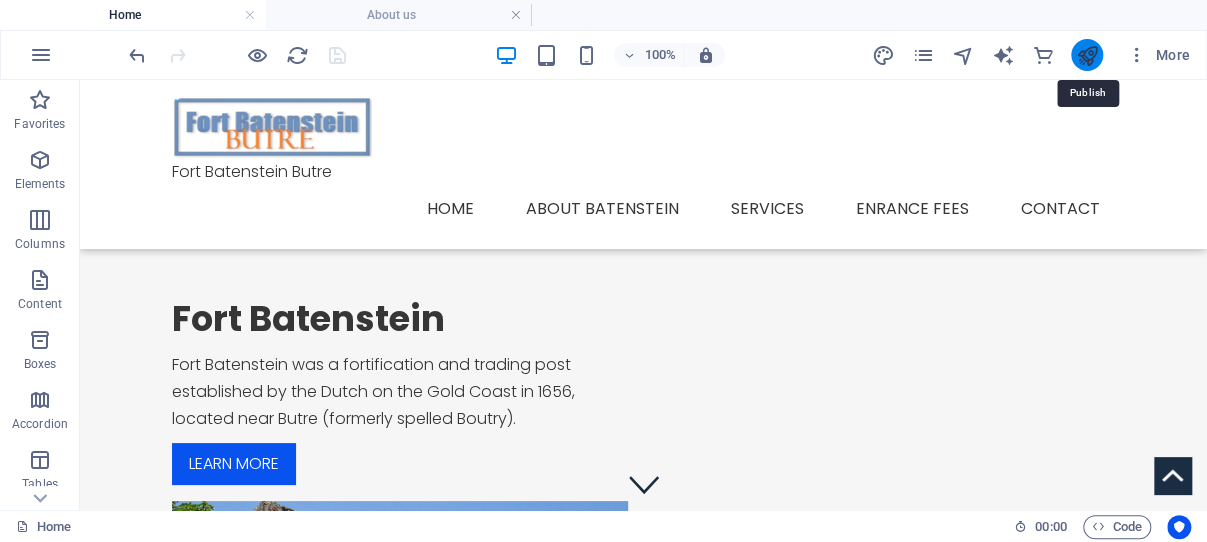 click at bounding box center (1086, 55) 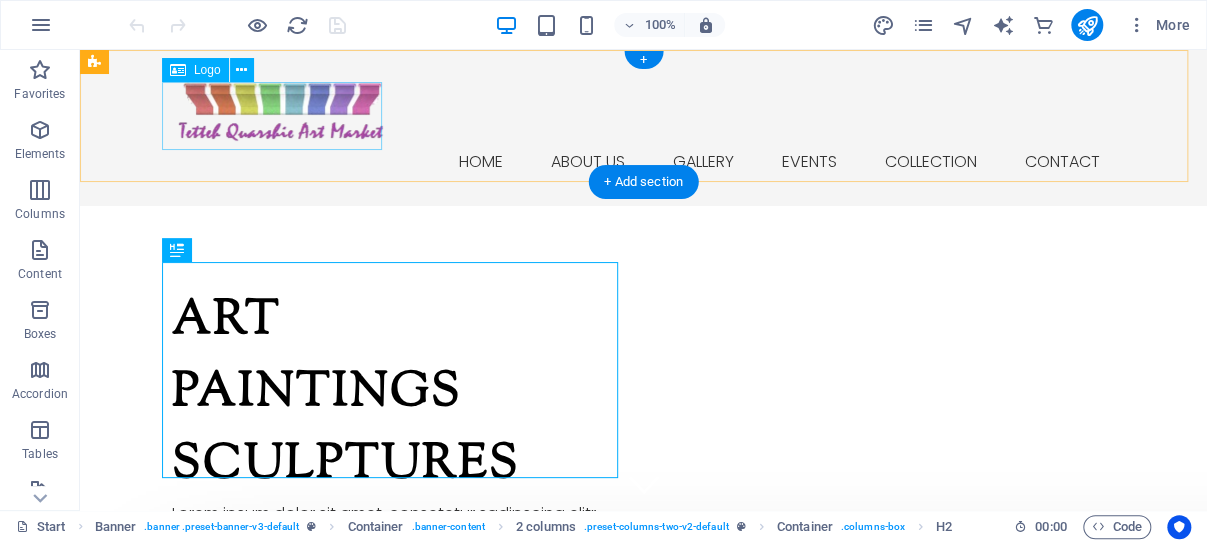 scroll, scrollTop: 0, scrollLeft: 0, axis: both 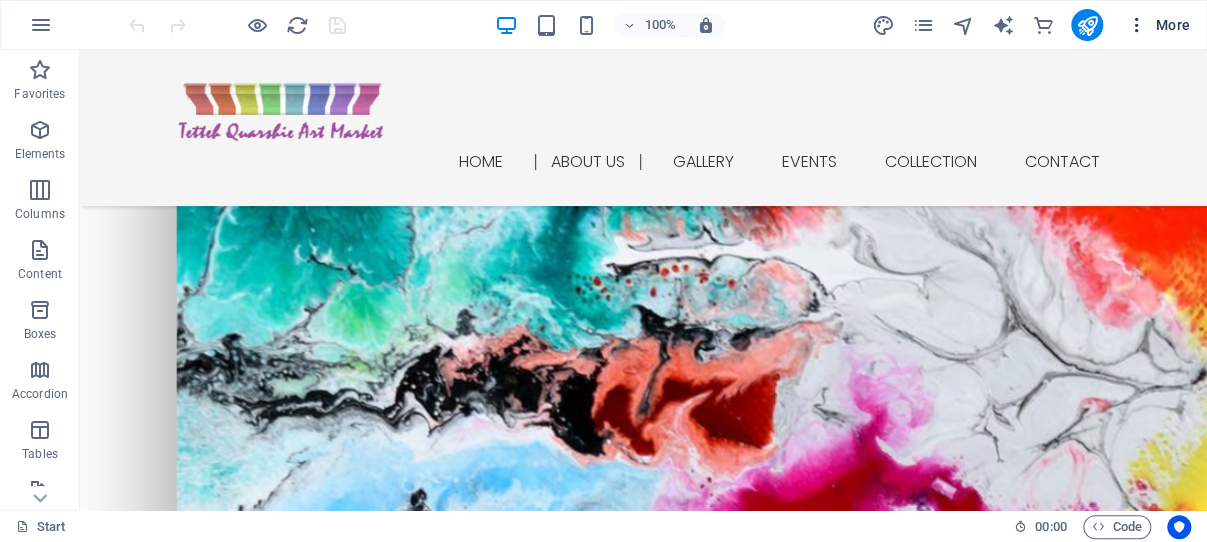 click at bounding box center [1137, 25] 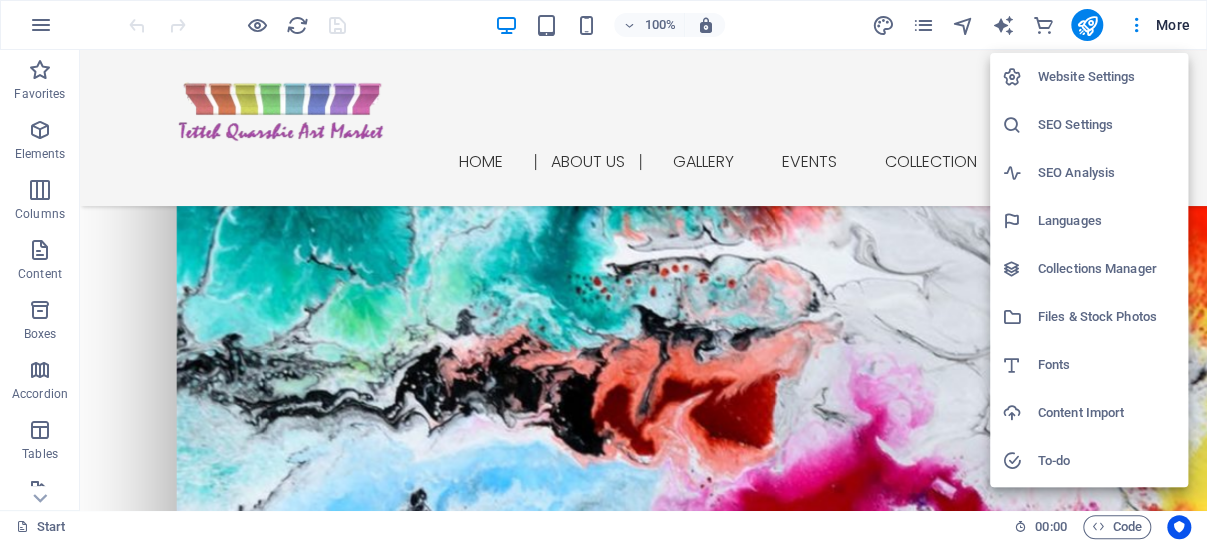 click on "SEO Settings" at bounding box center [1107, 125] 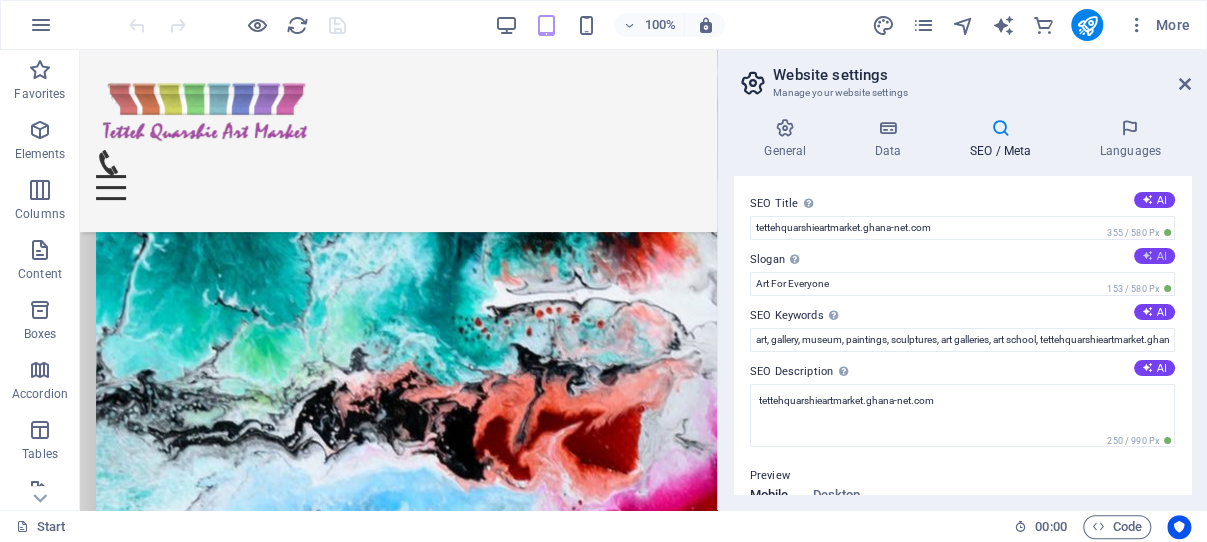 click on "AI" at bounding box center [1154, 256] 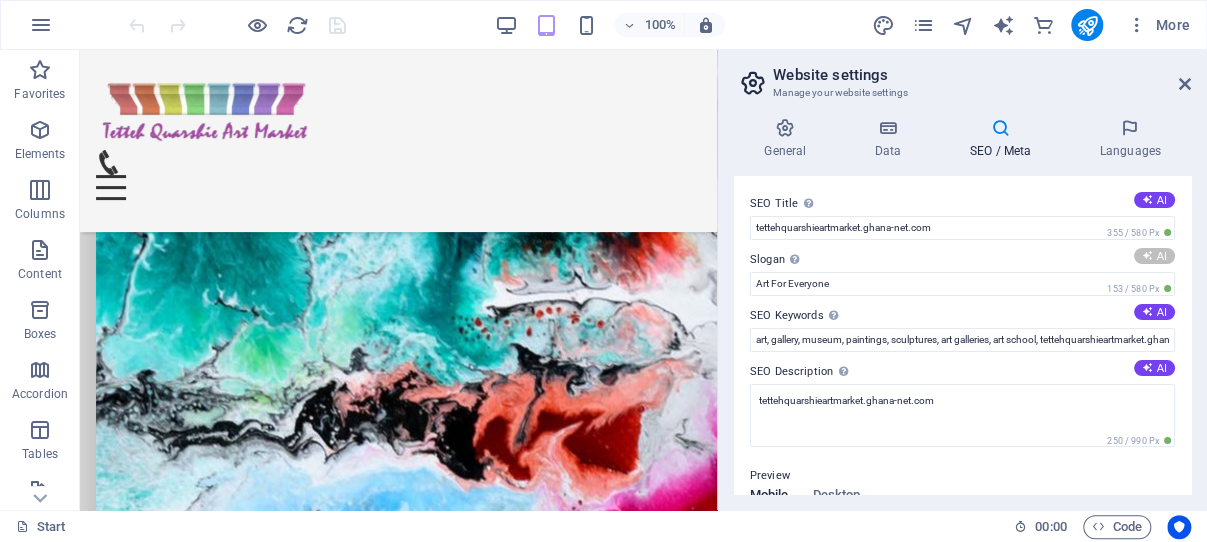 type on "Explore the Vibrant Essence of African Art!" 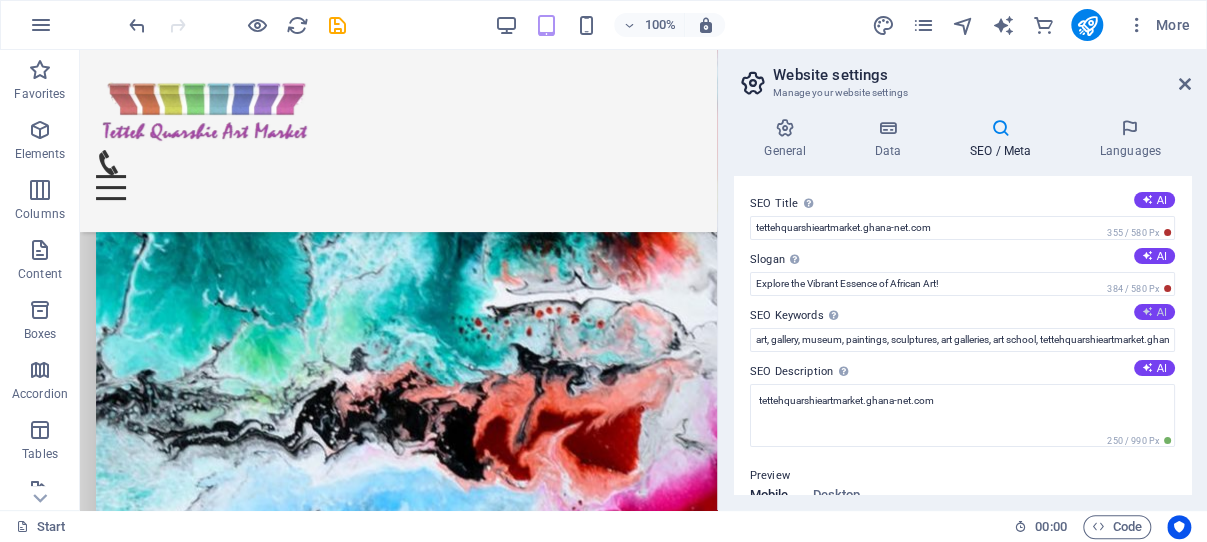 click at bounding box center [1147, 311] 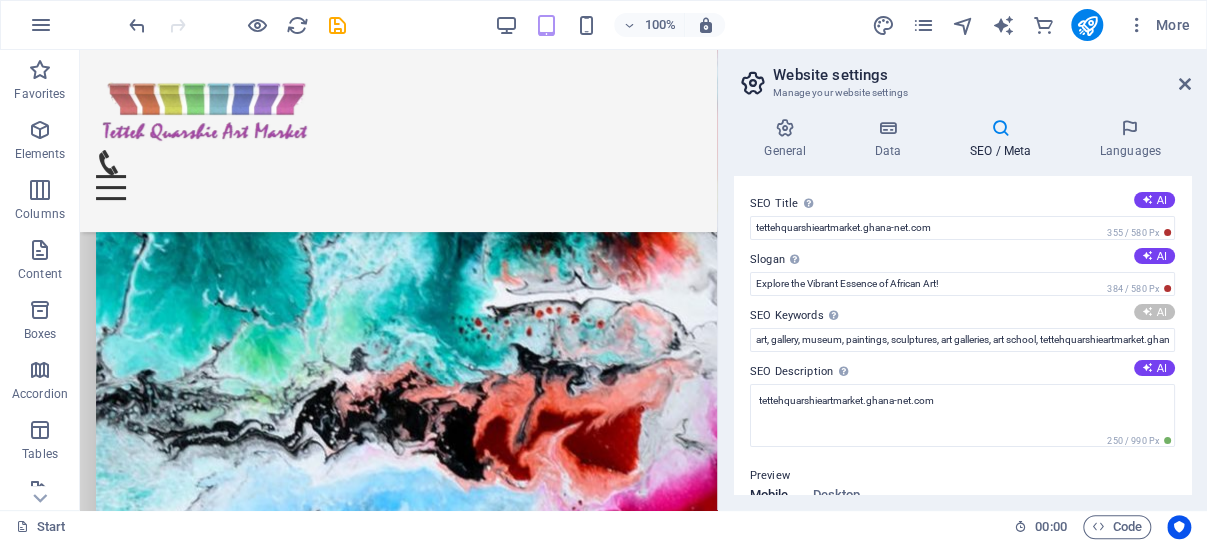 type on "Ghanaian art, African sculptures, [CITY] art market, African antiques, local crafts Ghana, African culture experiences" 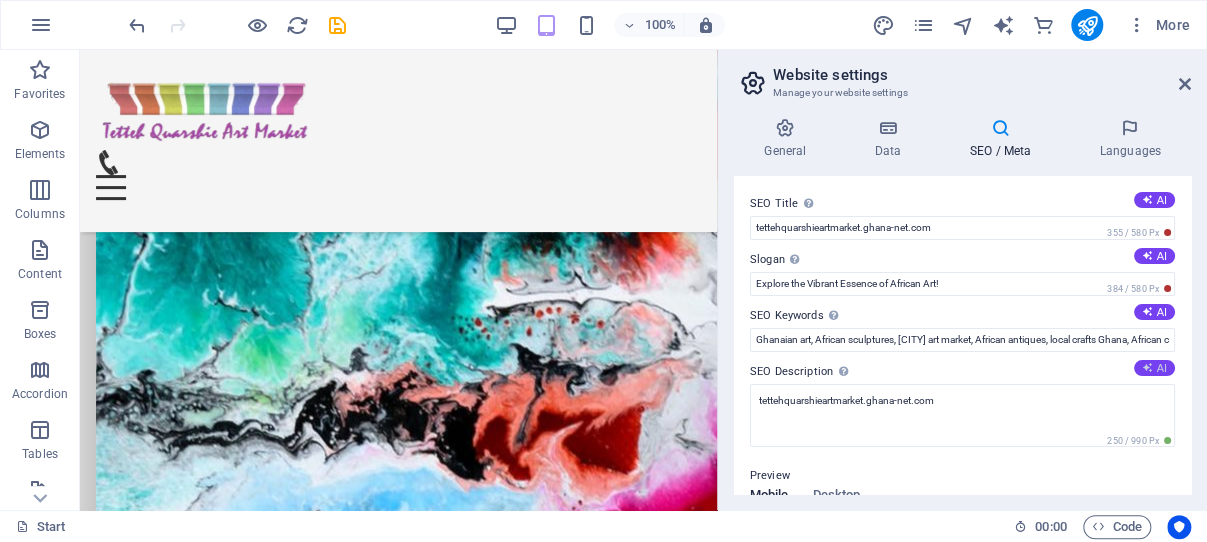 click at bounding box center [1147, 367] 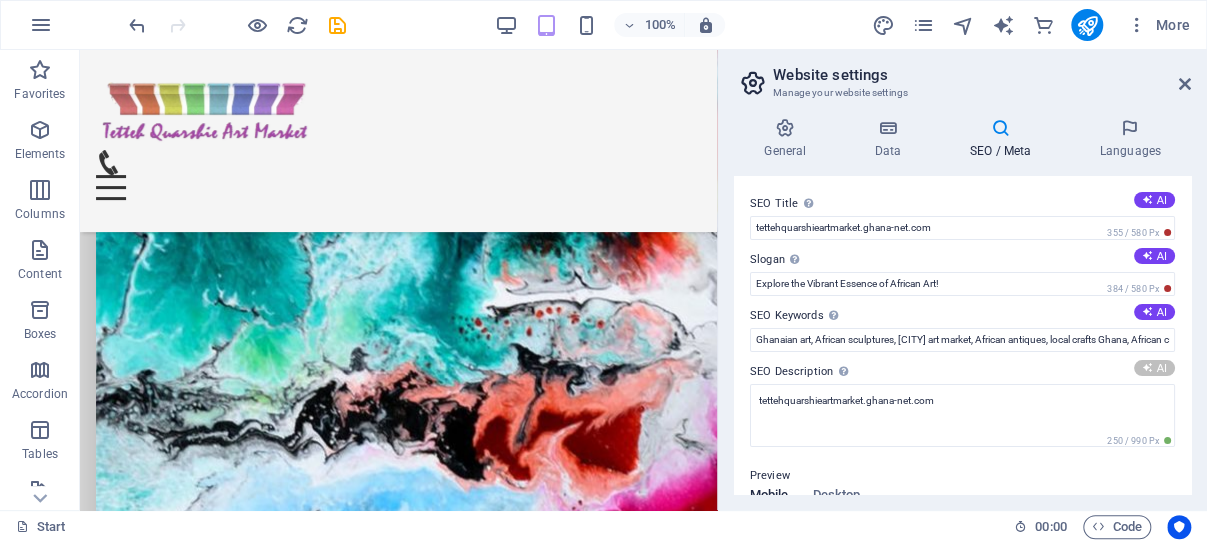 type on "Discover Ghanas vibrant culture at Accras largest art market! Explore local art, crafts, and authentic cuisine." 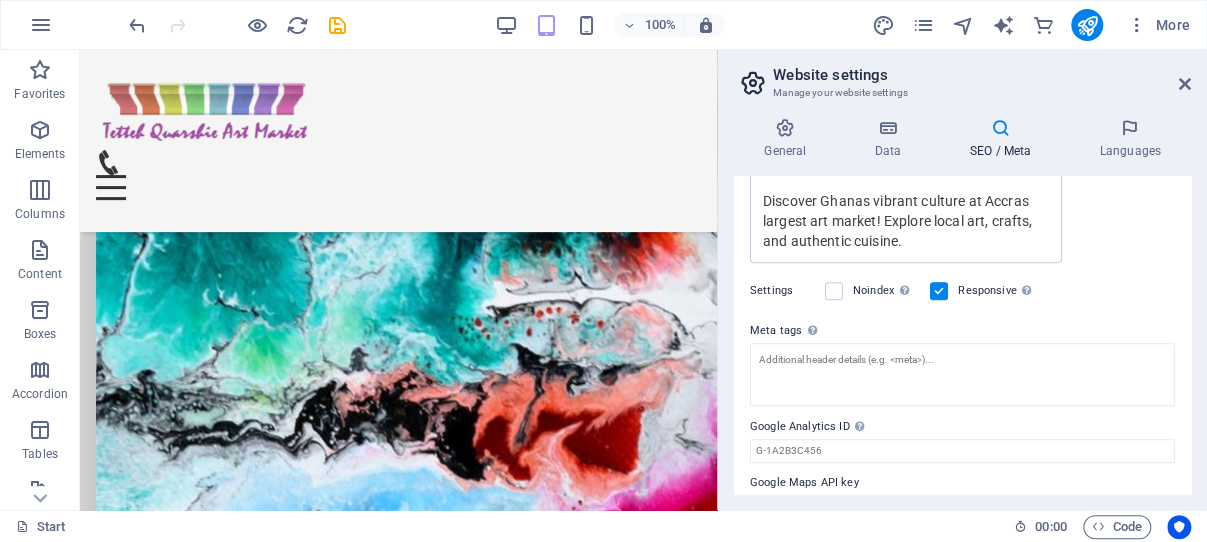 scroll, scrollTop: 477, scrollLeft: 0, axis: vertical 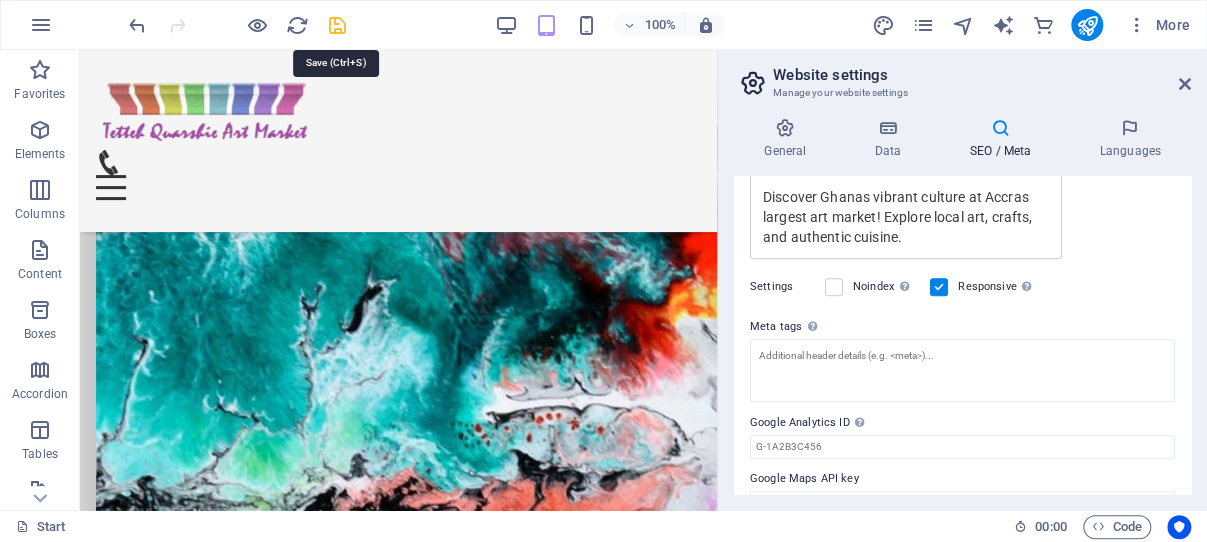 click at bounding box center (337, 25) 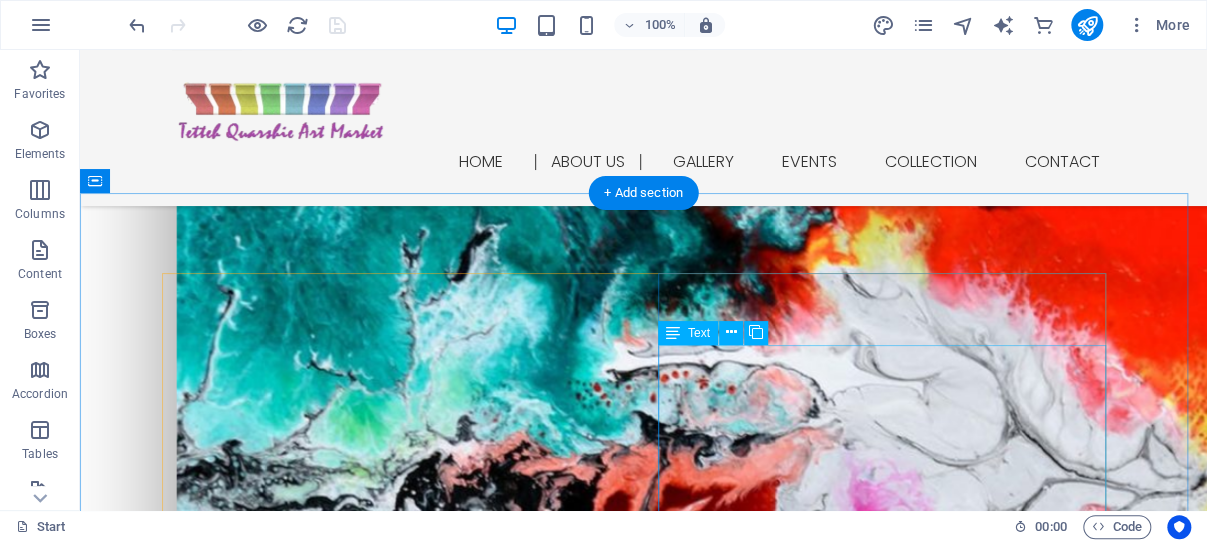 click on "Here you`ll find everything Ghana and Africa! Local produce, modern and old Ghanaian and African Art`s. You may order your special wish, directly by Craftsmen.  See Antiques from |Africa and West Africa. Have a drink at the local "Spot" or enjoy freshly prepared Ghanaian food - Listen to local drums! There is no better place, in [CITY], discovering the richness of Ghanaian and African culture!" at bounding box center [644, 2138] 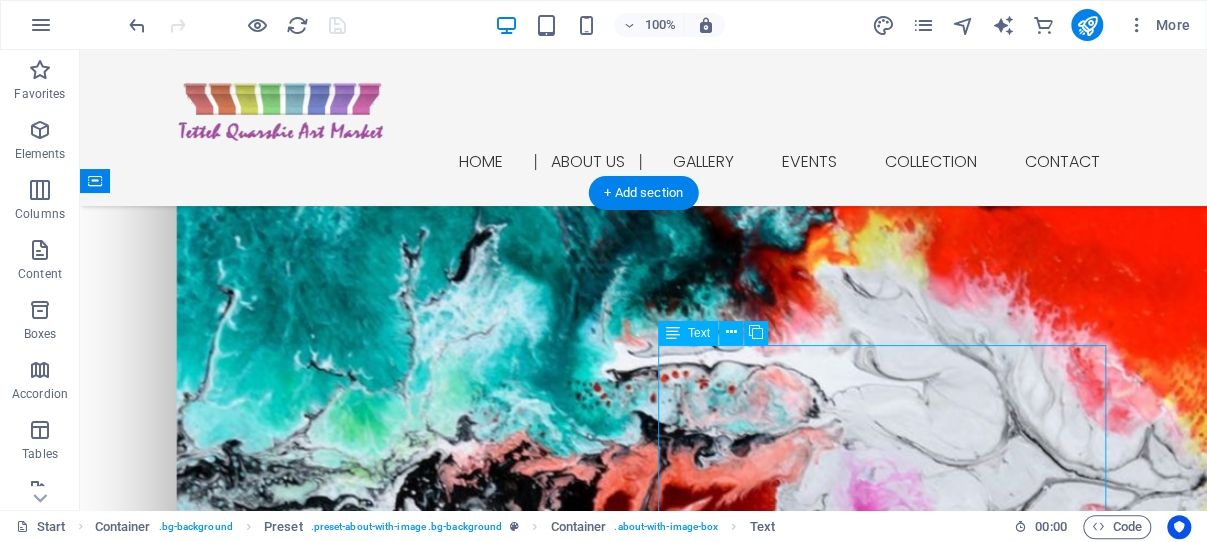 click on "Here you`ll find everything Ghana and Africa! Local produce, modern and old Ghanaian and African Art`s. You may order your special wish, directly by Craftsmen.  See Antiques from |Africa and West Africa. Have a drink at the local "Spot" or enjoy freshly prepared Ghanaian food - Listen to local drums! There is no better place, in [CITY], discovering the richness of Ghanaian and African culture!" at bounding box center [644, 2138] 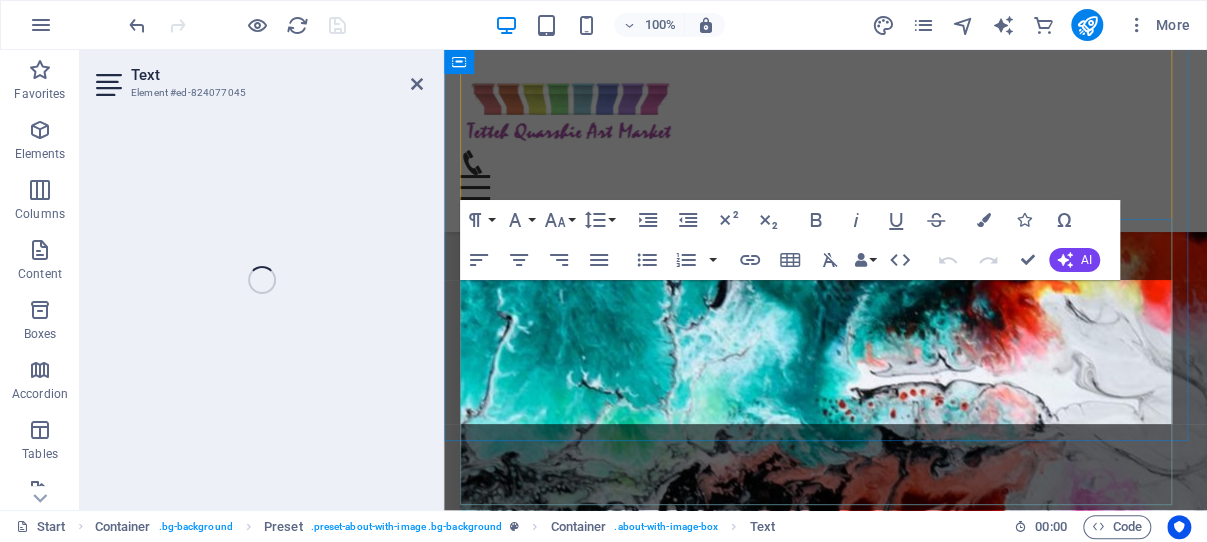 scroll, scrollTop: 1672, scrollLeft: 0, axis: vertical 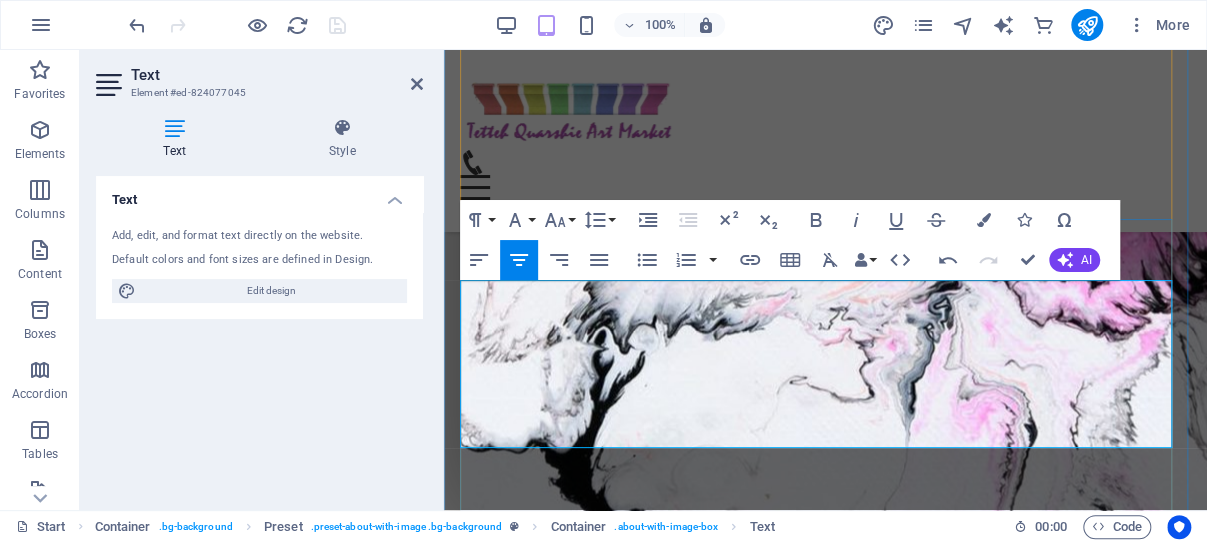 click at bounding box center (825, 1926) 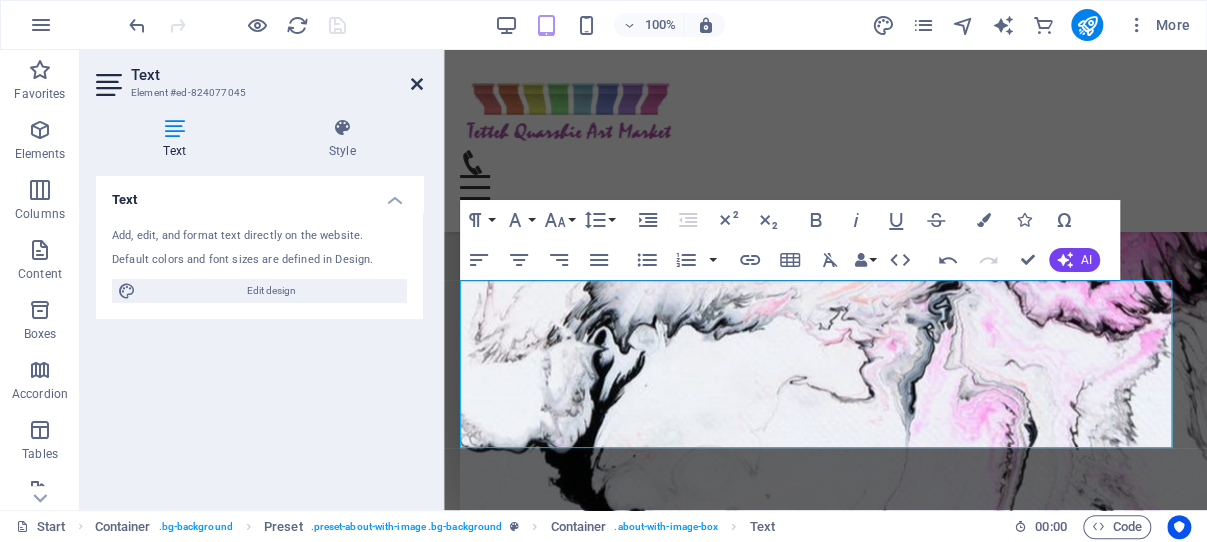 click at bounding box center (417, 84) 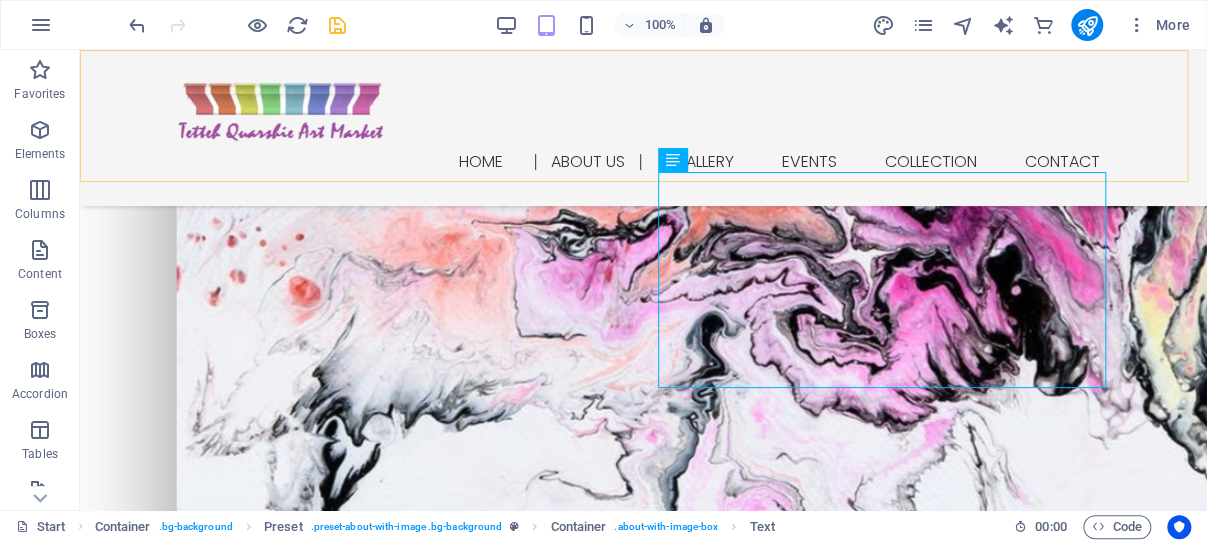 scroll, scrollTop: 702, scrollLeft: 0, axis: vertical 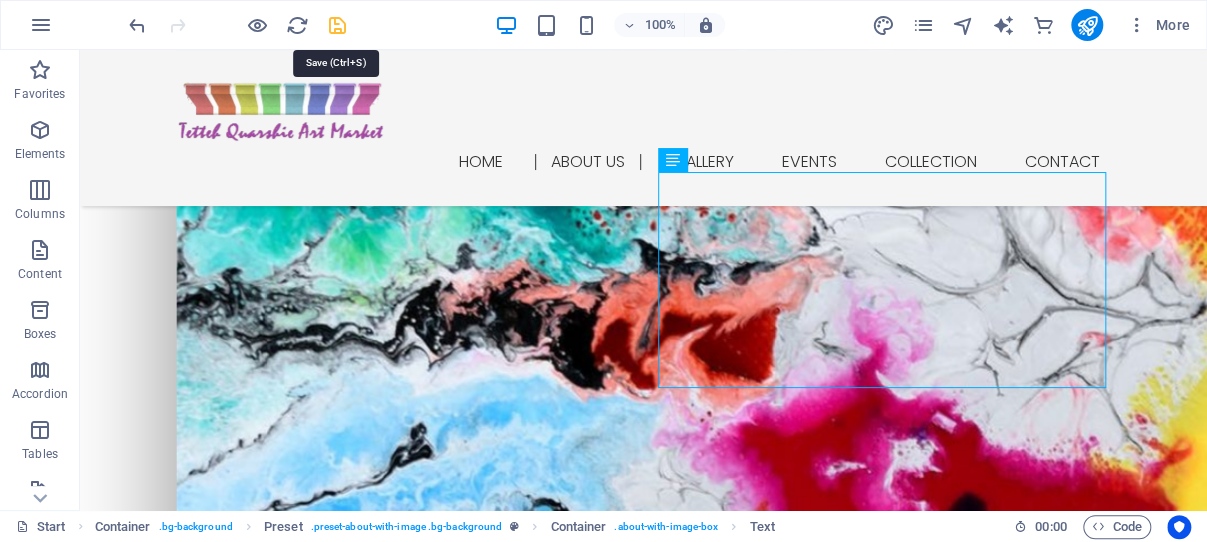 drag, startPoint x: 338, startPoint y: 25, endPoint x: 291, endPoint y: 146, distance: 129.80756 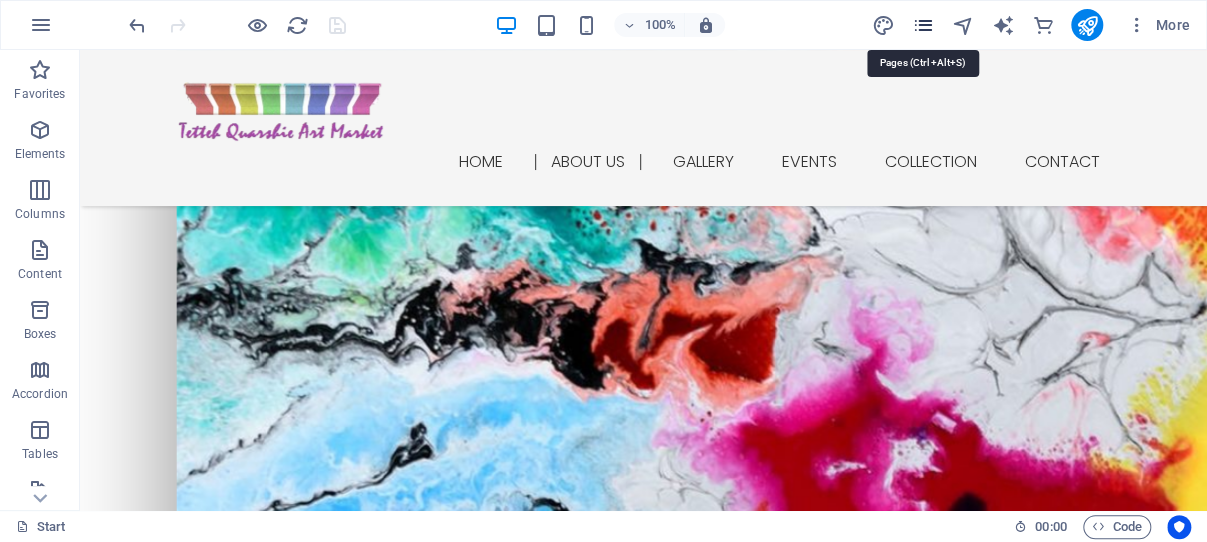 click at bounding box center (922, 25) 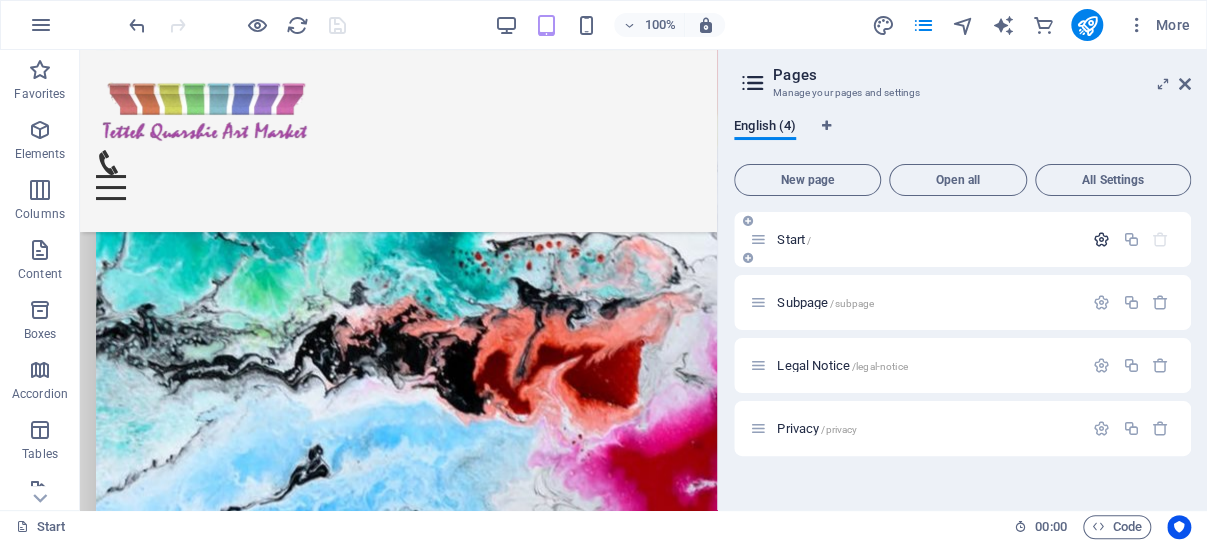click at bounding box center (1101, 239) 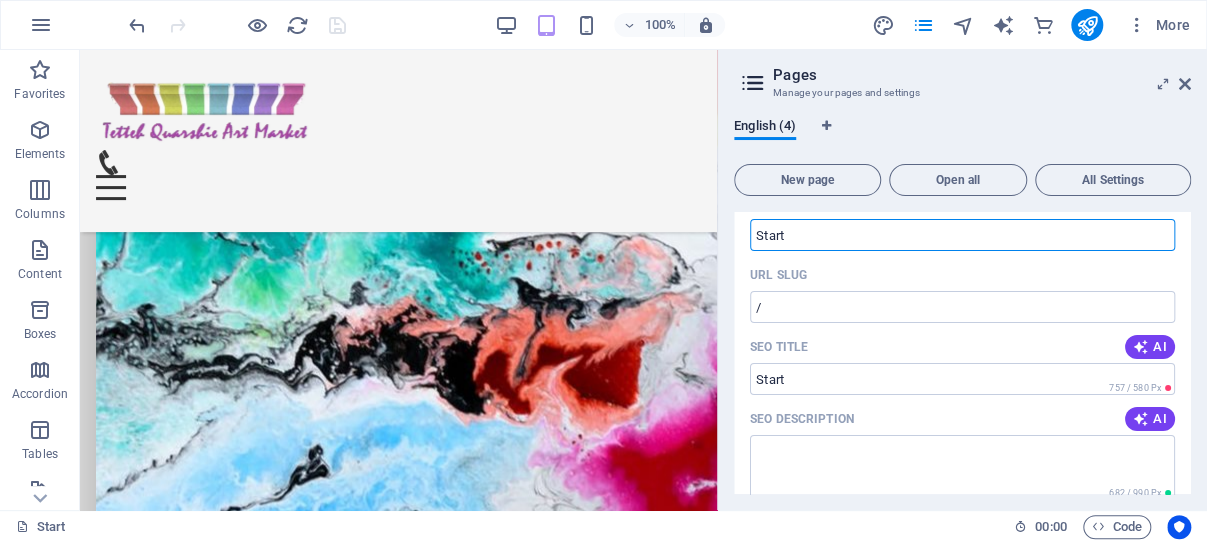 scroll, scrollTop: 95, scrollLeft: 0, axis: vertical 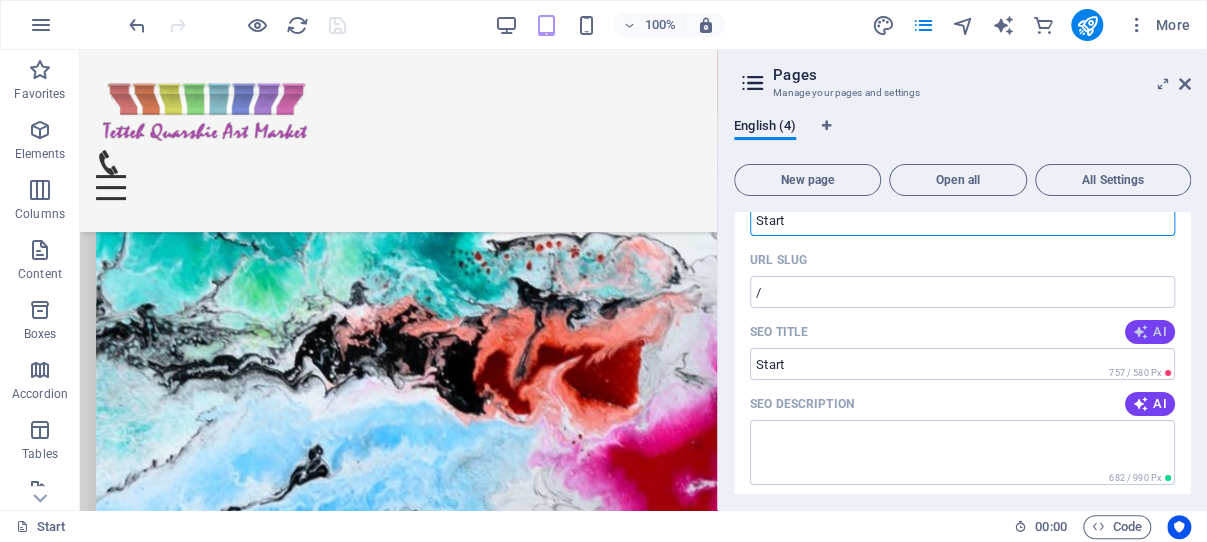 click at bounding box center [1141, 332] 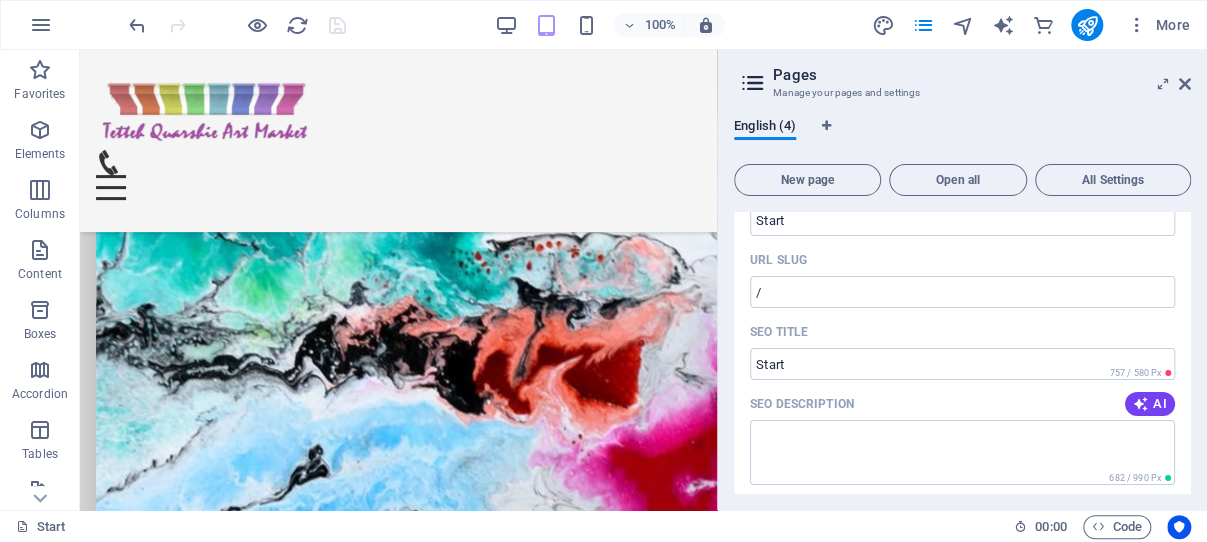 type on "Discover Ghanaian Art Market" 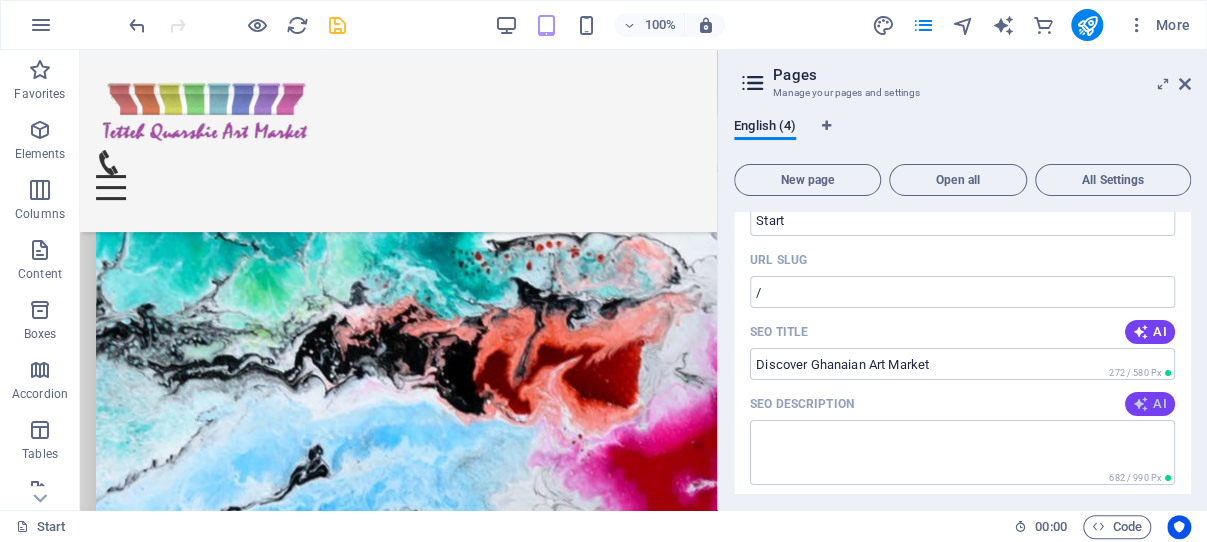 click at bounding box center (1141, 404) 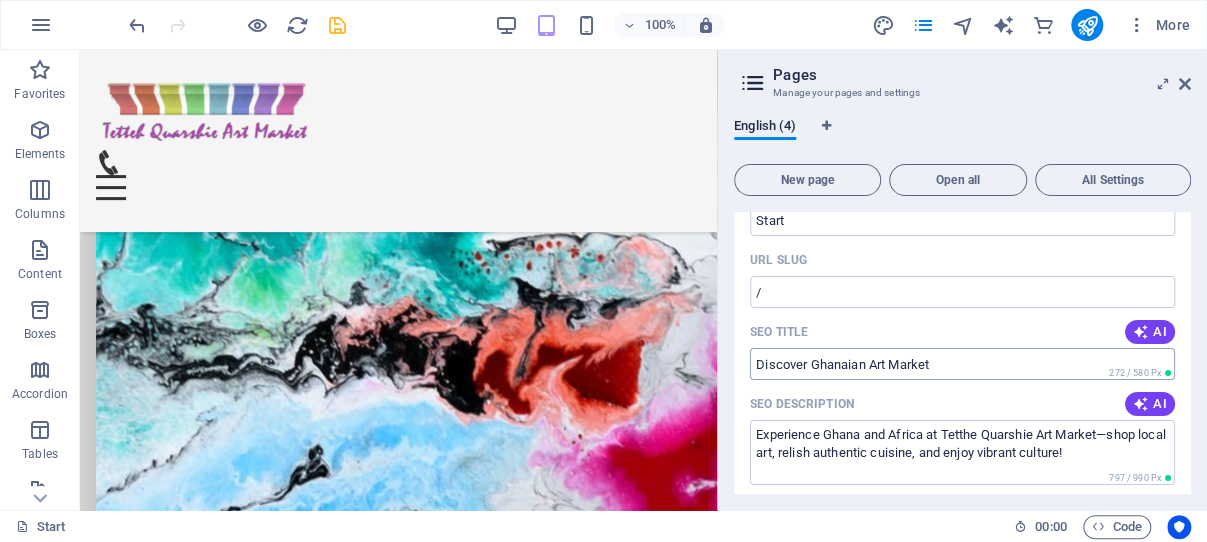 type on "Experience Ghana and Africa at Tetthe Quarshie Art Market—shop local art, relish authentic cuisine, and enjoy vibrant culture!" 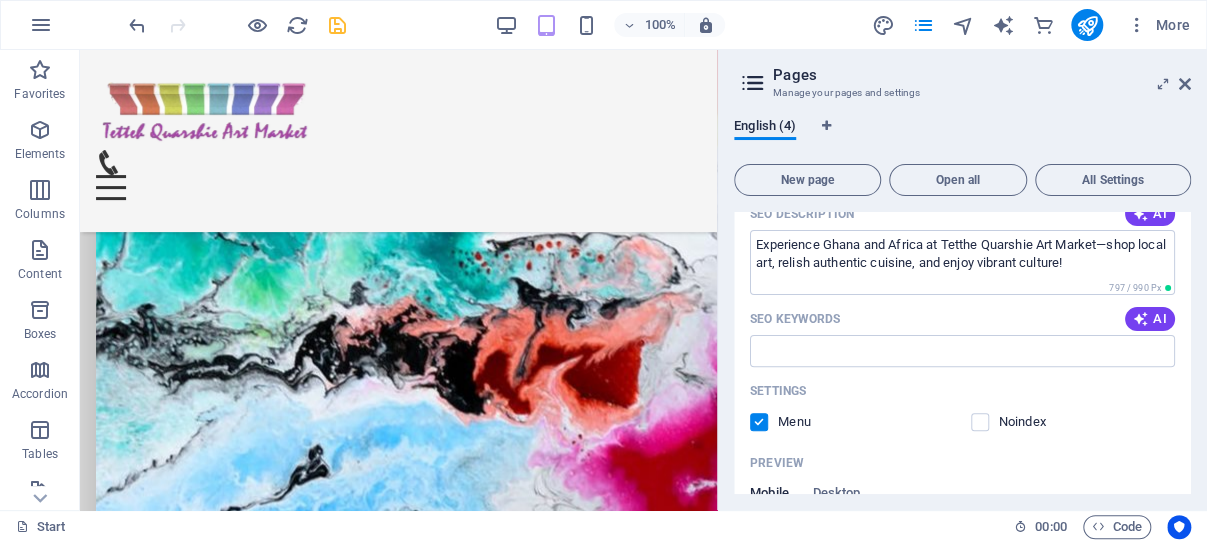 scroll, scrollTop: 286, scrollLeft: 0, axis: vertical 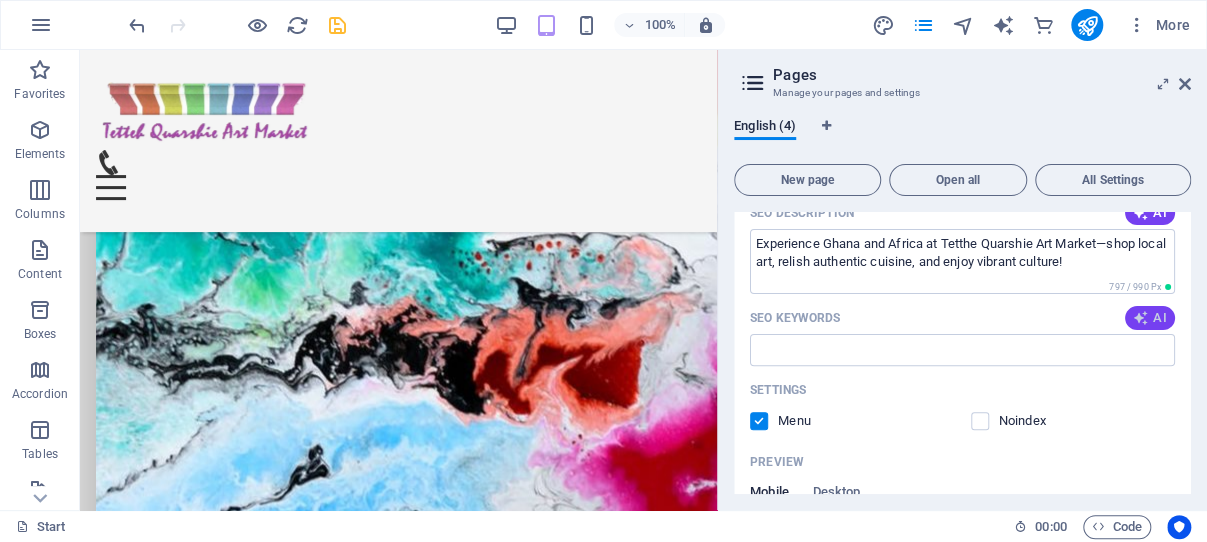 click at bounding box center [1141, 318] 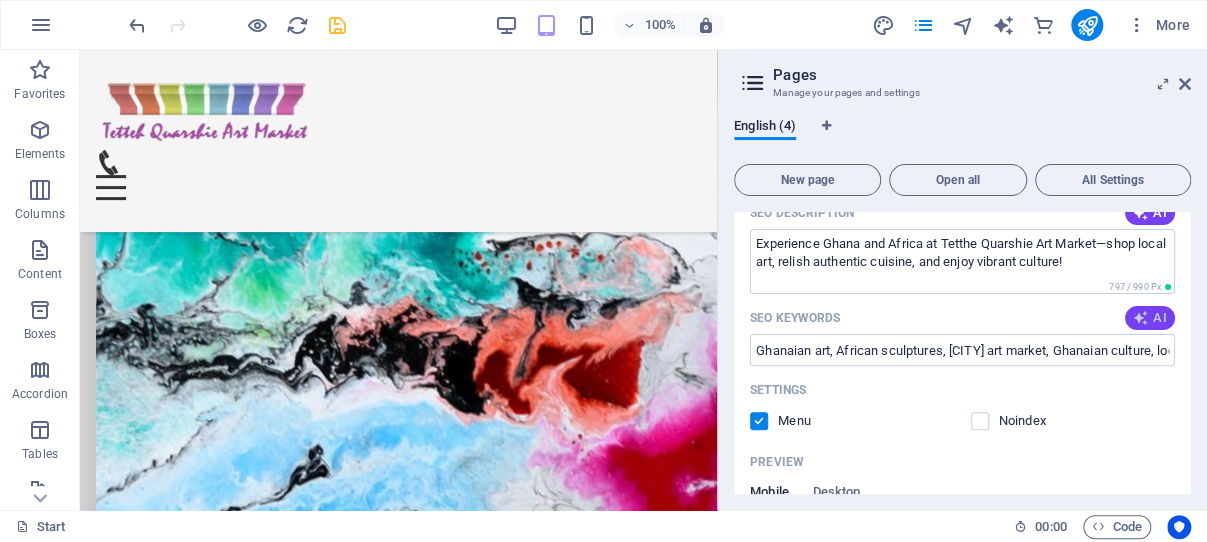 type on "Ghanaian art, African sculptures, [CITY] art market, Ghanaian culture, local crafts, African antiques" 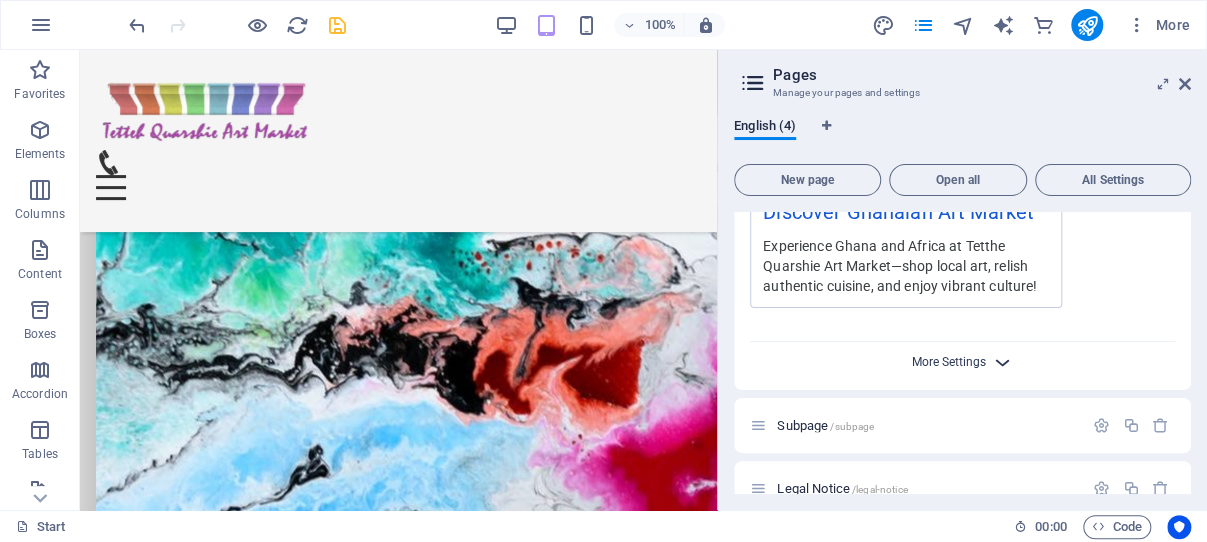scroll, scrollTop: 668, scrollLeft: 0, axis: vertical 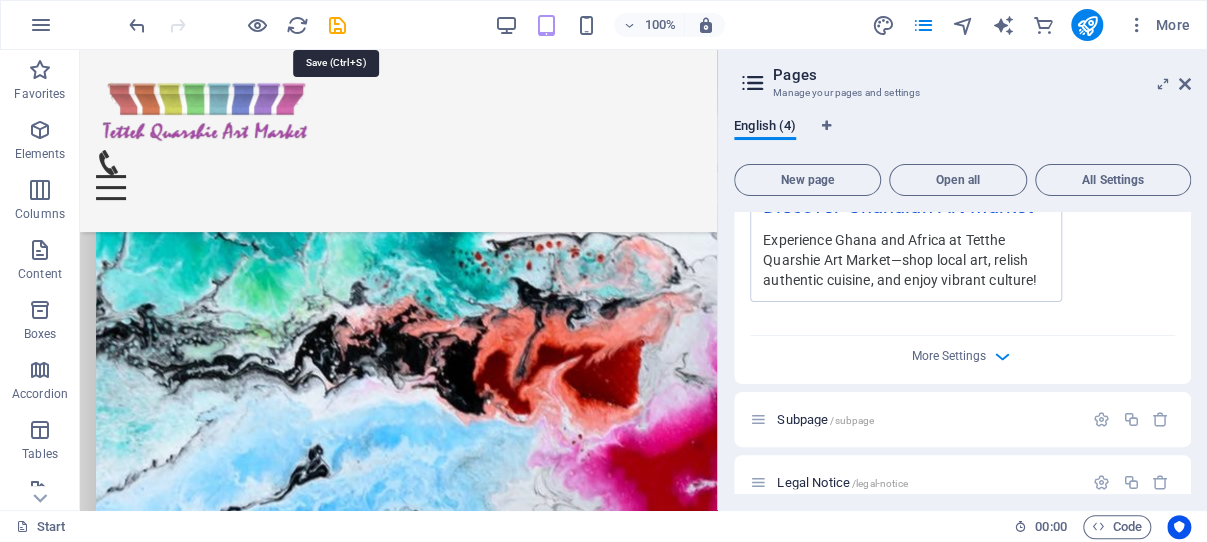 drag, startPoint x: 336, startPoint y: 23, endPoint x: 340, endPoint y: 49, distance: 26.305893 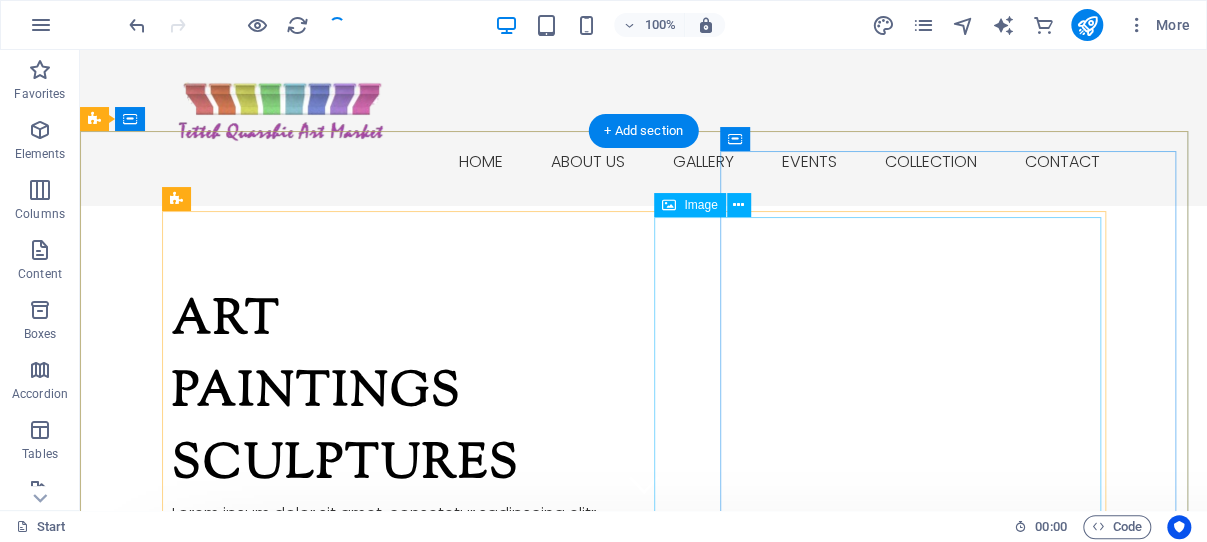scroll, scrollTop: 0, scrollLeft: 0, axis: both 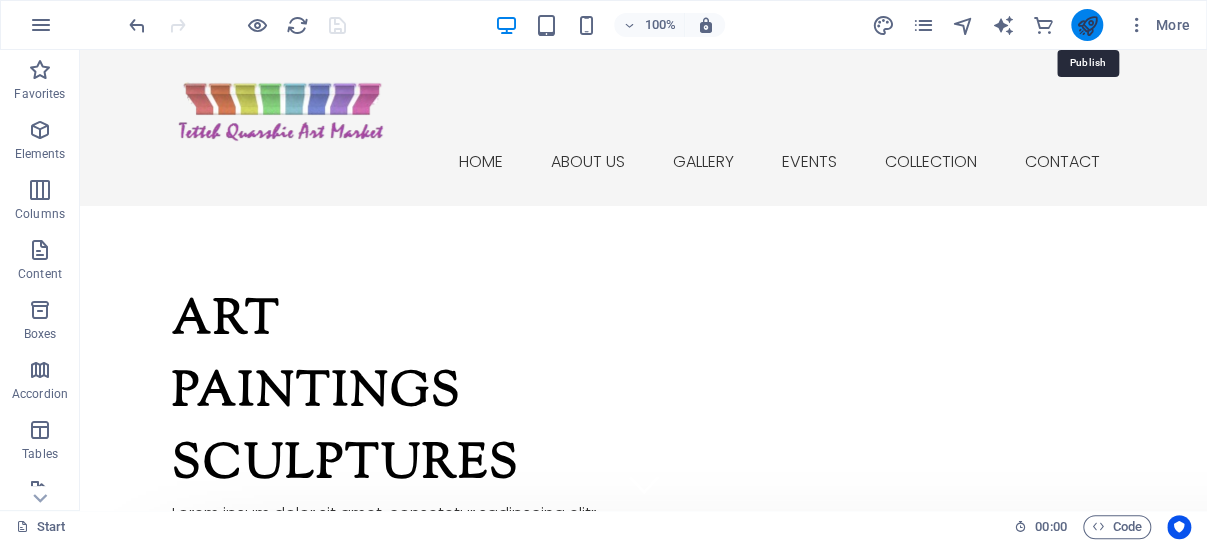 click at bounding box center (1086, 25) 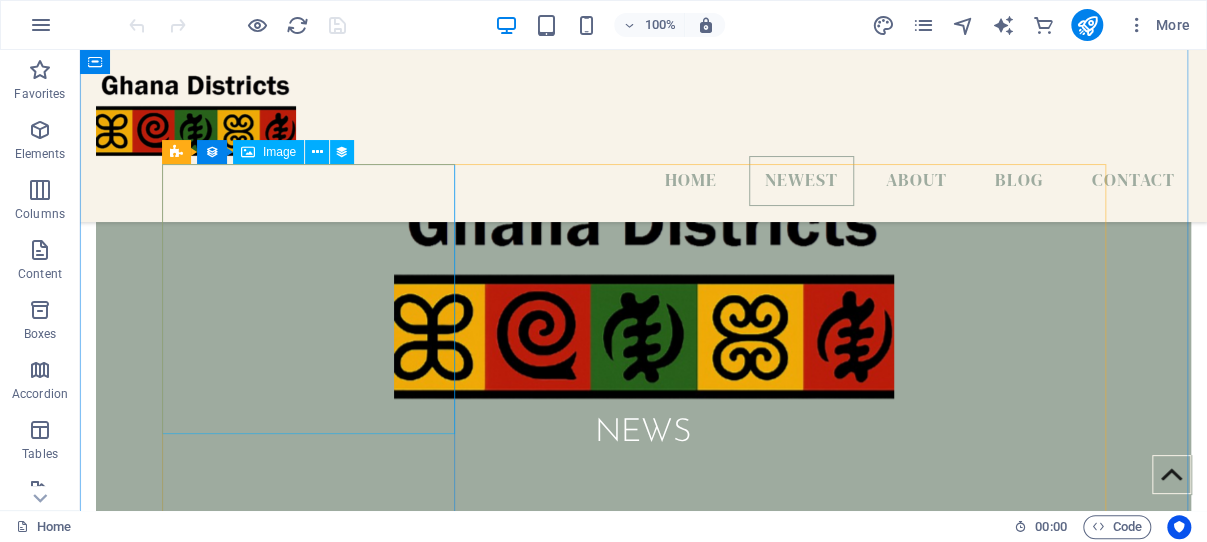 scroll, scrollTop: 829, scrollLeft: 0, axis: vertical 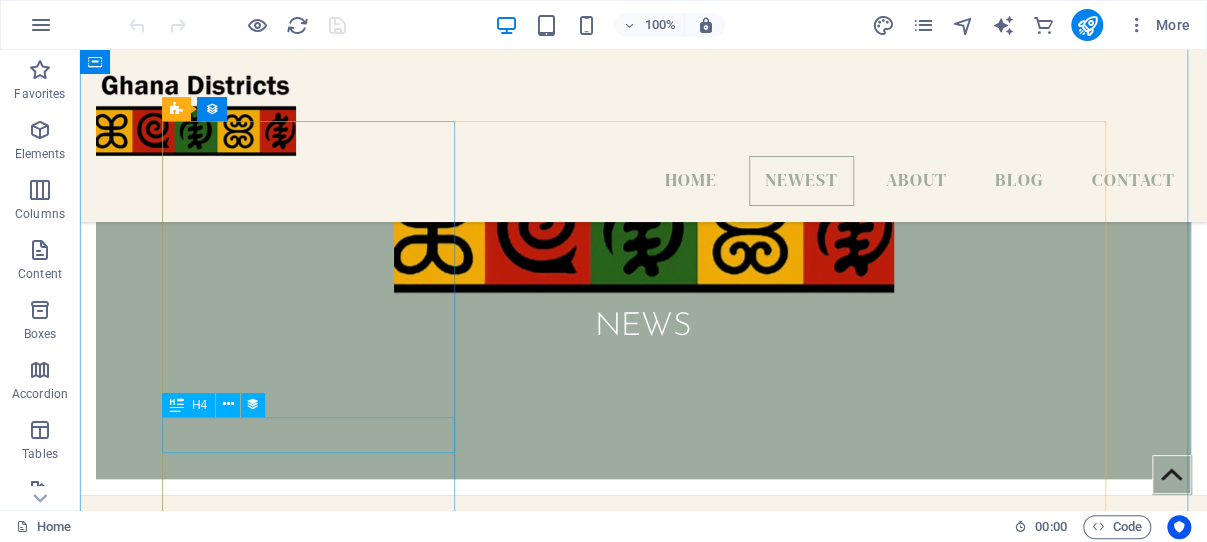 click on "Grow better" at bounding box center (644, 1017) 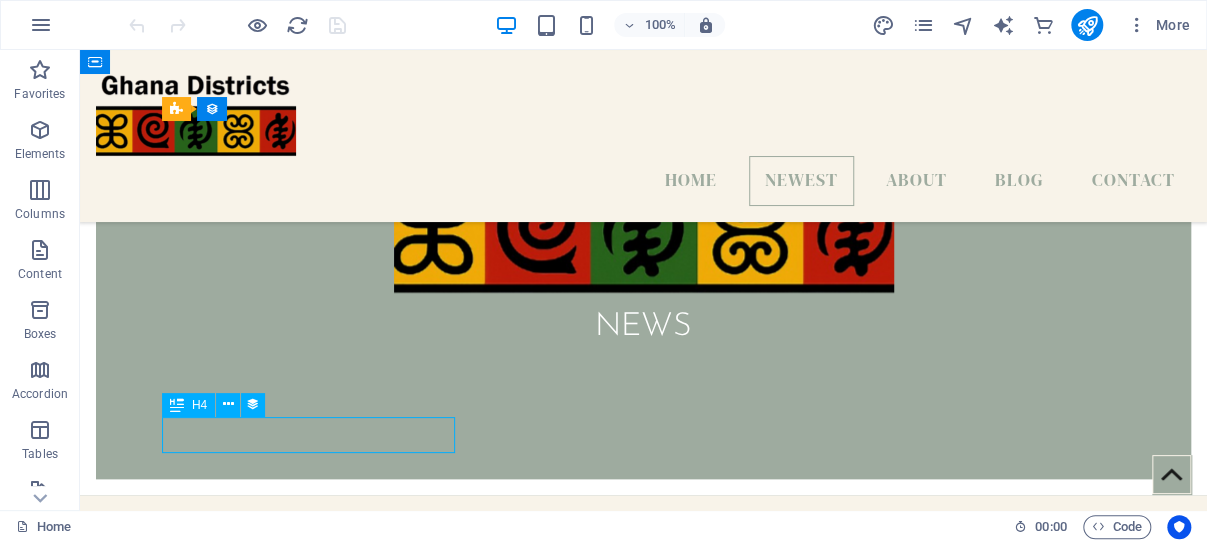 click on "Grow better" at bounding box center [644, 1017] 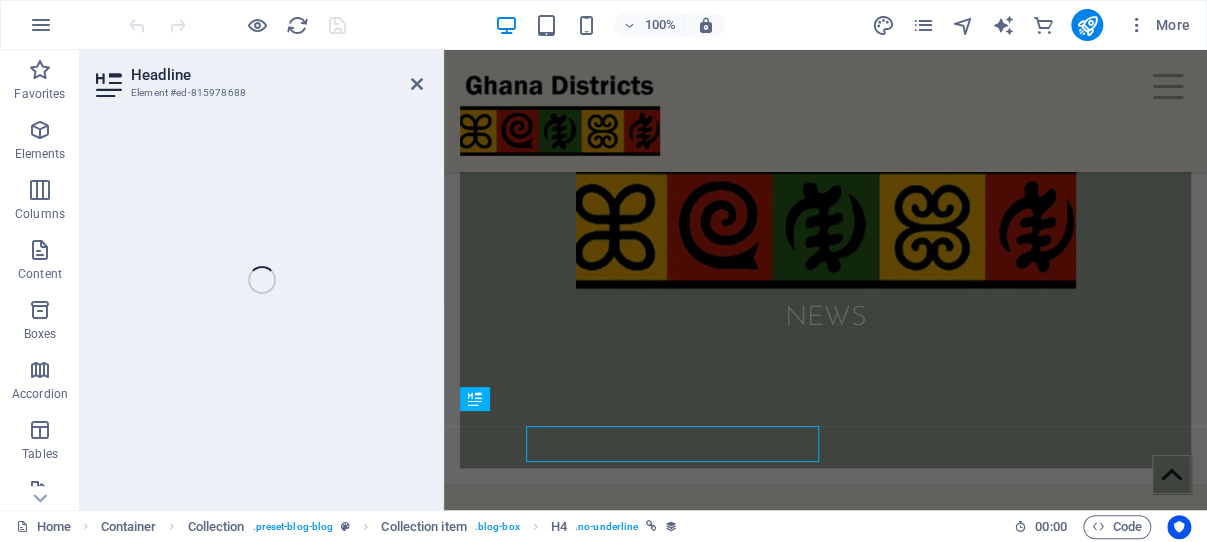 scroll, scrollTop: 820, scrollLeft: 0, axis: vertical 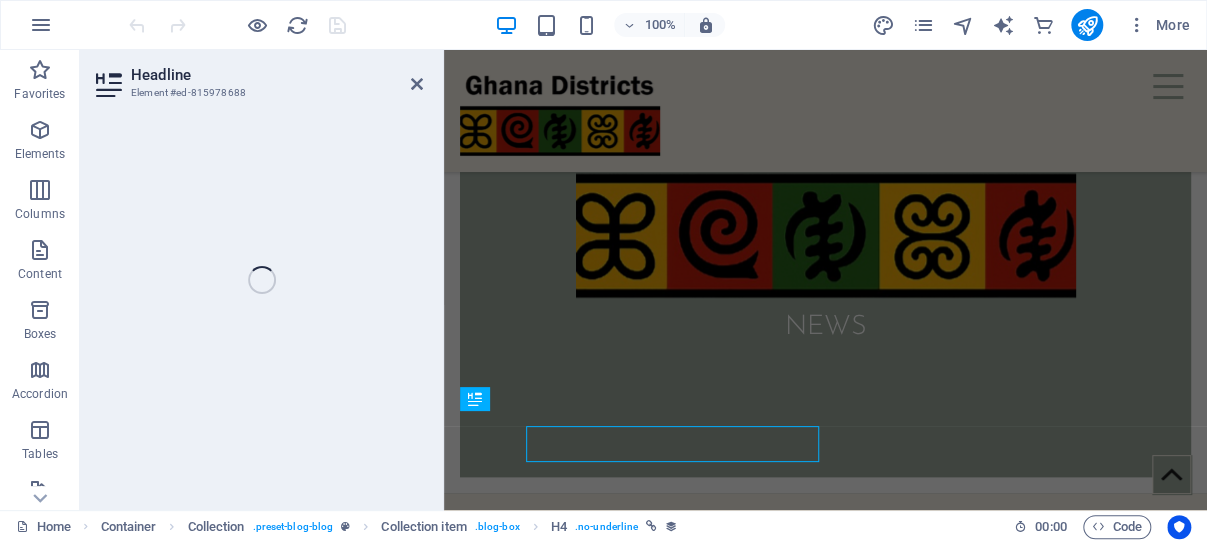 select on "name" 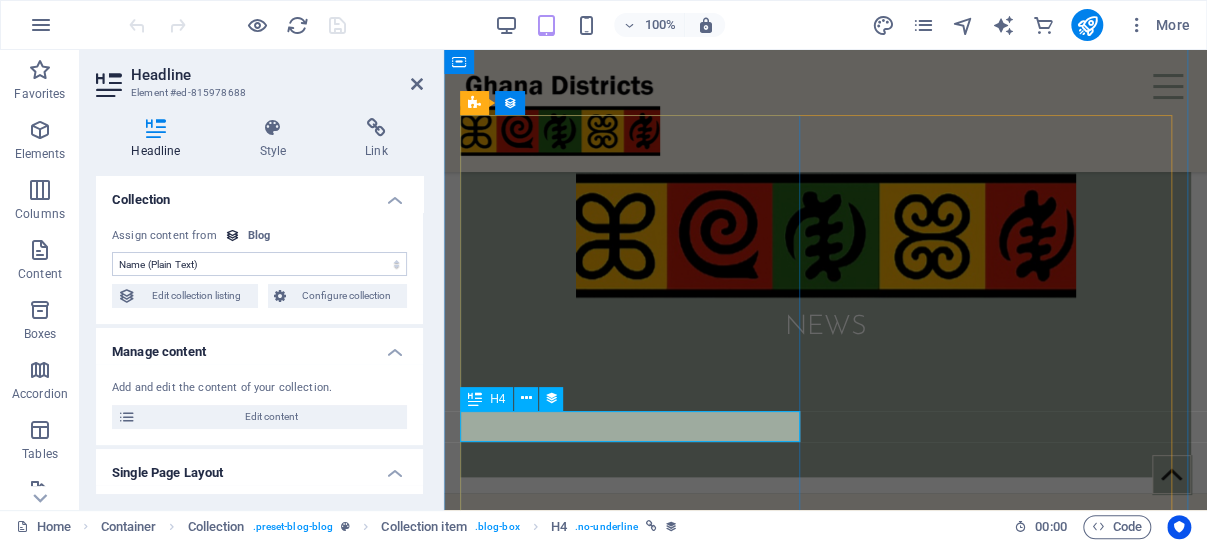 click on "Grow better" at bounding box center [825, 1005] 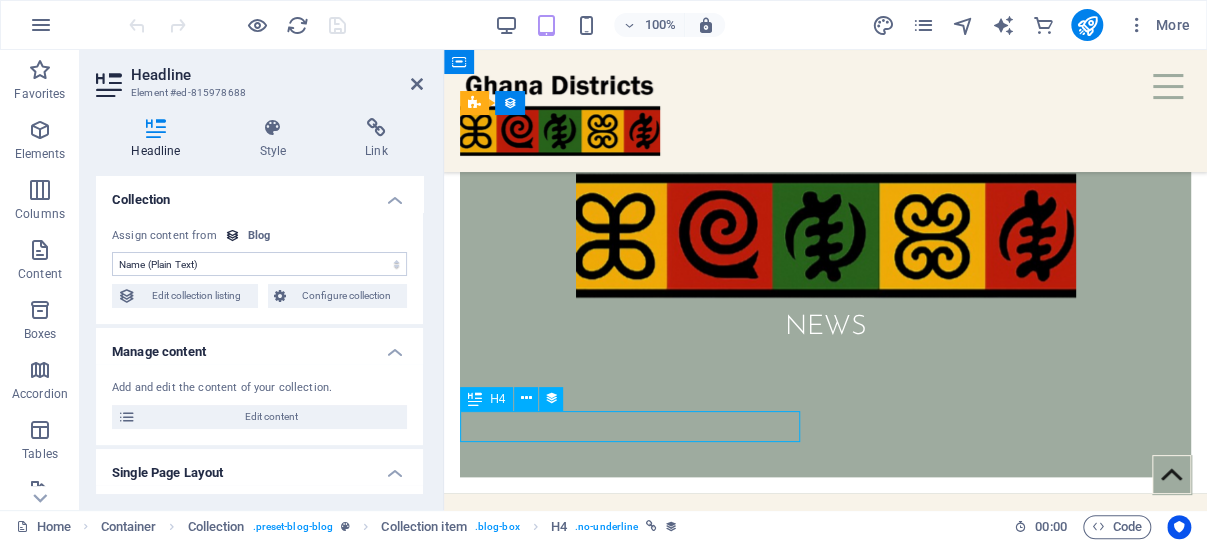 drag, startPoint x: 707, startPoint y: 421, endPoint x: 626, endPoint y: 418, distance: 81.055534 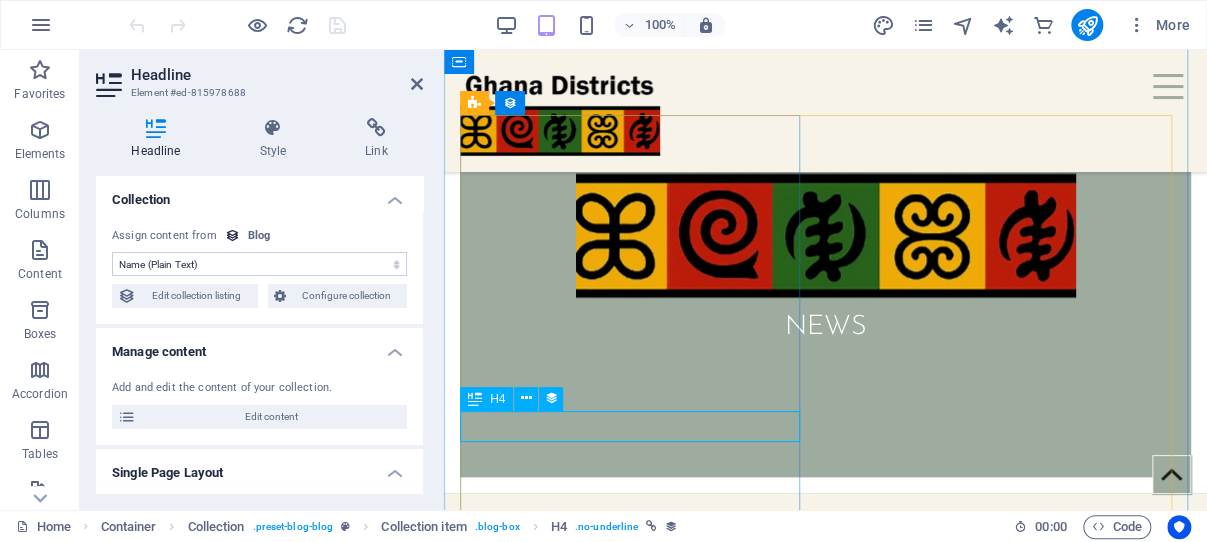 click on "Grow better" at bounding box center [825, 1005] 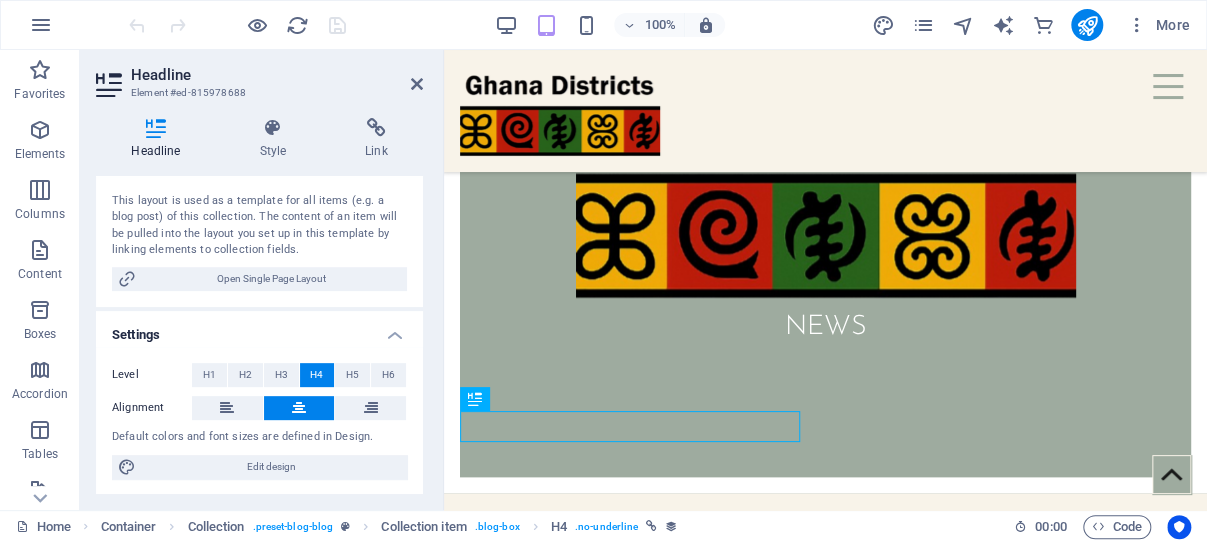 scroll, scrollTop: 0, scrollLeft: 0, axis: both 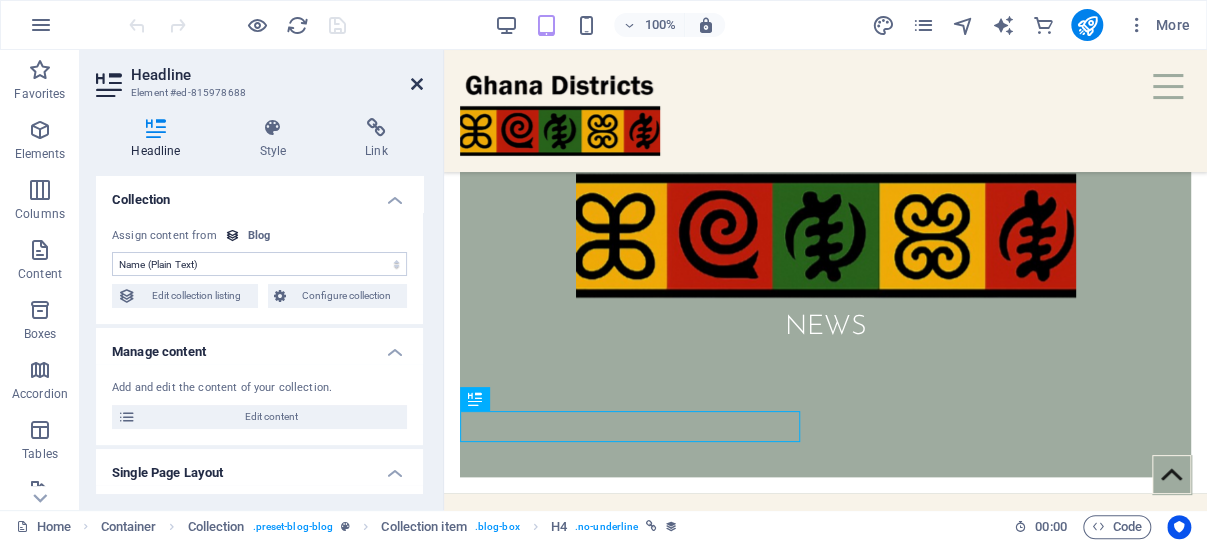 click at bounding box center (417, 84) 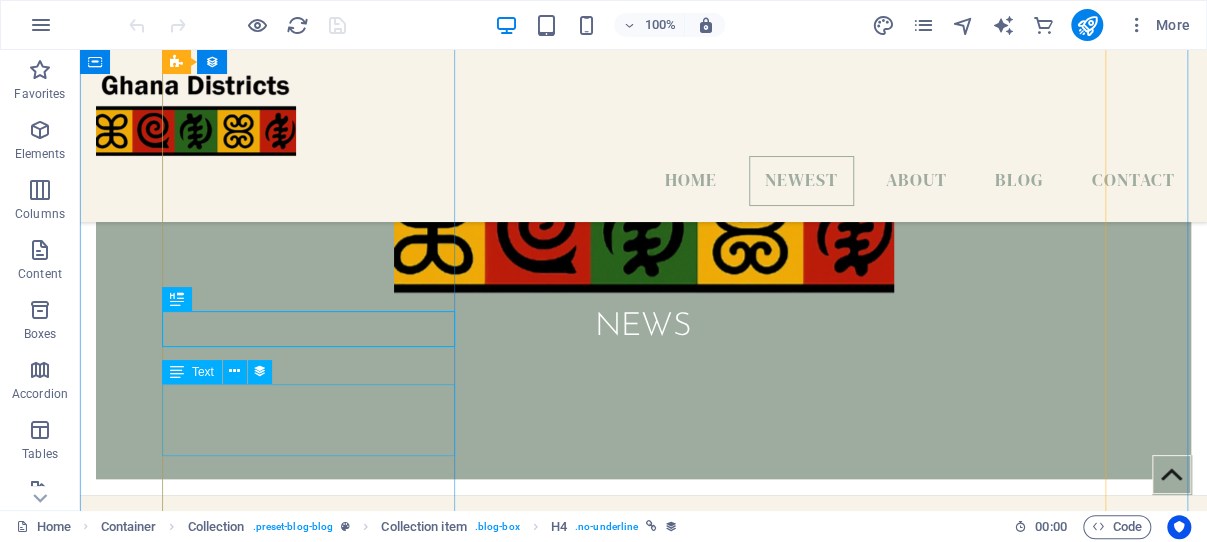 scroll, scrollTop: 935, scrollLeft: 0, axis: vertical 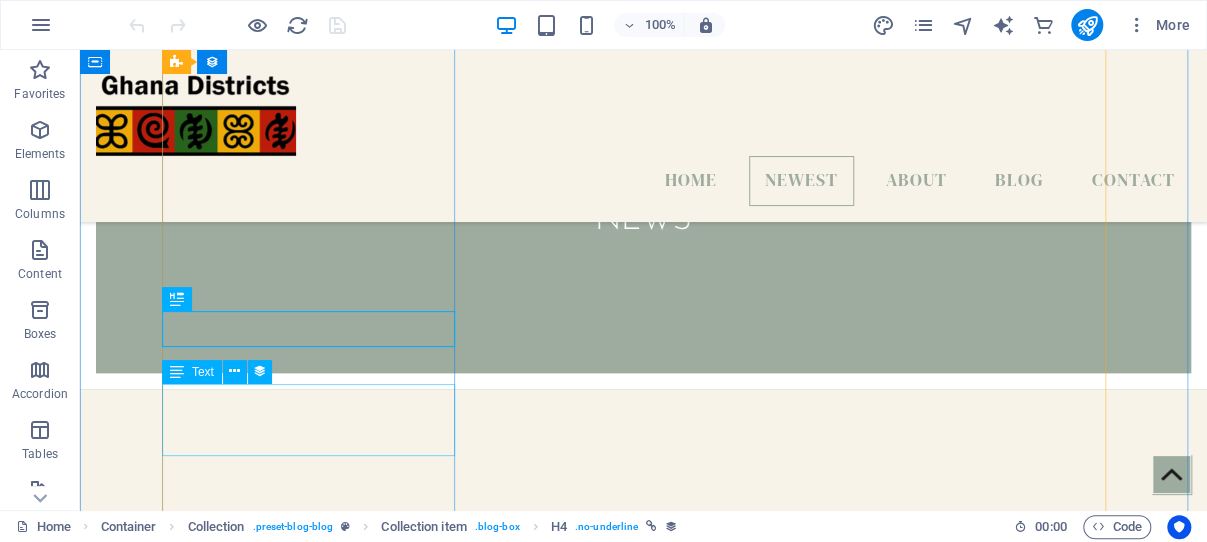 click on "Platea dapibus gravida, porttitor diam taciti cras convallis senectus. Pulvinar in erat." at bounding box center (644, 978) 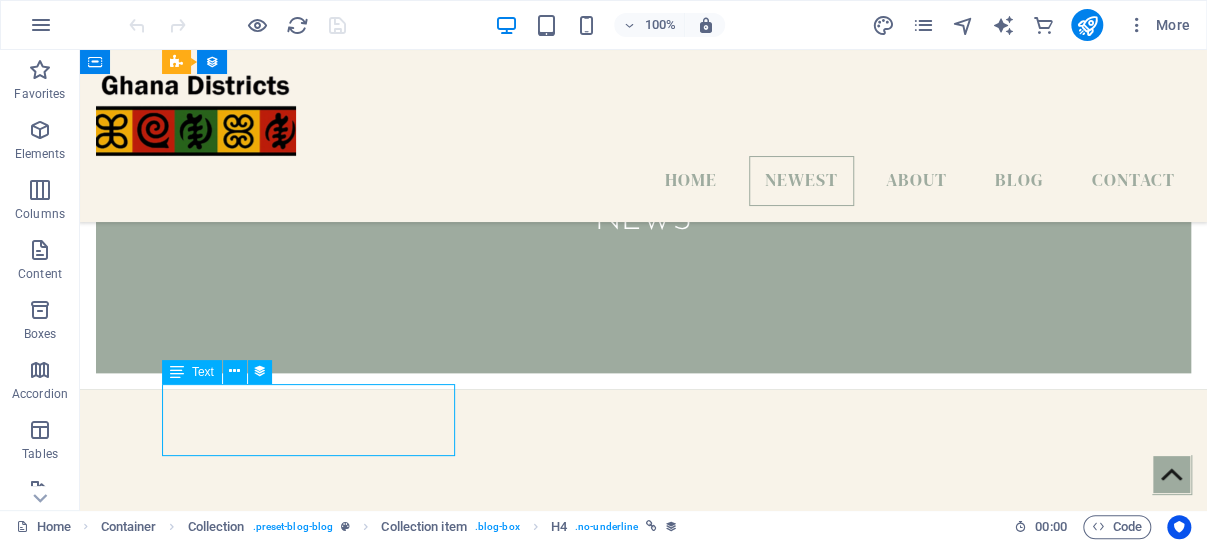 click on "Platea dapibus gravida, porttitor diam taciti cras convallis senectus. Pulvinar in erat." at bounding box center (644, 978) 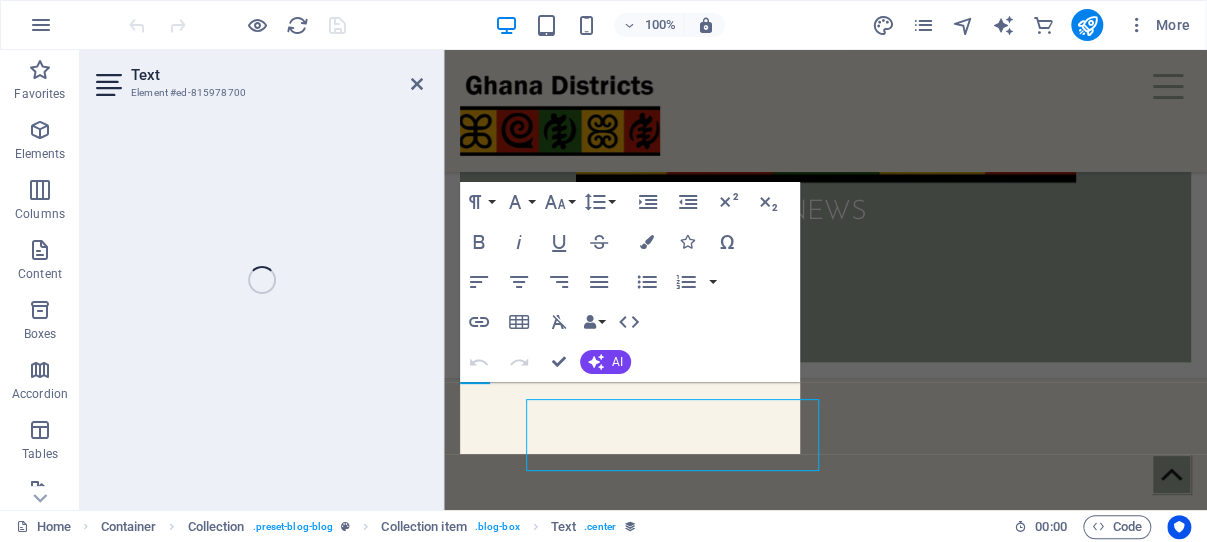 scroll, scrollTop: 920, scrollLeft: 0, axis: vertical 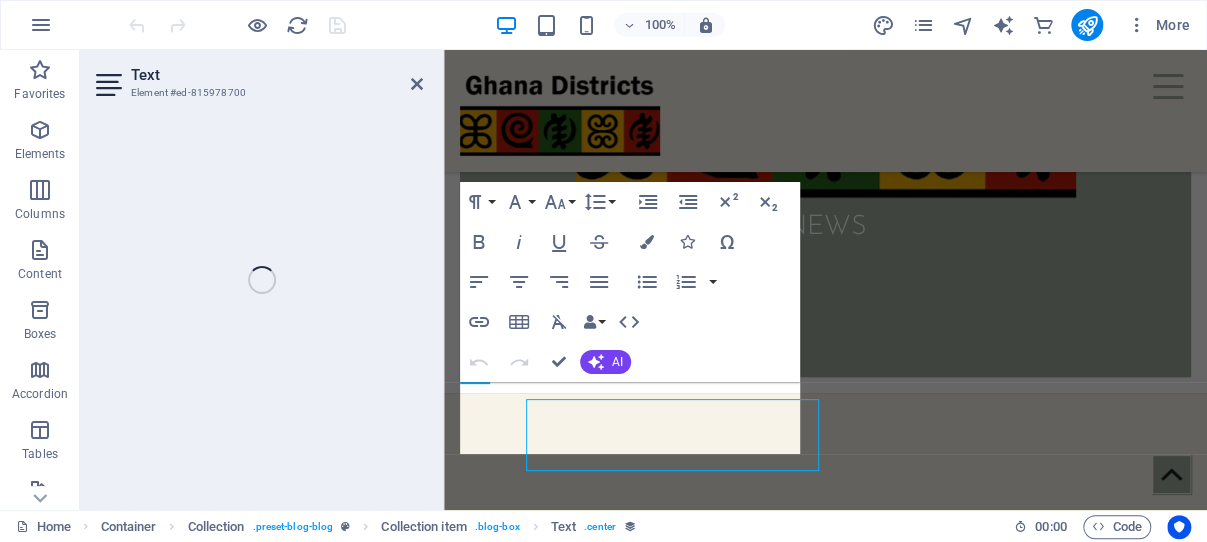 select on "description" 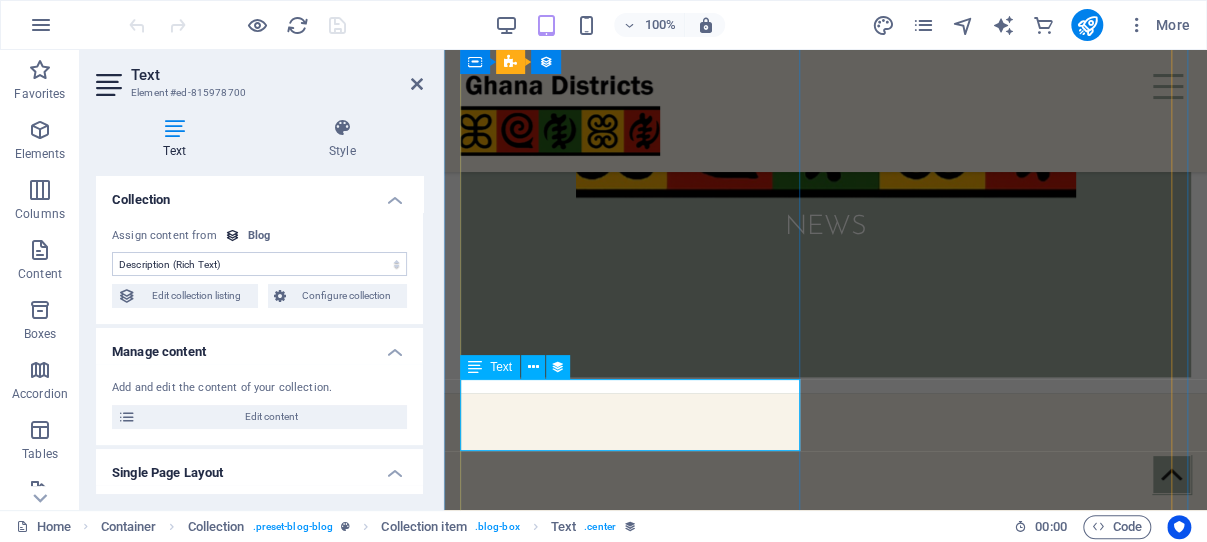 click on "Platea dapibus gravida, porttitor diam taciti cras convallis senectus. Pulvinar in erat." at bounding box center [825, 970] 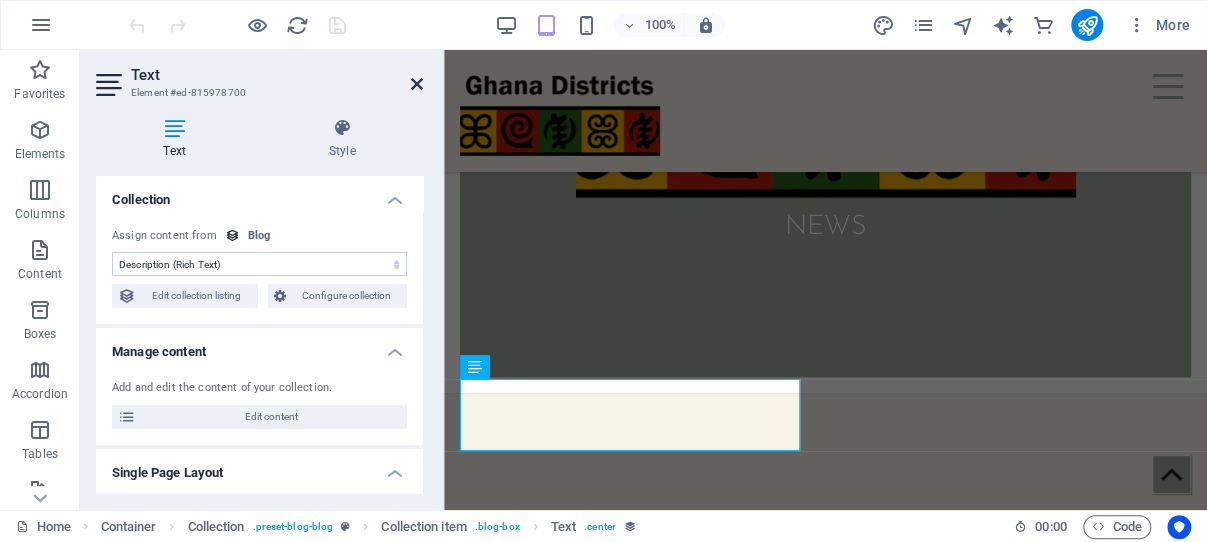 click at bounding box center [417, 84] 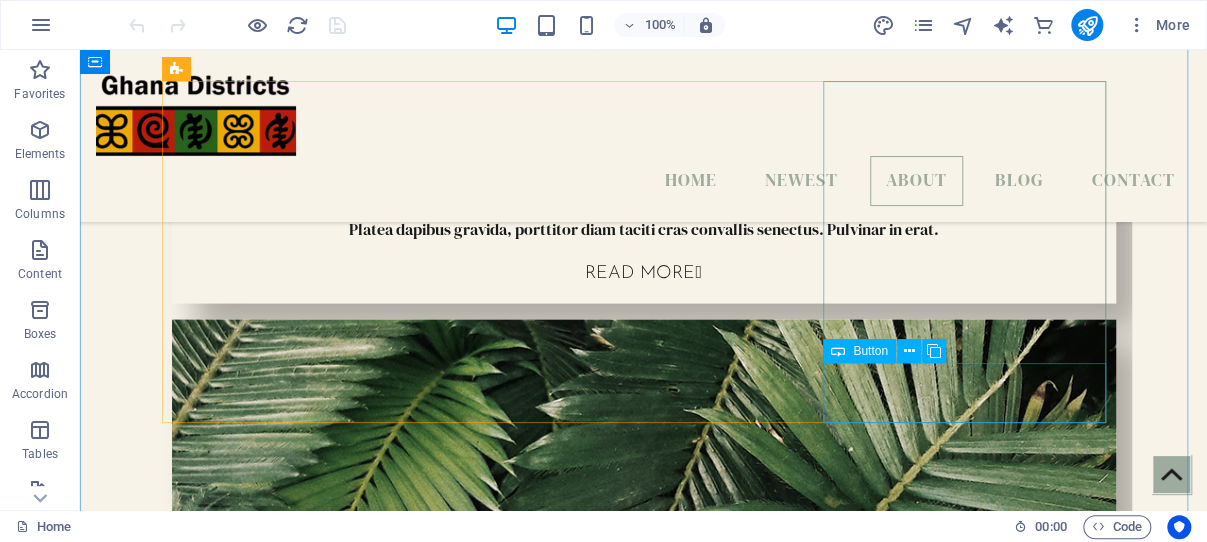 scroll, scrollTop: 1783, scrollLeft: 0, axis: vertical 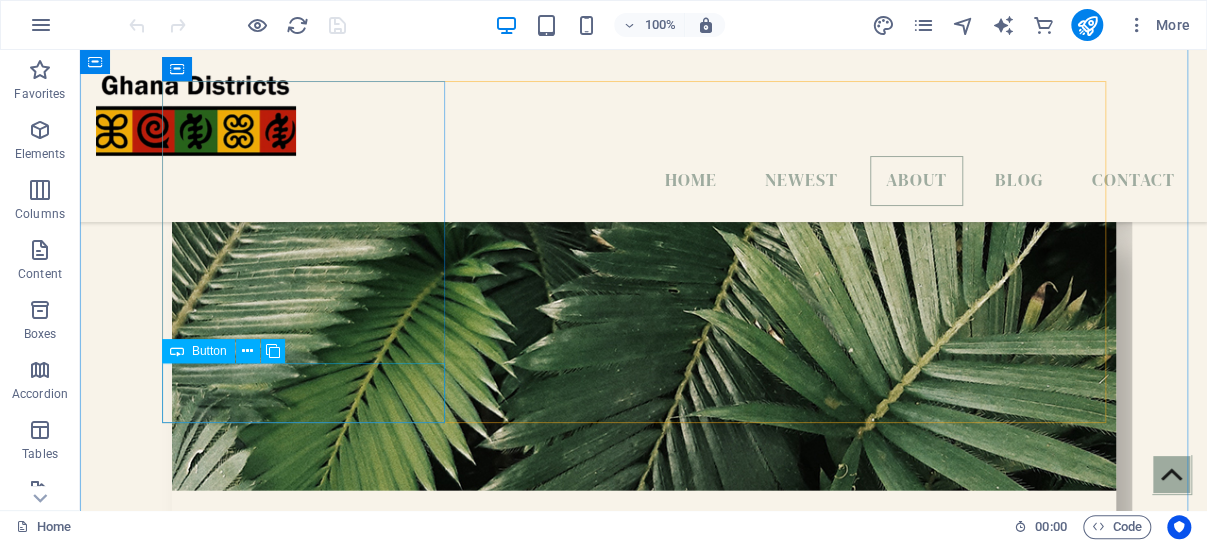click on "Isa Brown" at bounding box center [313, 1898] 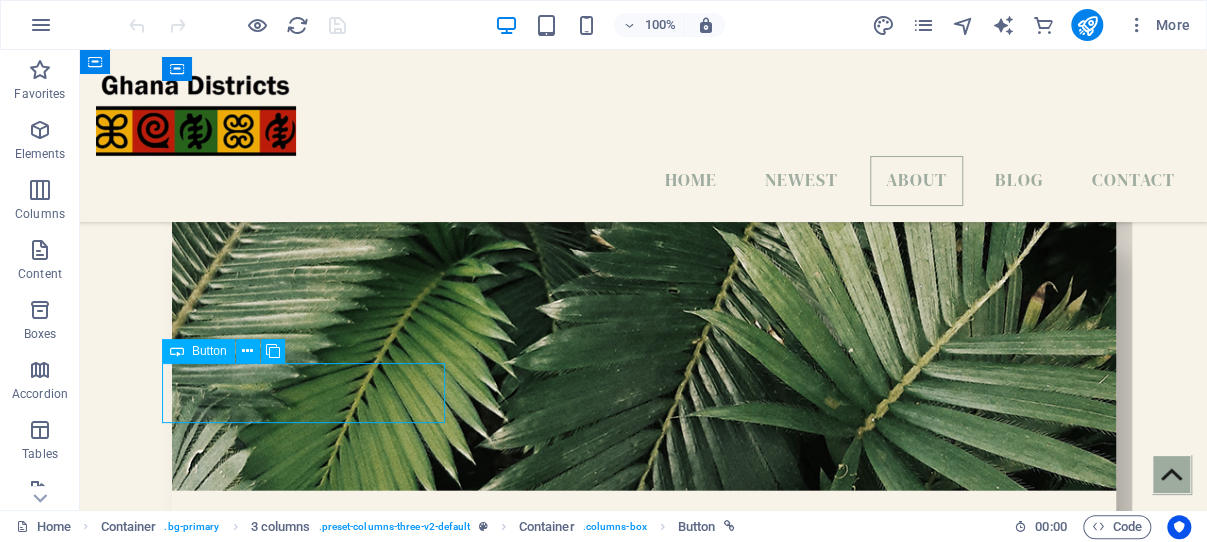 click on "Isa Brown" at bounding box center [313, 1898] 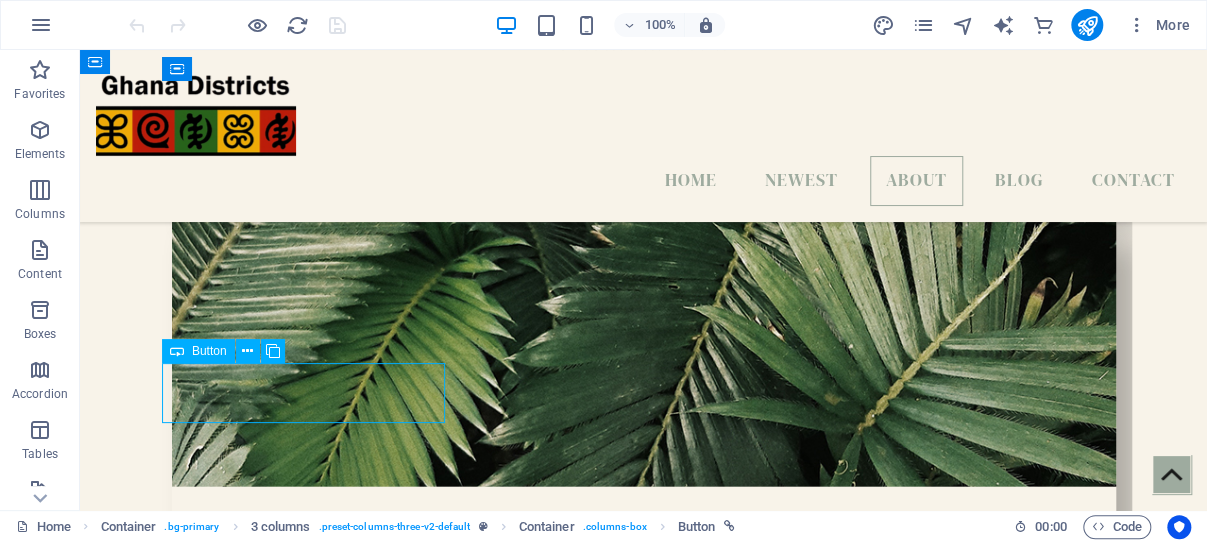 select on "%" 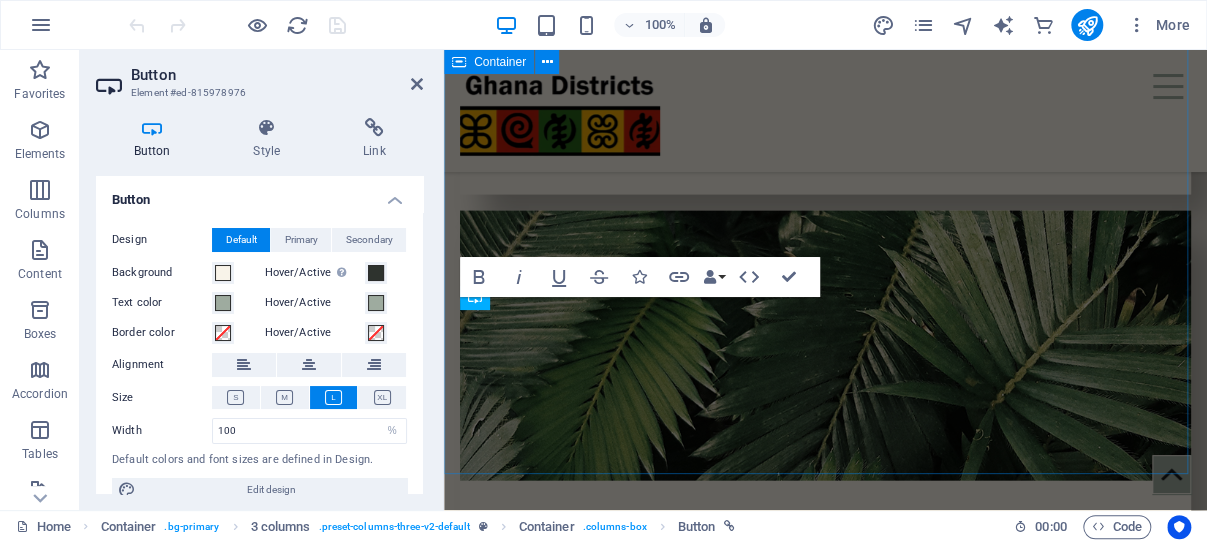 scroll, scrollTop: 2314, scrollLeft: 0, axis: vertical 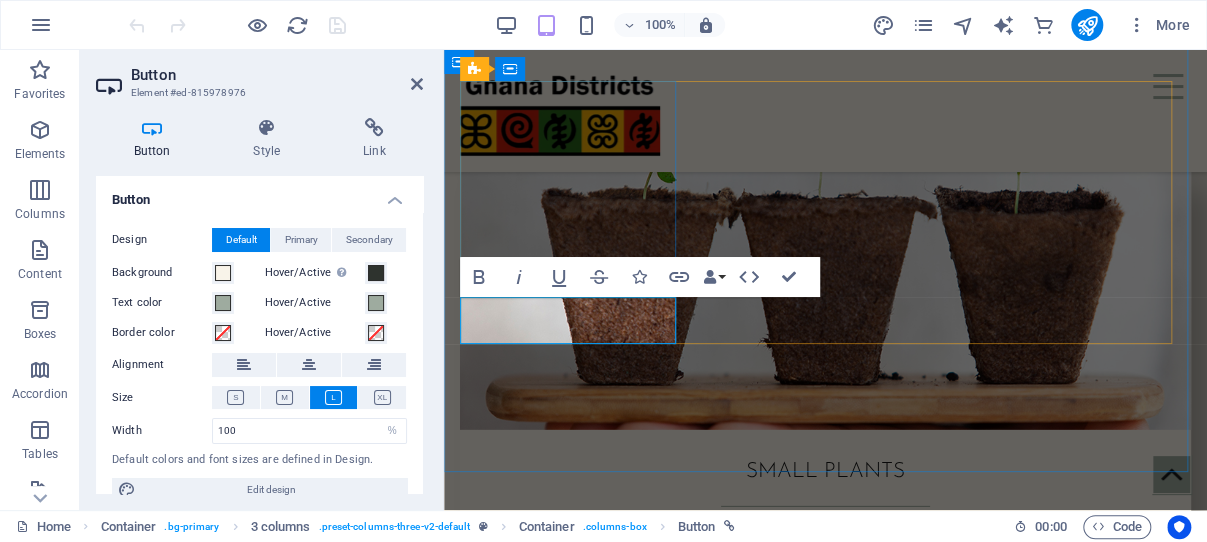 type 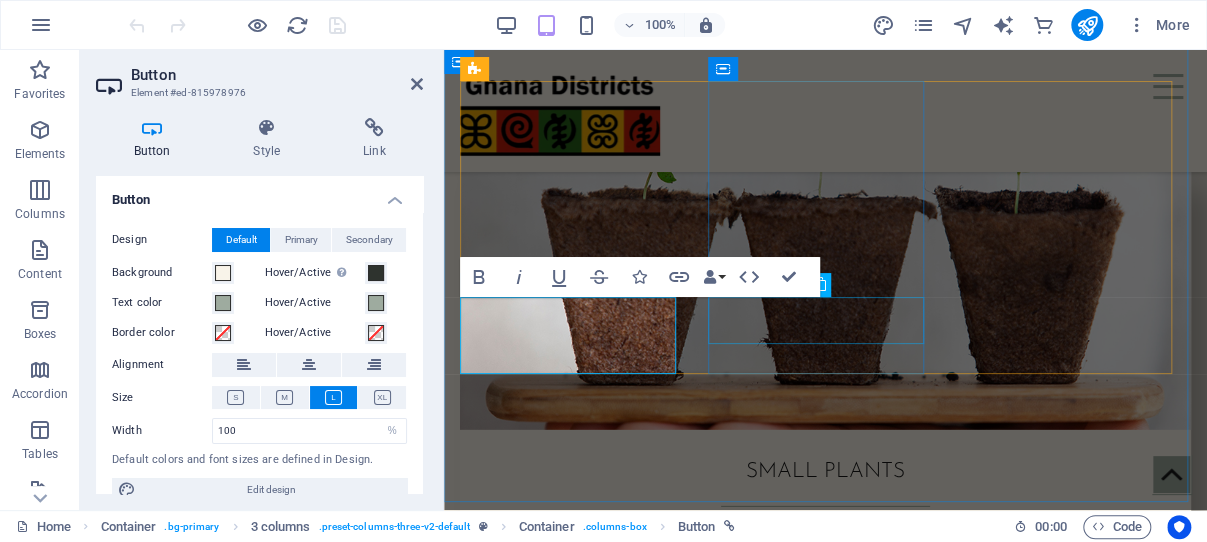 click on "Maria Rossi" at bounding box center [571, 1616] 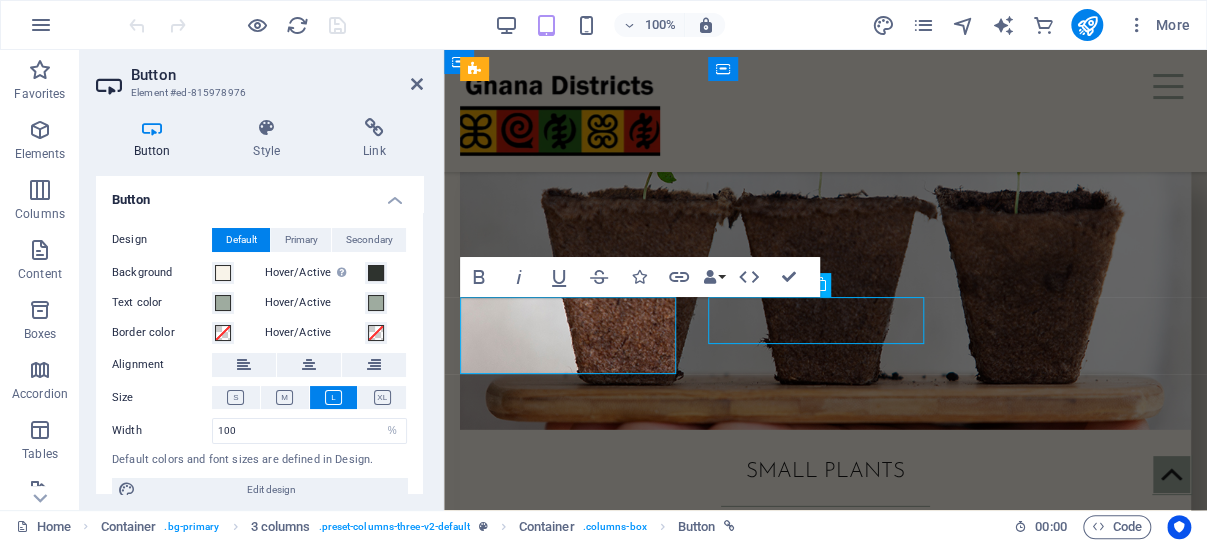 click on "Forts & Castles [FIRST] [LAST]" at bounding box center [825, 1489] 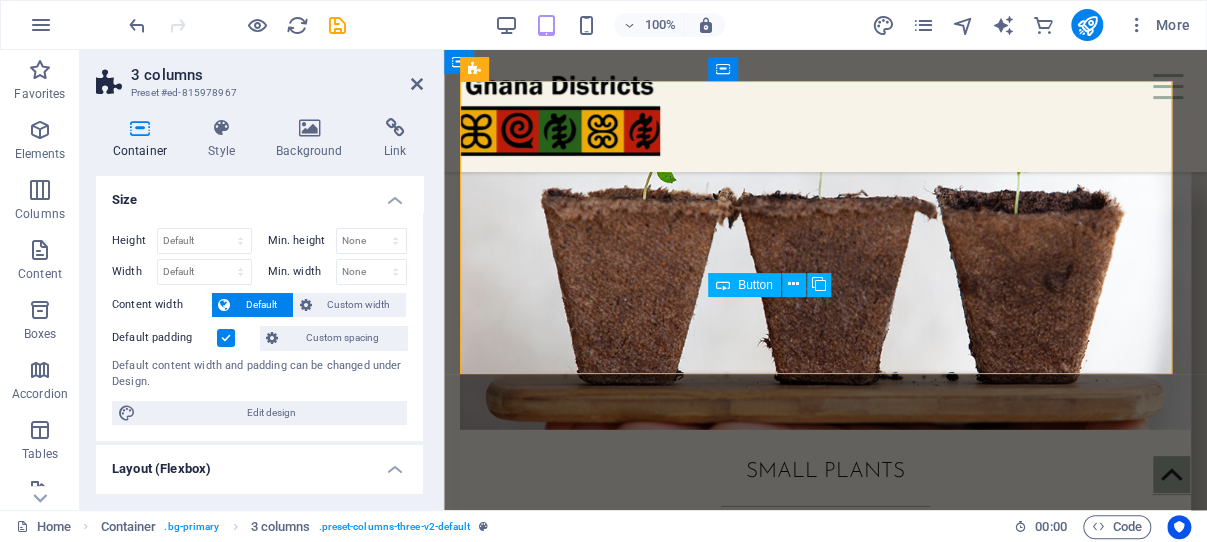 click on "Maria Rossi" at bounding box center (571, 1616) 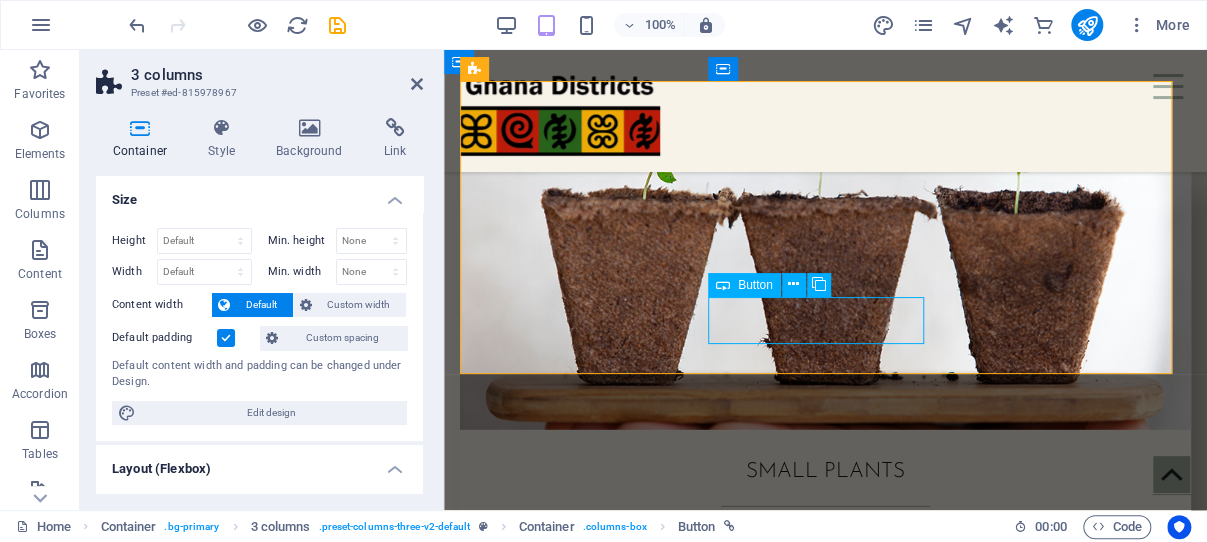 click on "Maria Rossi" at bounding box center (571, 1616) 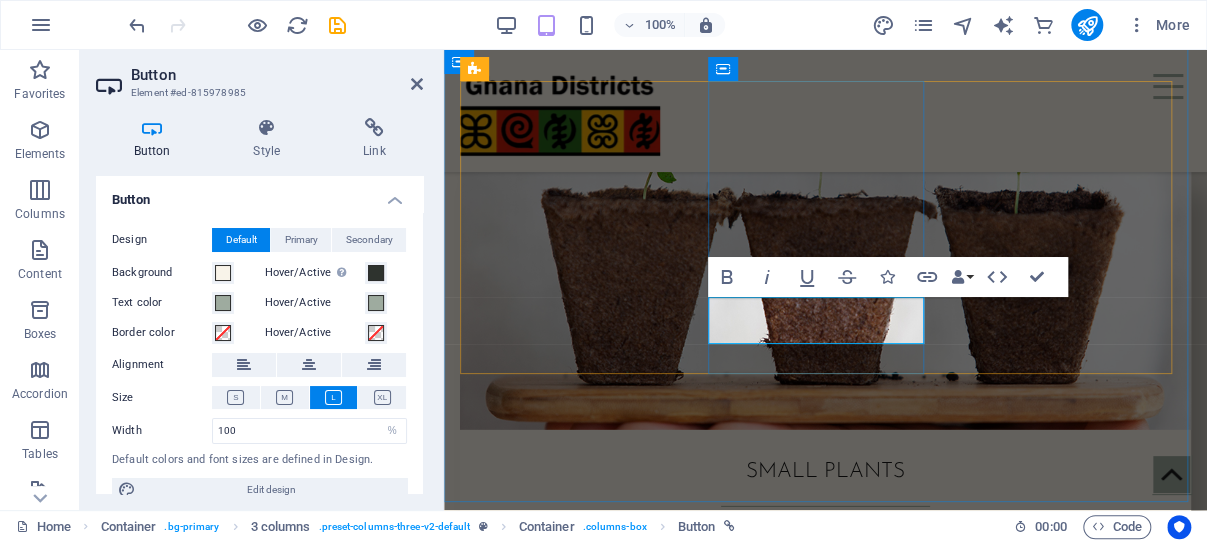 type 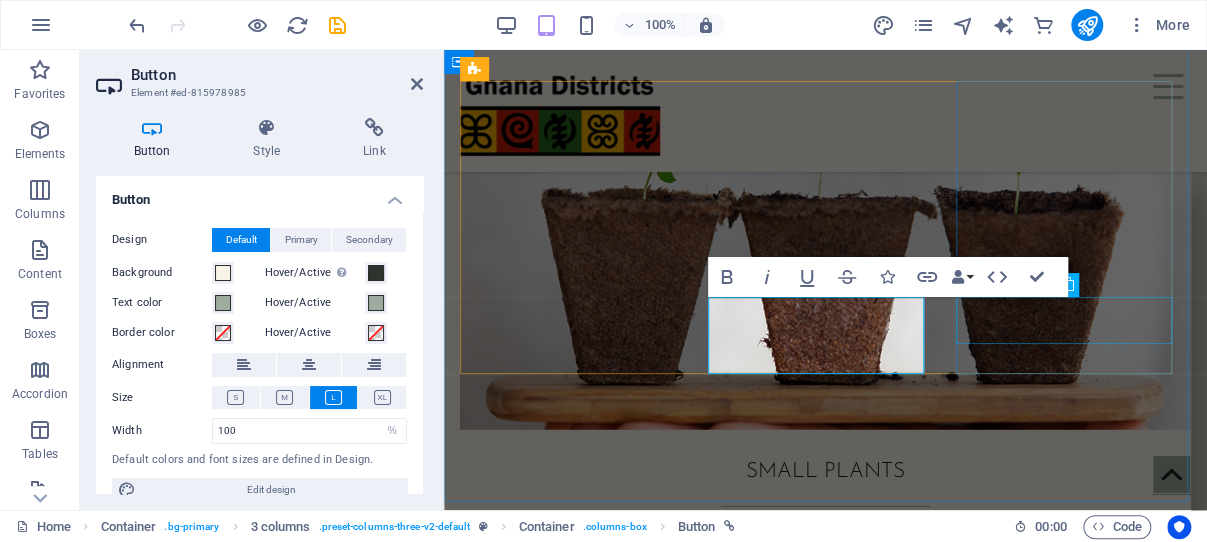click on "Linda Brown" at bounding box center (571, 1932) 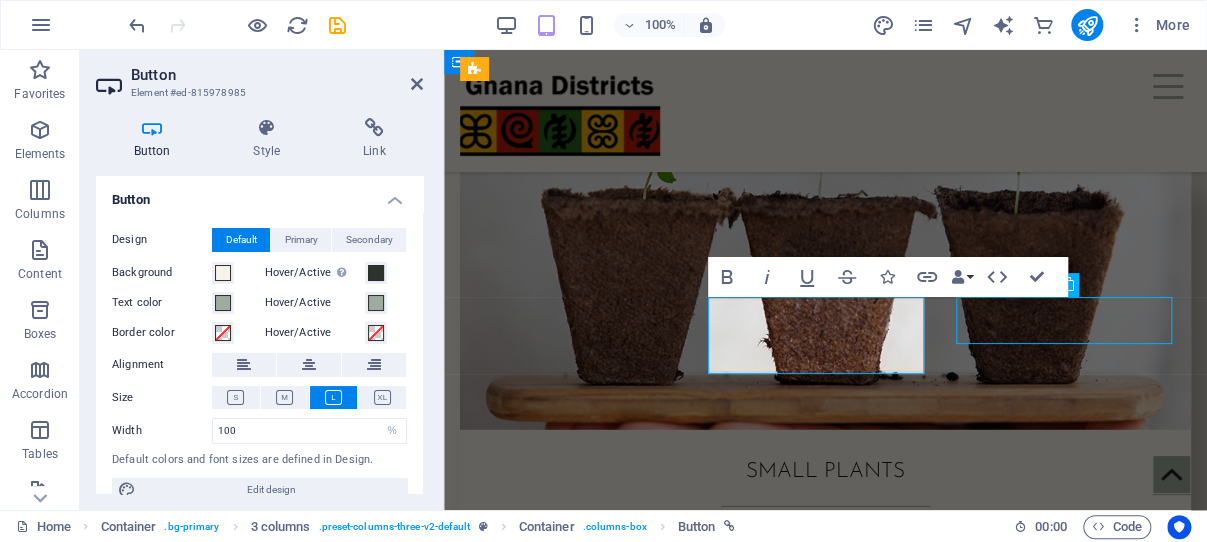 click on "Linda Brown" at bounding box center [571, 1821] 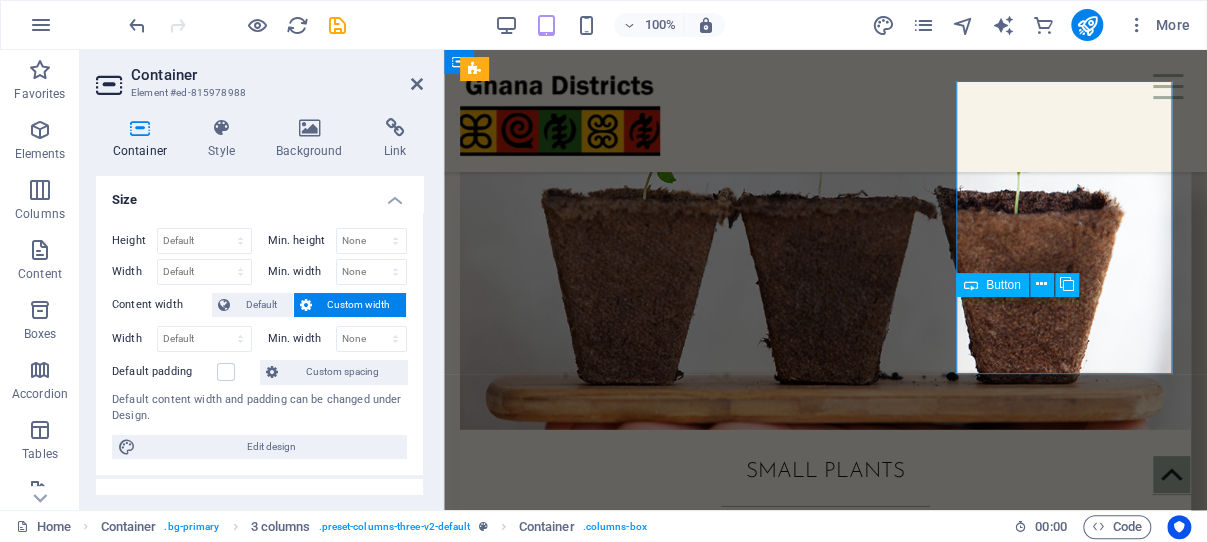 click on "Linda Brown" at bounding box center [571, 1932] 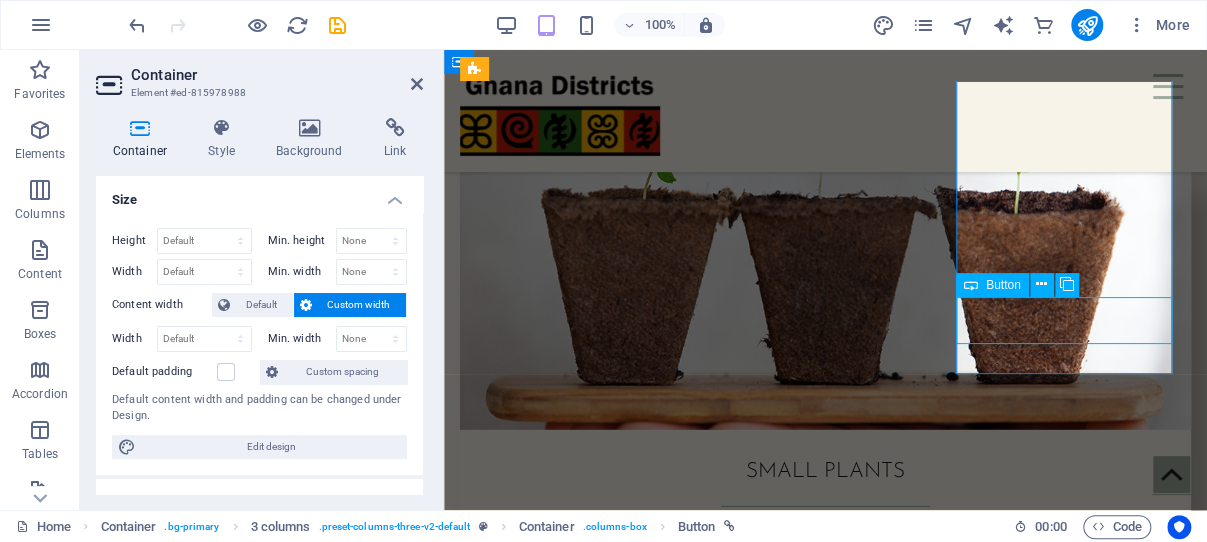 click on "Linda Brown" at bounding box center (571, 1932) 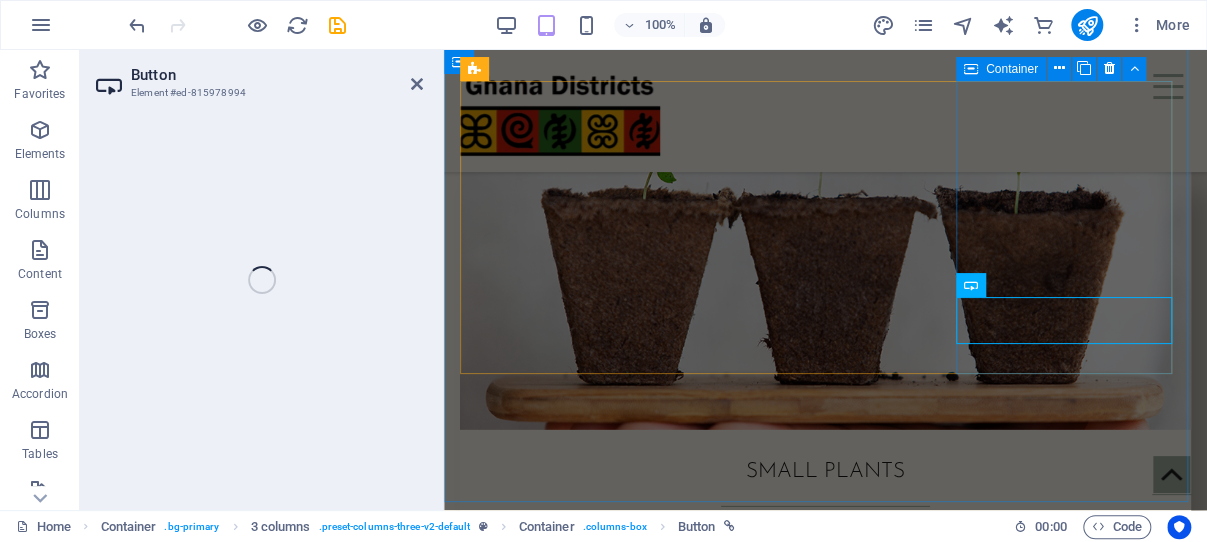 select on "%" 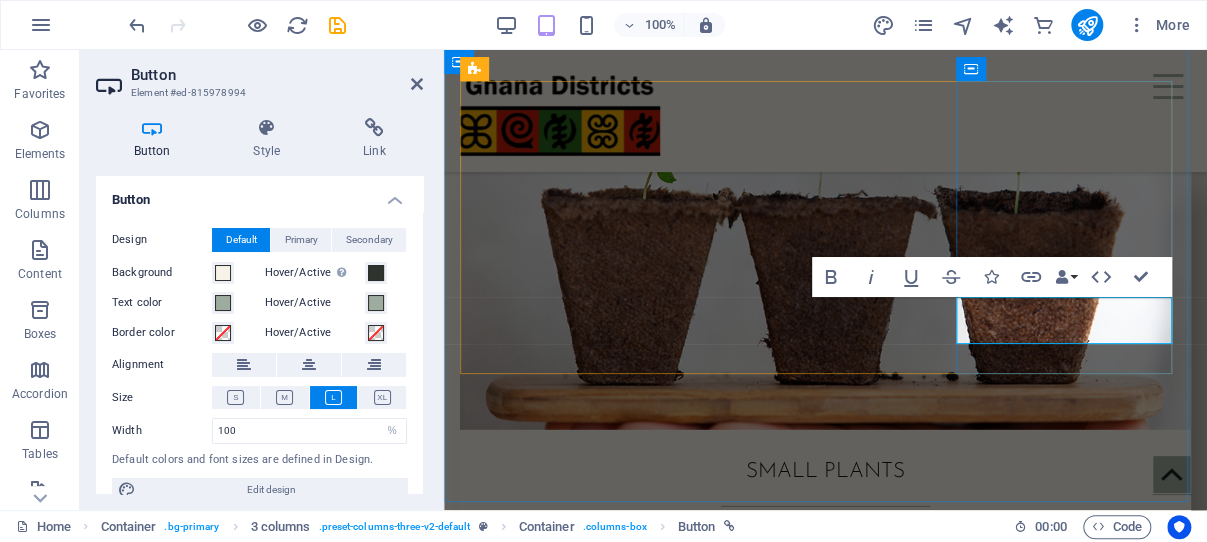 type 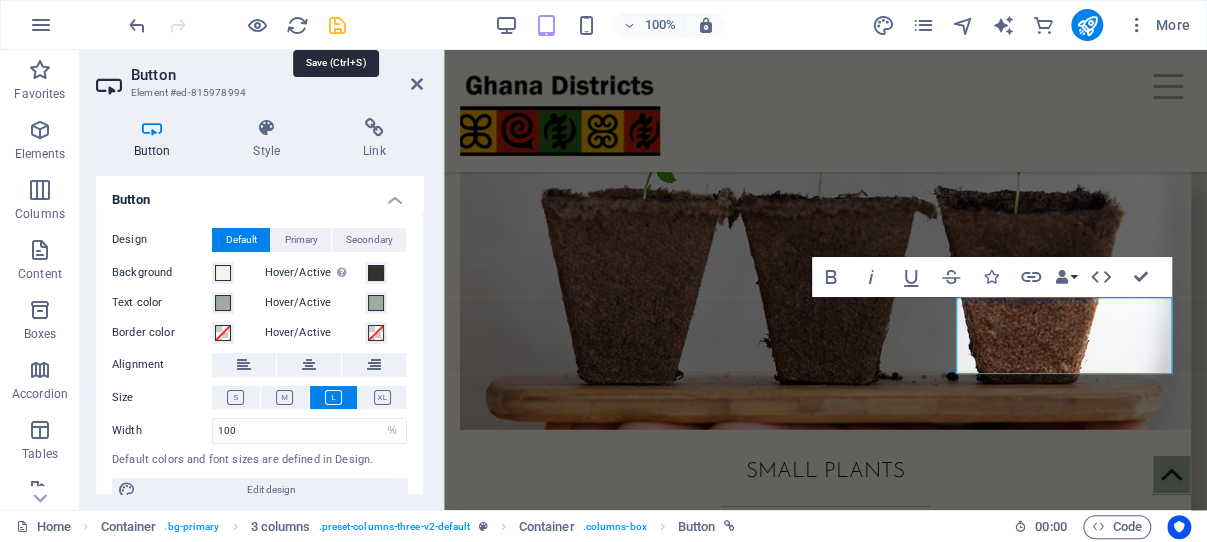 click at bounding box center [337, 25] 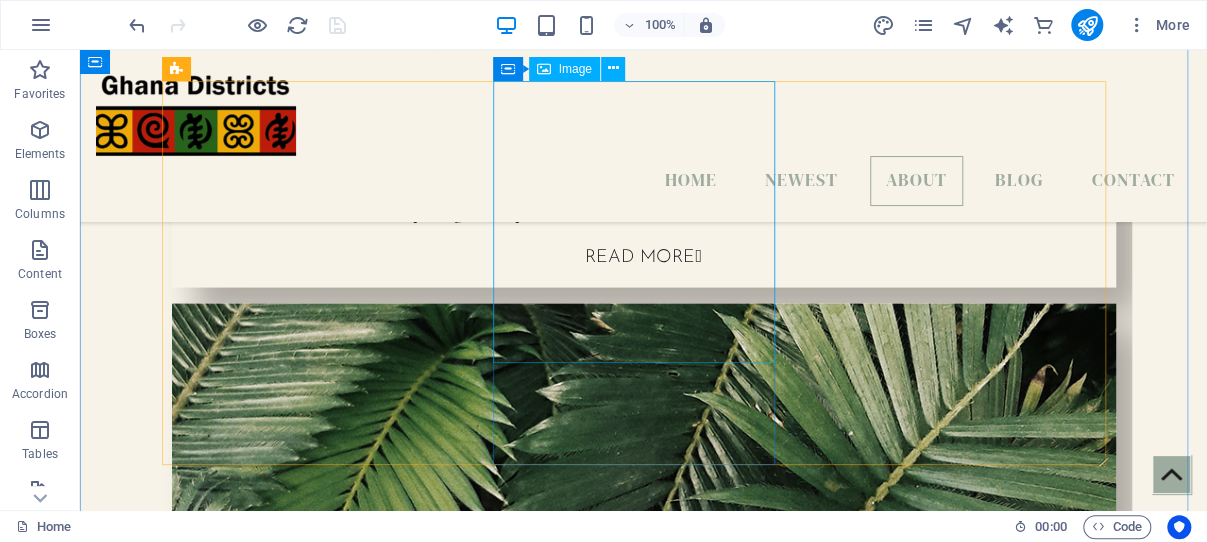 scroll, scrollTop: 1677, scrollLeft: 0, axis: vertical 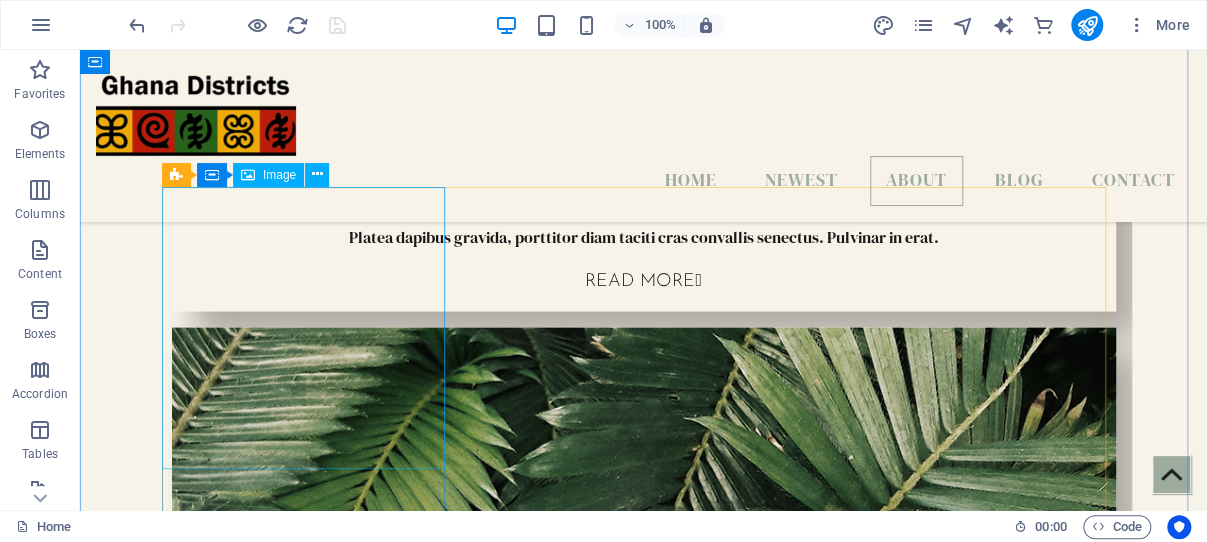 click at bounding box center [313, 1832] 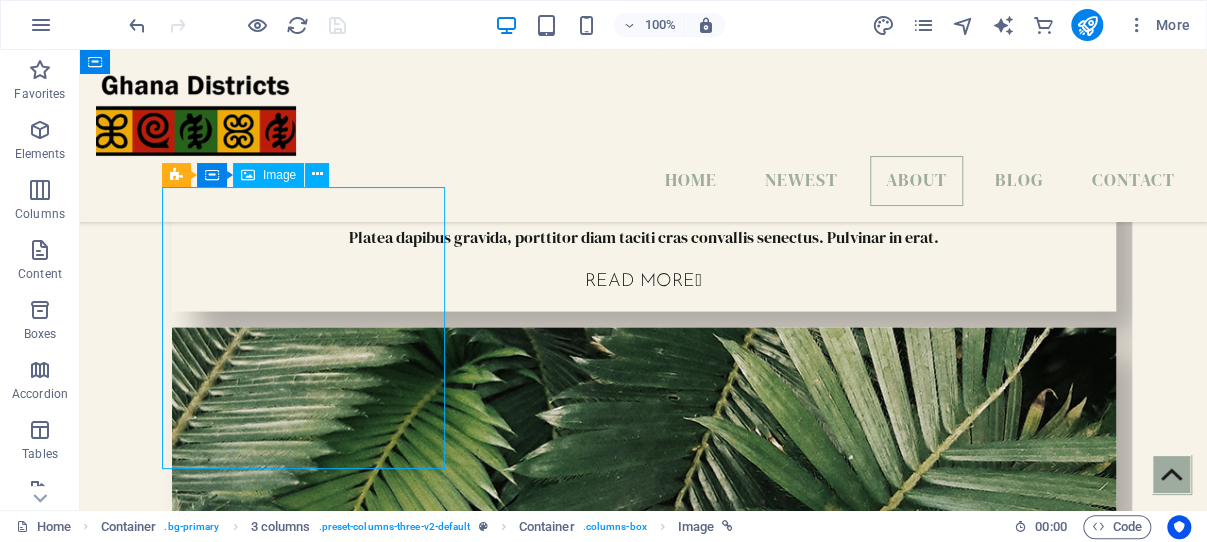 click at bounding box center [313, 1832] 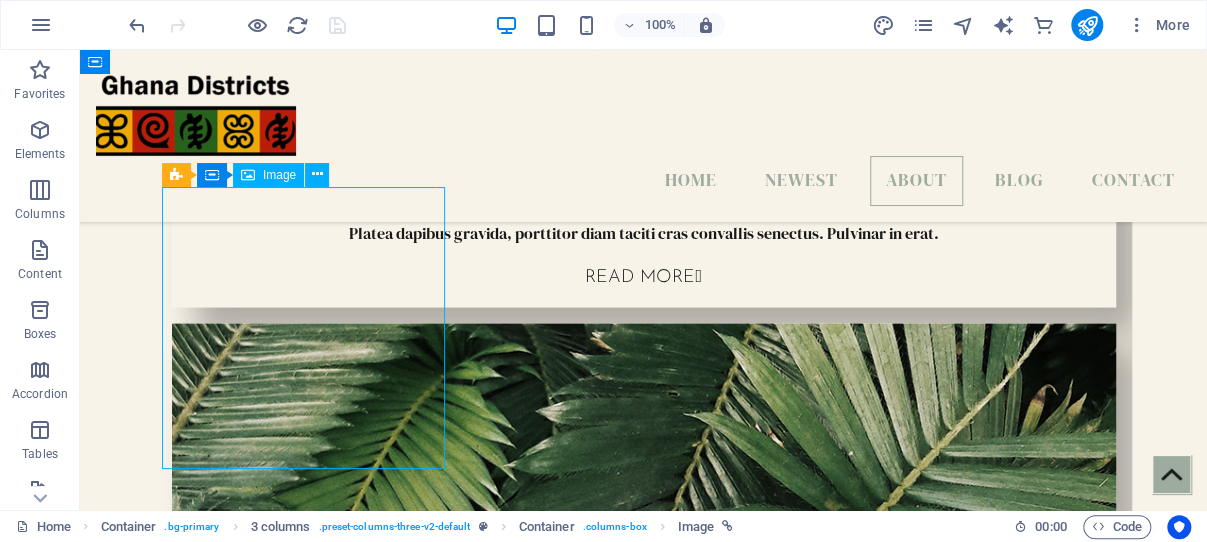 select on "%" 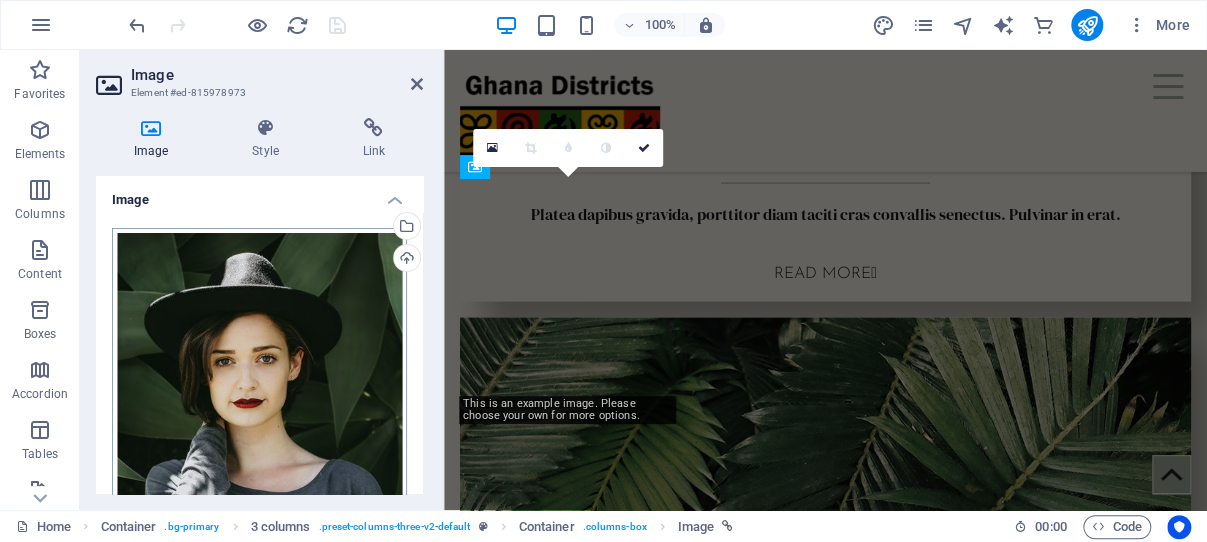 scroll, scrollTop: 2215, scrollLeft: 0, axis: vertical 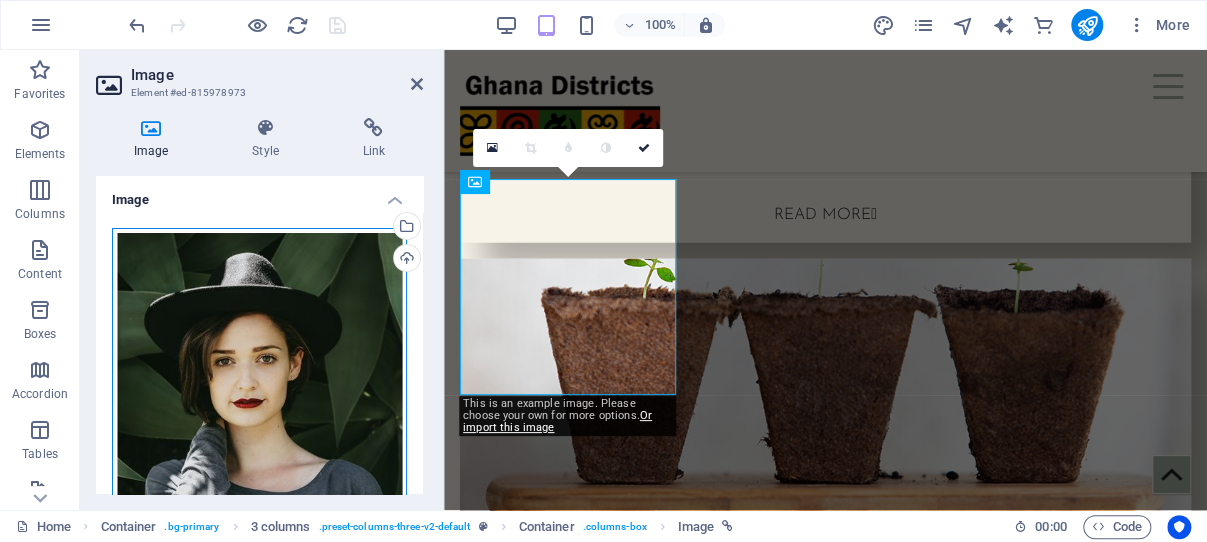 click on "Drag files here, click to choose files or select files from Files or our free stock photos & videos" at bounding box center (259, 375) 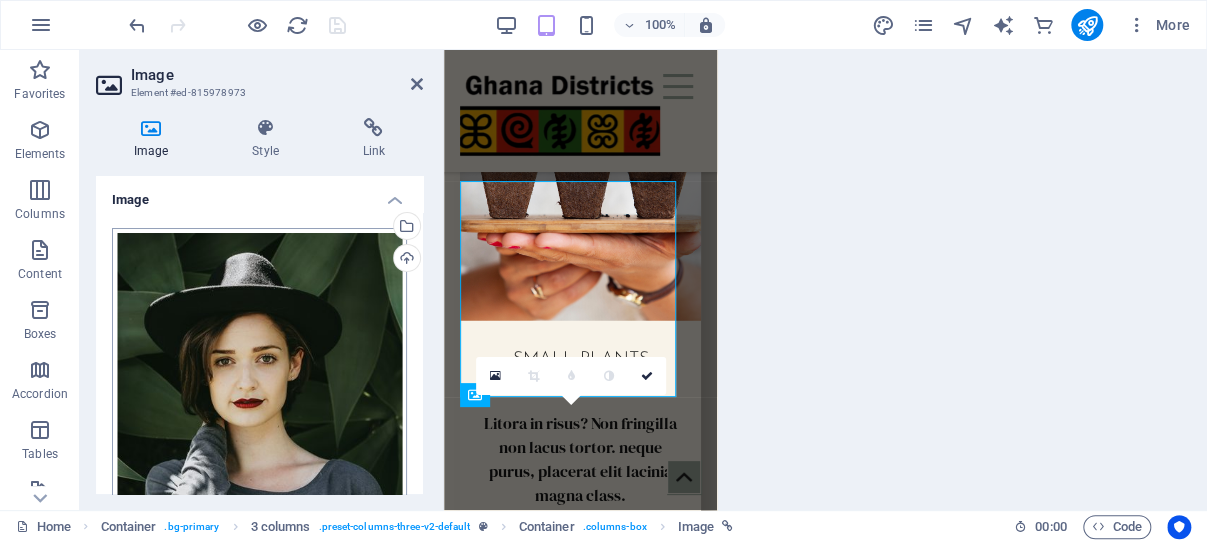 scroll, scrollTop: 2202, scrollLeft: 0, axis: vertical 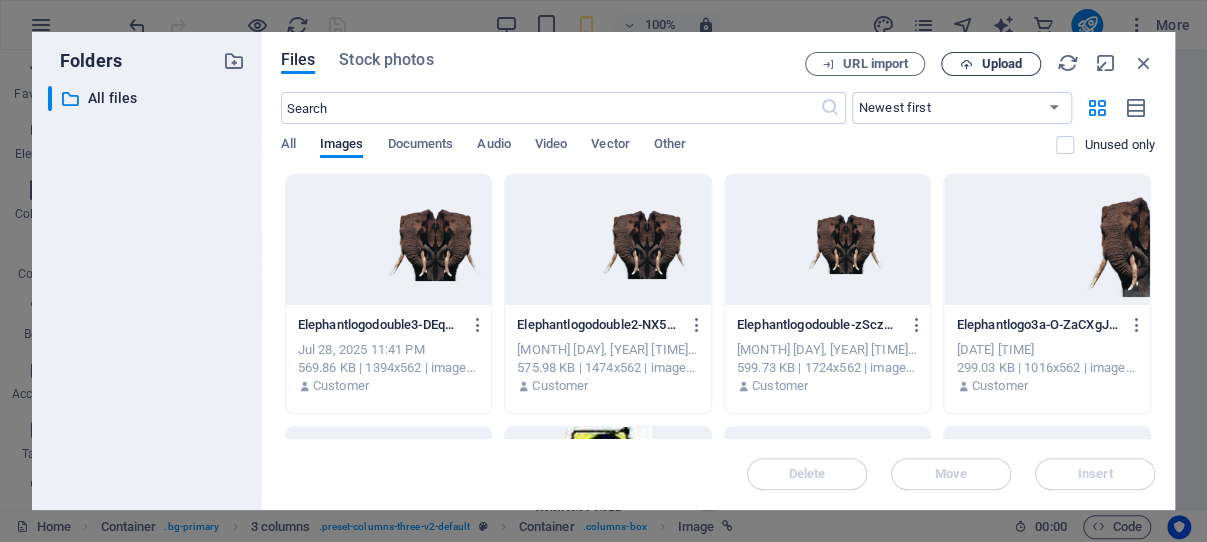 click on "Upload" at bounding box center (1001, 64) 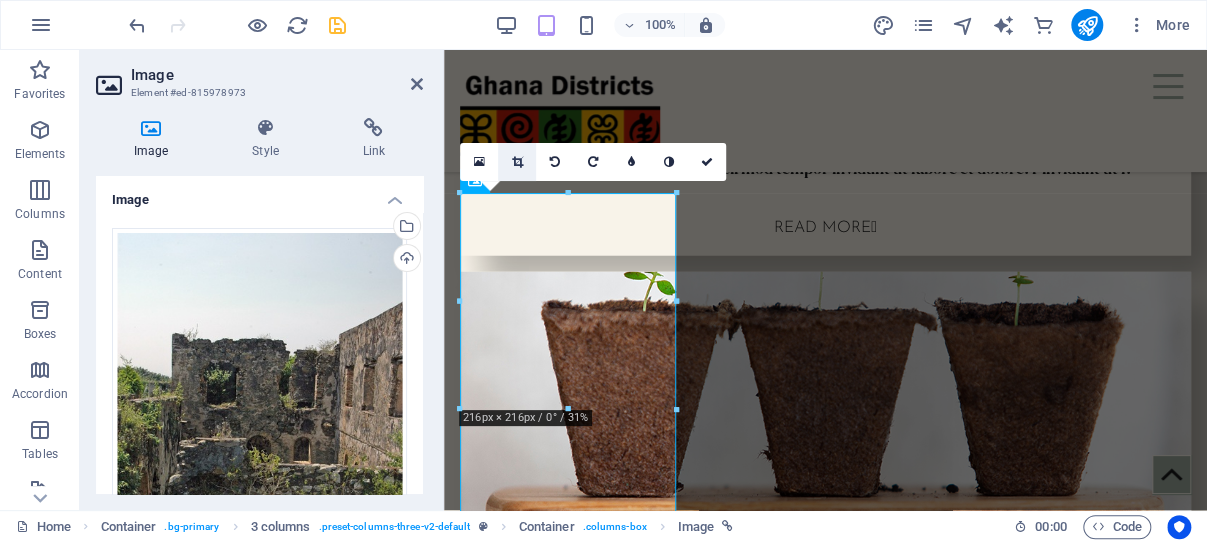 click at bounding box center [516, 162] 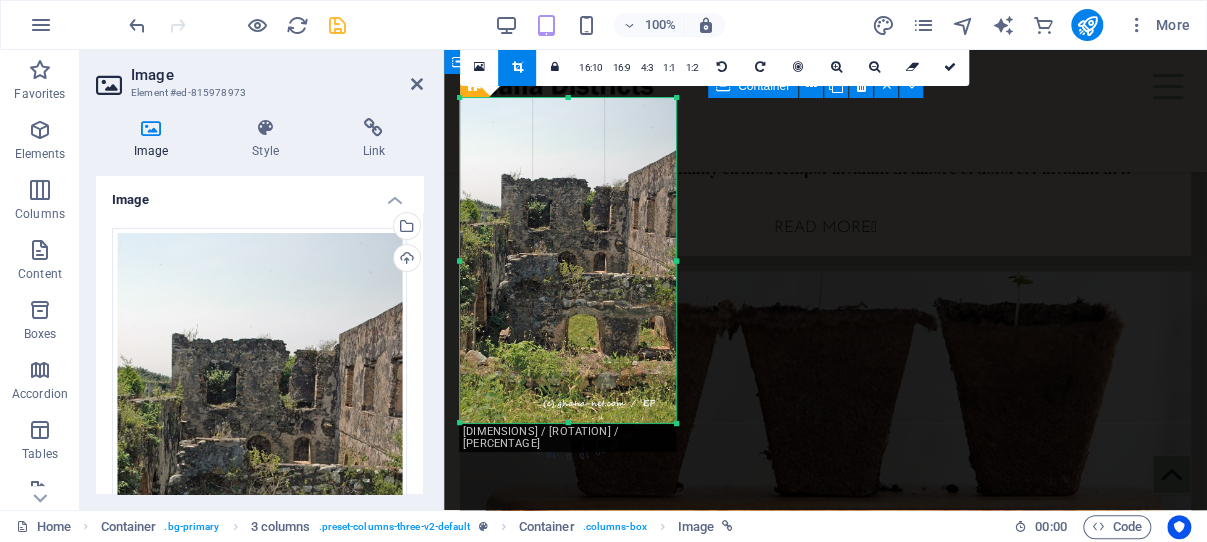 scroll, scrollTop: 2308, scrollLeft: 0, axis: vertical 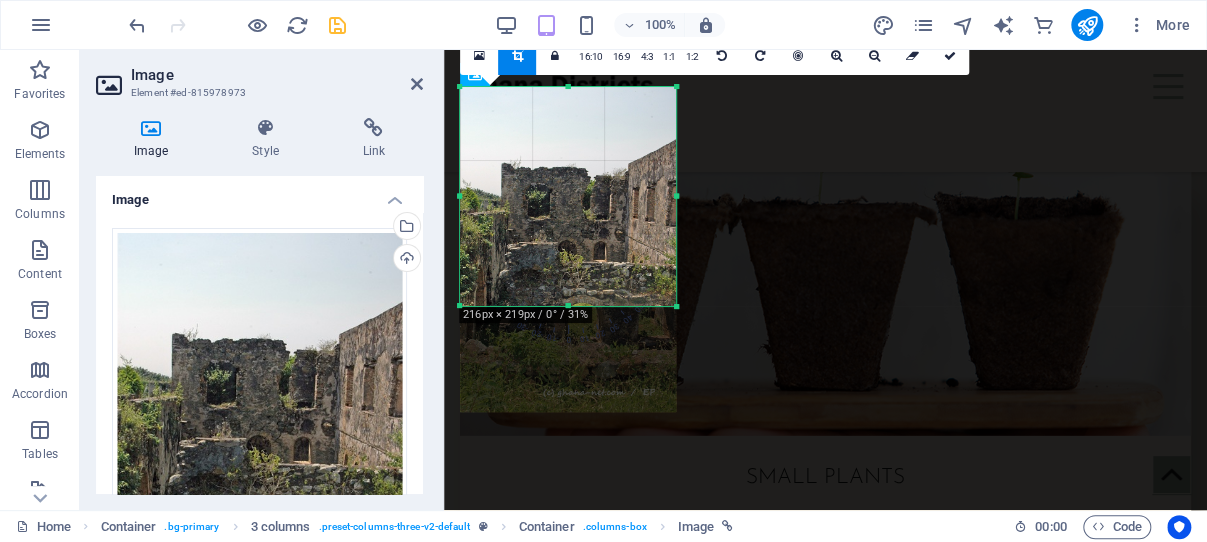 drag, startPoint x: 571, startPoint y: 413, endPoint x: 571, endPoint y: 307, distance: 106 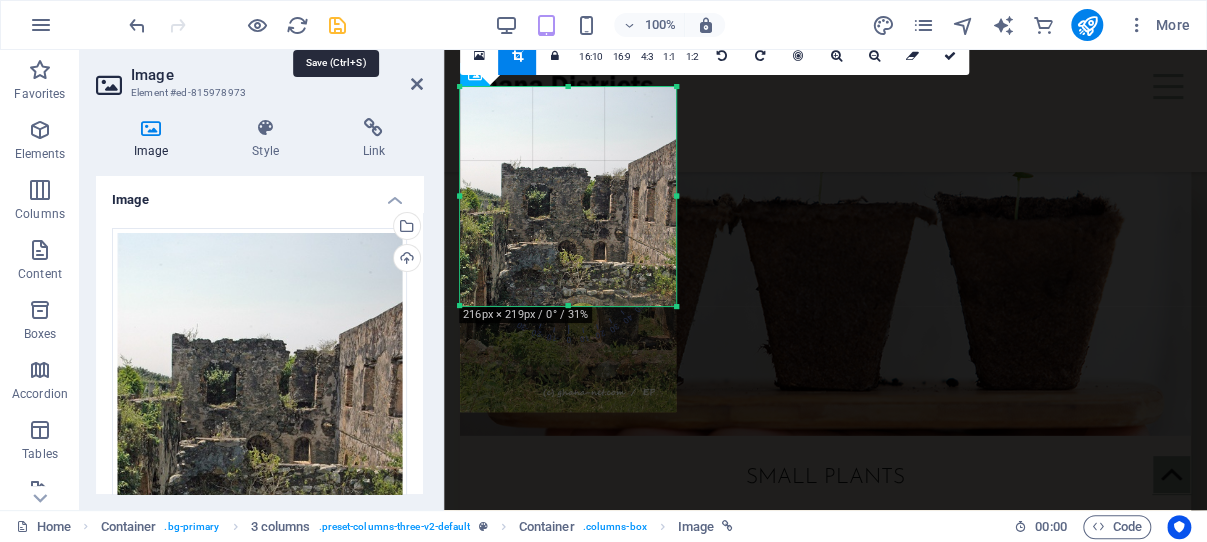click at bounding box center (337, 25) 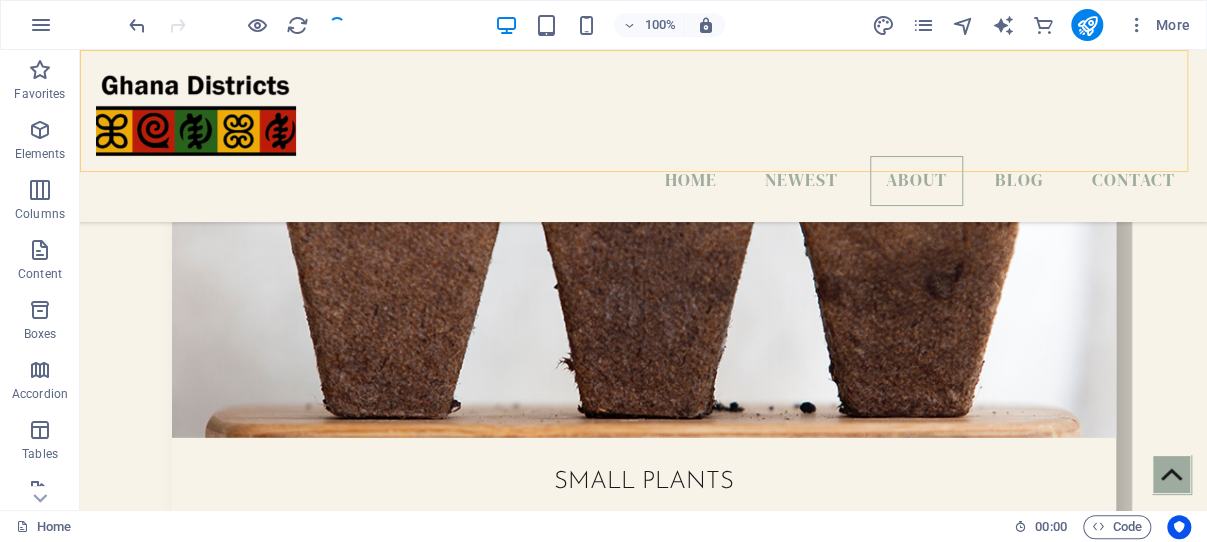 scroll, scrollTop: 1770, scrollLeft: 0, axis: vertical 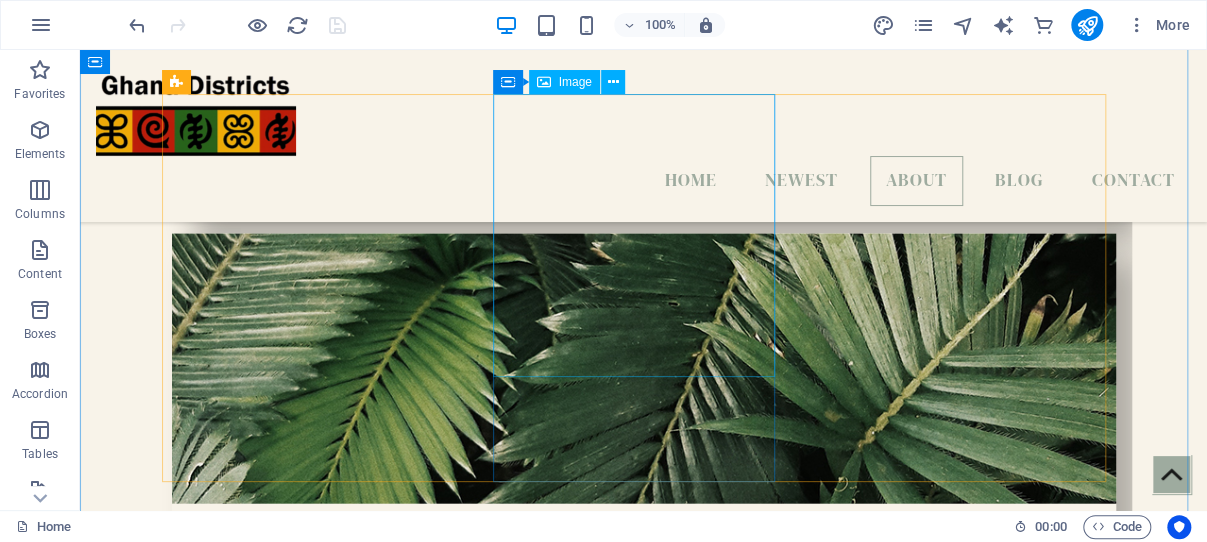 click at bounding box center [313, 2151] 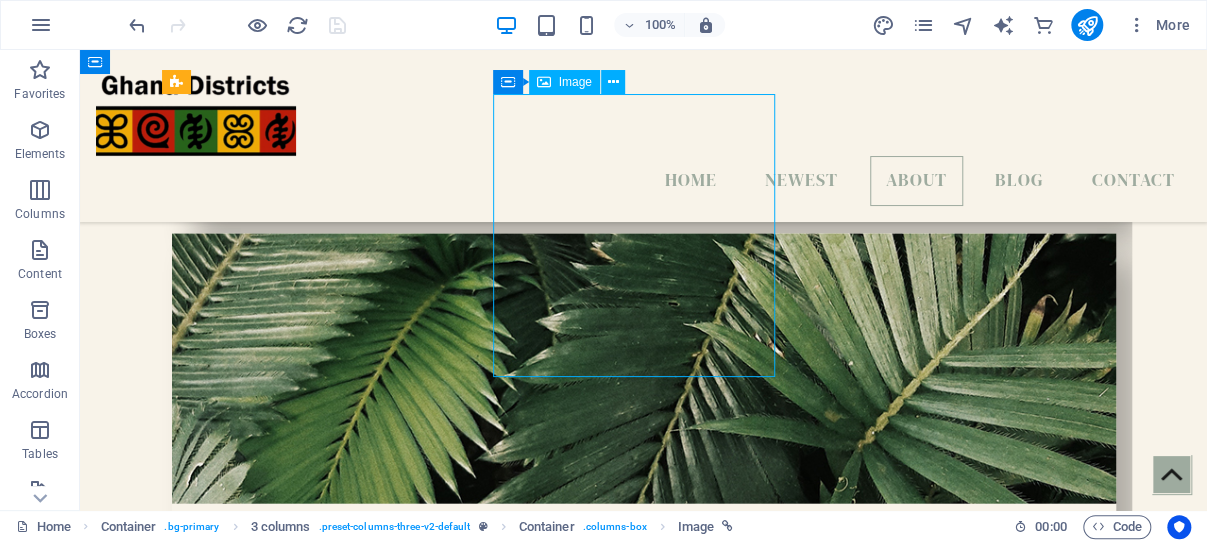 click at bounding box center [313, 2151] 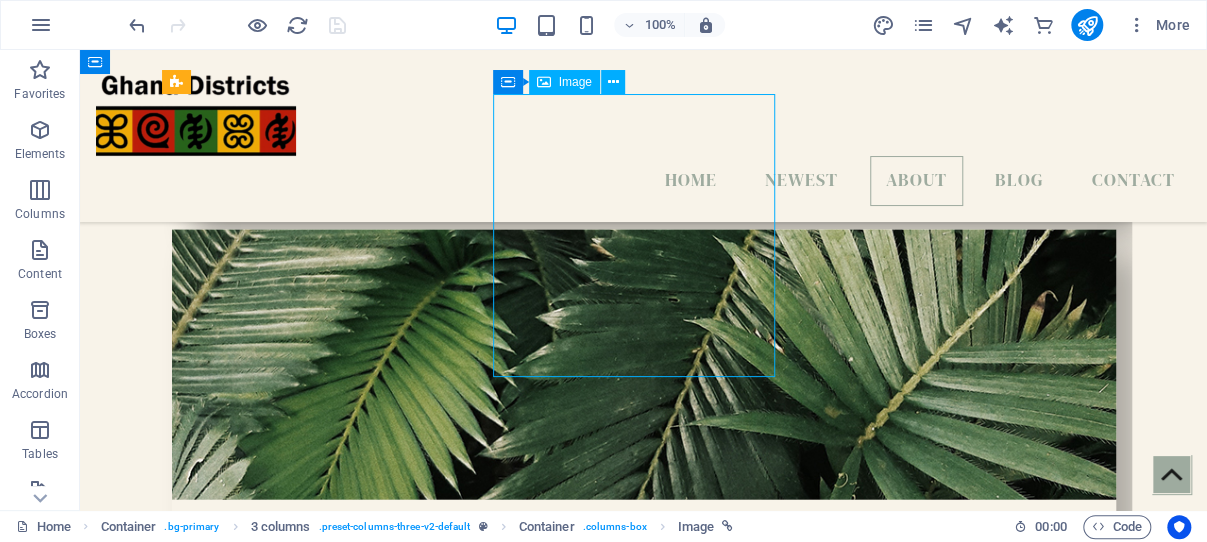 select on "%" 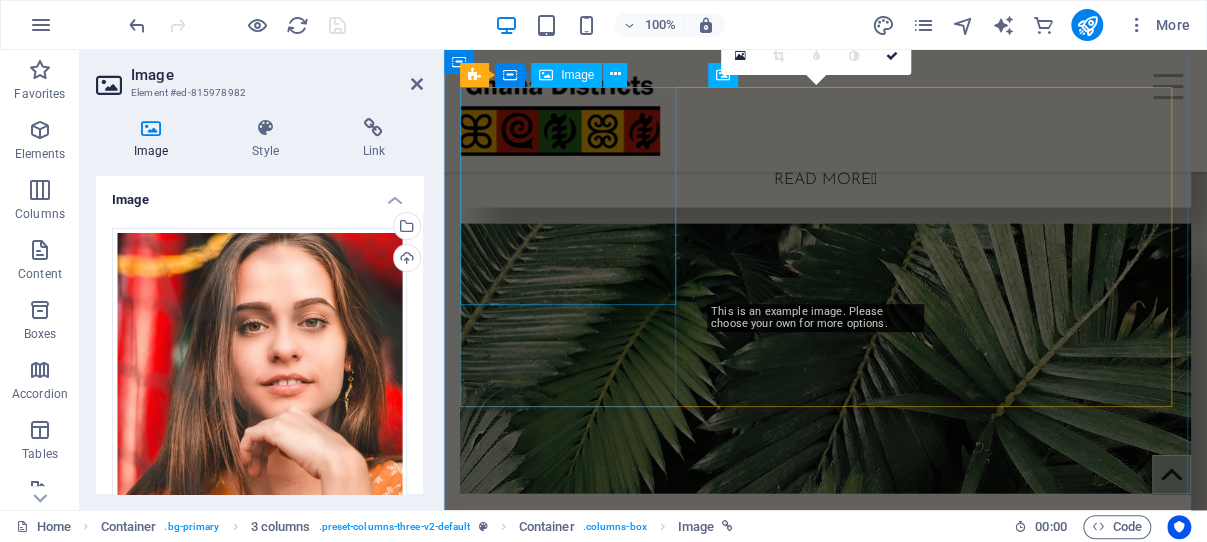 scroll, scrollTop: 2308, scrollLeft: 0, axis: vertical 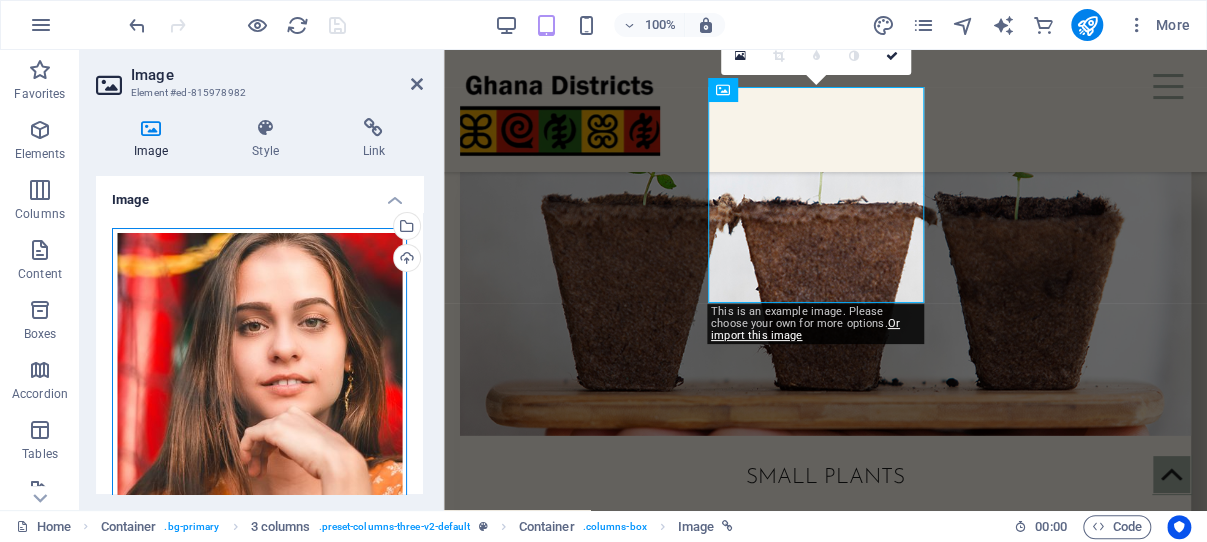 click on "Drag files here, click to choose files or select files from Files or our free stock photos & videos" at bounding box center [259, 375] 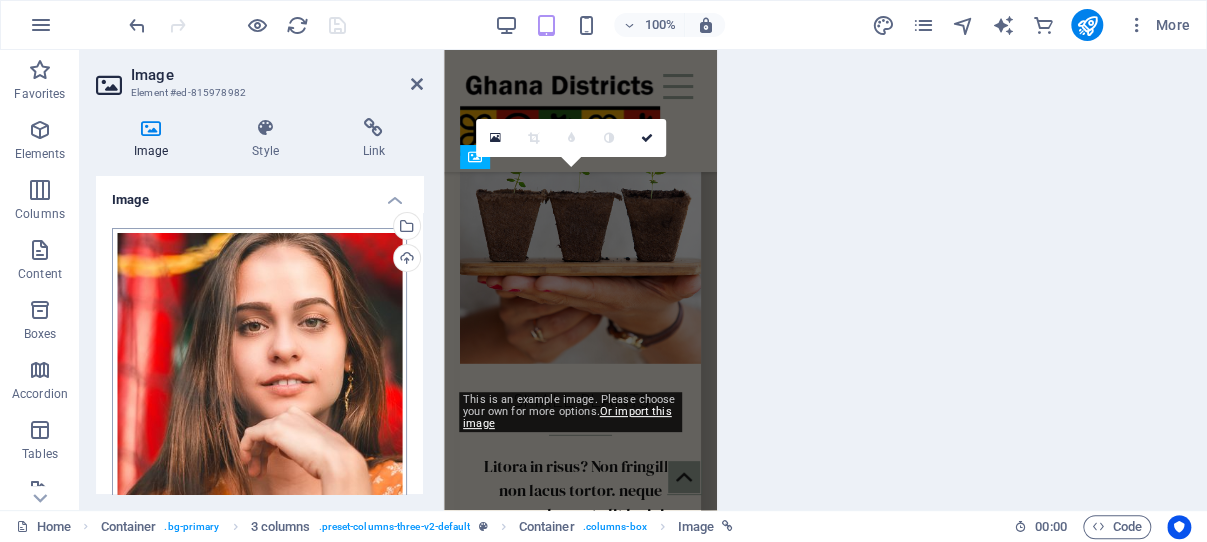 click on "districts.ghana-net.com Home Favorites Elements Columns Content Boxes Accordion Tables Features Images Slider Header Footer Forms Marketing Collections Commerce Image Element #ed-815978787 Image Style Link Image Drag files here, click to choose files or select files from Files or our free stock photos & videos Select files from the file manager, stock photos, or upload file(s) Upload Width 200 Default auto px rem % em vh vw Fit image Automatically fit image to a fixed width and height Height Default auto px Alignment Lazyload Loading images after the page loads improves page speed. Responsive Automatically load retina image and smartphone optimized sizes. Lightbox Use as headline The image will be wrapped in an H1 headline tag. Useful for giving alternative text the weight of an H1 headline, e.g. for the logo. Leave unchecked if uncertain. Optimized Images are compressed to improve page speed. Position Direction Custom X offset 50" at bounding box center (603, 271) 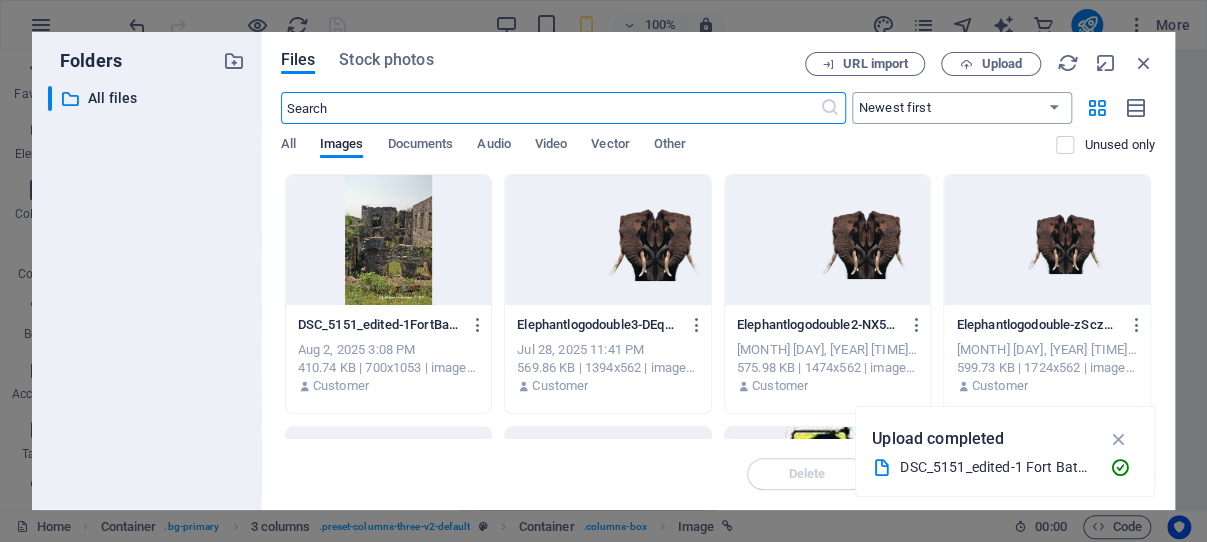 scroll, scrollTop: 2743, scrollLeft: 0, axis: vertical 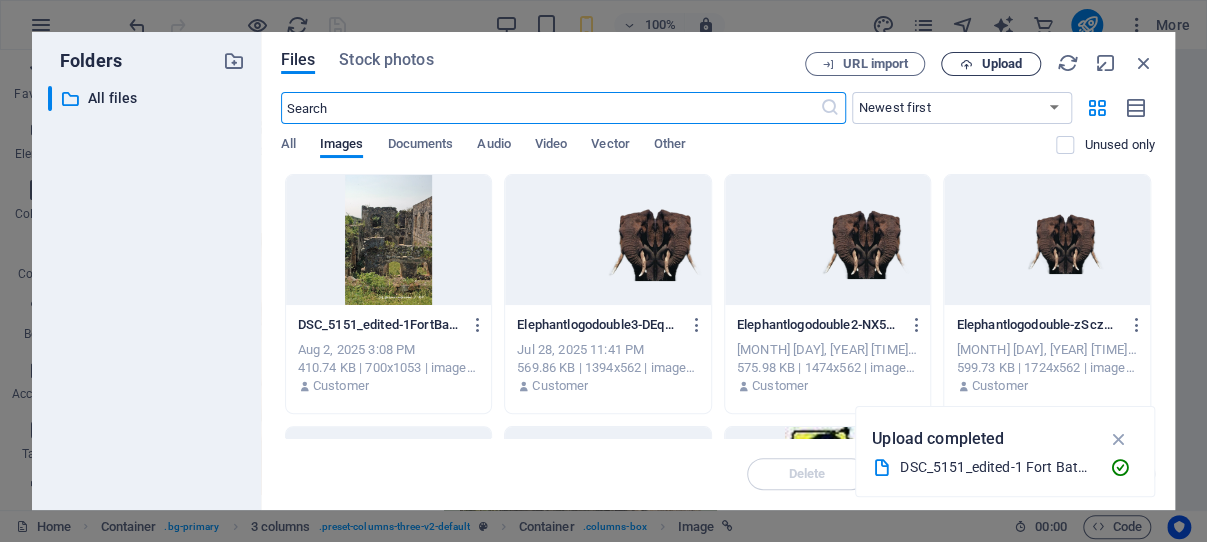 click on "Upload" at bounding box center [1001, 64] 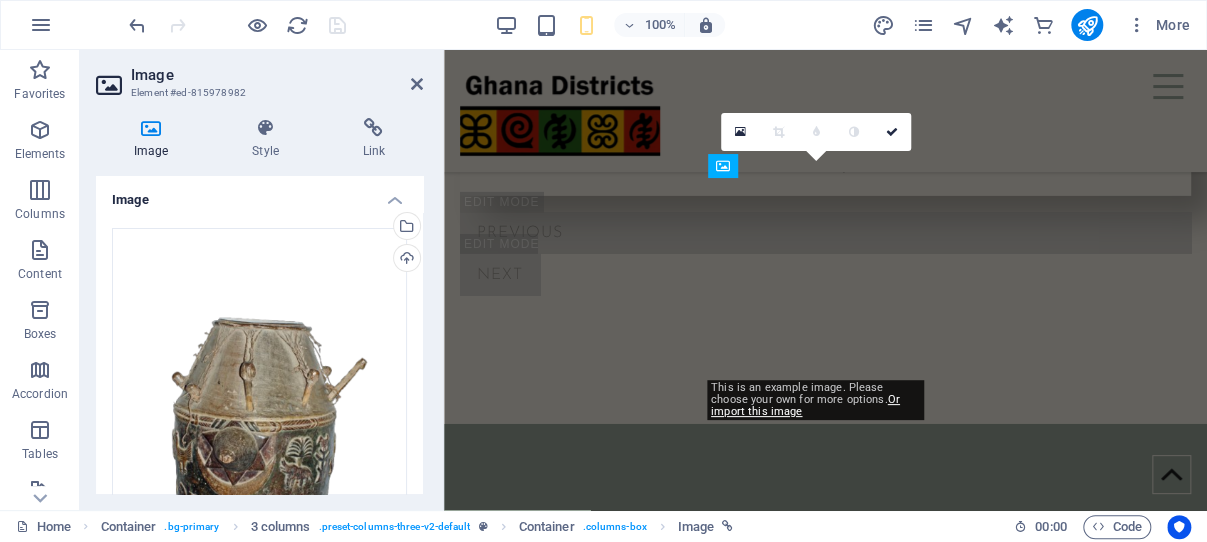 scroll, scrollTop: 2232, scrollLeft: 0, axis: vertical 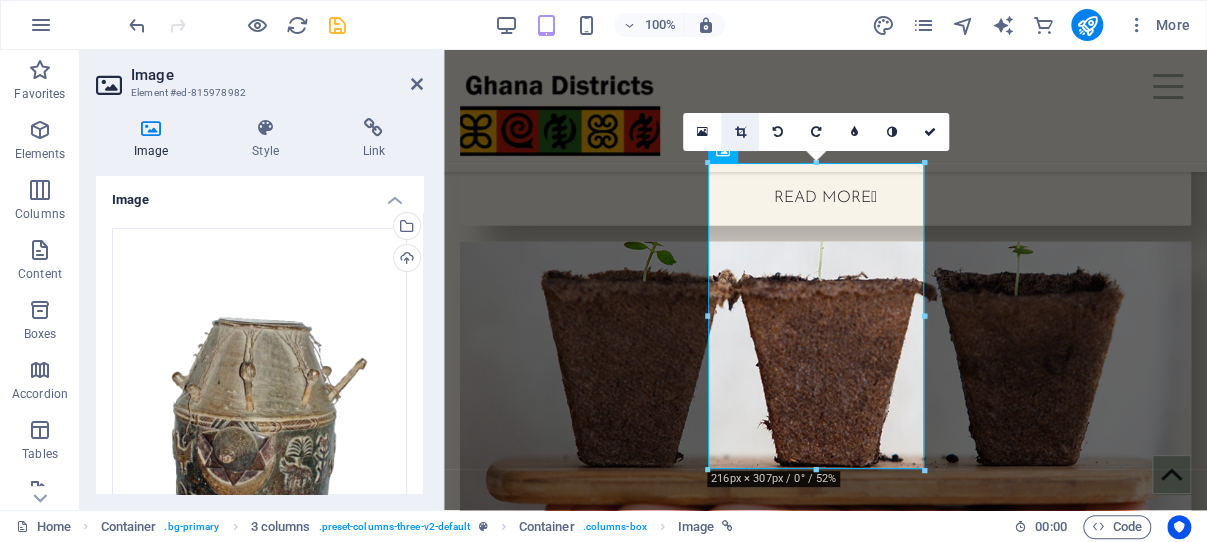 click at bounding box center (739, 132) 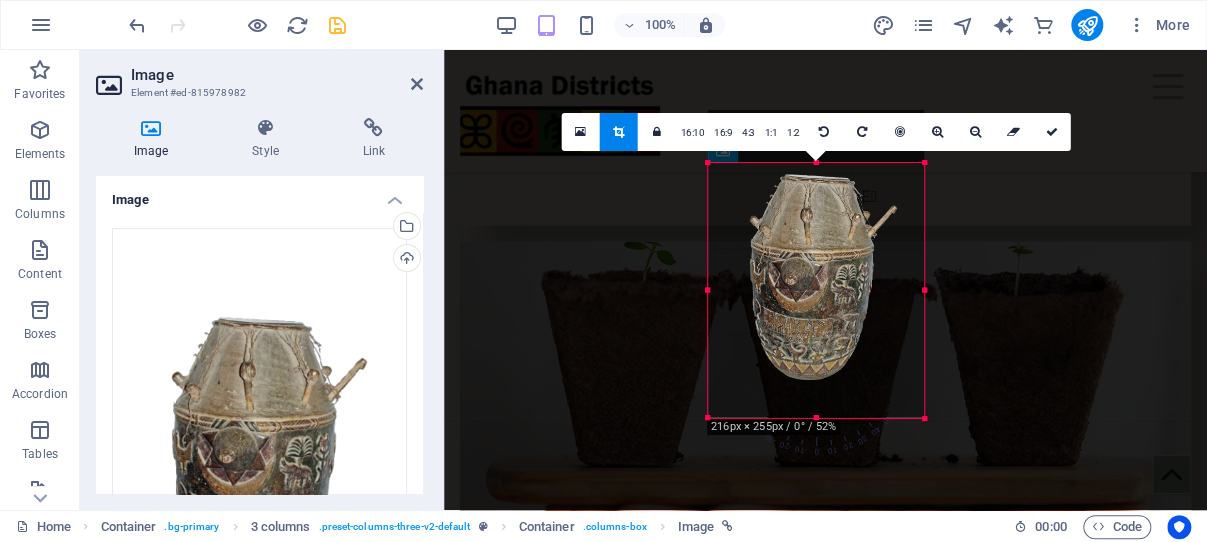 drag, startPoint x: 817, startPoint y: 163, endPoint x: 807, endPoint y: 216, distance: 53.935146 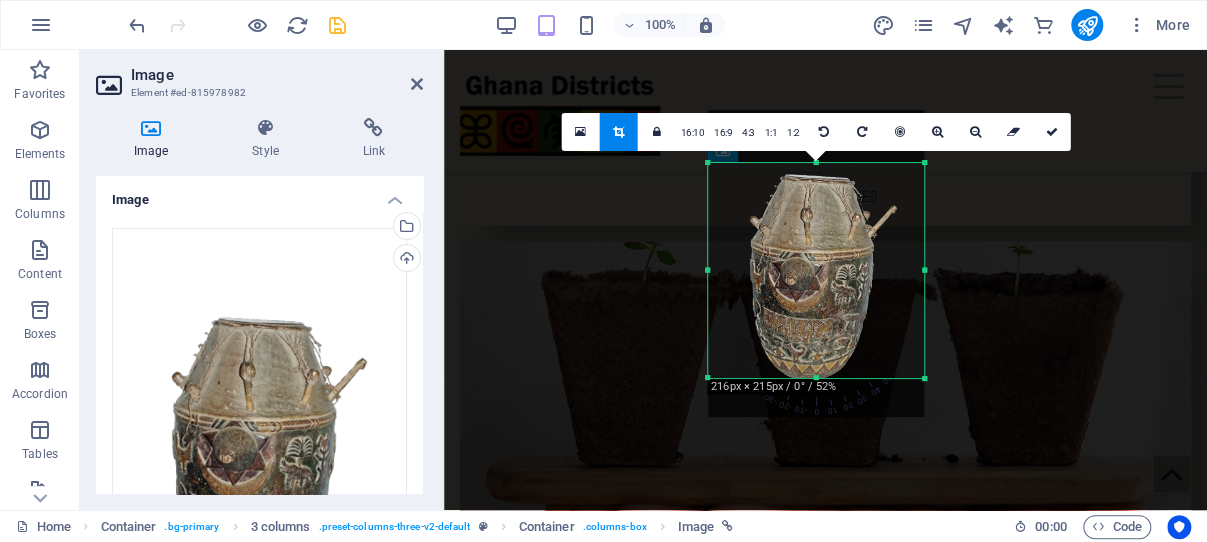 drag, startPoint x: 819, startPoint y: 417, endPoint x: 826, endPoint y: 378, distance: 39.623226 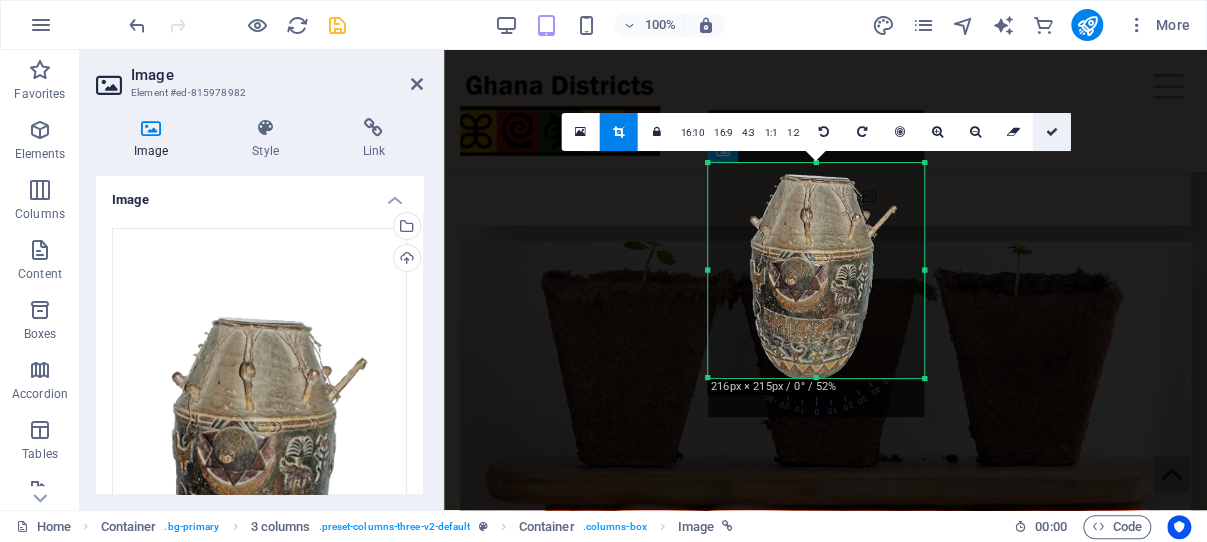 click at bounding box center [1051, 132] 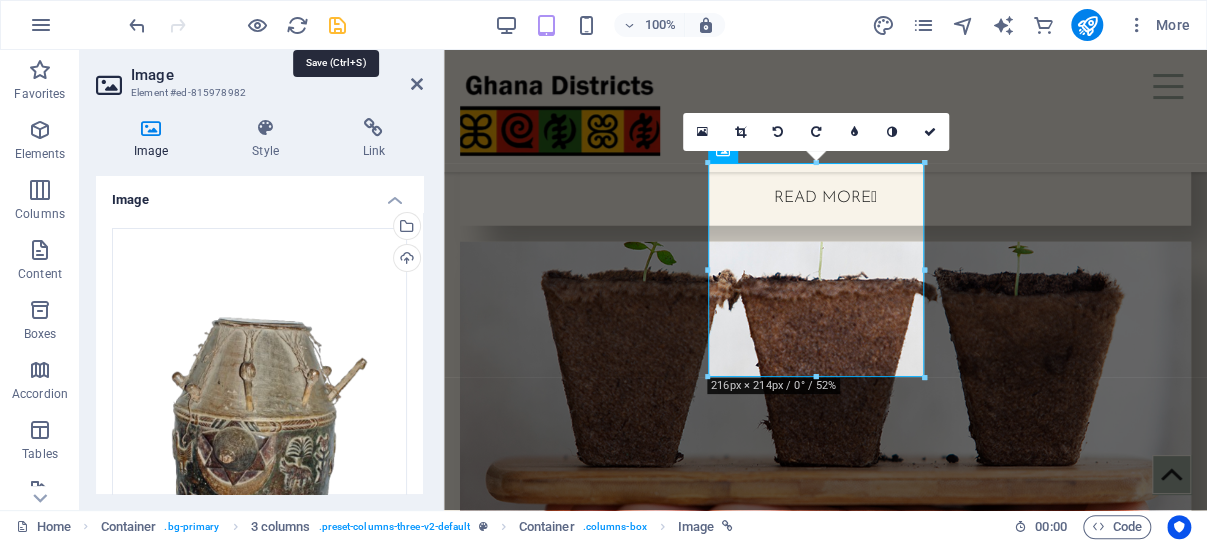 click at bounding box center [337, 25] 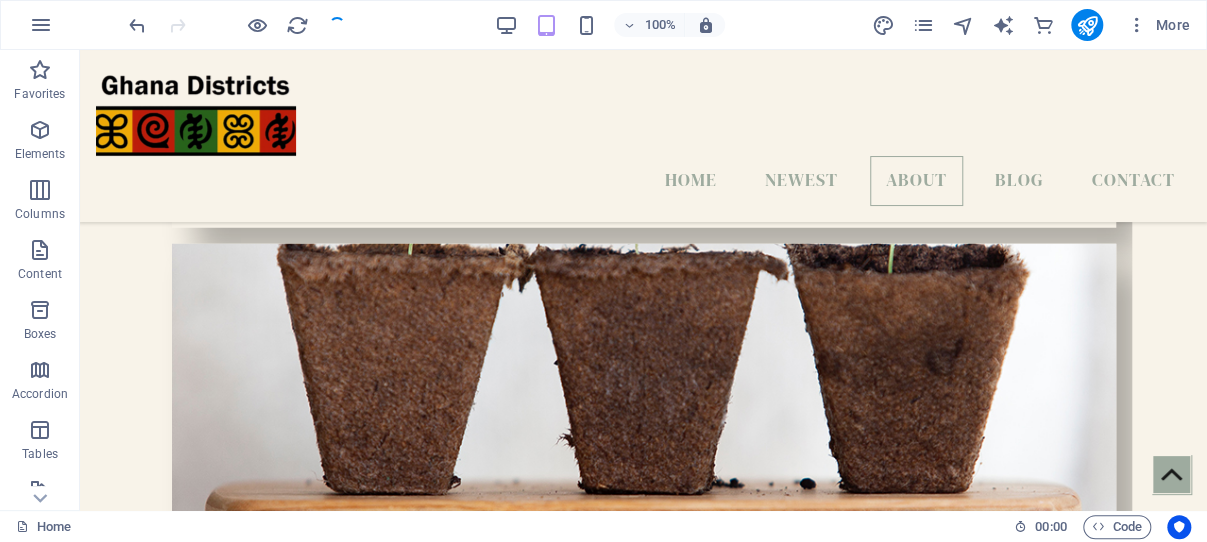 scroll, scrollTop: 1694, scrollLeft: 0, axis: vertical 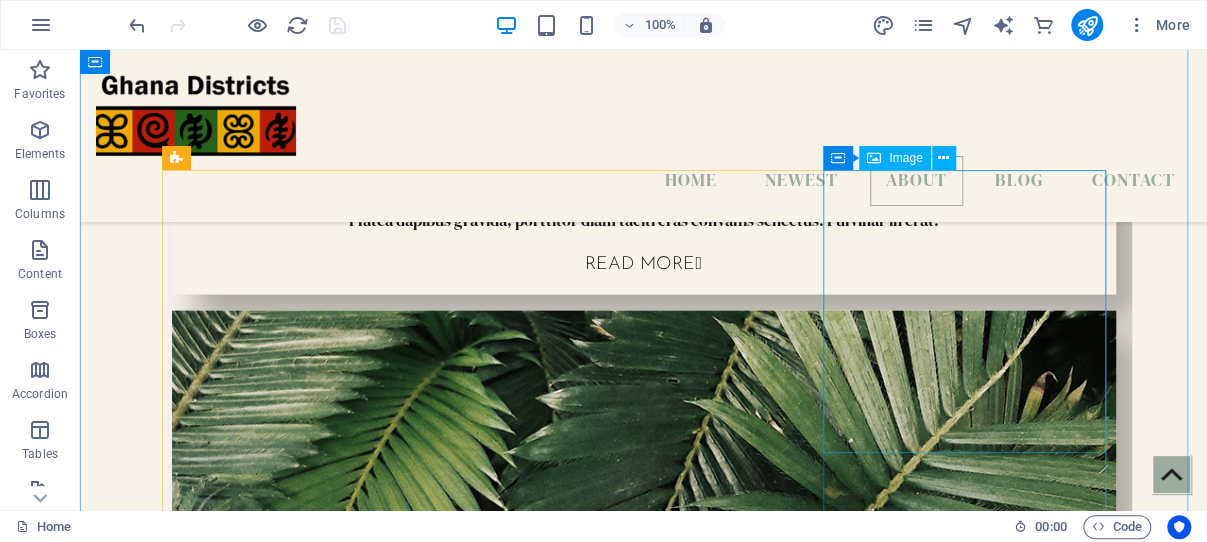click at bounding box center (313, 2634) 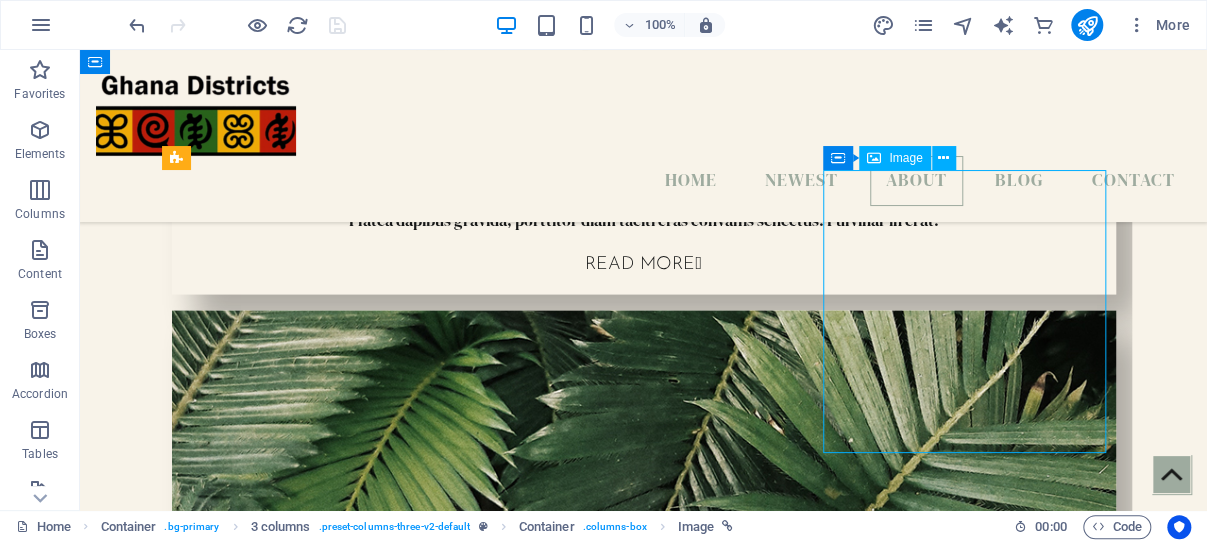 click at bounding box center [313, 2634] 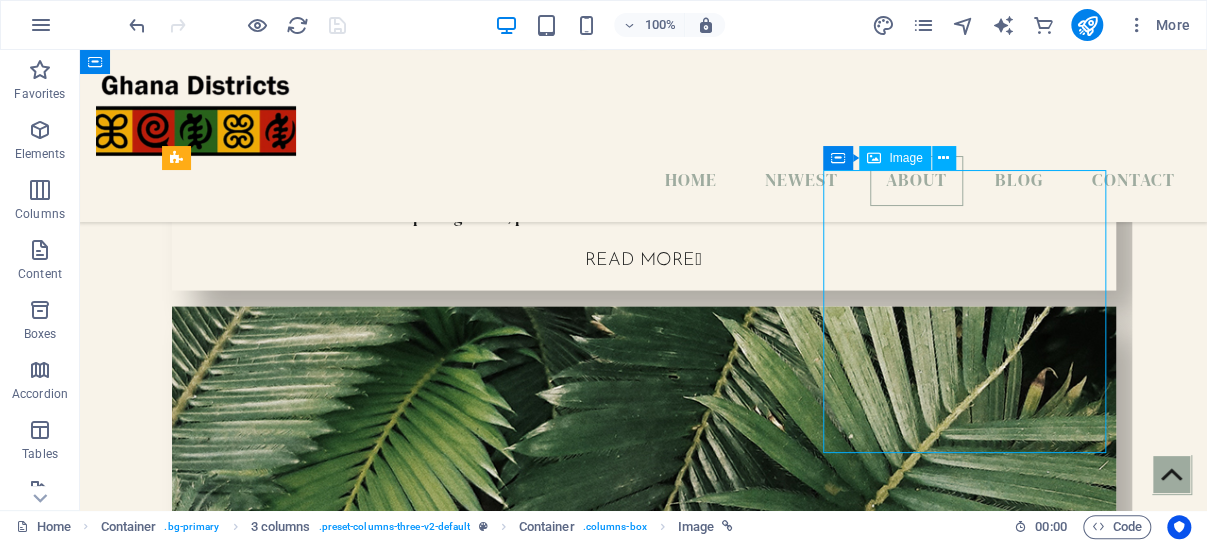 select on "%" 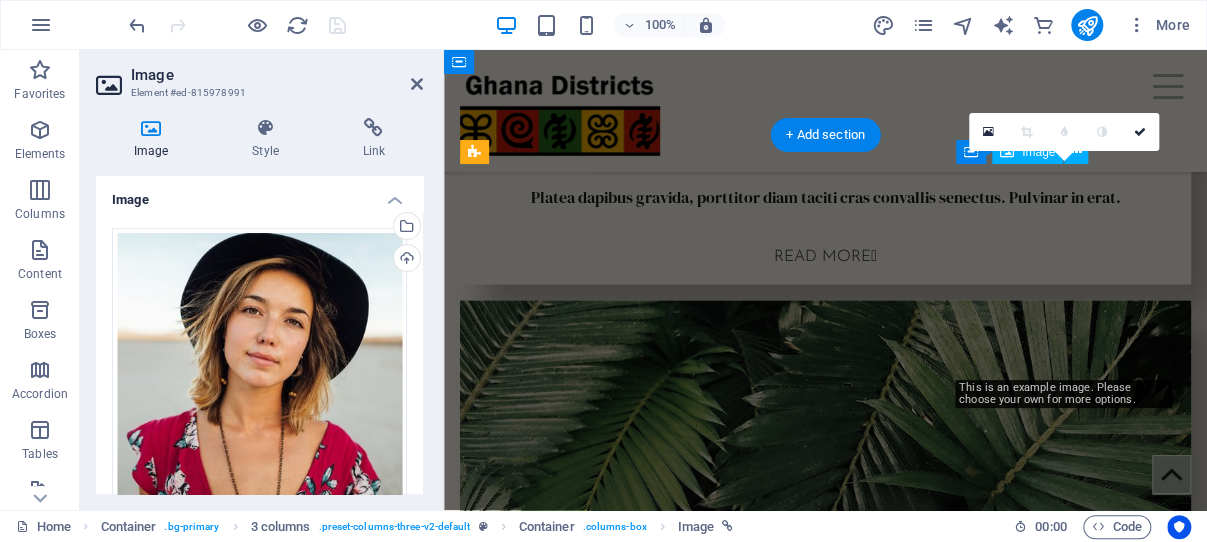 scroll, scrollTop: 2232, scrollLeft: 0, axis: vertical 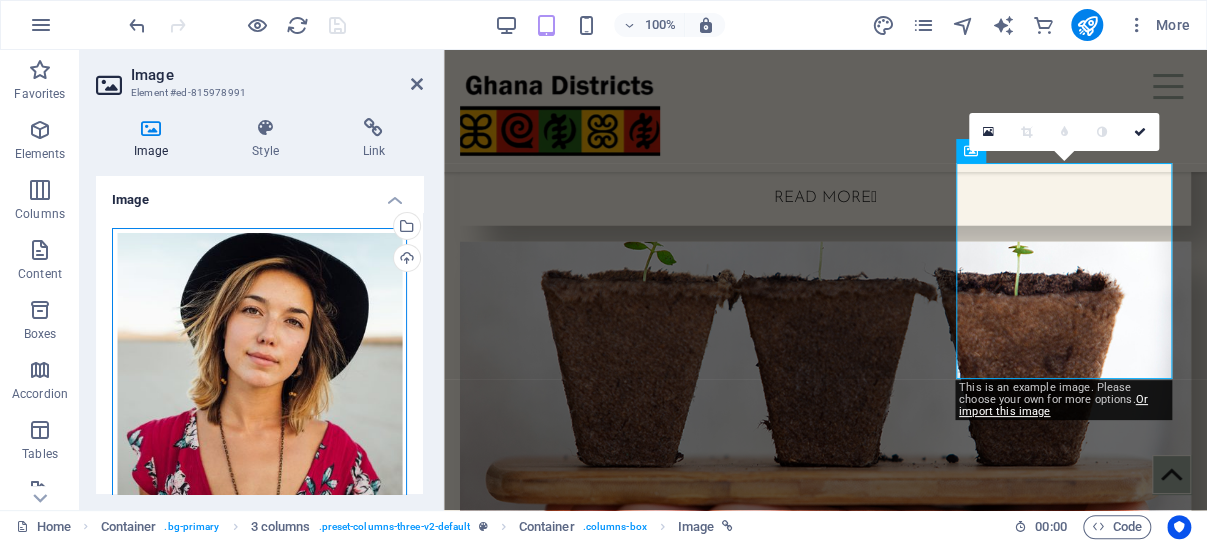 click on "Drag files here, click to choose files or select files from Files or our free stock photos & videos" at bounding box center [259, 375] 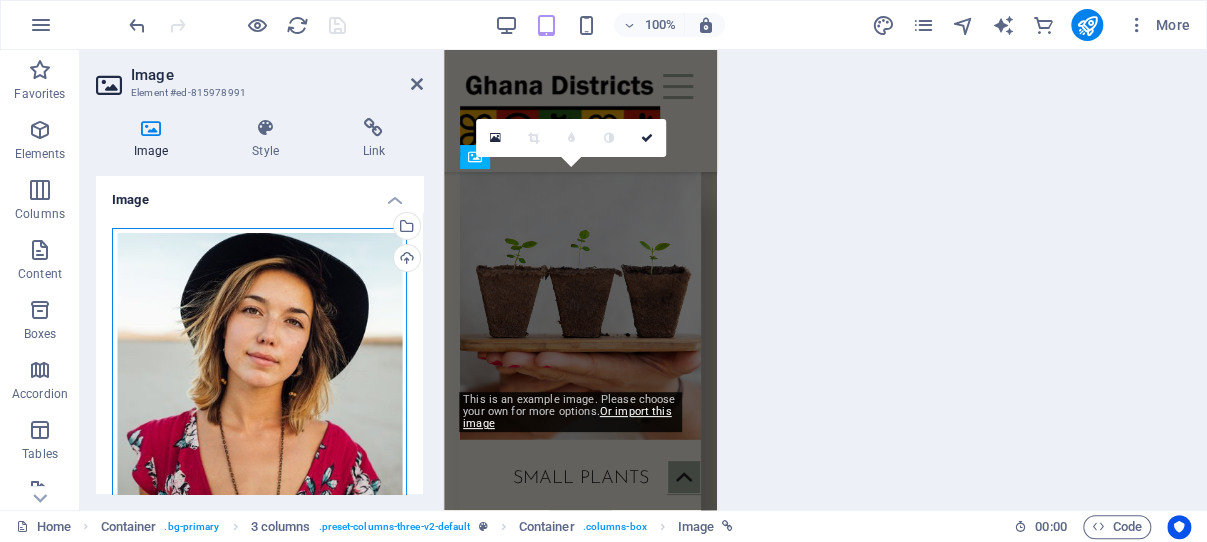 click on "Drag files here, click to choose files or select files from Files or our free stock photos & videos" at bounding box center (259, 375) 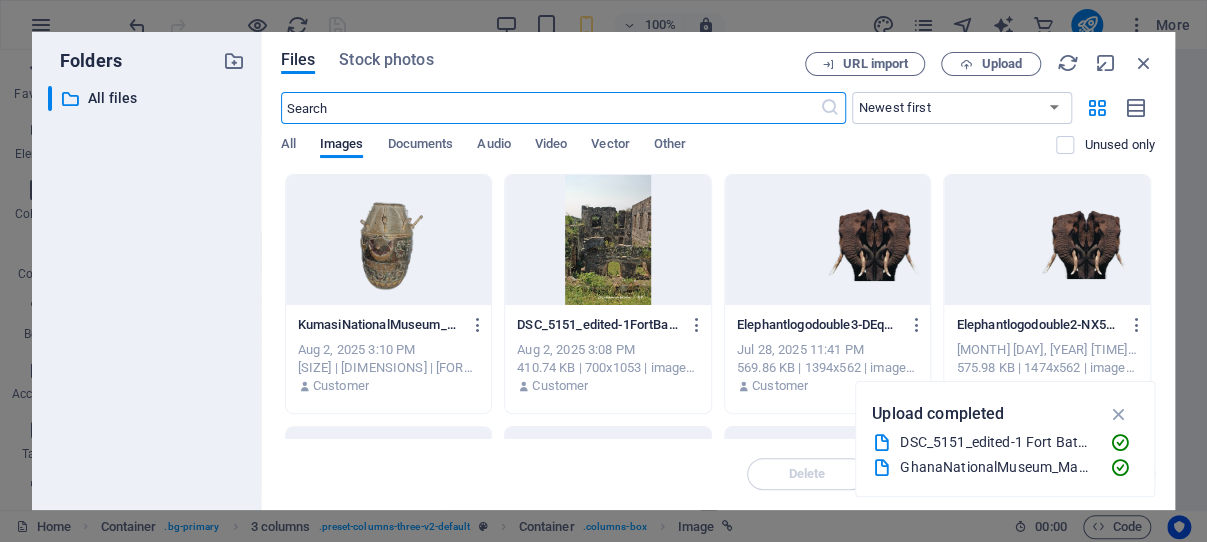 scroll, scrollTop: 3073, scrollLeft: 0, axis: vertical 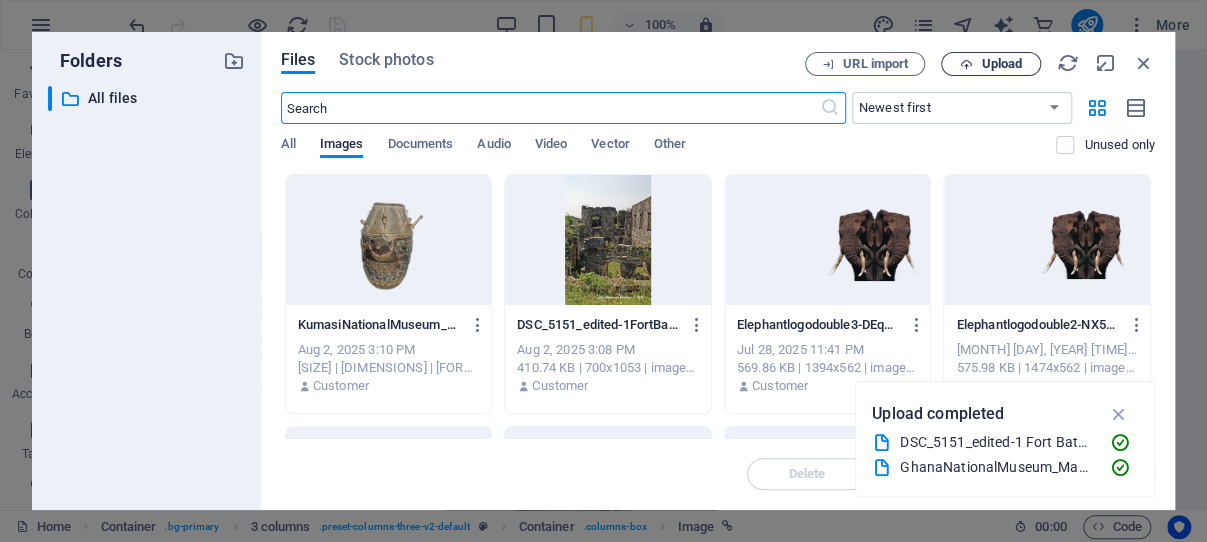 click on "Upload" at bounding box center [1001, 64] 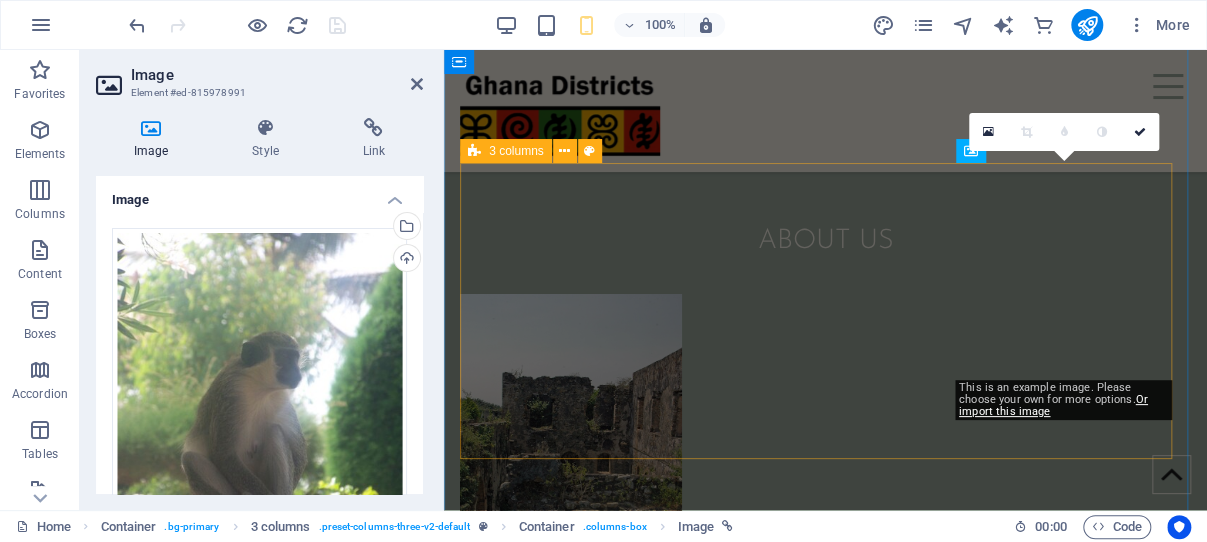 scroll, scrollTop: 2232, scrollLeft: 0, axis: vertical 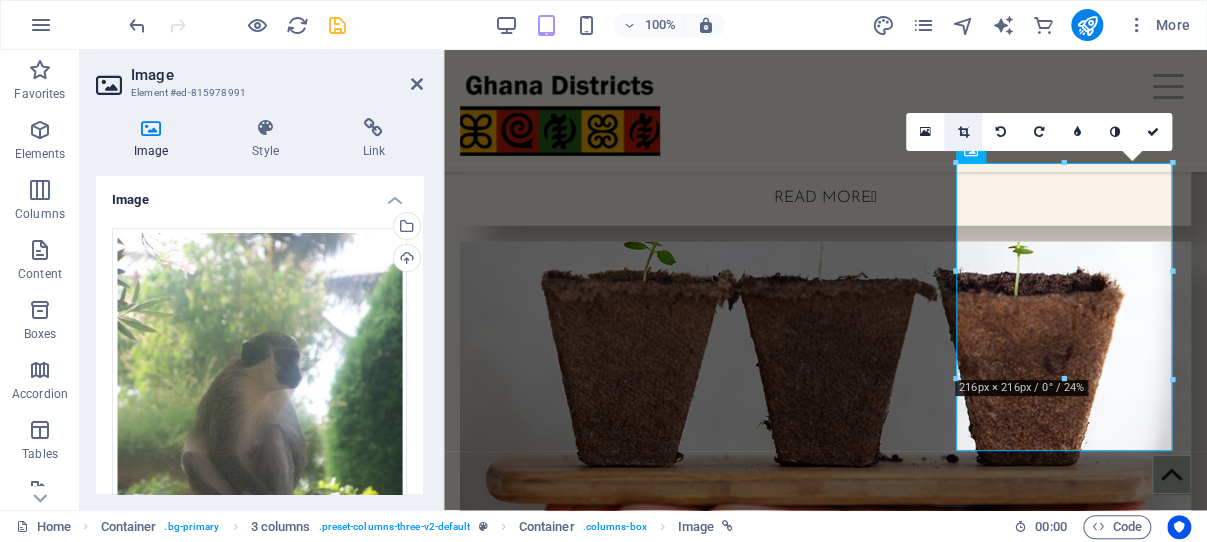 click at bounding box center [962, 132] 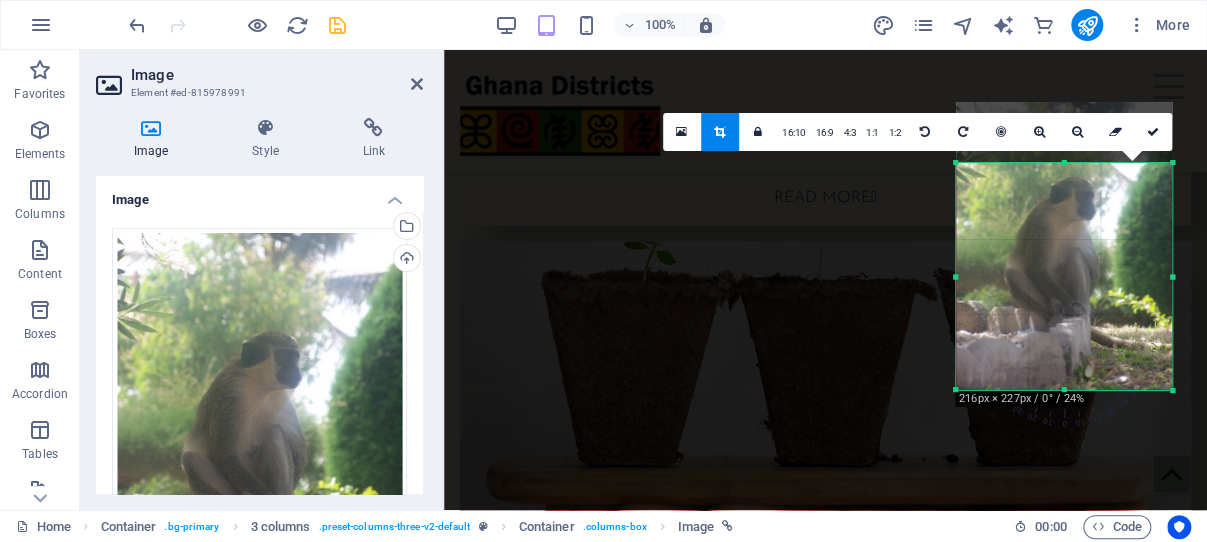 drag, startPoint x: 1065, startPoint y: 162, endPoint x: 1051, endPoint y: 223, distance: 62.58594 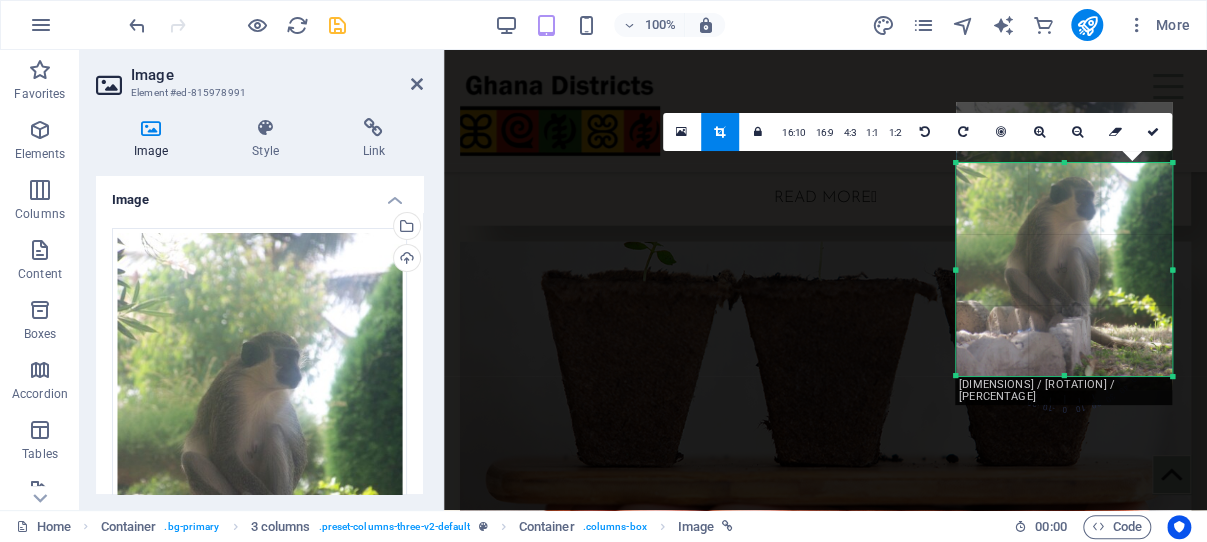 drag, startPoint x: 1067, startPoint y: 391, endPoint x: 1068, endPoint y: 377, distance: 14.035668 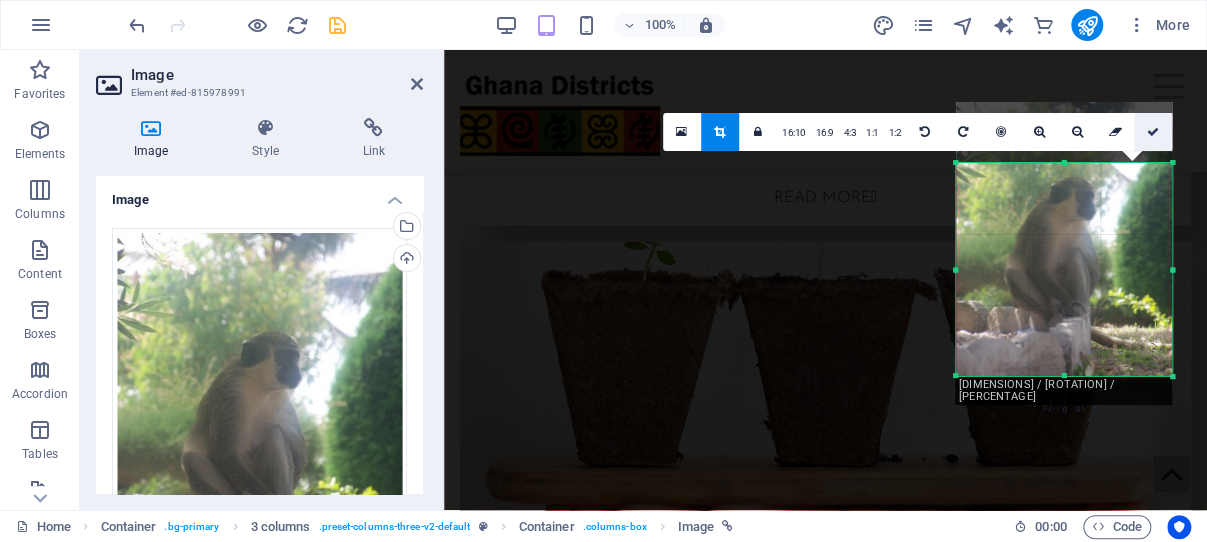 click at bounding box center (1153, 132) 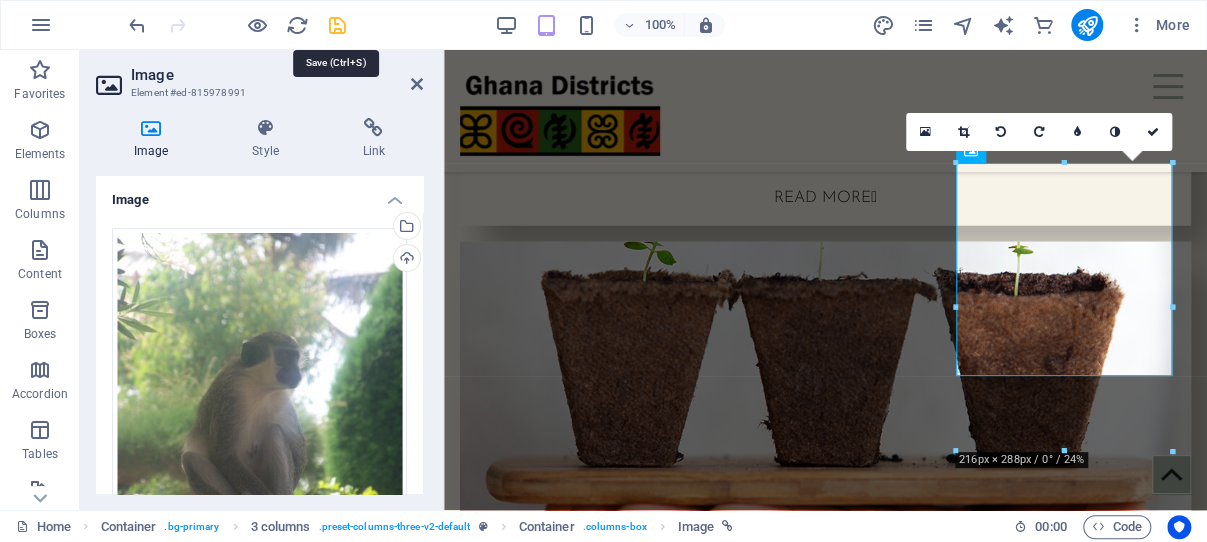 drag, startPoint x: 332, startPoint y: 20, endPoint x: 363, endPoint y: 149, distance: 132.67253 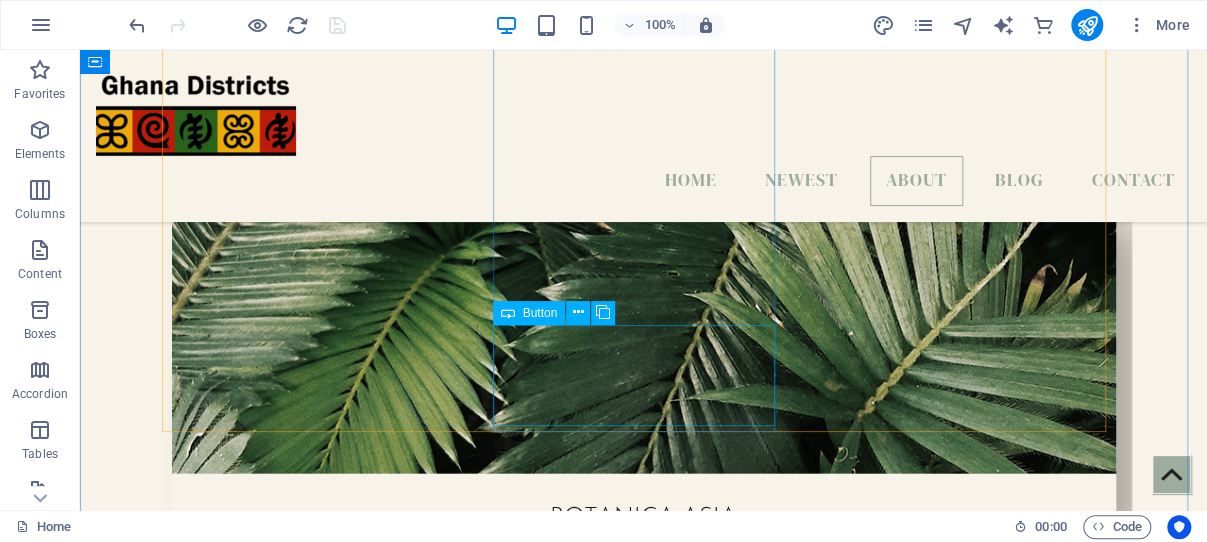 scroll, scrollTop: 1906, scrollLeft: 0, axis: vertical 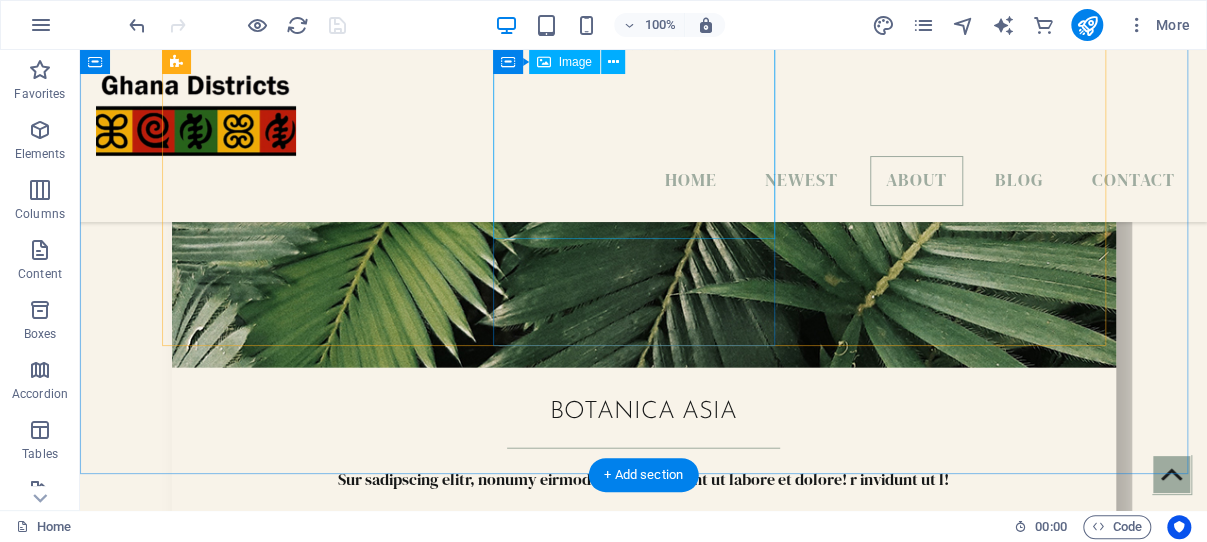 click at bounding box center [313, 2014] 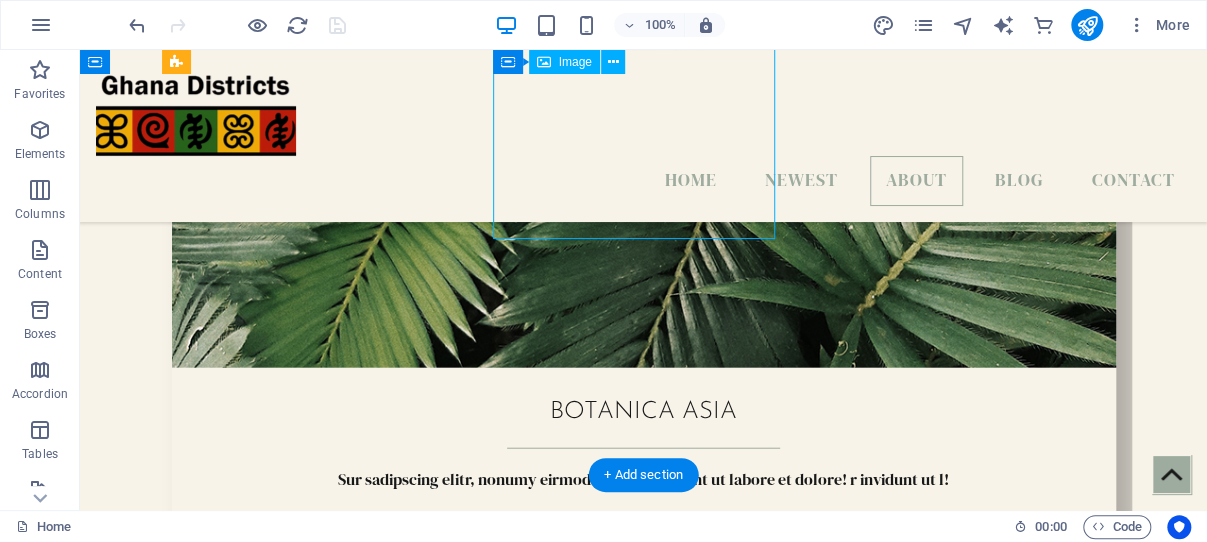 click at bounding box center [313, 2014] 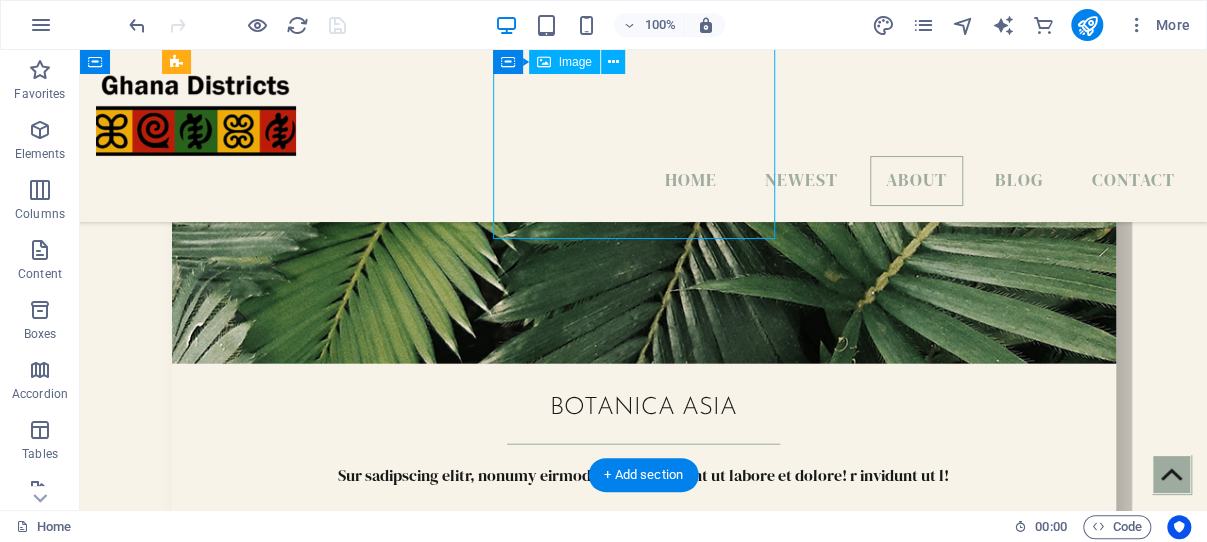 select on "%" 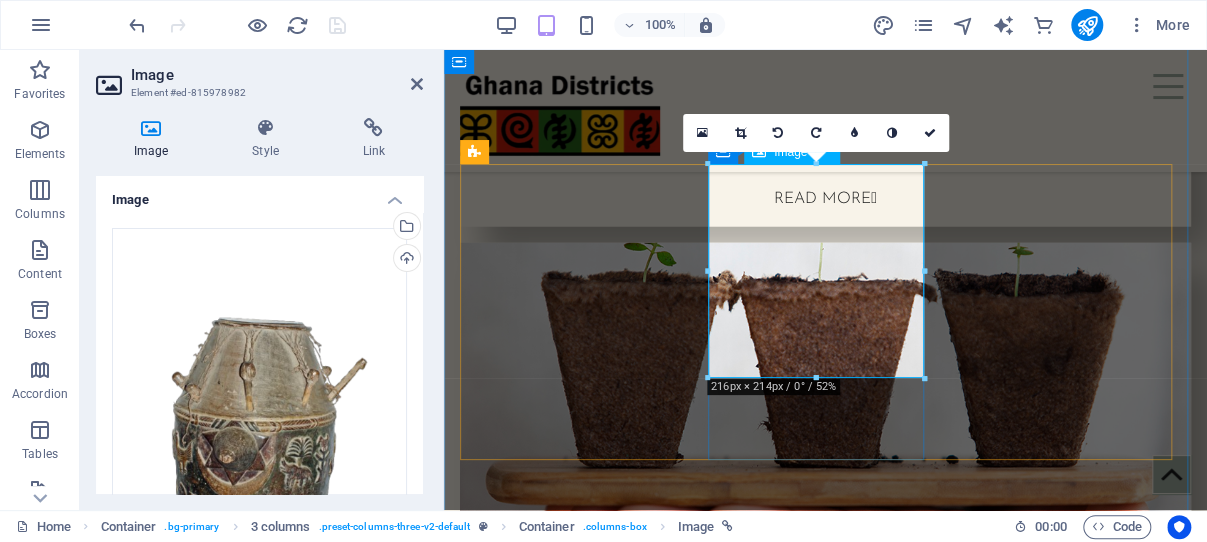 scroll, scrollTop: 2231, scrollLeft: 0, axis: vertical 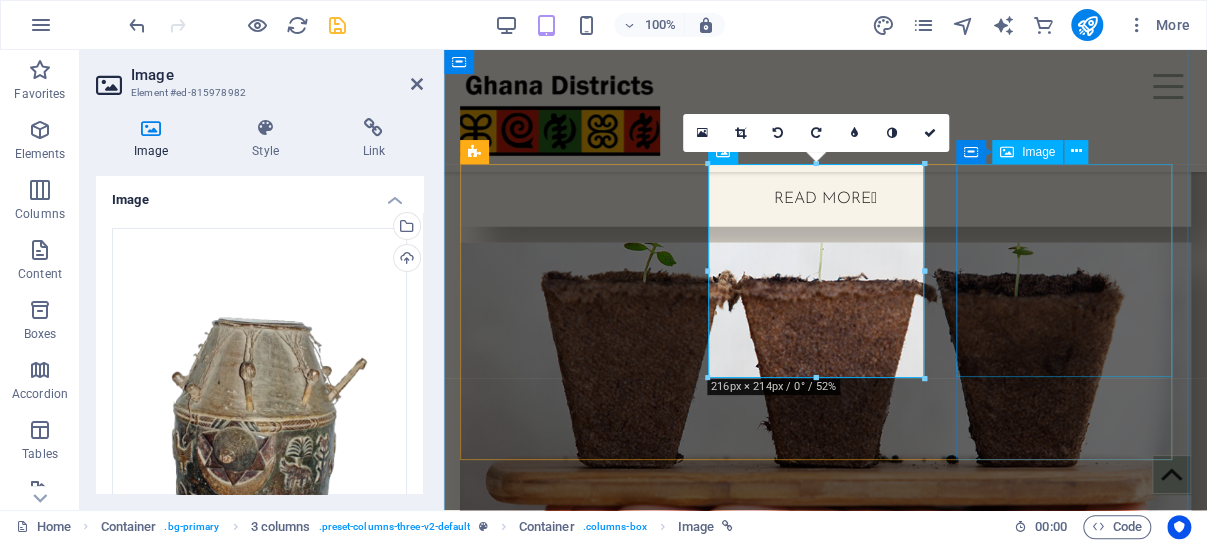 click at bounding box center (571, 1879) 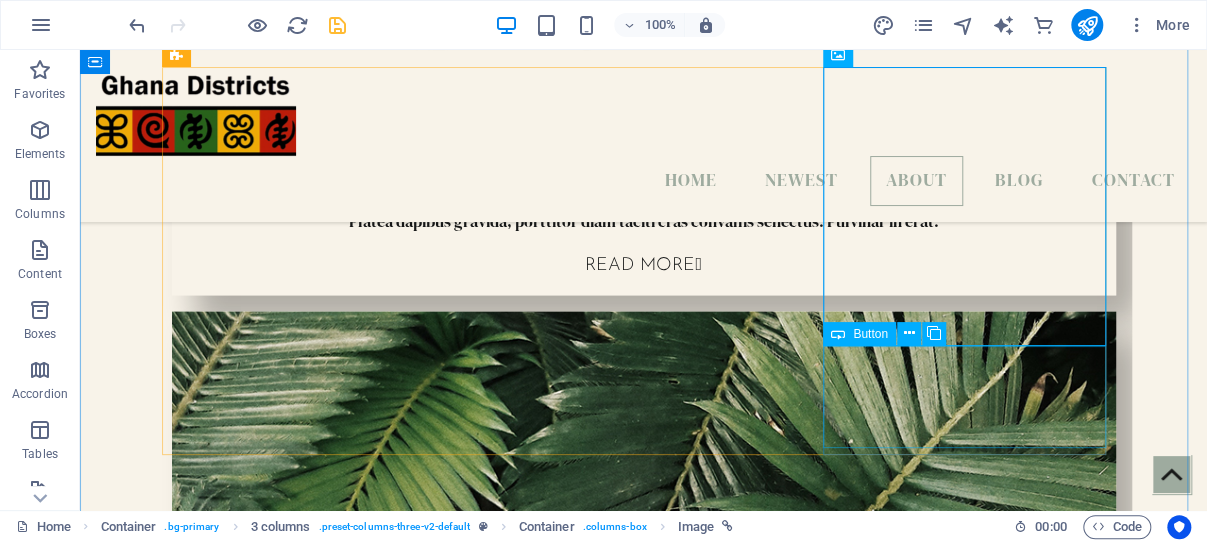 scroll, scrollTop: 1799, scrollLeft: 0, axis: vertical 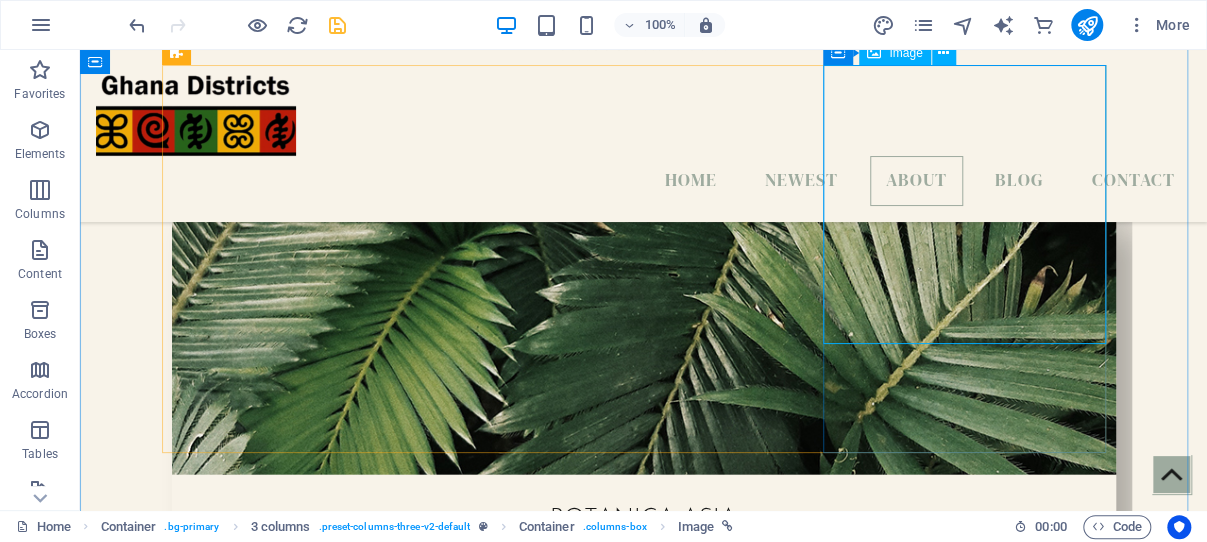 click at bounding box center [313, 2527] 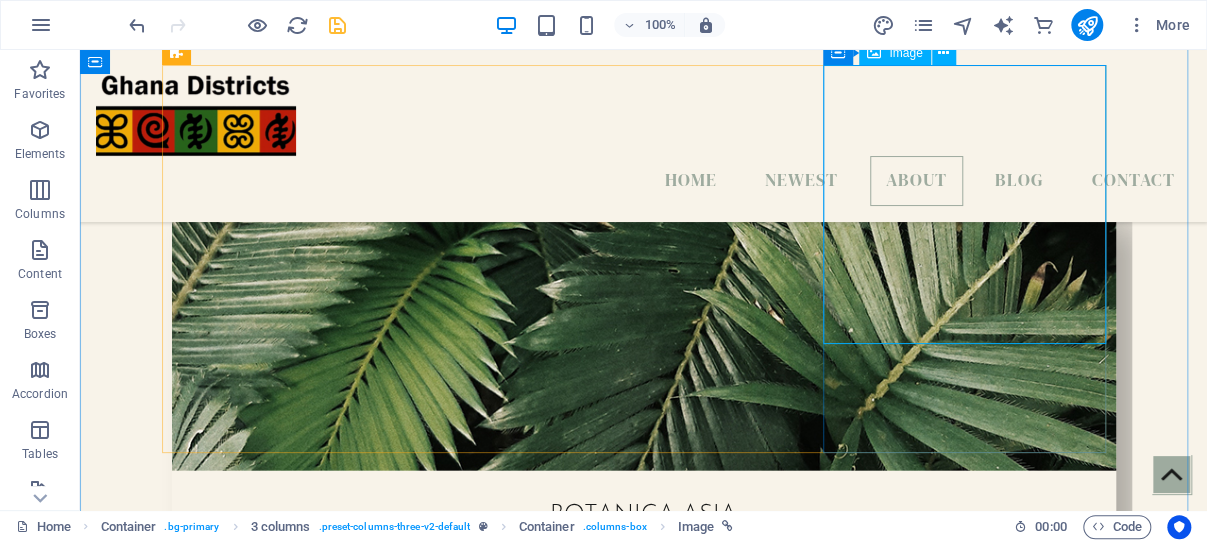 select on "%" 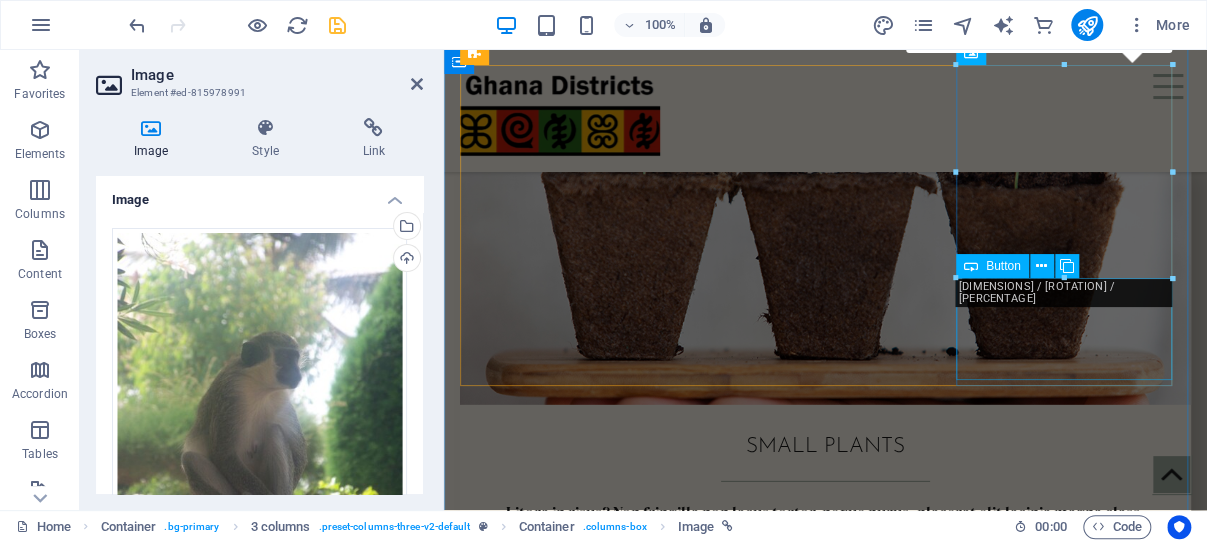 scroll, scrollTop: 2329, scrollLeft: 0, axis: vertical 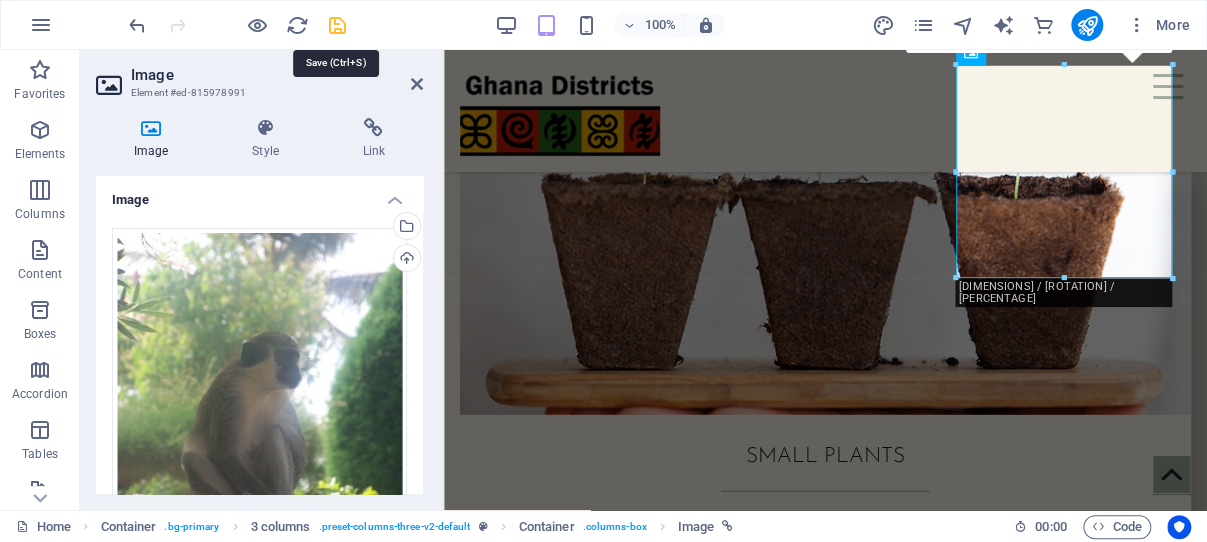 click at bounding box center [337, 25] 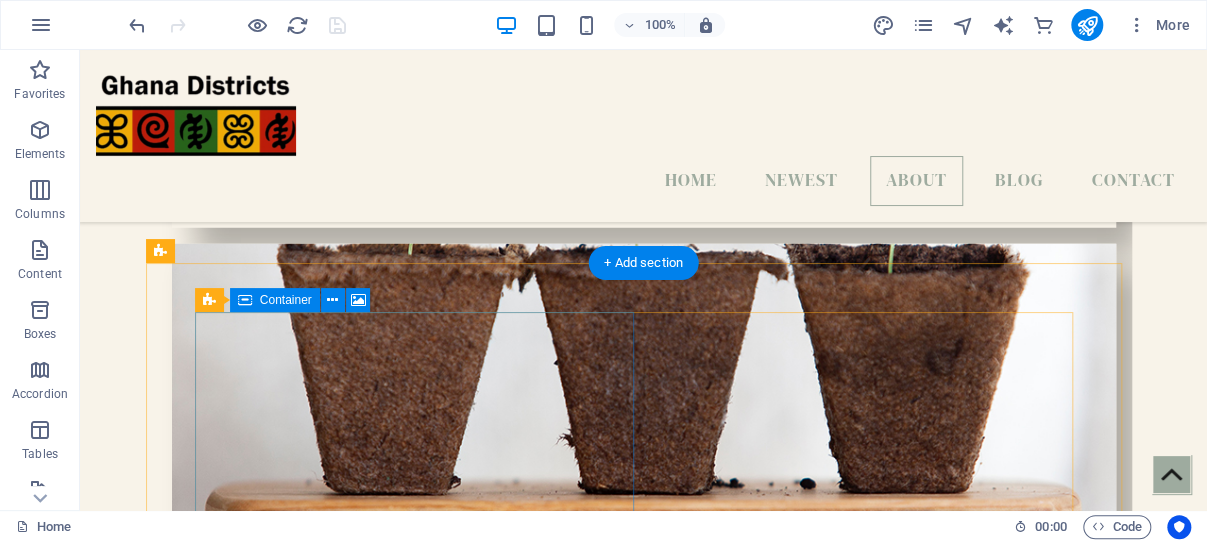 scroll, scrollTop: 2329, scrollLeft: 0, axis: vertical 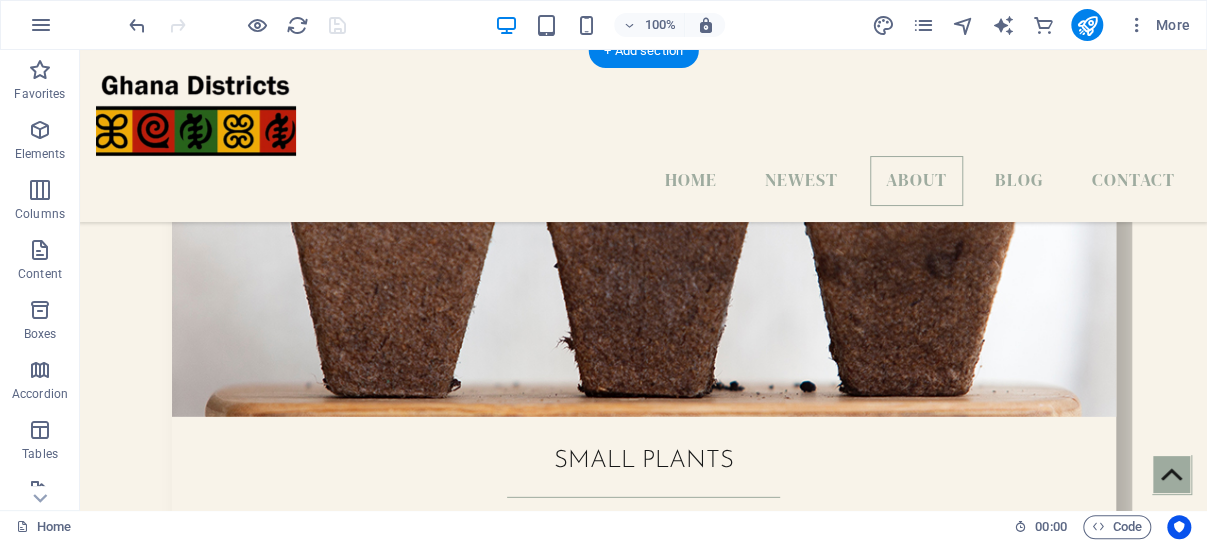 click at bounding box center (644, 2666) 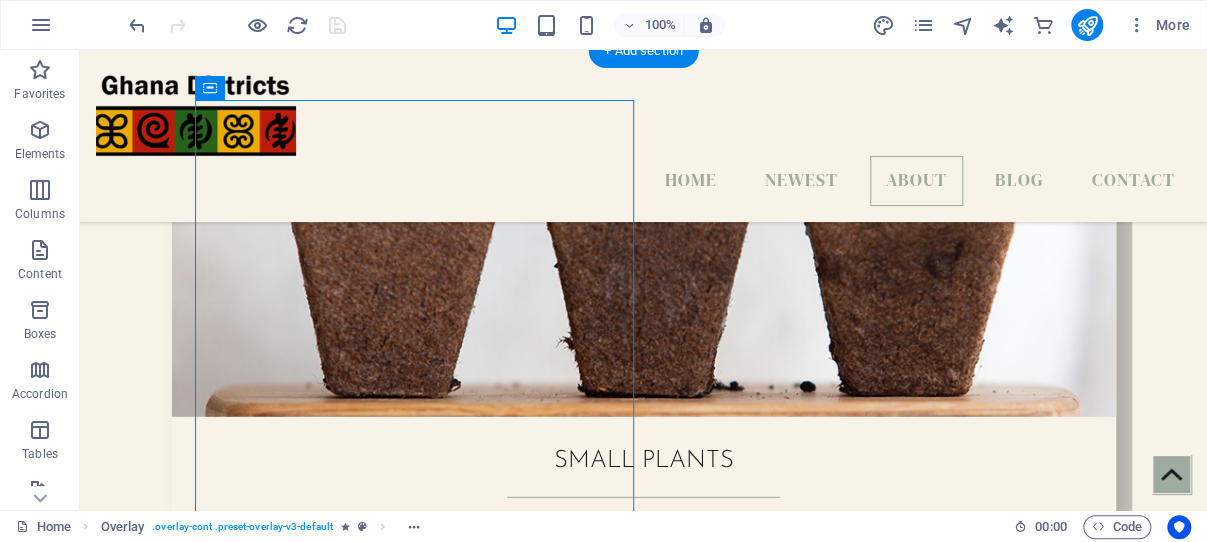 click at bounding box center (644, 2666) 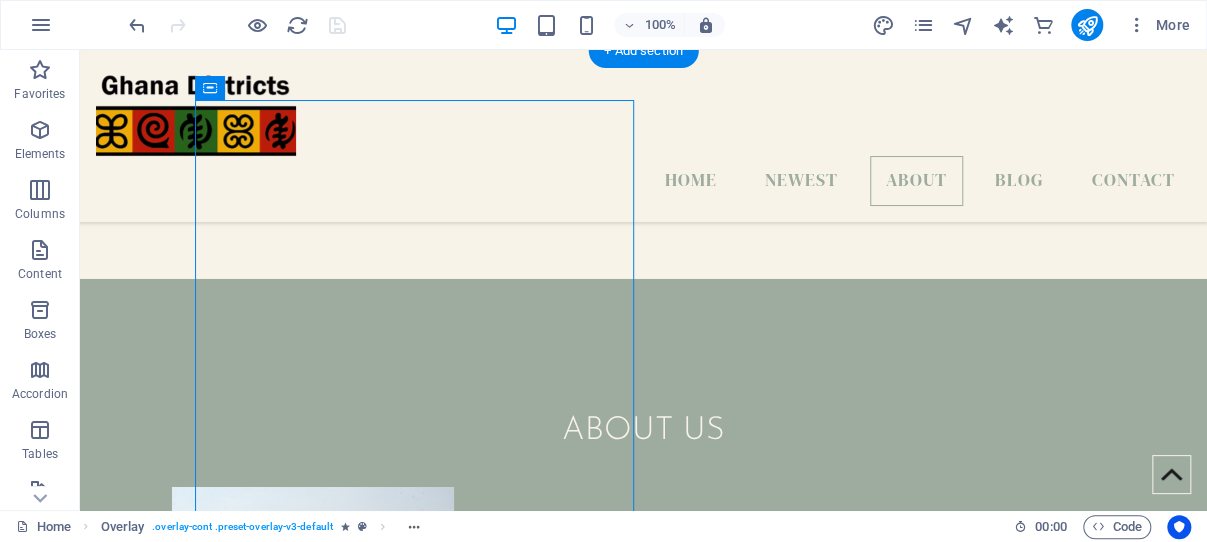 select on "px" 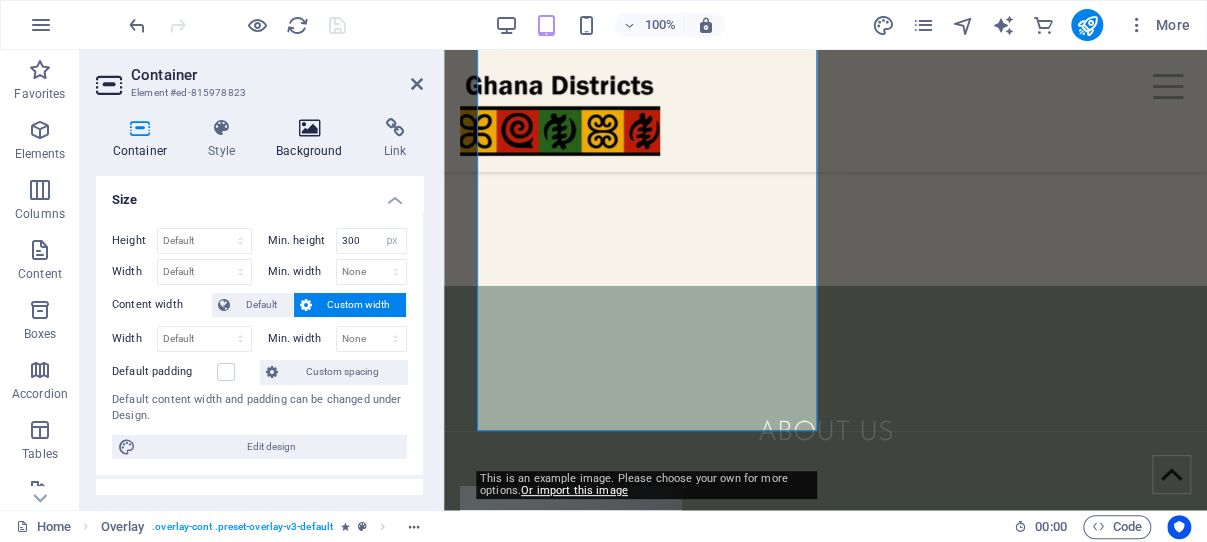 scroll, scrollTop: 2867, scrollLeft: 0, axis: vertical 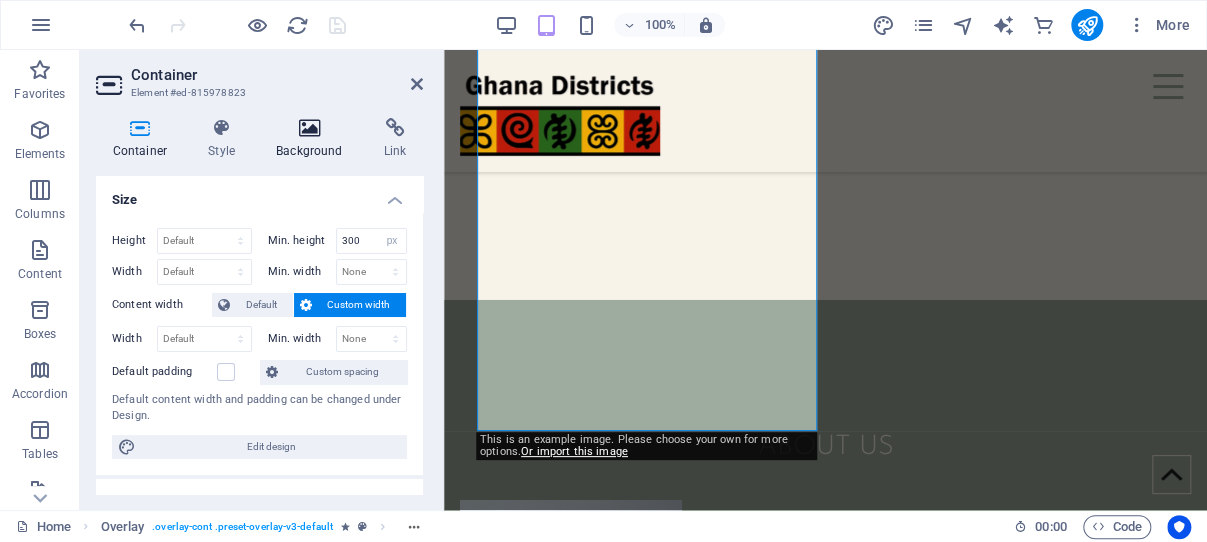 click at bounding box center (310, 128) 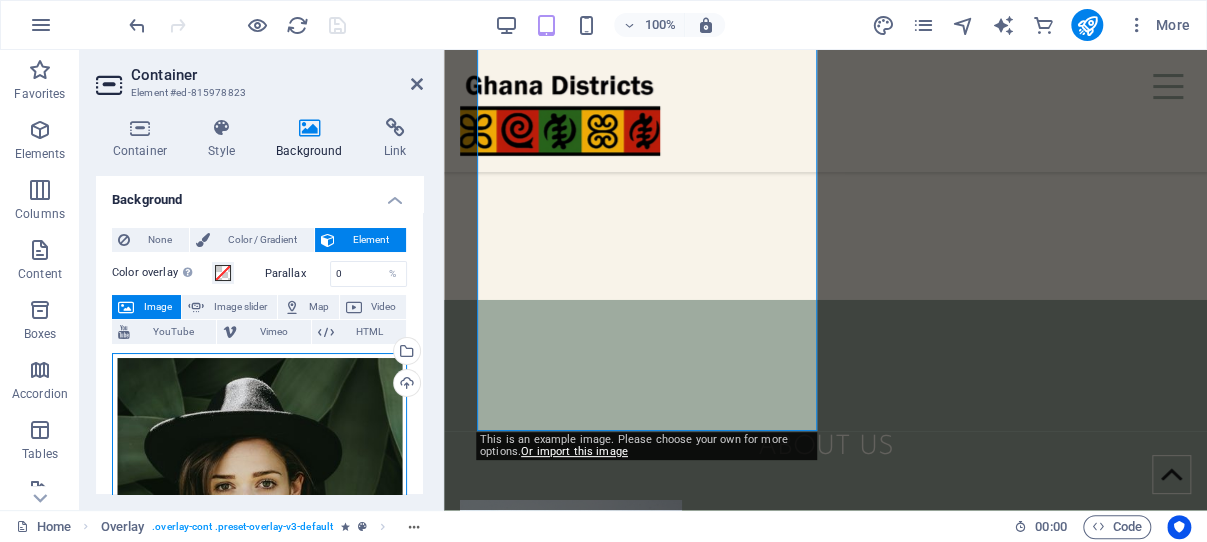 click on "Drag files here, click to choose files or select files from Files or our free stock photos & videos" at bounding box center [259, 500] 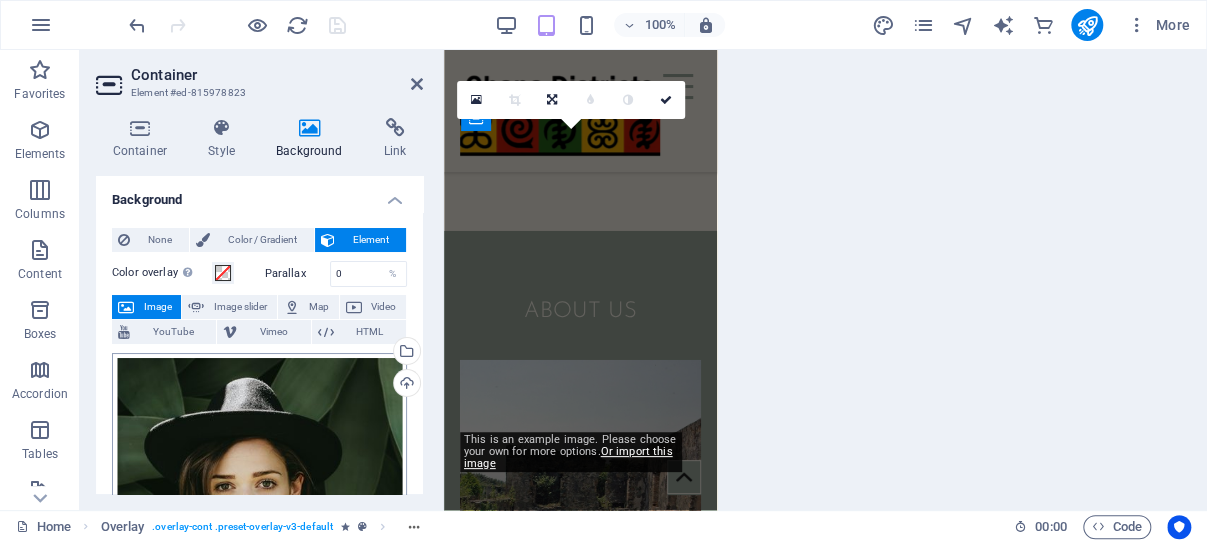 click on "districts.ghana-net.com Home Favorites Elements Columns Content Boxes Accordion Tables Features Images Slider Header Footer Forms Marketing Collections Commerce Container Element #ed-815978823
Container Style Background Link Size Height Default px rem % vh vw Min. height 300 None px rem % vh vw Width Default px rem % em vh vw Min. width None px rem % vh vw Content width Default Custom width Width Default px rem % em vh vw Min. width None px rem % vh vw Default padding Custom spacing Default content width and padding can be changed under Design. Edit design Layout (Flexbox) Alignment Determines the flex direction. Default Main axis Determine how elements should behave along the main axis inside this container (justify content). Default Side axis Control the vertical direction of the element inside of the container (align items). Default Wrap Default On Off Fill Default Accessibility Role None Alert Article Banner %" at bounding box center [603, 271] 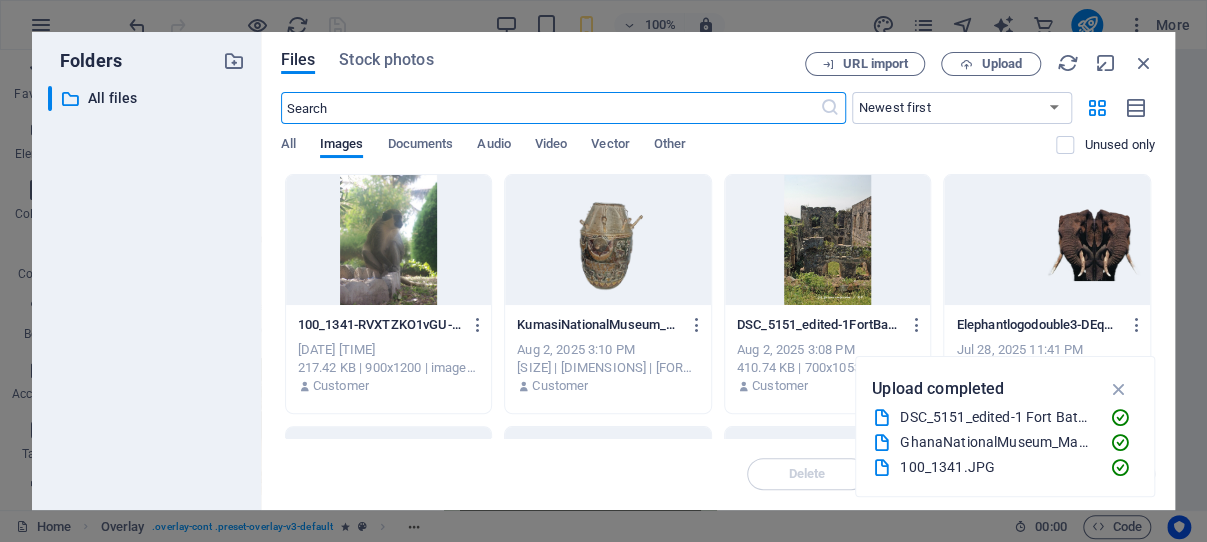 scroll, scrollTop: 3460, scrollLeft: 0, axis: vertical 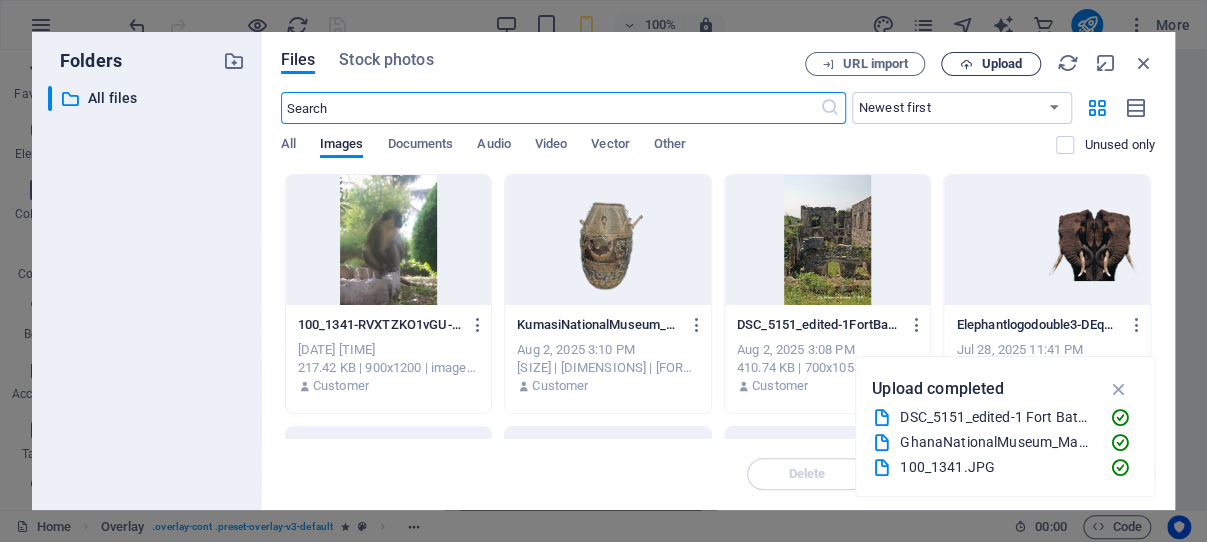 click on "Upload" at bounding box center (1001, 64) 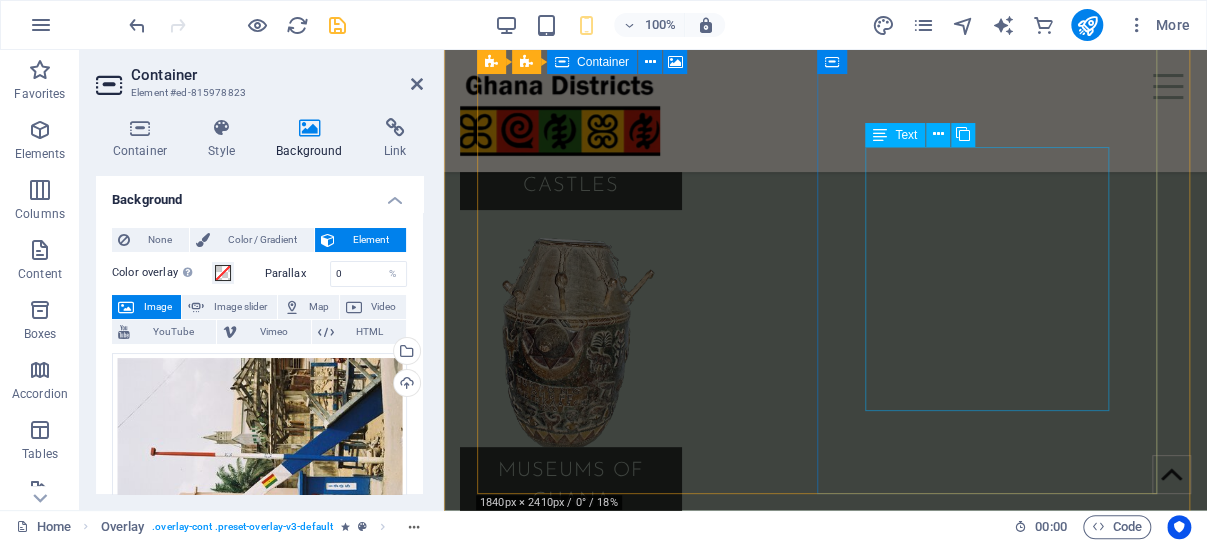scroll, scrollTop: 2804, scrollLeft: 0, axis: vertical 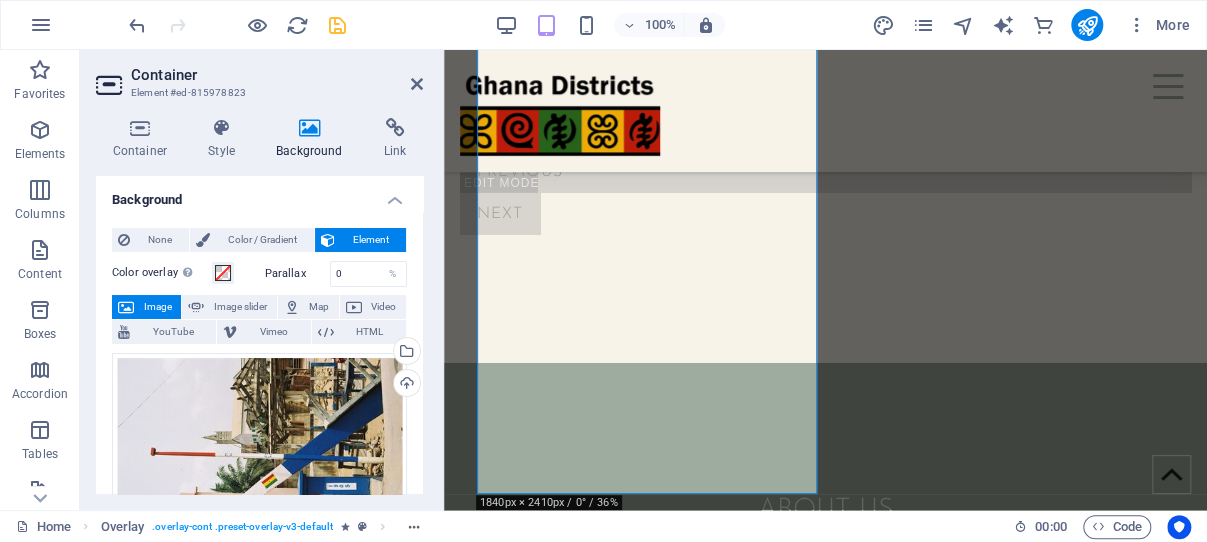 click at bounding box center [825, 1848] 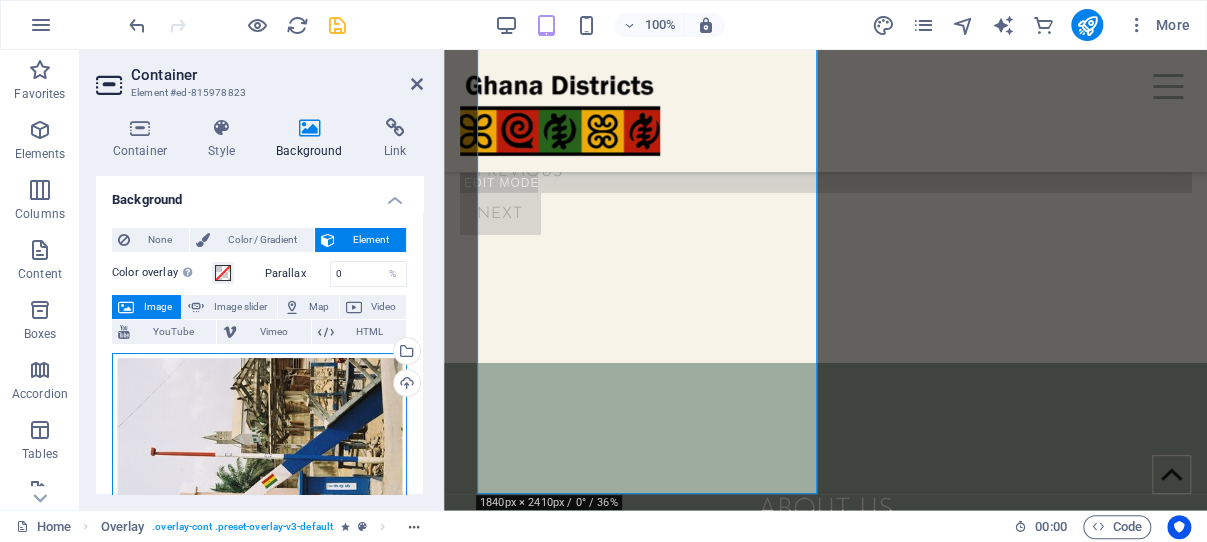 click on "Drag files here, click to choose files or select files from Files or our free stock photos & videos" at bounding box center [259, 453] 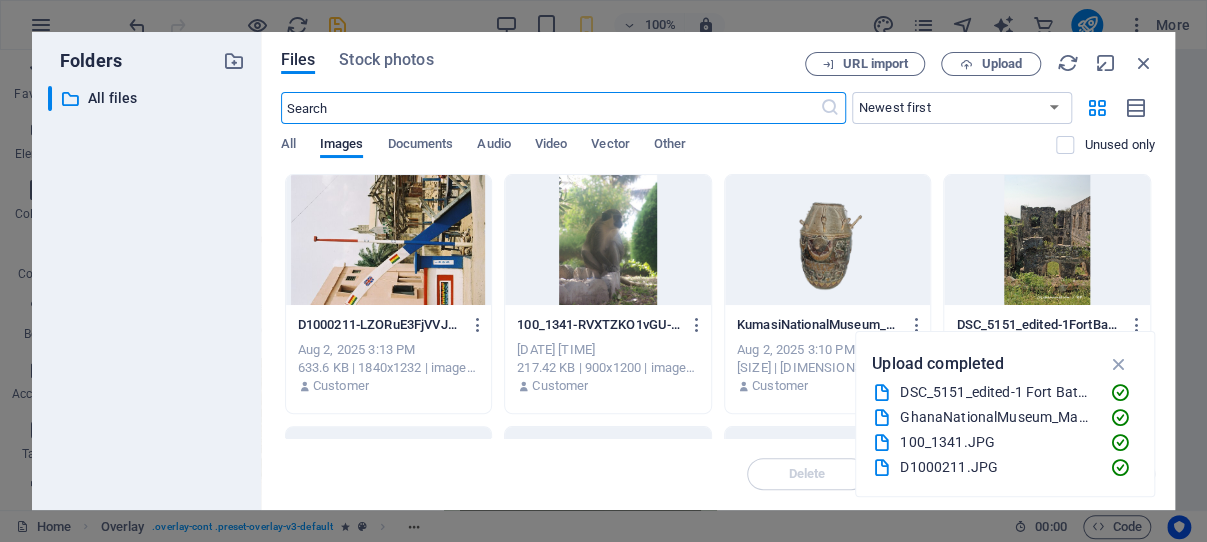 scroll, scrollTop: 3460, scrollLeft: 0, axis: vertical 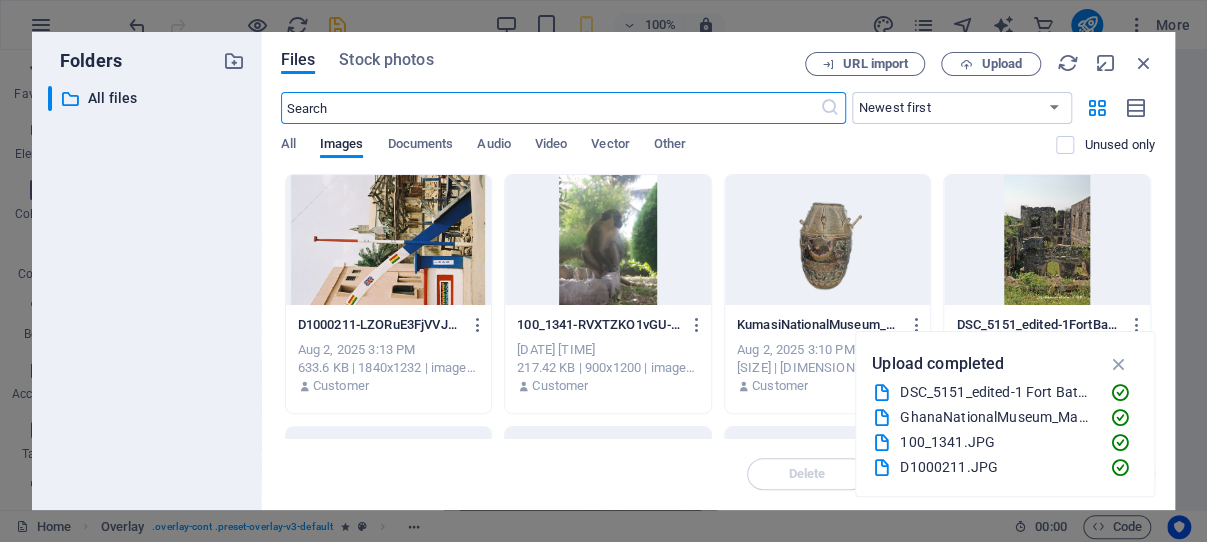 click at bounding box center (389, 240) 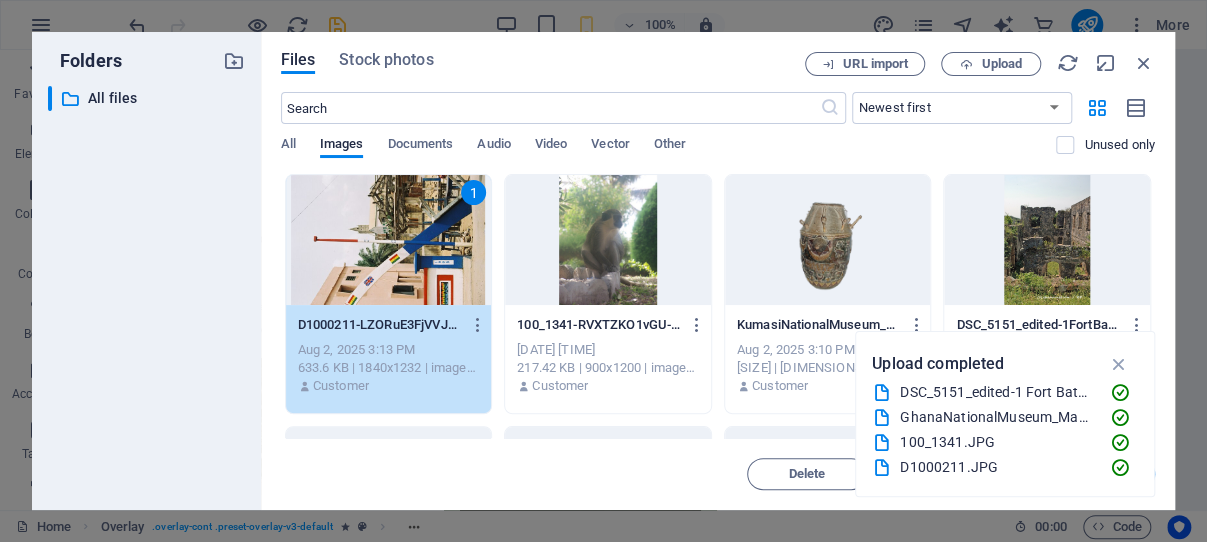 click on "1" at bounding box center [389, 240] 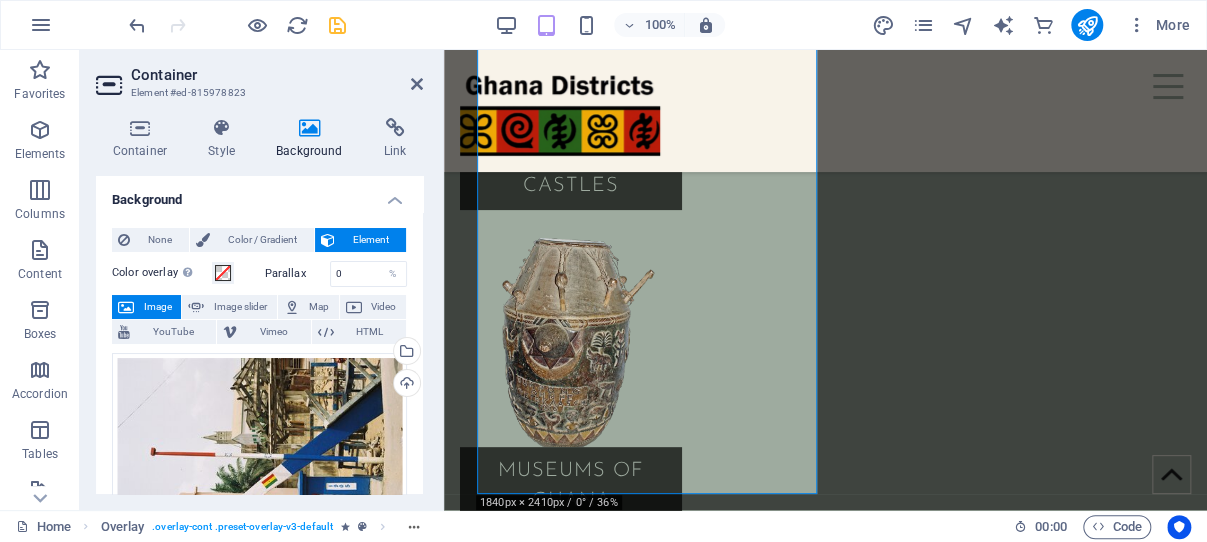 scroll, scrollTop: 2803, scrollLeft: 0, axis: vertical 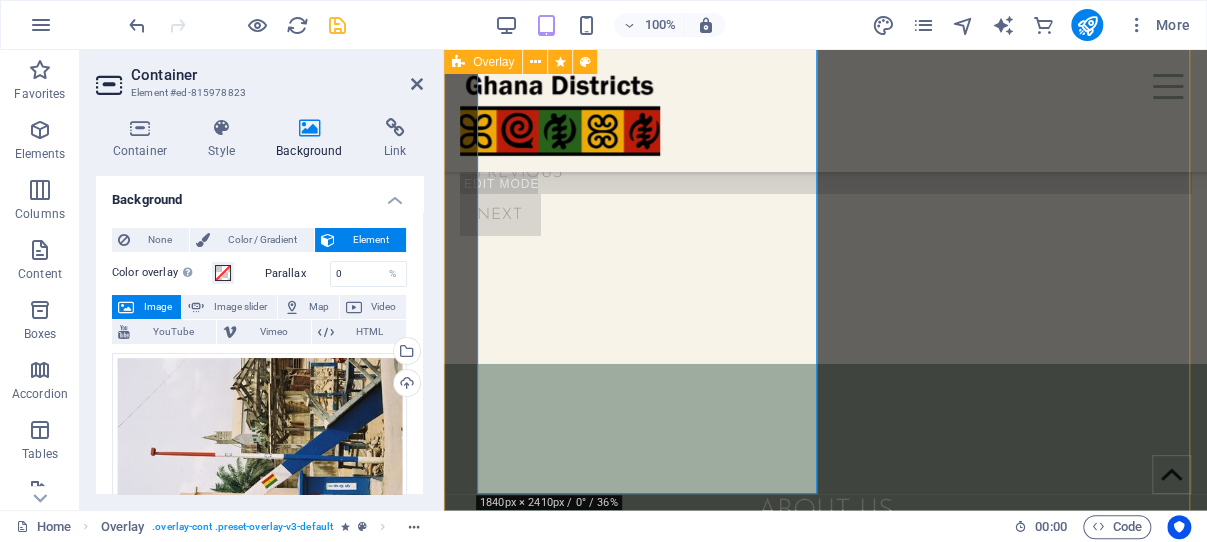 click at bounding box center (825, 1849) 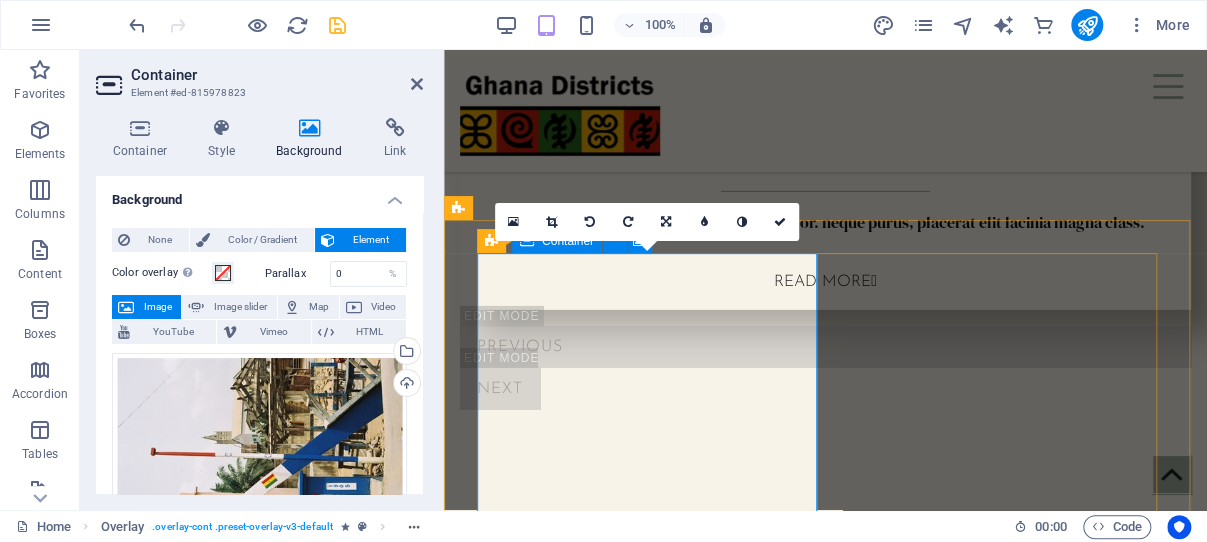 scroll, scrollTop: 2591, scrollLeft: 0, axis: vertical 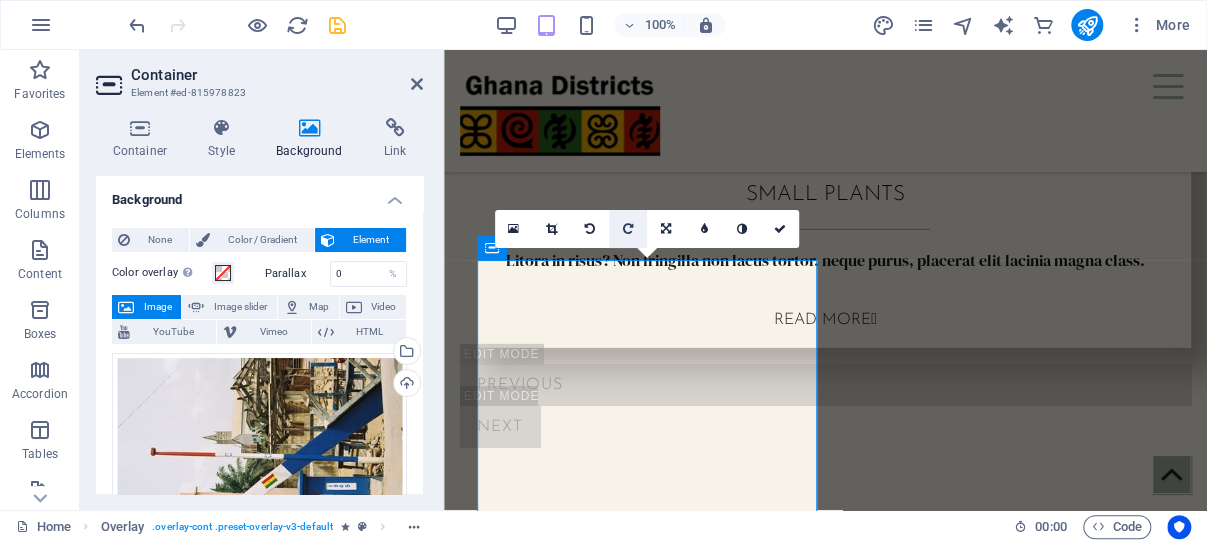 click at bounding box center [628, 229] 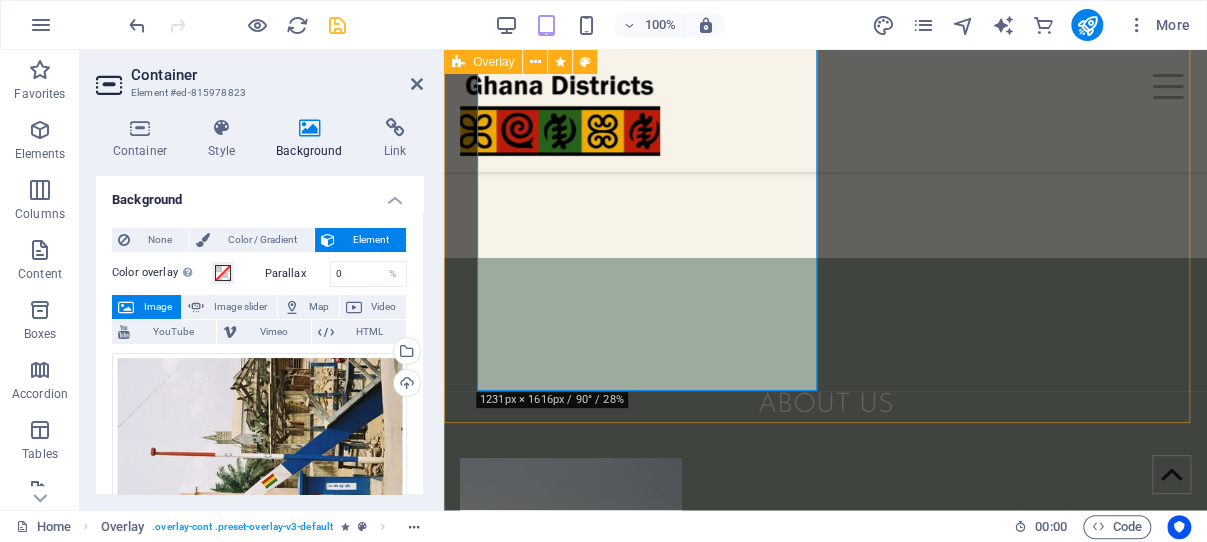 scroll, scrollTop: 2803, scrollLeft: 0, axis: vertical 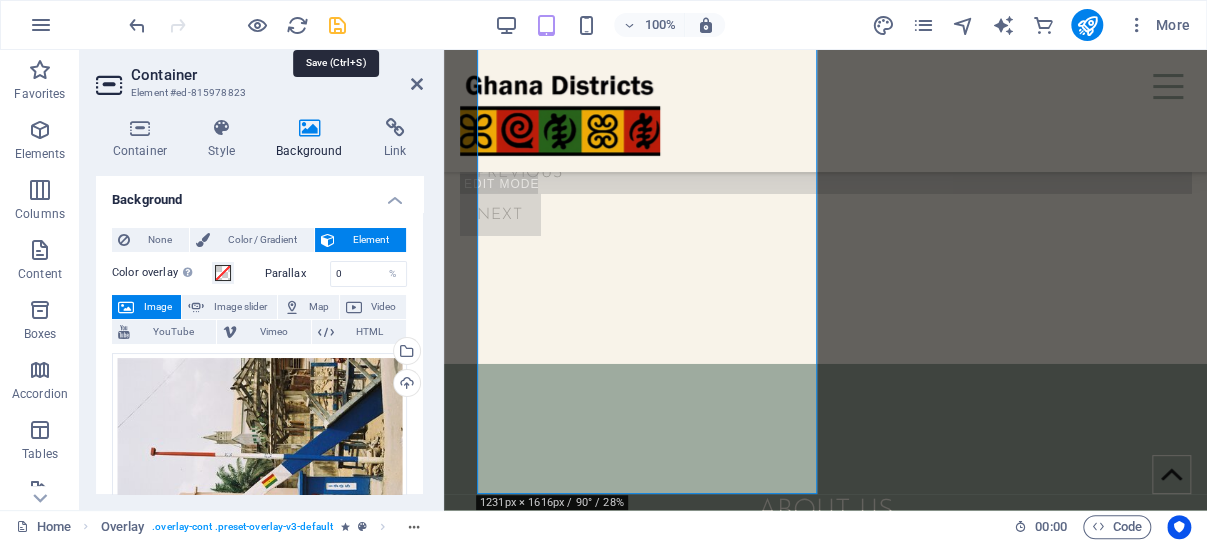 click at bounding box center (337, 25) 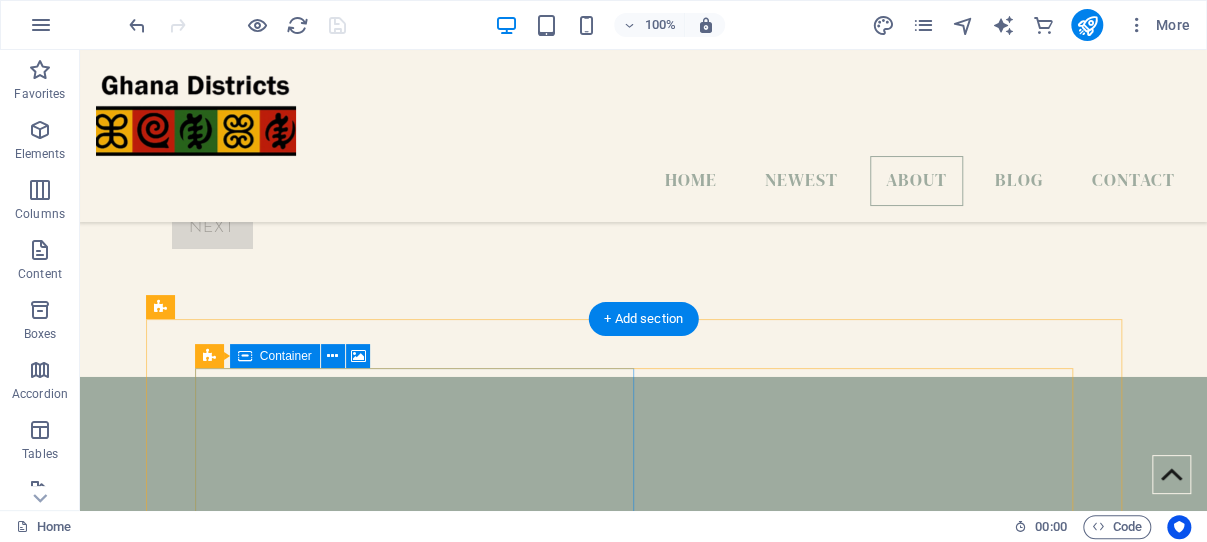 scroll, scrollTop: 2963, scrollLeft: 0, axis: vertical 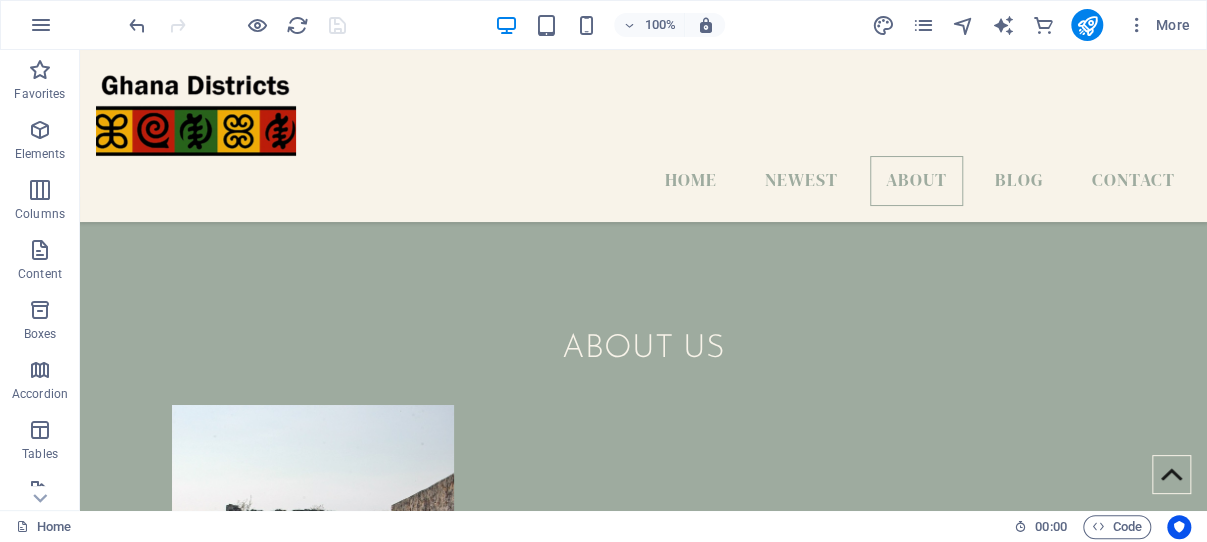 click at bounding box center [644, 3158] 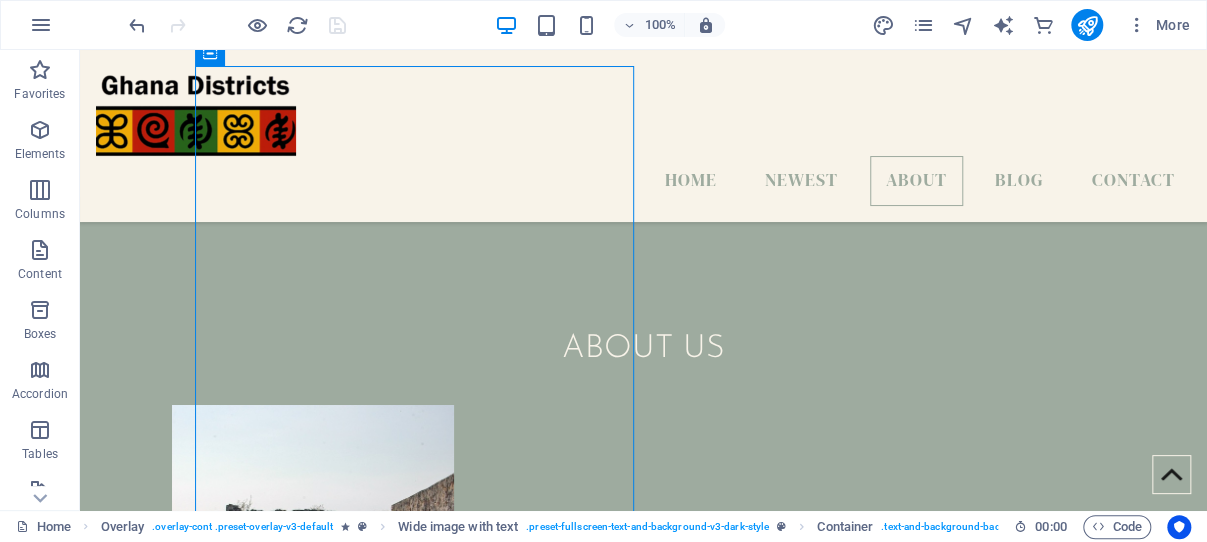 click at bounding box center [644, 3158] 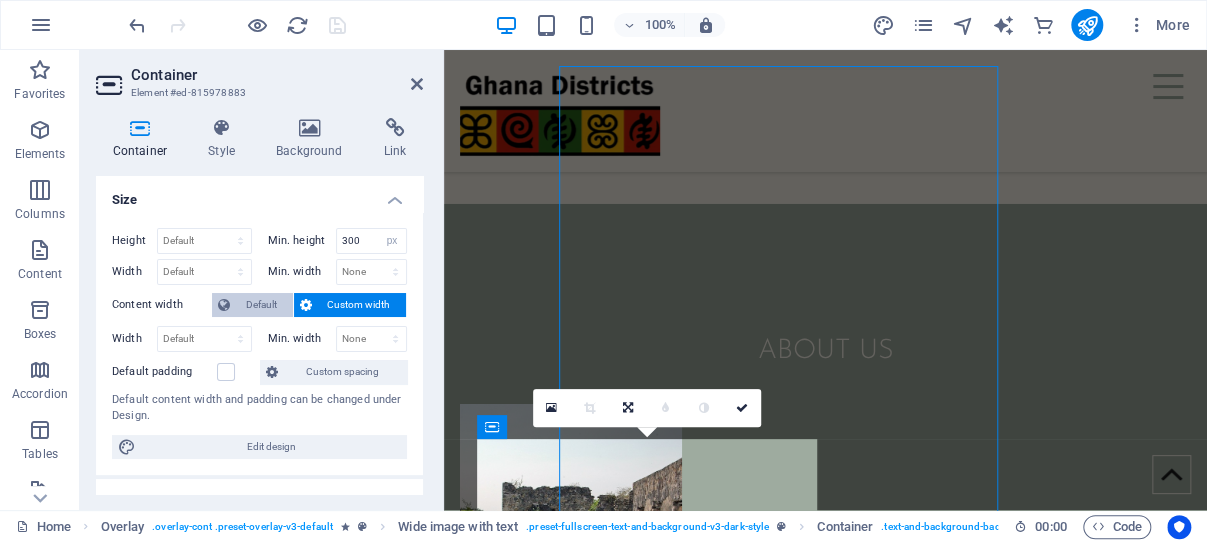 scroll, scrollTop: 2924, scrollLeft: 0, axis: vertical 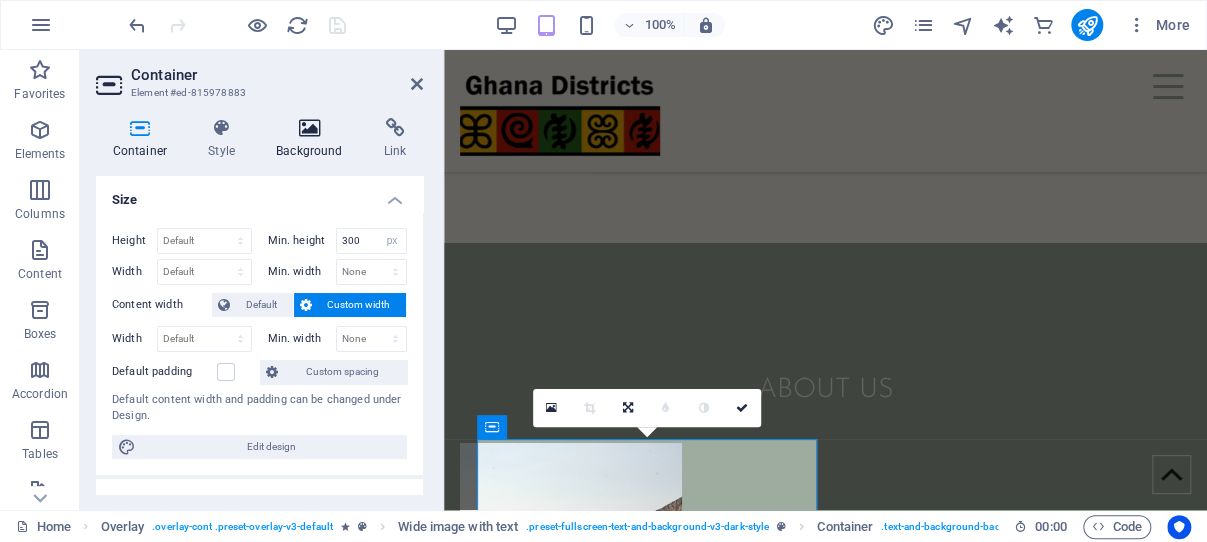 click at bounding box center (310, 128) 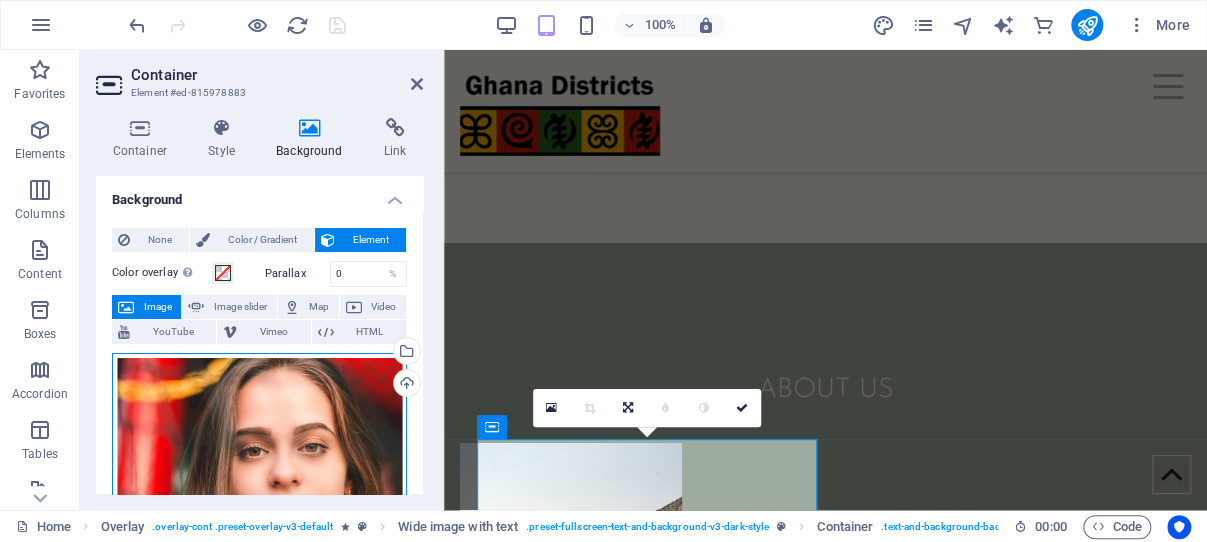 click on "Drag files here, click to choose files or select files from Files or our free stock photos & videos" at bounding box center [259, 500] 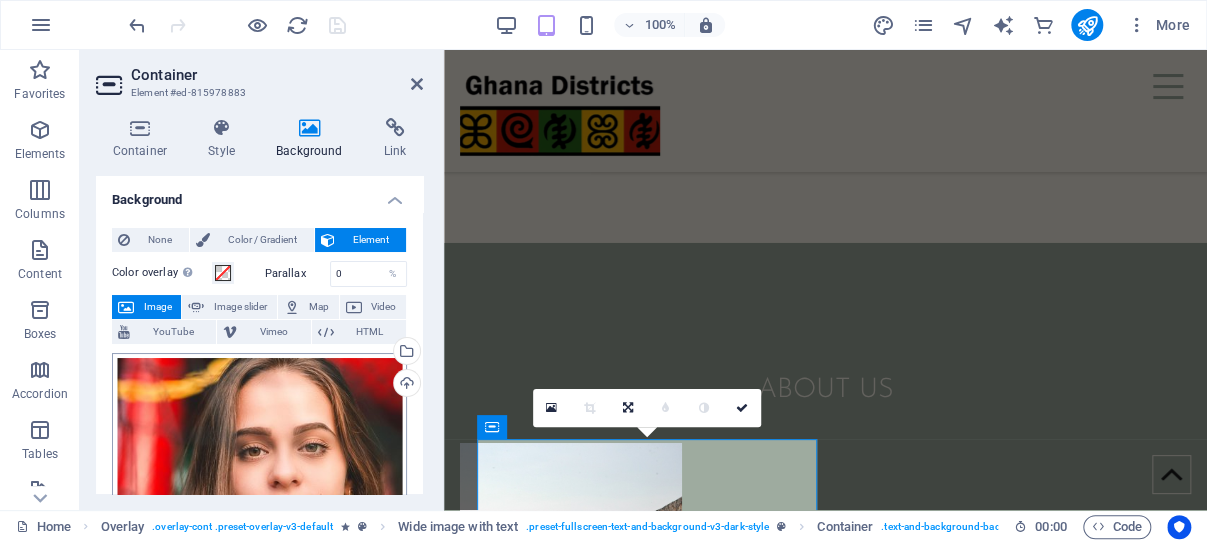 click on "districts.ghana-net.com Home Favorites Elements Columns Content Boxes Accordion Tables Features Images Slider Header Footer Forms Marketing Collections Commerce Container Element #ed-815978883
Container Style Background Link Size Height Default px rem % vh vw Min. height 300 None px rem % vh vw Width Default px rem % em vh vw Min. width None px rem % vh vw Content width Default Custom width Width Default px rem % em vh vw Min. width None px rem % vh vw Default padding Custom spacing Default content width and padding can be changed under Design. Edit design Layout (Flexbox) Alignment Determines the flex direction. Default Main axis Determine how elements should behave along the main axis inside this container (justify content). Default Side axis Control the vertical direction of the element inside of the container (align items). Default Wrap Default On Off Fill Default Accessibility Role None Alert Article Banner %" at bounding box center [603, 271] 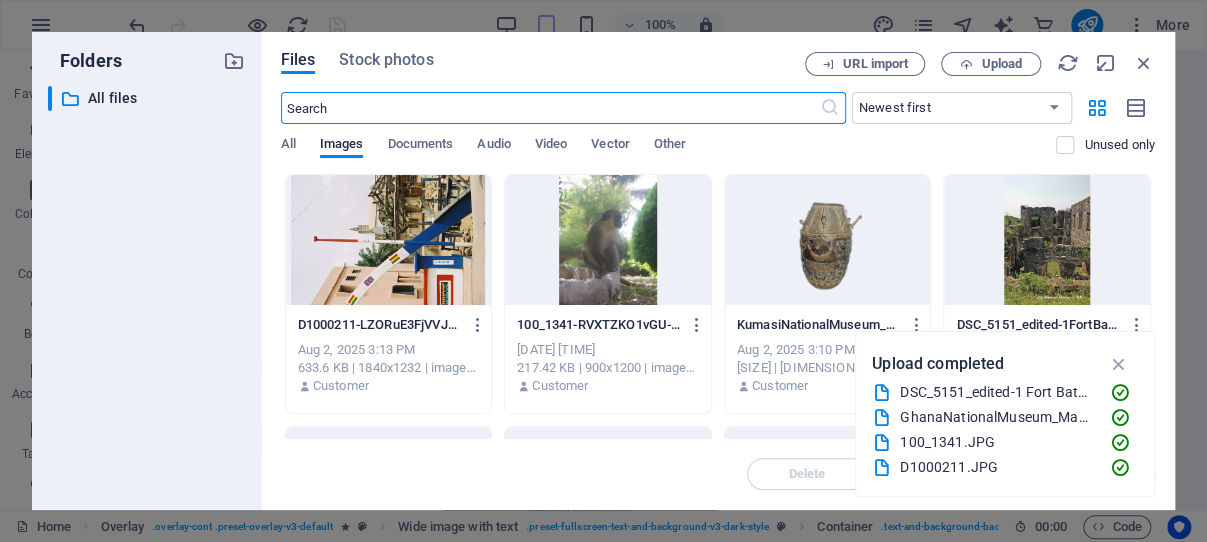 scroll, scrollTop: 4356, scrollLeft: 0, axis: vertical 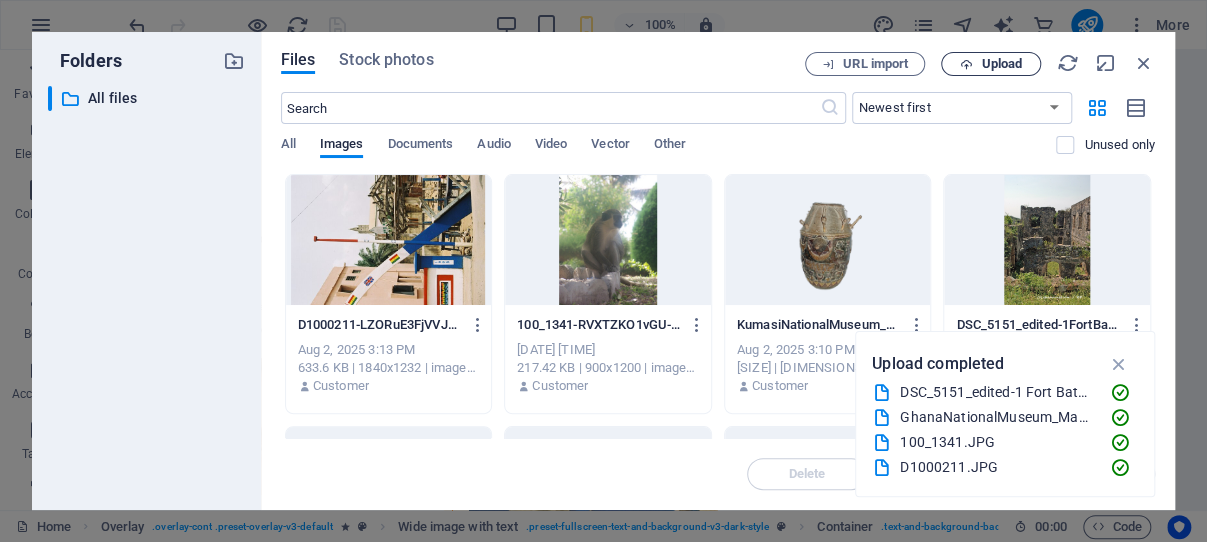 click on "Upload" at bounding box center (1001, 64) 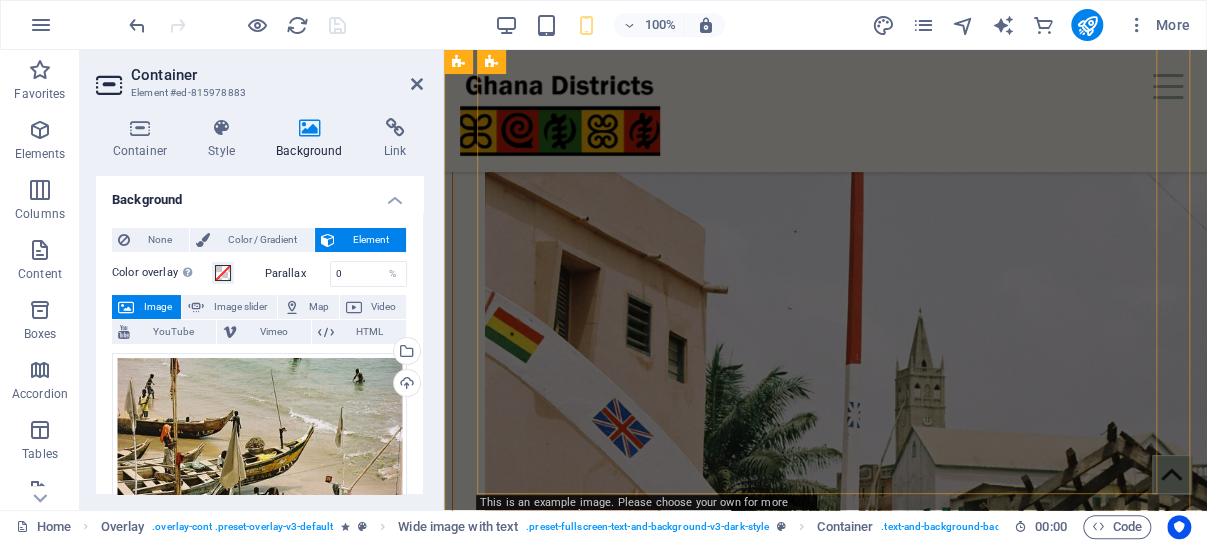 scroll, scrollTop: 3315, scrollLeft: 0, axis: vertical 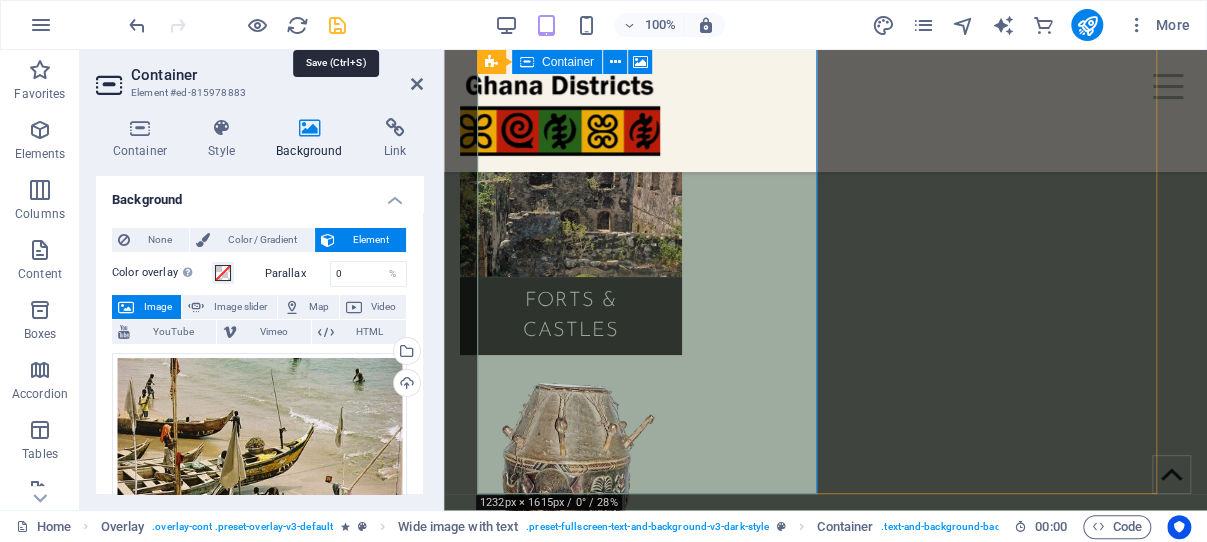click at bounding box center [337, 25] 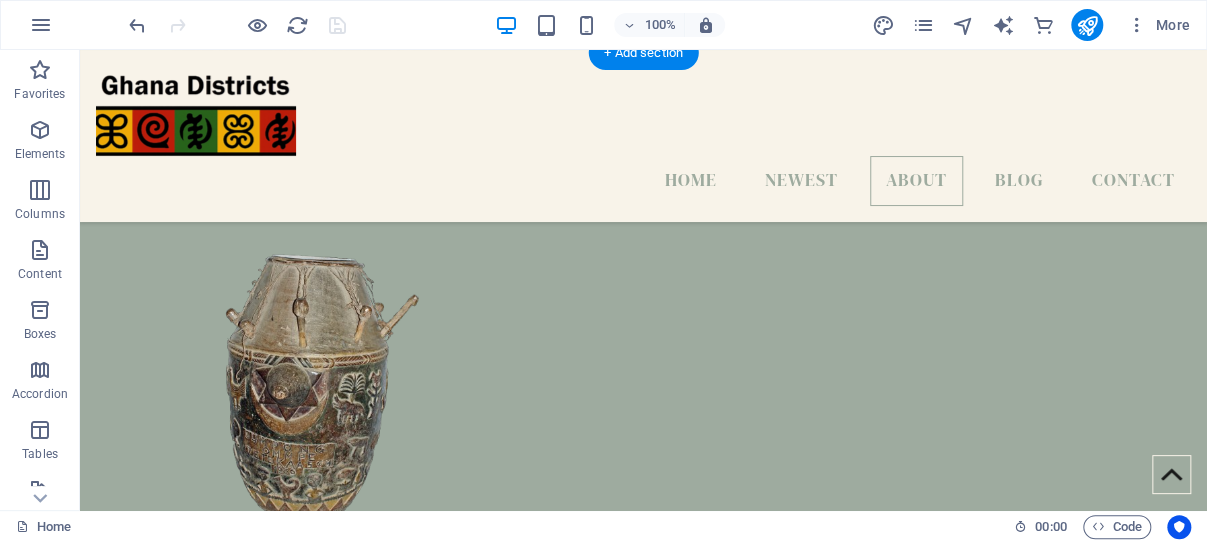 scroll, scrollTop: 3581, scrollLeft: 0, axis: vertical 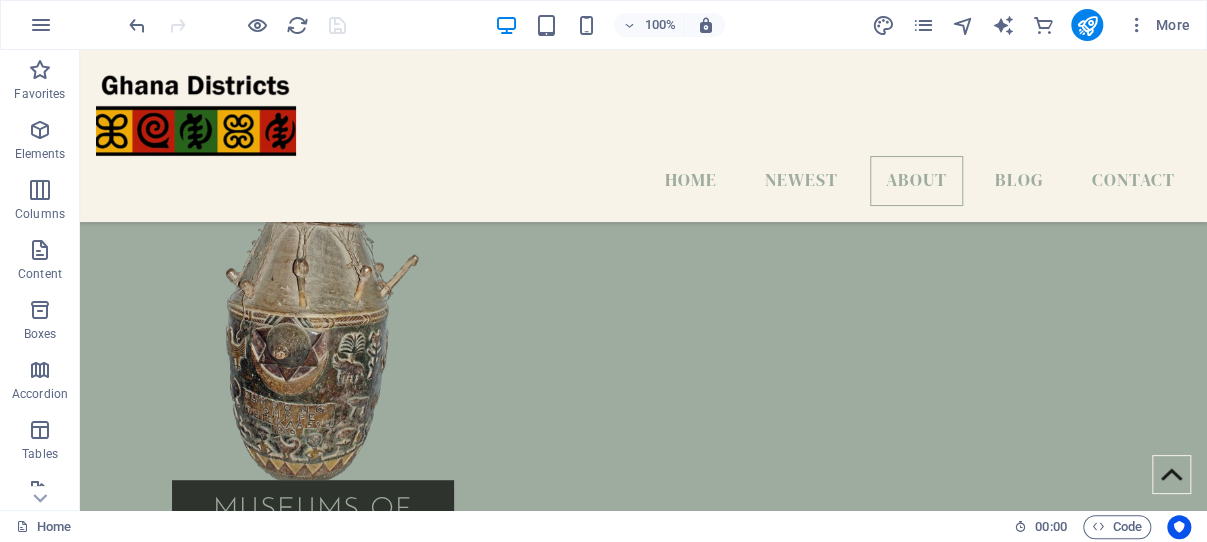 click at bounding box center [644, 3666] 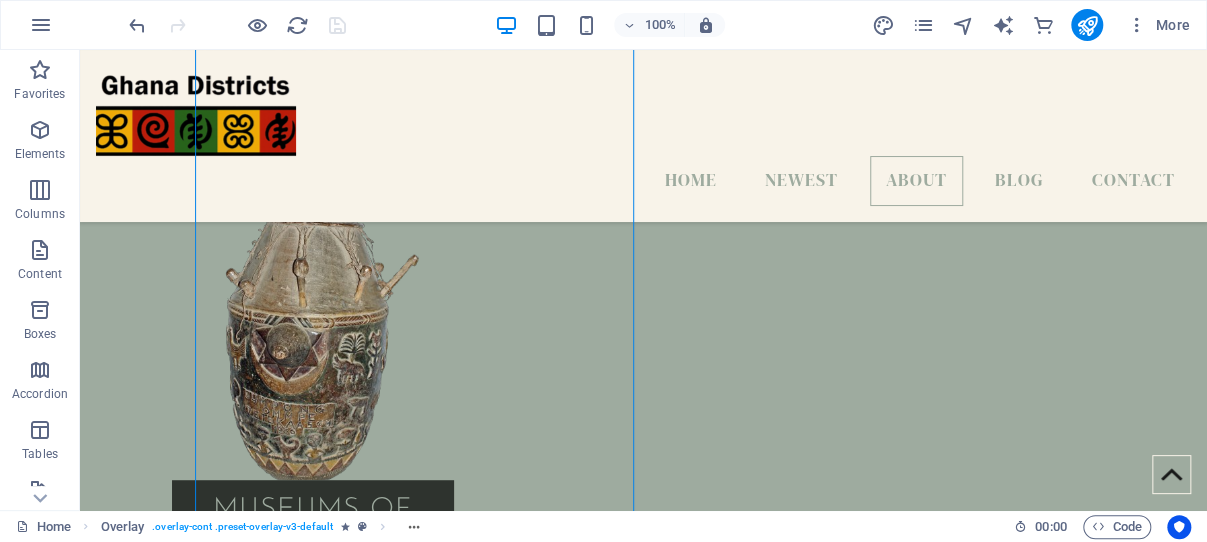 click at bounding box center (644, 3666) 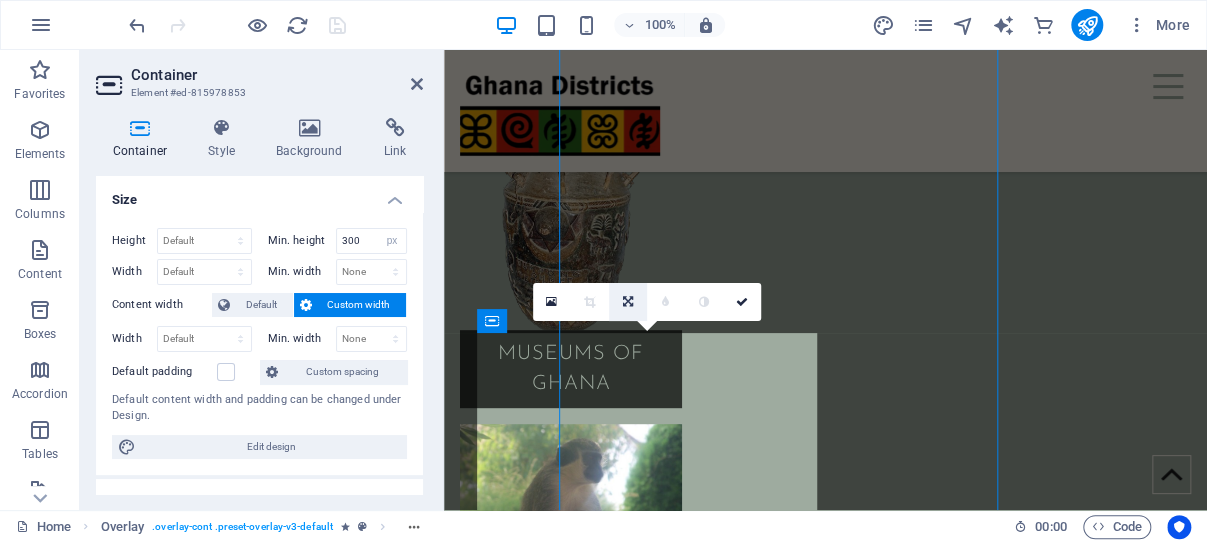 scroll, scrollTop: 3542, scrollLeft: 0, axis: vertical 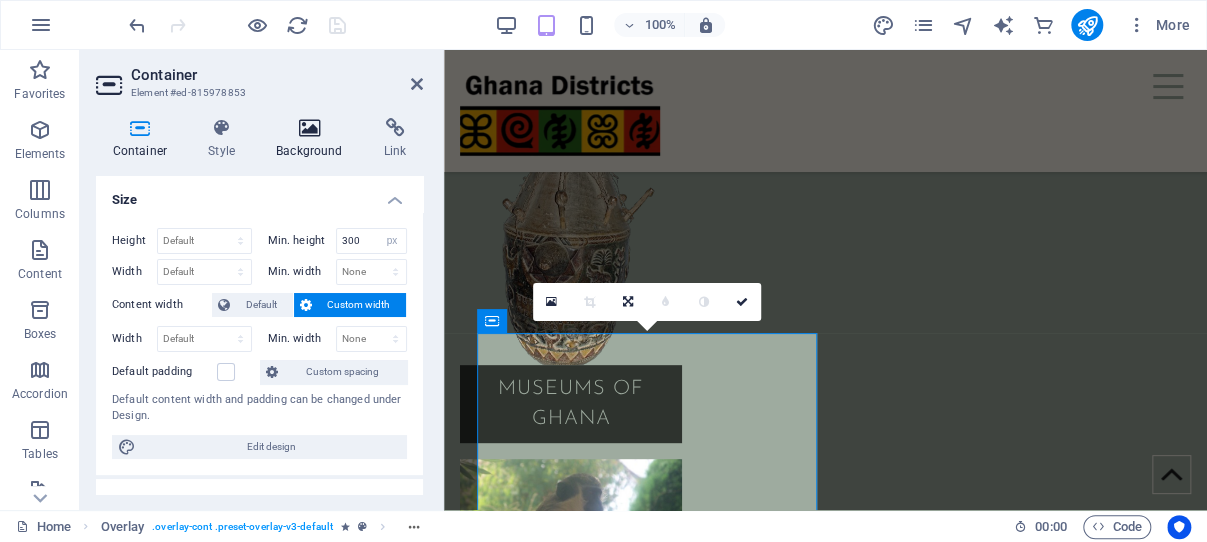 click at bounding box center (310, 128) 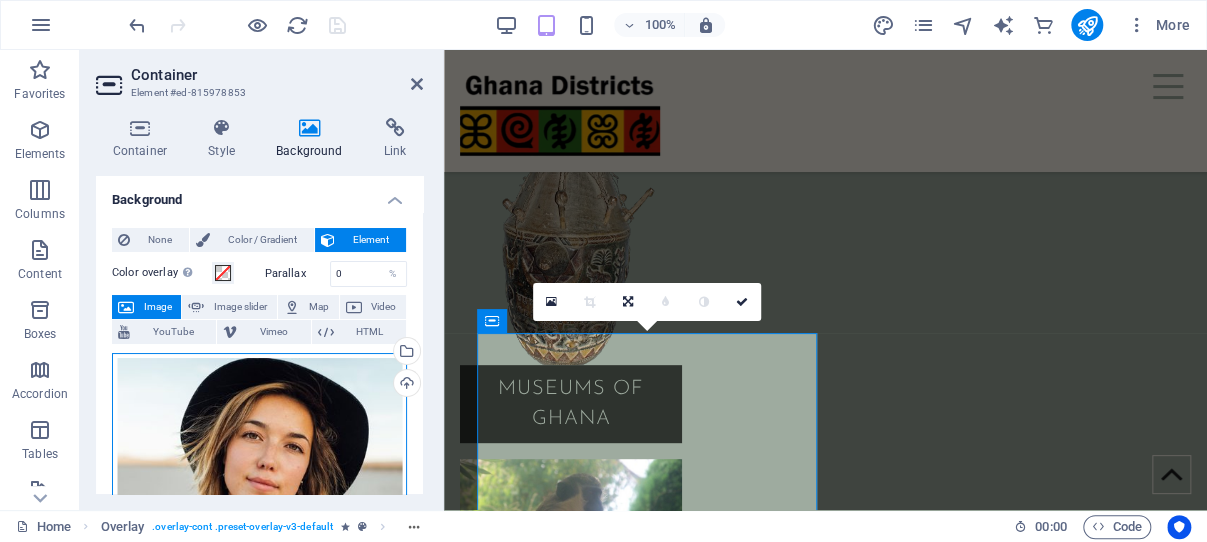 click on "Drag files here, click to choose files or select files from Files or our free stock photos & videos" at bounding box center [259, 500] 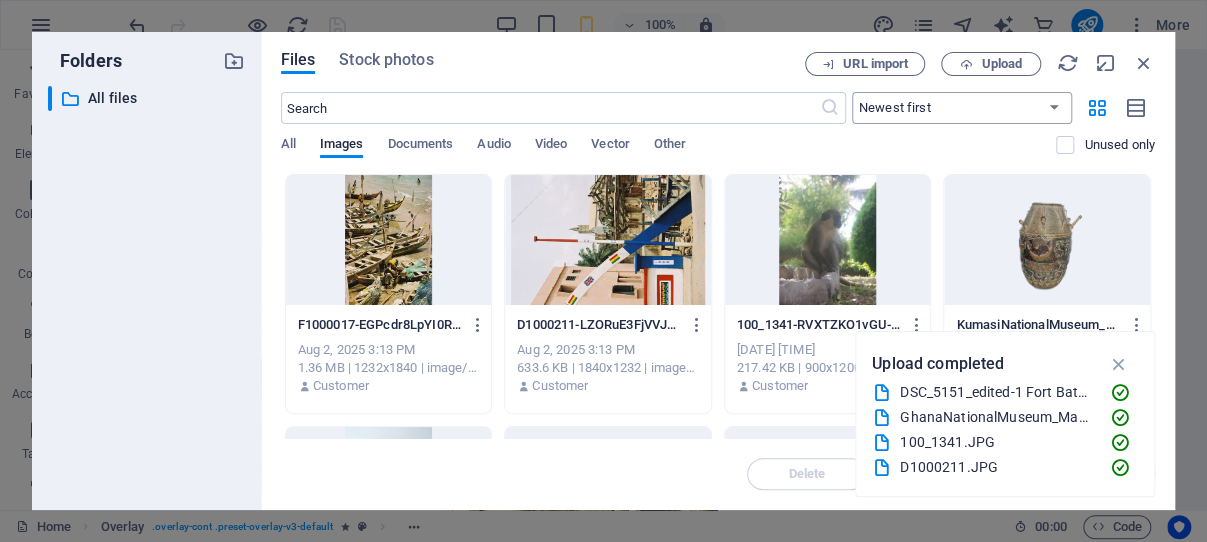 scroll, scrollTop: 5252, scrollLeft: 0, axis: vertical 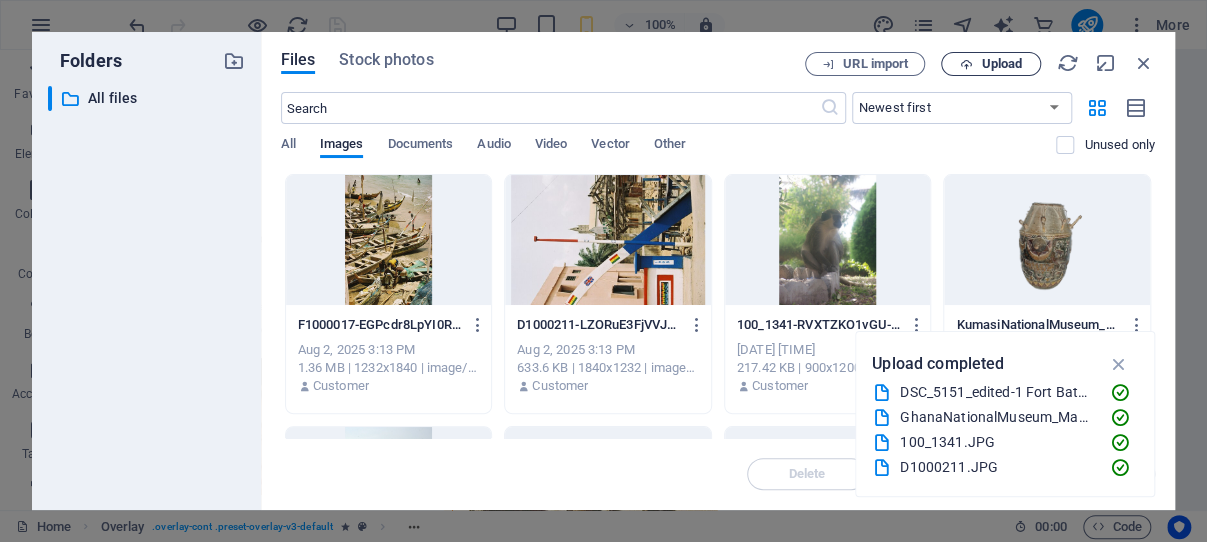 click on "Upload" at bounding box center (1001, 64) 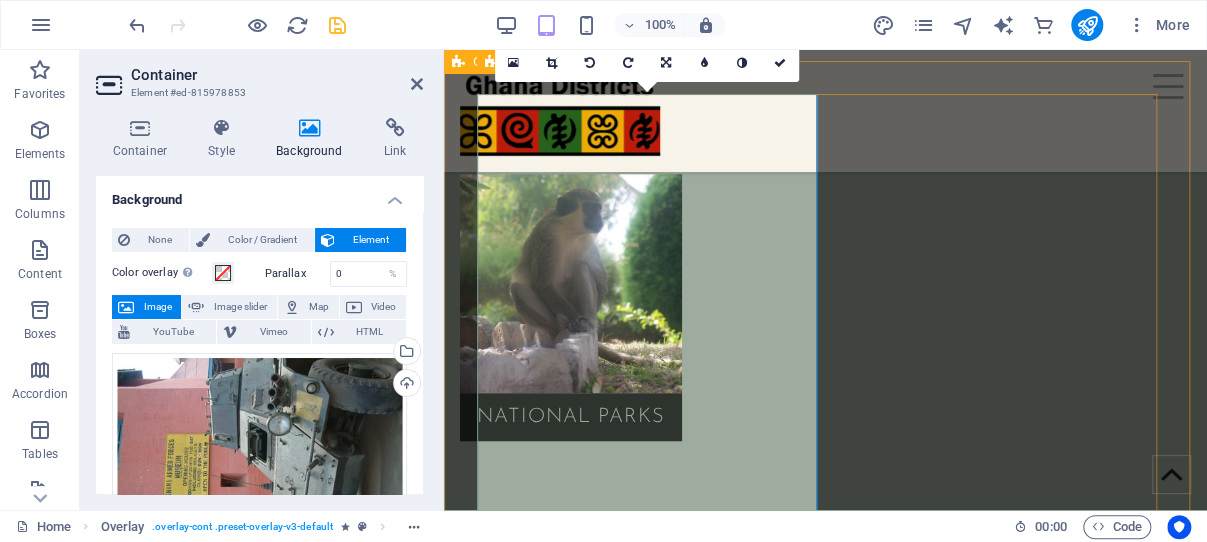 scroll, scrollTop: 3721, scrollLeft: 0, axis: vertical 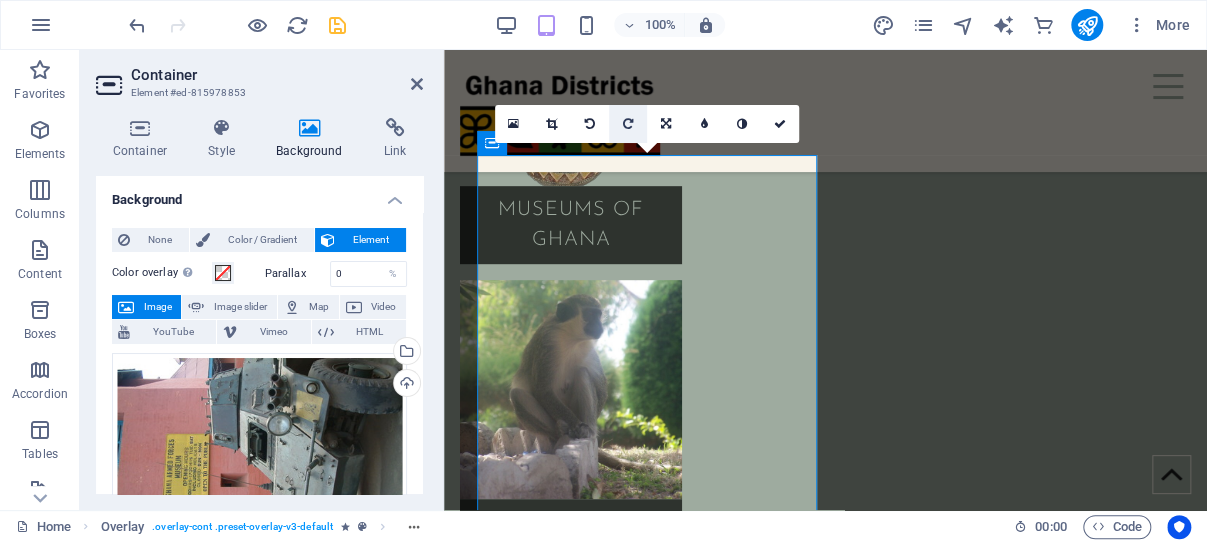 click at bounding box center (628, 124) 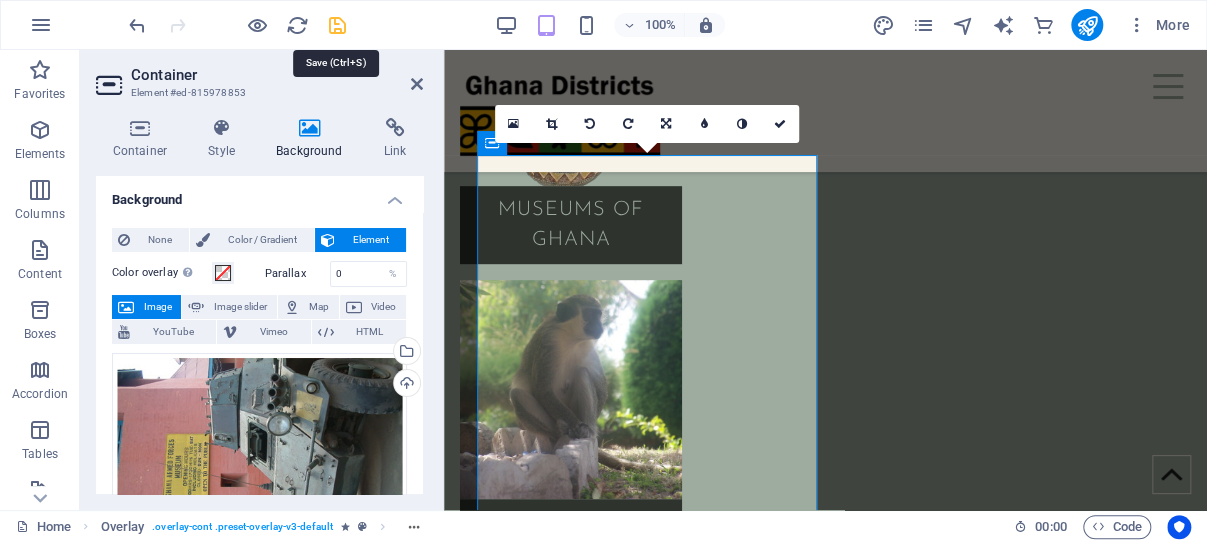 click at bounding box center [337, 25] 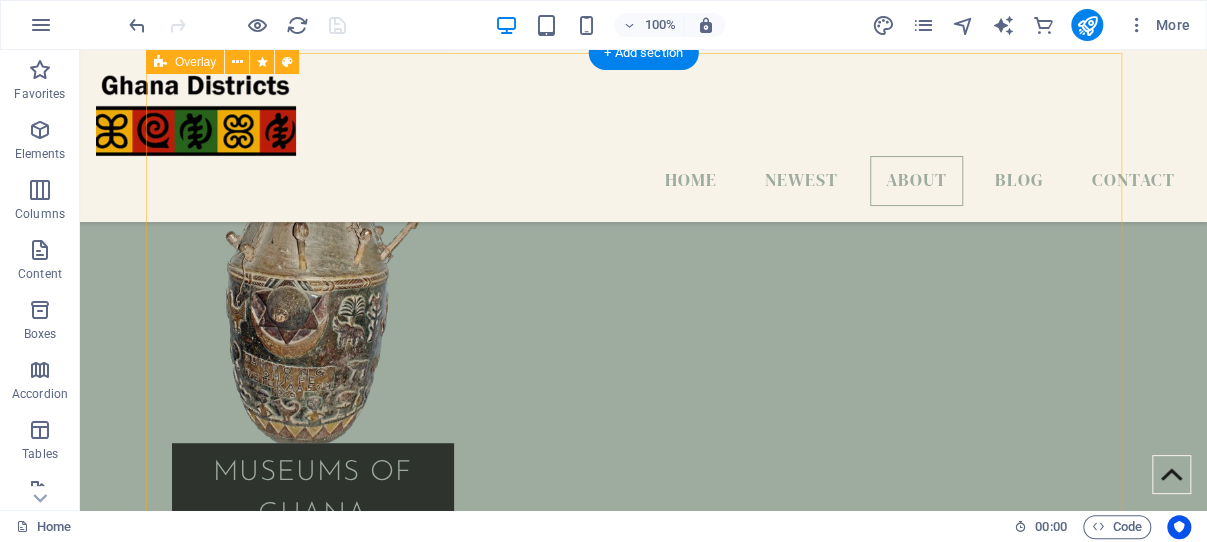 scroll, scrollTop: 3456, scrollLeft: 0, axis: vertical 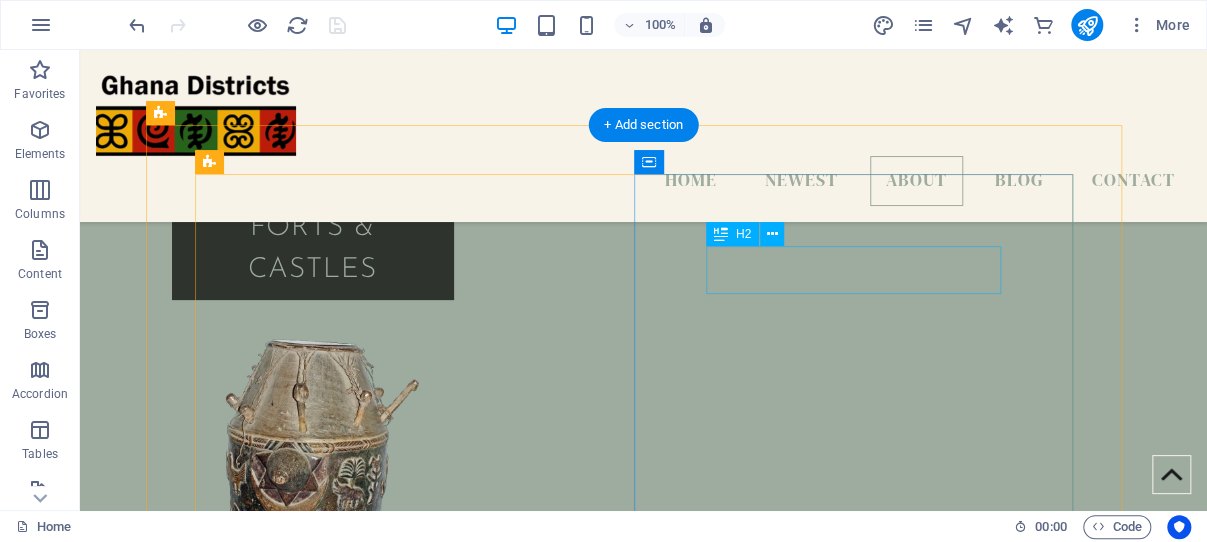 click on "HELLO," at bounding box center [644, 4281] 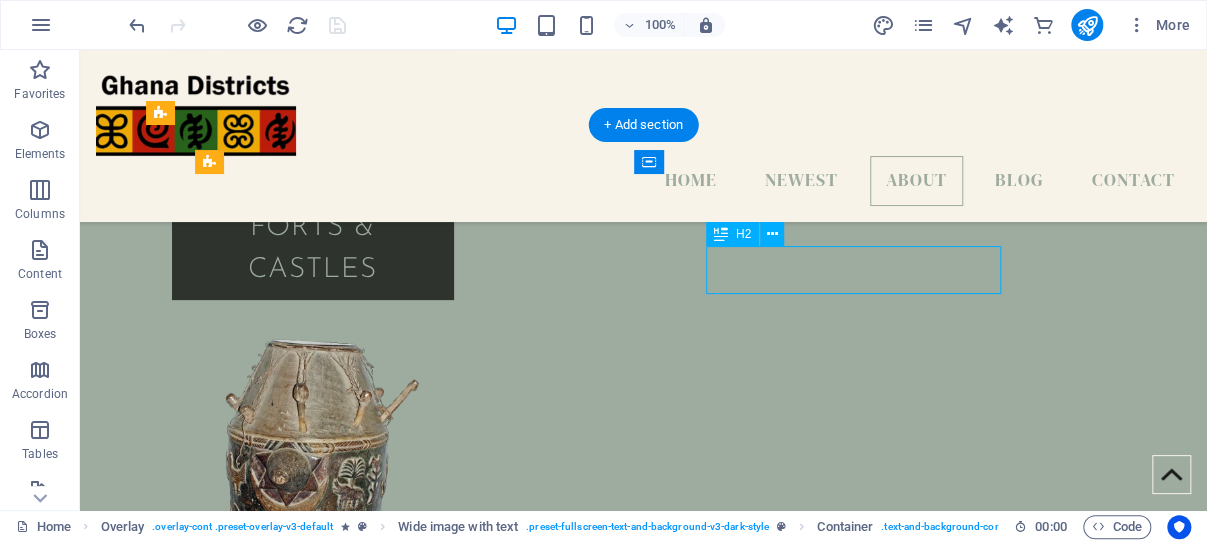 click on "HELLO," at bounding box center (644, 4281) 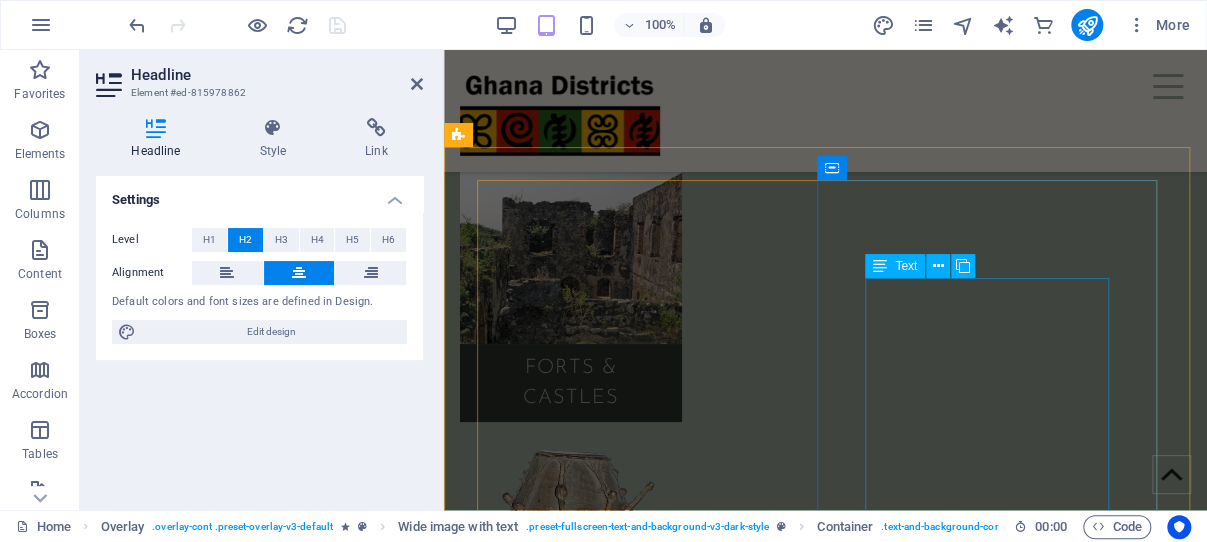 scroll, scrollTop: 3473, scrollLeft: 0, axis: vertical 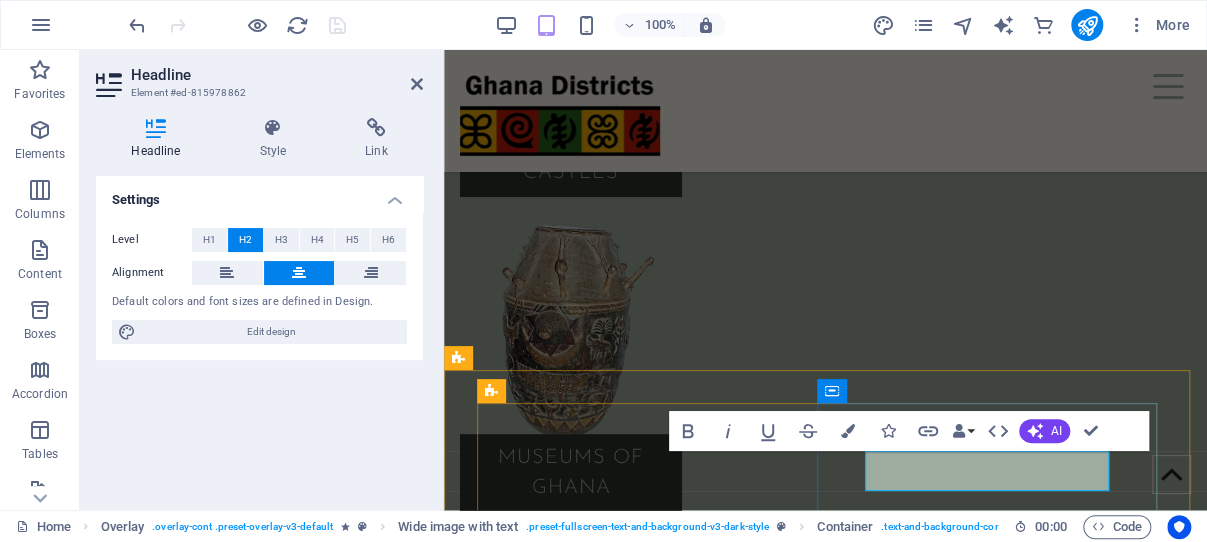 type 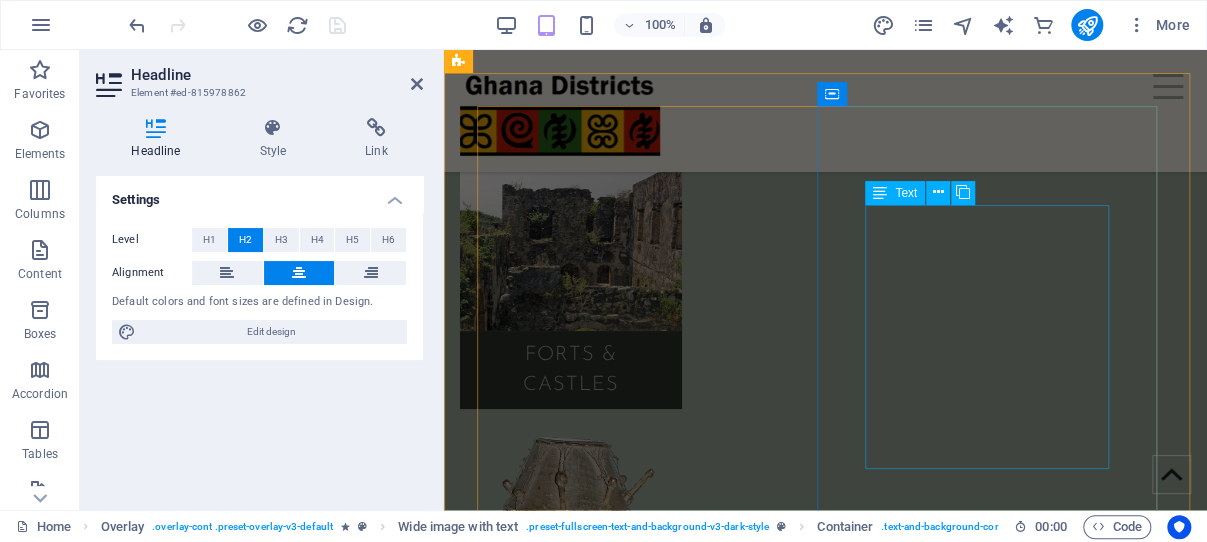 scroll, scrollTop: 3049, scrollLeft: 0, axis: vertical 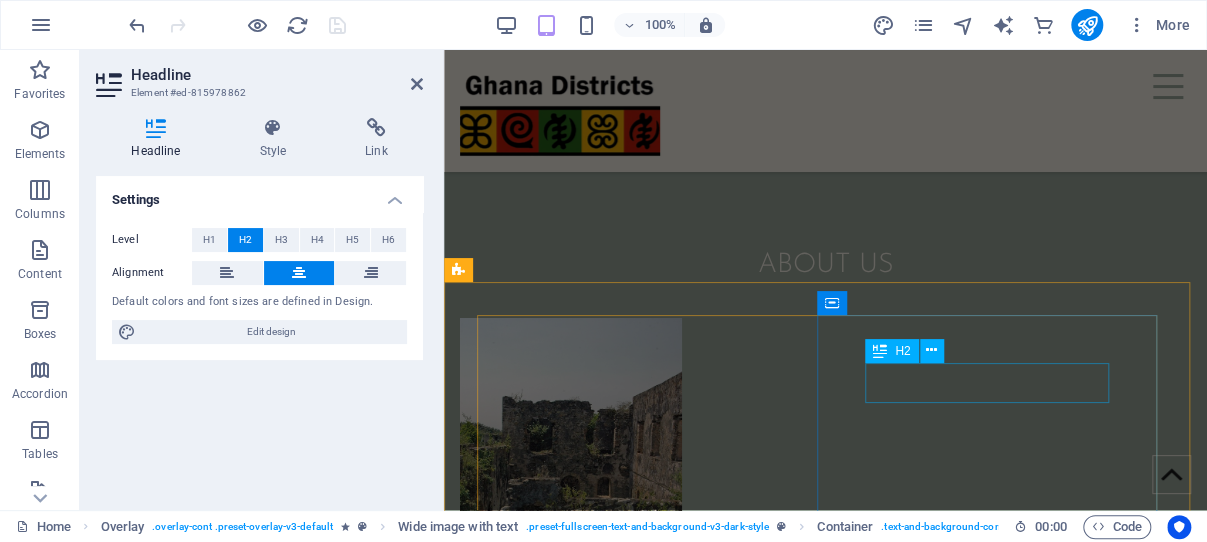 click on "CIAO," at bounding box center [825, 2968] 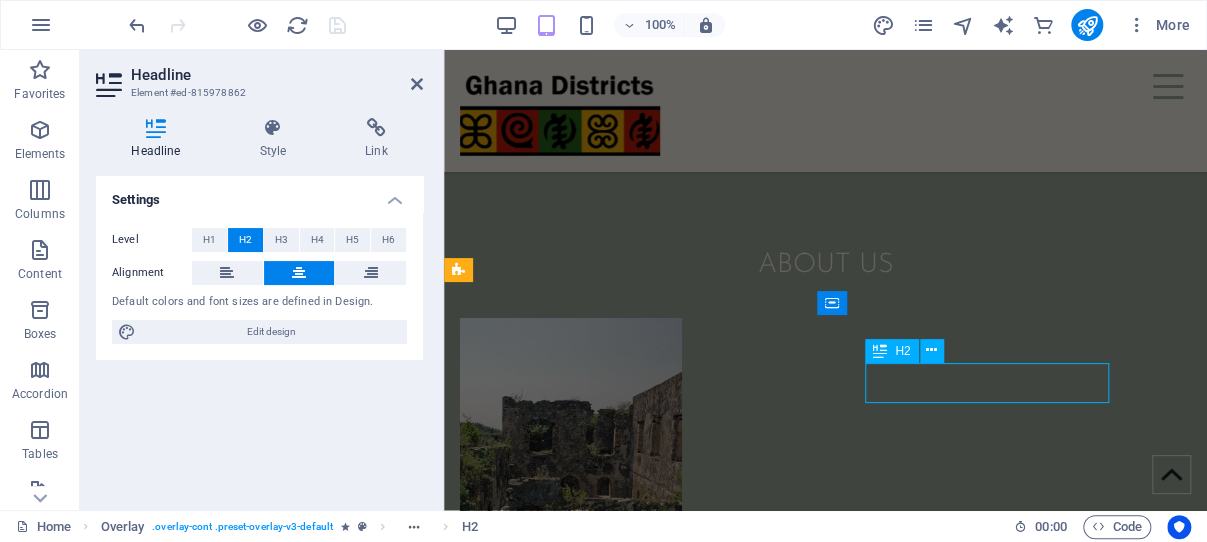 click on "CIAO, Lorem ipsum dolor sit amet, consectetuer adipiscing elit. Aenean commodo ligula eget dolor. Lorem ipsum dolor sit amet, consectetuer adipiscing elit leget dolor. Lorem ipsum dolor sit amet, consectetuer adipiscing elit. Aenean commodo ligula eget dolor. Lorem ipsum dolor sit amet, consectetuer adipiscing elit dolor.   MARIA" at bounding box center [825, 3039] 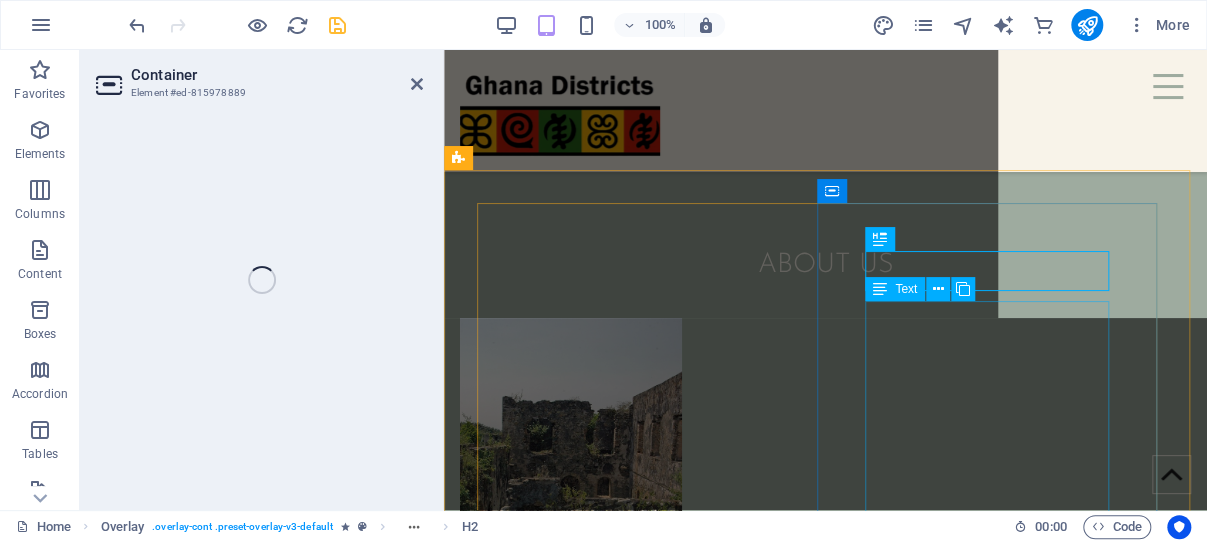 scroll, scrollTop: 3161, scrollLeft: 0, axis: vertical 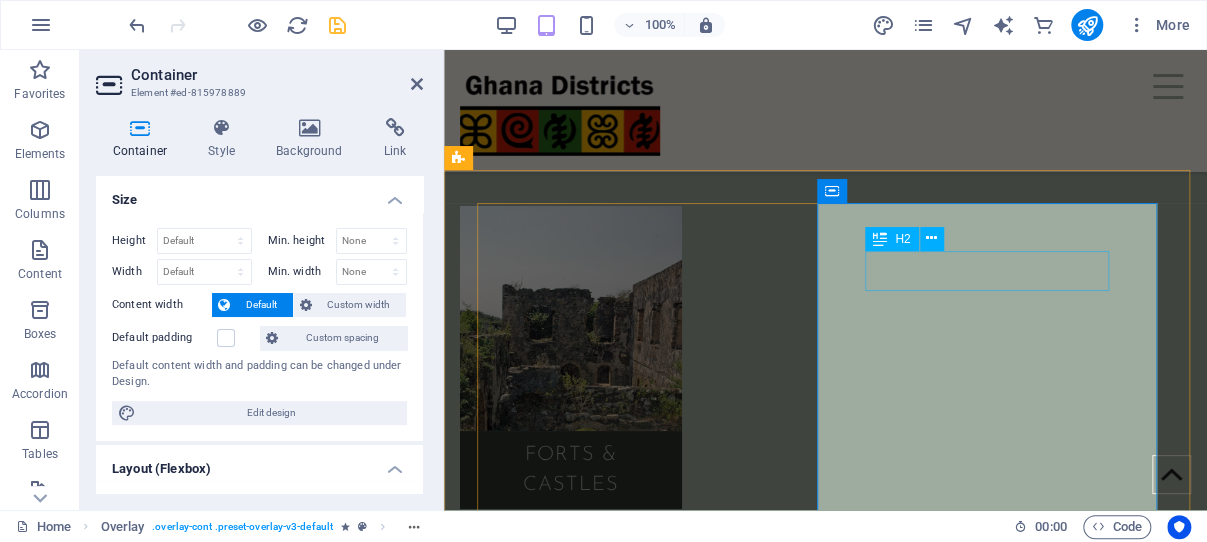 click on "CIAO," at bounding box center (825, 2856) 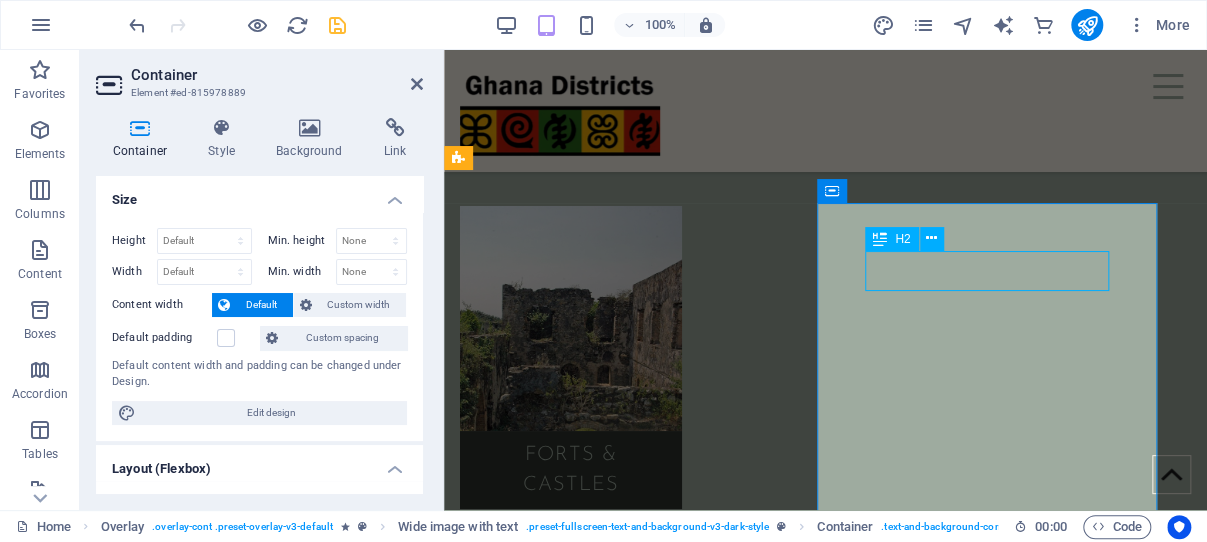 click on "CIAO," at bounding box center [825, 2856] 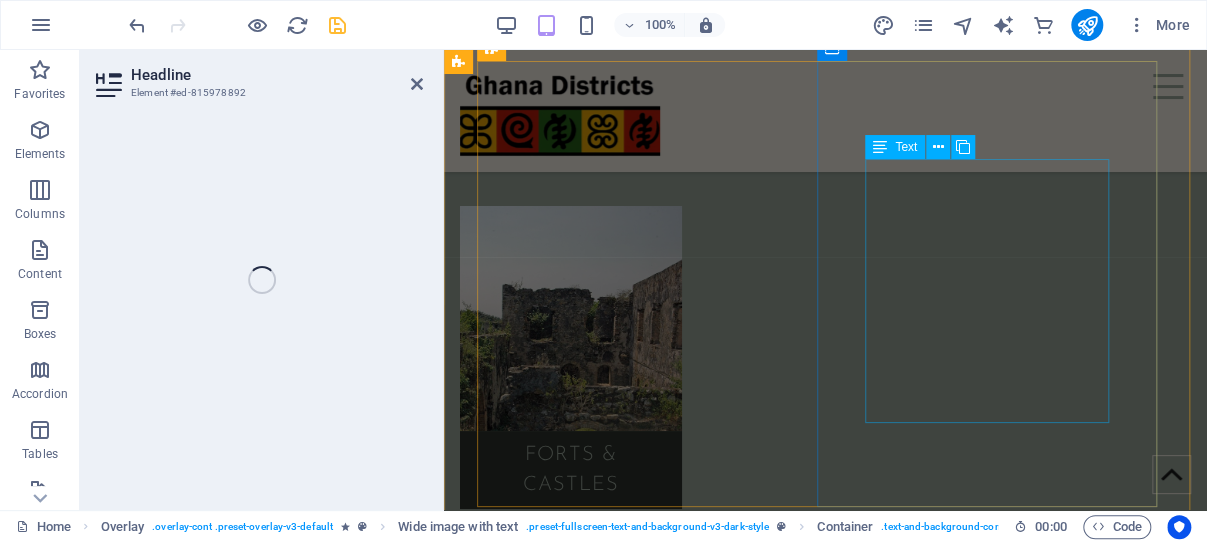 scroll, scrollTop: 2960, scrollLeft: 0, axis: vertical 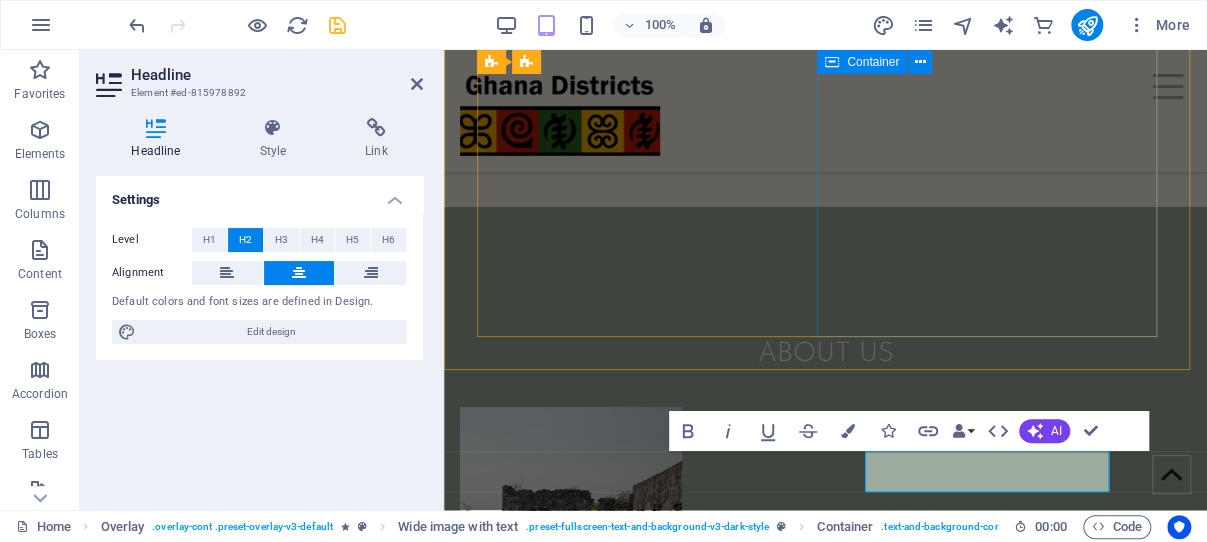 type 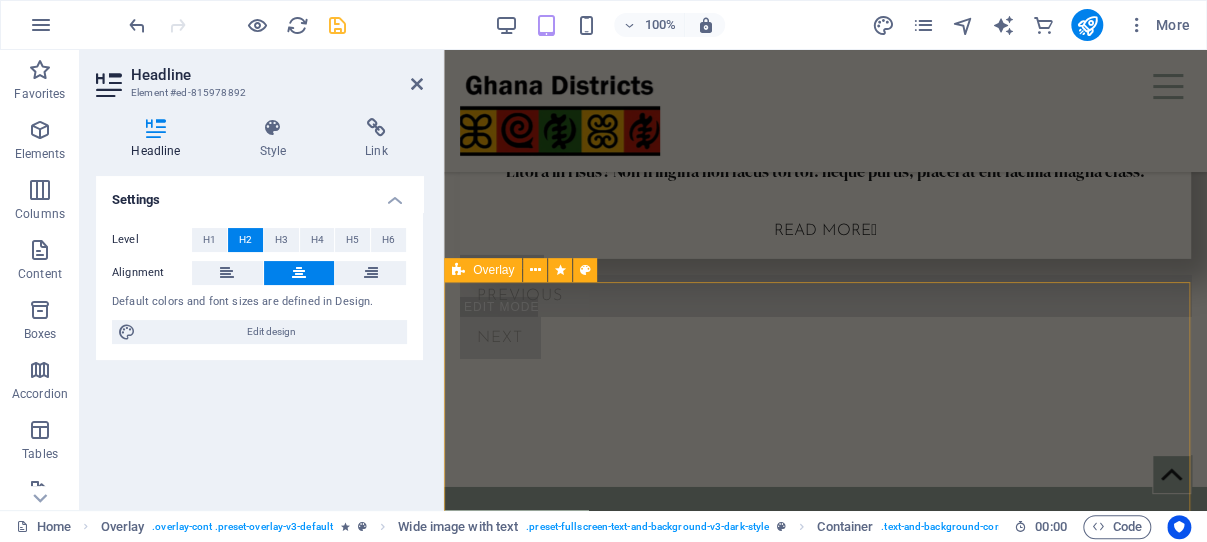 scroll, scrollTop: 2536, scrollLeft: 0, axis: vertical 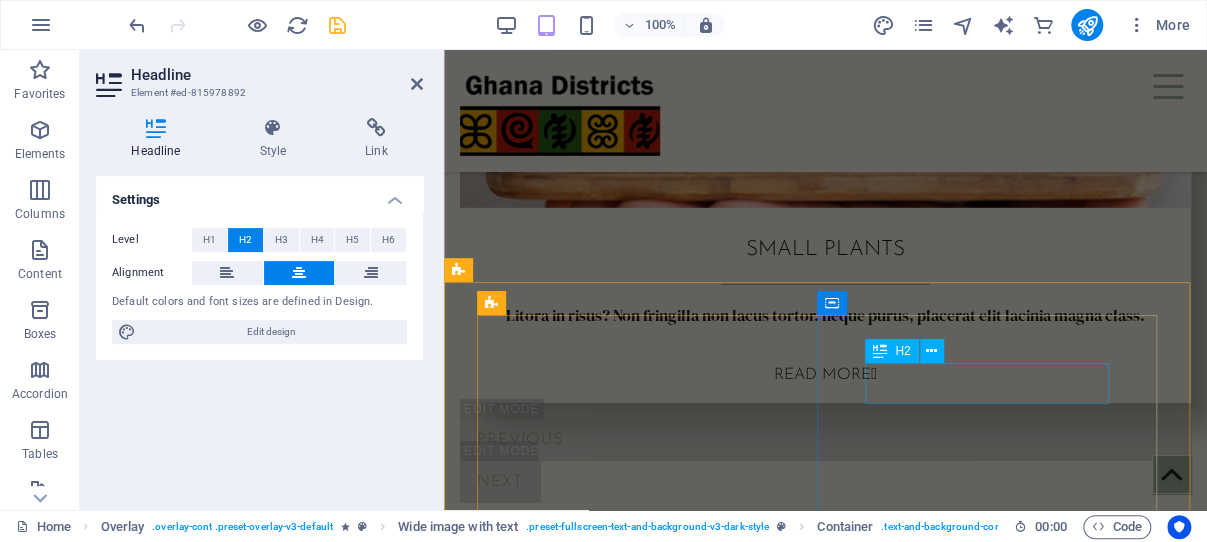 click on "HI," at bounding box center [825, 2549] 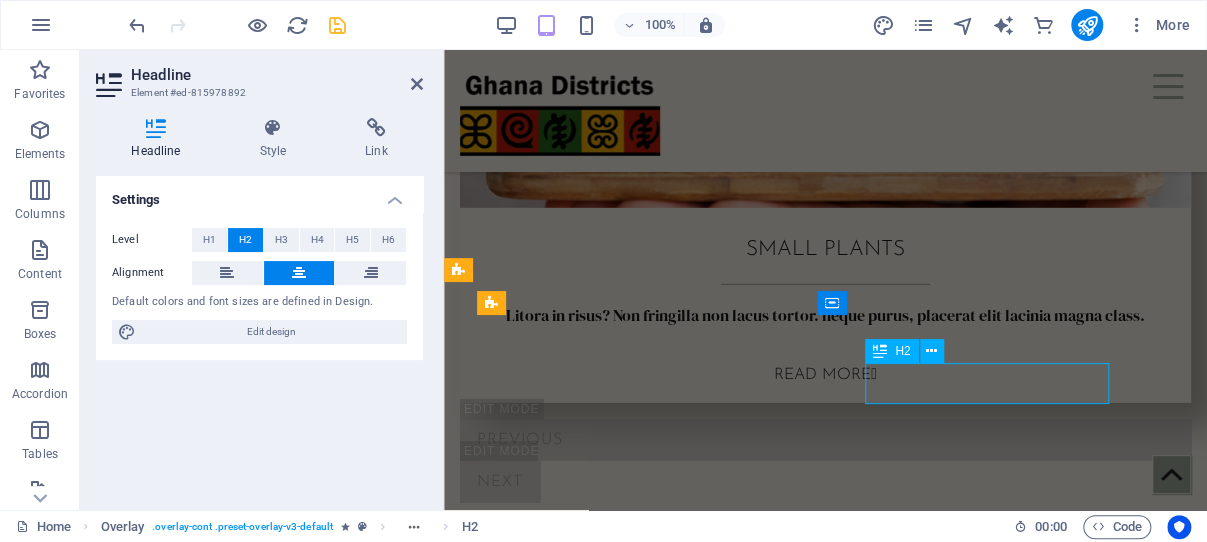 click on "HI," at bounding box center (825, 2549) 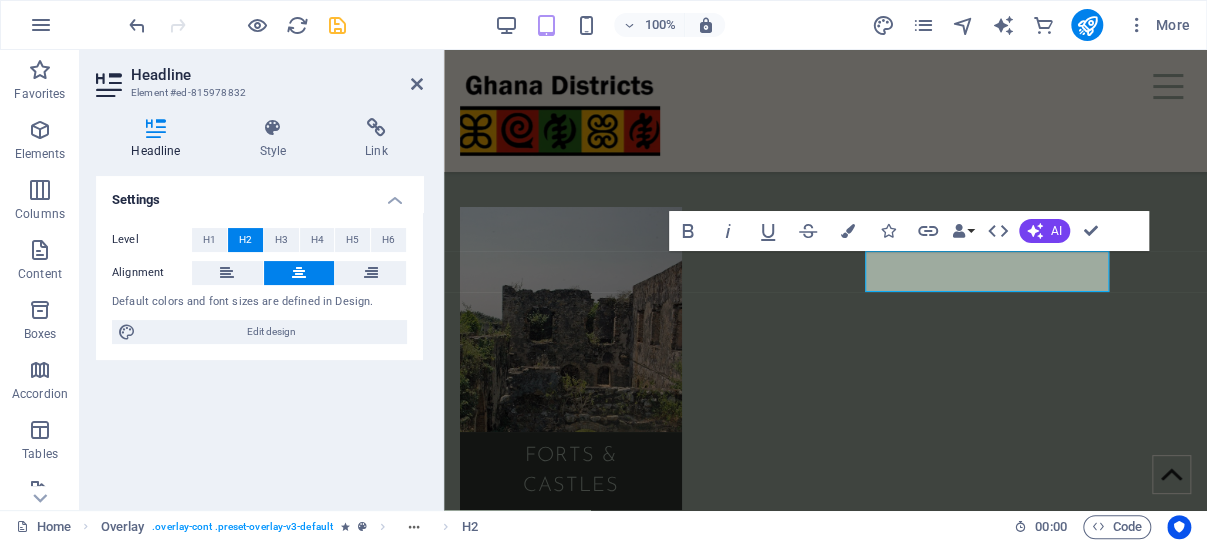 scroll, scrollTop: 2649, scrollLeft: 0, axis: vertical 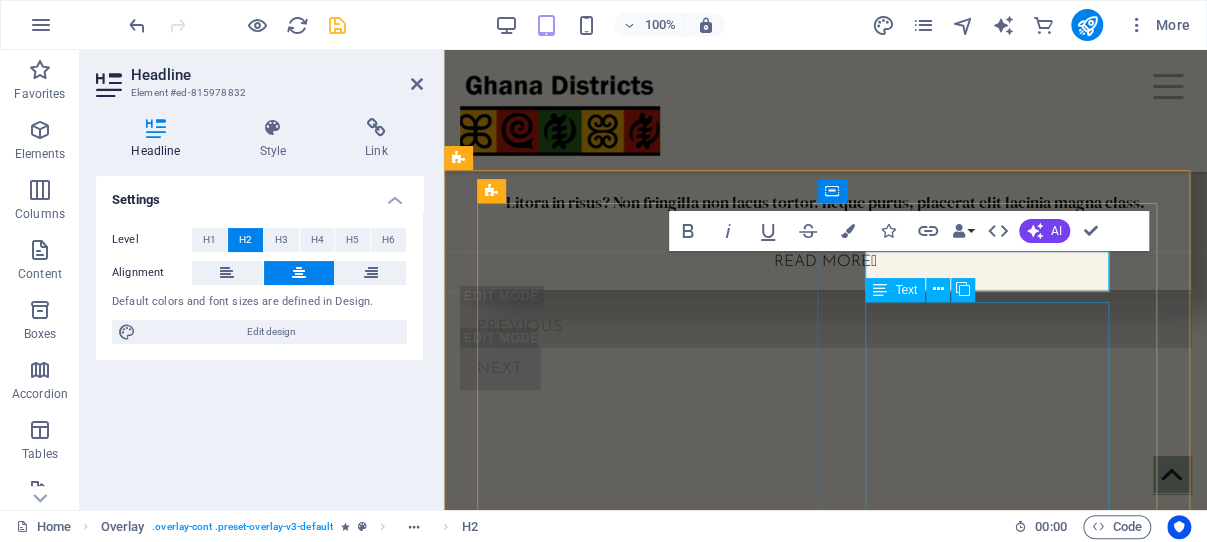 type 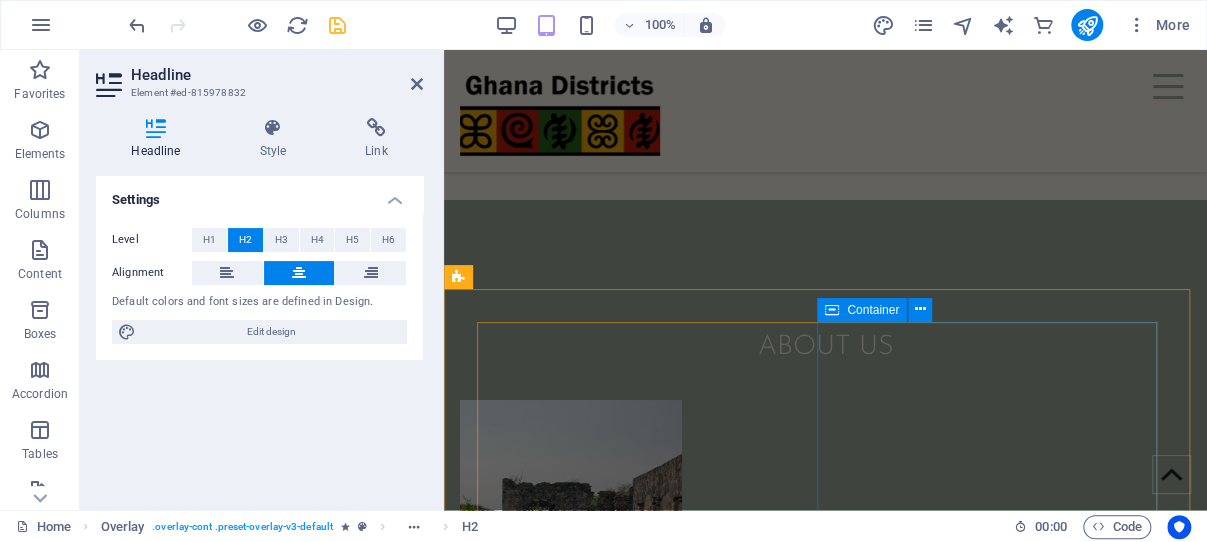 scroll, scrollTop: 3073, scrollLeft: 0, axis: vertical 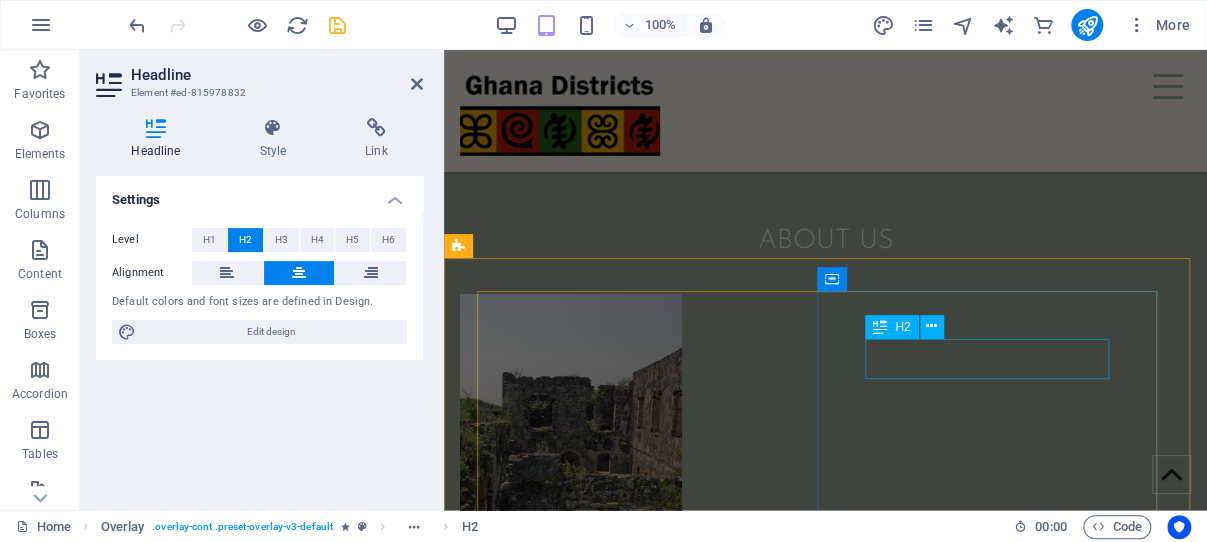 click on "Cape Coast" at bounding box center [825, 2944] 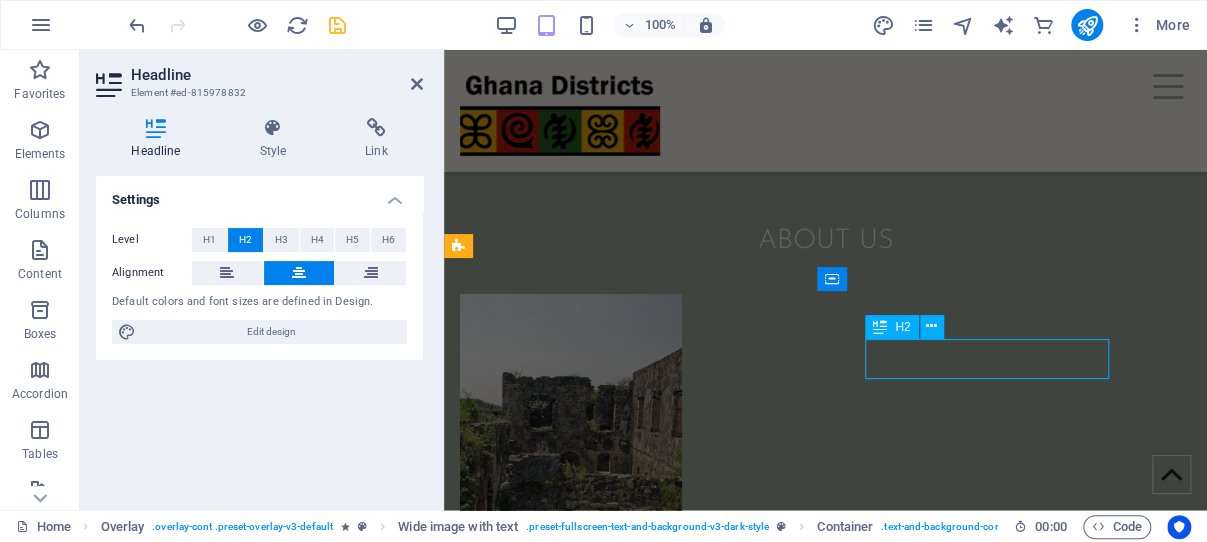 click on "Cape Coast" at bounding box center (825, 2944) 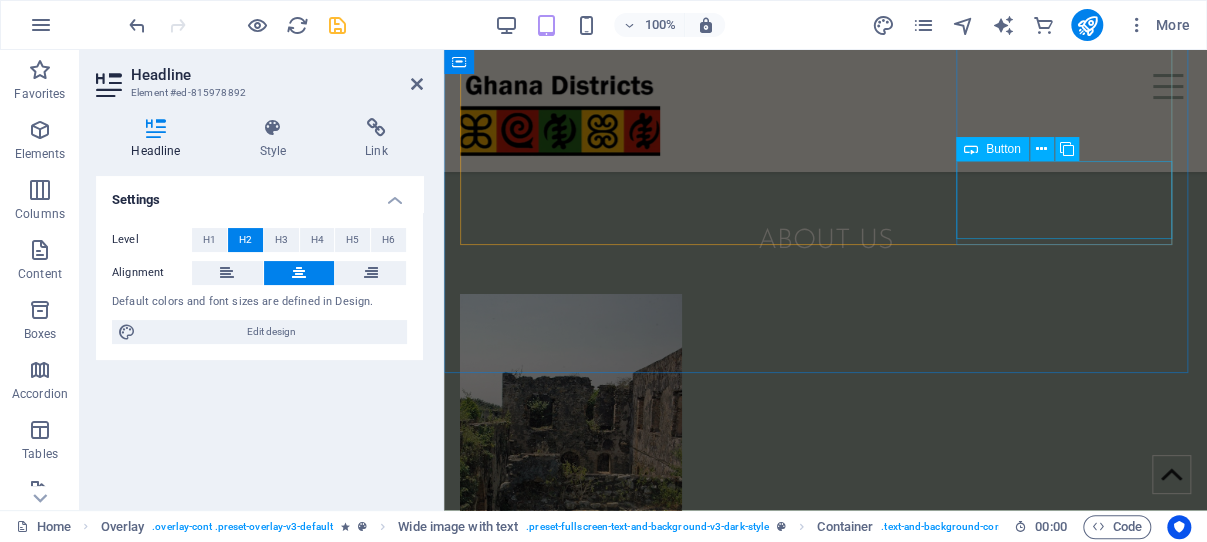 scroll, scrollTop: 2960, scrollLeft: 0, axis: vertical 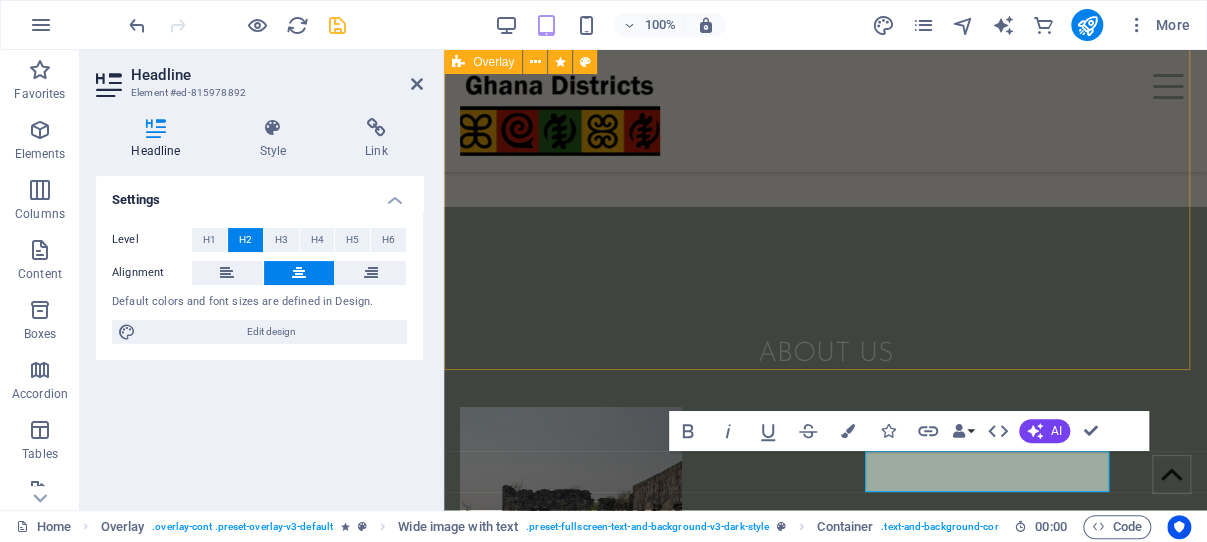 type 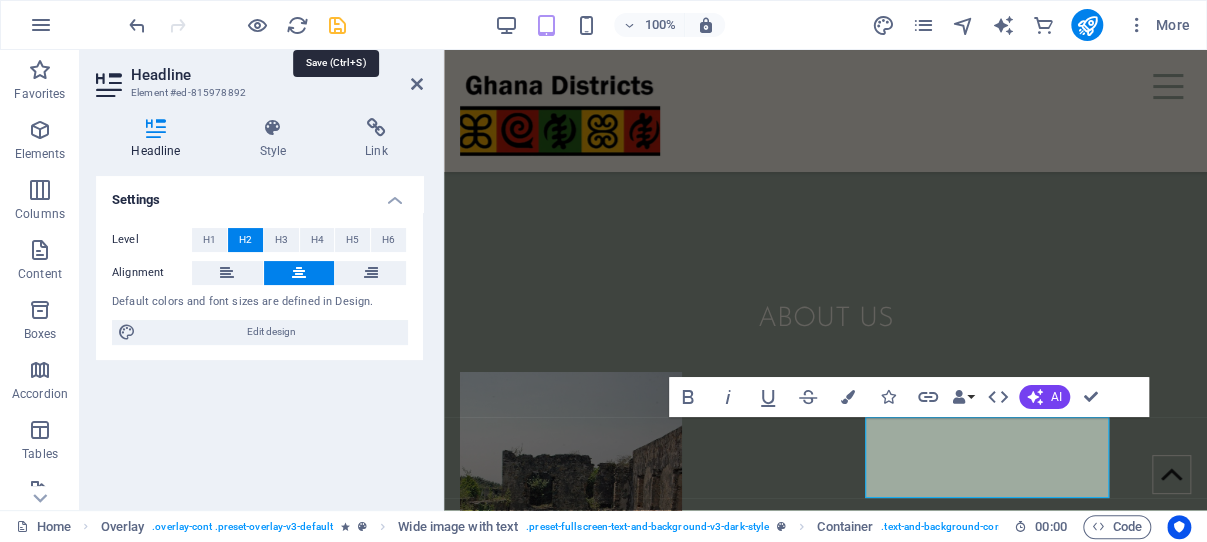 drag, startPoint x: 337, startPoint y: 26, endPoint x: 307, endPoint y: 156, distance: 133.41664 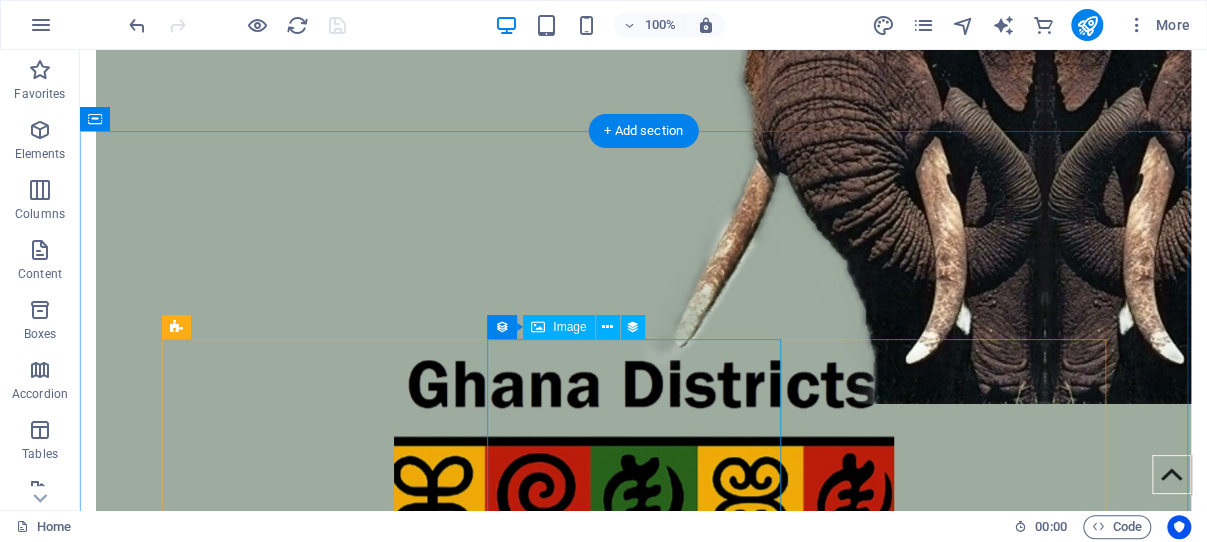 scroll, scrollTop: 505, scrollLeft: 0, axis: vertical 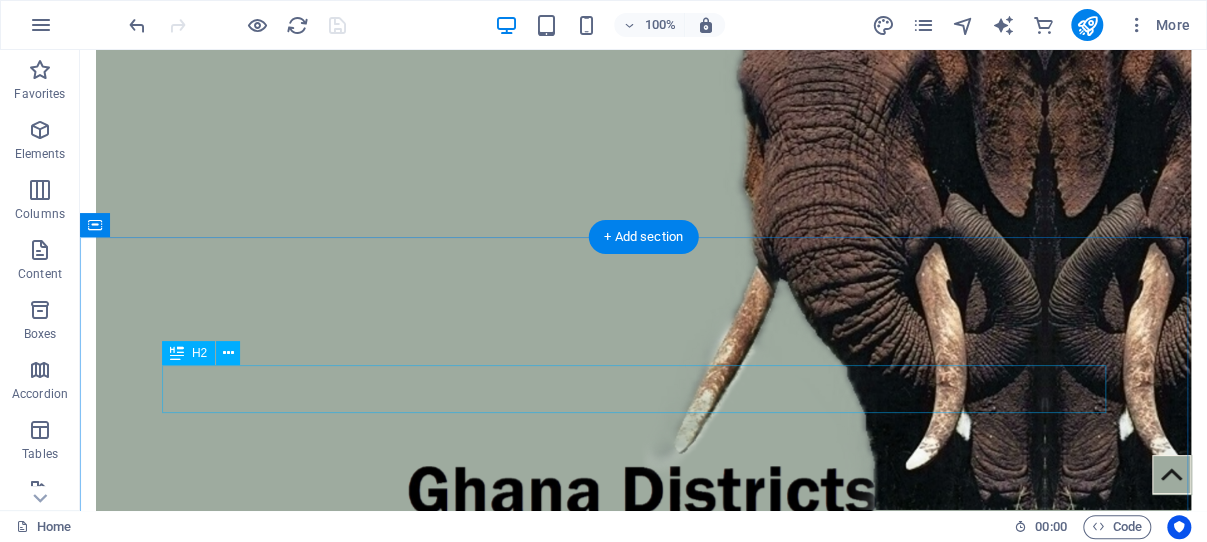 click on "Newest Articles" at bounding box center [644, 1021] 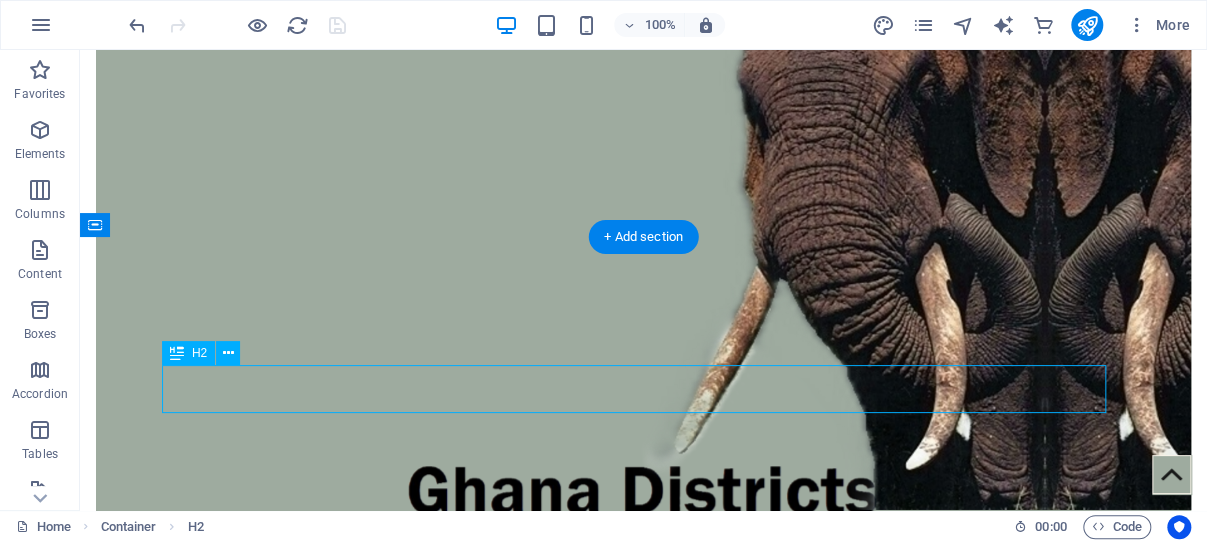 click on "Newest Articles" at bounding box center (644, 1021) 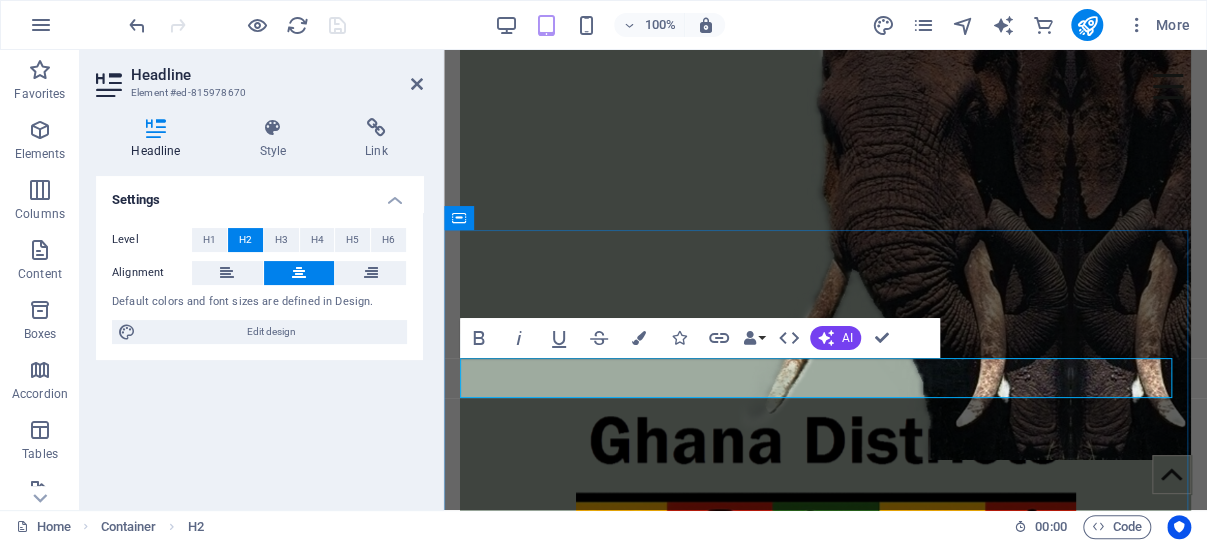 click on "Newest Articles" at bounding box center [825, 960] 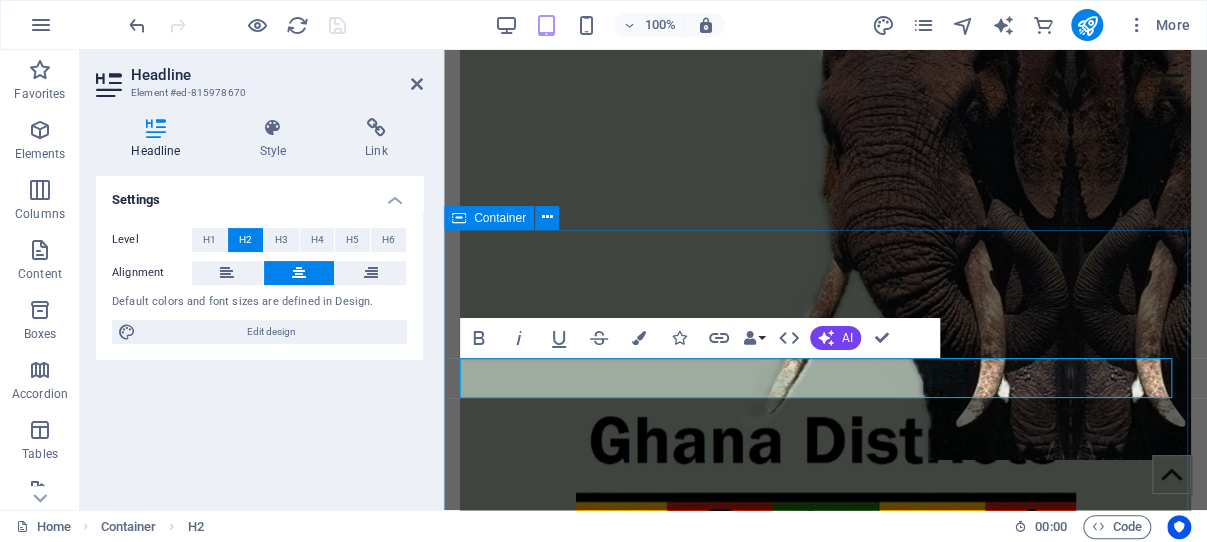 type 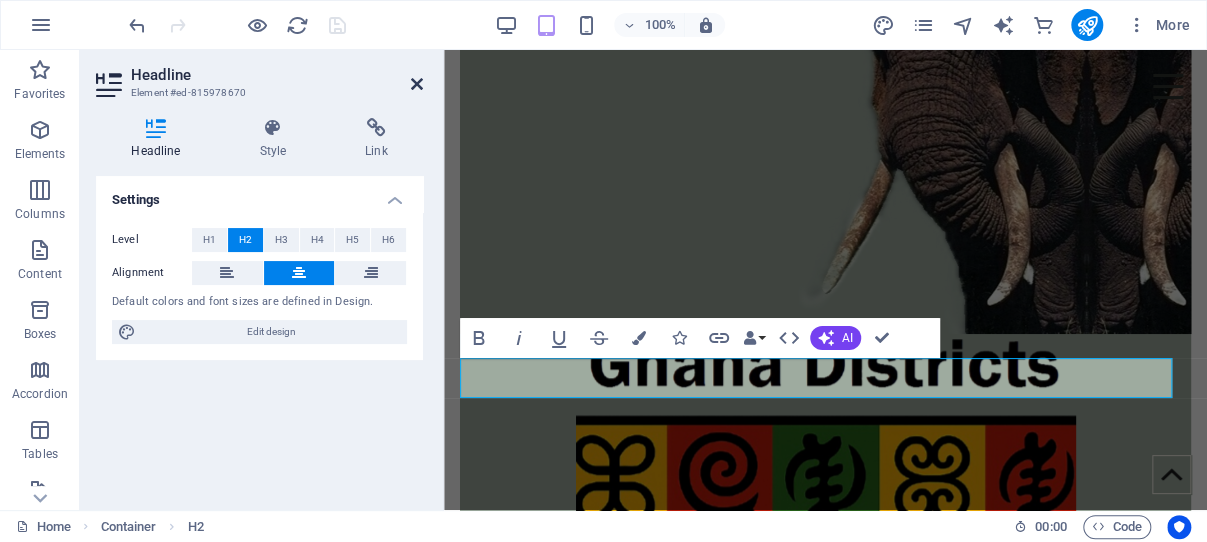 drag, startPoint x: 416, startPoint y: 82, endPoint x: 333, endPoint y: 38, distance: 93.941475 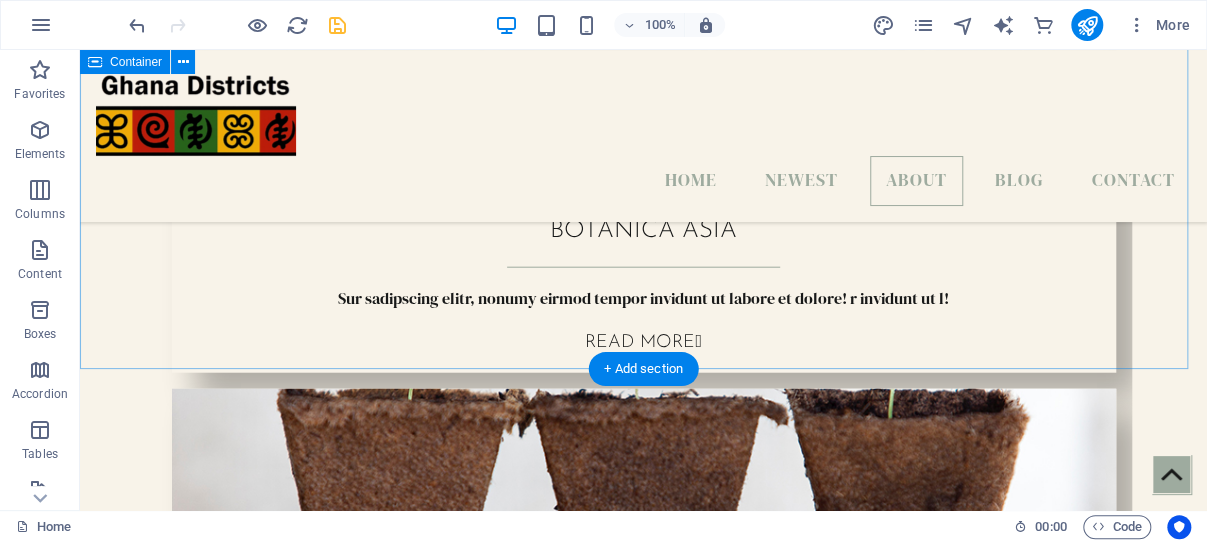 scroll, scrollTop: 1908, scrollLeft: 0, axis: vertical 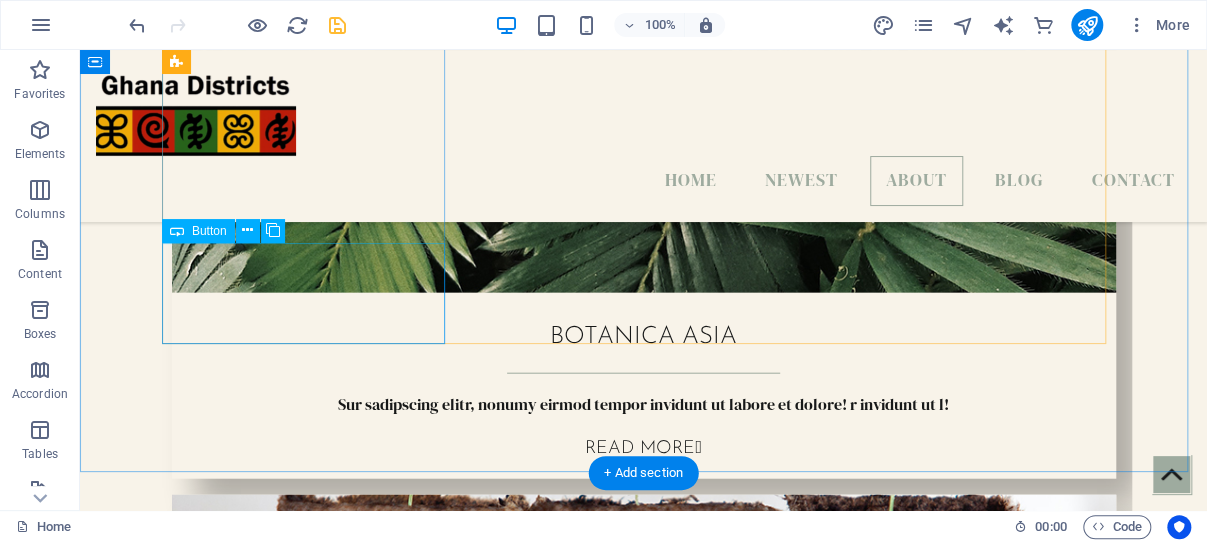 click on "Forts & Castles" at bounding box center [313, 1724] 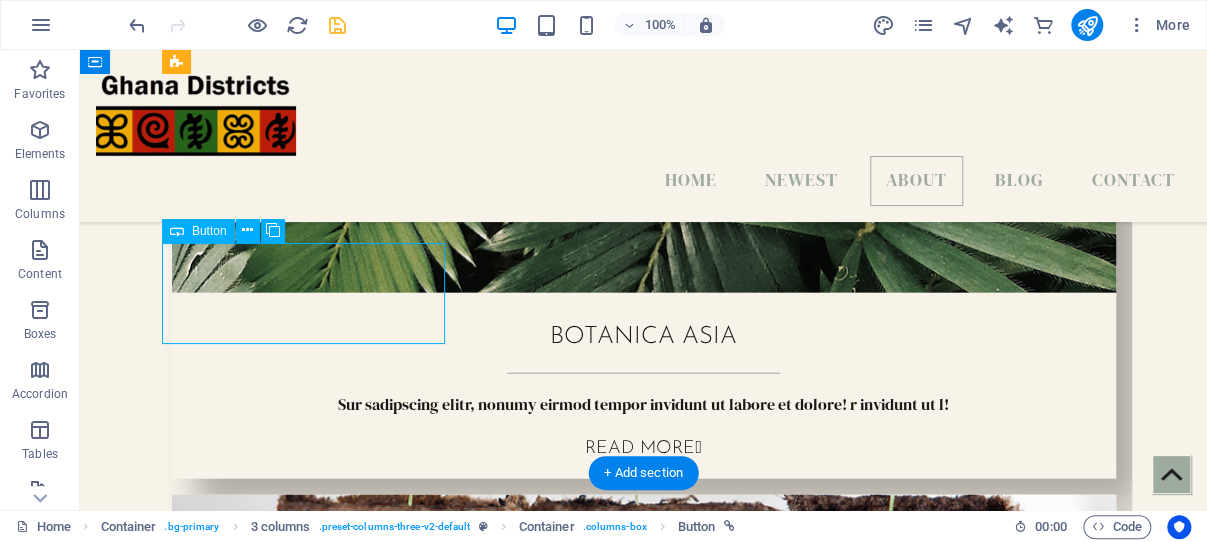 click on "Forts & Castles" at bounding box center [313, 1724] 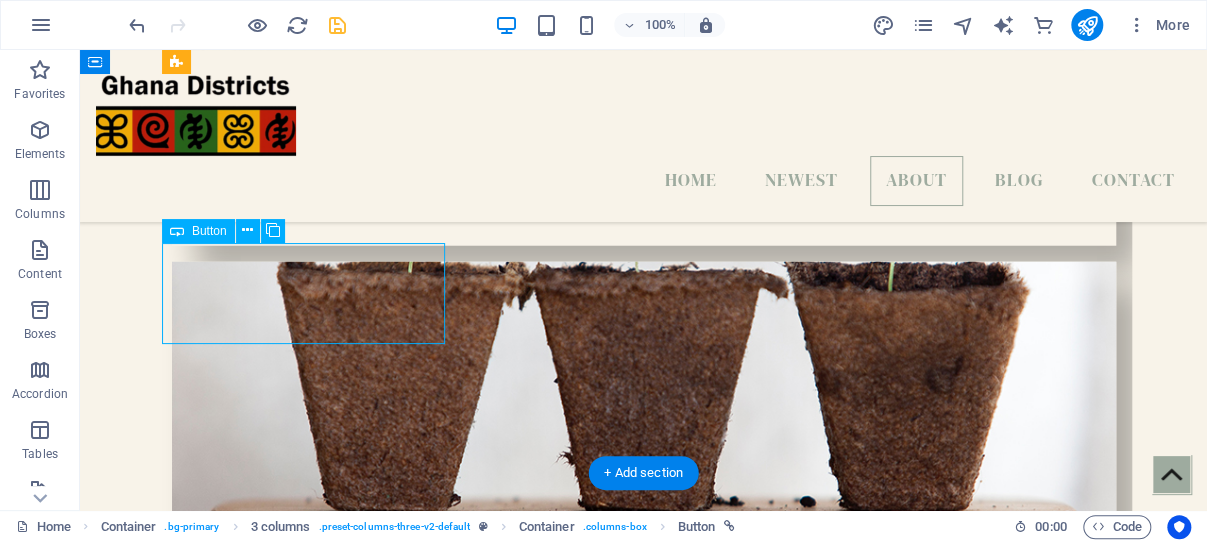 select on "%" 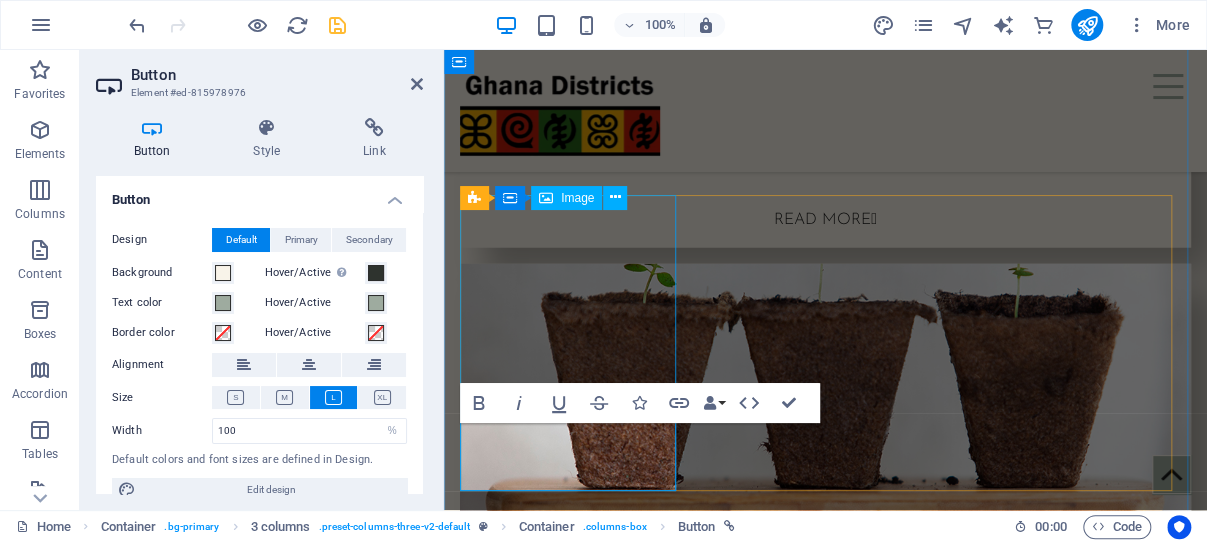 scroll, scrollTop: 2200, scrollLeft: 0, axis: vertical 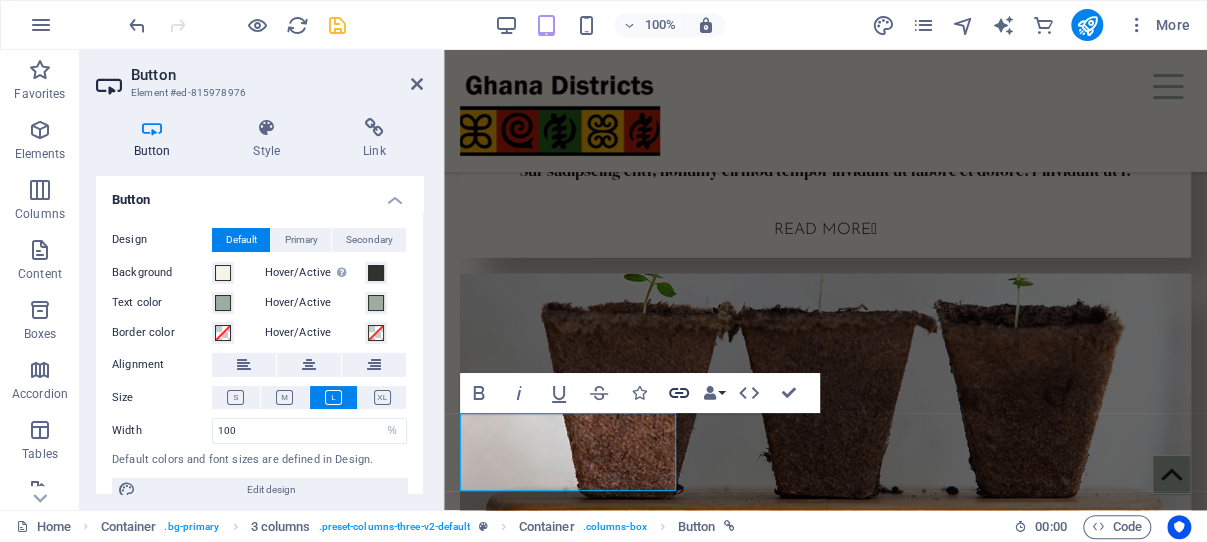 click 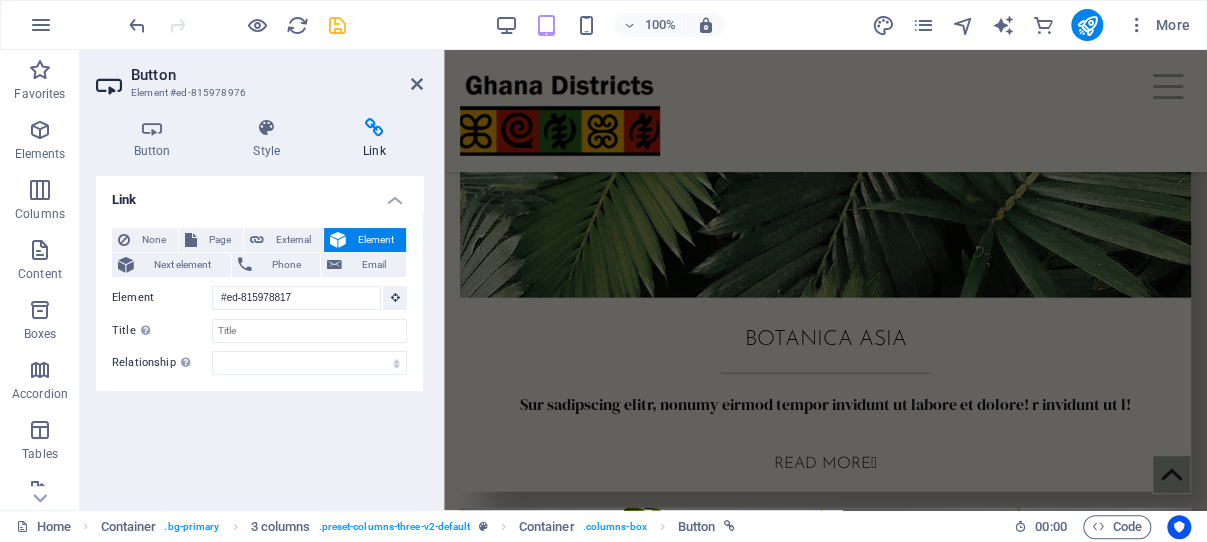 scroll, scrollTop: 1954, scrollLeft: 0, axis: vertical 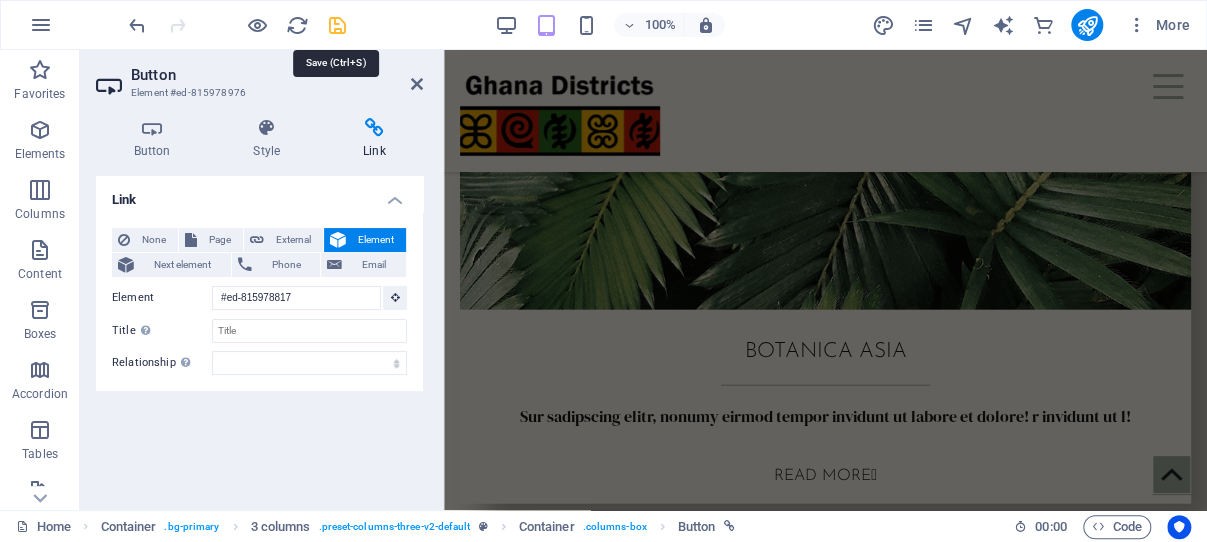 click at bounding box center [337, 25] 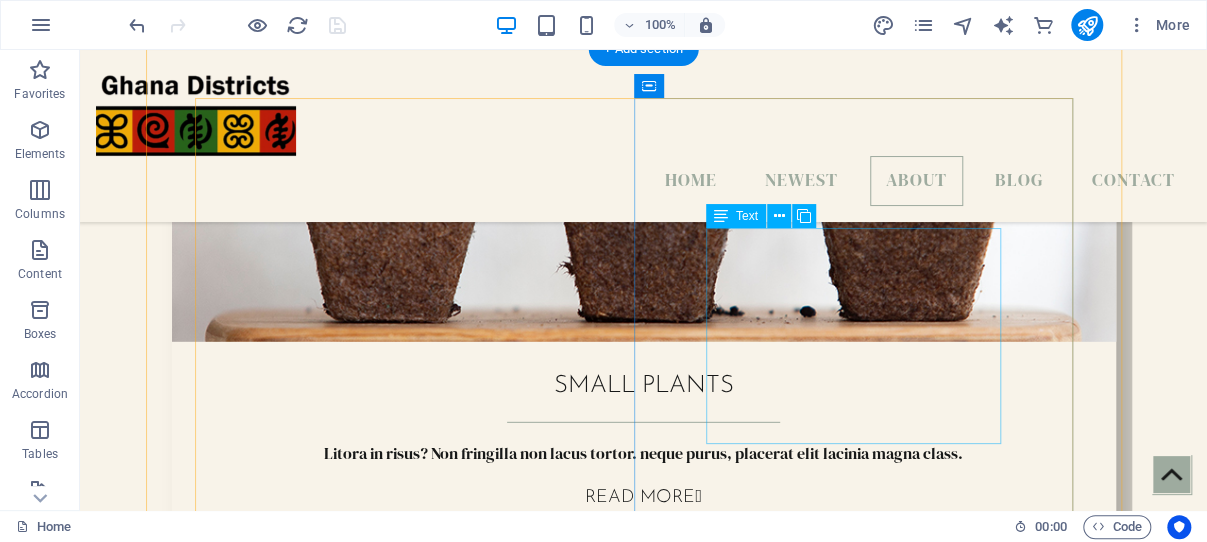 scroll, scrollTop: 2332, scrollLeft: 0, axis: vertical 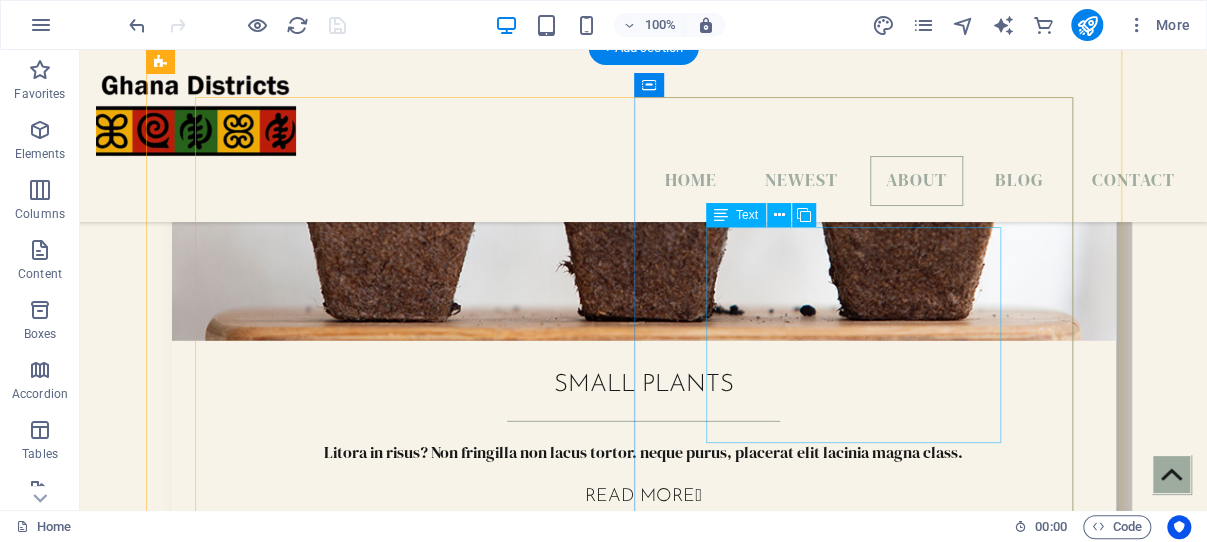 click on "Lorem ipsum dolor sit amet, consectetuer adipiscing elit. Aenean commodo ligula eget dolor. Lorem ipsum dolor sit amet, consectetuer adipiscing elit leget dolor. Lorem ipsum dolor sit amet, consectetuer adipiscing elit. Aenean commodo ligula eget dolor. Lorem ipsum dolor sit amet, consectetuer adipiscing elit dolor." at bounding box center [644, 3162] 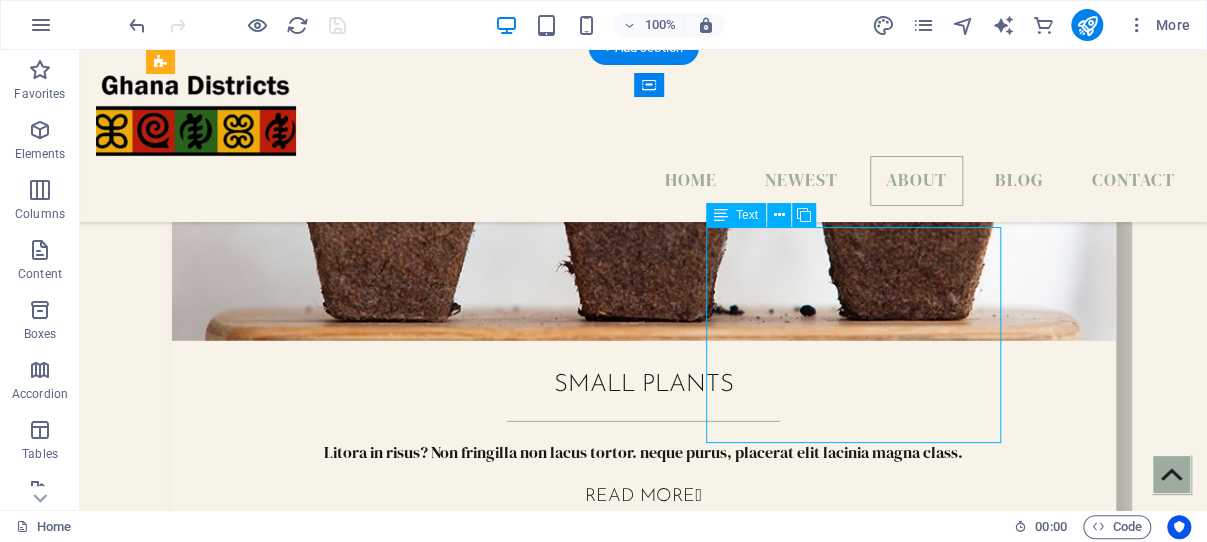 click on "Lorem ipsum dolor sit amet, consectetuer adipiscing elit. Aenean commodo ligula eget dolor. Lorem ipsum dolor sit amet, consectetuer adipiscing elit leget dolor. Lorem ipsum dolor sit amet, consectetuer adipiscing elit. Aenean commodo ligula eget dolor. Lorem ipsum dolor sit amet, consectetuer adipiscing elit dolor." at bounding box center [644, 3162] 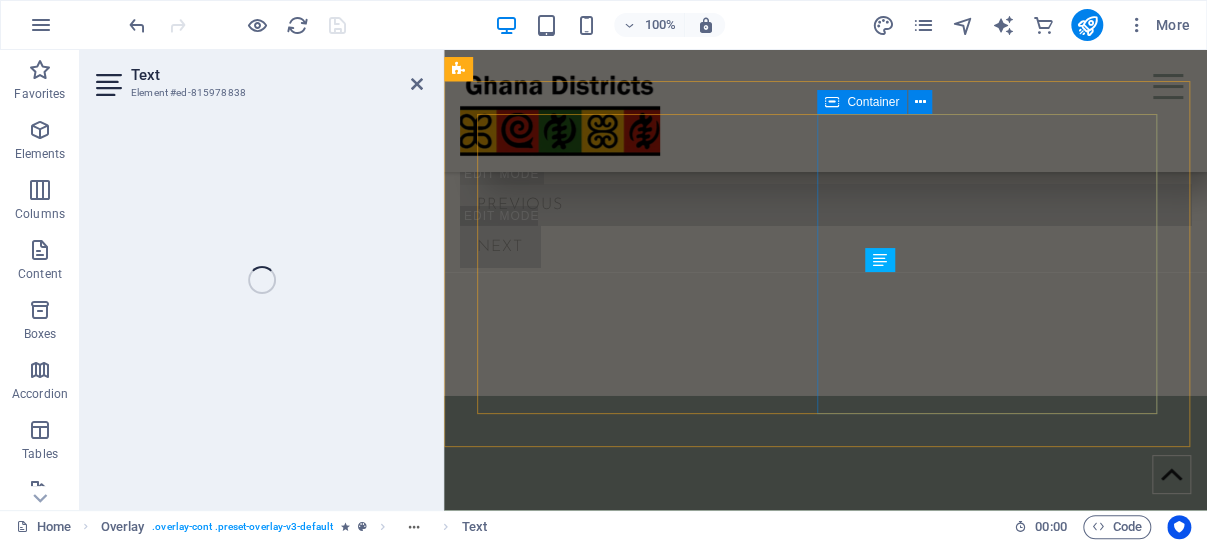 scroll, scrollTop: 2762, scrollLeft: 0, axis: vertical 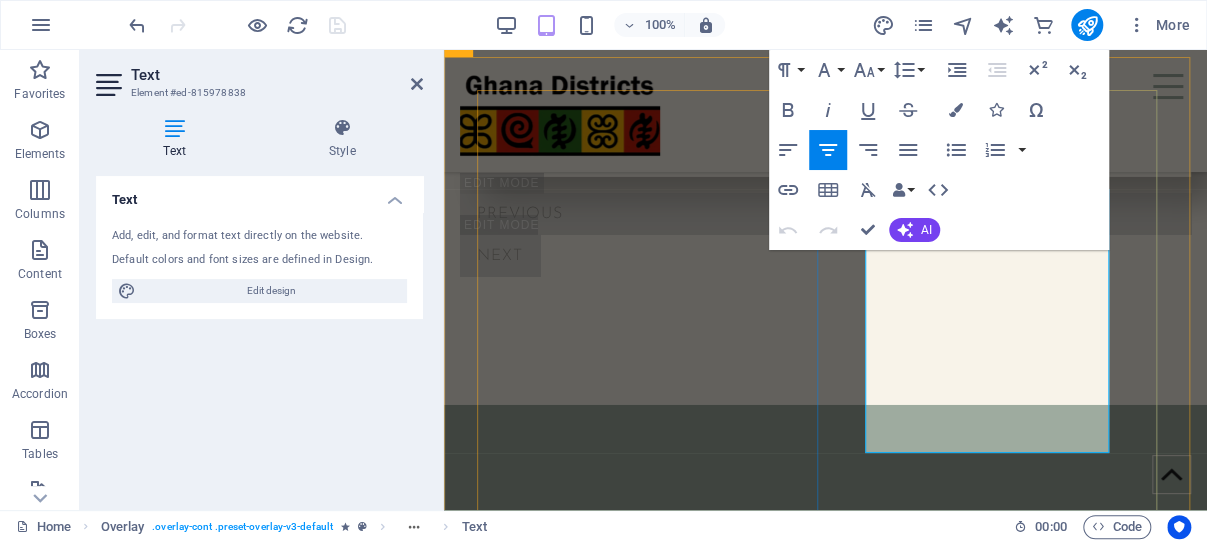 drag, startPoint x: 1013, startPoint y: 436, endPoint x: 880, endPoint y: 242, distance: 235.21268 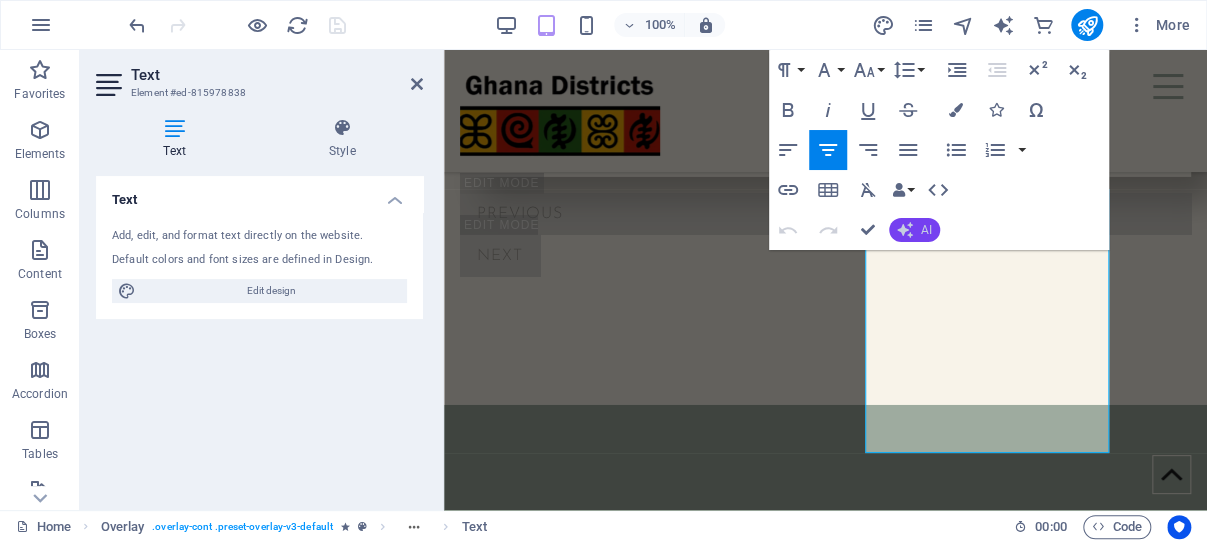 type 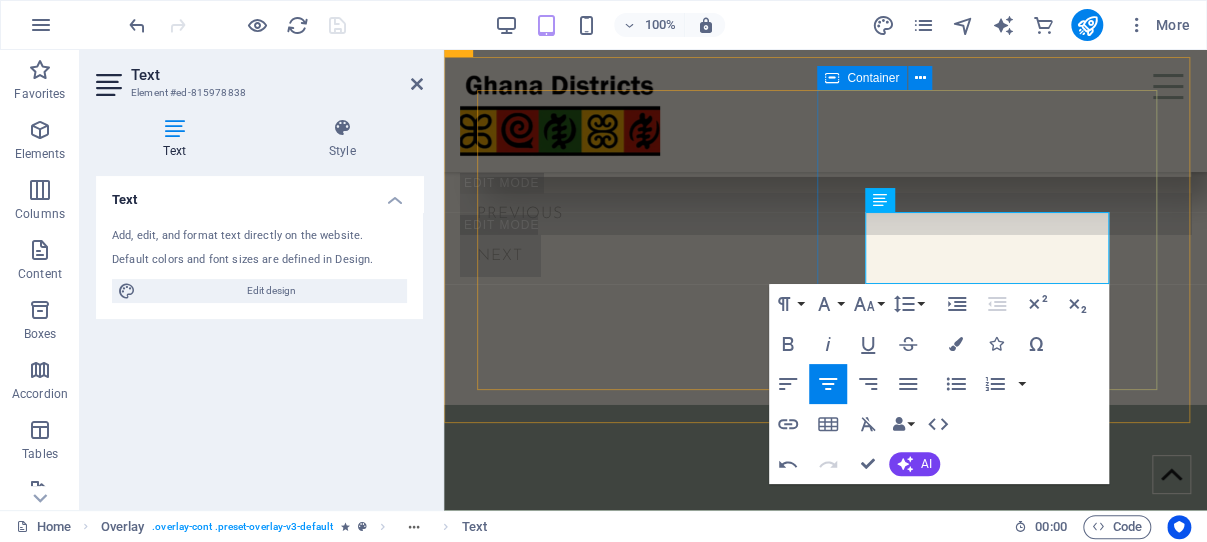 drag, startPoint x: 1071, startPoint y: 240, endPoint x: 862, endPoint y: 224, distance: 209.61154 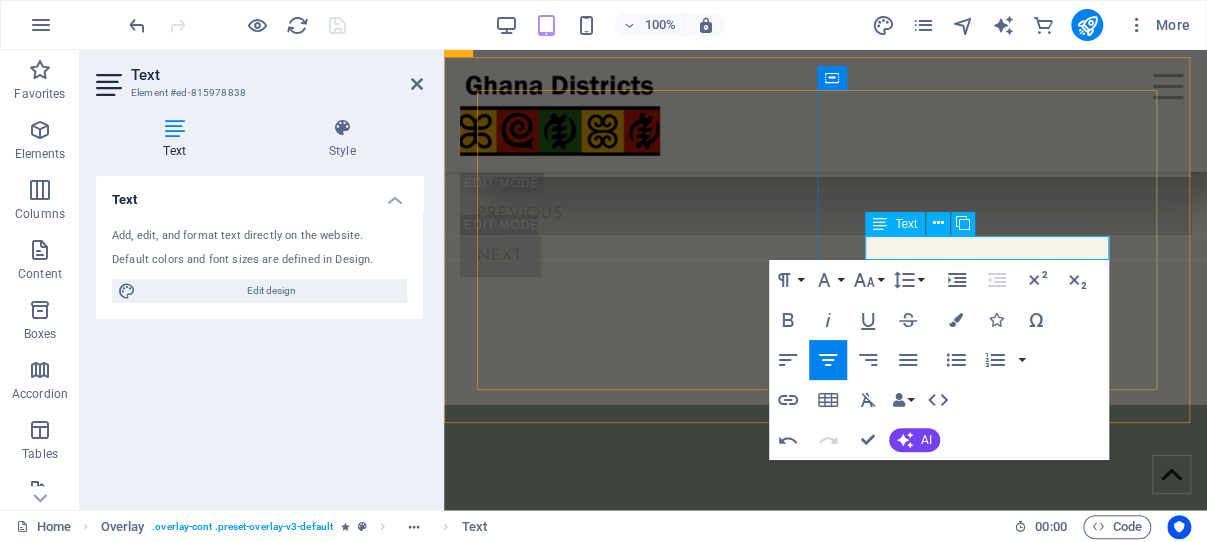click on "Cape Coast" at bounding box center (825, 2219) 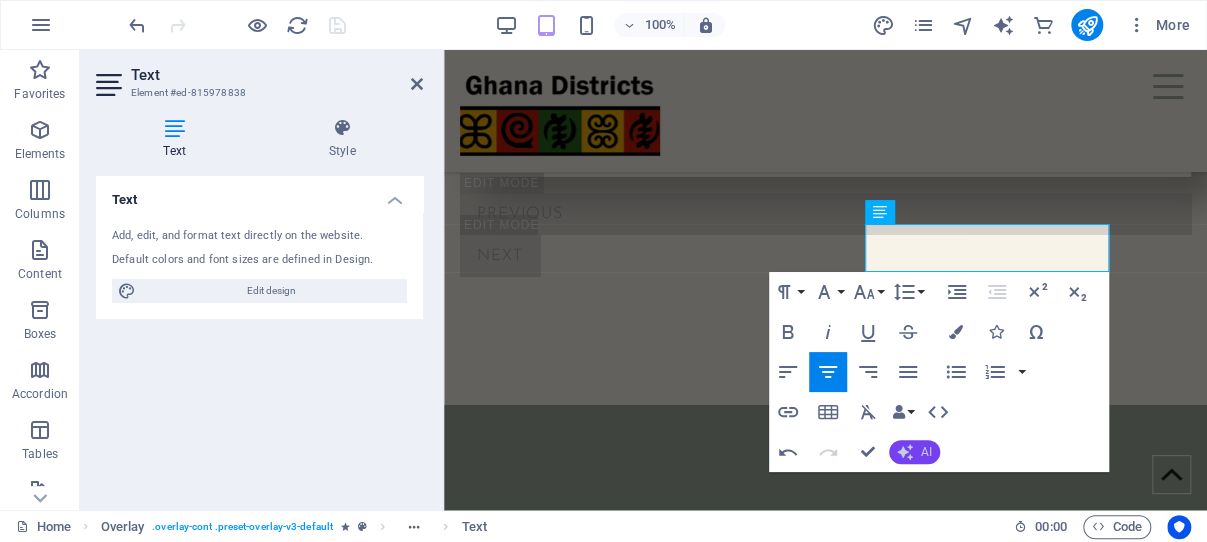click on "AI" at bounding box center (926, 452) 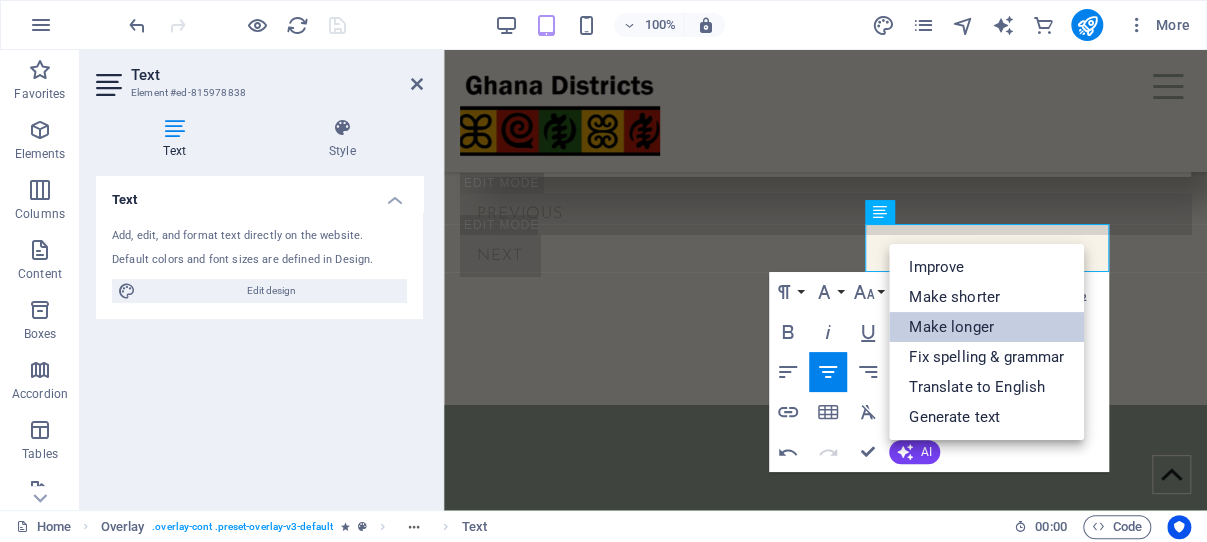 click on "Make longer" at bounding box center [986, 327] 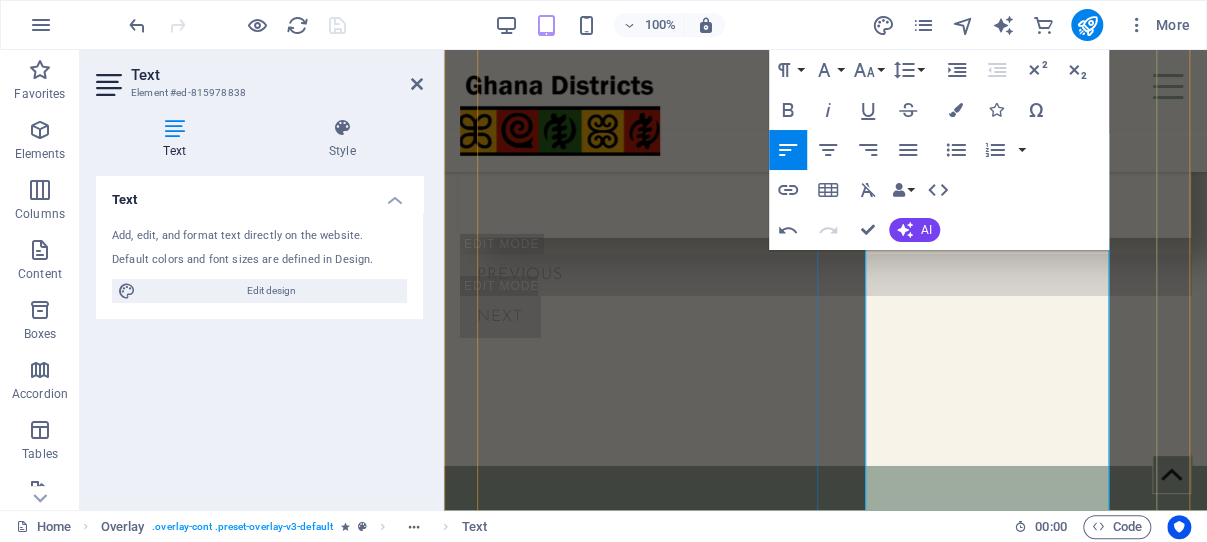 scroll, scrollTop: 2866, scrollLeft: 0, axis: vertical 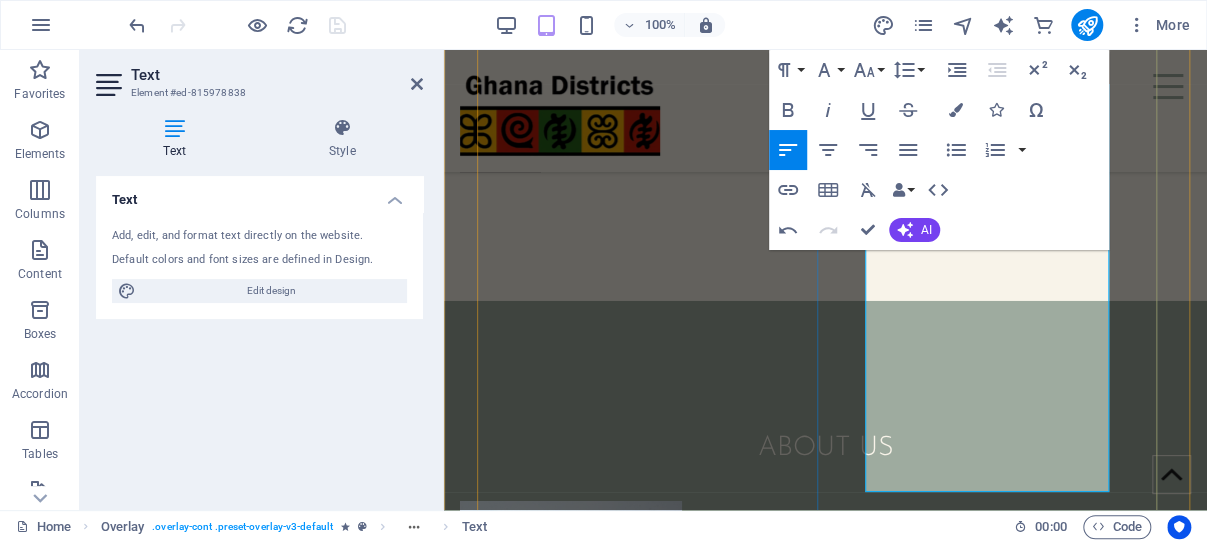 click on "Cape Coast, renowned as the capital city of the Central Region in Ghana, is a vibrant locale steeped in rich history and culture. Nestled along the picturesque coastline, this city is not only a hub for administration in the region but also a treasure trove of historical landmarks and lively traditions that attract visitors from around the world. As a key point in Ghana’s historical narrative, Cape Coast offers a unique blend of heritage, natural beauty, and modern amenities, making it an essential destination for both locals and tourists alike." at bounding box center (825, 2477) 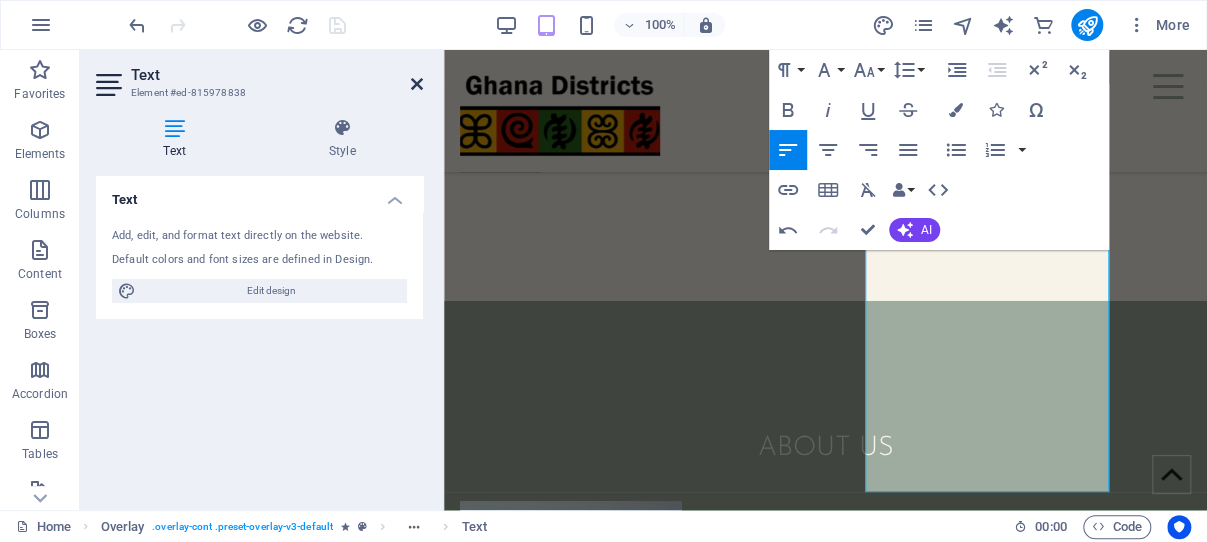 click at bounding box center (417, 84) 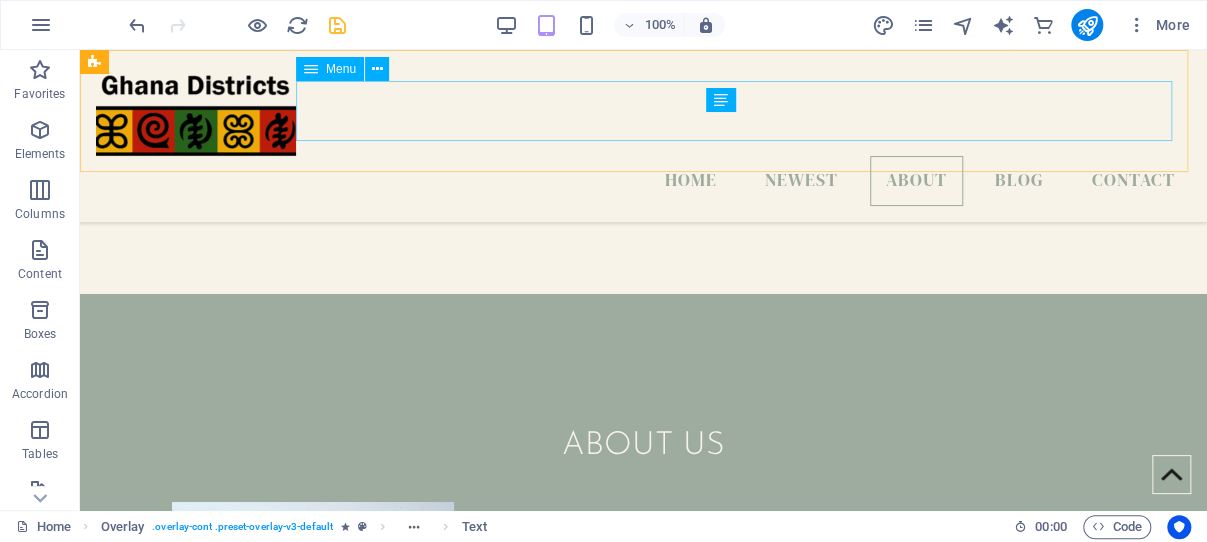 scroll, scrollTop: 2446, scrollLeft: 0, axis: vertical 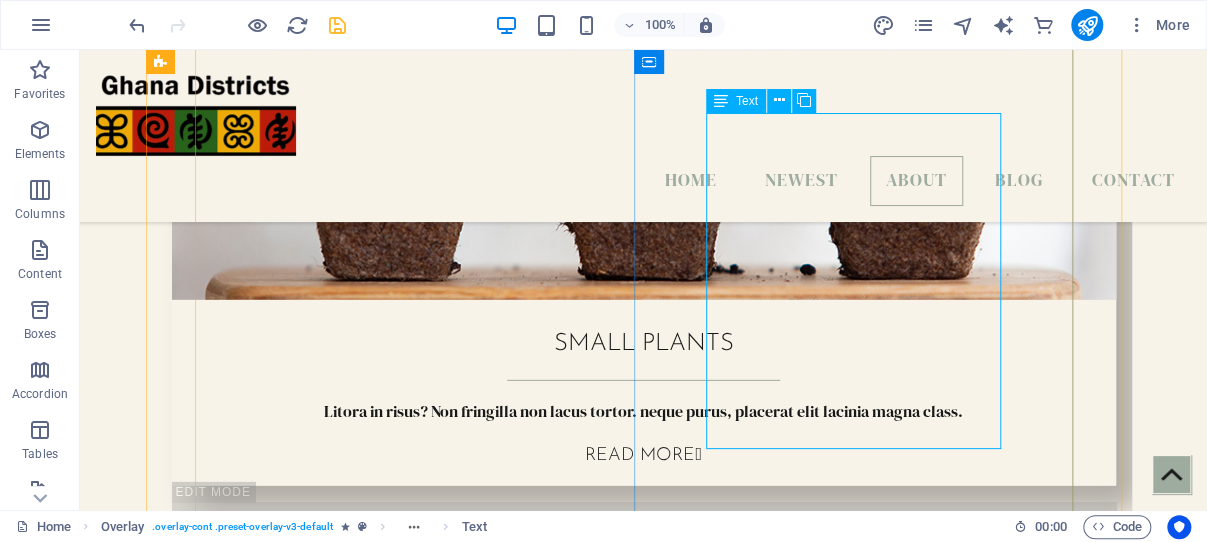 click on "Cape Coast, renowned as the capital city of the Central Region in Ghana, is a vibrant locale steeped in rich history and culture. Nestled along the picturesque coastline, this city is not only a hub for administration in the region but also a treasure trove of historical landmarks and lively traditions that attract visitors from around the world. As a key point in Ghana’s historical narrative, Cape Coast offers a unique blend of heritage, natural beauty, and modern amenities, making it an essential destination for both locals and tourists alike." at bounding box center [644, 3265] 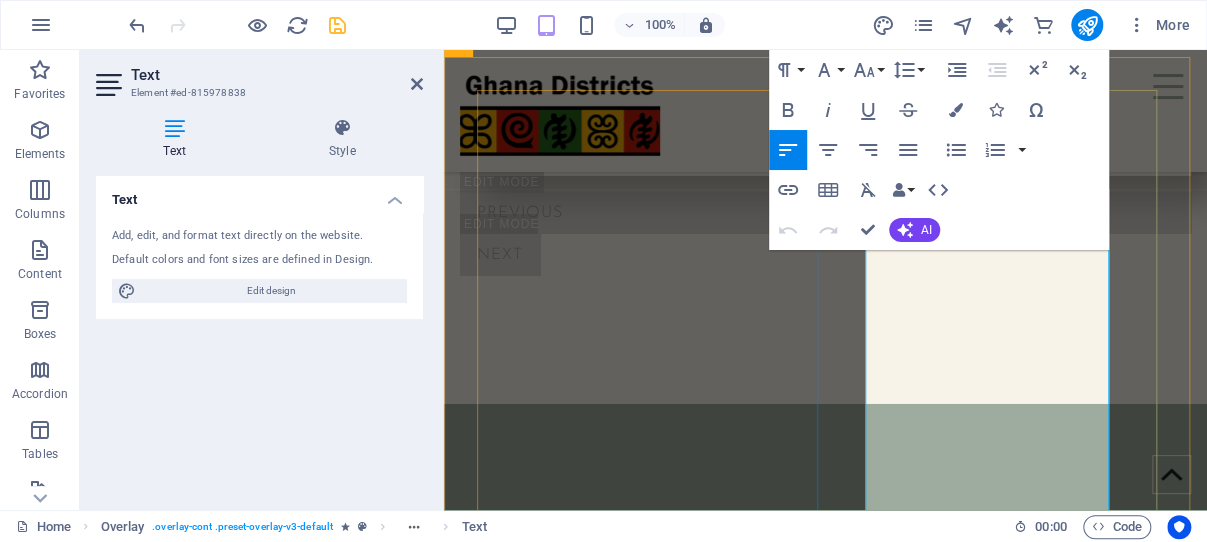 scroll, scrollTop: 2762, scrollLeft: 0, axis: vertical 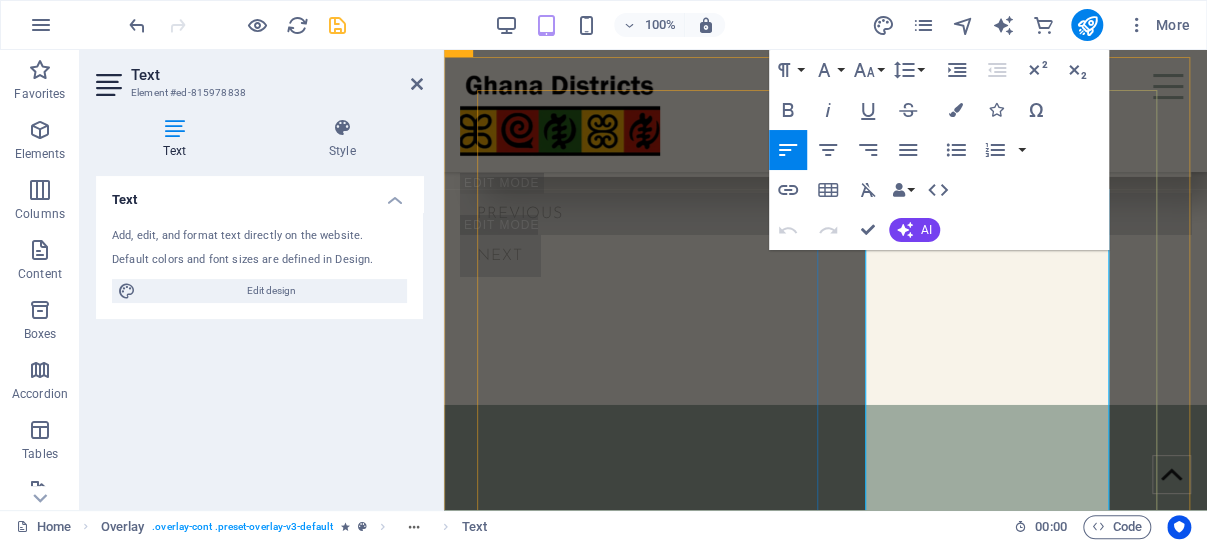 drag, startPoint x: 1100, startPoint y: 458, endPoint x: 881, endPoint y: 301, distance: 269.46243 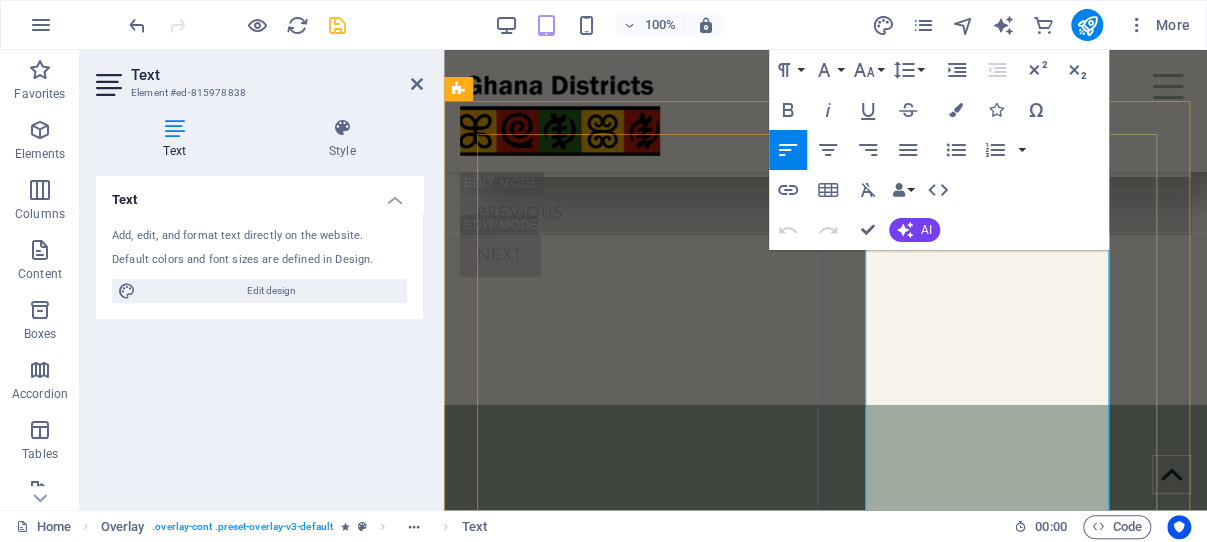 scroll, scrollTop: 2656, scrollLeft: 0, axis: vertical 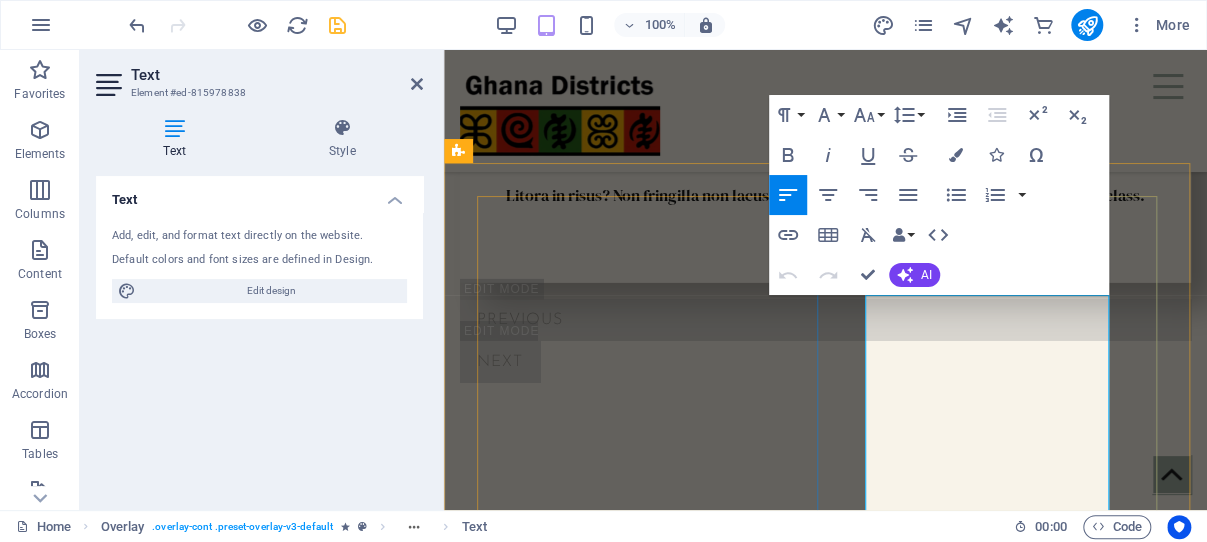 drag, startPoint x: 1104, startPoint y: 480, endPoint x: 864, endPoint y: 301, distance: 299.40106 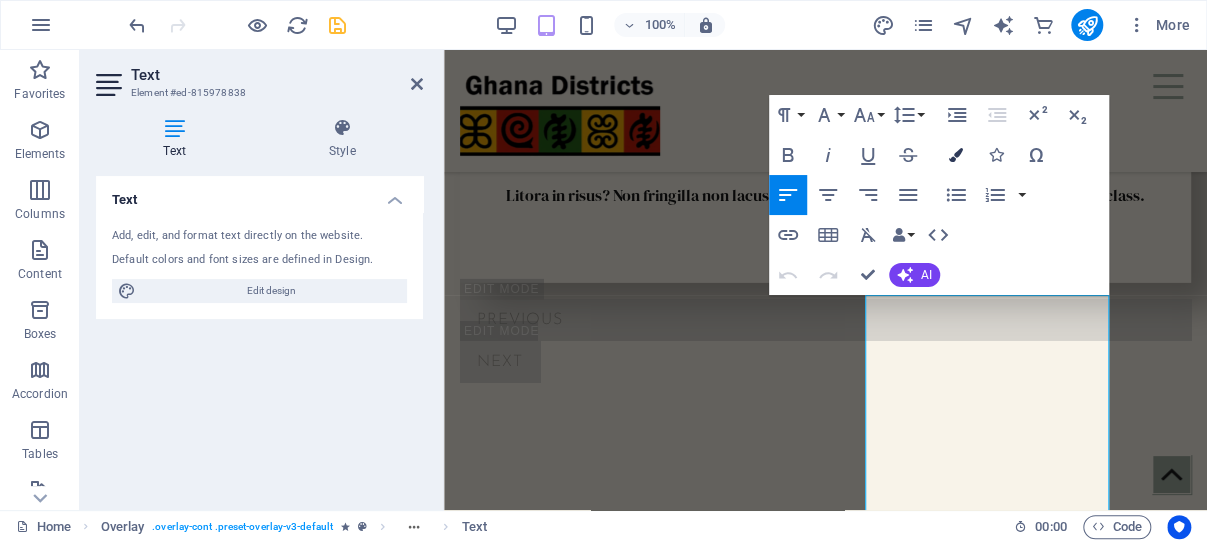 click at bounding box center (956, 155) 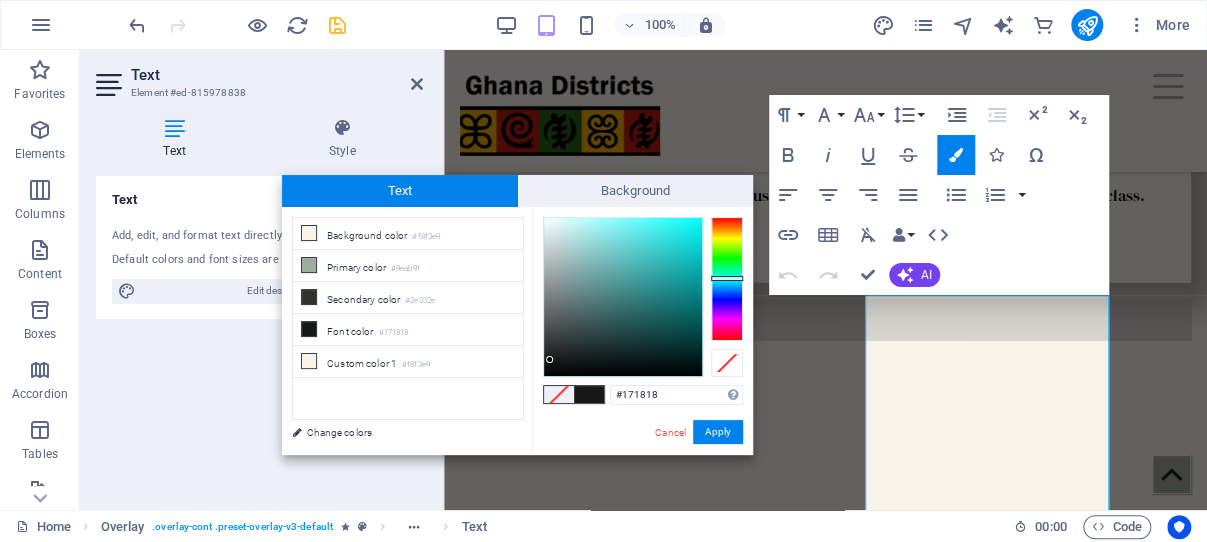 type on "#f6fdfd" 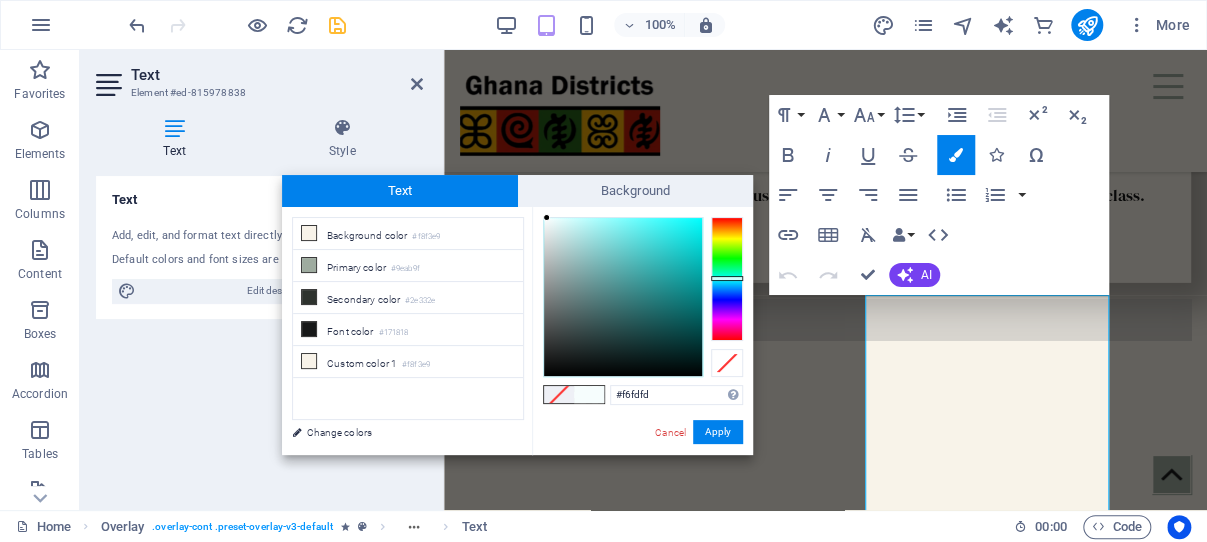 click at bounding box center [623, 297] 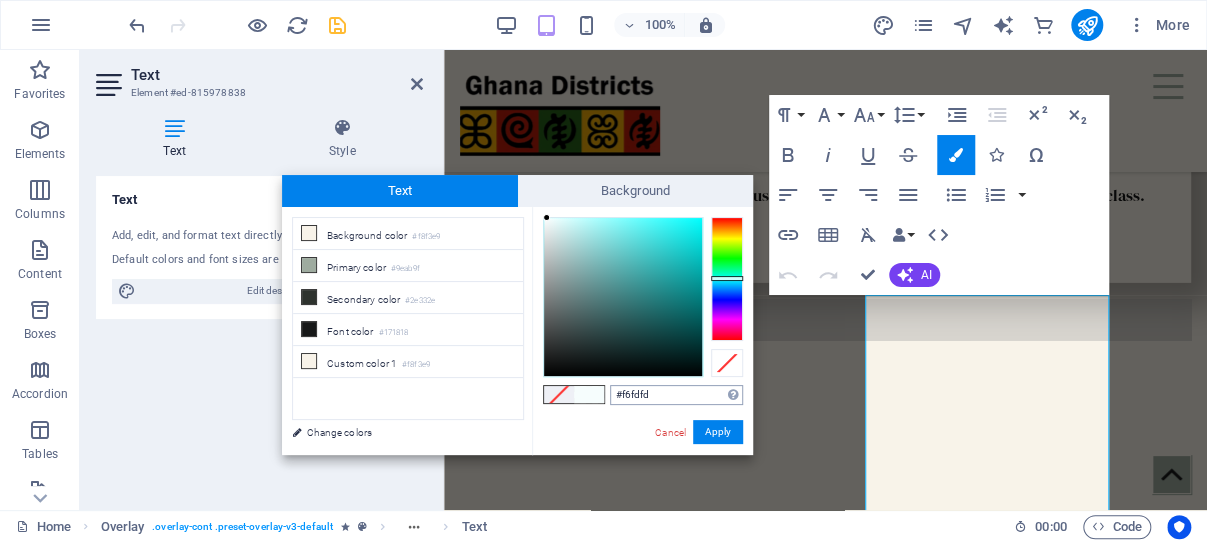 drag, startPoint x: 657, startPoint y: 390, endPoint x: 605, endPoint y: 391, distance: 52.009613 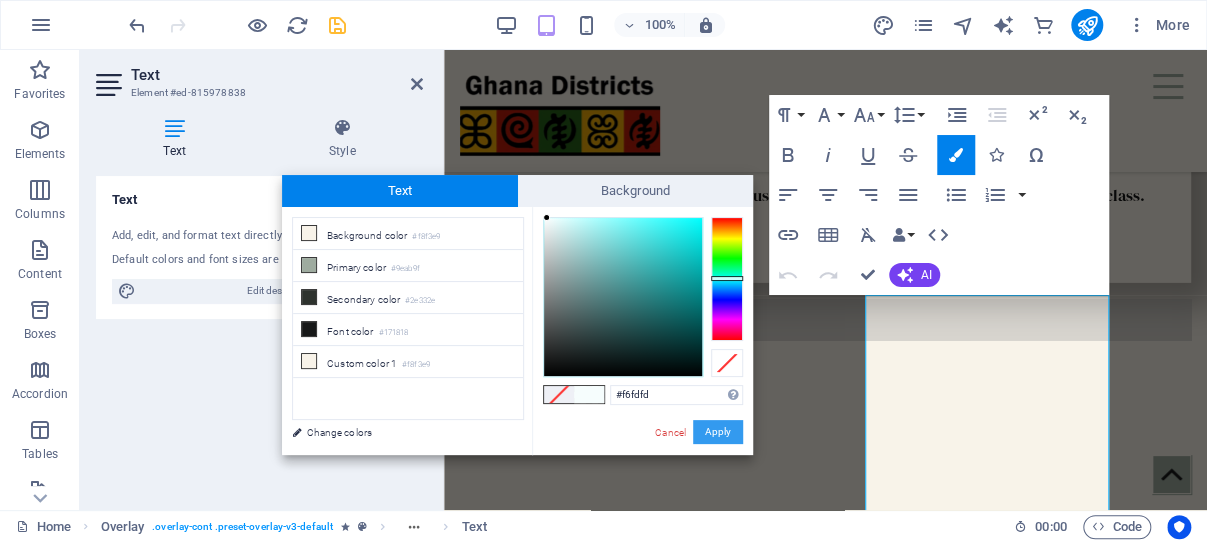 click on "Apply" at bounding box center [718, 432] 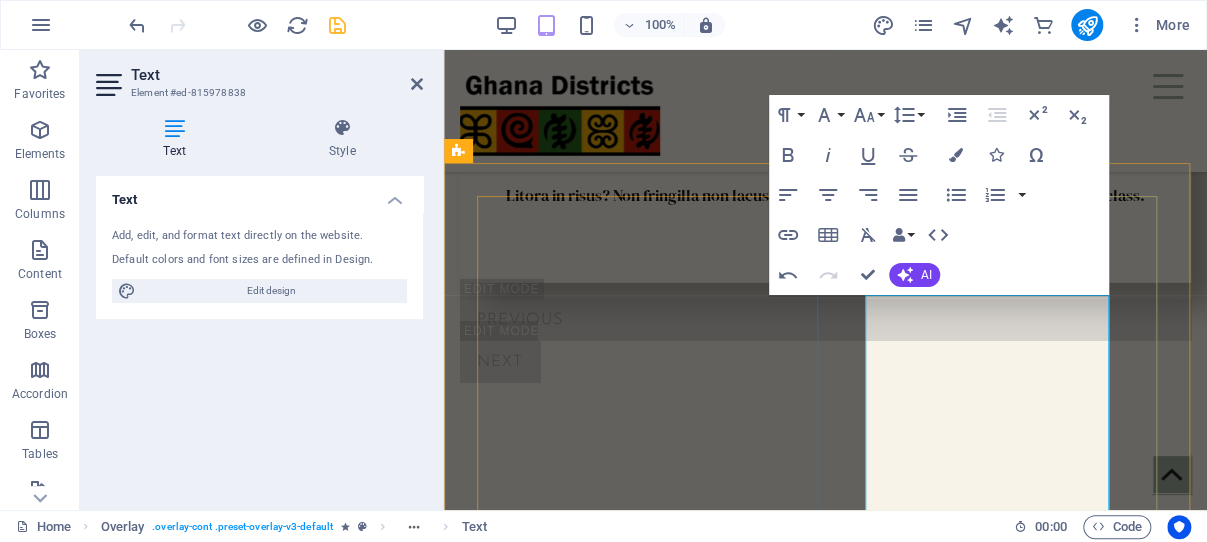 click on "Cape Coast, renowned as the capital city of the Central Region in Ghana, is a vibrant locale steeped in rich history and culture. Nestled along the picturesque coastline, this city is not only a hub for administration in the region but also a treasure trove of historical landmarks and lively traditions that attract visitors from around the world. As a key point in Ghana’s historical narrative, Cape Coast offers a" at bounding box center (823, 2687) 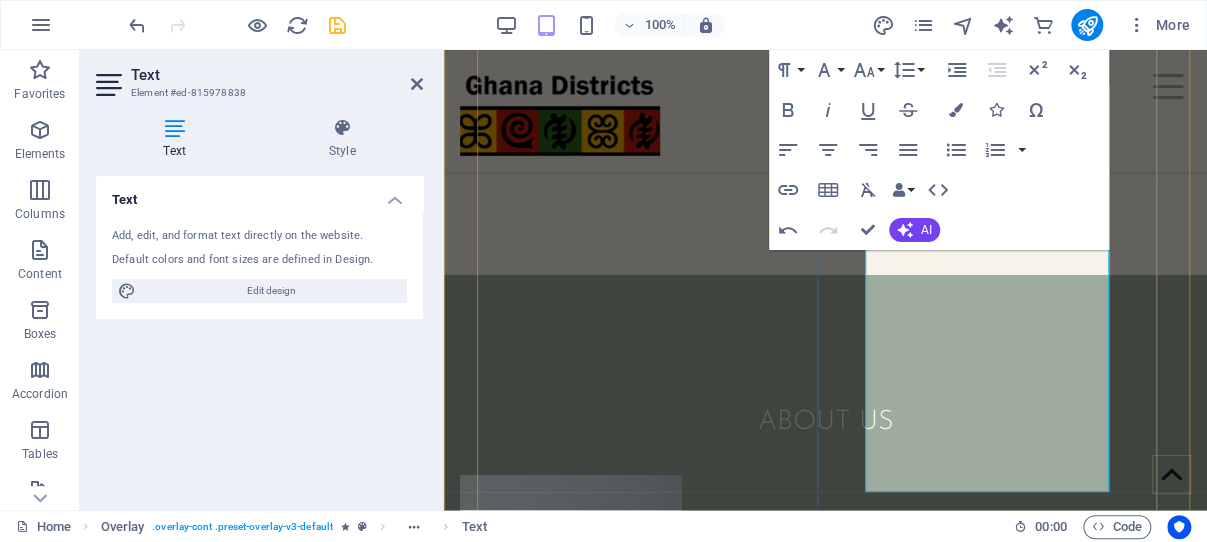 scroll, scrollTop: 2974, scrollLeft: 0, axis: vertical 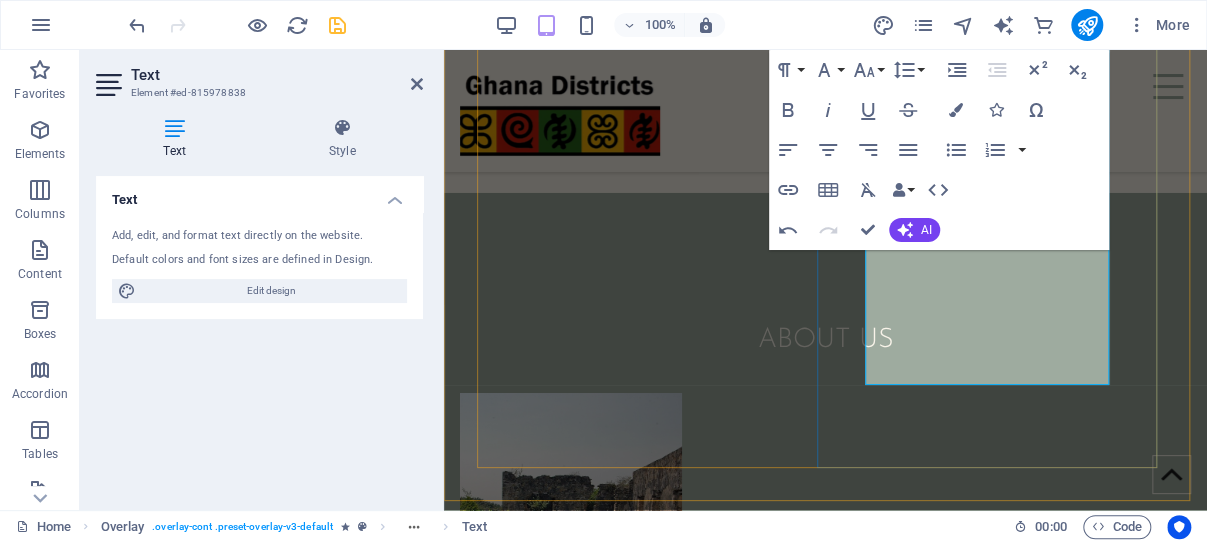 drag, startPoint x: 1073, startPoint y: 279, endPoint x: 1106, endPoint y: 380, distance: 106.25441 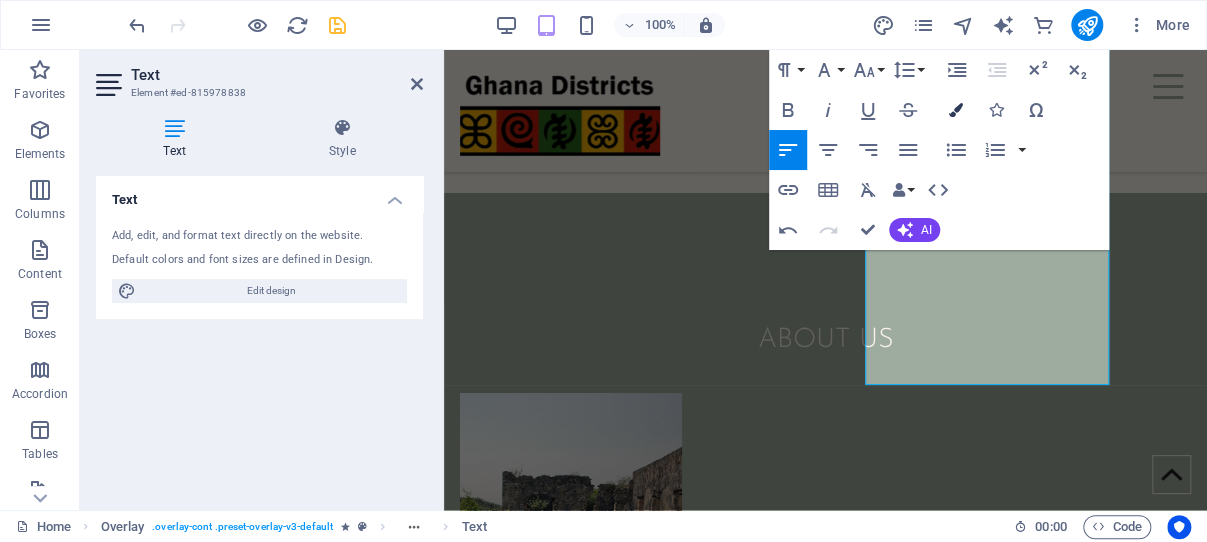 click at bounding box center [956, 110] 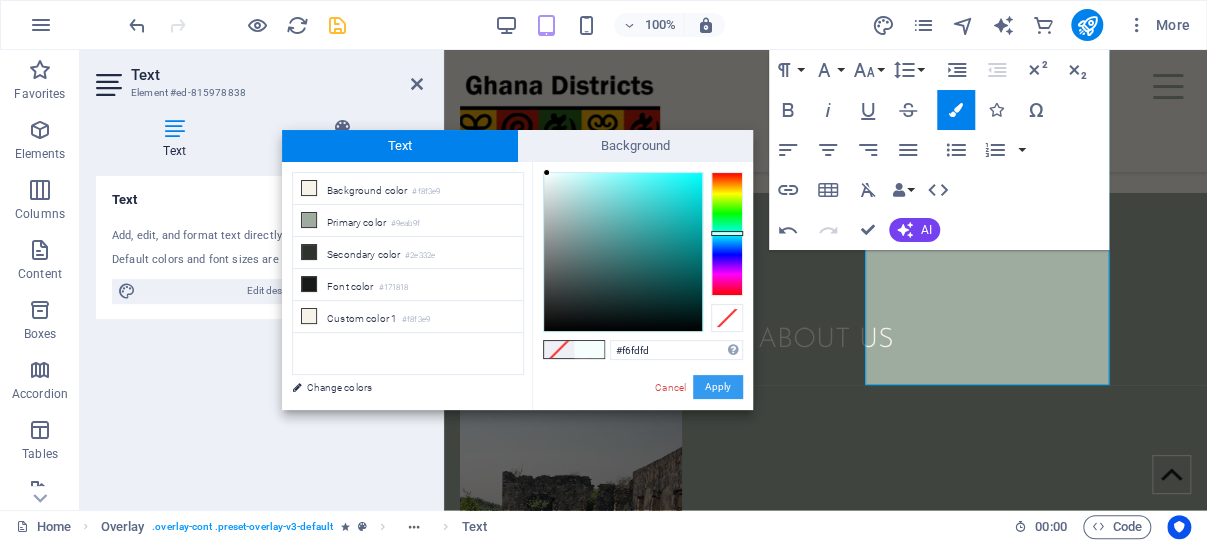 click on "Apply" at bounding box center (718, 387) 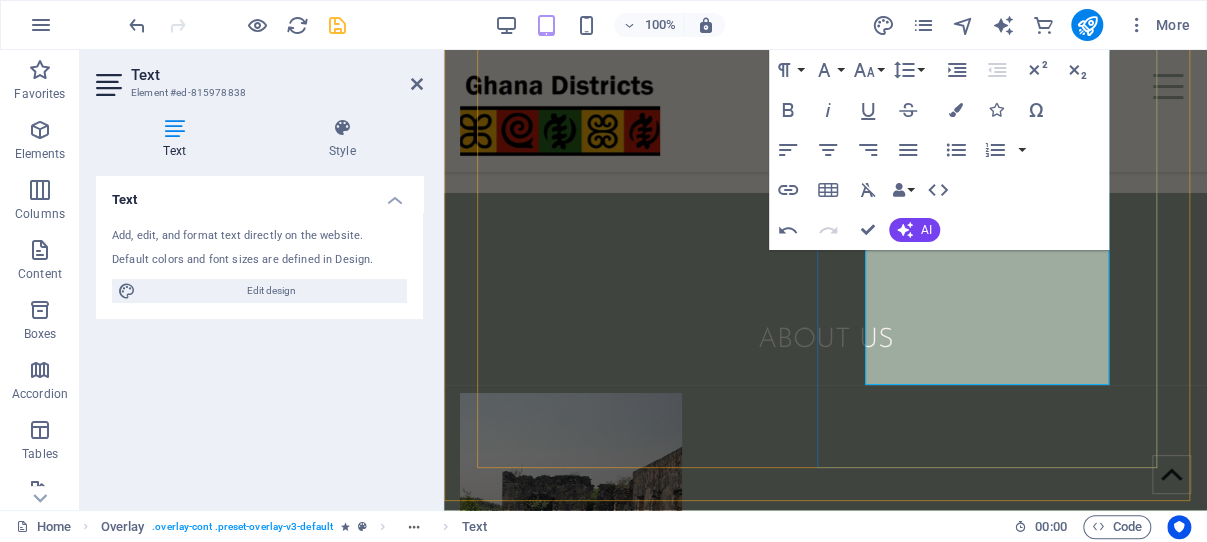 click on "Cape Coast, renowned as the capital city of the Central Region in Ghana, is a vibrant locale steeped in rich history and culture. Nestled along the picturesque coastline, this city is not only a hub for administration in the region but also a treasure trove of historical landmarks and lively traditions that attract visitors from around the world. As a key point in Ghana’s historical narrative, Cape Coast offers a unique blend of heritage, natural beauty, and modern amenities, making it an essential destination for both locals and tourists alike." at bounding box center (823, 2369) 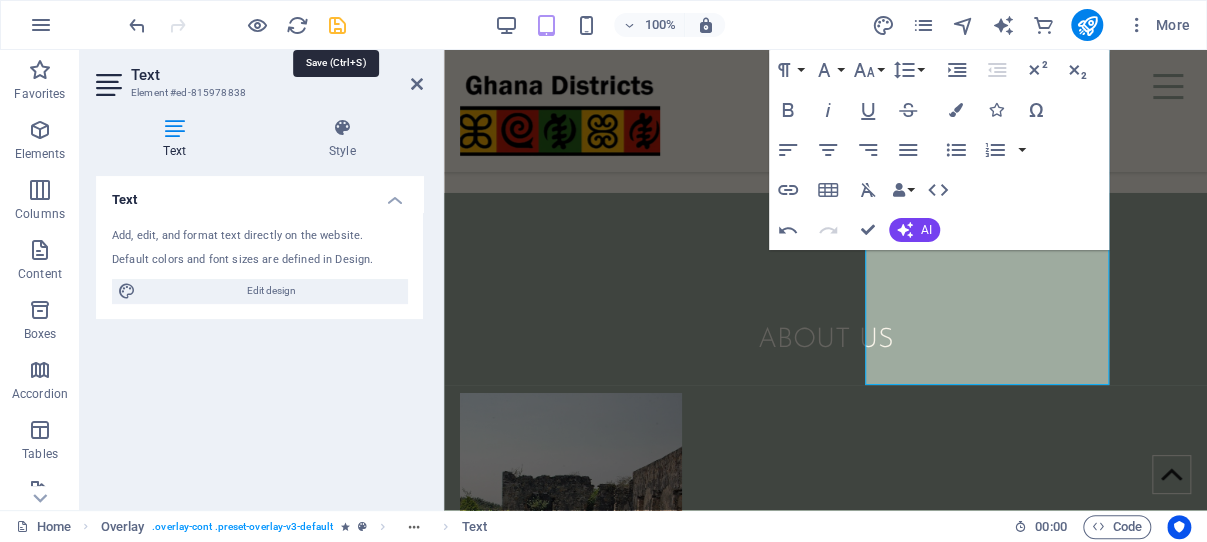 click at bounding box center (337, 25) 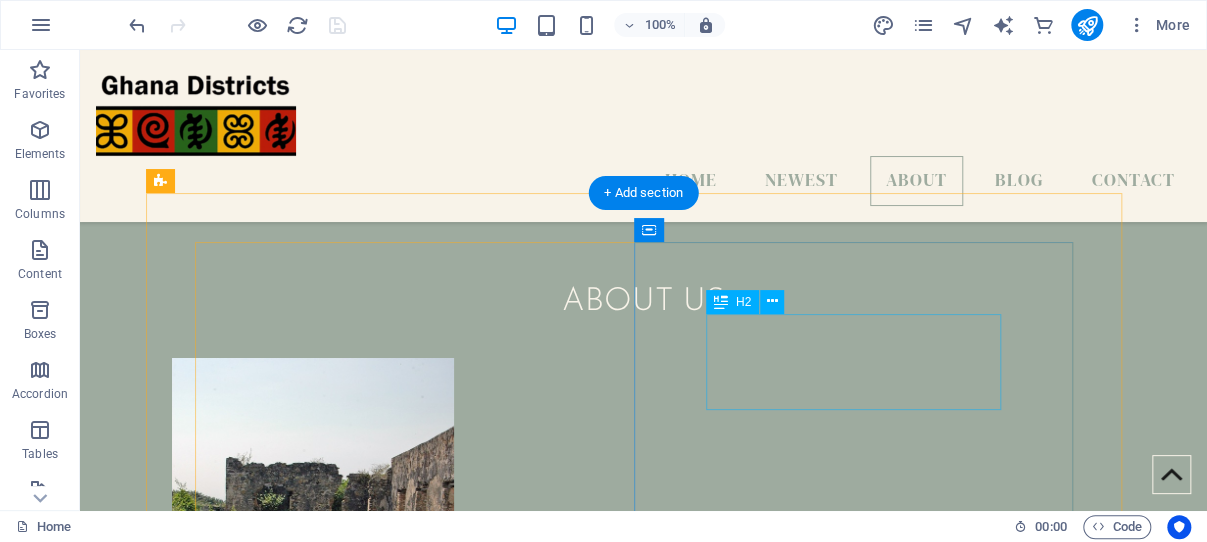 scroll, scrollTop: 3082, scrollLeft: 0, axis: vertical 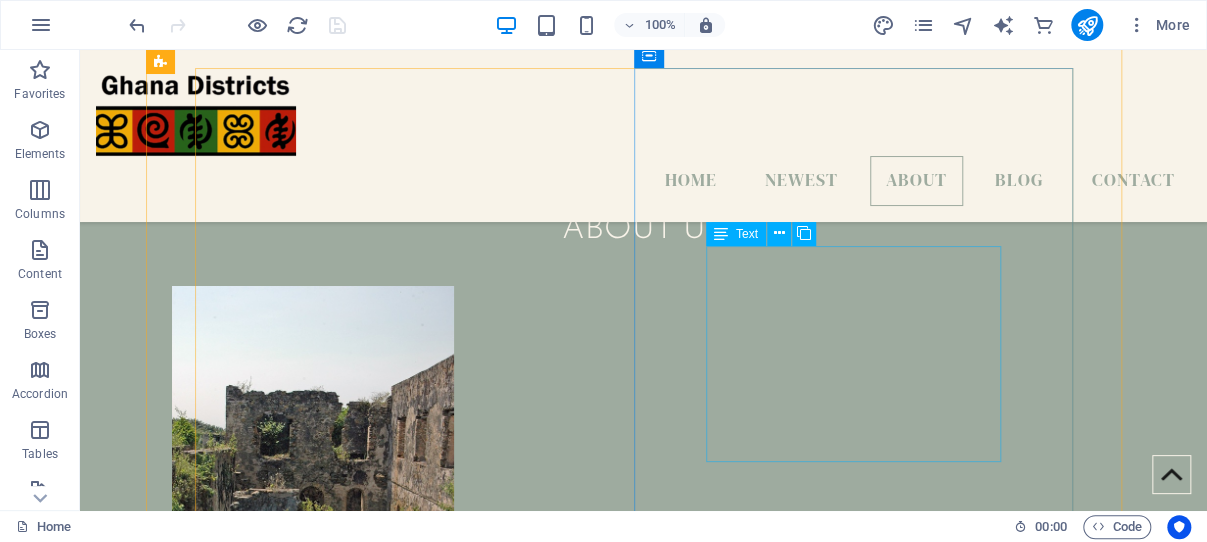 click on "Lorem ipsum dolor sit amet, consectetuer adipiscing elit. Aenean commodo ligula eget dolor. Lorem ipsum dolor sit amet, consectetuer adipiscing elit leget dolor. Lorem ipsum dolor sit amet, consectetuer adipiscing elit. Aenean commodo ligula eget dolor. Lorem ipsum dolor sit amet, consectetuer adipiscing elit dolor." at bounding box center [644, 3827] 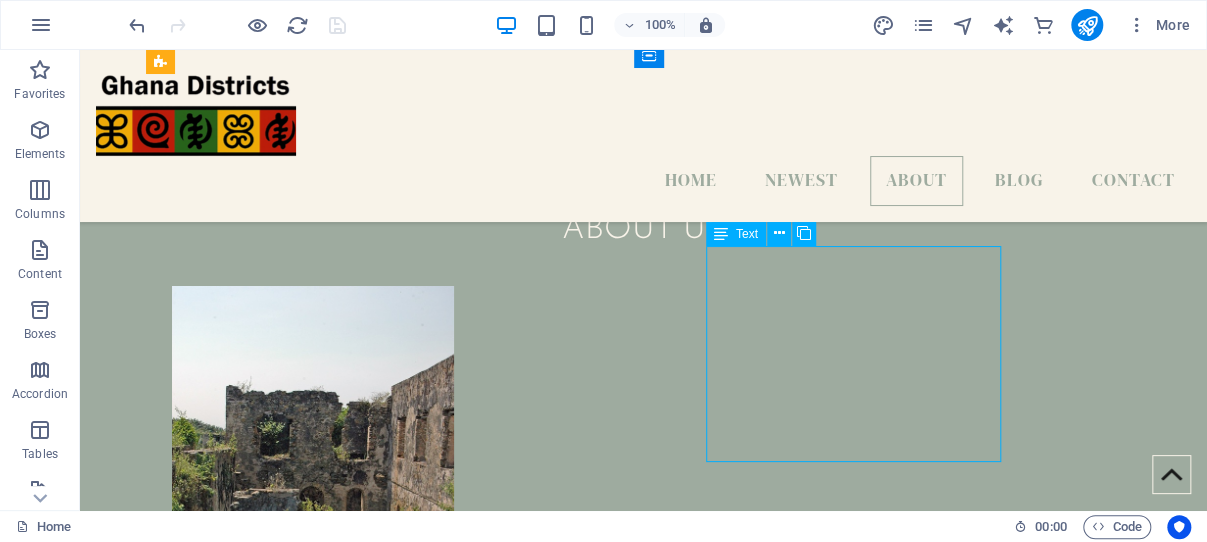 click on "Lorem ipsum dolor sit amet, consectetuer adipiscing elit. Aenean commodo ligula eget dolor. Lorem ipsum dolor sit amet, consectetuer adipiscing elit leget dolor. Lorem ipsum dolor sit amet, consectetuer adipiscing elit. Aenean commodo ligula eget dolor. Lorem ipsum dolor sit amet, consectetuer adipiscing elit dolor." at bounding box center (644, 3827) 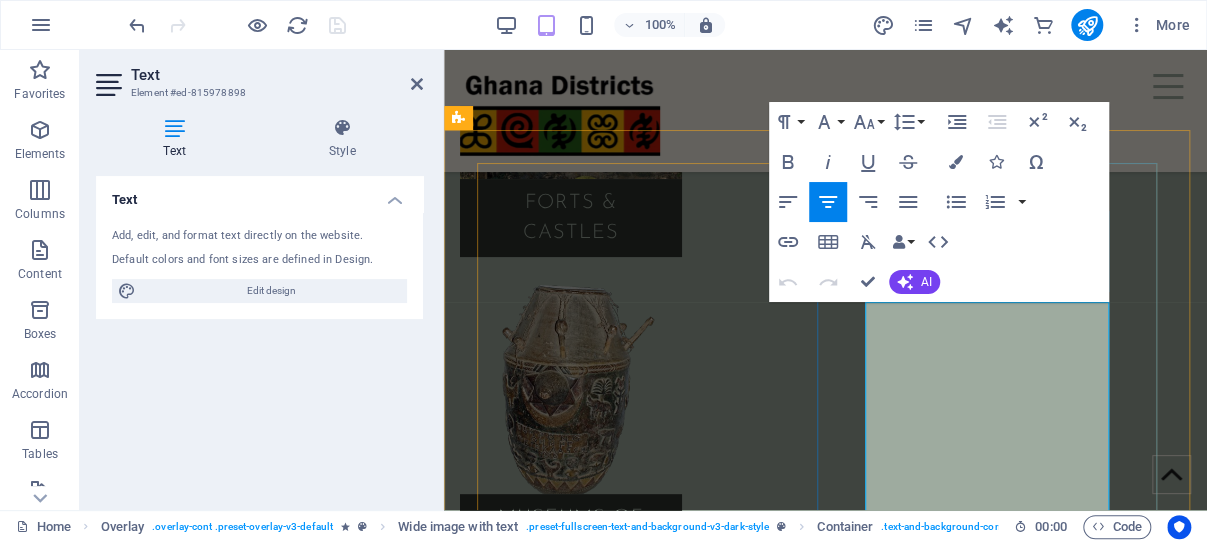 scroll, scrollTop: 3307, scrollLeft: 0, axis: vertical 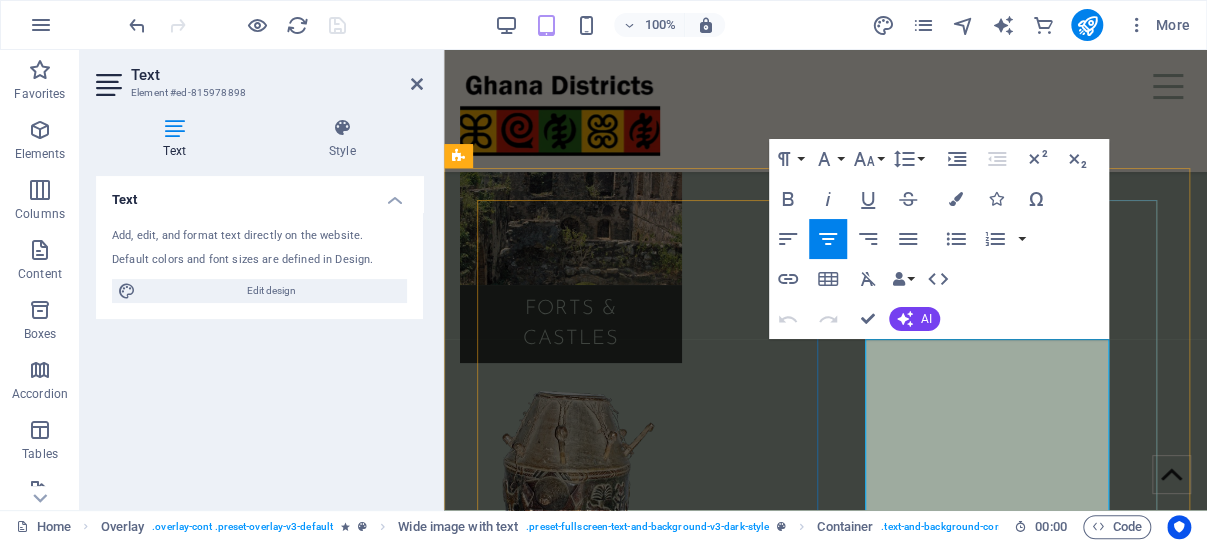 drag, startPoint x: 1016, startPoint y: 481, endPoint x: 884, endPoint y: 347, distance: 188.09572 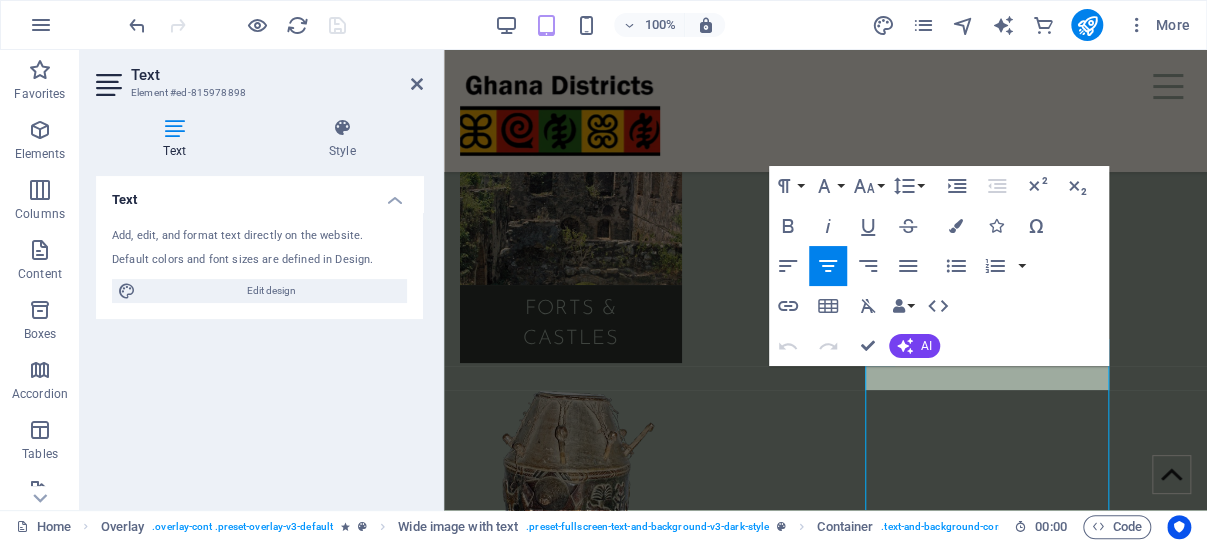 type 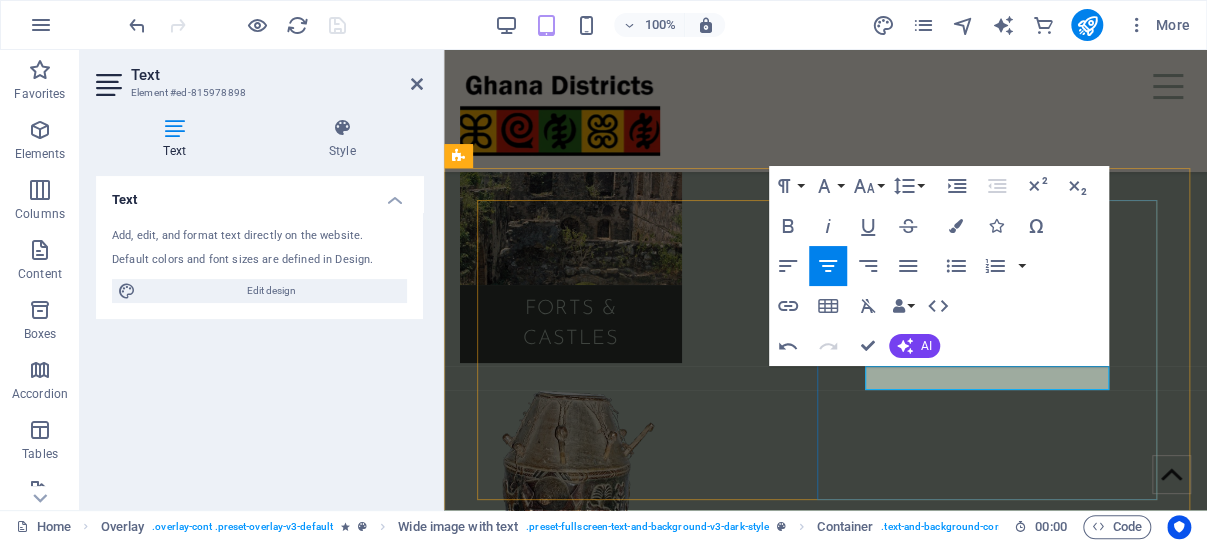 drag, startPoint x: 1032, startPoint y: 378, endPoint x: 924, endPoint y: 368, distance: 108.461975 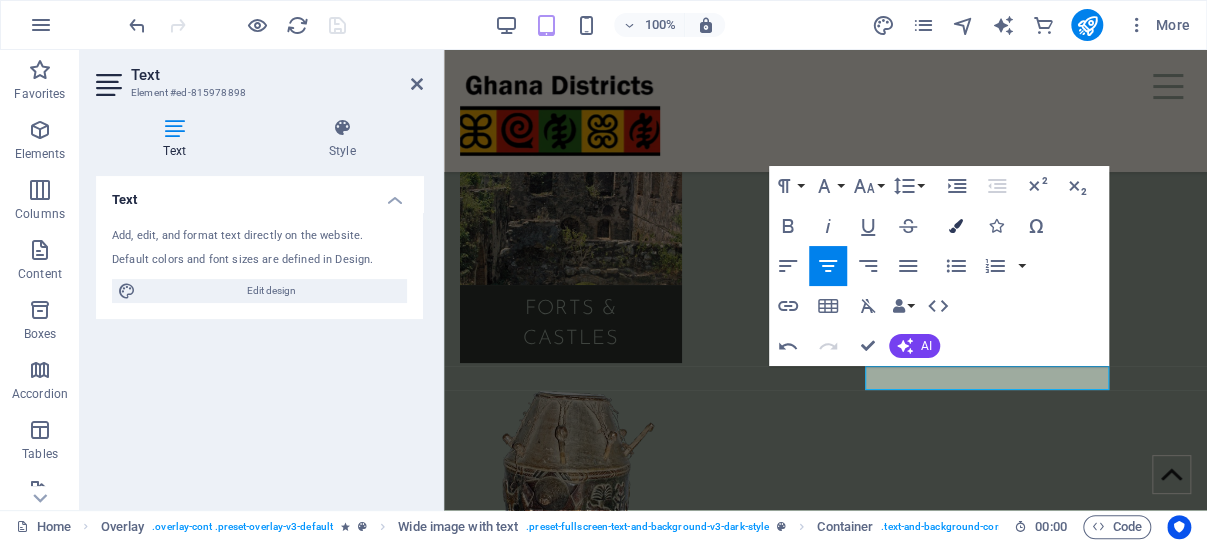 click at bounding box center [956, 226] 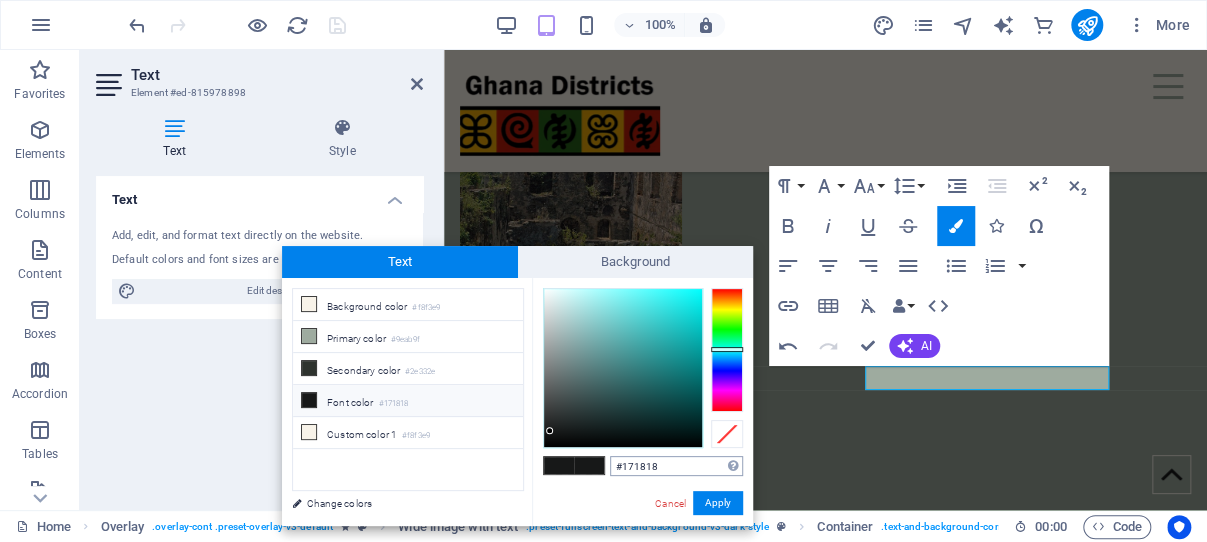 drag, startPoint x: 670, startPoint y: 460, endPoint x: 610, endPoint y: 464, distance: 60.133186 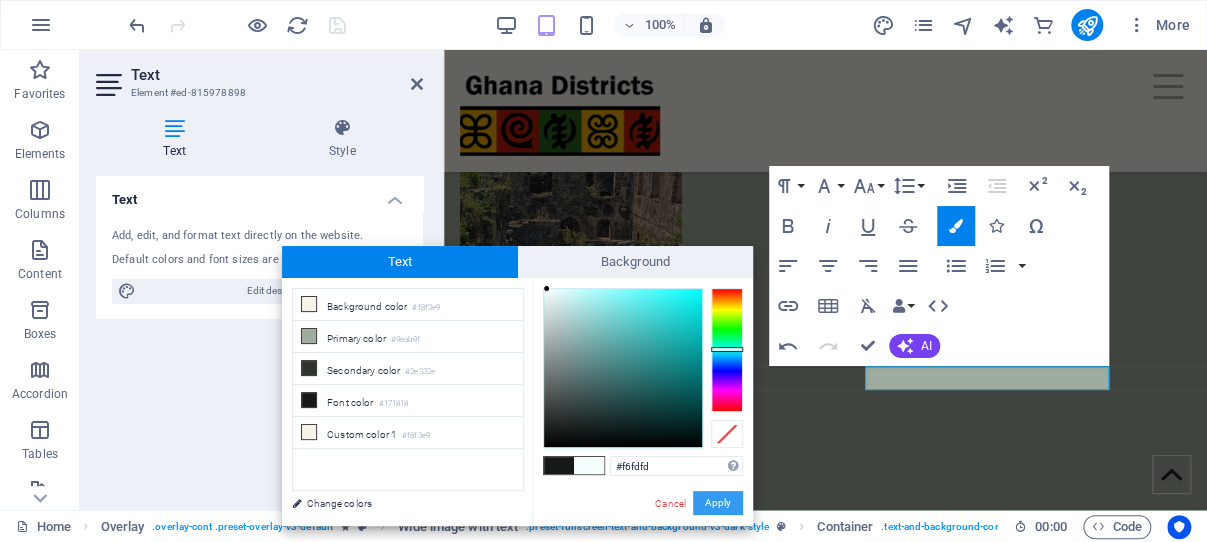 drag, startPoint x: 717, startPoint y: 502, endPoint x: 274, endPoint y: 453, distance: 445.7017 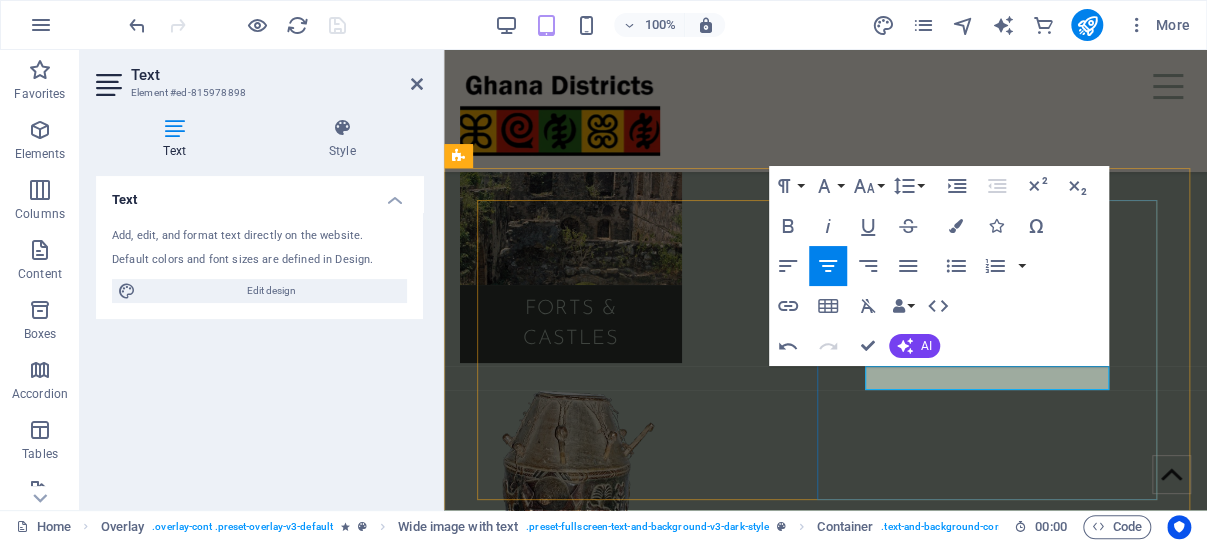 click on "Sekond" at bounding box center [825, 2822] 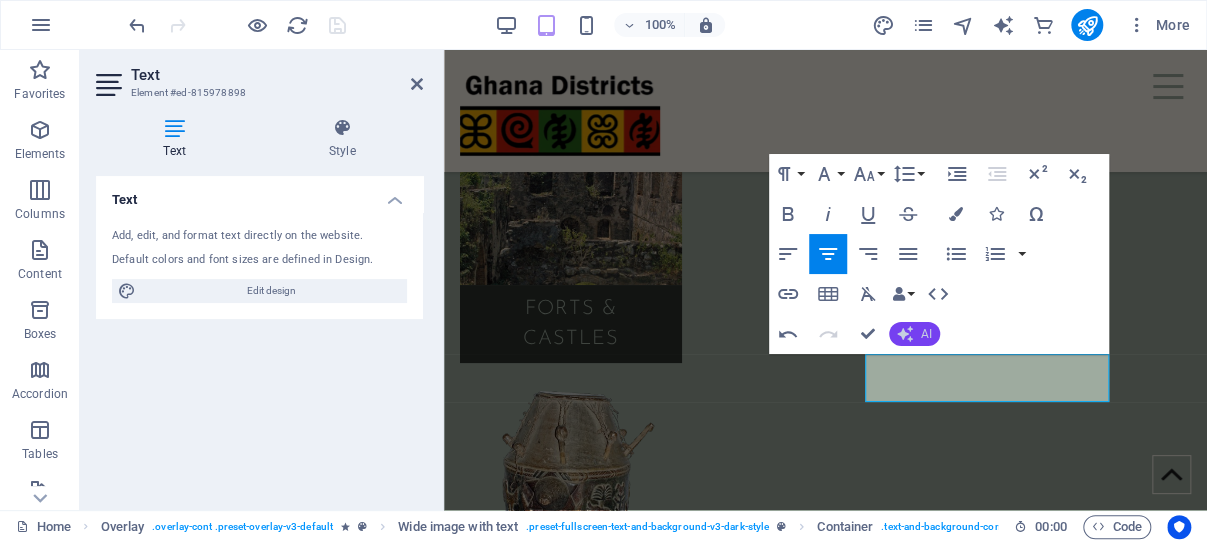 click on "AI" at bounding box center (914, 334) 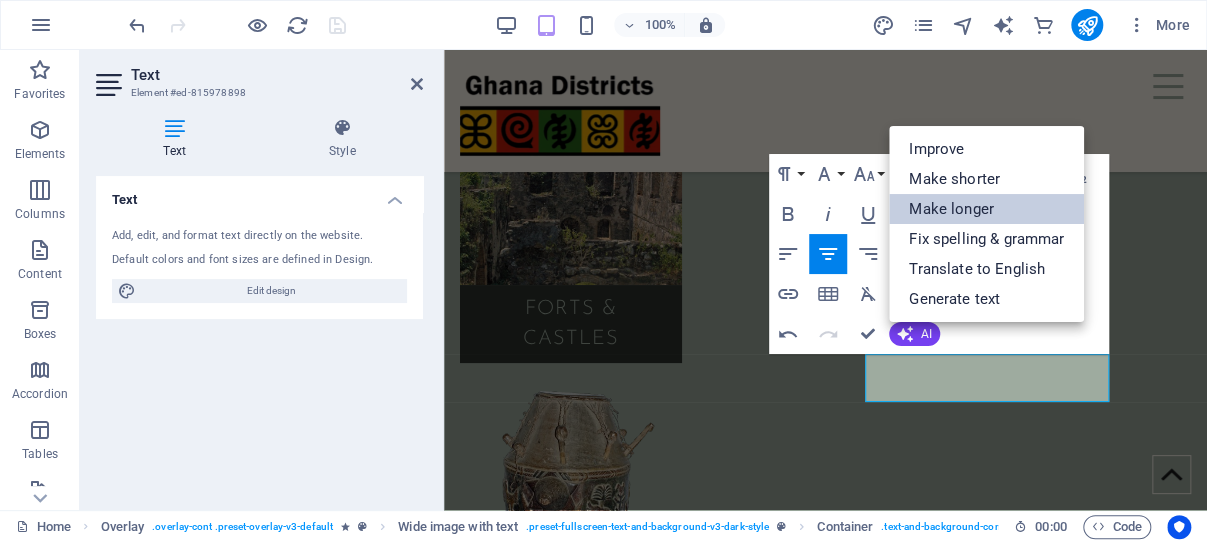 click on "Make longer" at bounding box center [986, 209] 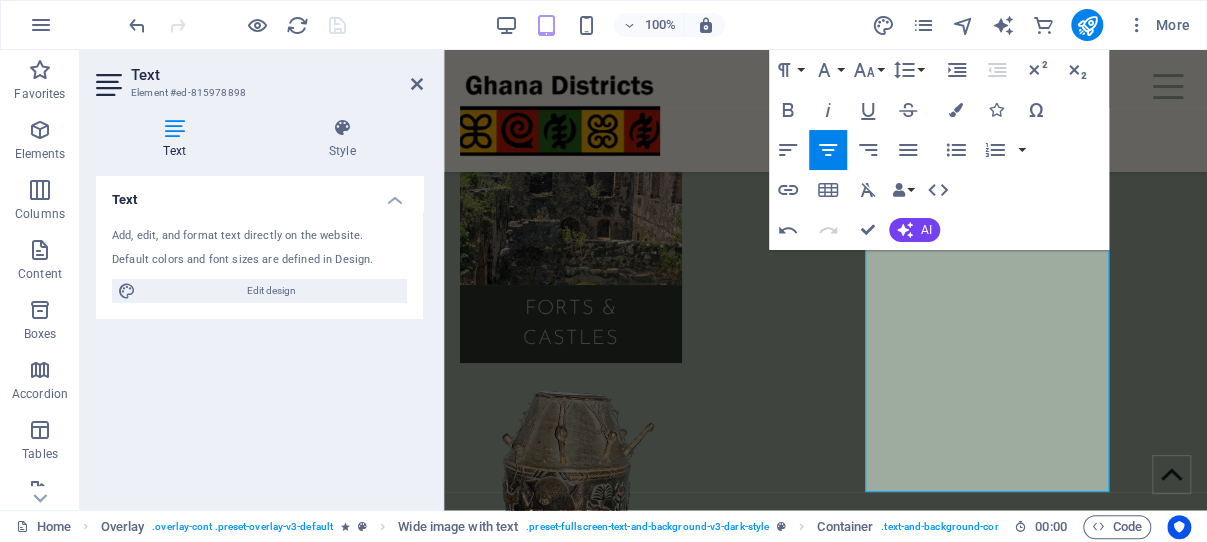 scroll, scrollTop: 3539, scrollLeft: 0, axis: vertical 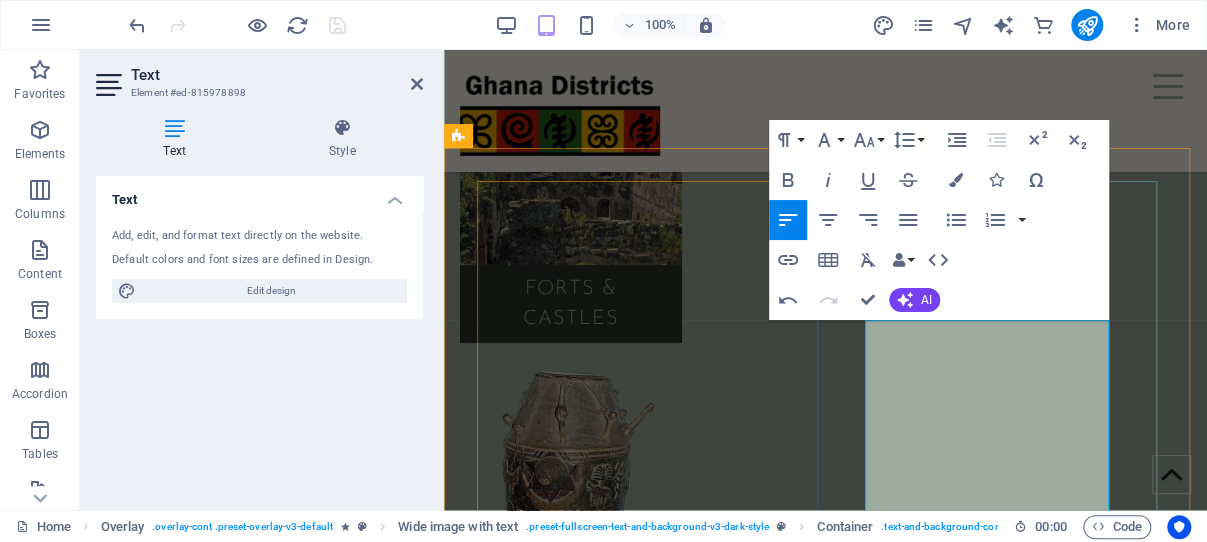 drag, startPoint x: 1106, startPoint y: 479, endPoint x: 866, endPoint y: 333, distance: 280.91992 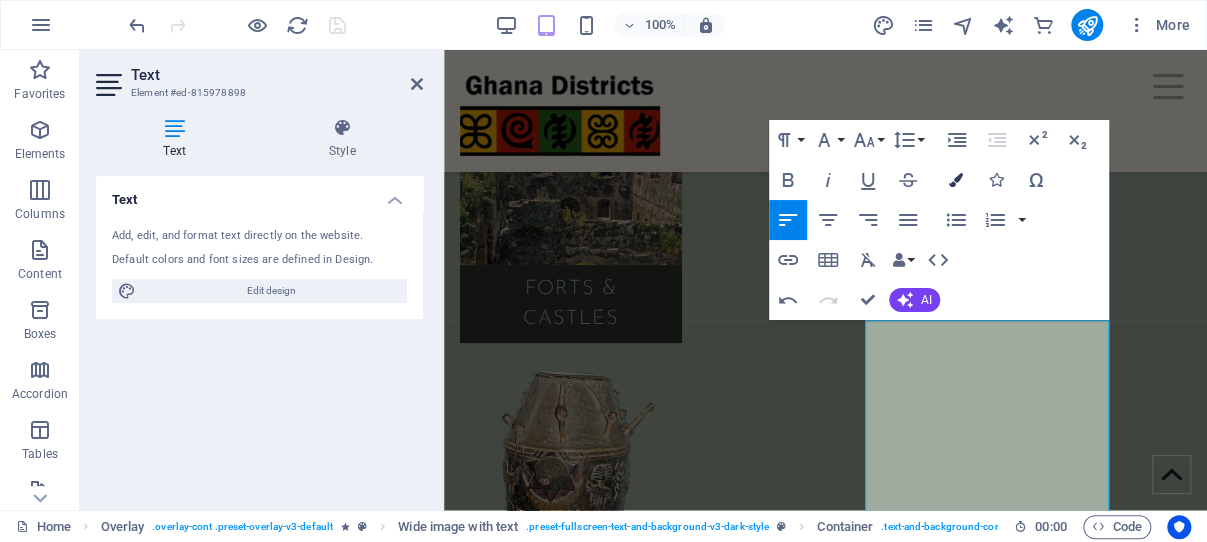 click at bounding box center (956, 180) 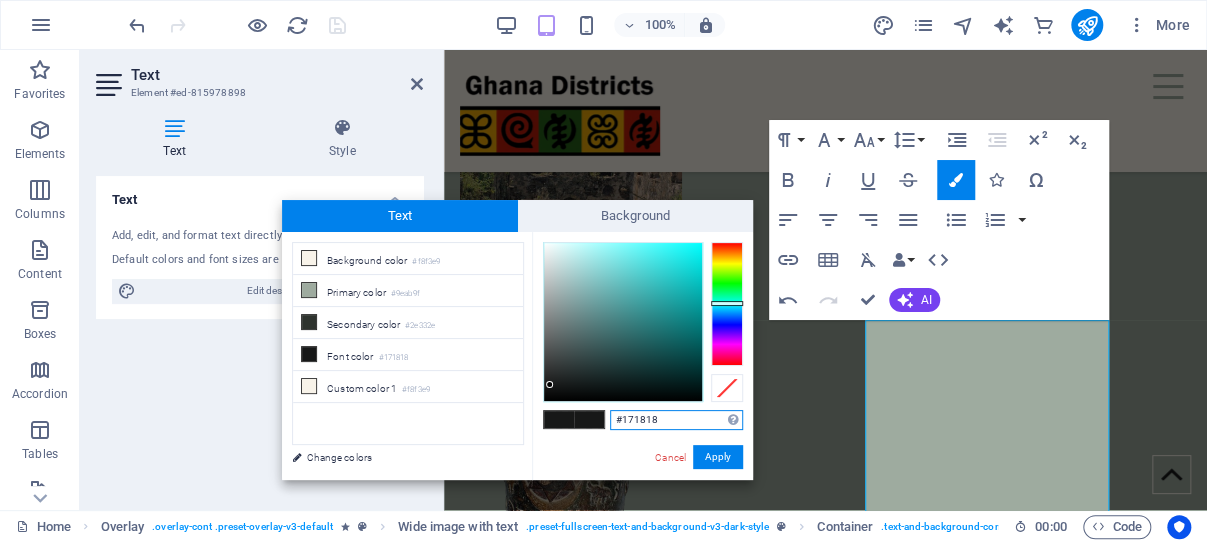 drag, startPoint x: 667, startPoint y: 424, endPoint x: 609, endPoint y: 419, distance: 58.21512 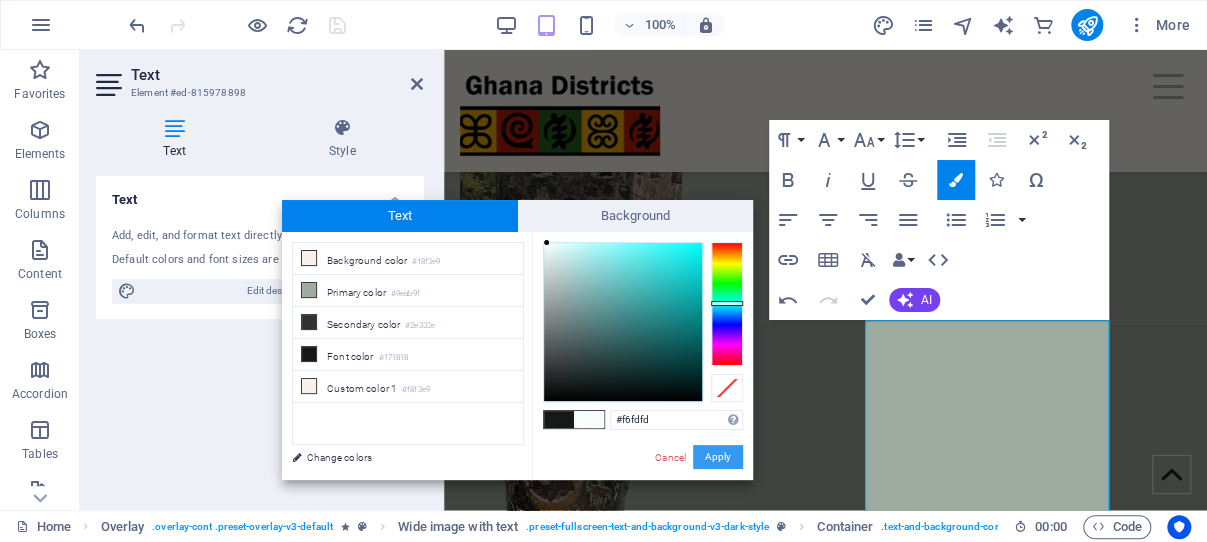 click on "Apply" at bounding box center (718, 457) 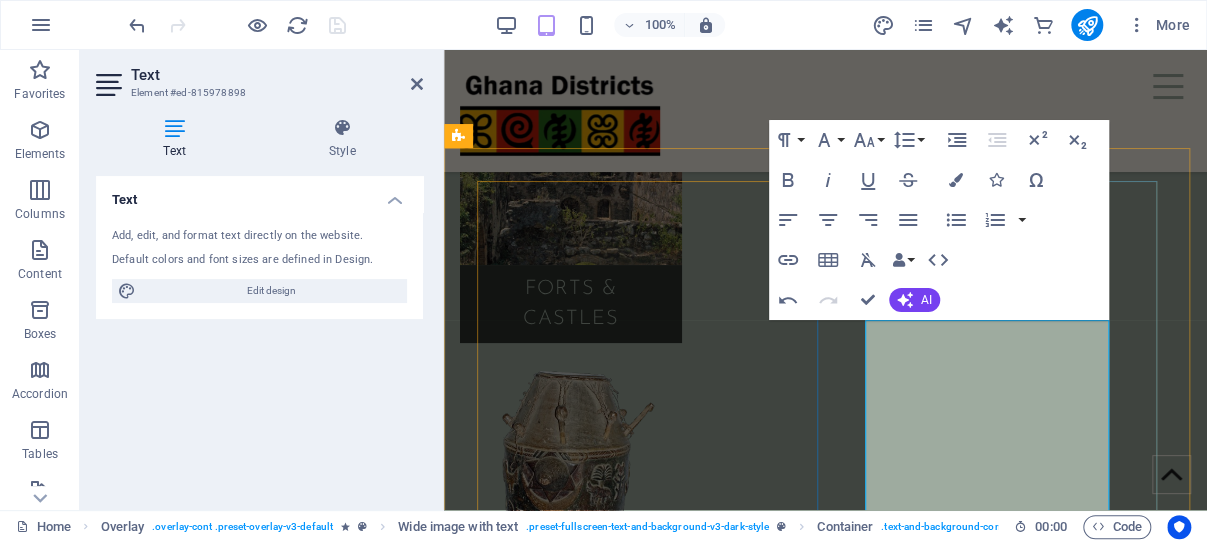click on "Sekondi-Takoradi, which serves as the capital city of the Western Region of Ghana, is a vibrant and bustling urban area known for its rich history and cultural diversity. This dynamic city combines the charm of its coastal location with a lively atmosphere, making it a key center for trade and commerce in the region. Visitors and residents alike are drawn to its beautiful beaches, vibrant markets, and the warm hospitality of its people, all of which contribute to the unique character of Sekondi-Takoradi." at bounding box center [819, 3181] 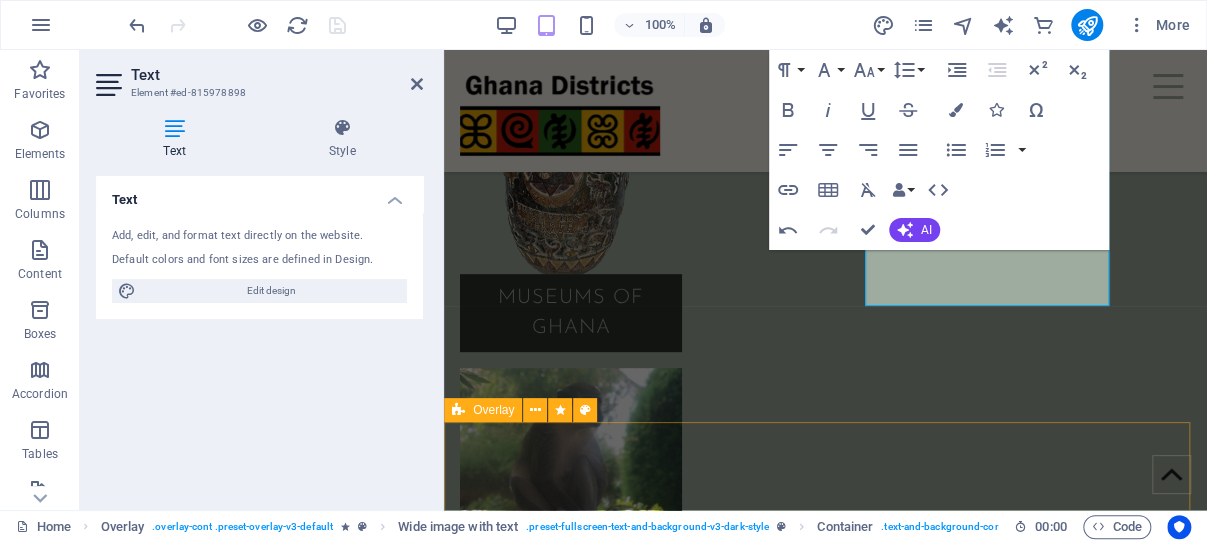 scroll, scrollTop: 3751, scrollLeft: 0, axis: vertical 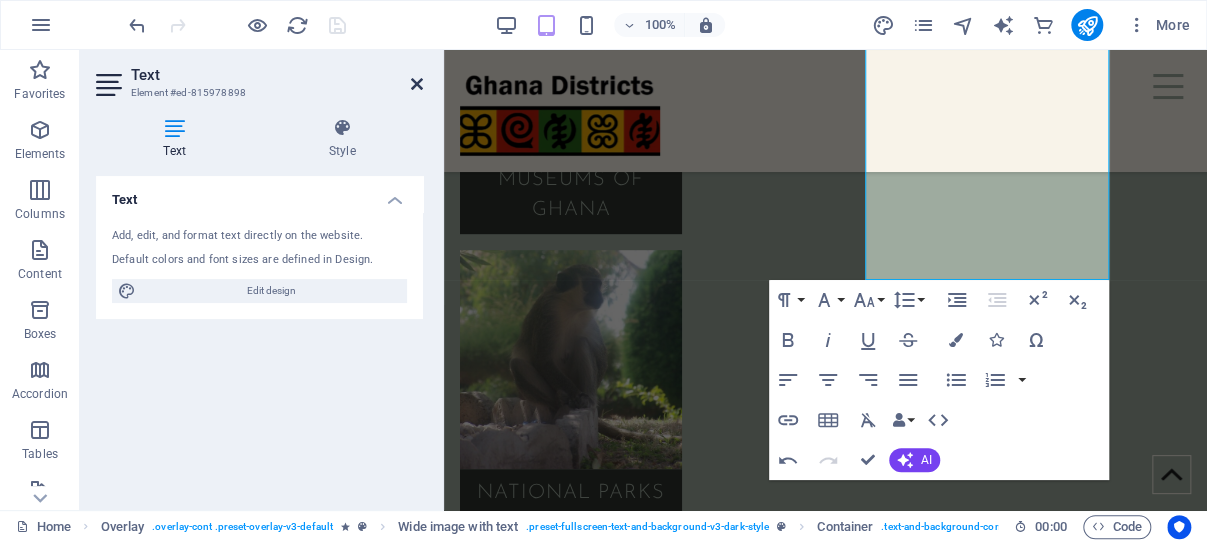 drag, startPoint x: 416, startPoint y: 82, endPoint x: 322, endPoint y: 45, distance: 101.0198 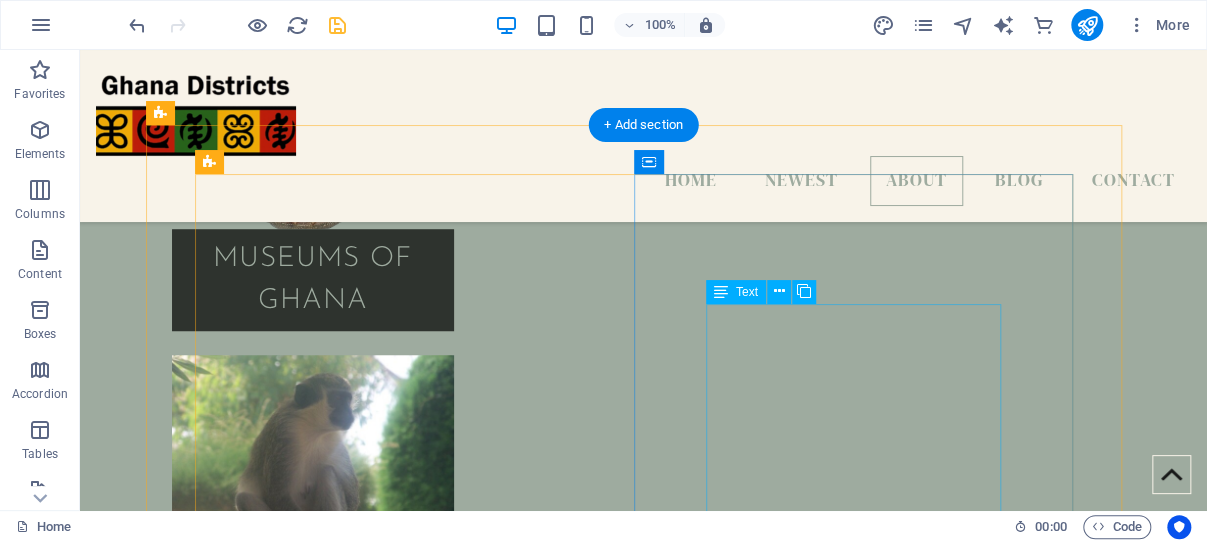 scroll, scrollTop: 3850, scrollLeft: 0, axis: vertical 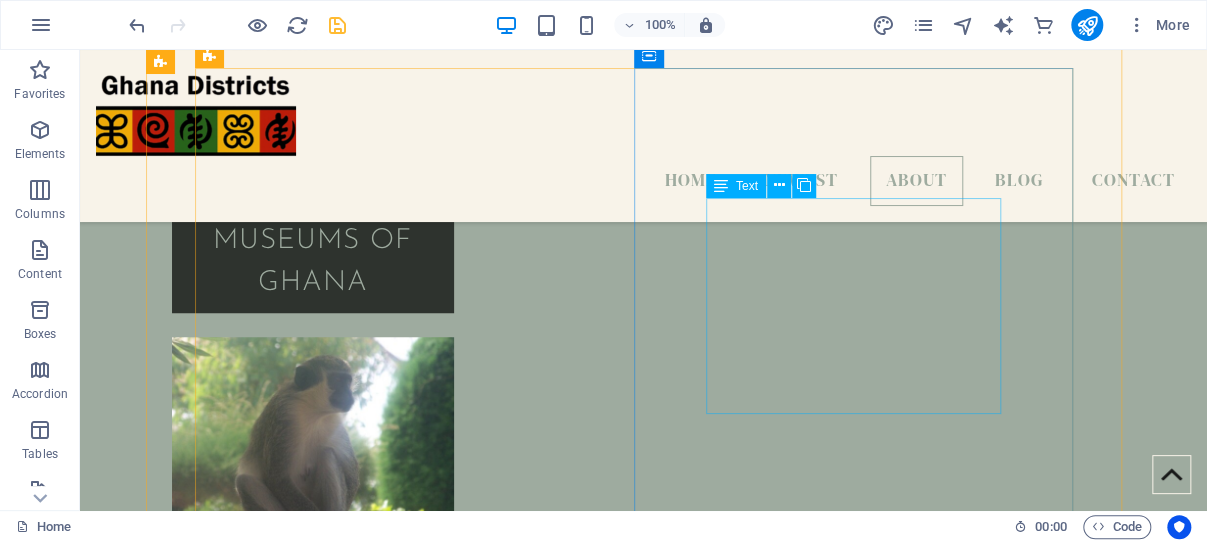 click on "Lorem ipsum dolor sit amet, consectetuer adipiscing elit. Aenean commodo ligula eget dolor. Lorem ipsum dolor sit amet, consectetuer adipiscing elit leget dolor. Lorem ipsum dolor sit amet, consectetuer adipiscing elit. Aenean commodo ligula eget dolor. Lorem ipsum dolor sit amet, consectetuer adipiscing elit dolor." at bounding box center (644, 4329) 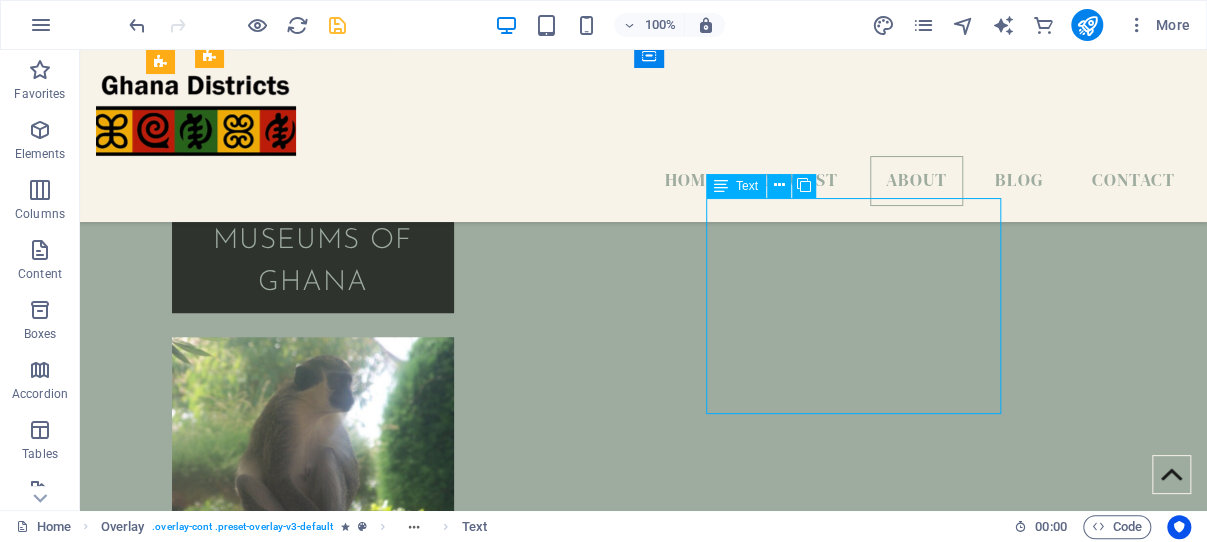 click on "Lorem ipsum dolor sit amet, consectetuer adipiscing elit. Aenean commodo ligula eget dolor. Lorem ipsum dolor sit amet, consectetuer adipiscing elit leget dolor. Lorem ipsum dolor sit amet, consectetuer adipiscing elit. Aenean commodo ligula eget dolor. Lorem ipsum dolor sit amet, consectetuer adipiscing elit dolor." at bounding box center (644, 4329) 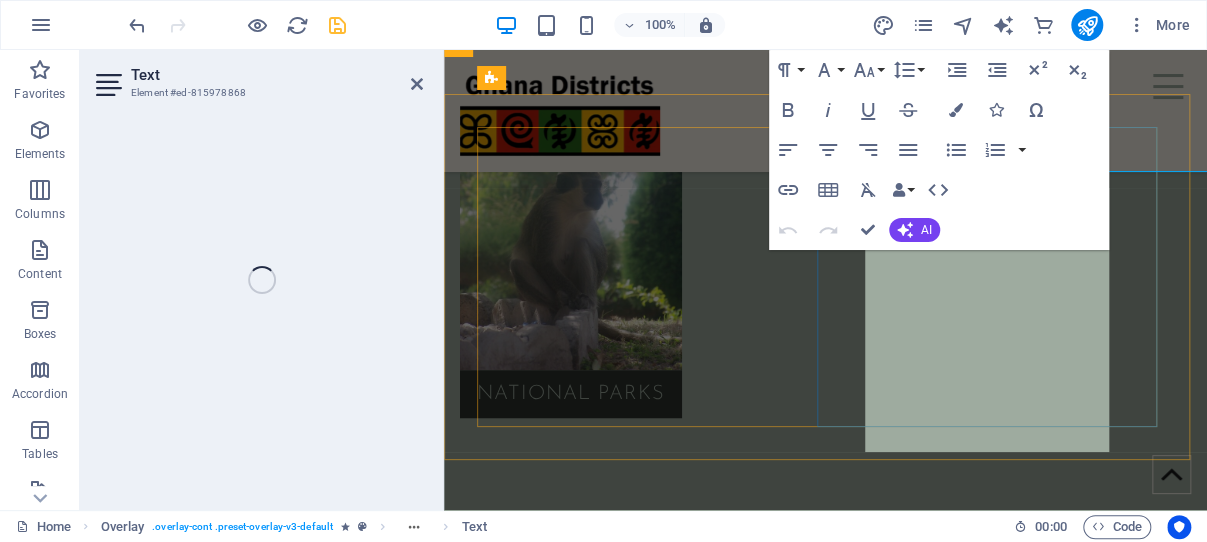 scroll, scrollTop: 4066, scrollLeft: 0, axis: vertical 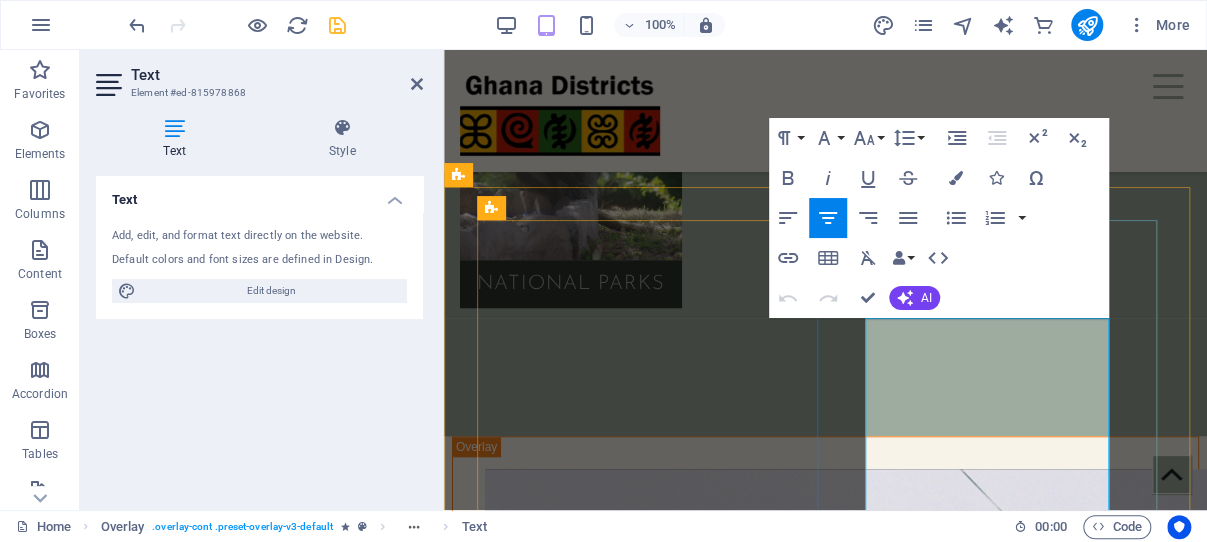 drag, startPoint x: 1040, startPoint y: 462, endPoint x: 884, endPoint y: 337, distance: 199.90248 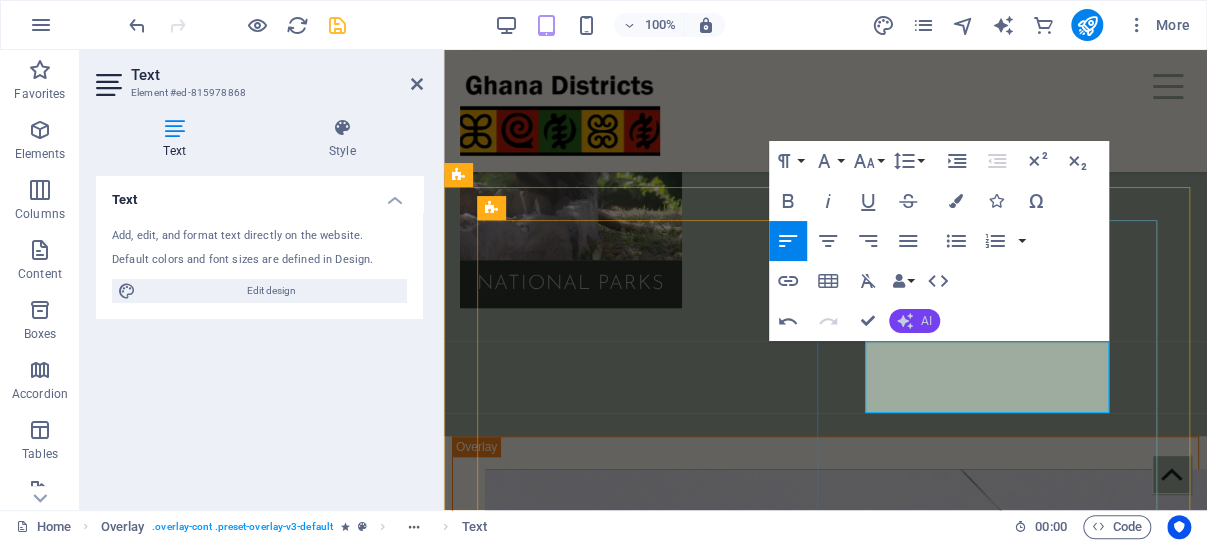 click on "AI" at bounding box center (914, 321) 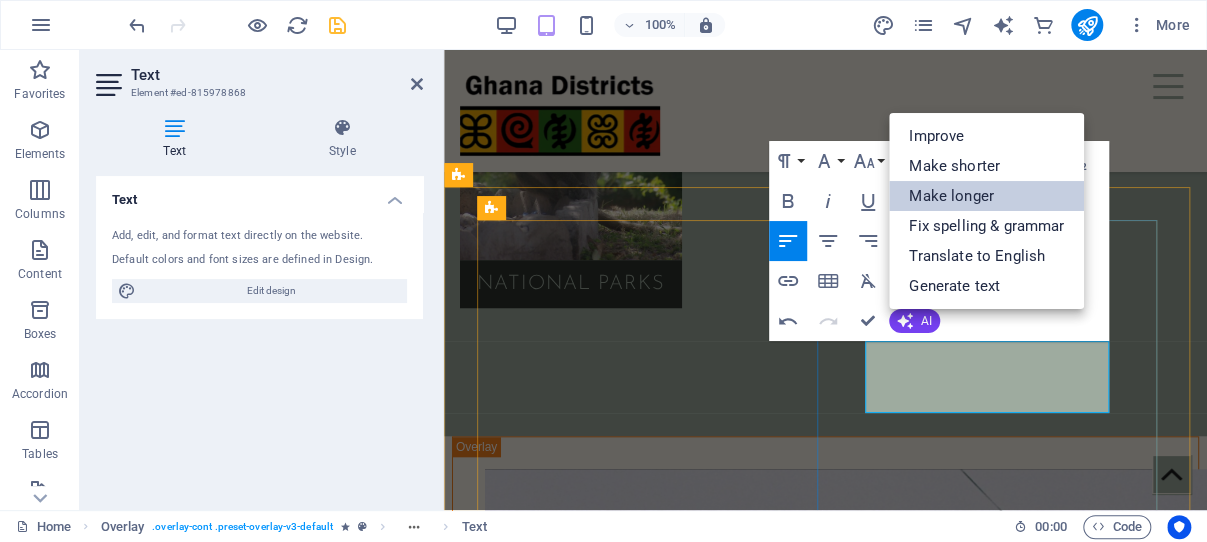 click on "Make longer" at bounding box center (986, 196) 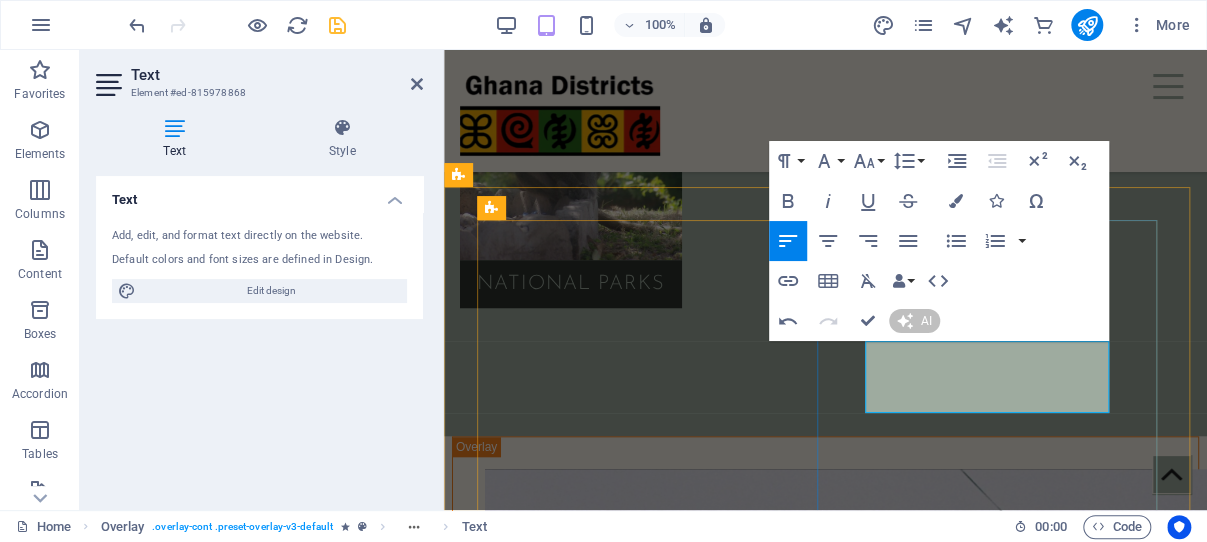 scroll, scrollTop: 4026, scrollLeft: 0, axis: vertical 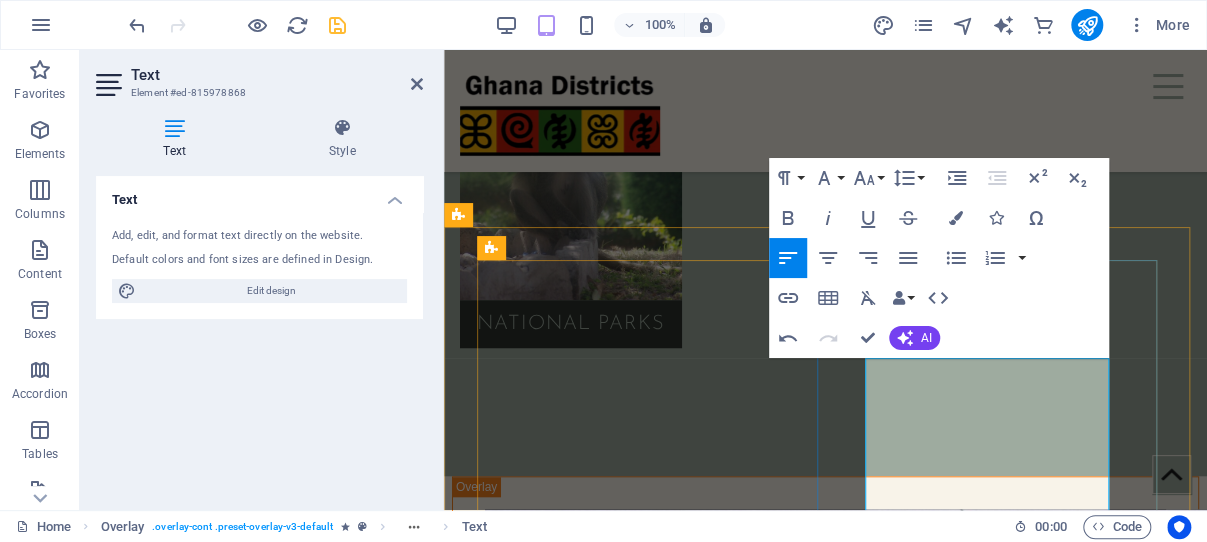 drag, startPoint x: 1104, startPoint y: 480, endPoint x: 854, endPoint y: 368, distance: 273.9416 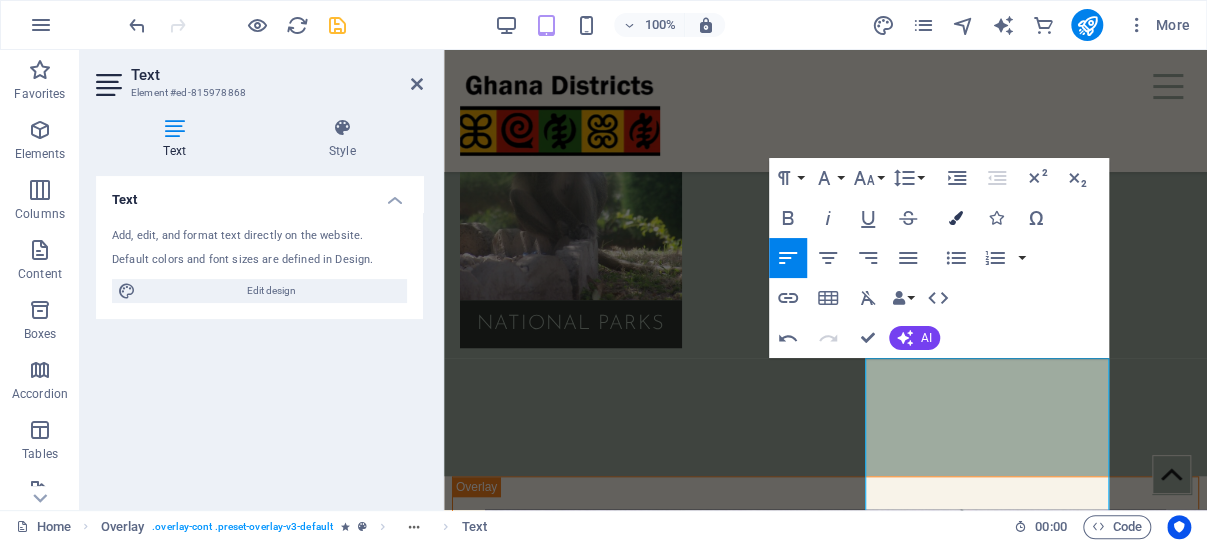 click at bounding box center (956, 218) 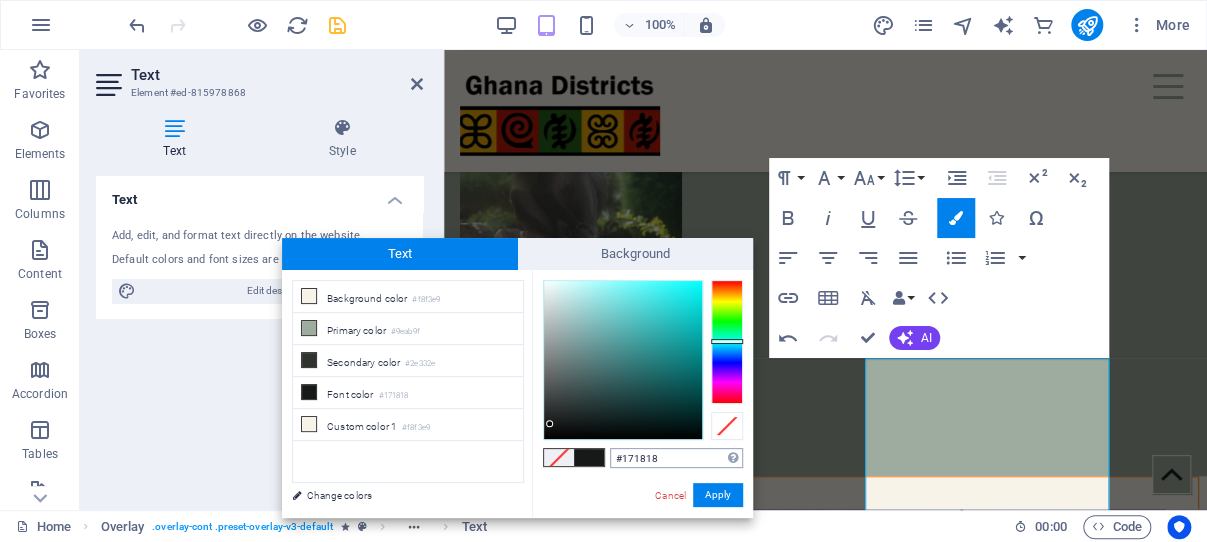 drag, startPoint x: 682, startPoint y: 455, endPoint x: 611, endPoint y: 455, distance: 71 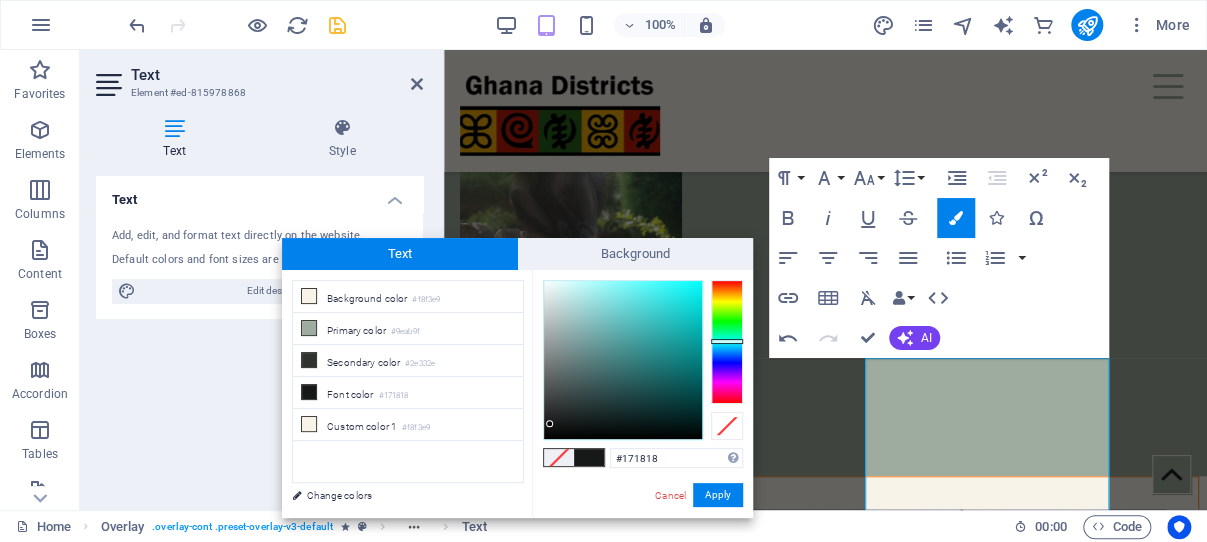 type on "#f6fdfd" 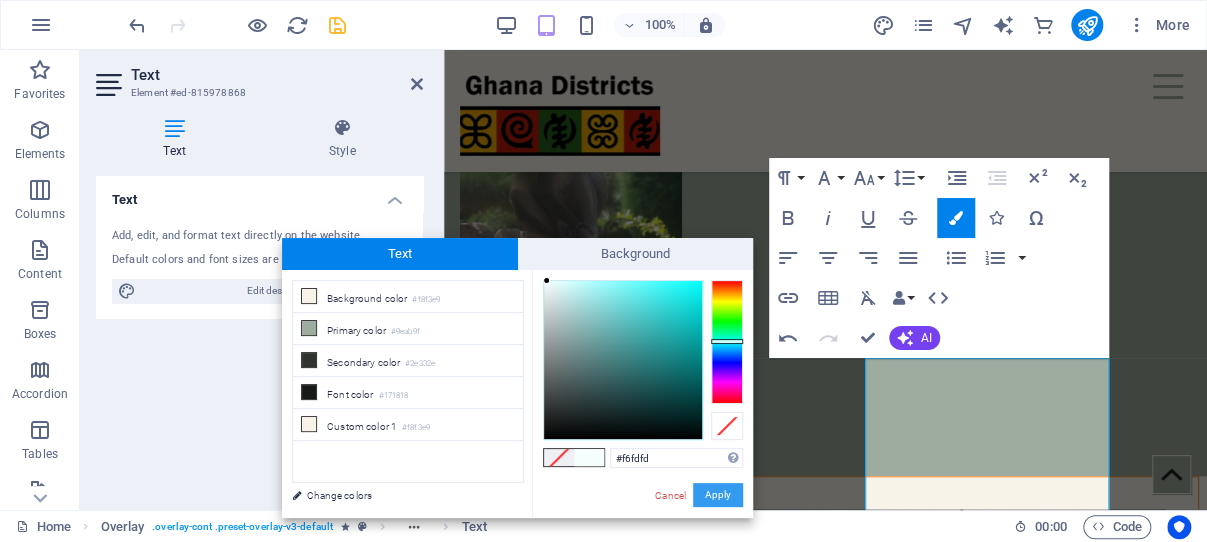 click on "Apply" at bounding box center [718, 495] 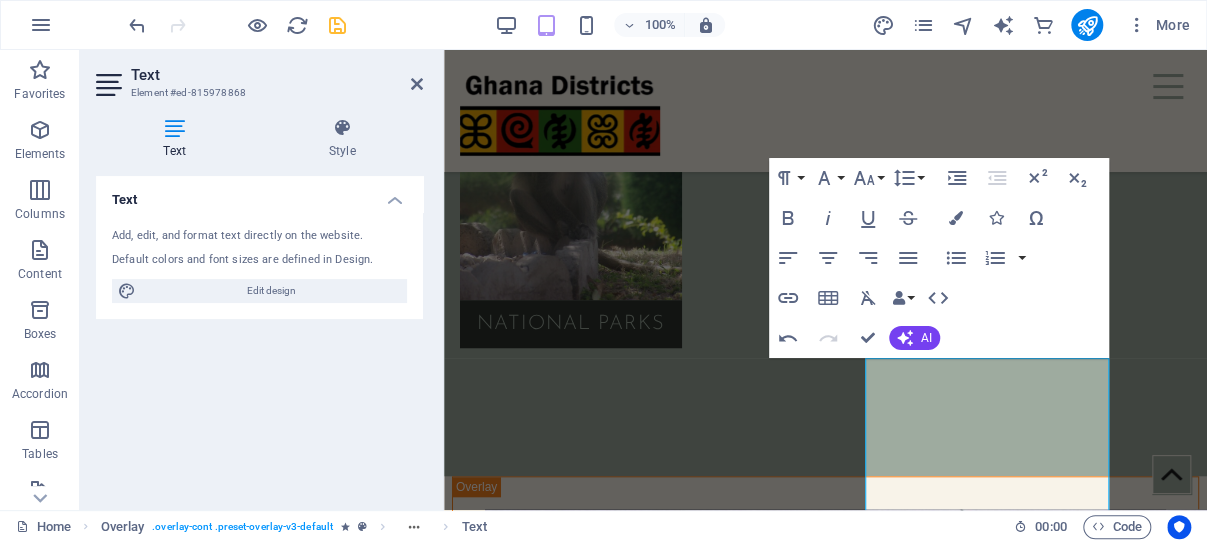 click on "Text Add, edit, and format text directly on the website. Default colors and font sizes are defined in Design. Edit design Alignment Left aligned Centered Right aligned" at bounding box center [259, 335] 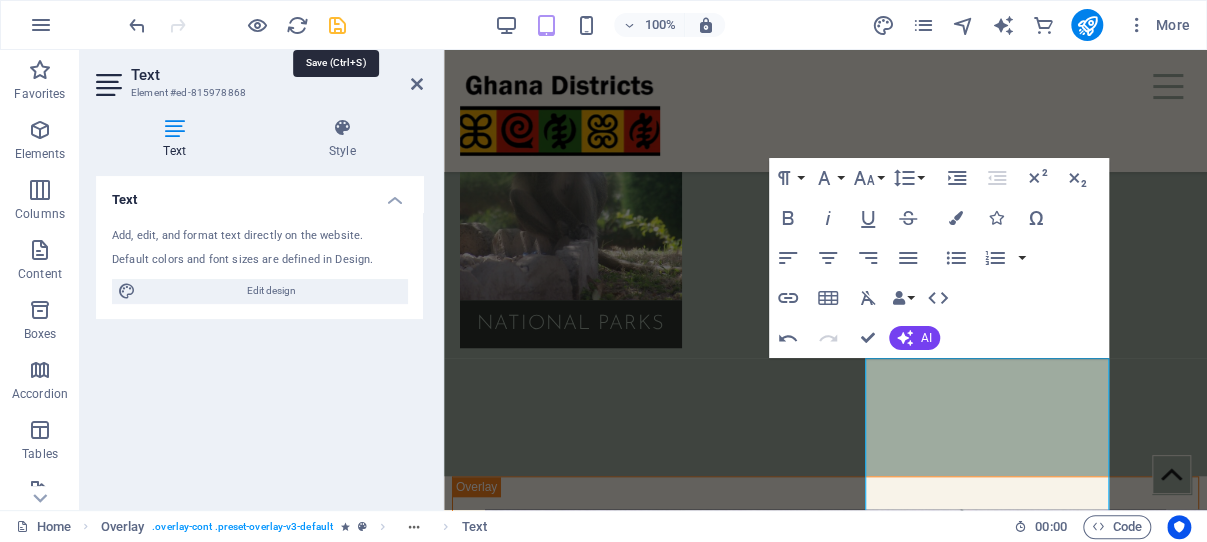 drag, startPoint x: 335, startPoint y: 25, endPoint x: 272, endPoint y: 11, distance: 64.53681 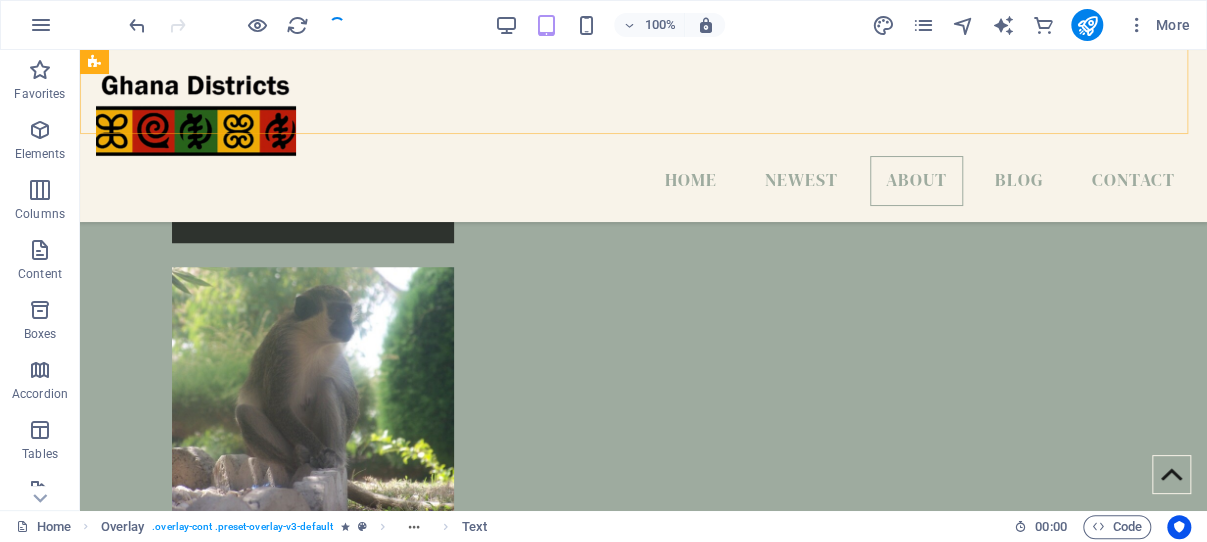 scroll, scrollTop: 3959, scrollLeft: 0, axis: vertical 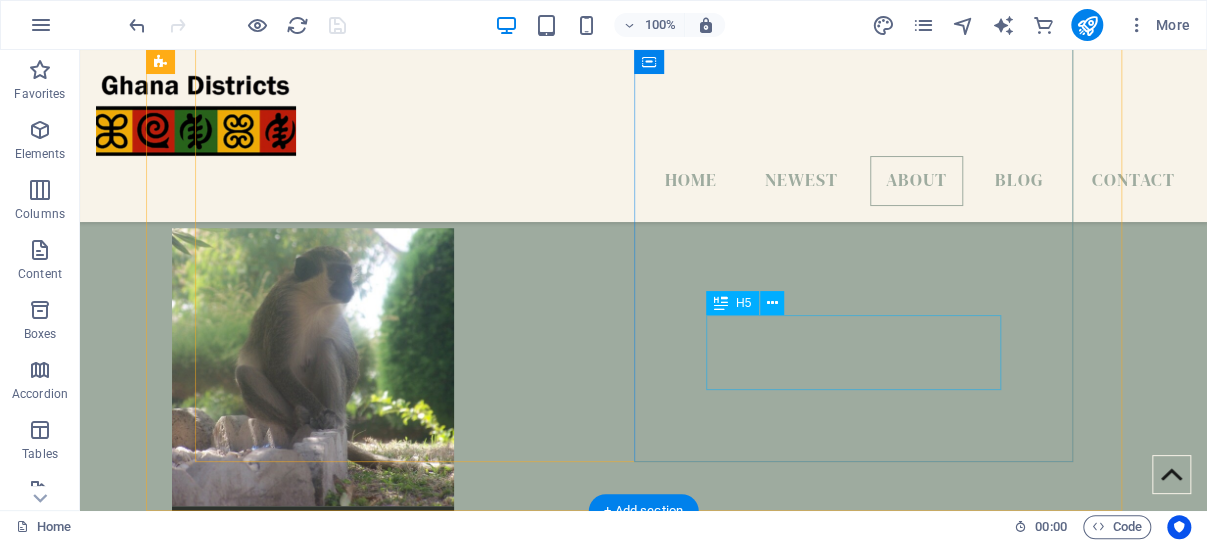click on "LINDA" at bounding box center [644, 4315] 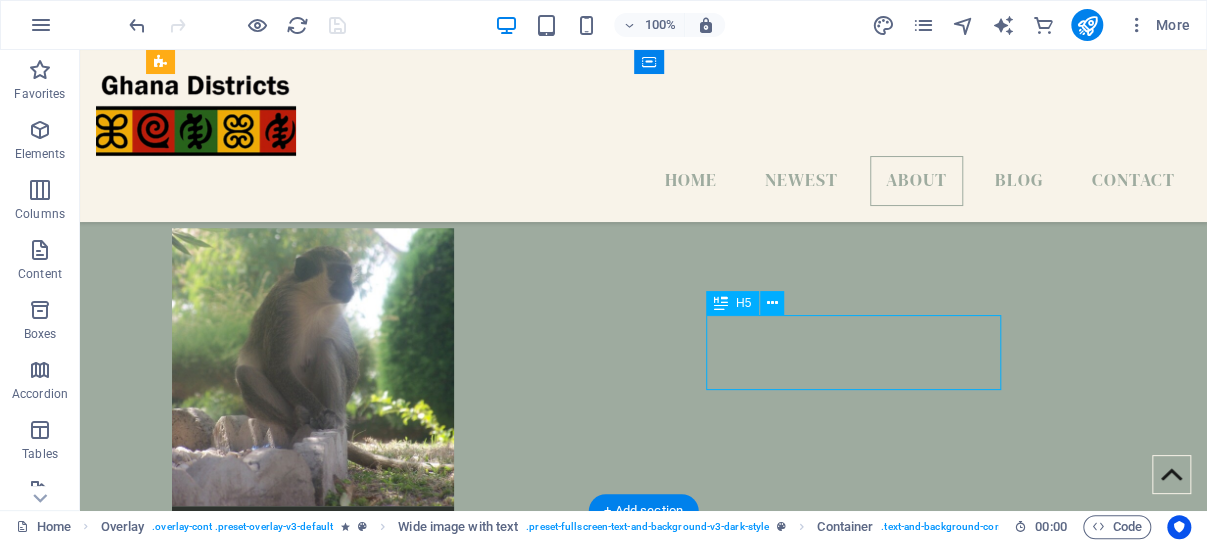 drag, startPoint x: 944, startPoint y: 352, endPoint x: 1023, endPoint y: 400, distance: 92.43917 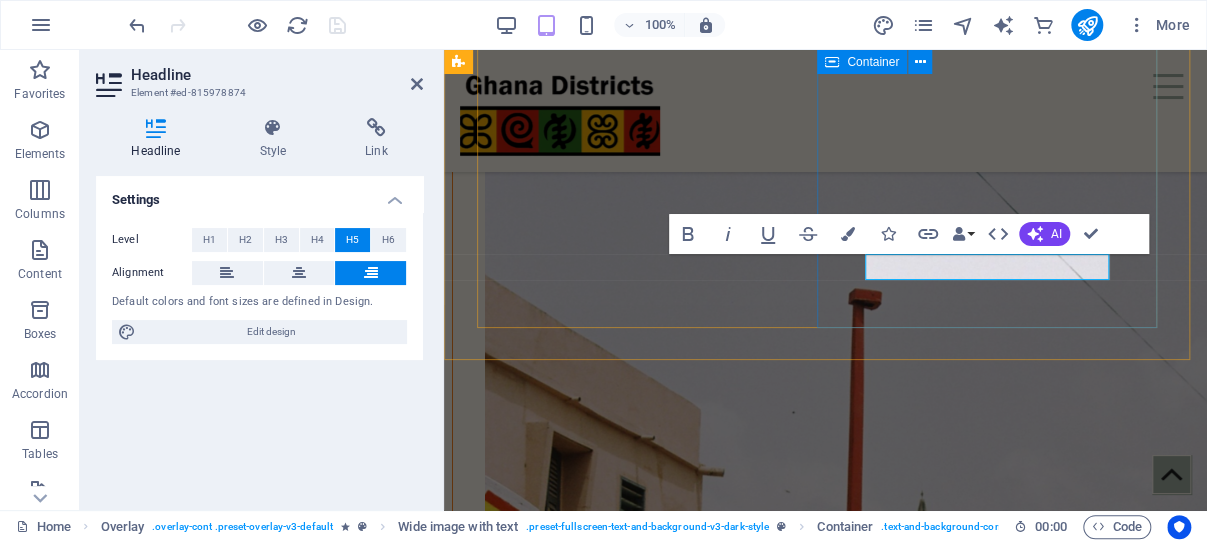 scroll, scrollTop: 4168, scrollLeft: 0, axis: vertical 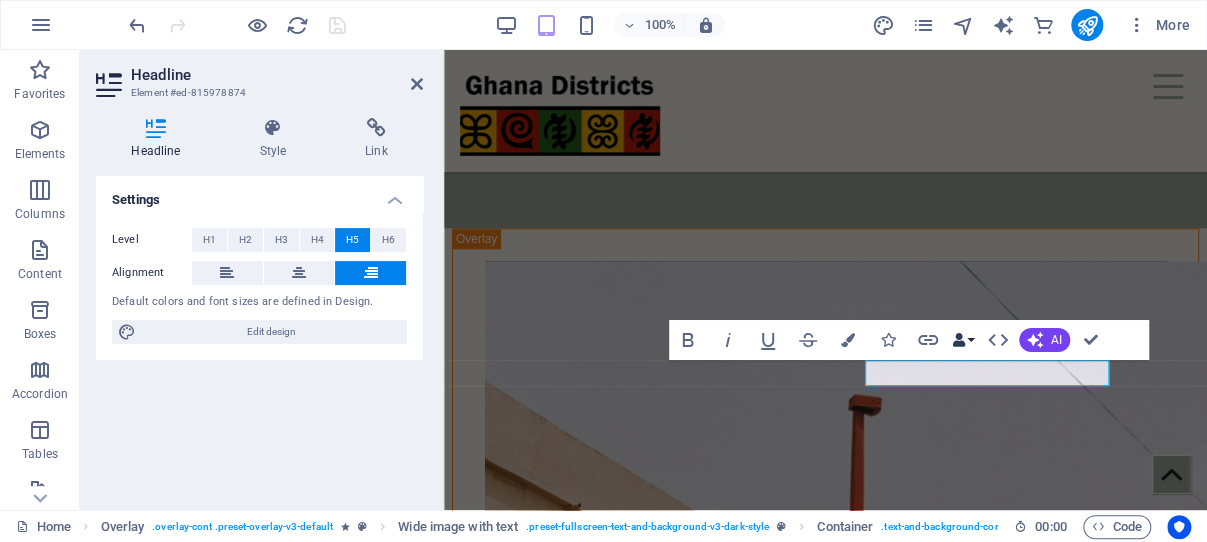type 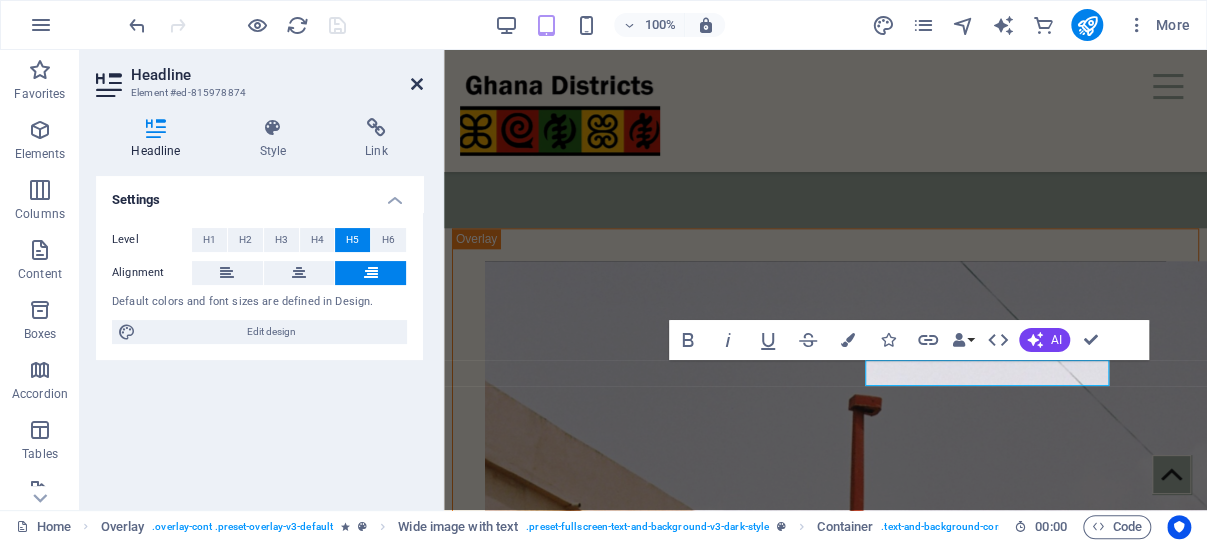 drag, startPoint x: 417, startPoint y: 83, endPoint x: 417, endPoint y: 143, distance: 60 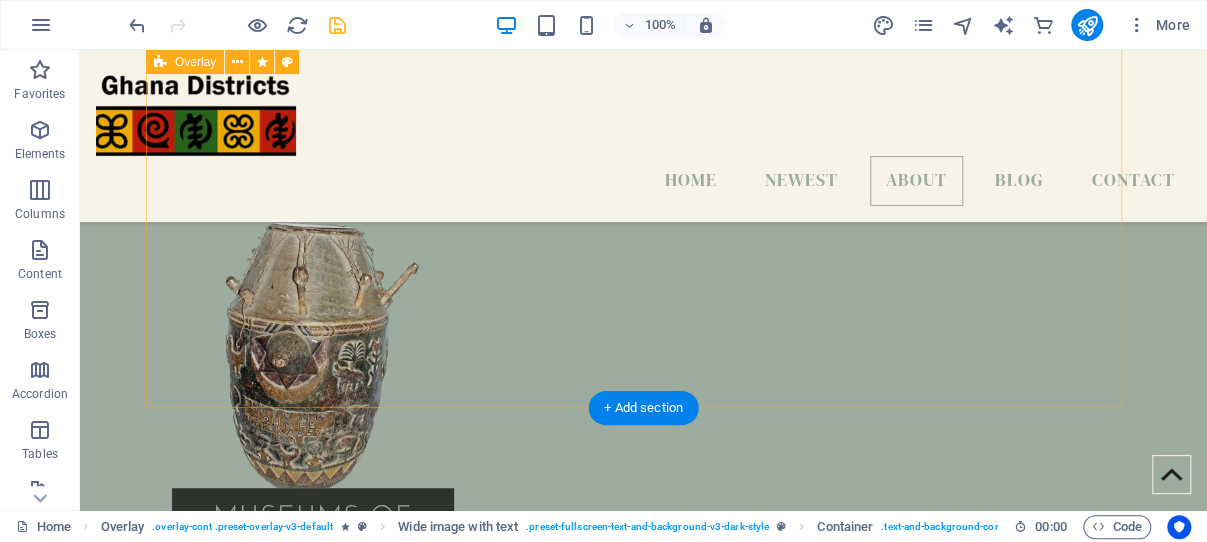 scroll, scrollTop: 3268, scrollLeft: 0, axis: vertical 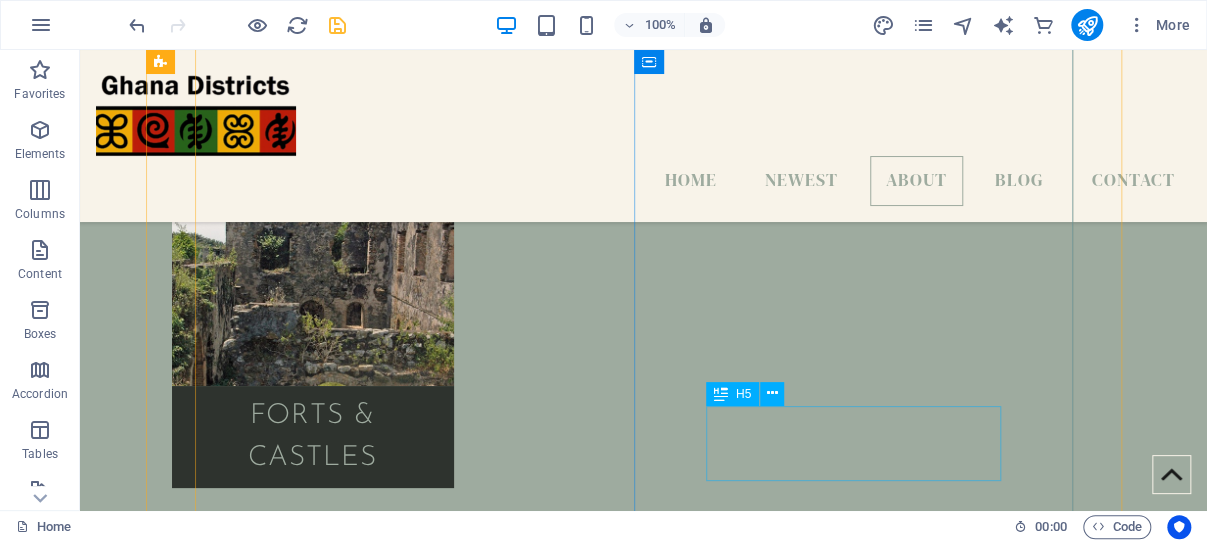 click on "MARIA" at bounding box center (644, 3880) 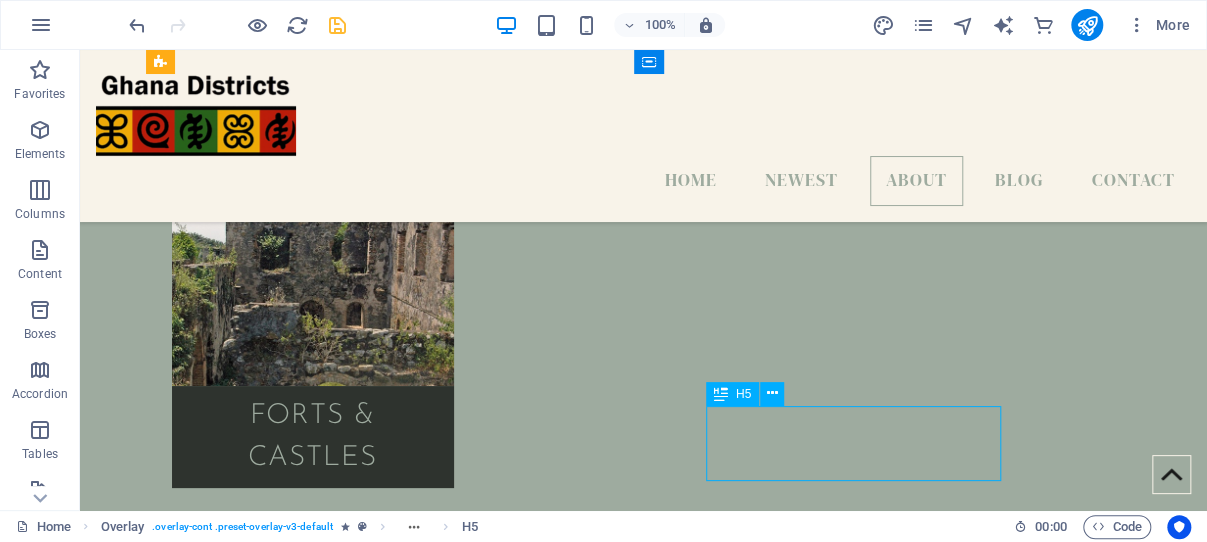 click on "MARIA" at bounding box center (644, 3880) 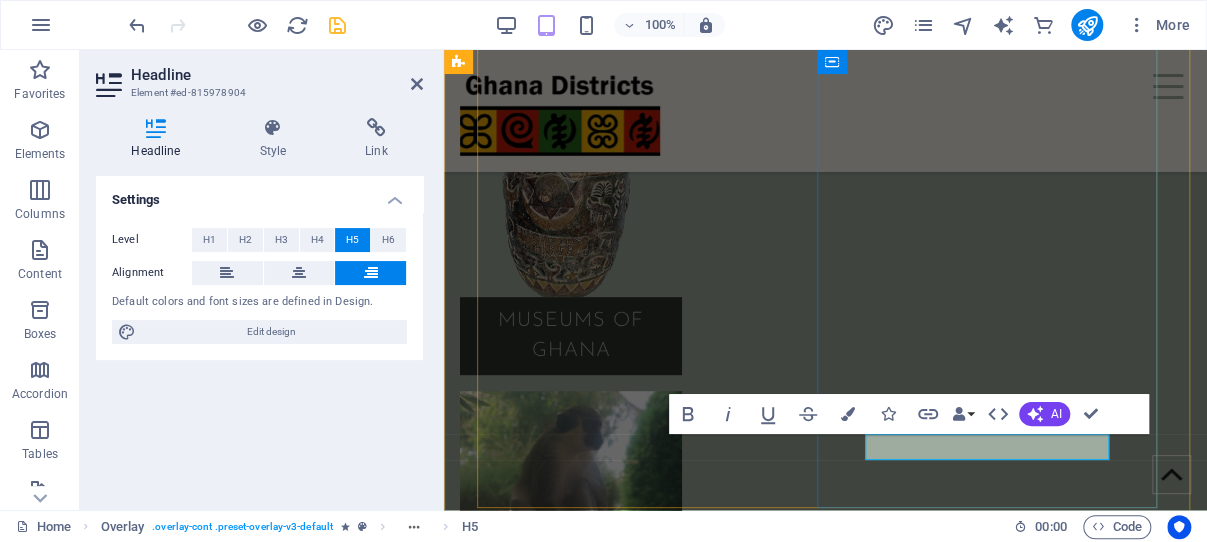 scroll, scrollTop: 3606, scrollLeft: 0, axis: vertical 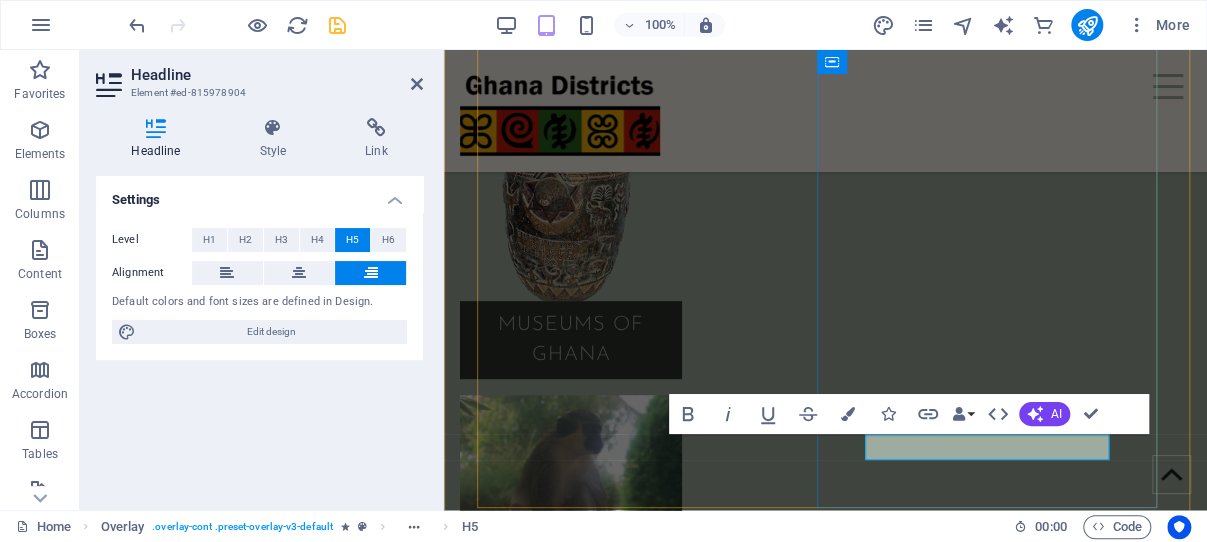 type 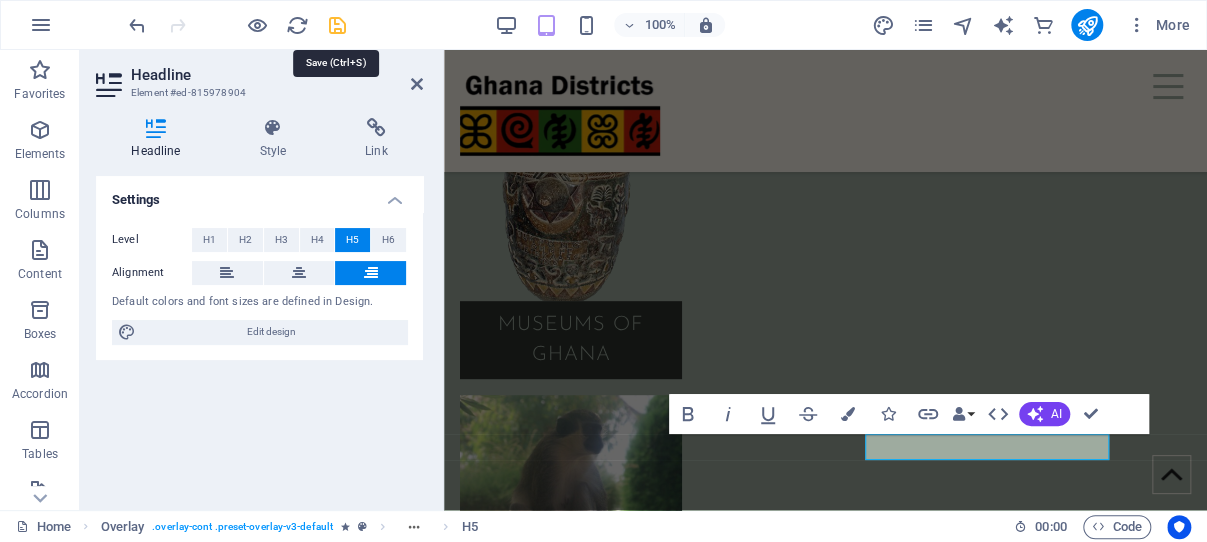 click at bounding box center (337, 25) 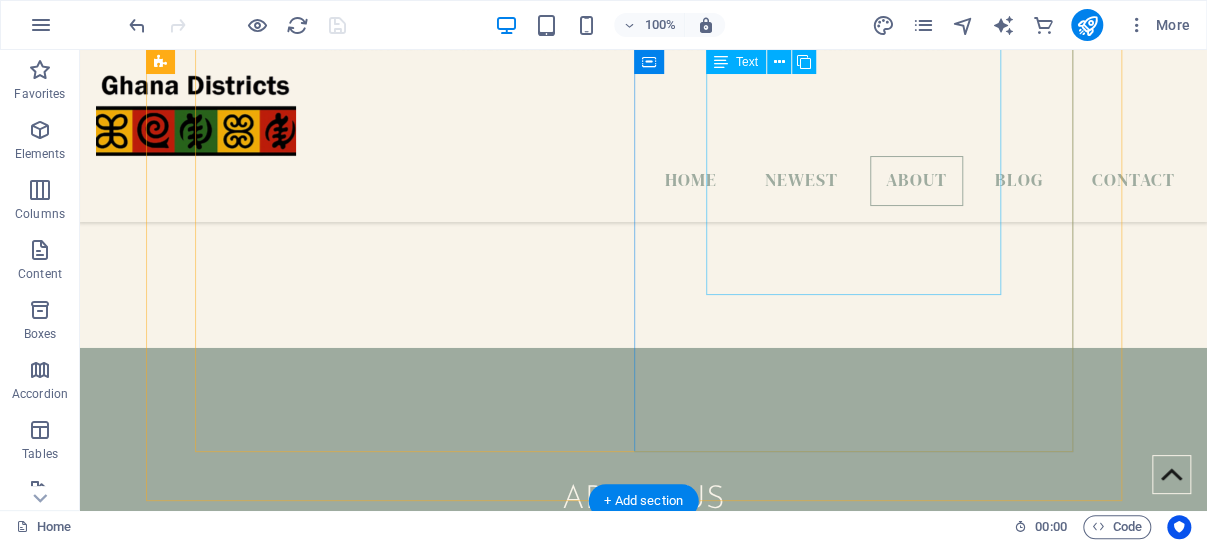 scroll, scrollTop: 2600, scrollLeft: 0, axis: vertical 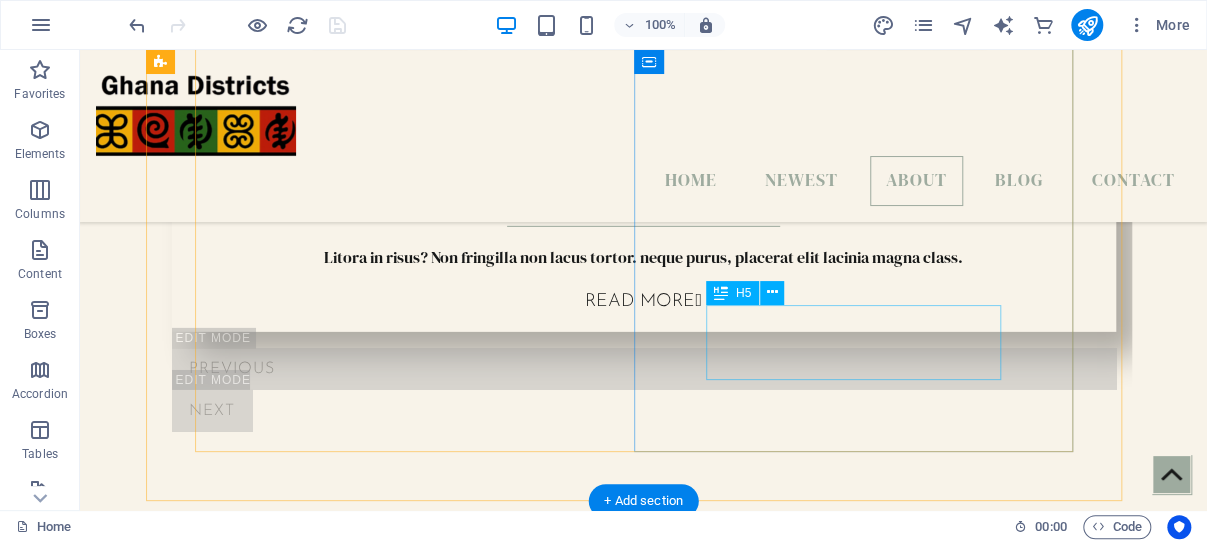 click on "ISA" at bounding box center [644, 3230] 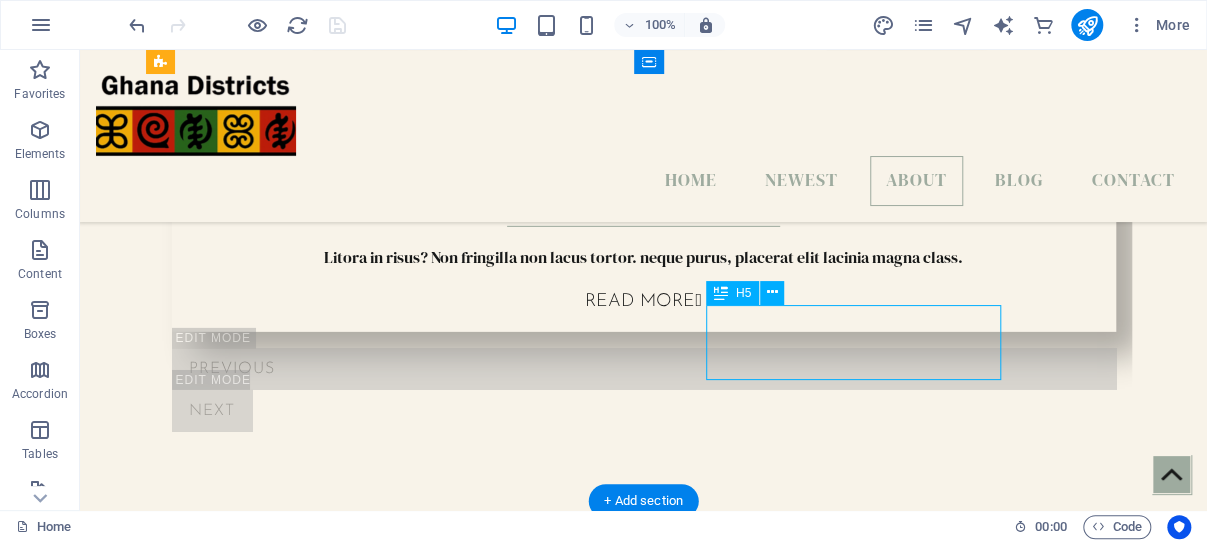 drag, startPoint x: 970, startPoint y: 337, endPoint x: 604, endPoint y: 337, distance: 366 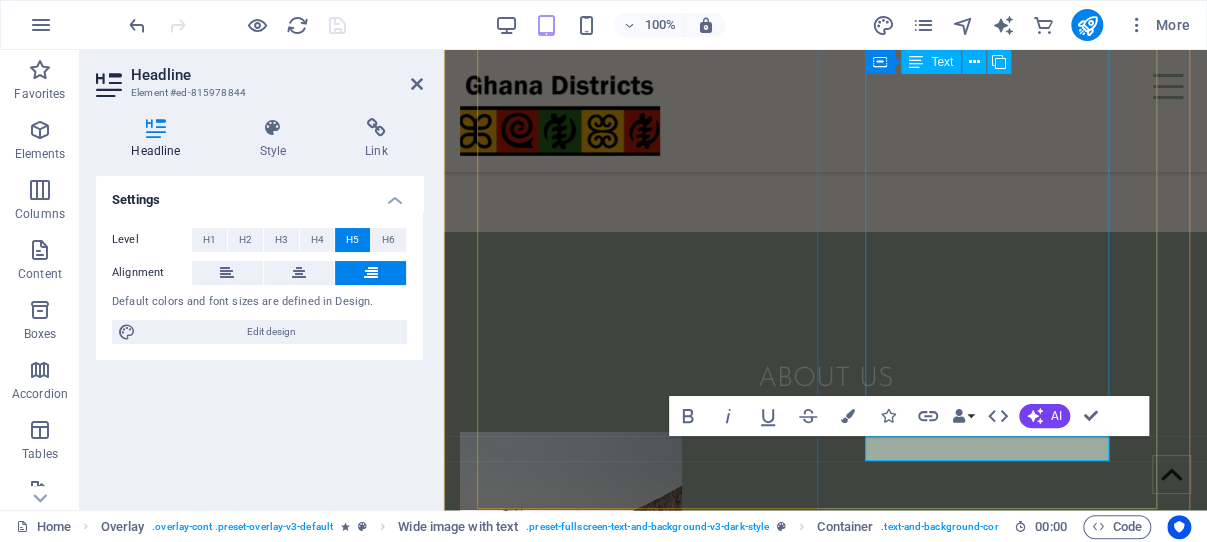 scroll, scrollTop: 2933, scrollLeft: 0, axis: vertical 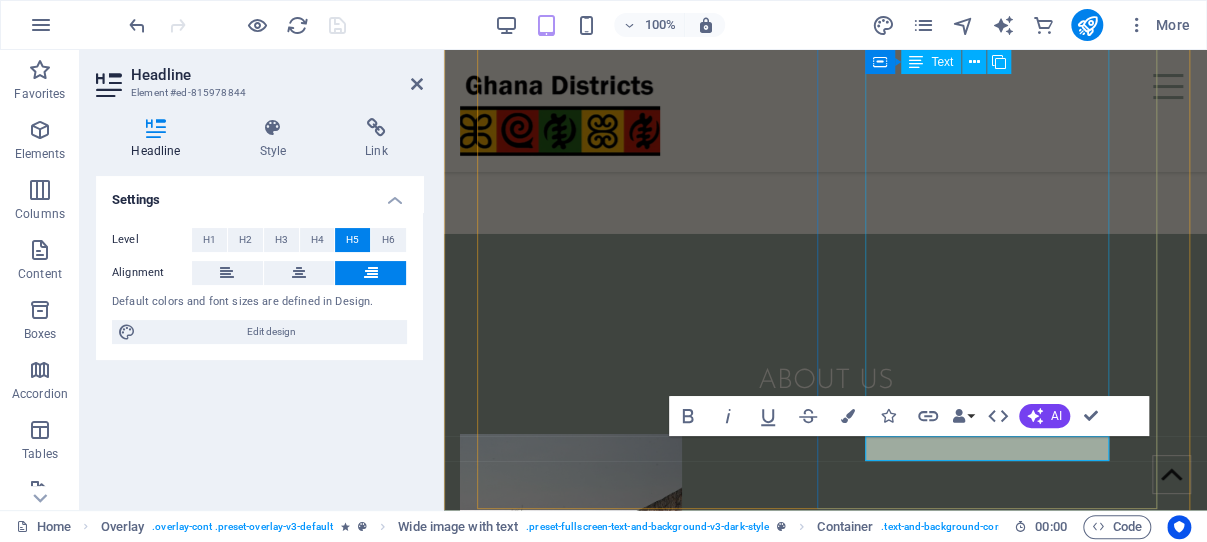 type 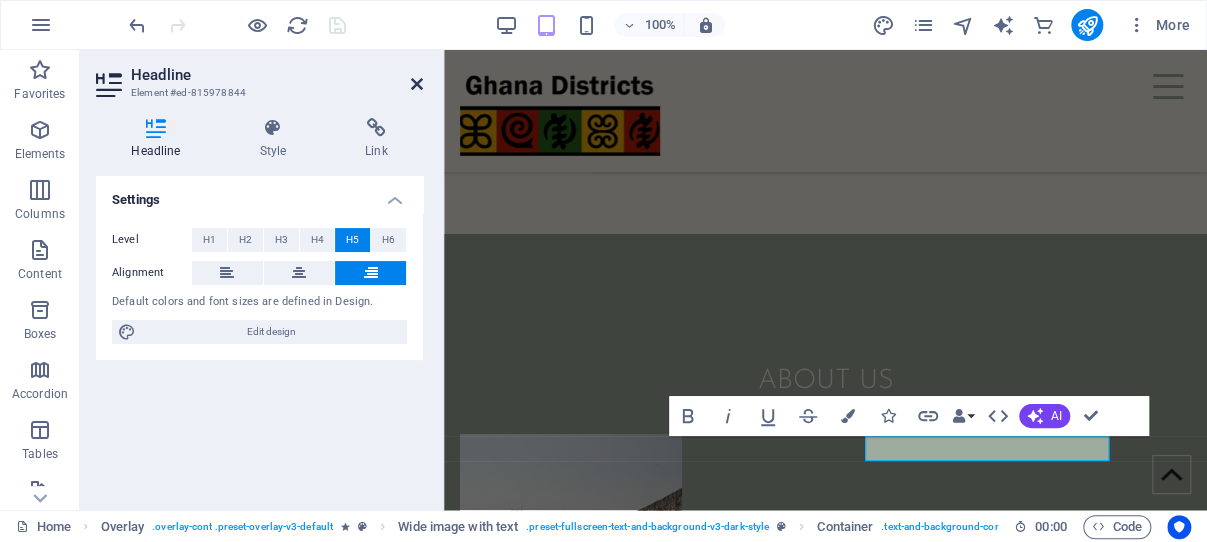 click at bounding box center [417, 84] 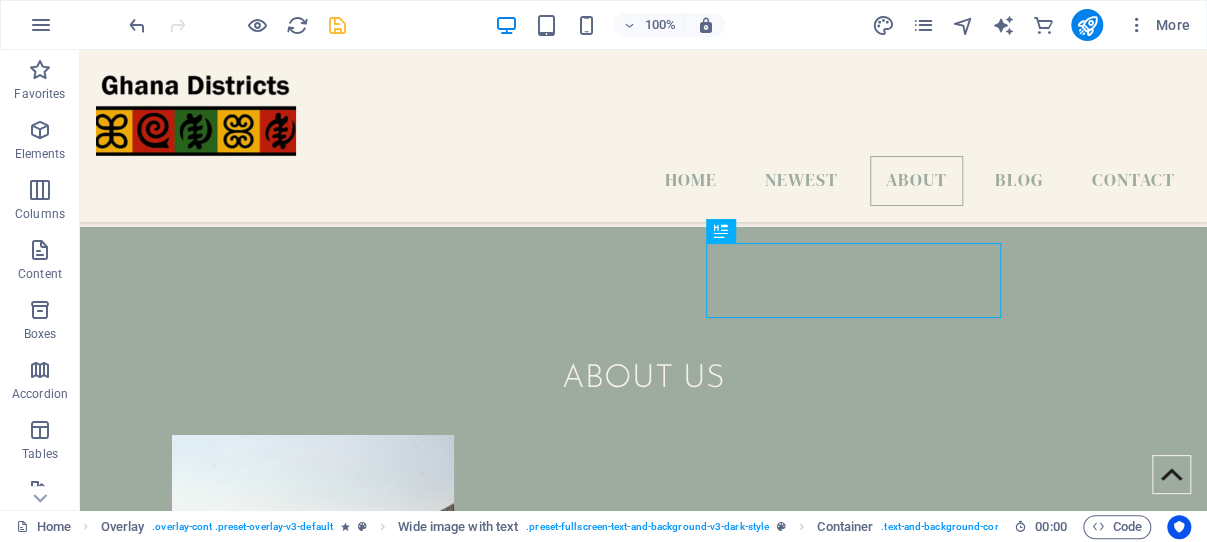 scroll, scrollTop: 2662, scrollLeft: 0, axis: vertical 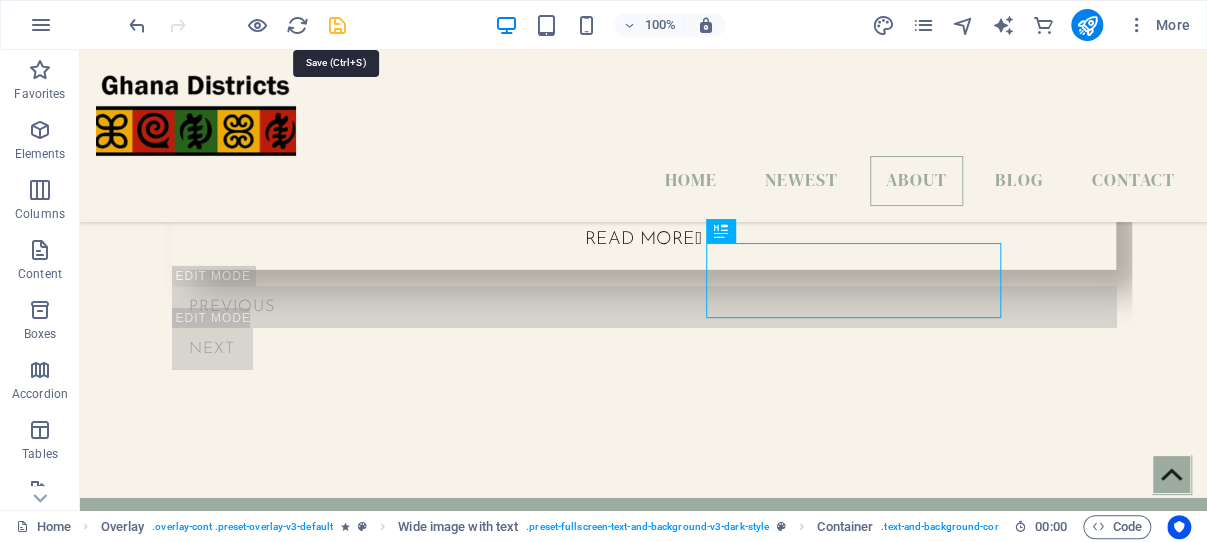 click at bounding box center (337, 25) 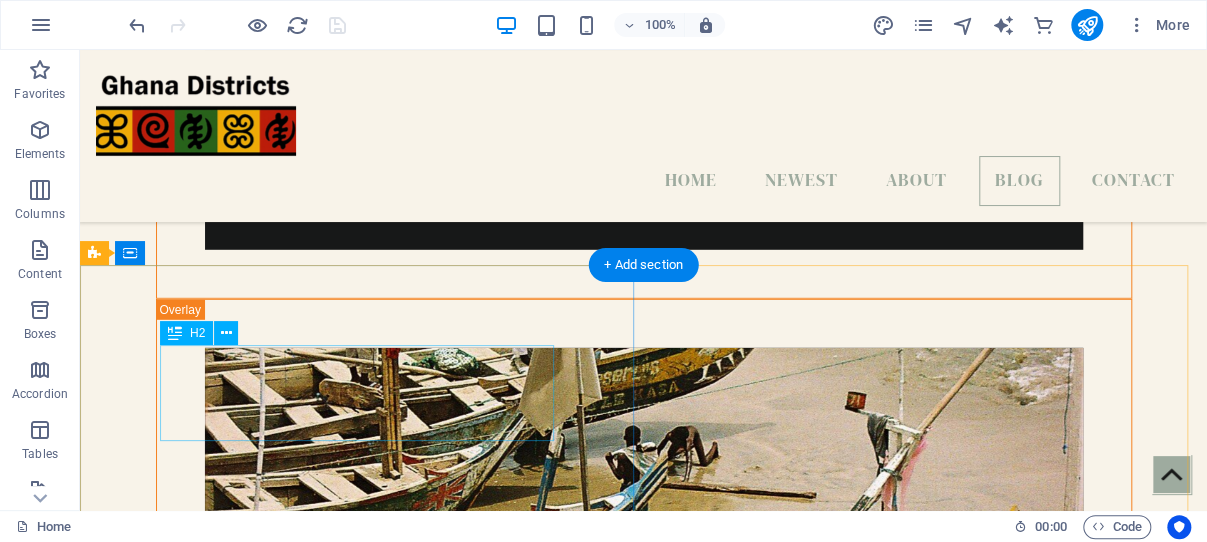 scroll, scrollTop: 5842, scrollLeft: 0, axis: vertical 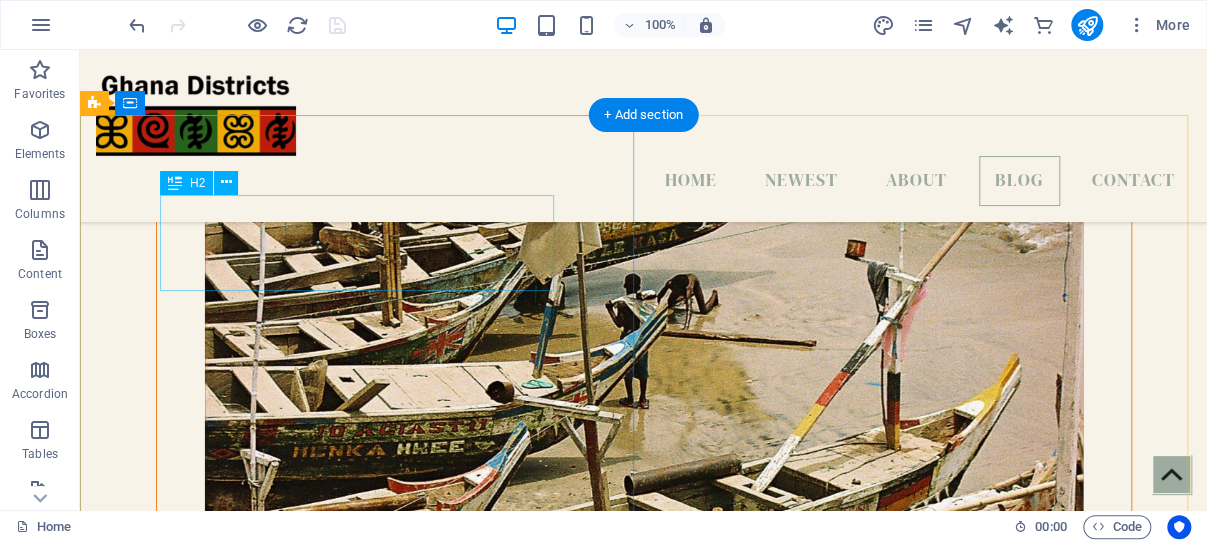 click on "DISCOVERY OF THE WEEK" at bounding box center (644, 5947) 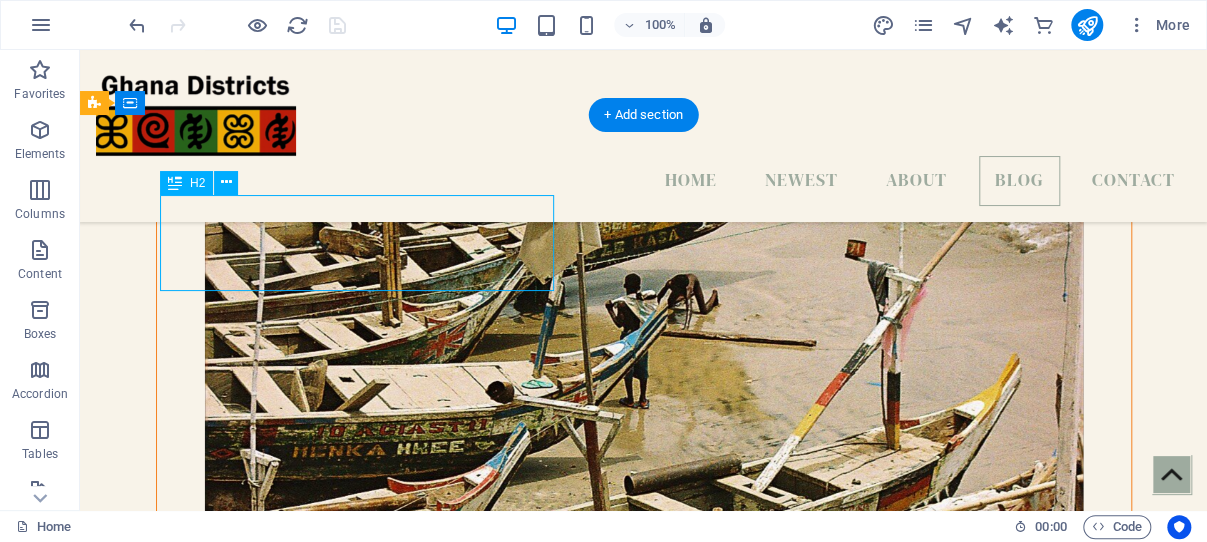 click on "DISCOVERY OF THE WEEK" at bounding box center [644, 5947] 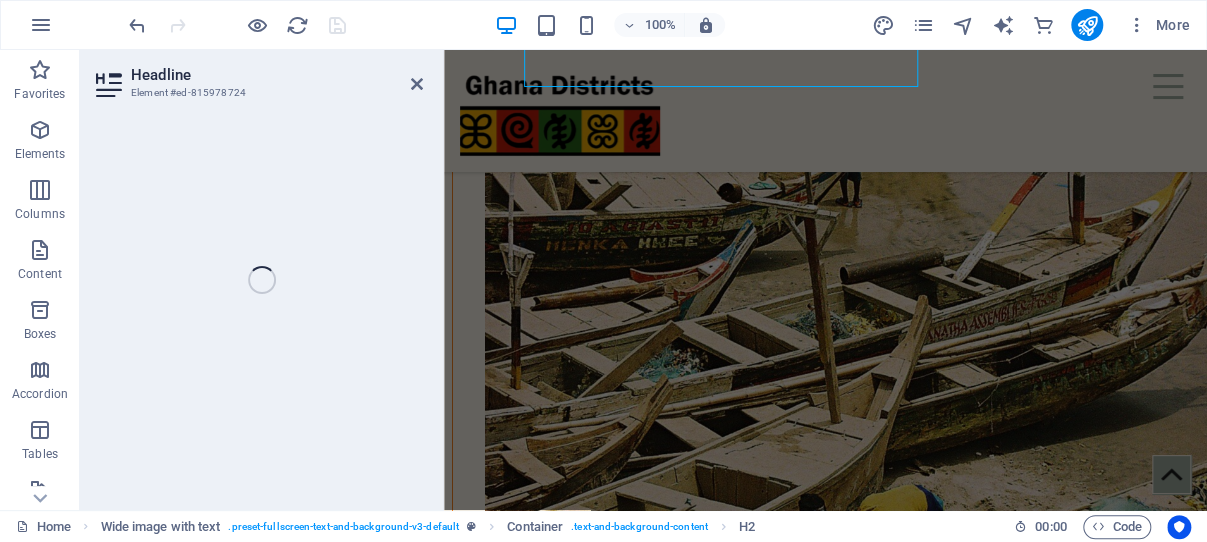 scroll, scrollTop: 6292, scrollLeft: 0, axis: vertical 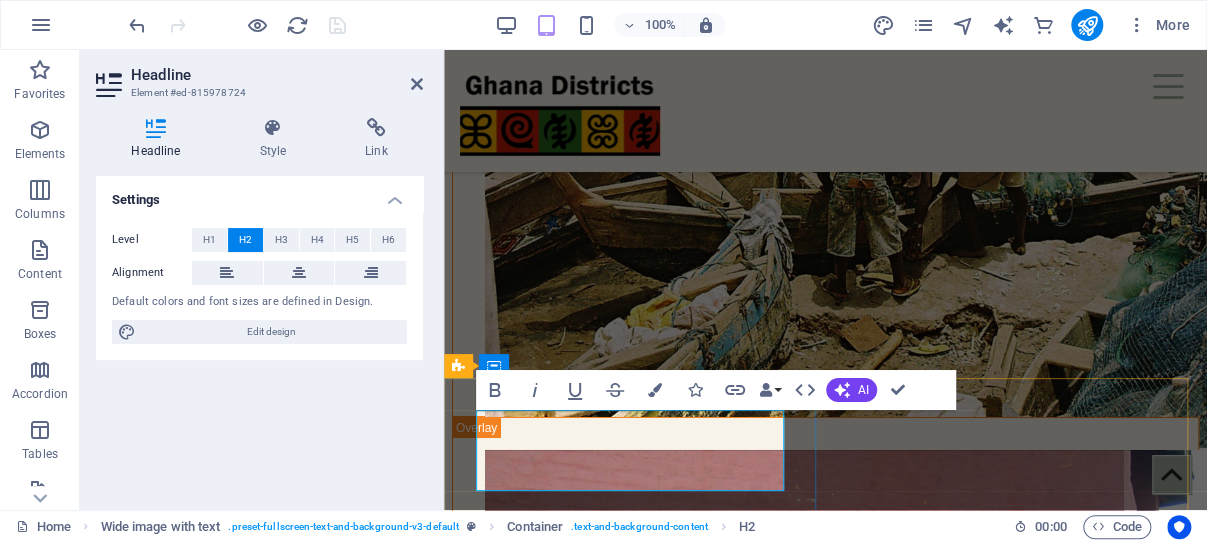 click on "DISCOVERY OF THE WEEK" at bounding box center (825, 4696) 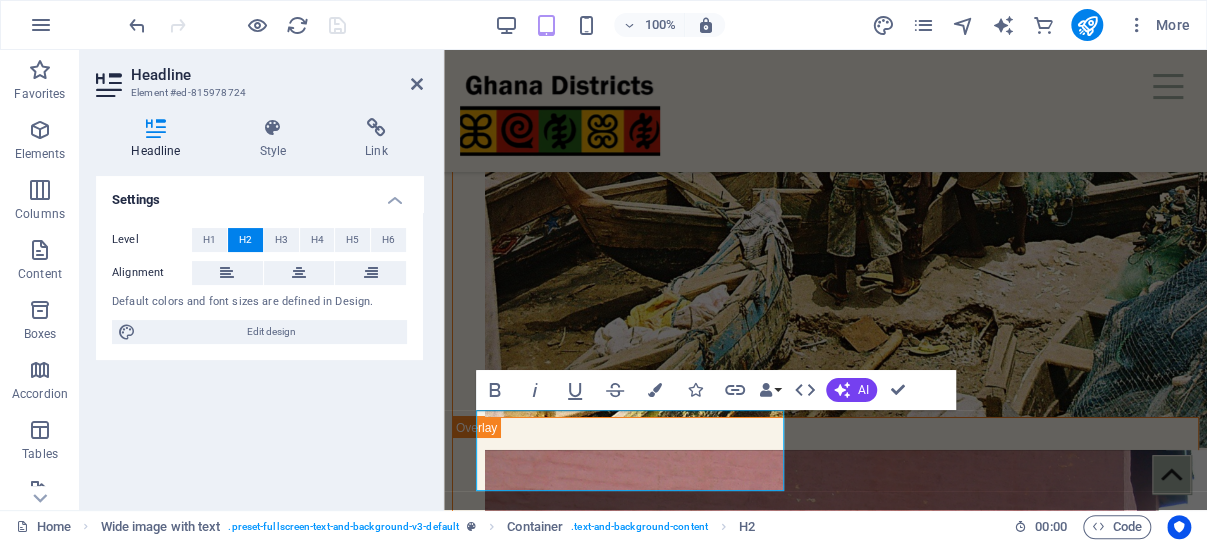 click on "Settings Level H1 H2 H3 H4 H5 H6 Alignment Default colors and font sizes are defined in Design. Edit design" at bounding box center (259, 335) 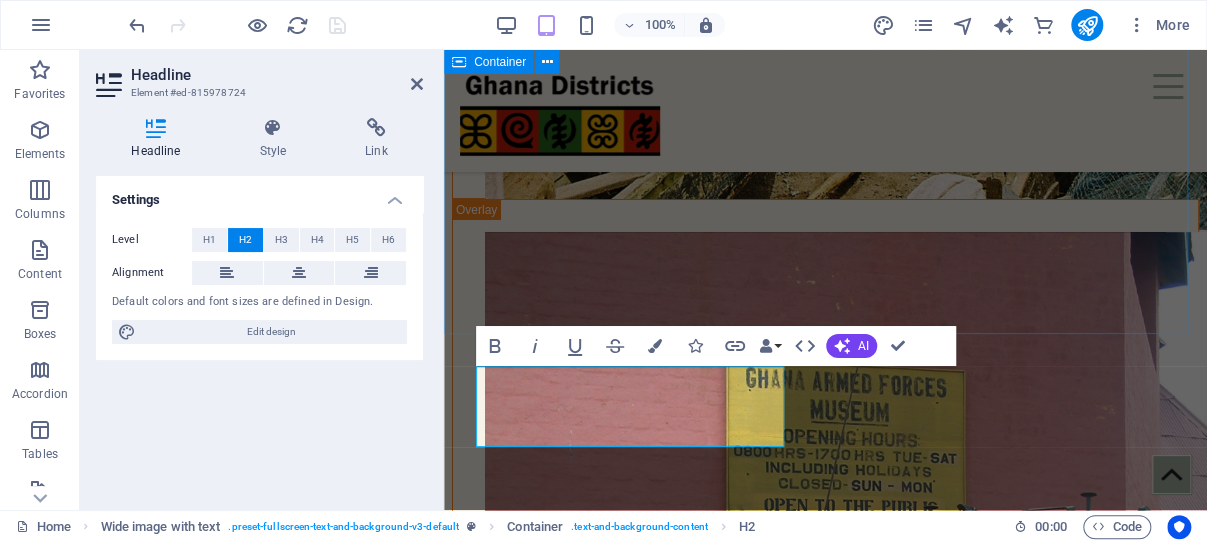 scroll, scrollTop: 6610, scrollLeft: 0, axis: vertical 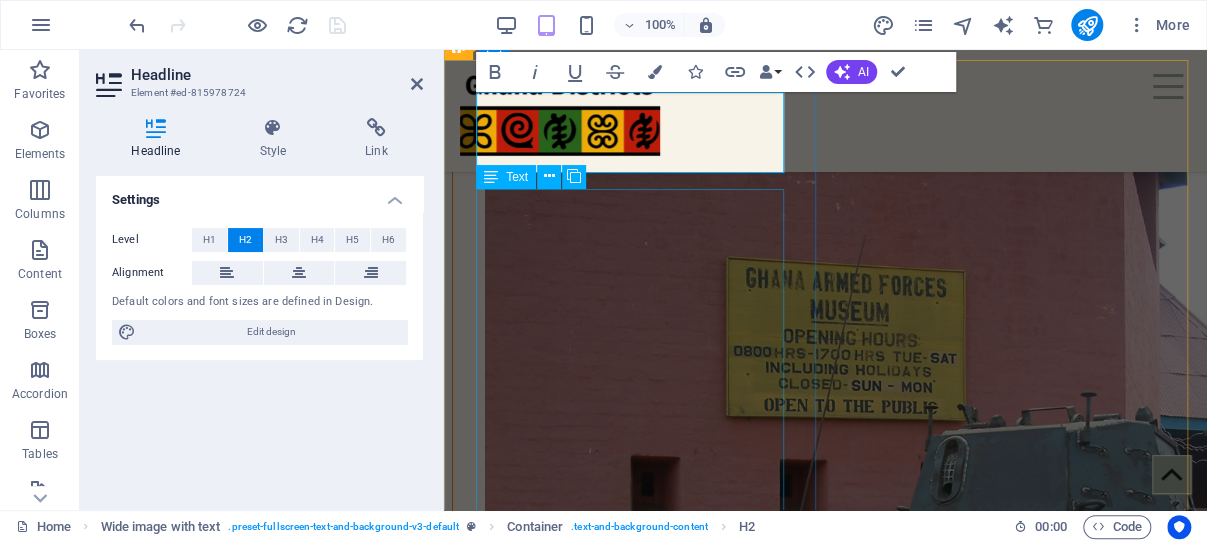 click on "Lorem ipsum dolor sit amet, consetetur sadipscing elitr, sed diam nonumy eirmod tempor invidunt ut labore et dolore magna aliquyam erat, sed diam voluptua. At vero eos et accusam et justo duo dolores et ea rebum. Stet clita kasd gubergren, no sea takimata sanctus est Lorem ipsum dolor sit amet. Lorem ipsum dolor sit amet, consetetur sadipscing elitr, sed diam nonumy eirmod tempor invidunt ut labore et dolore magna aliquyam erat, sed diam voluptua. At vero eos et accusam et justo duo dolores et ea rebum. Stet clita kasd gubergren, no sea takimata sanctus est Lorem ipsum dolor sit amet." at bounding box center [825, 4499] 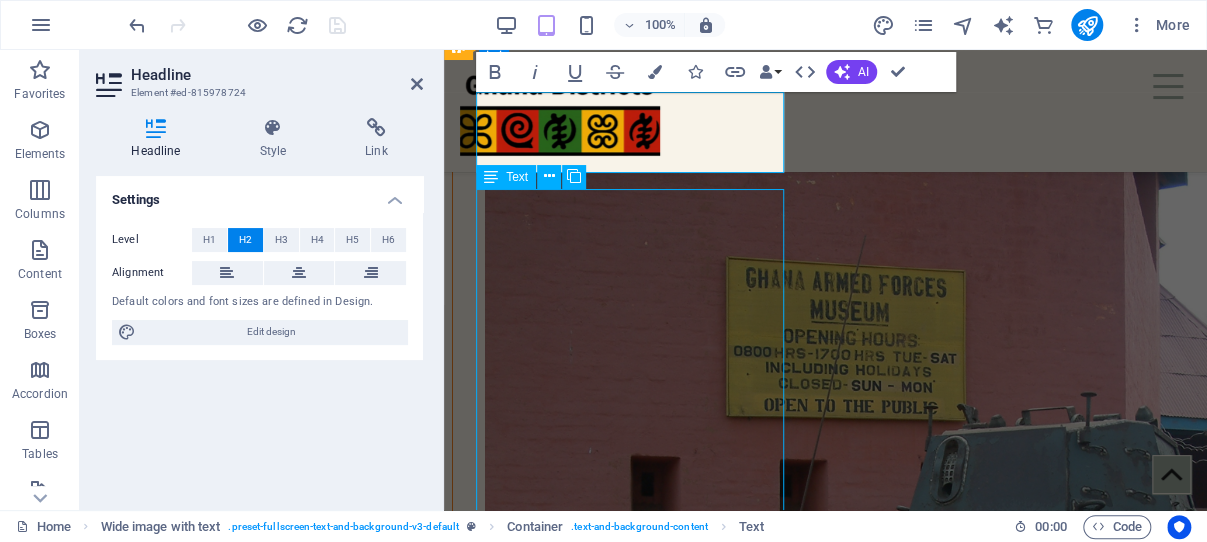 click on "Lorem ipsum dolor sit amet, consetetur sadipscing elitr, sed diam nonumy eirmod tempor invidunt ut labore et dolore magna aliquyam erat, sed diam voluptua. At vero eos et accusam et justo duo dolores et ea rebum. Stet clita kasd gubergren, no sea takimata sanctus est Lorem ipsum dolor sit amet. Lorem ipsum dolor sit amet, consetetur sadipscing elitr, sed diam nonumy eirmod tempor invidunt ut labore et dolore magna aliquyam erat, sed diam voluptua. At vero eos et accusam et justo duo dolores et ea rebum. Stet clita kasd gubergren, no sea takimata sanctus est Lorem ipsum dolor sit amet." at bounding box center (825, 4499) 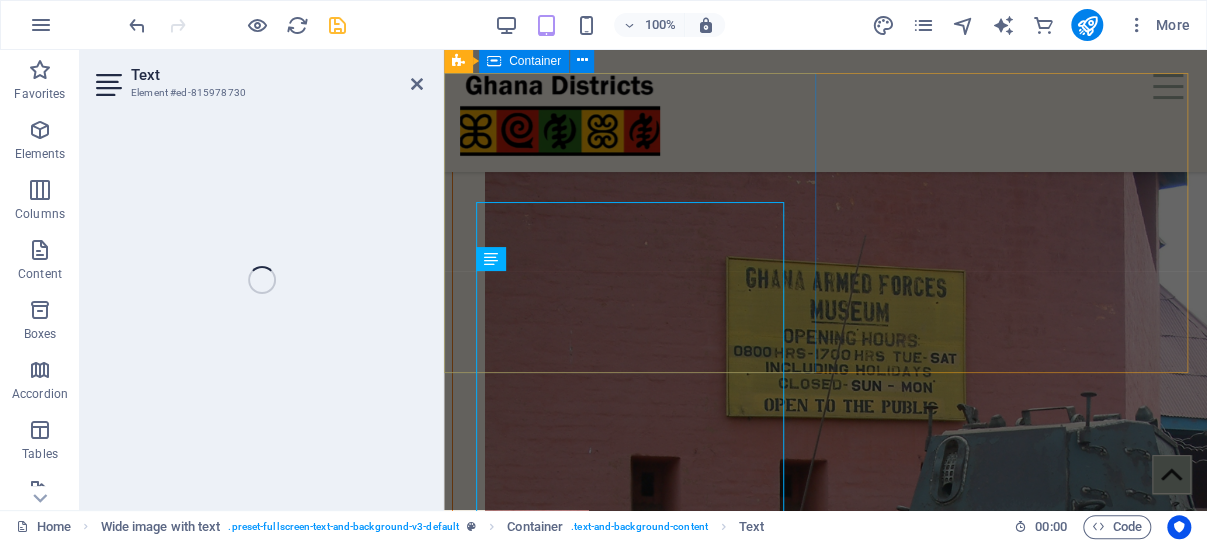 scroll, scrollTop: 6597, scrollLeft: 0, axis: vertical 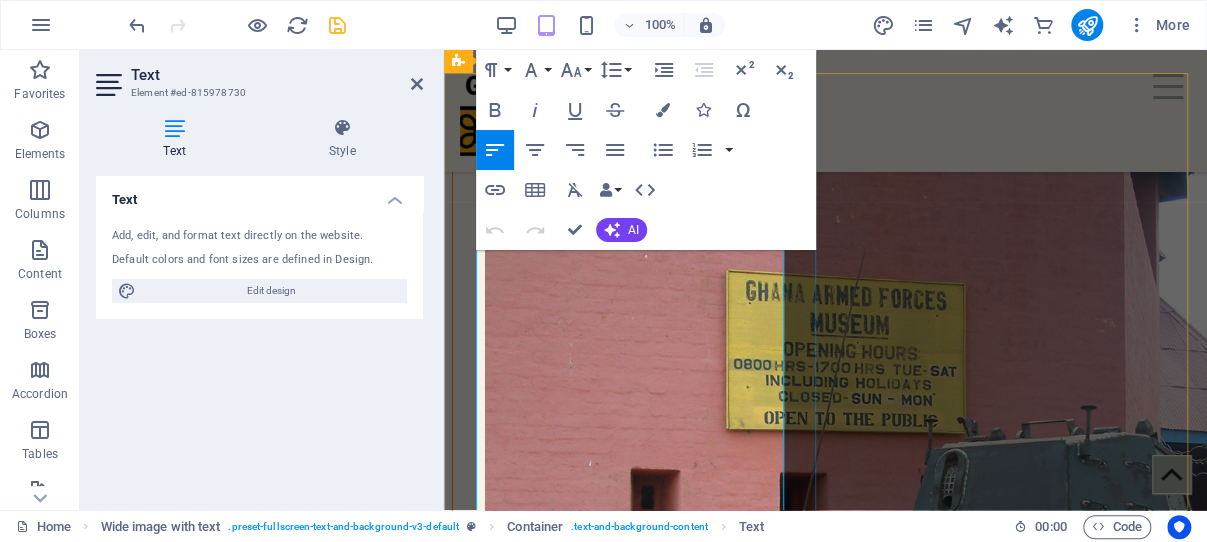 click on "Lorem ipsum dolor sit amet, consetetur sadipscing elitr, sed diam nonumy eirmod tempor invidunt ut labore et dolore magna aliquyam erat, sed diam voluptua. At vero eos et accusam et justo duo dolores et ea rebum. Stet clita kasd gubergren, no sea takimata sanctus est Lorem ipsum dolor sit amet. Lorem ipsum dolor sit amet, consetetur sadipscing elitr, sed diam nonumy eirmod tempor invidunt ut labore et dolore magna aliquyam erat, sed diam voluptua. At vero eos et accusam et justo duo dolores et ea rebum. Stet clita kasd gubergren, no sea takimata sanctus est Lorem ipsum dolor sit amet." at bounding box center (825, 4512) 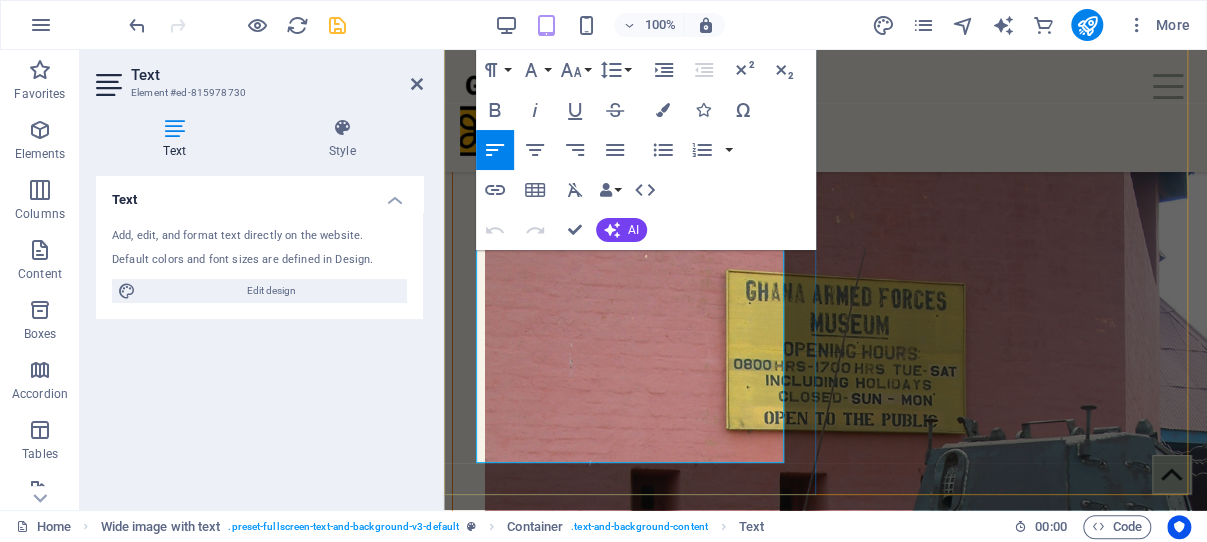 scroll, scrollTop: 6703, scrollLeft: 0, axis: vertical 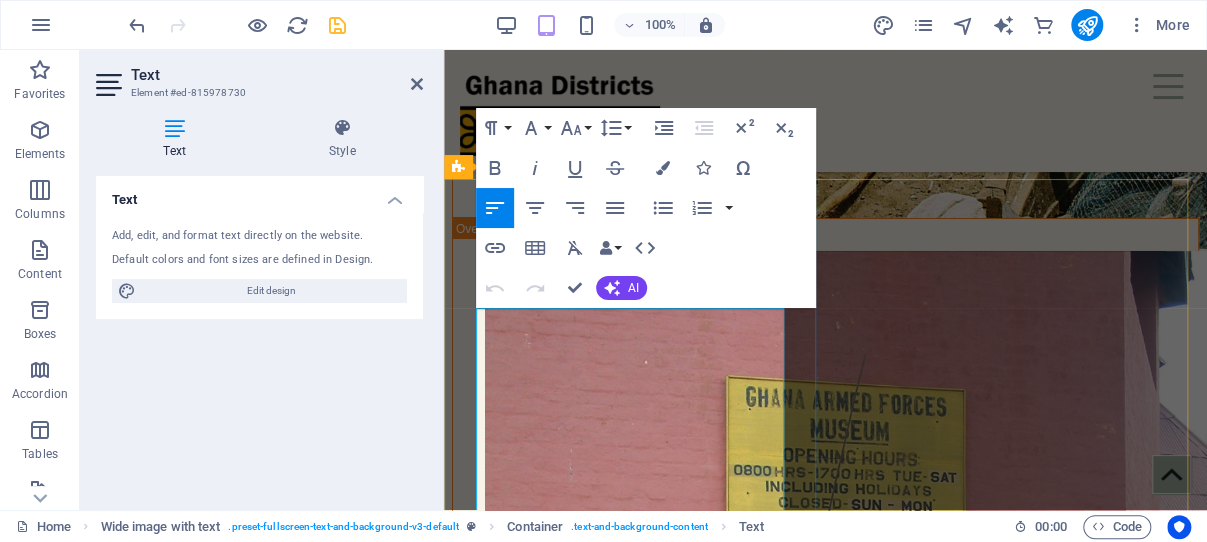 drag, startPoint x: 712, startPoint y: 442, endPoint x: 477, endPoint y: 321, distance: 264.32178 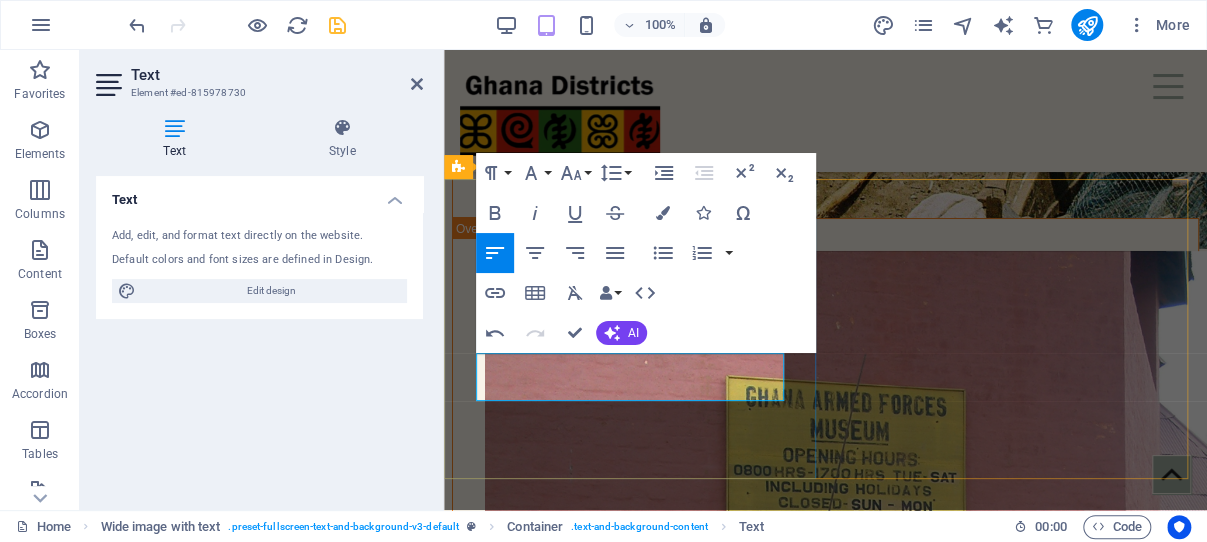 drag, startPoint x: 710, startPoint y: 390, endPoint x: 700, endPoint y: 388, distance: 10.198039 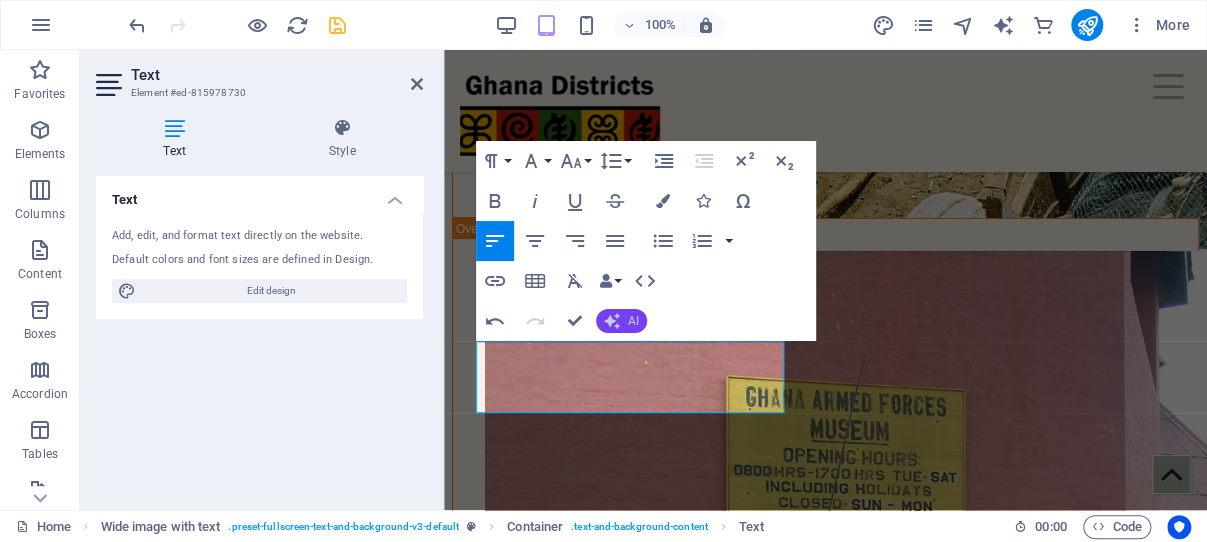 click on "AI" at bounding box center (621, 321) 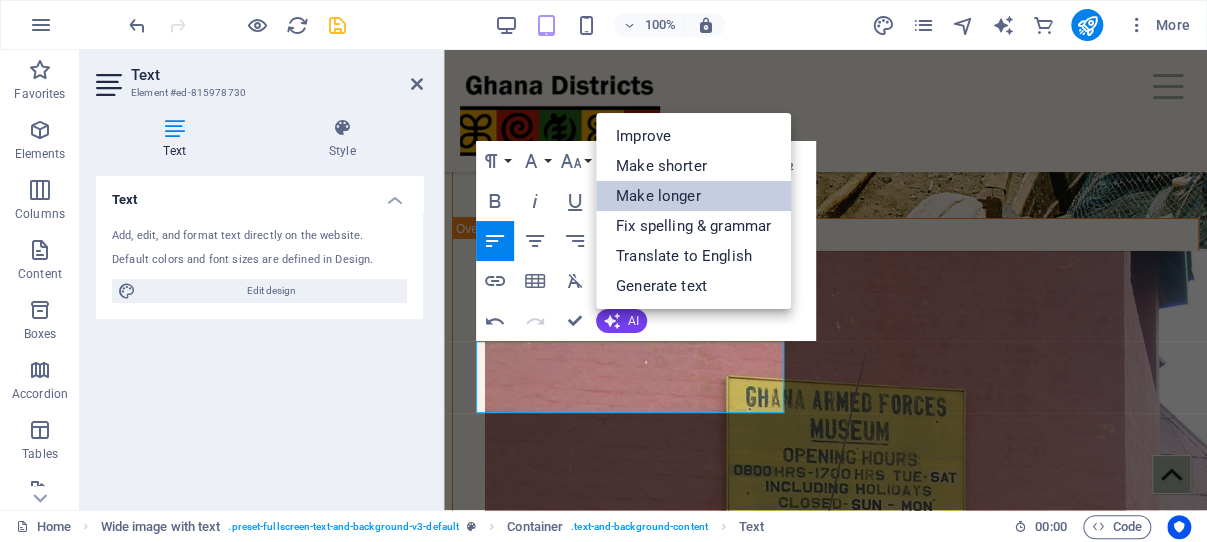 click on "Make longer" at bounding box center (693, 196) 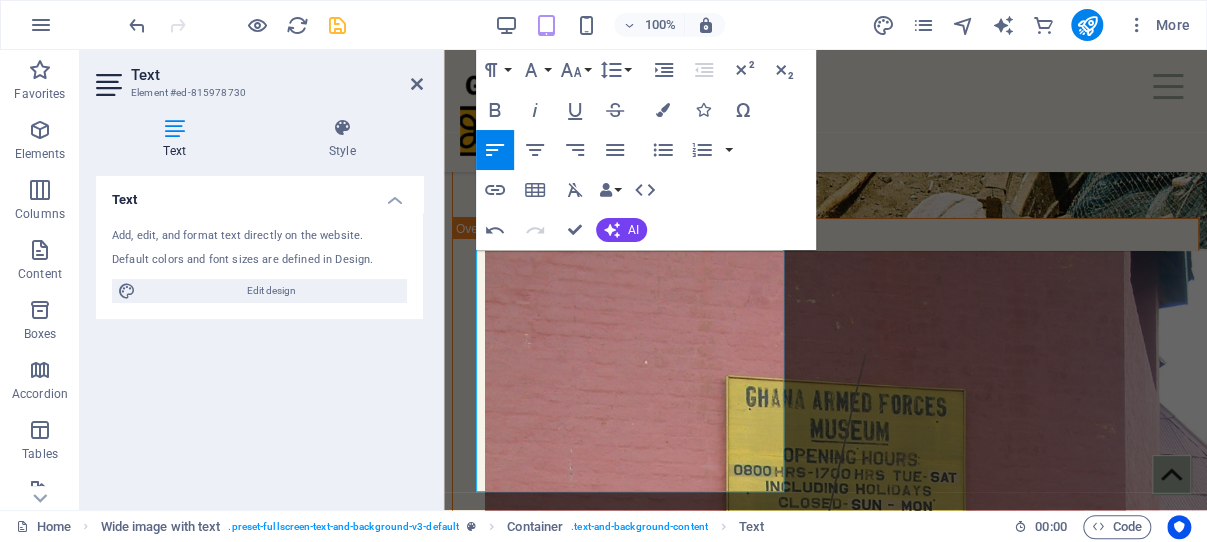 scroll, scrollTop: 6667, scrollLeft: 0, axis: vertical 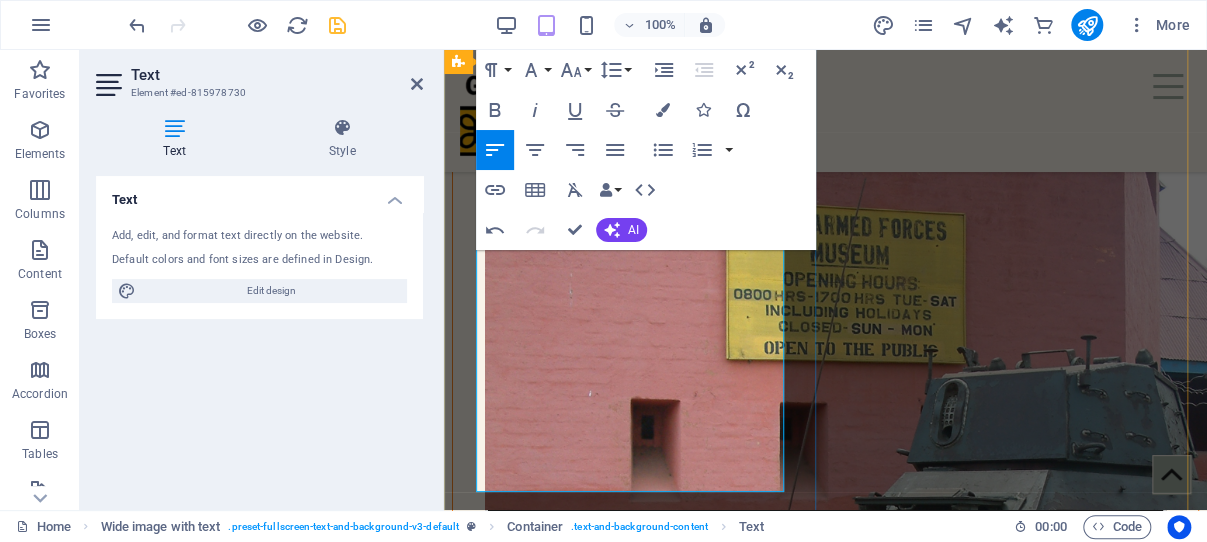click on "Discover the captivating history of Ghana by visiting Fort Ussher, located in the vibrant city of Accra. This remarkable site stands as a hidden treasure amidst the rich tapestry of Ghana’s colonial forts and castles. Explore the intriguing tales and historical significance that Fort Ussher holds, and immerse yourself in the narratives that shaped the nation. Your journey through this historical landmark will provide a deeper understanding of Ghana's past and the impact of colonialism in the region. Don’t miss the opportunity to witness this essential piece of Ghana’s heritage!" at bounding box center [825, 4442] 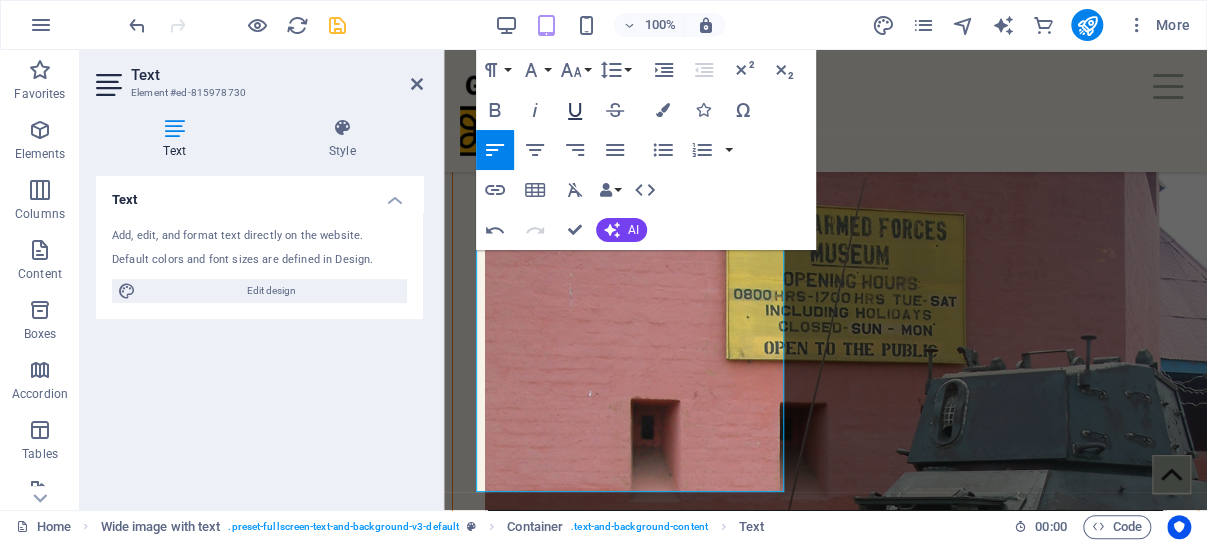 click 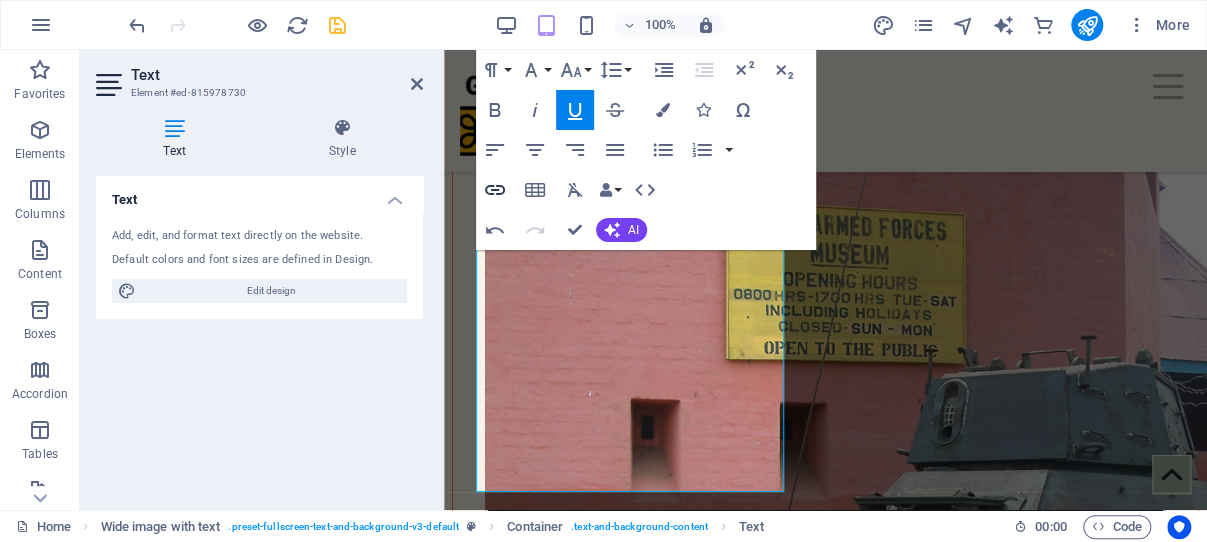 click 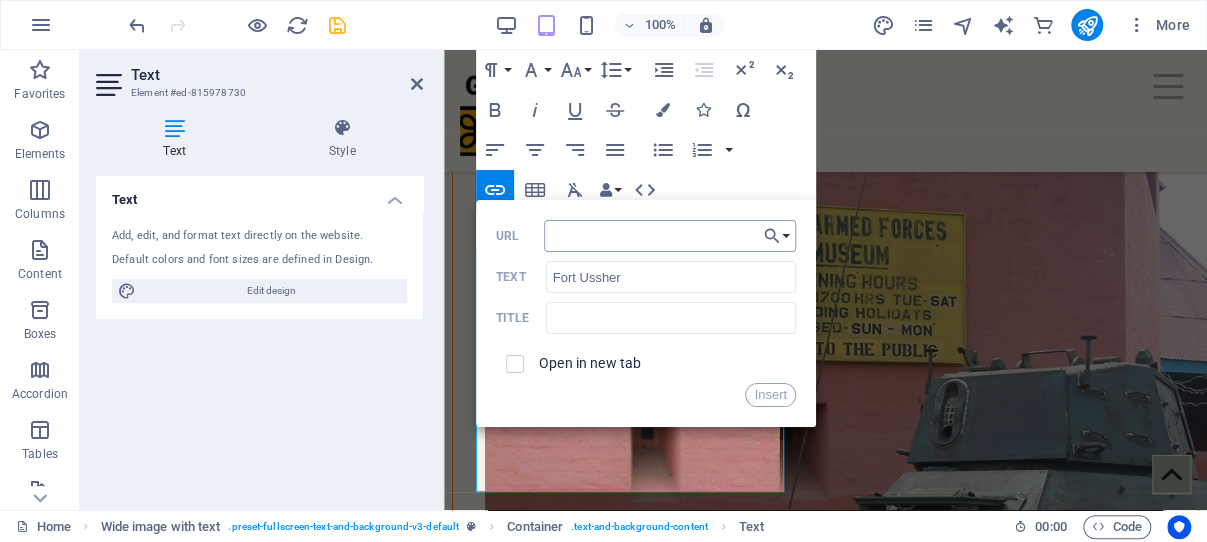 click on "URL" at bounding box center [670, 236] 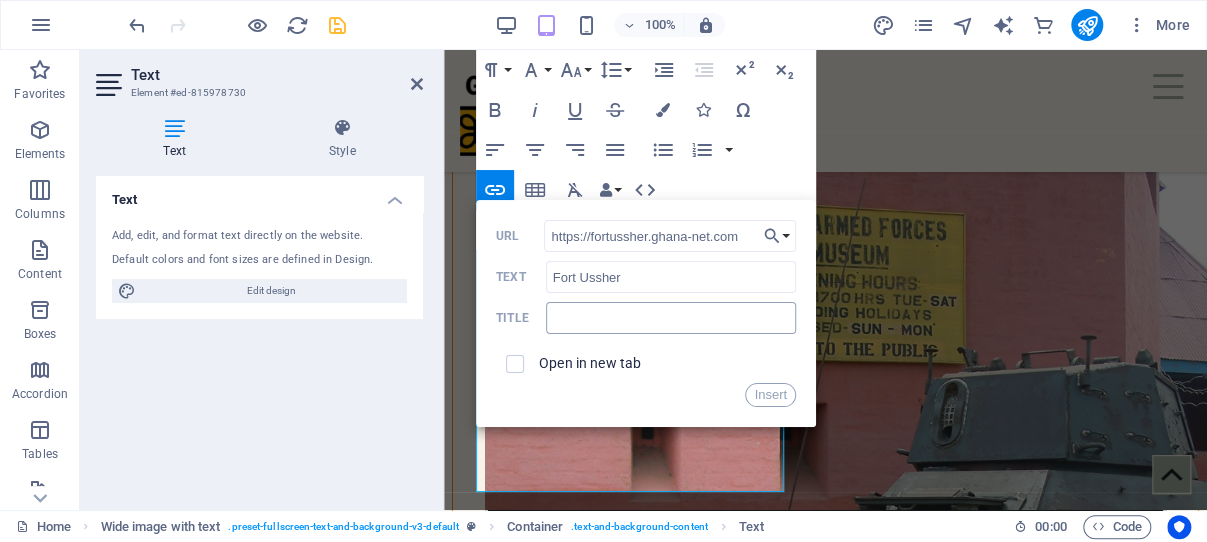 type on "https://fortussher.ghana-net.com" 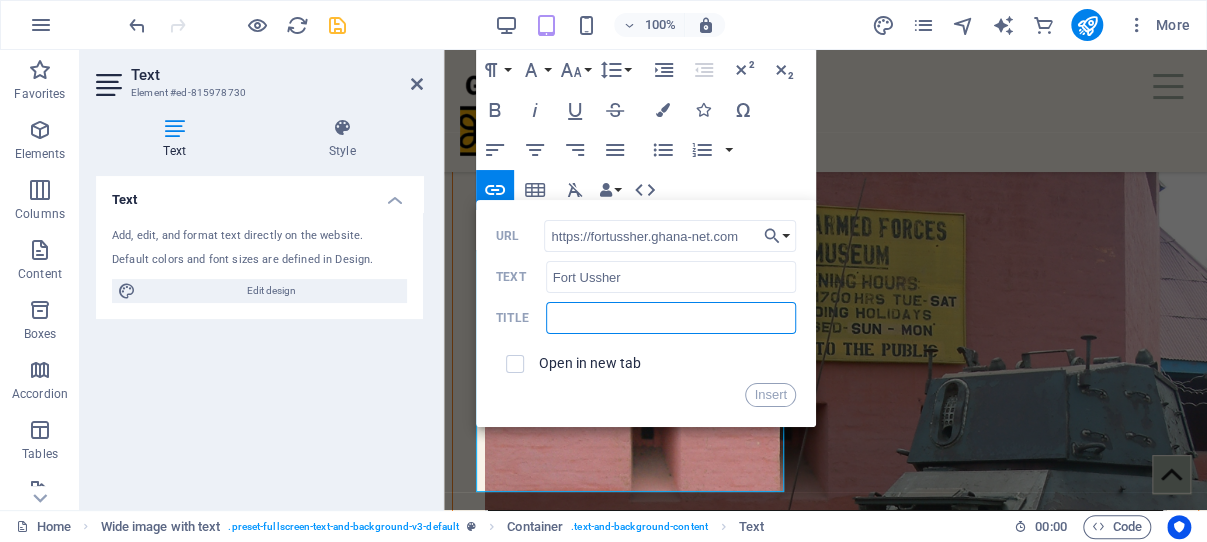 click at bounding box center (671, 318) 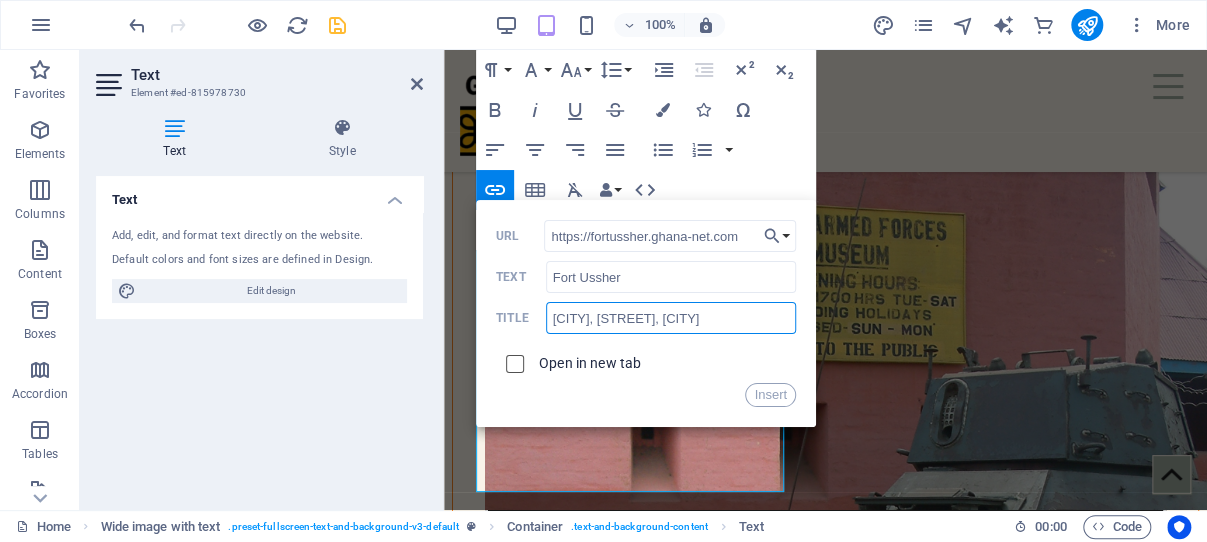 type on "Fort Ussher, Ussher Town, Accra" 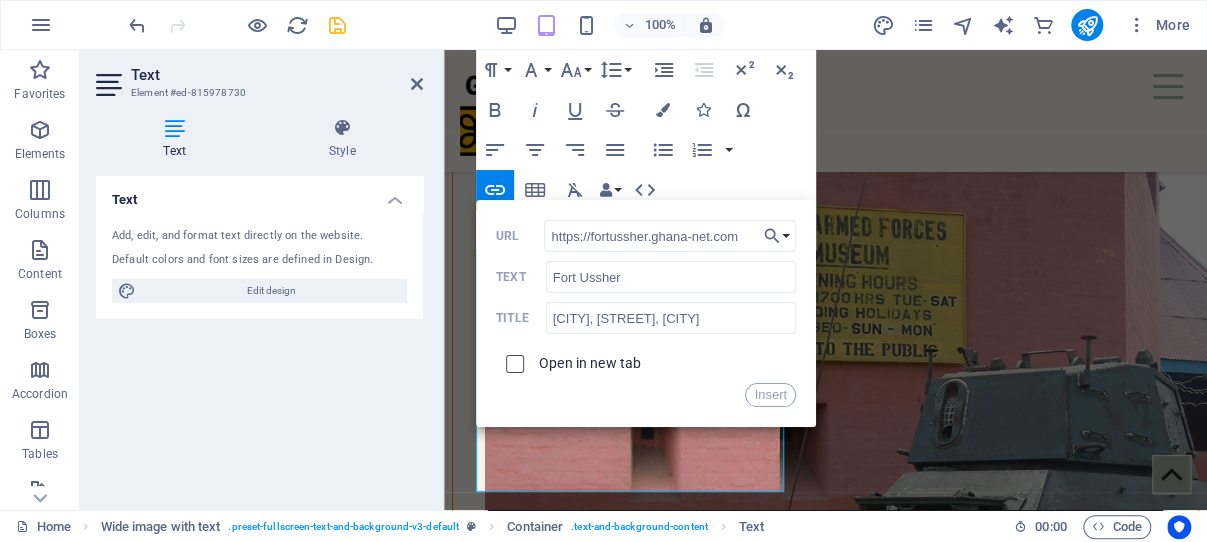 click at bounding box center [512, 361] 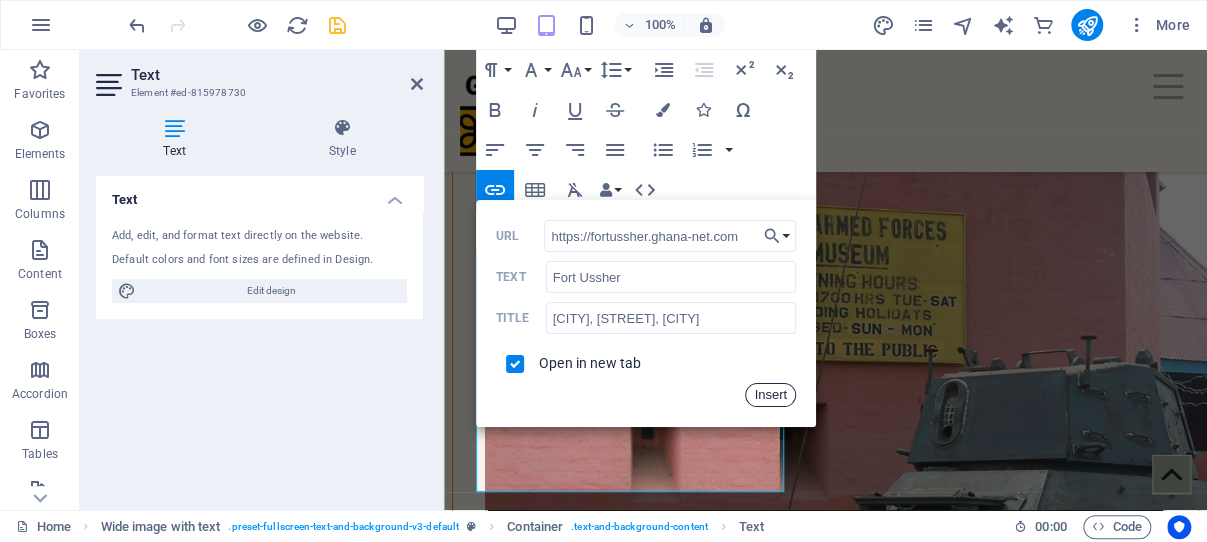 click on "Insert" at bounding box center [770, 395] 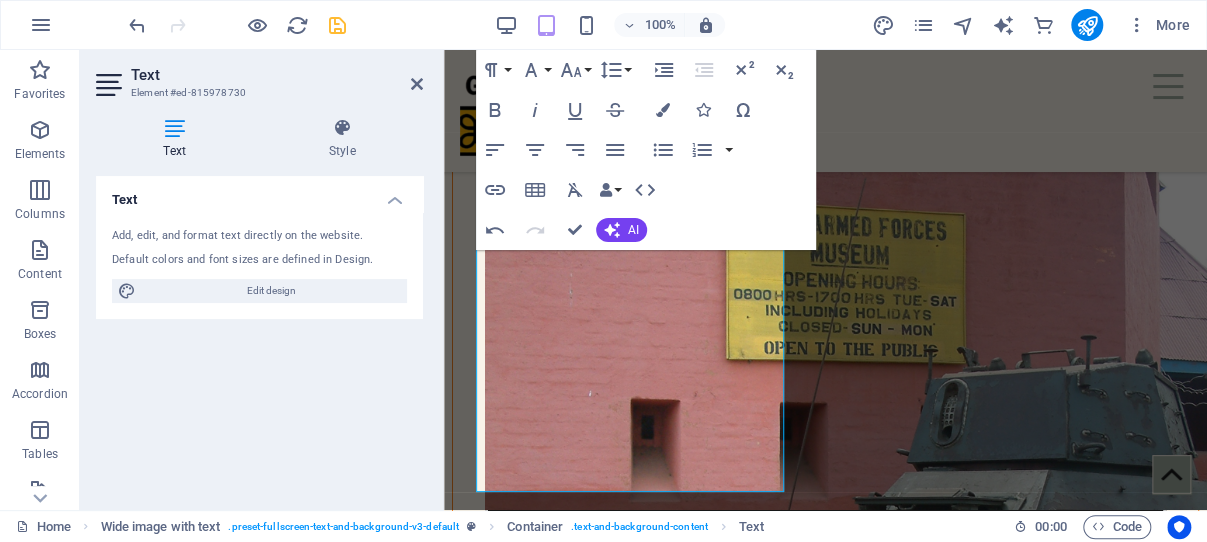 click on "Text Add, edit, and format text directly on the website. Default colors and font sizes are defined in Design. Edit design Alignment Left aligned Centered Right aligned" at bounding box center [259, 335] 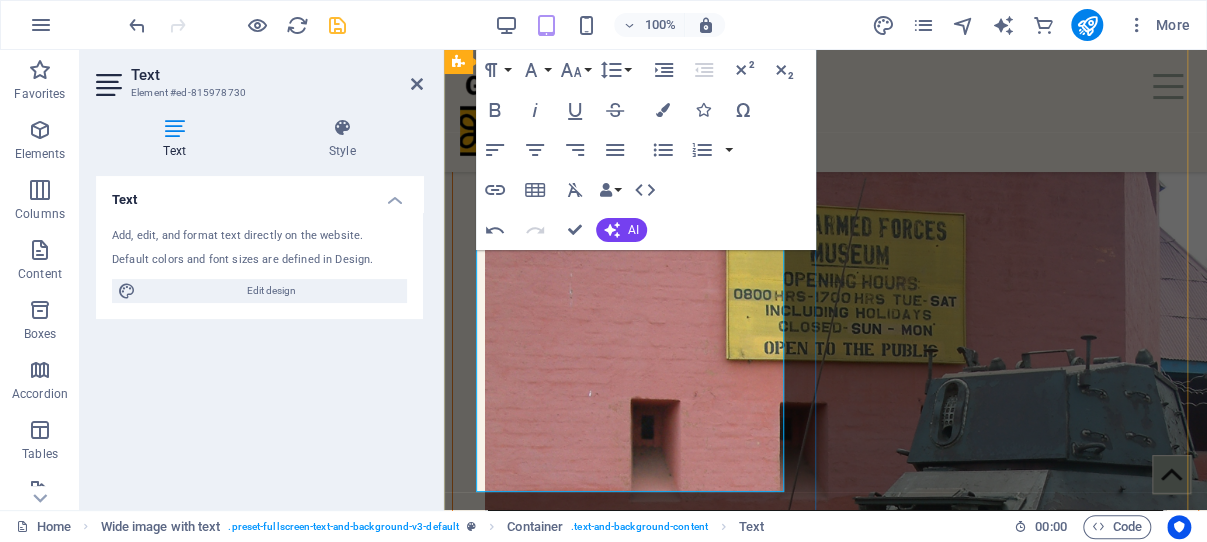 click on "Discover the captivating history of Ghana by visiting Fort Ussher, located in the vibrant city of Accra. This remarkable site stands as a hidden treasure amidst the rich tapestry of Ghana’s colonial forts and castles. Explore the intriguing tales and historical significance that  Fort Ussher  holds, and immerse yourself in the narratives that shaped the nation. Your journey through this historical landmark will provide a deeper understanding of Ghana's past and the impact of colonialism in the region. Don’t miss the opportunity to witness this essential piece of Ghana’s heritage!" at bounding box center (825, 4430) 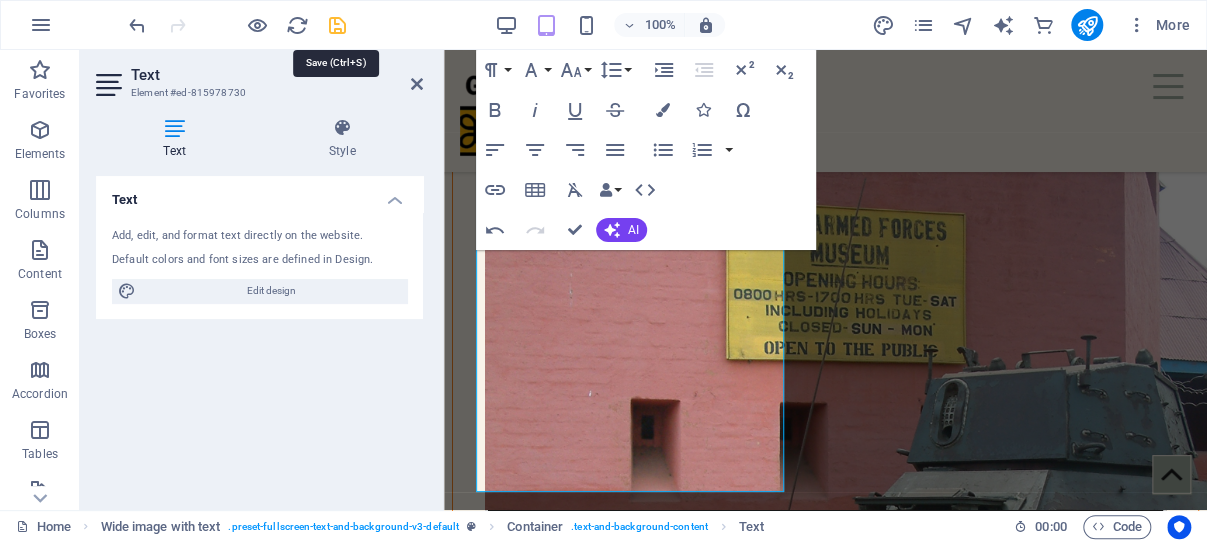 drag, startPoint x: 335, startPoint y: 21, endPoint x: 425, endPoint y: 124, distance: 136.78085 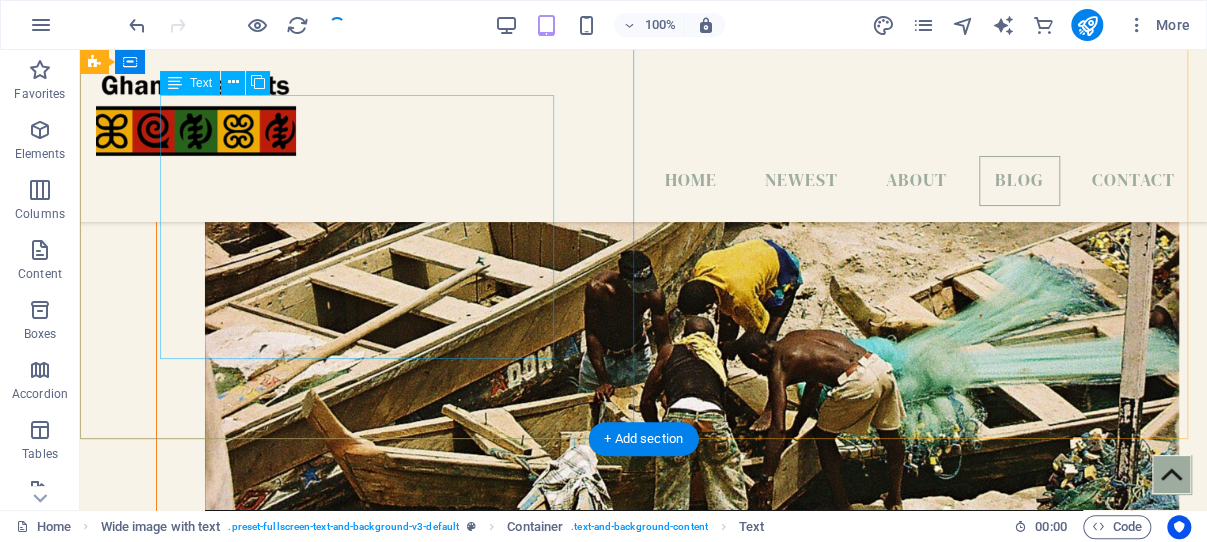 scroll, scrollTop: 5999, scrollLeft: 0, axis: vertical 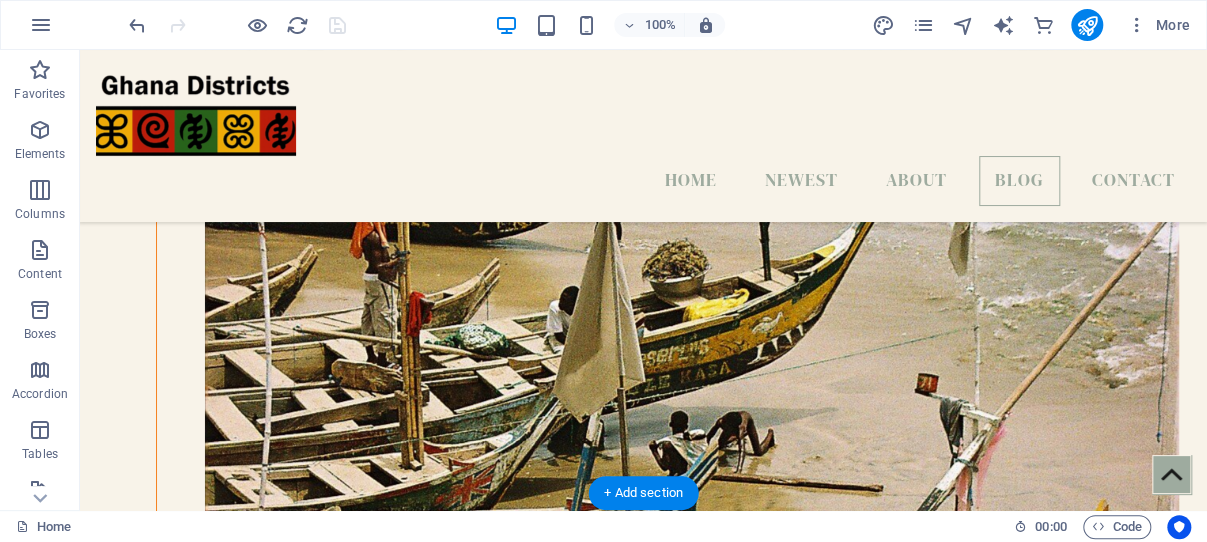 click at bounding box center [643, 6298] 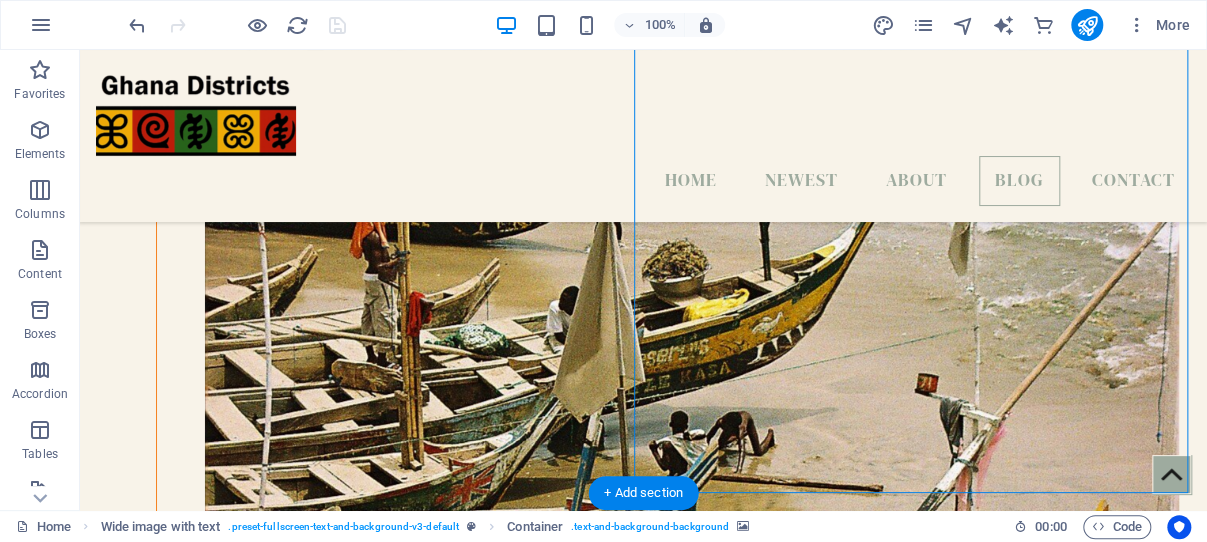 click at bounding box center (643, 6298) 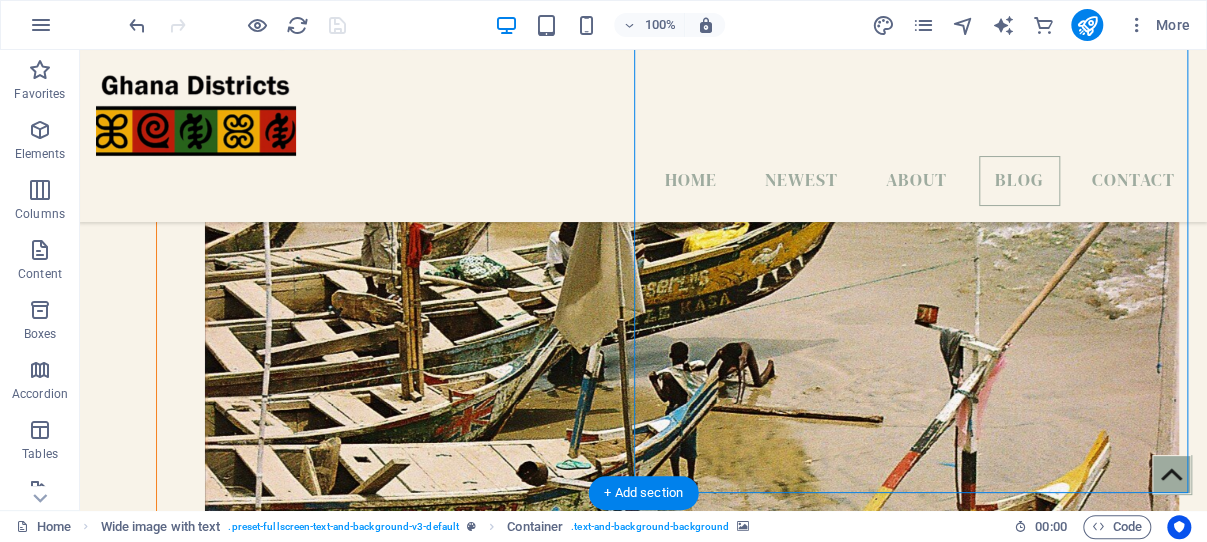 select on "px" 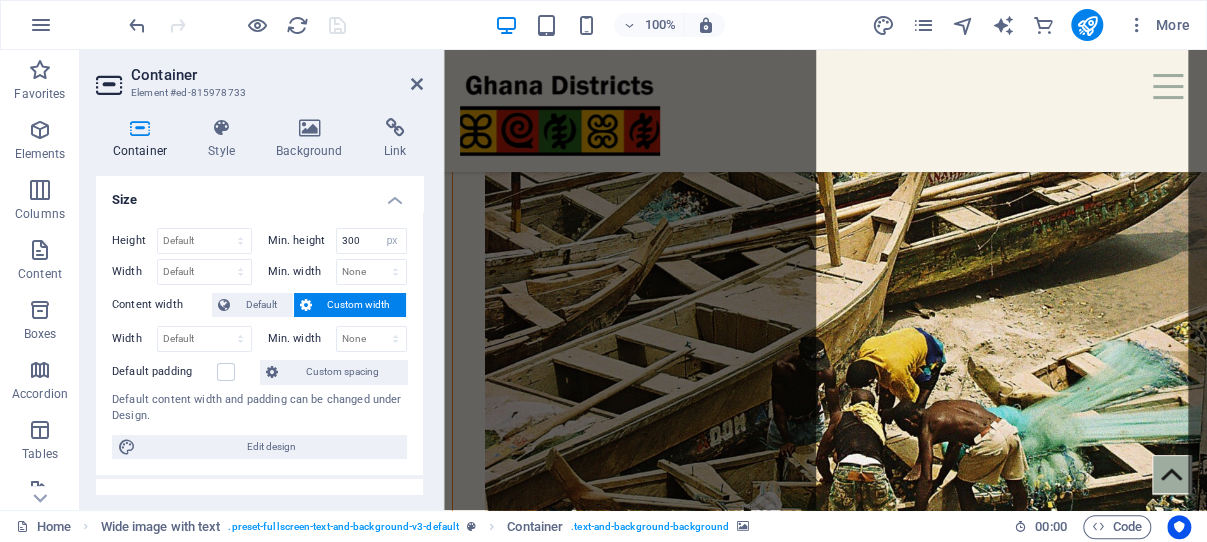 scroll, scrollTop: 6660, scrollLeft: 0, axis: vertical 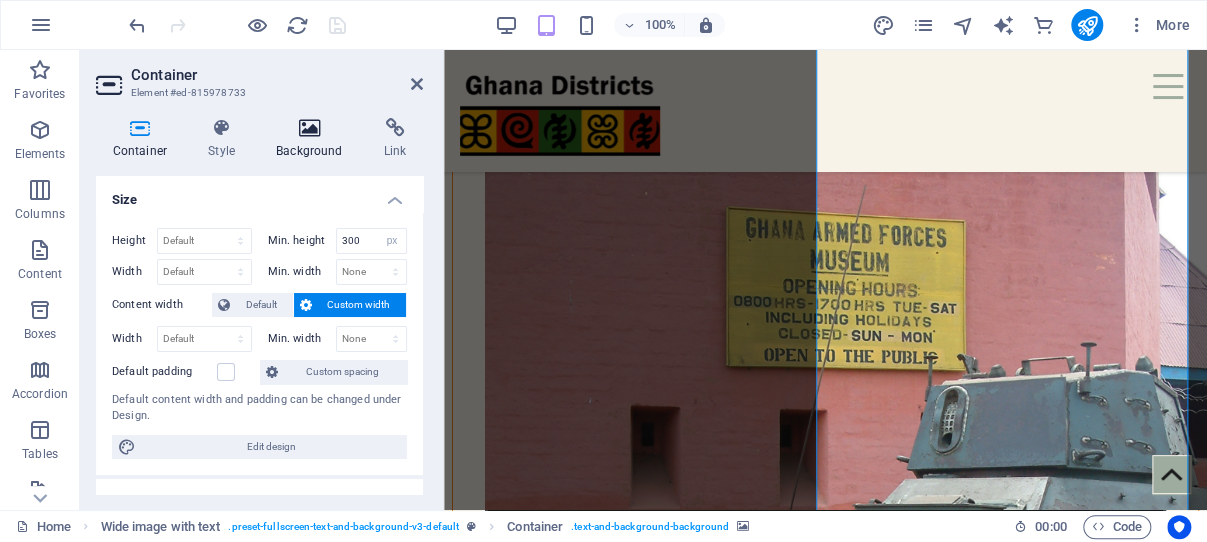 click at bounding box center (310, 128) 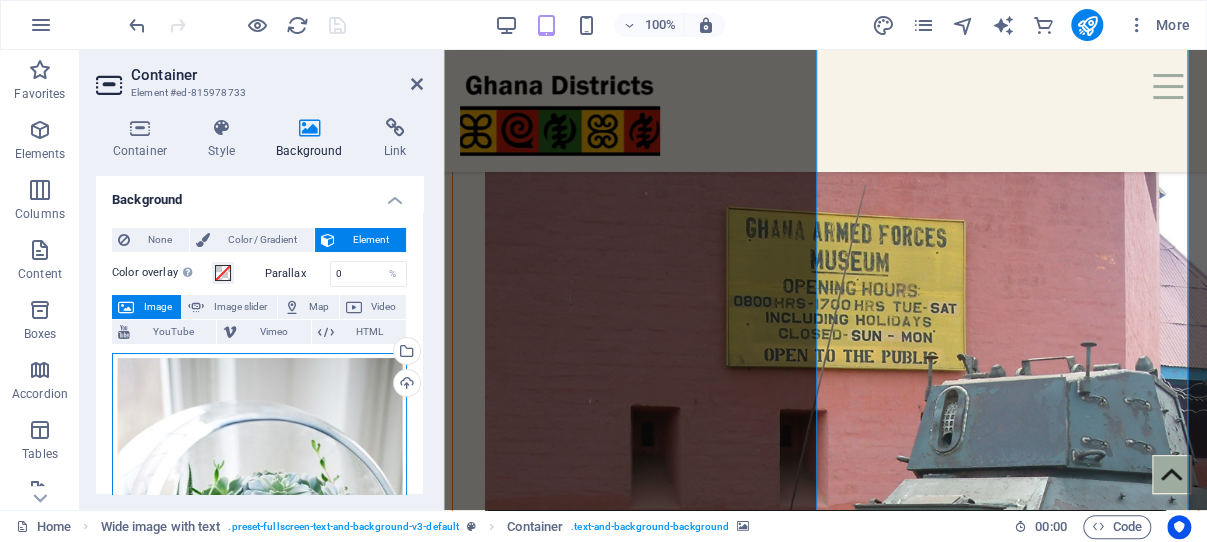 click on "Drag files here, click to choose files or select files from Files or our free stock photos & videos" at bounding box center [259, 548] 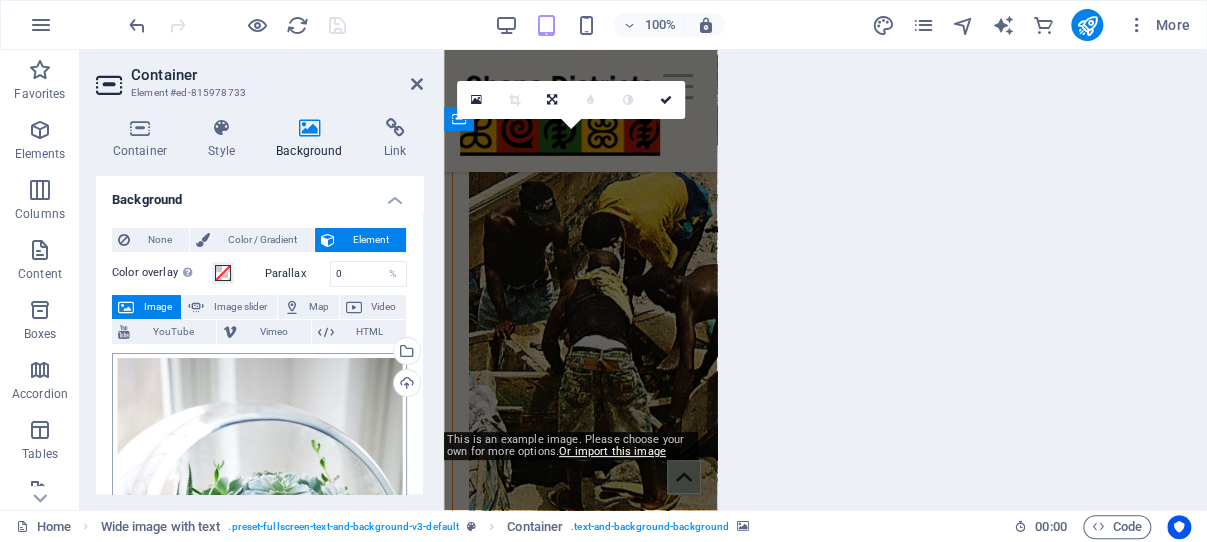 click on "districts.ghana-net.com Home Favorites Elements Columns Content Boxes Accordion Tables Features Images Slider Header Footer Forms Marketing Collections Commerce Container Element #ed-815978733
Container Style Background Link Size Height Default px rem % vh vw Min. height 300 None px rem % vh vw Width Default px rem % em vh vw Min. width None px rem % vh vw Content width Default Custom width Width Default px rem % em vh vw Min. width None px rem % vh vw Default padding Custom spacing Default content width and padding can be changed under Design. Edit design Layout (Flexbox) Alignment Determines the flex direction. Default Main axis Determine how elements should behave along the main axis inside this container (justify content). Default Side axis Control the vertical direction of the element inside of the container (align items). Default Wrap Default On Off Fill Default Accessibility Role None Alert Article Banner %" at bounding box center [603, 271] 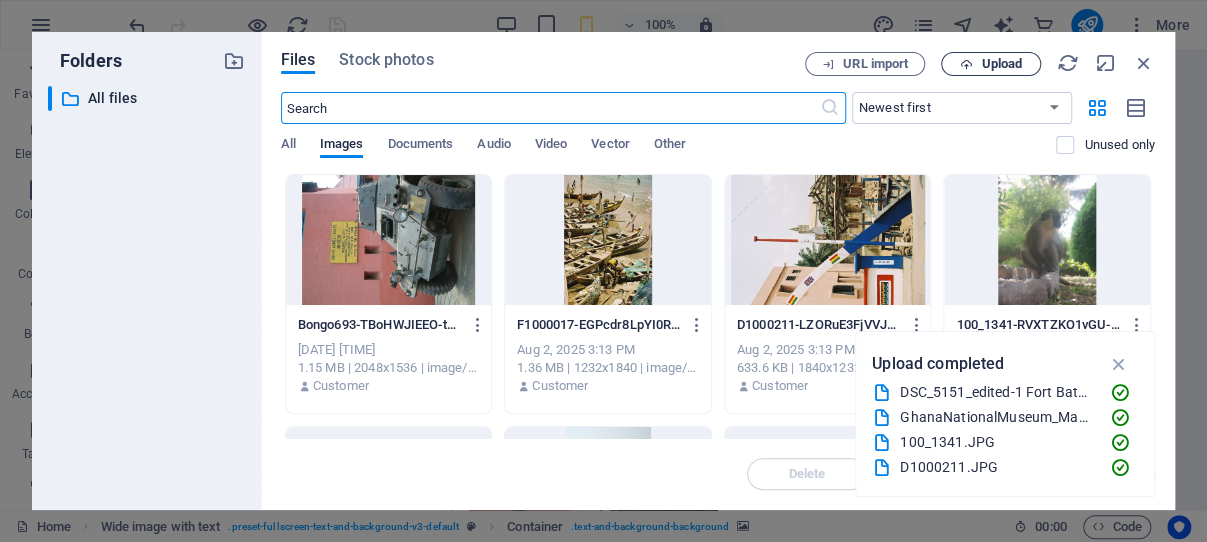 scroll, scrollTop: 11081, scrollLeft: 0, axis: vertical 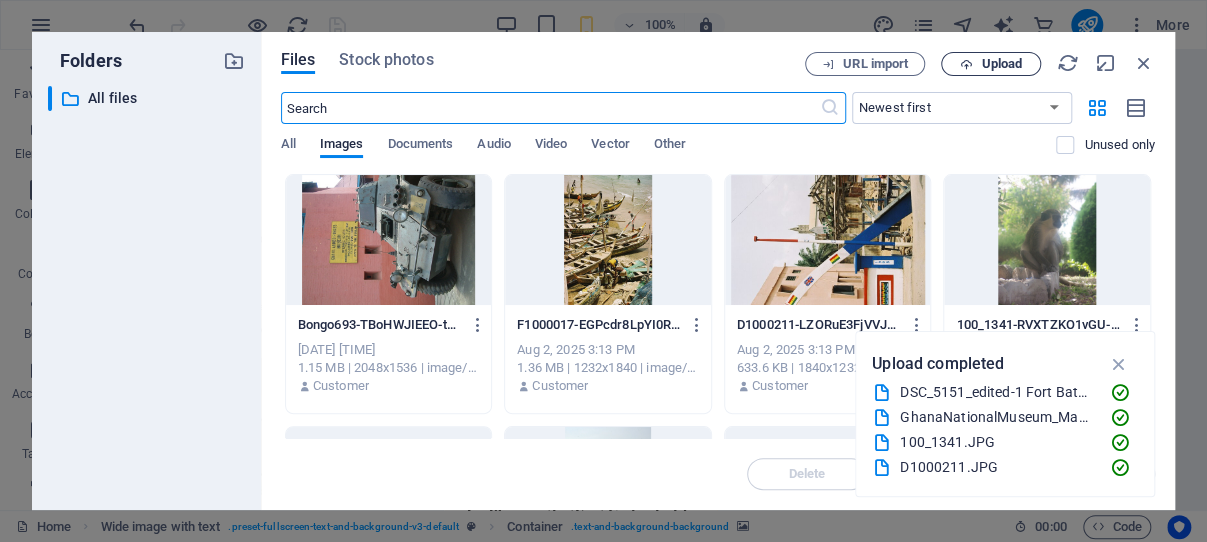click on "Upload" at bounding box center (1001, 64) 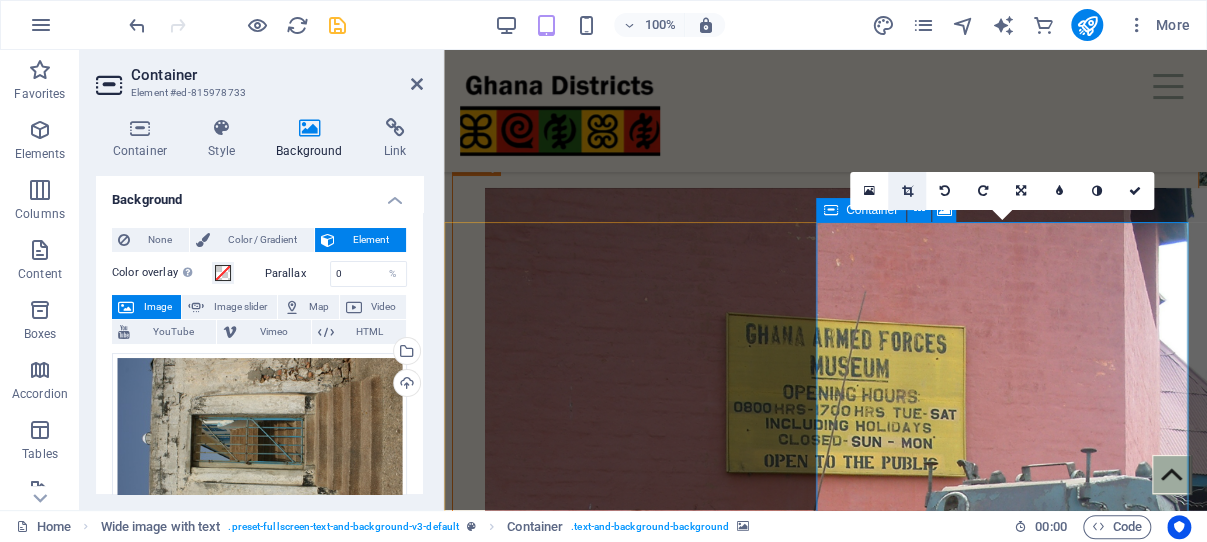 scroll, scrollTop: 6448, scrollLeft: 0, axis: vertical 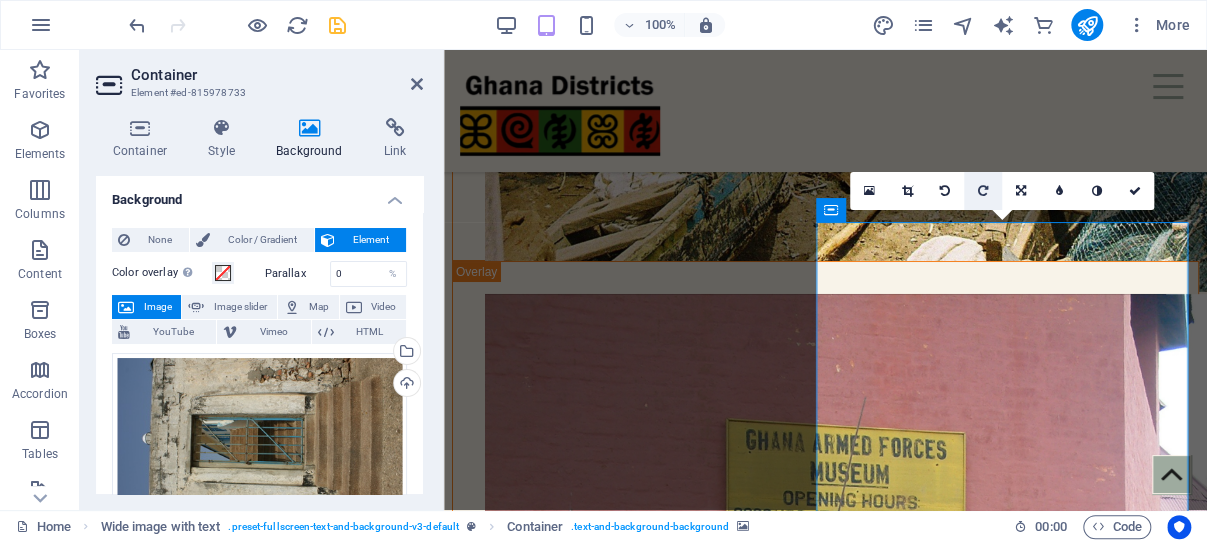 click at bounding box center [983, 191] 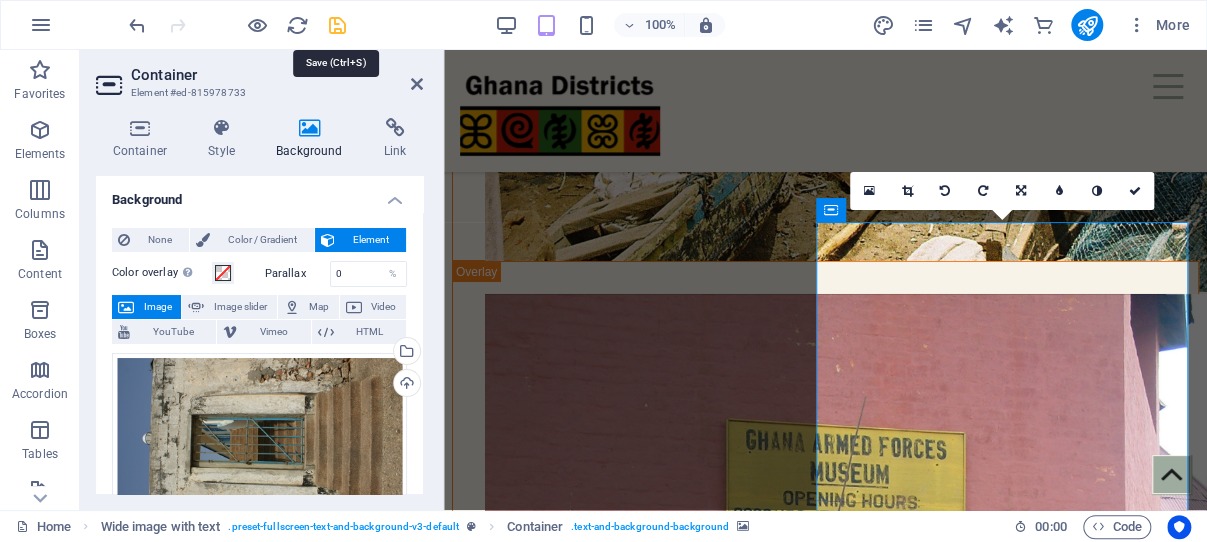 click at bounding box center [337, 25] 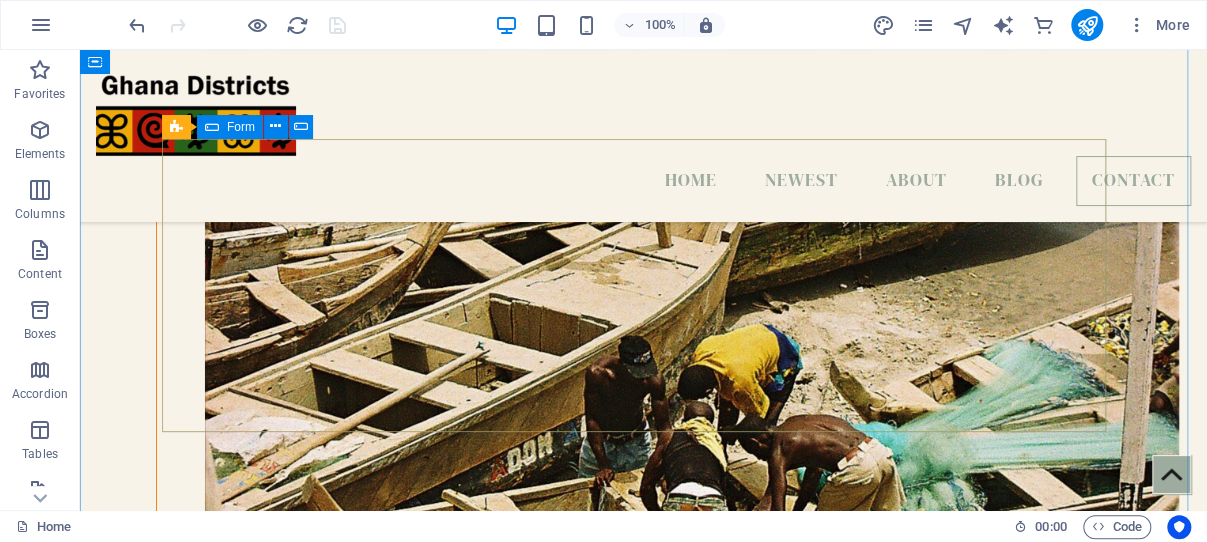scroll, scrollTop: 6734, scrollLeft: 0, axis: vertical 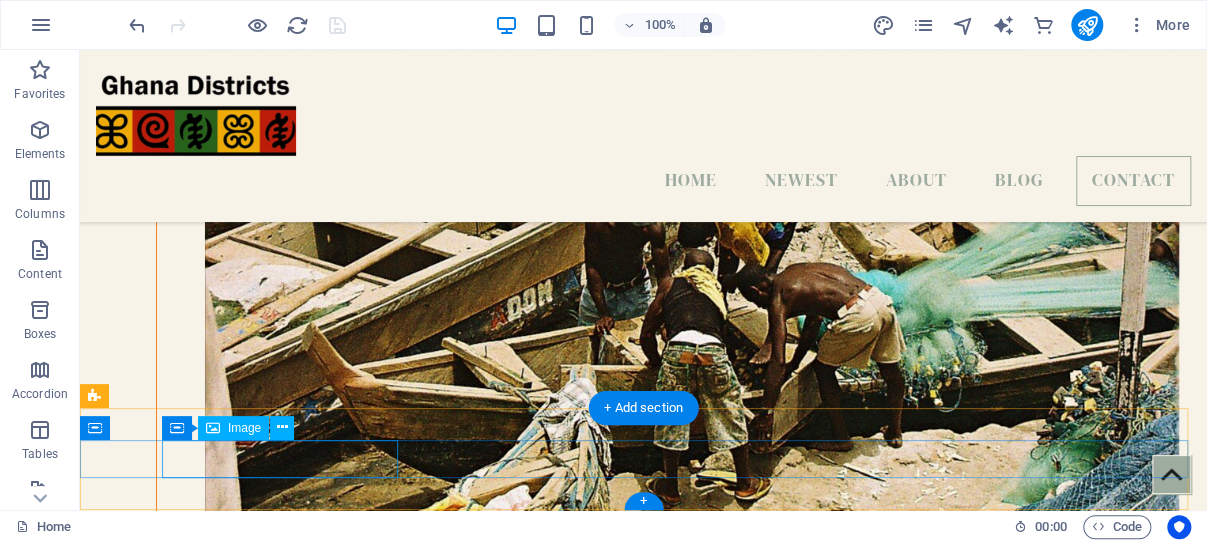click at bounding box center (214, 6776) 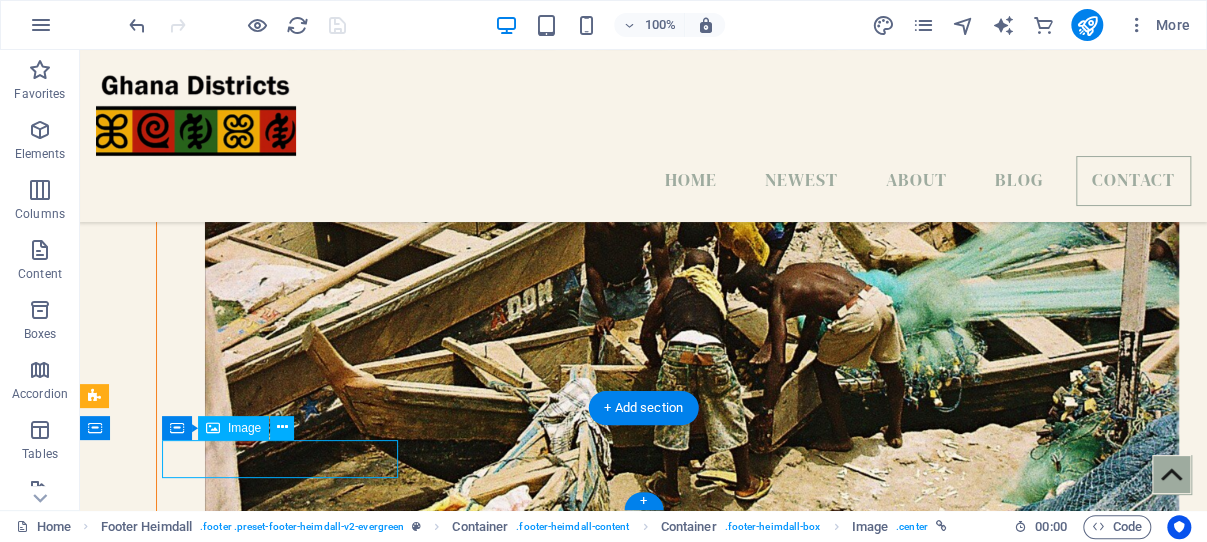 click at bounding box center [214, 6776] 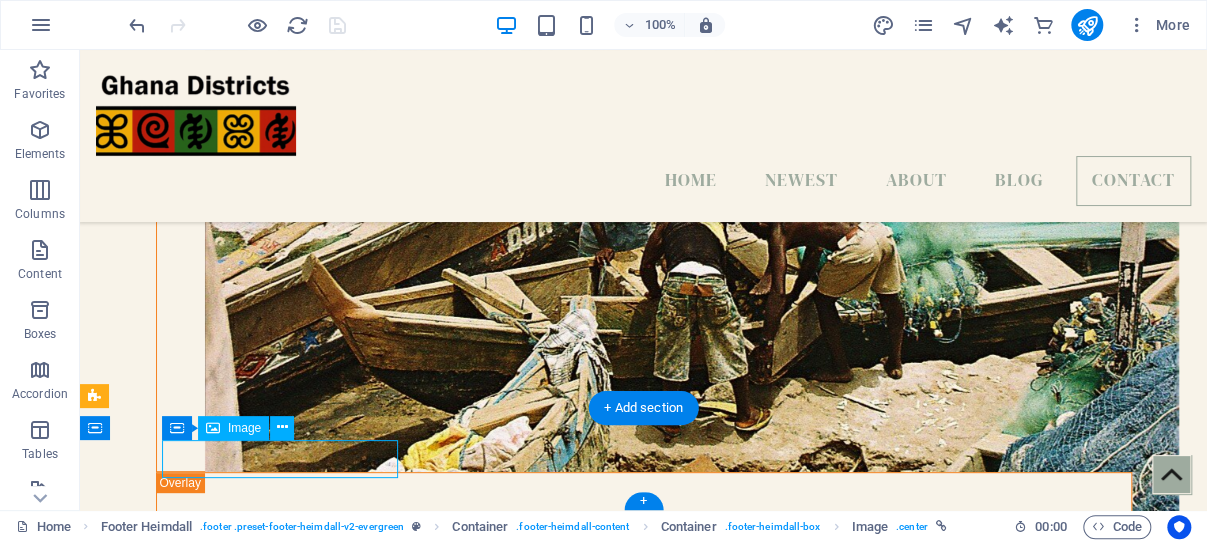 select on "px" 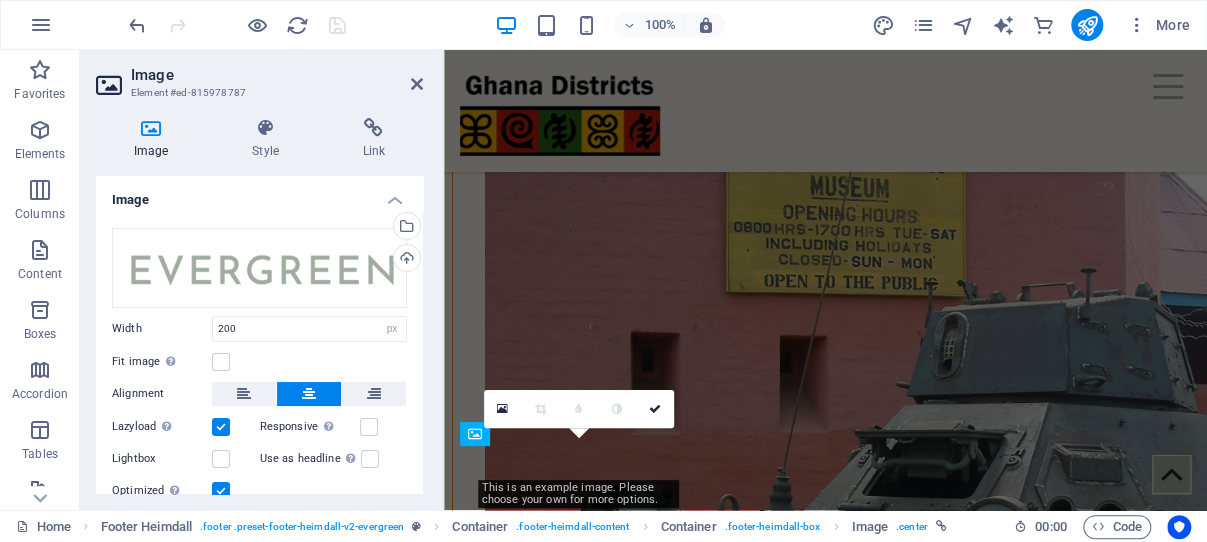 scroll, scrollTop: 7421, scrollLeft: 0, axis: vertical 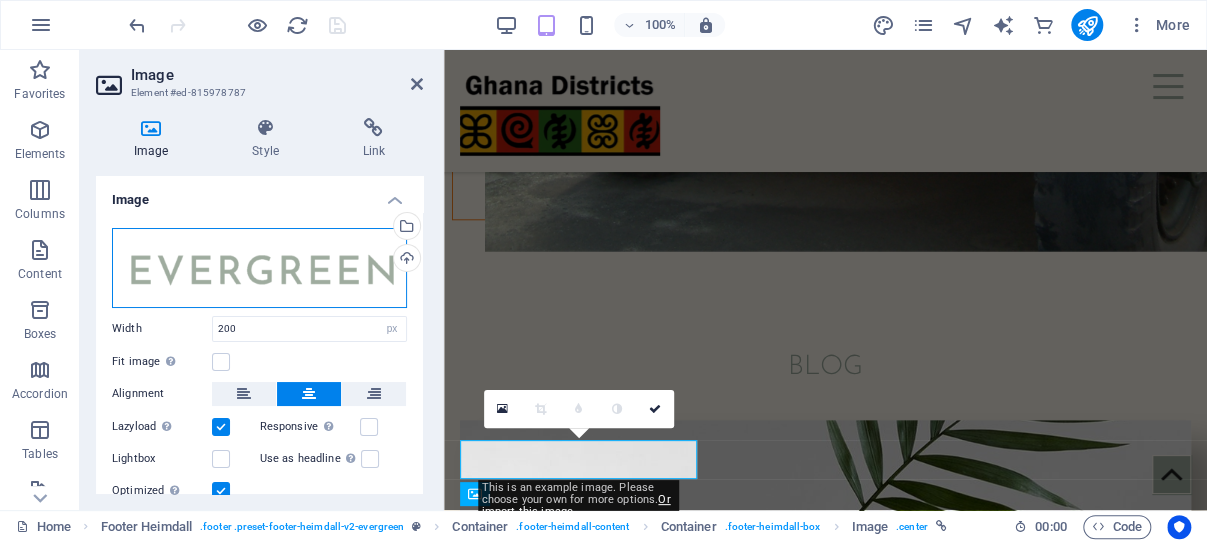 click on "Drag files here, click to choose files or select files from Files or our free stock photos & videos" at bounding box center (259, 268) 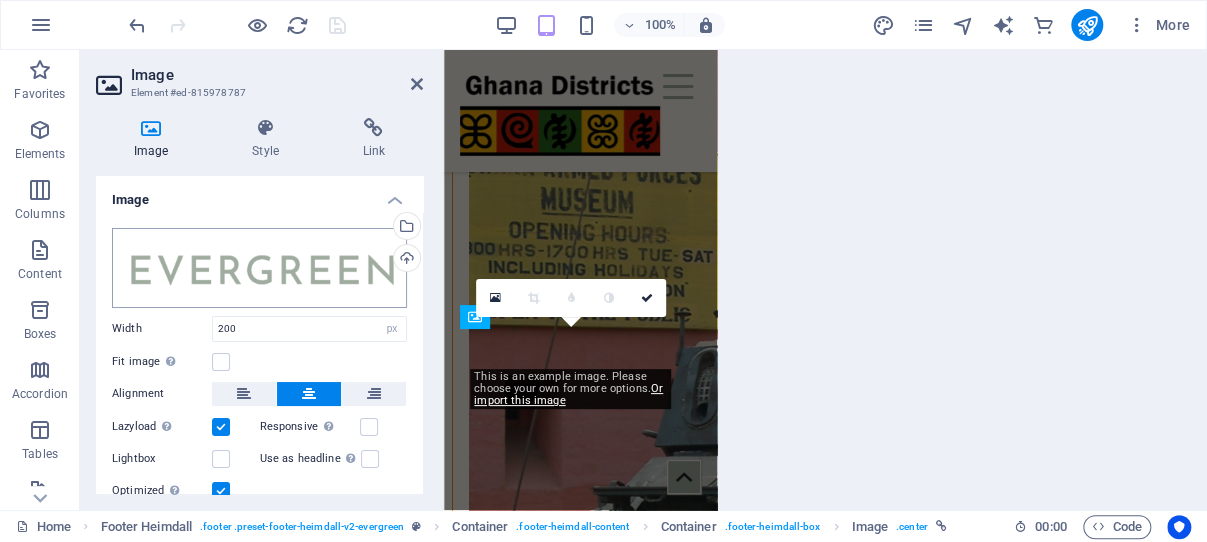 click on "districts.ghana-net.com Home Favorites Elements Columns Content Boxes Accordion Tables Features Images Slider Header Footer Forms Marketing Collections Commerce Image Element #ed-815978787 Image Style Link Image Drag files here, click to choose files or select files from Files or our free stock photos & videos Select files from the file manager, stock photos, or upload file(s) Upload Width 200 Default auto px rem % em vh vw Fit image Automatically fit image to a fixed width and height Height Default auto px Alignment Lazyload Loading images after the page loads improves page speed. Responsive Automatically load retina image and smartphone optimized sizes. Lightbox Use as headline The image will be wrapped in an H1 headline tag. Useful for giving alternative text the weight of an H1 headline, e.g. for the logo. Leave unchecked if uncertain. Optimized Images are compressed to improve page speed. Position Direction Custom X offset 50" at bounding box center [603, 271] 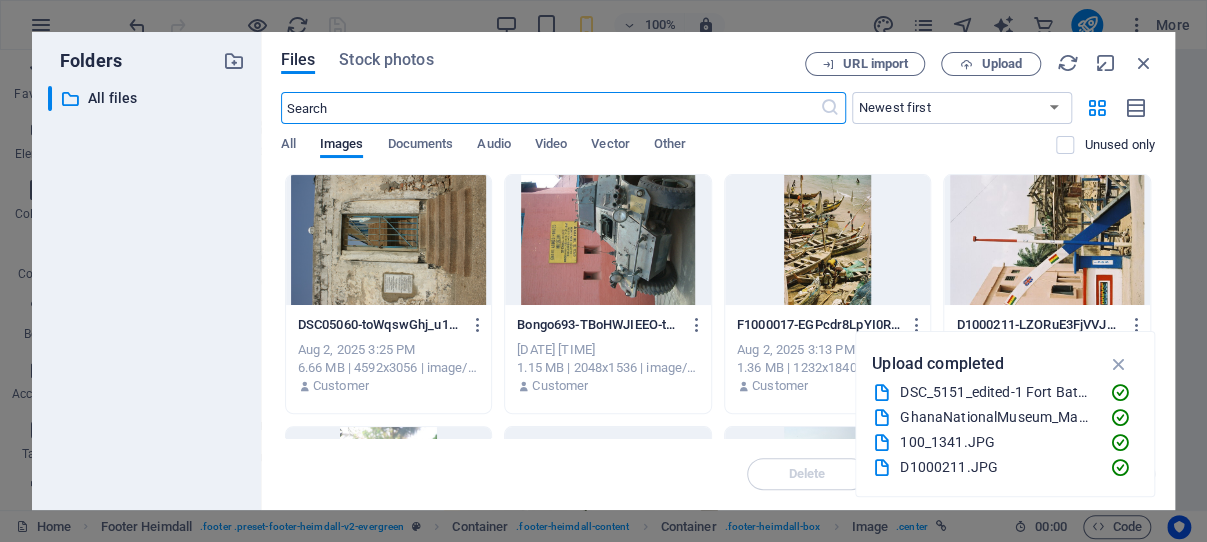 scroll, scrollTop: 11986, scrollLeft: 0, axis: vertical 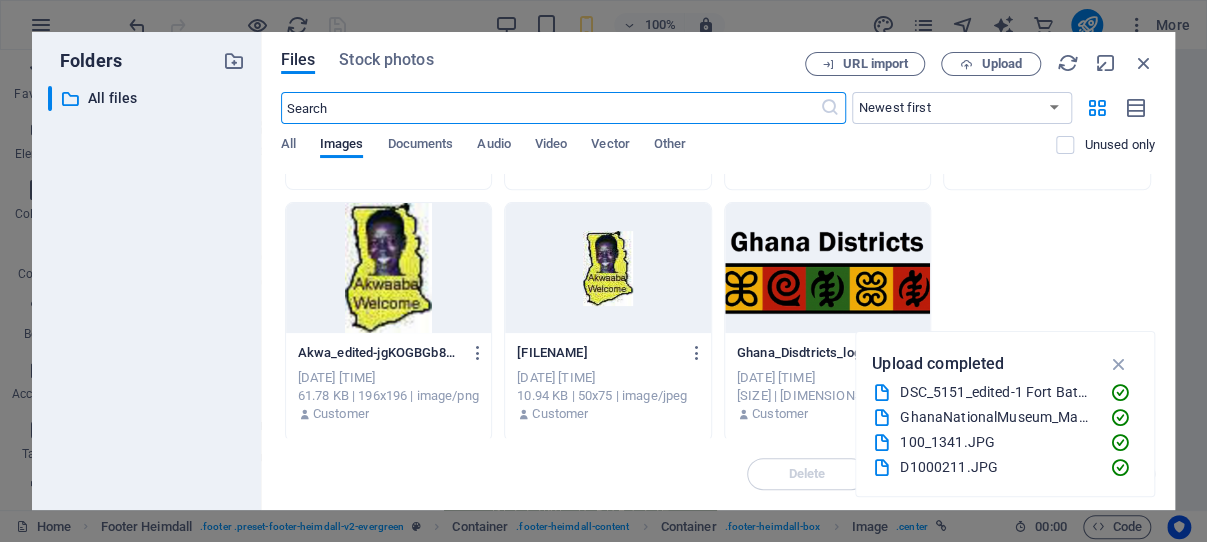 click at bounding box center (828, 268) 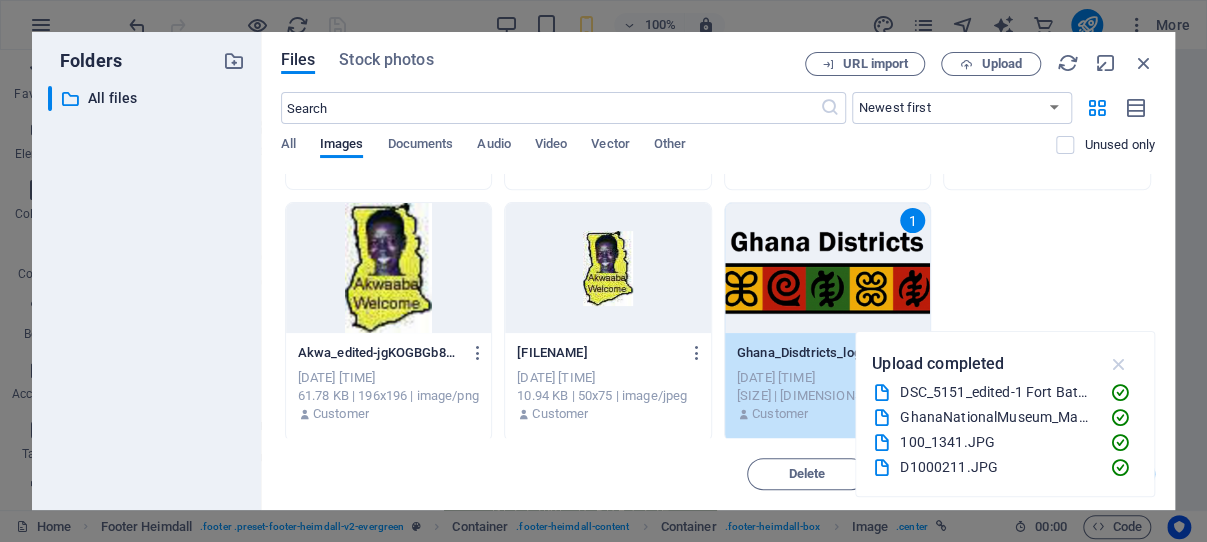 click at bounding box center (1118, 364) 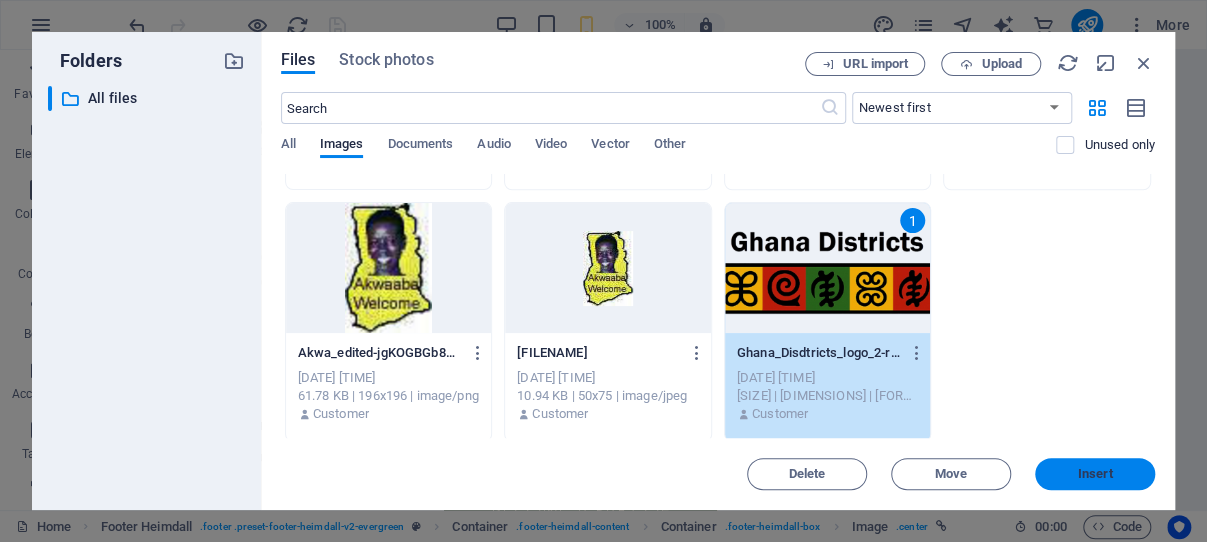 drag, startPoint x: 1094, startPoint y: 469, endPoint x: 647, endPoint y: 415, distance: 450.24994 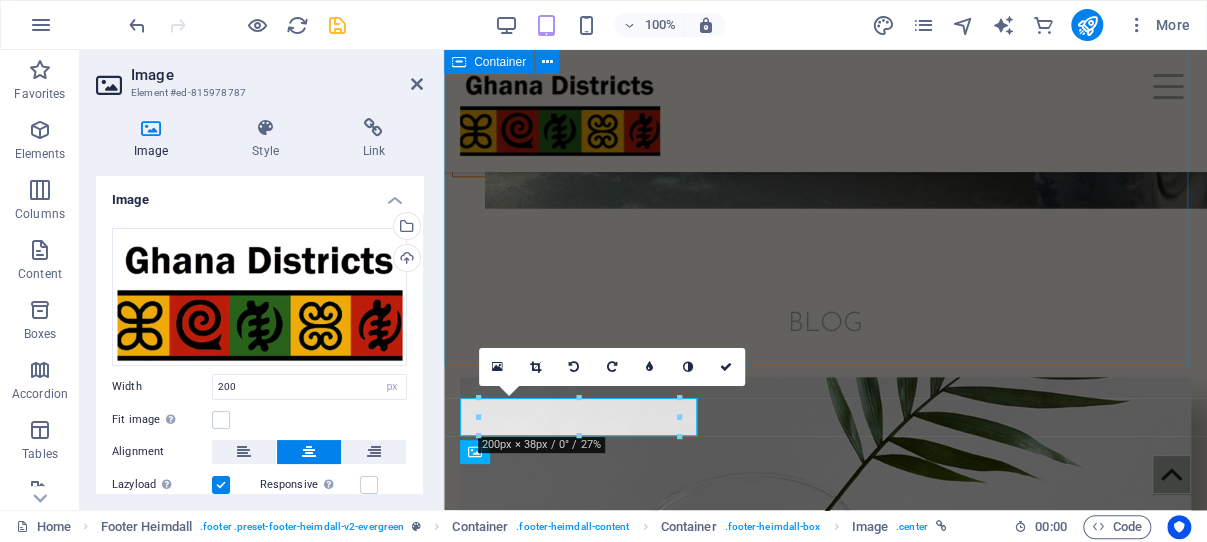 scroll, scrollTop: 7463, scrollLeft: 0, axis: vertical 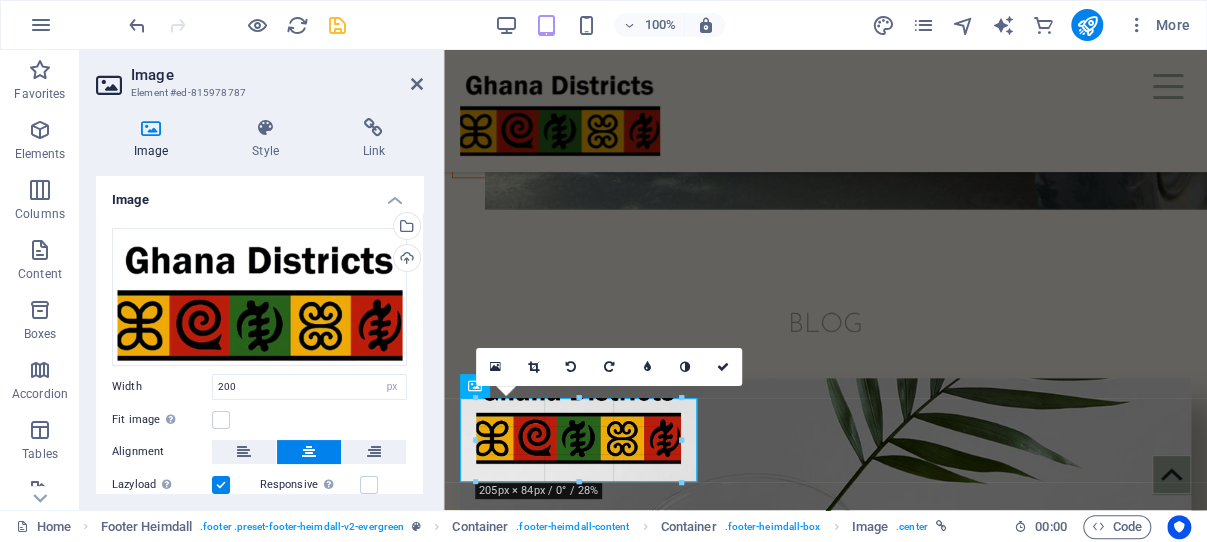 drag, startPoint x: 578, startPoint y: 436, endPoint x: 579, endPoint y: 482, distance: 46.010868 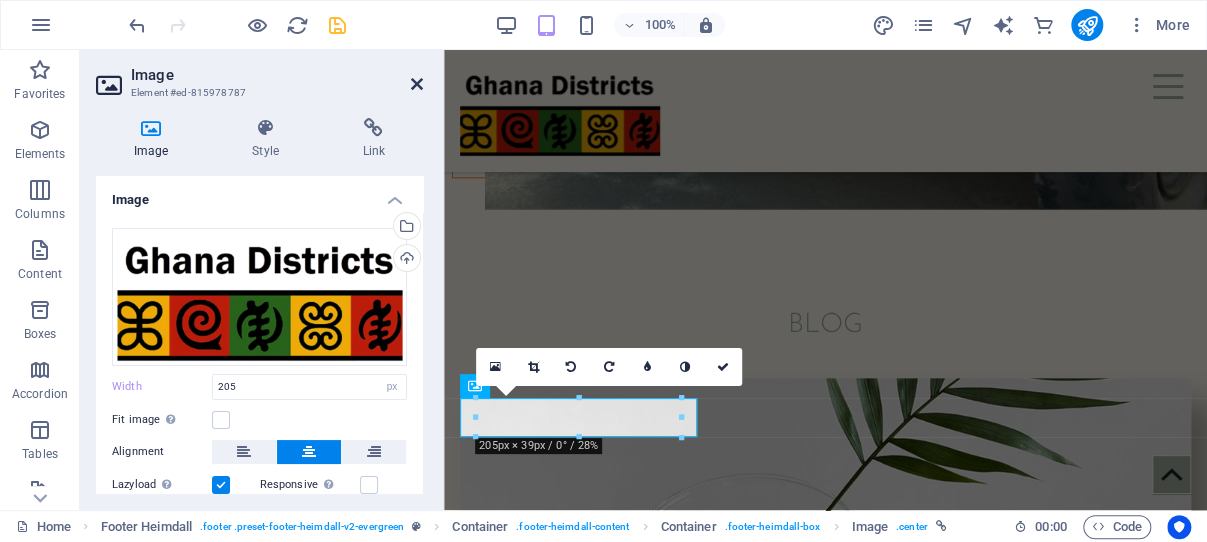 click at bounding box center (417, 84) 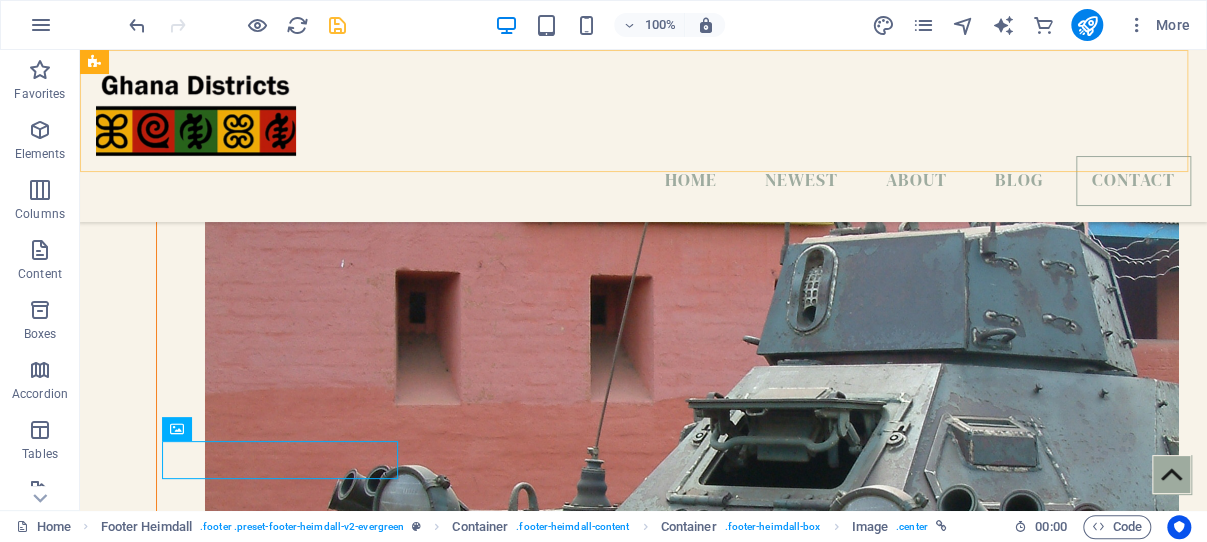 scroll, scrollTop: 6733, scrollLeft: 0, axis: vertical 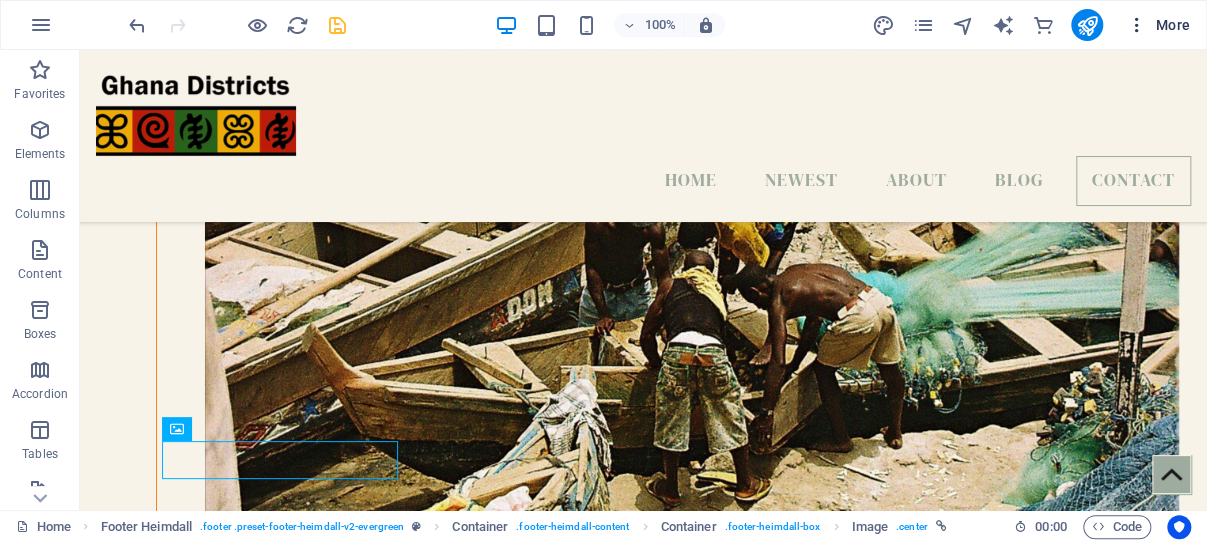 click at bounding box center [1137, 25] 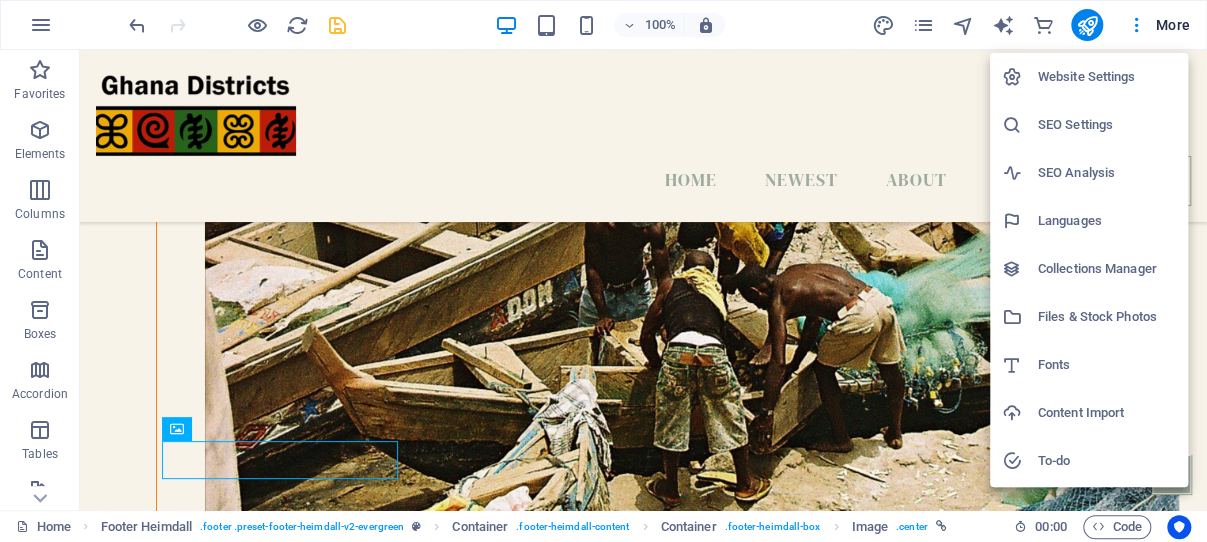 click on "Website Settings" at bounding box center (1107, 77) 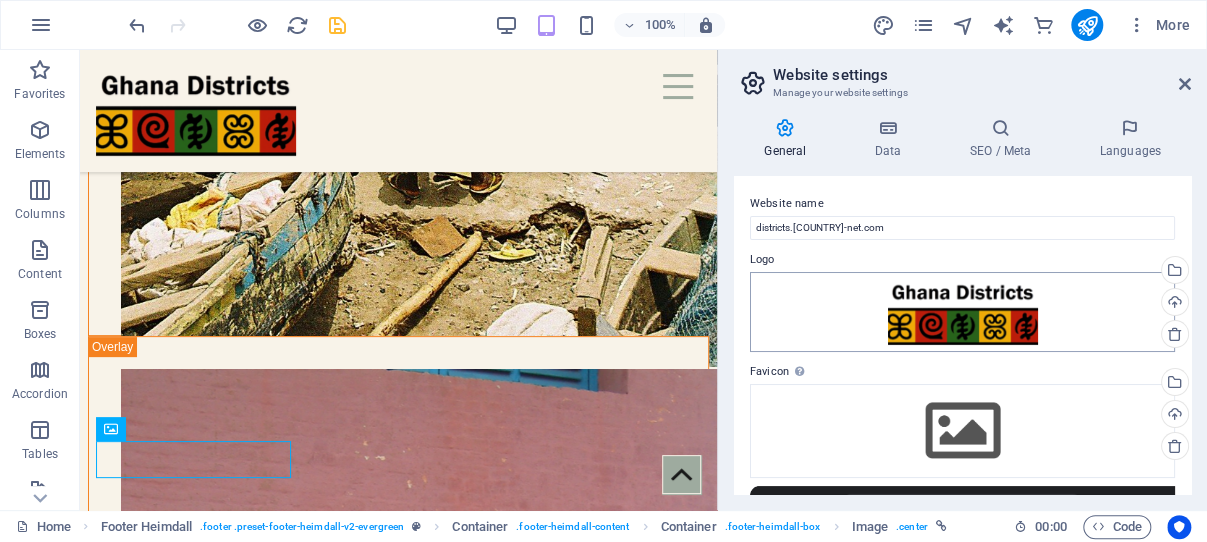 scroll, scrollTop: 7930, scrollLeft: 0, axis: vertical 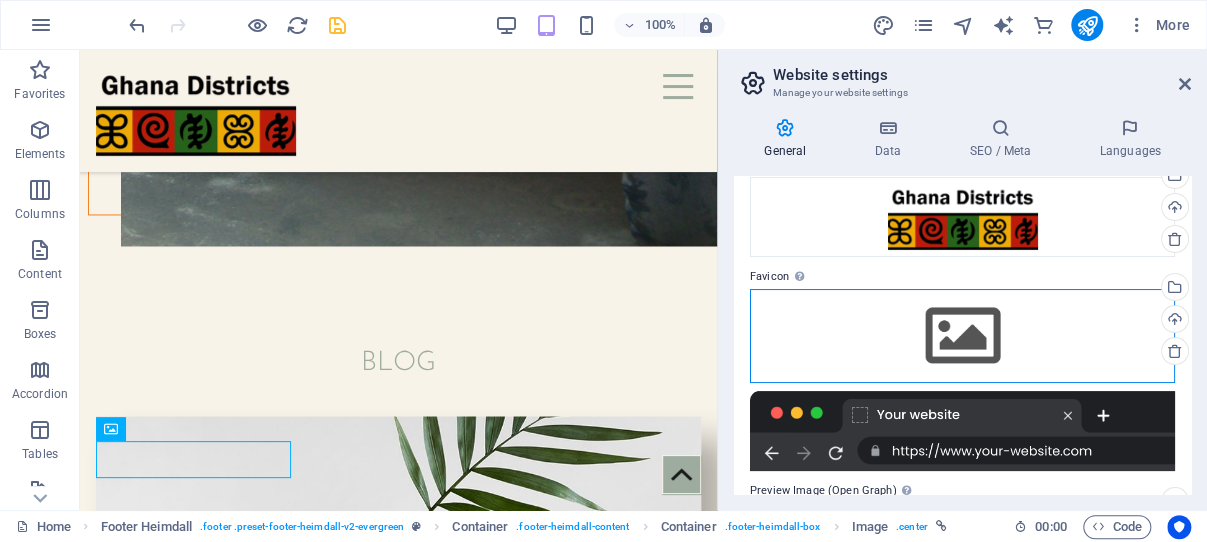 click on "Drag files here, click to choose files or select files from Files or our free stock photos & videos" at bounding box center [962, 336] 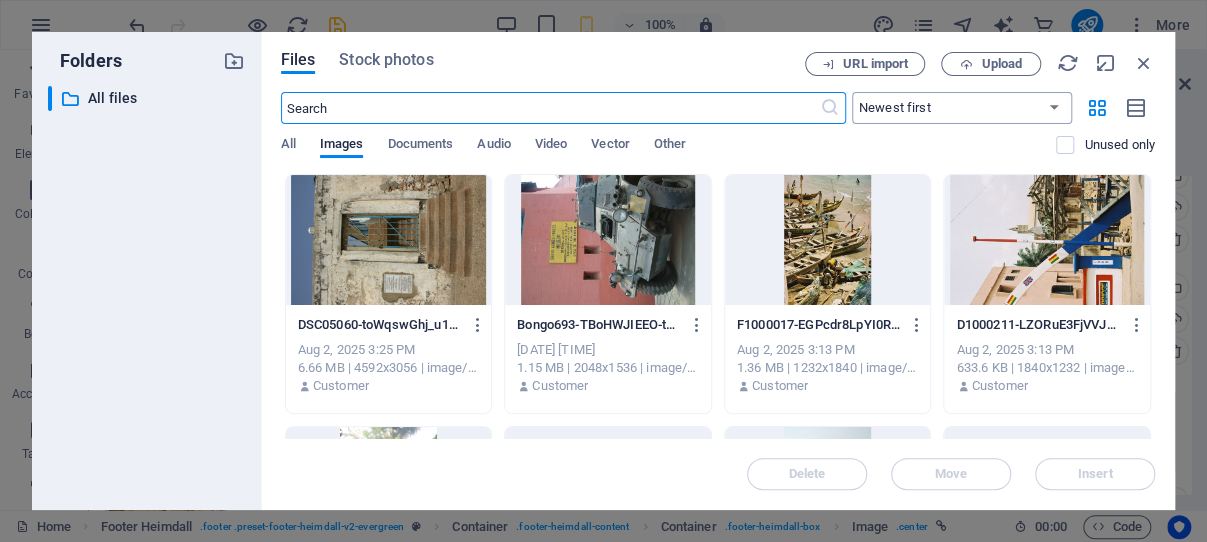 scroll, scrollTop: 16873, scrollLeft: 0, axis: vertical 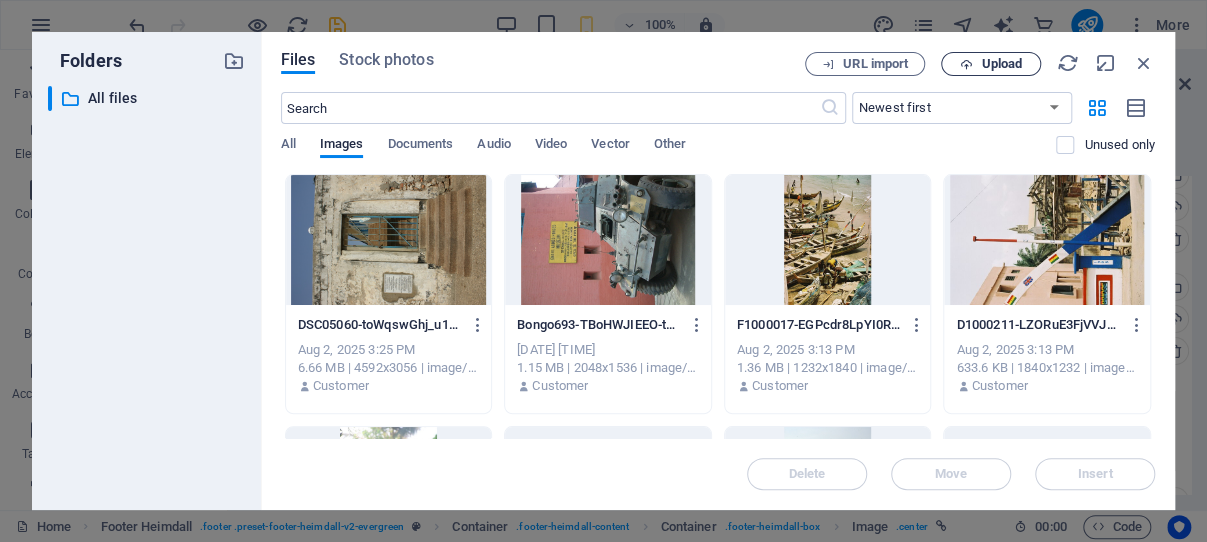 click on "Upload" at bounding box center (1001, 64) 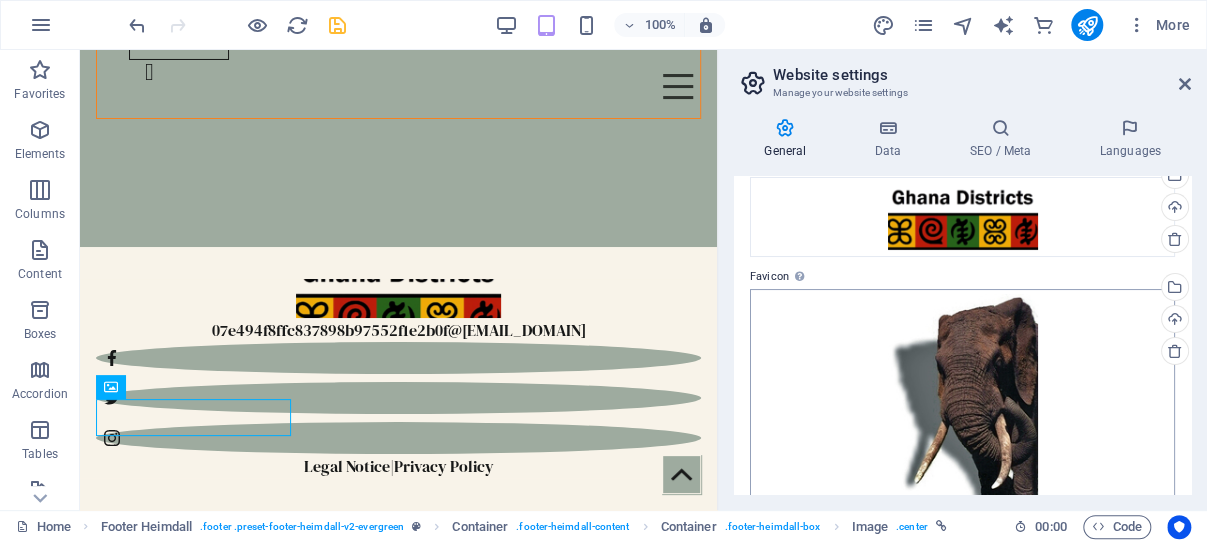 scroll, scrollTop: 7972, scrollLeft: 0, axis: vertical 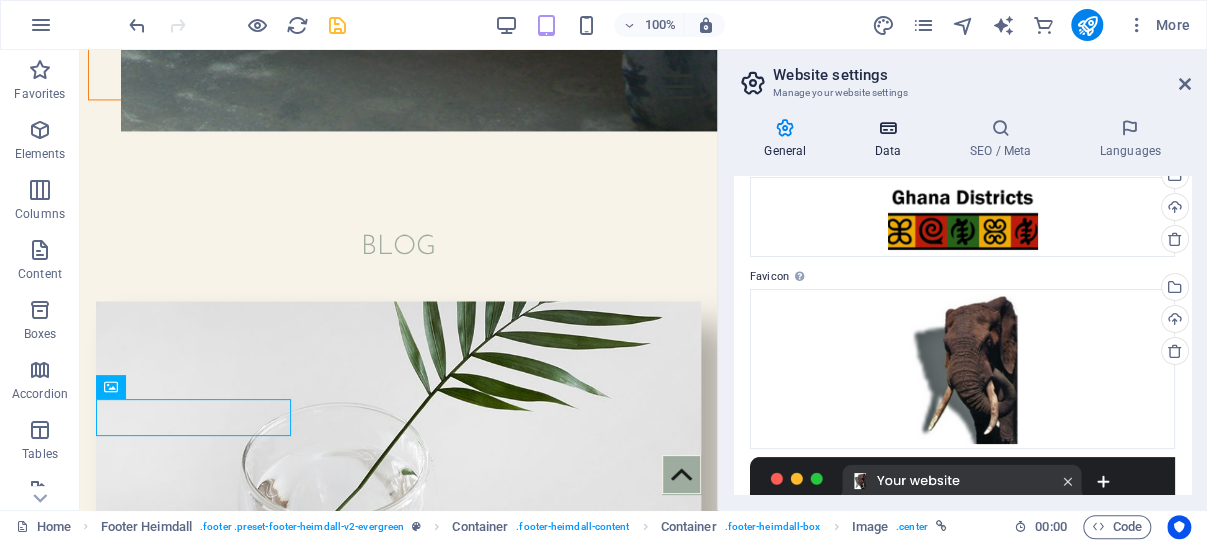 click at bounding box center (887, 128) 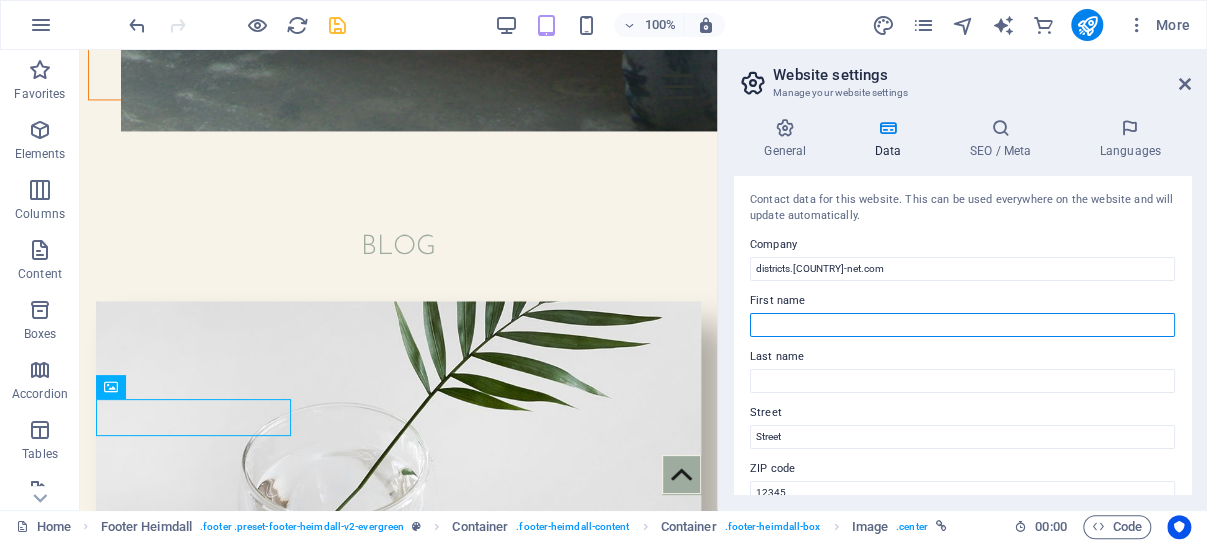 click on "First name" at bounding box center (962, 325) 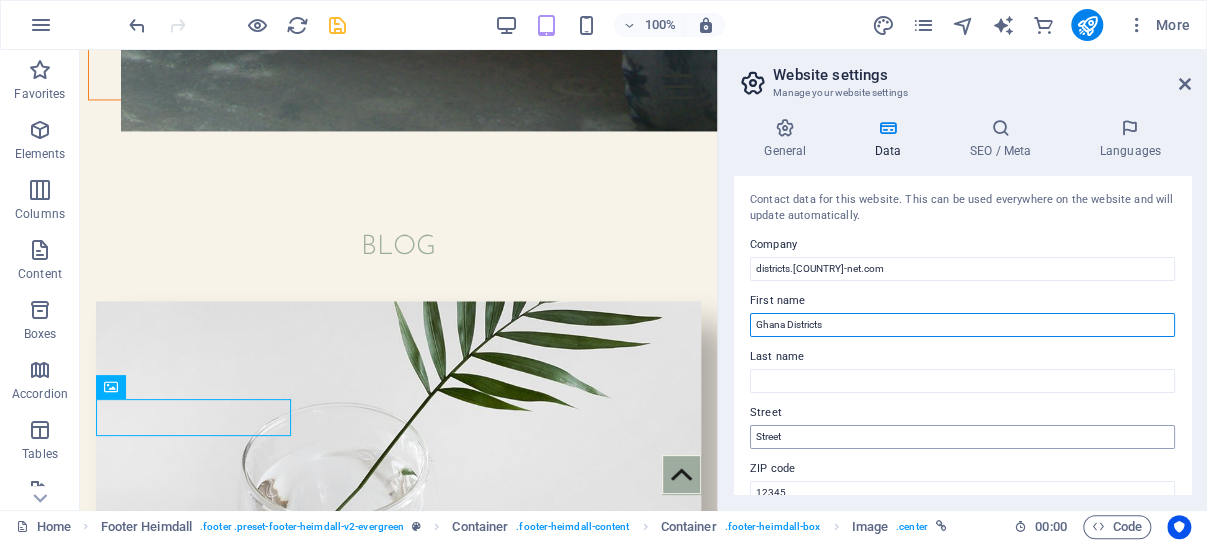 type on "Ghana Districts" 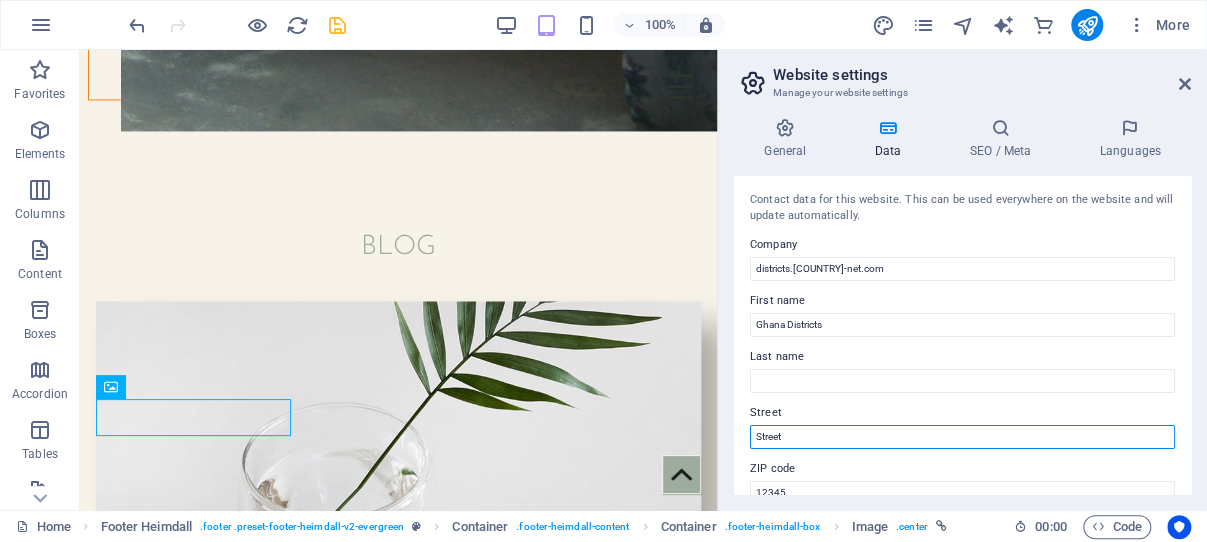 drag, startPoint x: 799, startPoint y: 435, endPoint x: 751, endPoint y: 430, distance: 48.259712 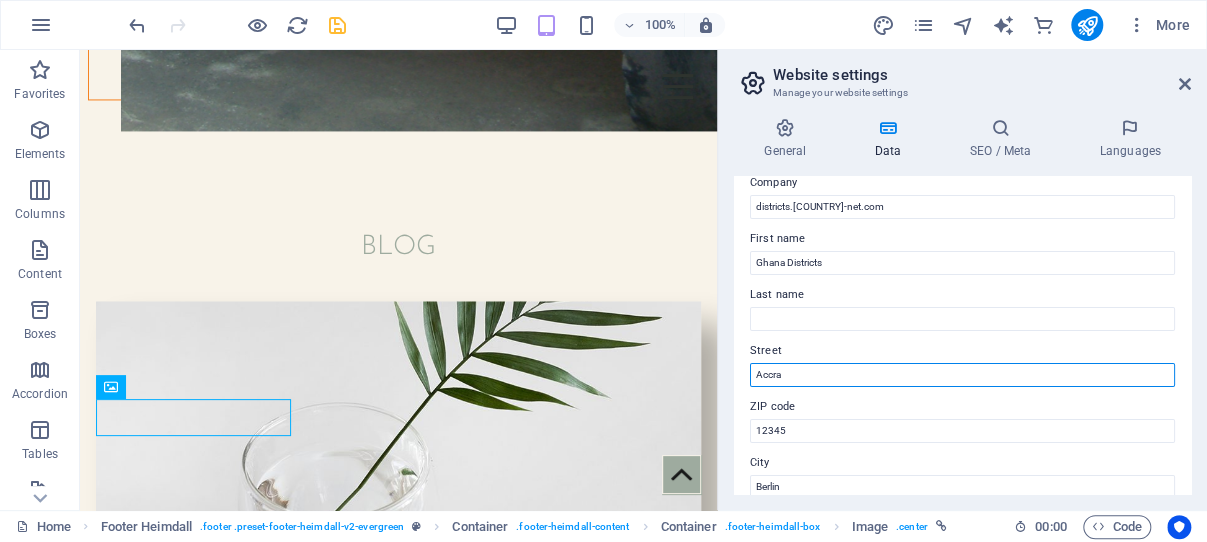 scroll, scrollTop: 95, scrollLeft: 0, axis: vertical 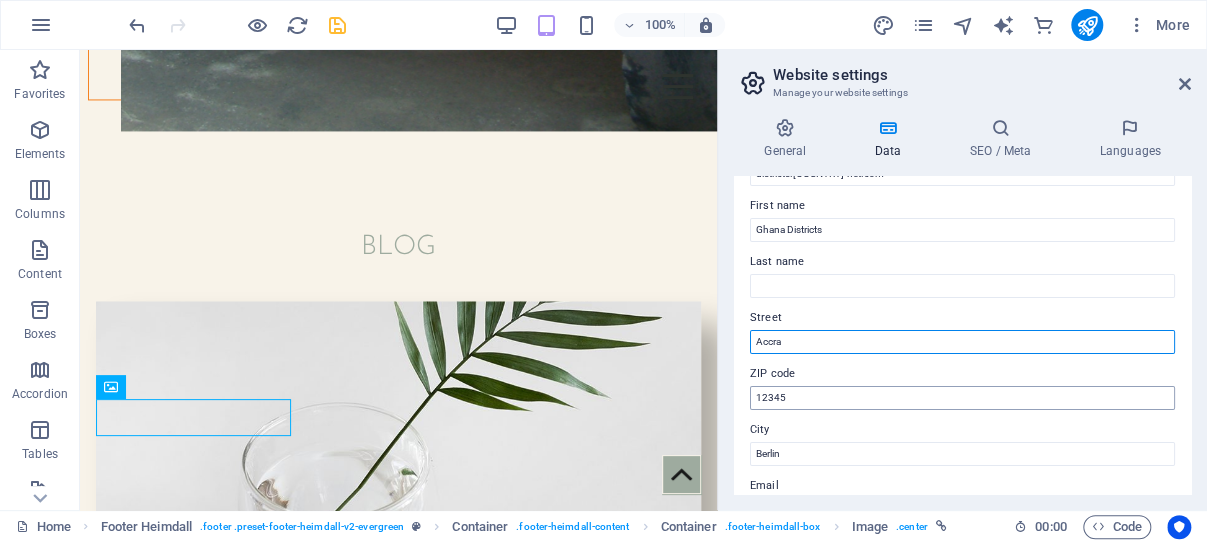 type on "Accra" 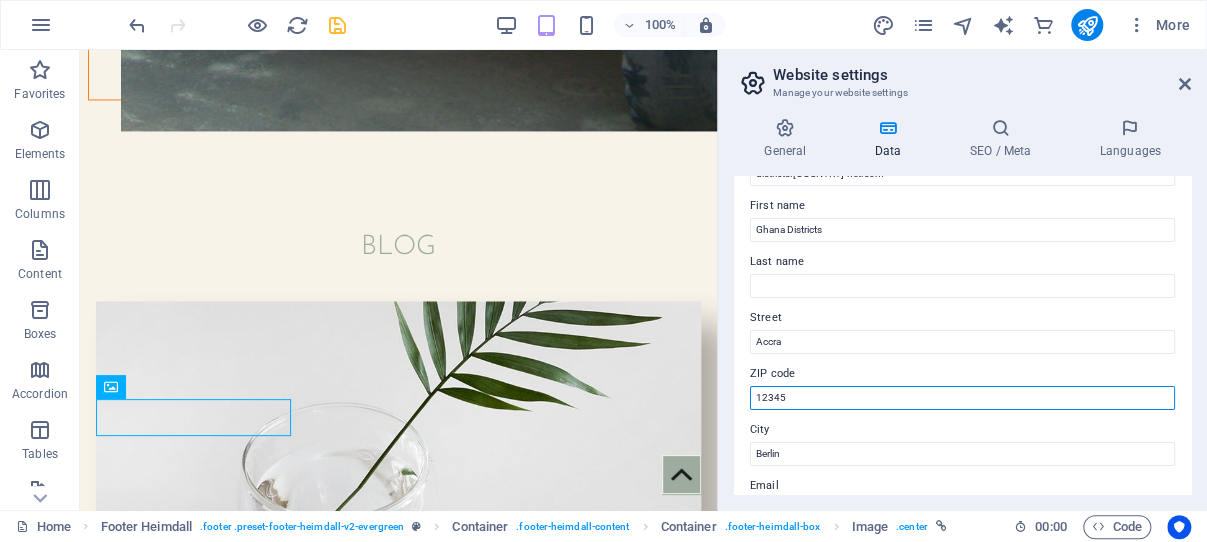 drag, startPoint x: 794, startPoint y: 398, endPoint x: 757, endPoint y: 399, distance: 37.01351 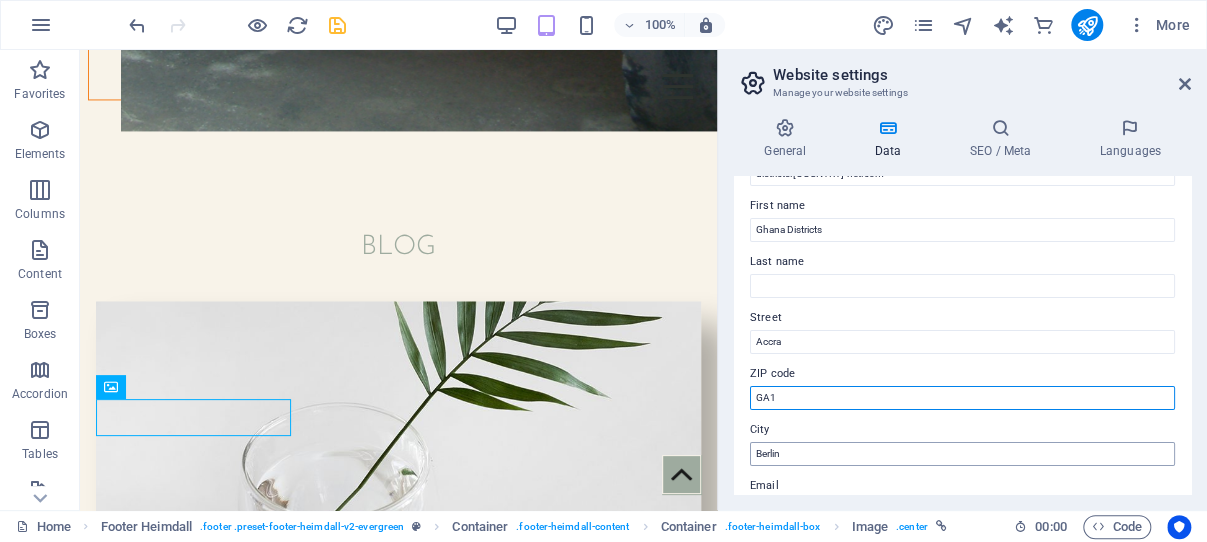 type on "GA1" 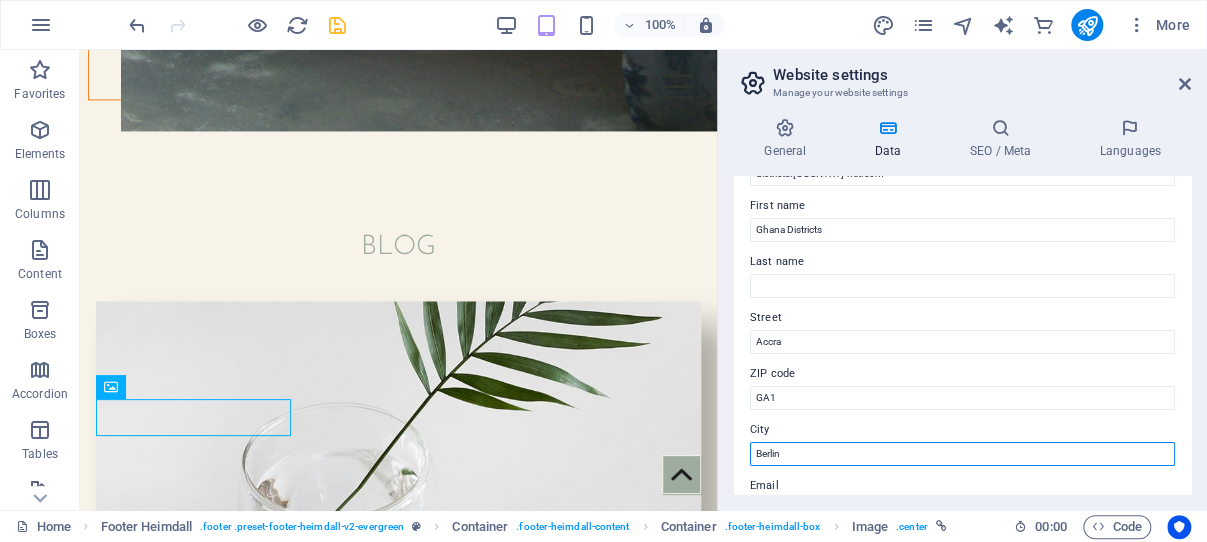 drag, startPoint x: 790, startPoint y: 454, endPoint x: 734, endPoint y: 454, distance: 56 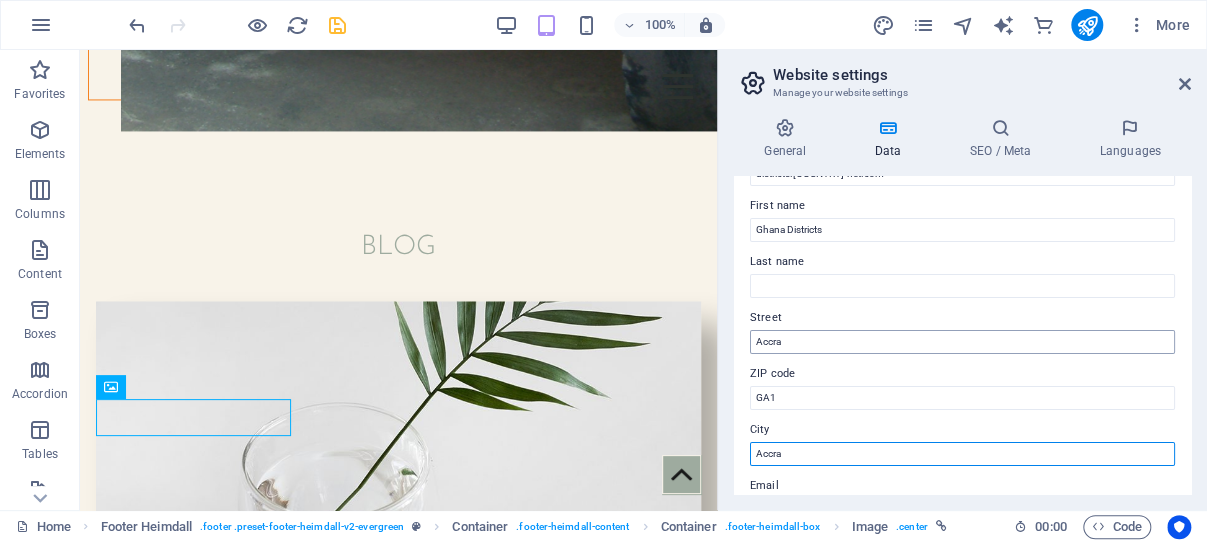 type on "Accra" 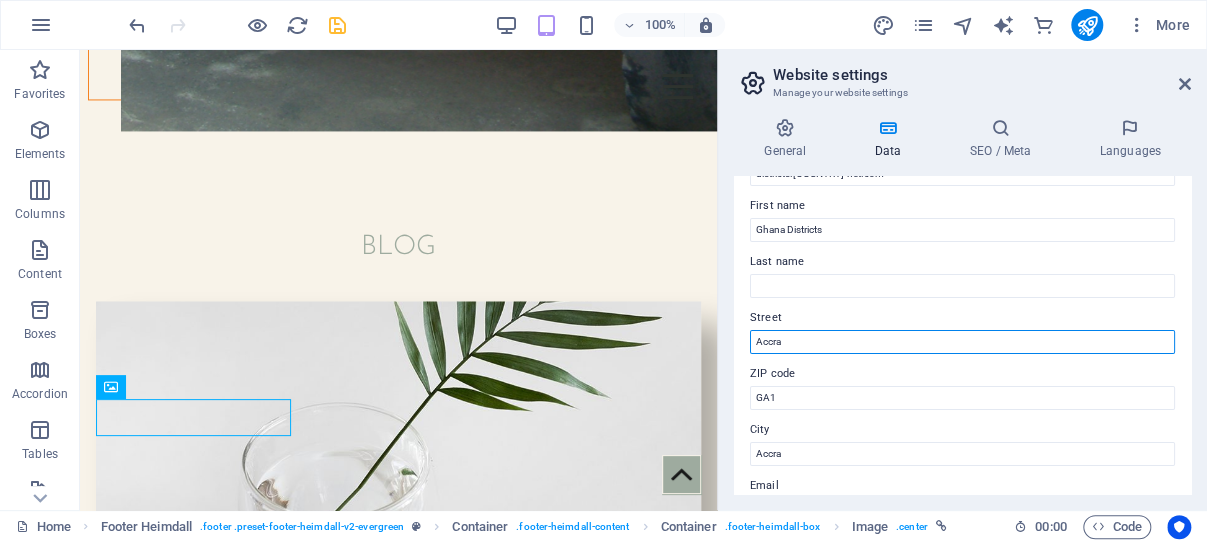 drag, startPoint x: 799, startPoint y: 340, endPoint x: 750, endPoint y: 340, distance: 49 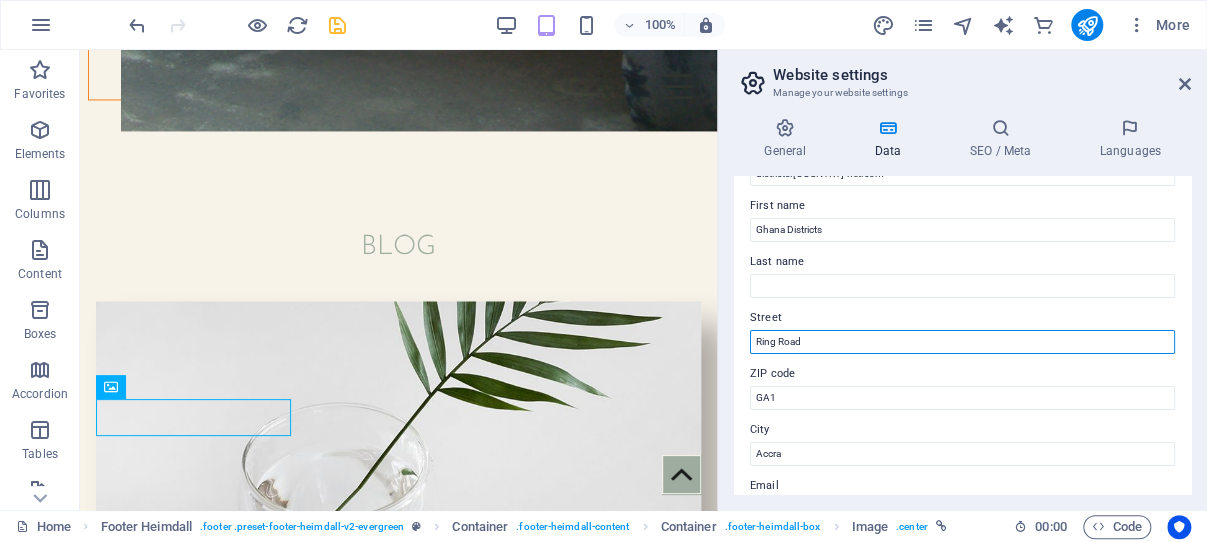 scroll, scrollTop: 191, scrollLeft: 0, axis: vertical 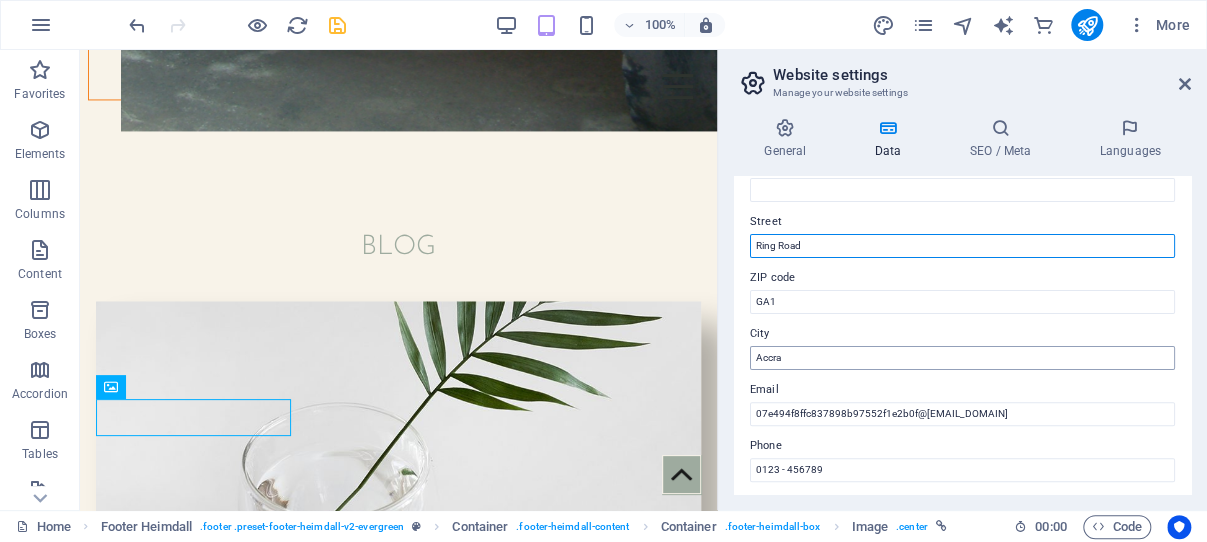type on "Ring Road" 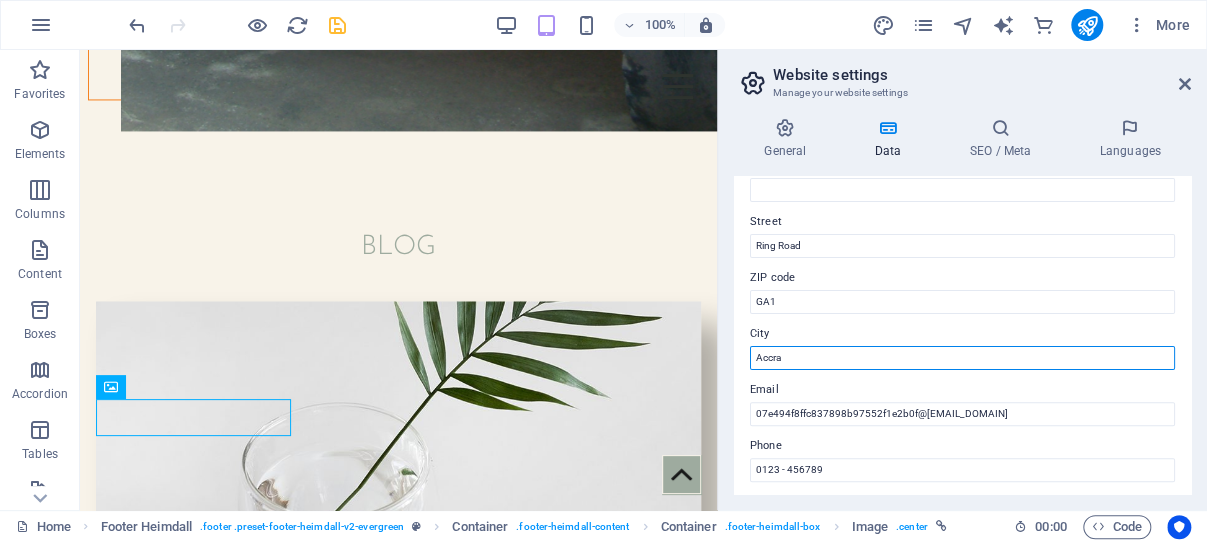 drag, startPoint x: 799, startPoint y: 360, endPoint x: 753, endPoint y: 358, distance: 46.043457 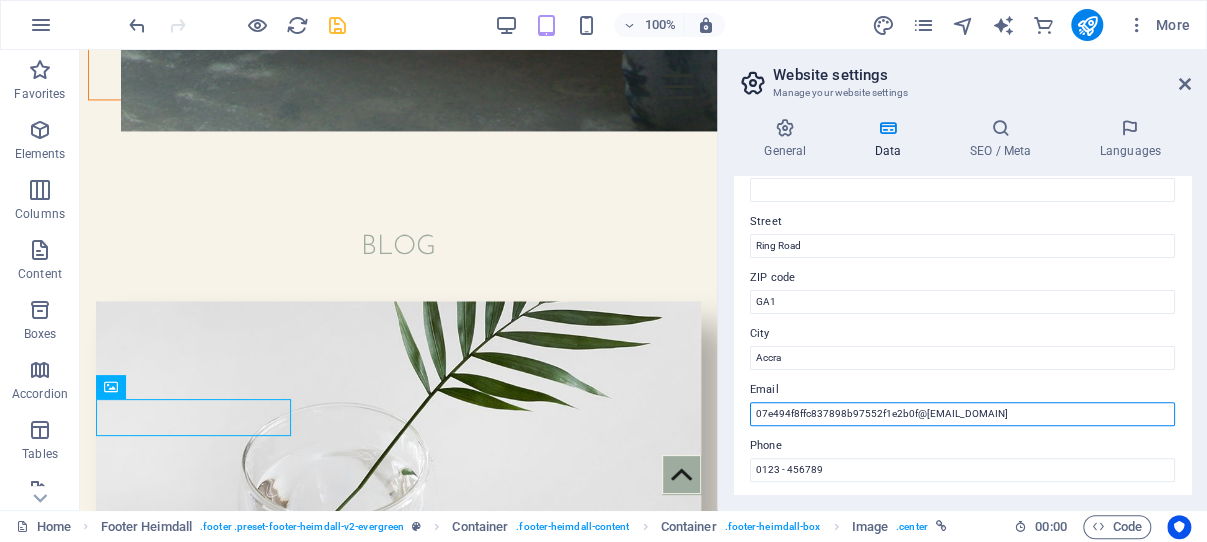 drag, startPoint x: 989, startPoint y: 412, endPoint x: 750, endPoint y: 424, distance: 239.30107 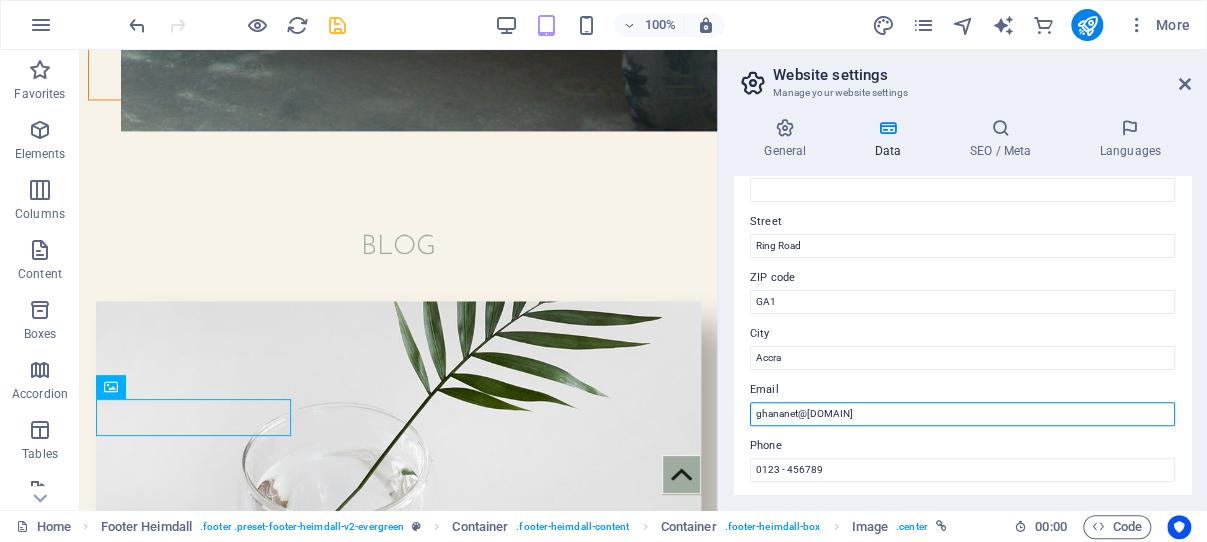 click on "ghananet@" at bounding box center [962, 414] 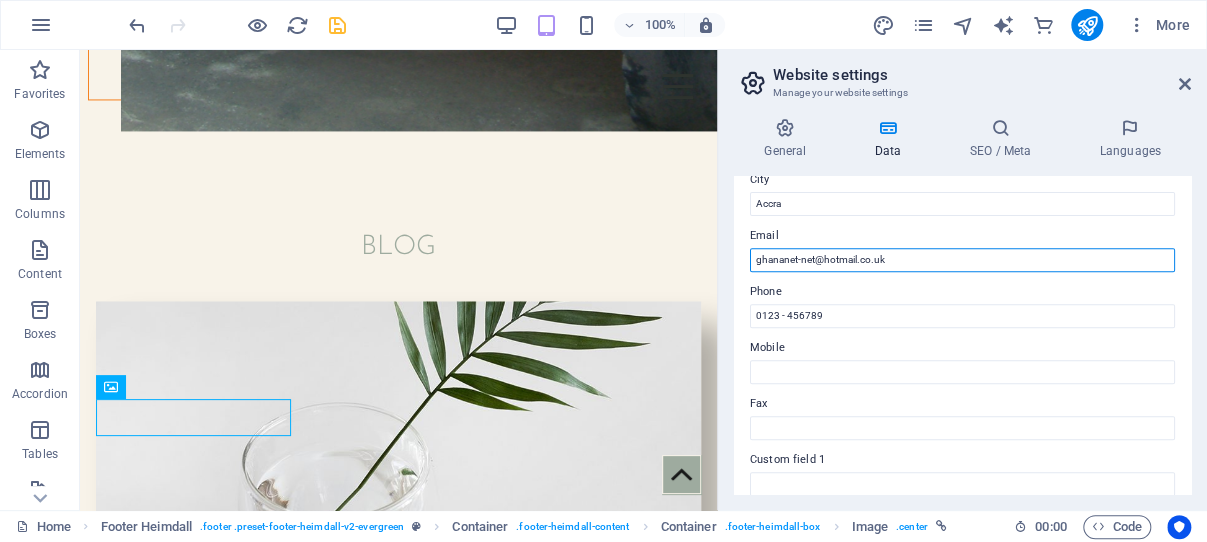 scroll, scrollTop: 382, scrollLeft: 0, axis: vertical 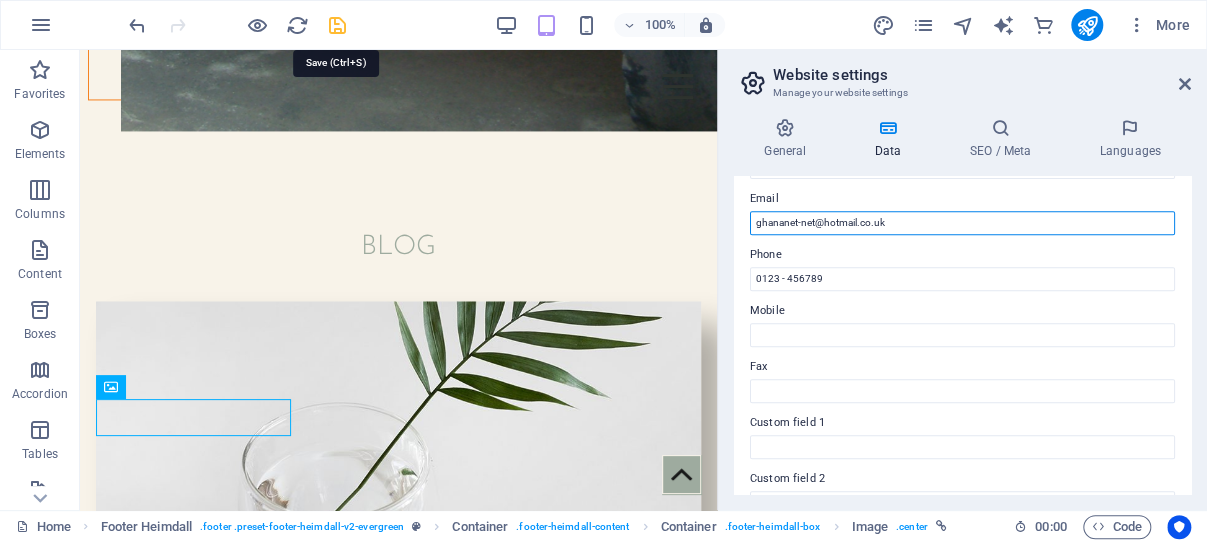 type on "ghananet-net@hotmail.co.uk" 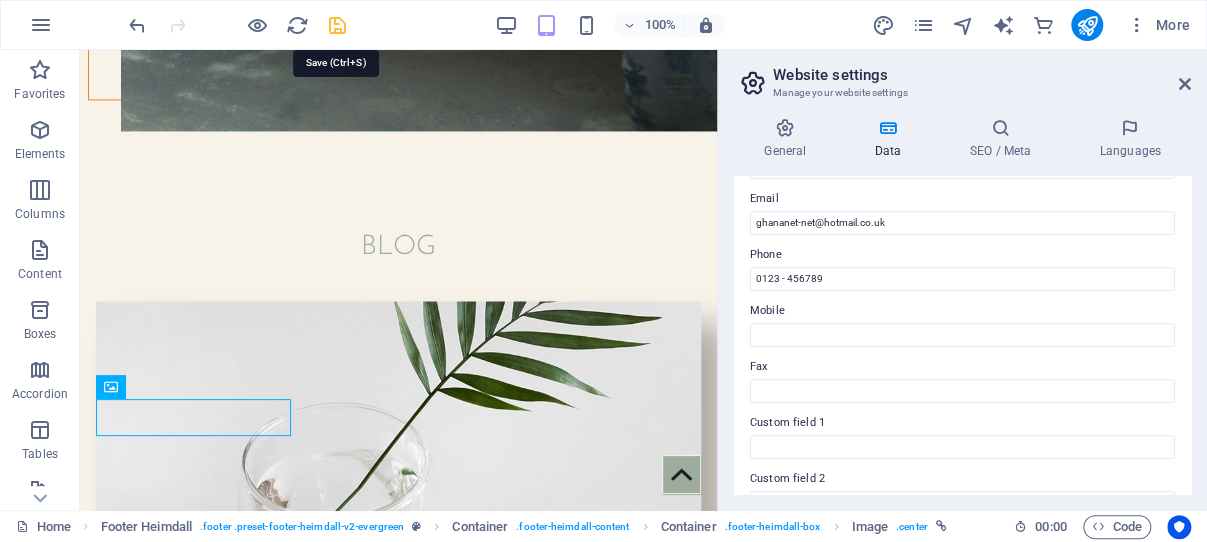drag, startPoint x: 334, startPoint y: 23, endPoint x: 667, endPoint y: 135, distance: 351.33032 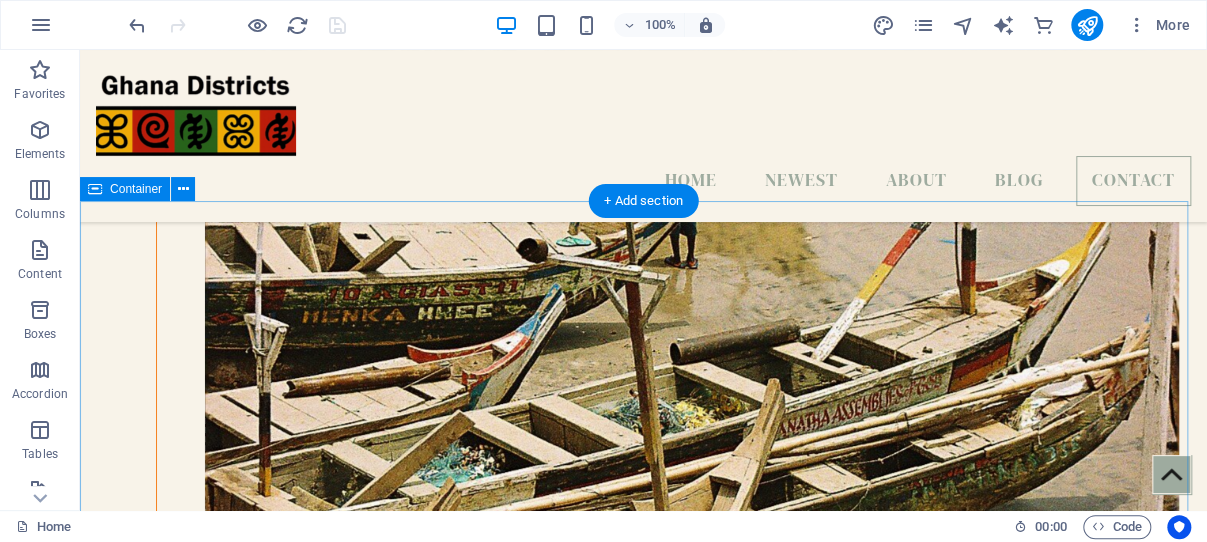 scroll, scrollTop: 6309, scrollLeft: 0, axis: vertical 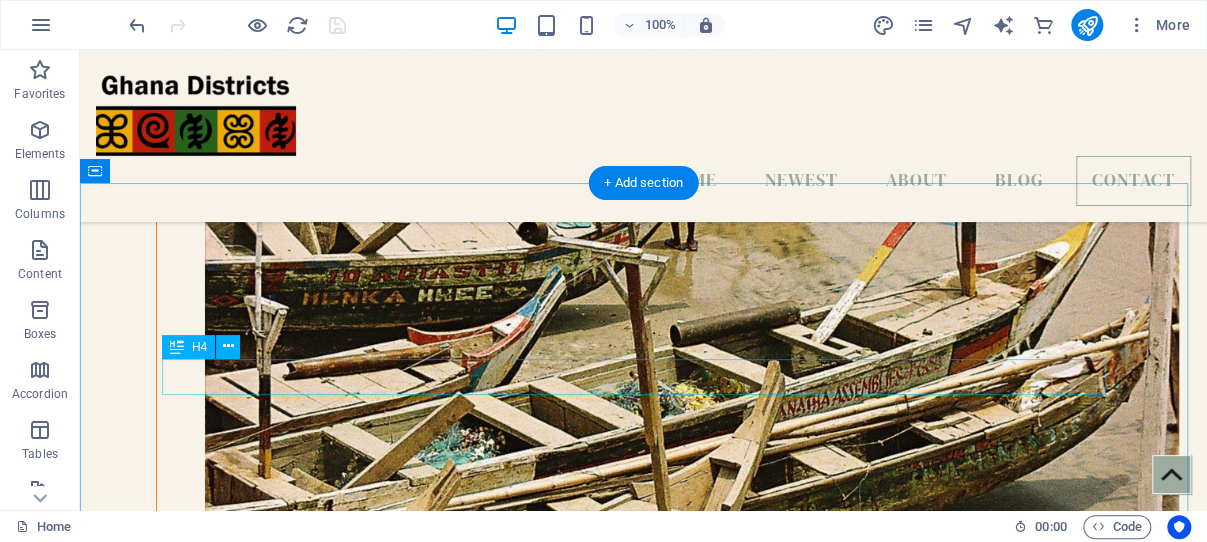 click on "BECOME A PART OF EVERGREEN!" at bounding box center [644, 6592] 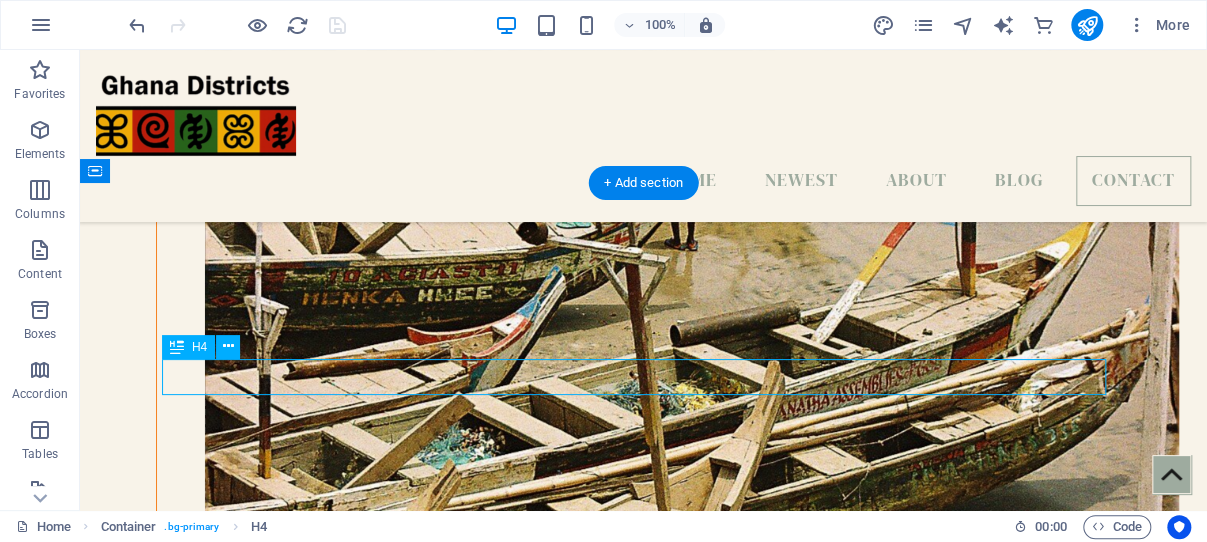 click on "BECOME A PART OF EVERGREEN!" at bounding box center (644, 6592) 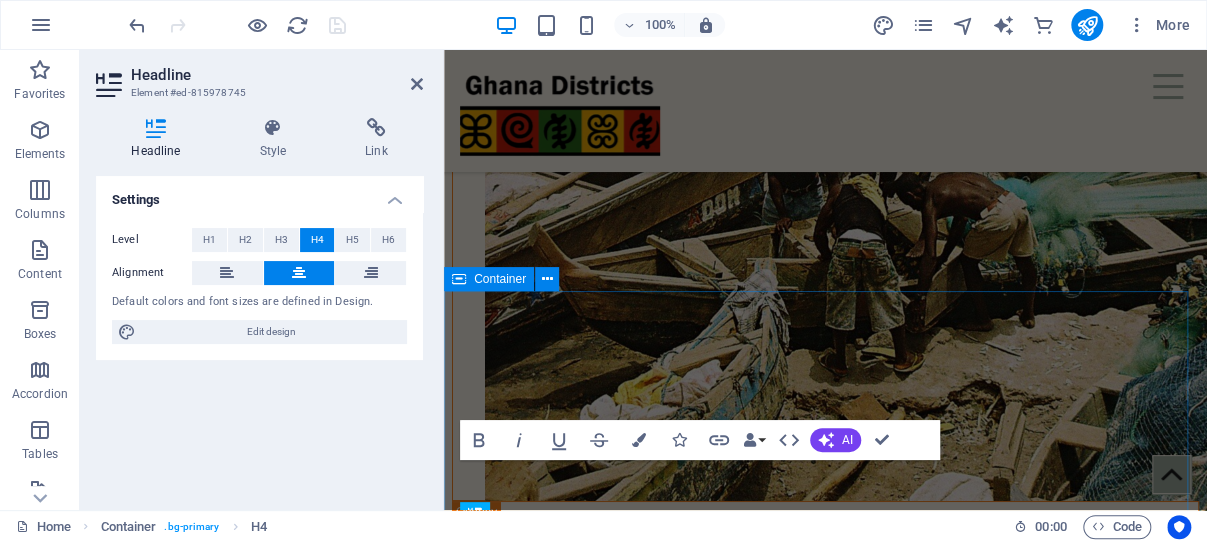 scroll, scrollTop: 6900, scrollLeft: 0, axis: vertical 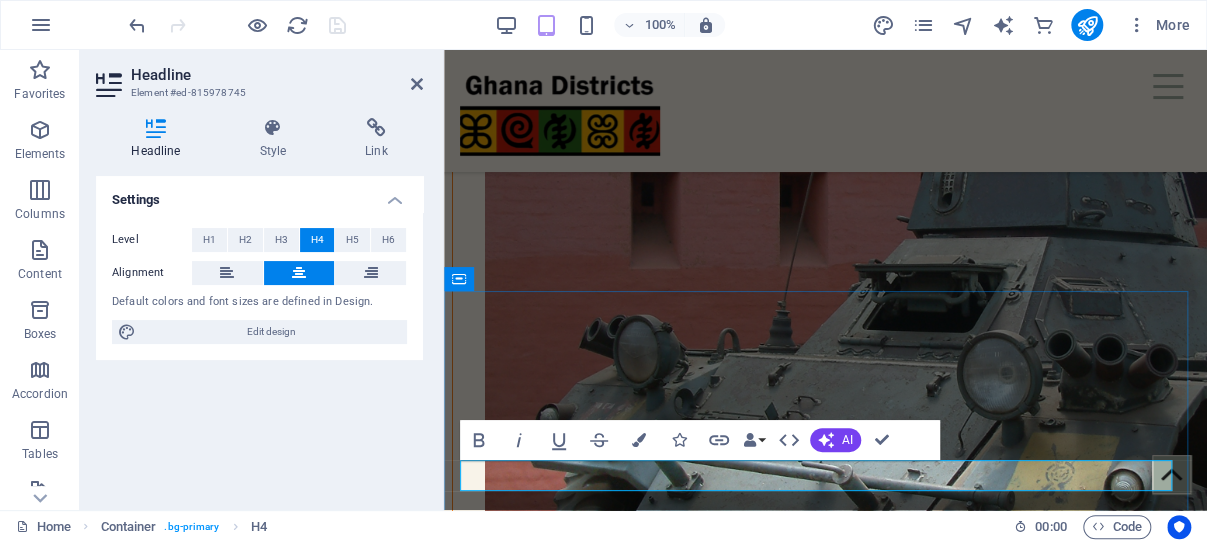 click on "BECOME A PART OF EVERGREEN!" at bounding box center [826, 5147] 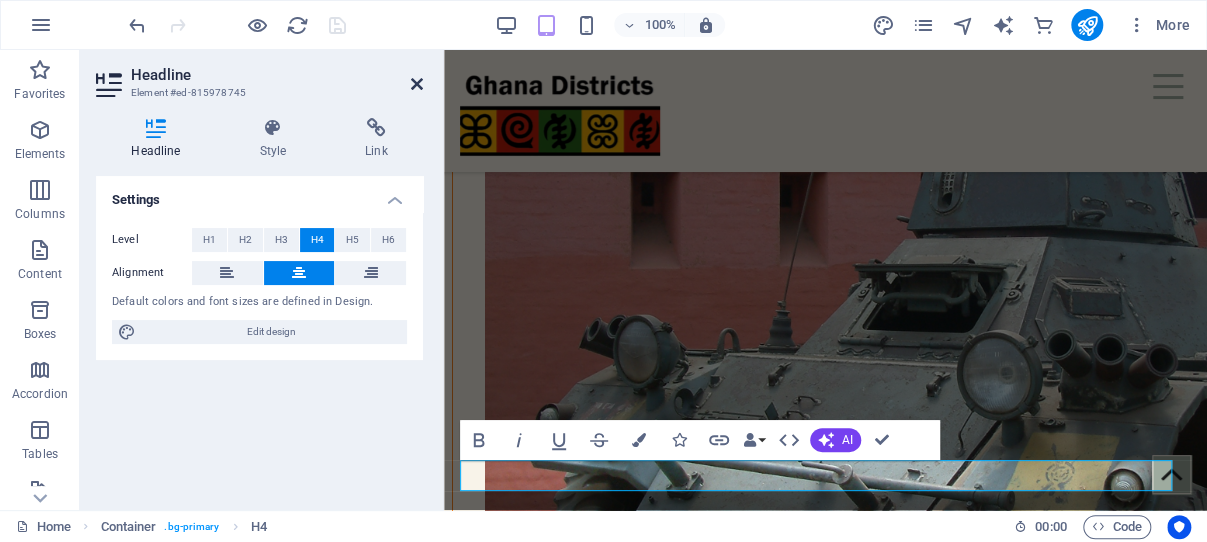 click at bounding box center (417, 84) 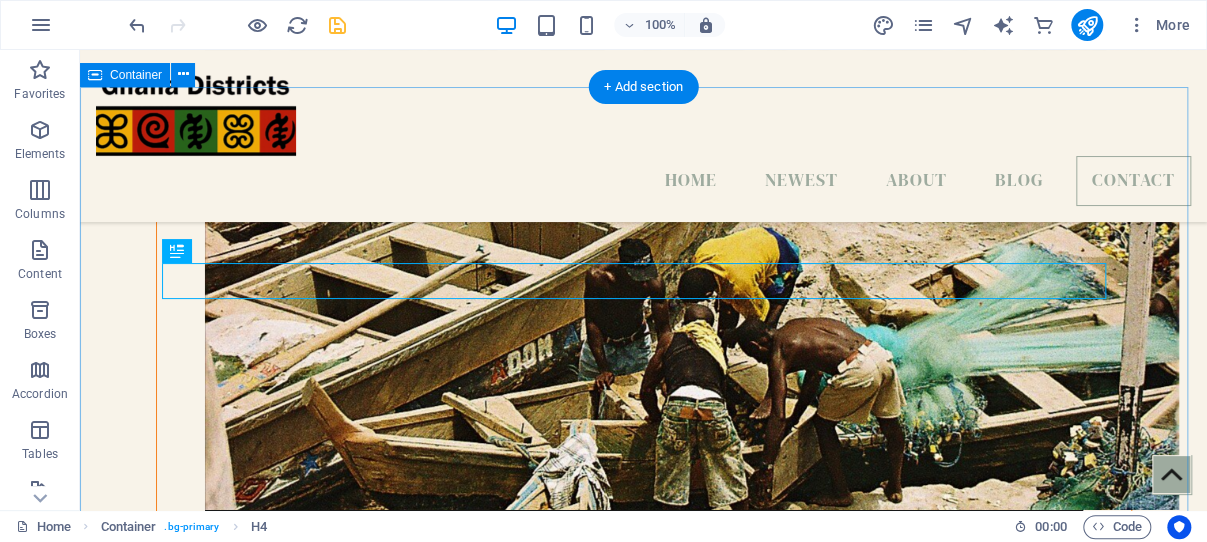 scroll, scrollTop: 6405, scrollLeft: 0, axis: vertical 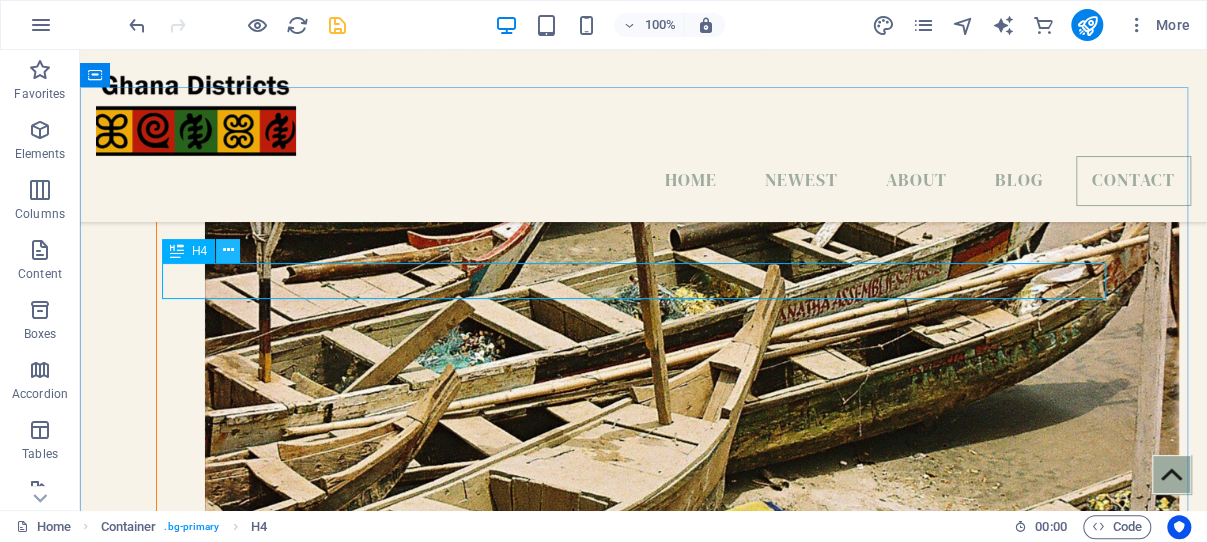 click at bounding box center [228, 250] 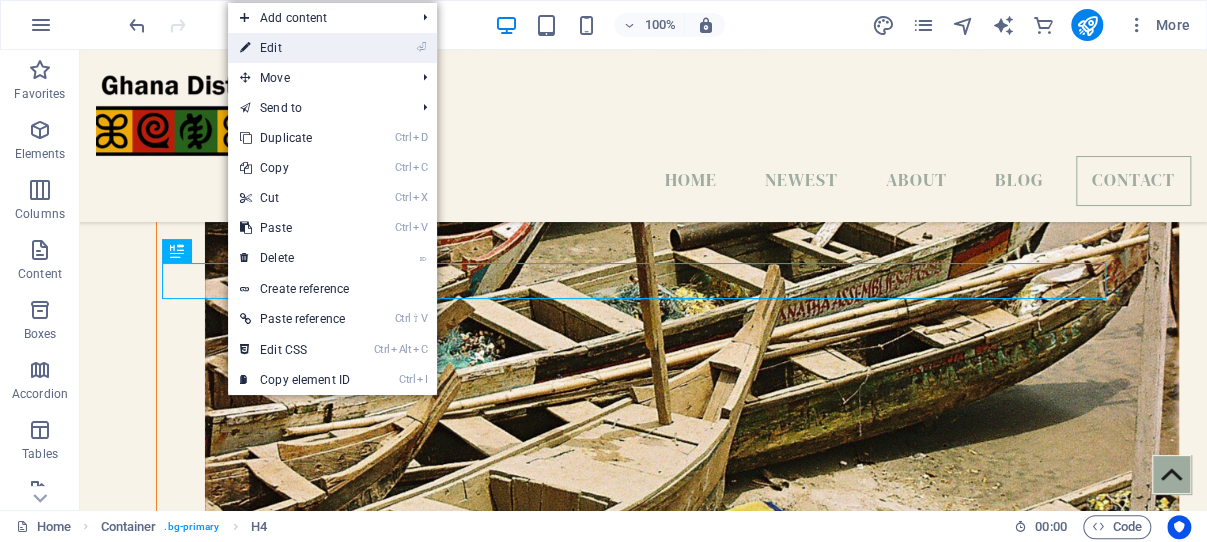click on "⏎  Edit" at bounding box center (295, 48) 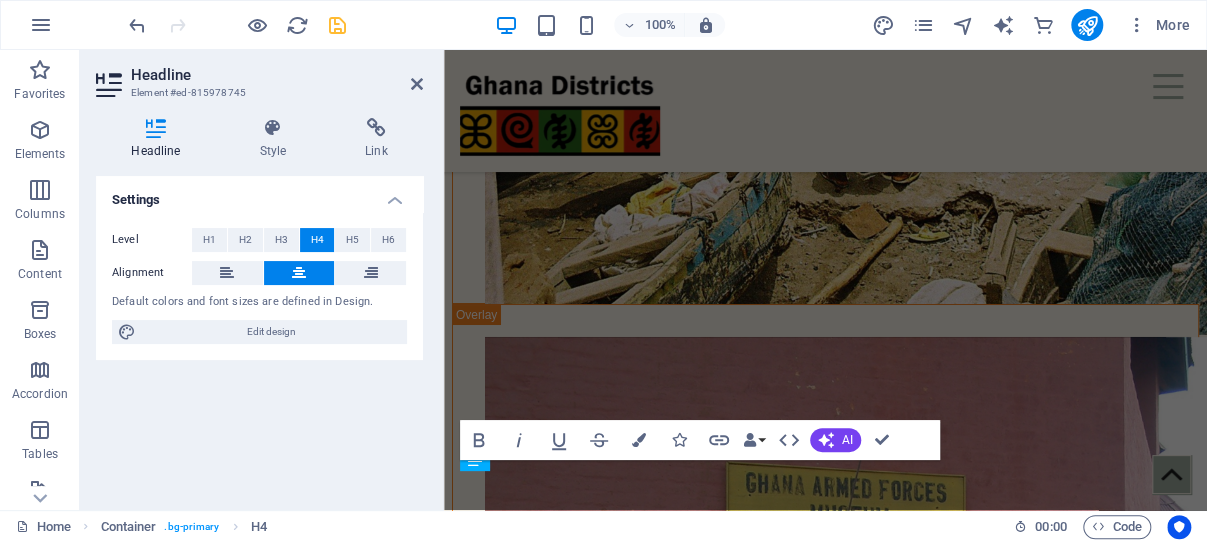 scroll, scrollTop: 6899, scrollLeft: 0, axis: vertical 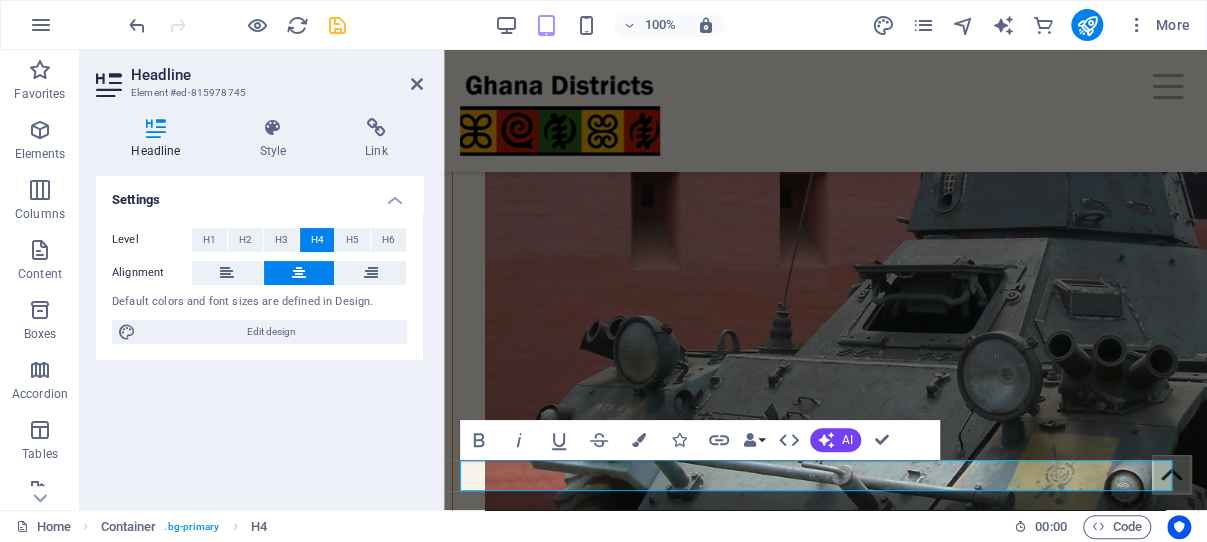click on "Settings Level H1 H2 H3 H4 H5 H6 Alignment Default colors and font sizes are defined in Design. Edit design" at bounding box center [259, 335] 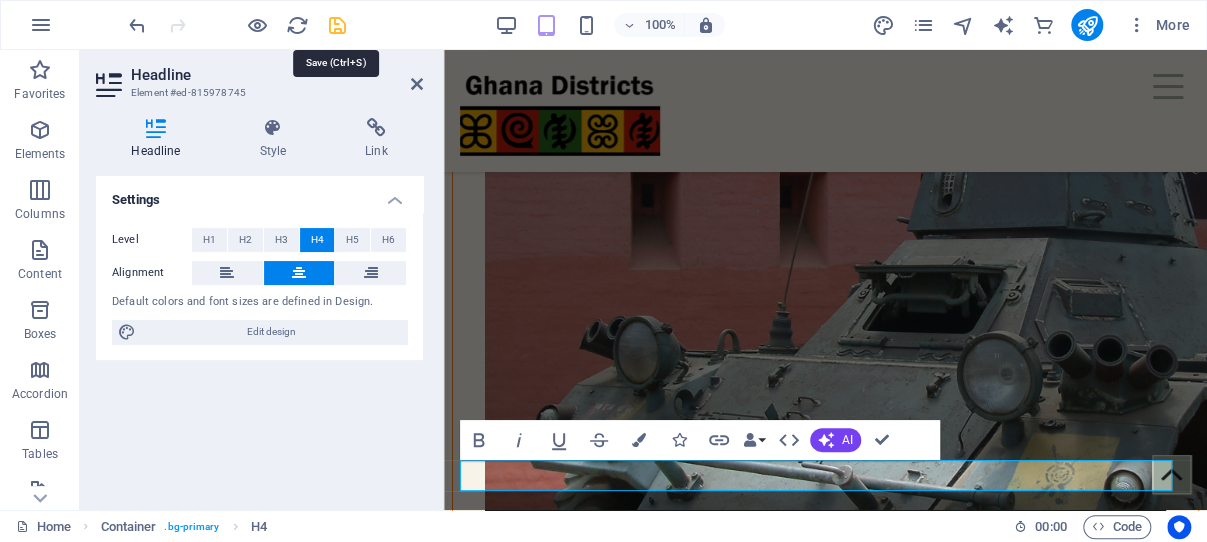 click at bounding box center [337, 25] 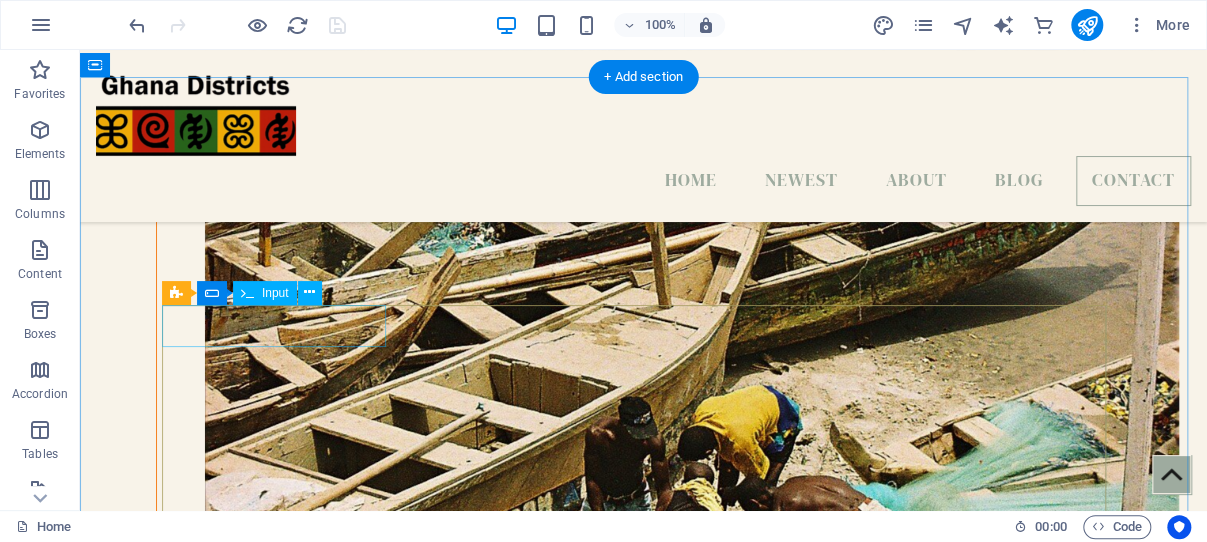 scroll, scrollTop: 6415, scrollLeft: 0, axis: vertical 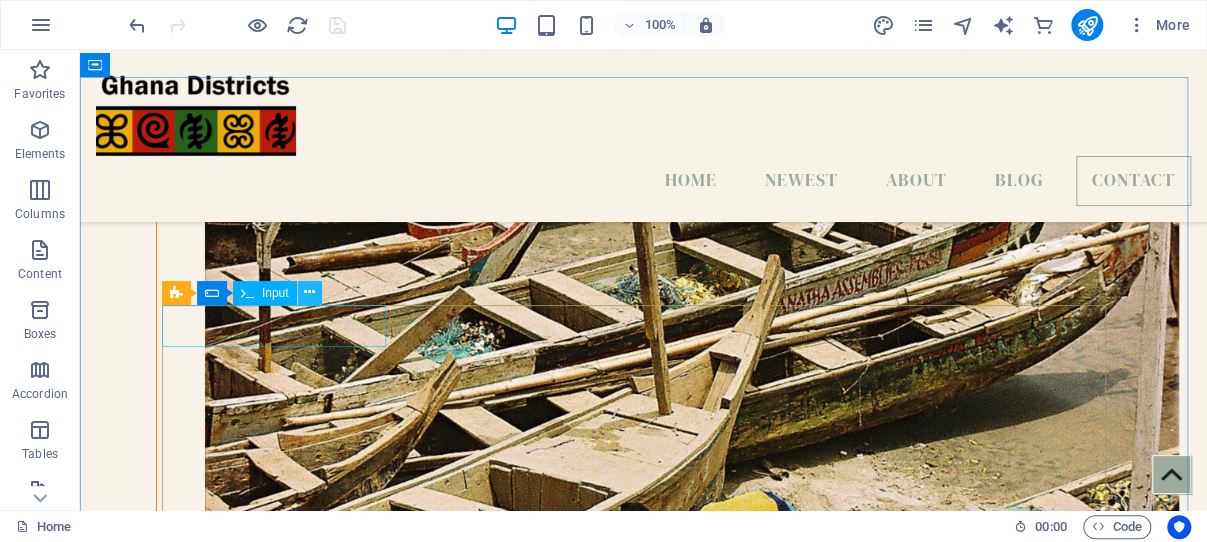 click at bounding box center (309, 292) 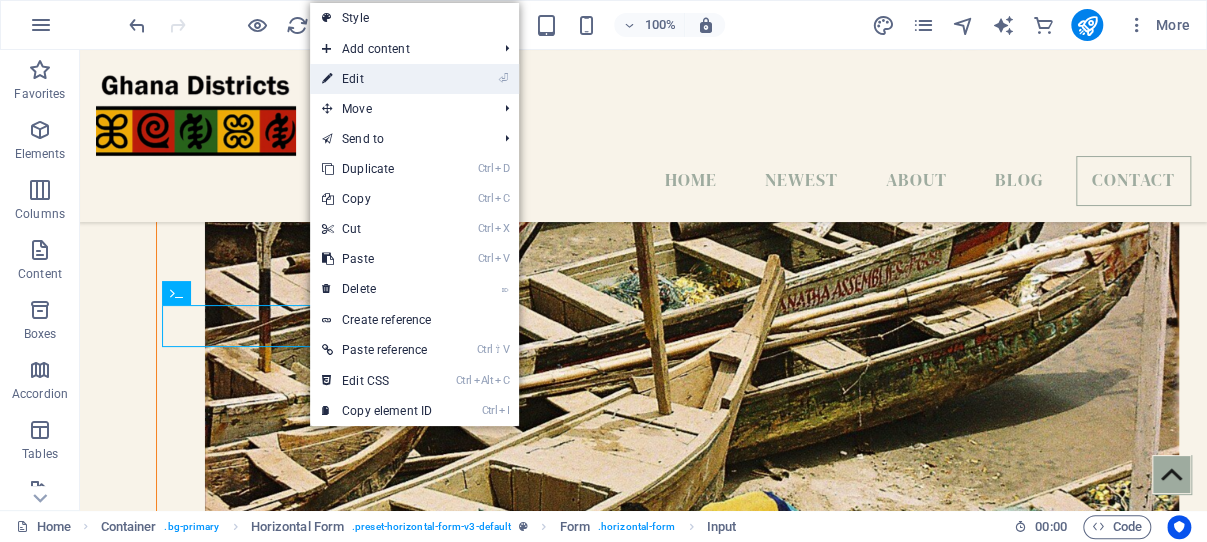 click on "⏎  Edit" at bounding box center [377, 79] 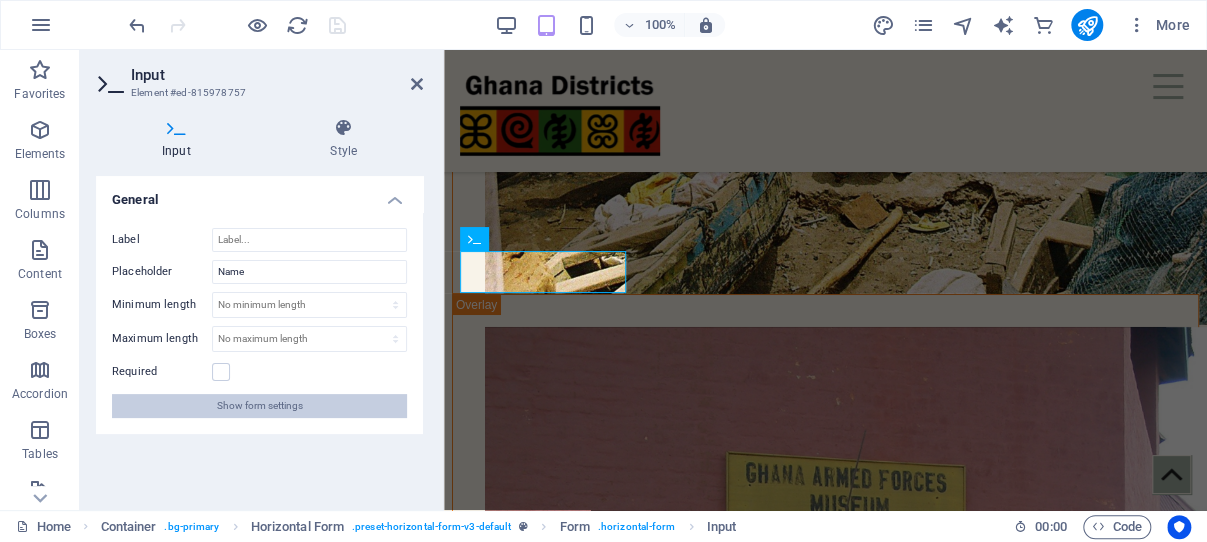 scroll, scrollTop: 7156, scrollLeft: 0, axis: vertical 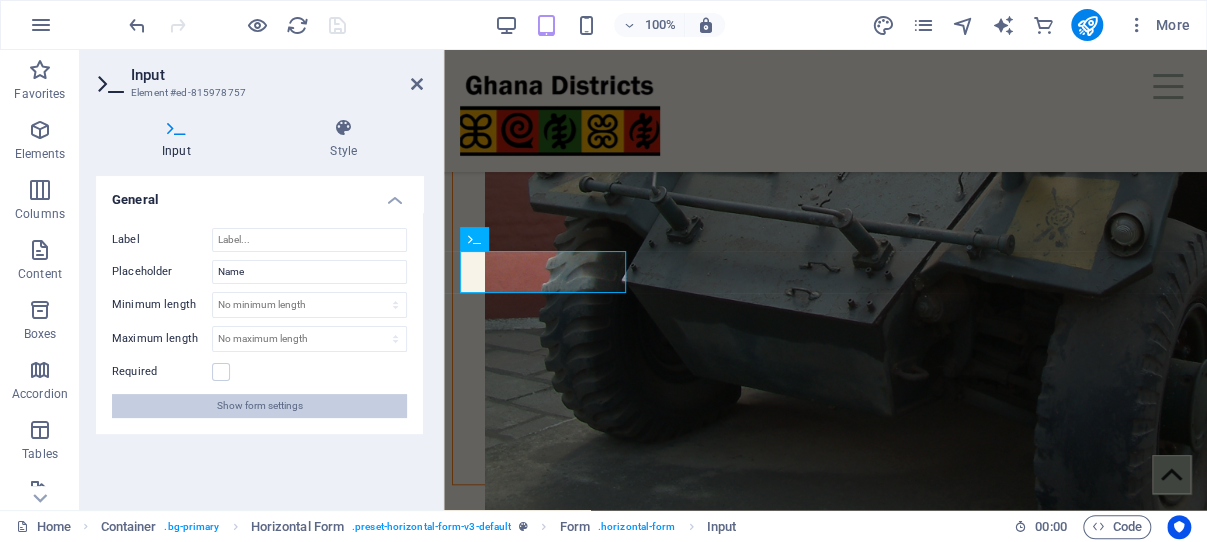 click on "Show form settings" at bounding box center [260, 406] 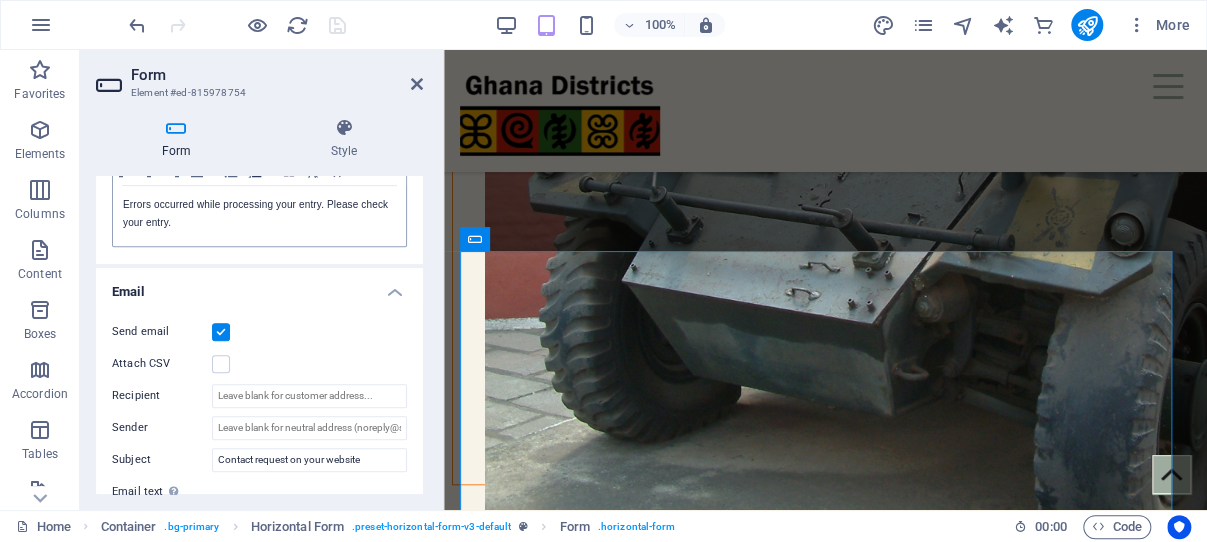 scroll, scrollTop: 477, scrollLeft: 0, axis: vertical 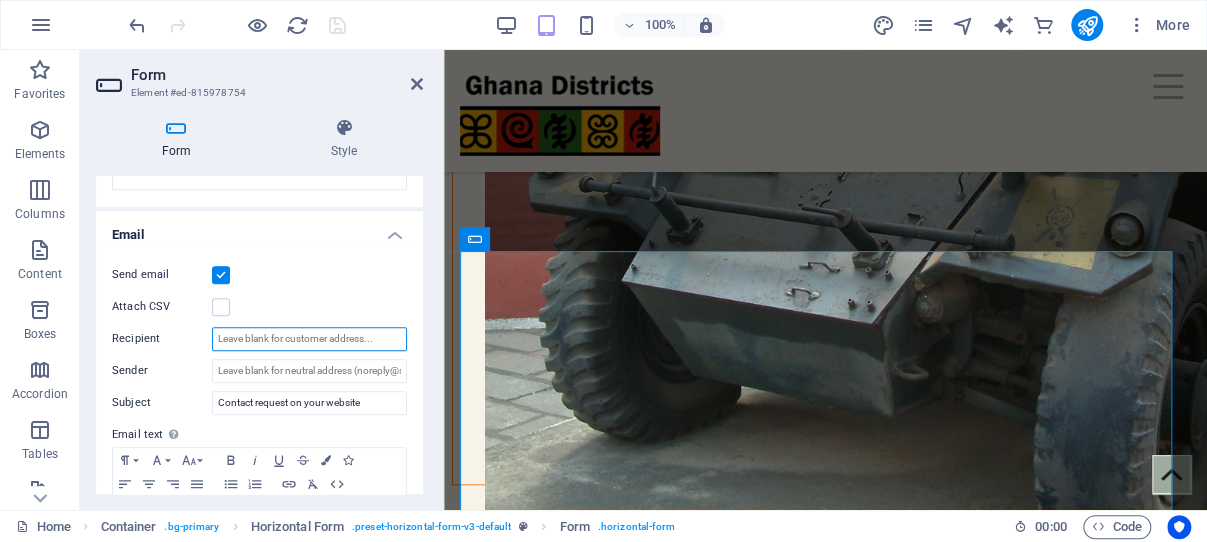 drag, startPoint x: 215, startPoint y: 338, endPoint x: 385, endPoint y: 337, distance: 170.00294 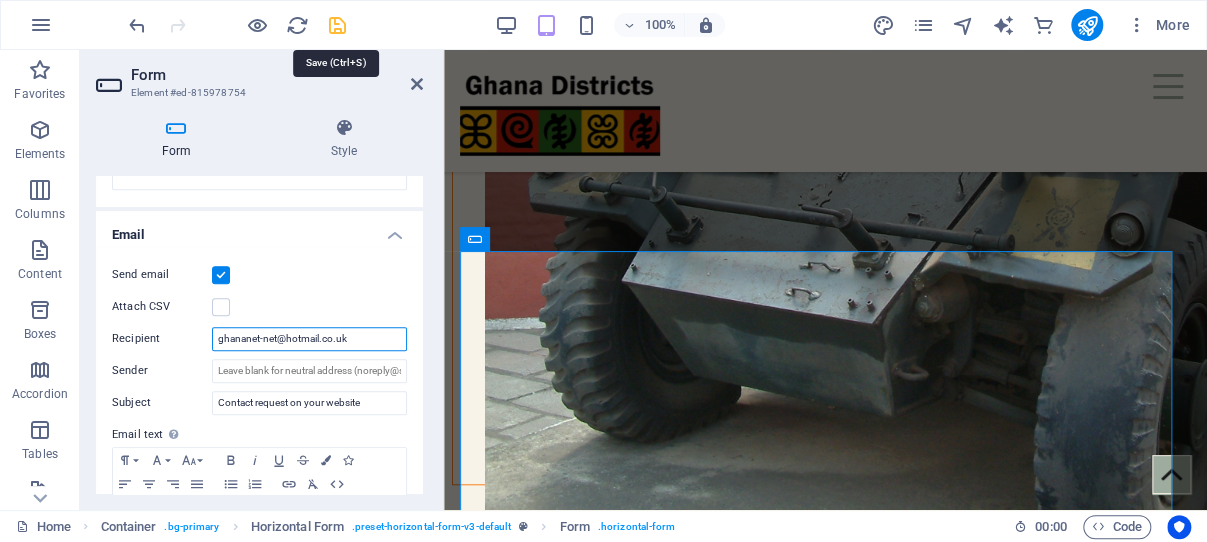type on "ghananet-net@hotmail.co.uk" 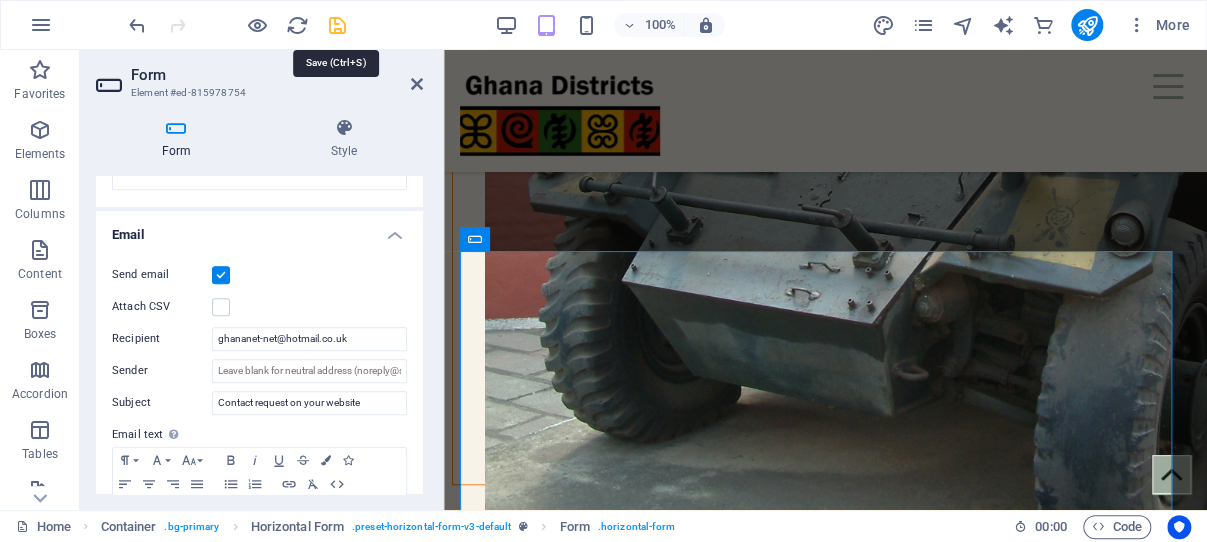 click at bounding box center (337, 25) 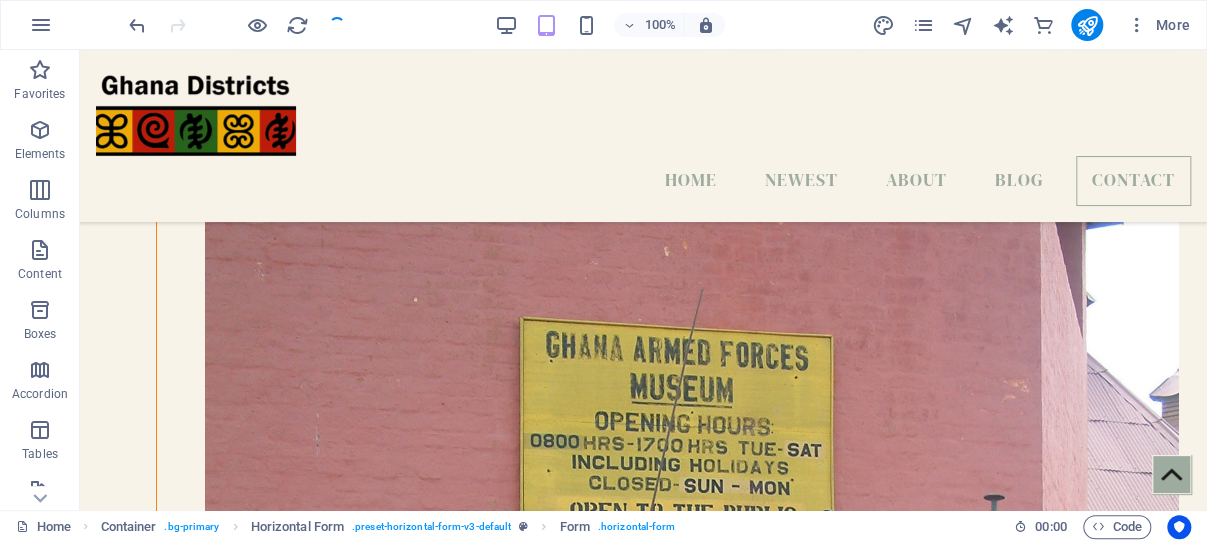 scroll, scrollTop: 6457, scrollLeft: 0, axis: vertical 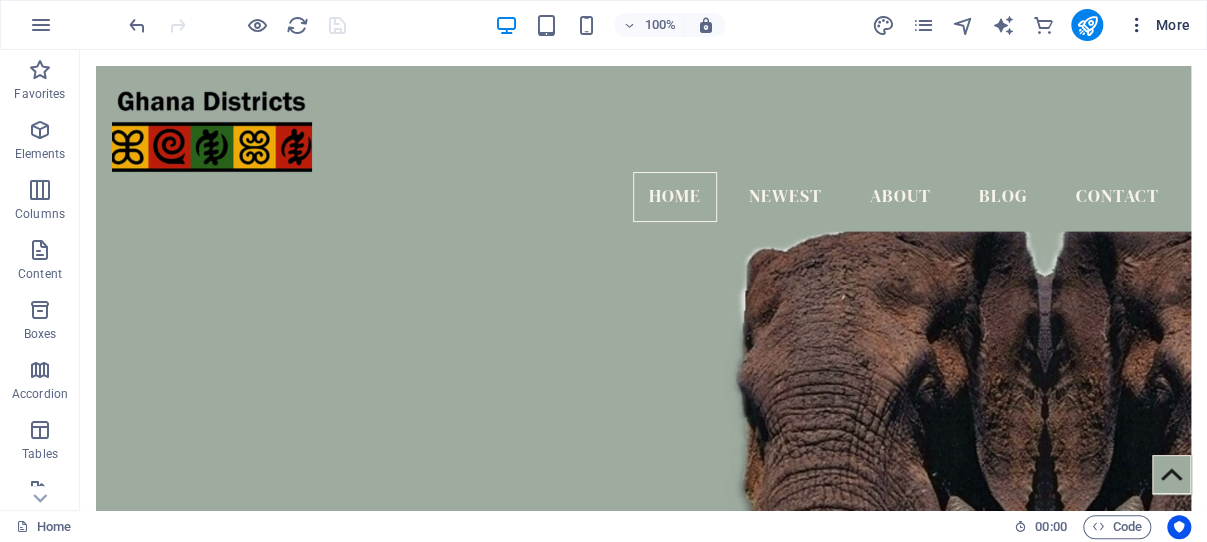 click at bounding box center [1137, 25] 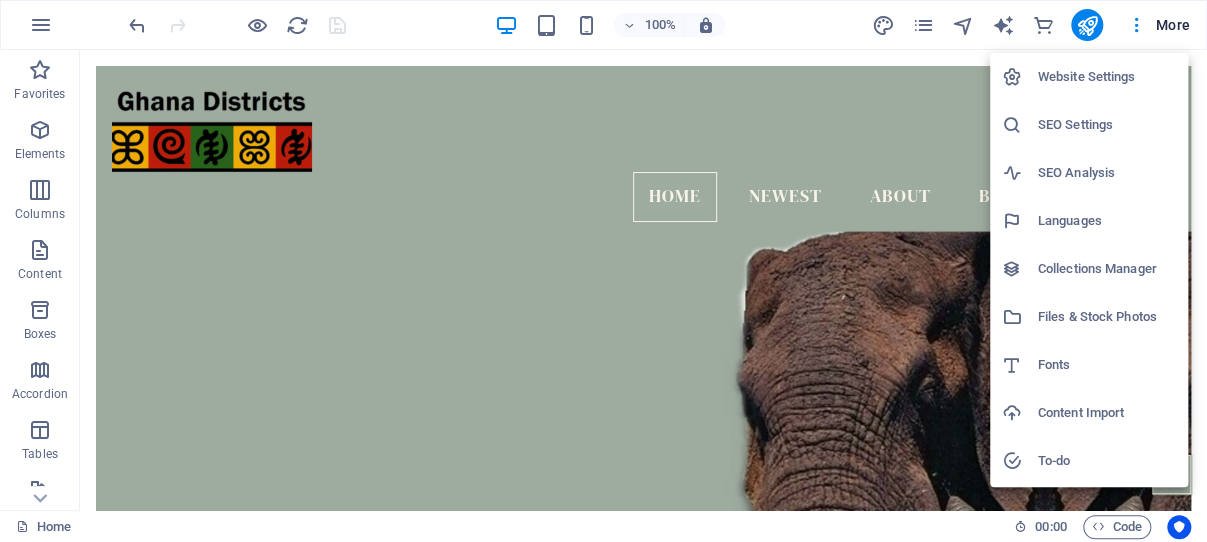 click on "SEO Settings" at bounding box center (1107, 125) 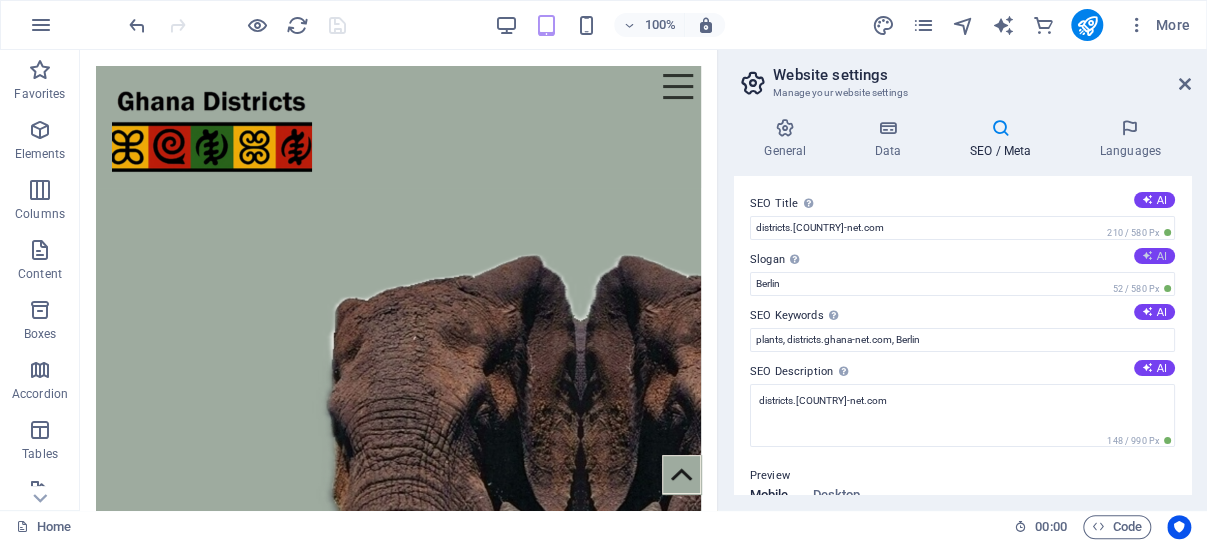 click at bounding box center [1147, 255] 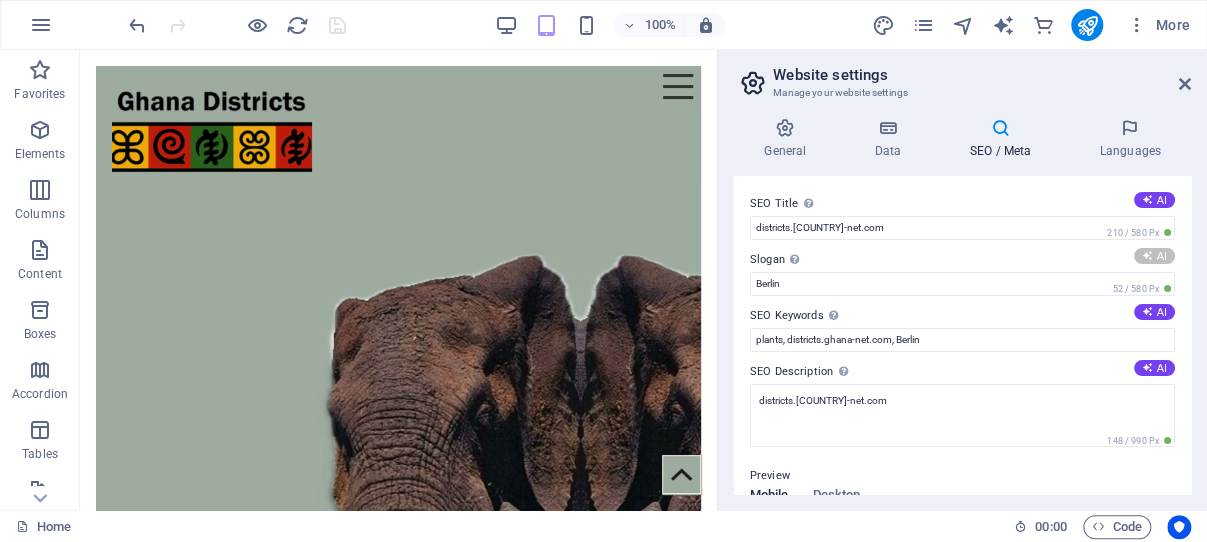 type on "Discover Cape Coast: Where History Meets Culture" 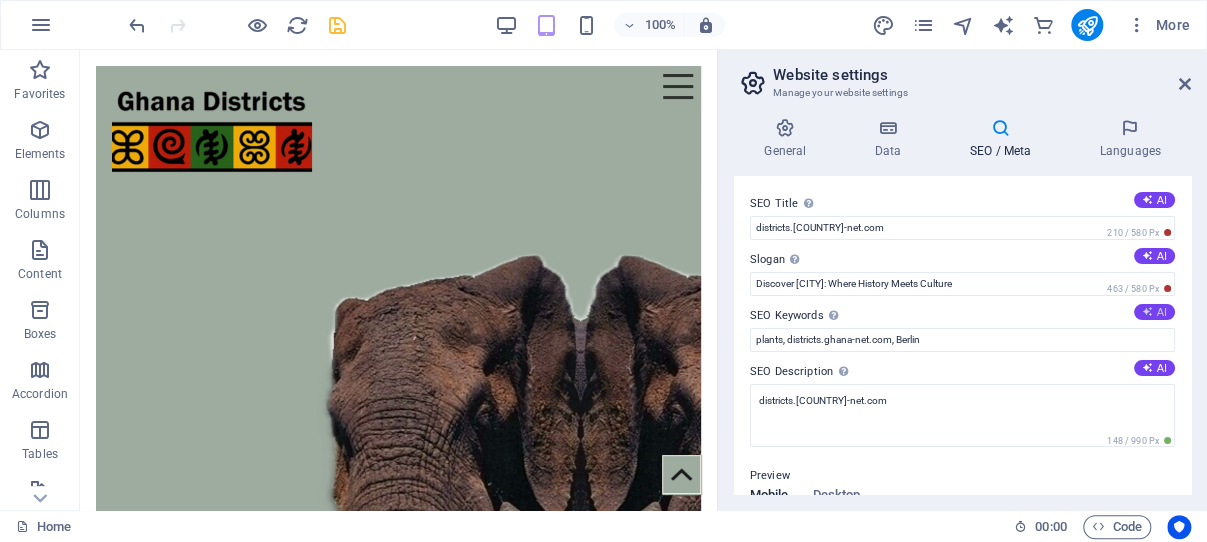 click on "AI" at bounding box center (1154, 312) 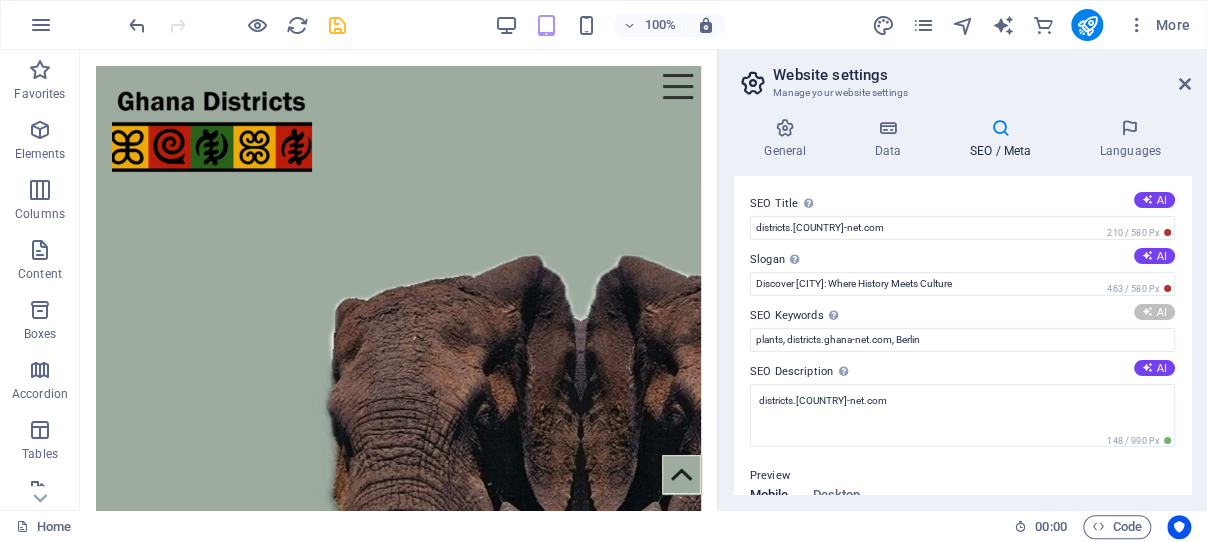 type on "Cape Coast tourism, Sekondi-Takoradi history, Kumasi cultural heritage, Ghana historical landmarks, Central Region Ghana, explore Ghana attractions" 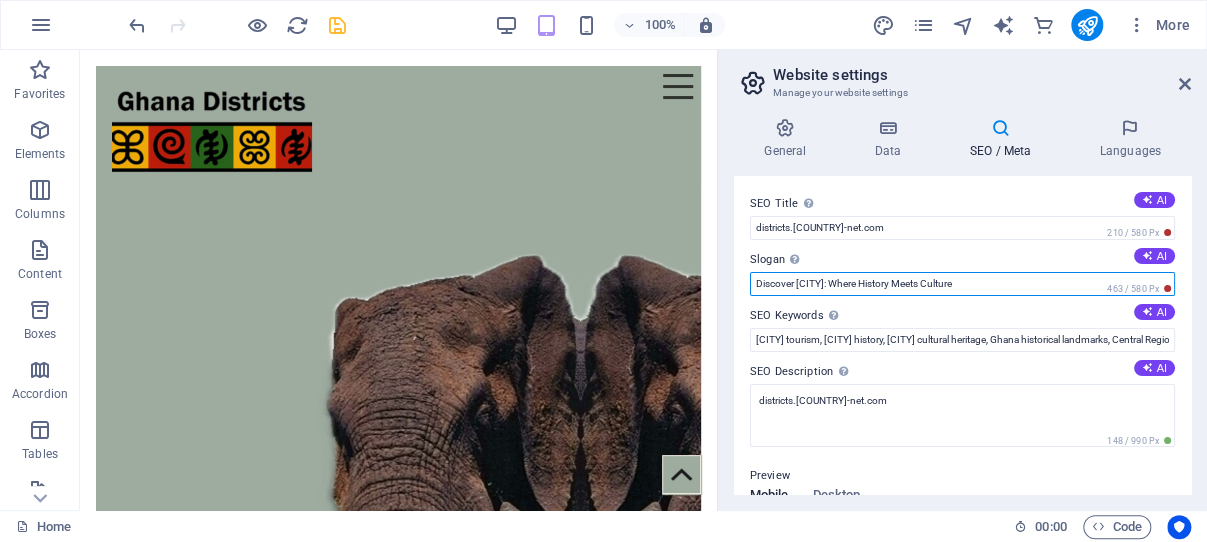 drag, startPoint x: 848, startPoint y: 281, endPoint x: 799, endPoint y: 284, distance: 49.09175 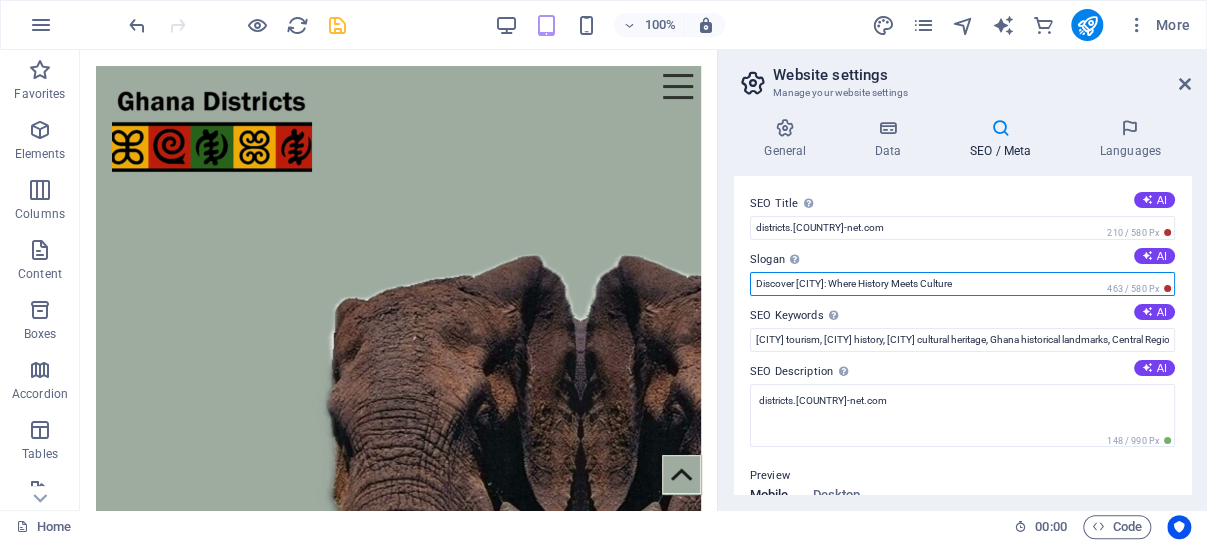 click on "Discover Cape Coast: Where History Meets Culture" at bounding box center (962, 284) 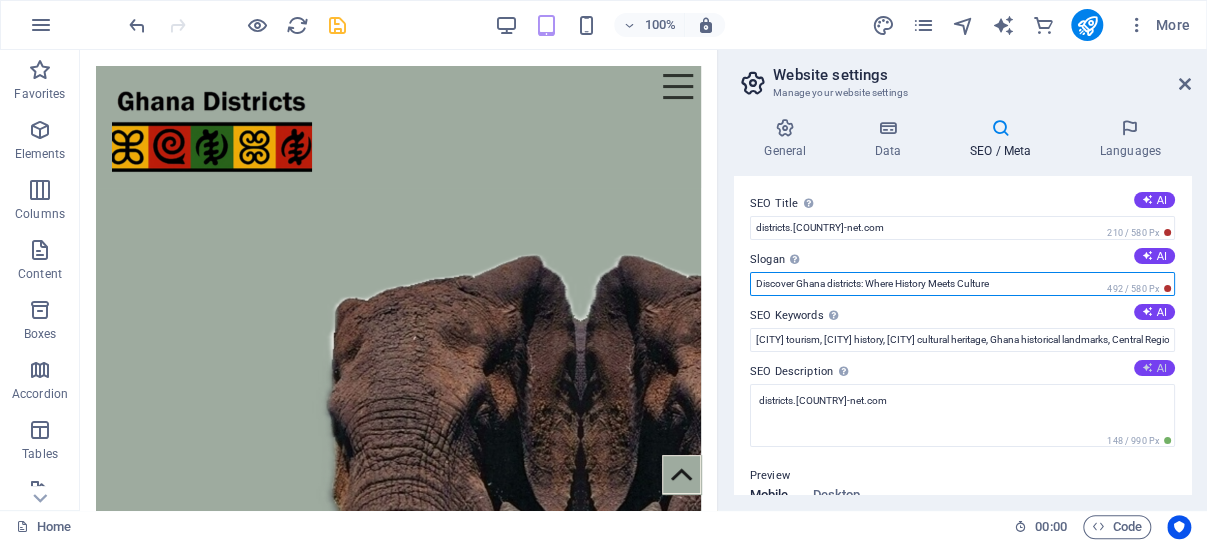 type on "Discover Ghana districts: Where History Meets Culture" 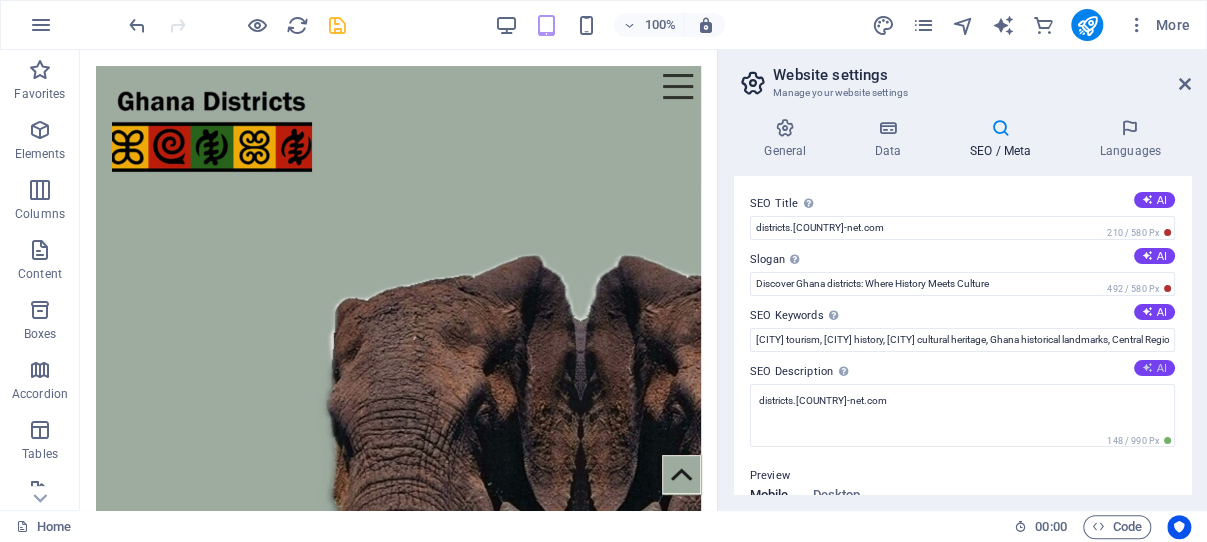 click at bounding box center (1147, 367) 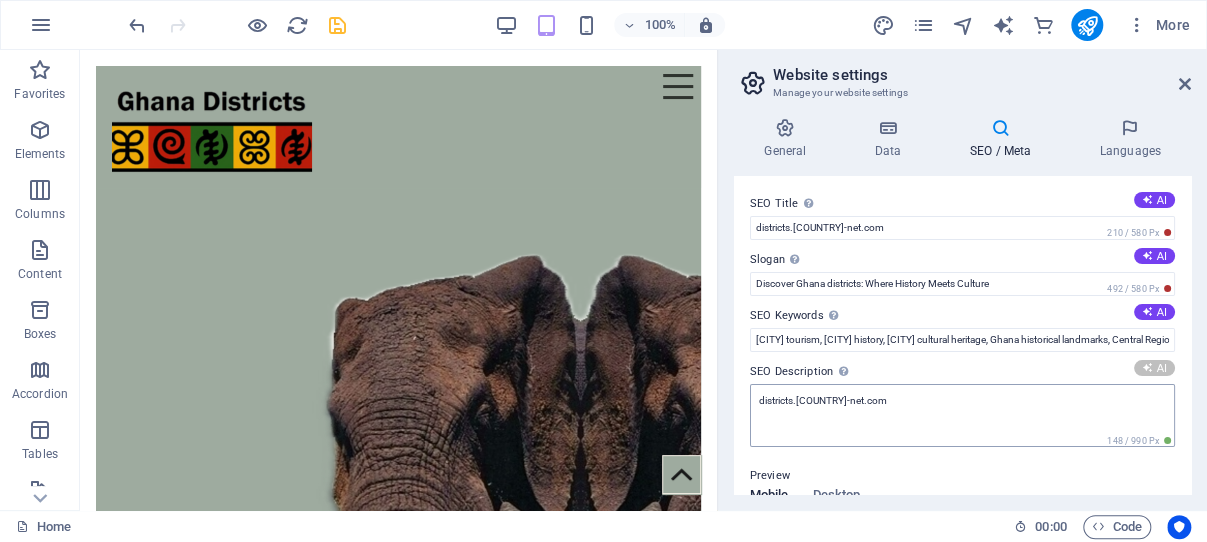type on "Explore the vibrant culture and rich history of Ghanas cities, from Cape Coast to Kumasi. Discover your next adventure!" 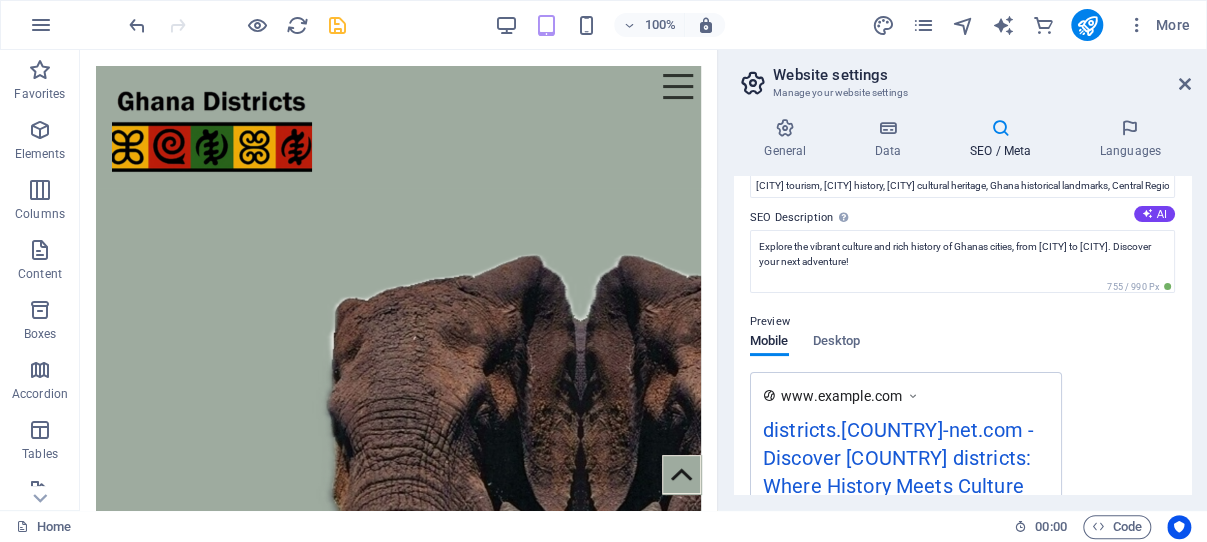 scroll, scrollTop: 191, scrollLeft: 0, axis: vertical 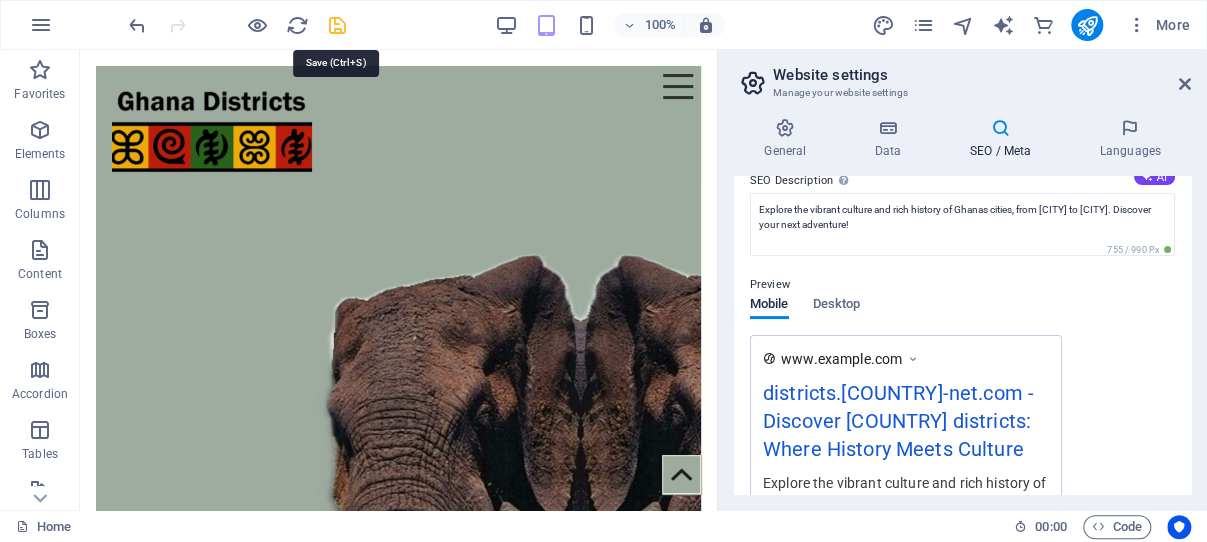 drag, startPoint x: 337, startPoint y: 22, endPoint x: 851, endPoint y: 201, distance: 544.2766 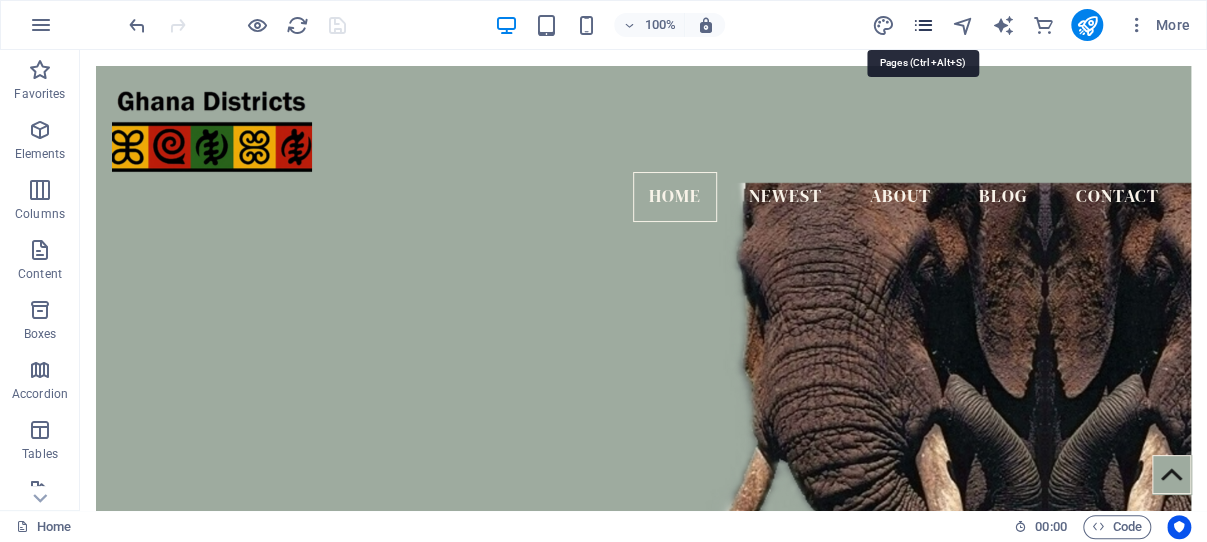 click at bounding box center [922, 25] 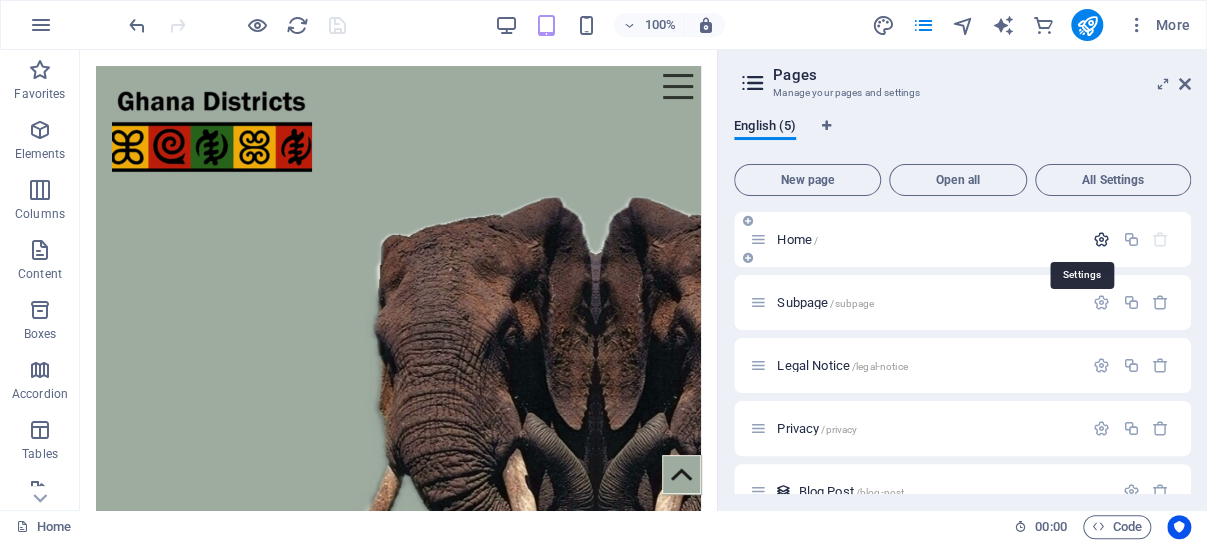 click at bounding box center [1101, 239] 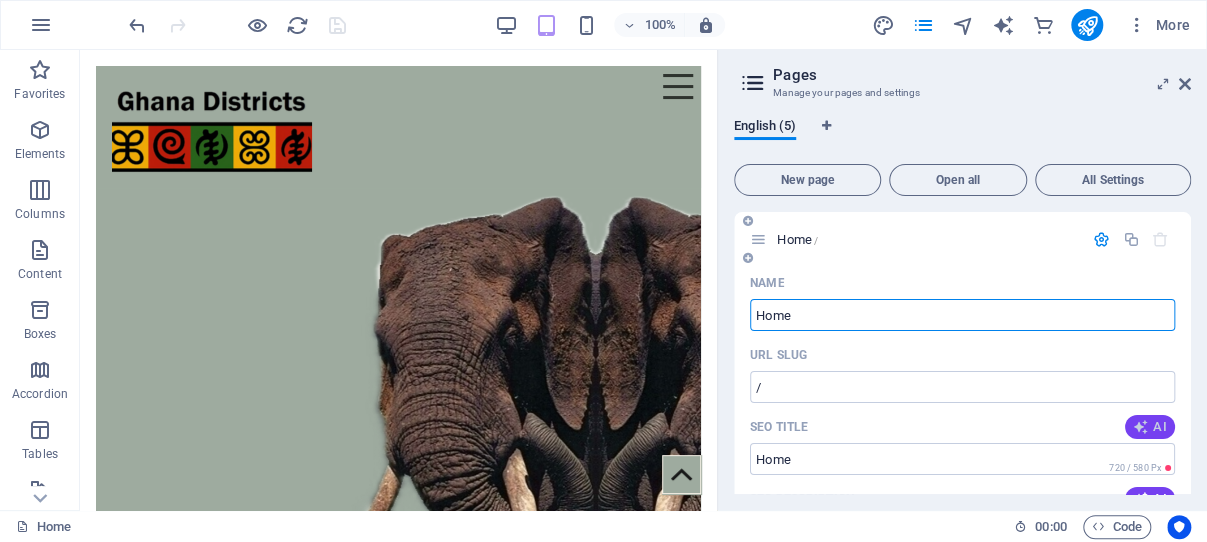 click at bounding box center (1141, 427) 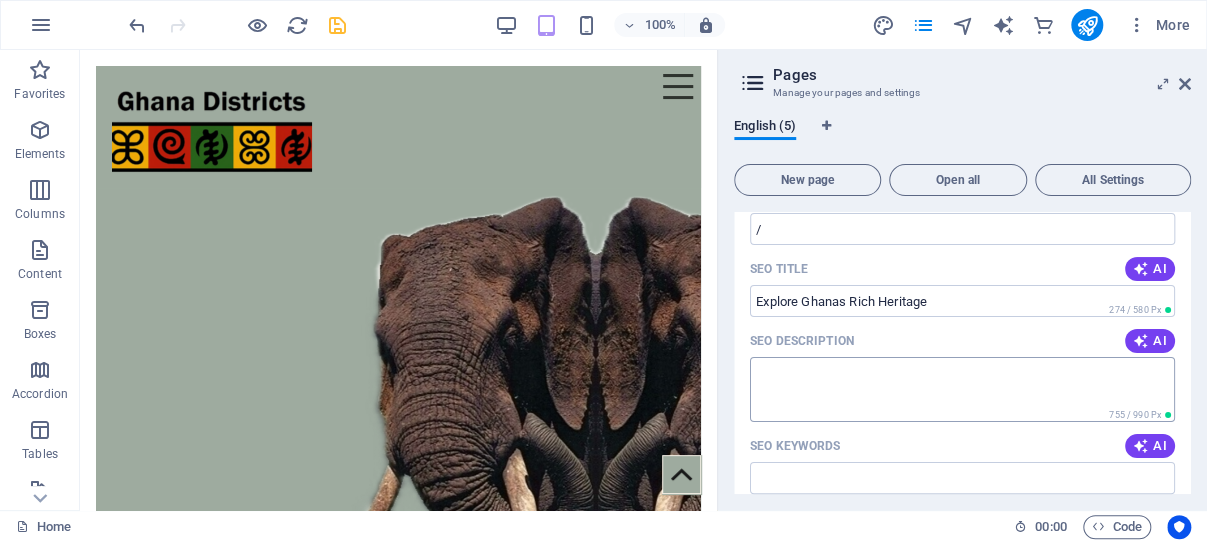 type on "Explore Ghanas Rich Heritage" 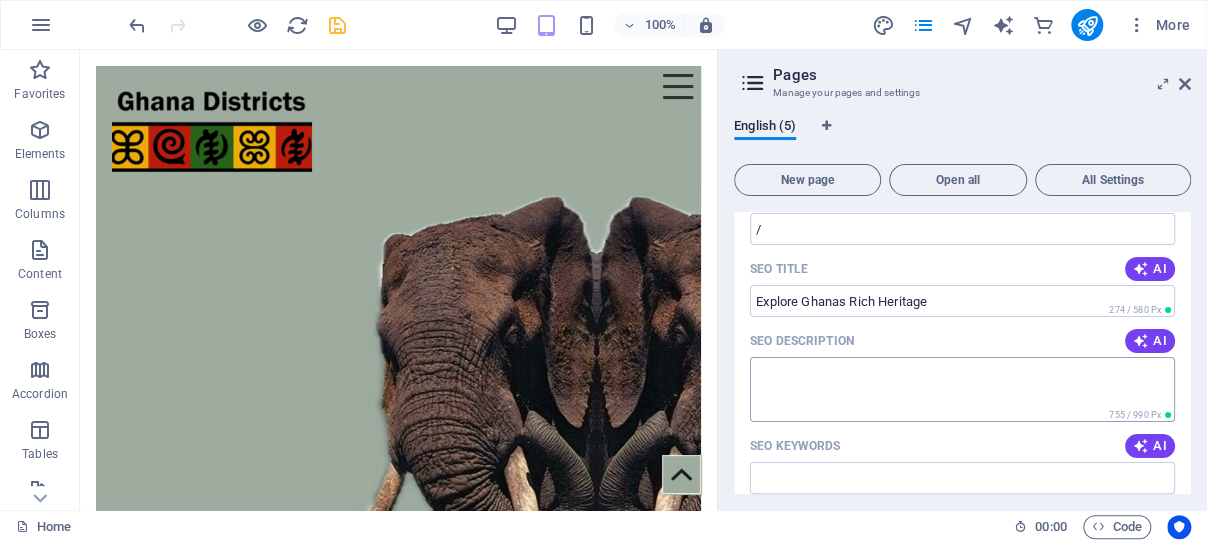 scroll, scrollTop: 191, scrollLeft: 0, axis: vertical 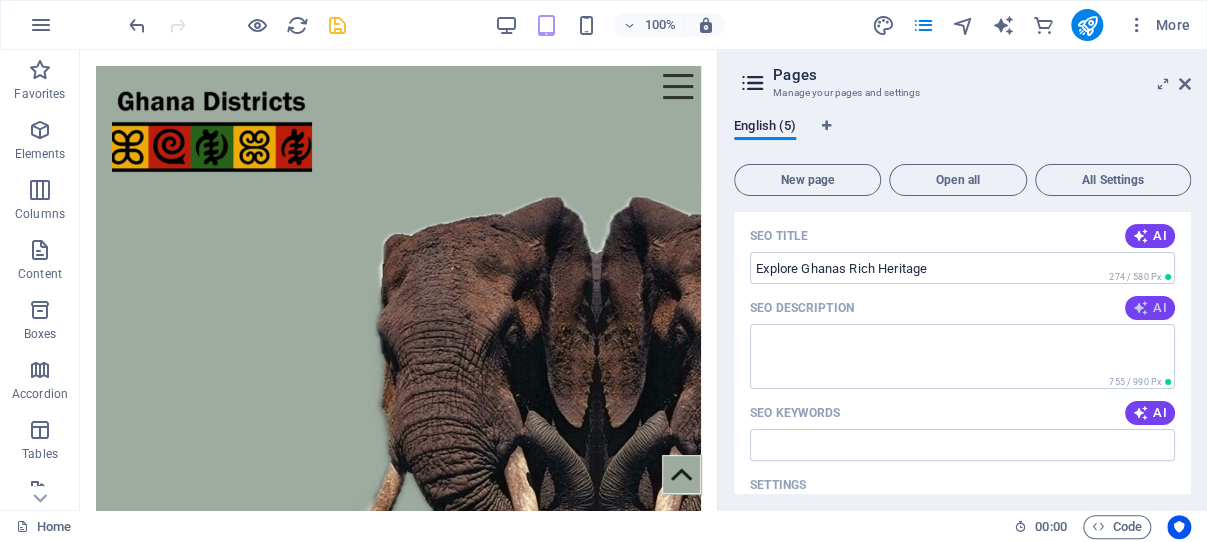click at bounding box center (1141, 308) 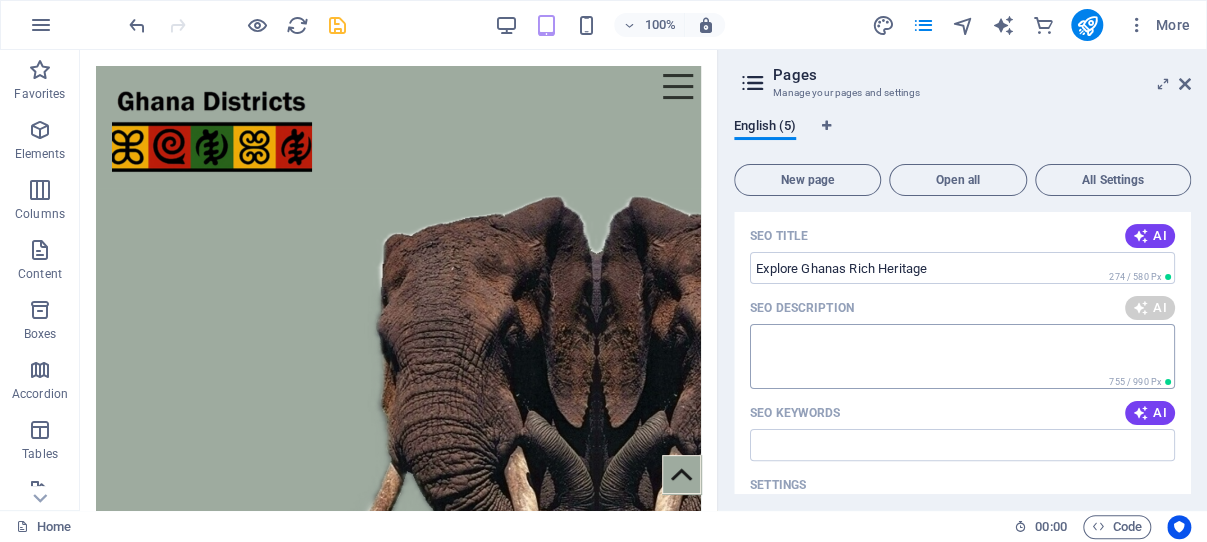 type on "Explore the rich history and vibrant culture of Ghanas cities, including Cape Coast and Kumasi. Discover your next adventure!" 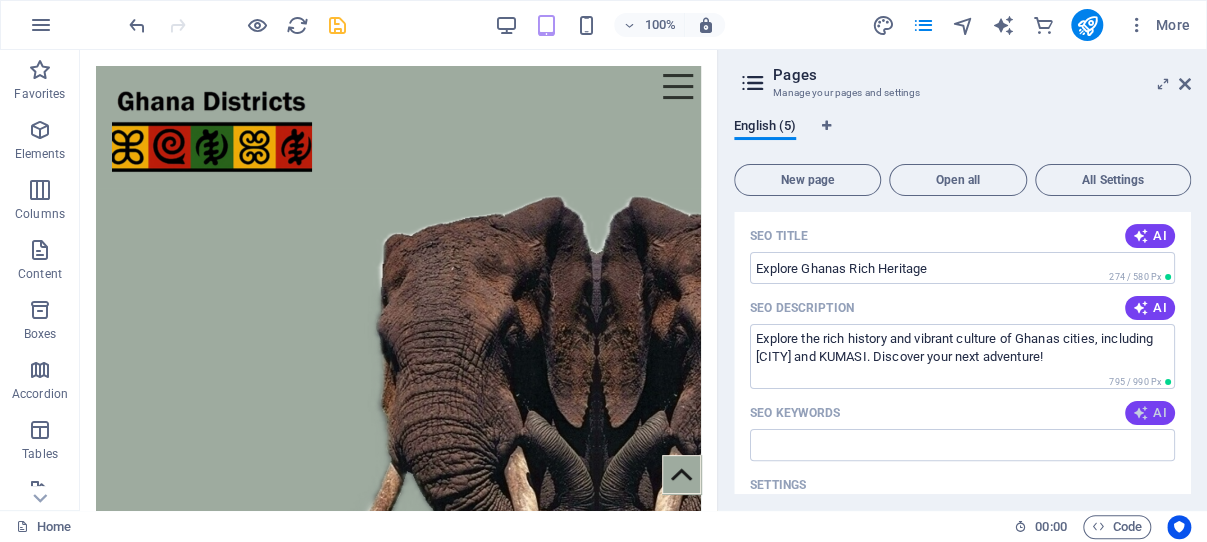 click on "AI" at bounding box center [1150, 413] 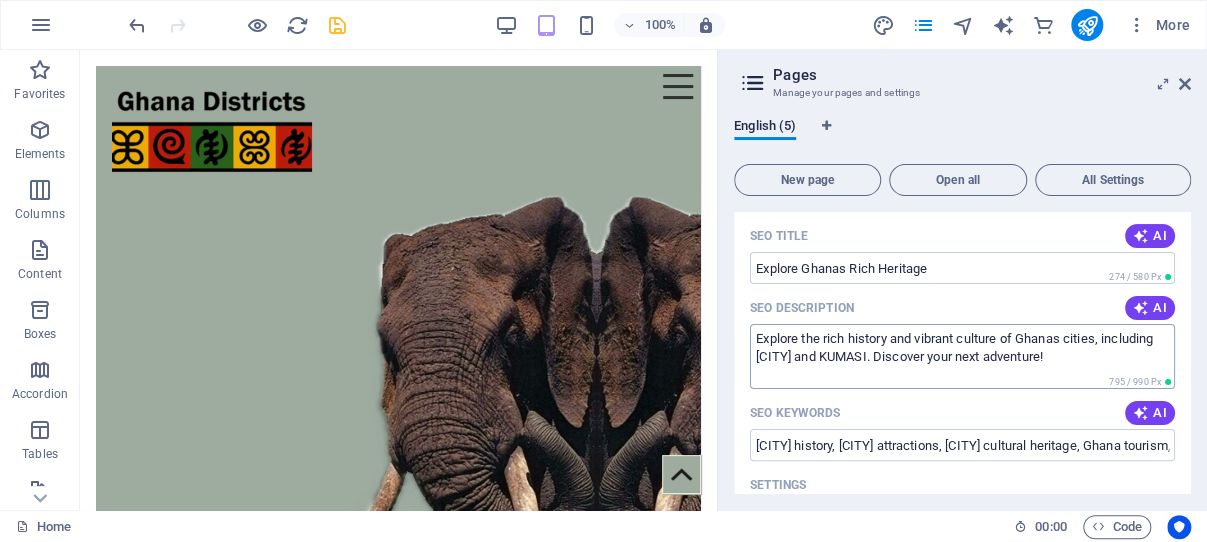 type on "Cape Coast history, Sekondi-Takoradi attractions, Kumasi cultural heritage, Ghana tourism, colonial forts in Ghana, Central Region Ghana" 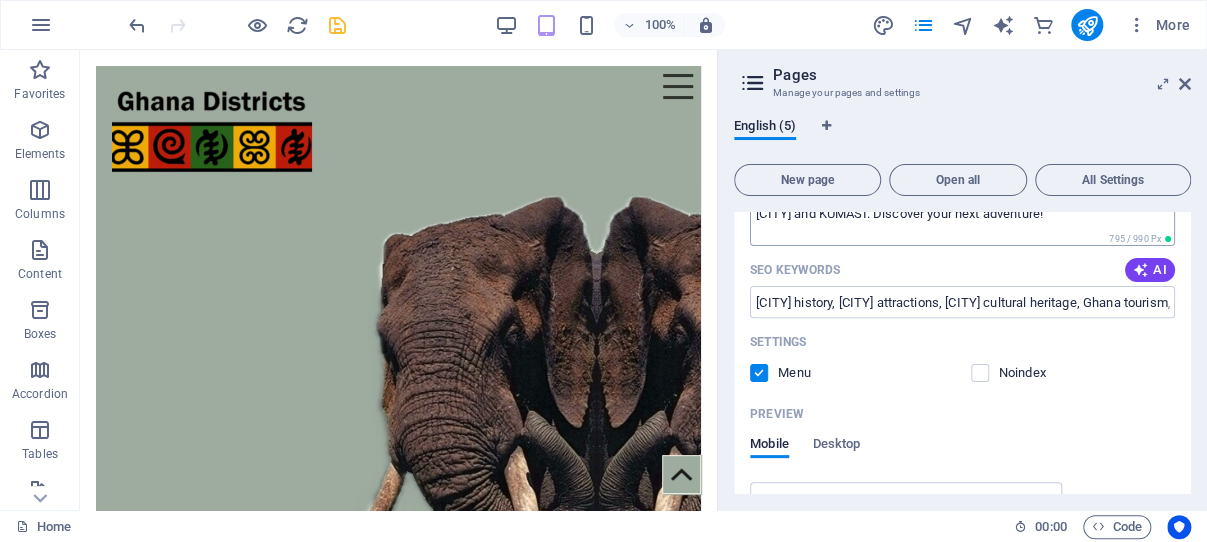 scroll, scrollTop: 382, scrollLeft: 0, axis: vertical 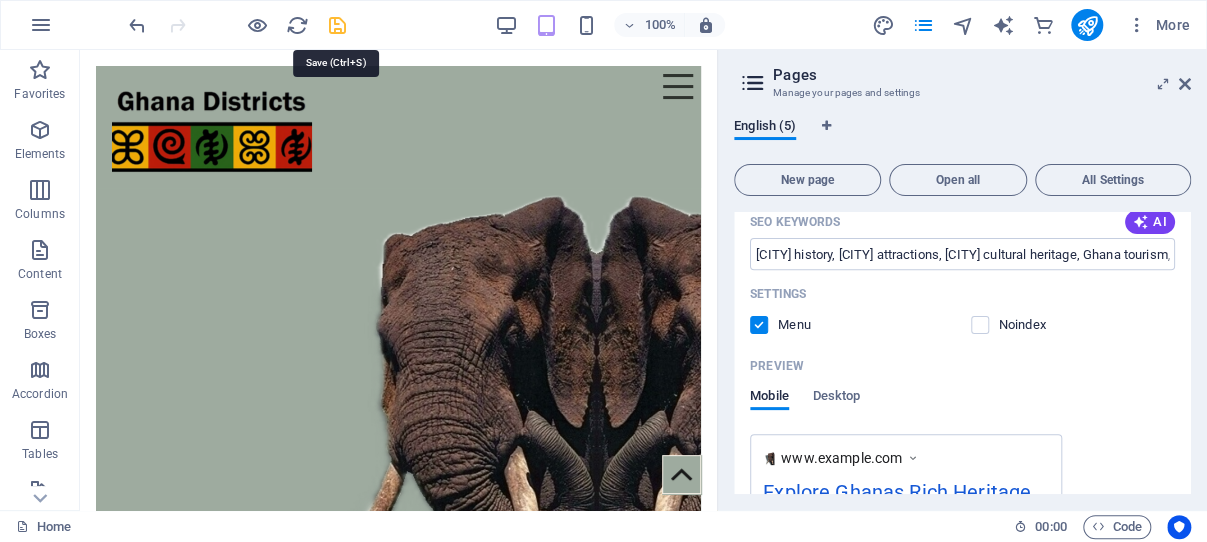drag, startPoint x: 337, startPoint y: 18, endPoint x: 906, endPoint y: 196, distance: 596.1921 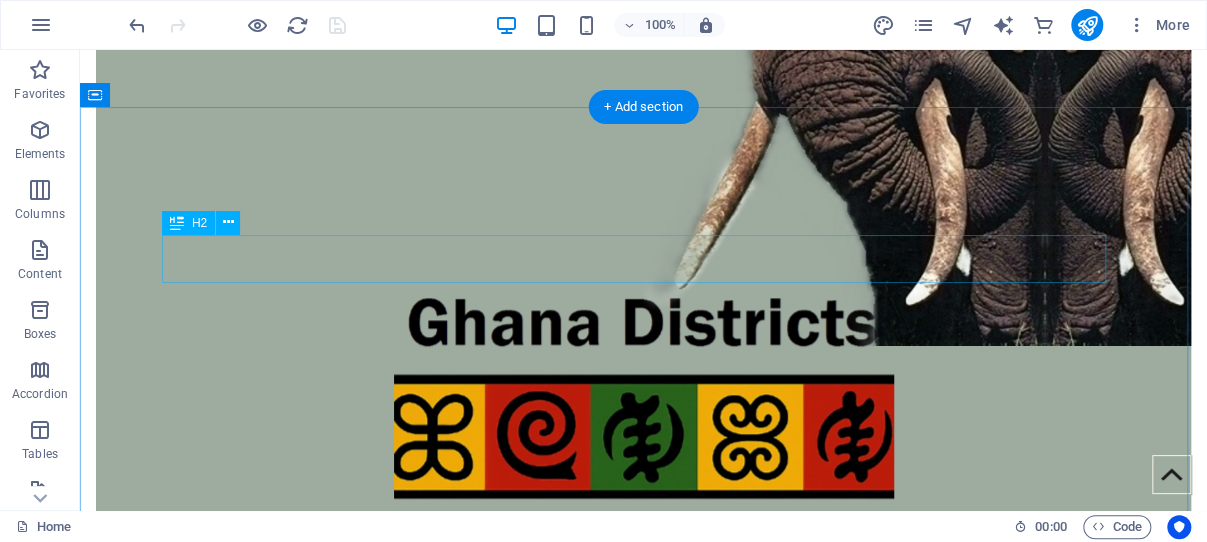 scroll, scrollTop: 636, scrollLeft: 0, axis: vertical 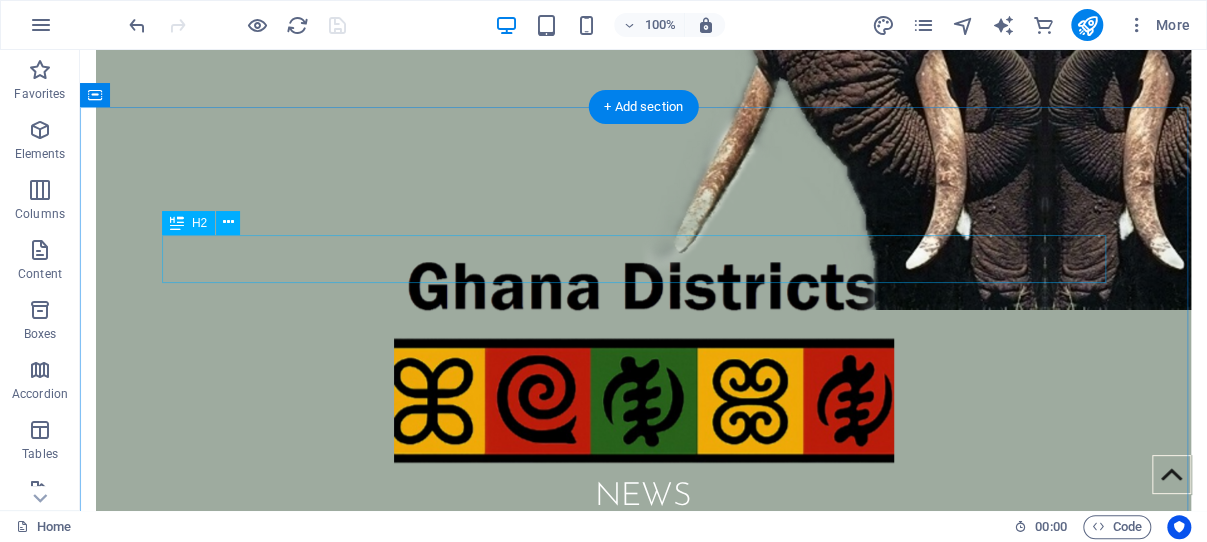 click on "Newest Articles (Soon)" at bounding box center (644, 817) 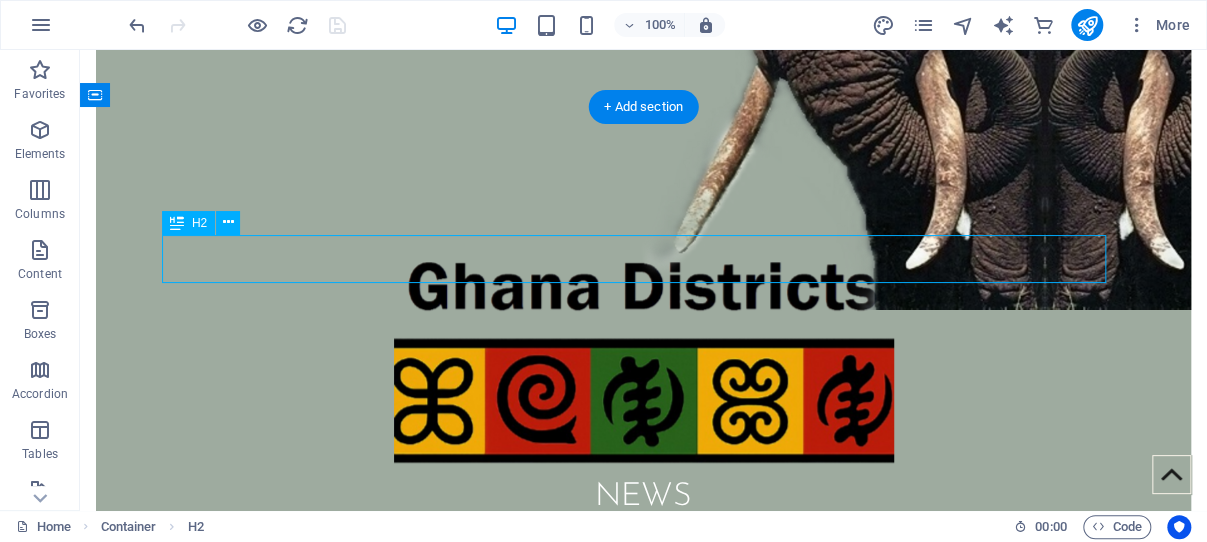 click on "Newest Articles (Soon)" at bounding box center (644, 817) 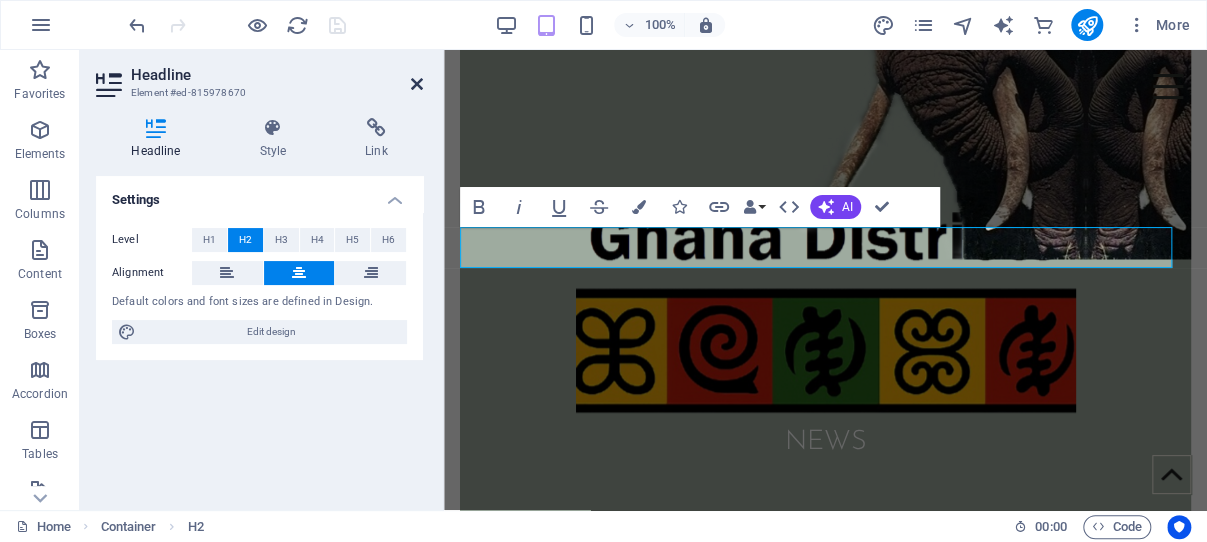 click at bounding box center [417, 84] 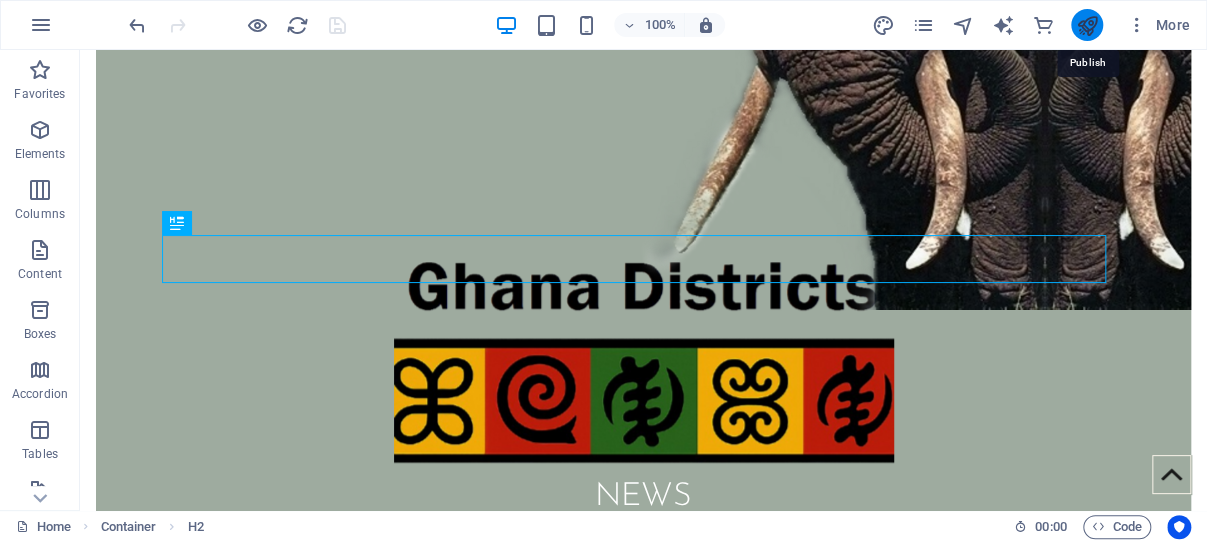 click at bounding box center (1086, 25) 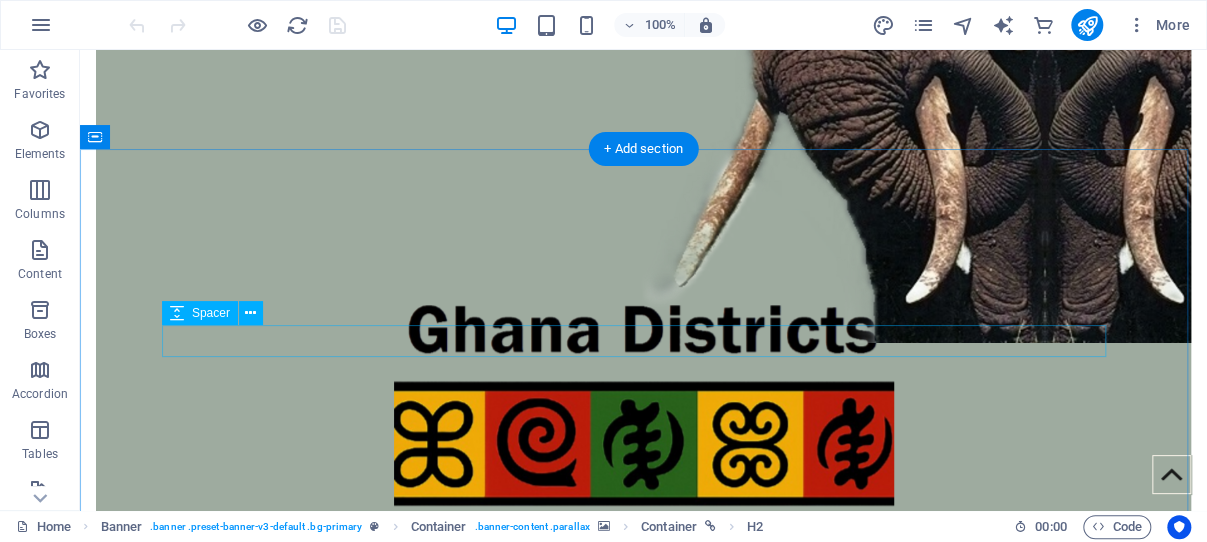 scroll, scrollTop: 613, scrollLeft: 0, axis: vertical 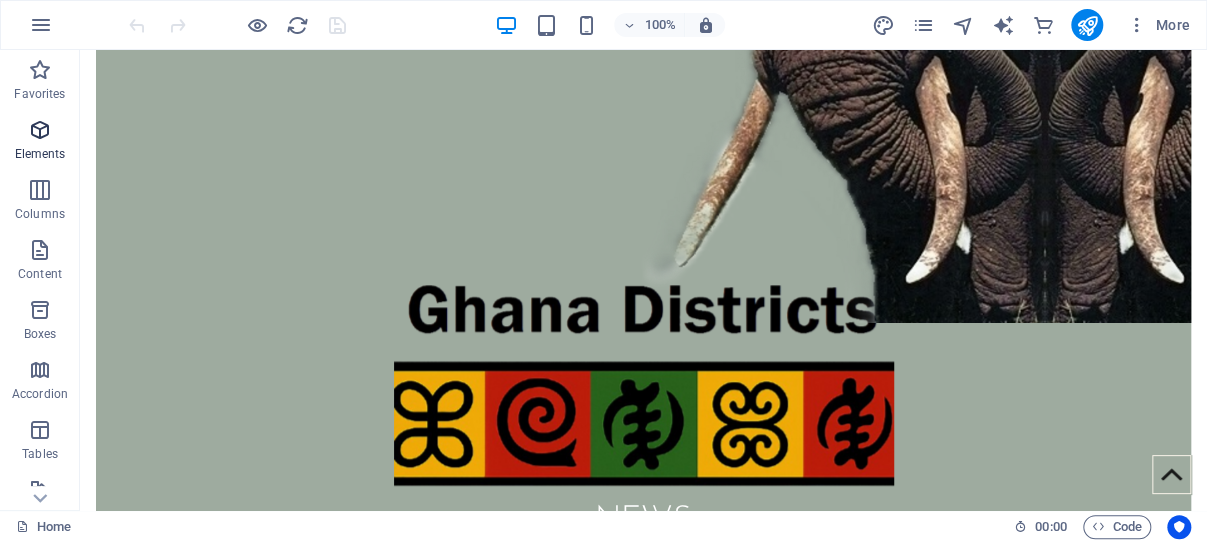 click at bounding box center (40, 130) 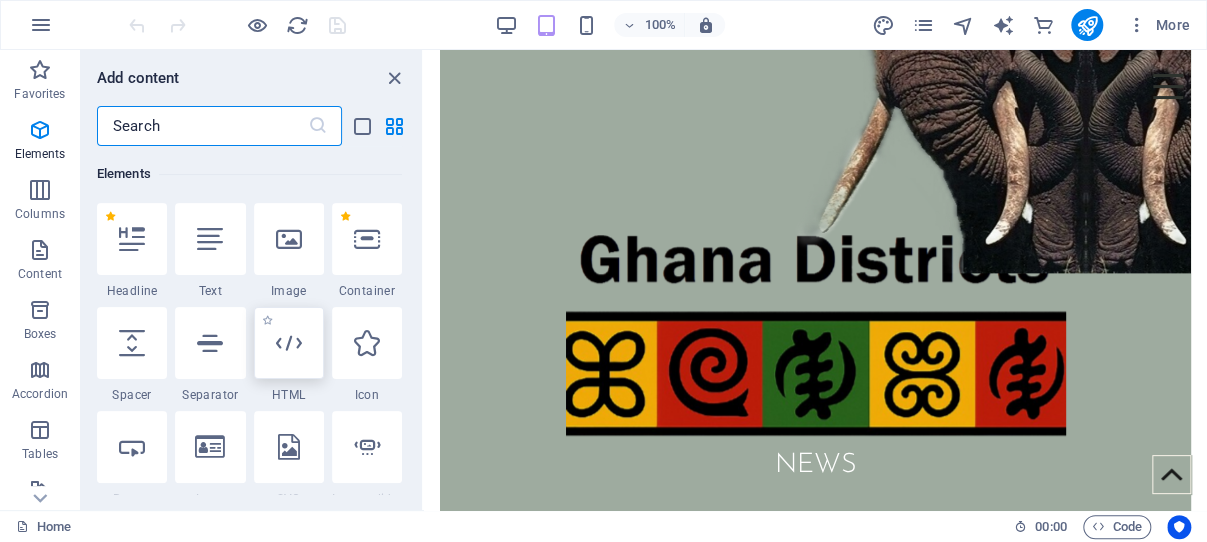 scroll, scrollTop: 213, scrollLeft: 0, axis: vertical 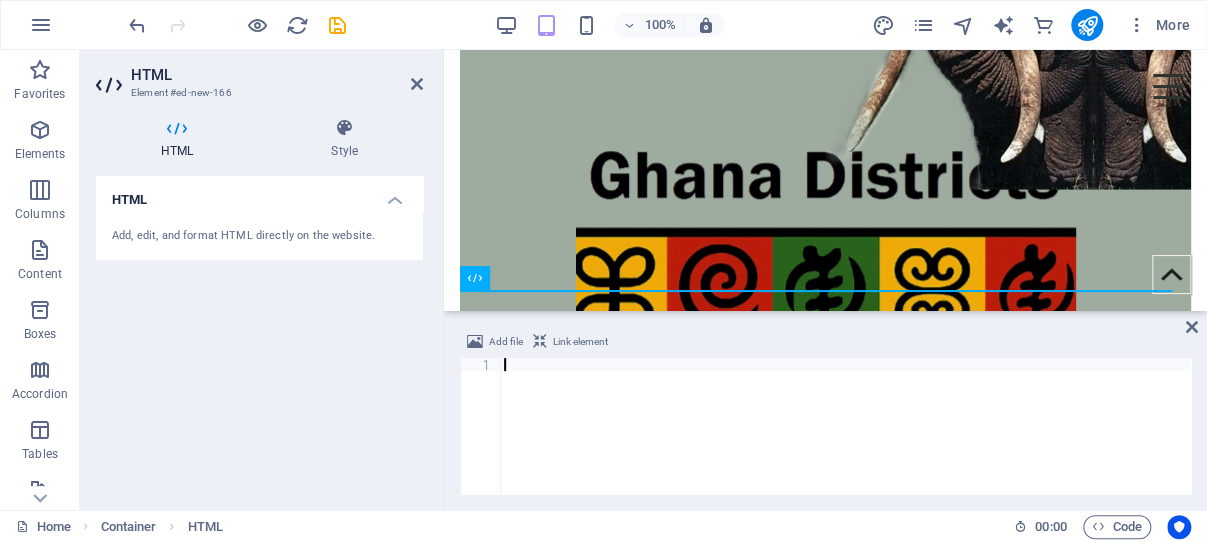 paste on "</script>" 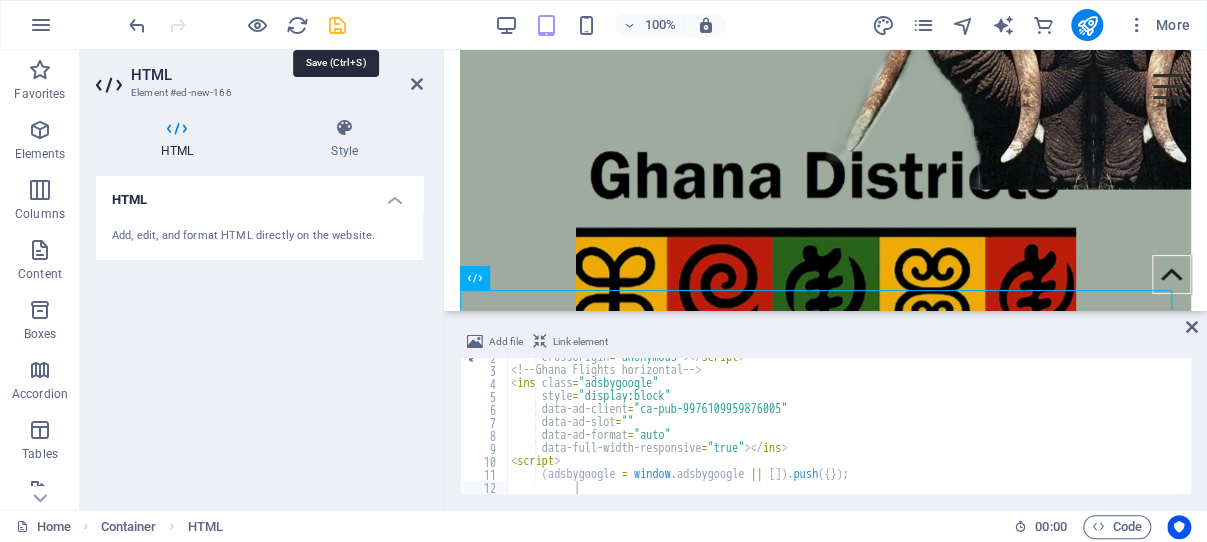 drag, startPoint x: 338, startPoint y: 23, endPoint x: 239, endPoint y: 60, distance: 105.68822 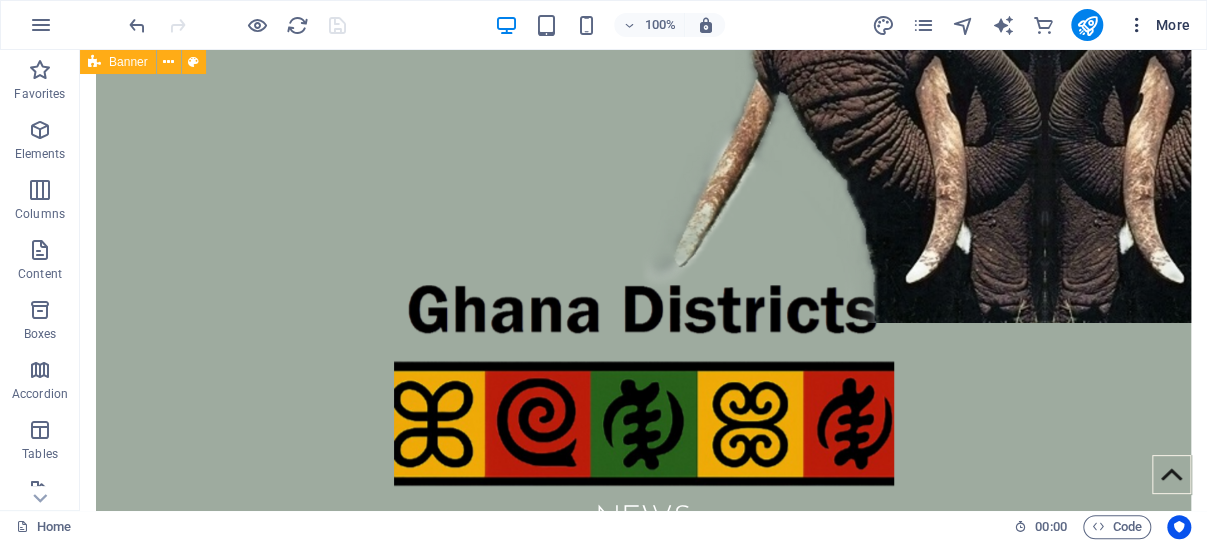 click at bounding box center (1137, 25) 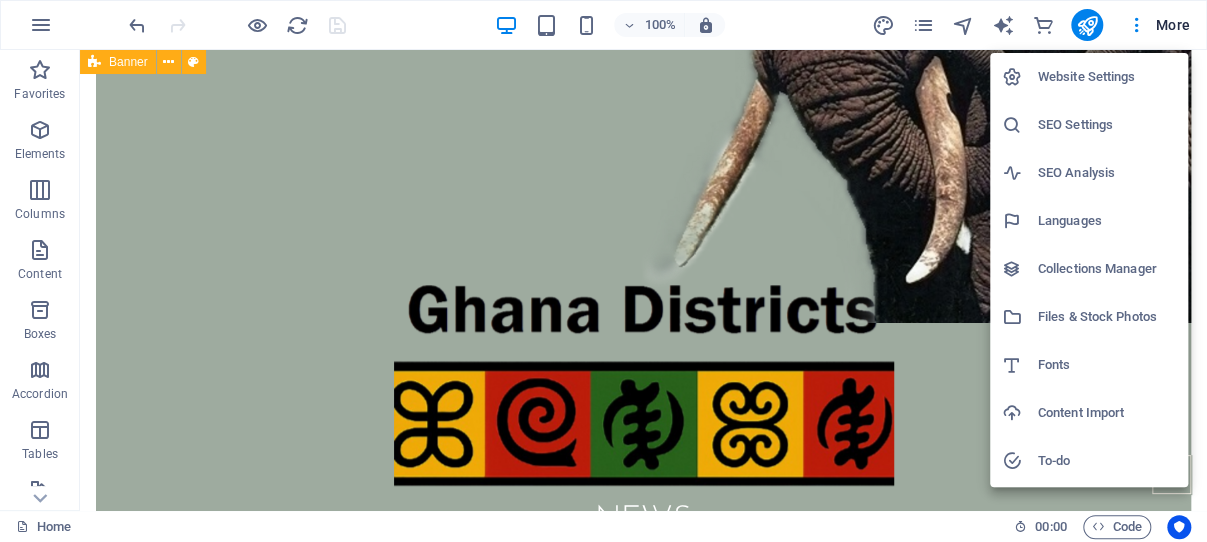 click at bounding box center [603, 271] 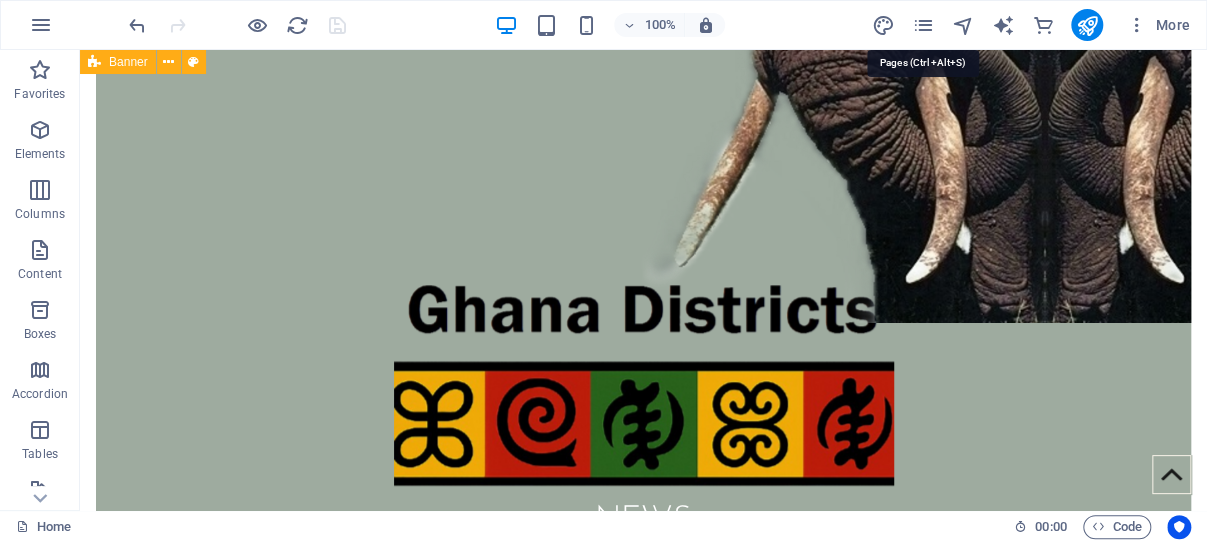 click at bounding box center [922, 25] 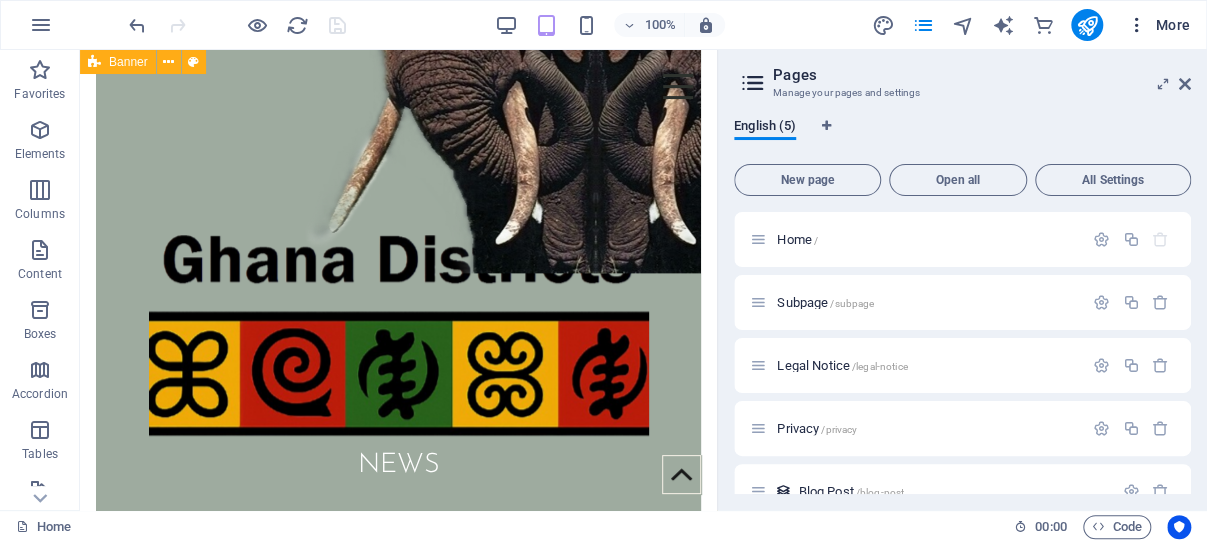 click at bounding box center [1137, 25] 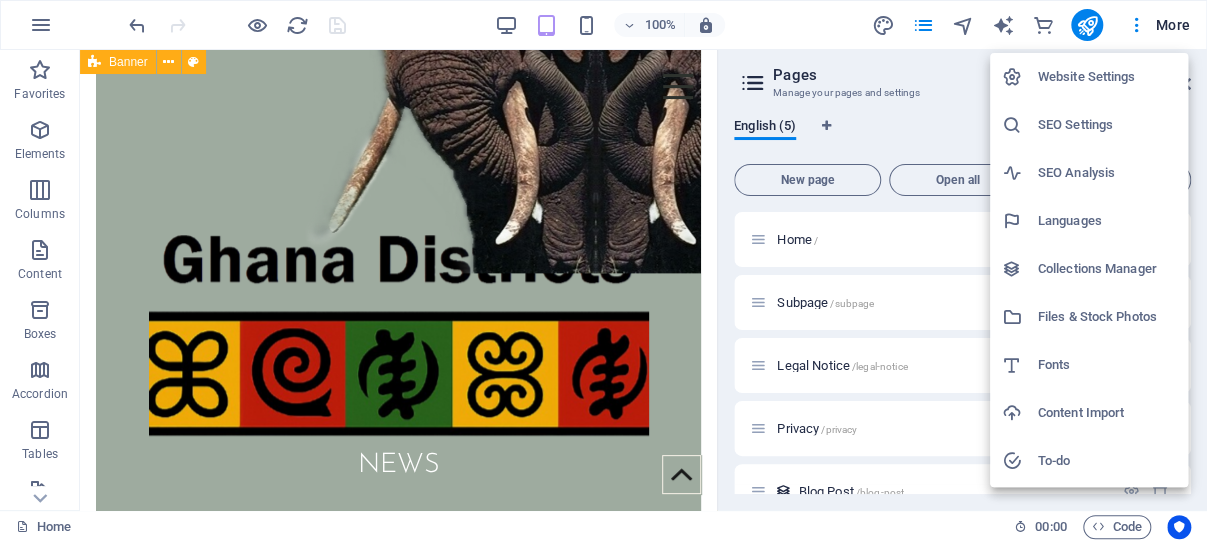 click on "SEO Settings" at bounding box center (1107, 125) 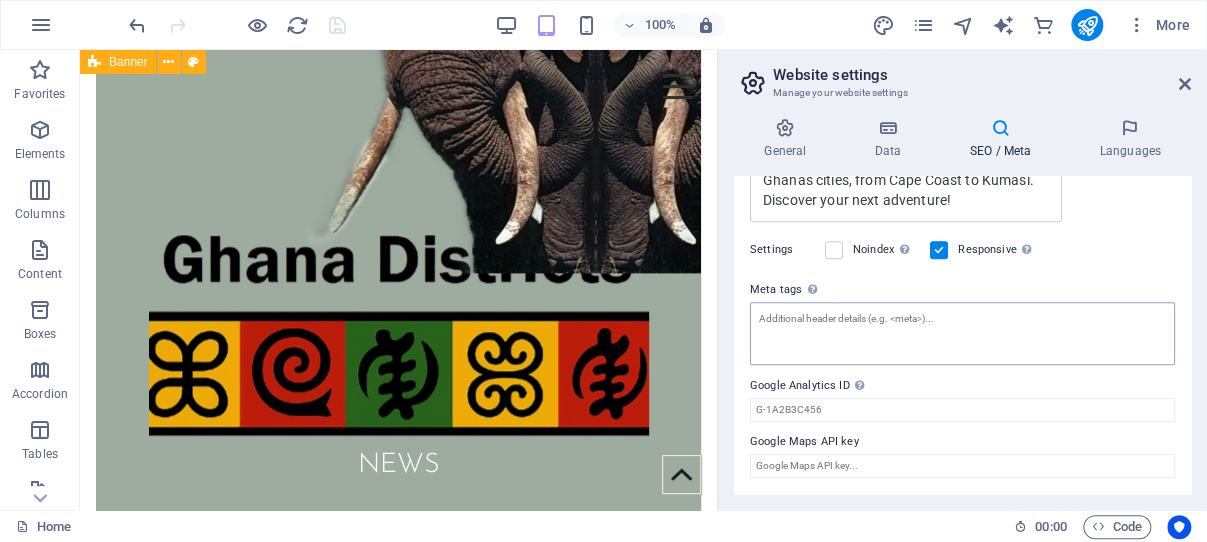 scroll, scrollTop: 549, scrollLeft: 0, axis: vertical 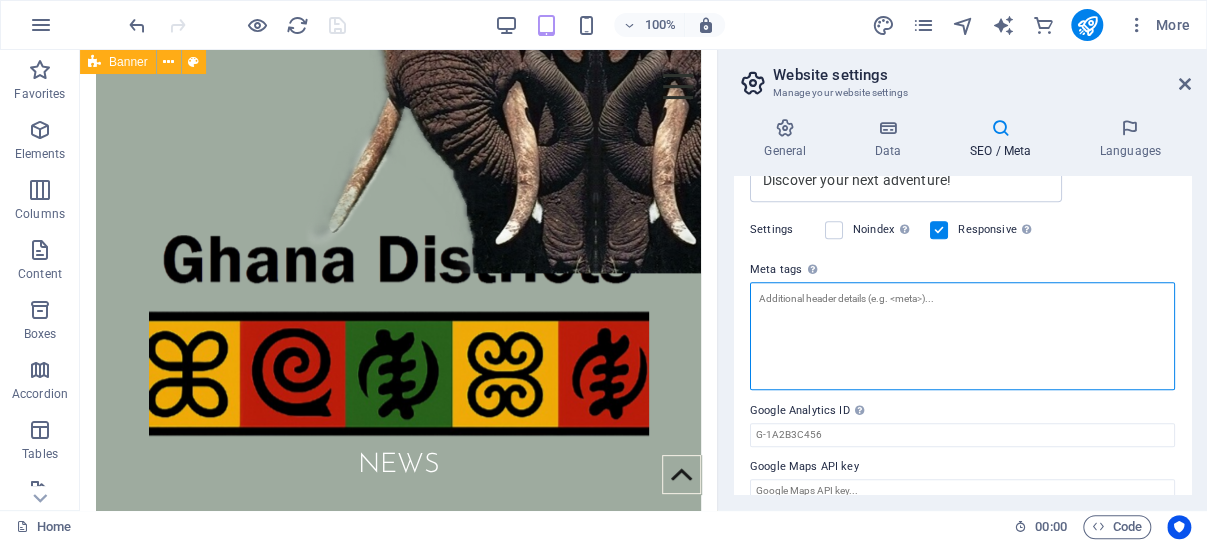 click on "Meta tags Enter HTML code here that will be placed inside the  tags of your website. Please note that your website may not function if you include code with errors." at bounding box center [962, 336] 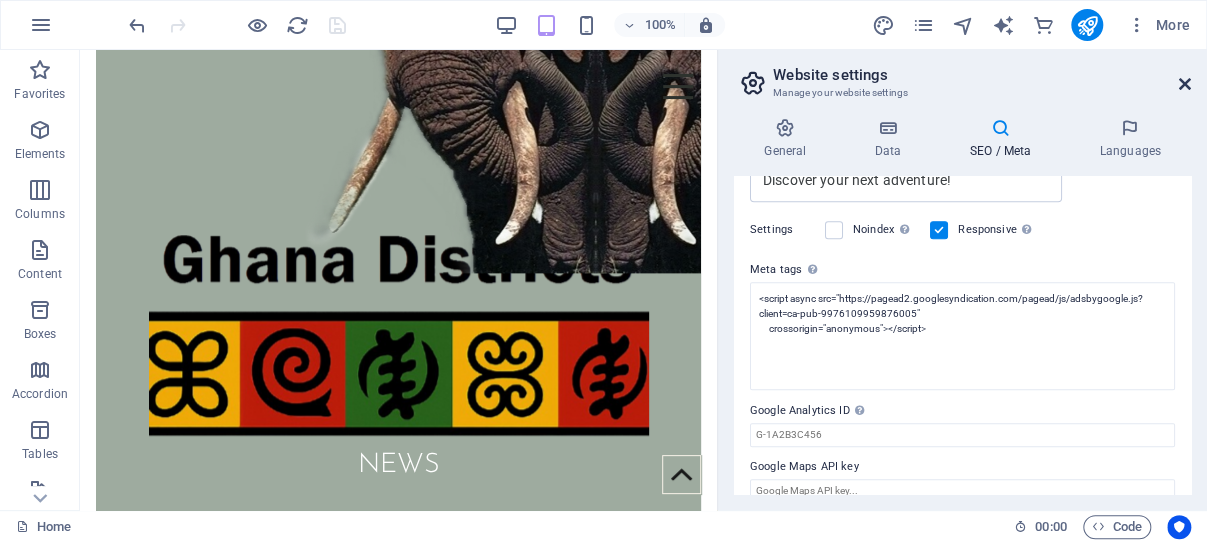 type on "<script async="" src="https://pagead2.googlesyndication.com/pagead/js/adsbygoogle.js?client=ca-pub-9976109959876005" crossorigin="anonymous"></script>" 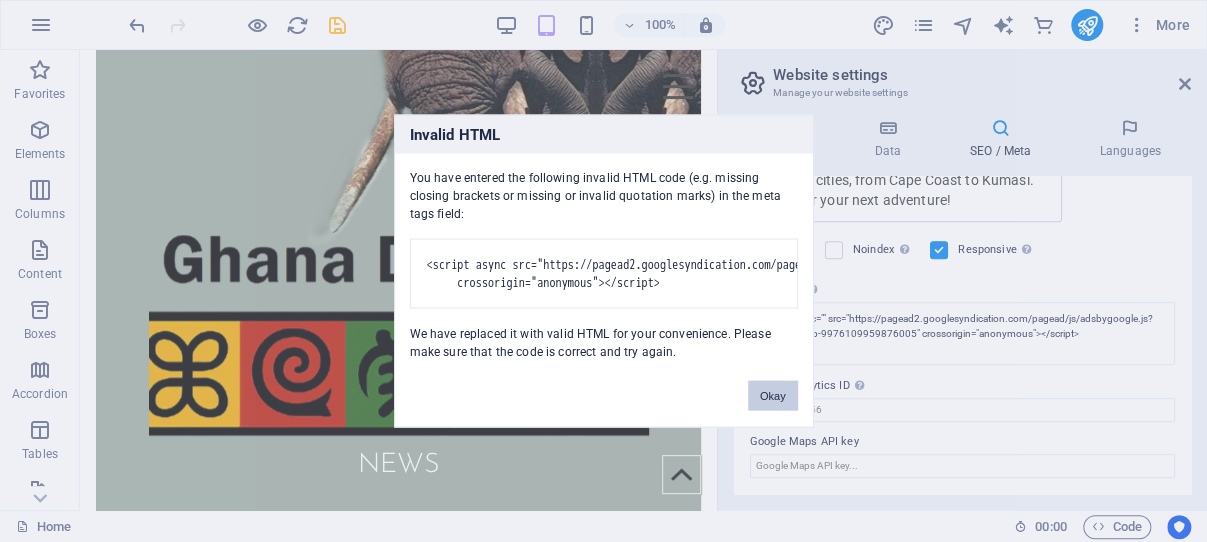 click on "Okay" at bounding box center (773, 396) 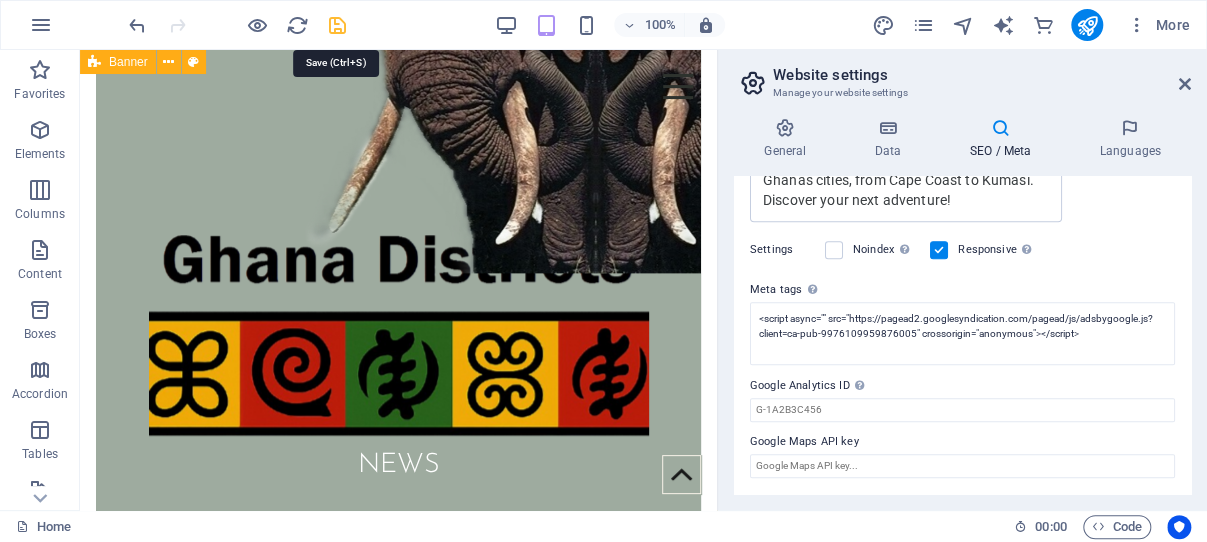 click at bounding box center (337, 25) 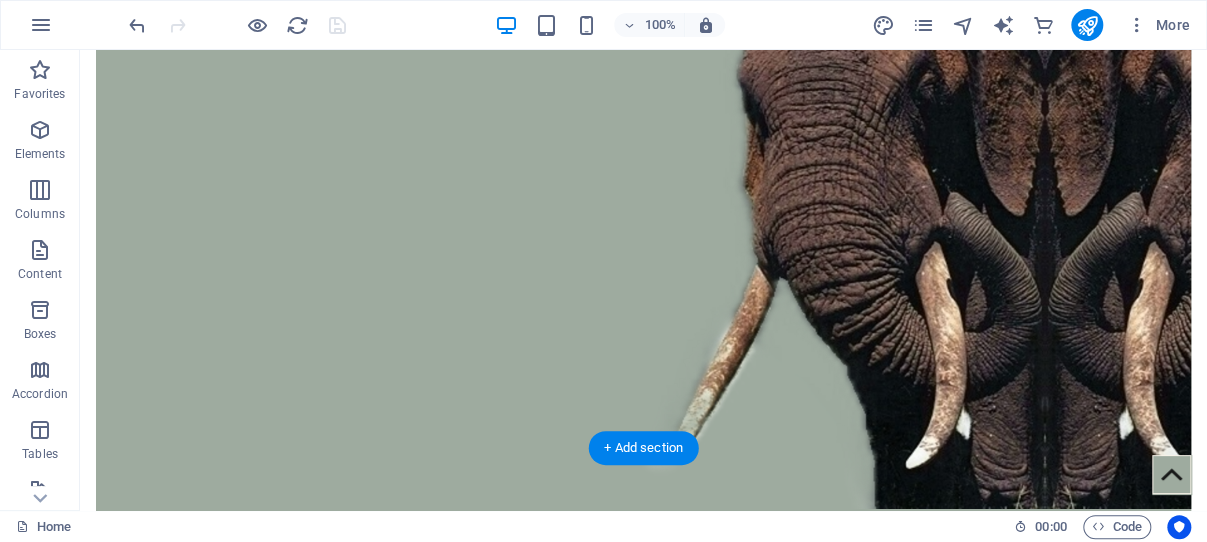 scroll, scrollTop: 0, scrollLeft: 0, axis: both 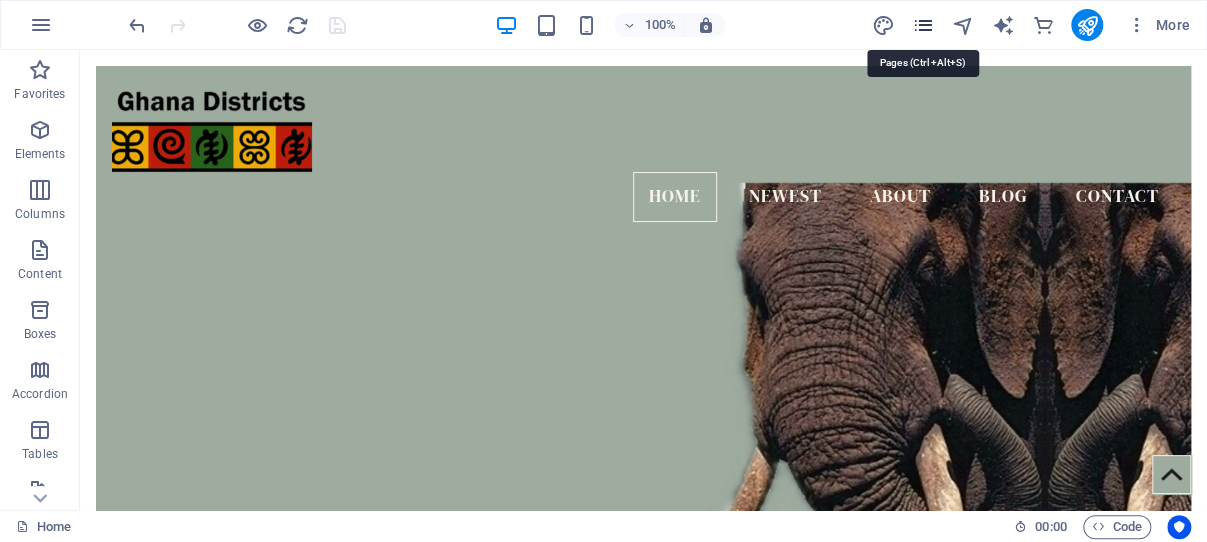 click at bounding box center (922, 25) 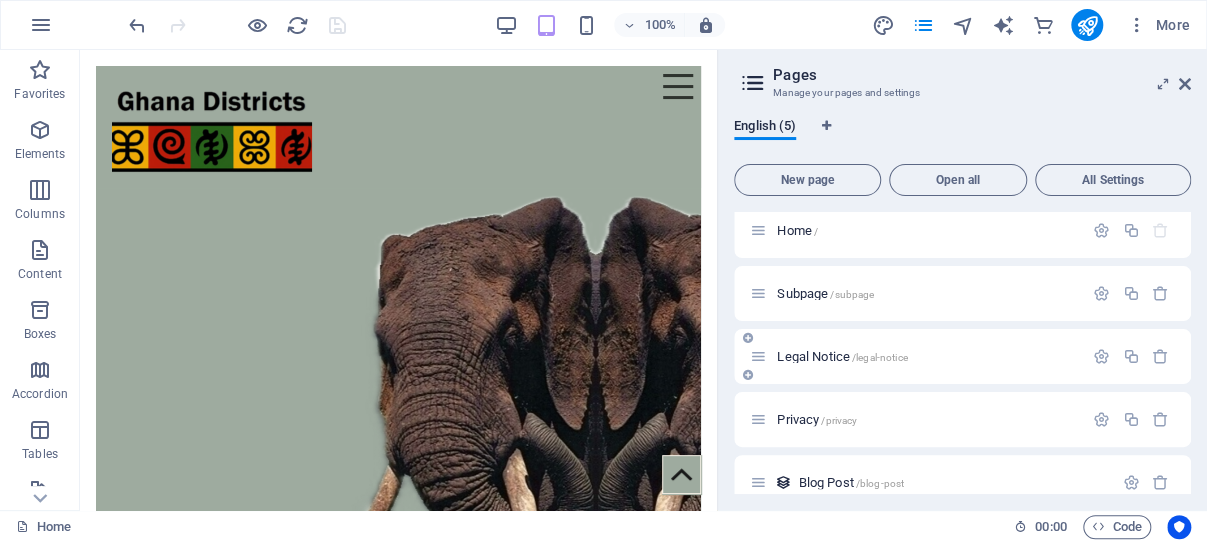scroll, scrollTop: 0, scrollLeft: 0, axis: both 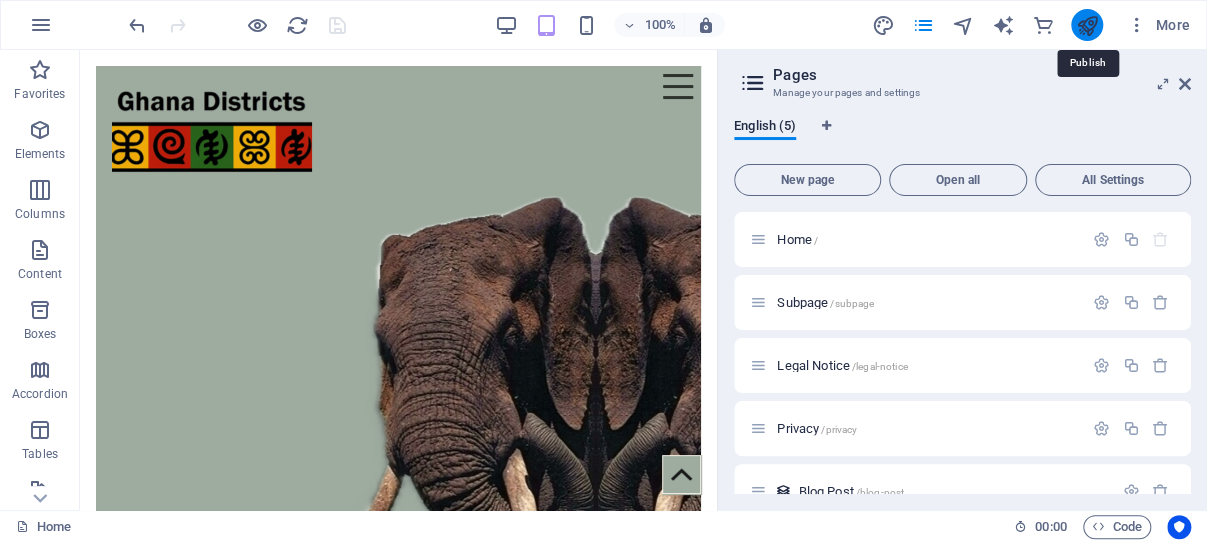 click at bounding box center (1086, 25) 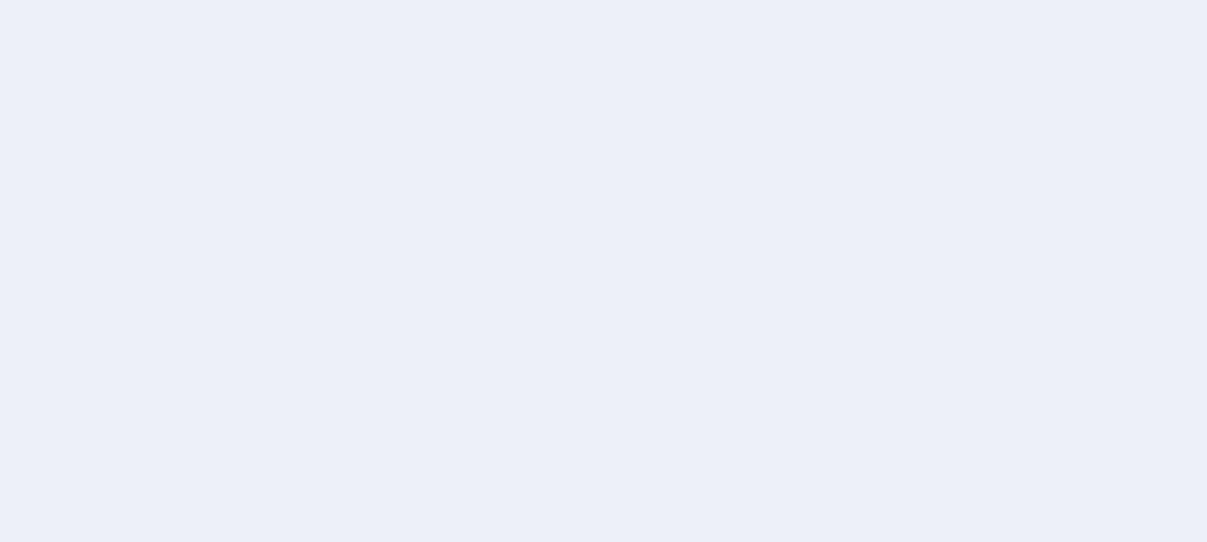 scroll, scrollTop: 0, scrollLeft: 0, axis: both 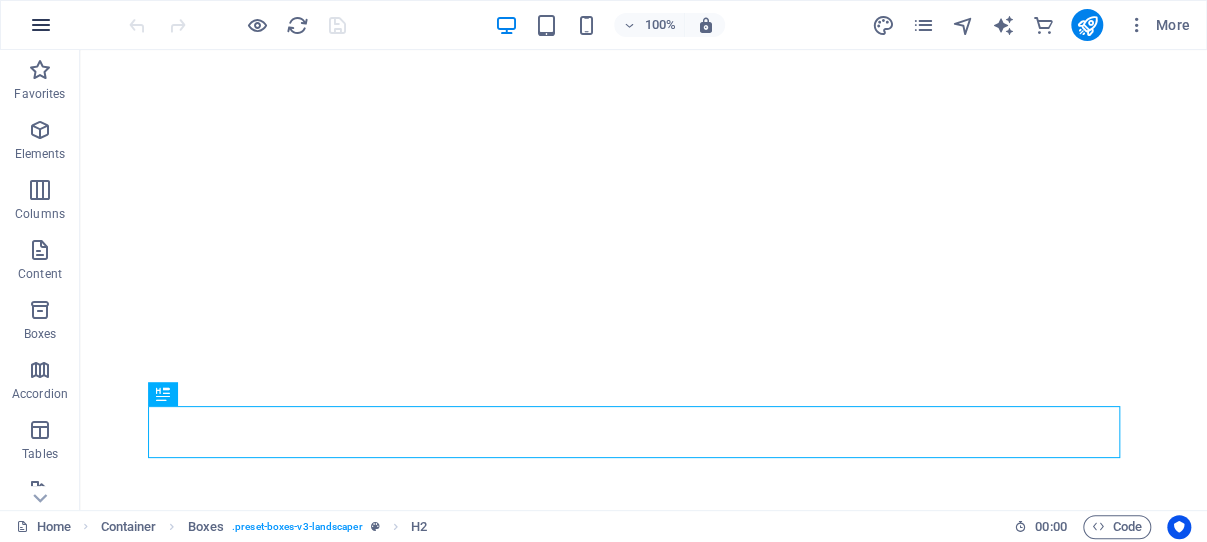 click at bounding box center [41, 25] 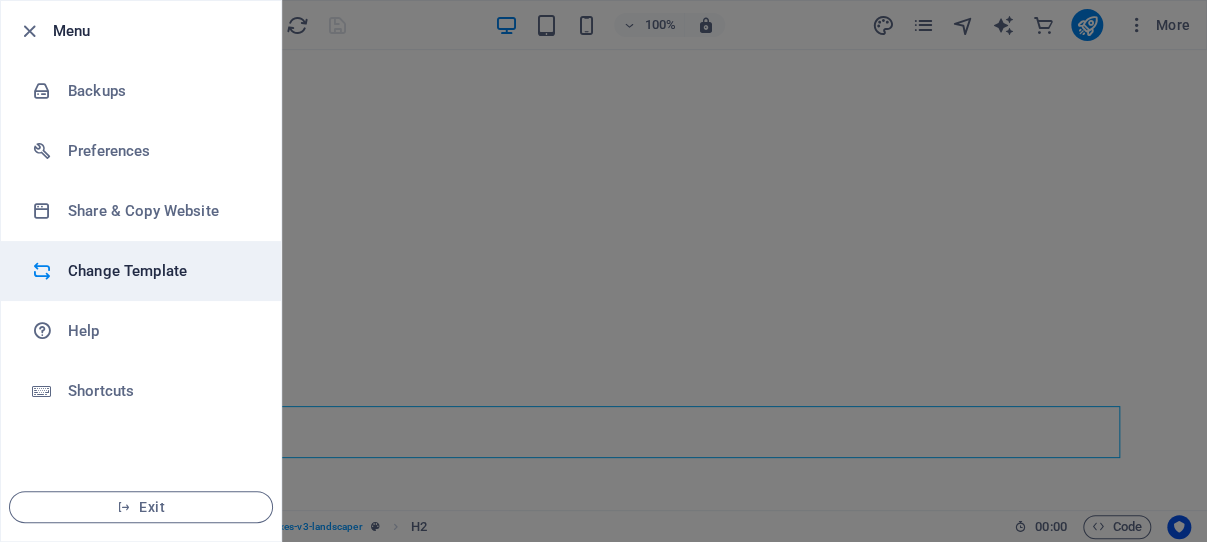 click on "Change Template" at bounding box center (160, 271) 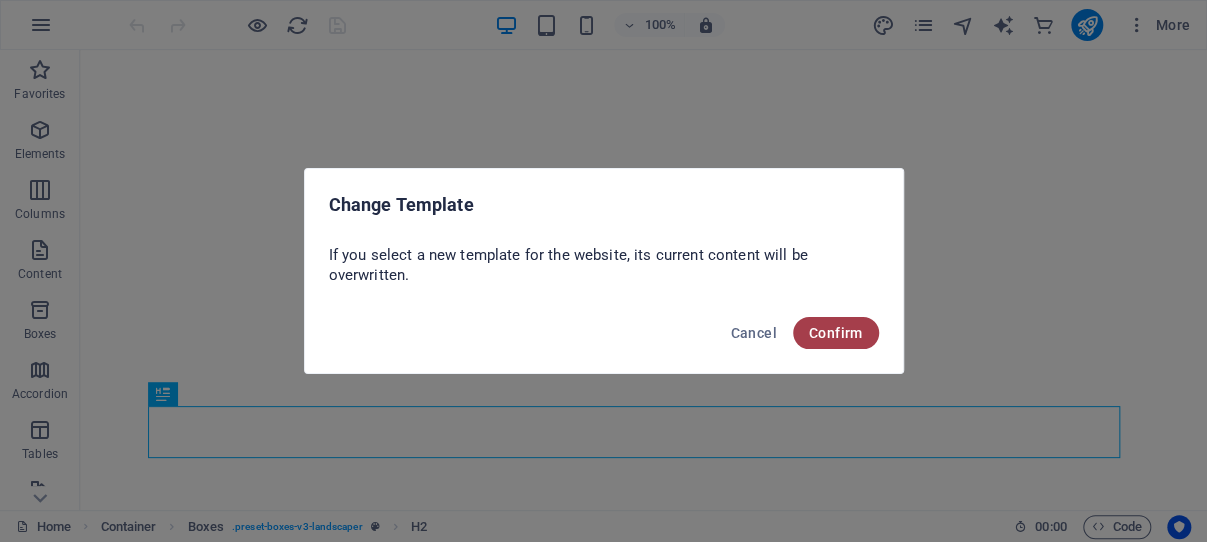 click on "Confirm" at bounding box center (836, 333) 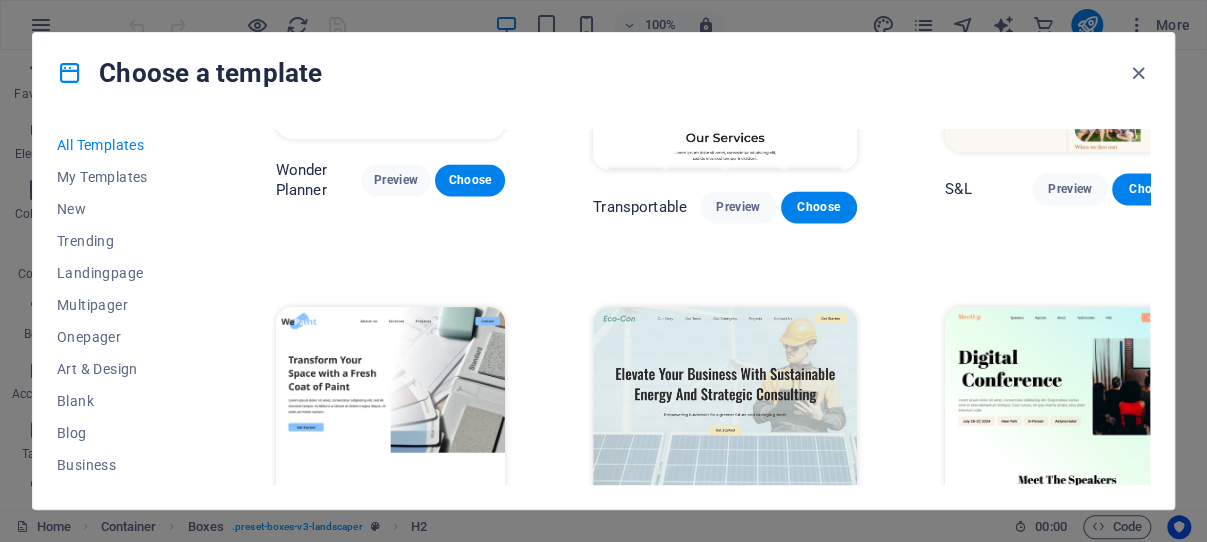 scroll, scrollTop: 1383, scrollLeft: 0, axis: vertical 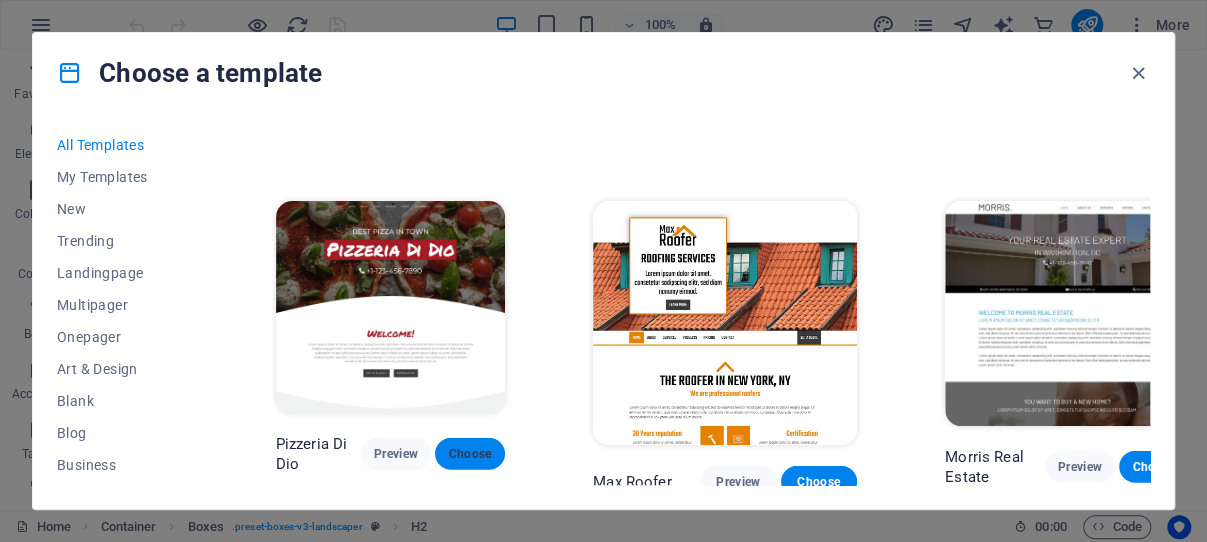 click on "Choose" at bounding box center [470, 454] 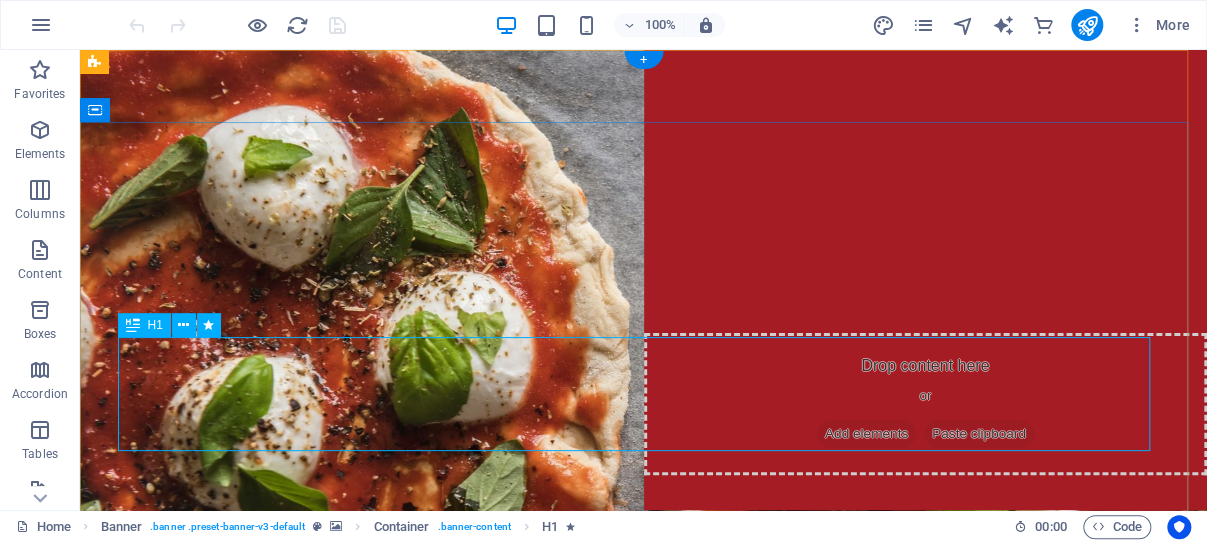 scroll, scrollTop: 0, scrollLeft: 0, axis: both 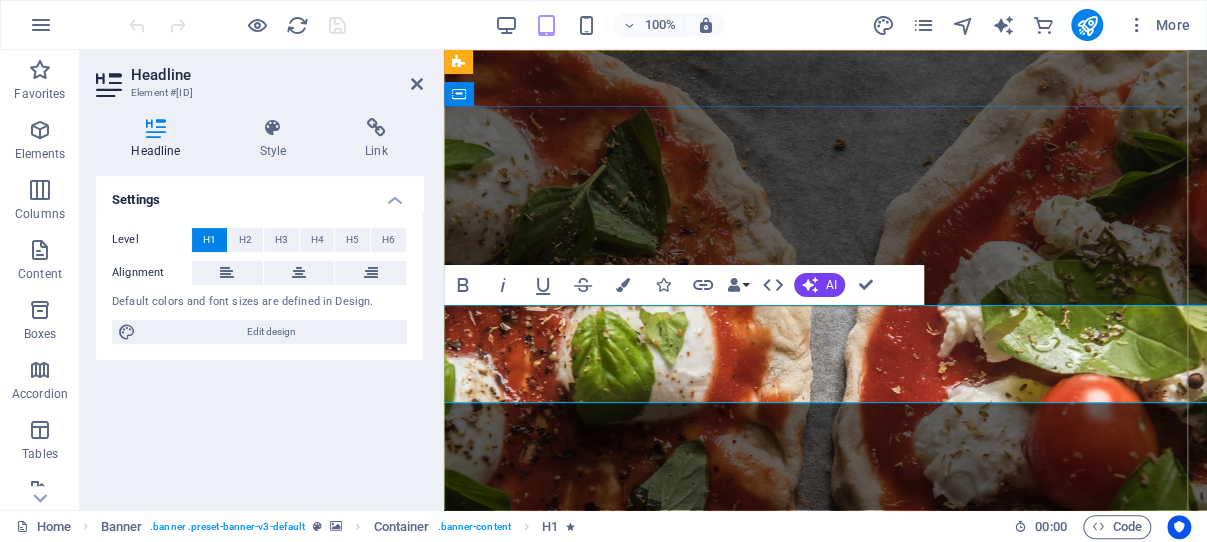 click on "website.example.com" at bounding box center [826, 1107] 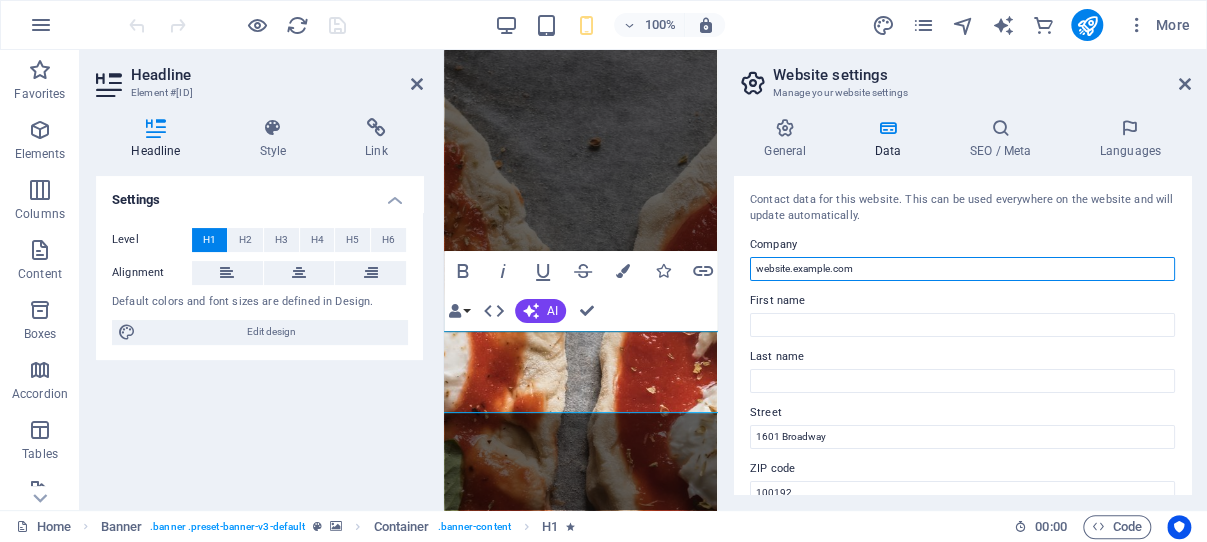 drag, startPoint x: 858, startPoint y: 269, endPoint x: 751, endPoint y: 269, distance: 107 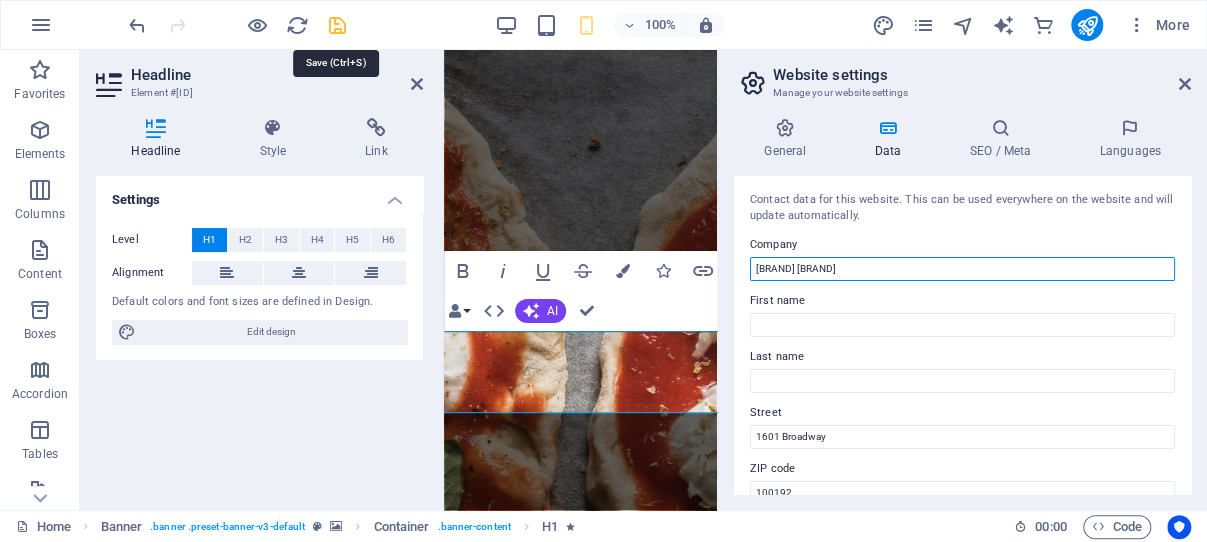 type on "[BRAND] [BRAND]" 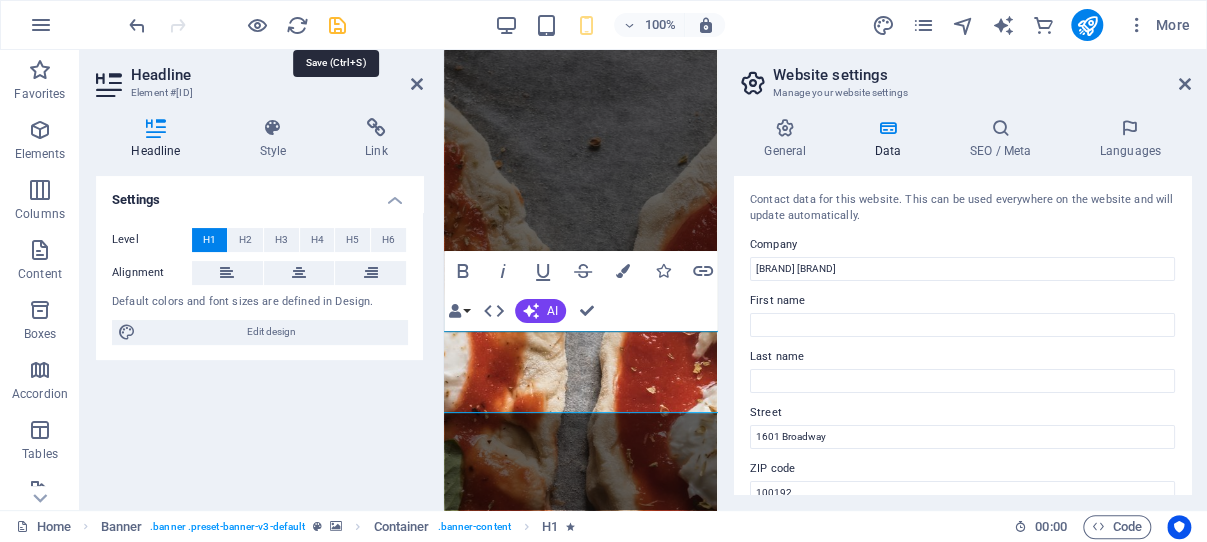 click at bounding box center (337, 25) 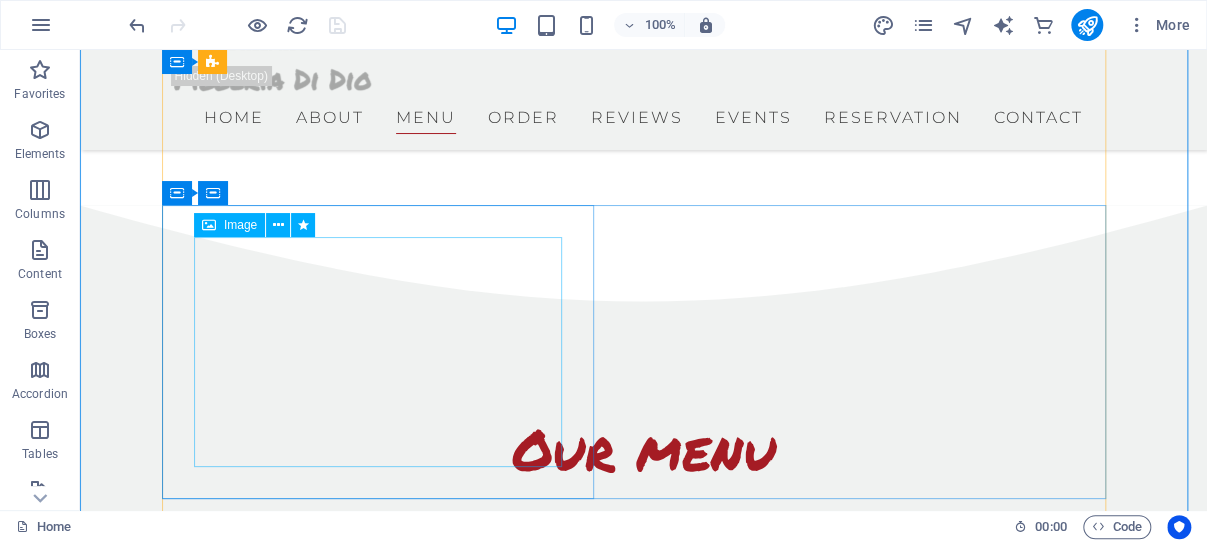 scroll, scrollTop: 1802, scrollLeft: 0, axis: vertical 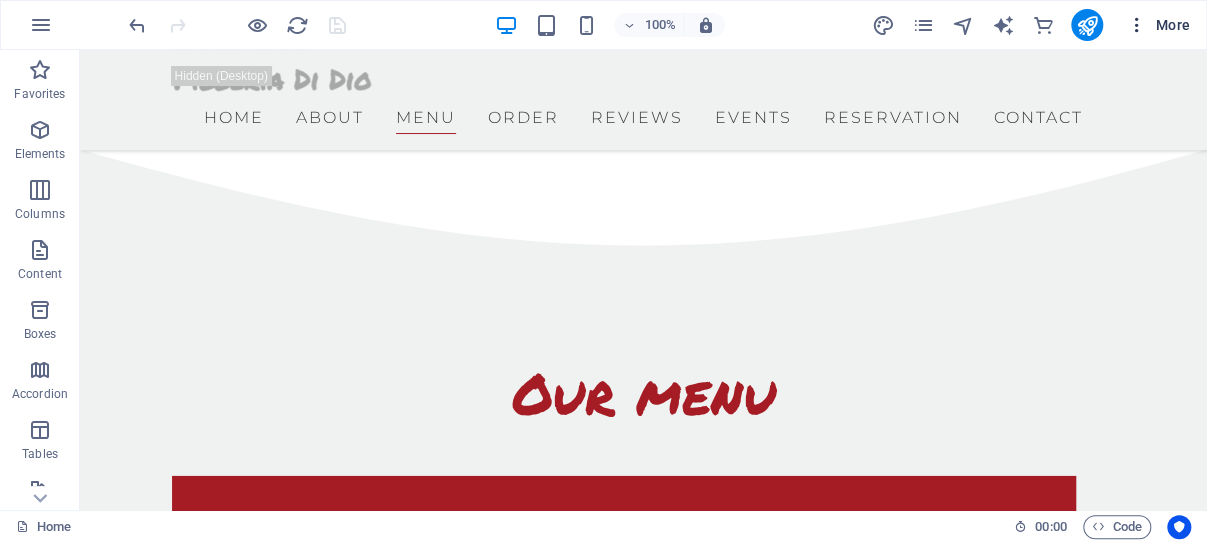 click at bounding box center (1137, 25) 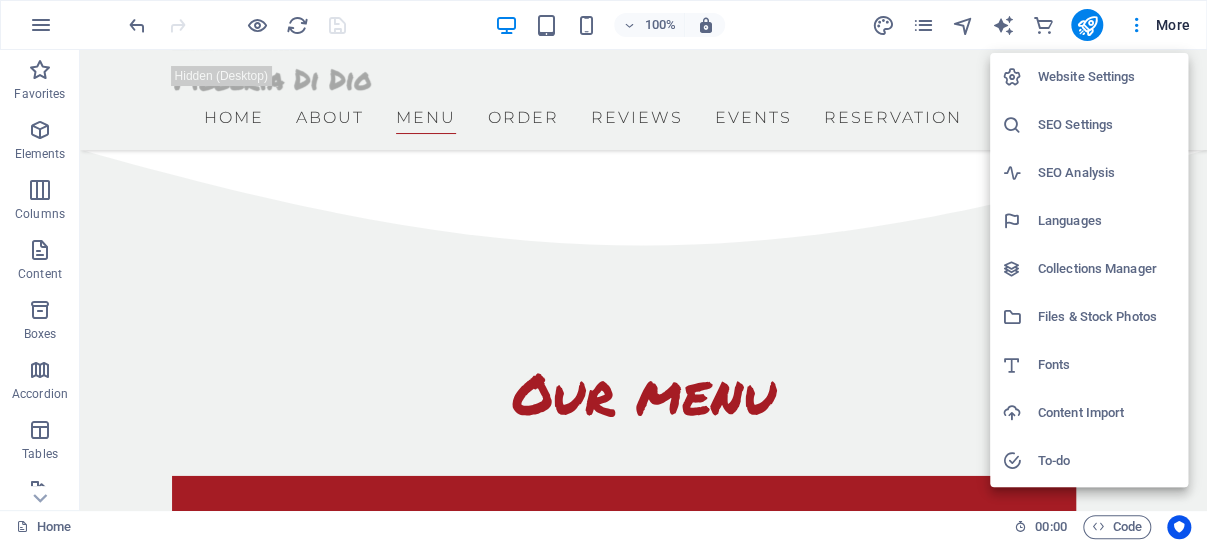 click on "Website Settings" at bounding box center [1107, 77] 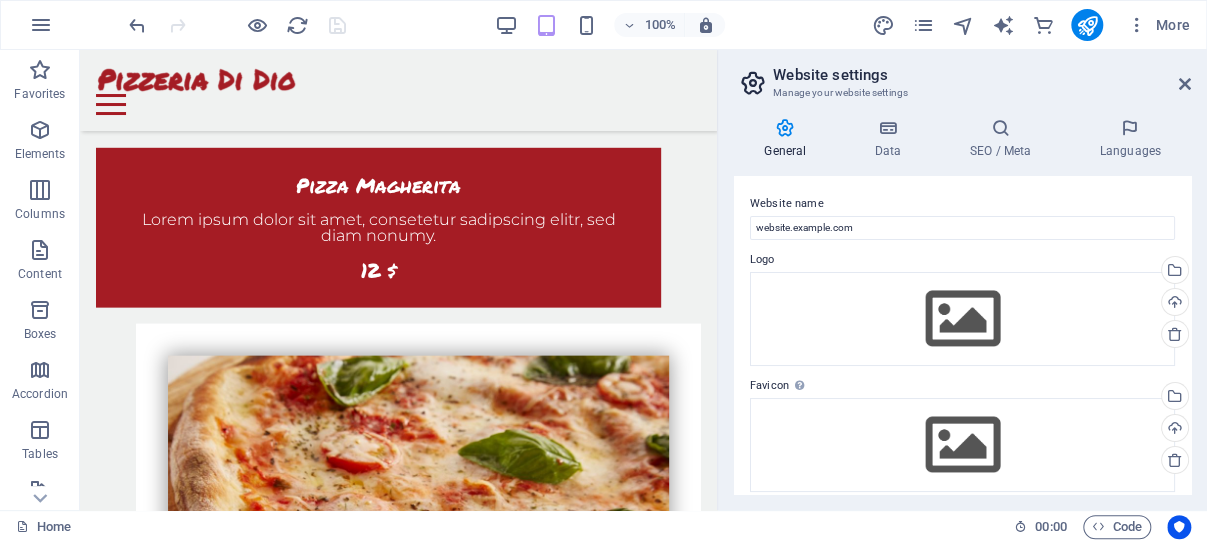 scroll, scrollTop: 1817, scrollLeft: 0, axis: vertical 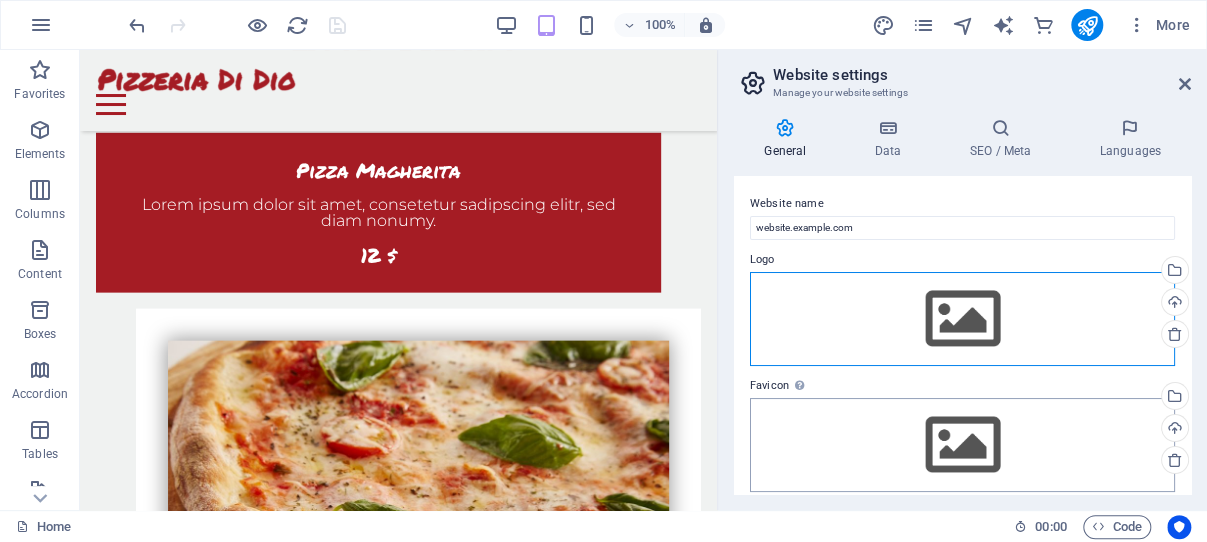 drag, startPoint x: 961, startPoint y: 327, endPoint x: 889, endPoint y: 416, distance: 114.47707 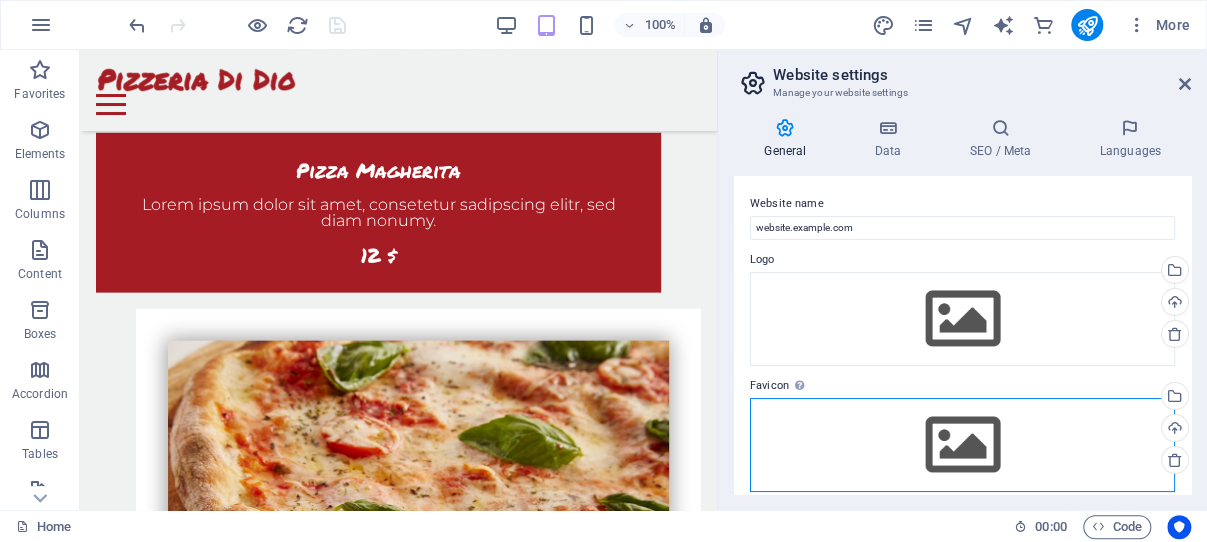 click on "Drag files here, click to choose files or select files from Files or our free stock photos & videos" at bounding box center (962, 445) 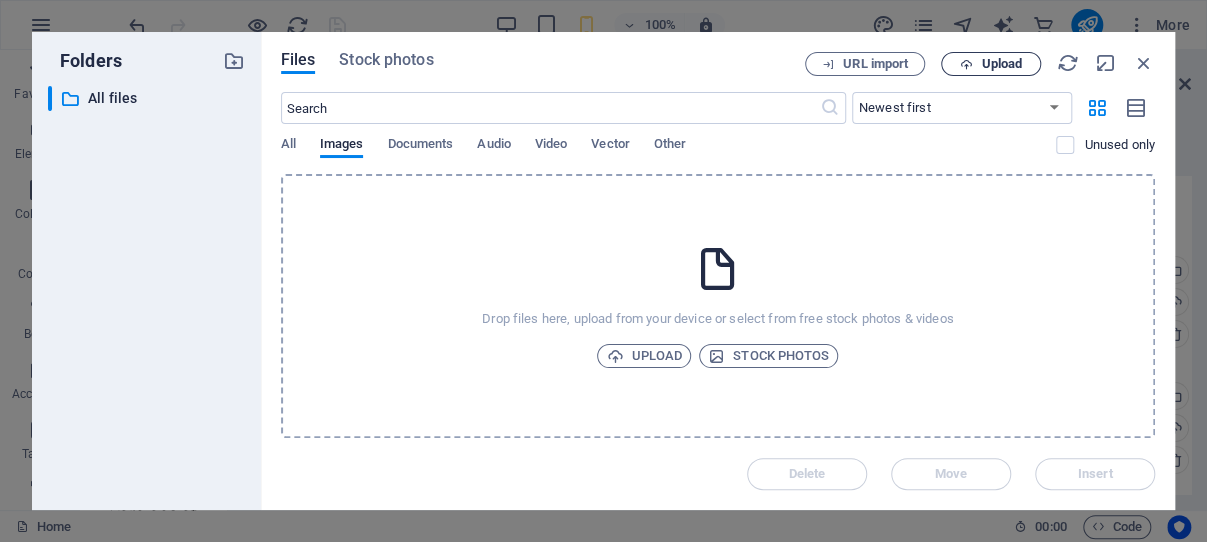 click on "Upload" at bounding box center [1001, 64] 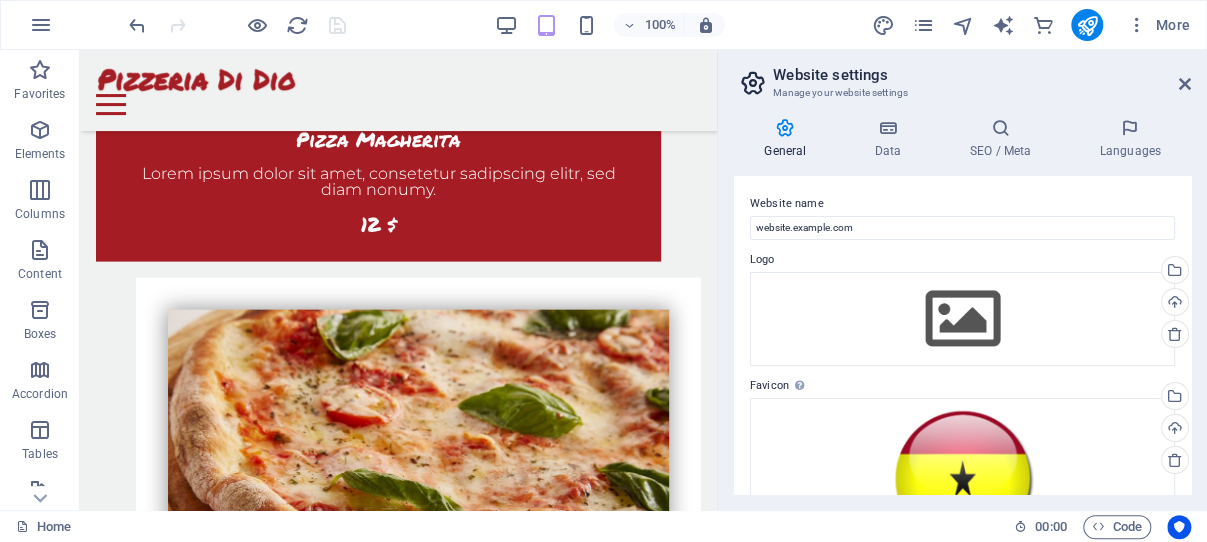scroll, scrollTop: 1849, scrollLeft: 0, axis: vertical 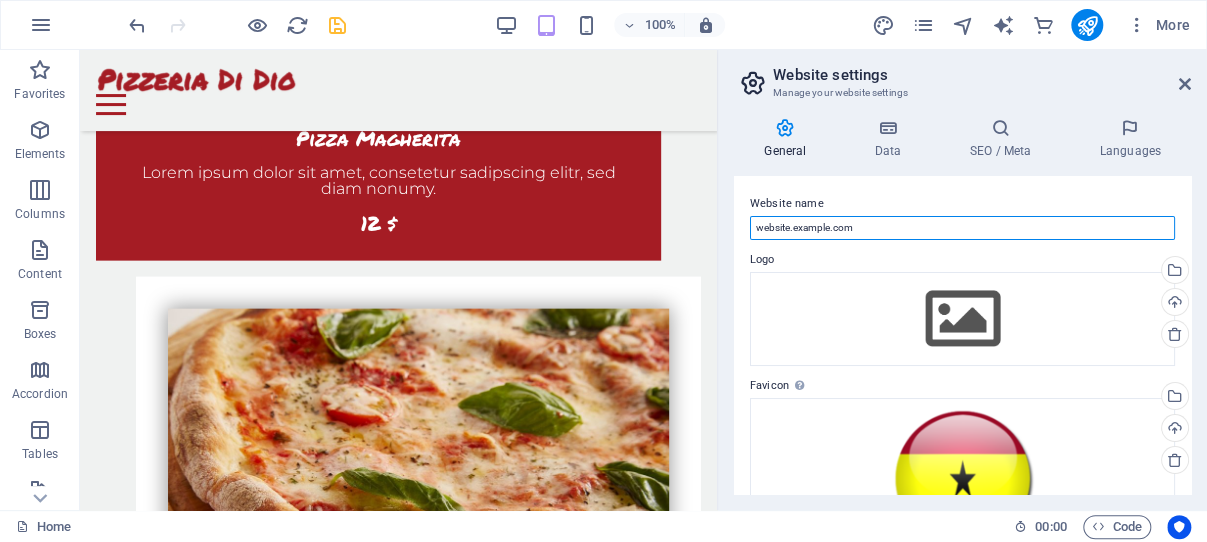 drag, startPoint x: 866, startPoint y: 223, endPoint x: 754, endPoint y: 224, distance: 112.00446 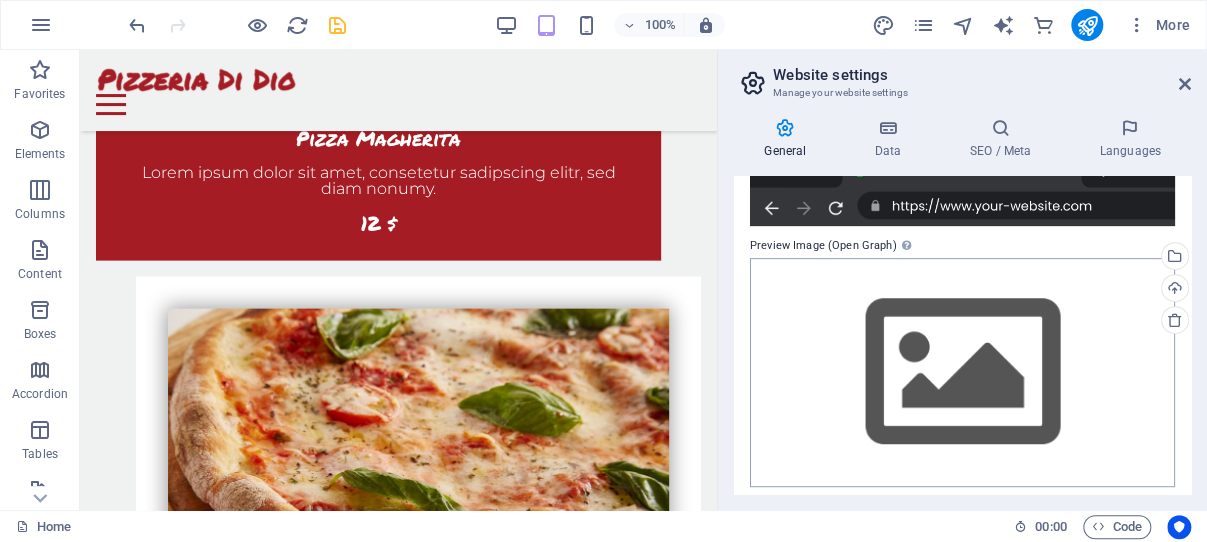 scroll, scrollTop: 428, scrollLeft: 0, axis: vertical 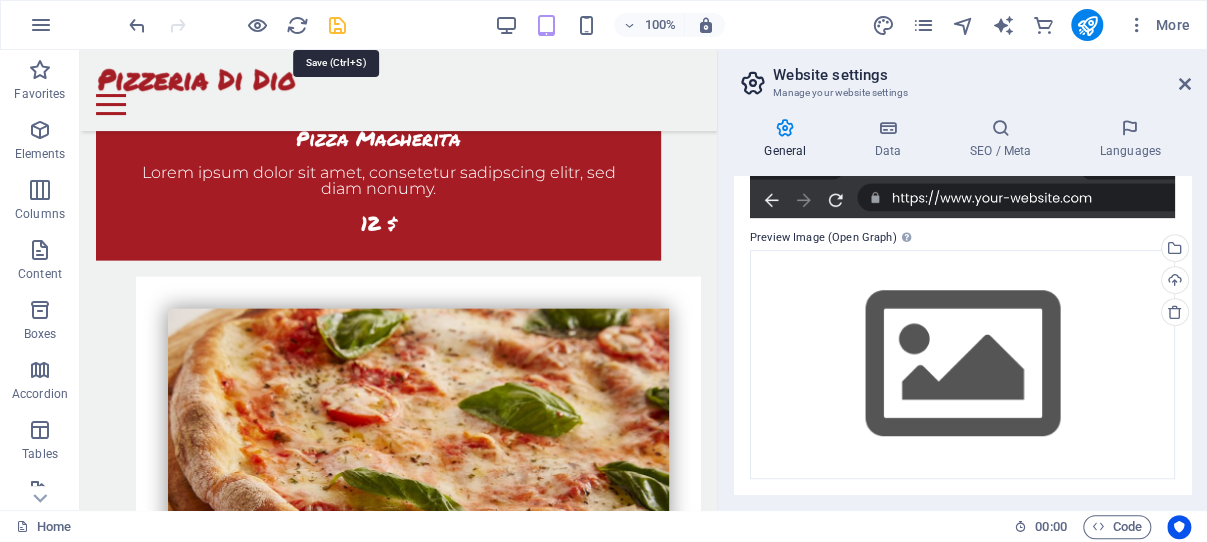 type on "[BRAND] [BRAND]" 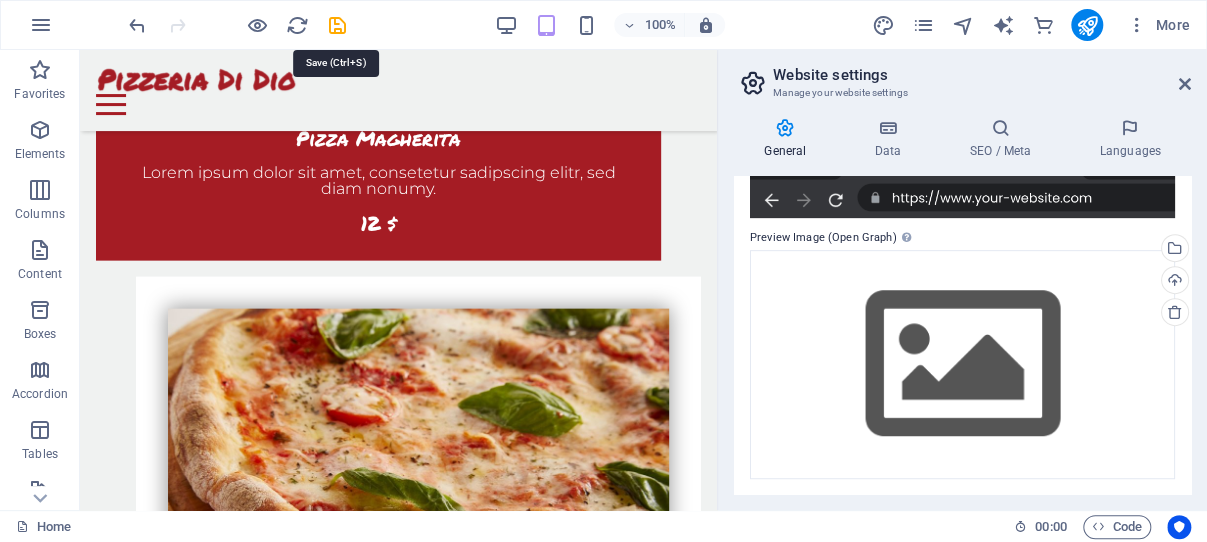 drag, startPoint x: 335, startPoint y: 28, endPoint x: 473, endPoint y: 25, distance: 138.03261 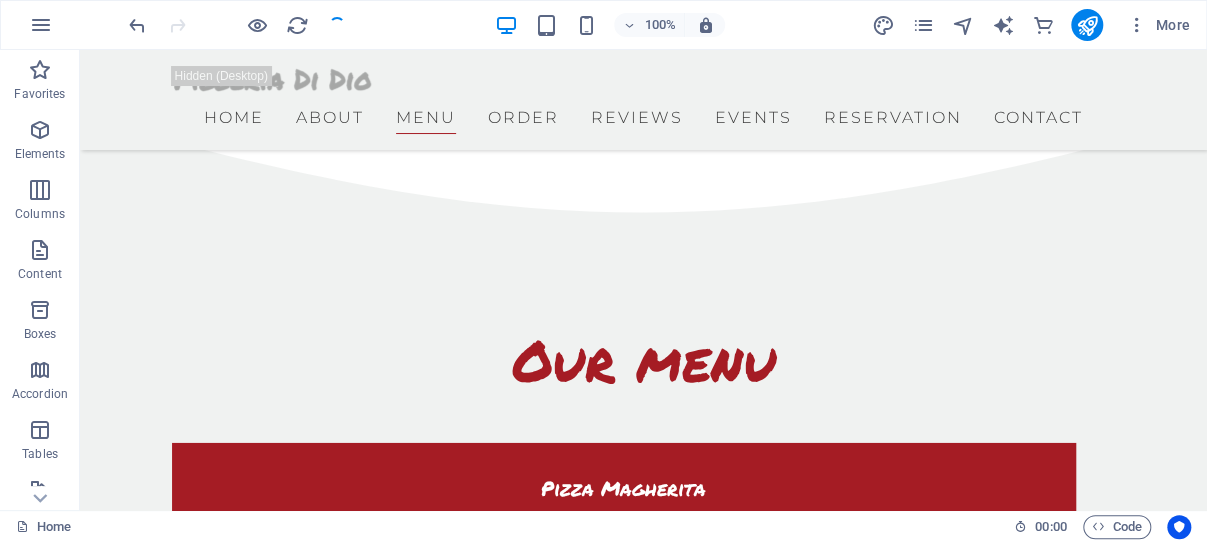 scroll, scrollTop: 1673, scrollLeft: 0, axis: vertical 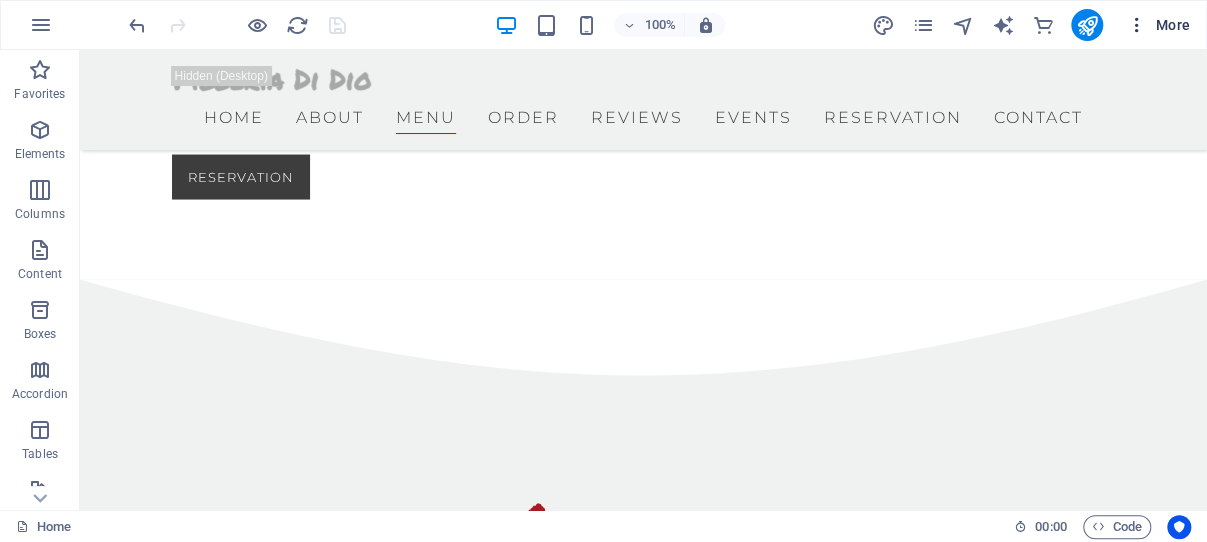 click at bounding box center [1137, 25] 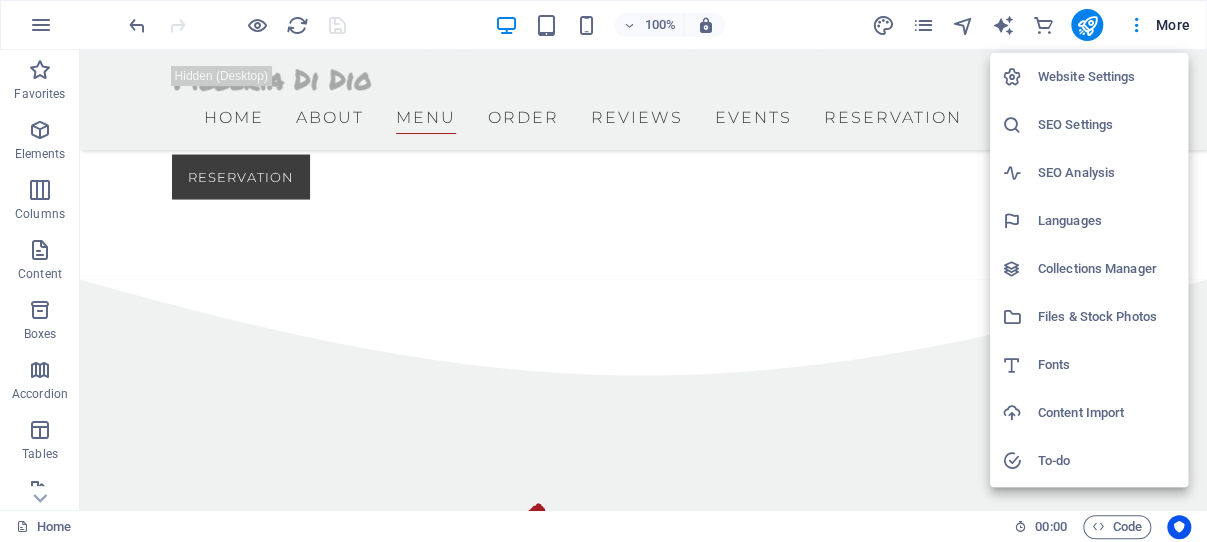 click on "Website Settings" at bounding box center (1107, 77) 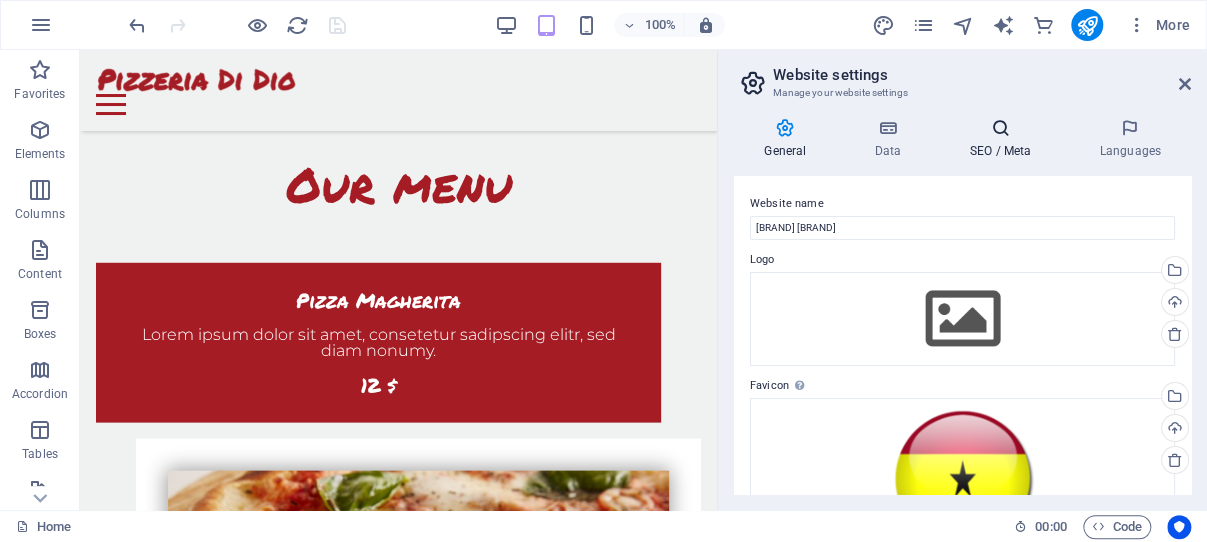 scroll, scrollTop: 1689, scrollLeft: 0, axis: vertical 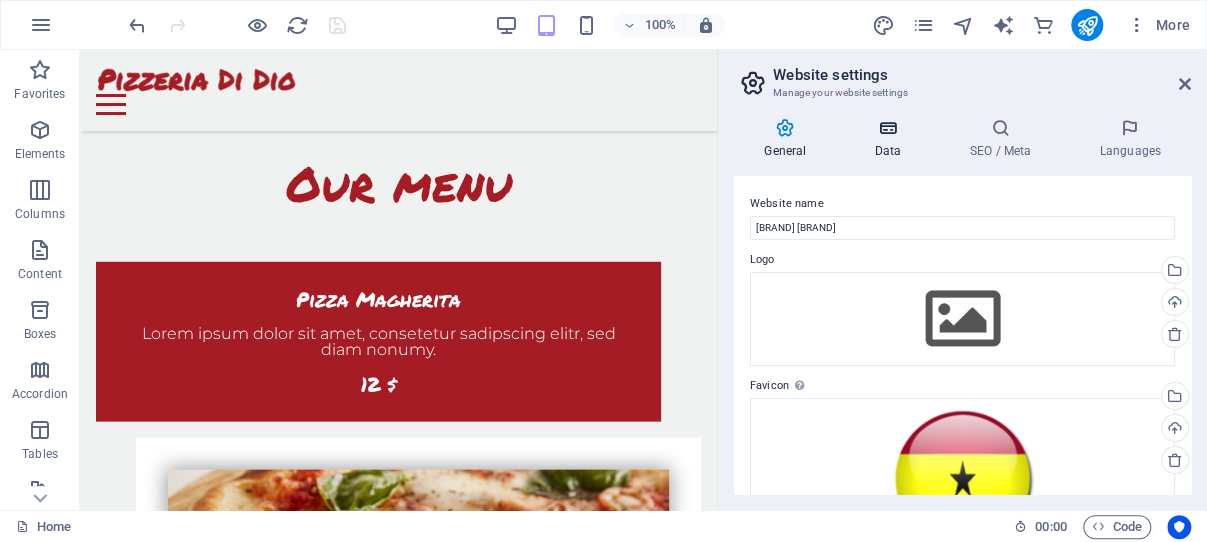 click at bounding box center (887, 128) 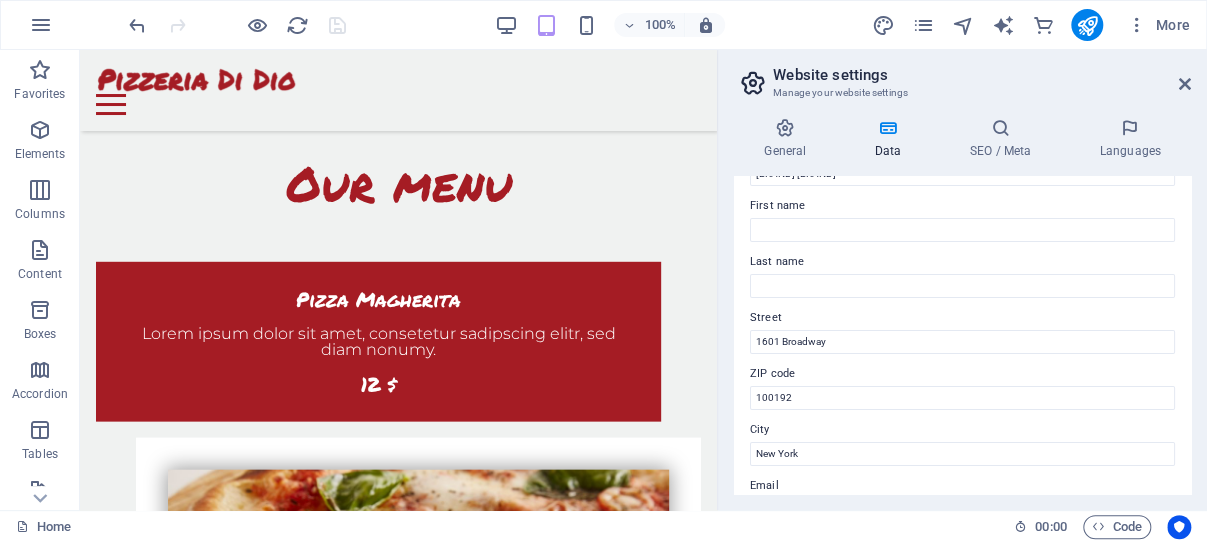 scroll, scrollTop: 191, scrollLeft: 0, axis: vertical 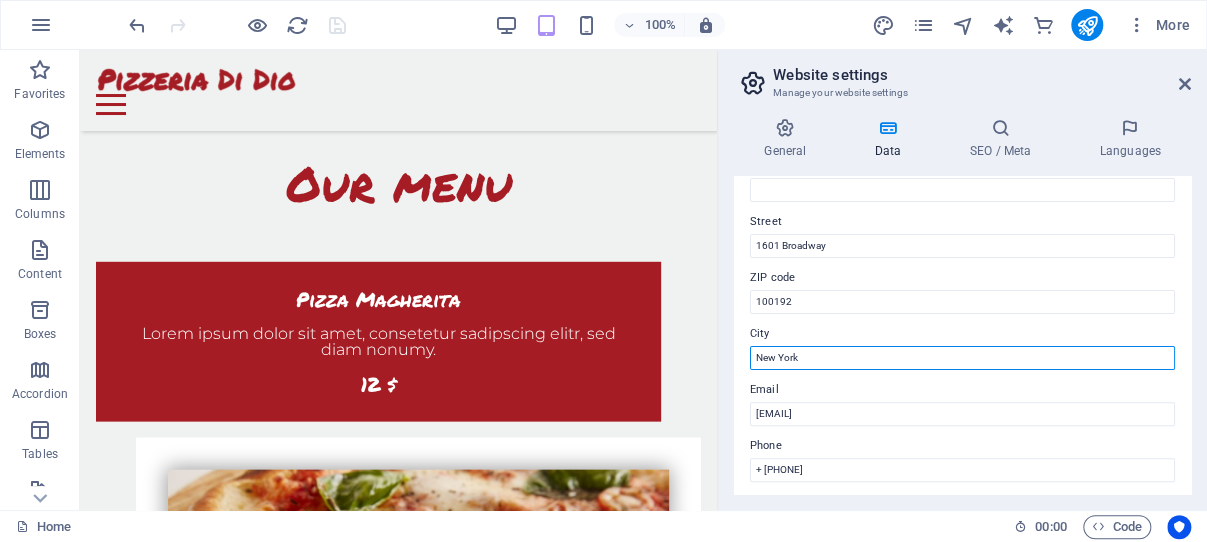 drag, startPoint x: 808, startPoint y: 359, endPoint x: 754, endPoint y: 358, distance: 54.00926 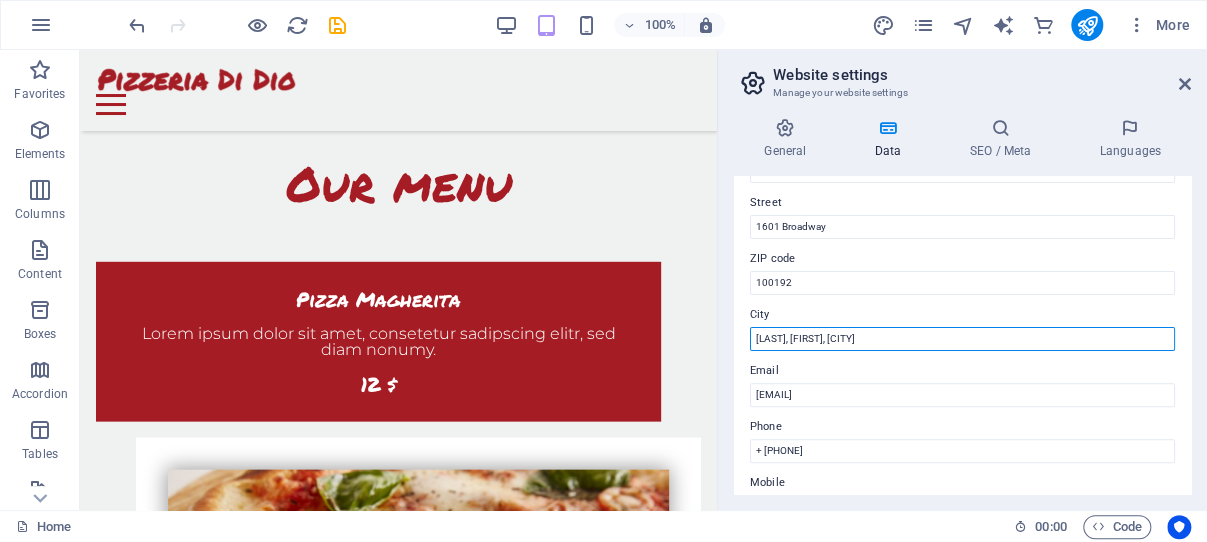 scroll, scrollTop: 191, scrollLeft: 0, axis: vertical 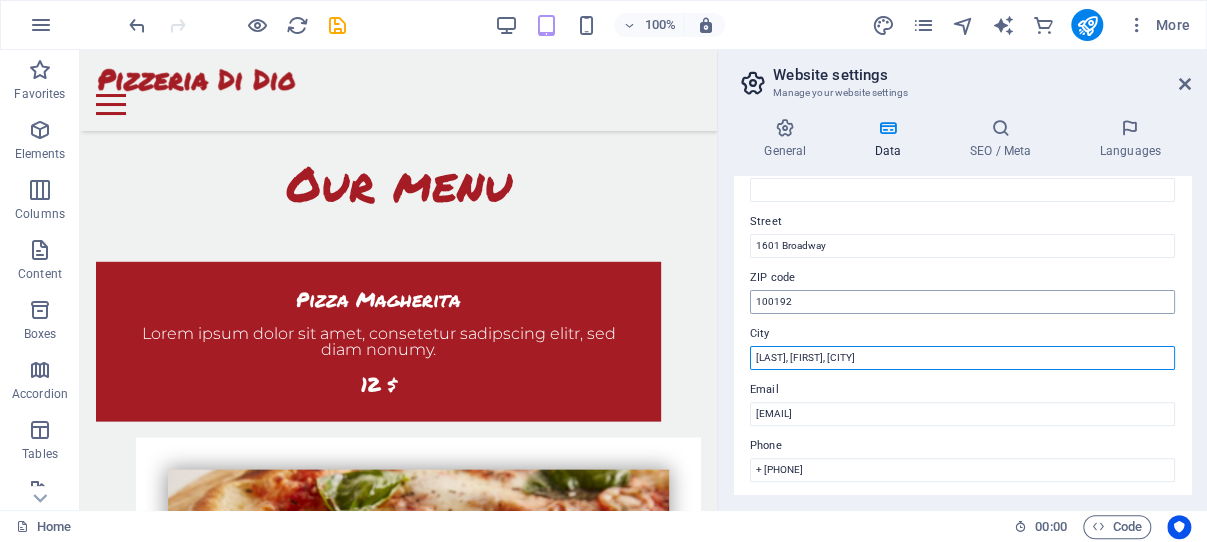 type on "[LAST], [FIRST], [CITY]" 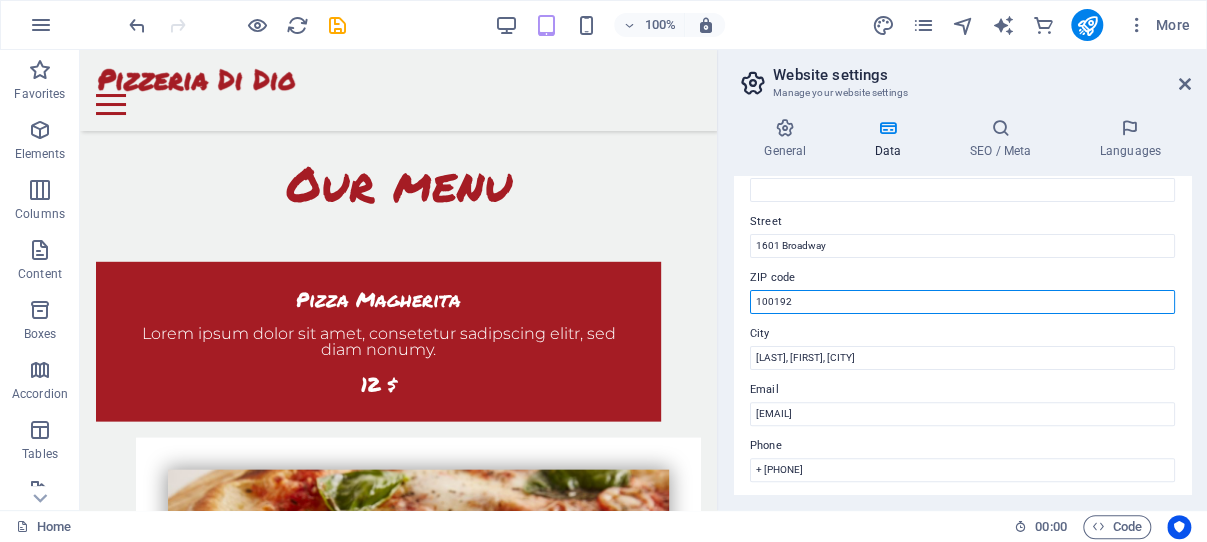 drag, startPoint x: 799, startPoint y: 300, endPoint x: 749, endPoint y: 299, distance: 50.01 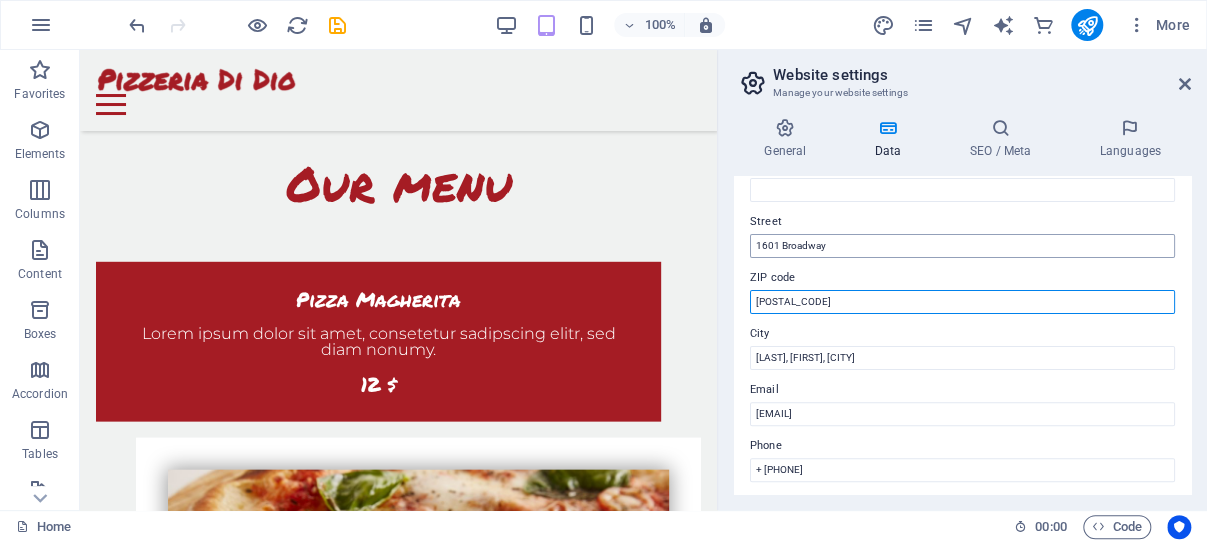 type on "[POSTAL_CODE]" 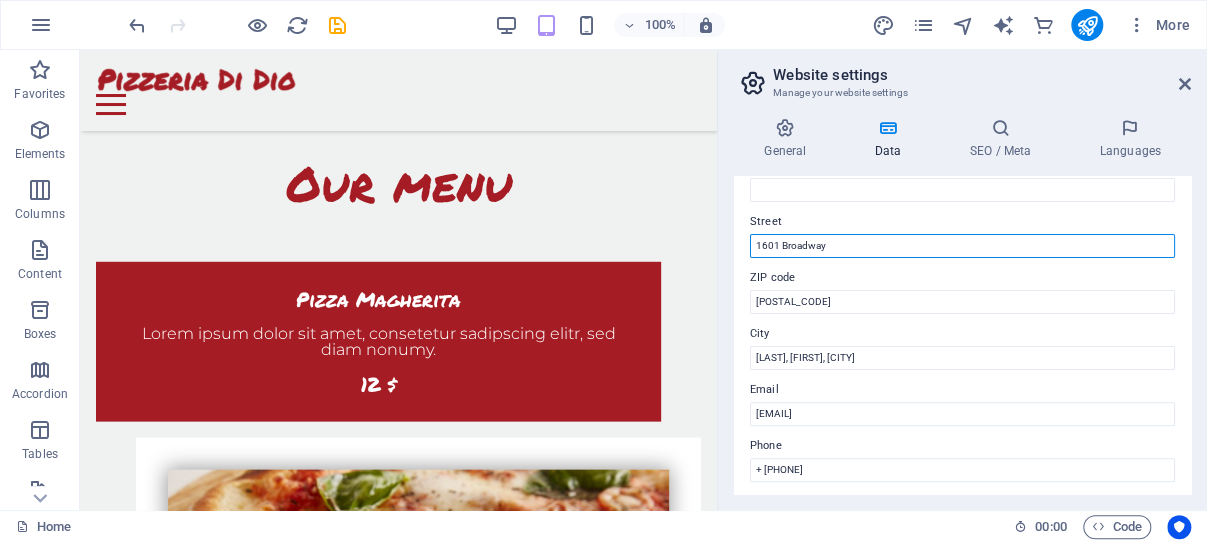 drag, startPoint x: 829, startPoint y: 244, endPoint x: 746, endPoint y: 245, distance: 83.00603 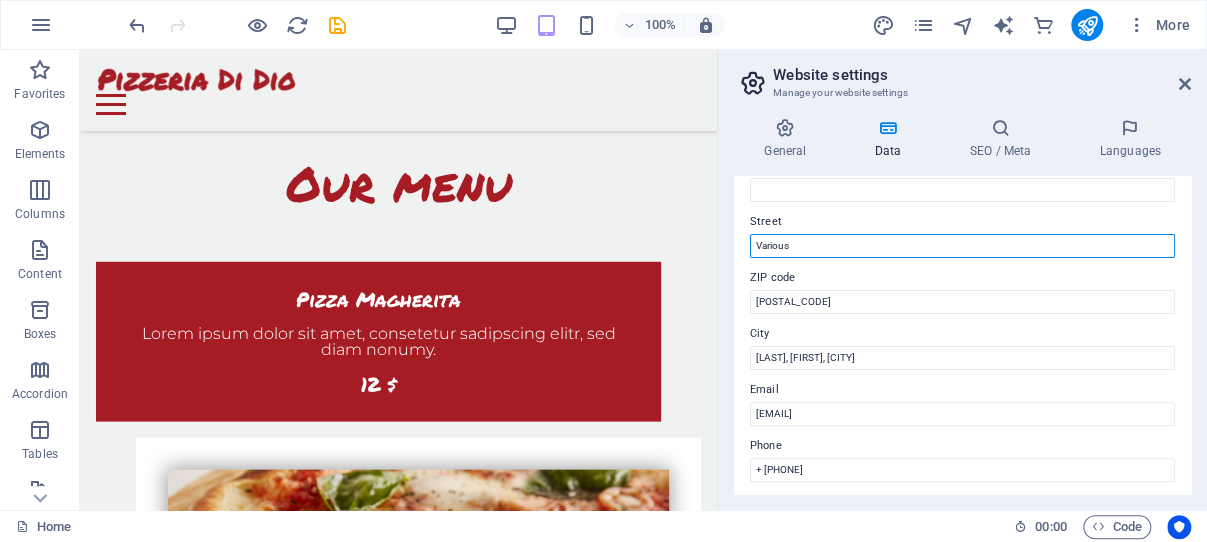 scroll, scrollTop: 0, scrollLeft: 0, axis: both 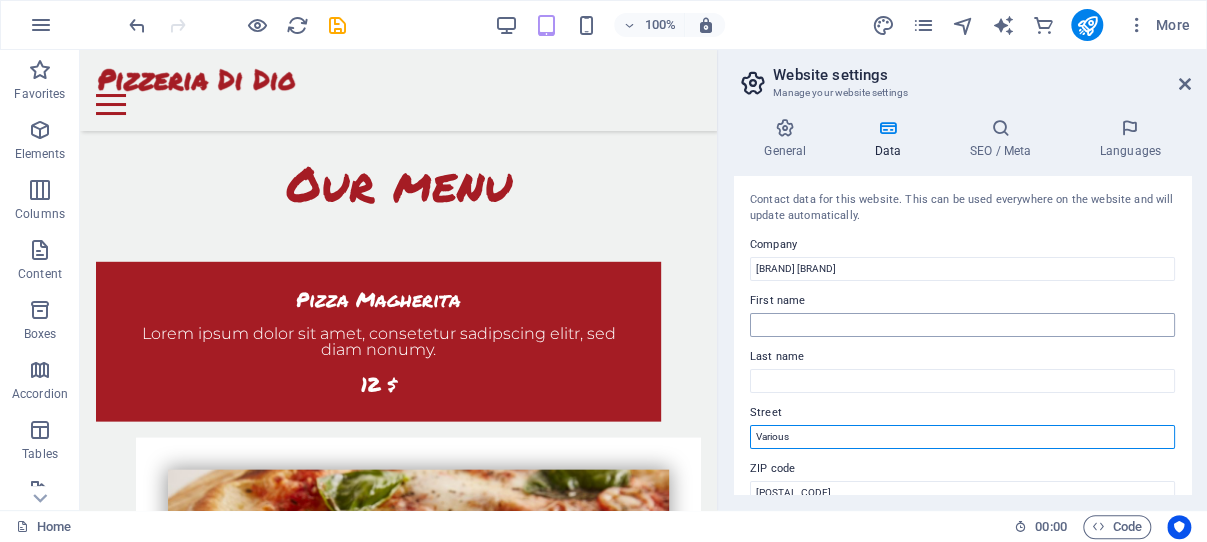 type on "Various" 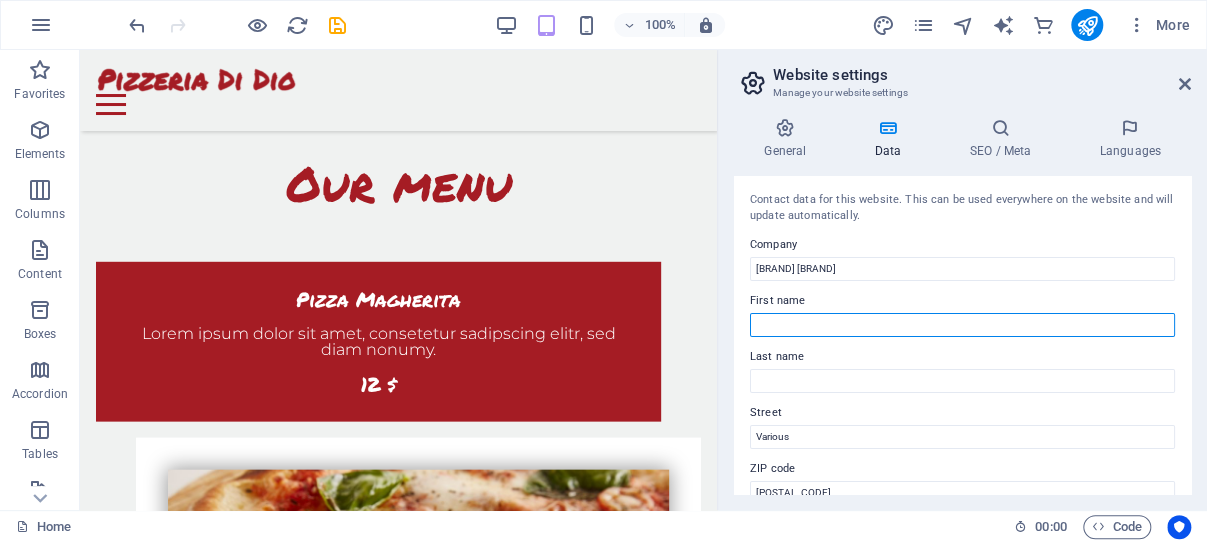 click on "First name" at bounding box center [962, 325] 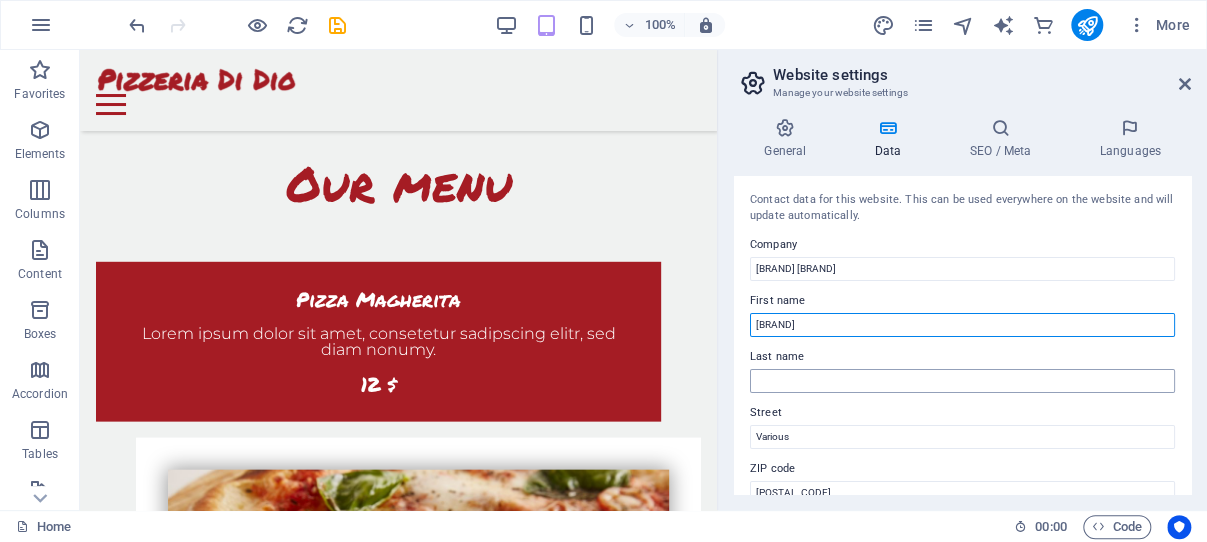 type on "[BRAND]" 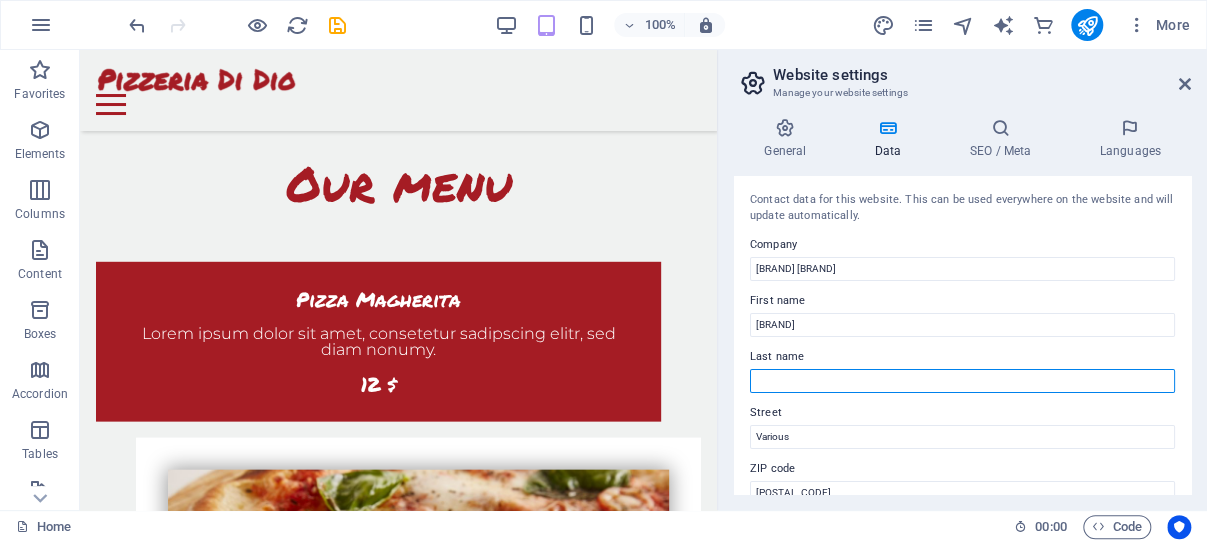 click on "Last name" at bounding box center (962, 381) 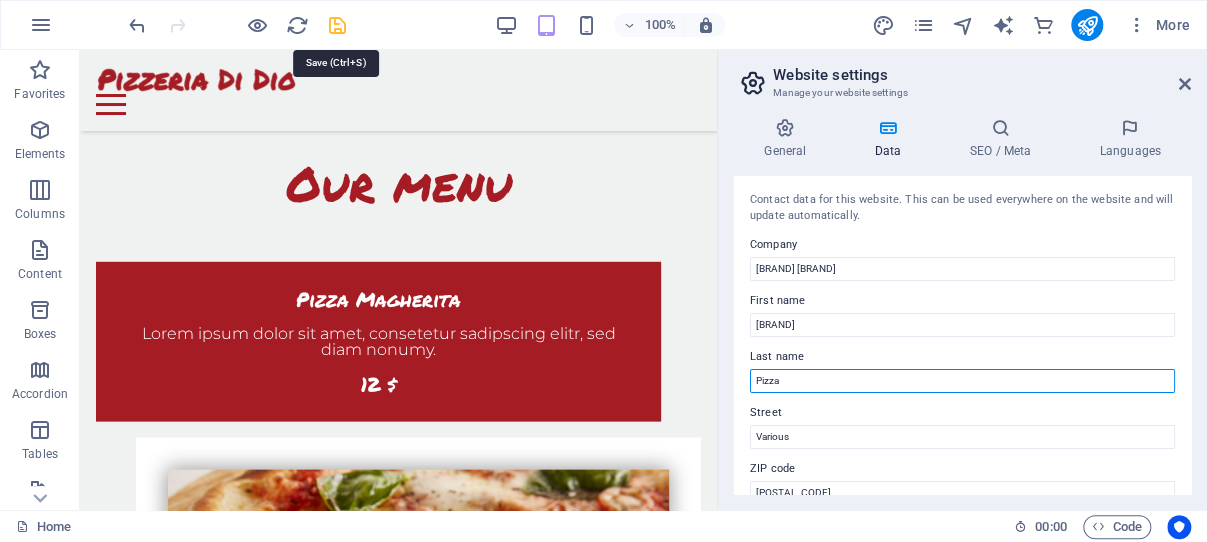 type on "Pizza" 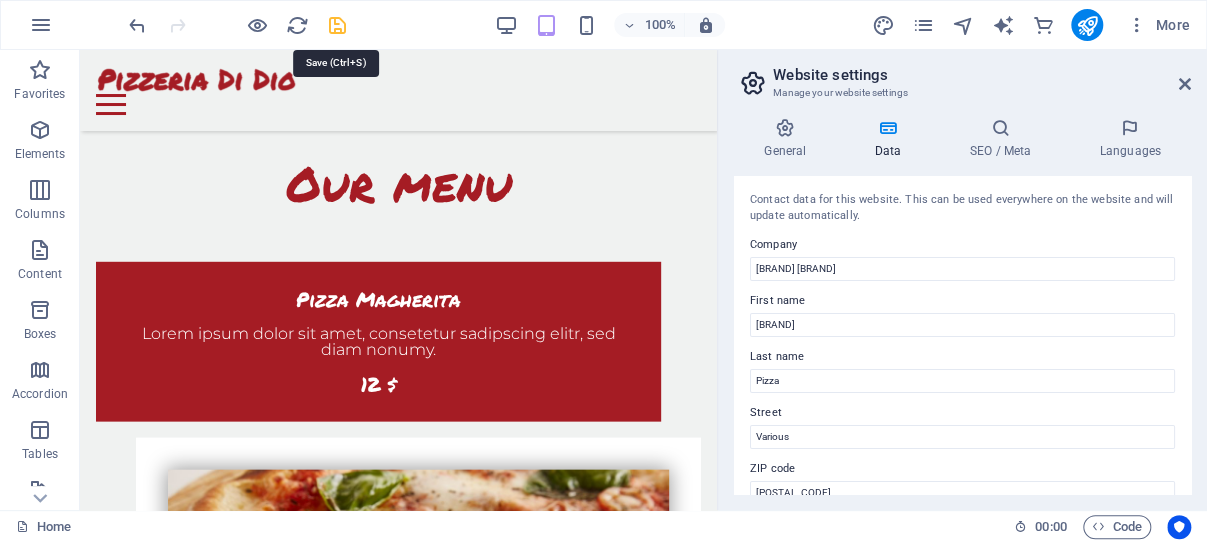 click at bounding box center [337, 25] 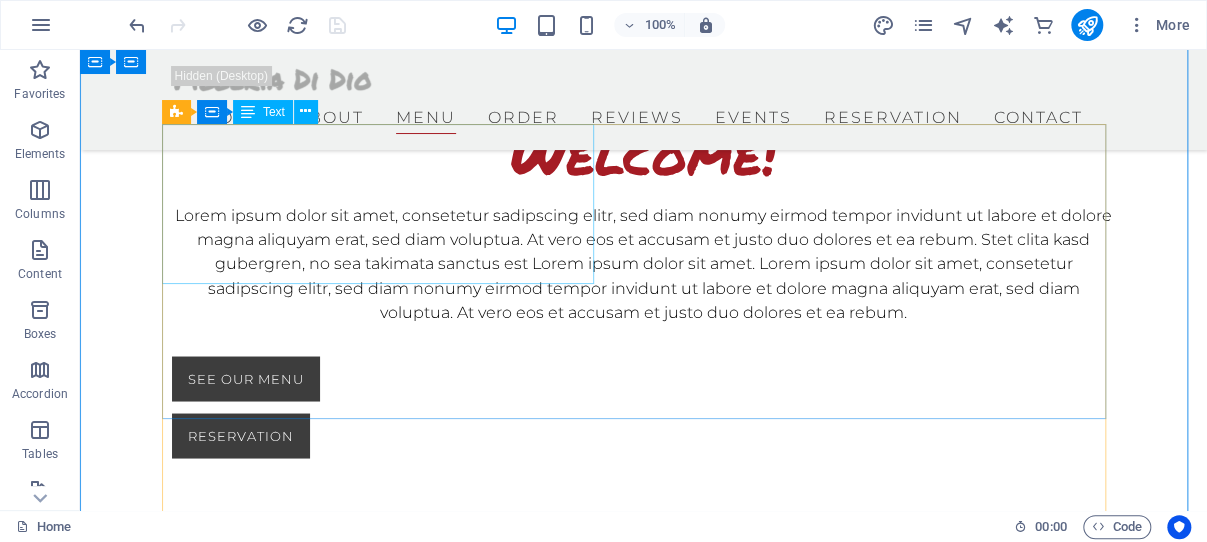 scroll, scrollTop: 1407, scrollLeft: 0, axis: vertical 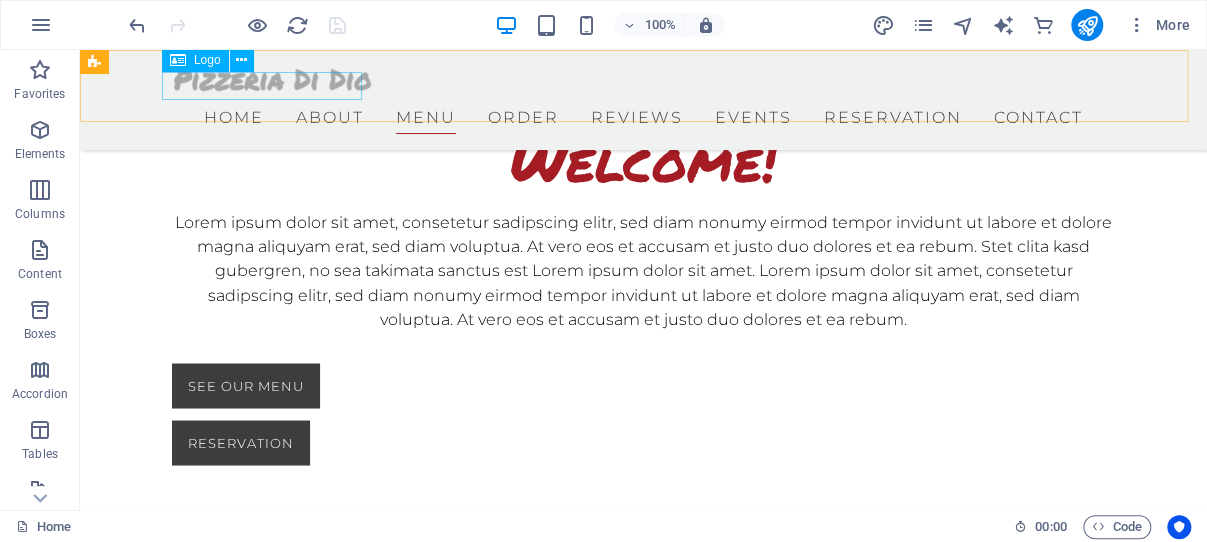 click at bounding box center (644, 80) 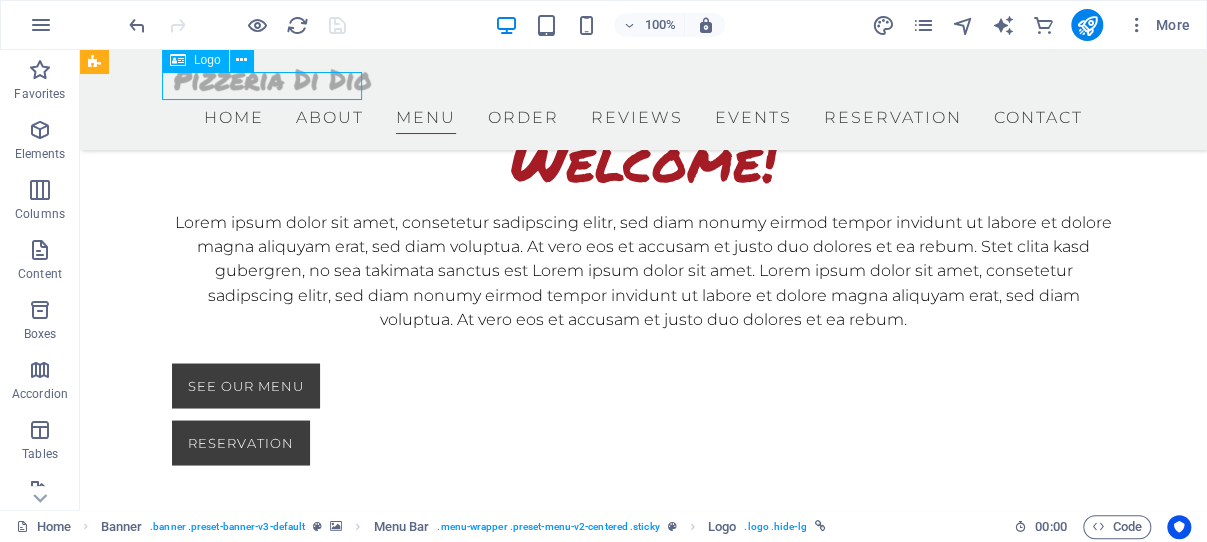 click at bounding box center (644, 80) 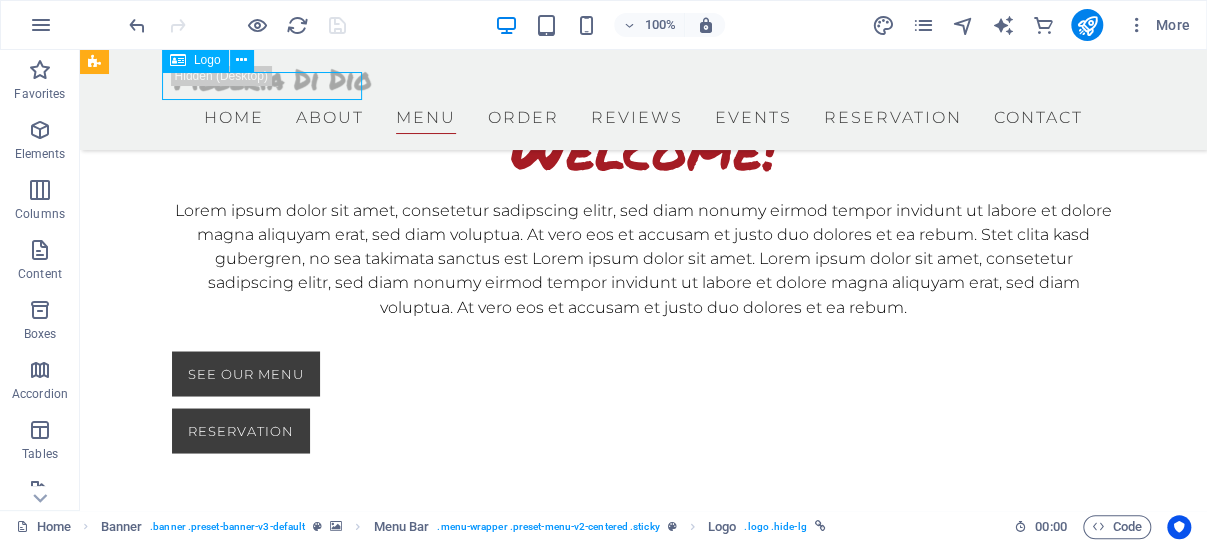 select on "px" 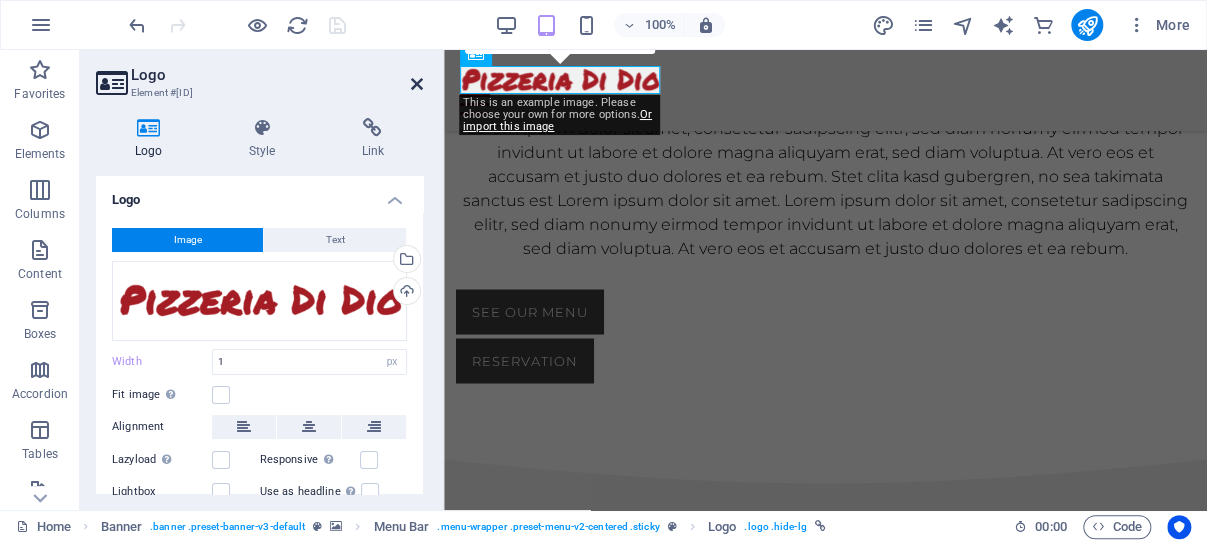 click at bounding box center [417, 84] 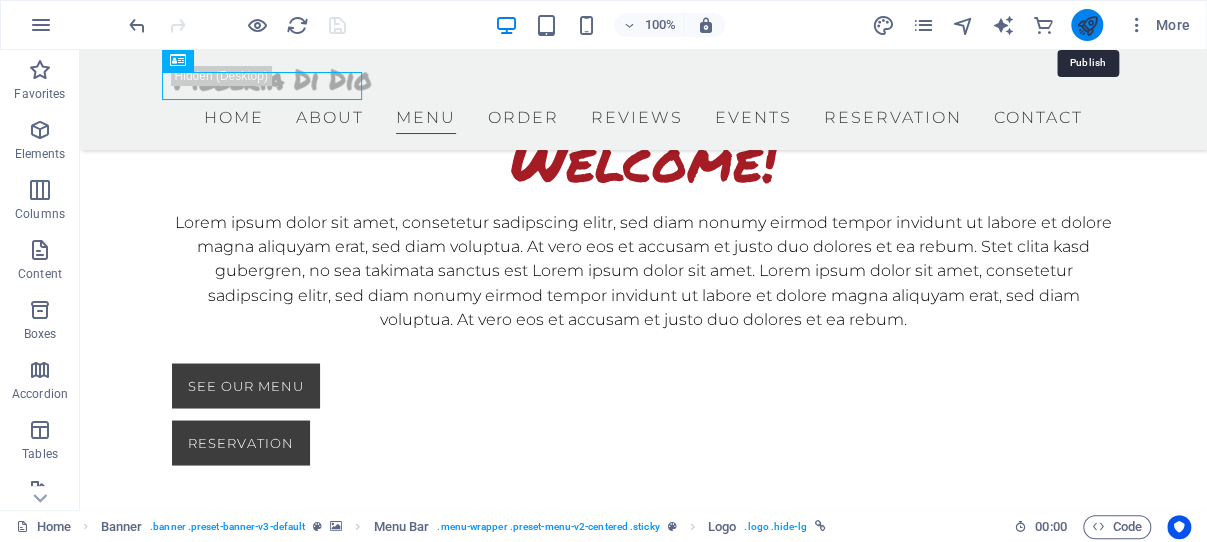click at bounding box center [1086, 25] 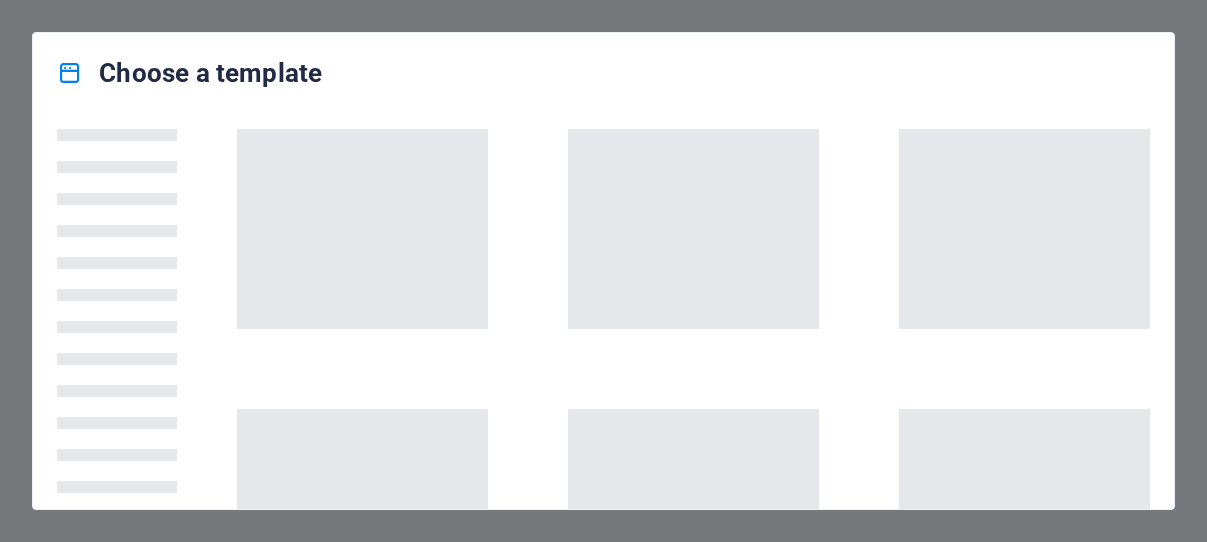 scroll, scrollTop: 0, scrollLeft: 0, axis: both 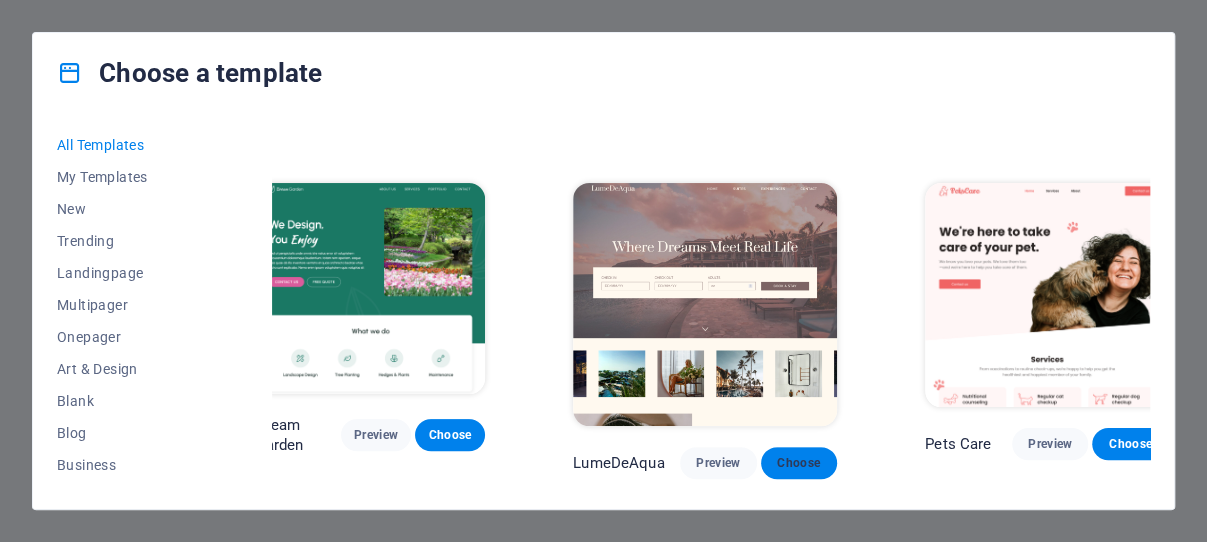 click on "Choose" at bounding box center (799, 463) 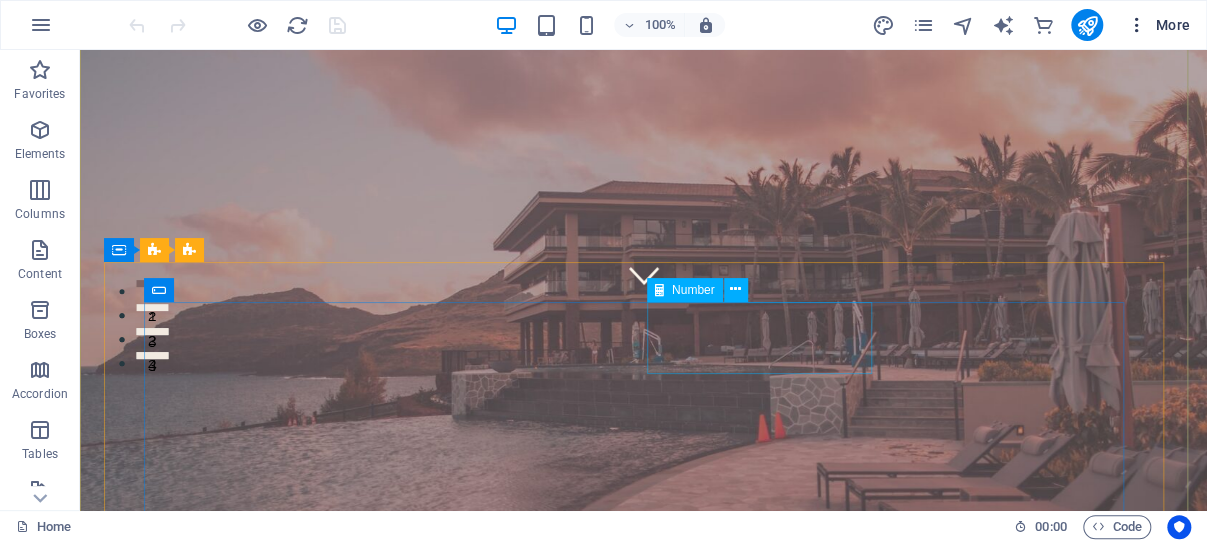 scroll, scrollTop: 0, scrollLeft: 0, axis: both 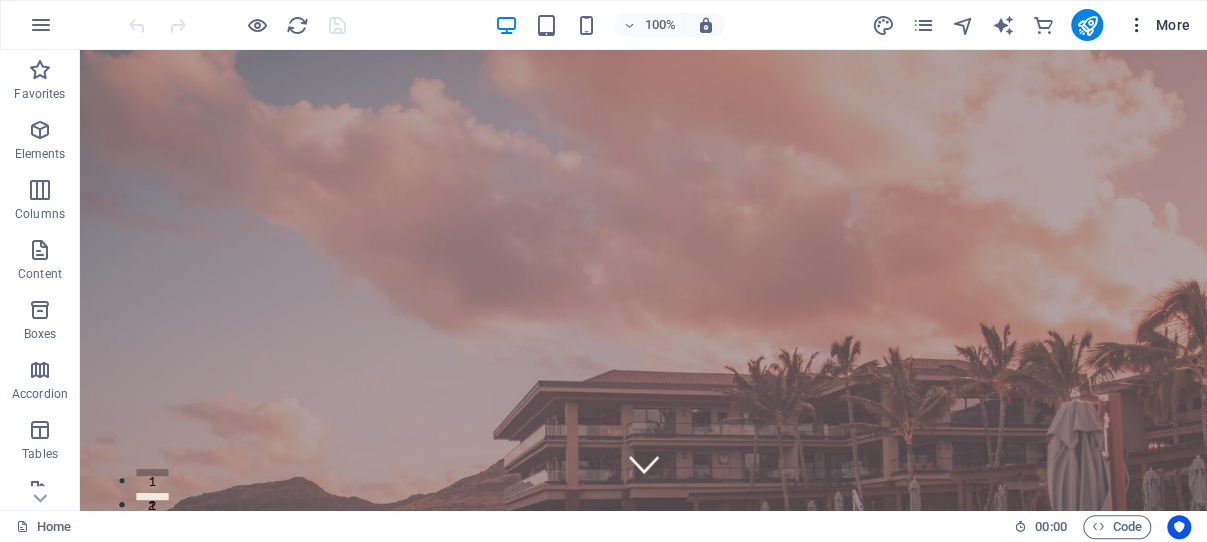click at bounding box center (1137, 25) 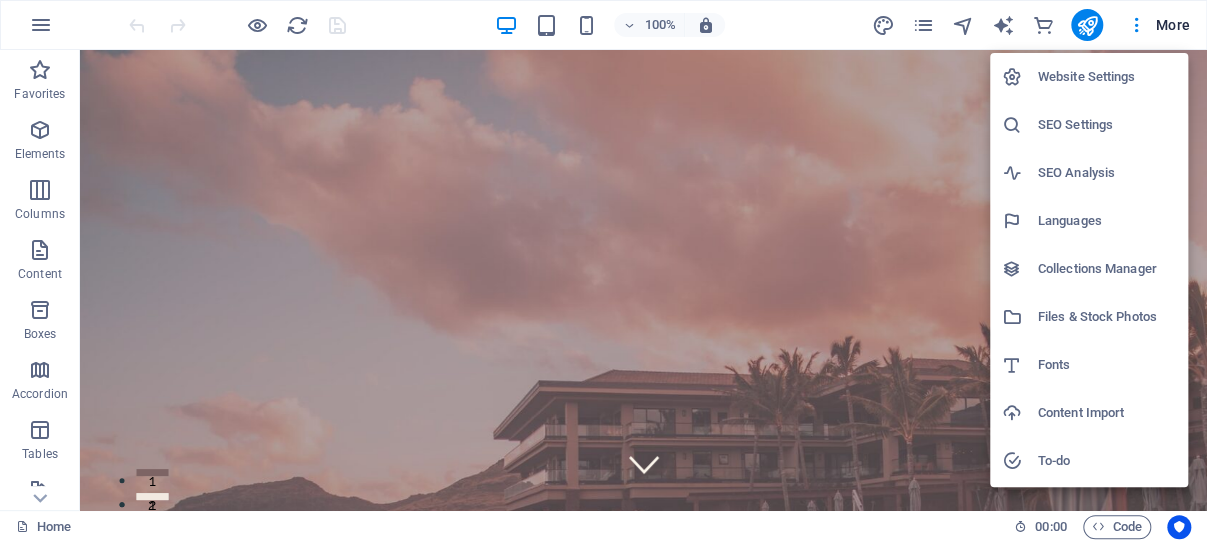 click on "Website Settings" at bounding box center [1107, 77] 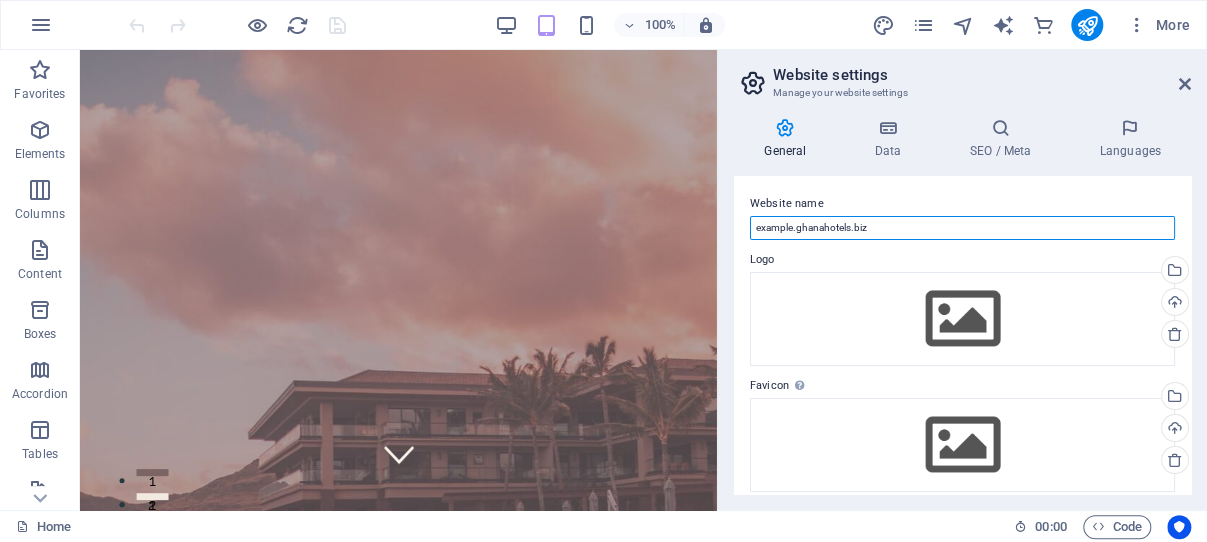 drag, startPoint x: 874, startPoint y: 224, endPoint x: 727, endPoint y: 226, distance: 147.01361 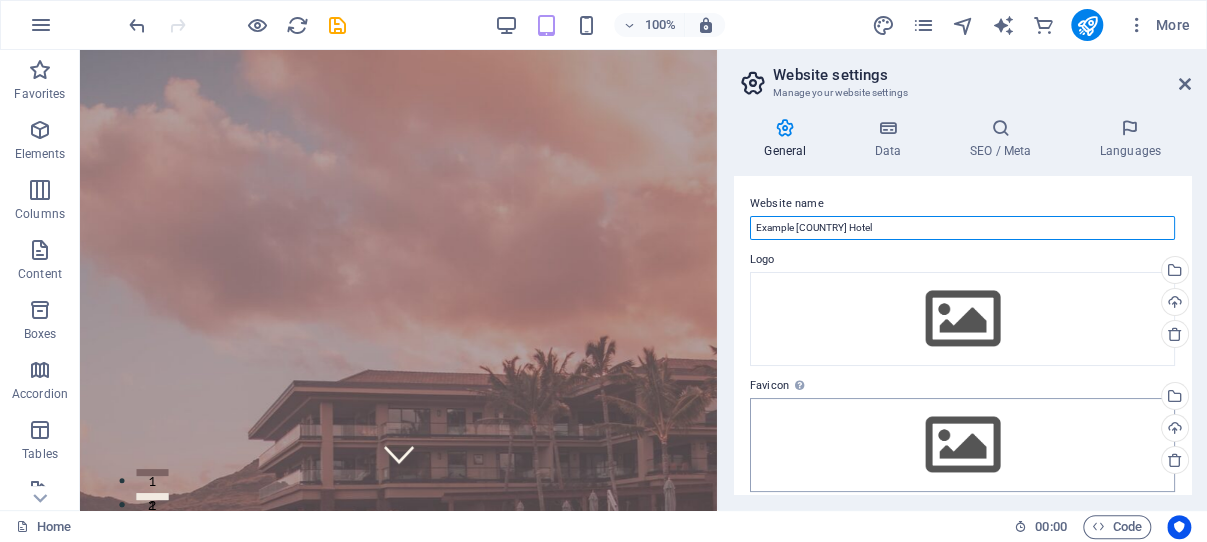 type on "Example [COUNTRY] Hotel" 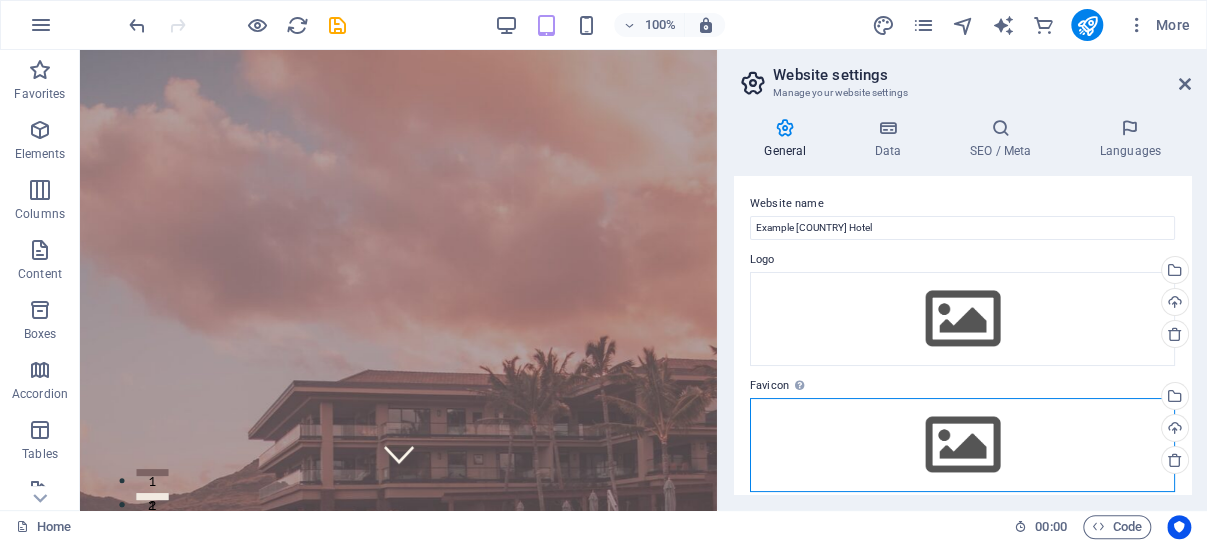 click on "Drag files here, click to choose files or select files from Files or our free stock photos & videos" at bounding box center [962, 445] 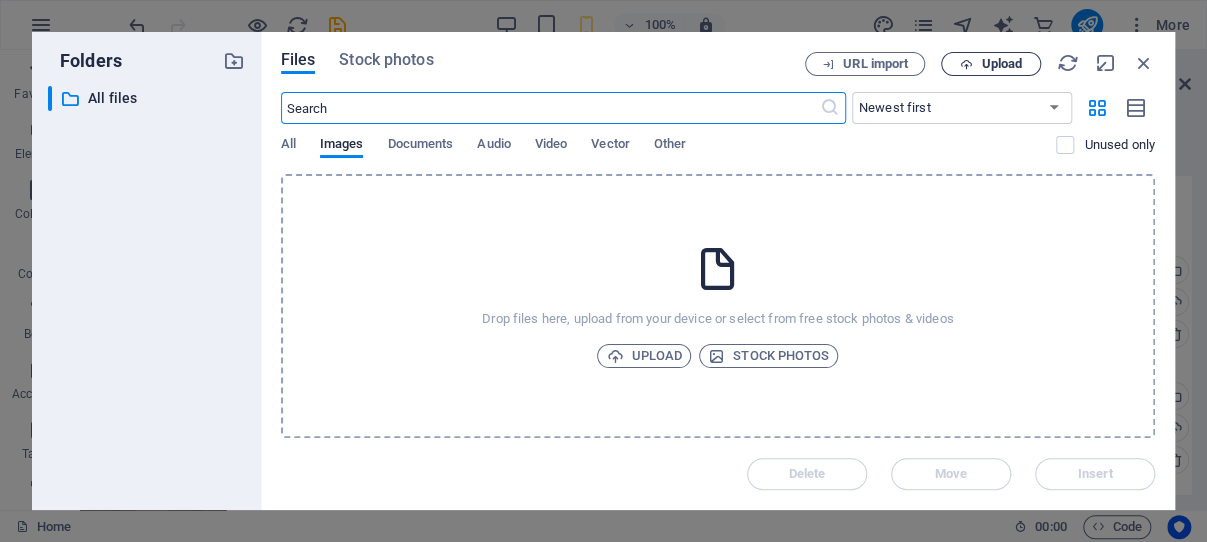 click on "Upload" at bounding box center (1001, 64) 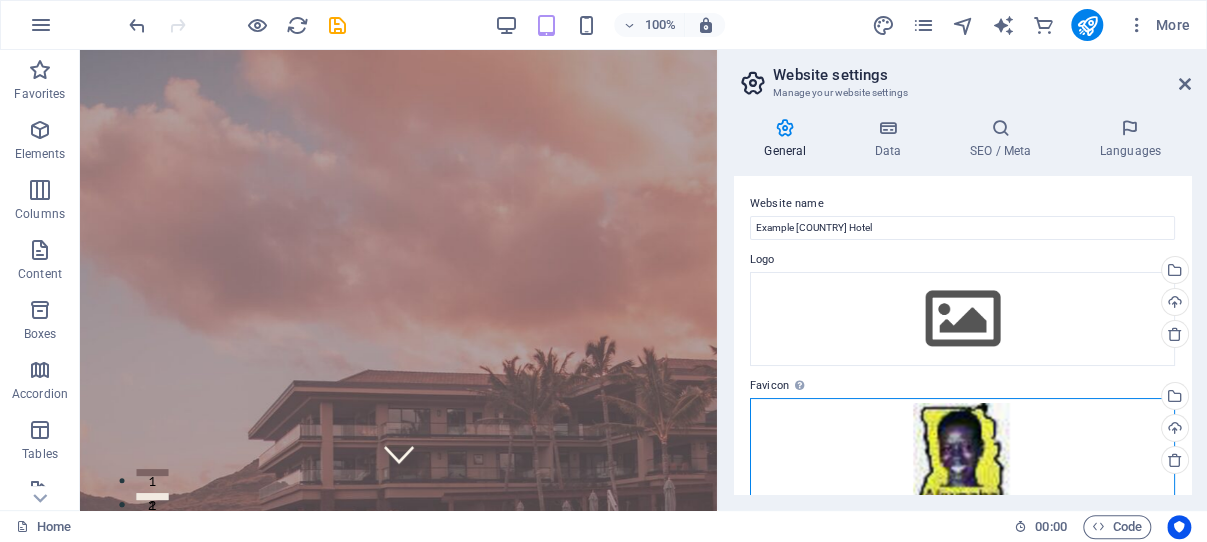 click on "Drag files here, click to choose files or select files from Files or our free stock photos & videos" at bounding box center [962, 478] 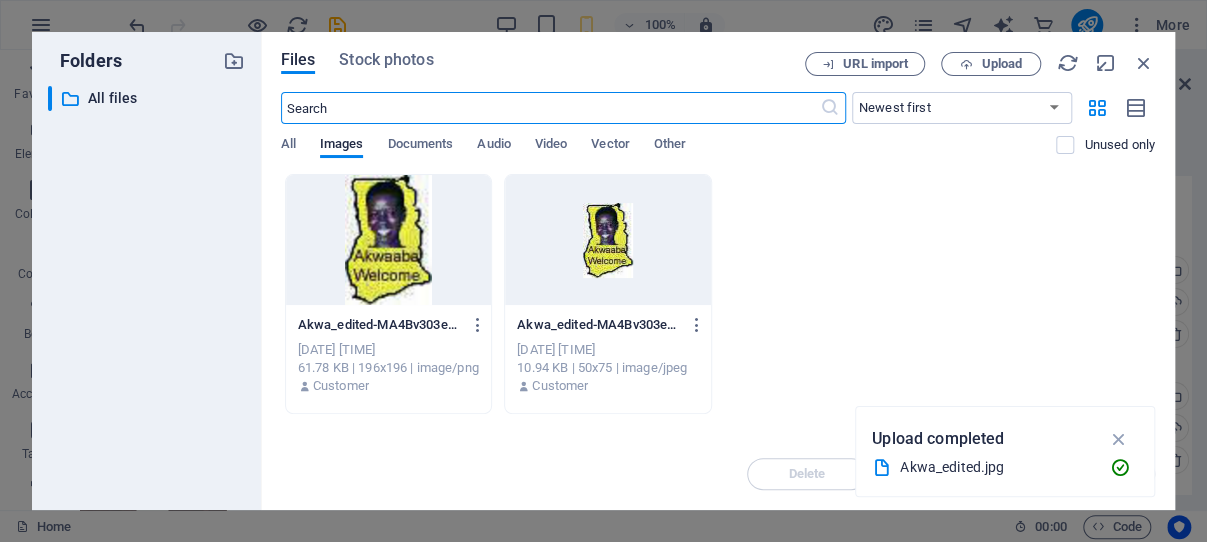 click at bounding box center [608, 240] 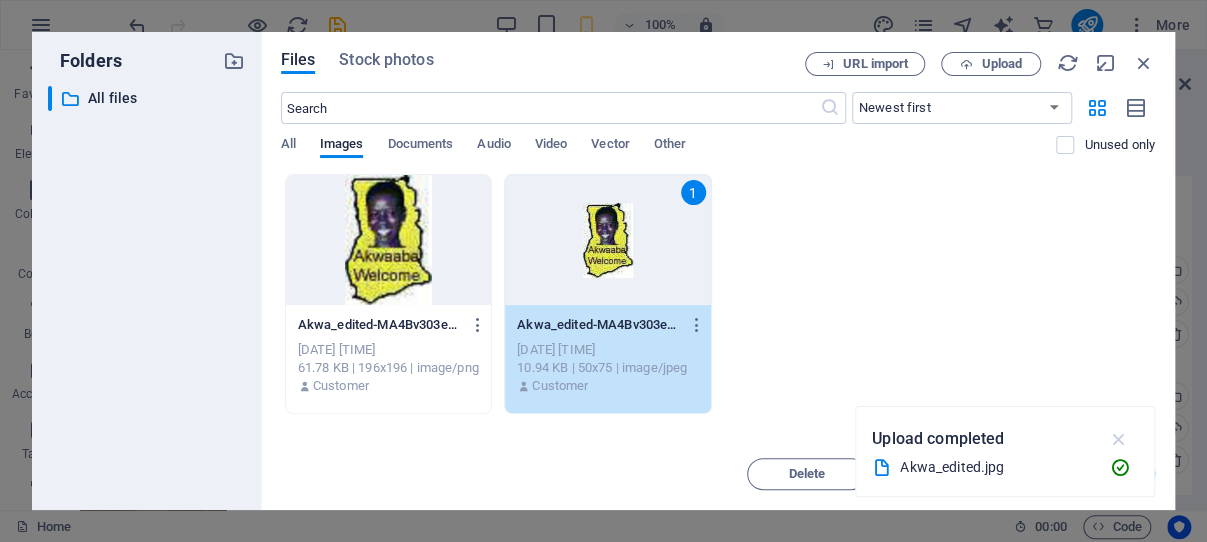 click at bounding box center (1118, 439) 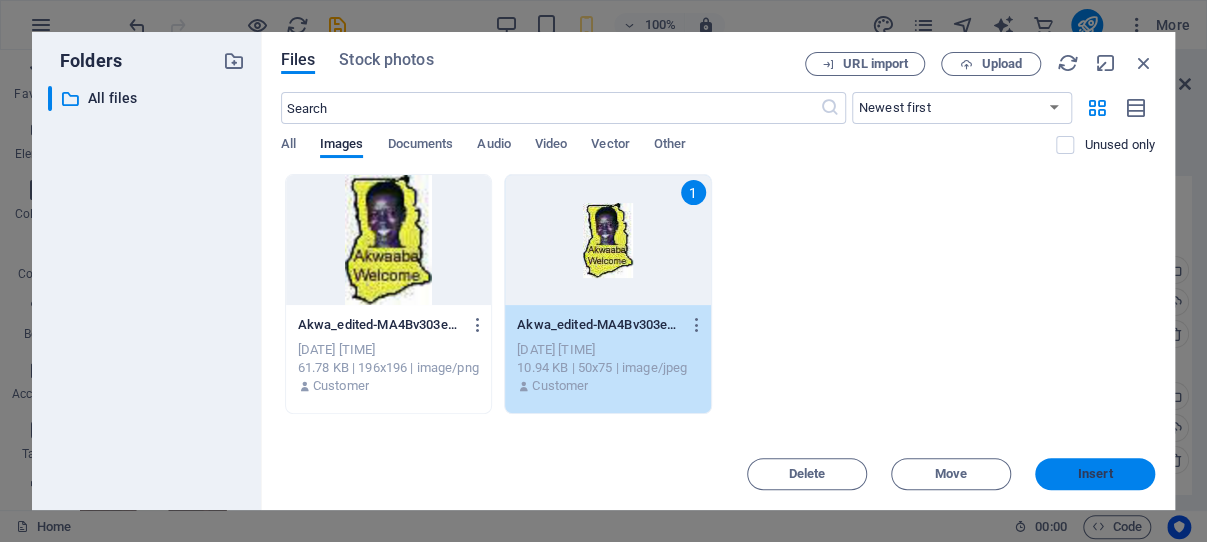 click on "Insert" at bounding box center [1095, 474] 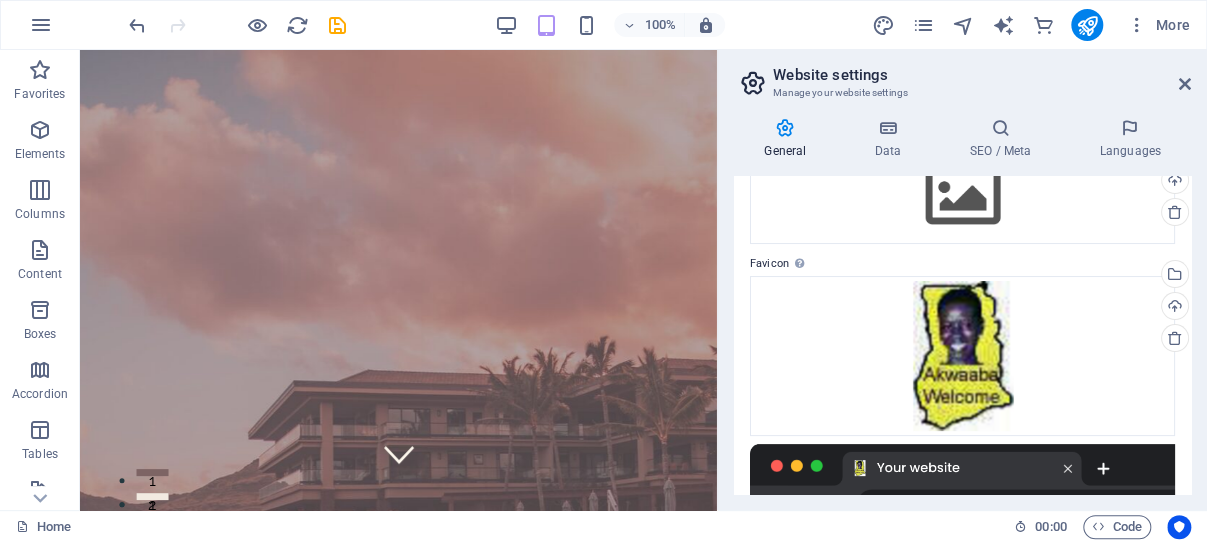 scroll, scrollTop: 0, scrollLeft: 0, axis: both 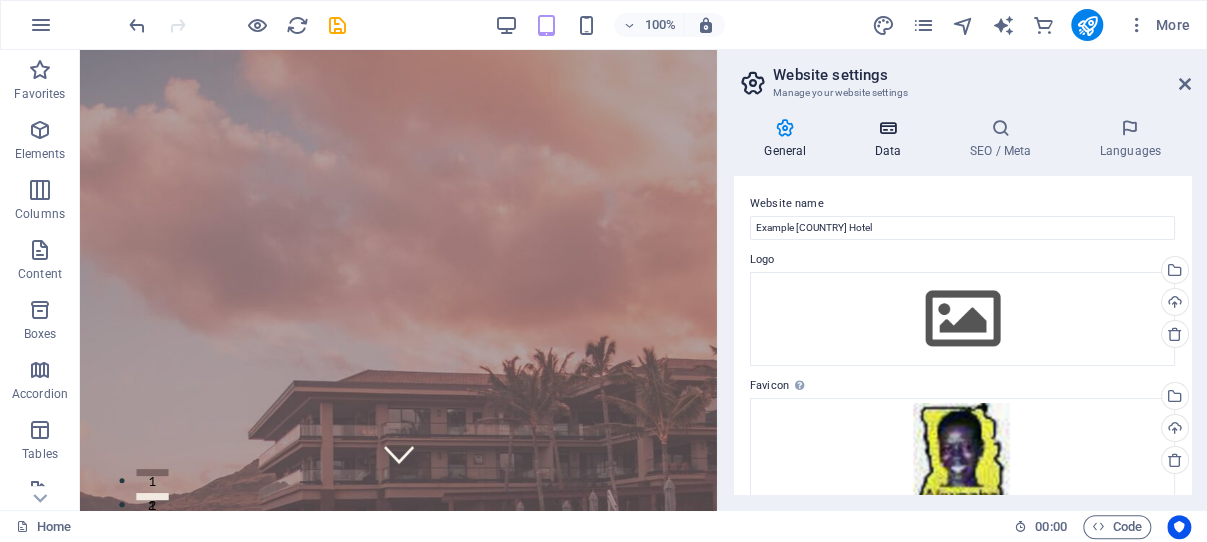 click at bounding box center (887, 128) 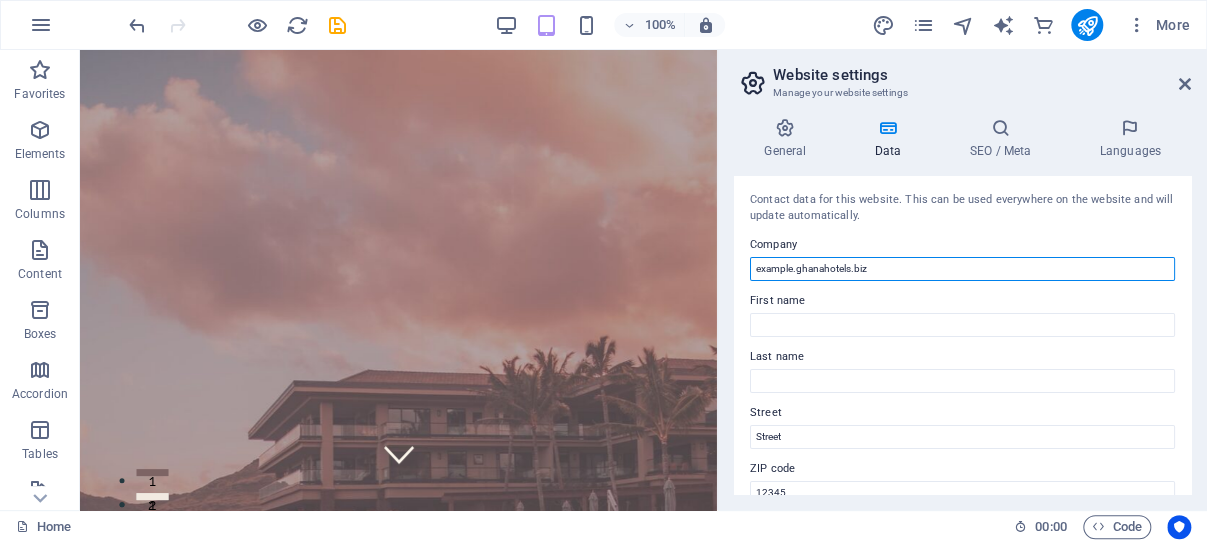 drag, startPoint x: 877, startPoint y: 266, endPoint x: 756, endPoint y: 260, distance: 121.14867 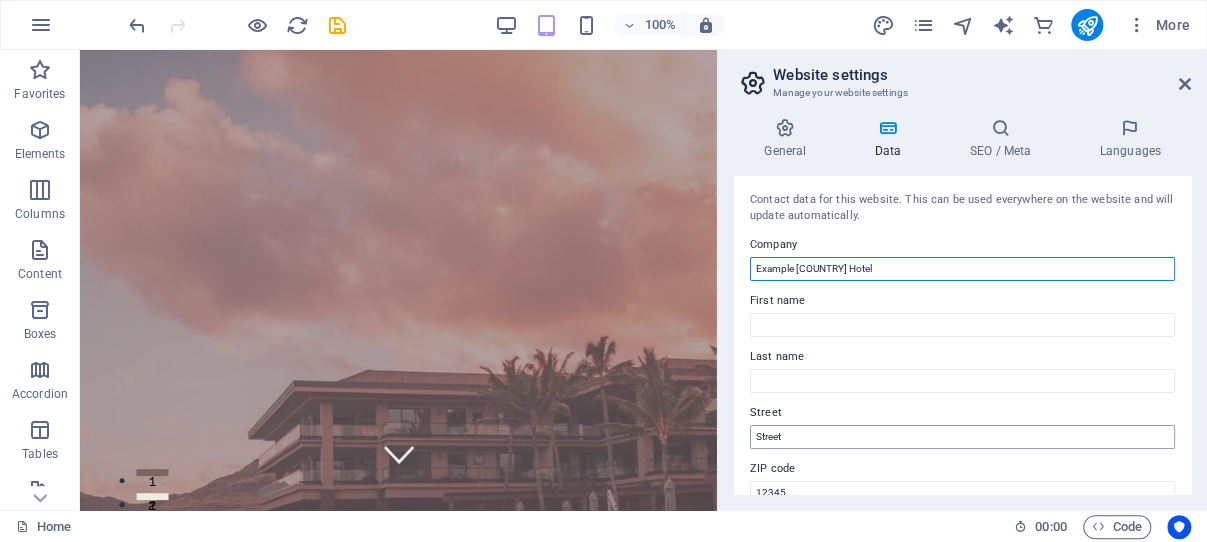 type on "Example [COUNTRY] Hotel" 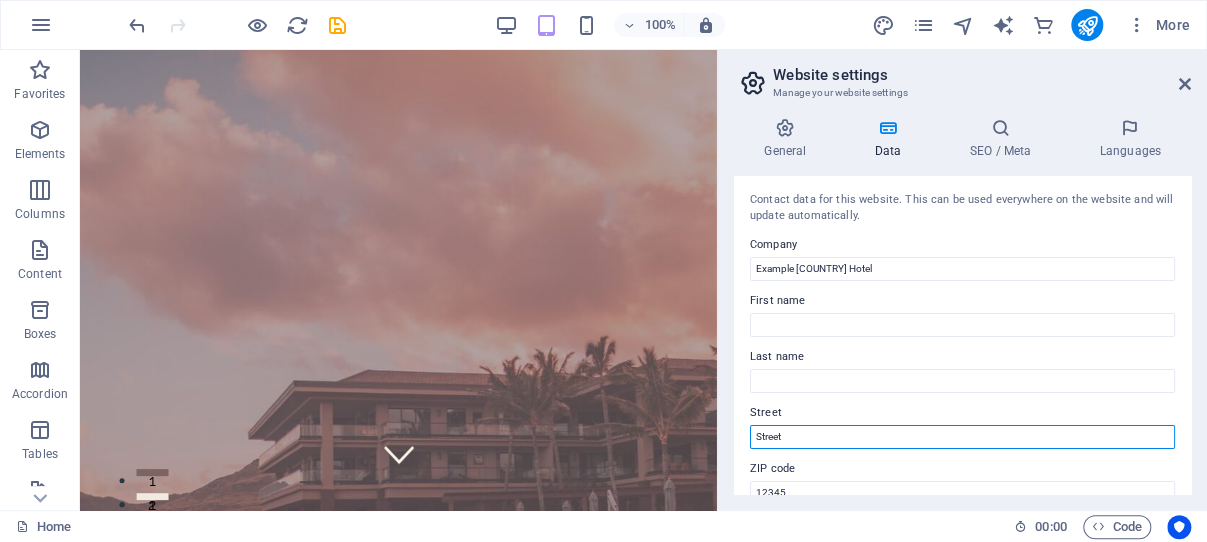 drag, startPoint x: 796, startPoint y: 431, endPoint x: 757, endPoint y: 435, distance: 39.20459 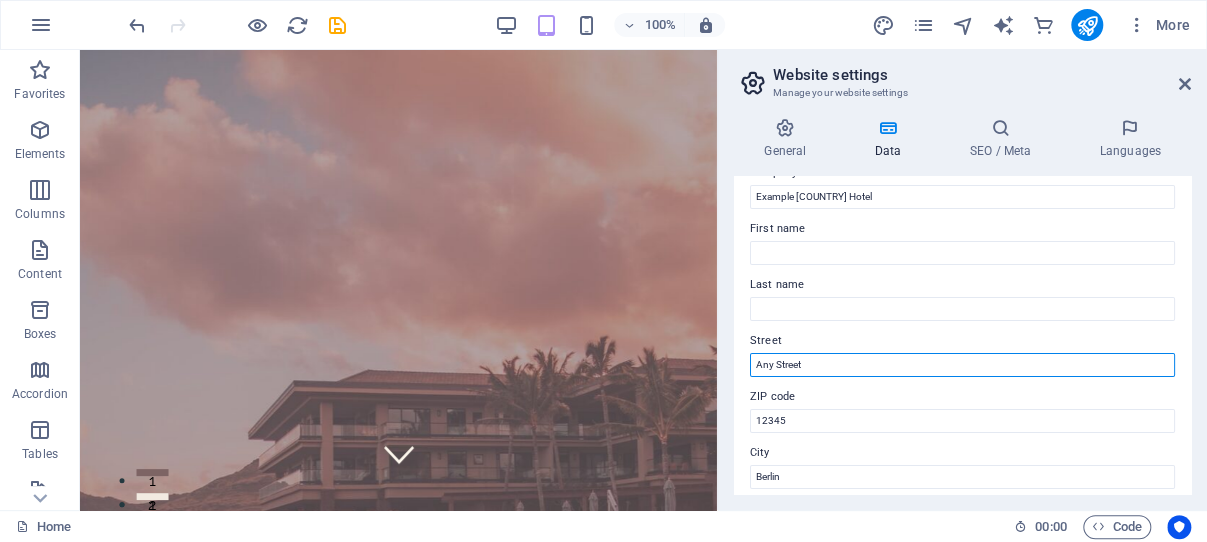 scroll, scrollTop: 95, scrollLeft: 0, axis: vertical 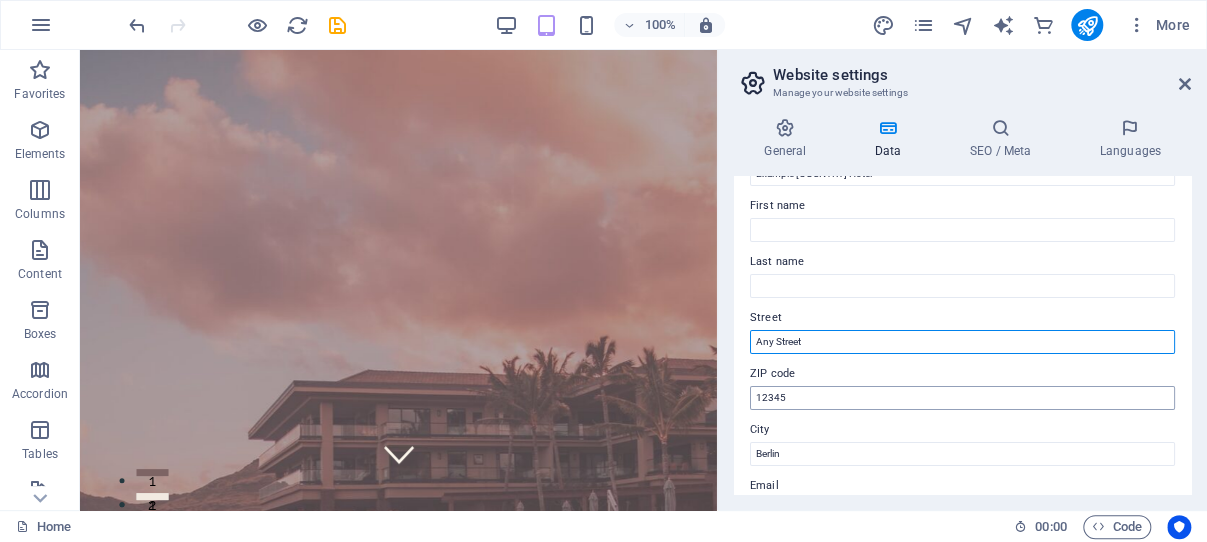 type on "Any Street" 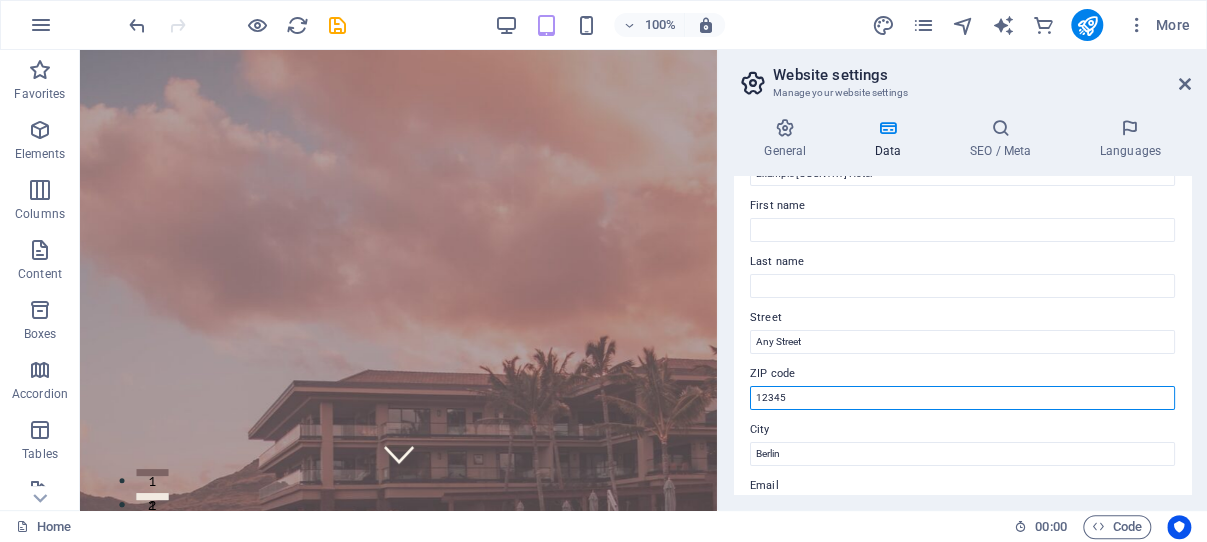 drag, startPoint x: 798, startPoint y: 397, endPoint x: 749, endPoint y: 399, distance: 49.0408 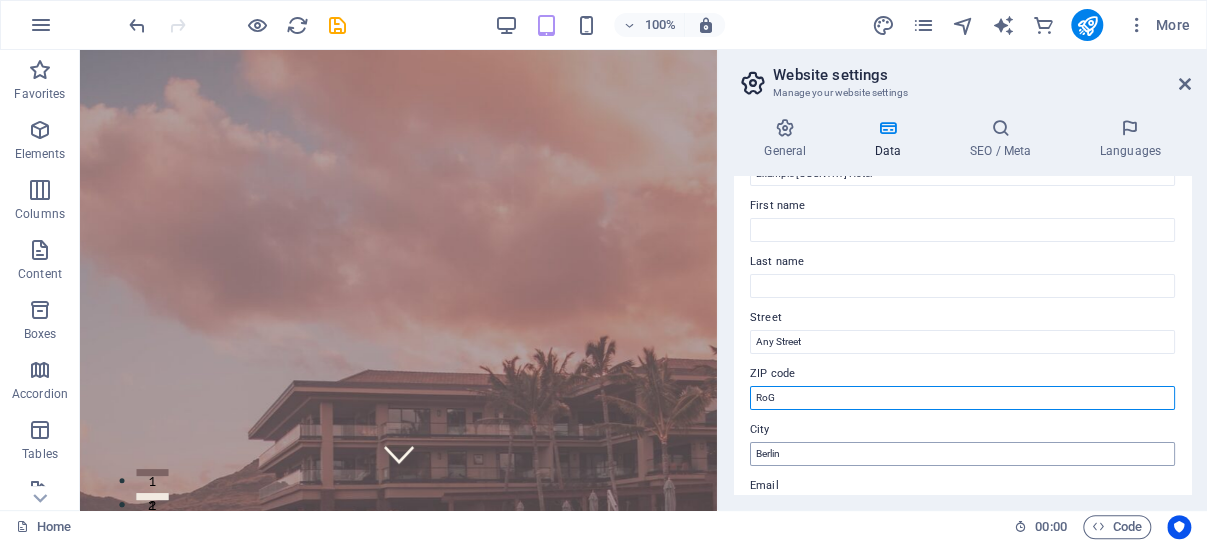 type on "RoG" 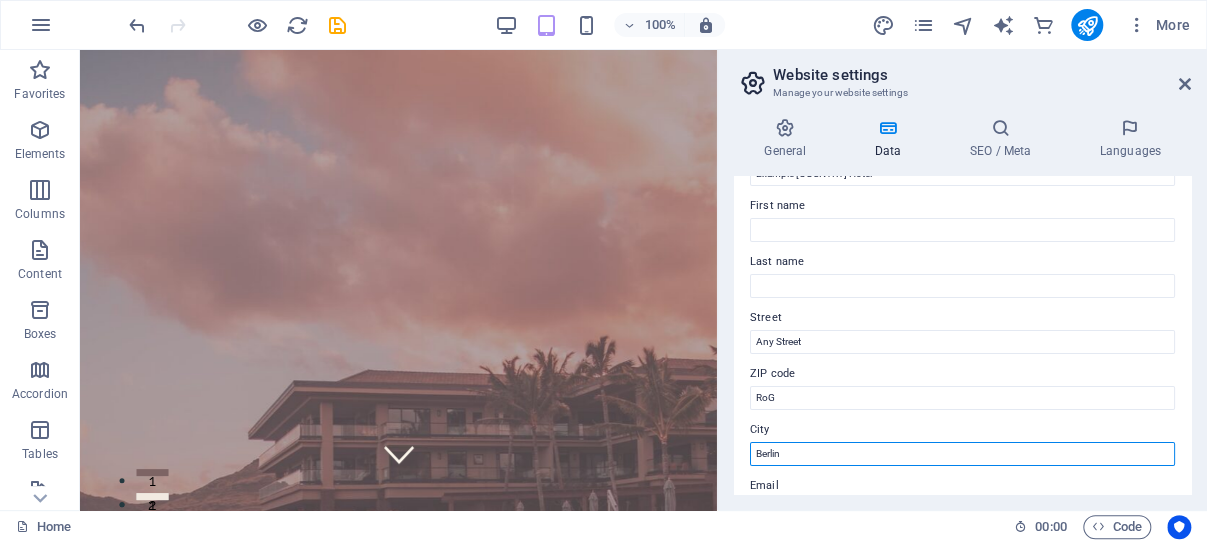 drag, startPoint x: 786, startPoint y: 450, endPoint x: 750, endPoint y: 455, distance: 36.345562 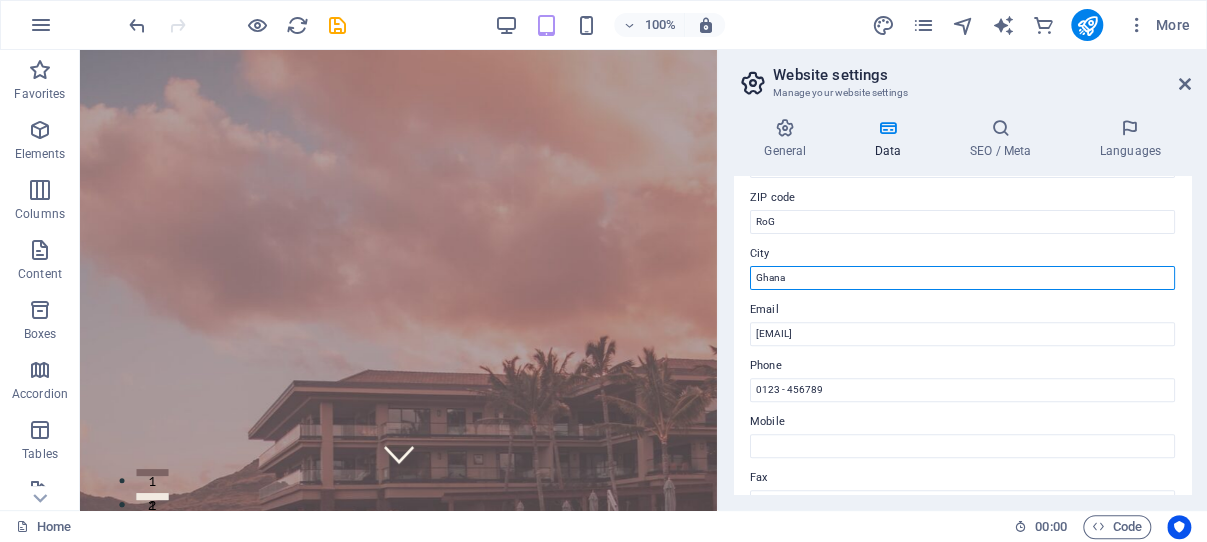 scroll, scrollTop: 286, scrollLeft: 0, axis: vertical 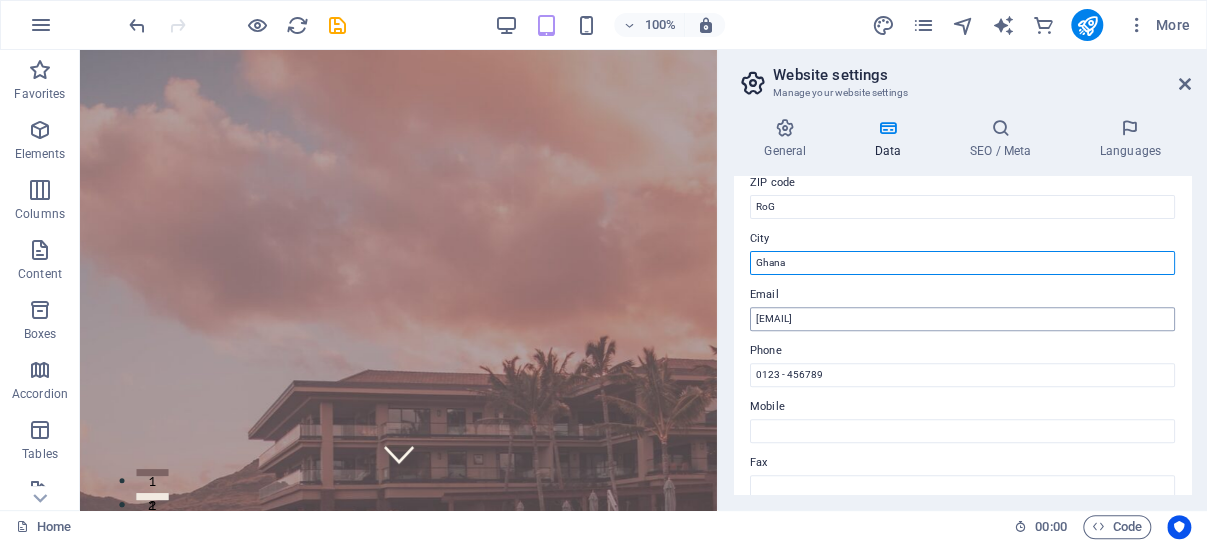 type on "Ghana" 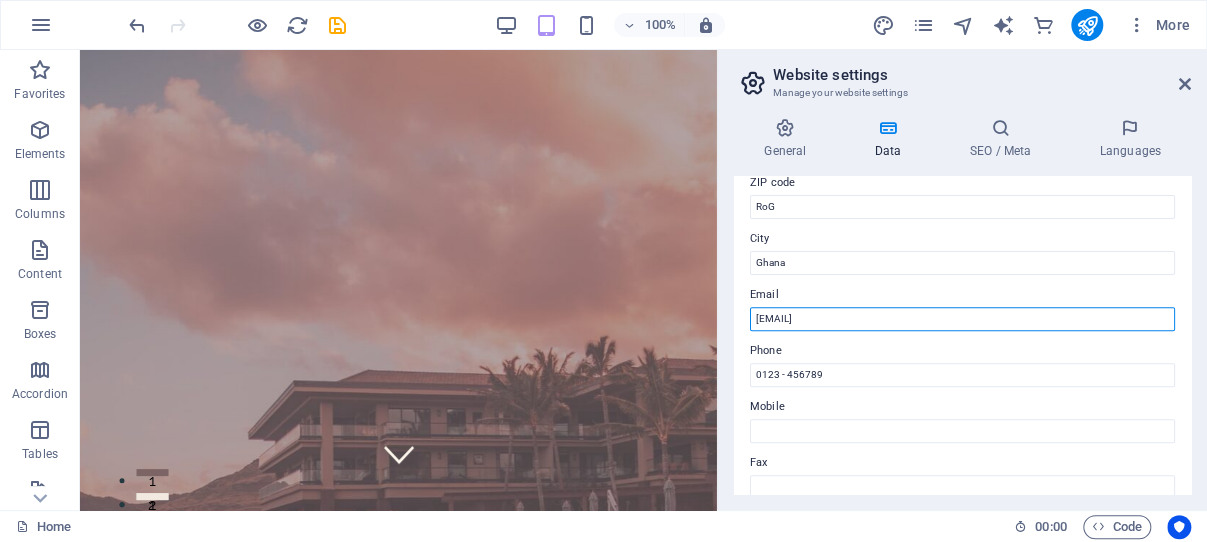 drag, startPoint x: 997, startPoint y: 322, endPoint x: 746, endPoint y: 320, distance: 251.00797 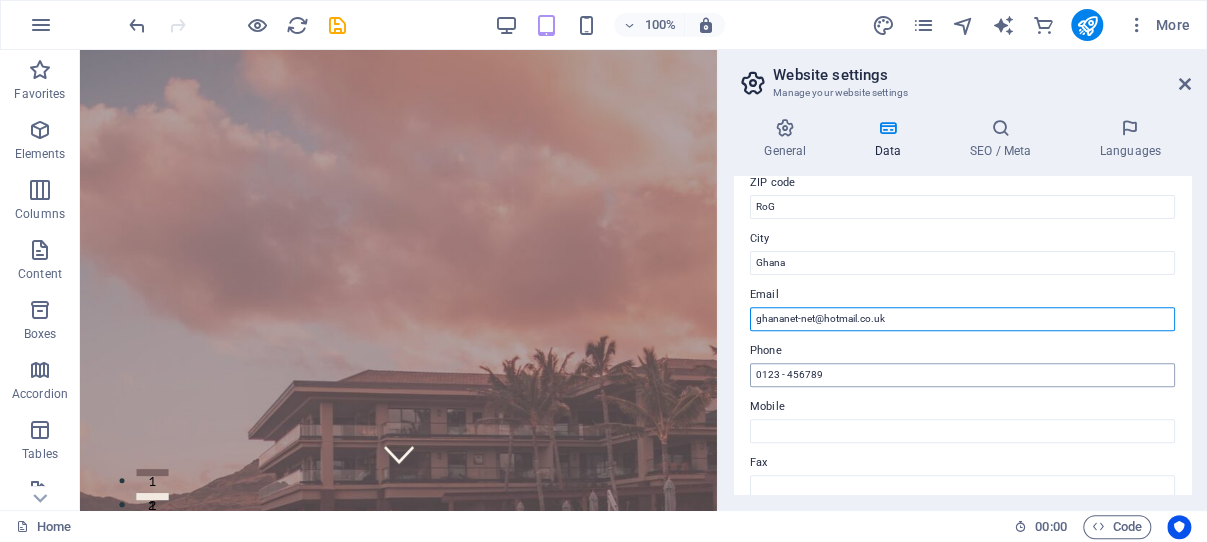 type on "ghananet-net@hotmail.co.uk" 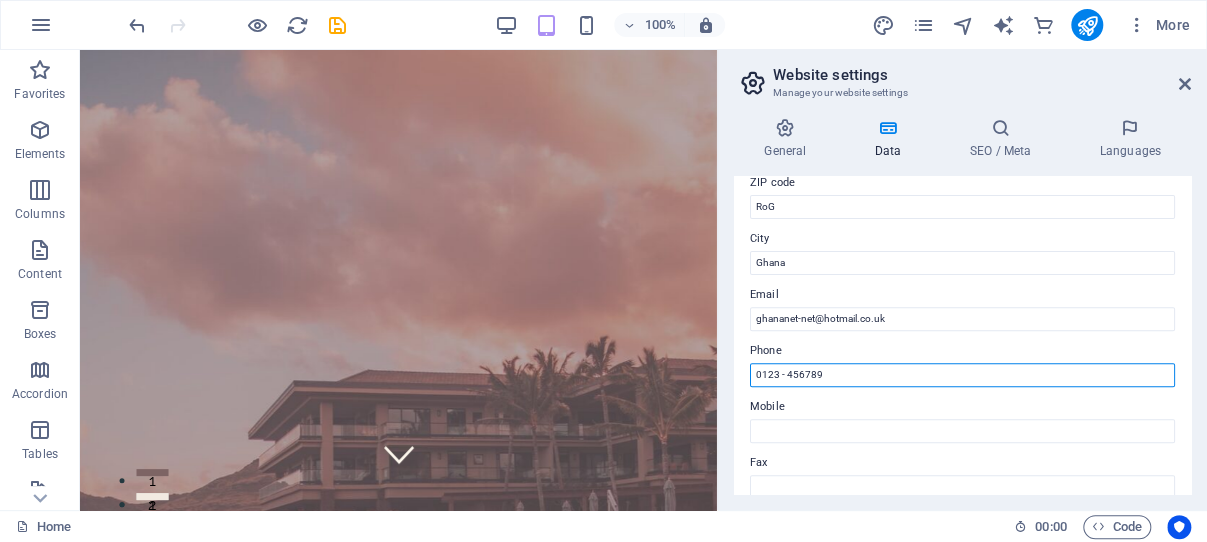 click on "0123 - 456789" at bounding box center (962, 375) 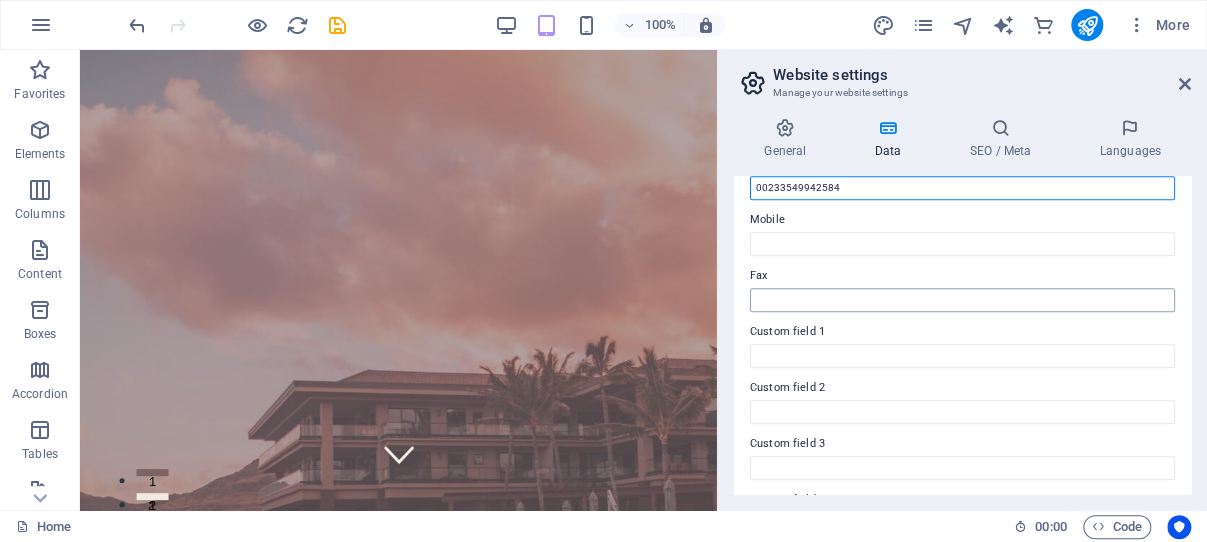 scroll, scrollTop: 477, scrollLeft: 0, axis: vertical 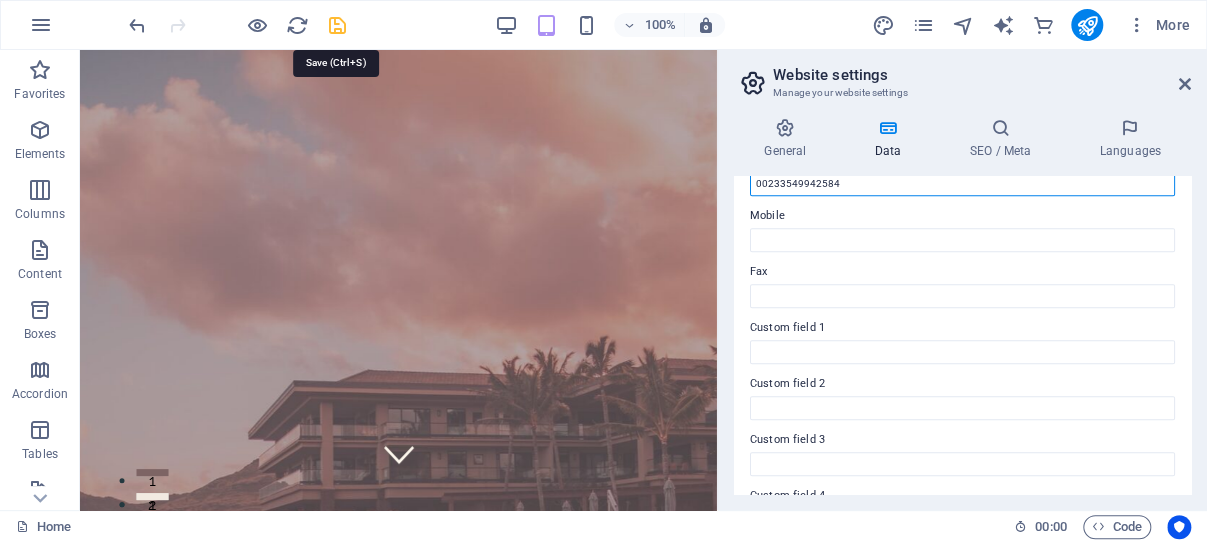 type on "00233549942584" 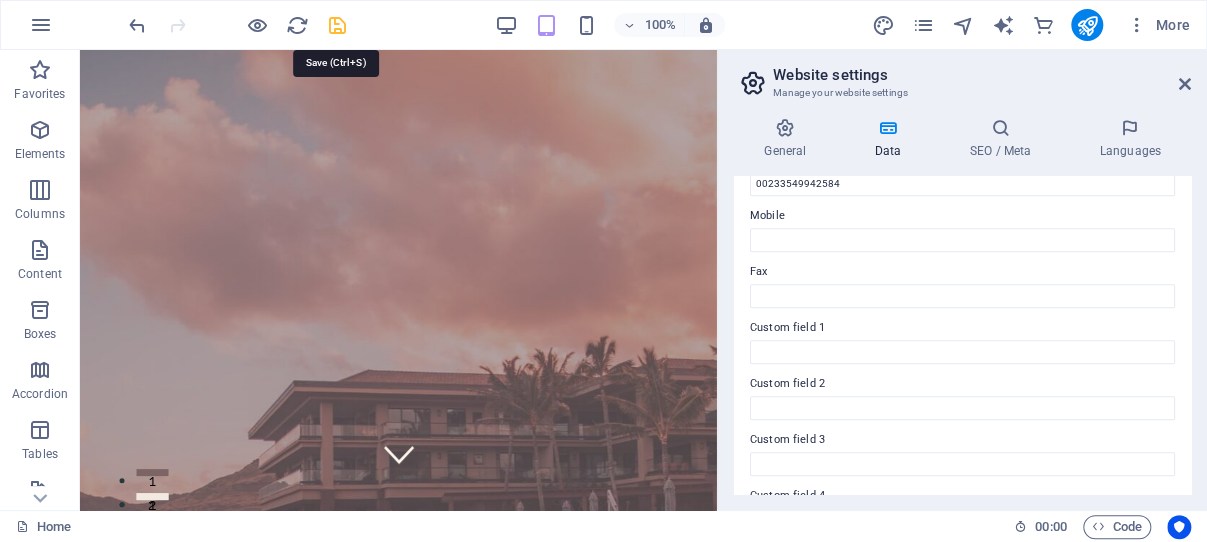 click at bounding box center [337, 25] 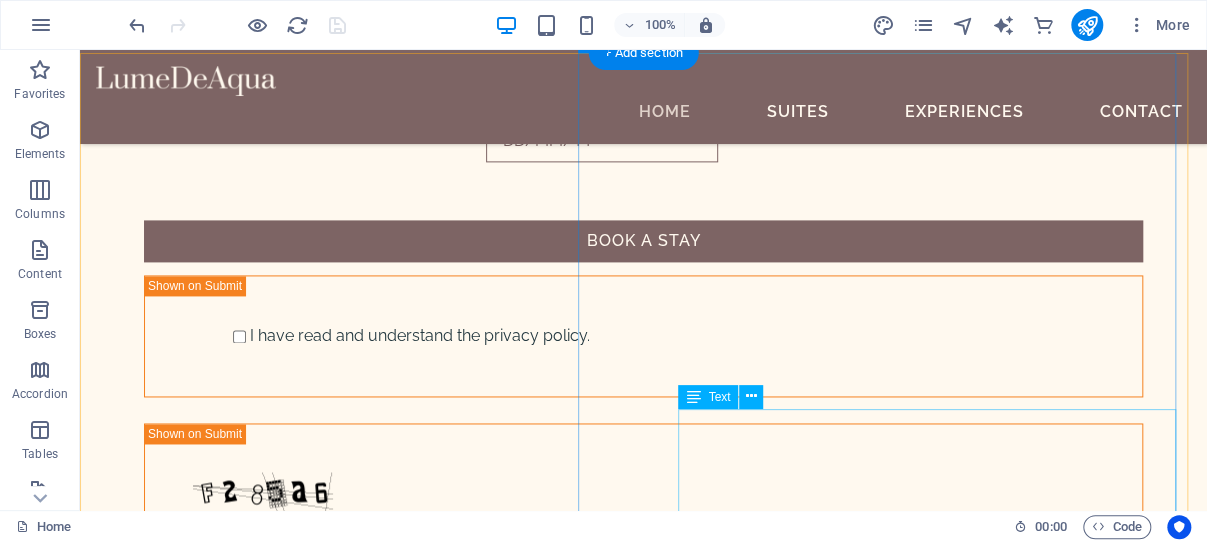 scroll, scrollTop: 1272, scrollLeft: 0, axis: vertical 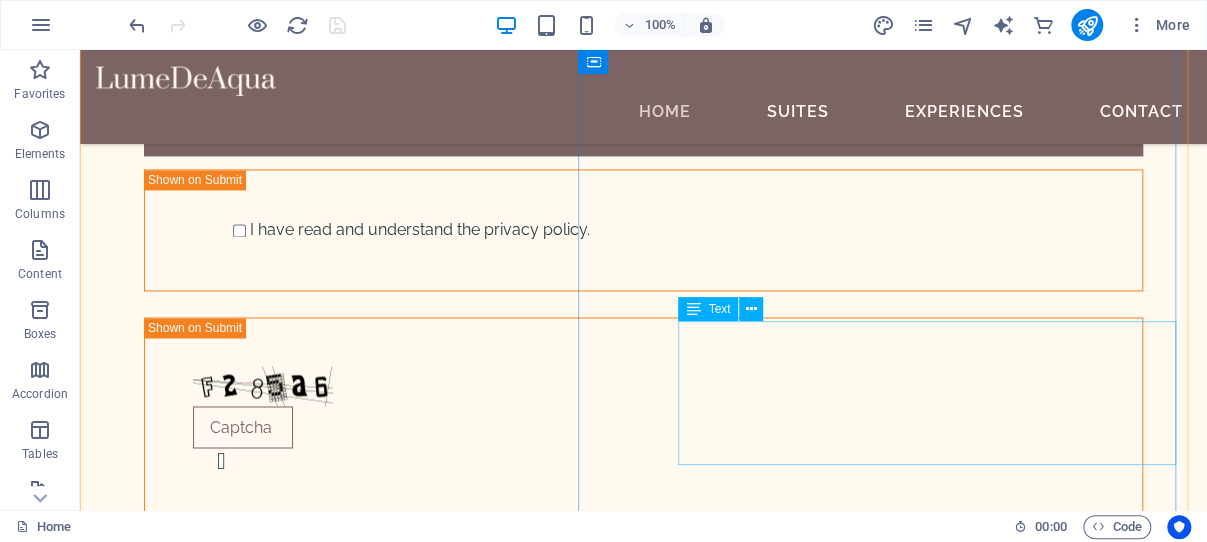 click on "Sed ut perspiciatis unde omnis iste natus error sit voluptatem accusantium doloremque laudantium, totam rem aperiam, eaque ipsa quae ab illo inventore veritatis et quasi architecto beatae vitae dicta sunt explicabo. Nemo enim ipsam voluptatem quia voluptas sit aspernatur aut odit aut fugit, sed quia consequuntur magni dolores eos qui ratione voluptatem sequi nesciunt." at bounding box center (687, 4455) 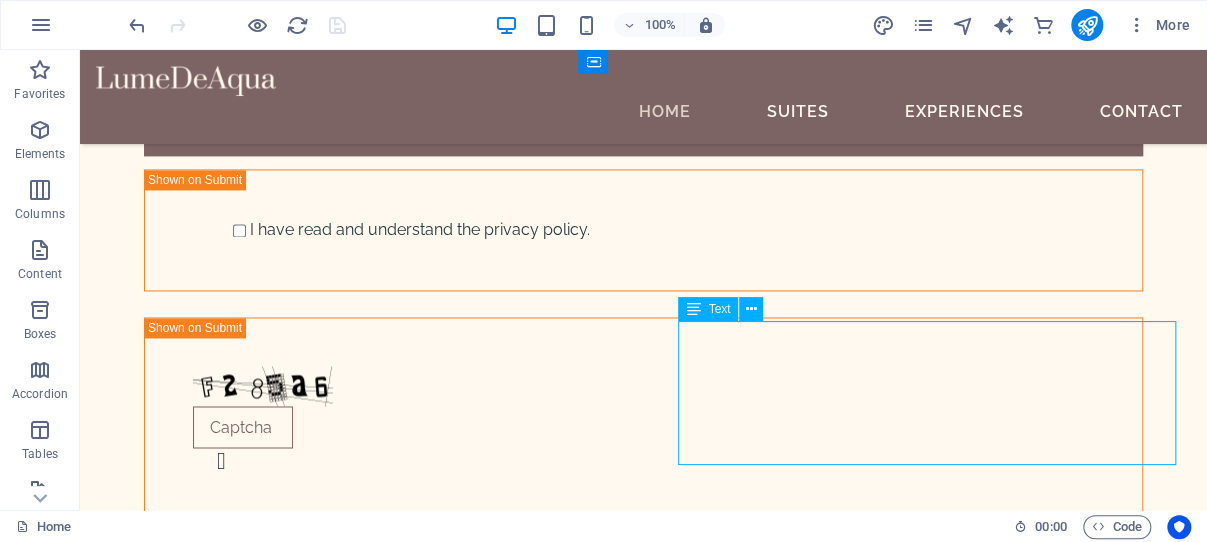 click on "Sed ut perspiciatis unde omnis iste natus error sit voluptatem accusantium doloremque laudantium, totam rem aperiam, eaque ipsa quae ab illo inventore veritatis et quasi architecto beatae vitae dicta sunt explicabo. Nemo enim ipsam voluptatem quia voluptas sit aspernatur aut odit aut fugit, sed quia consequuntur magni dolores eos qui ratione voluptatem sequi nesciunt." at bounding box center (687, 4455) 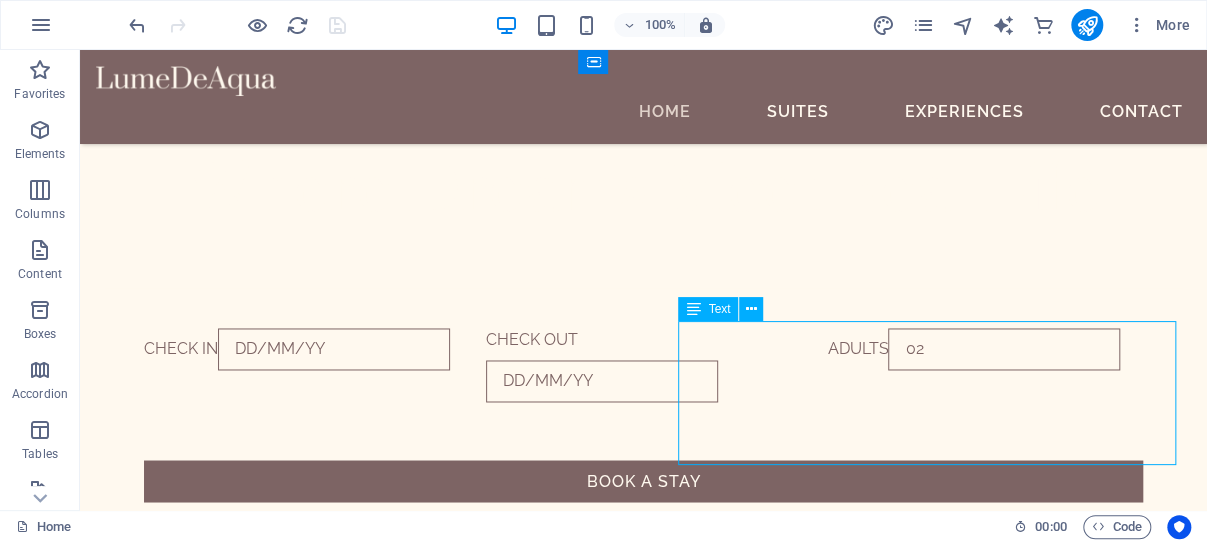 scroll, scrollTop: 2243, scrollLeft: 0, axis: vertical 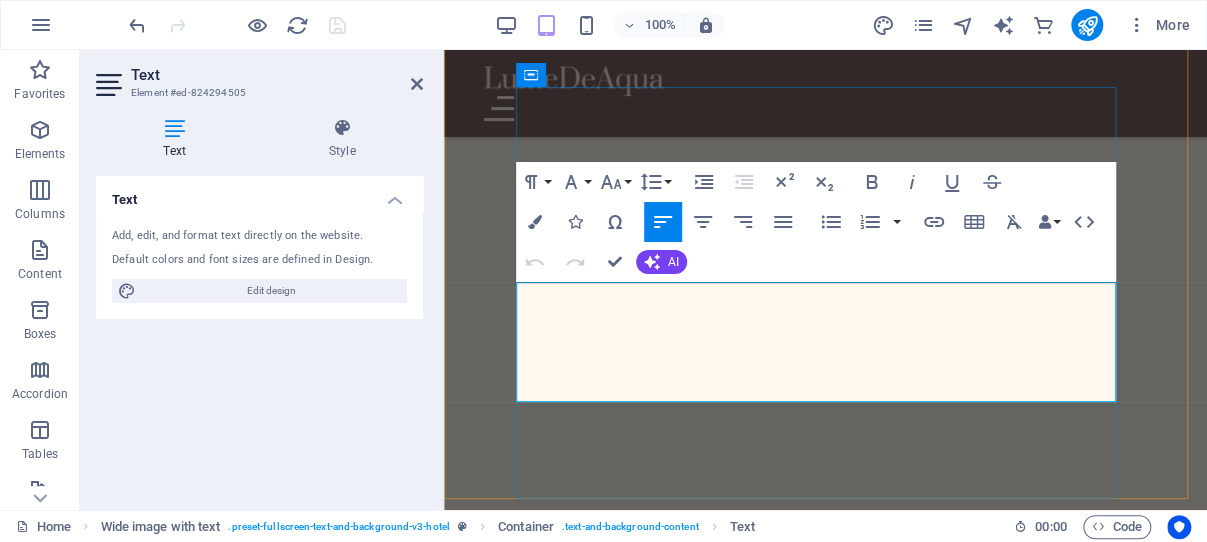 drag, startPoint x: 932, startPoint y: 386, endPoint x: 518, endPoint y: 288, distance: 425.44095 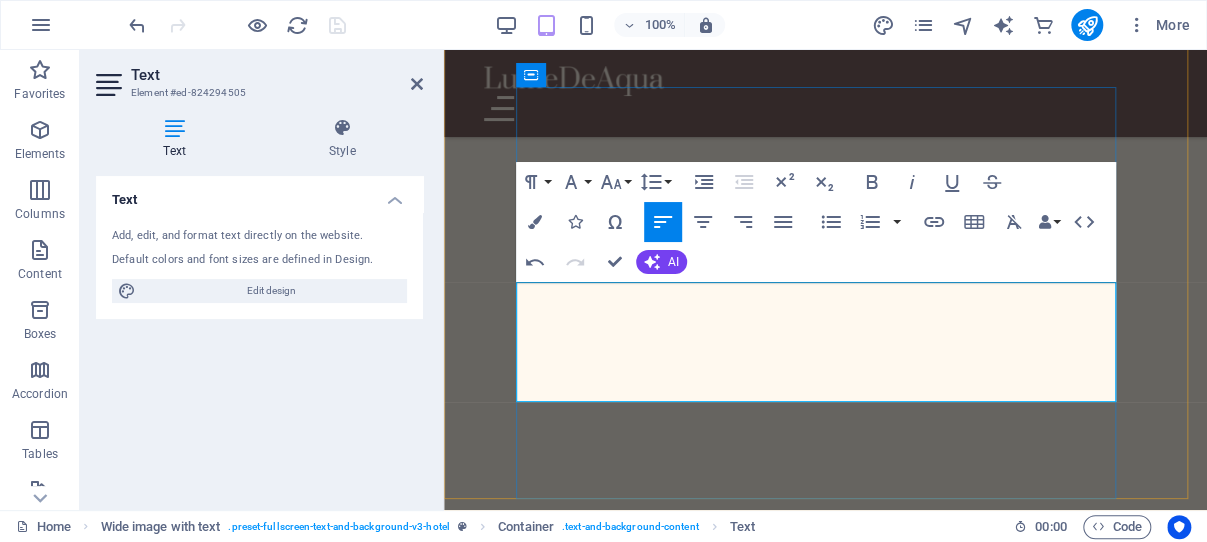 click on "You are in full control! All our sites are 100% mobile friendly and search engine optimisesesd! for for in" at bounding box center (825, 5173) 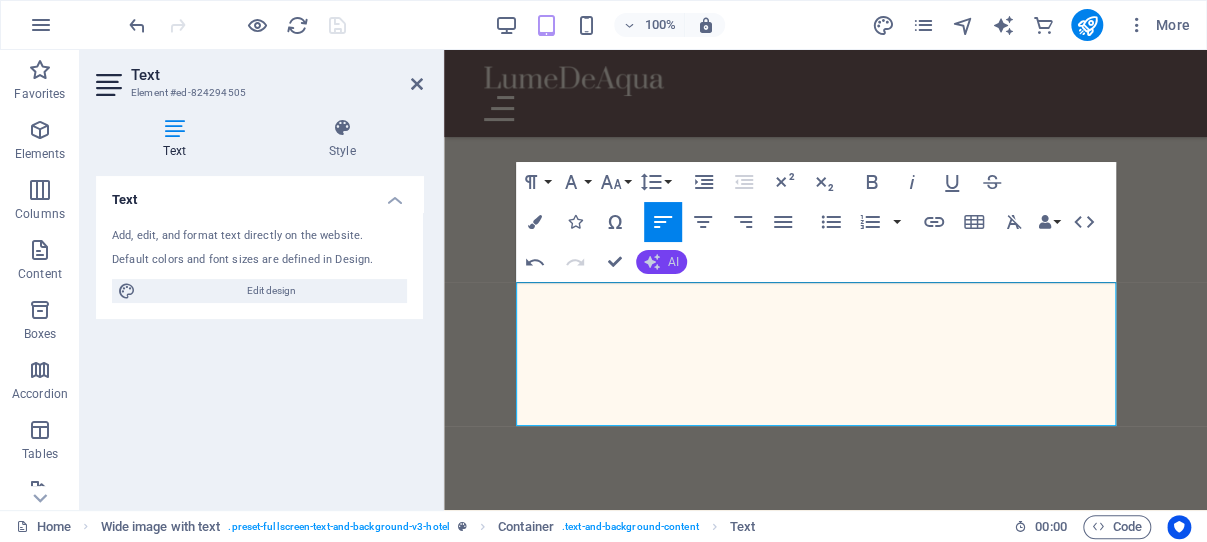 click on "AI" at bounding box center [661, 262] 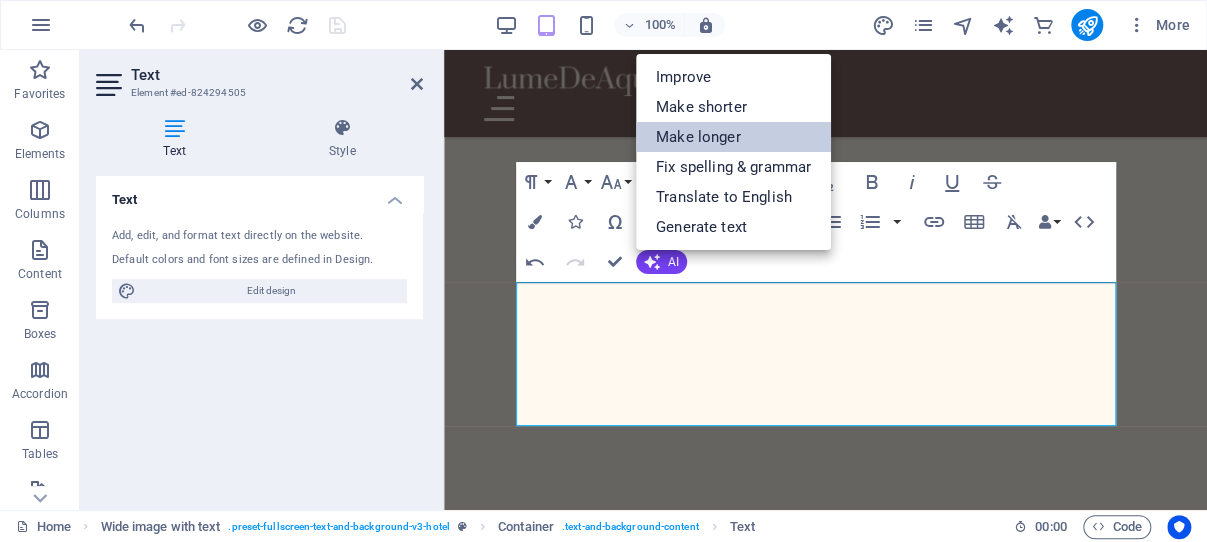 click on "Make longer" at bounding box center (733, 137) 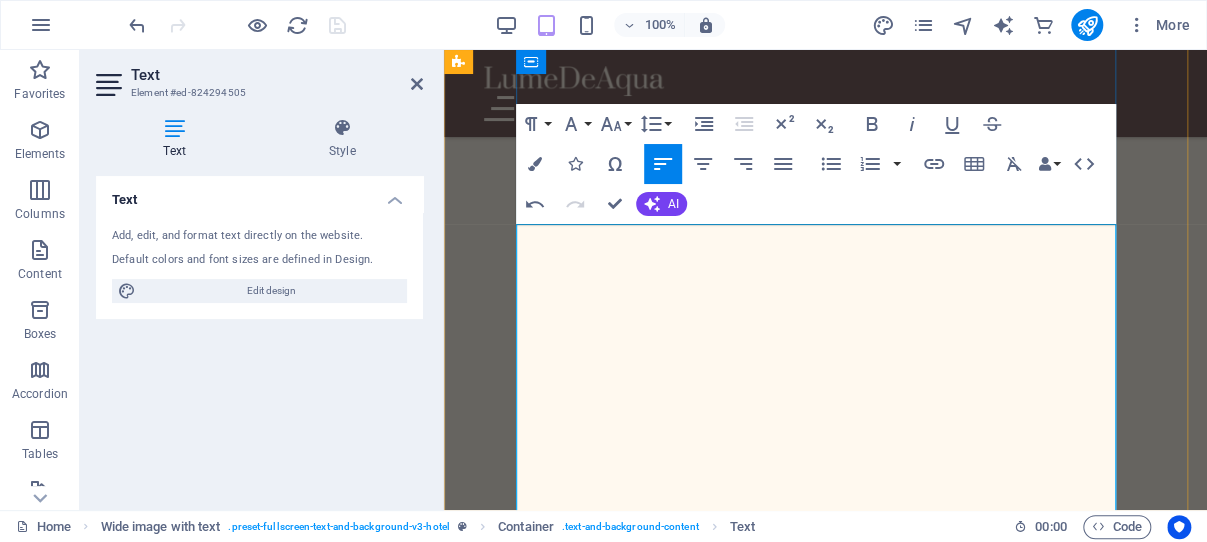 scroll, scrollTop: 2406, scrollLeft: 0, axis: vertical 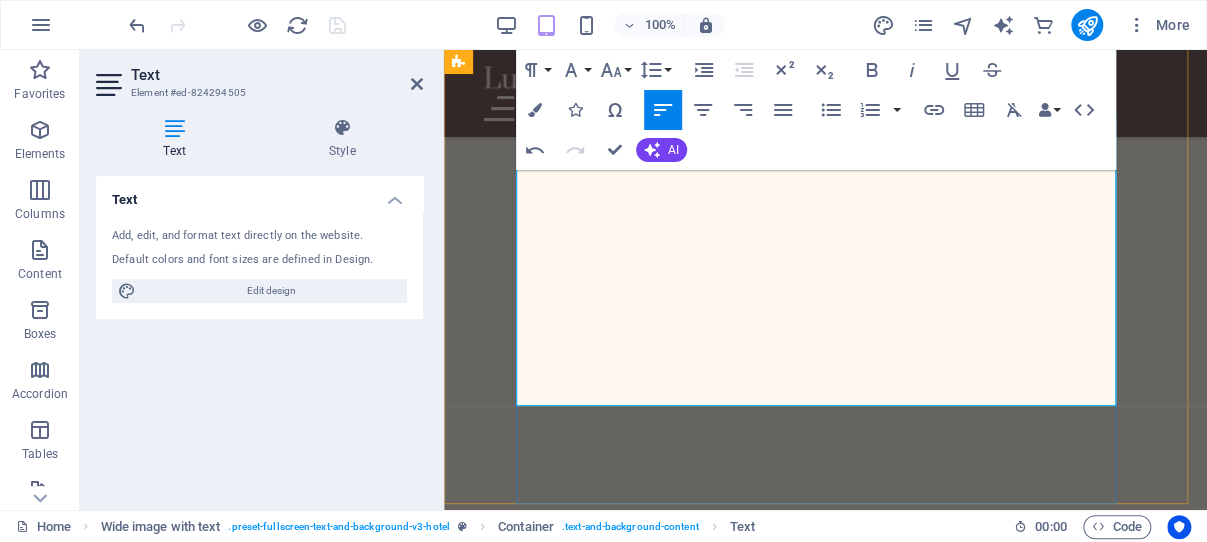 drag, startPoint x: 725, startPoint y: 345, endPoint x: 568, endPoint y: 346, distance: 157.00319 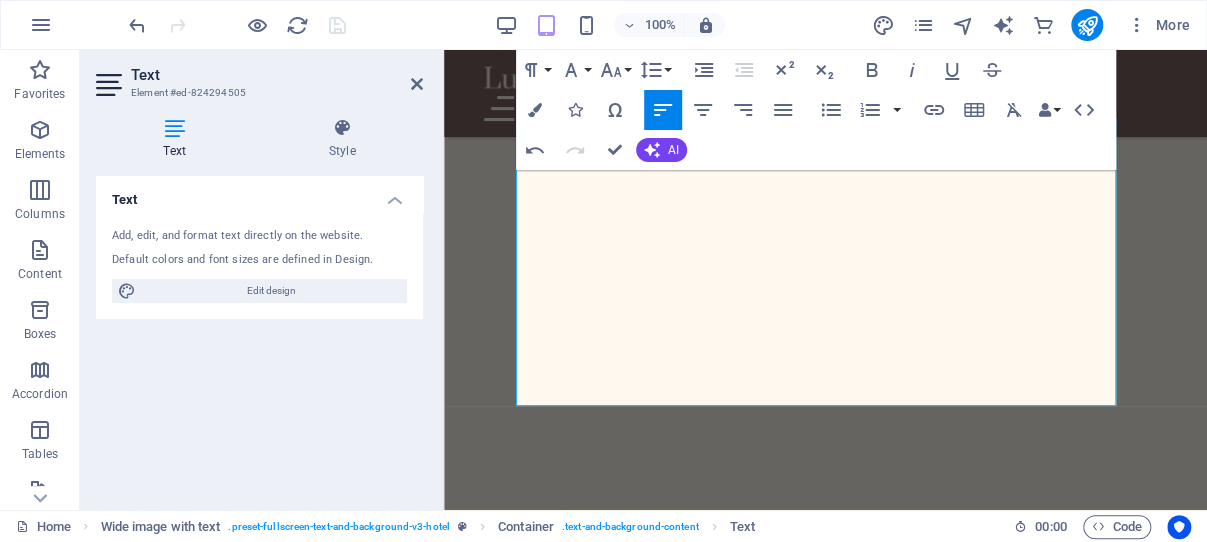 copy on "webdesign.ghana0.com" 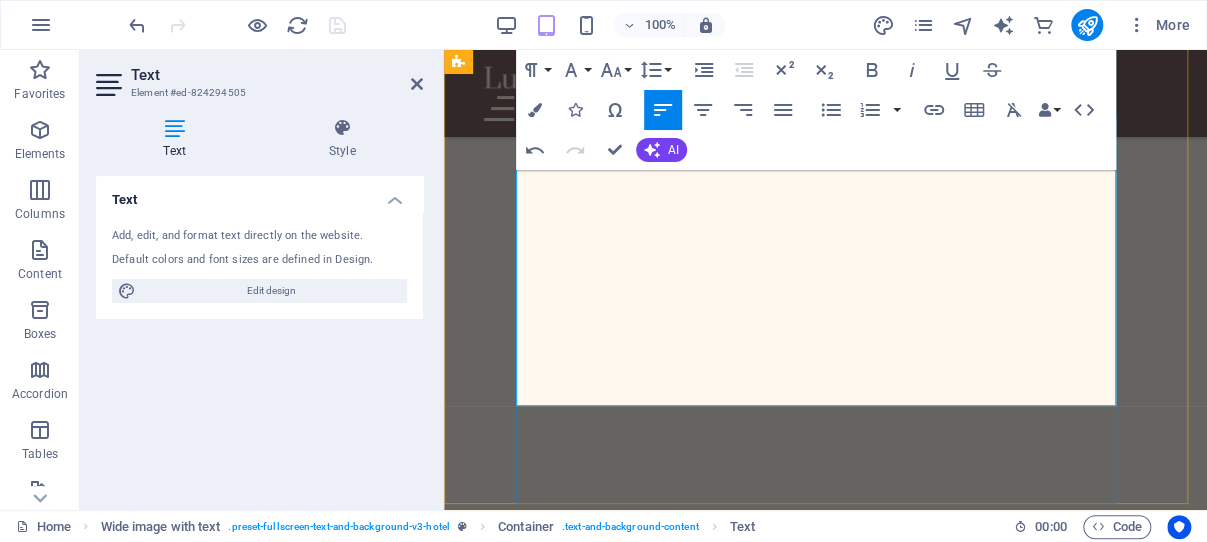 click on "Welcome to our example website, tailored specifically for your Hotel or Guesthouse, no matter the region or district of beautiful [COUNTRY]. We specialize in creating custom websites that truly reflect your unique needs and preferences! Say goodbye to the days of paying hefty commissions to hotel booking websites each time a guest books a stay at your establishment.  With our service, you will have complete control over your online presence! Every website we develop is designed to be 100% mobile-friendly and fully optimized for search engines to ensure you attract more guests. For more information, please visit us at webdesign.[DOMAIN] or feel free to reach out to us directly through a phone call, WhatsApp message, or any other method that suits you best. We're here to help you succeed!" at bounding box center (825, 5058) 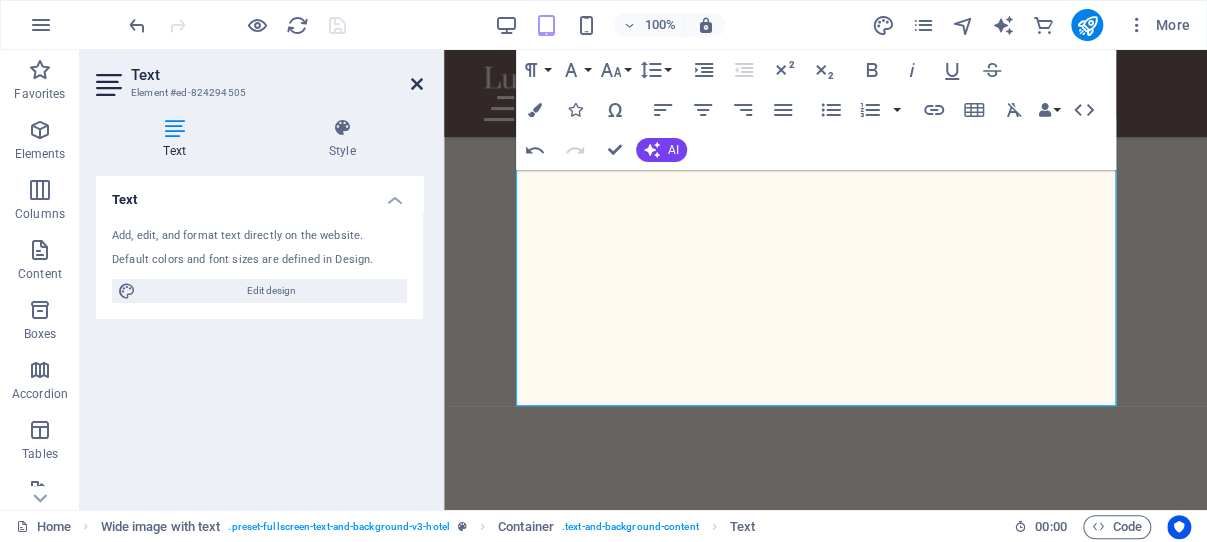 drag, startPoint x: 417, startPoint y: 82, endPoint x: 317, endPoint y: 20, distance: 117.66053 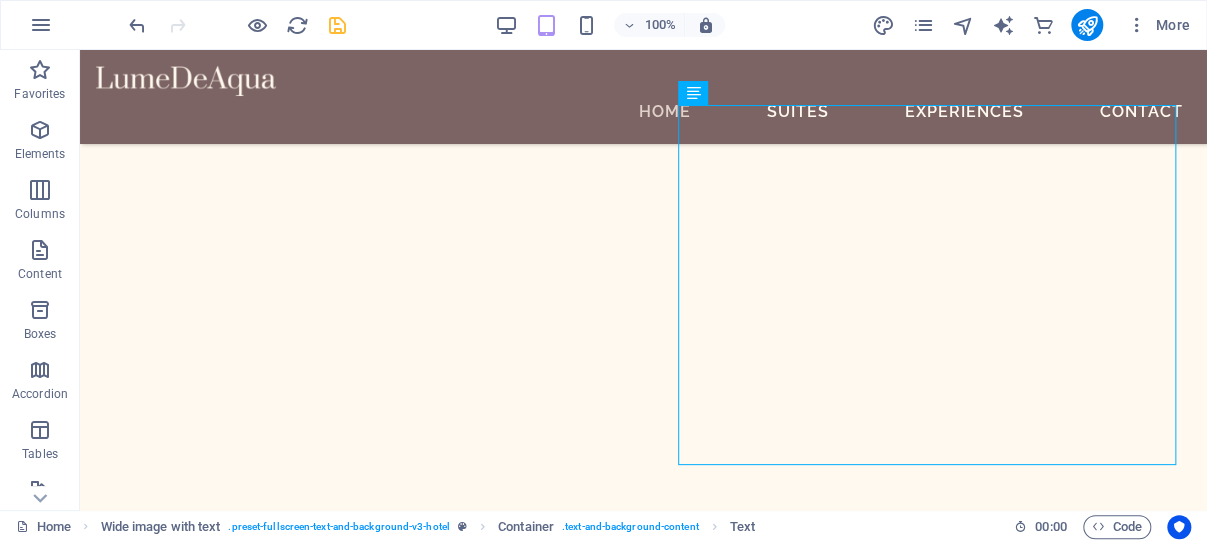 scroll, scrollTop: 1491, scrollLeft: 0, axis: vertical 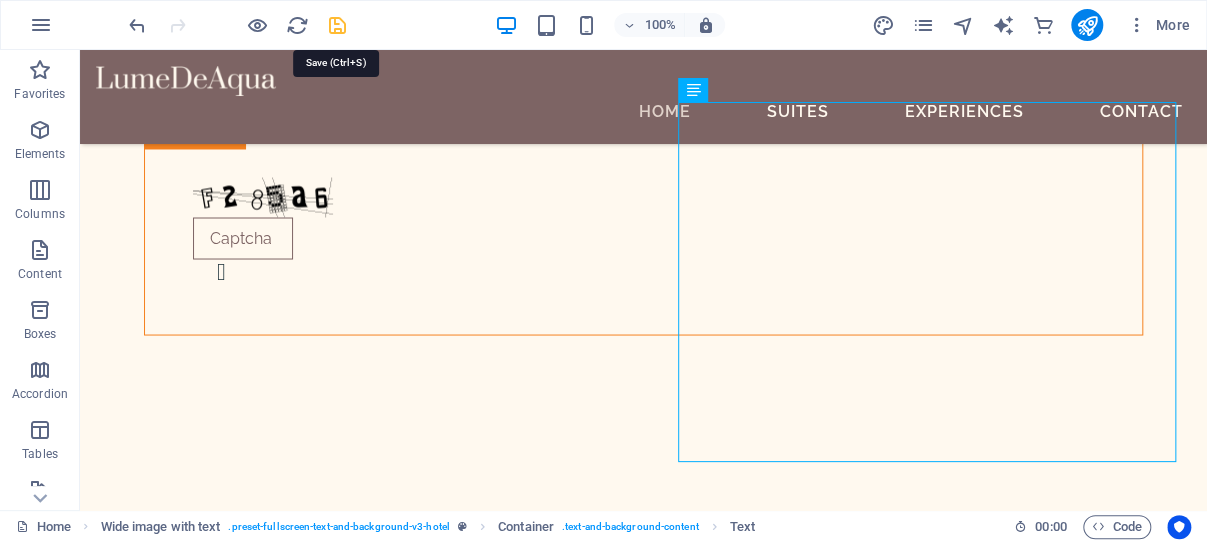 click at bounding box center [337, 25] 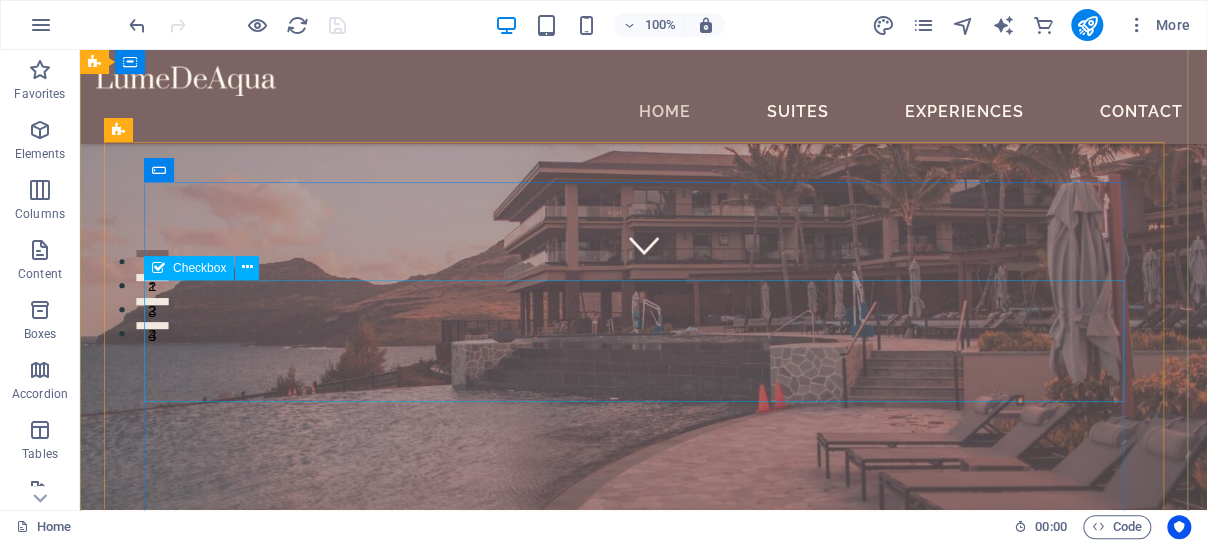 scroll, scrollTop: 0, scrollLeft: 0, axis: both 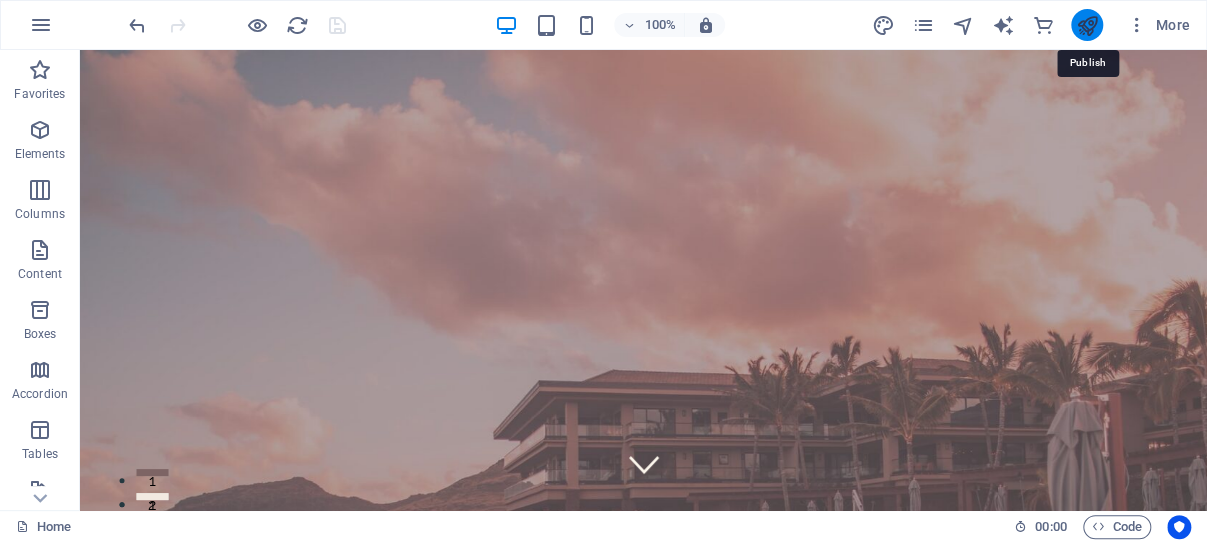 click at bounding box center (1086, 25) 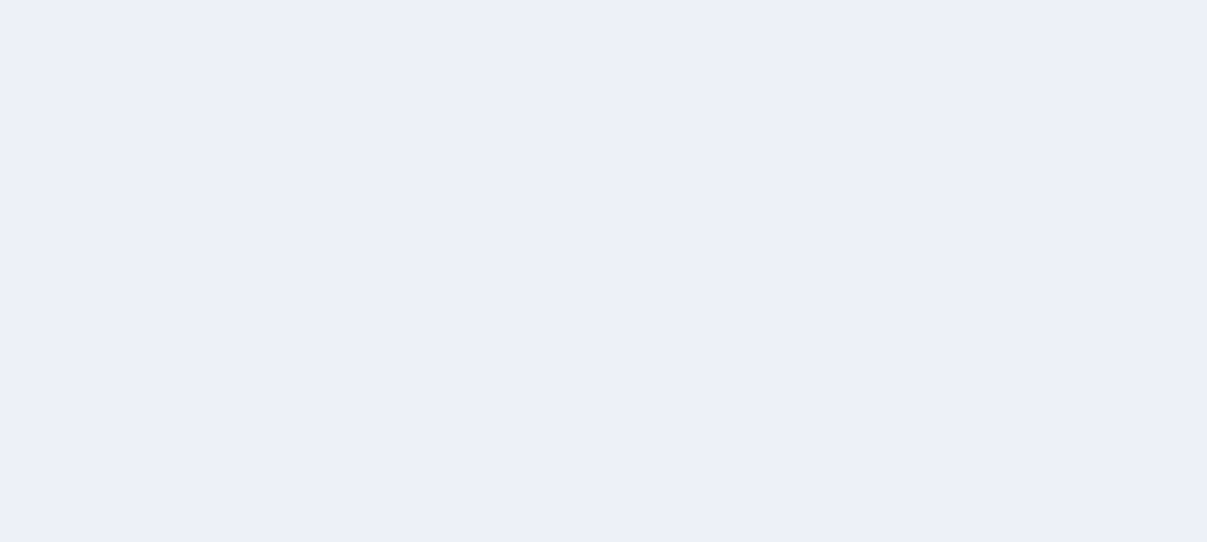 scroll, scrollTop: 0, scrollLeft: 0, axis: both 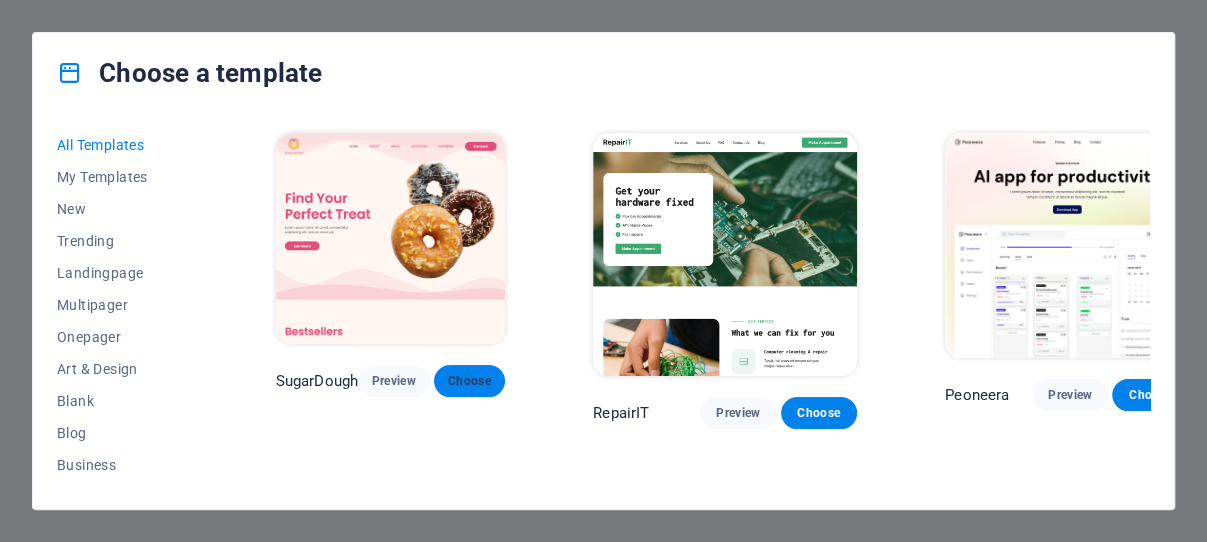 click on "Choose" at bounding box center [470, 381] 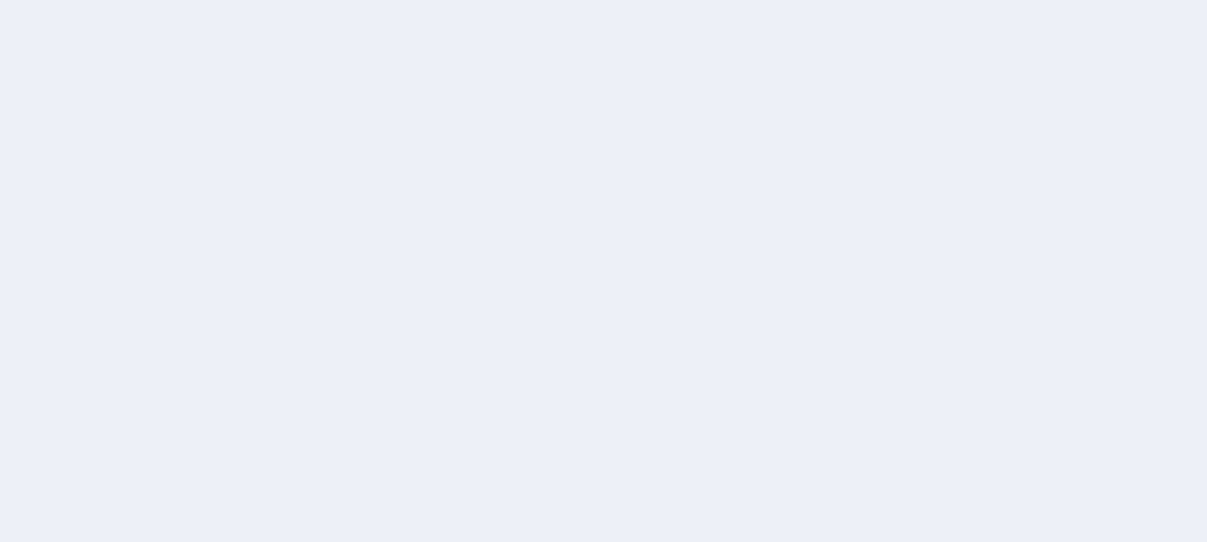 scroll, scrollTop: 0, scrollLeft: 0, axis: both 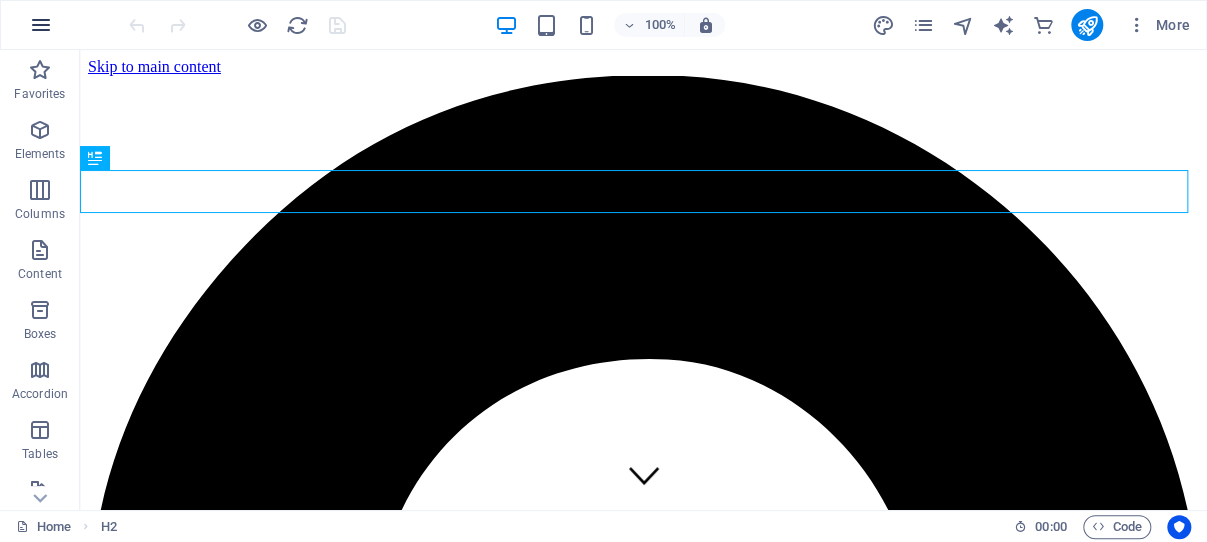 click at bounding box center (41, 25) 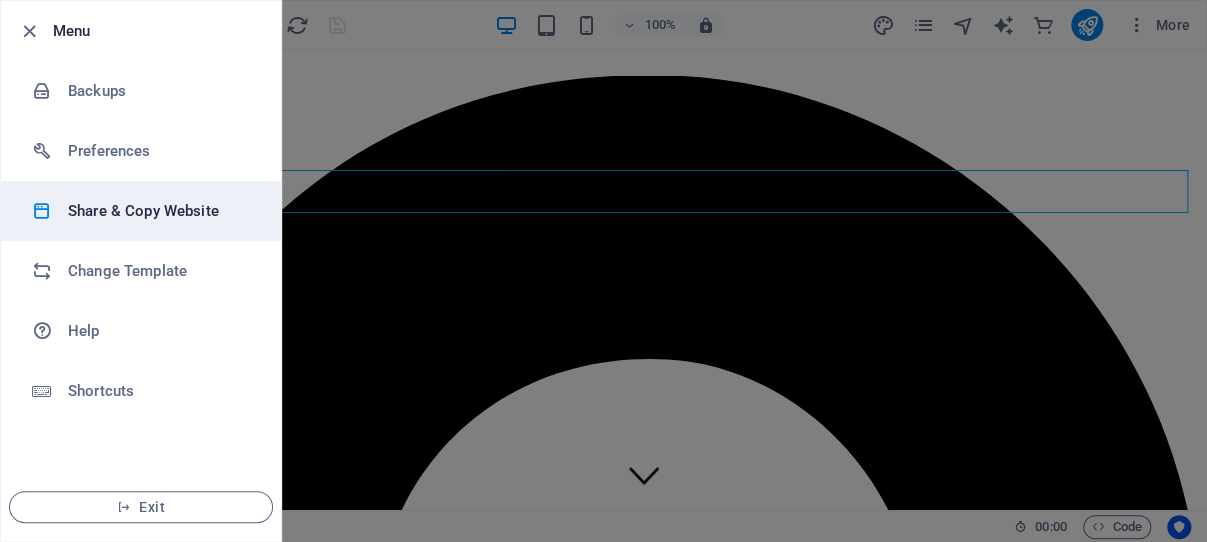 click on "Share & Copy Website" at bounding box center (160, 211) 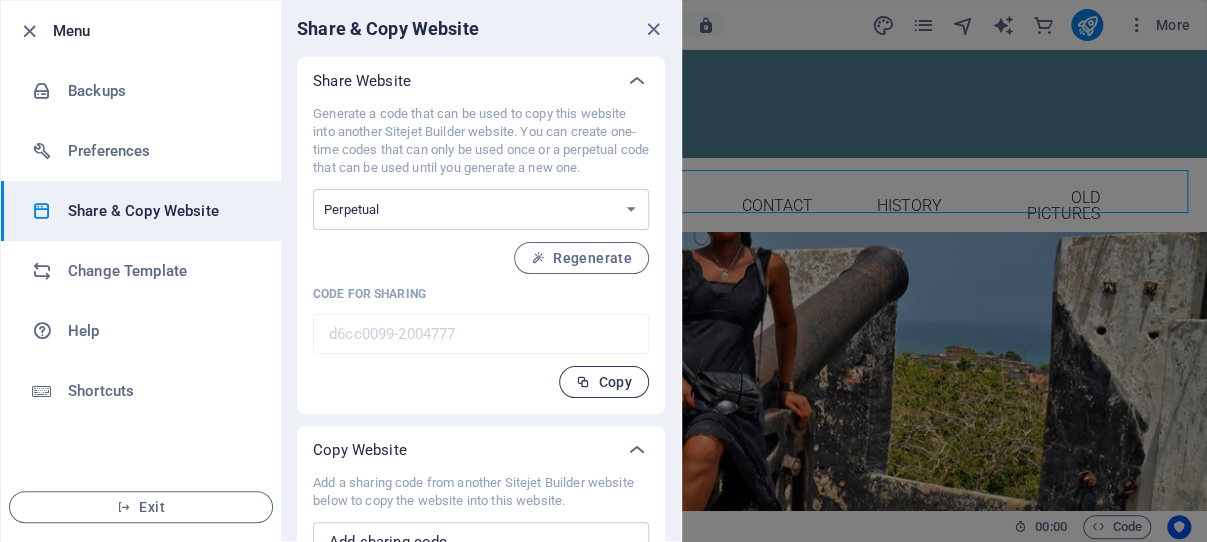 click on "Copy" at bounding box center [604, 382] 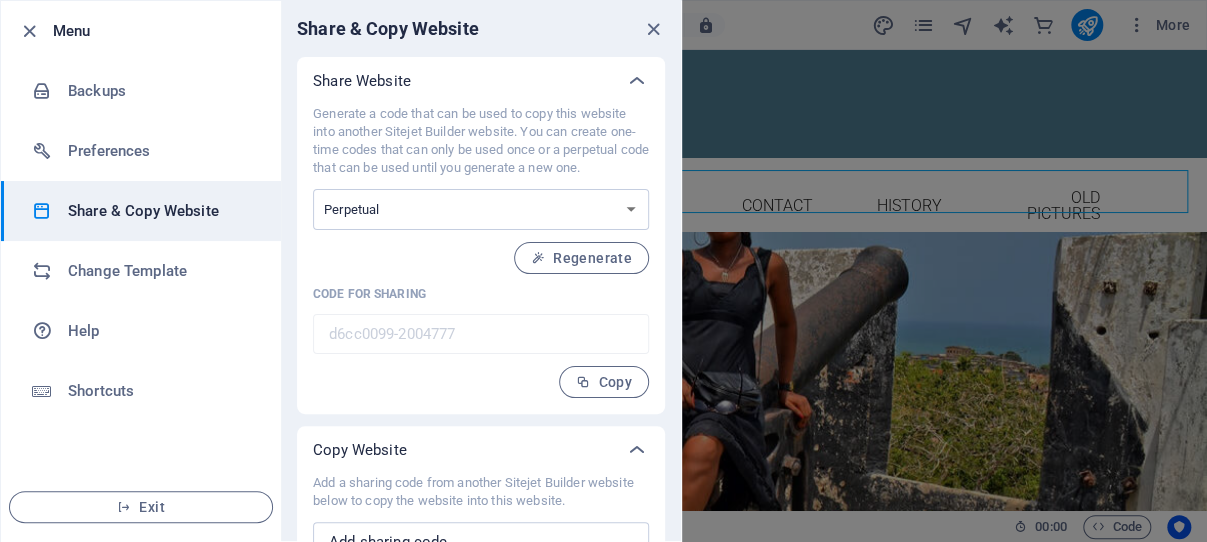 click at bounding box center [653, 29] 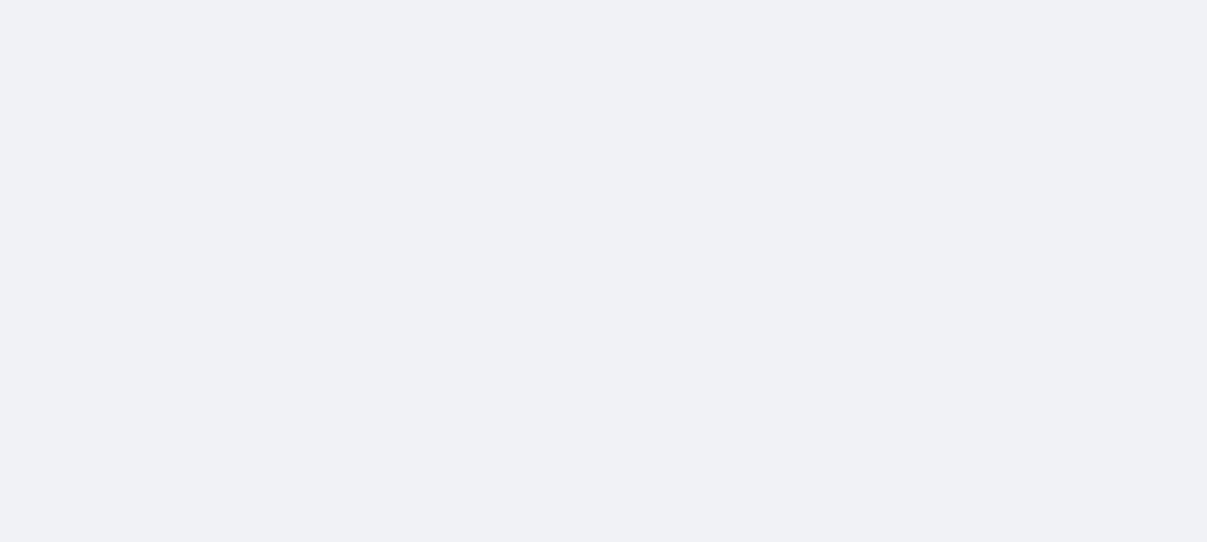 scroll, scrollTop: 0, scrollLeft: 0, axis: both 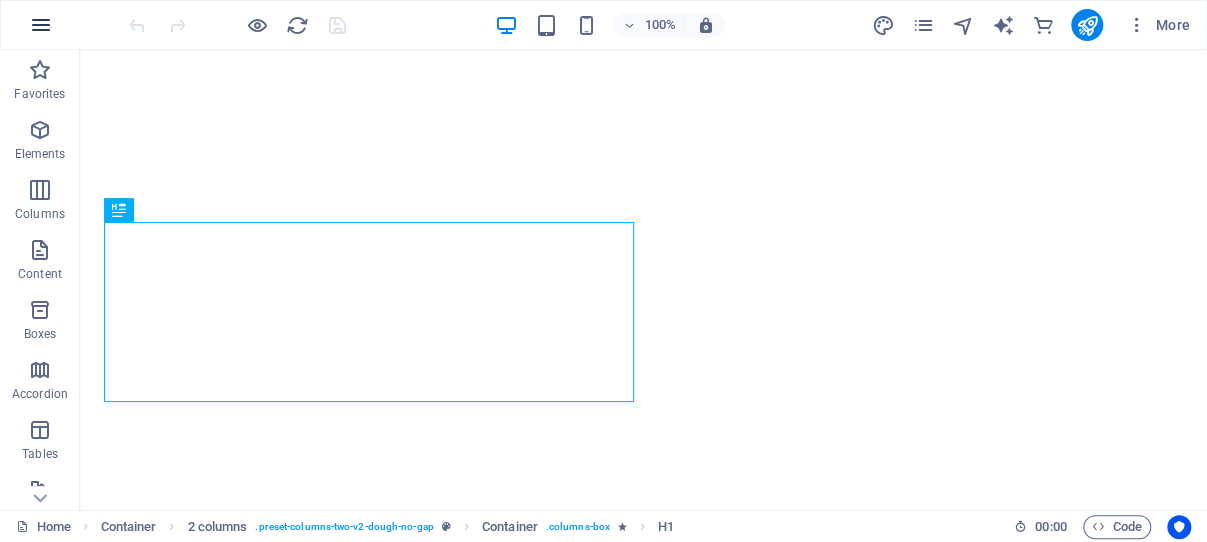 click at bounding box center [41, 25] 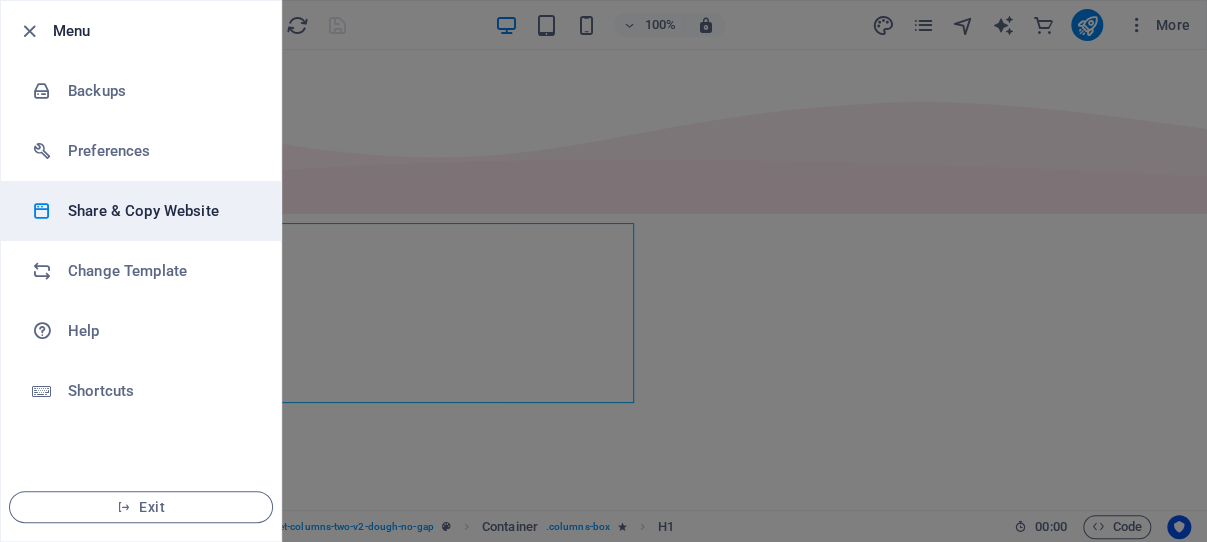 scroll, scrollTop: 0, scrollLeft: 0, axis: both 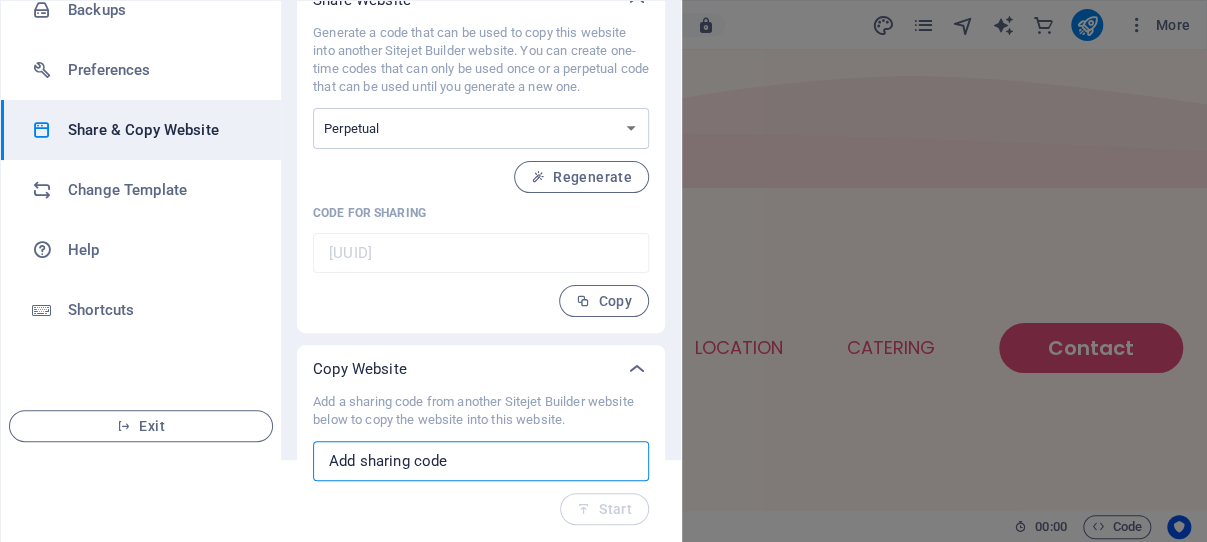 click at bounding box center (481, 461) 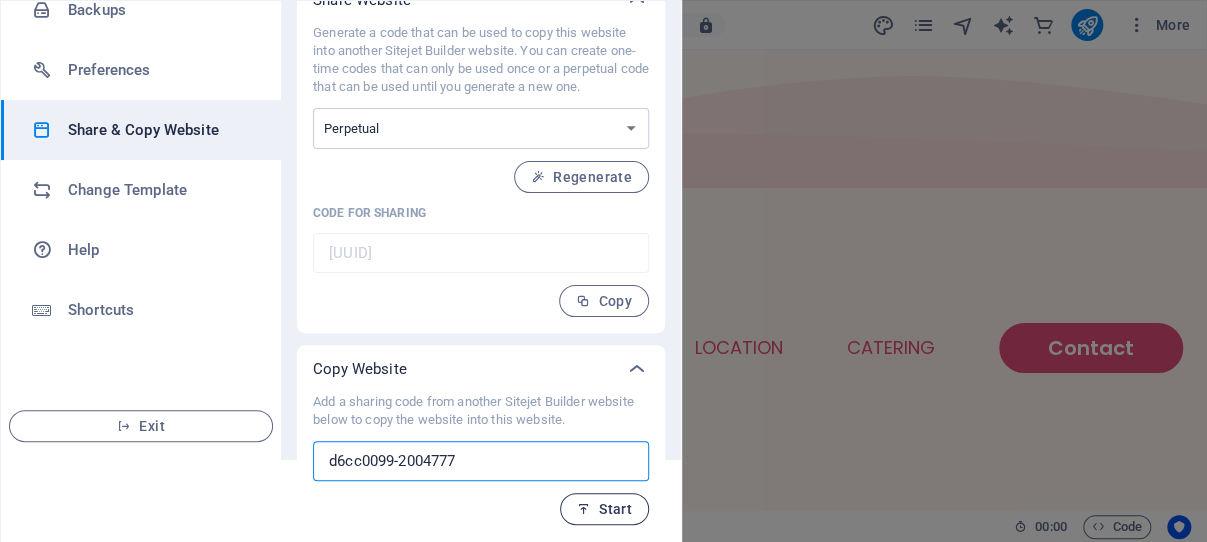 type on "d6cc0099-2004777" 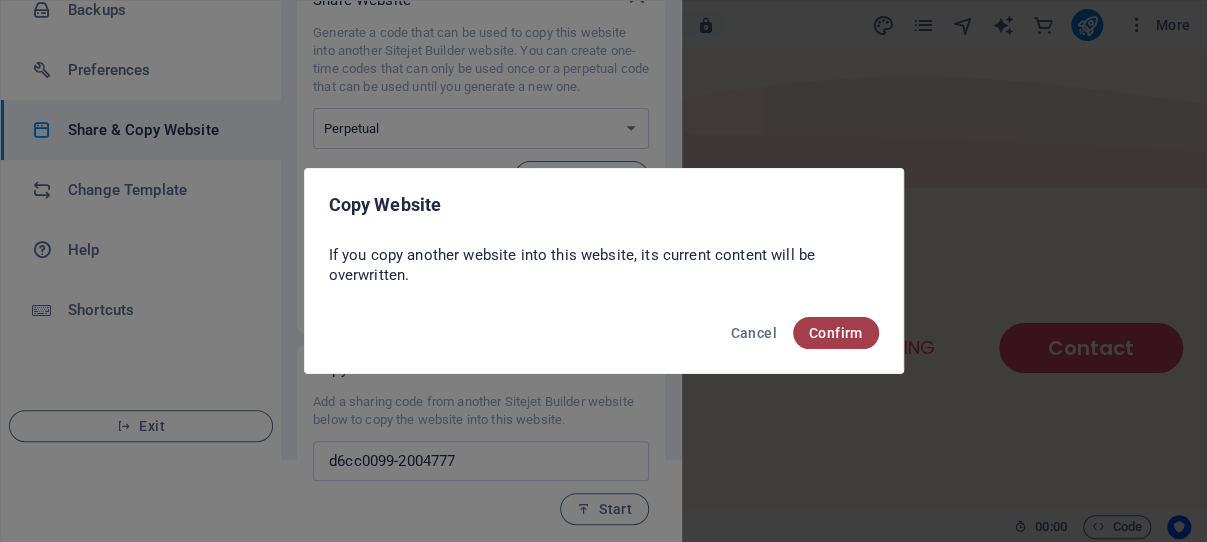 click on "Confirm" at bounding box center (836, 333) 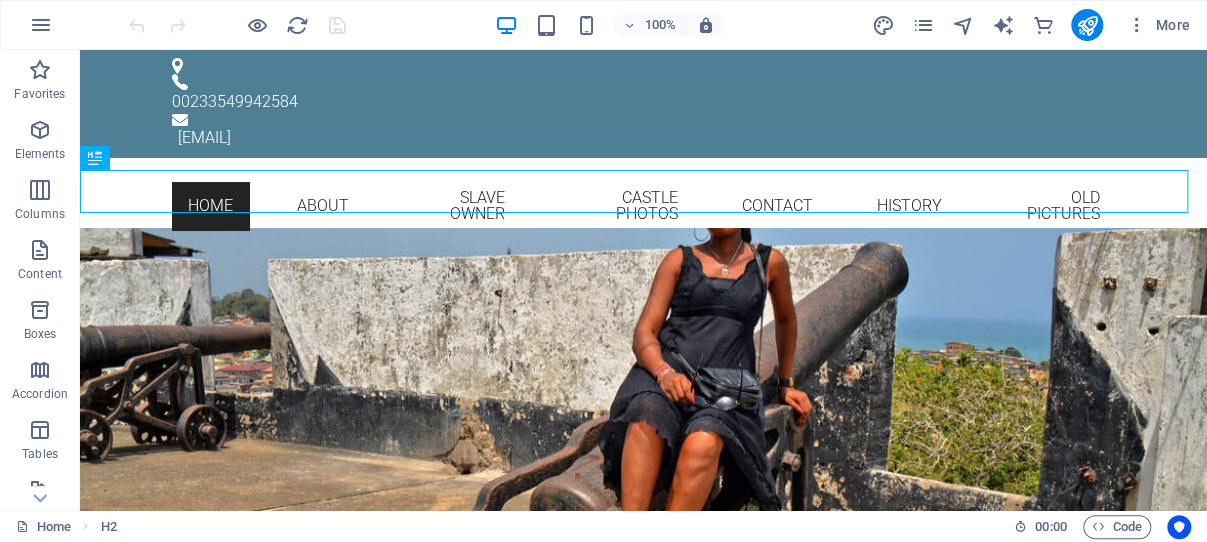 scroll, scrollTop: 0, scrollLeft: 0, axis: both 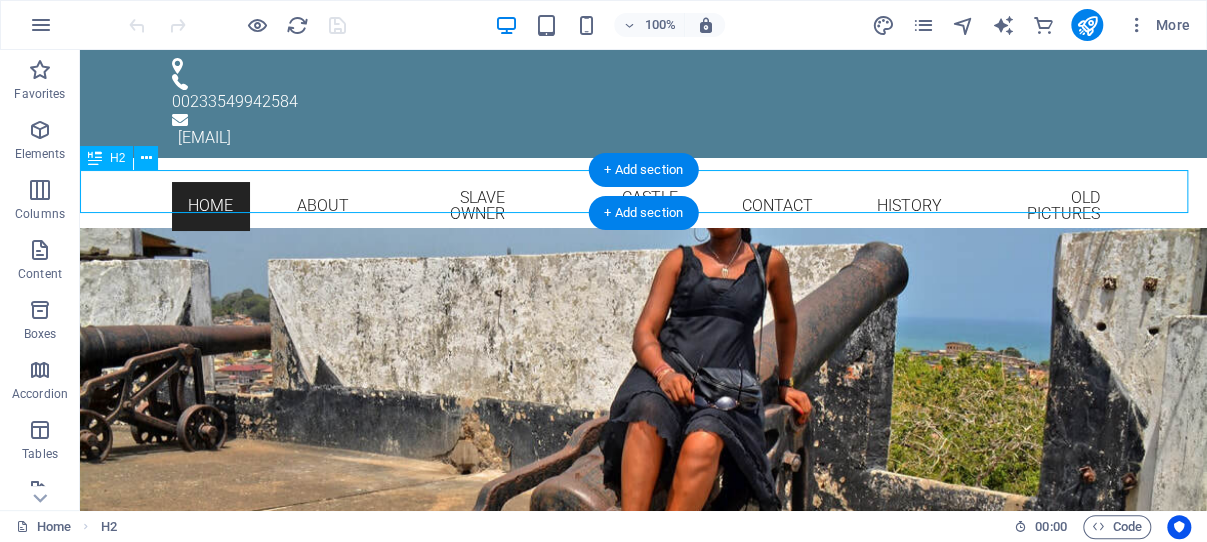 click on "Fort William - Cape Coast" at bounding box center (643, 275) 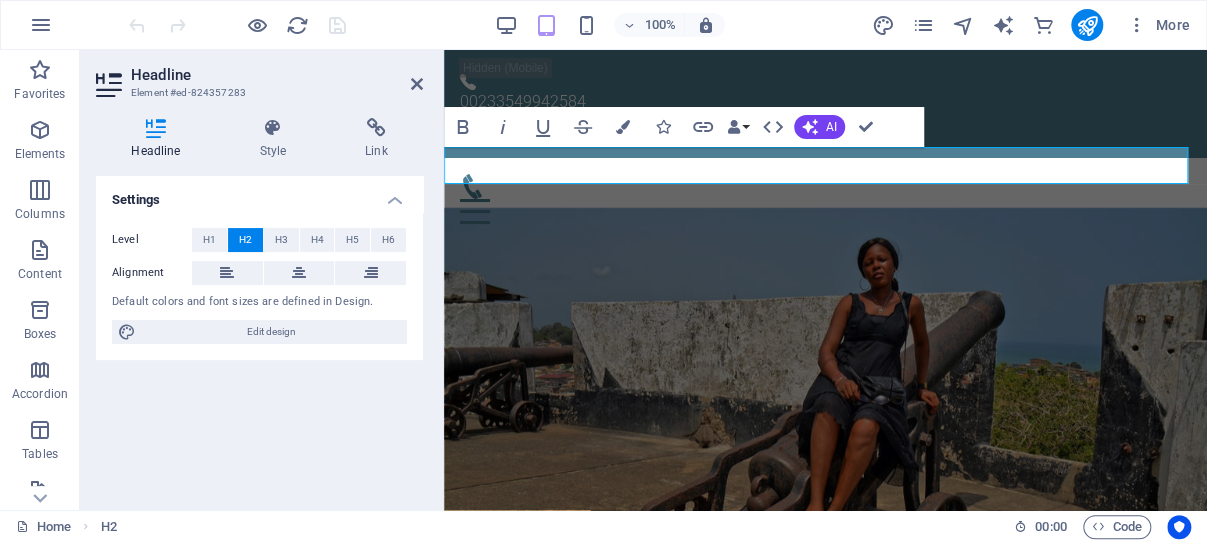 click on "Fort William - Cape Coast" at bounding box center (825, 258) 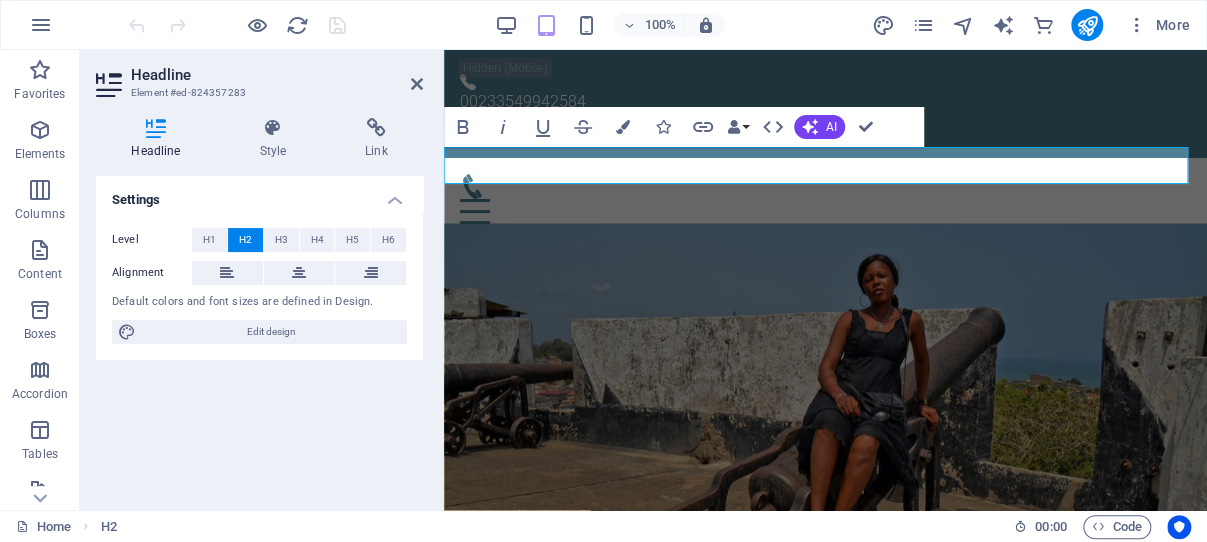 type 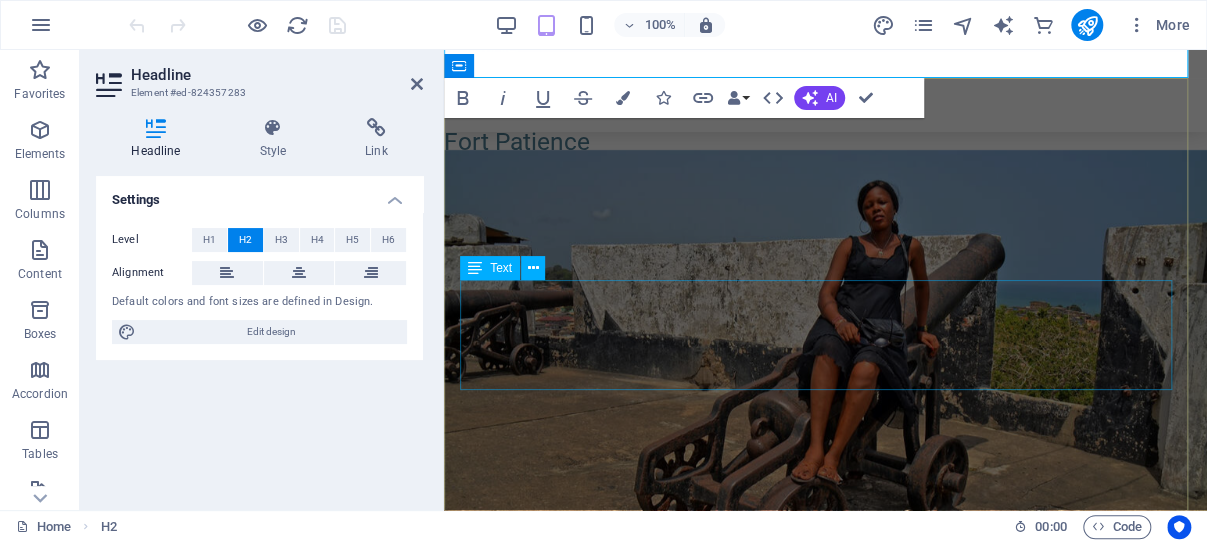 scroll, scrollTop: 106, scrollLeft: 0, axis: vertical 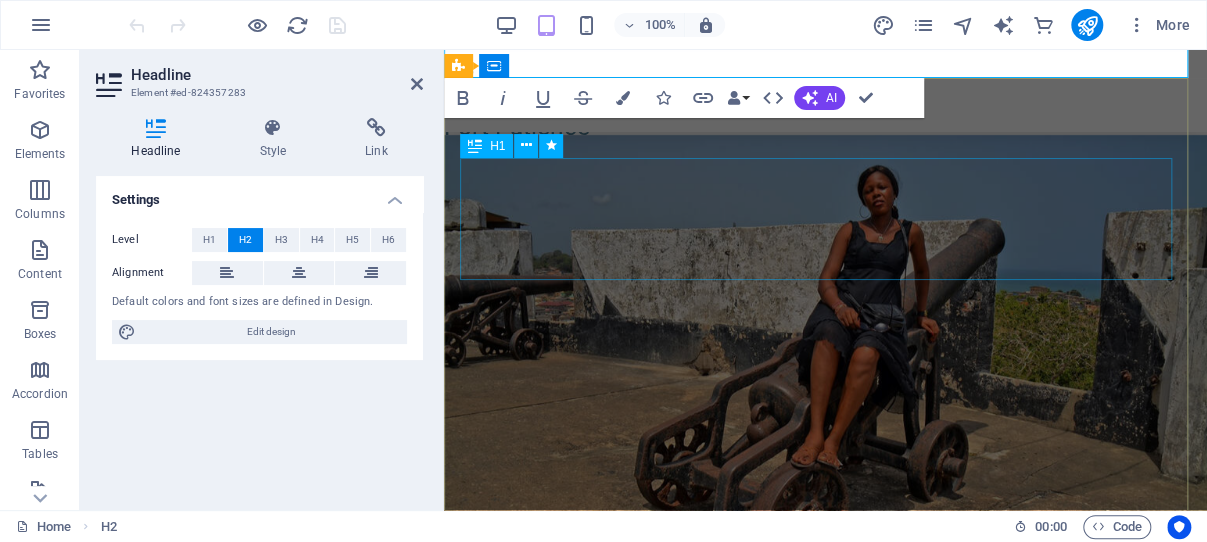 click on "Fort William" at bounding box center [825, 742] 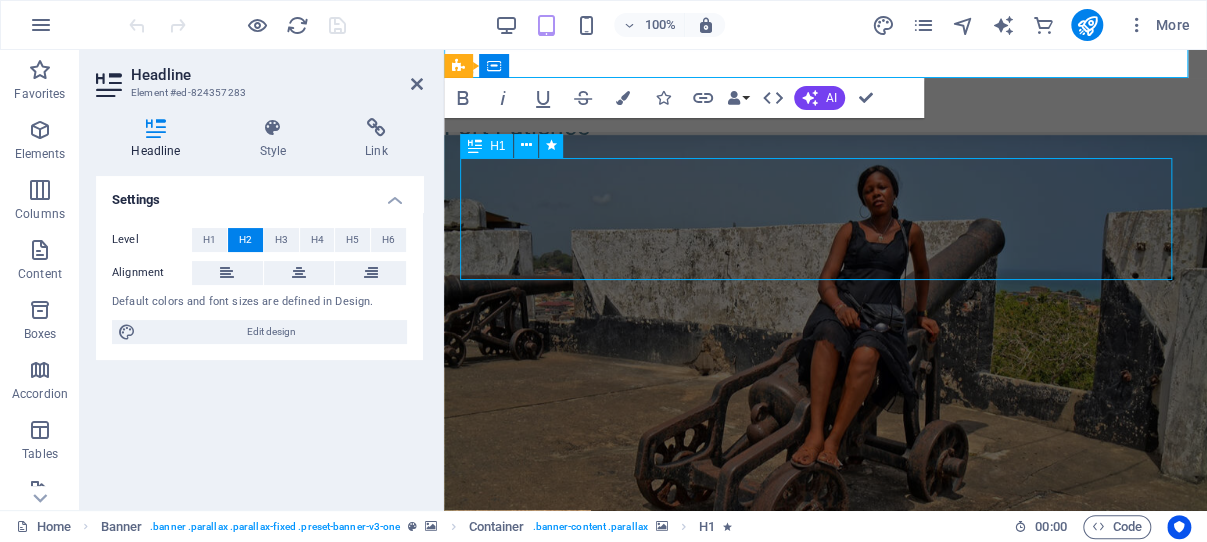 click on "Fort William" at bounding box center [825, 742] 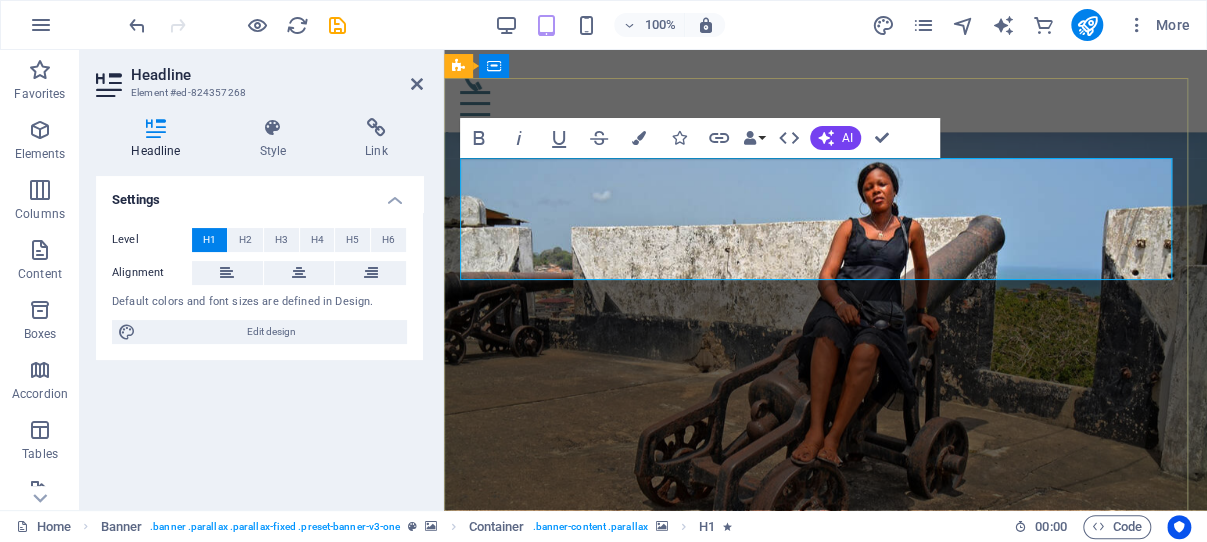 click on "Fort William" at bounding box center [826, 771] 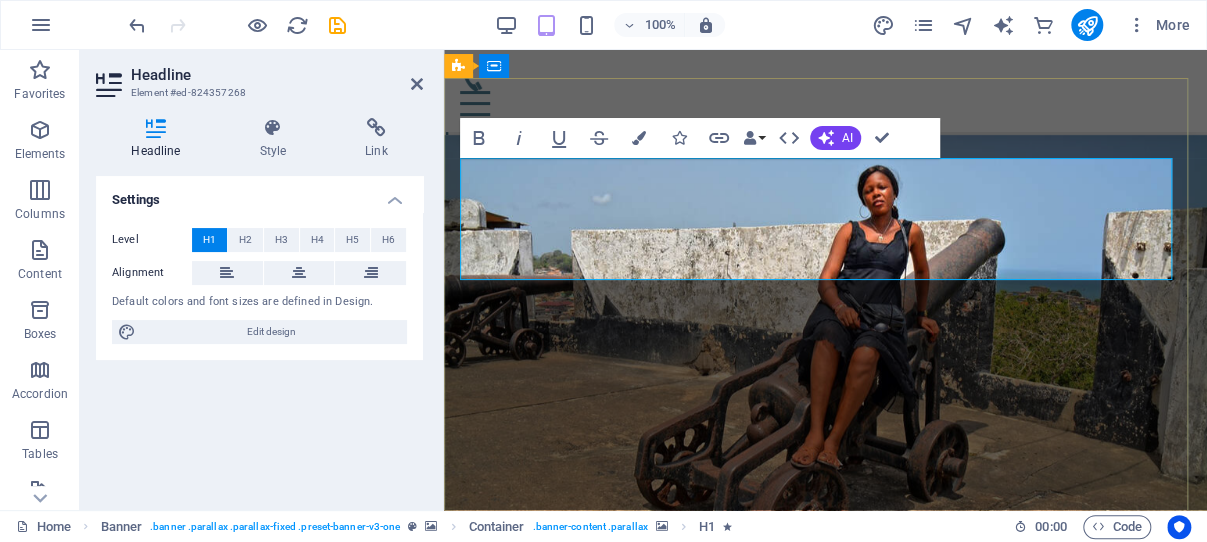 type 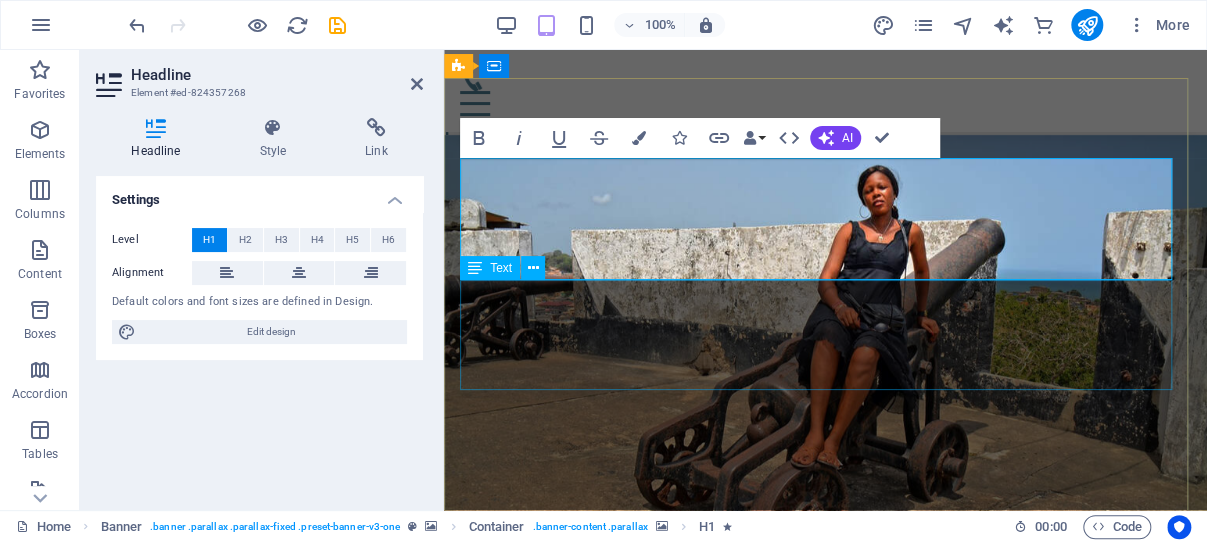click on "Not just textbook education! Discover the real history and background of the Transatlantic slave trade at capecoastcastlemuseum.com" at bounding box center (825, 858) 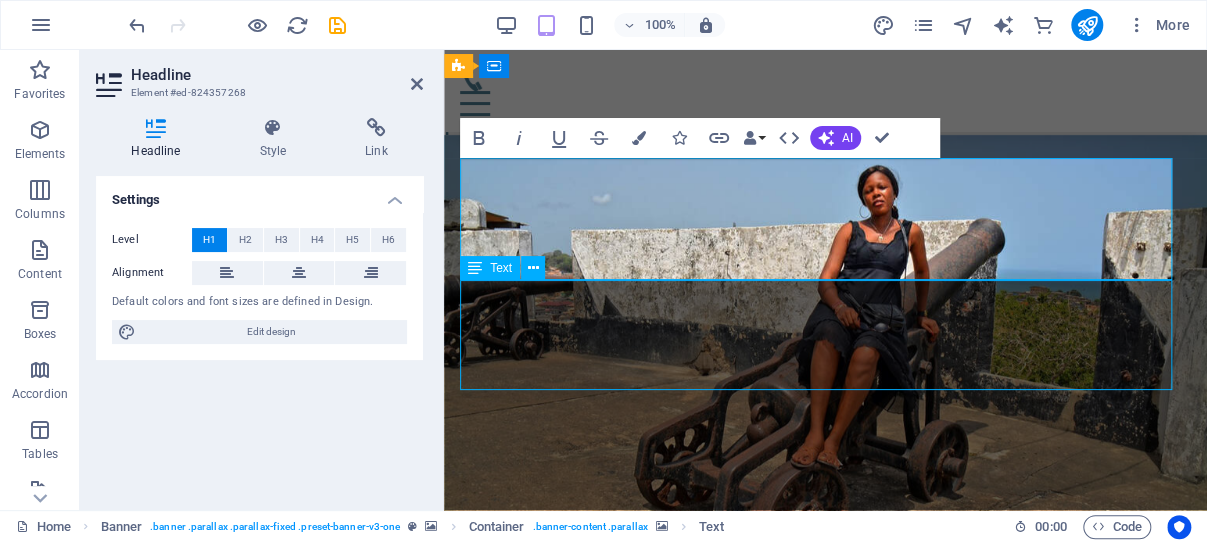 click on "Not just textbook education! Discover the real history and background of the Transatlantic slave trade at capecoastcastlemuseum.com" at bounding box center [825, 858] 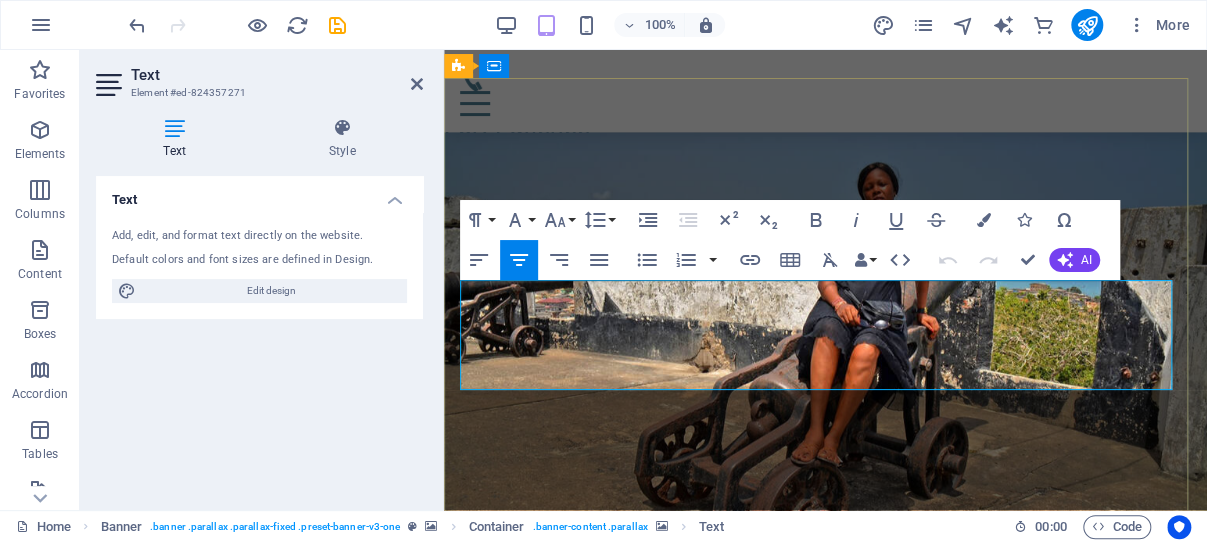 click on "Not just textbook education! Discover the real history and background of the Transatlantic slave trade at capecoastcastlemuseum.com" at bounding box center [825, 856] 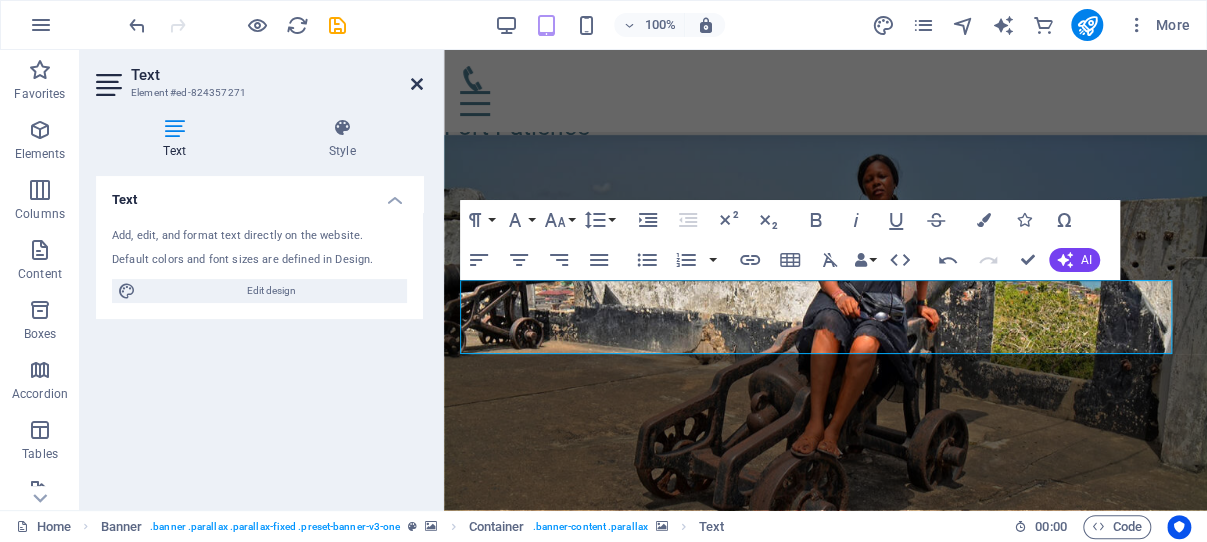 drag, startPoint x: 414, startPoint y: 86, endPoint x: 351, endPoint y: 86, distance: 63 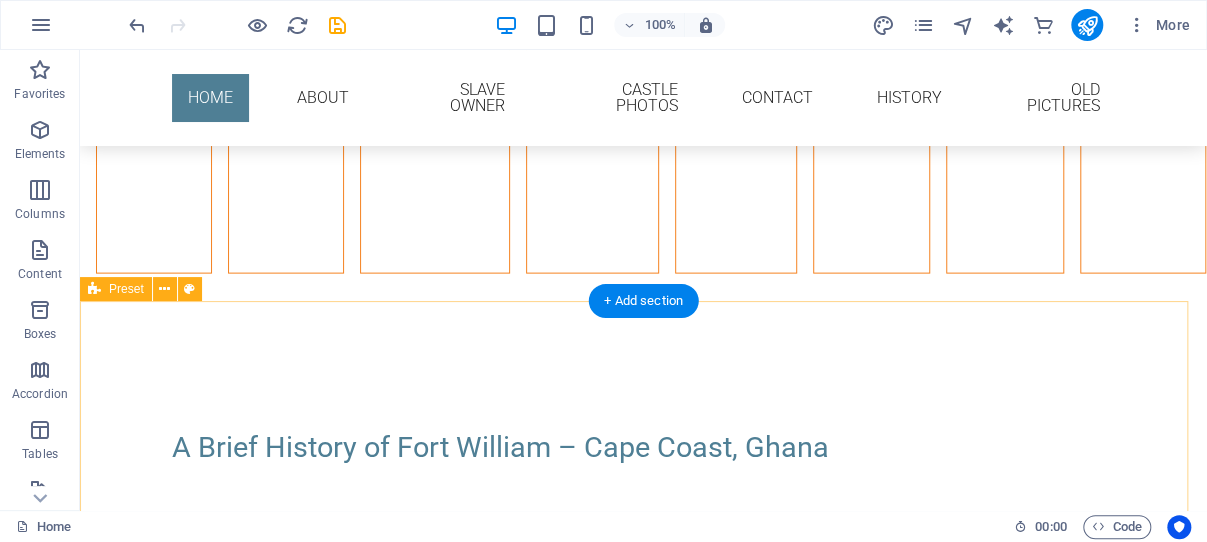scroll, scrollTop: 1908, scrollLeft: 0, axis: vertical 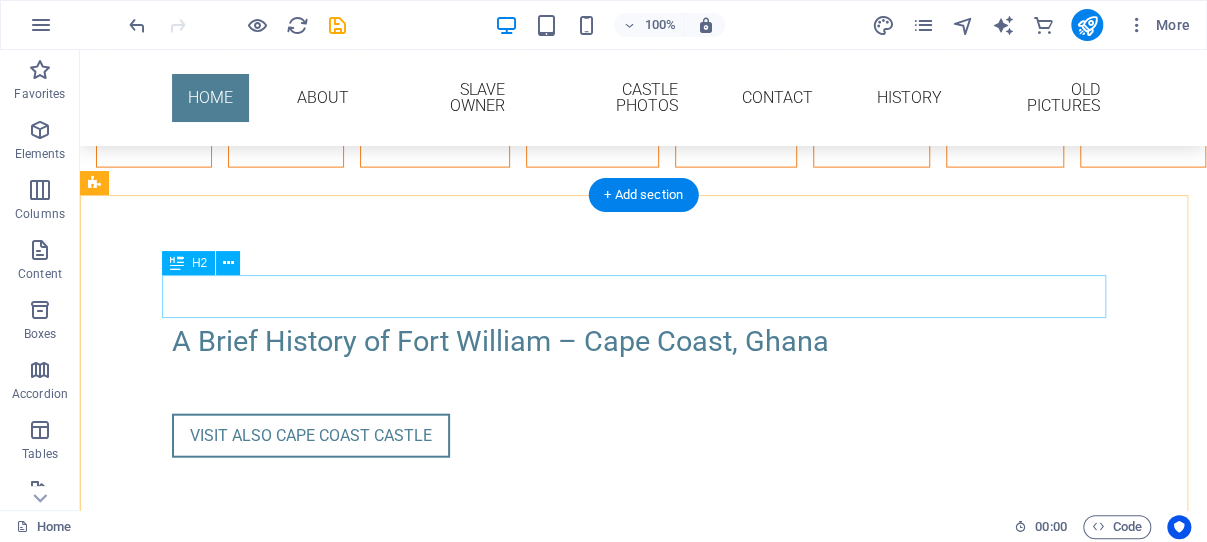 click on "A Brief History of Fort William – Cape Coast, Ghana" at bounding box center (644, 341) 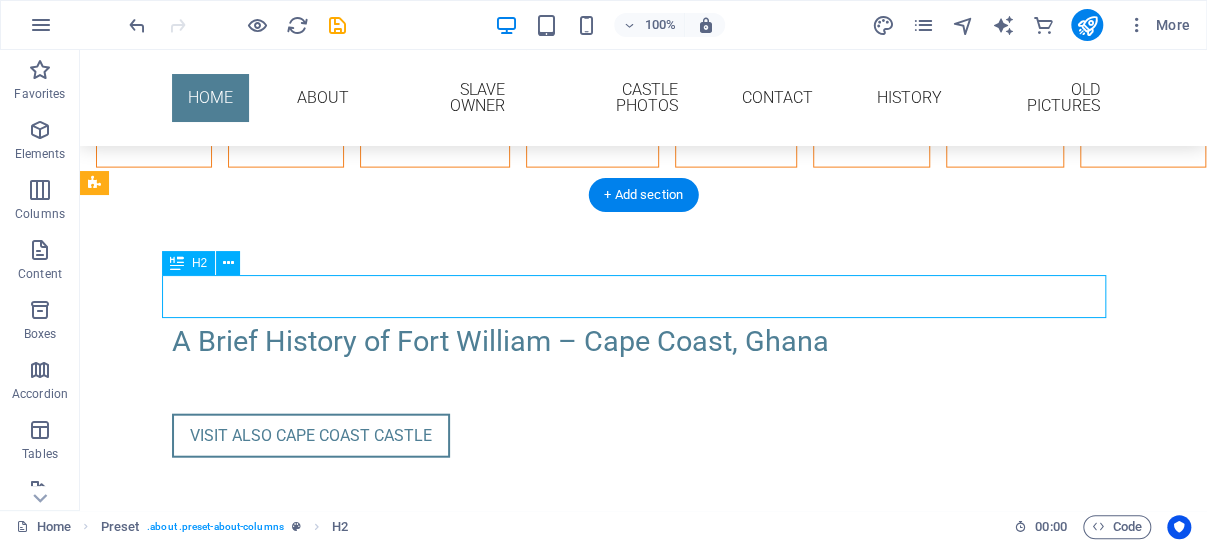 click on "A Brief History of Fort William – Cape Coast, Ghana" at bounding box center [644, 341] 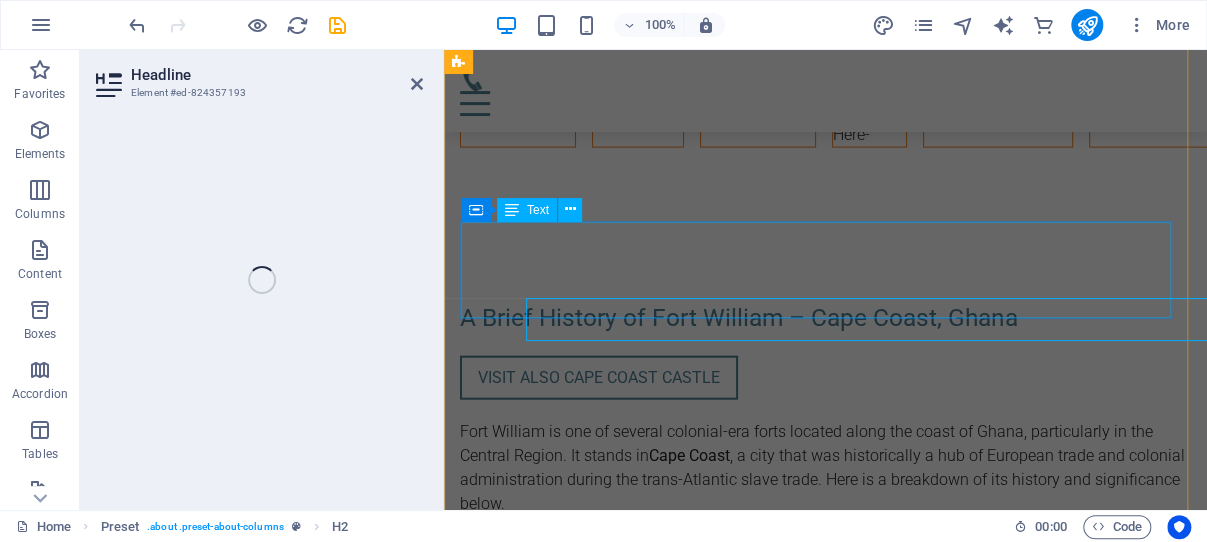 scroll, scrollTop: 2440, scrollLeft: 0, axis: vertical 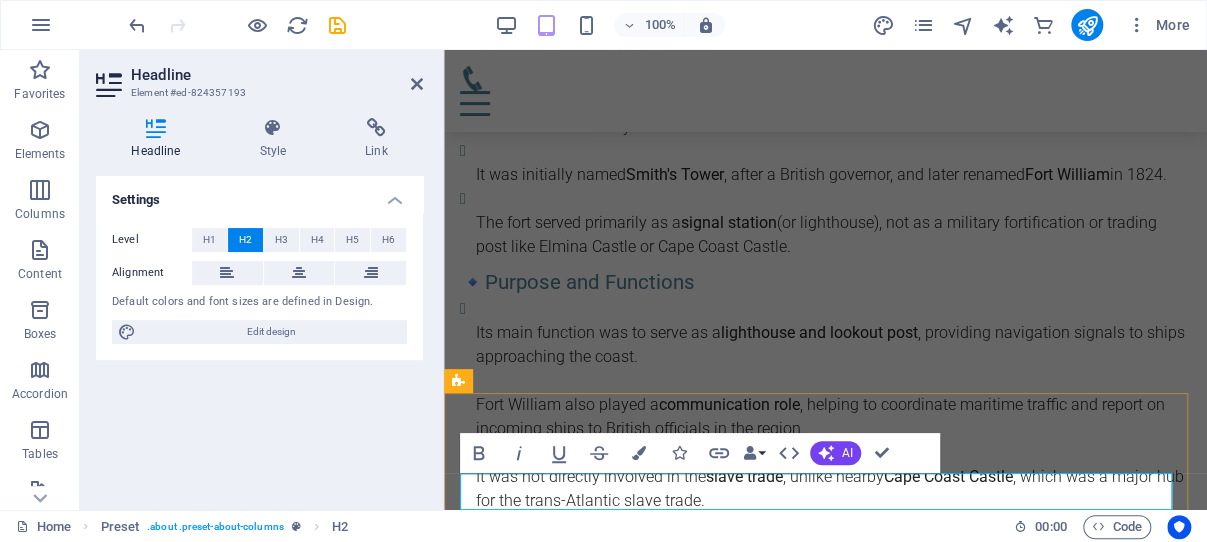 click on "A Brief History of Fort William – Cape Coast, Ghana" at bounding box center (825, -214) 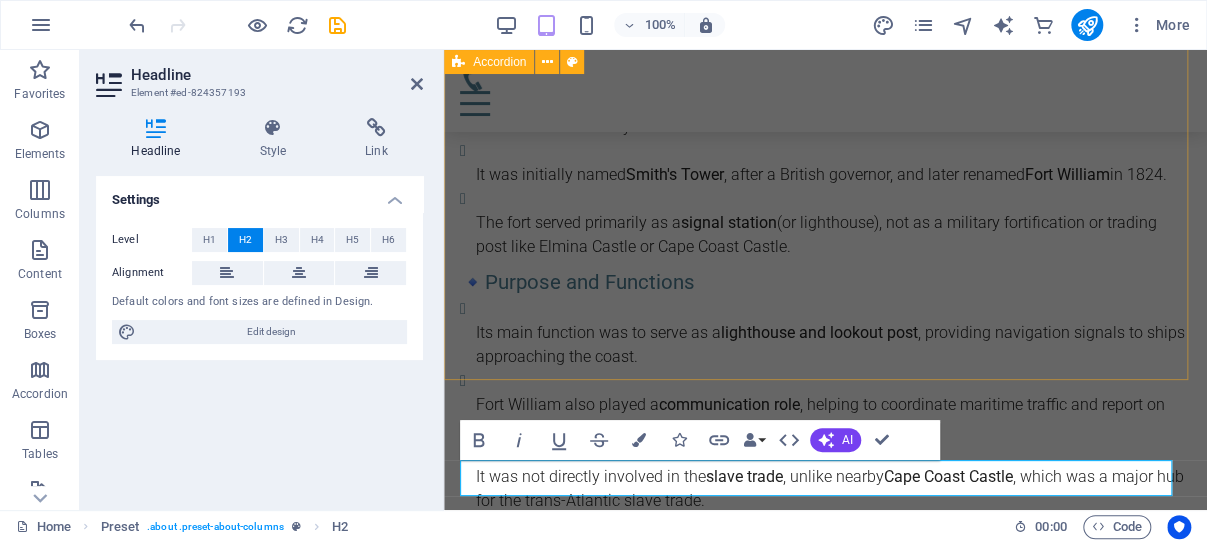 scroll, scrollTop: 2758, scrollLeft: 0, axis: vertical 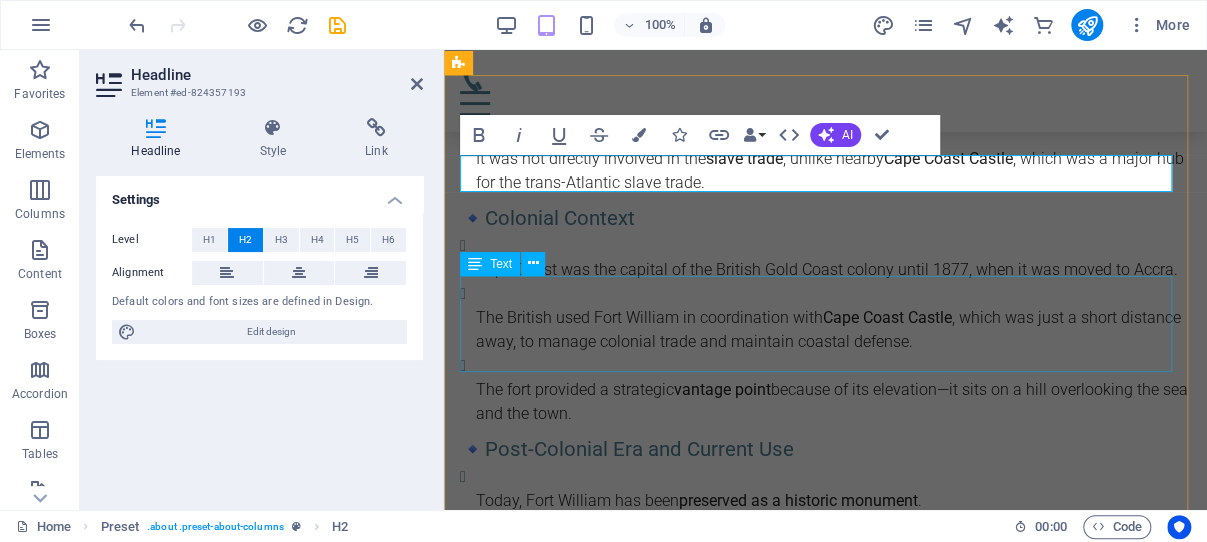 click on "Fort William is one of several colonial-era forts located along the coast of Ghana, particularly in the Central Region. It stands in  Cape Coast , a city that was historically a hub of European trade and colonial administration during the trans-Atlantic slave trade. Here is a breakdown of its history and significance below." at bounding box center [825, -382] 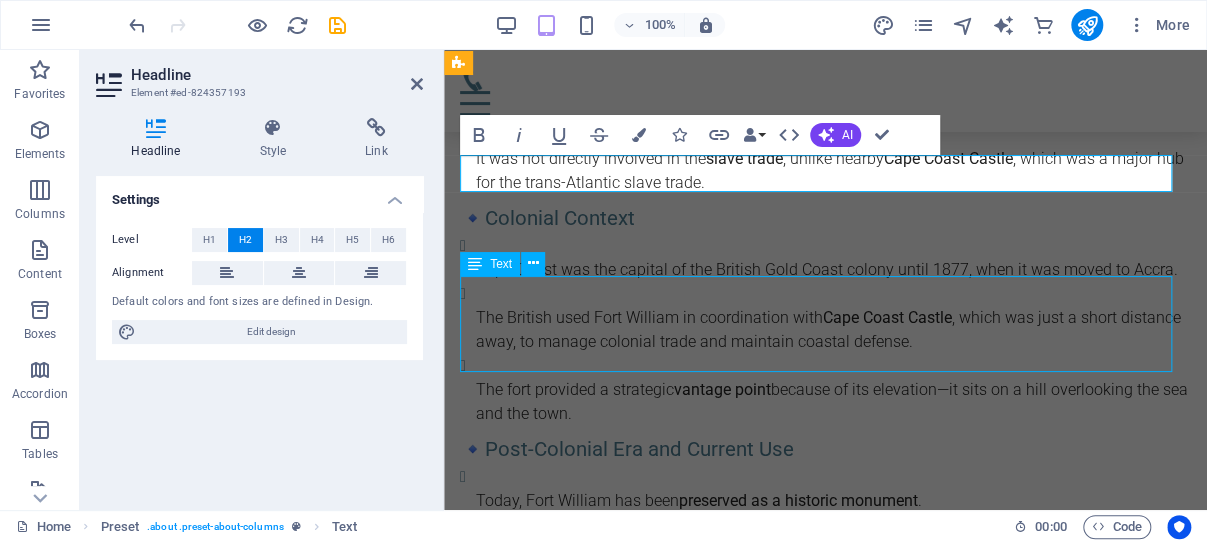 click on "Fort William is one of several colonial-era forts located along the coast of Ghana, particularly in the Central Region. It stands in  Cape Coast , a city that was historically a hub of European trade and colonial administration during the trans-Atlantic slave trade. Here is a breakdown of its history and significance below." at bounding box center [825, -382] 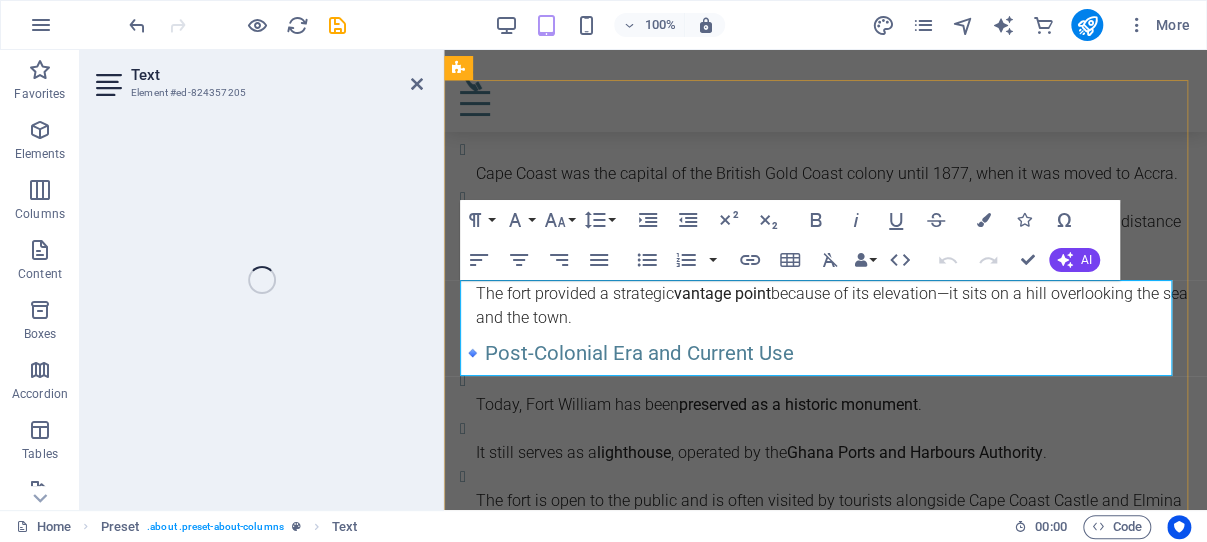 scroll, scrollTop: 2754, scrollLeft: 0, axis: vertical 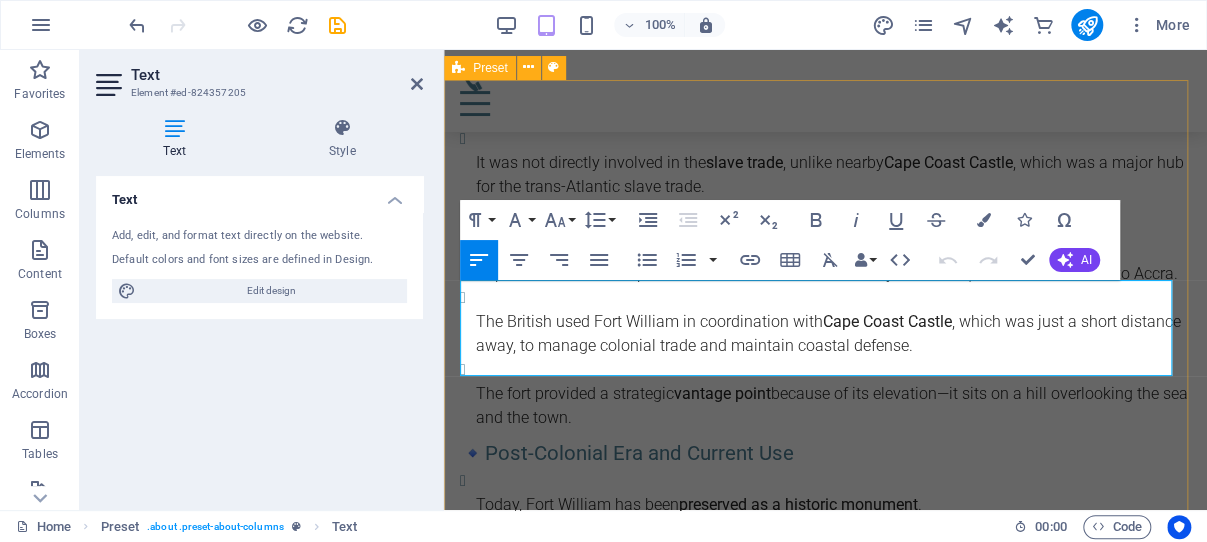 drag, startPoint x: 617, startPoint y: 360, endPoint x: 465, endPoint y: 296, distance: 164.92422 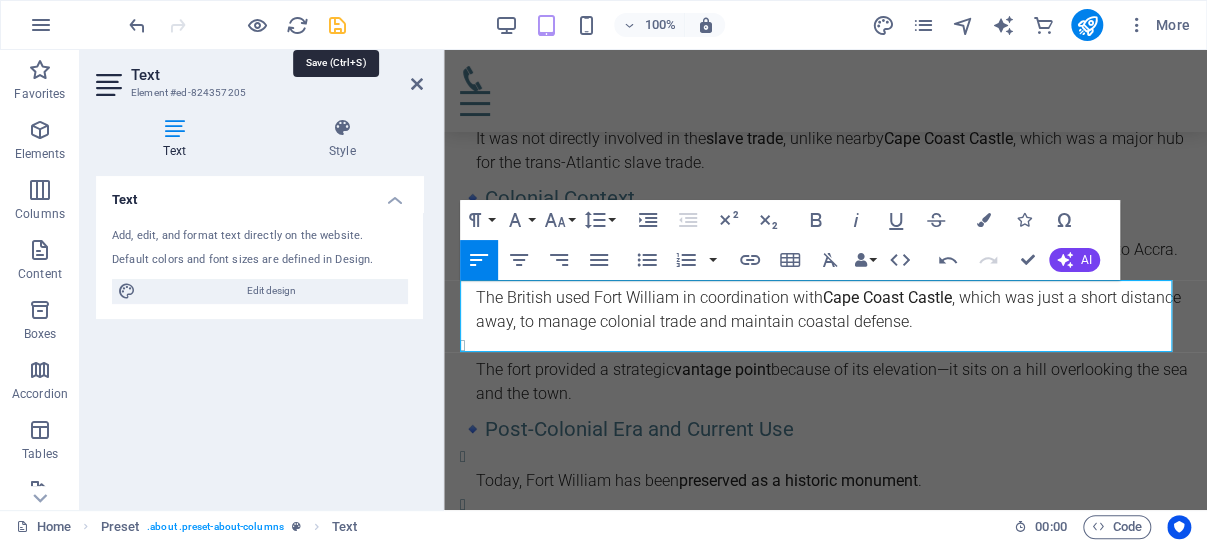click at bounding box center [337, 25] 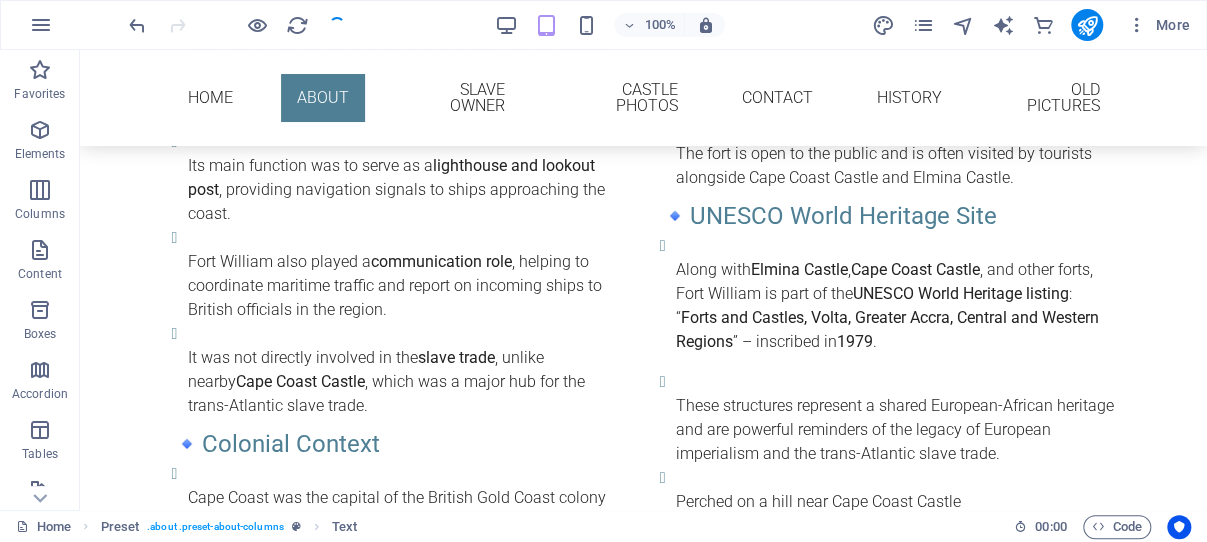 scroll, scrollTop: 2125, scrollLeft: 0, axis: vertical 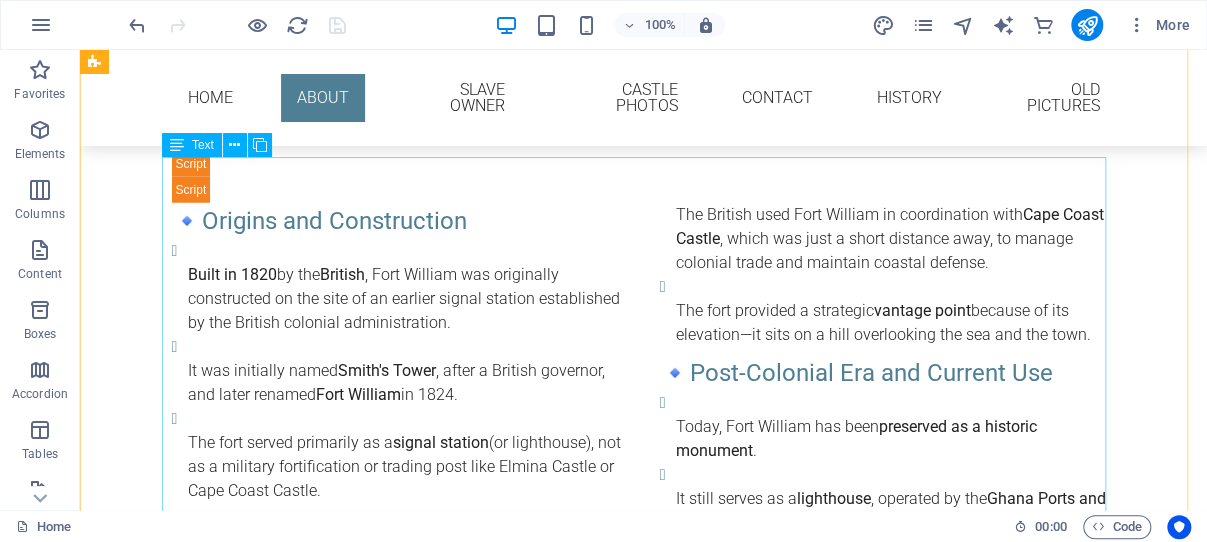 click on "🔹  Origins and Construction Built in 1820  by the  British , Fort William was originally constructed on the site of an earlier signal station established by the British colonial administration. It was initially named  Smith's Tower , after a British governor, and later renamed  Fort William  in 1824. The fort served primarily as a  signal station  (or lighthouse), not as a military fortification or trading post like Elmina Castle or Cape Coast Castle. 🔹  Purpose and Functions Its main function was to serve as a  lighthouse and lookout post , providing navigation signals to ships approaching the coast. Fort William also played a  communication role , helping to coordinate maritime traffic and report on incoming ships to British officials in the region. It was not directly involved in the  slave trade , unlike nearby  Cape Coast Castle , which was a major hub for the trans-Atlantic slave trade. 🔹  Colonial Context The British used Fort William in coordination with  Cape Coast Castle vantage point 🔹" at bounding box center [644, 603] 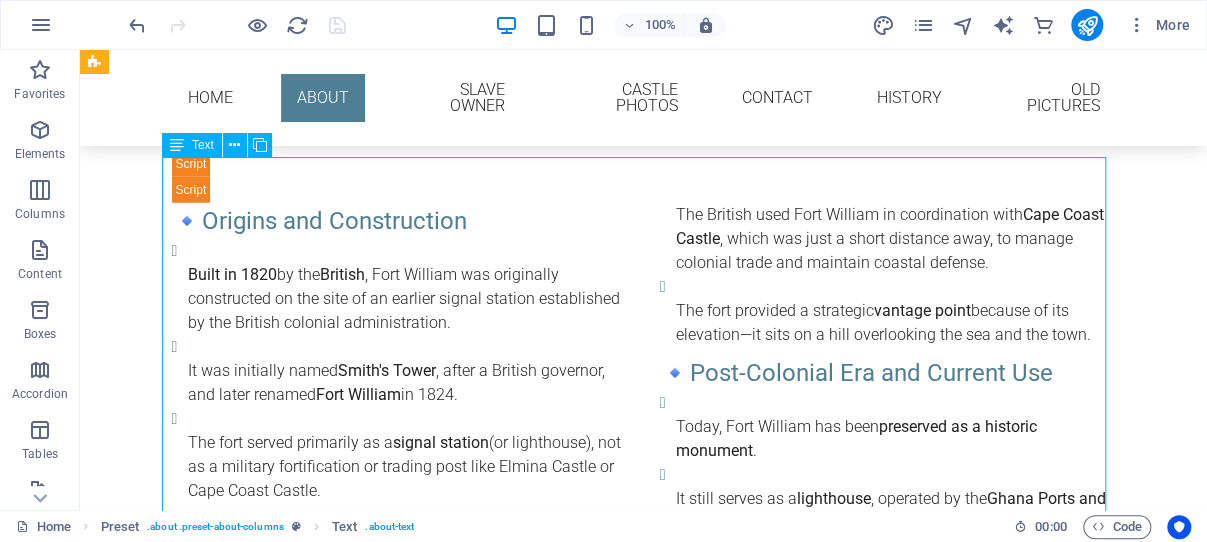 click on "🔹  Origins and Construction Built in 1820  by the  British , Fort William was originally constructed on the site of an earlier signal station established by the British colonial administration. It was initially named  Smith's Tower , after a British governor, and later renamed  Fort William  in 1824. The fort served primarily as a  signal station  (or lighthouse), not as a military fortification or trading post like Elmina Castle or Cape Coast Castle. 🔹  Purpose and Functions Its main function was to serve as a  lighthouse and lookout post , providing navigation signals to ships approaching the coast. Fort William also played a  communication role , helping to coordinate maritime traffic and report on incoming ships to British officials in the region. It was not directly involved in the  slave trade , unlike nearby  Cape Coast Castle , which was a major hub for the trans-Atlantic slave trade. 🔹  Colonial Context The British used Fort William in coordination with  Cape Coast Castle vantage point 🔹" at bounding box center [644, 603] 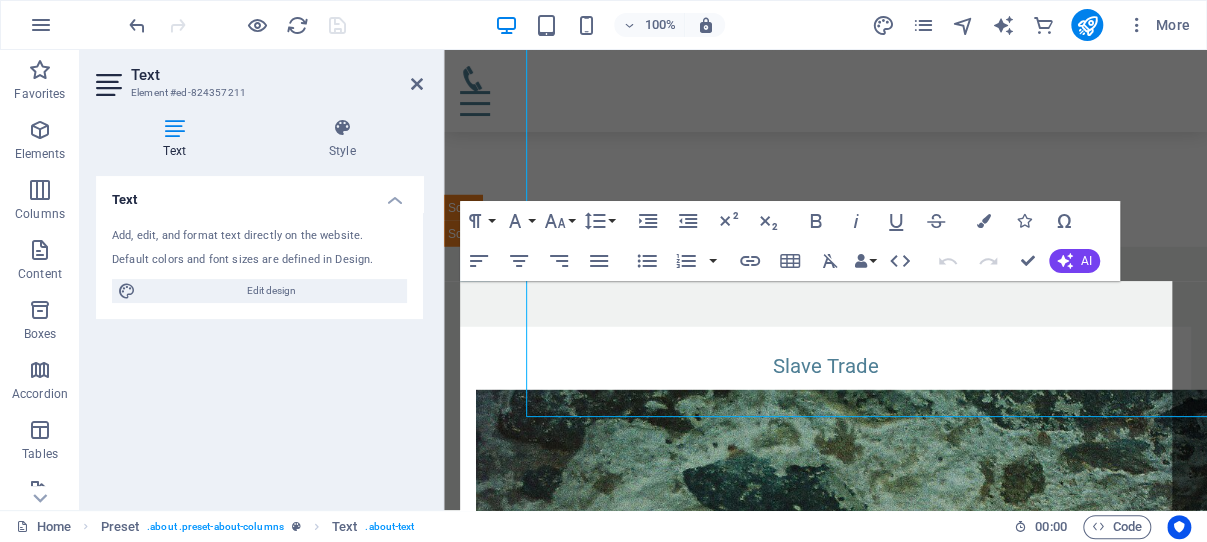 scroll, scrollTop: 2877, scrollLeft: 0, axis: vertical 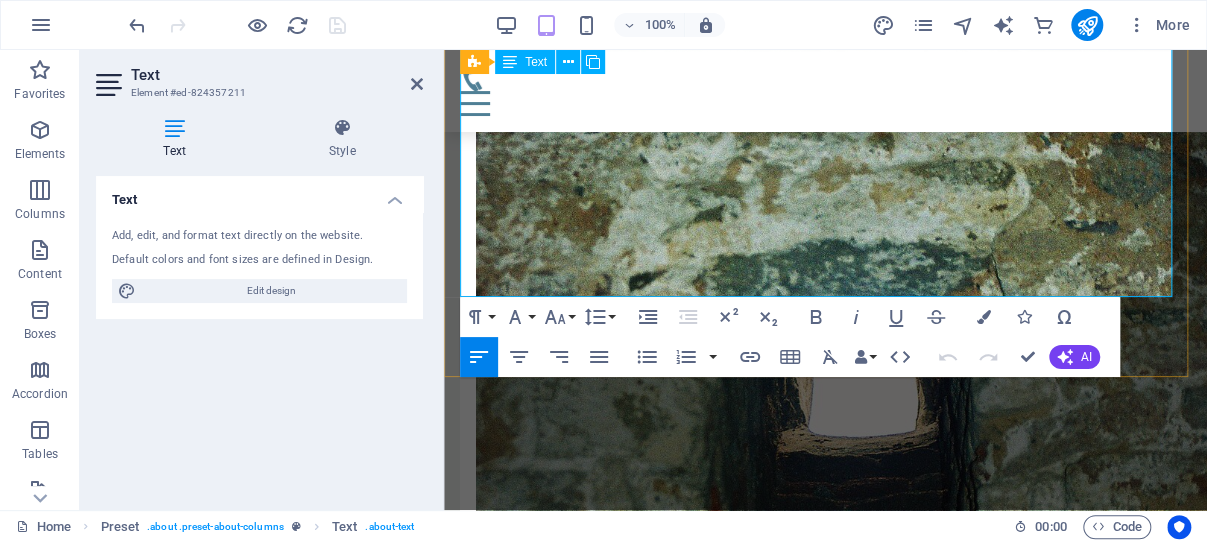 drag, startPoint x: 464, startPoint y: 295, endPoint x: 1001, endPoint y: 282, distance: 537.15735 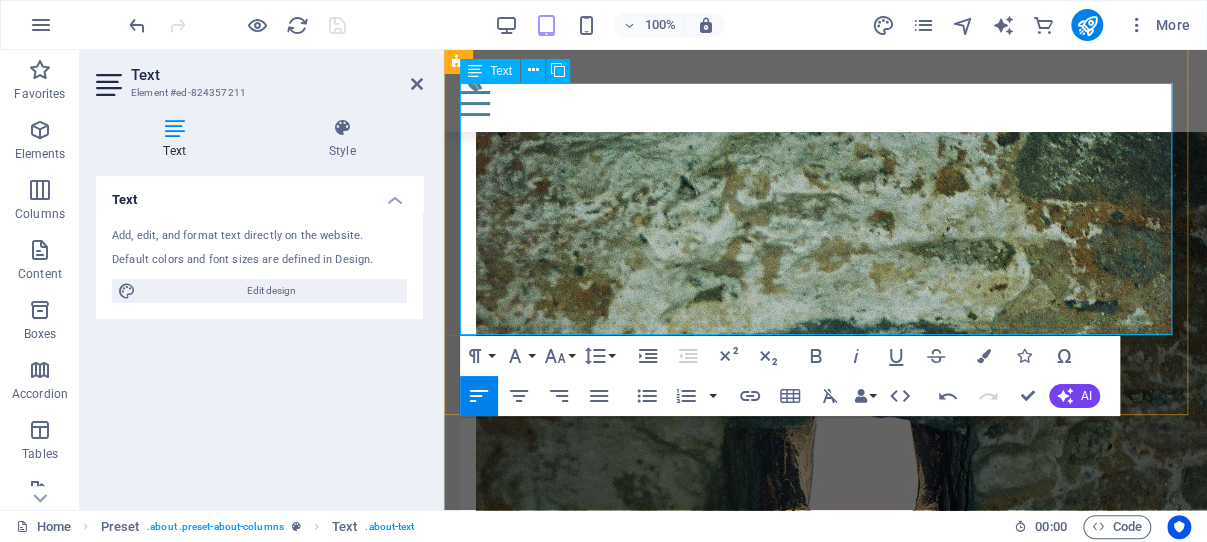 scroll, scrollTop: 2983, scrollLeft: 0, axis: vertical 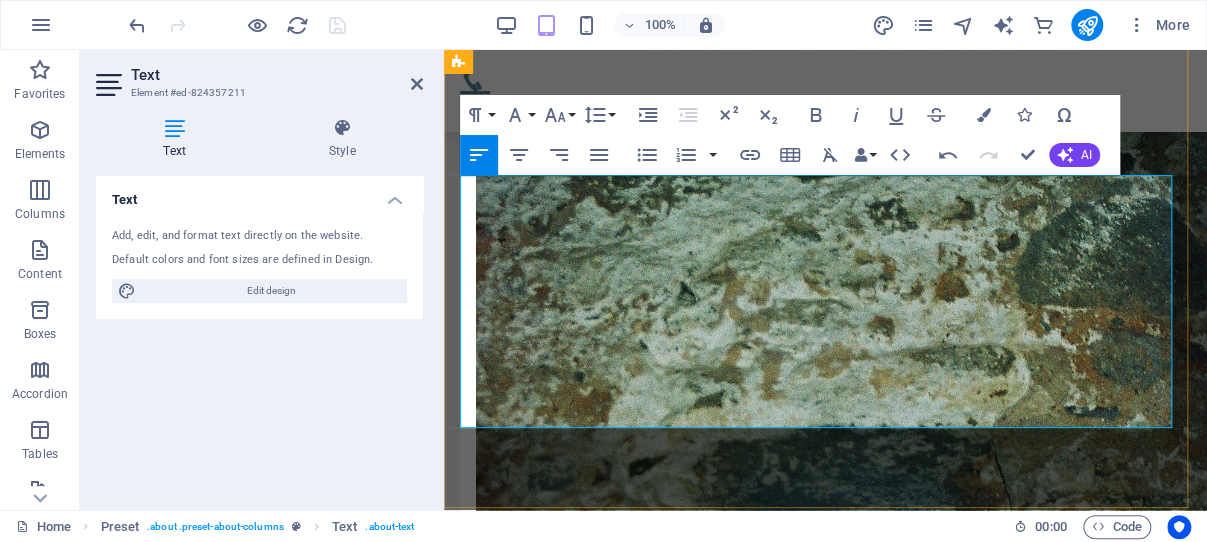 click on "Fort Patience—originally named  Fort Lijdzaamheid  (meaning "Patience" in Dutch)—was built by the  Dutch West India Company  starting in  1697 . Its construction was requested by the  Acron king , whose territory was located between the British-aligned Fante and Agona states. The Dutch intended to use it as a foothold for trade and influence in the region." at bounding box center (825, -446) 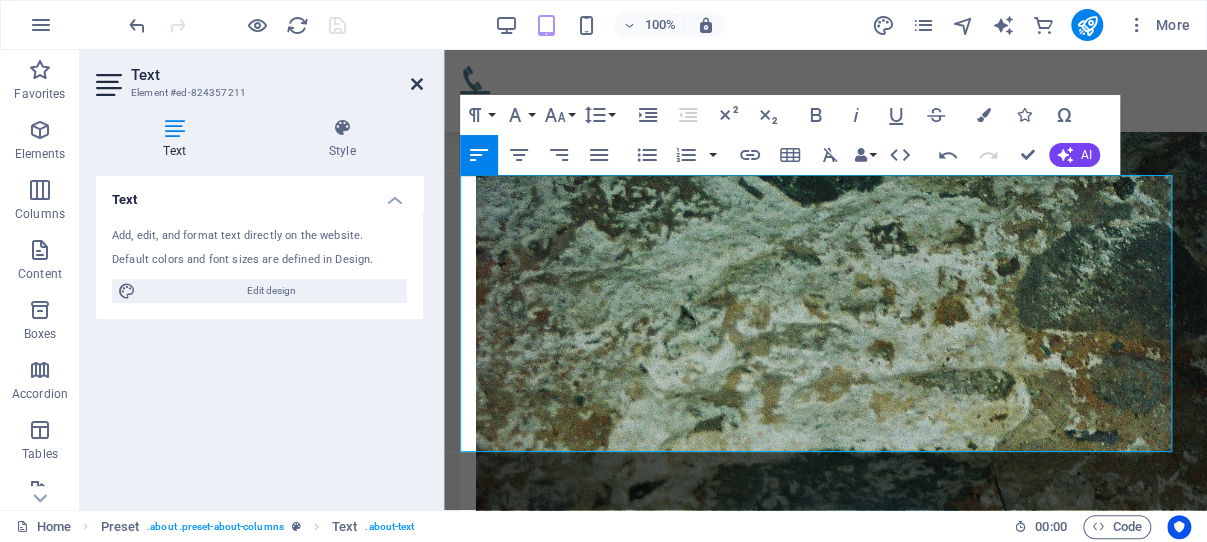 click at bounding box center [417, 84] 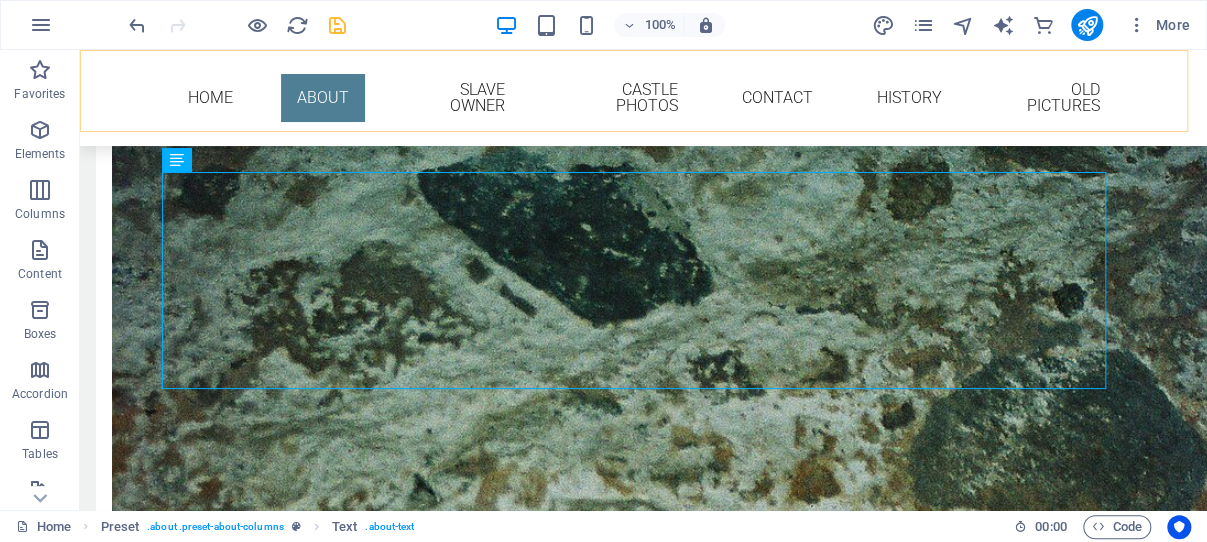 scroll, scrollTop: 2322, scrollLeft: 0, axis: vertical 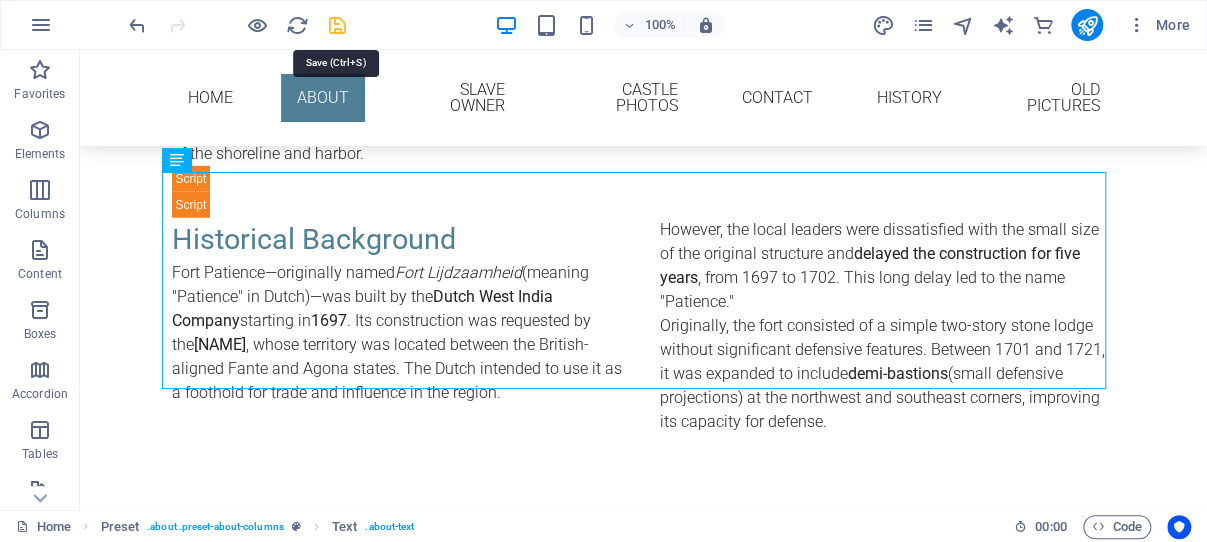 click at bounding box center [337, 25] 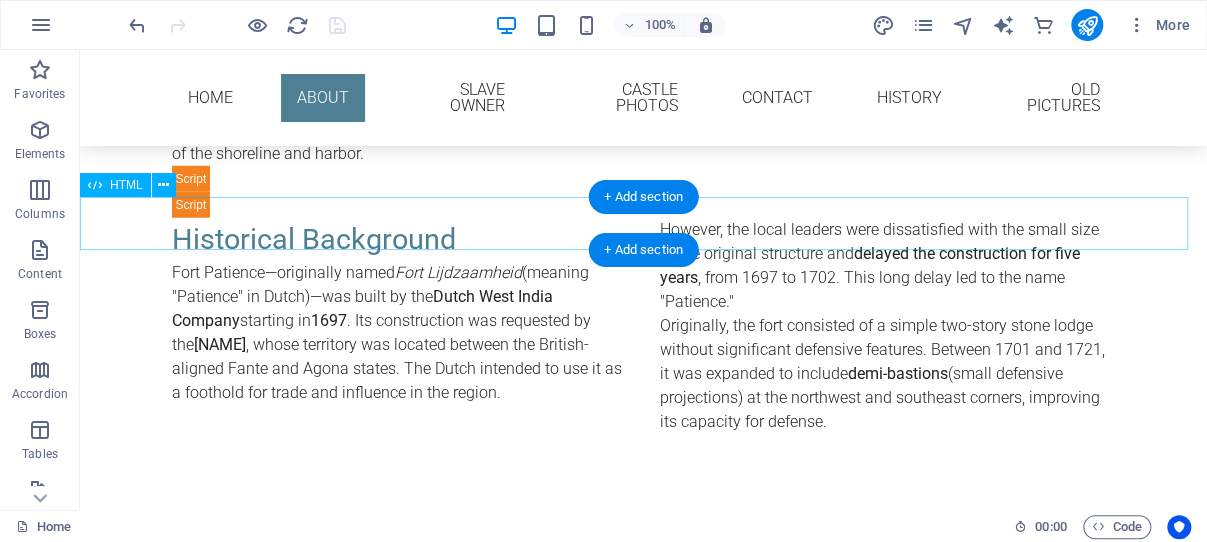 scroll, scrollTop: 2746, scrollLeft: 0, axis: vertical 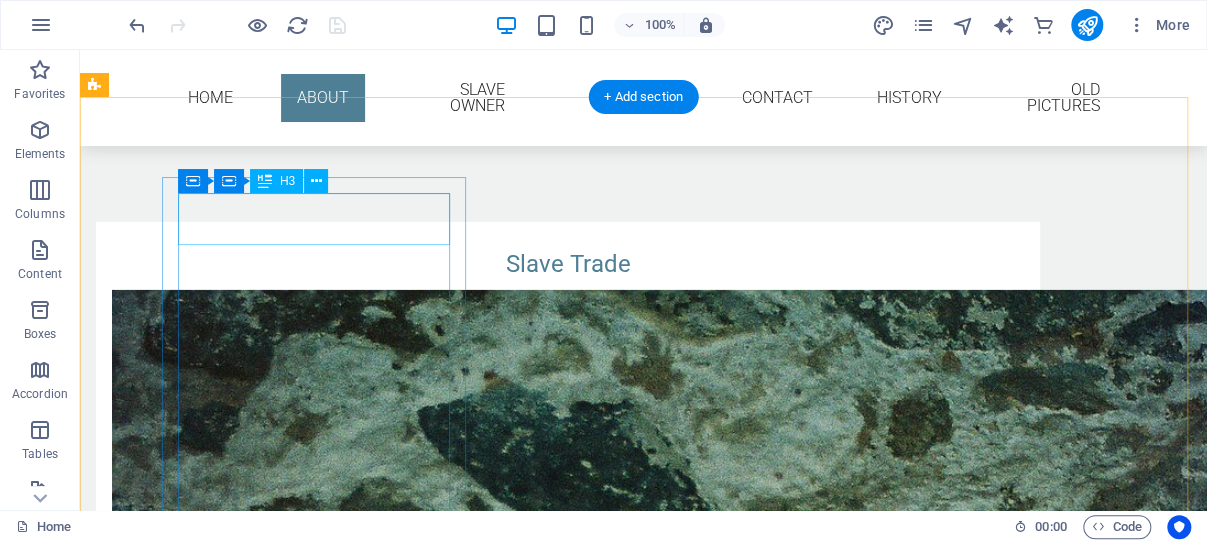 click on "Slave Trade" at bounding box center [568, 264] 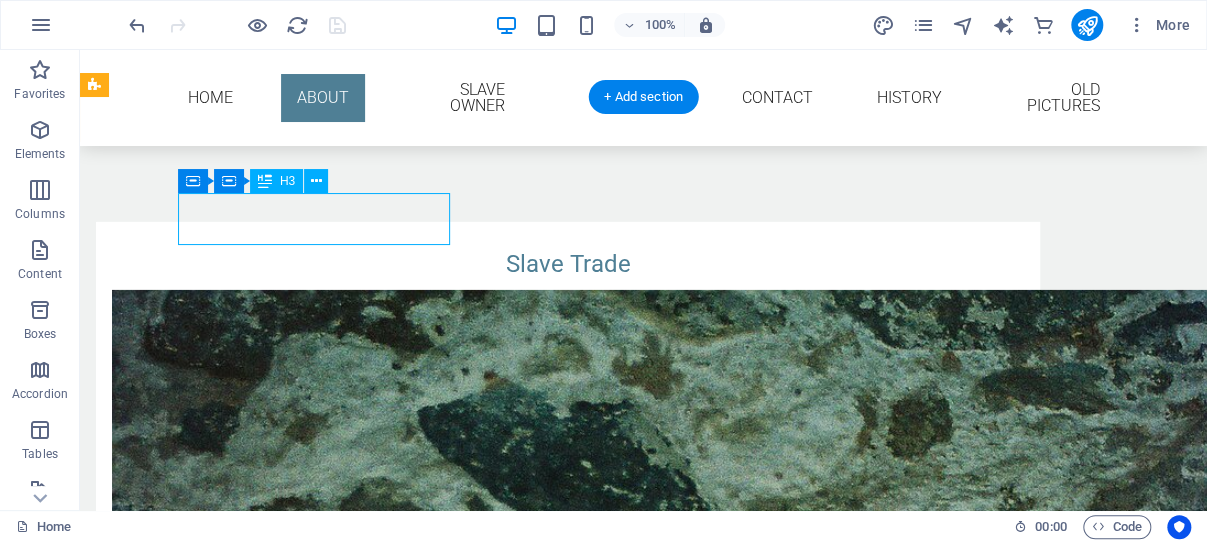 click on "Slave Trade" at bounding box center (568, 264) 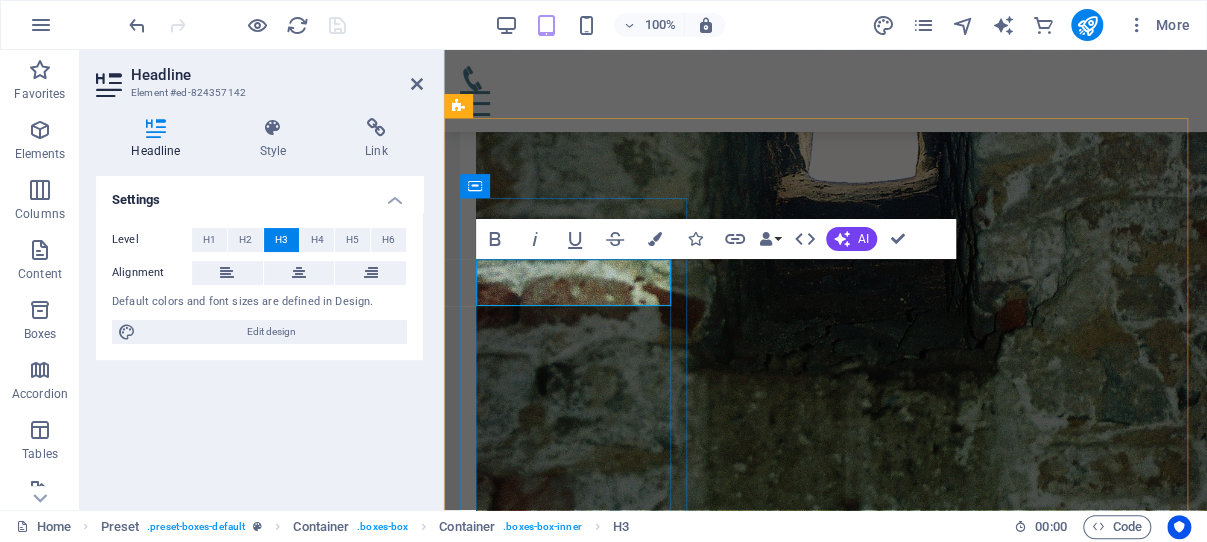 scroll, scrollTop: 3450, scrollLeft: 0, axis: vertical 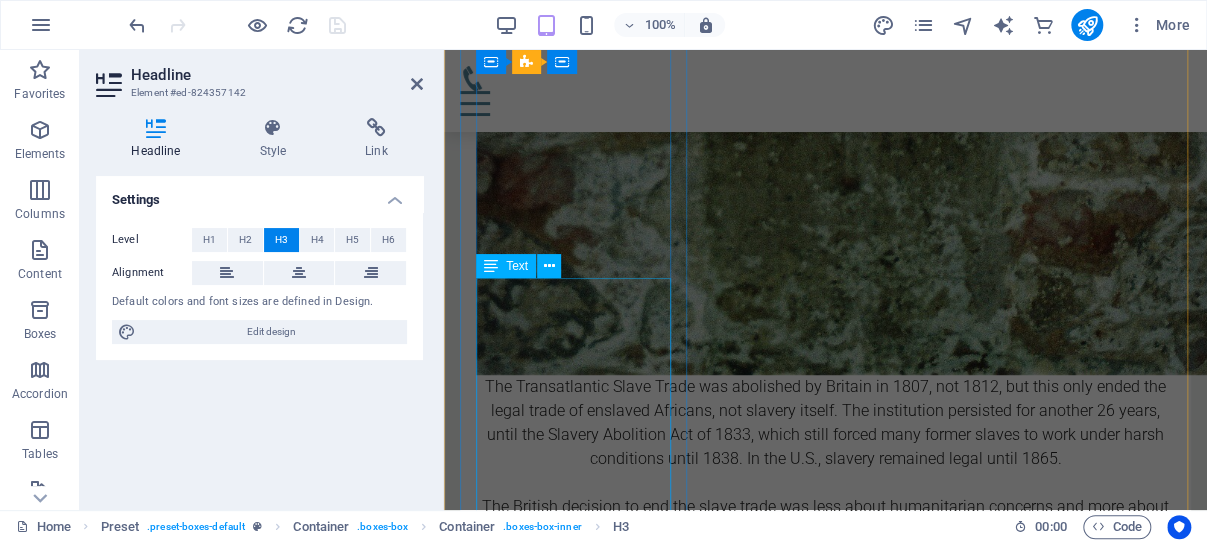 click on "The Transatlantic Slave Trade was abolished by Britain in 1807, not 1812, but this only ended the legal trade of enslaved Africans, not slavery itself. The institution persisted for another 26 years, until the Slavery Abolition Act of 1833, which still forced many former slaves to work under harsh conditions until 1838. In the U.S., slavery remained legal until 1865. The British decision to end the slave trade was less about humanitarian concerns and more about strategic economic interests, aimed at weakening French colonies during the Napoleonic Wars. This move, framed as a moral act, was rooted in imperial self-interest, as the British Empire continued to exploit slave labor and maintain racial hierarchies. While the abolition of the trade is celebrated, it's crucial to recognize that for enslaved Africans, 1807 did not bring freedom; it merely halted the shipments while systemic oppression endured for decades longer." at bounding box center [825, 531] 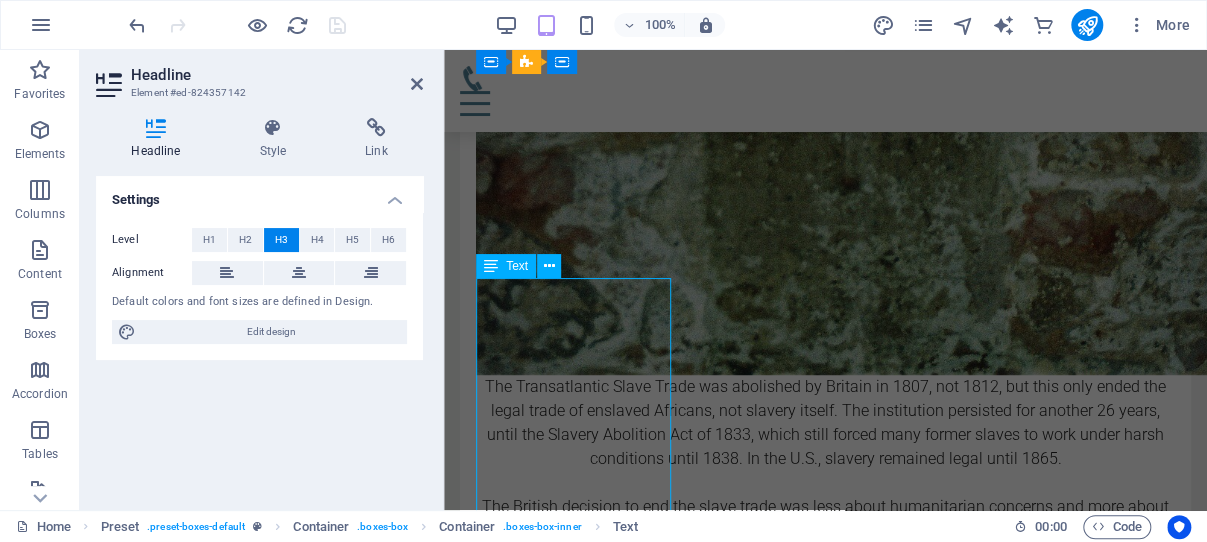 click on "The Transatlantic Slave Trade was abolished by Britain in 1807, not 1812, but this only ended the legal trade of enslaved Africans, not slavery itself. The institution persisted for another 26 years, until the Slavery Abolition Act of 1833, which still forced many former slaves to work under harsh conditions until 1838. In the U.S., slavery remained legal until 1865. The British decision to end the slave trade was less about humanitarian concerns and more about strategic economic interests, aimed at weakening French colonies during the Napoleonic Wars. This move, framed as a moral act, was rooted in imperial self-interest, as the British Empire continued to exploit slave labor and maintain racial hierarchies. While the abolition of the trade is celebrated, it's crucial to recognize that for enslaved Africans, 1807 did not bring freedom; it merely halted the shipments while systemic oppression endured for decades longer." at bounding box center [825, 531] 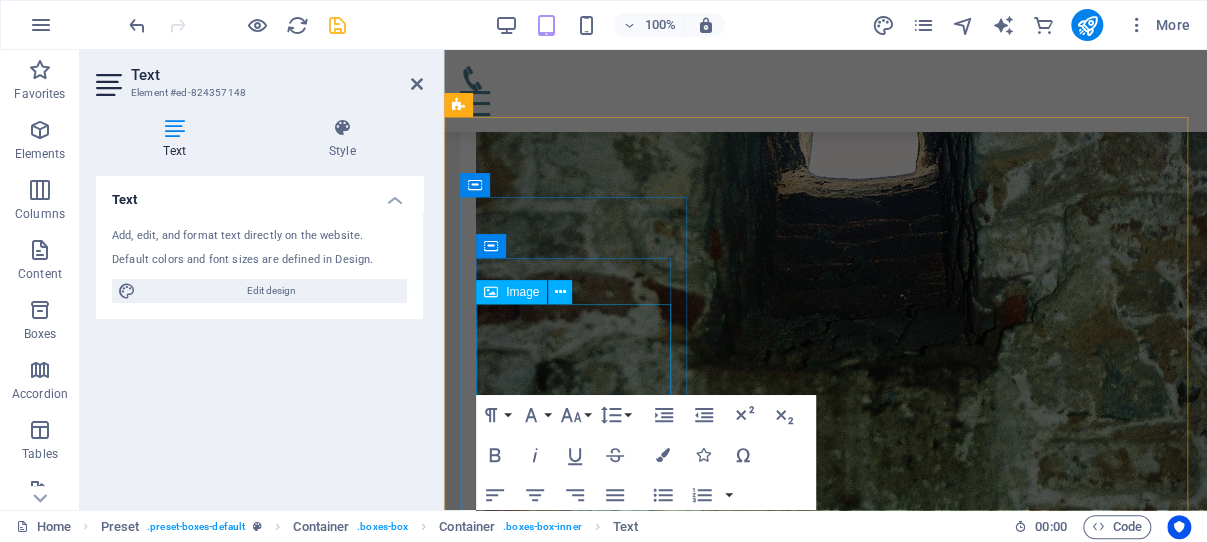 scroll, scrollTop: 4258, scrollLeft: 0, axis: vertical 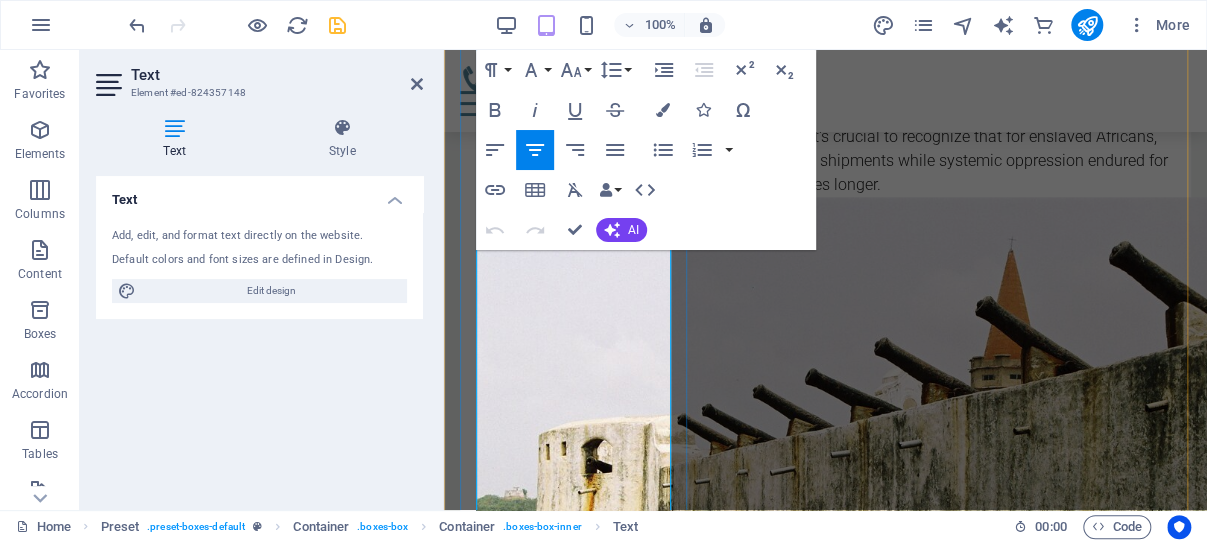 drag, startPoint x: 615, startPoint y: 457, endPoint x: 498, endPoint y: 309, distance: 188.66107 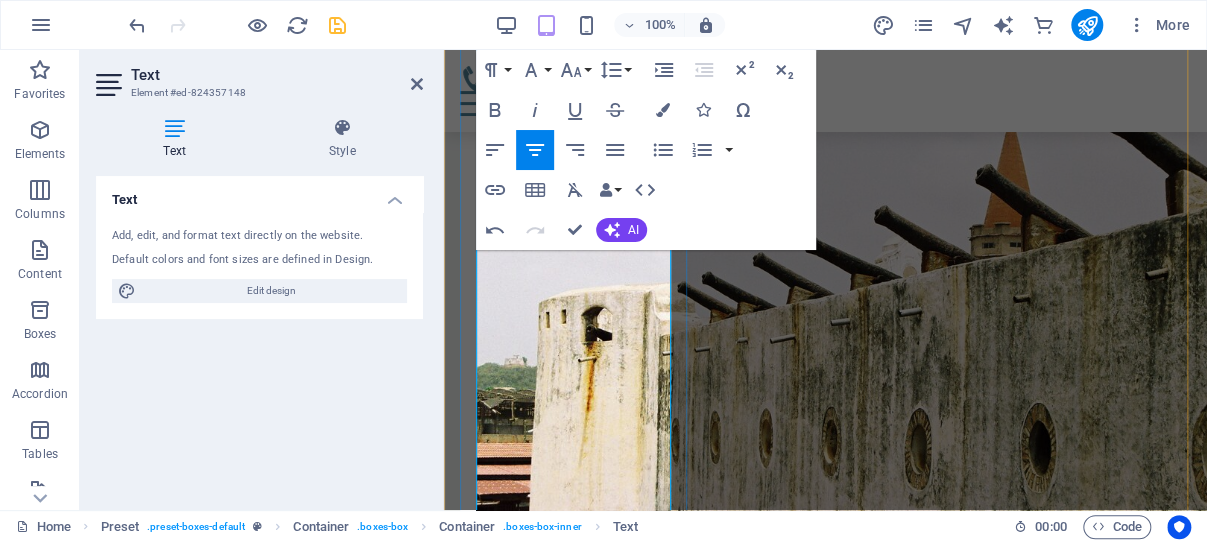 drag, startPoint x: 612, startPoint y: 446, endPoint x: 509, endPoint y: 329, distance: 155.87816 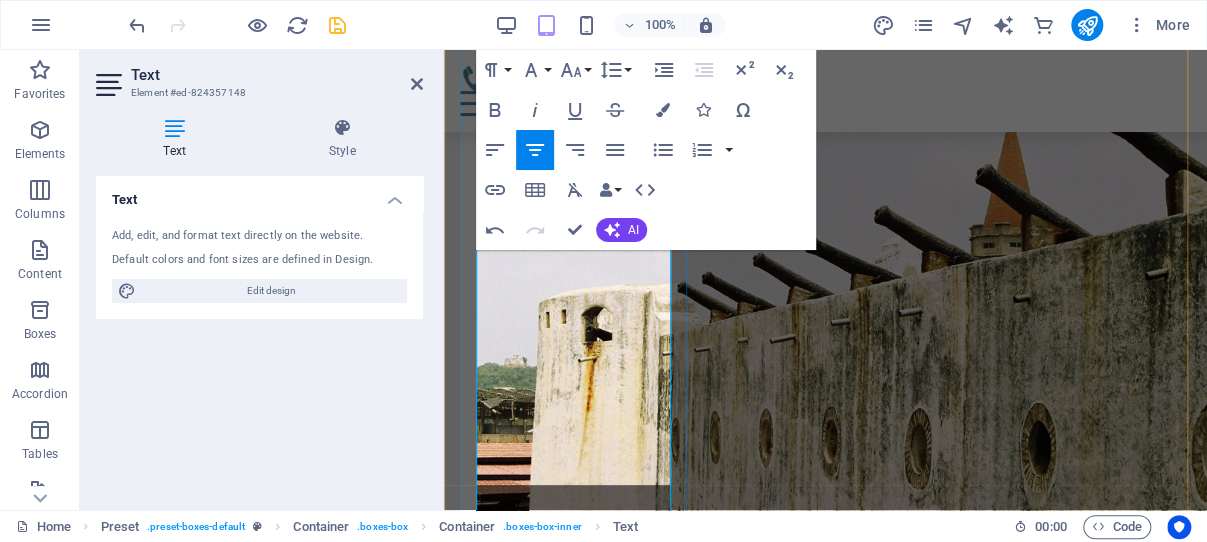 scroll, scrollTop: 4402, scrollLeft: 0, axis: vertical 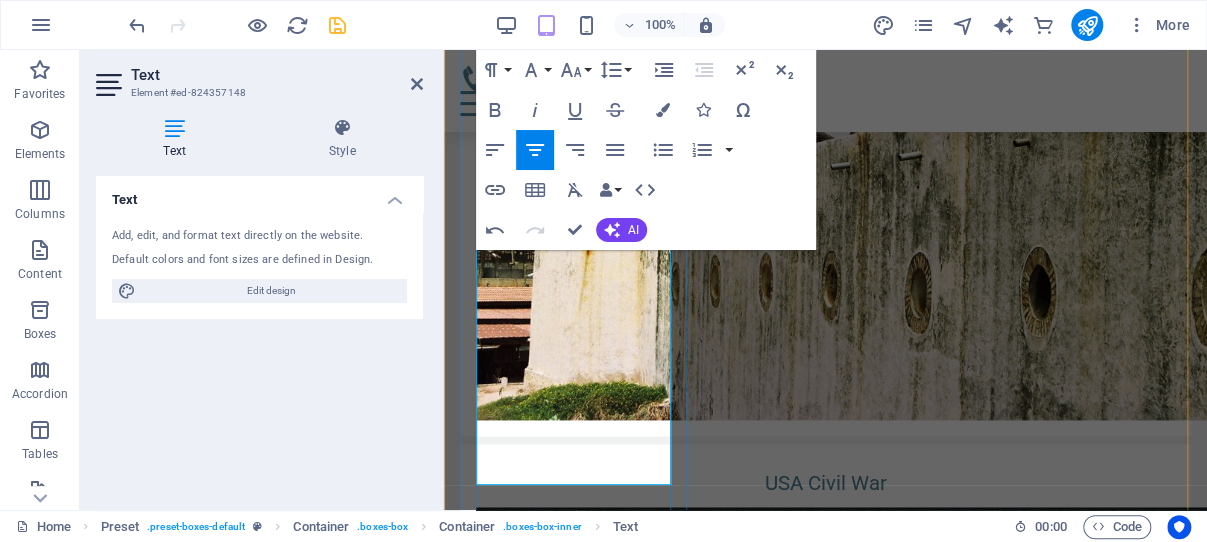 drag, startPoint x: 617, startPoint y: 466, endPoint x: 533, endPoint y: 324, distance: 164.98485 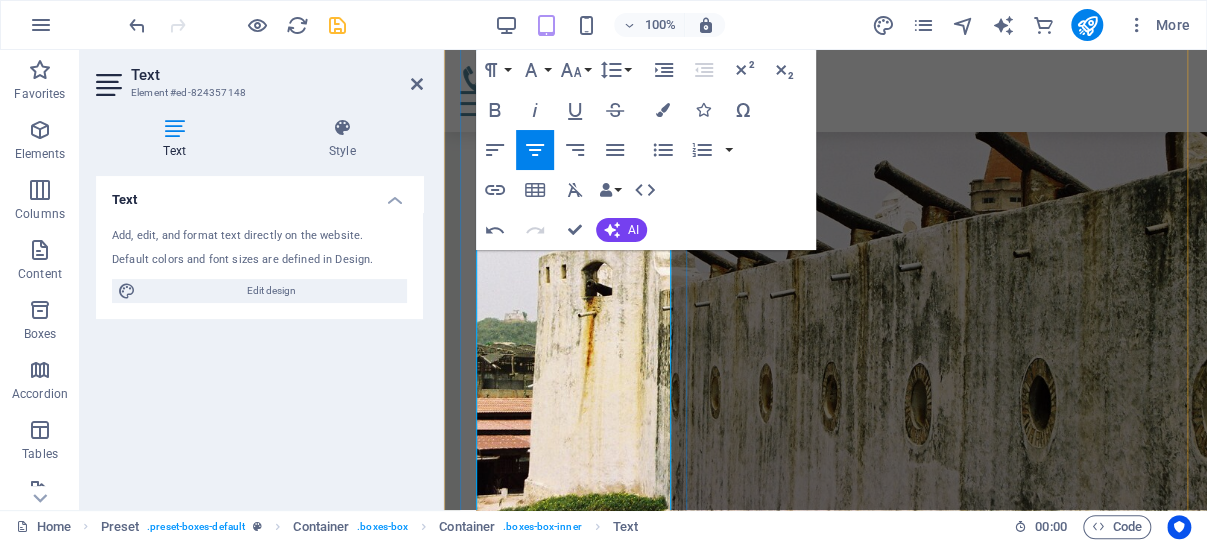 scroll, scrollTop: 4274, scrollLeft: 0, axis: vertical 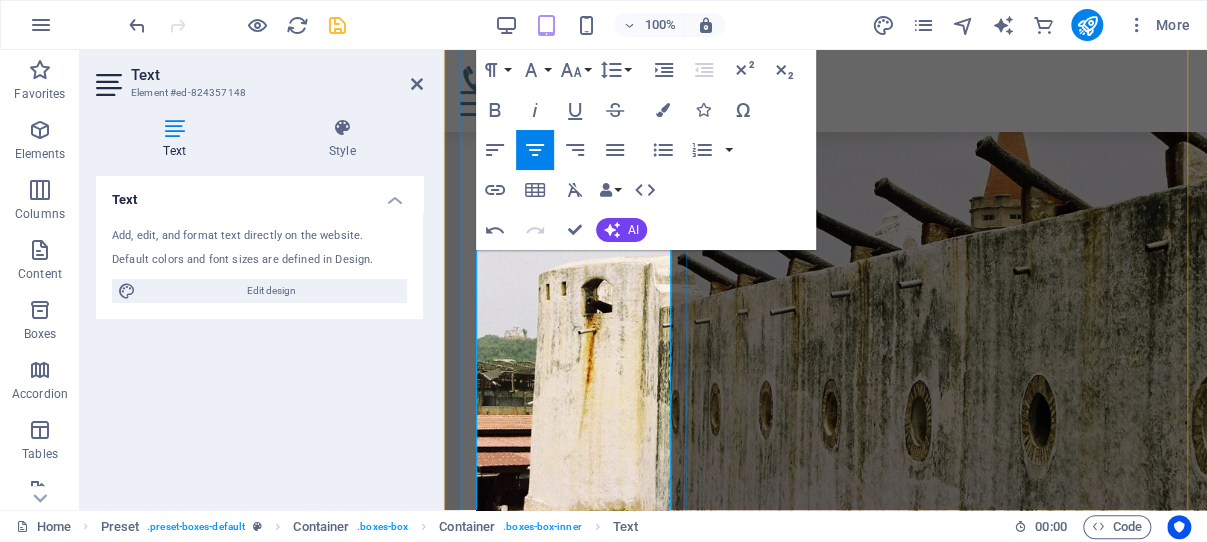 drag, startPoint x: 610, startPoint y: 468, endPoint x: 511, endPoint y: 302, distance: 193.27959 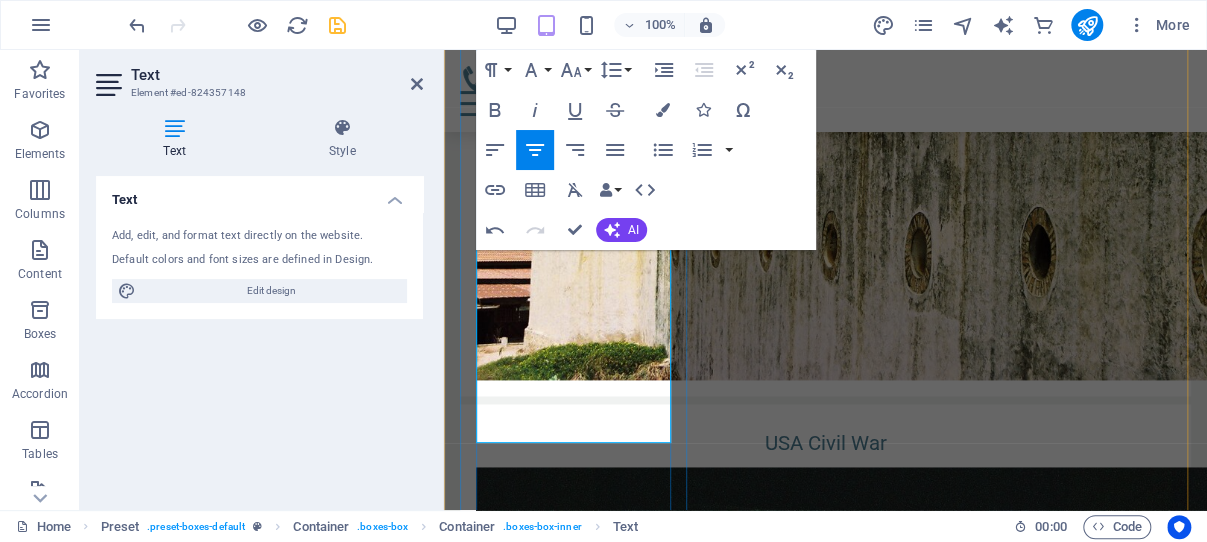scroll, scrollTop: 4264, scrollLeft: 0, axis: vertical 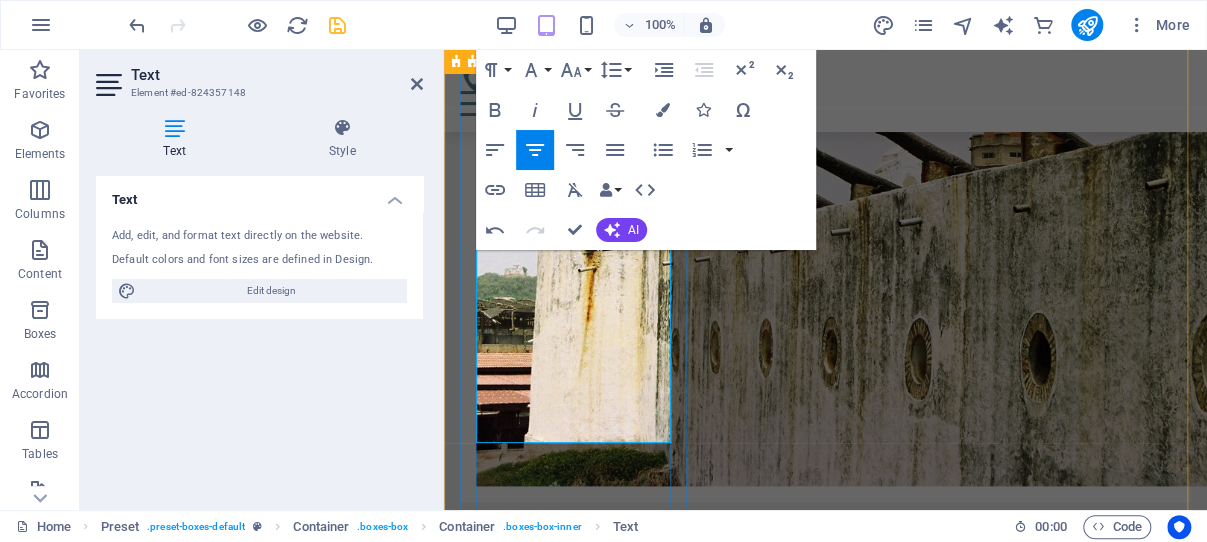 drag, startPoint x: 621, startPoint y: 428, endPoint x: 518, endPoint y: 293, distance: 169.80577 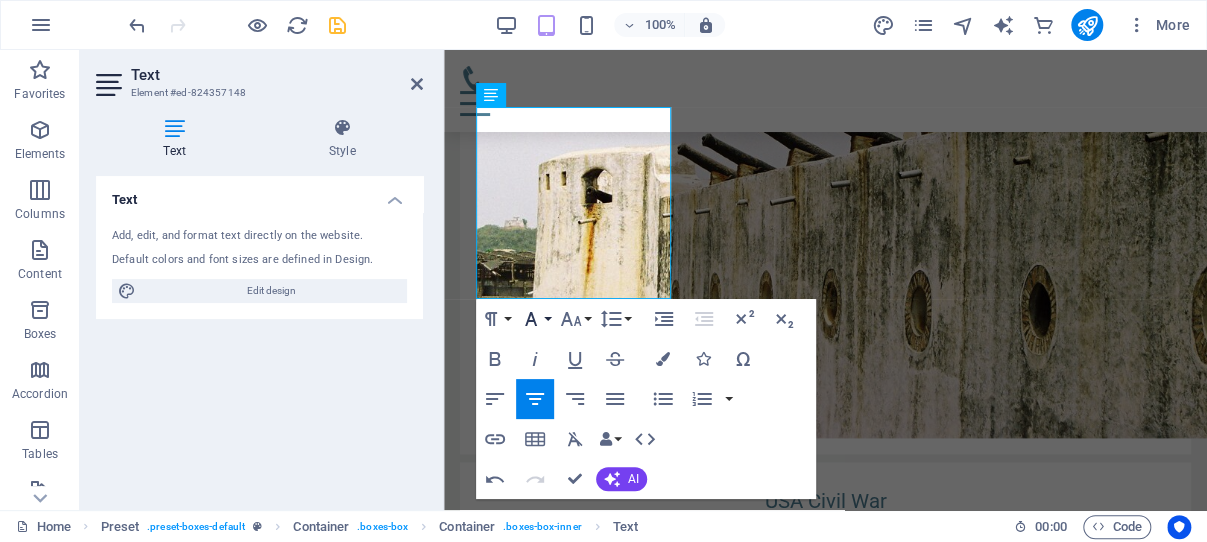 scroll, scrollTop: 4336, scrollLeft: 0, axis: vertical 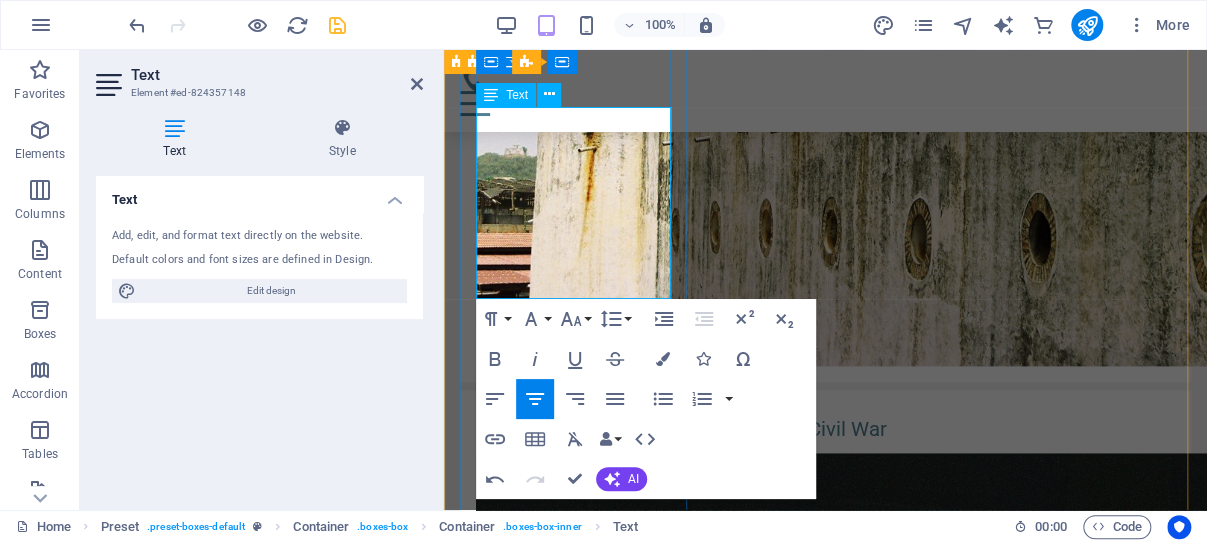 drag, startPoint x: 610, startPoint y: 287, endPoint x: 493, endPoint y: 120, distance: 203.90685 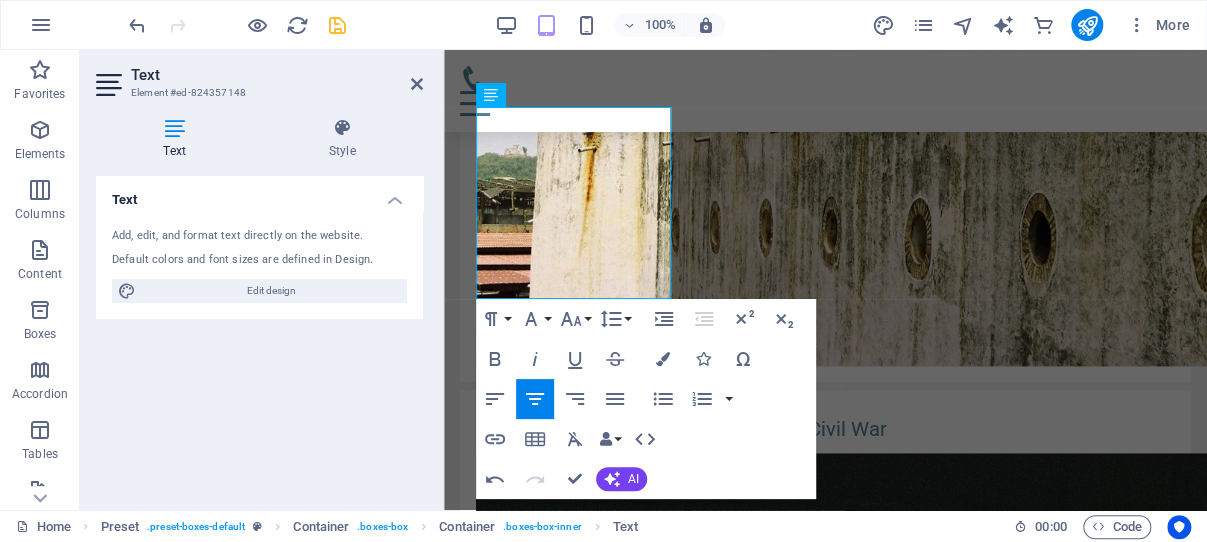 scroll, scrollTop: 4120, scrollLeft: 0, axis: vertical 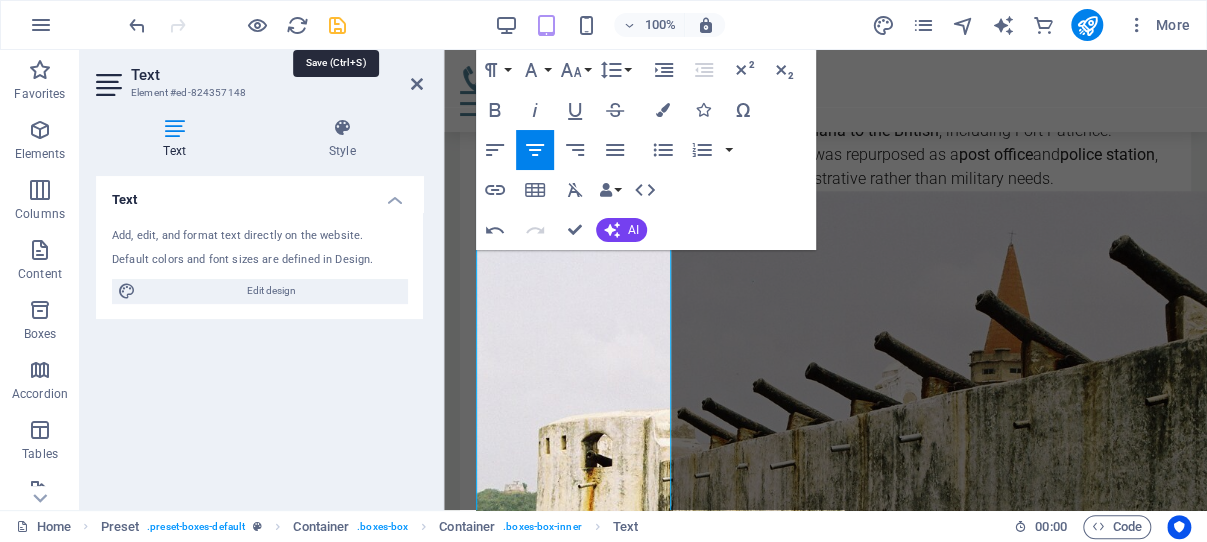 click at bounding box center [337, 25] 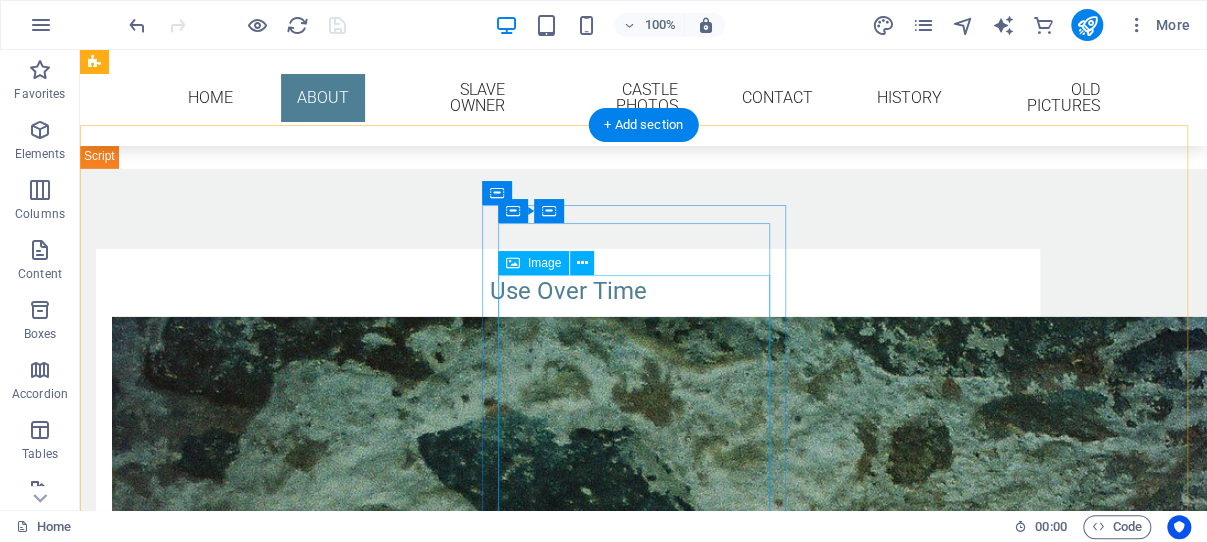 scroll, scrollTop: 2706, scrollLeft: 0, axis: vertical 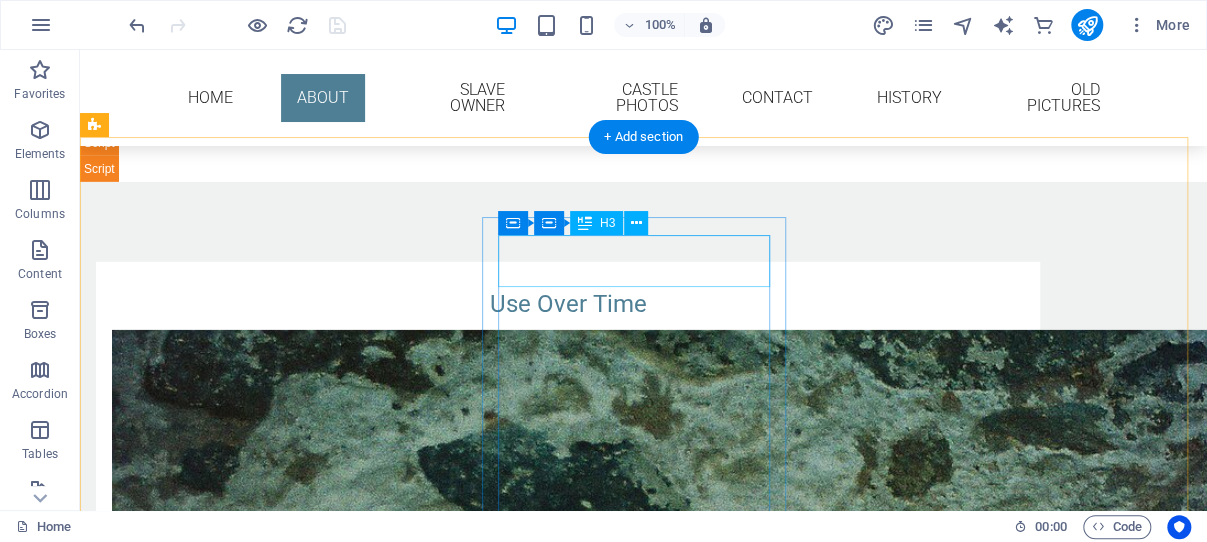 click on "USA Civil War" at bounding box center (568, 3001) 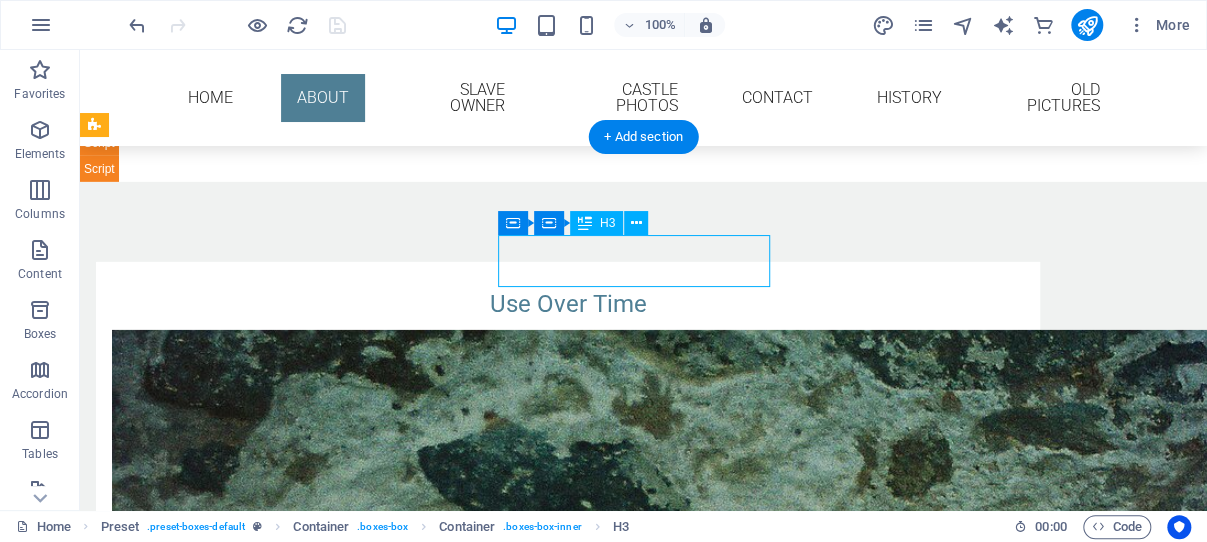click on "USA Civil War" at bounding box center [568, 3001] 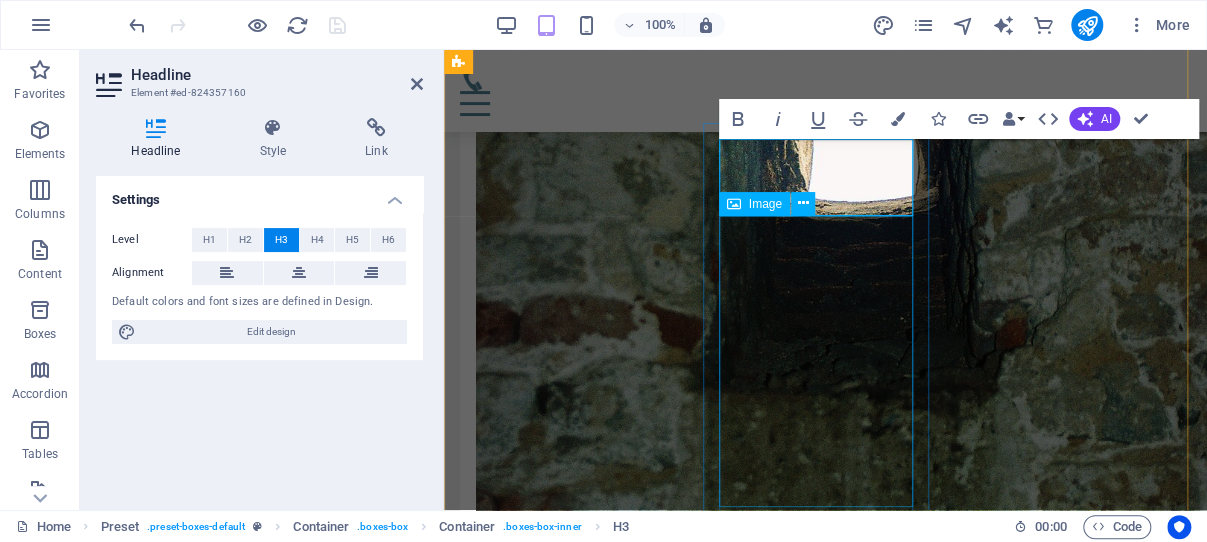 scroll, scrollTop: 3525, scrollLeft: 0, axis: vertical 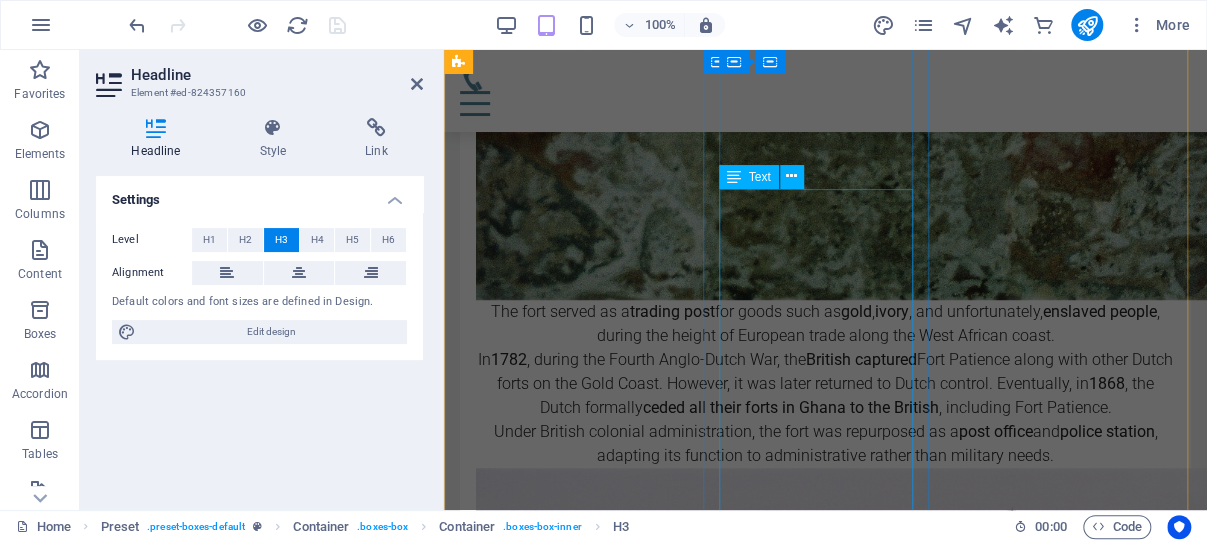 click on "The American Civil War (1861–1865) was crucial in ending slavery in the U.S., laying the groundwork for emancipation even before the Thirteenth Amendment was ratified in December 1865. A pivotal moment was the Emancipation Proclamation issued by President Lincoln on January 1, 1863, which declared all enslaved people in Confederate states free, transforming the war's purpose to include ending slavery.  The Proclamation also allowed formerly enslaved Black men to join the Union Army, with nearly 200,000 fighting for their freedom, making the war a social revolution against the contradiction of liberty versus slavery. By April 1865, slavery had effectively ended in the South, leading to the Thirteenth Amendment's ratification, which formally outlawed slavery nationwide." at bounding box center (825, 2385) 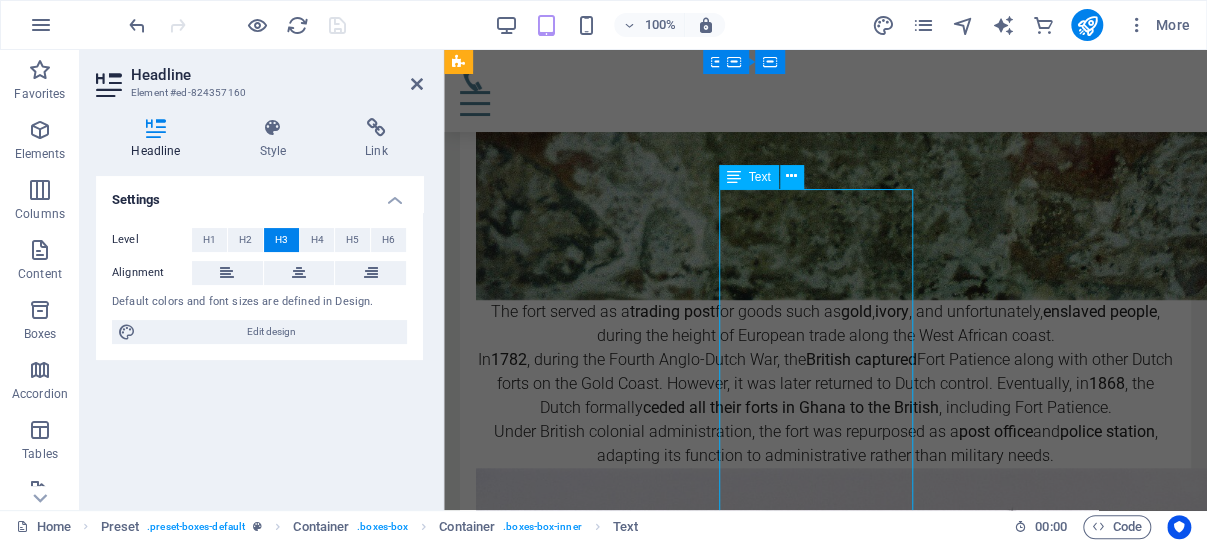 click on "The American Civil War (1861–1865) was crucial in ending slavery in the U.S., laying the groundwork for emancipation even before the Thirteenth Amendment was ratified in December 1865. A pivotal moment was the Emancipation Proclamation issued by President Lincoln on January 1, 1863, which declared all enslaved people in Confederate states free, transforming the war's purpose to include ending slavery.  The Proclamation also allowed formerly enslaved Black men to join the Union Army, with nearly 200,000 fighting for their freedom, making the war a social revolution against the contradiction of liberty versus slavery. By April 1865, slavery had effectively ended in the South, leading to the Thirteenth Amendment's ratification, which formally outlawed slavery nationwide." at bounding box center [825, 2385] 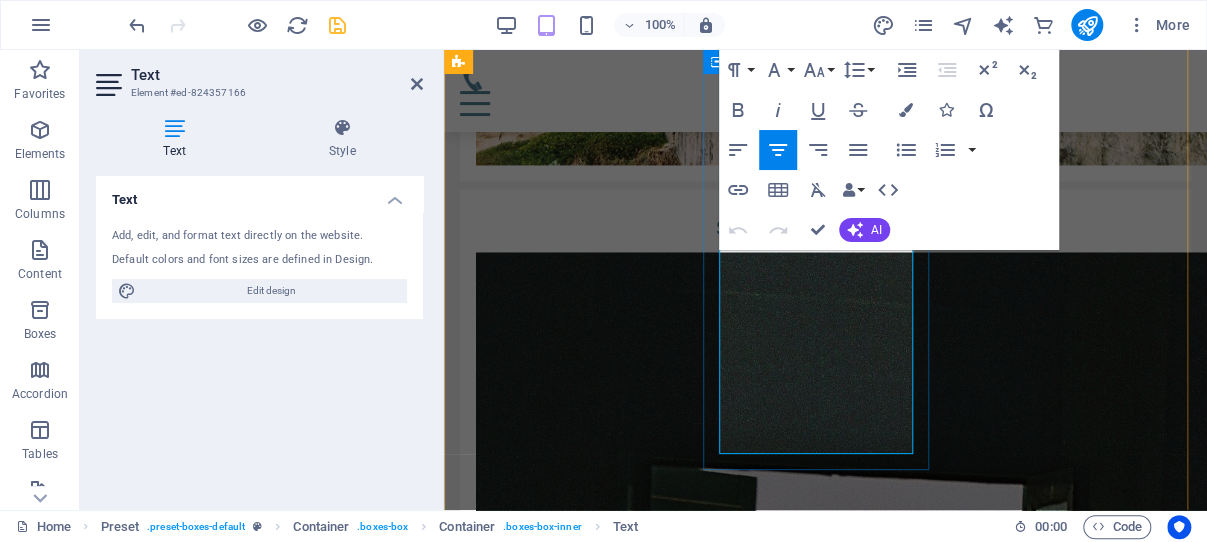 scroll, scrollTop: 4763, scrollLeft: 0, axis: vertical 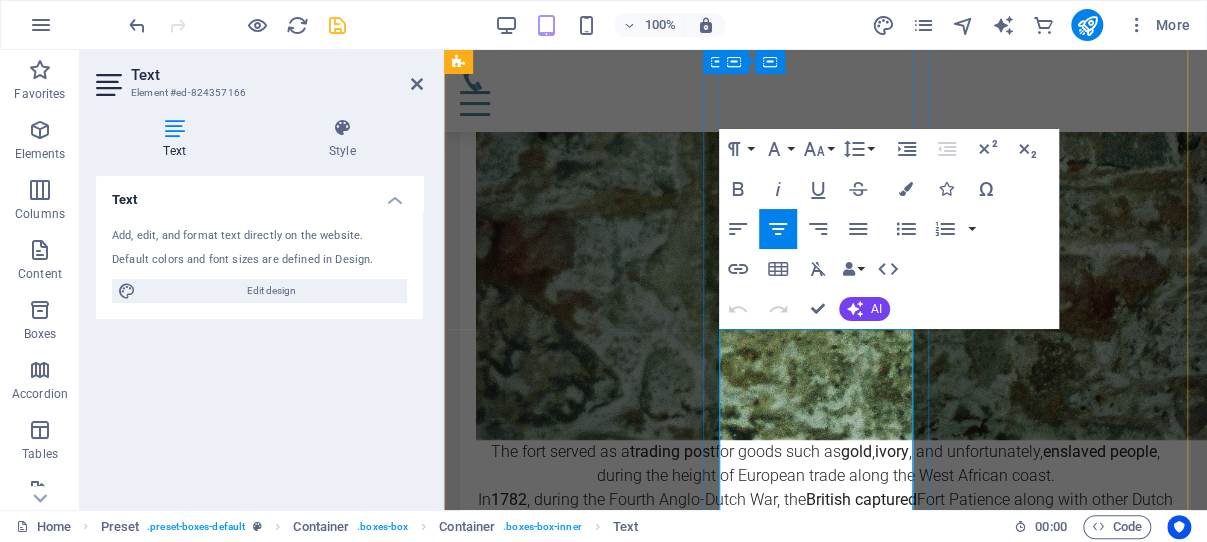 drag, startPoint x: 868, startPoint y: 431, endPoint x: 764, endPoint y: 368, distance: 121.59358 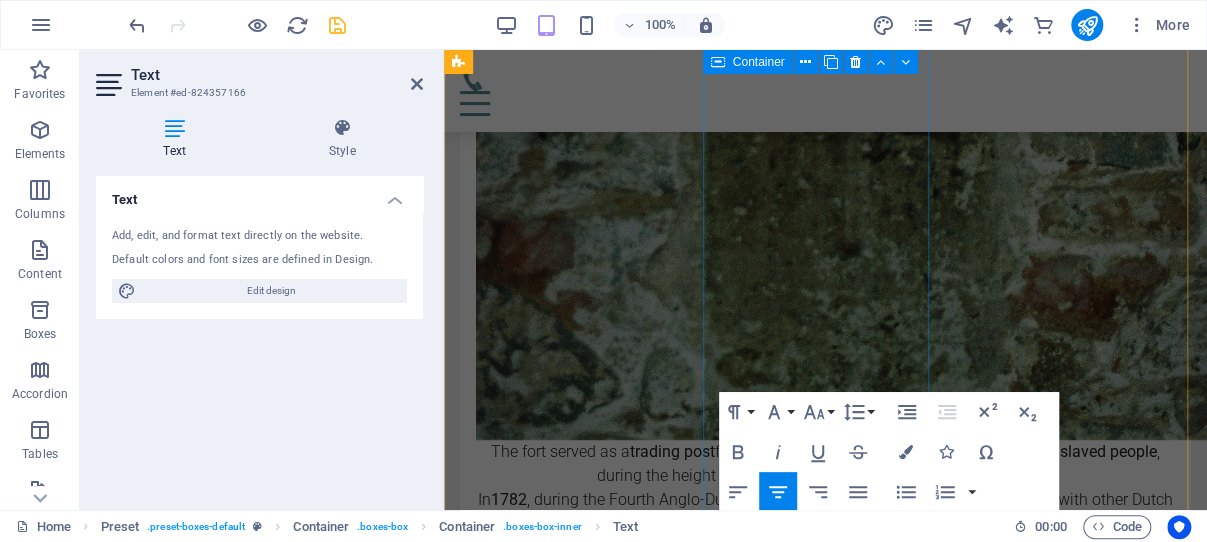 scroll, scrollTop: 3702, scrollLeft: 0, axis: vertical 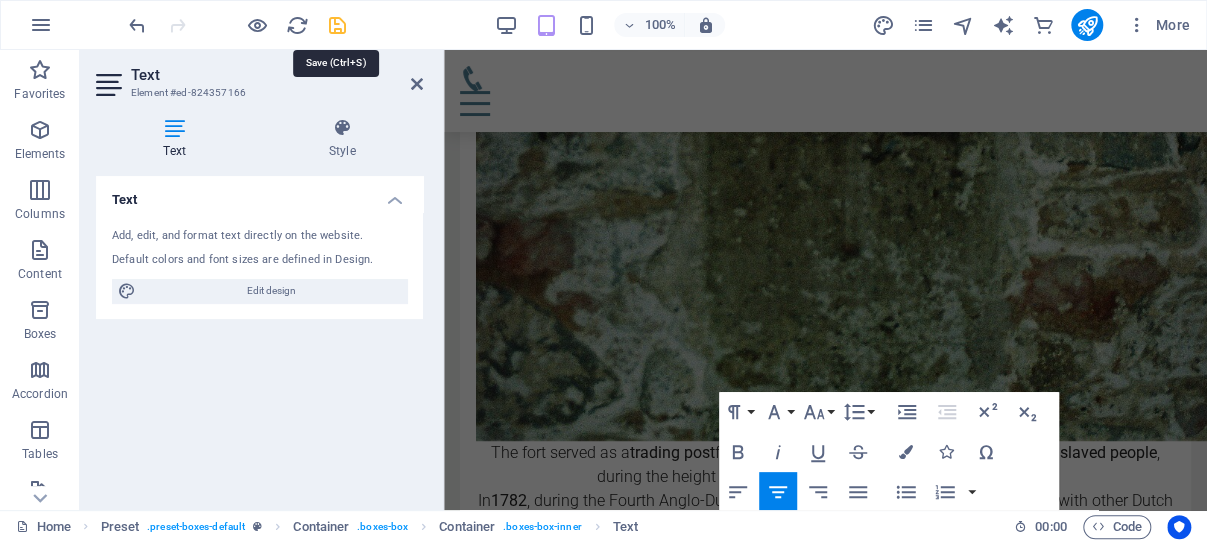 click at bounding box center (337, 25) 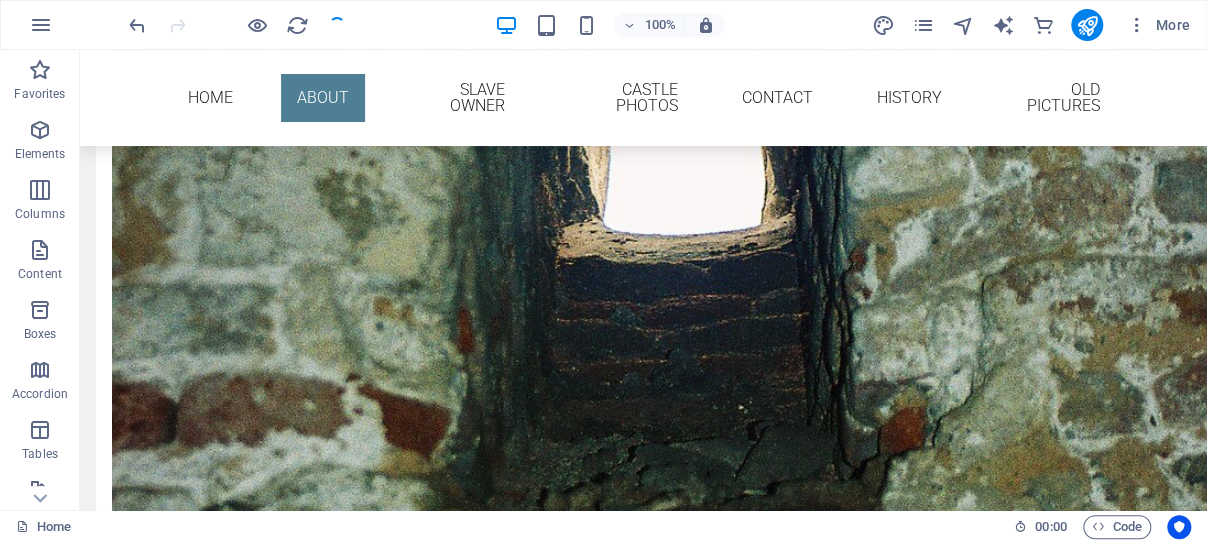 scroll, scrollTop: 3725, scrollLeft: 0, axis: vertical 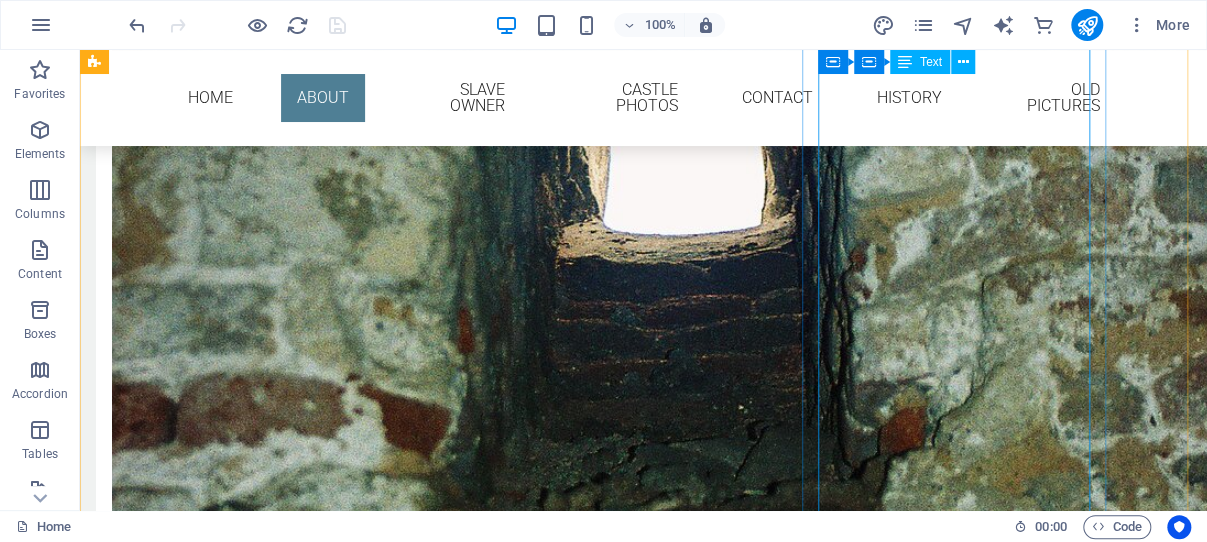 click on "Instead of compensating the enslaved, the British government paid £20 million (around £18 billion today) to slave owners for their “loss of property.” This marked one of the largest payouts in British history, financed by a loan that taxpayers only finished repaying in 2015, burdening generations, including descendants of the enslaved. After the Slavery Abolition Act of 1833, many freed people were subjected to a forced "apprenticeship" system, working without pay for up to six more years, with full emancipation only achieved in 1838. This reality contrasts with Britain’s narrative of abolition as a moral victory; it was driven by economic interests, political pressure, and the resistance of the enslaved. The legacy of slavery not only enriched British elites but also shaped enduring institutions, a truth that is vital to recognize." at bounding box center [568, 6022] 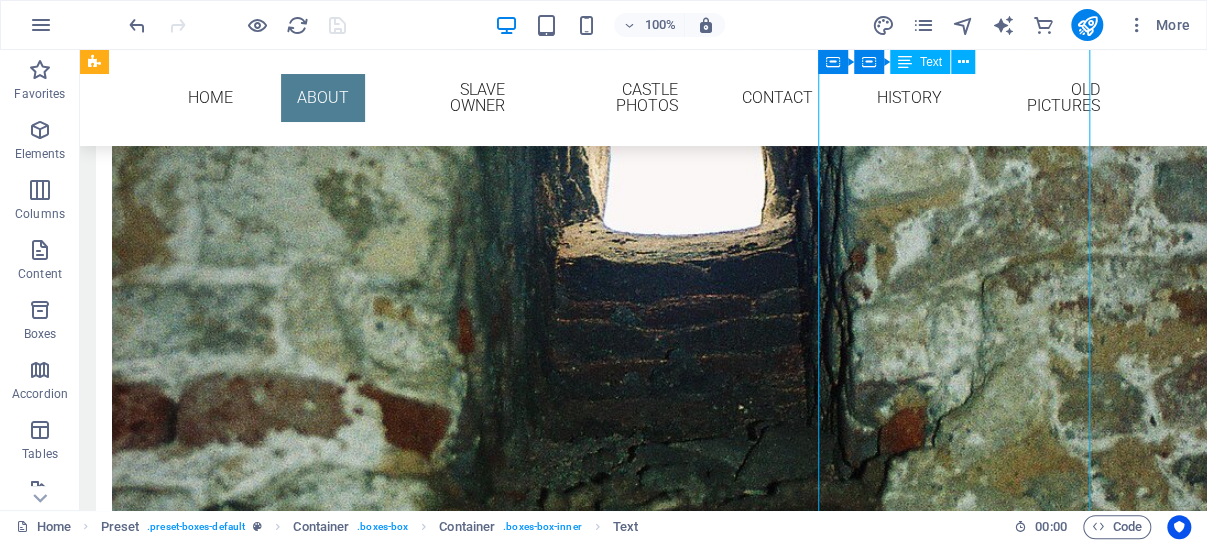 click on "Instead of compensating the enslaved, the British government paid £20 million (around £18 billion today) to slave owners for their “loss of property.” This marked one of the largest payouts in British history, financed by a loan that taxpayers only finished repaying in 2015, burdening generations, including descendants of the enslaved. After the Slavery Abolition Act of 1833, many freed people were subjected to a forced "apprenticeship" system, working without pay for up to six more years, with full emancipation only achieved in 1838. This reality contrasts with Britain’s narrative of abolition as a moral victory; it was driven by economic interests, political pressure, and the resistance of the enslaved. The legacy of slavery not only enriched British elites but also shaped enduring institutions, a truth that is vital to recognize." at bounding box center (568, 6022) 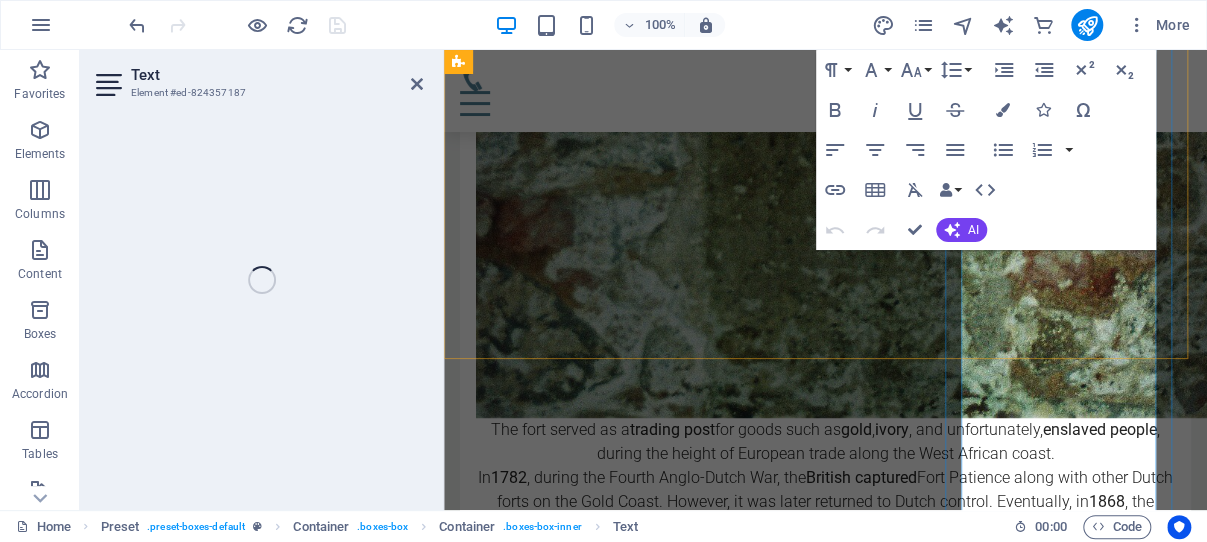 scroll, scrollTop: 4493, scrollLeft: 0, axis: vertical 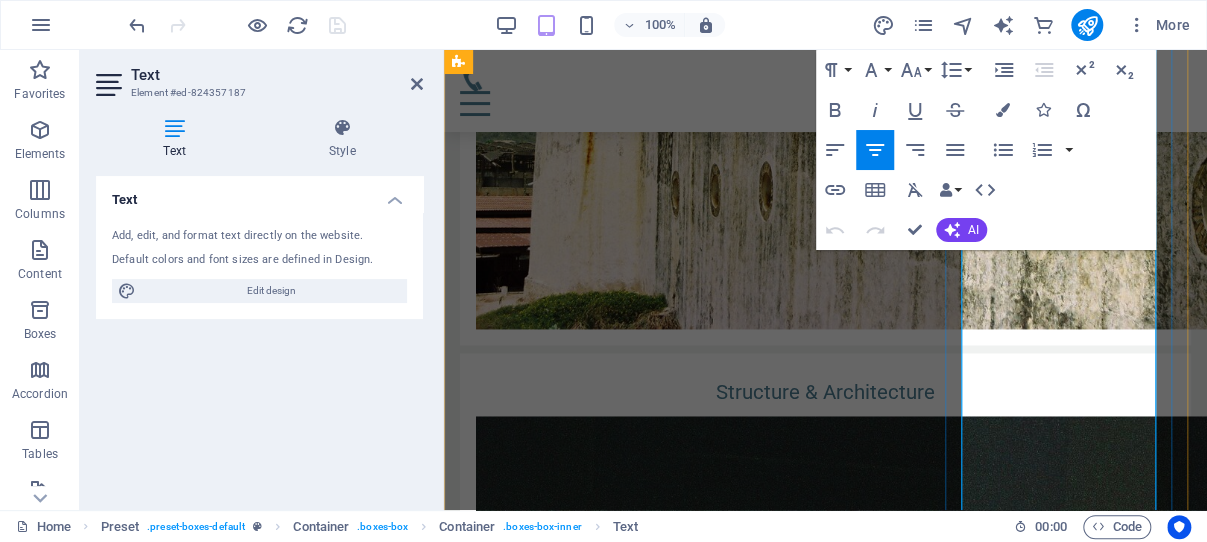 drag, startPoint x: 1103, startPoint y: 461, endPoint x: 1022, endPoint y: 292, distance: 187.40865 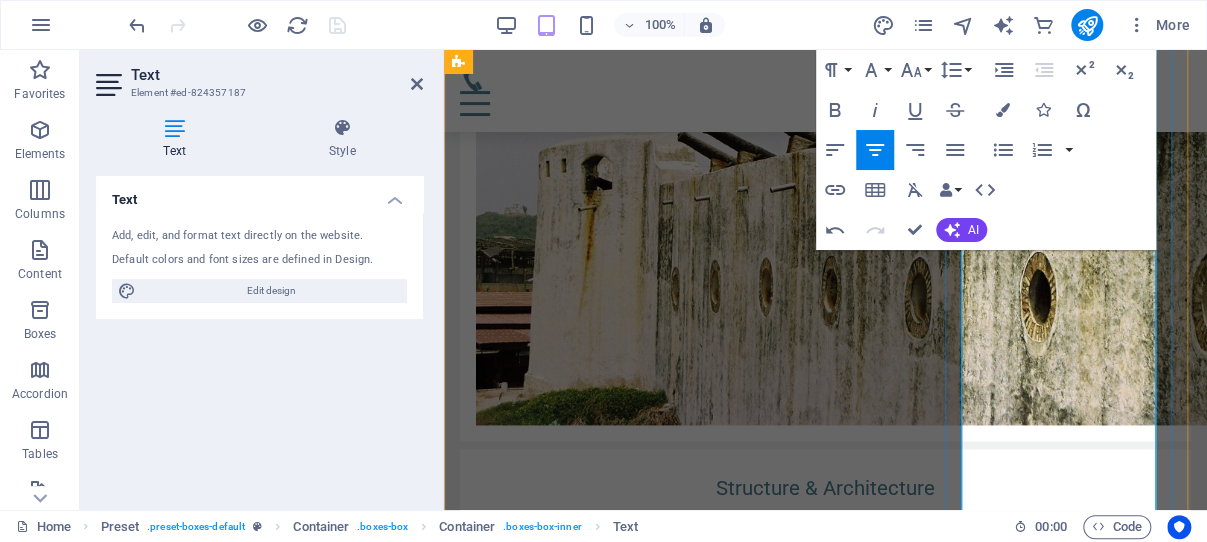 drag, startPoint x: 1099, startPoint y: 435, endPoint x: 1056, endPoint y: 317, distance: 125.59061 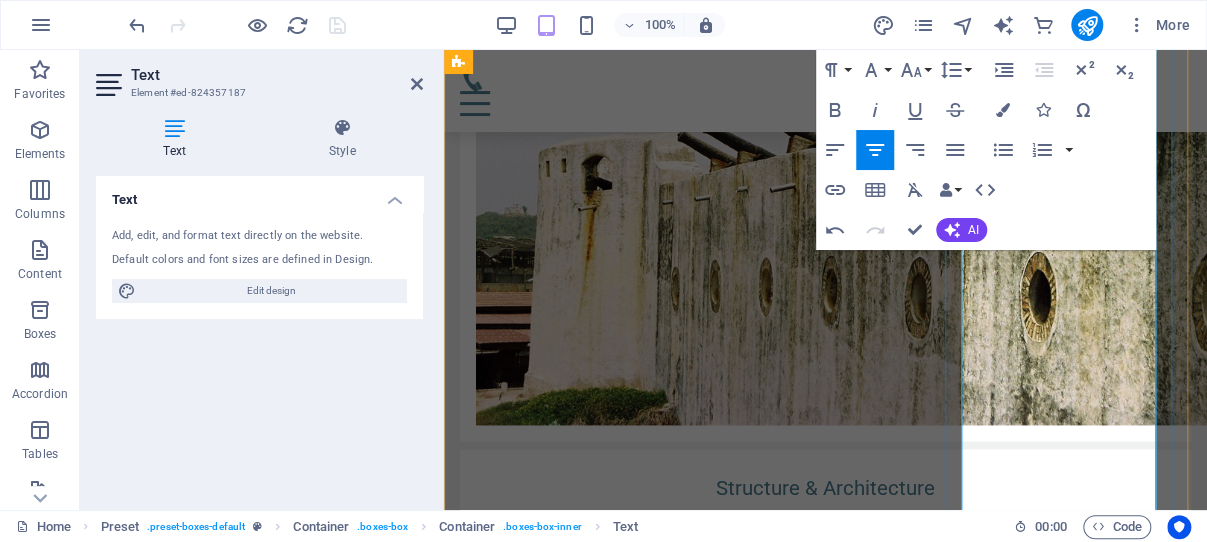 scroll, scrollTop: 4337, scrollLeft: 0, axis: vertical 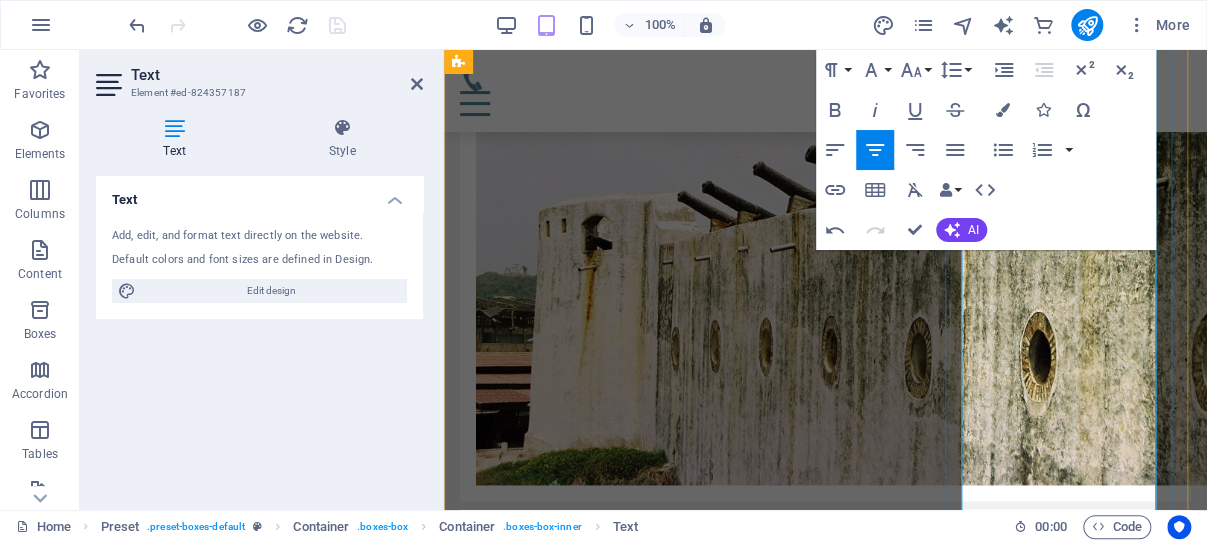 drag, startPoint x: 1094, startPoint y: 451, endPoint x: 1041, endPoint y: 331, distance: 131.18307 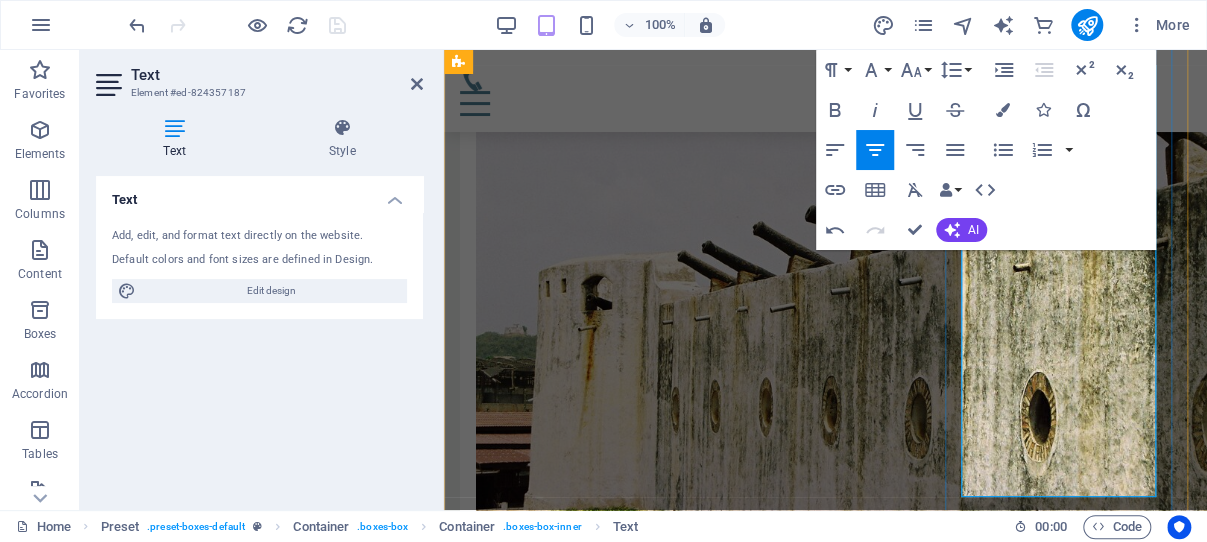 drag, startPoint x: 1086, startPoint y: 425, endPoint x: 1018, endPoint y: 304, distance: 138.79842 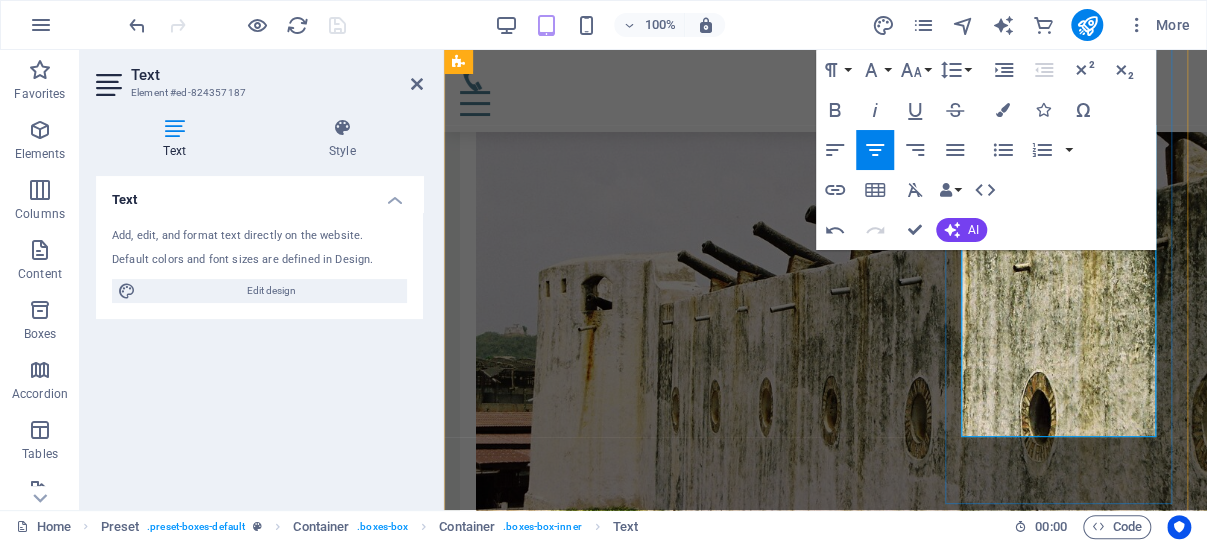 scroll, scrollTop: 4267, scrollLeft: 0, axis: vertical 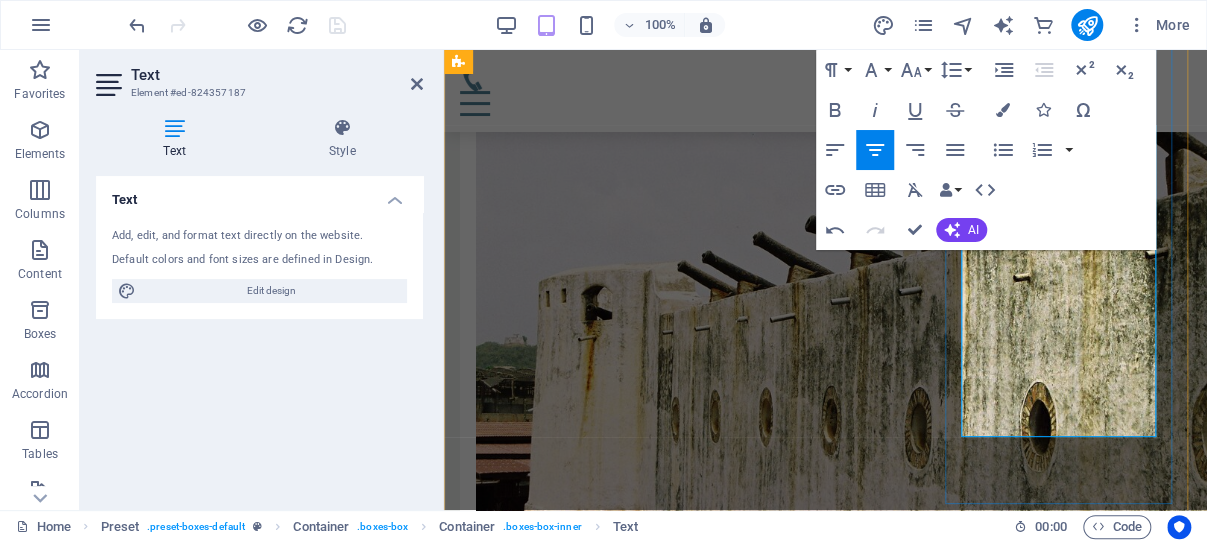 drag, startPoint x: 1097, startPoint y: 420, endPoint x: 996, endPoint y: 267, distance: 183.3303 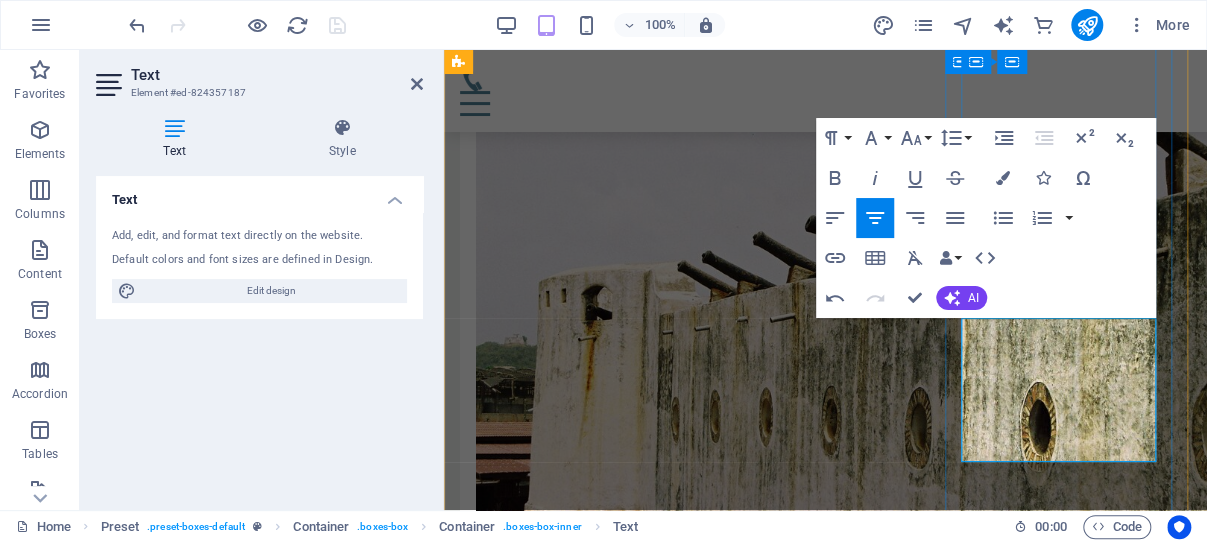 scroll, scrollTop: 4055, scrollLeft: 0, axis: vertical 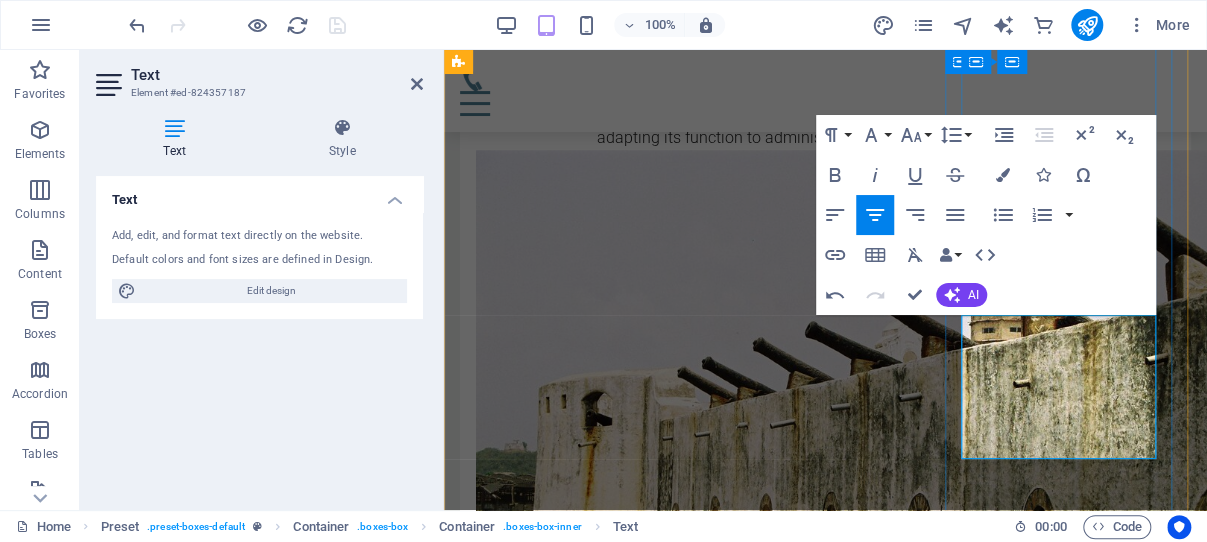 drag, startPoint x: 971, startPoint y: 431, endPoint x: 1083, endPoint y: 439, distance: 112.28535 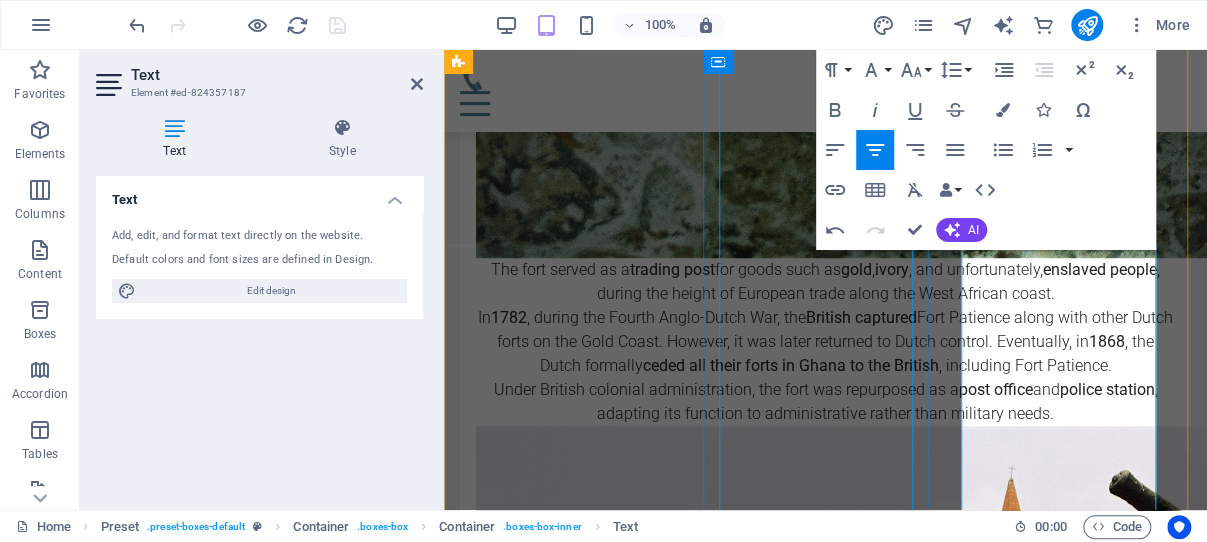 scroll, scrollTop: 4097, scrollLeft: 0, axis: vertical 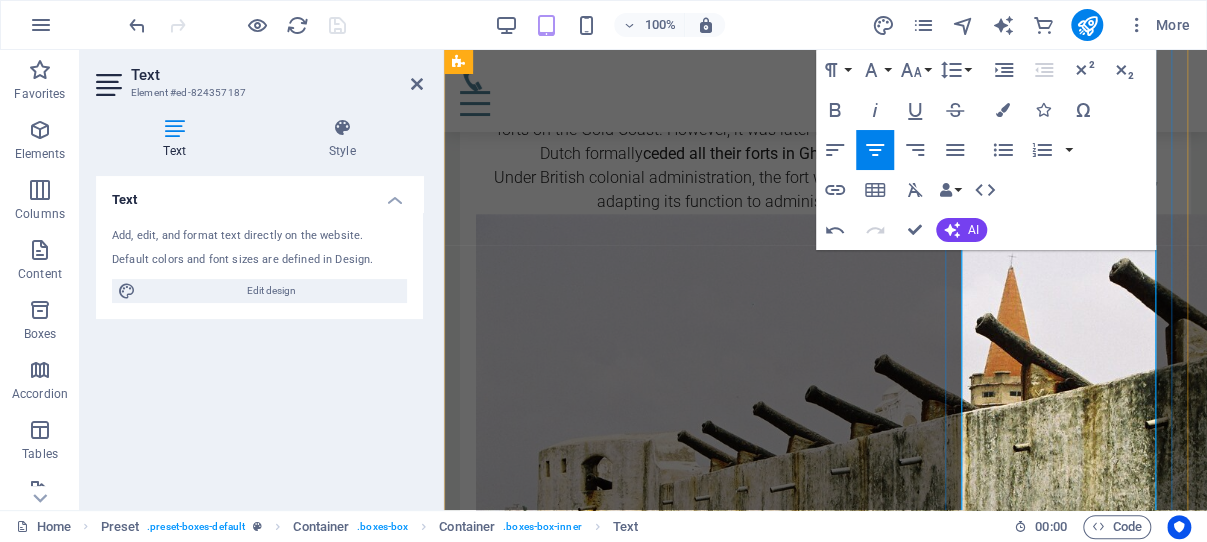 drag, startPoint x: 972, startPoint y: 269, endPoint x: 1123, endPoint y: 298, distance: 153.75955 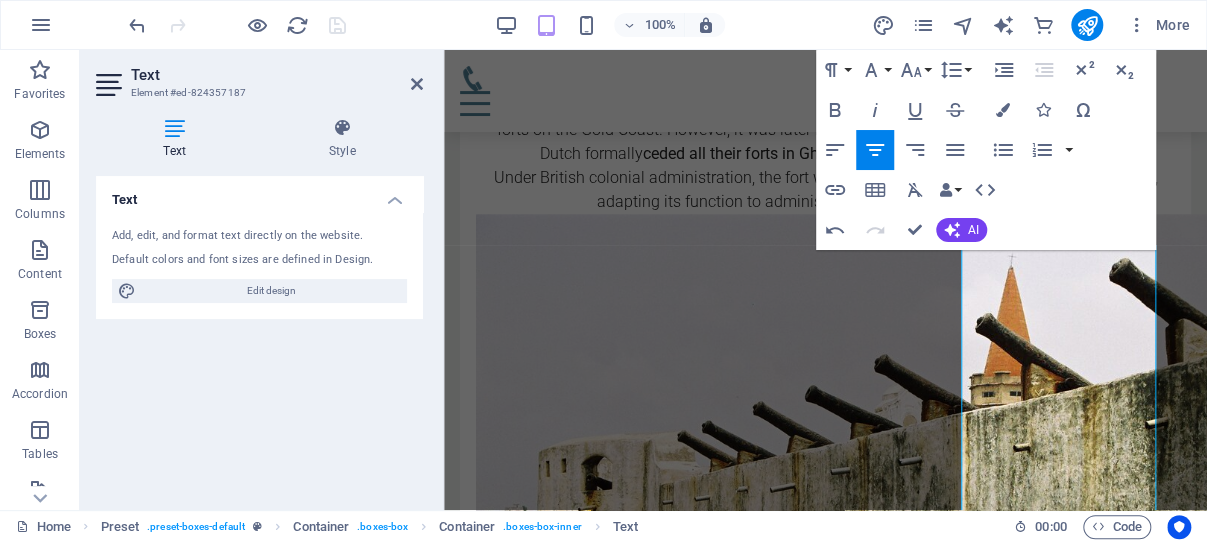 copy on "Present Use and Preservation" 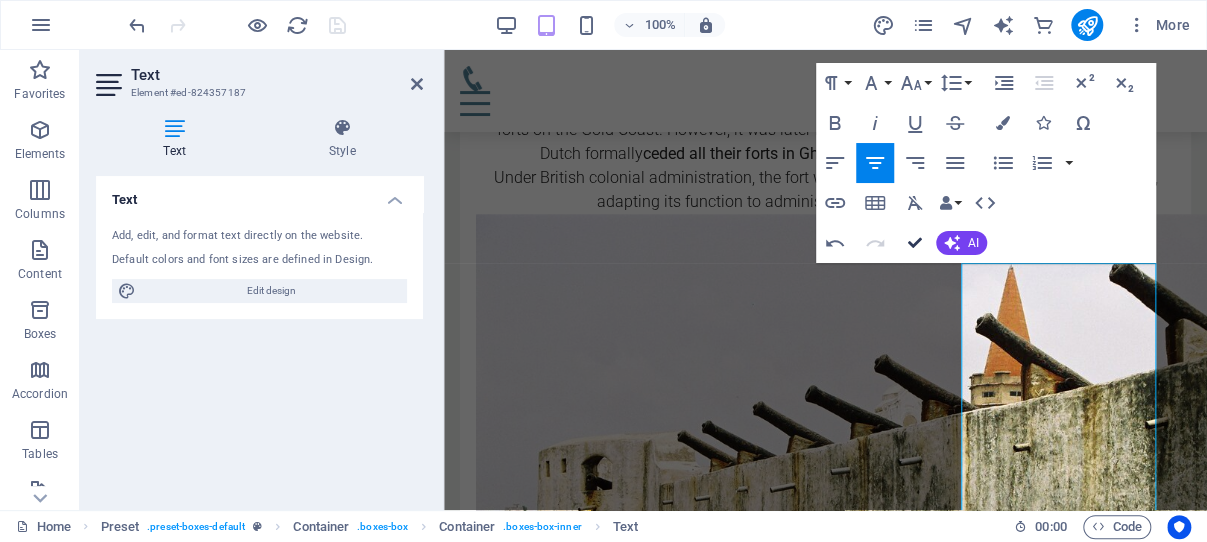scroll, scrollTop: 4079, scrollLeft: 0, axis: vertical 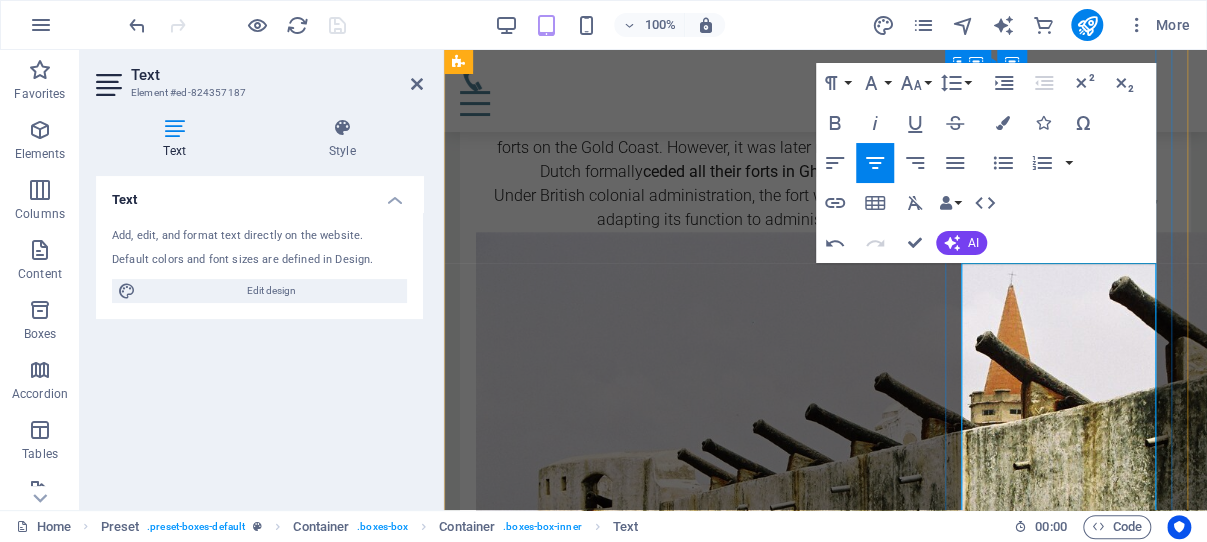 click on "Fort Patience is one of several colonial-era forts recognized as part of Ghana’s  UNESCO World Heritage Sites , designated in  1979  due to their historical importance and architectural uniqueness." at bounding box center (825, 3756) 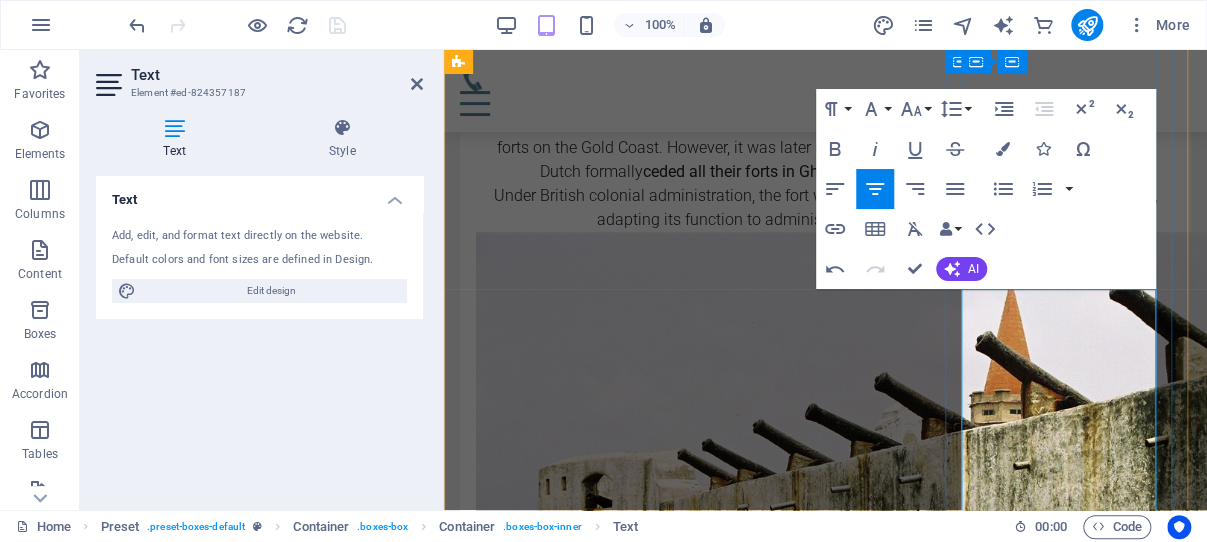 scroll, scrollTop: 4055, scrollLeft: 0, axis: vertical 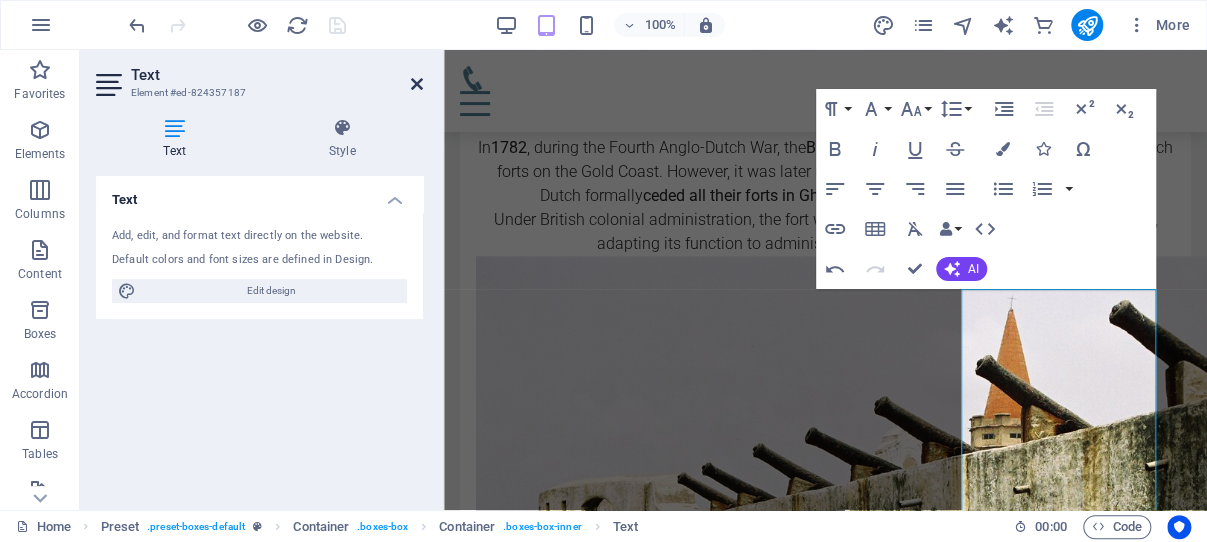 drag, startPoint x: 416, startPoint y: 83, endPoint x: 840, endPoint y: 195, distance: 438.54303 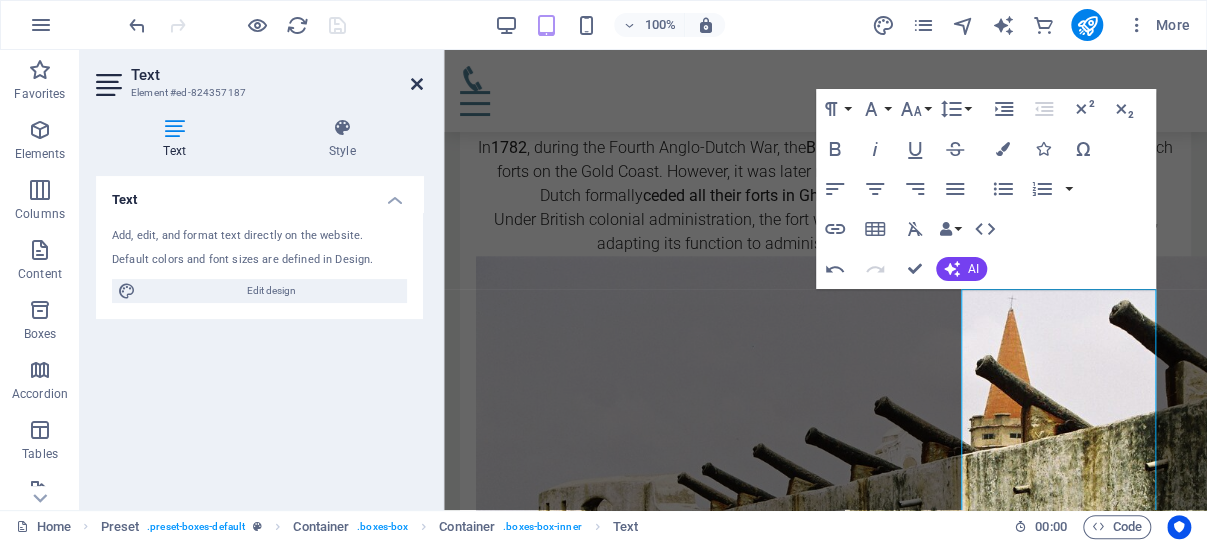 click at bounding box center (417, 84) 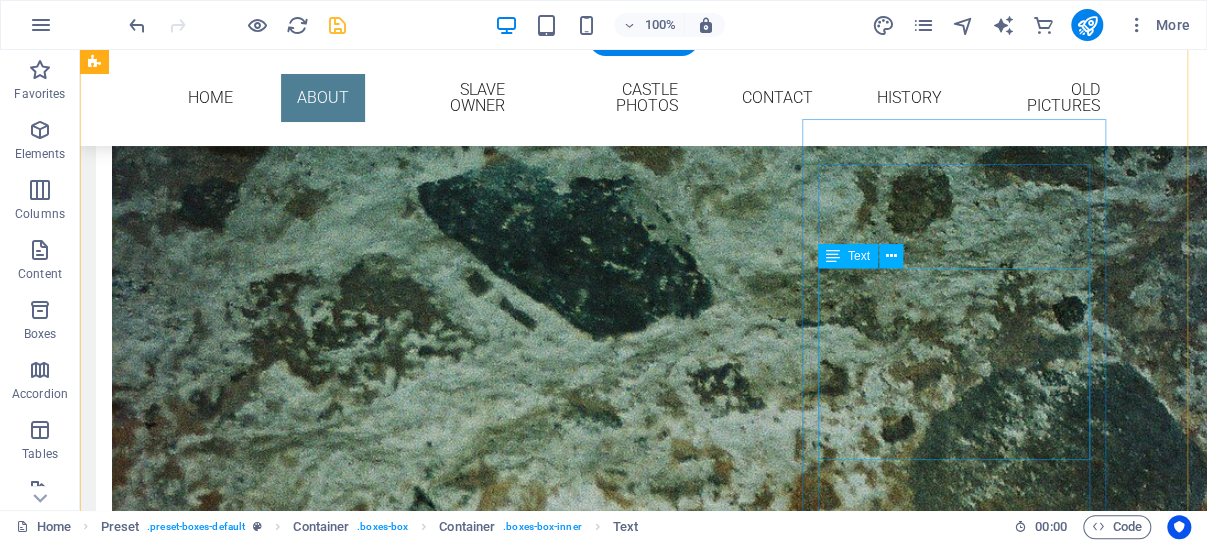 scroll, scrollTop: 2804, scrollLeft: 0, axis: vertical 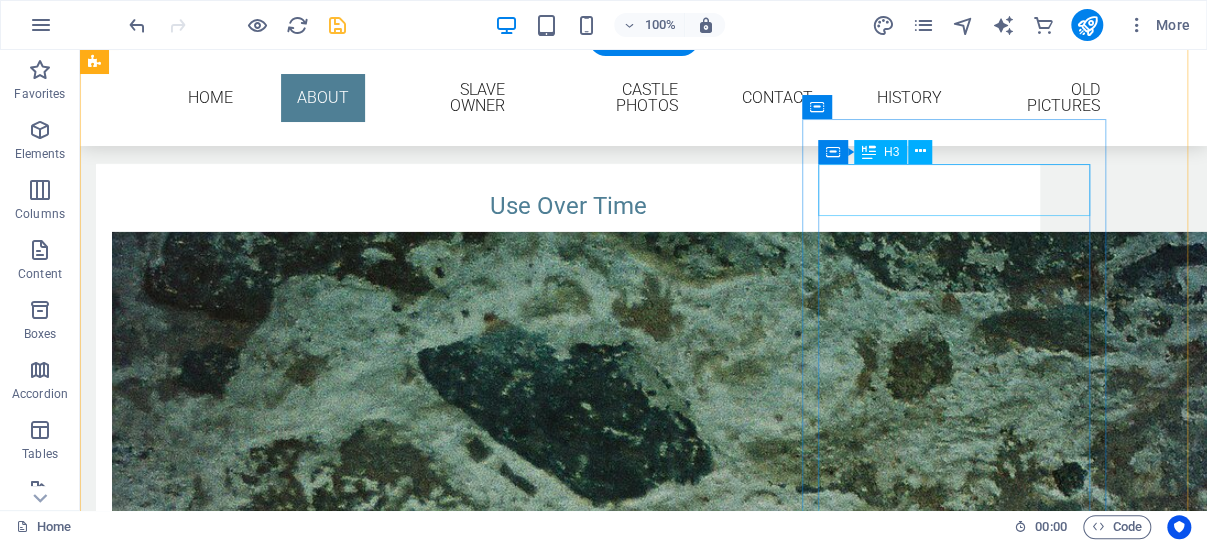 click on "Slave Owners" at bounding box center [568, 5014] 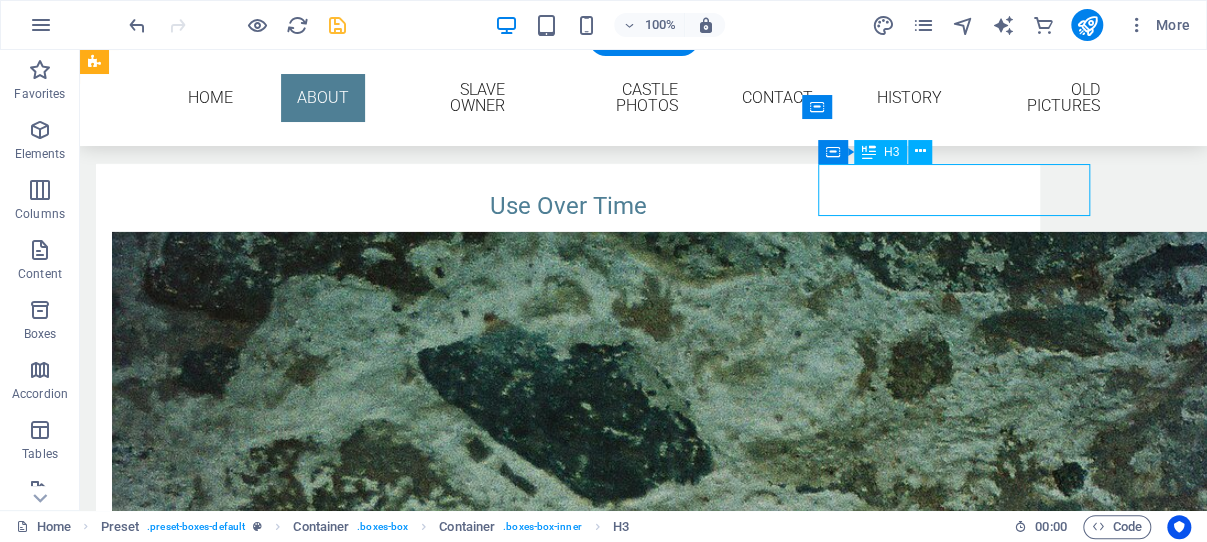 click on "Slave Owners" at bounding box center (568, 5014) 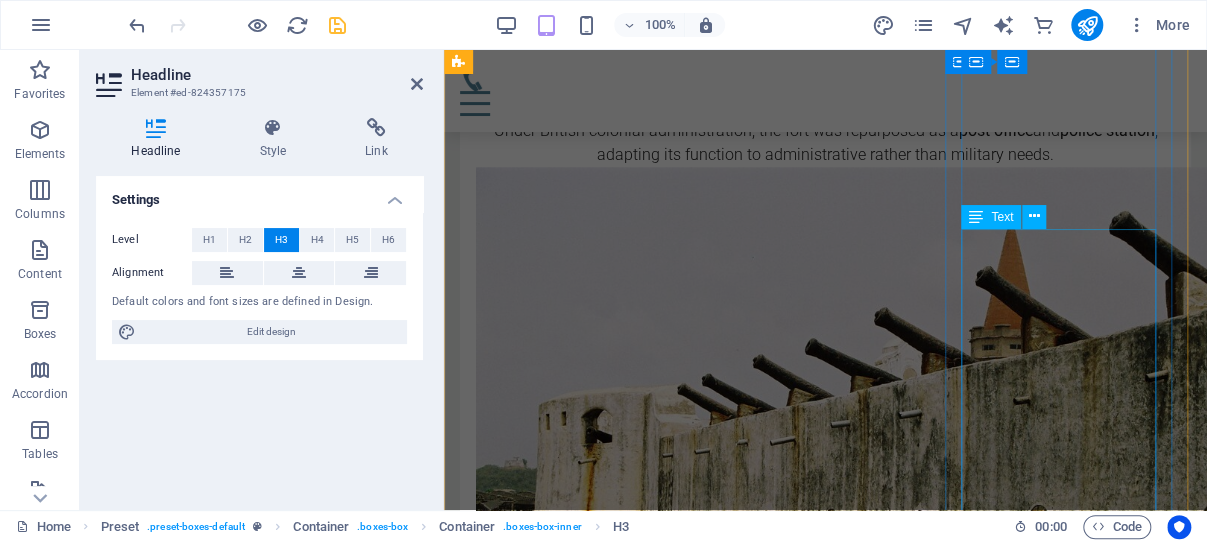 scroll, scrollTop: 4149, scrollLeft: 0, axis: vertical 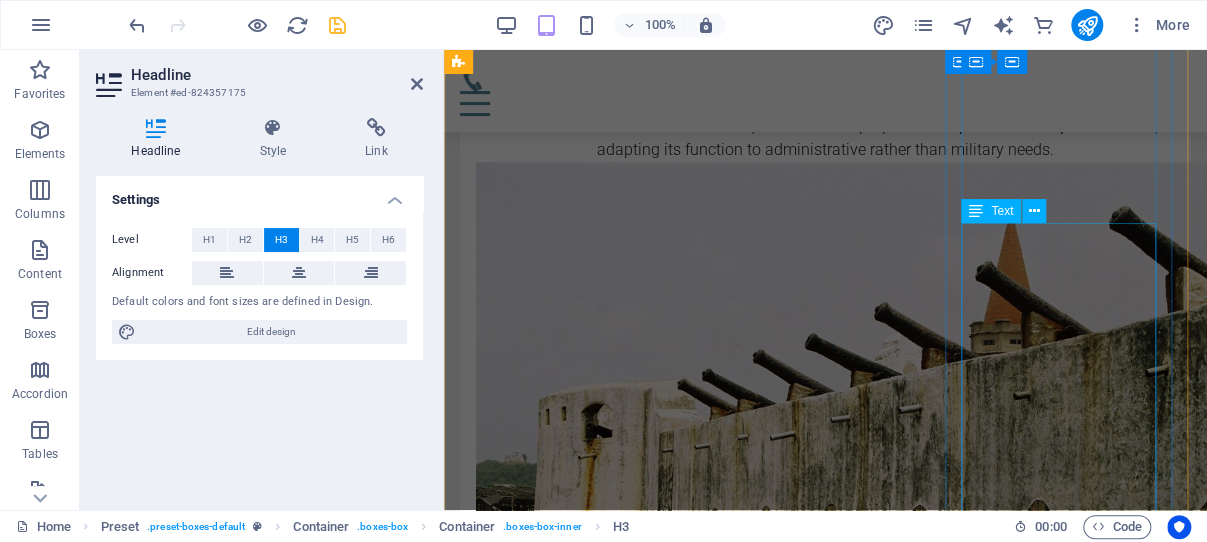 click on "Fort Patience is one of several colonial-era forts recognized as part of Ghana’s  UNESCO World Heritage Sites , designated in  1979  due to their historical importance and architectural uniqueness. Today, the fort functions as a  rest house and museum , and is open to visitors. It provides insight into Ghana’s colonial past and the broader Atlantic trade era. Tour guides are usually available to offer historical context to visitors." at bounding box center [825, 3669] 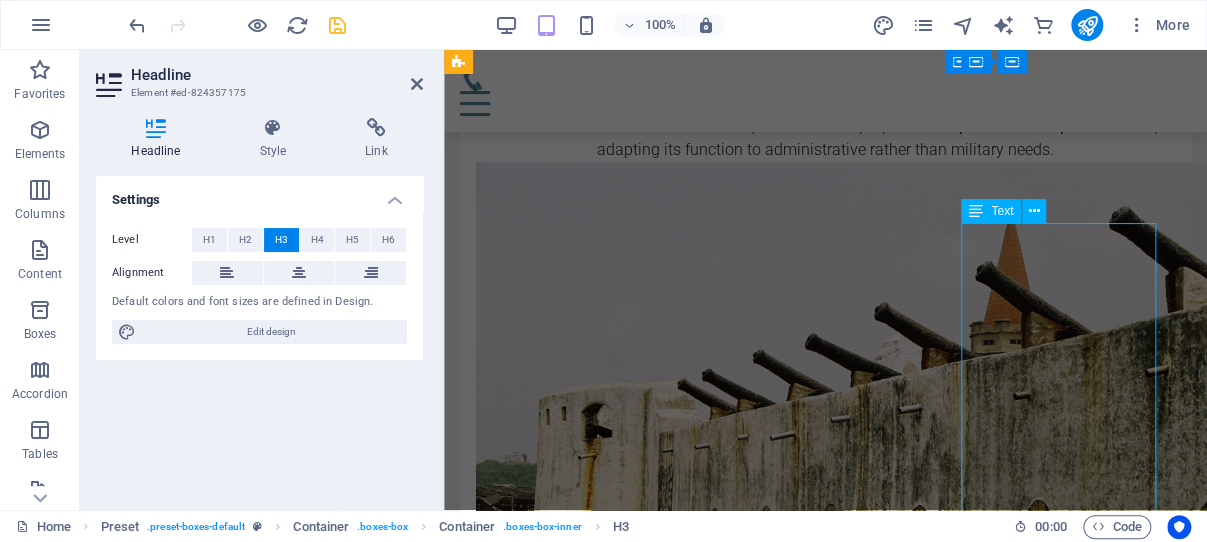 click on "Fort Patience is one of several colonial-era forts recognized as part of Ghana’s  UNESCO World Heritage Sites , designated in  1979  due to their historical importance and architectural uniqueness. Today, the fort functions as a  rest house and museum , and is open to visitors. It provides insight into Ghana’s colonial past and the broader Atlantic trade era. Tour guides are usually available to offer historical context to visitors." at bounding box center (825, 3669) 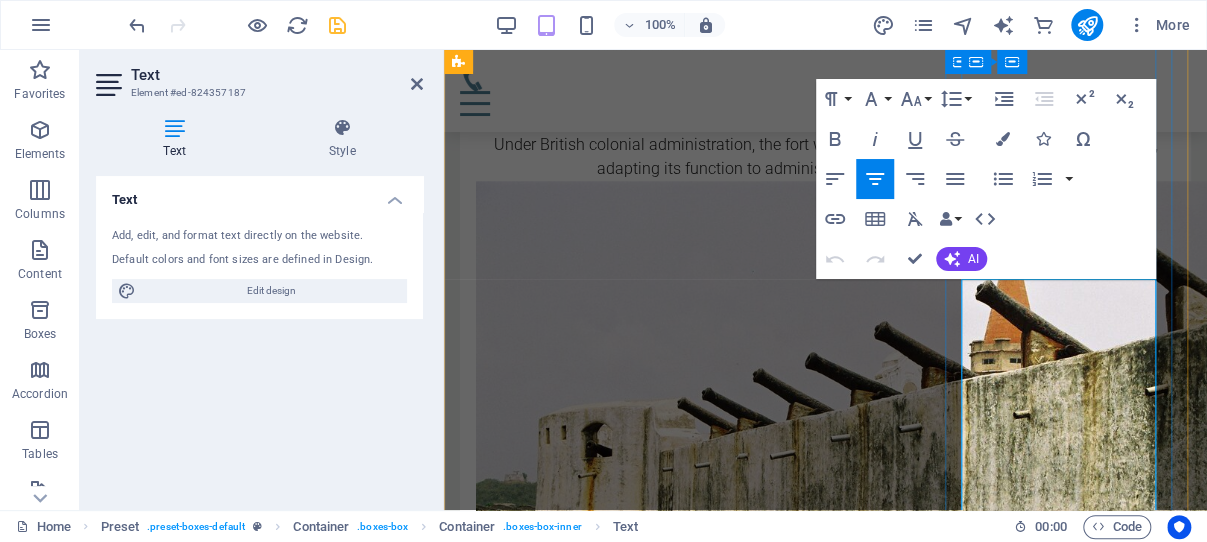 scroll, scrollTop: 4190, scrollLeft: 0, axis: vertical 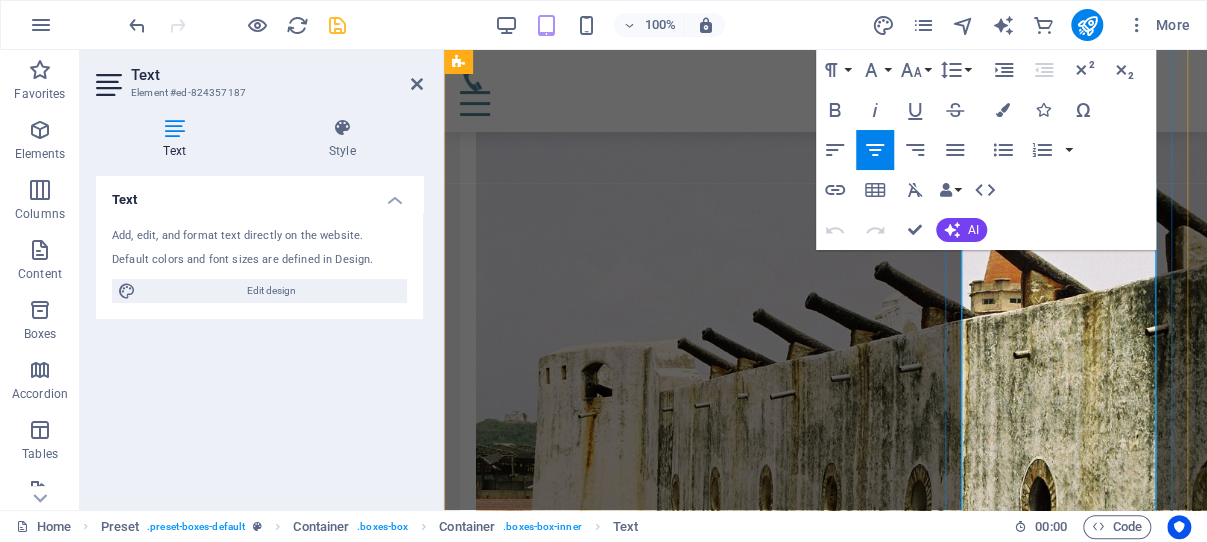 drag, startPoint x: 974, startPoint y: 299, endPoint x: 1151, endPoint y: 361, distance: 187.54466 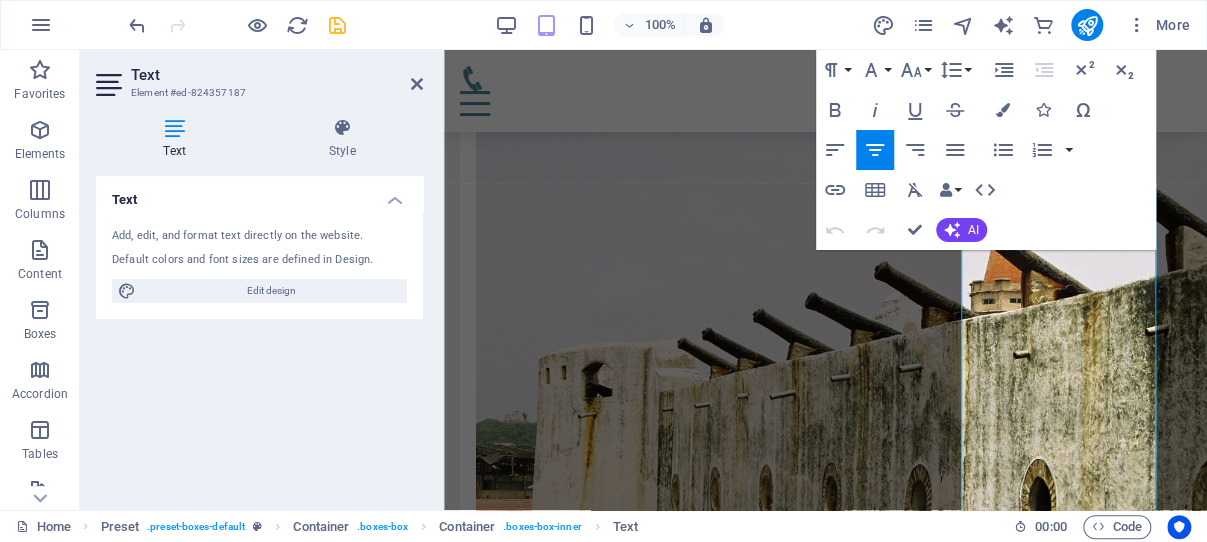 copy on "Fort Patience is one of several colonial-era forts recognized as part of Ghana’s  UNESCO World Heritage Sites , designated in  1979  due to their historical importance and architectural uniqueness." 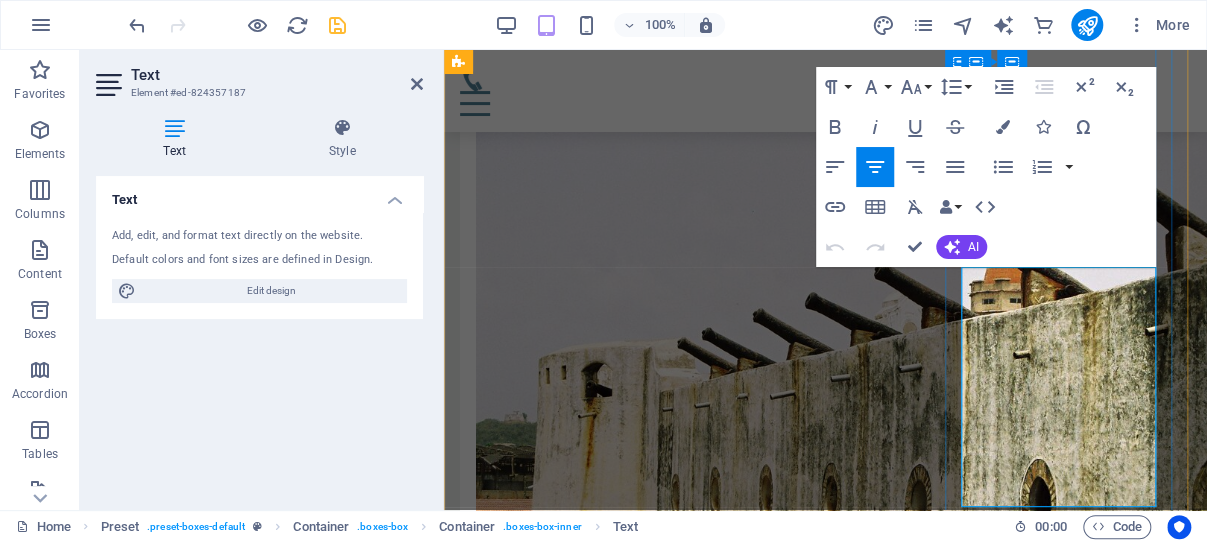 scroll, scrollTop: 4177, scrollLeft: 0, axis: vertical 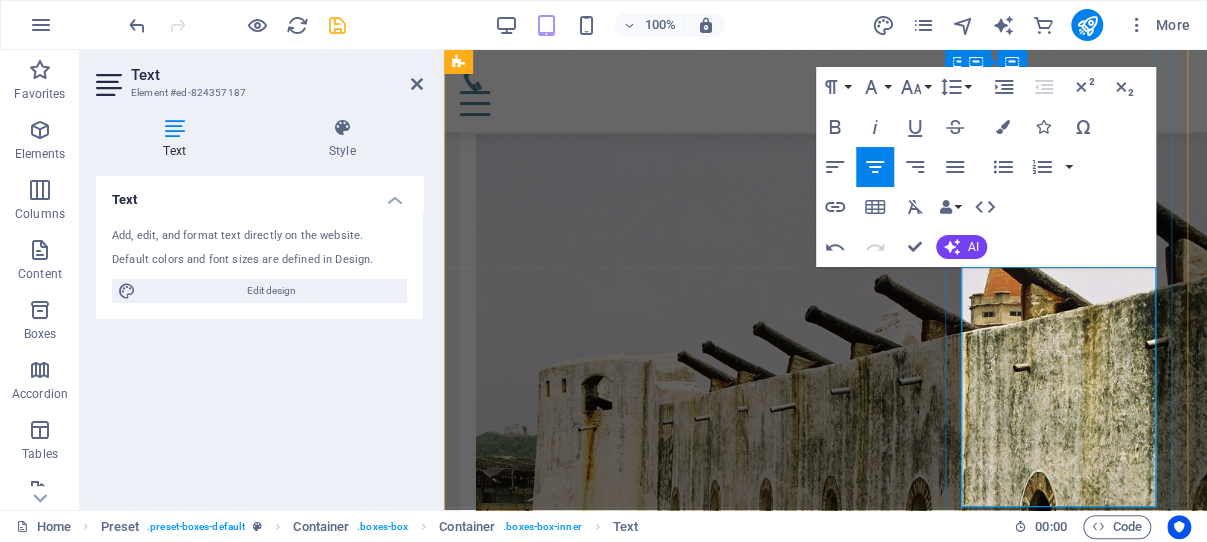 click on "Today, the fort functions as a  rest house and museum , and is open to visitors. It provides insight into Ghana’s colonial past and the broader Atlantic trade era. Tour guides are usually available to offer historical context to visitors." at bounding box center (825, 3641) 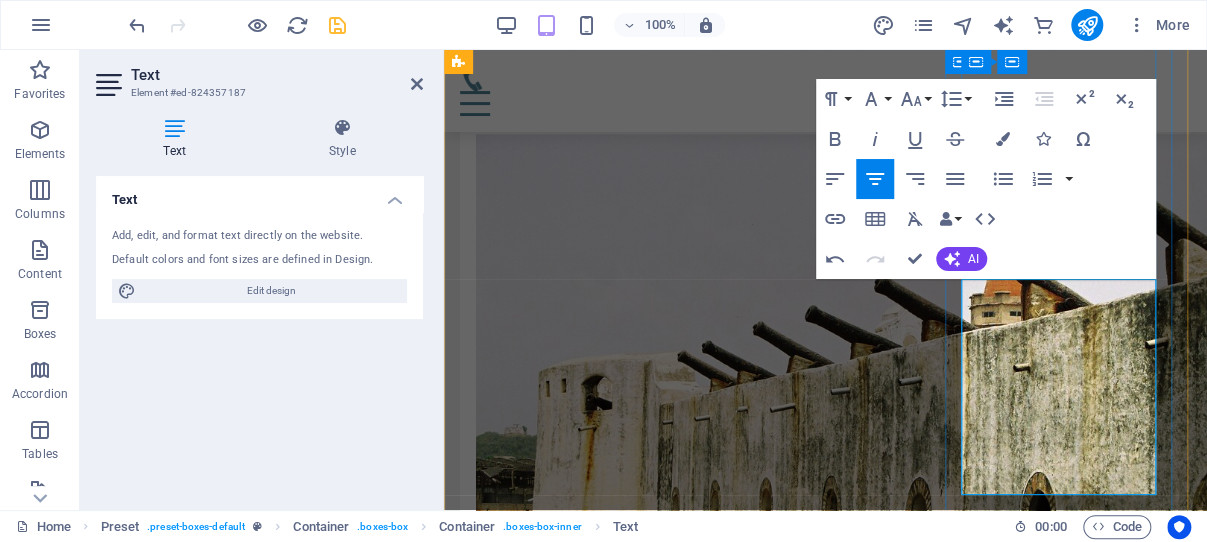 scroll, scrollTop: 3859, scrollLeft: 0, axis: vertical 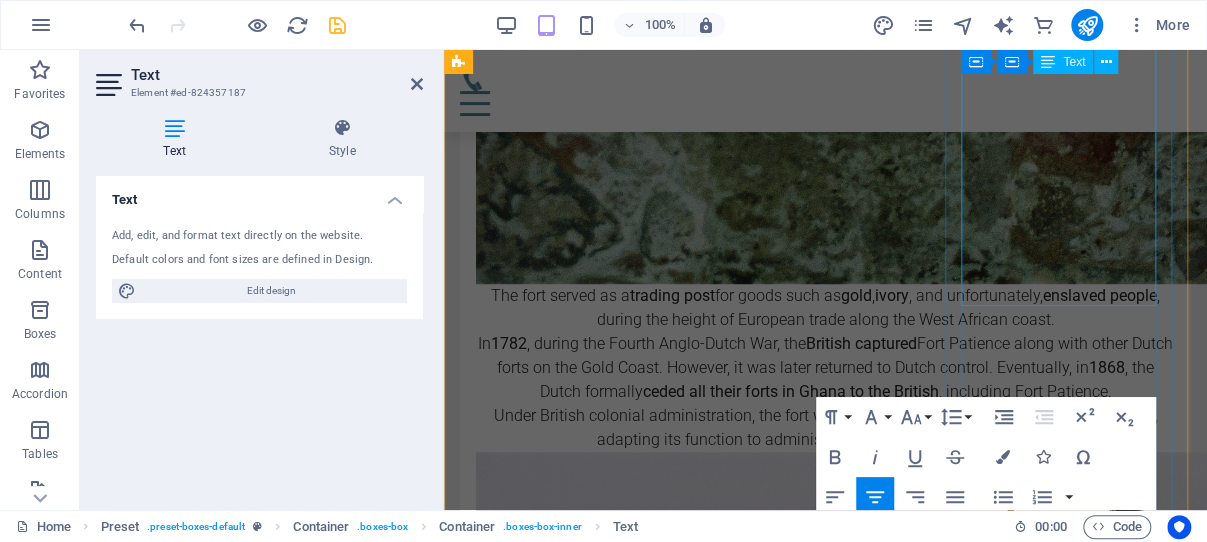 click on "By the time Britain officially abolished slavery in 1833, there were about  46,000 registered slave owners  across the British Empire. These individuals held legal claim over nearly  800,000 enslaved men, women, and children , mostly in the Caribbean, parts of Africa, and South Asia." at bounding box center [825, 2724] 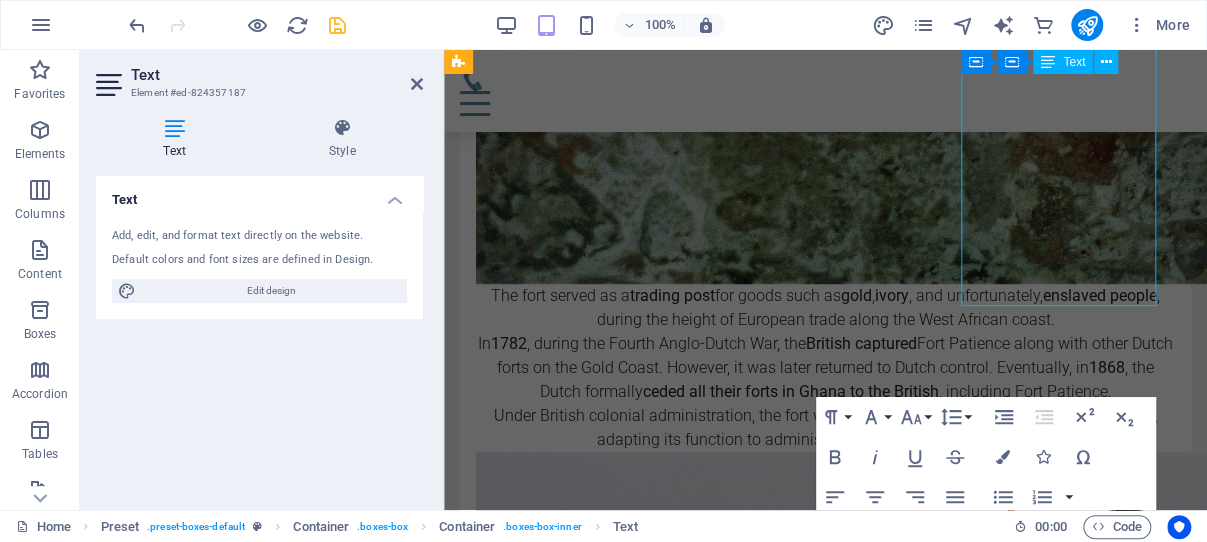 click on "By the time Britain officially abolished slavery in 1833, there were about  46,000 registered slave owners  across the British Empire. These individuals held legal claim over nearly  800,000 enslaved men, women, and children , mostly in the Caribbean, parts of Africa, and South Asia." at bounding box center (825, 2724) 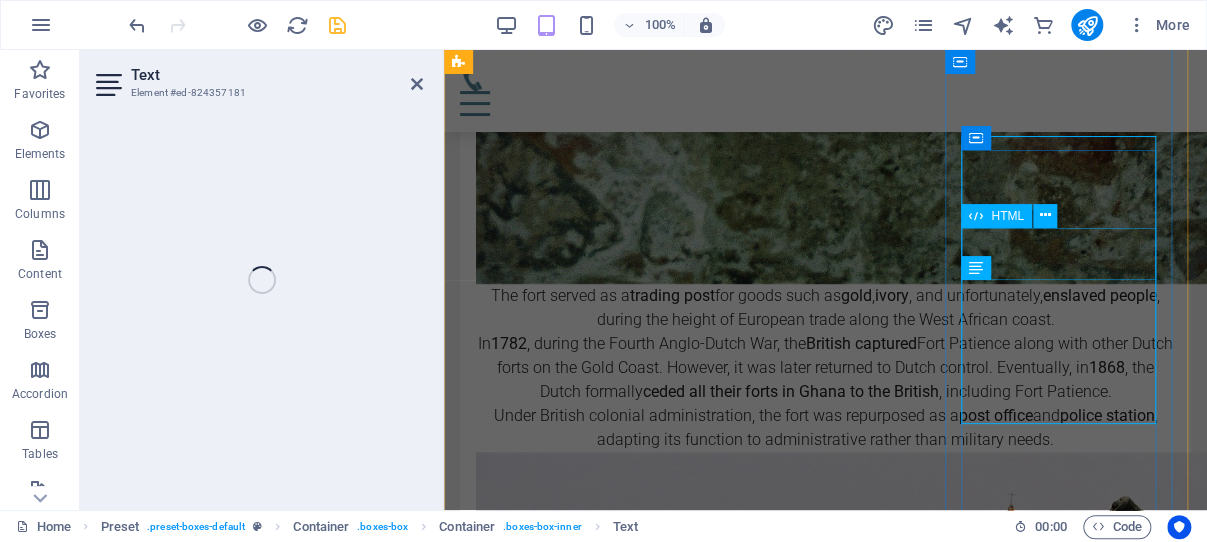 scroll, scrollTop: 3741, scrollLeft: 0, axis: vertical 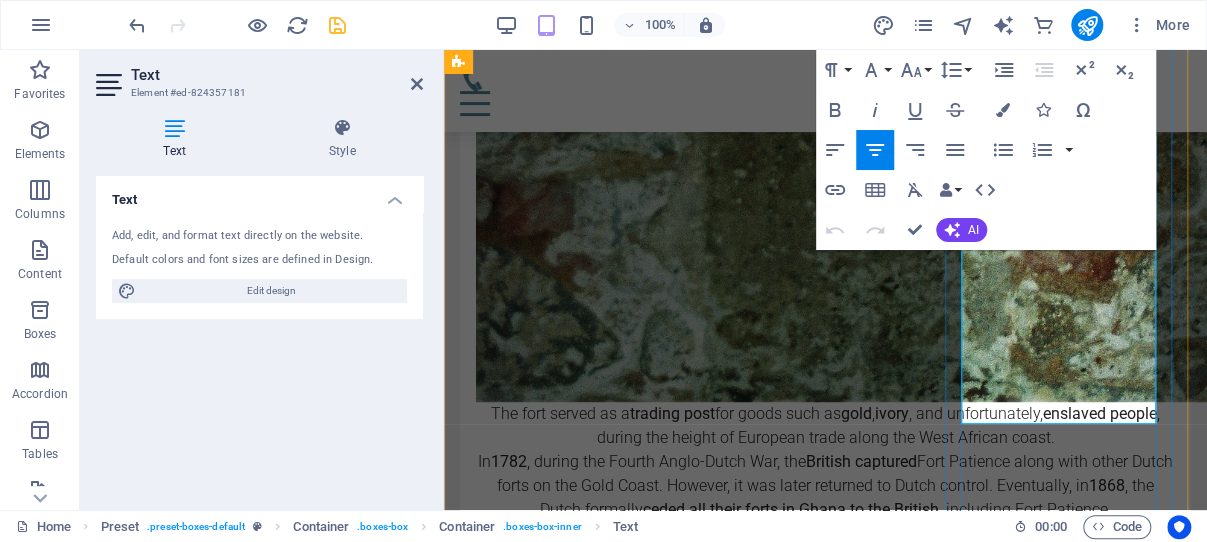 drag, startPoint x: 1094, startPoint y: 409, endPoint x: 981, endPoint y: 265, distance: 183.04372 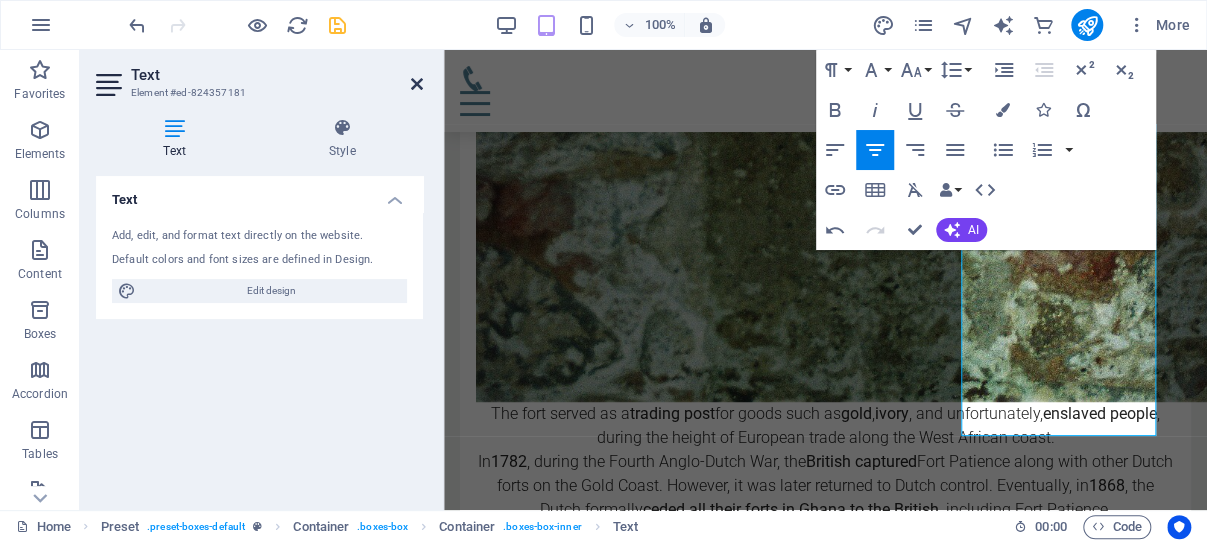 drag, startPoint x: 419, startPoint y: 78, endPoint x: 293, endPoint y: 19, distance: 139.12944 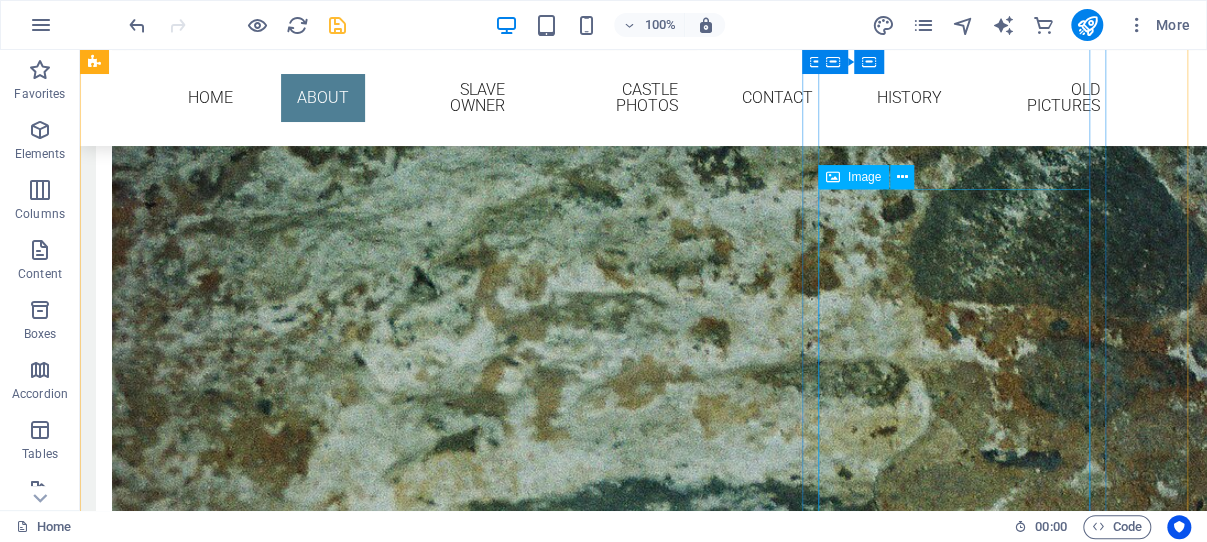 scroll, scrollTop: 2978, scrollLeft: 0, axis: vertical 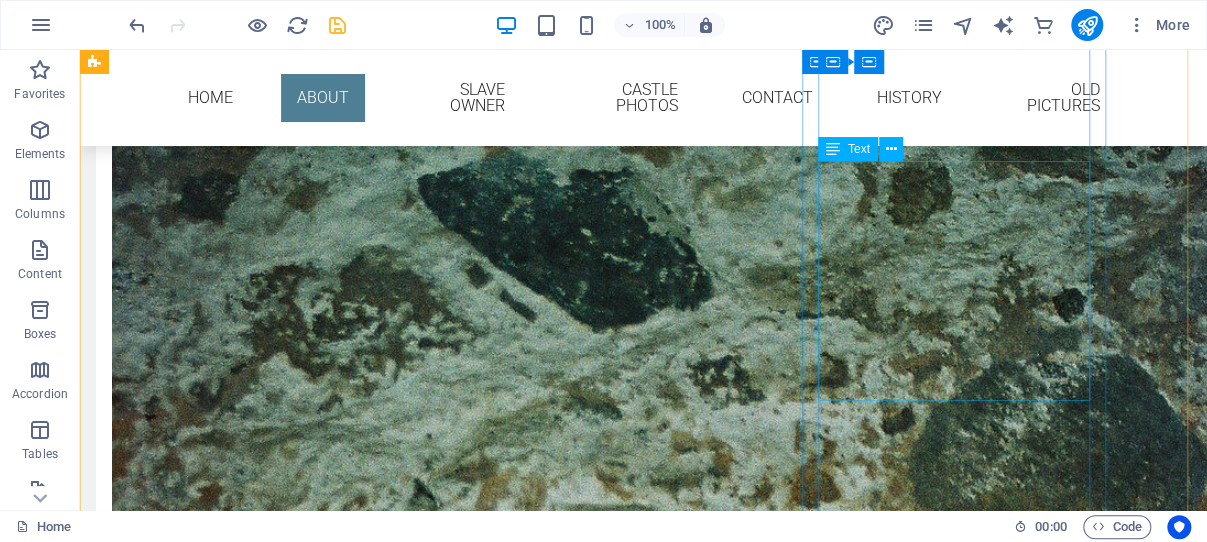 click on "By the time Britain officially abolished slavery in 1833, there were about  46,000 registered slave owners  across the British Empire.  Fort Patience is one of several colonial-era forts recognized as part of Ghana’s  UNESCO World Heritage Sites , designated in  1979  due to their historical importance and architectural uniqueness." at bounding box center [568, 4954] 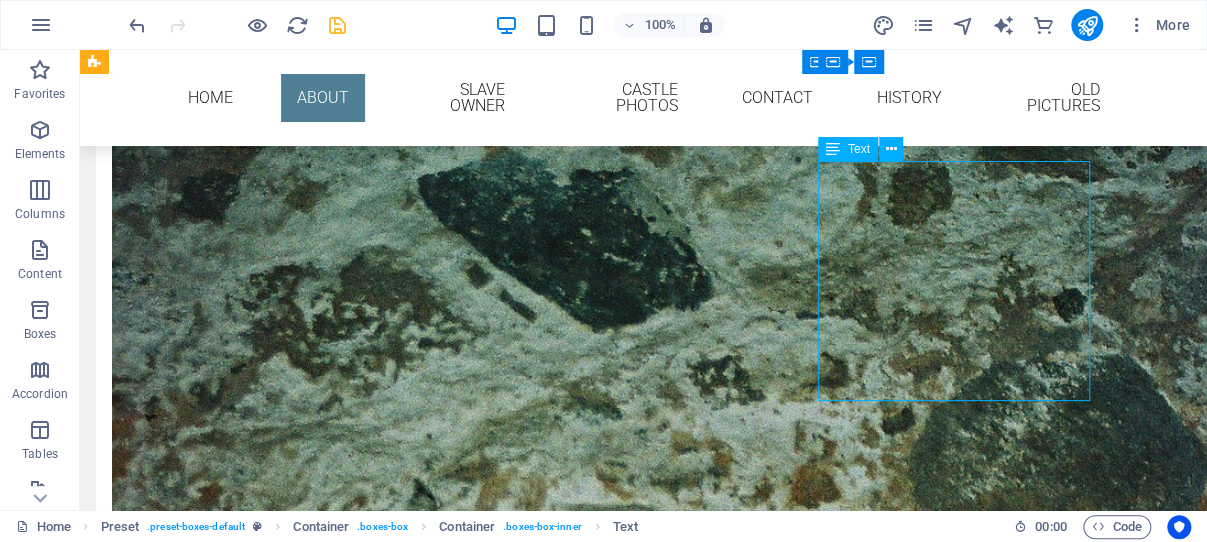 click on "By the time Britain officially abolished slavery in 1833, there were about  46,000 registered slave owners  across the British Empire.  Fort Patience is one of several colonial-era forts recognized as part of Ghana’s  UNESCO World Heritage Sites , designated in  1979  due to their historical importance and architectural uniqueness." at bounding box center [568, 4954] 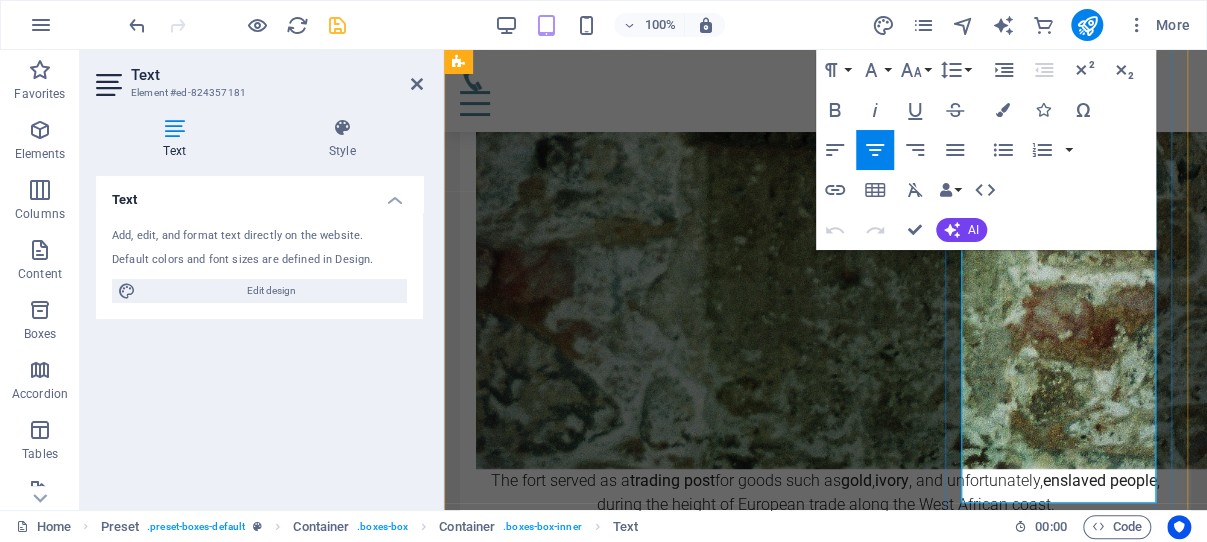 scroll, scrollTop: 3529, scrollLeft: 0, axis: vertical 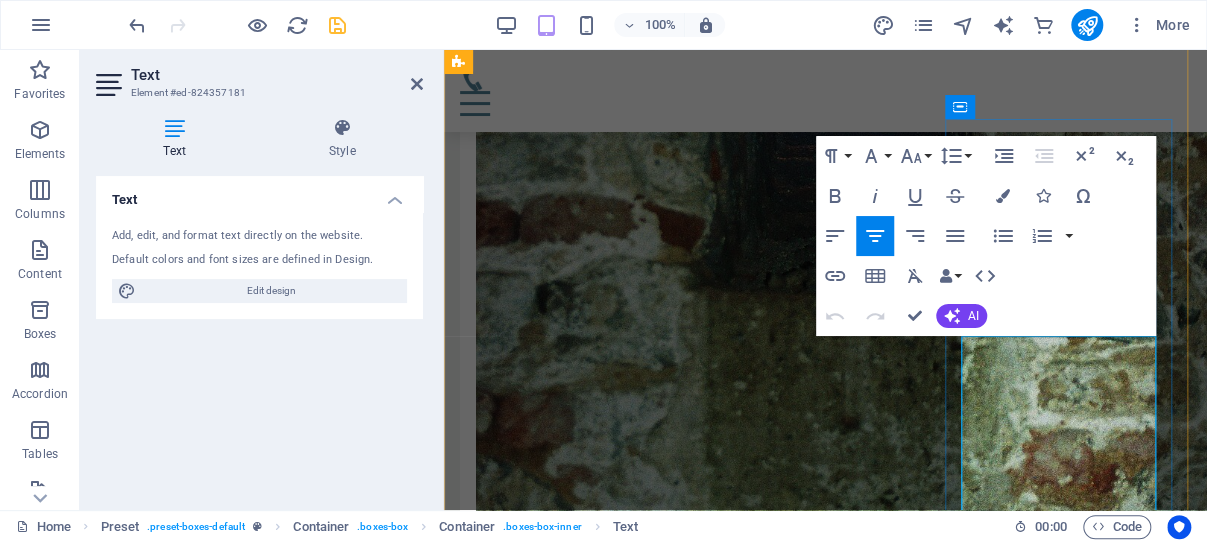 drag, startPoint x: 1151, startPoint y: 426, endPoint x: 978, endPoint y: 353, distance: 187.77113 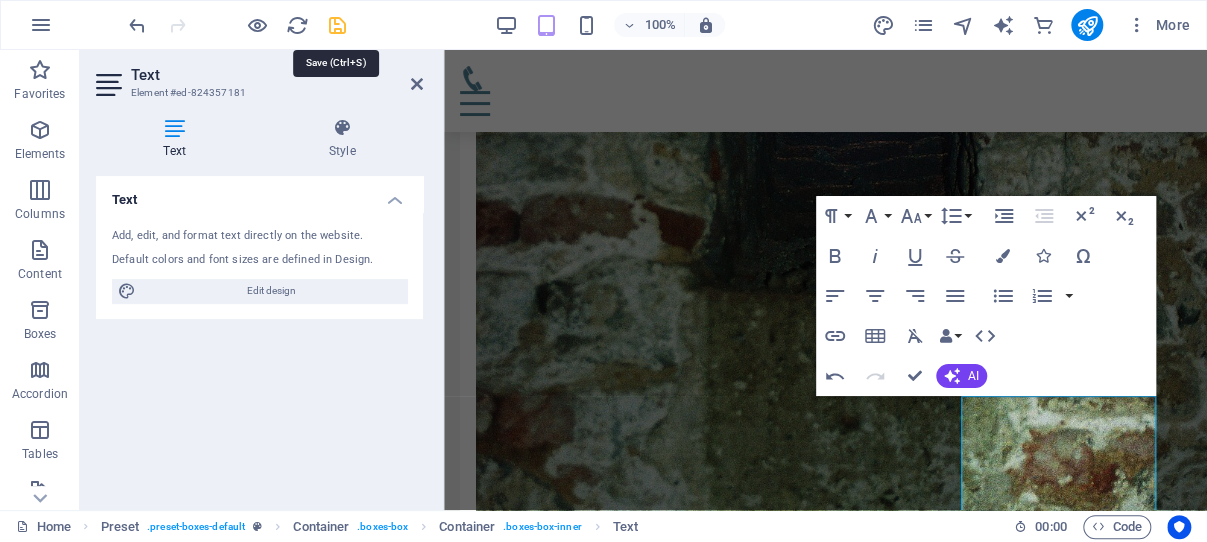 drag, startPoint x: 333, startPoint y: 26, endPoint x: 278, endPoint y: 19, distance: 55.443665 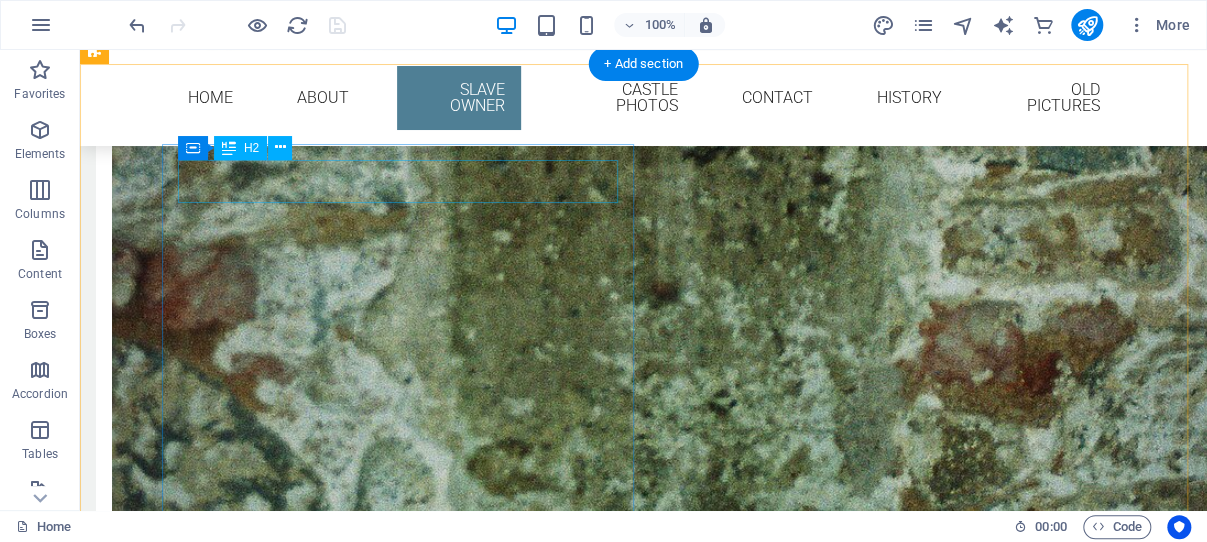 scroll, scrollTop: 4038, scrollLeft: 0, axis: vertical 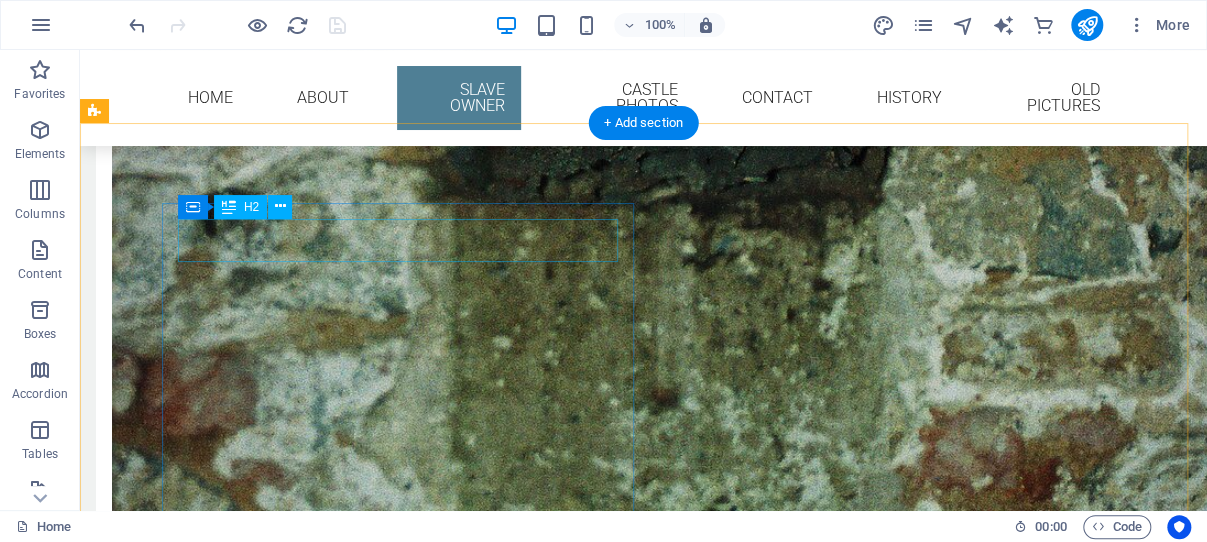 click on "A Single Slave Owner" at bounding box center [568, 5902] 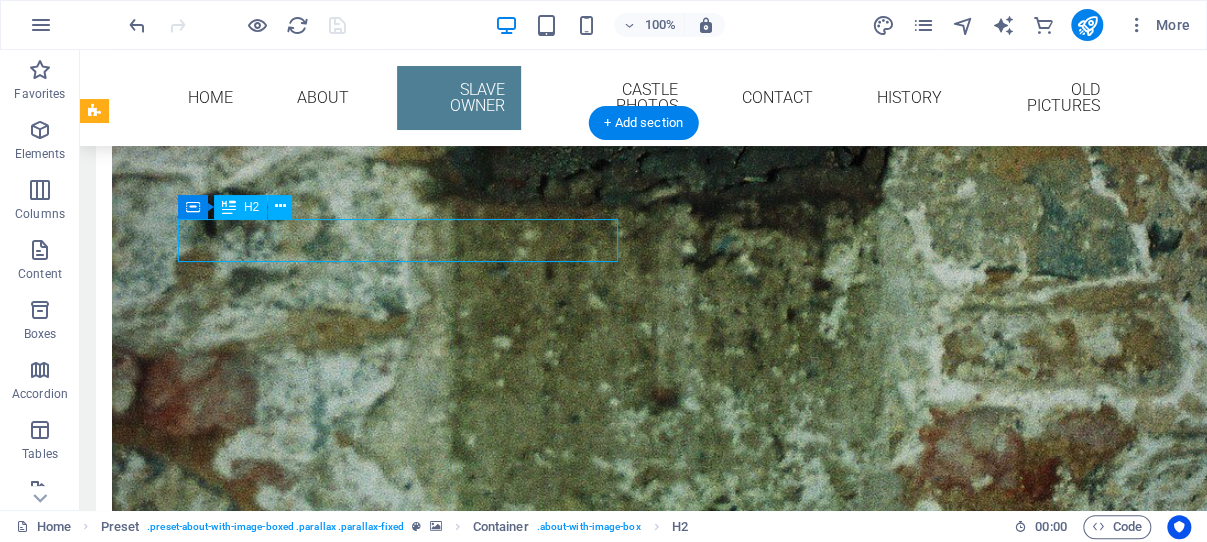 click on "A Single Slave Owner" at bounding box center [568, 5902] 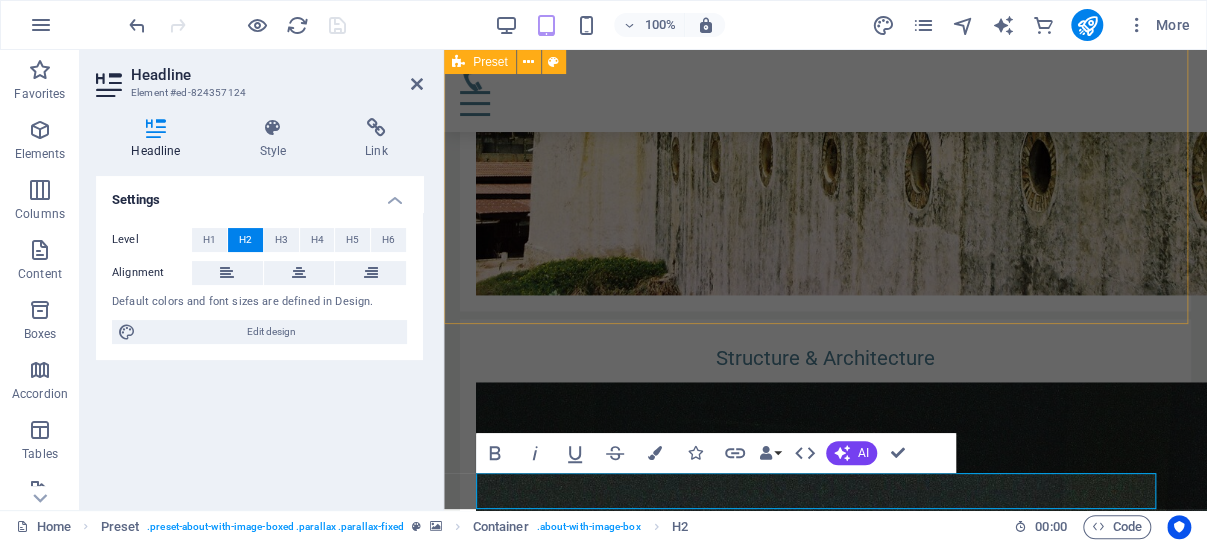 scroll, scrollTop: 4739, scrollLeft: 0, axis: vertical 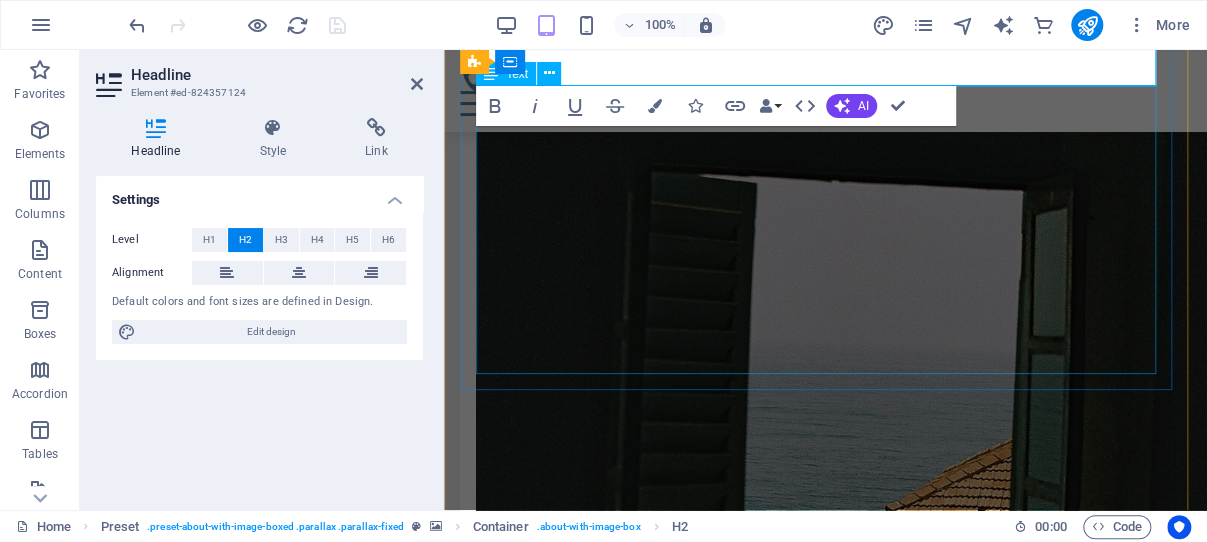 click at bounding box center (825, 3280) 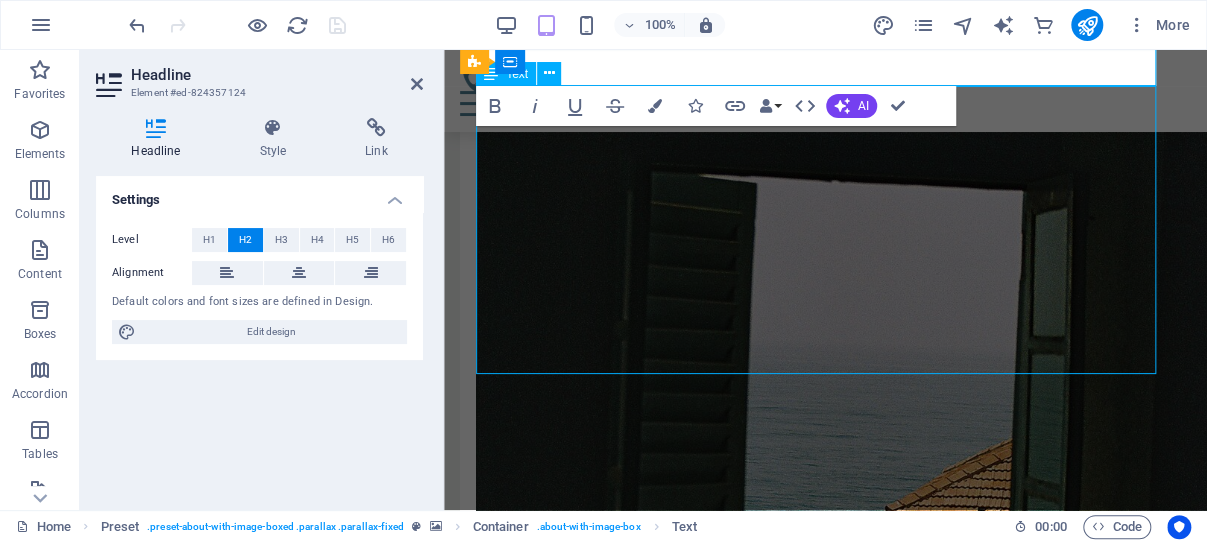 click at bounding box center [825, 3280] 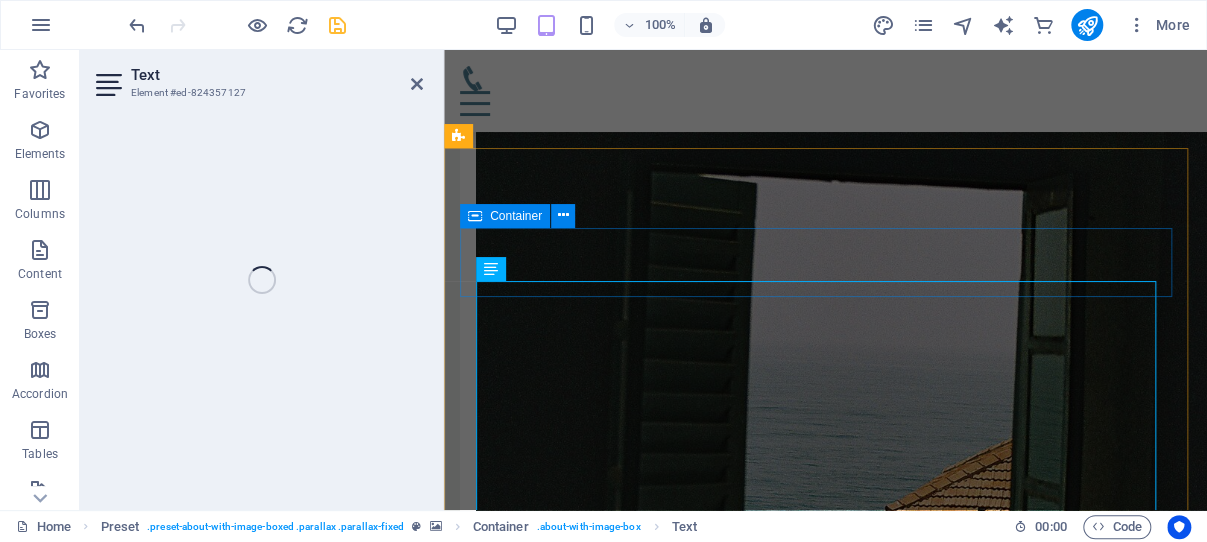 scroll, scrollTop: 4756, scrollLeft: 0, axis: vertical 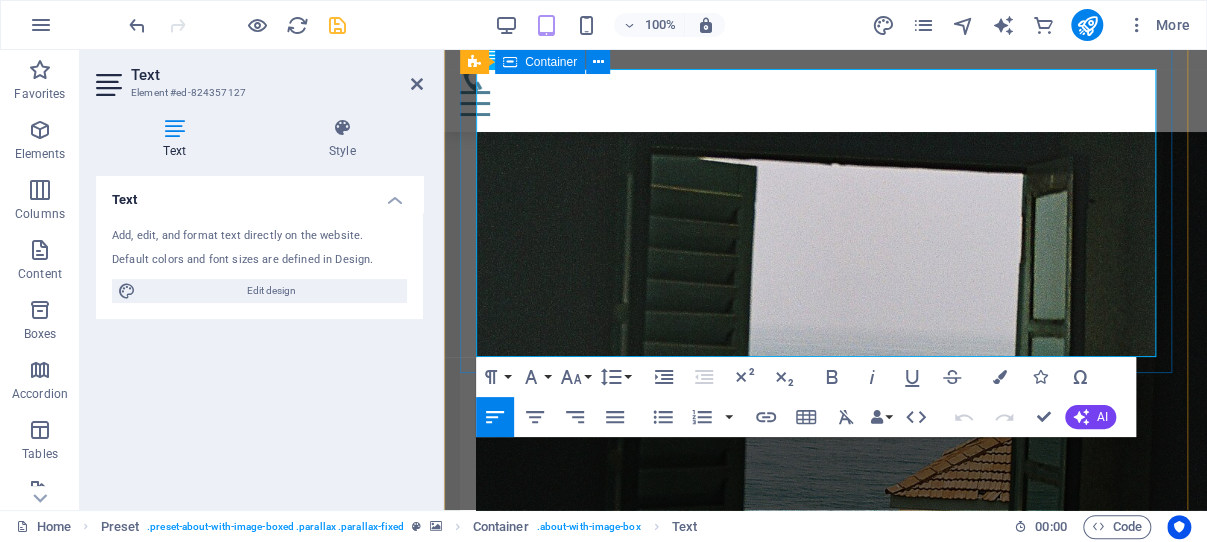 drag, startPoint x: 477, startPoint y: 289, endPoint x: 1011, endPoint y: 358, distance: 538.4394 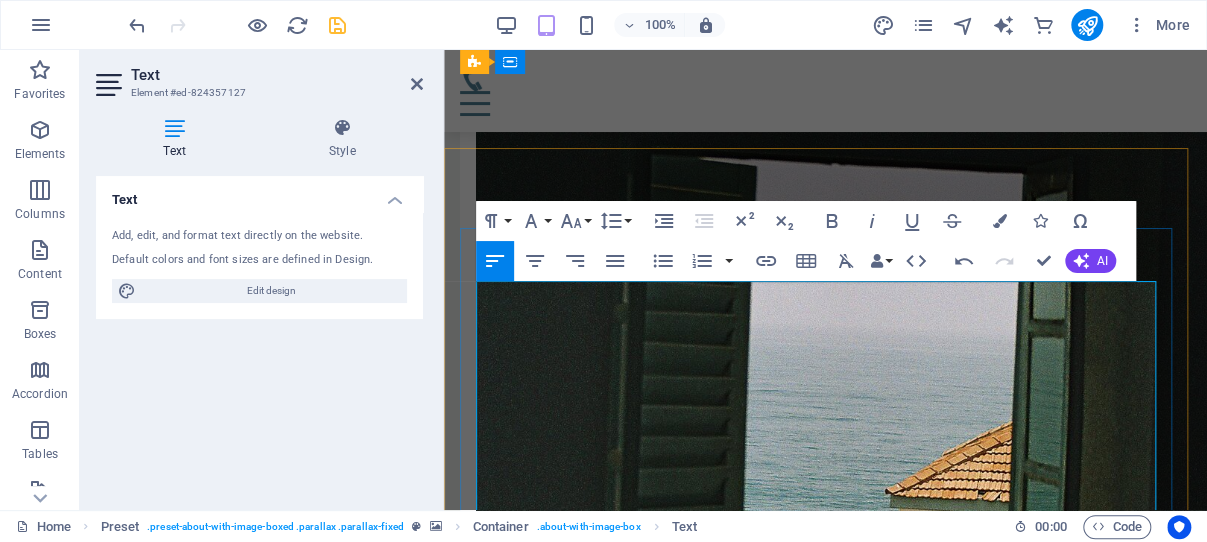 scroll, scrollTop: 4756, scrollLeft: 0, axis: vertical 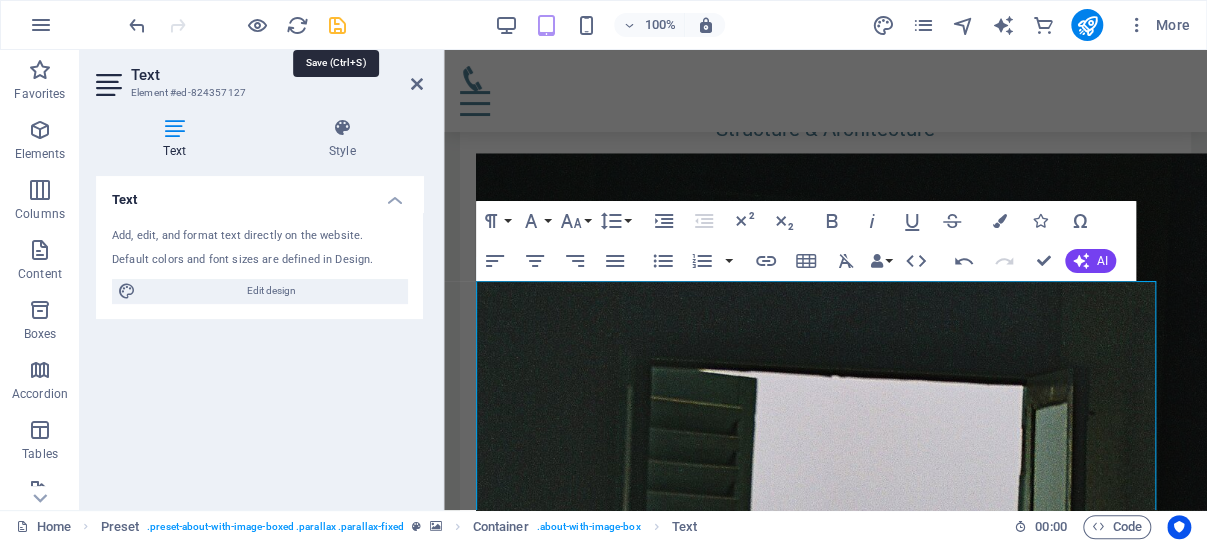 drag, startPoint x: 336, startPoint y: 21, endPoint x: 304, endPoint y: 175, distance: 157.28954 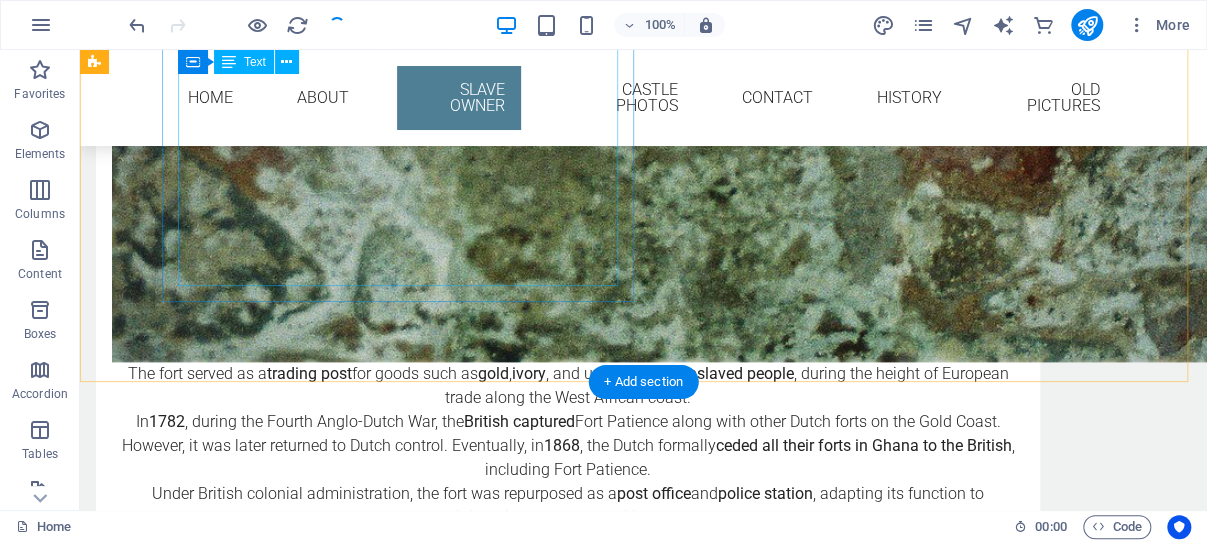 scroll, scrollTop: 4448, scrollLeft: 0, axis: vertical 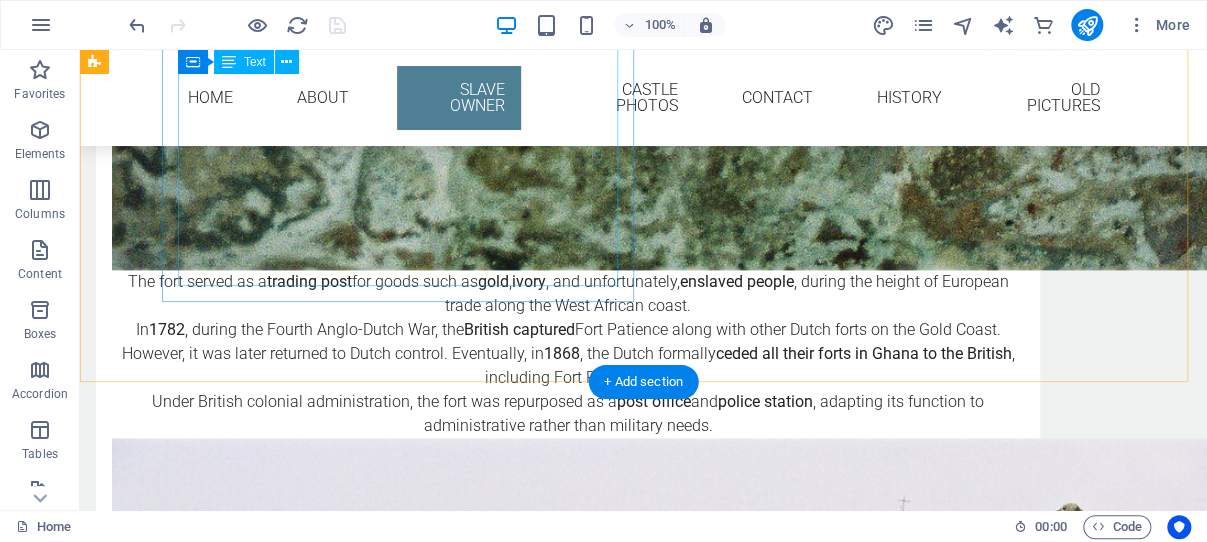 click on "Fort Patience is historically significant for several reasons: It represents the  complex alliances  and rivalries among European colonial powers and African kingdoms. It showcases the  Dutch presence  in West Africa during the 17th and 18th centuries. It played a role in the  trans-Atlantic trade , including the  slave trade . It reflects the  evolution  of colonial forts from trade lodges to military and administrative centers. Although smaller than Elmina or Cape Coast Castle, Fort Patience remains a compelling symbol of European-African interactions during the colonial period and is a valuable heritage site for Ghana and the world. ." at bounding box center (568, 5658) 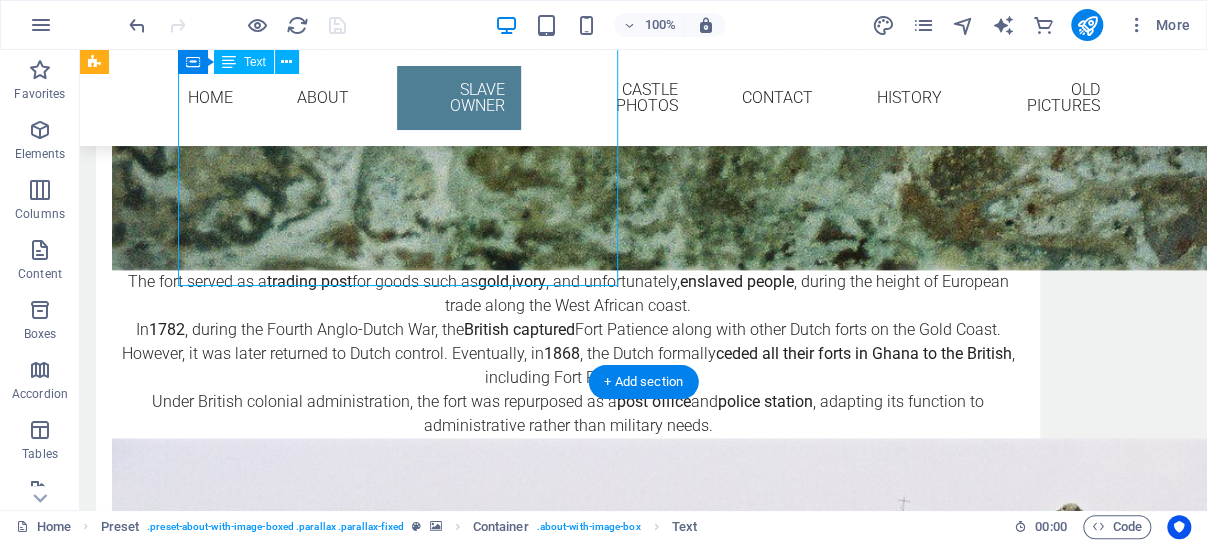 click on "Fort Patience is historically significant for several reasons: It represents the  complex alliances  and rivalries among European colonial powers and African kingdoms. It showcases the  Dutch presence  in West Africa during the 17th and 18th centuries. It played a role in the  trans-Atlantic trade , including the  slave trade . It reflects the  evolution  of colonial forts from trade lodges to military and administrative centers. Although smaller than Elmina or Cape Coast Castle, Fort Patience remains a compelling symbol of European-African interactions during the colonial period and is a valuable heritage site for Ghana and the world. ." at bounding box center [568, 5658] 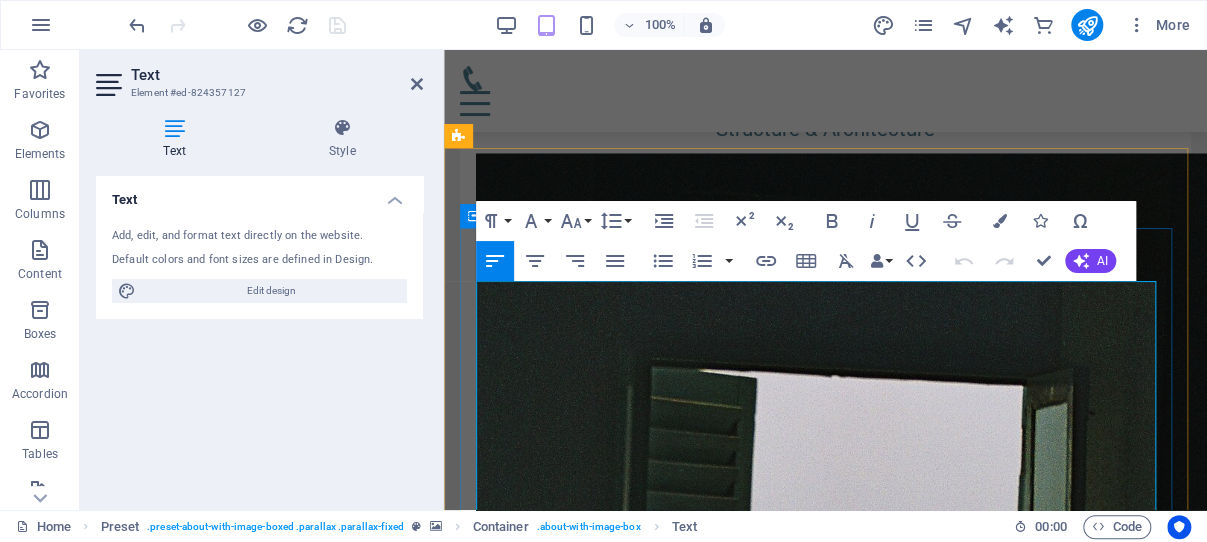scroll, scrollTop: 5074, scrollLeft: 0, axis: vertical 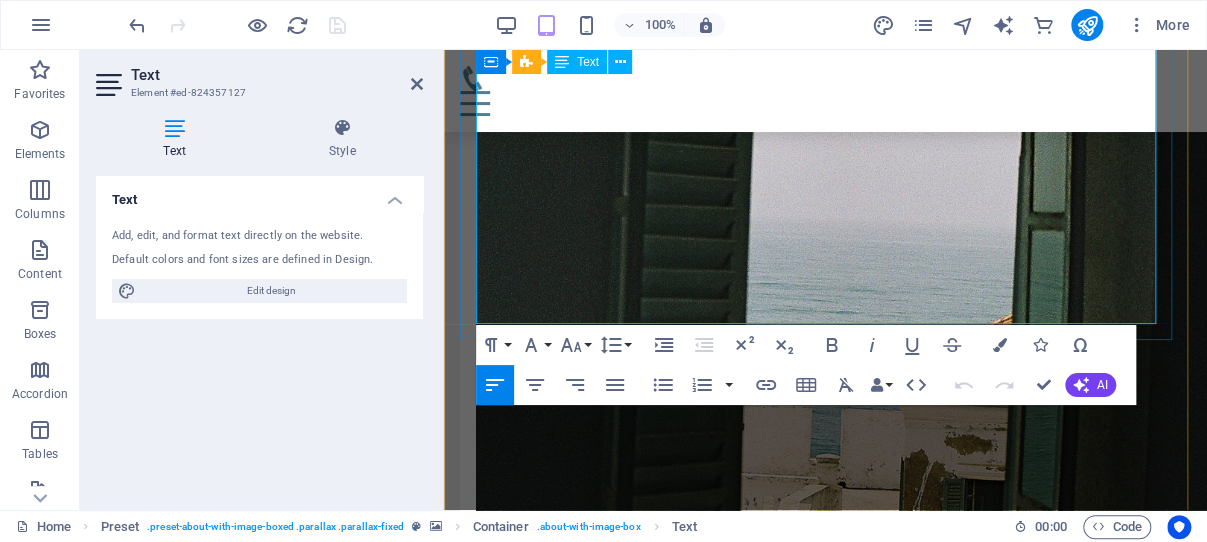 click on "Fort Patience is historically significant for several reasons: It represents the  complex alliances  and rivalries among European colonial powers and African kingdoms. It showcases the  Dutch presence  in West Africa during the 17th and 18th centuries. It played a role in the  trans-Atlantic trade , including the  slave trade . It reflects the  evolution  of colonial forts from trade lodges to military and administrative centers. Although smaller than Elmina or Cape Coast Castle, Fort Patience remains a compelling symbol of European-African interactions during the colonial period and is a valuable heritage site for Ghana and the world. ." at bounding box center (825, 3181) 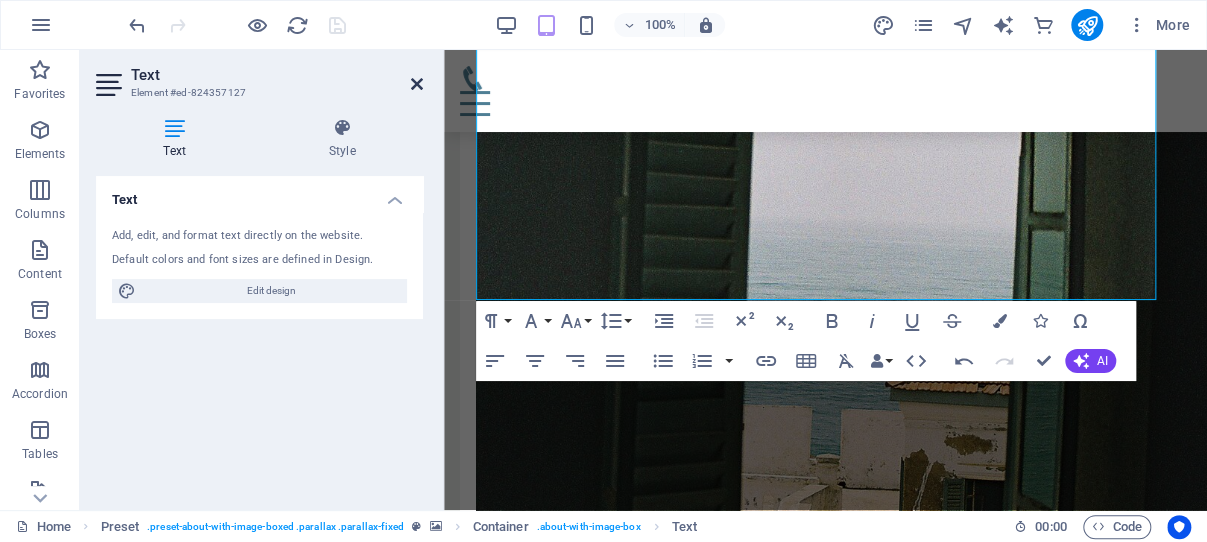click at bounding box center (417, 84) 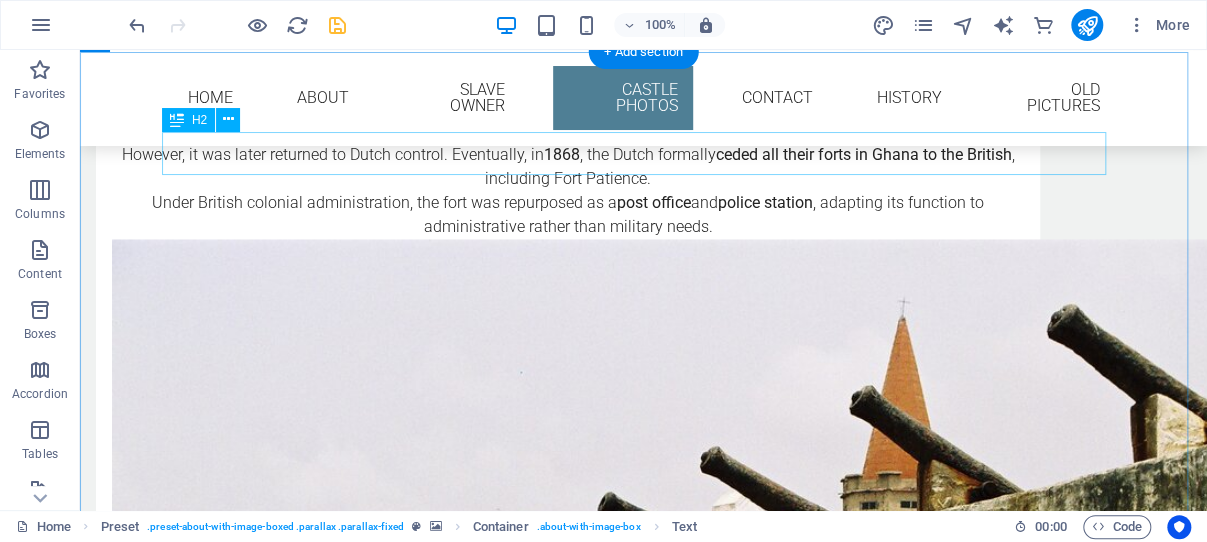 scroll, scrollTop: 4753, scrollLeft: 0, axis: vertical 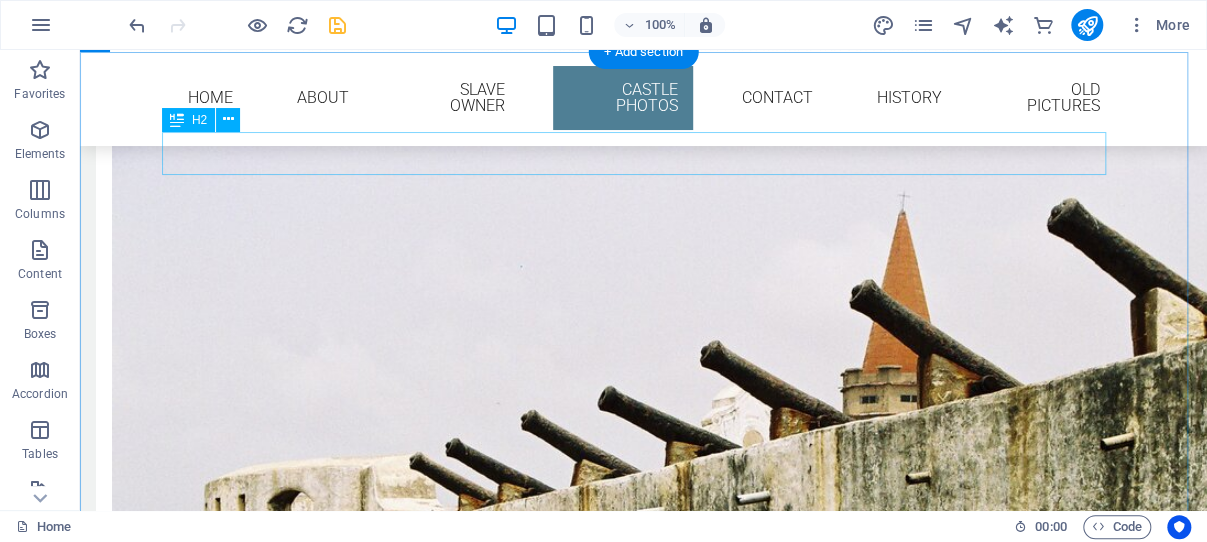 click on "Cape Coast Castle Photos" at bounding box center (644, 5770) 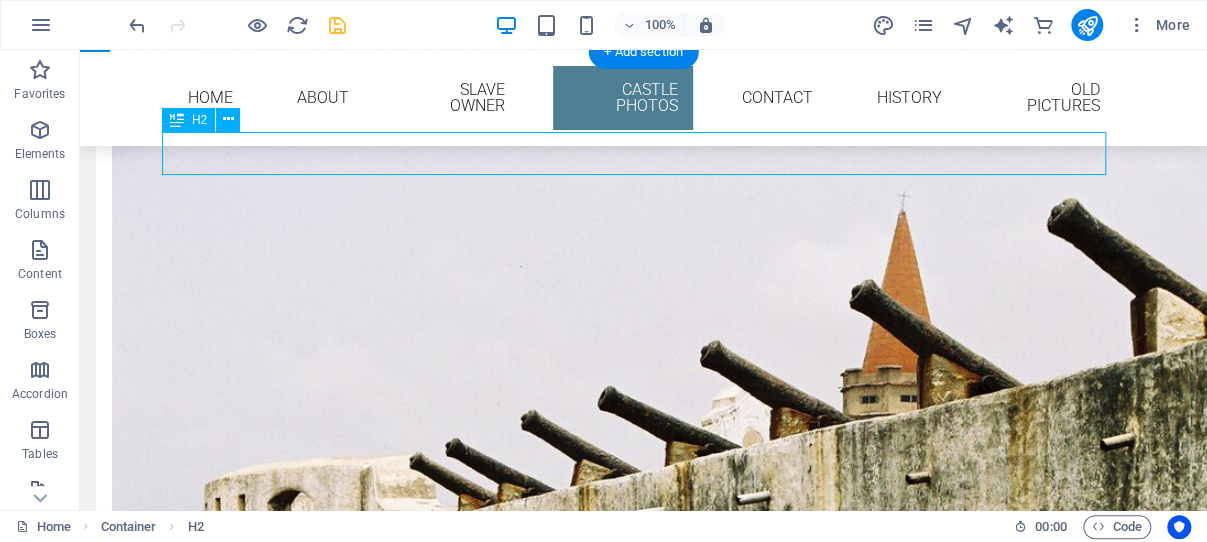 click on "Cape Coast Castle Photos" at bounding box center (644, 5770) 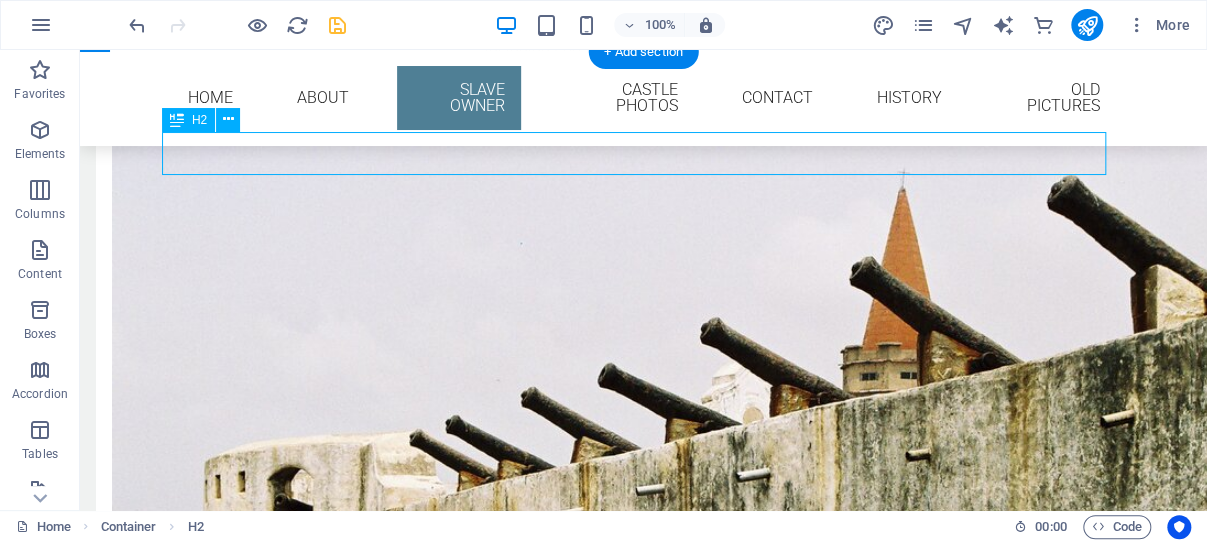 scroll, scrollTop: 5553, scrollLeft: 0, axis: vertical 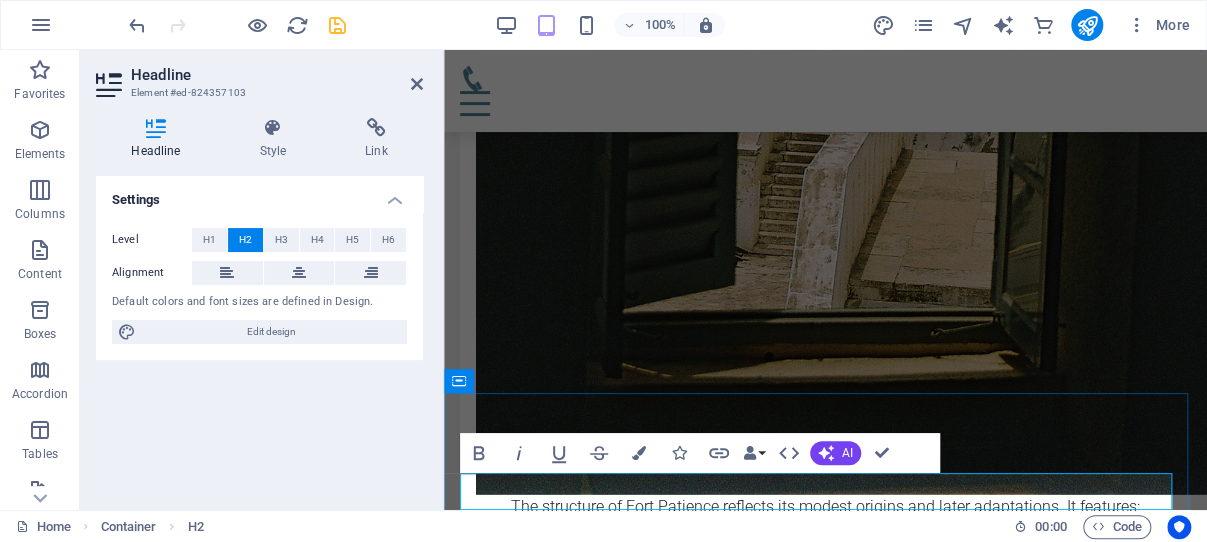 click on "Cape Coast Castle Photos" at bounding box center (825, 3186) 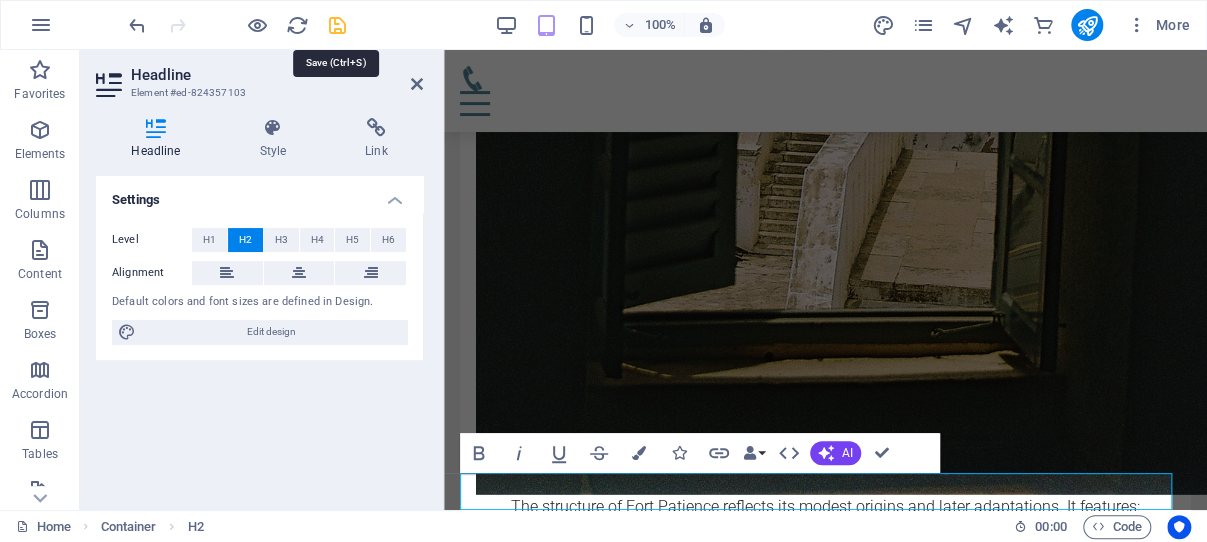 click at bounding box center (337, 25) 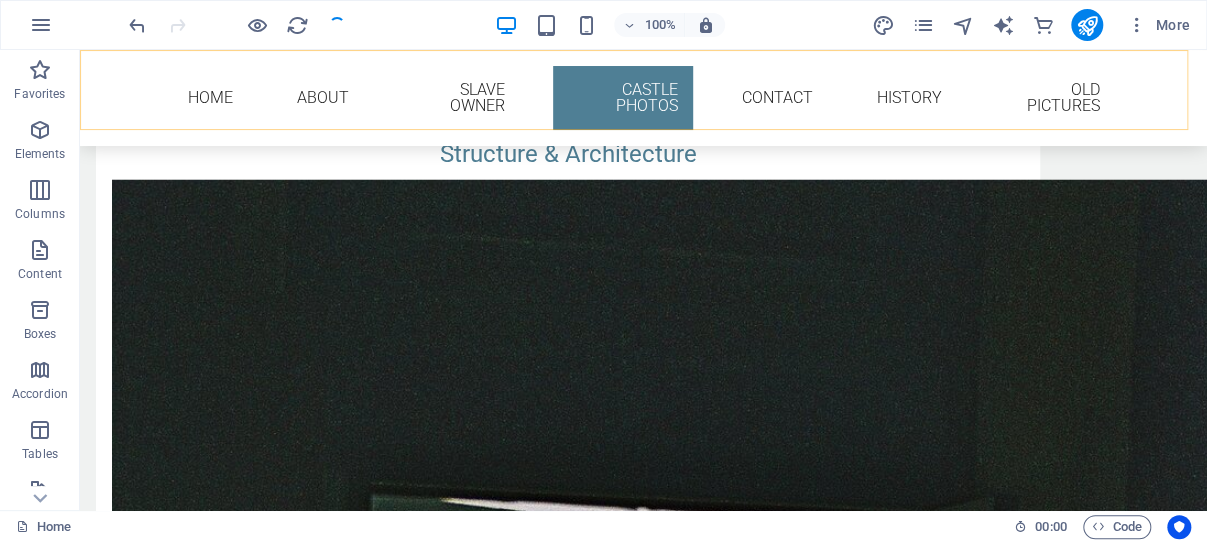 scroll, scrollTop: 4626, scrollLeft: 0, axis: vertical 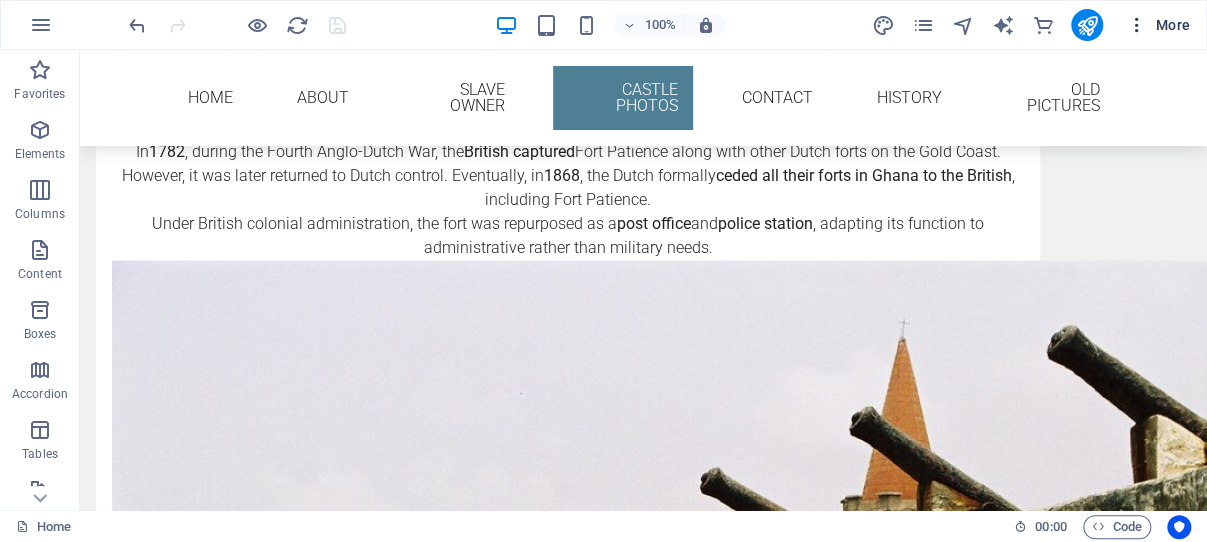 click at bounding box center [1137, 25] 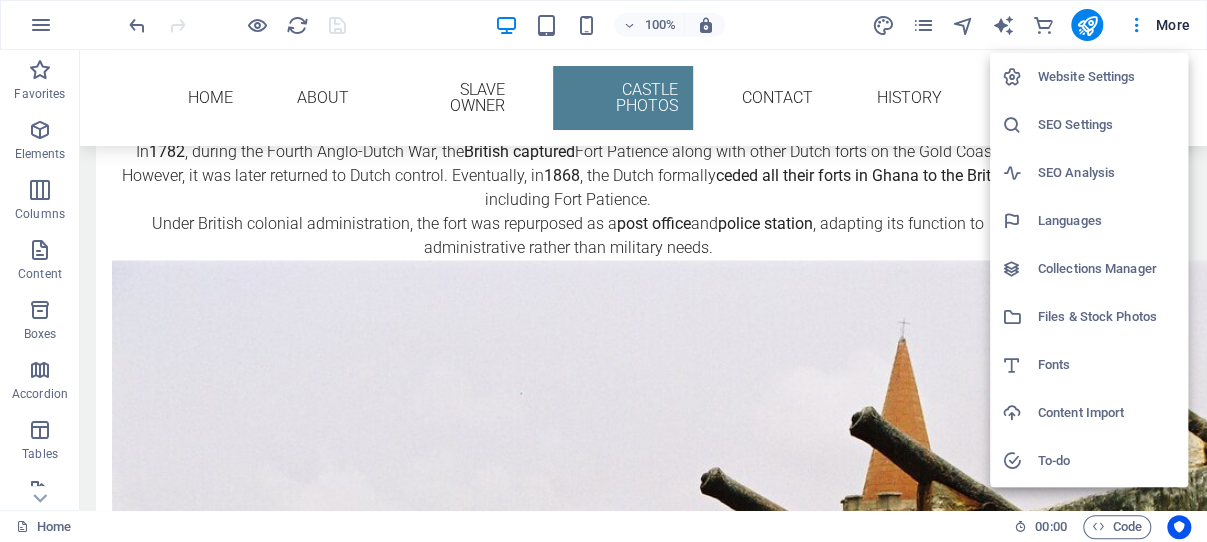 click on "Website Settings" at bounding box center [1107, 77] 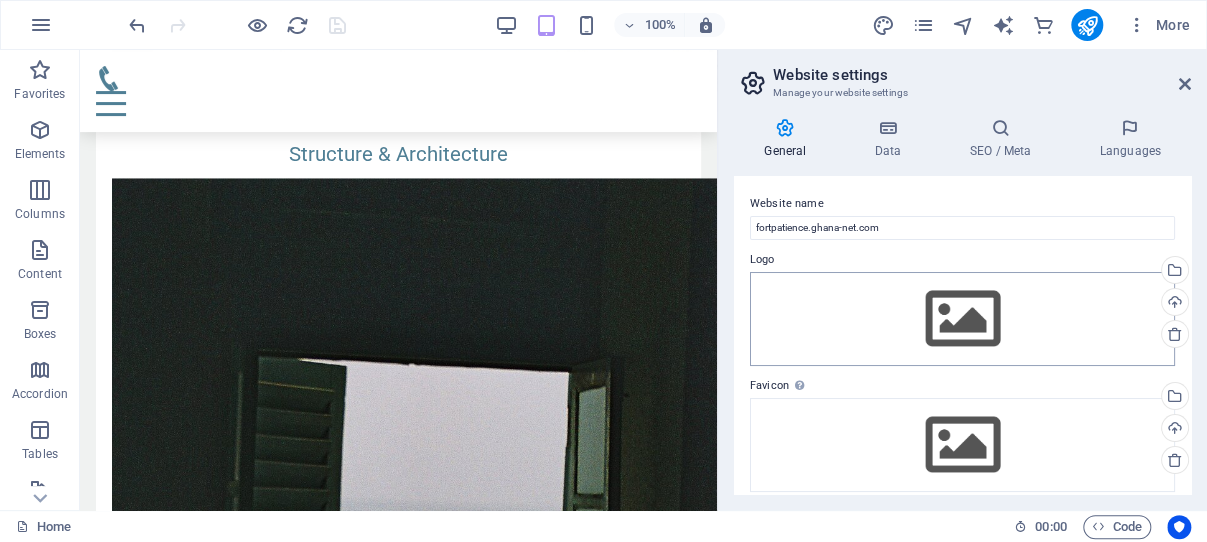 scroll, scrollTop: 4603, scrollLeft: 0, axis: vertical 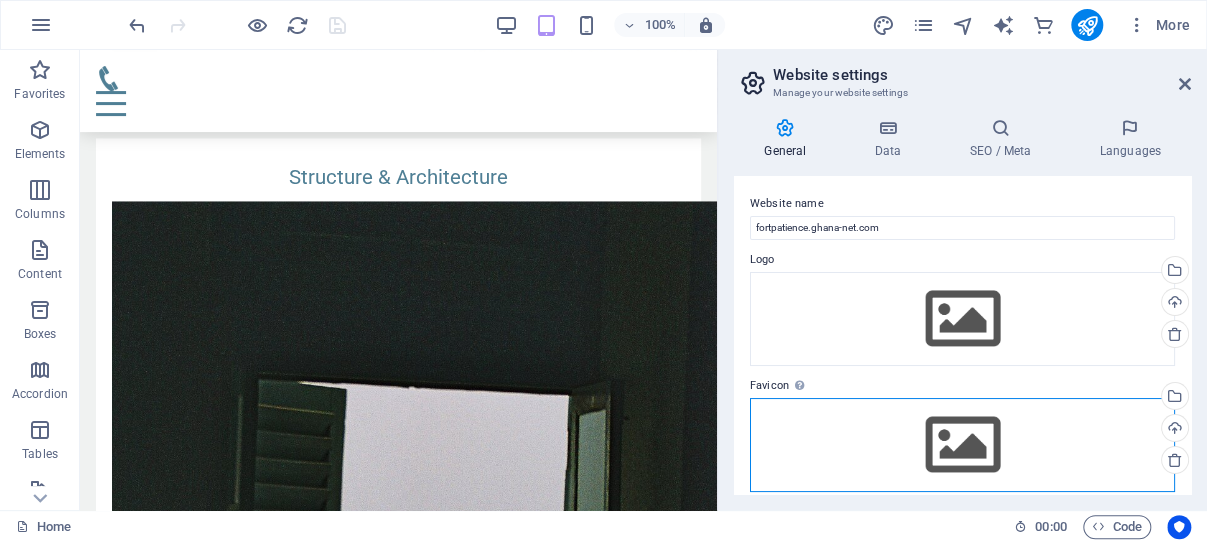click on "Drag files here, click to choose files or select files from Files or our free stock photos & videos" at bounding box center (962, 445) 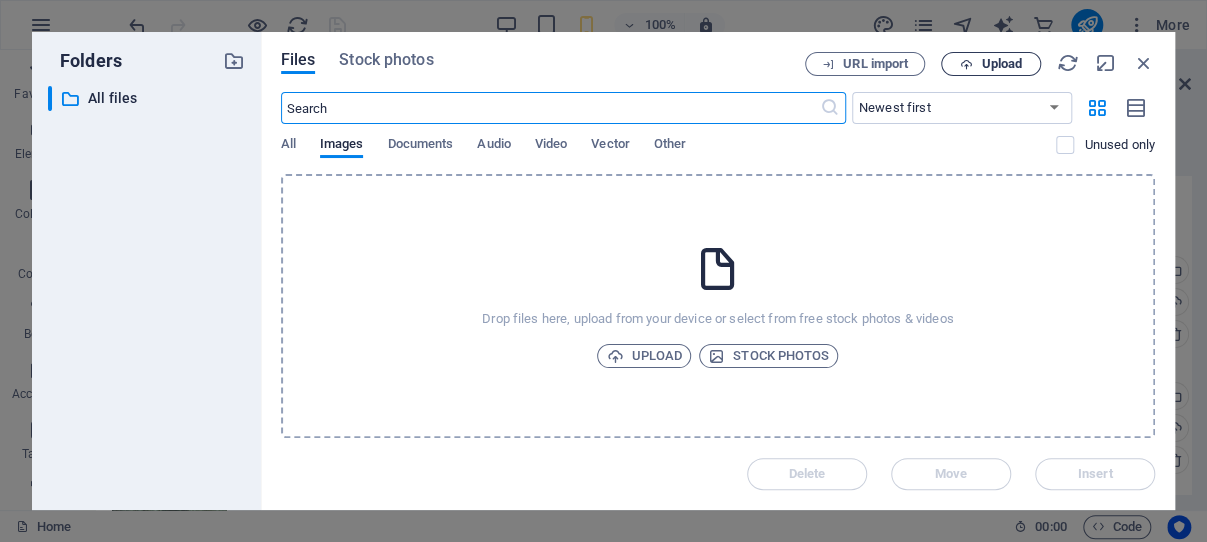 click on "Upload" at bounding box center (1001, 64) 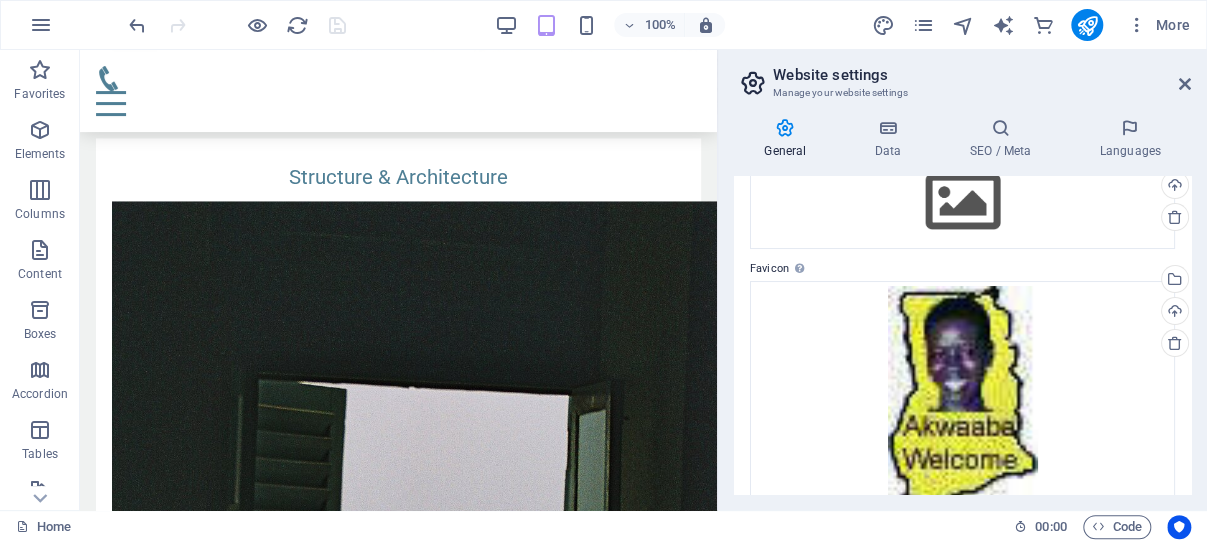 scroll, scrollTop: 191, scrollLeft: 0, axis: vertical 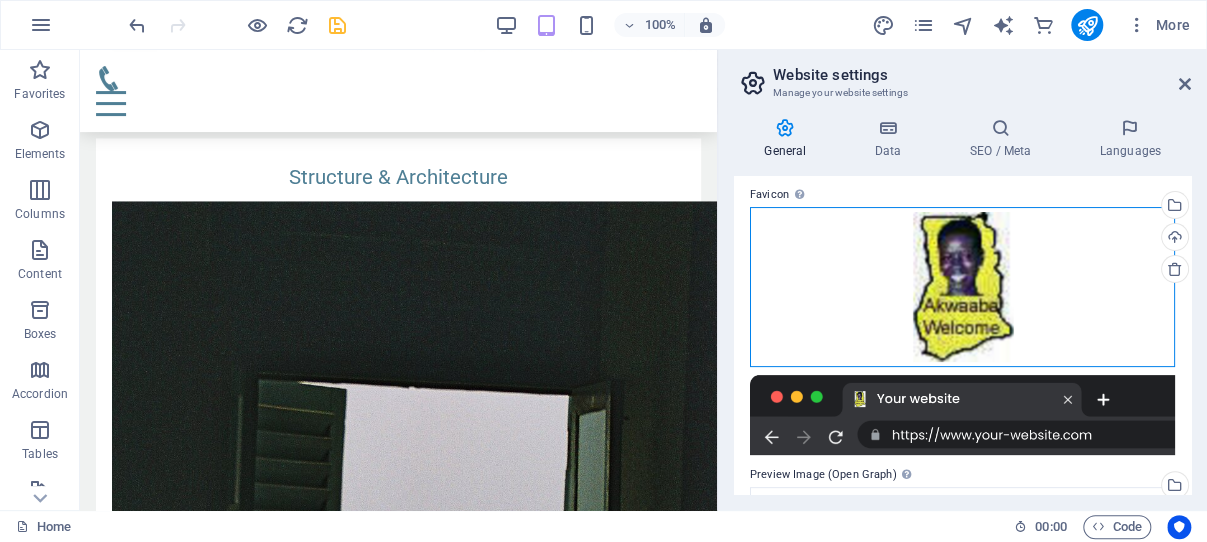 click on "Drag files here, click to choose files or select files from Files or our free stock photos & videos" at bounding box center [962, 287] 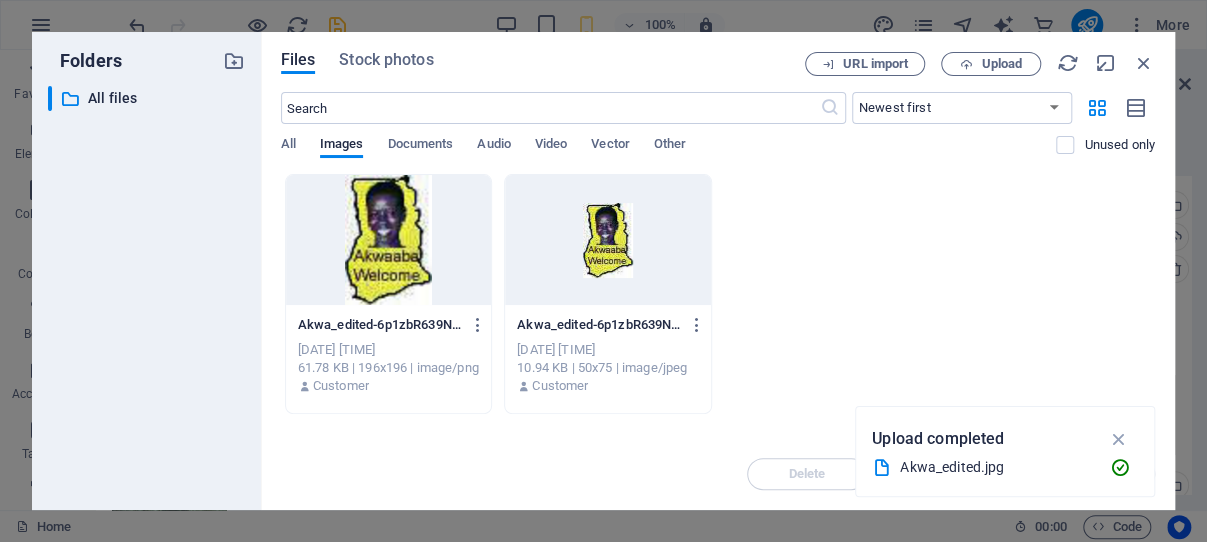 click at bounding box center (608, 240) 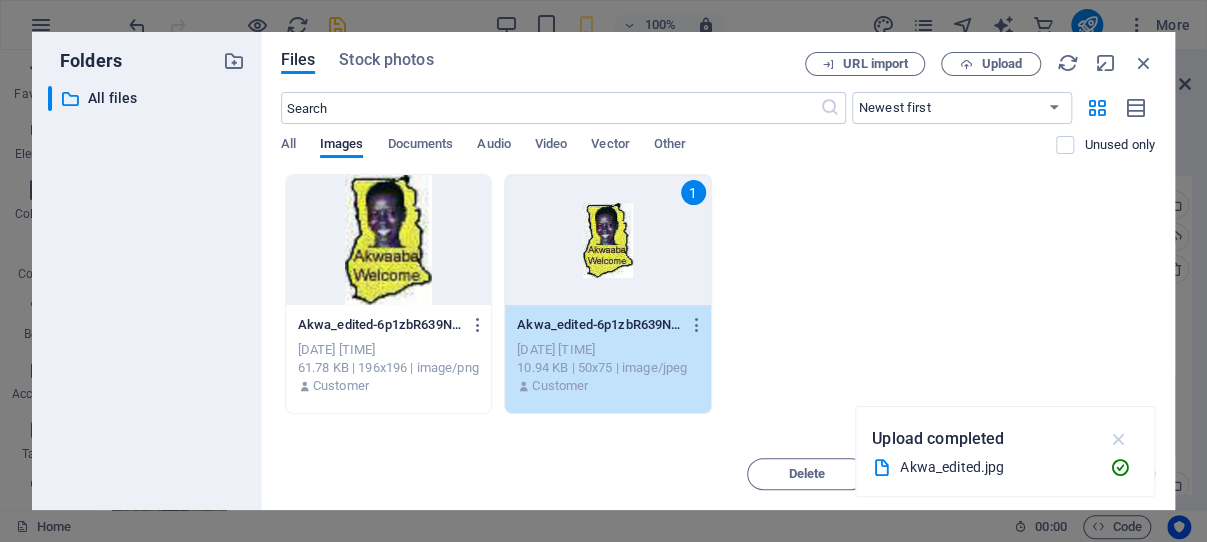 click at bounding box center [1118, 439] 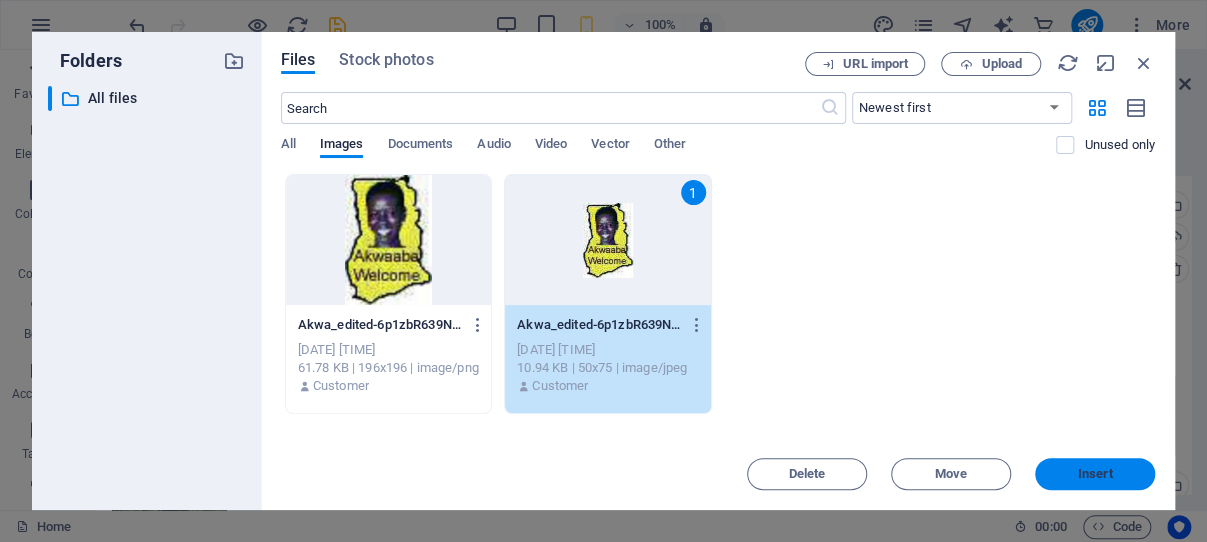 click on "Insert" at bounding box center [1095, 474] 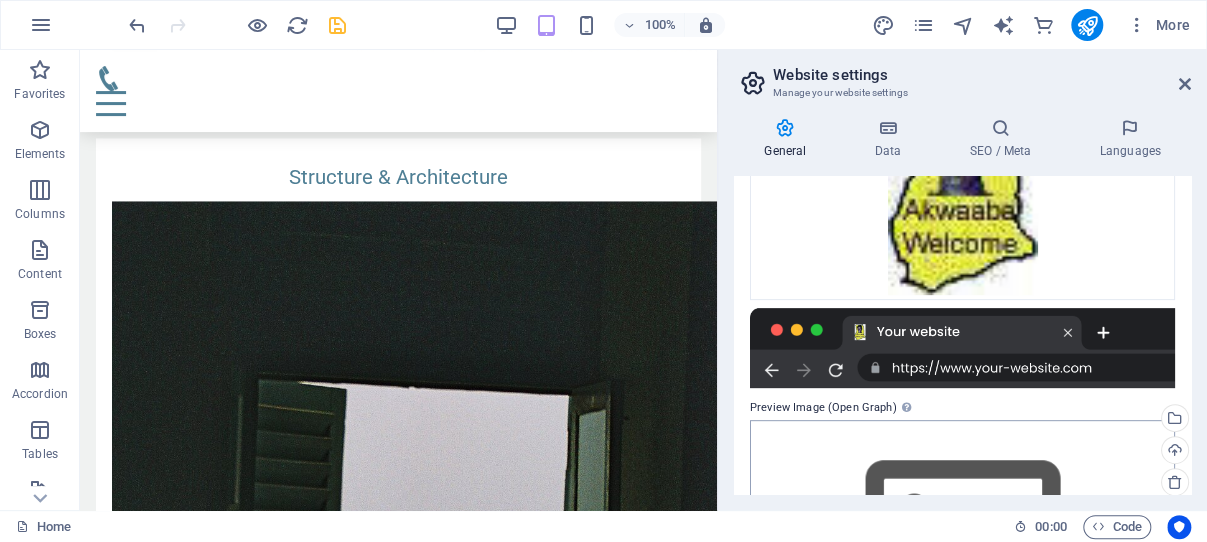 scroll, scrollTop: 363, scrollLeft: 0, axis: vertical 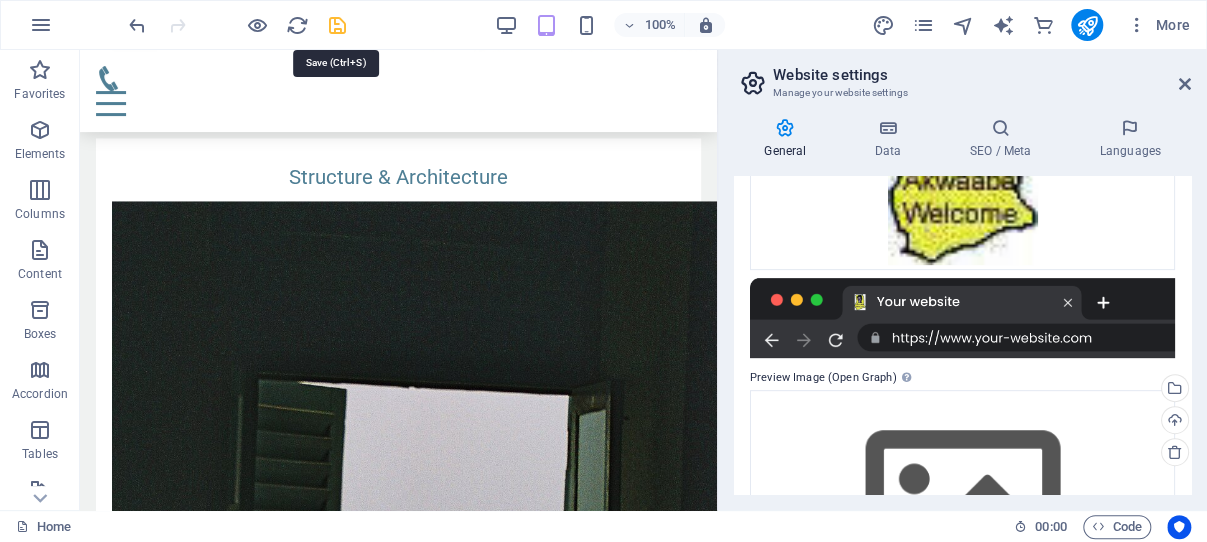 click at bounding box center [337, 25] 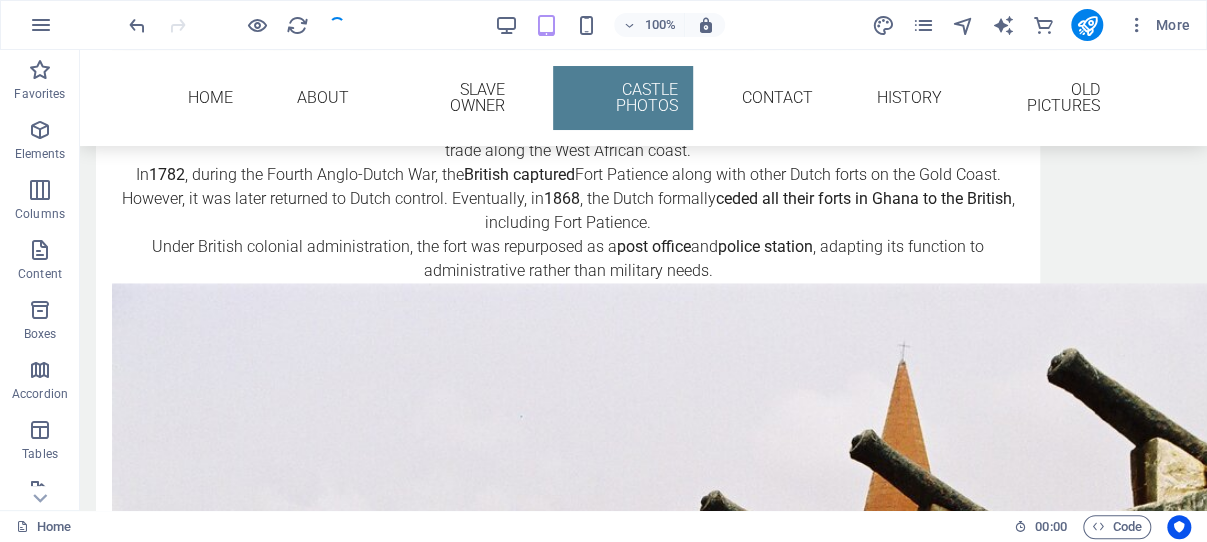 scroll, scrollTop: 4626, scrollLeft: 0, axis: vertical 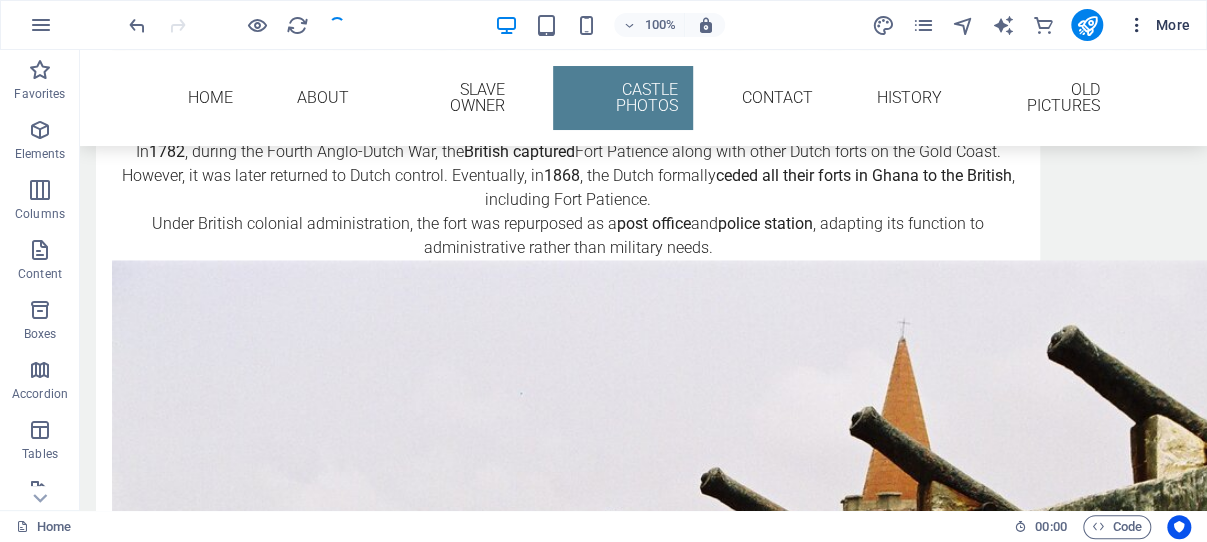 click at bounding box center [1137, 25] 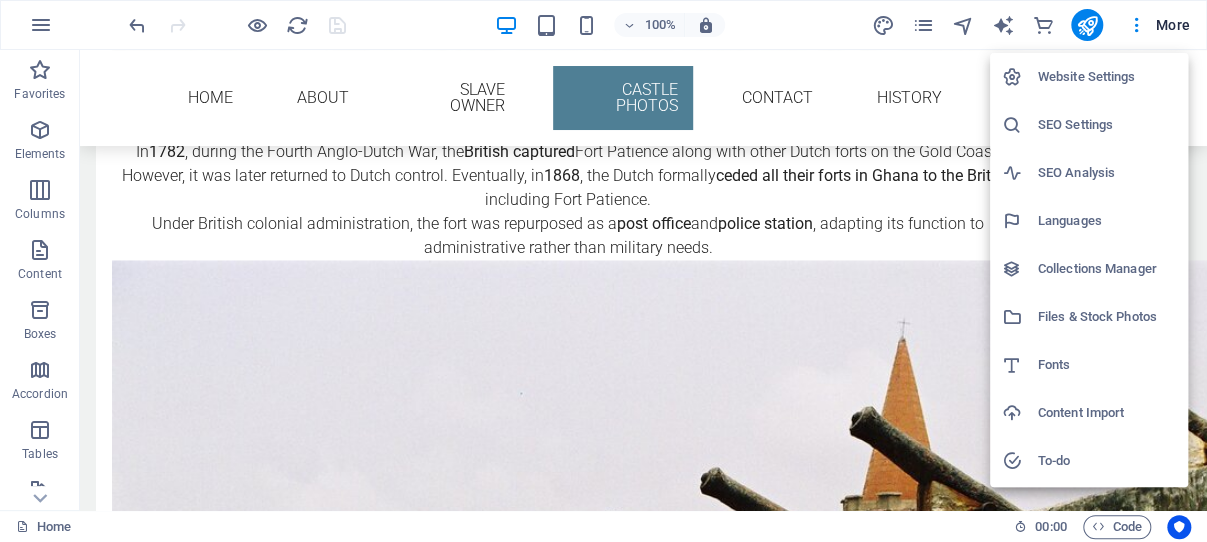 click on "Website Settings" at bounding box center (1107, 77) 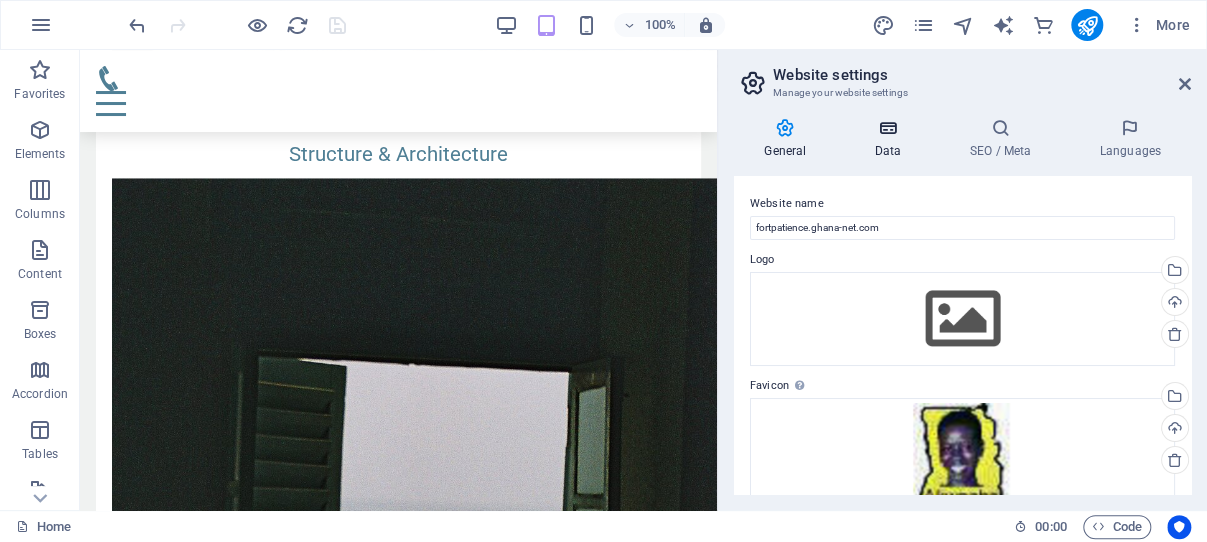 scroll, scrollTop: 4603, scrollLeft: 0, axis: vertical 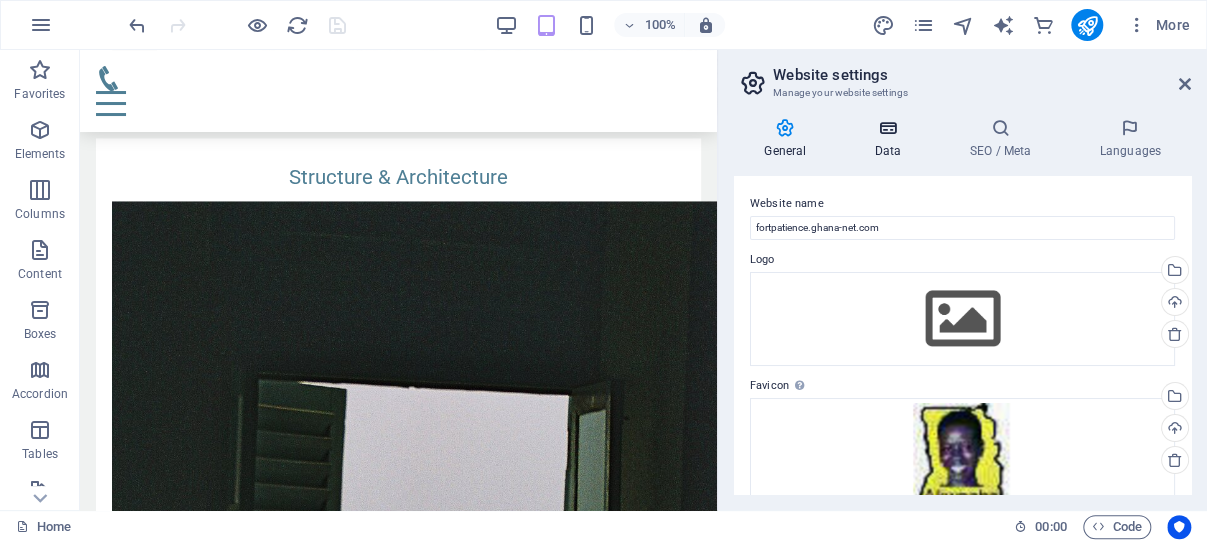 click at bounding box center (887, 128) 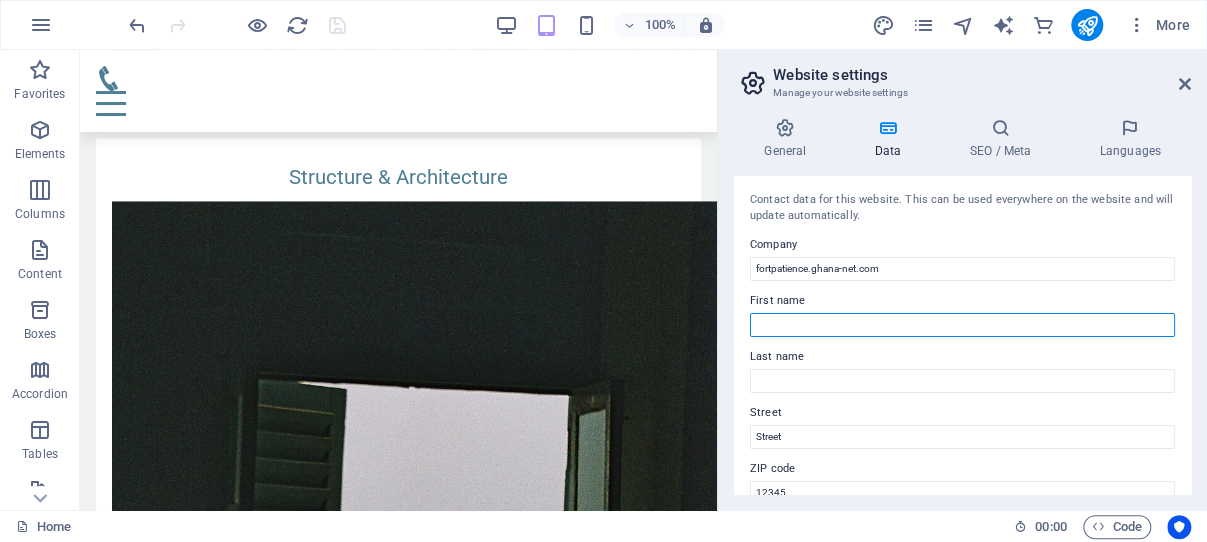 click on "First name" at bounding box center (962, 325) 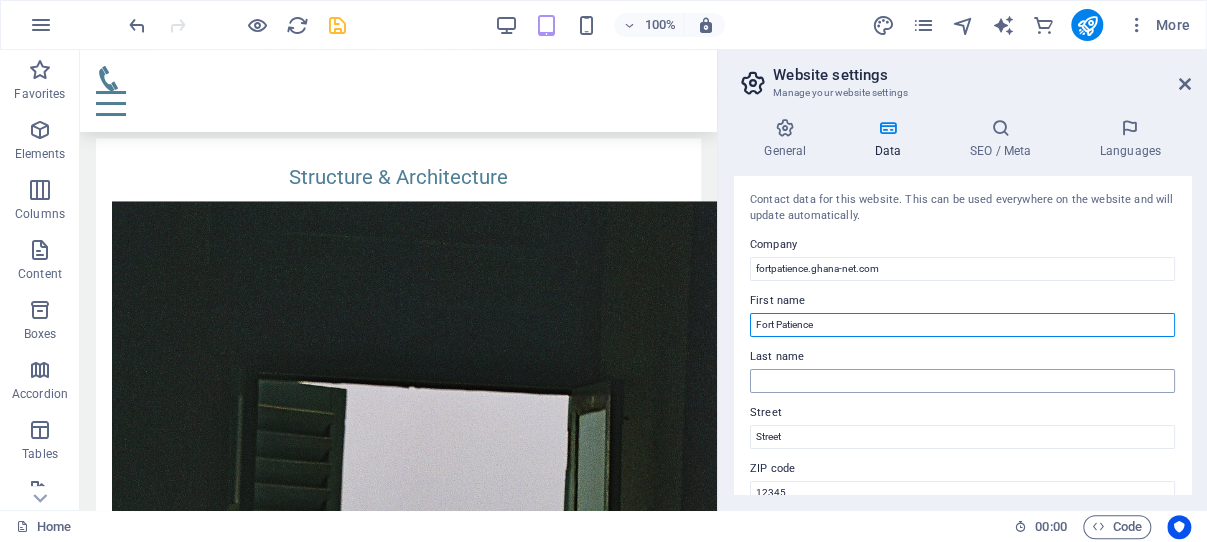 type on "Fort Patience" 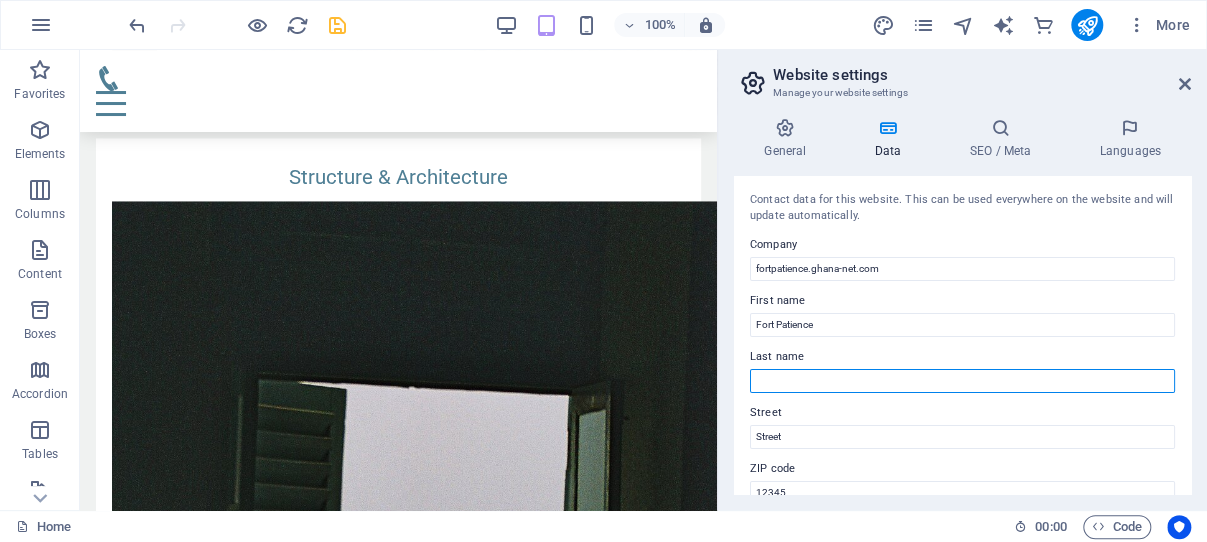 click on "Last name" at bounding box center [962, 381] 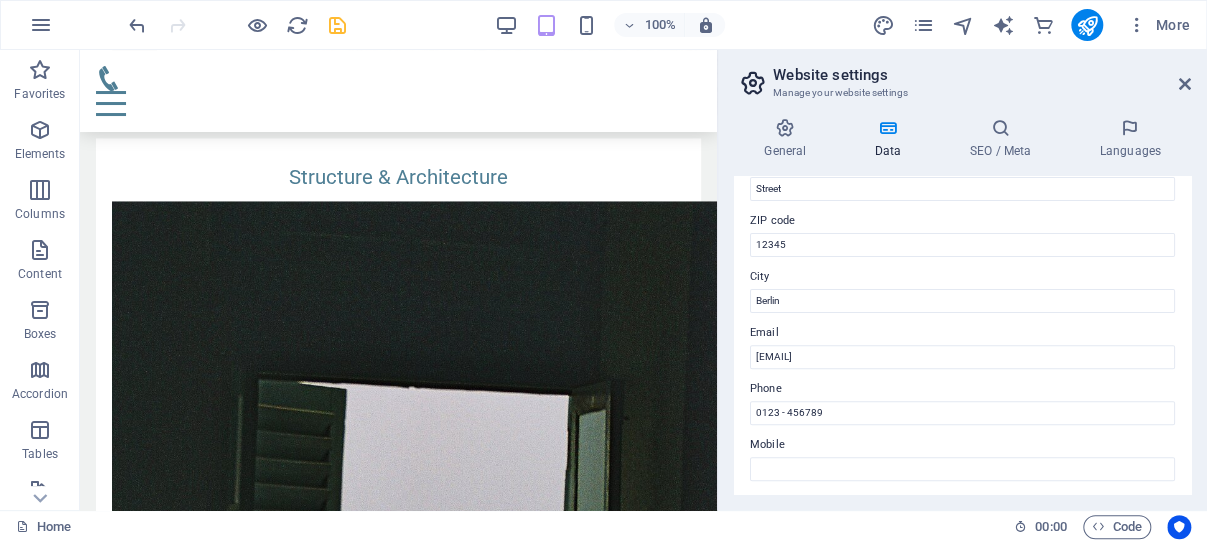 scroll, scrollTop: 286, scrollLeft: 0, axis: vertical 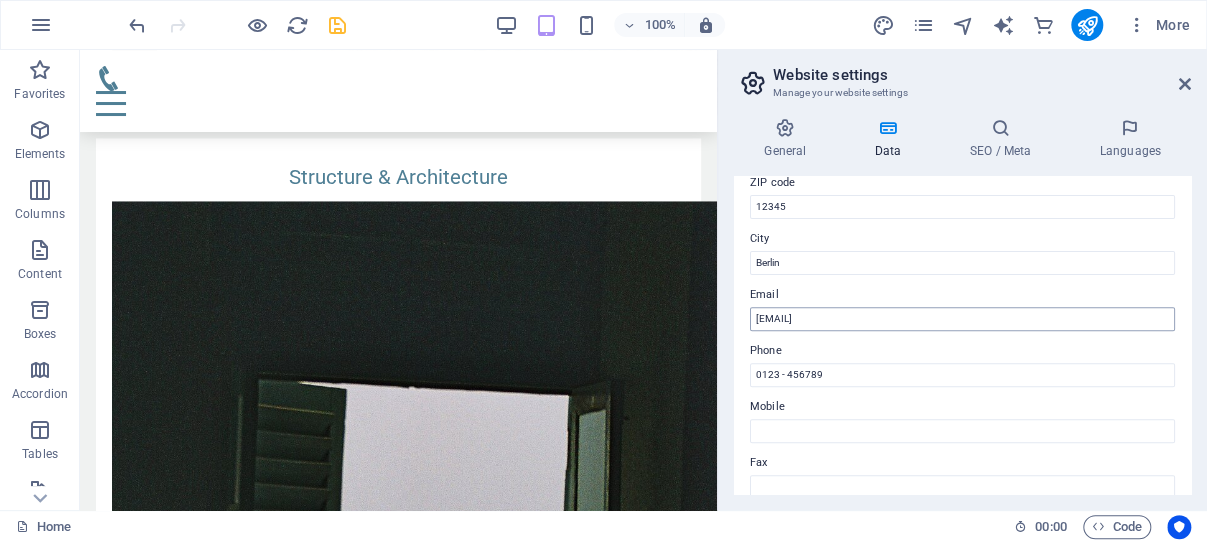 type on "GMMB" 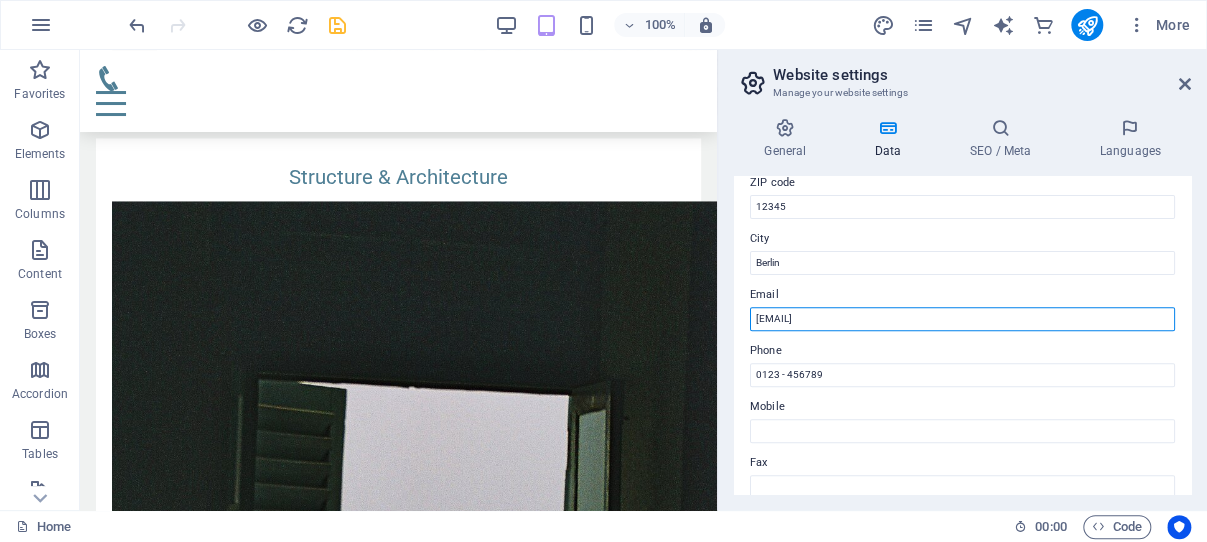 drag, startPoint x: 999, startPoint y: 317, endPoint x: 722, endPoint y: 314, distance: 277.01624 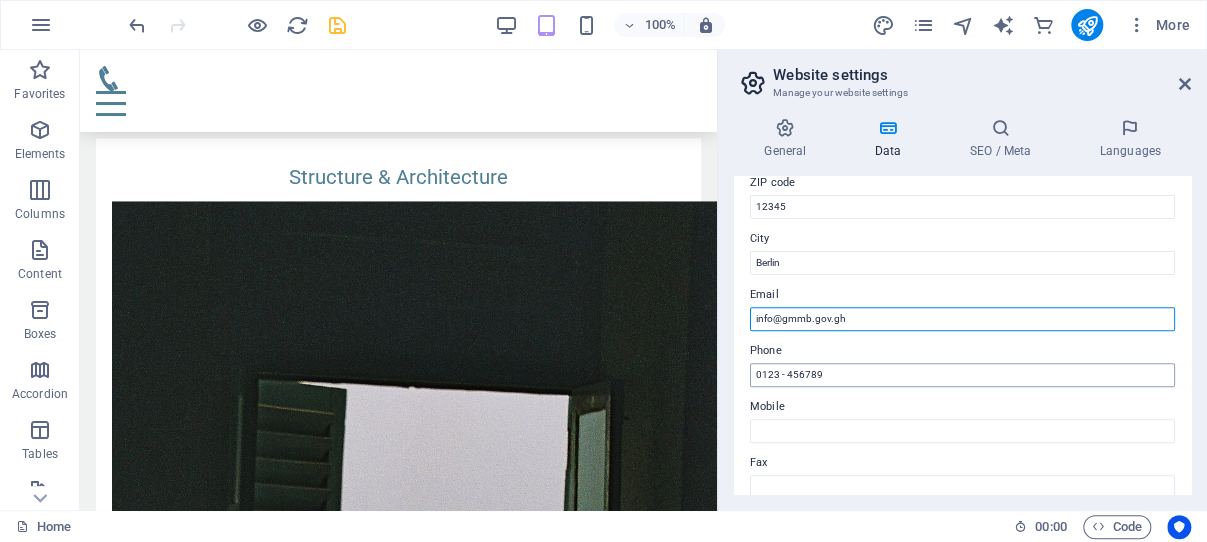 scroll, scrollTop: 4579, scrollLeft: 0, axis: vertical 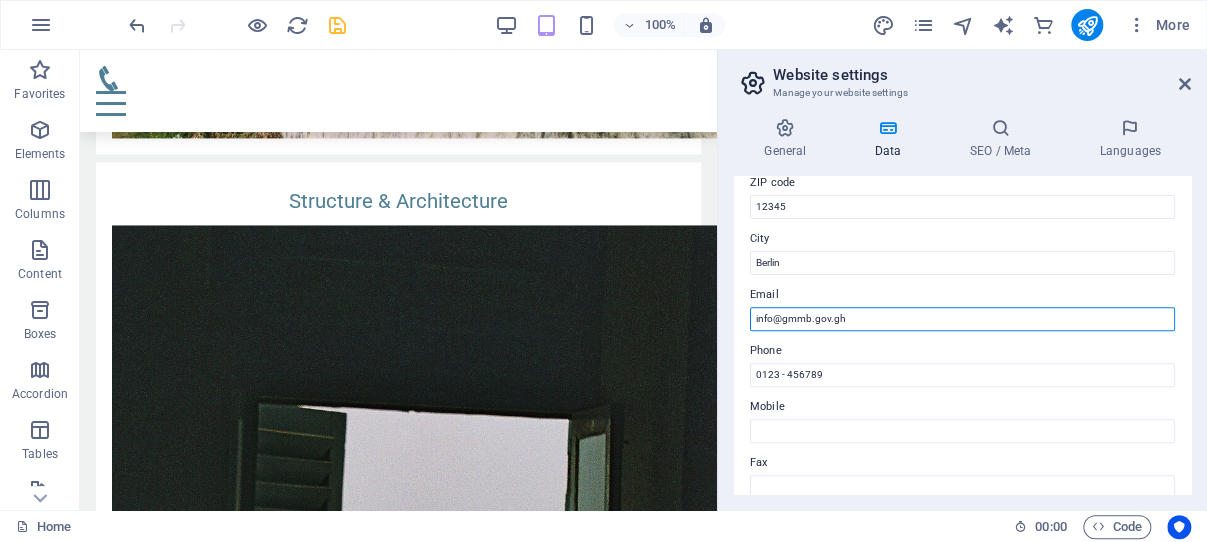 type on "info@gmmb.gov.gh" 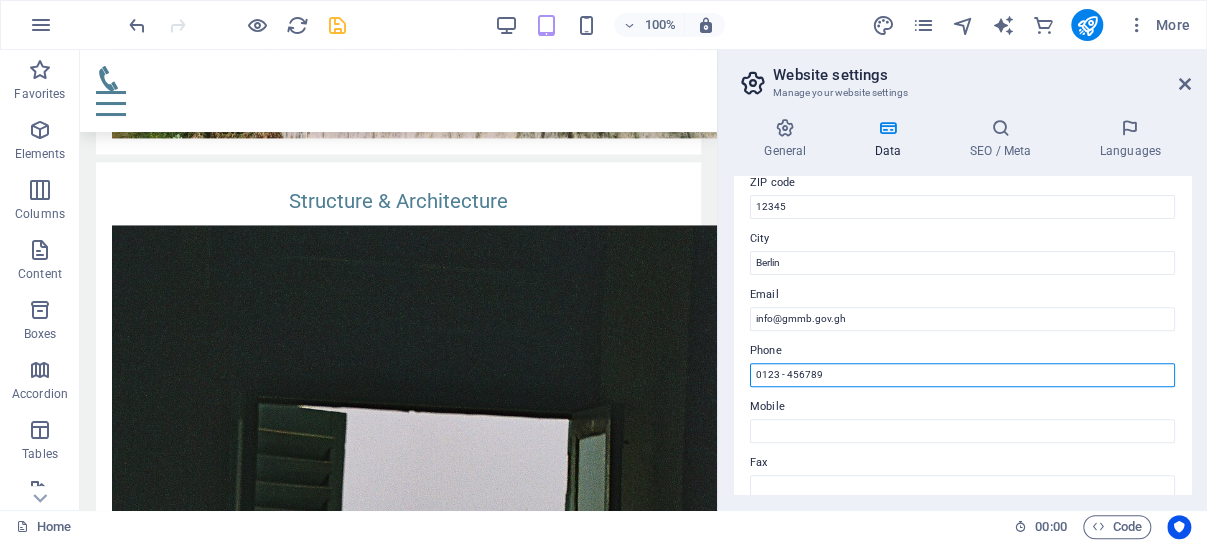 drag, startPoint x: 833, startPoint y: 376, endPoint x: 748, endPoint y: 371, distance: 85.146935 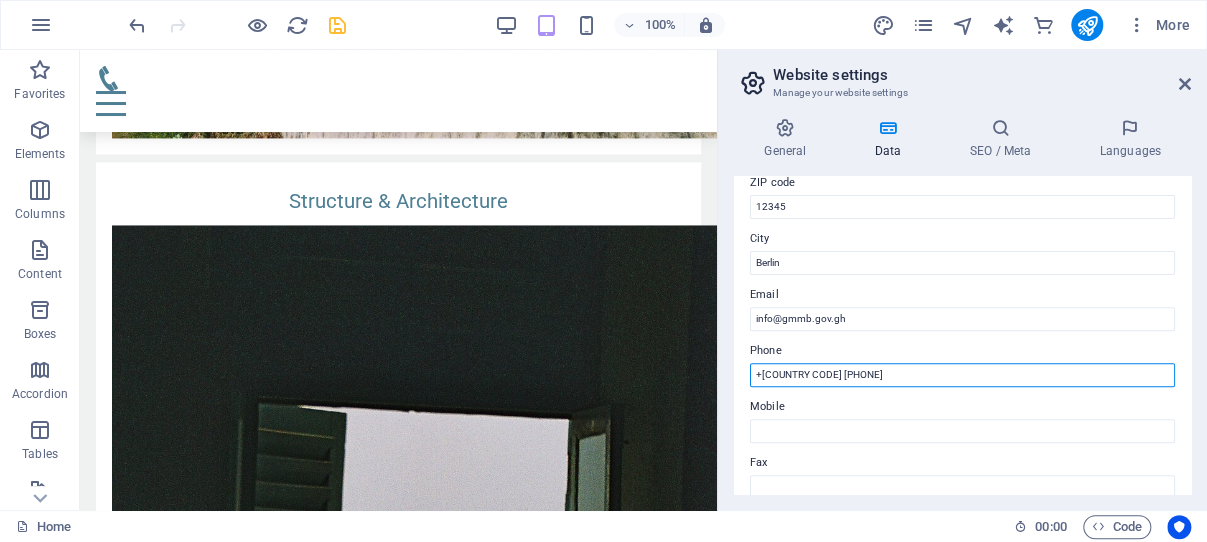 type on "+[COUNTRY CODE] [PHONE NUMBER]" 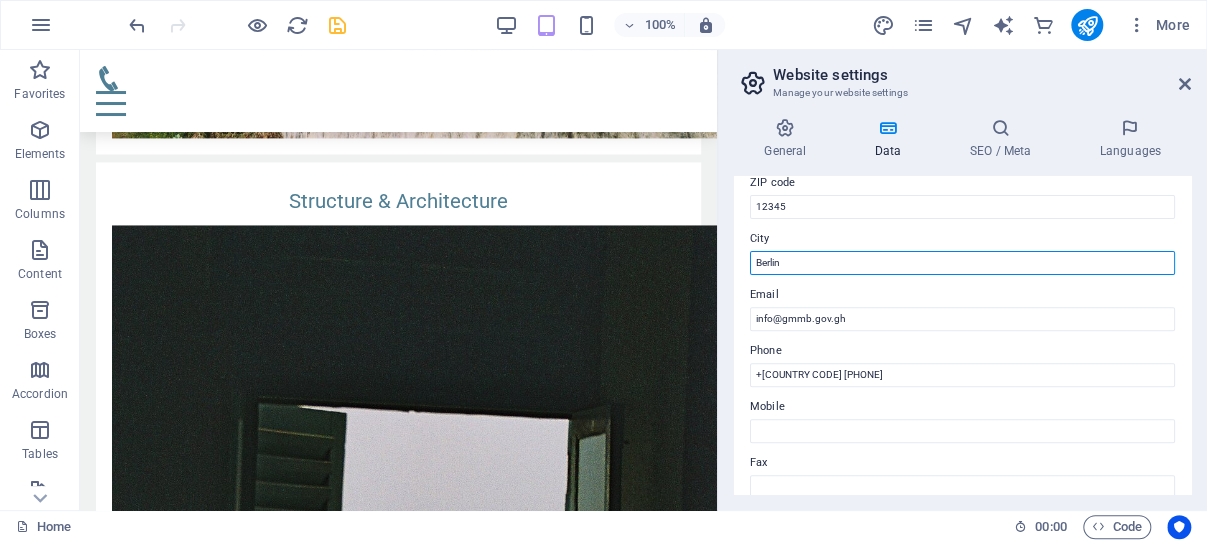 drag, startPoint x: 796, startPoint y: 261, endPoint x: 753, endPoint y: 261, distance: 43 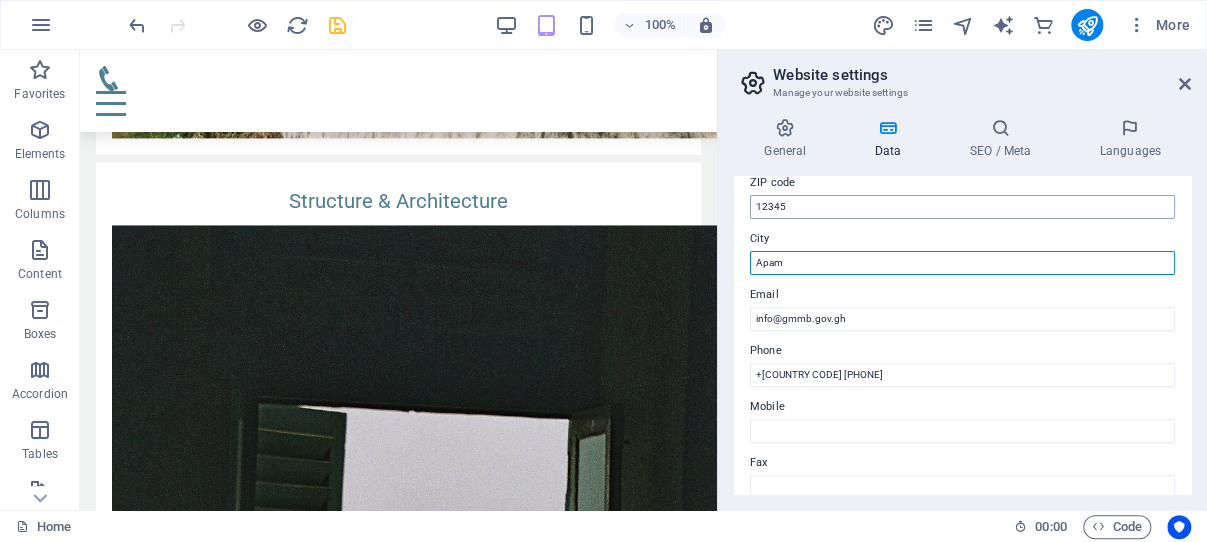 type on "Apam" 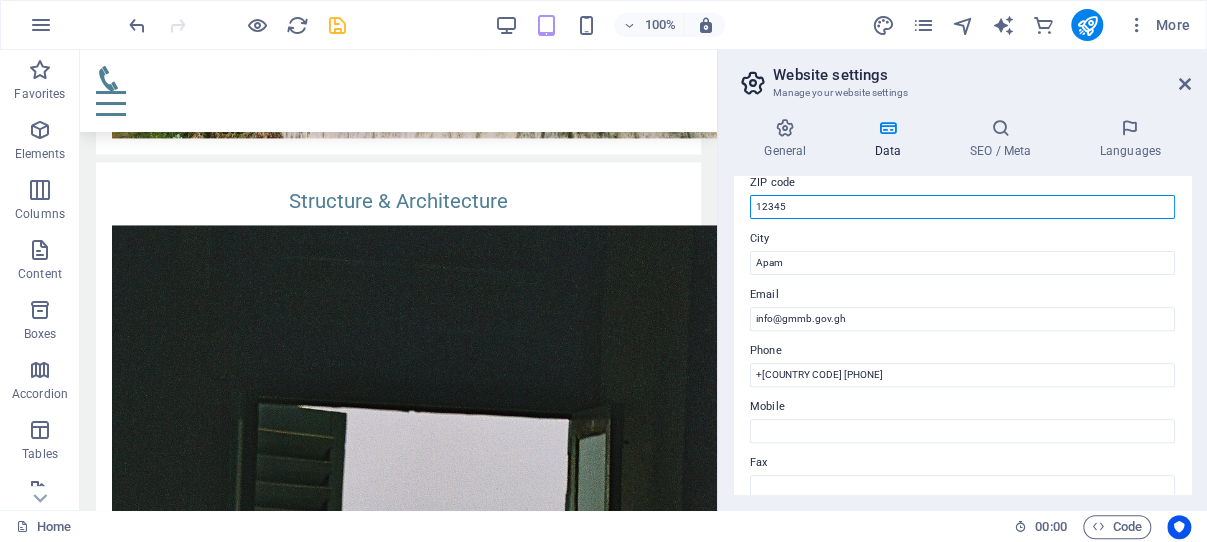 drag, startPoint x: 787, startPoint y: 202, endPoint x: 753, endPoint y: 204, distance: 34.058773 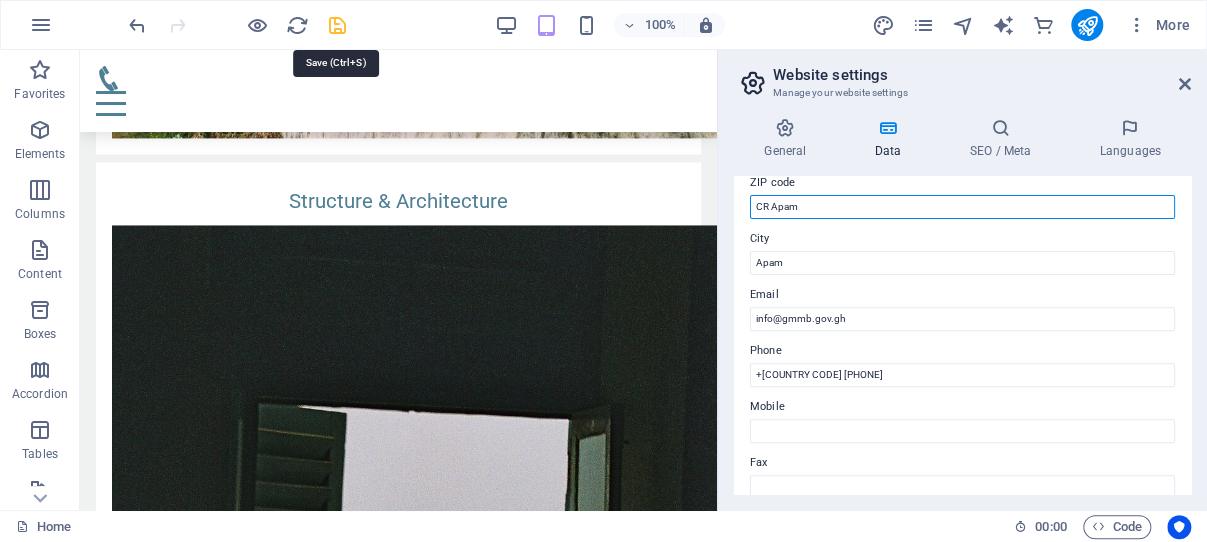 type on "CR Apam" 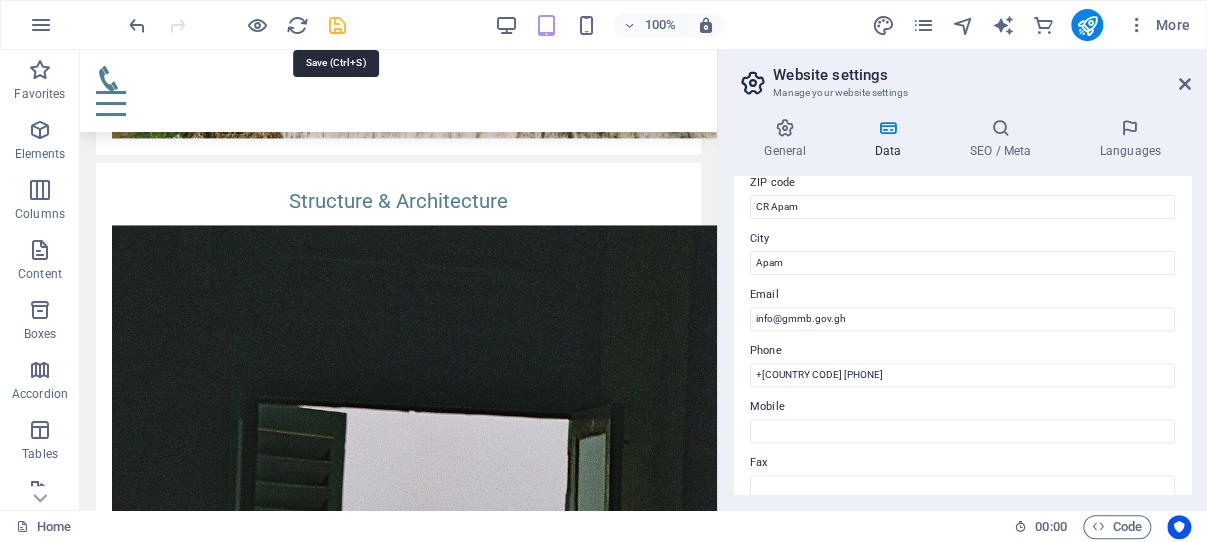 click at bounding box center (337, 25) 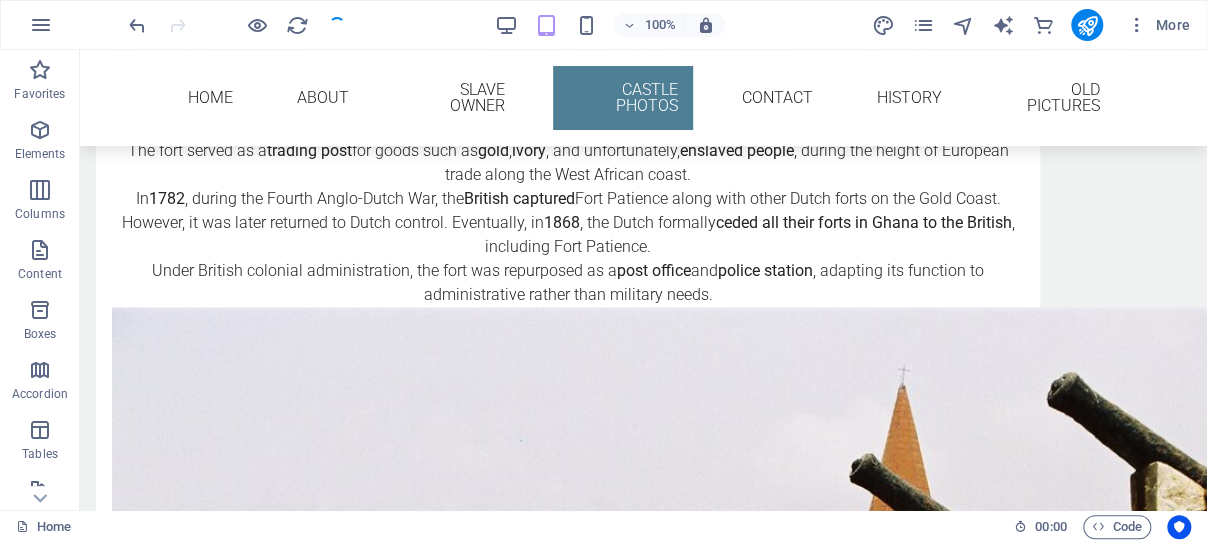 scroll, scrollTop: 4602, scrollLeft: 0, axis: vertical 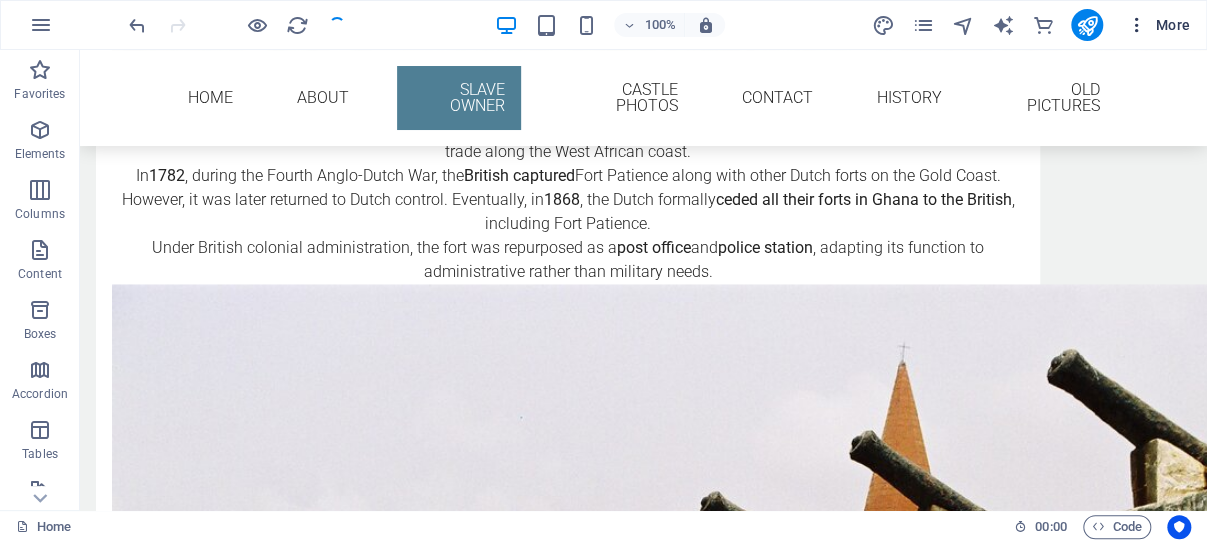 click at bounding box center (1137, 25) 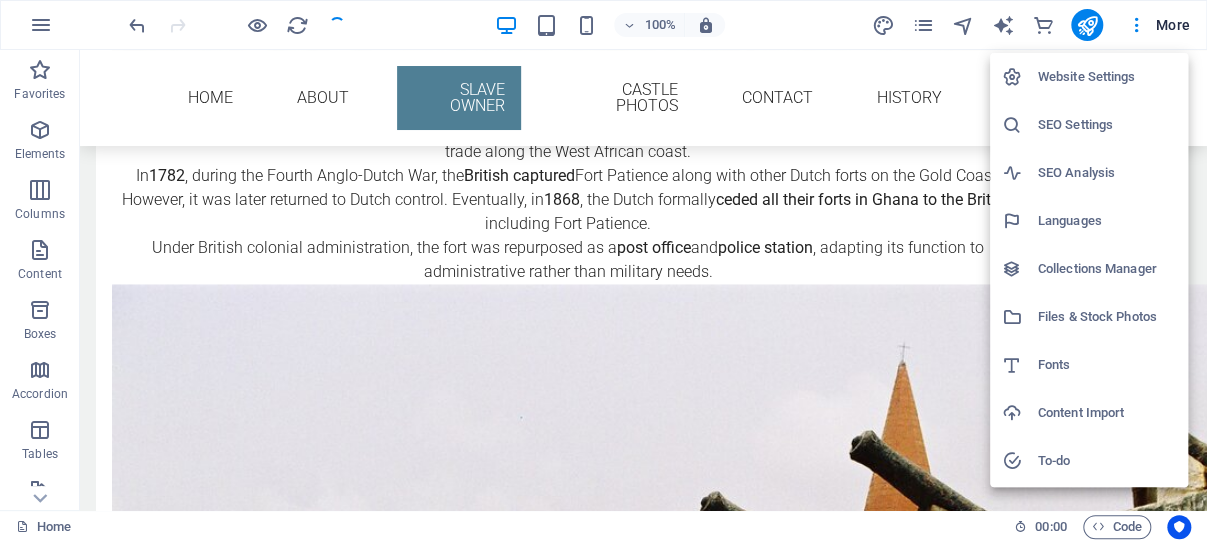click on "Website Settings" at bounding box center (1107, 77) 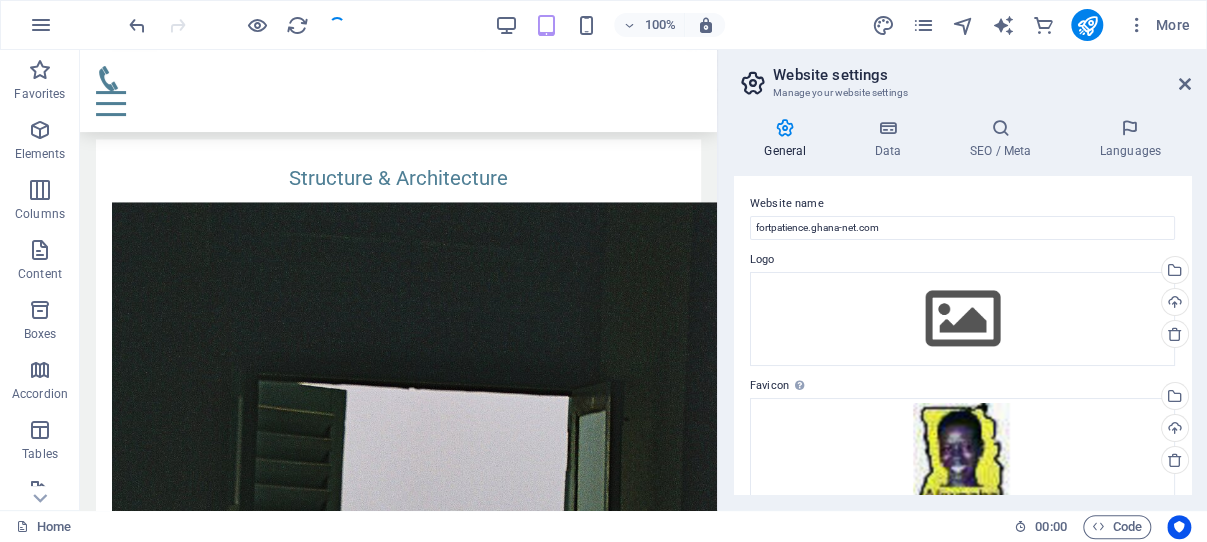 scroll, scrollTop: 4580, scrollLeft: 0, axis: vertical 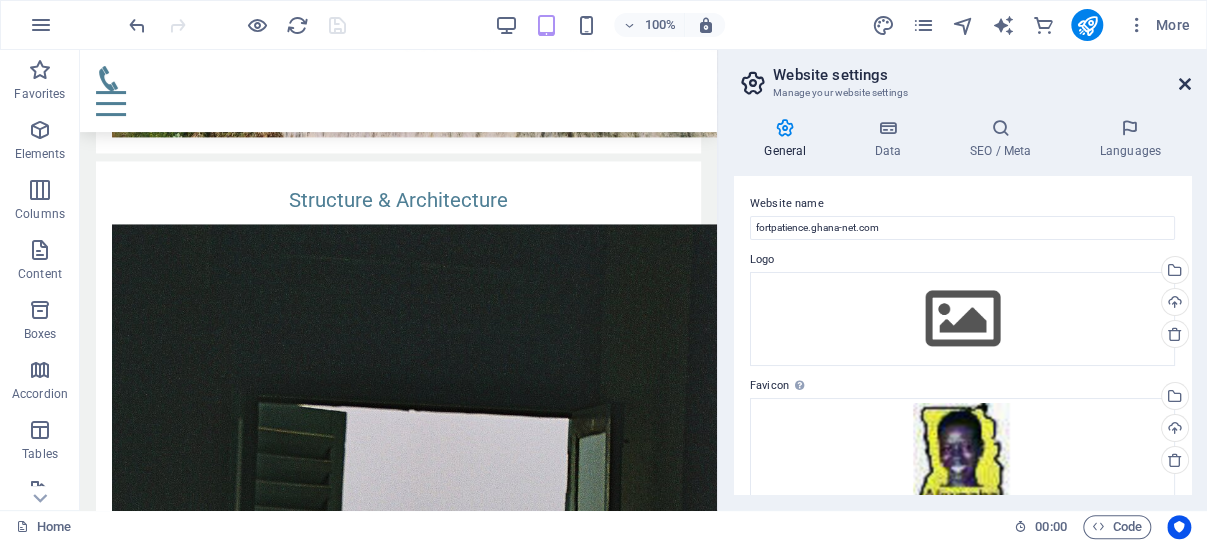 click at bounding box center (1185, 84) 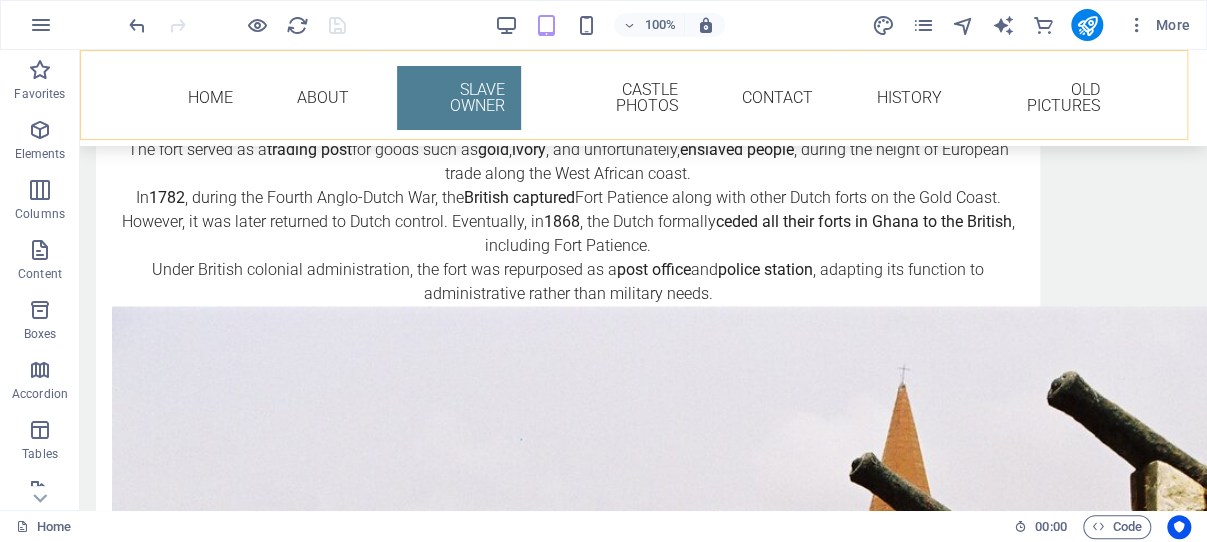 scroll, scrollTop: 4603, scrollLeft: 0, axis: vertical 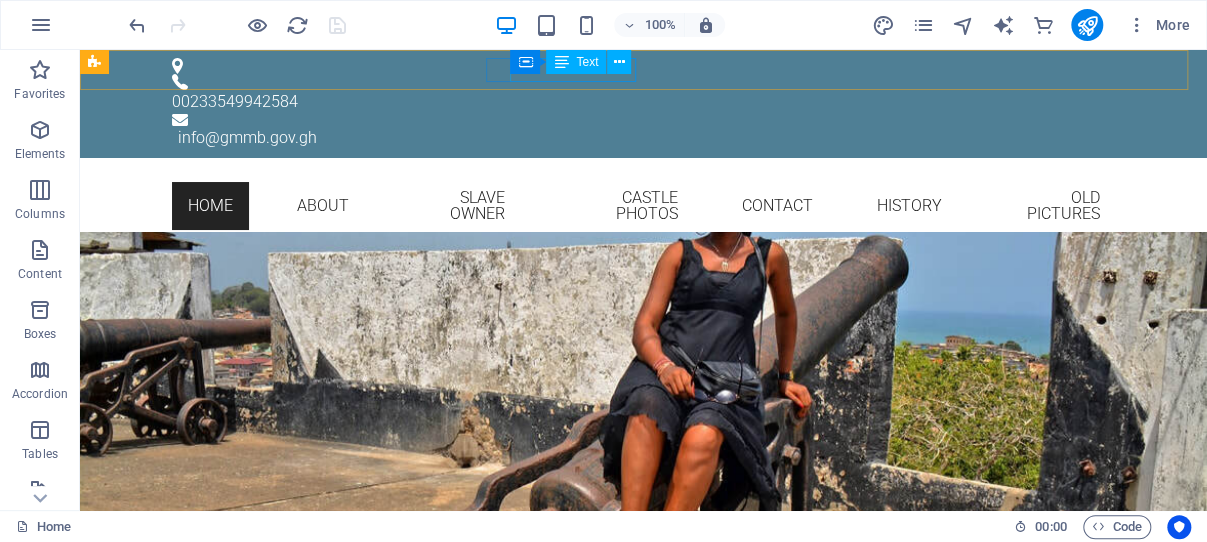 click on "Container   Text" at bounding box center [577, 62] 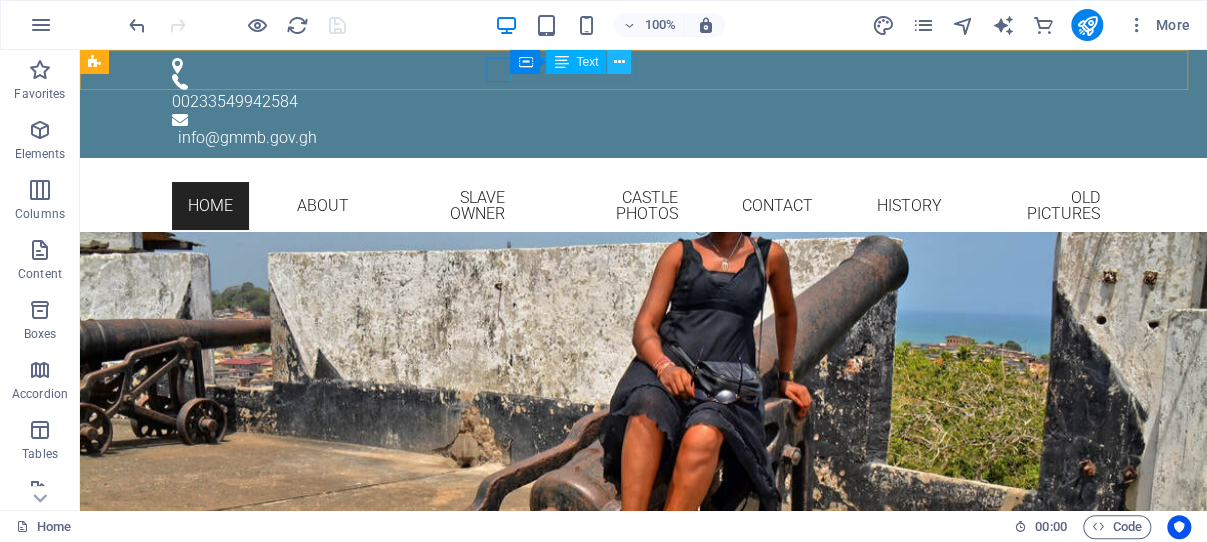 click at bounding box center [619, 62] 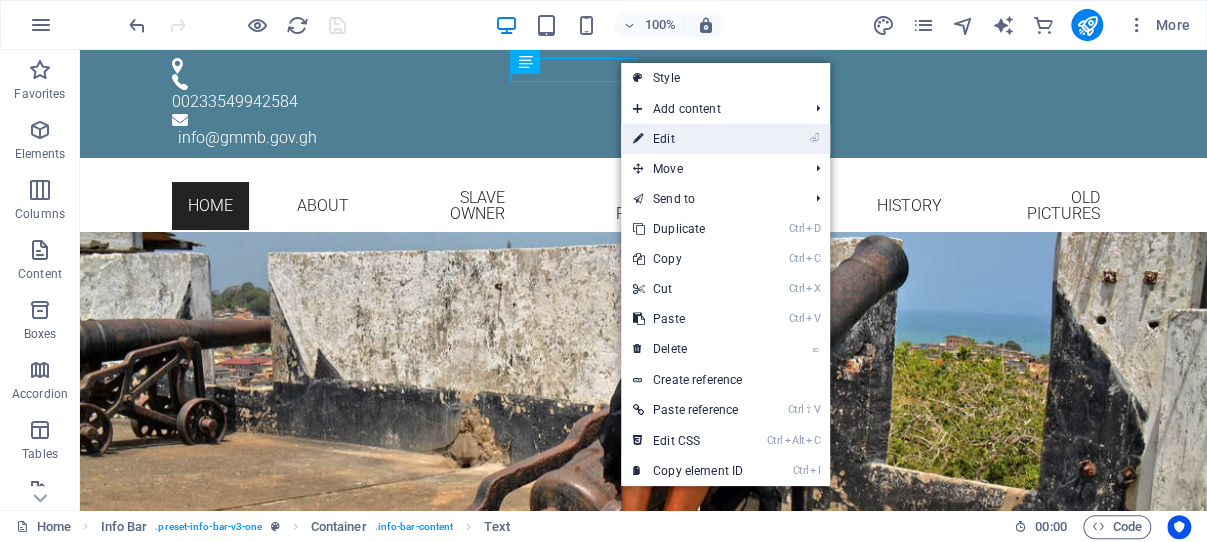 click on "⏎  Edit" at bounding box center [688, 139] 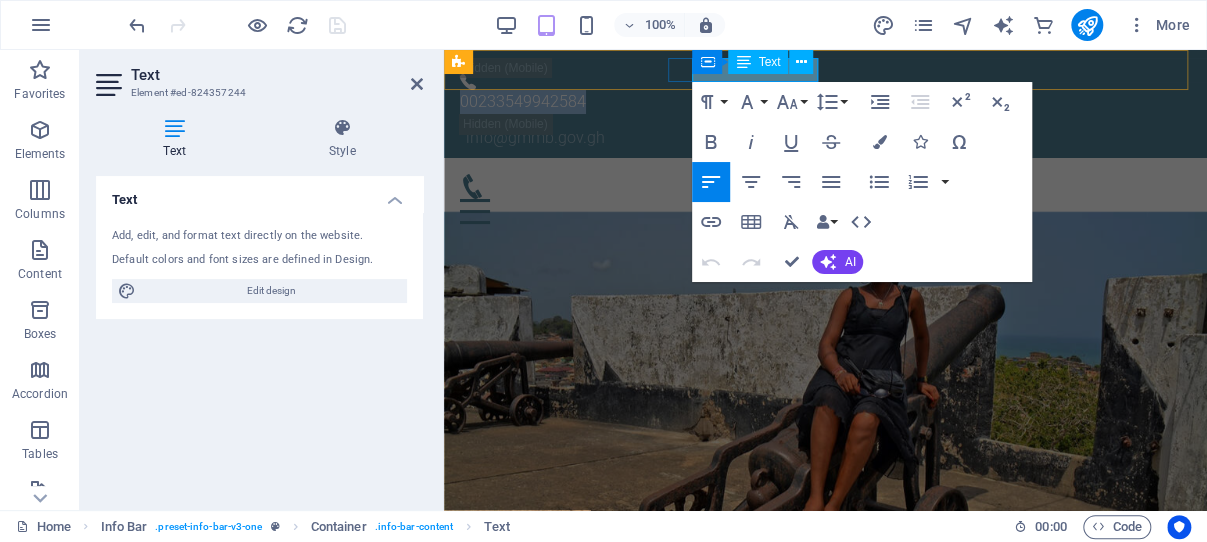 drag, startPoint x: 816, startPoint y: 75, endPoint x: 1145, endPoint y: 118, distance: 331.79813 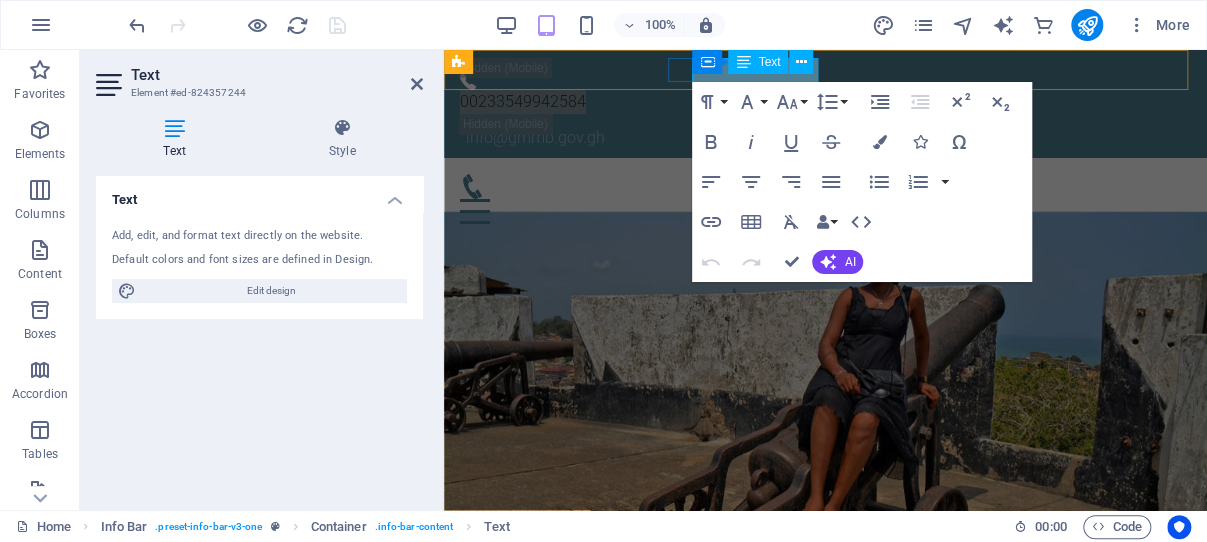 click on "Container   Text" at bounding box center [759, 62] 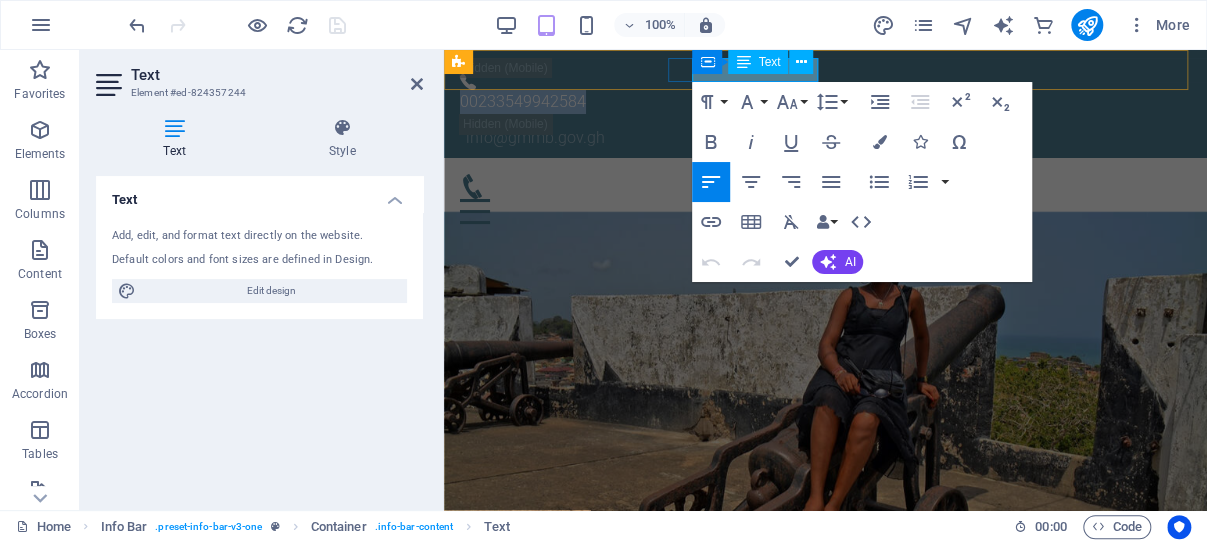 click on "00233549942584" at bounding box center [817, 102] 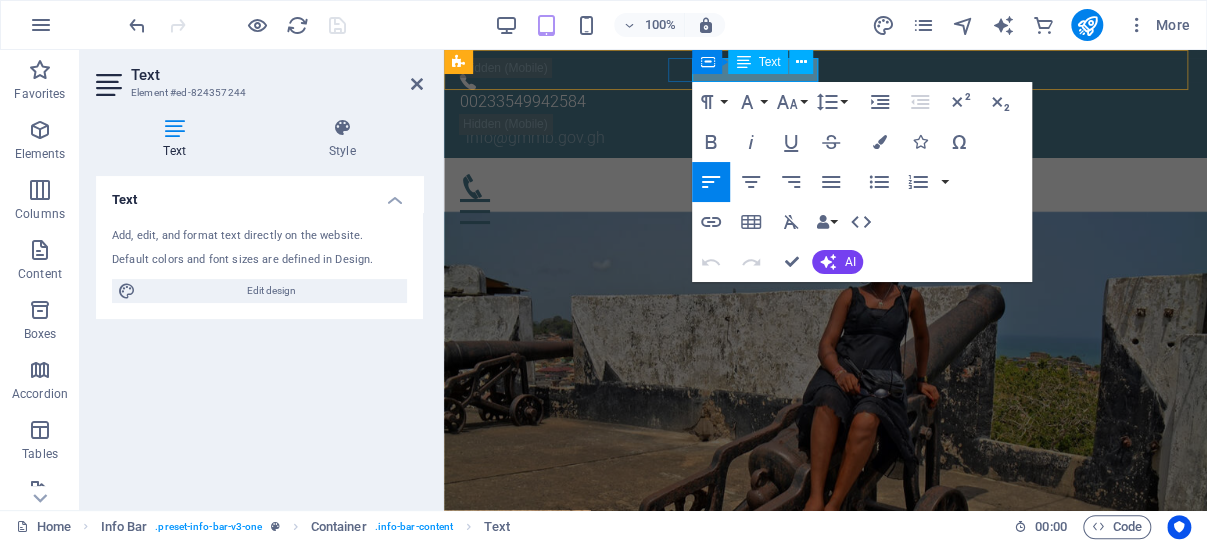 click on "00233549942584" at bounding box center (817, 102) 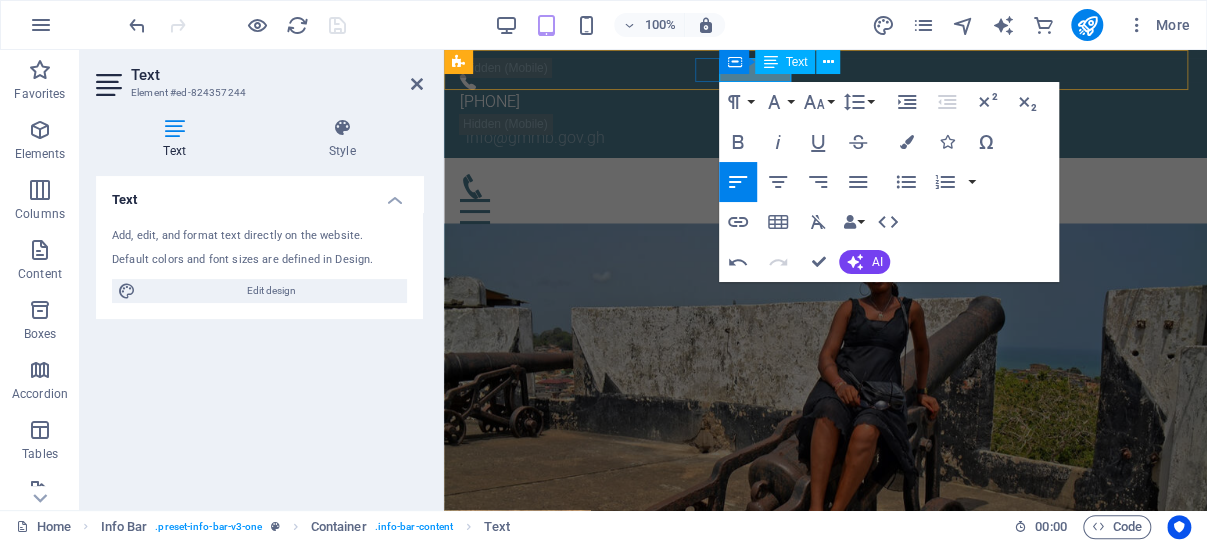 drag, startPoint x: 790, startPoint y: 75, endPoint x: 723, endPoint y: 80, distance: 67.18631 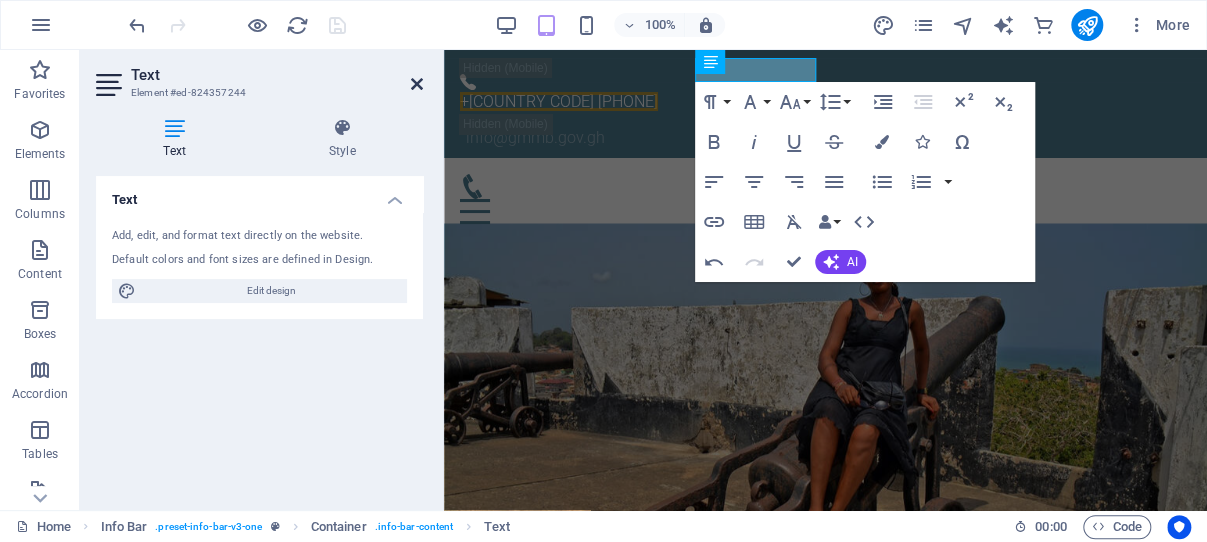 drag, startPoint x: 415, startPoint y: 82, endPoint x: 326, endPoint y: 19, distance: 109.041275 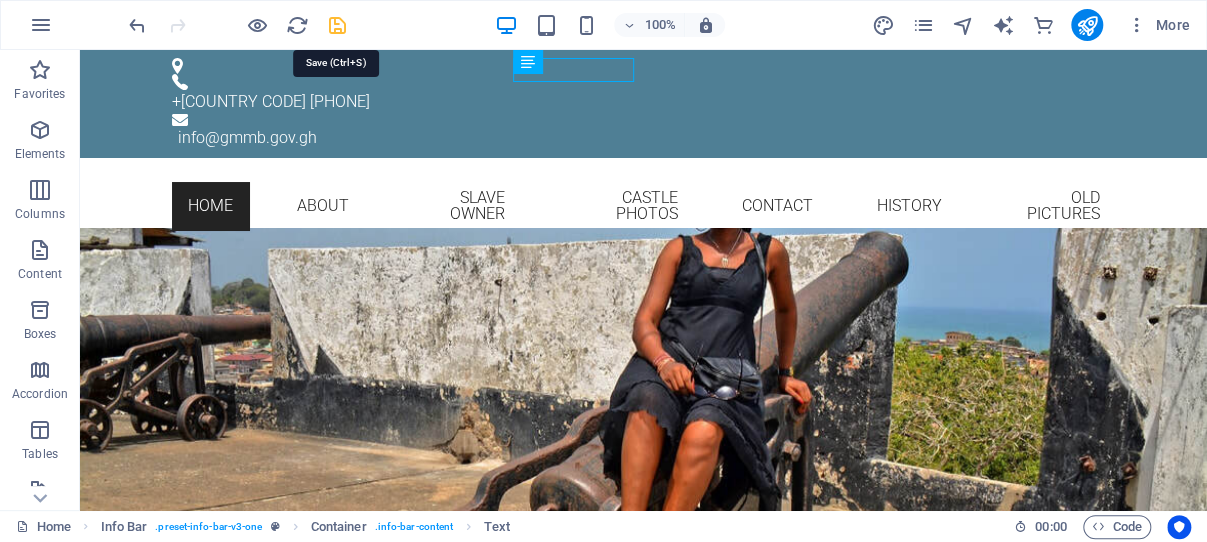 click at bounding box center (337, 25) 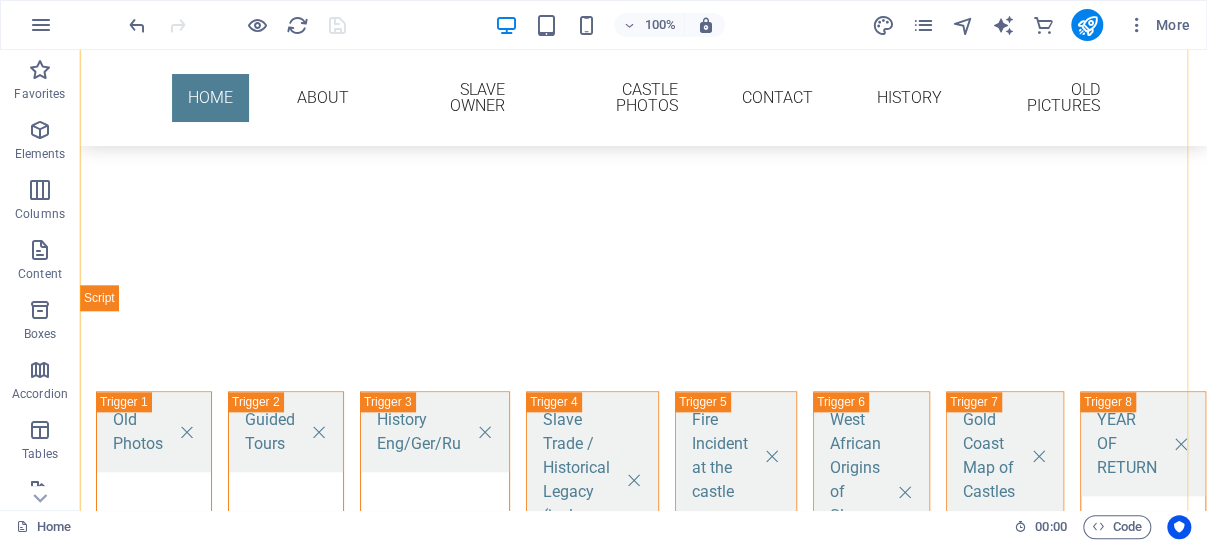 scroll, scrollTop: 848, scrollLeft: 0, axis: vertical 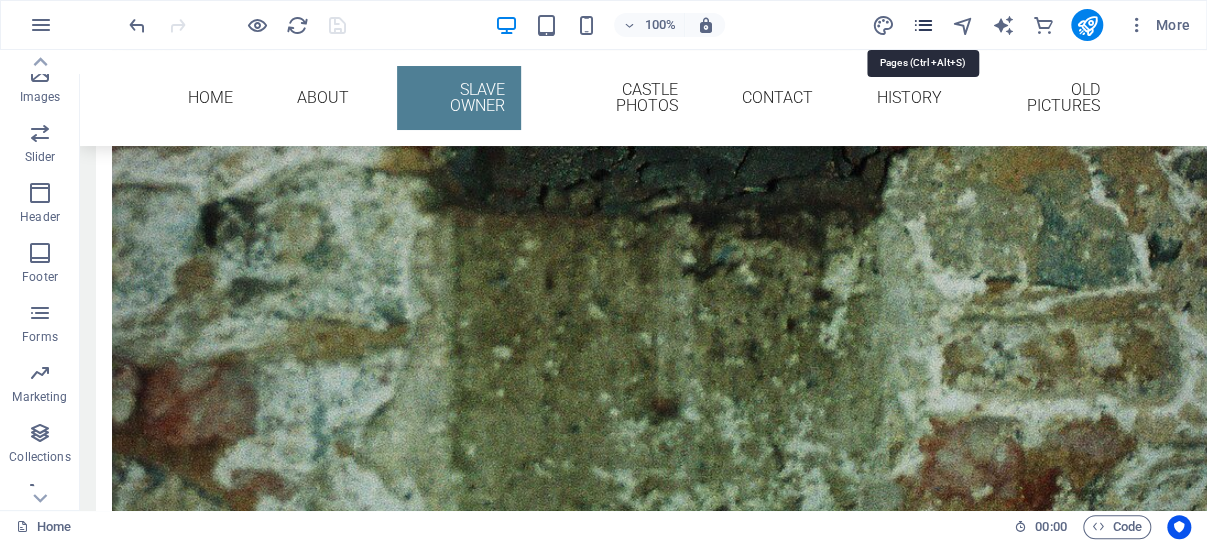 click at bounding box center [922, 25] 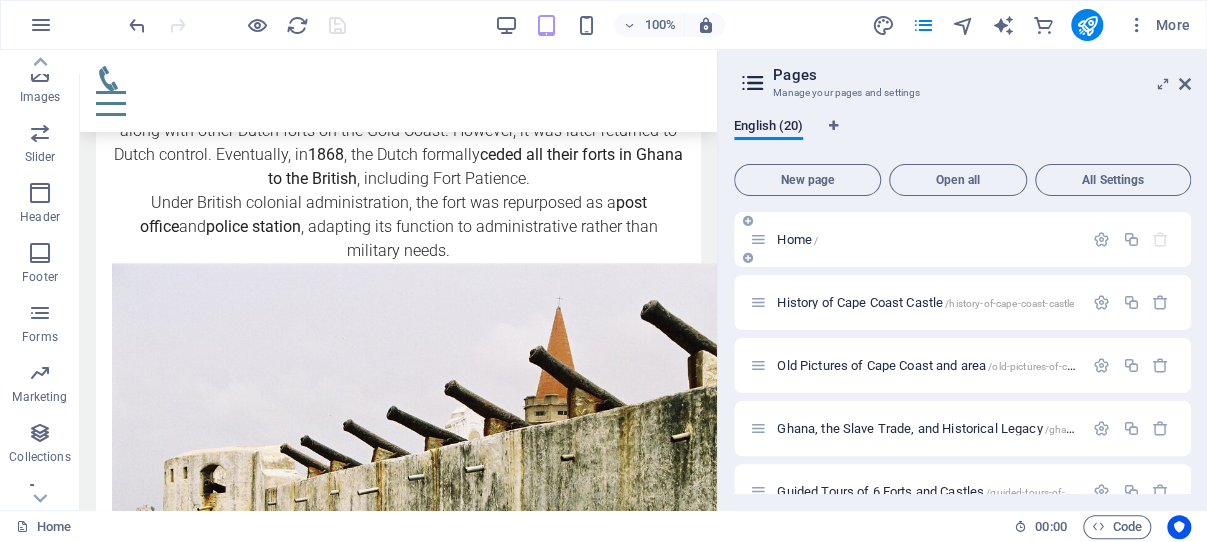 scroll, scrollTop: 4005, scrollLeft: 0, axis: vertical 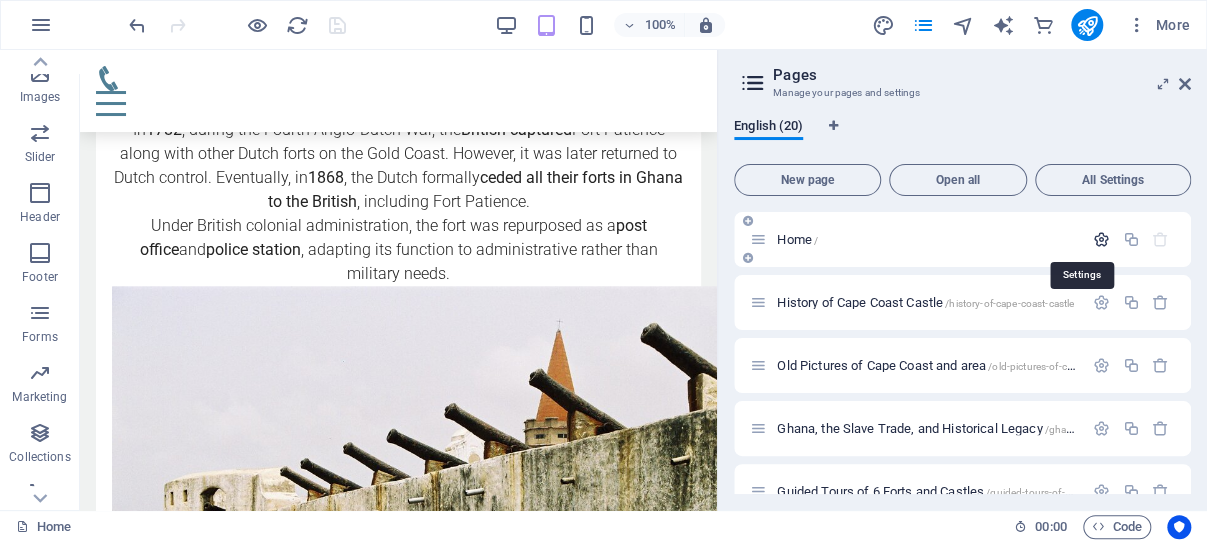 click at bounding box center (1101, 239) 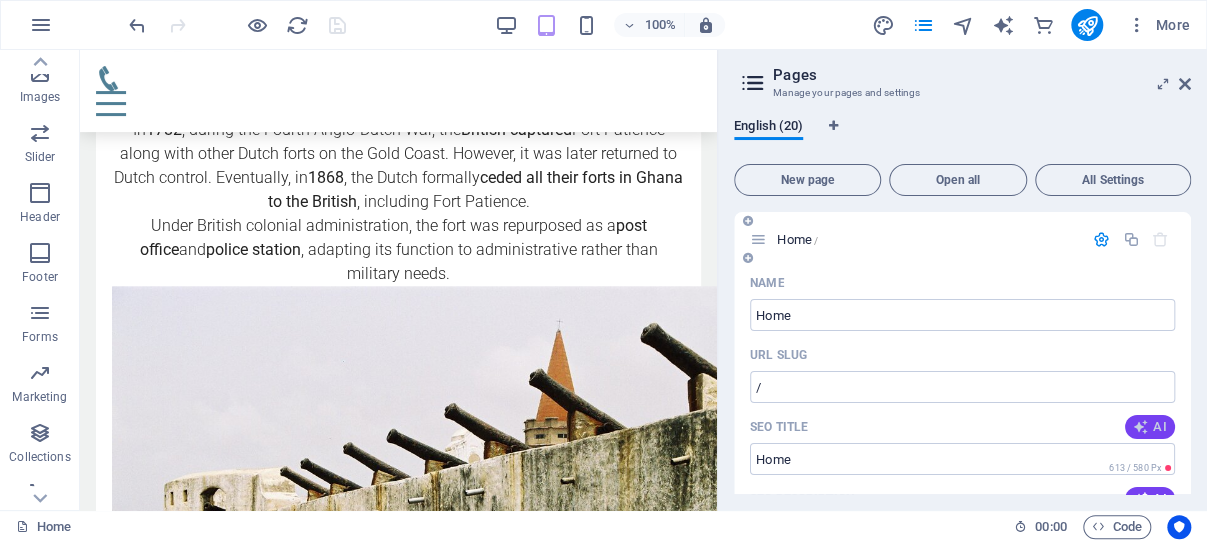 click on "AI" at bounding box center [1150, 427] 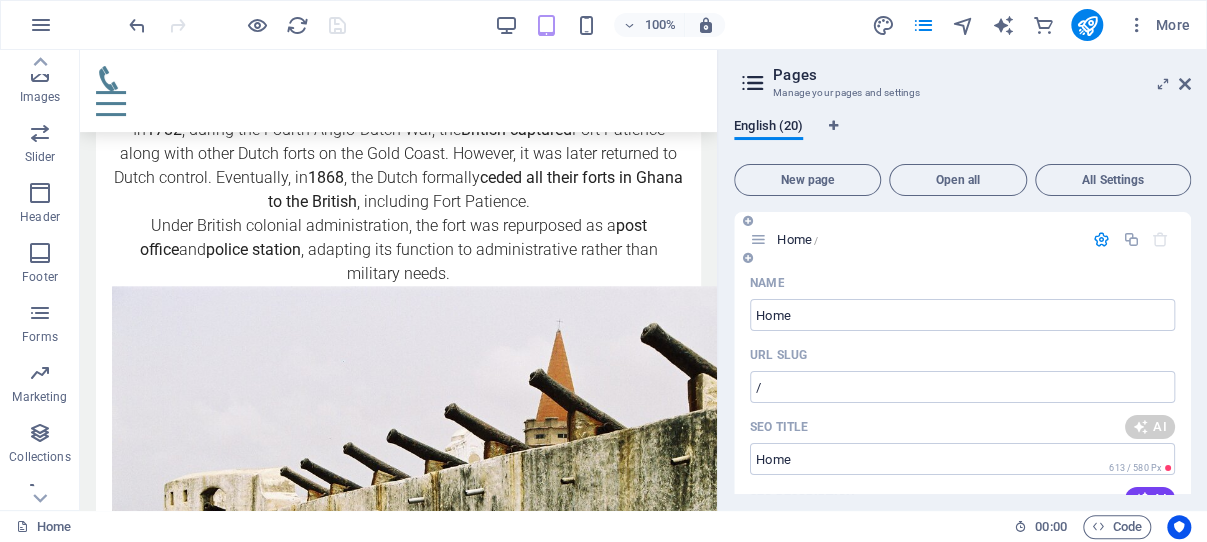 type on "Explore Fort Patience History" 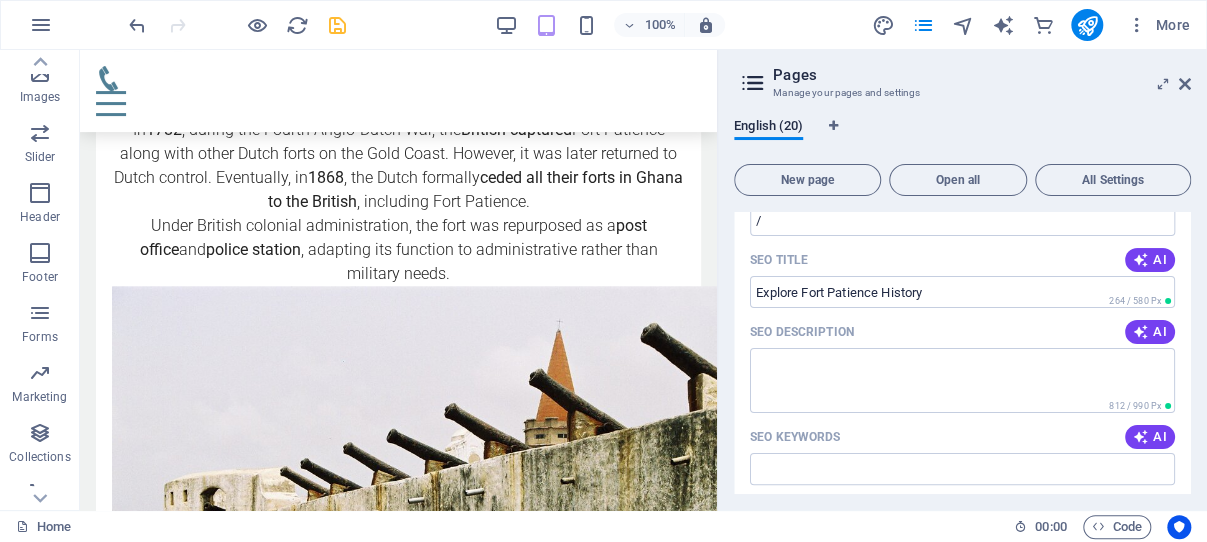 scroll, scrollTop: 191, scrollLeft: 0, axis: vertical 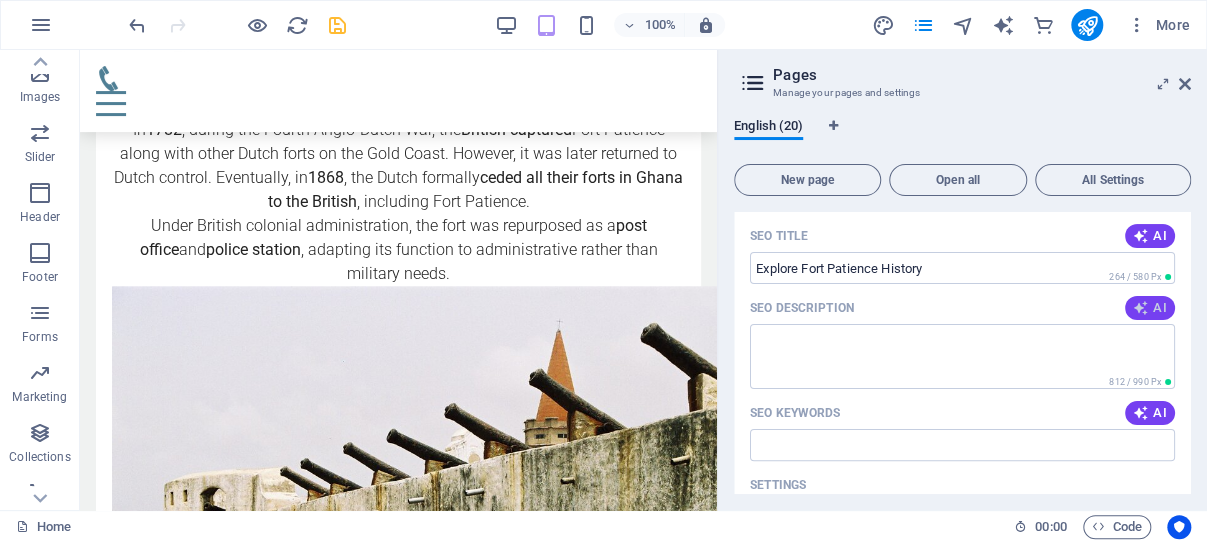 click at bounding box center [1141, 308] 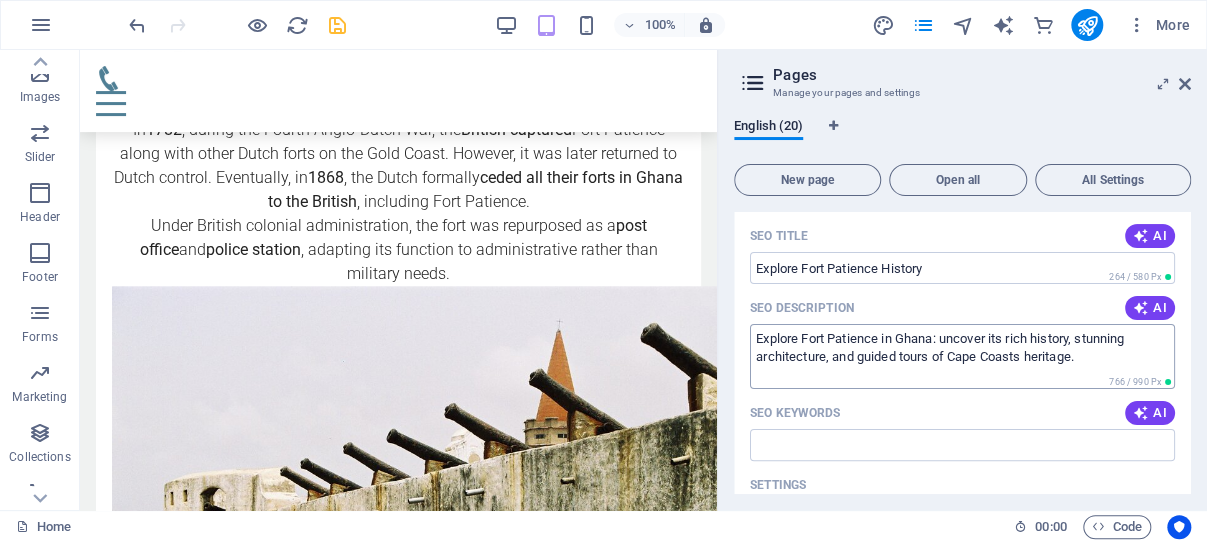 type on "Explore Fort Patience in Ghana: uncover its rich history, stunning architecture, and guided tours of Cape Coasts heritage." 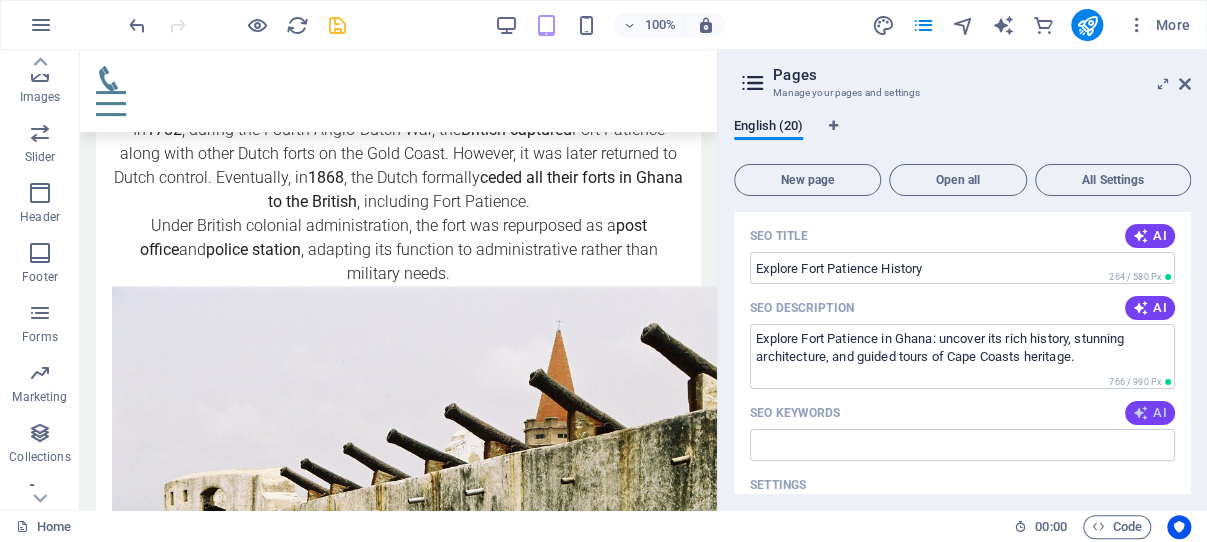 click at bounding box center (1141, 413) 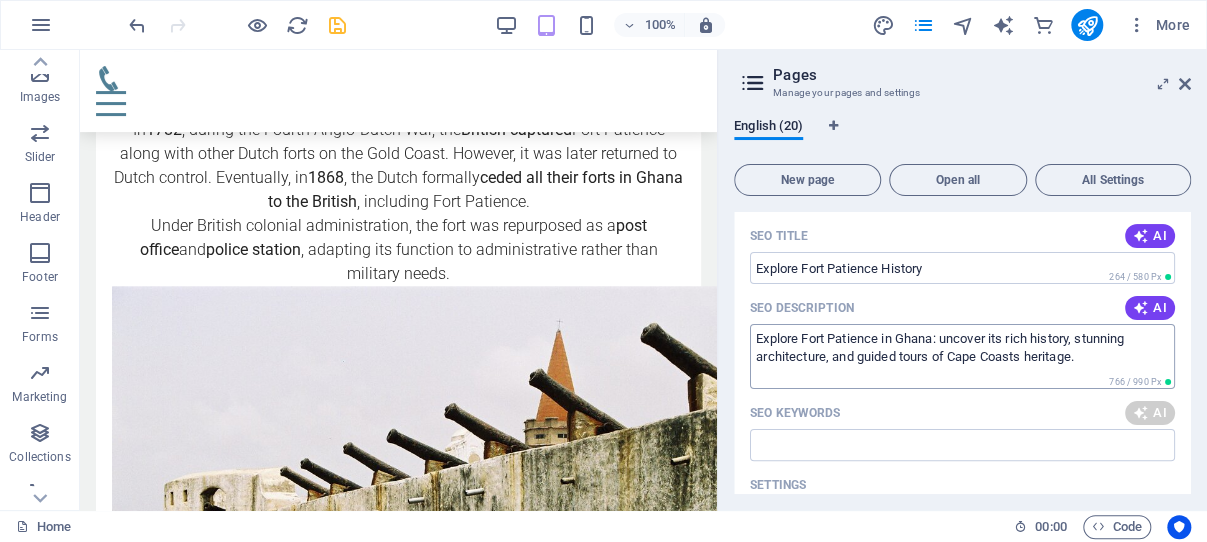 type on "Cape Coast Castle, Fort Patience, Ghana history, guided tours Ghana, Gold Coast forts, transatlantic slave trade" 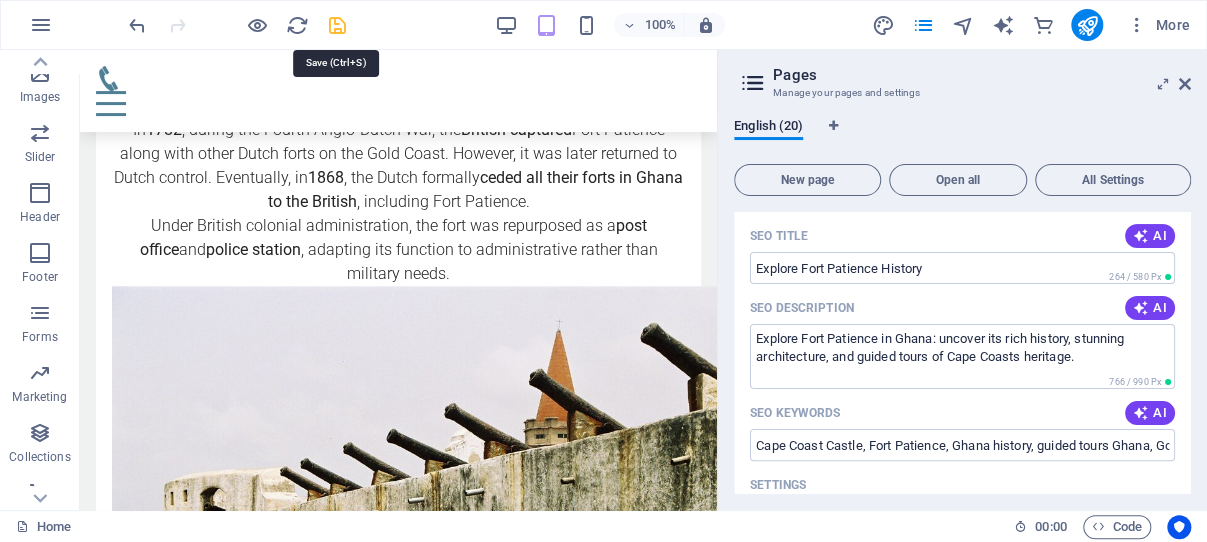 click at bounding box center (337, 25) 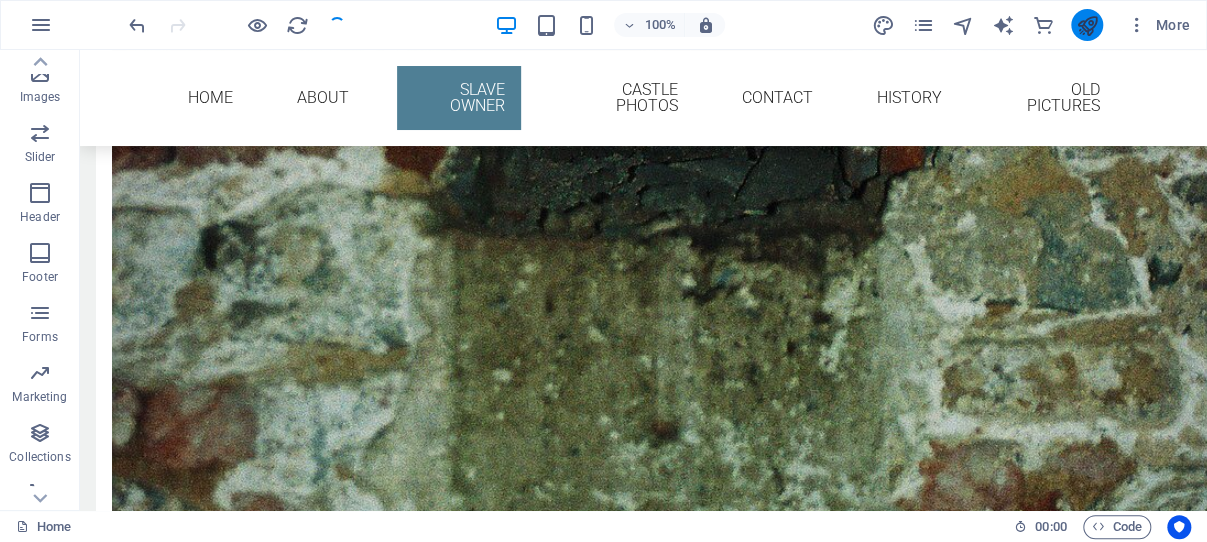 scroll, scrollTop: 4028, scrollLeft: 0, axis: vertical 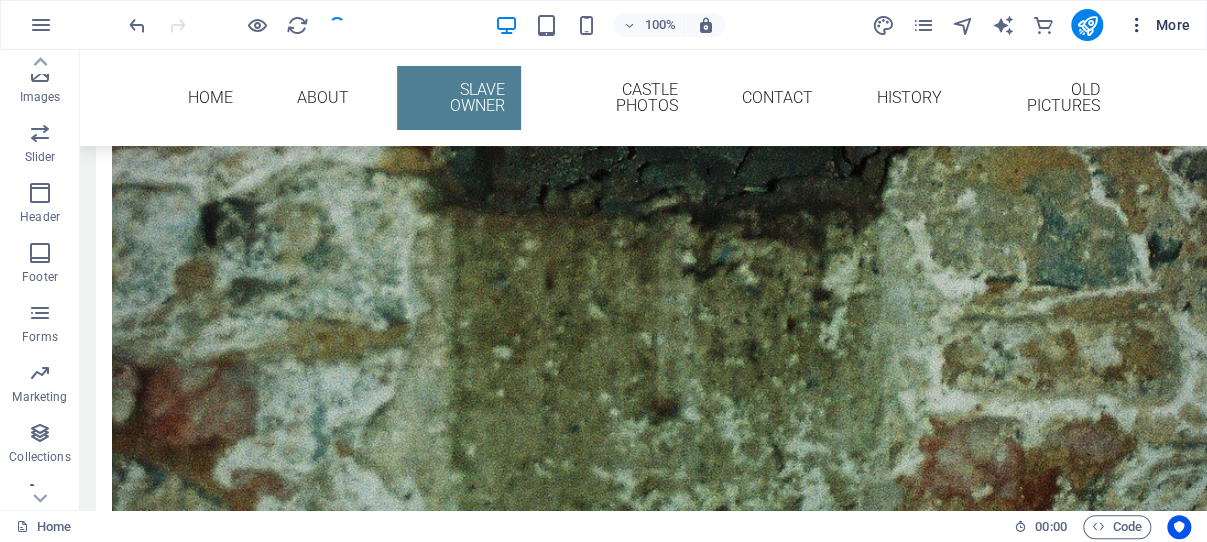 click at bounding box center [1137, 25] 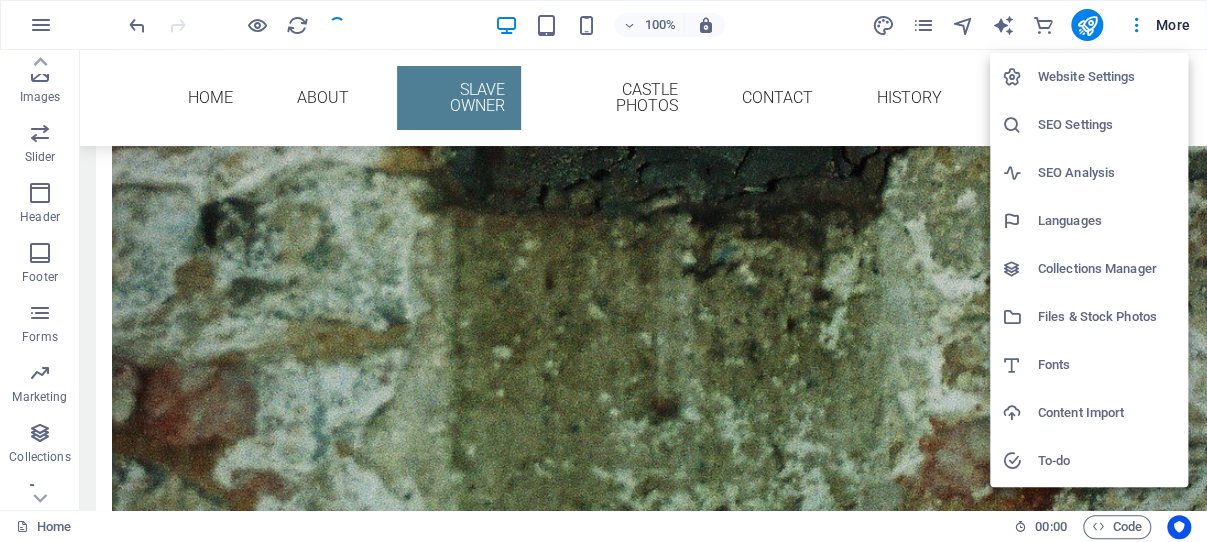 click on "SEO Settings" at bounding box center (1107, 125) 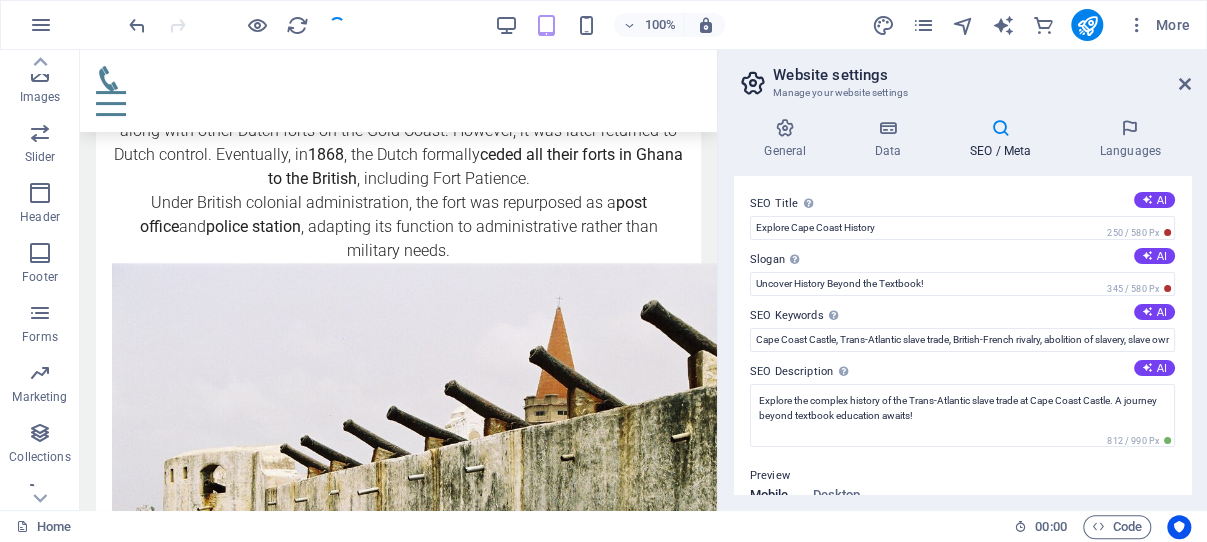scroll, scrollTop: 4005, scrollLeft: 0, axis: vertical 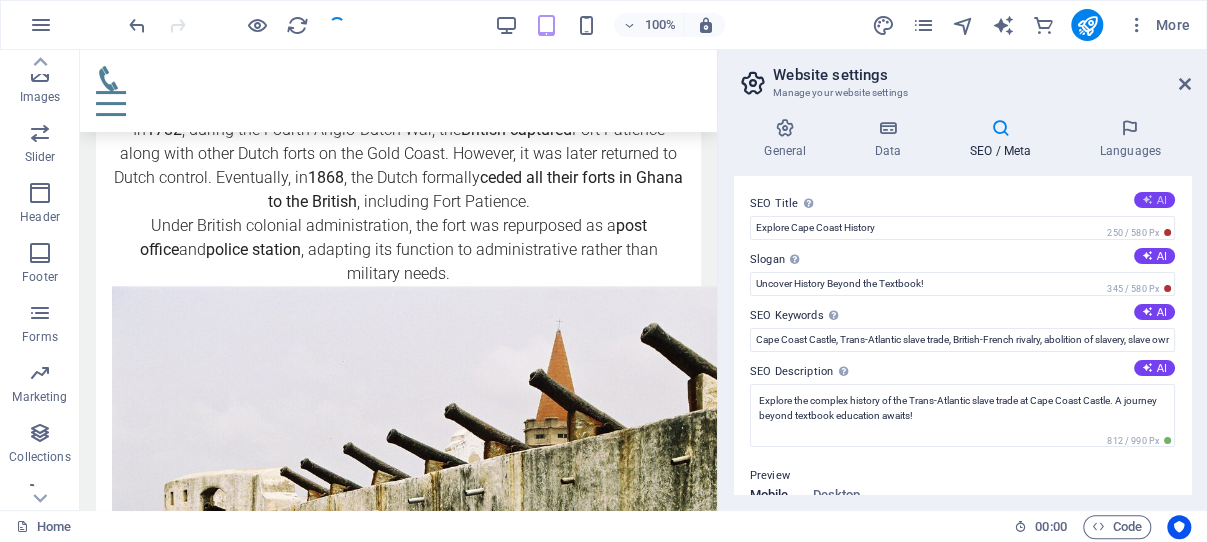 click on "AI" at bounding box center [1154, 200] 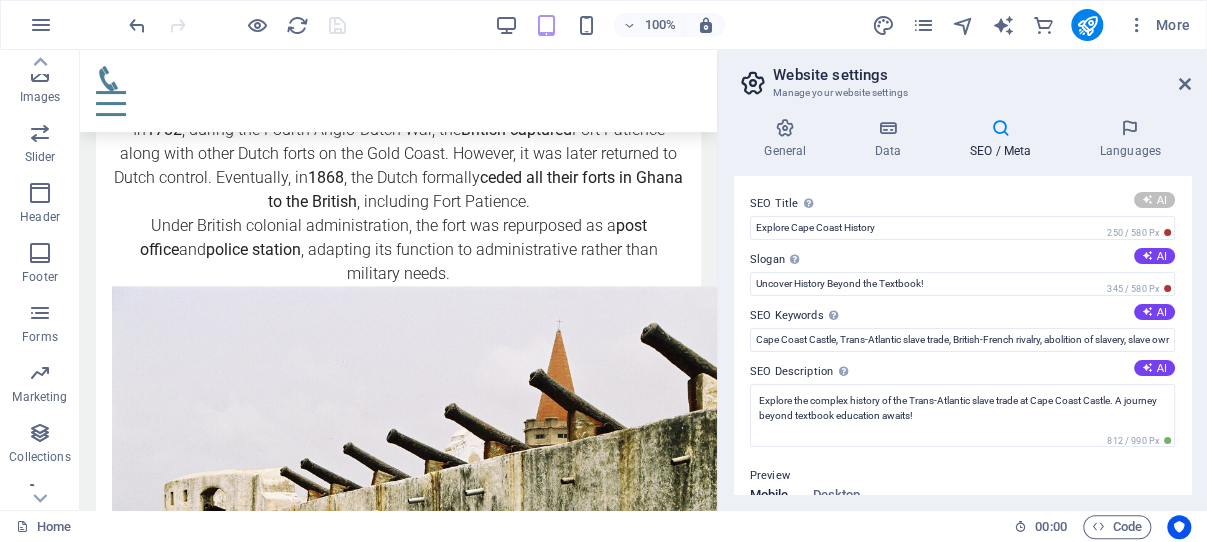 type on "Explore Fort Patience History" 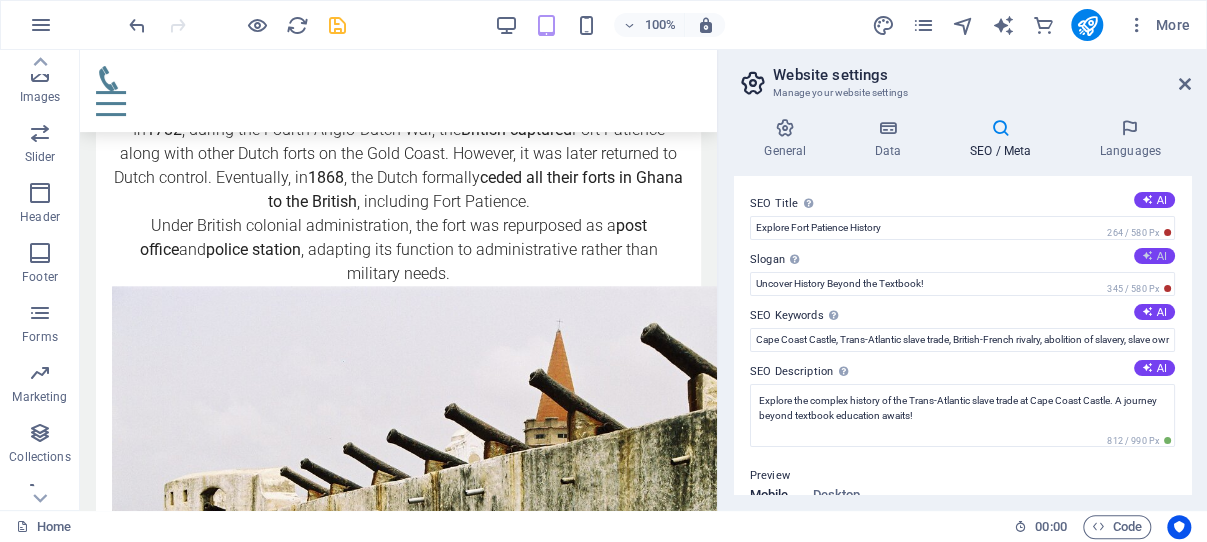 click on "AI" at bounding box center (1154, 256) 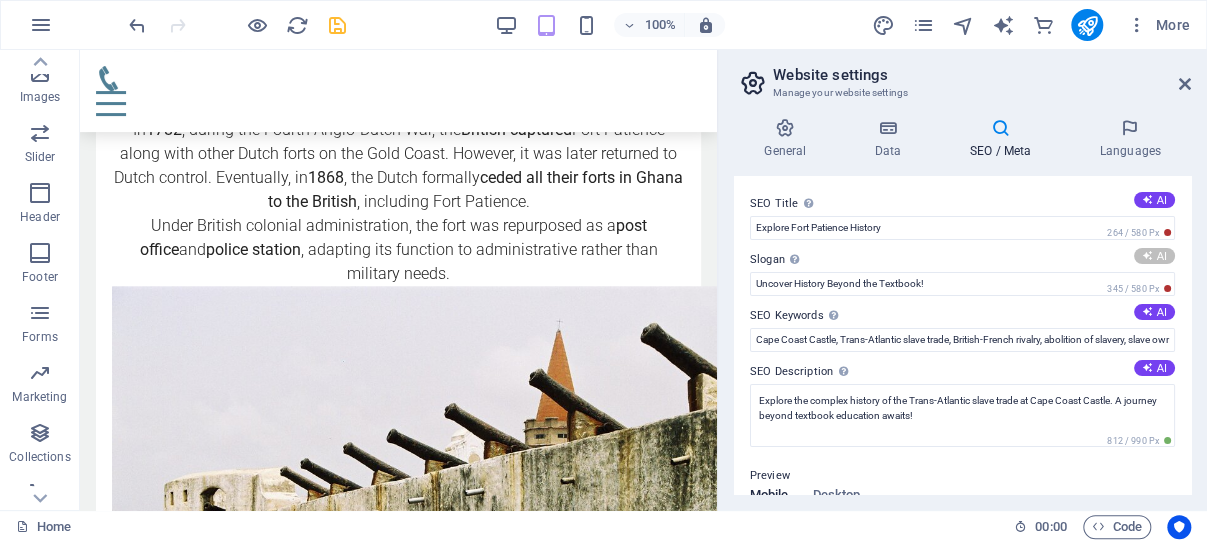 type on "Uncover Ghanas Rich History Beyond the Textbook!" 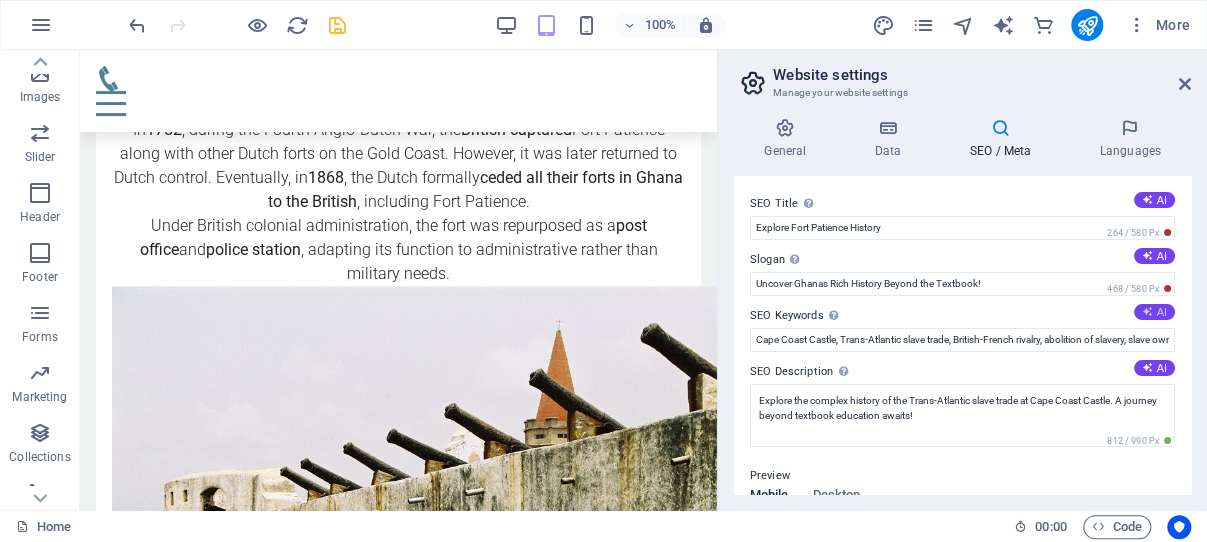 click at bounding box center (1147, 311) 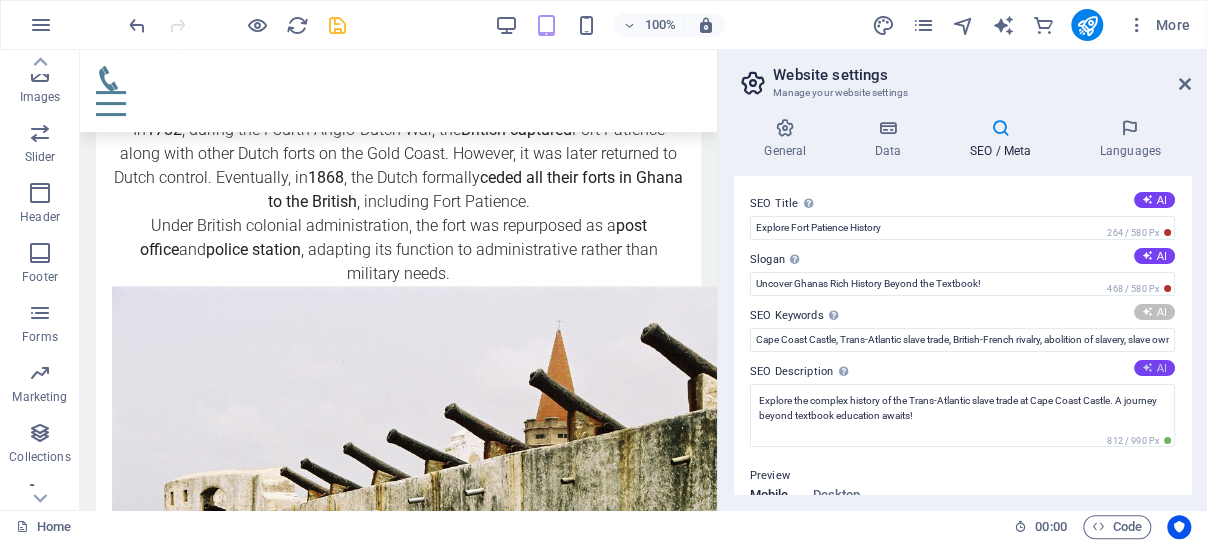 type on "Cape Coast history, Fort Patience Ghana, guided tours Ghana, colonial forts Ghana, slave trade legacy, UNESCO World Heritage Sites" 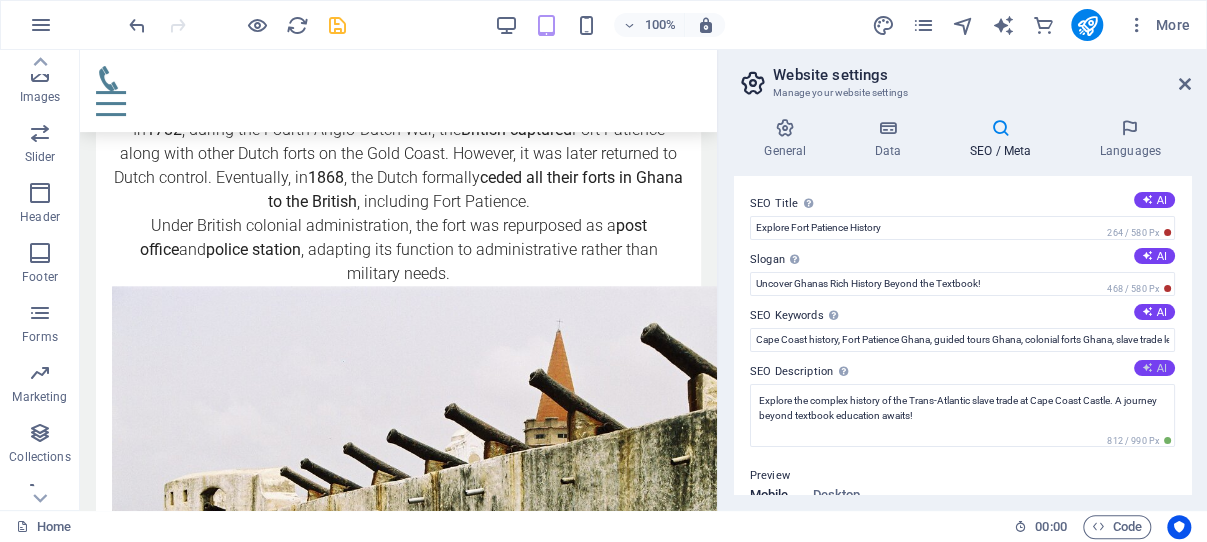click at bounding box center [1147, 367] 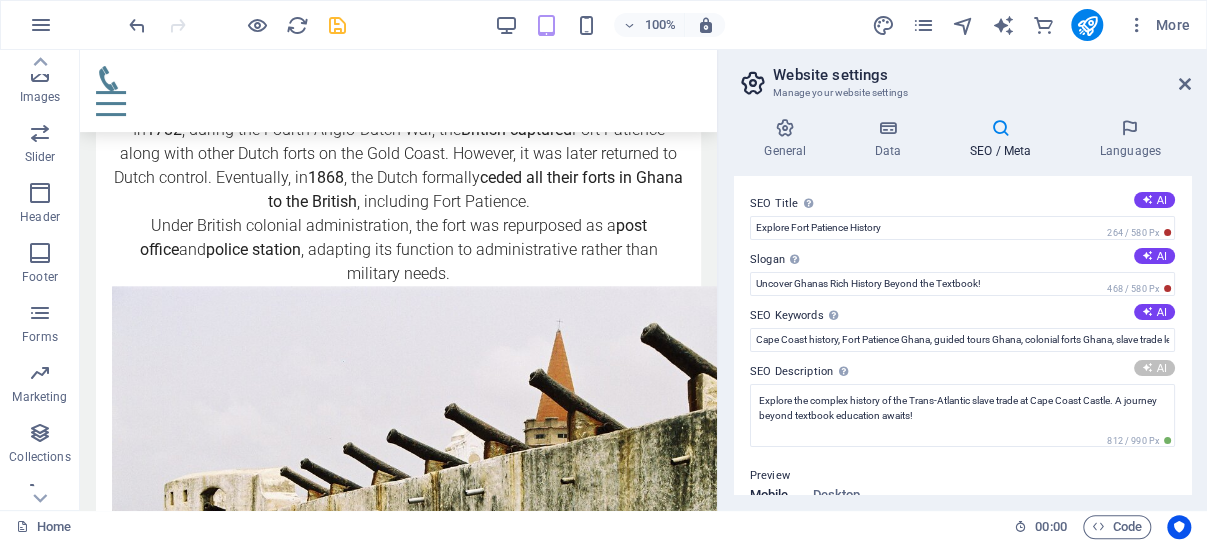 type on "Explore Ghanas rich history at Fort Patience! Discover guided tours, fascinating exhibits, and stunning archival photos." 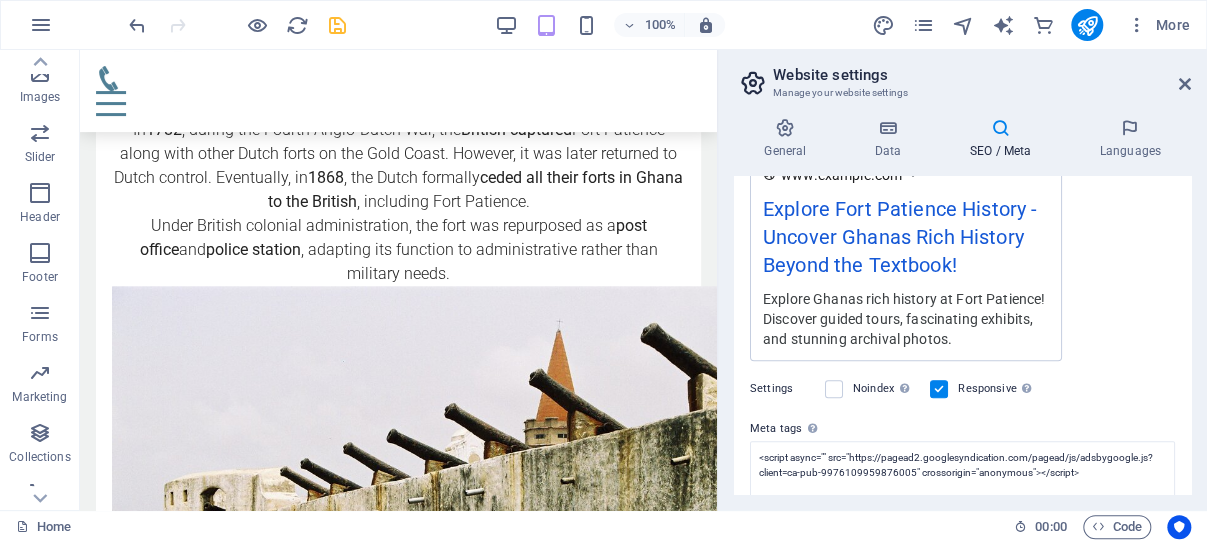 scroll, scrollTop: 382, scrollLeft: 0, axis: vertical 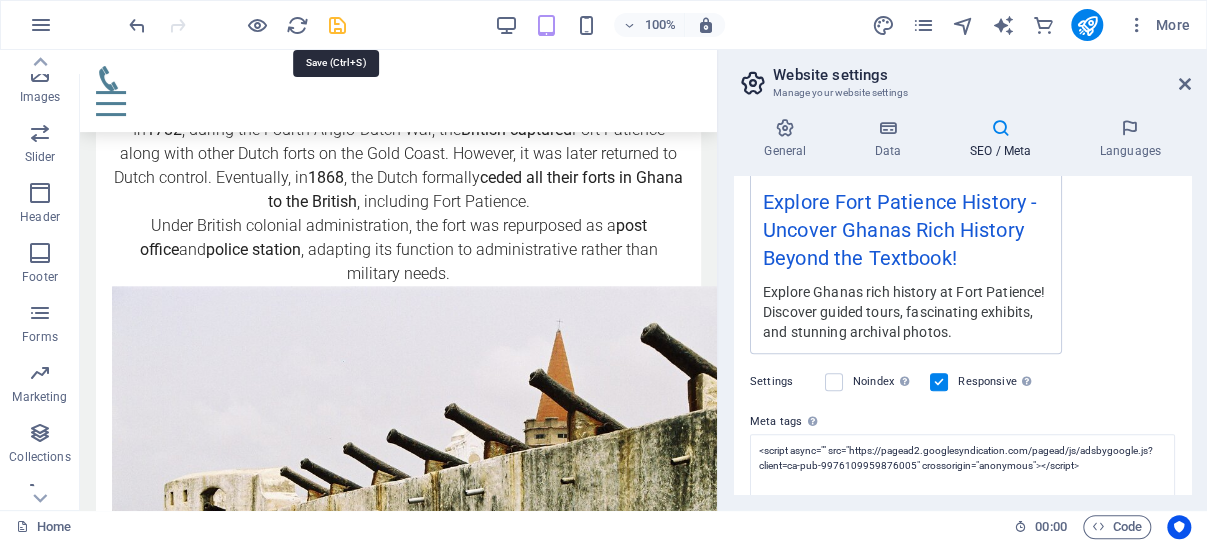 drag, startPoint x: 335, startPoint y: 23, endPoint x: 411, endPoint y: 6, distance: 77.87811 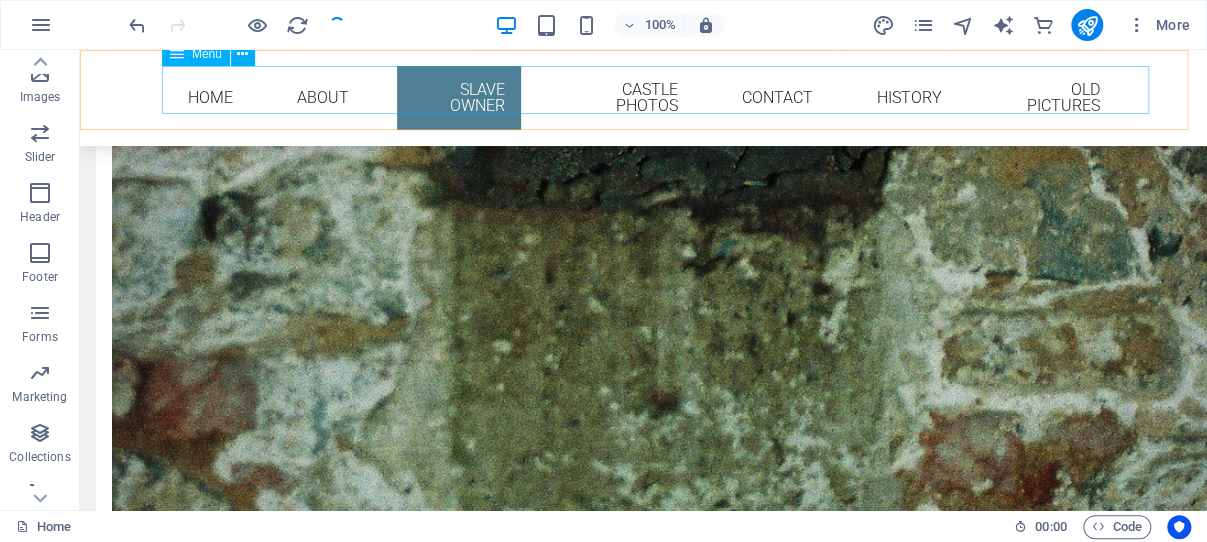 scroll, scrollTop: 4028, scrollLeft: 0, axis: vertical 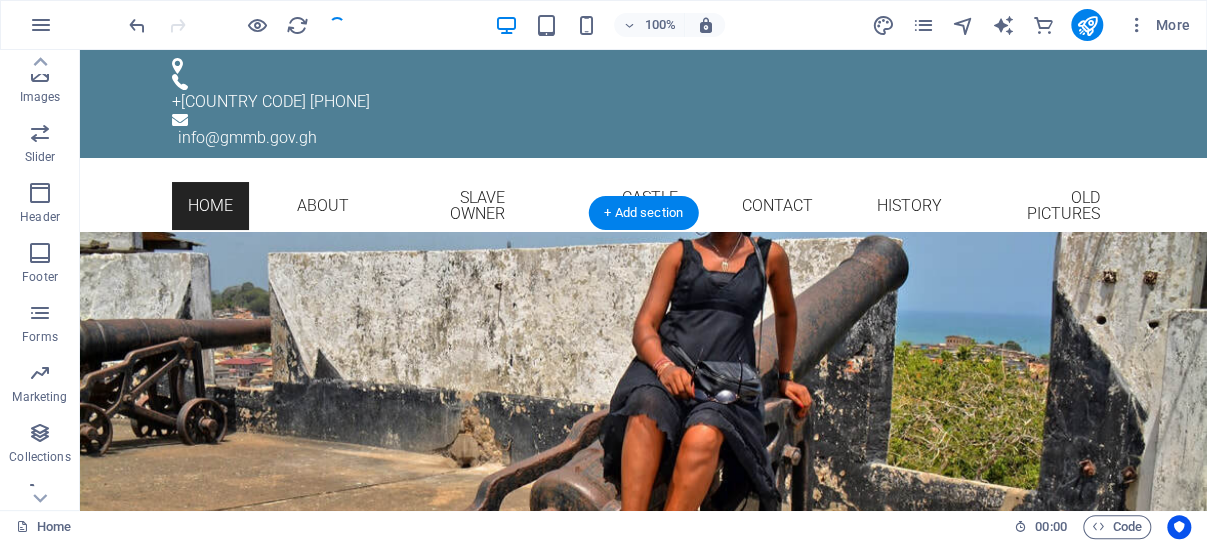 click at bounding box center (643, 448) 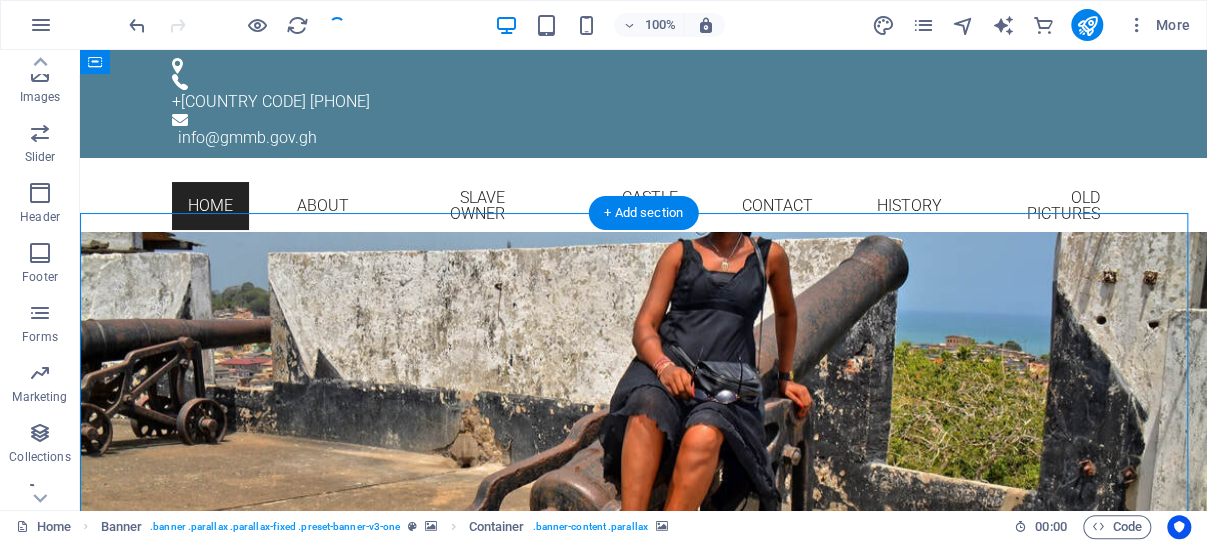 click at bounding box center (643, 448) 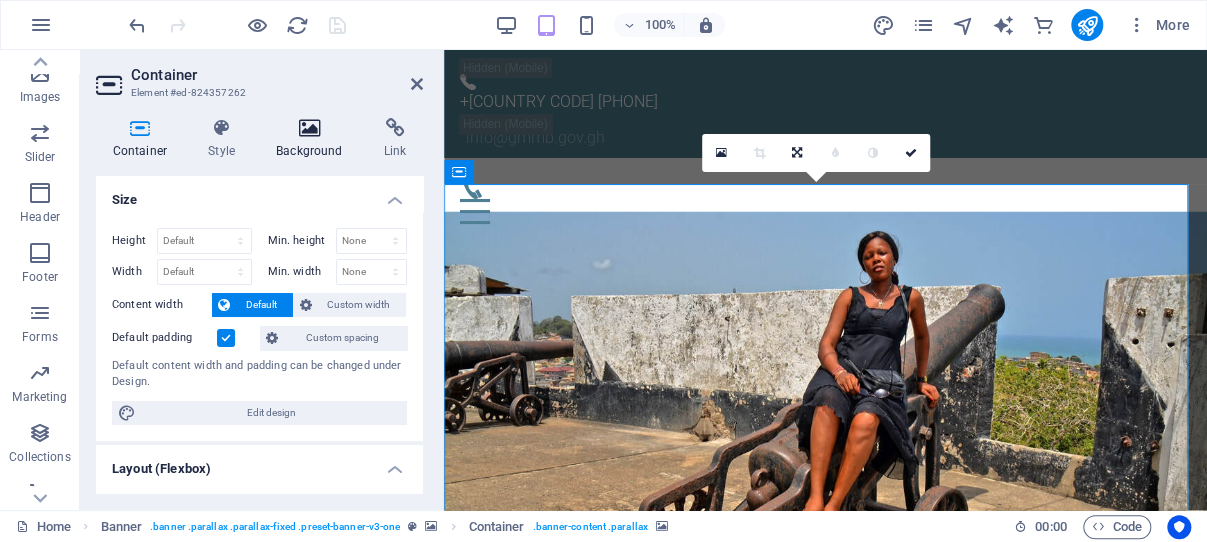 click at bounding box center (310, 128) 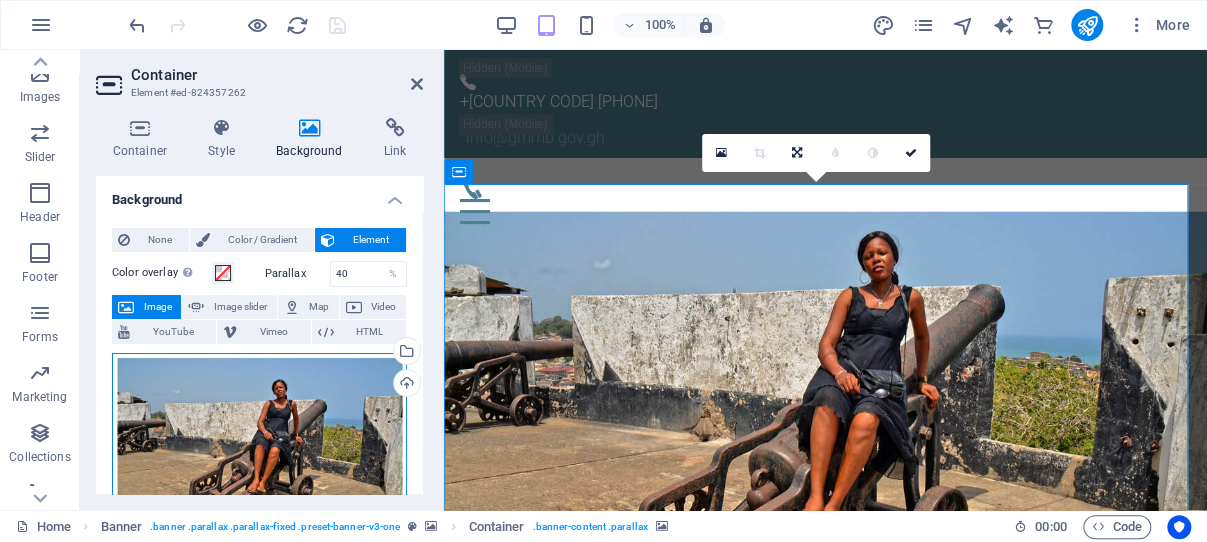 click on "Drag files here, click to choose files or select files from Files or our free stock photos & videos" at bounding box center (259, 453) 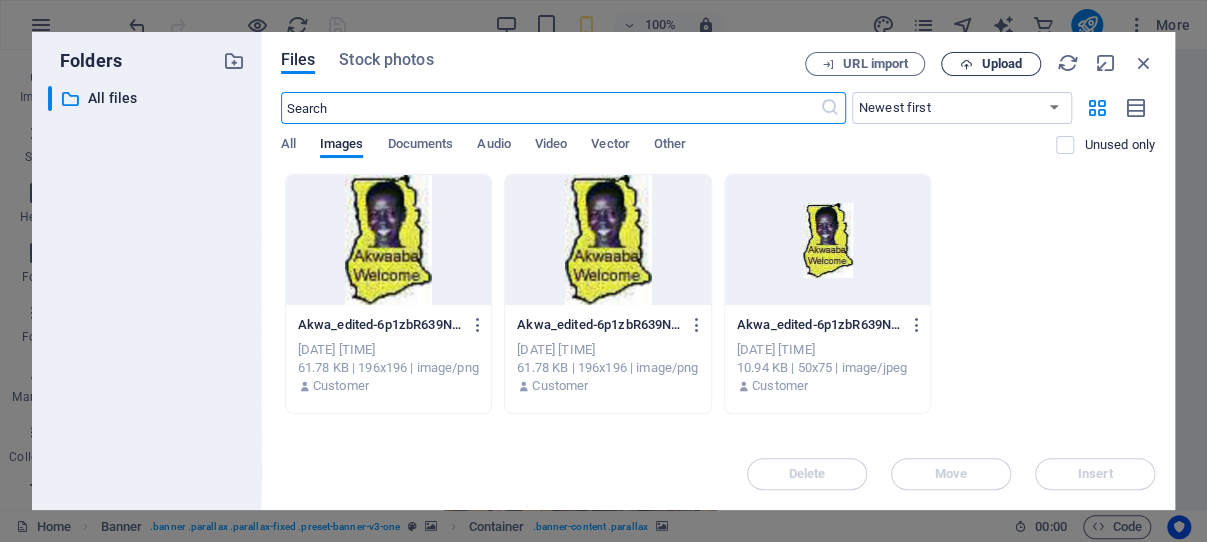 click on "Upload" at bounding box center [1001, 64] 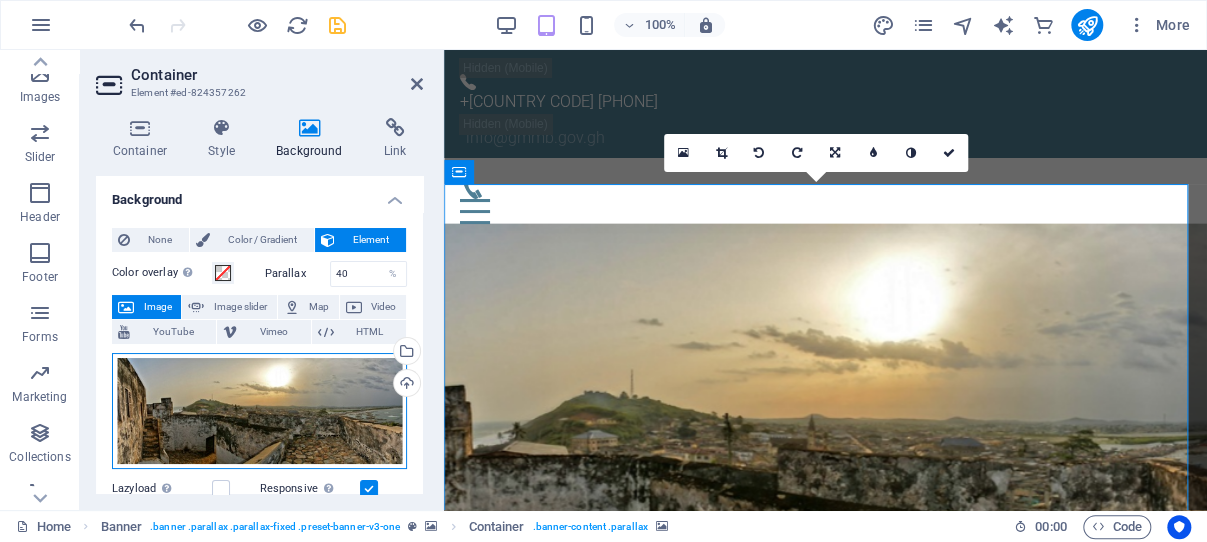 click on "Drag files here, click to choose files or select files from Files or our free stock photos & videos" at bounding box center (259, 411) 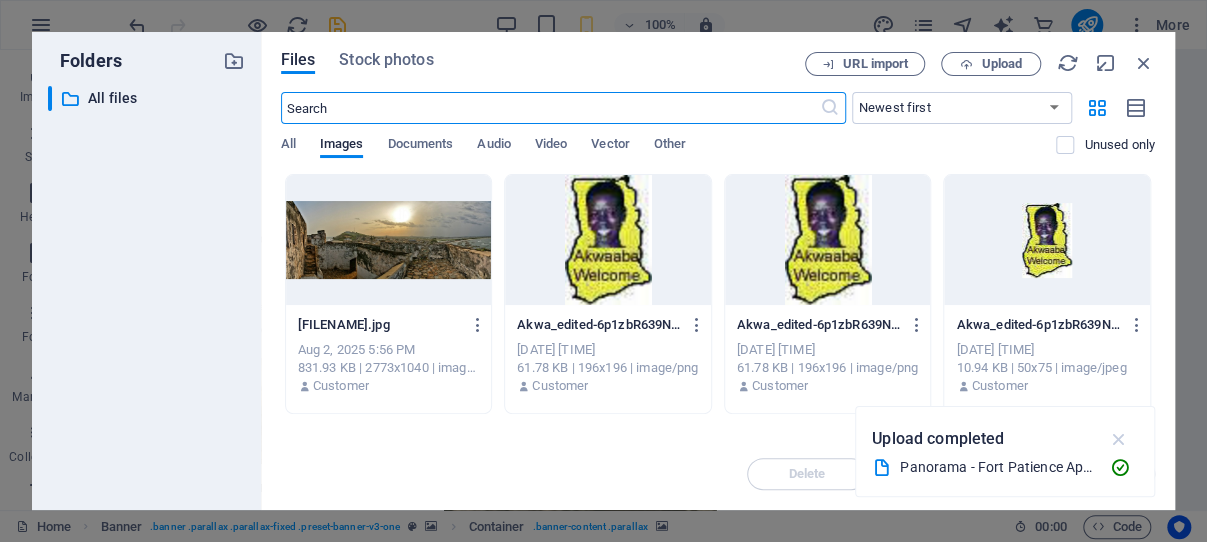 click at bounding box center (1118, 439) 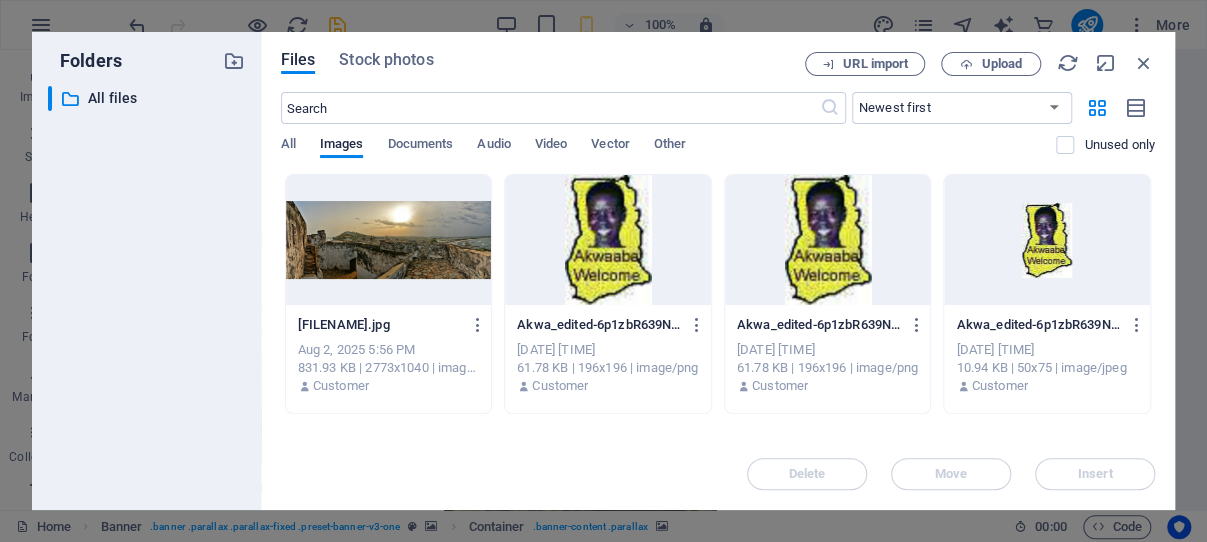 click at bounding box center [389, 240] 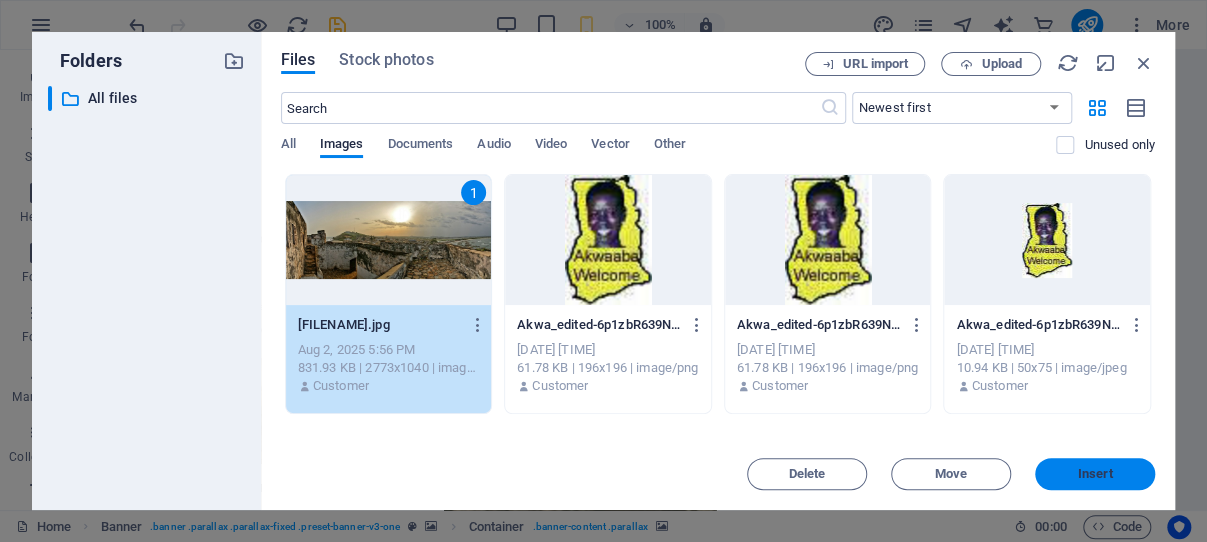 click on "Insert" at bounding box center [1095, 474] 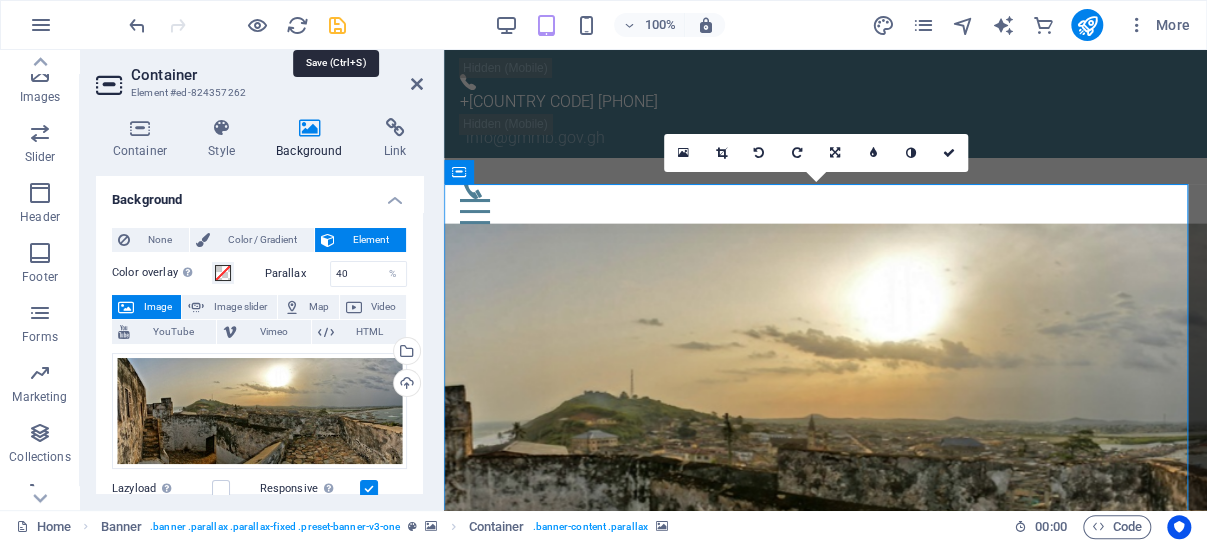 click at bounding box center [337, 25] 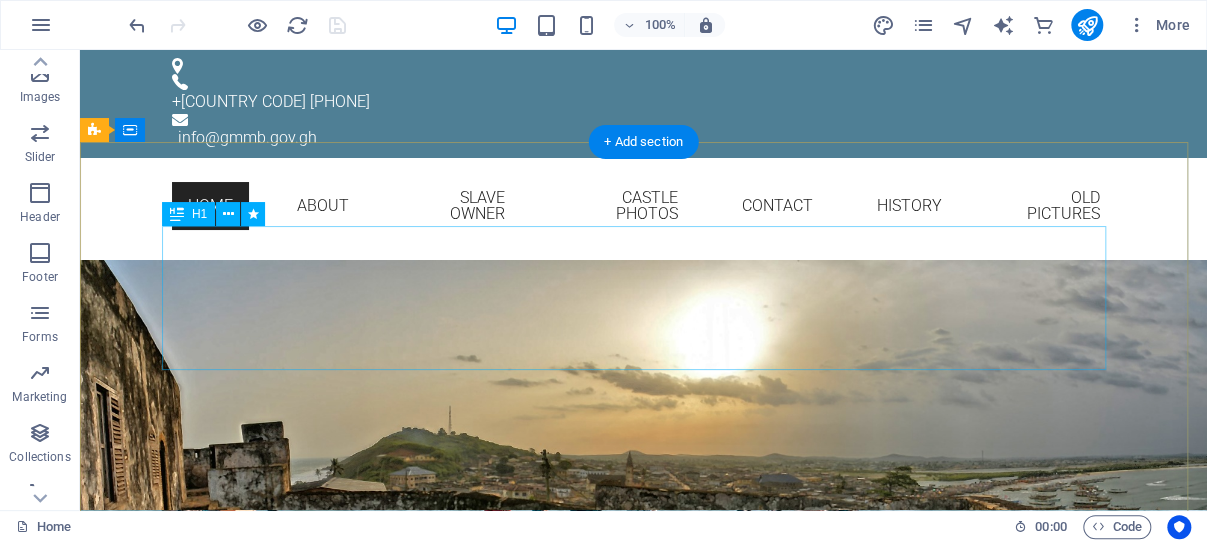 scroll, scrollTop: 106, scrollLeft: 0, axis: vertical 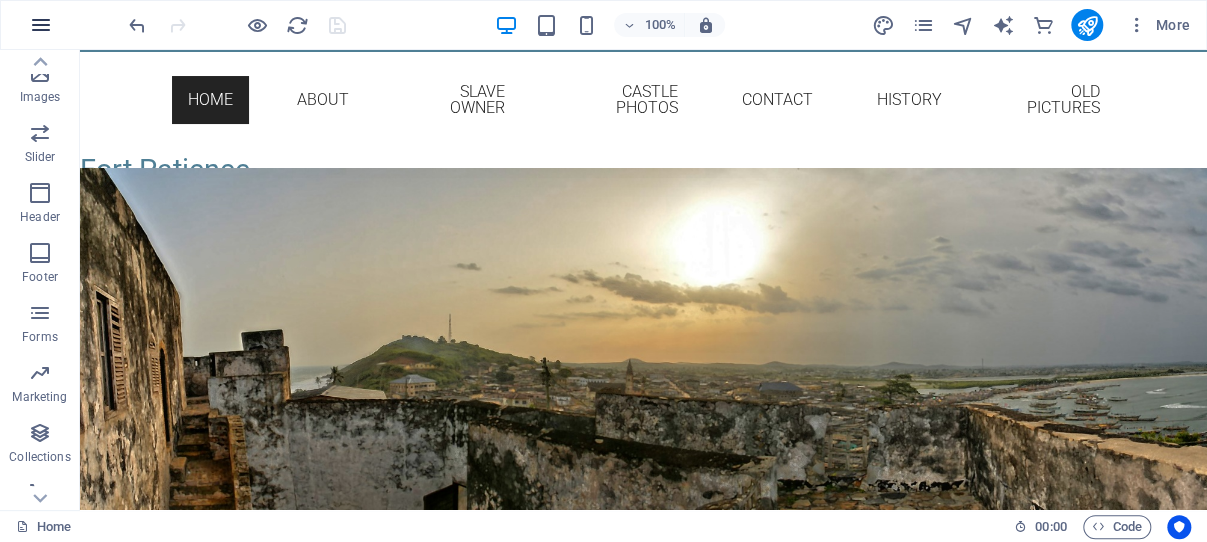 click at bounding box center (41, 25) 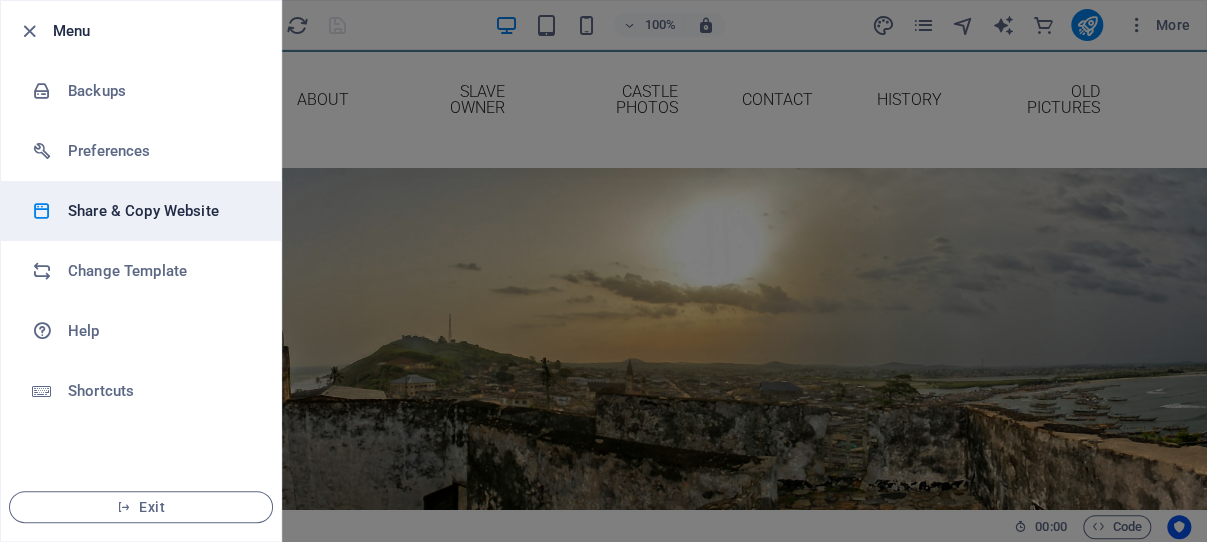 click on "Share & Copy Website" at bounding box center (160, 211) 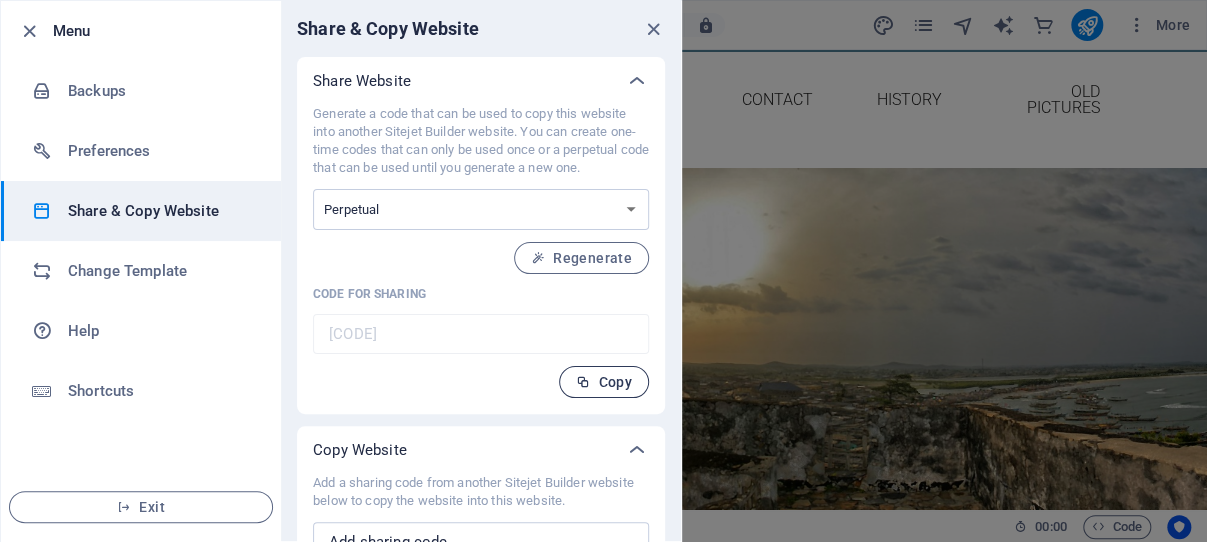 click on "Copy" at bounding box center (604, 382) 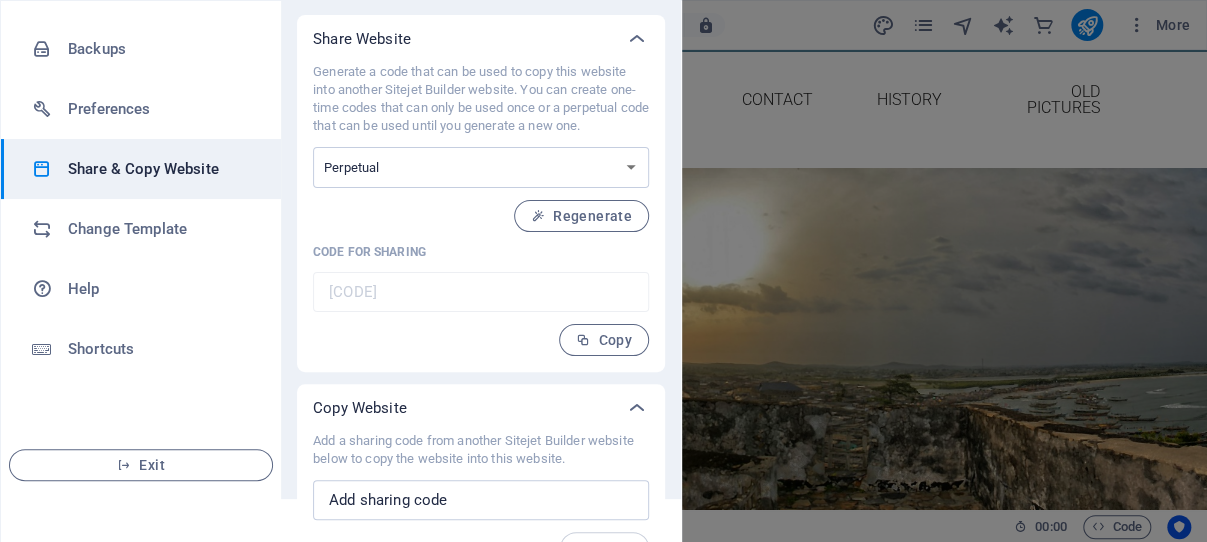 scroll, scrollTop: 98, scrollLeft: 0, axis: vertical 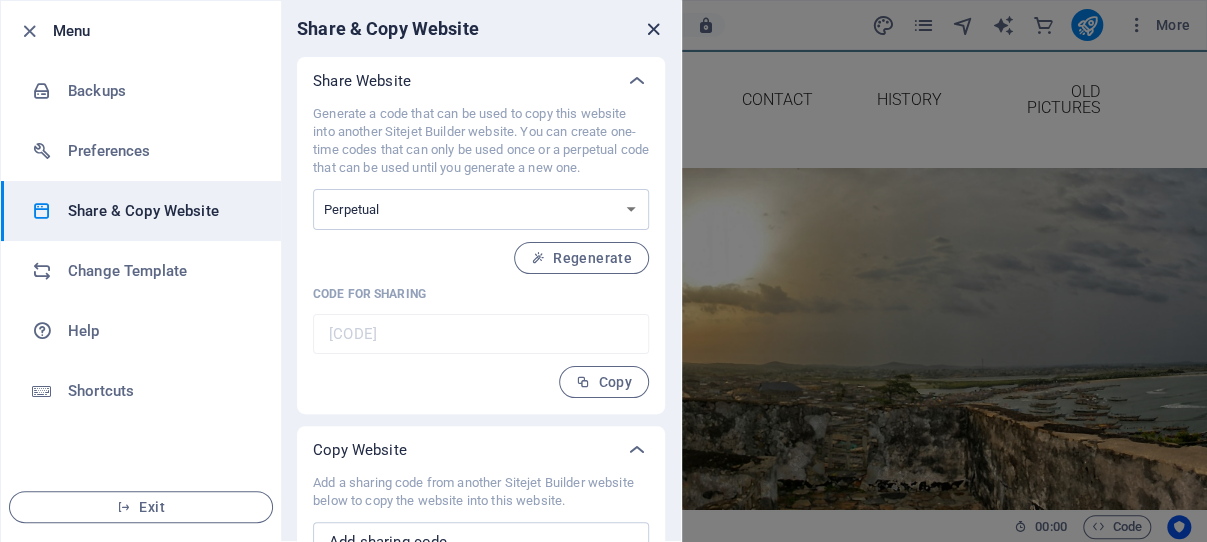 click at bounding box center (653, 29) 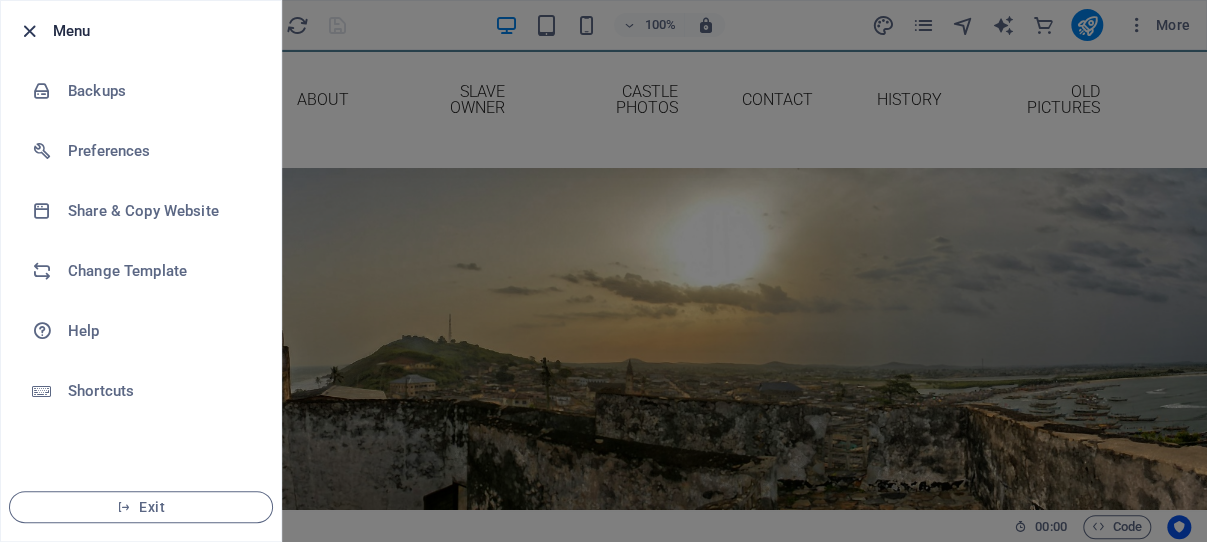 click at bounding box center (29, 31) 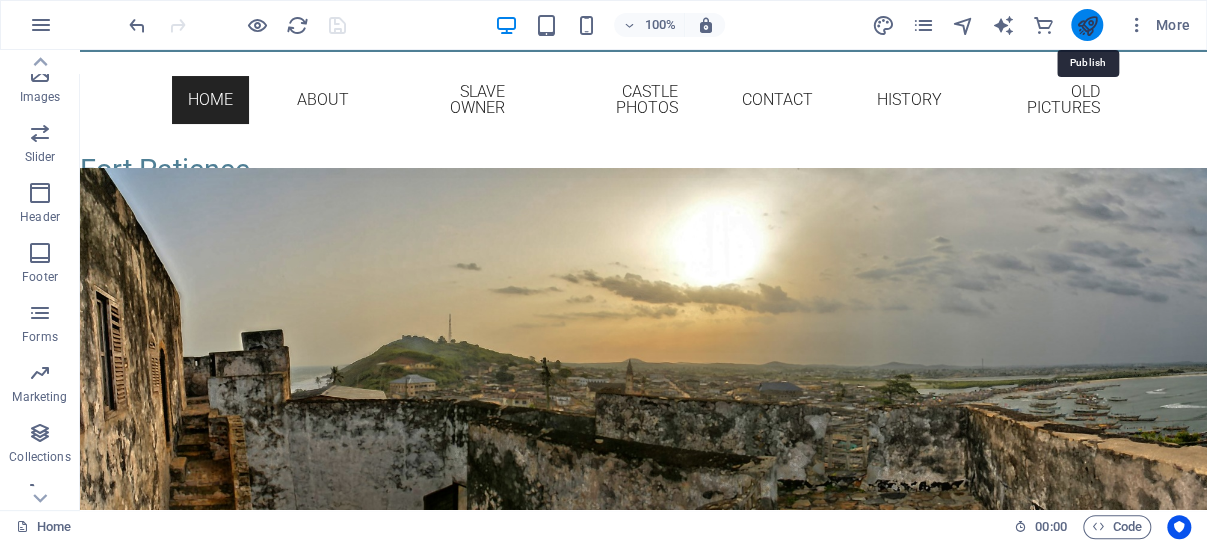 click at bounding box center [1086, 25] 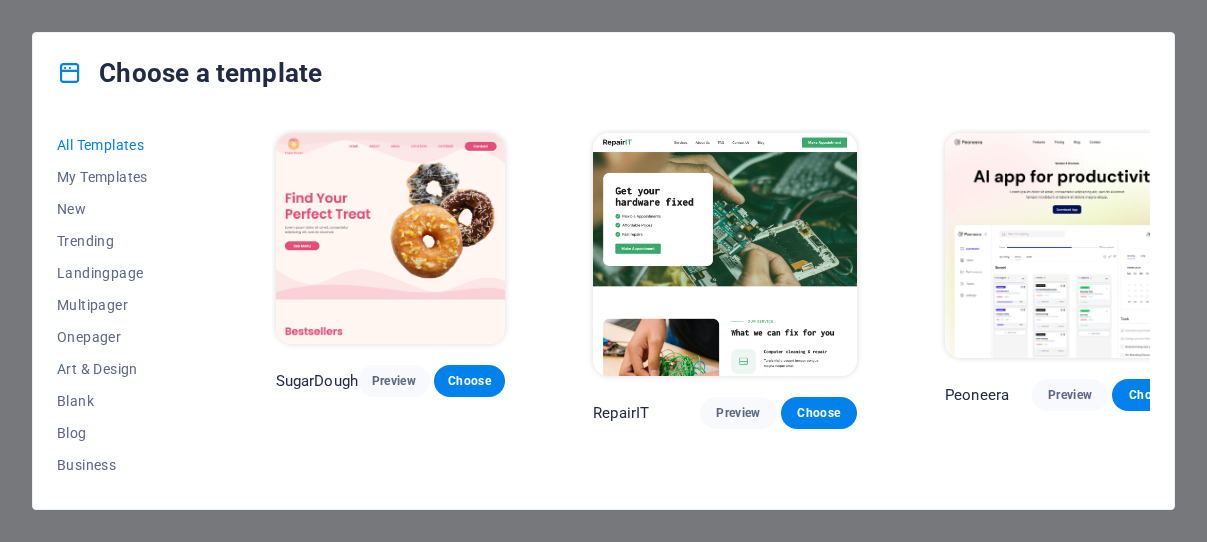 scroll, scrollTop: 0, scrollLeft: 0, axis: both 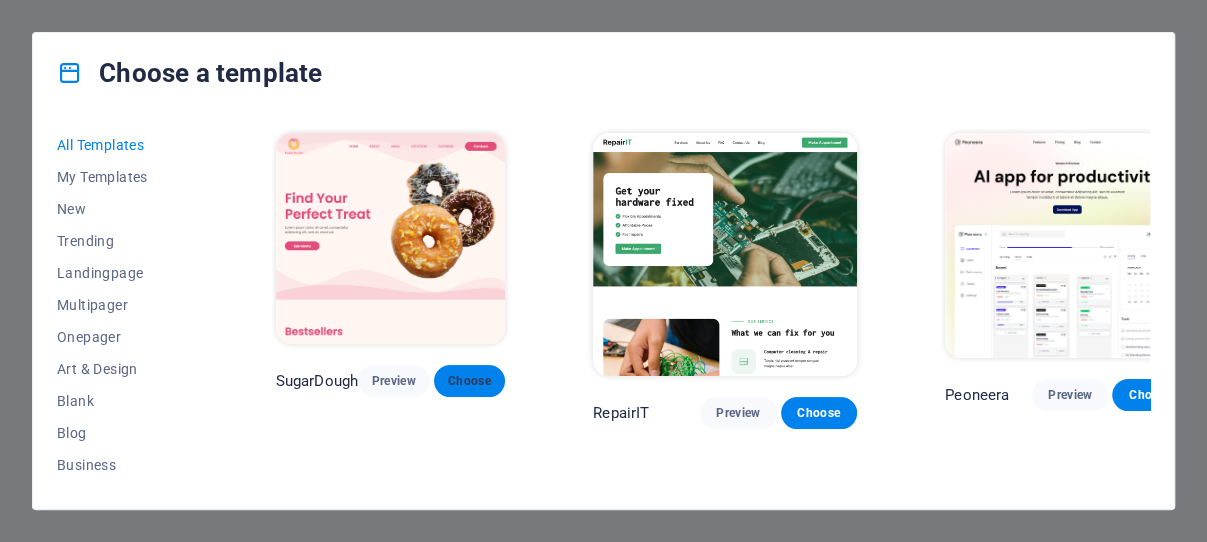 click on "Choose" at bounding box center (470, 381) 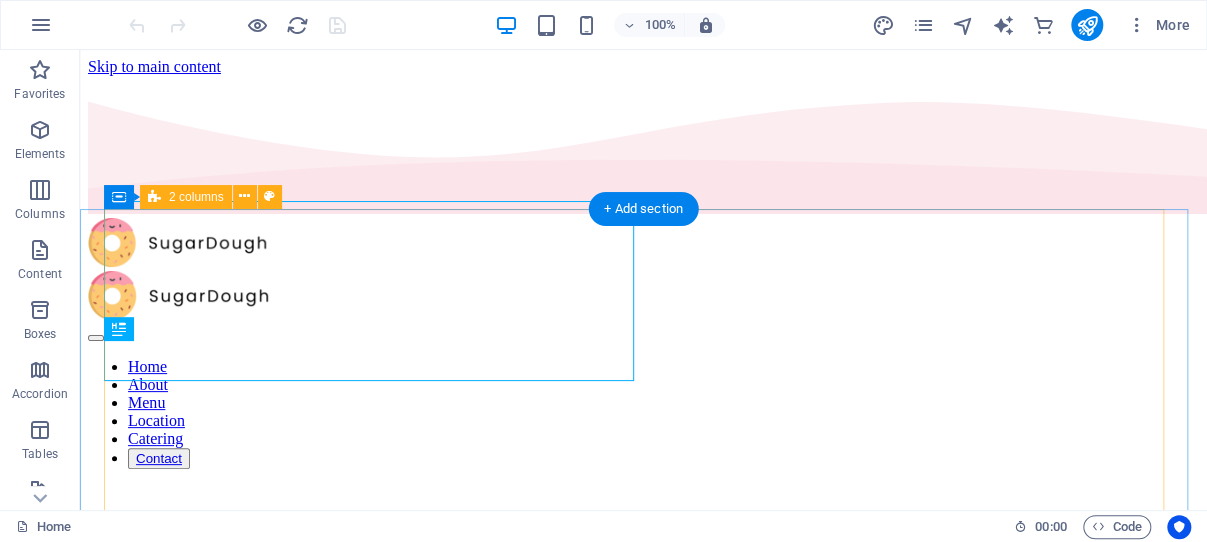 scroll, scrollTop: 0, scrollLeft: 0, axis: both 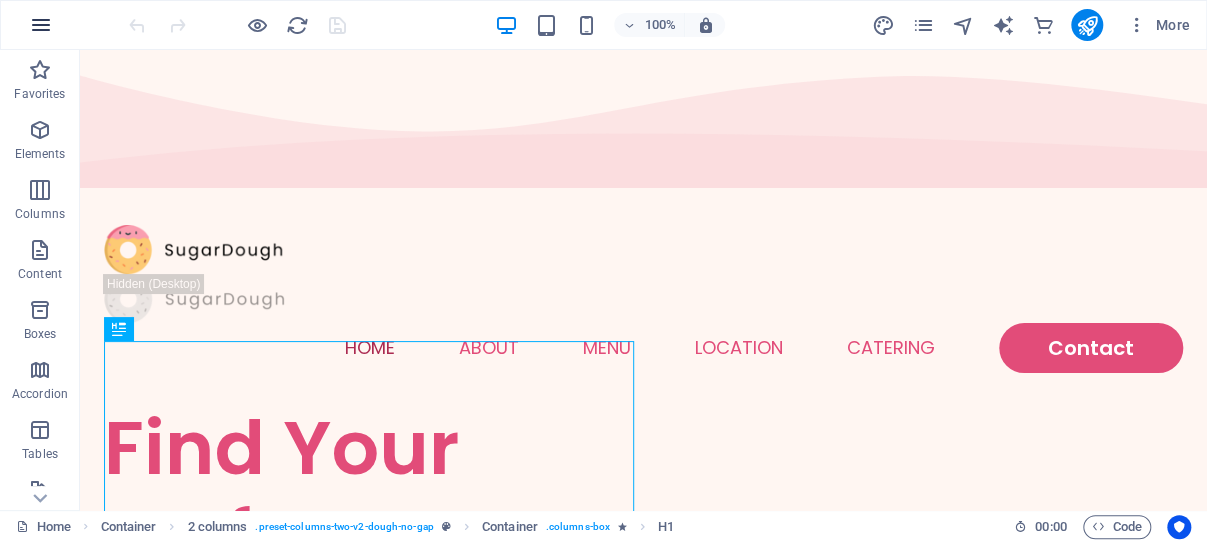 click at bounding box center [41, 25] 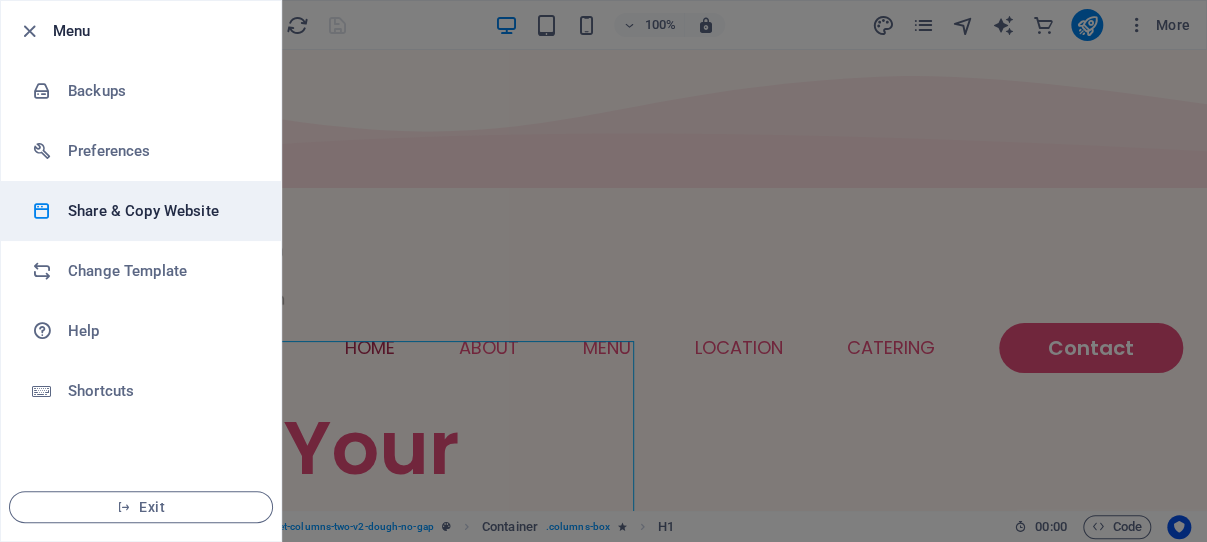 click on "Share & Copy Website" at bounding box center (160, 211) 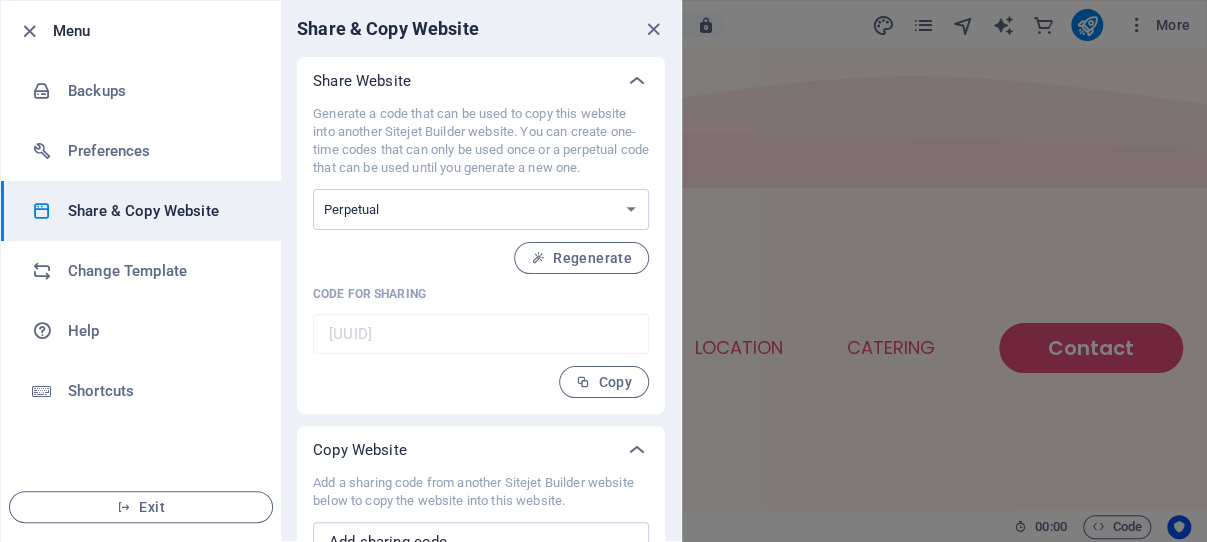 scroll, scrollTop: 98, scrollLeft: 0, axis: vertical 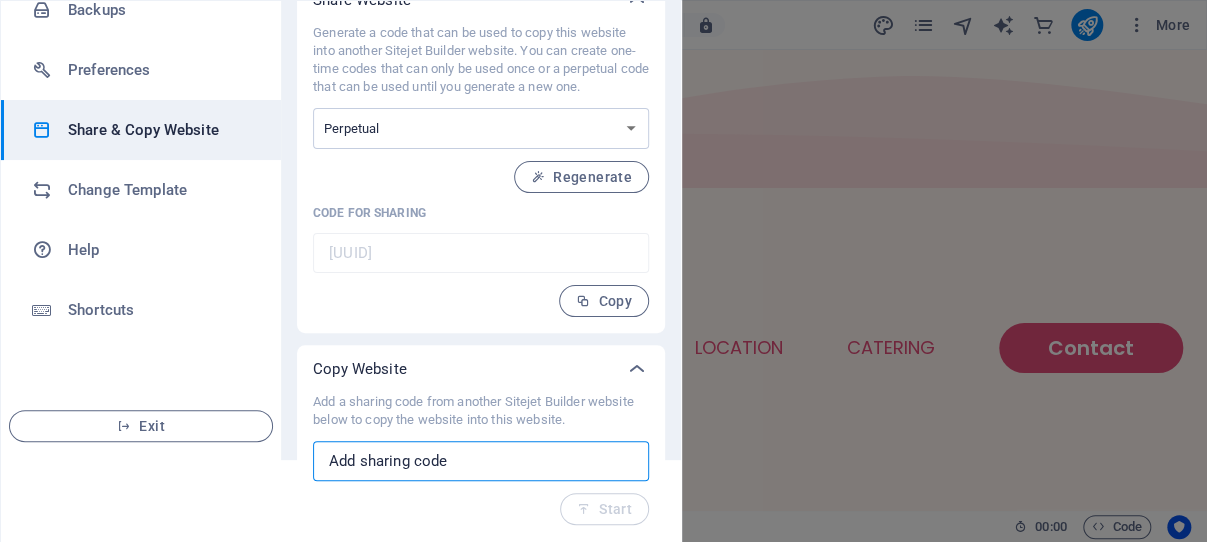 drag, startPoint x: 461, startPoint y: 461, endPoint x: 382, endPoint y: 466, distance: 79.15807 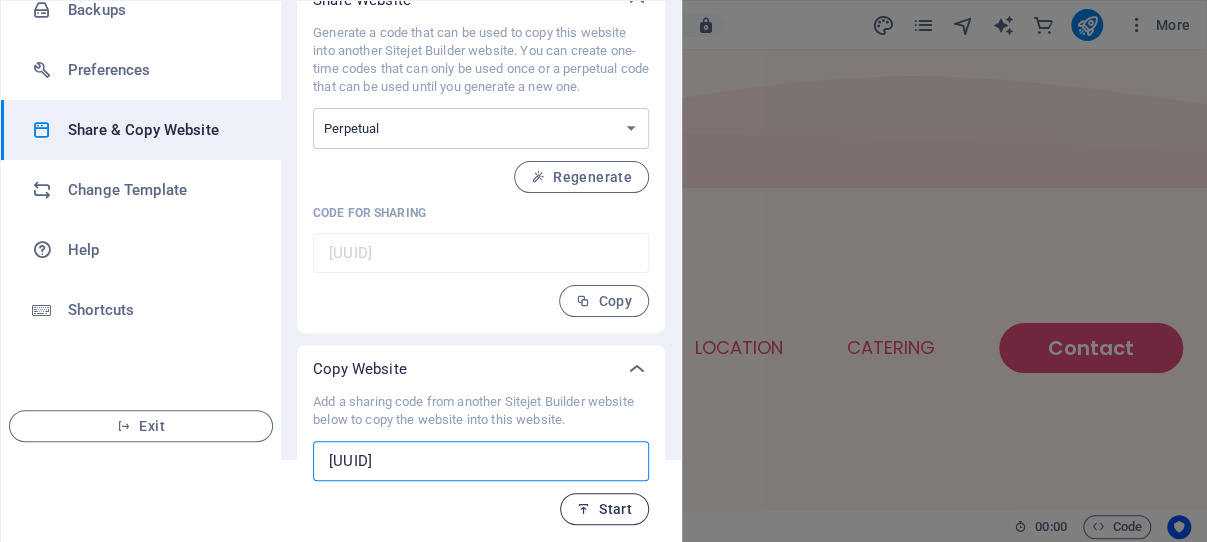 type on "[UUID]" 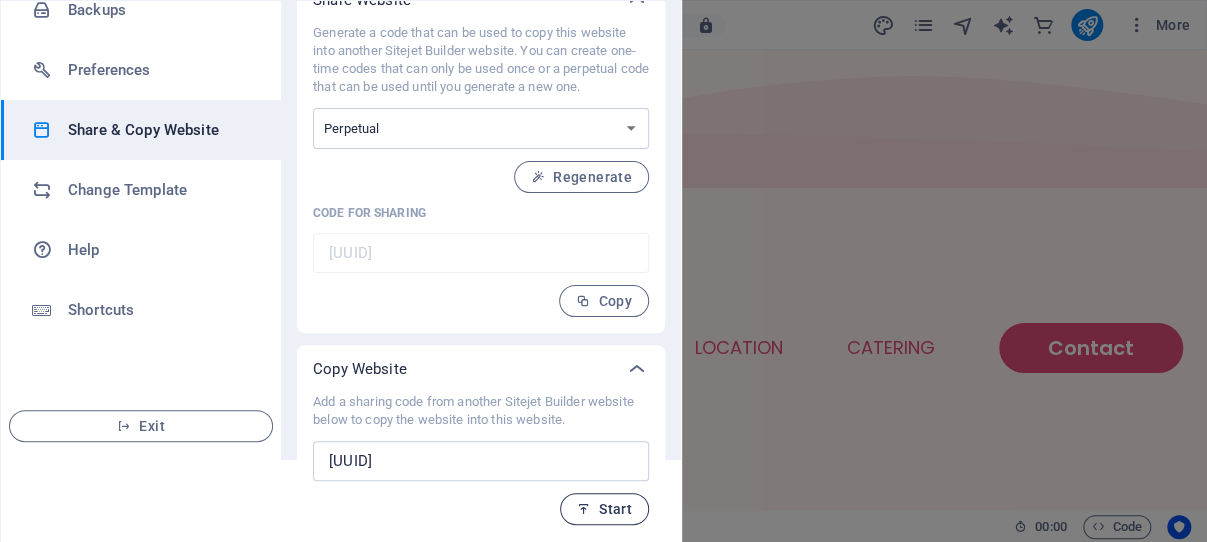 click on "Start" at bounding box center [604, 509] 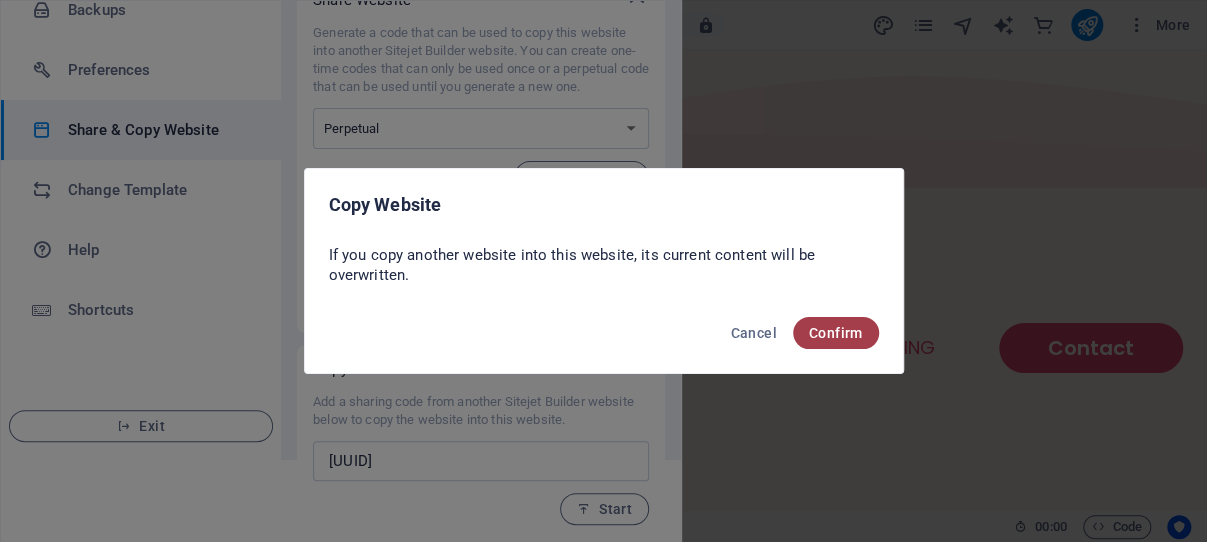 click on "Confirm" at bounding box center [836, 333] 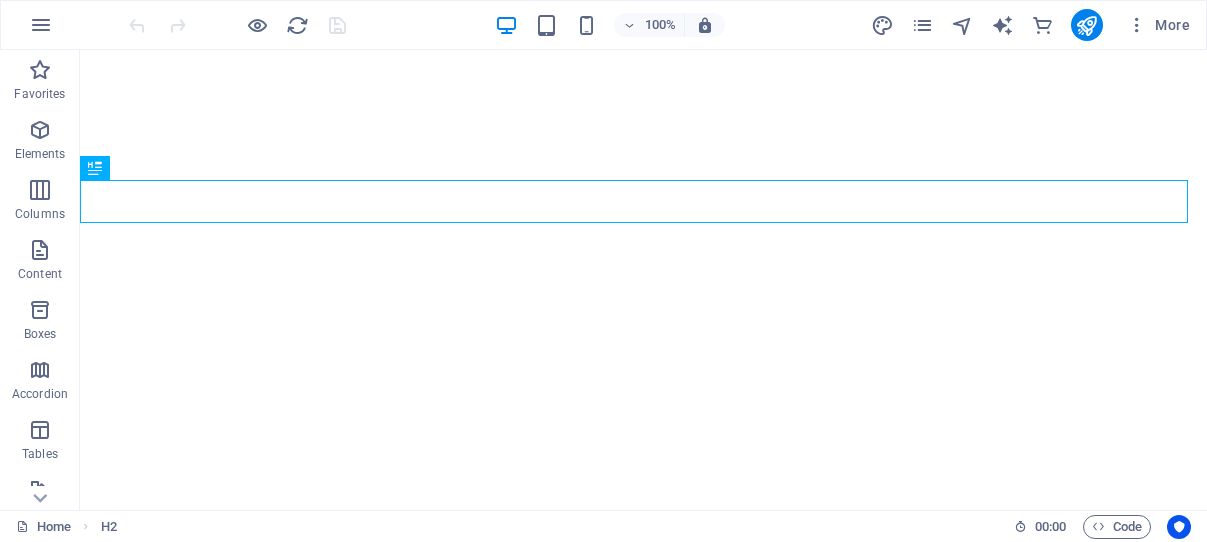 scroll, scrollTop: 0, scrollLeft: 0, axis: both 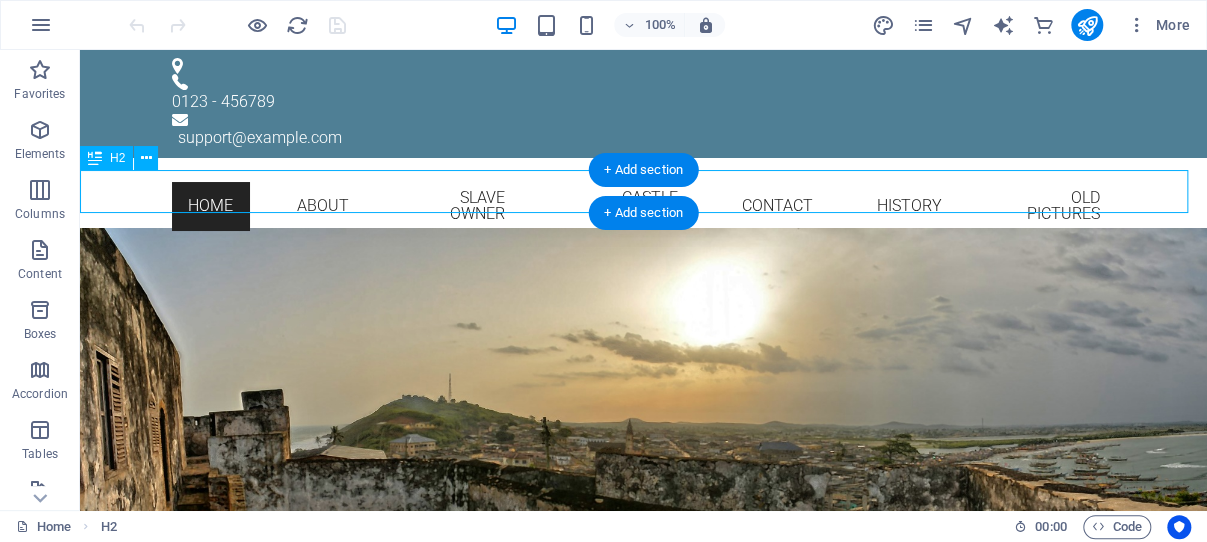 click on "Fort Patience" at bounding box center (643, 275) 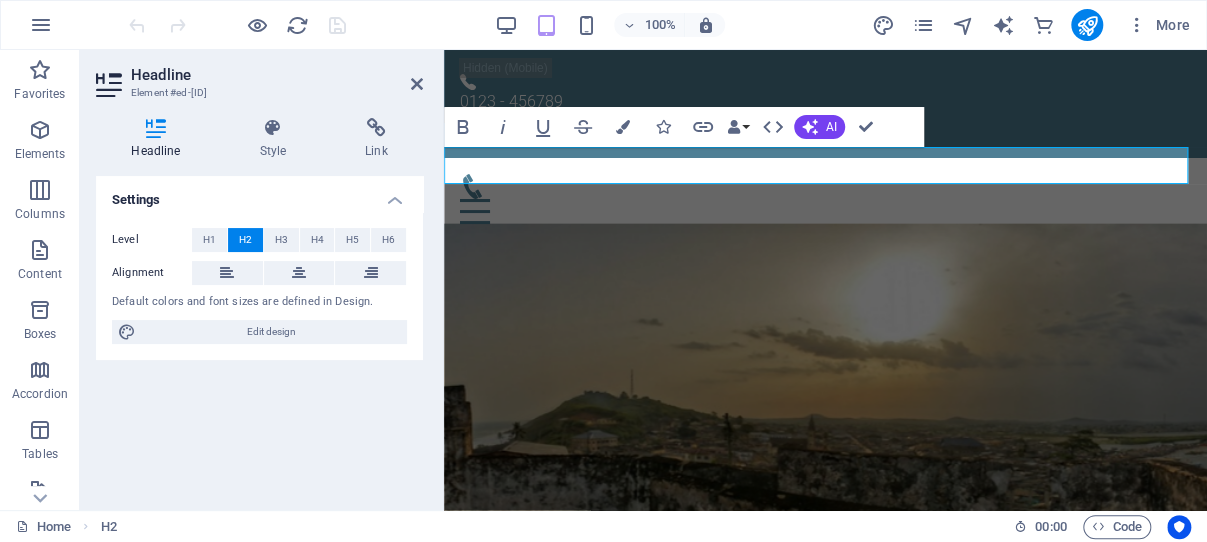 drag, startPoint x: 1026, startPoint y: 167, endPoint x: 647, endPoint y: 173, distance: 379.0475 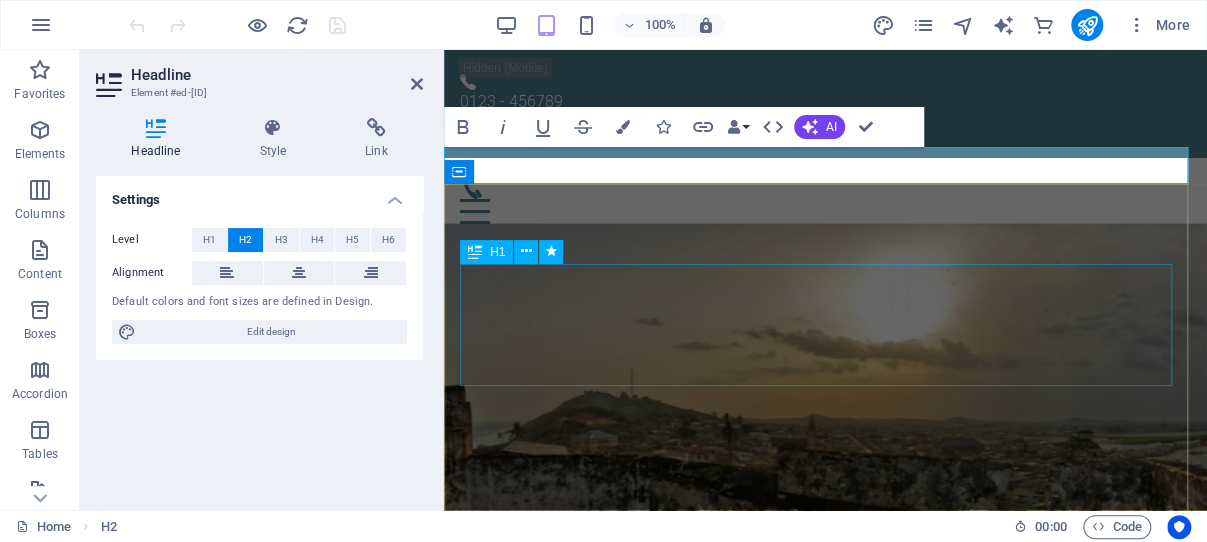 click on "Fort Patience" at bounding box center [825, 851] 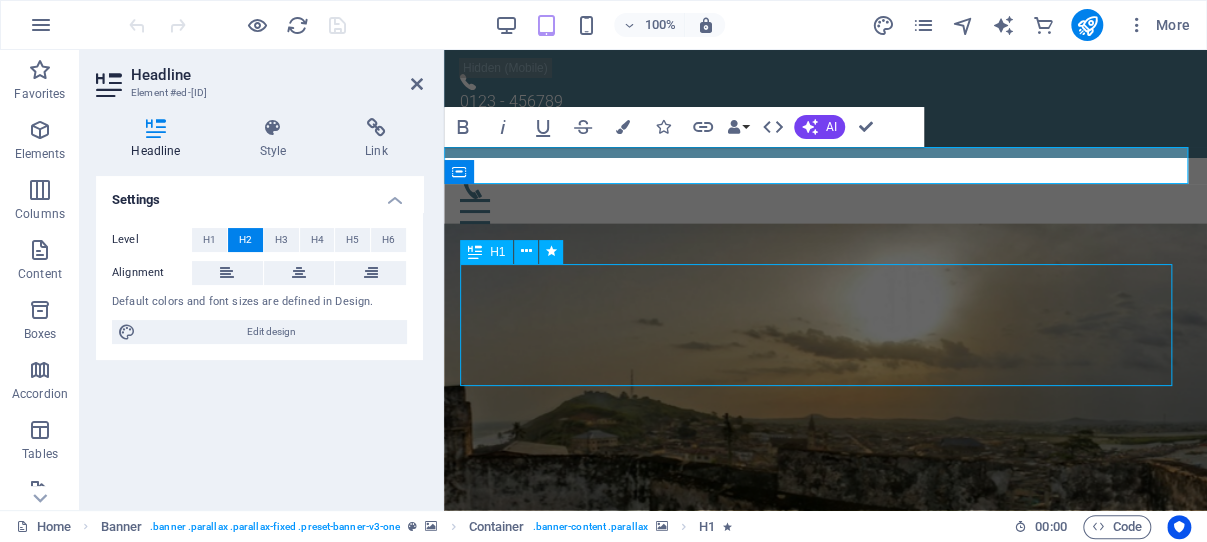 click on "Fort Patience" at bounding box center (825, 851) 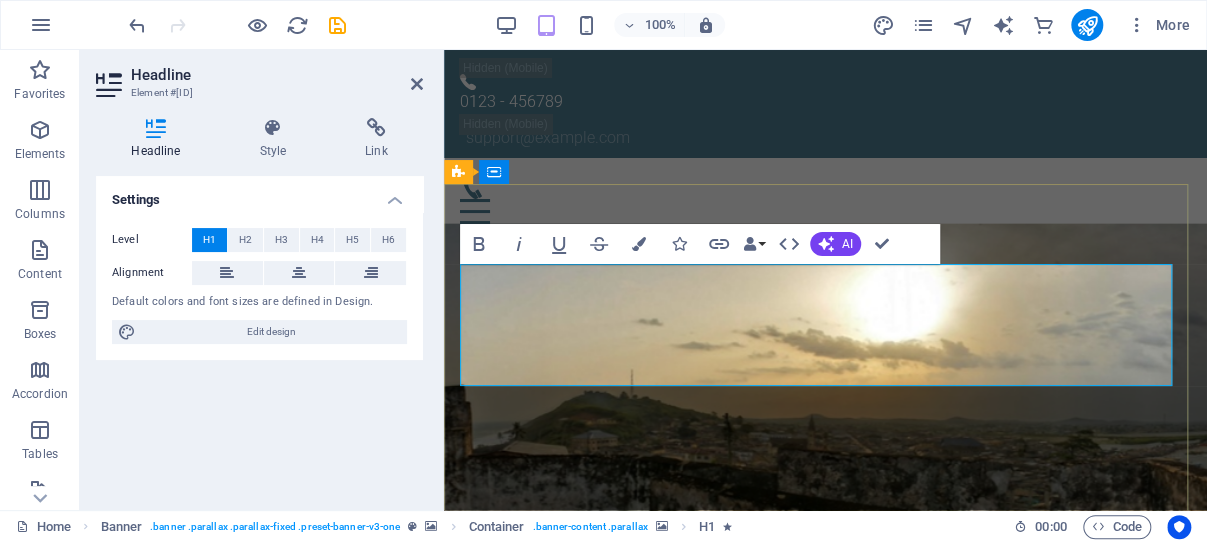 drag, startPoint x: 840, startPoint y: 372, endPoint x: 767, endPoint y: 322, distance: 88.481636 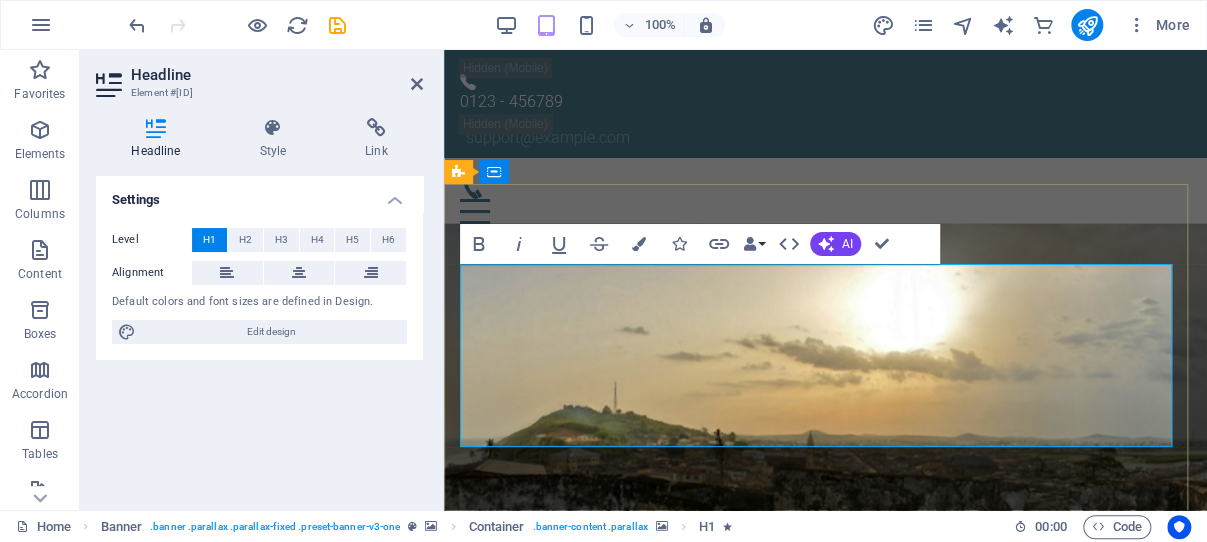 click on "Fort Conraadsburg: A Strategic Sentinel Above Elmina Fort Conraadsburg: A Strategic Sentinel Above Elmina" at bounding box center [825, 919] 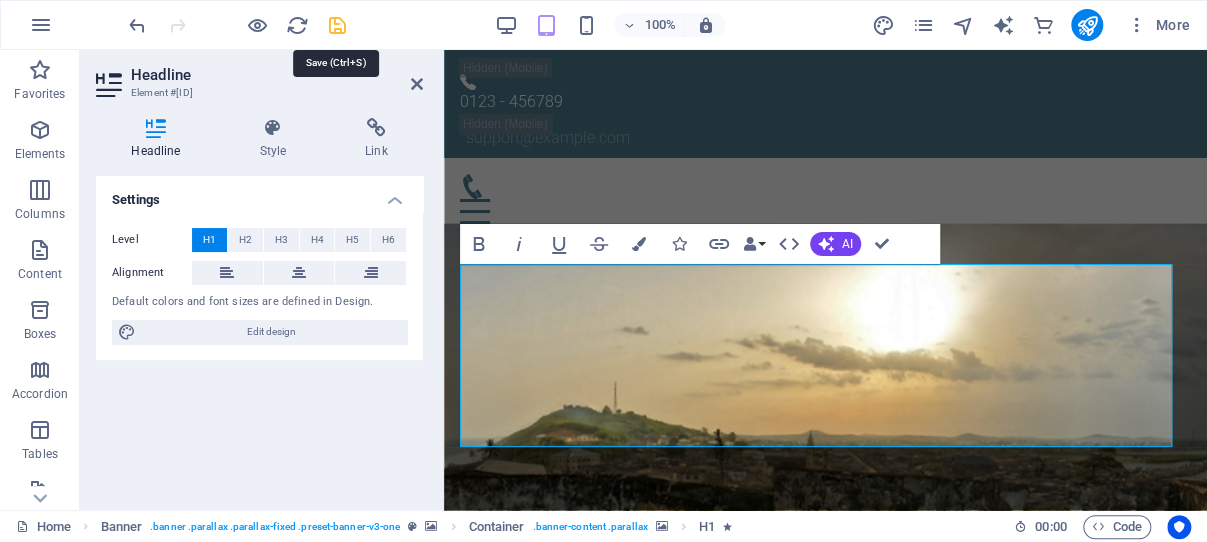 click at bounding box center [337, 25] 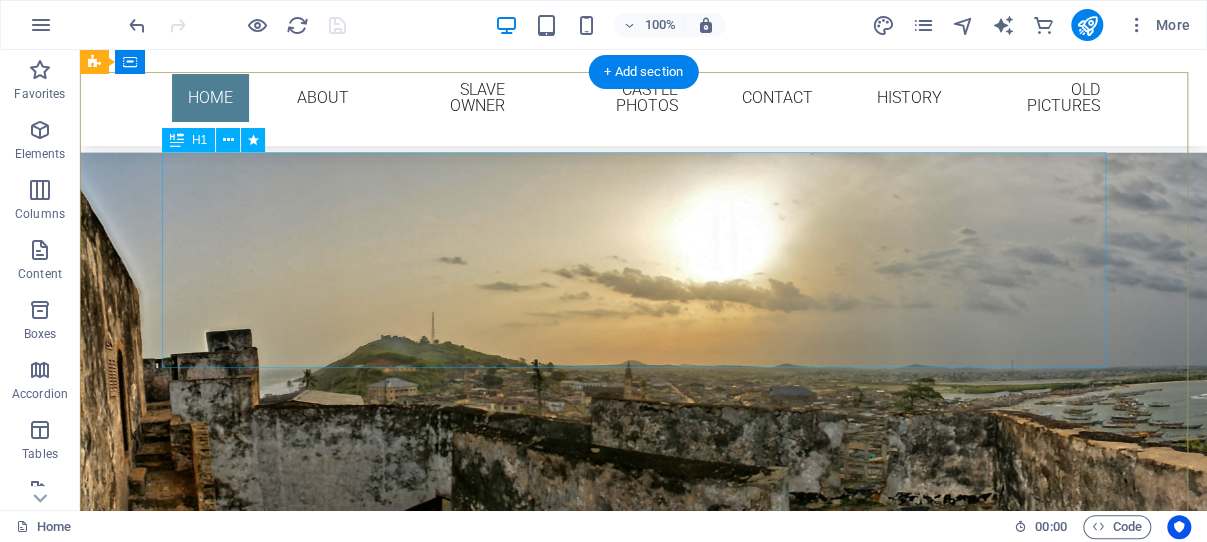 scroll, scrollTop: 106, scrollLeft: 0, axis: vertical 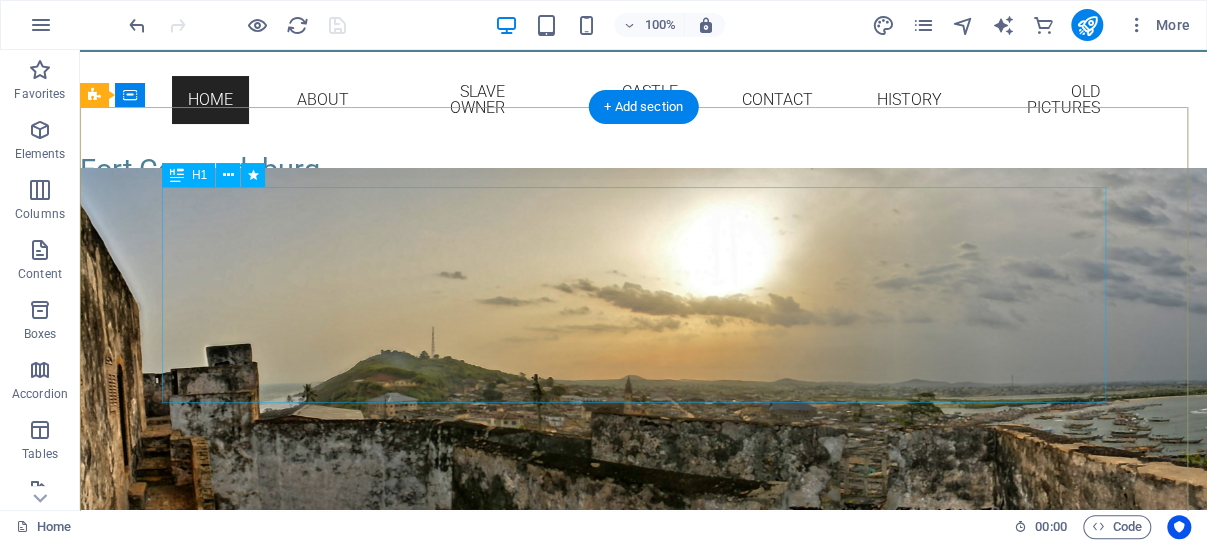 click on "Fort Conraadsburg: A Strategic Sentinel Above Elmina" at bounding box center [644, 850] 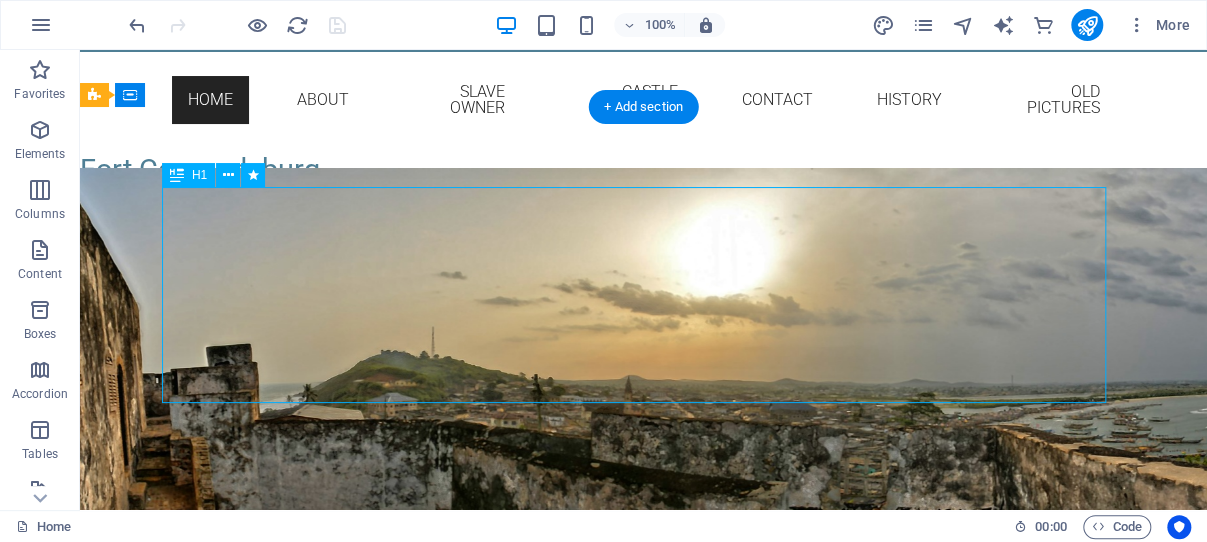 click on "Fort Conraadsburg: A Strategic Sentinel Above Elmina" at bounding box center [644, 850] 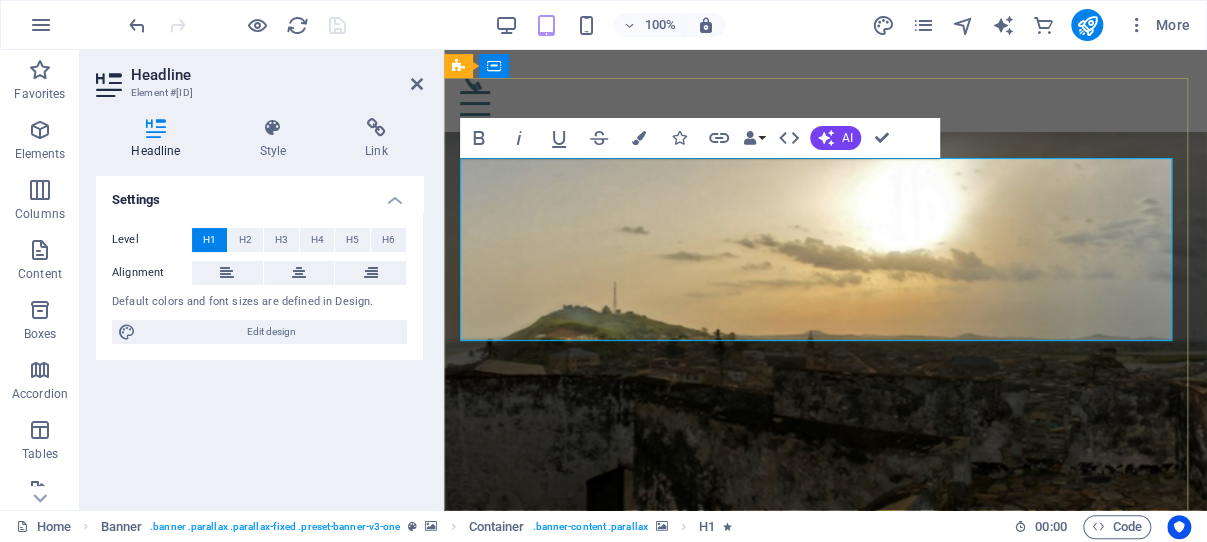 click on "Fort Conraadsburg: A Strategic Sentinel Above Elmina" at bounding box center [825, 818] 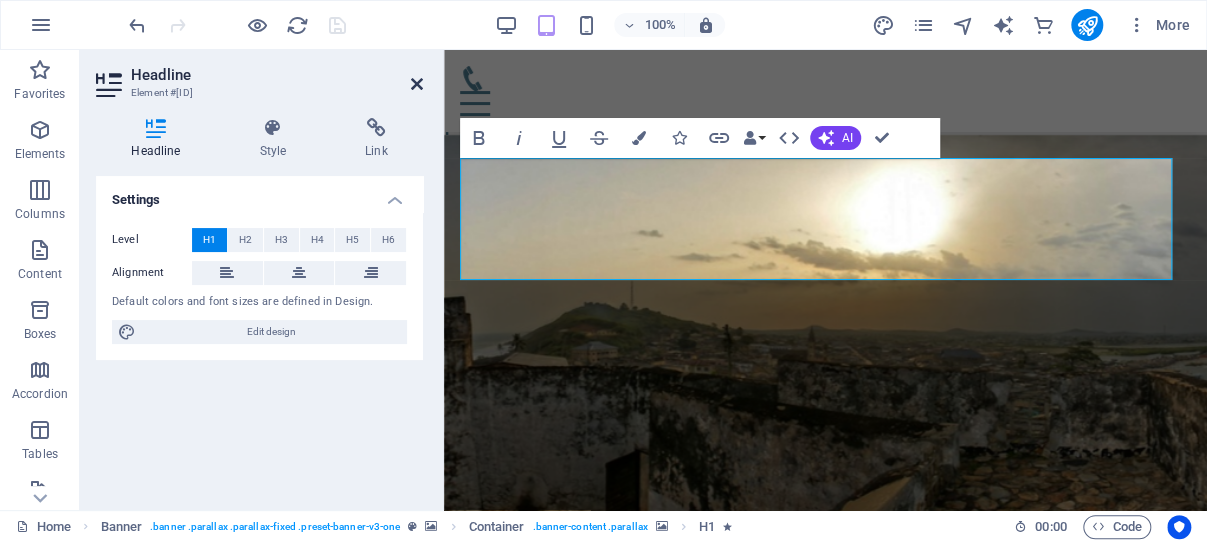 click at bounding box center [417, 84] 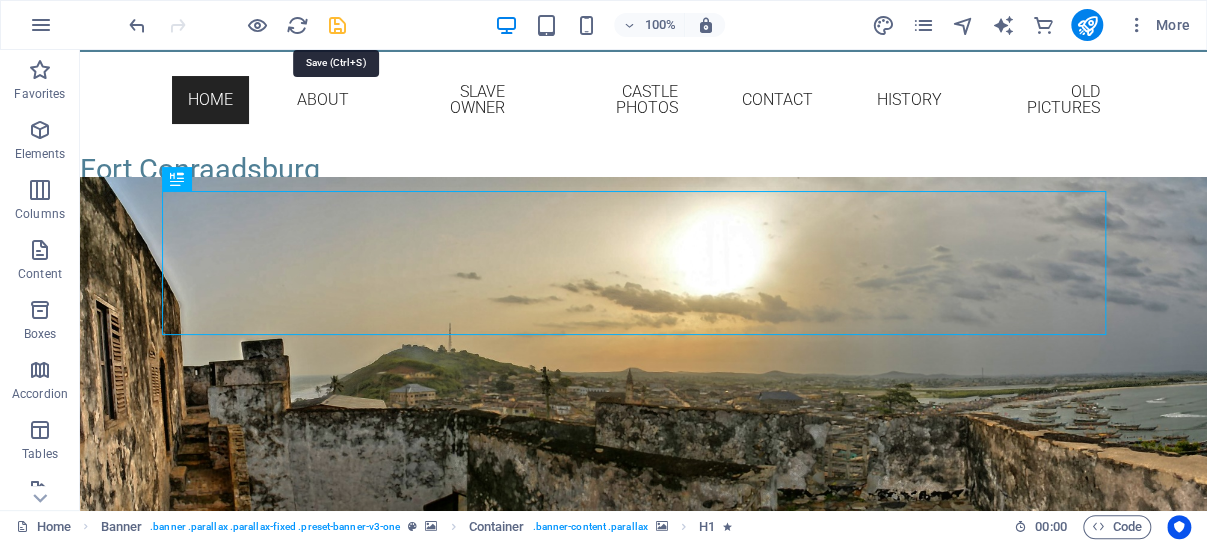 click at bounding box center (337, 25) 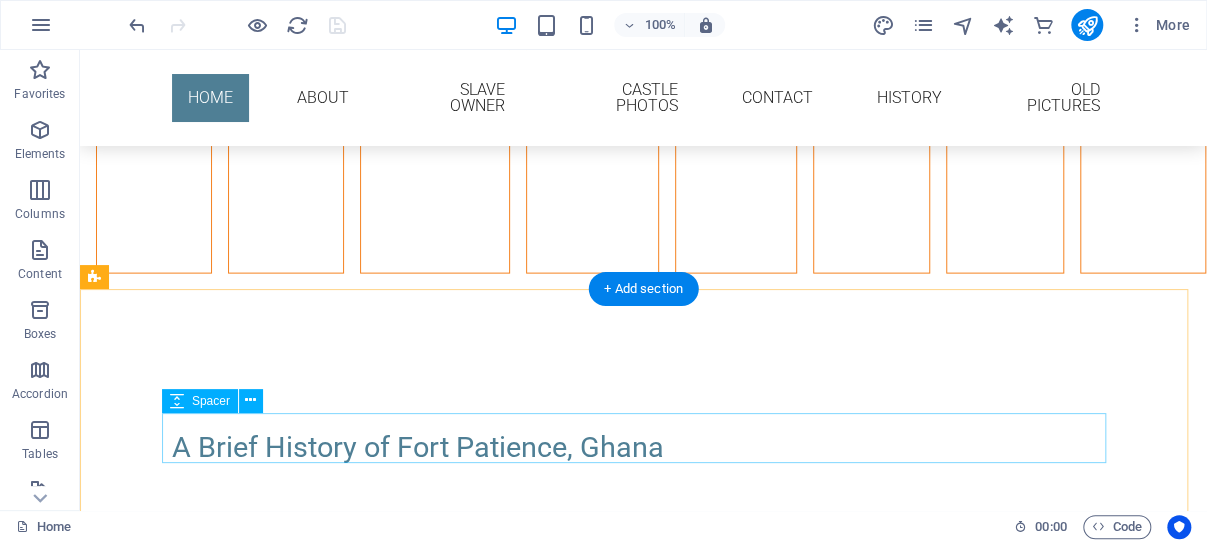scroll, scrollTop: 1908, scrollLeft: 0, axis: vertical 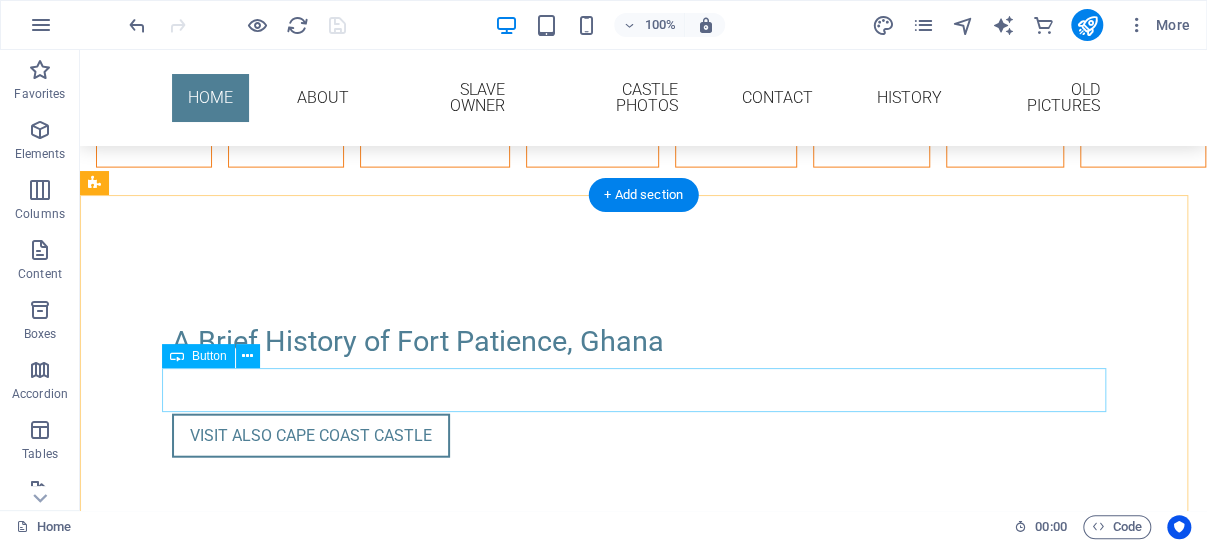 click on "Visit Also Cape Coast Castle" at bounding box center (644, 436) 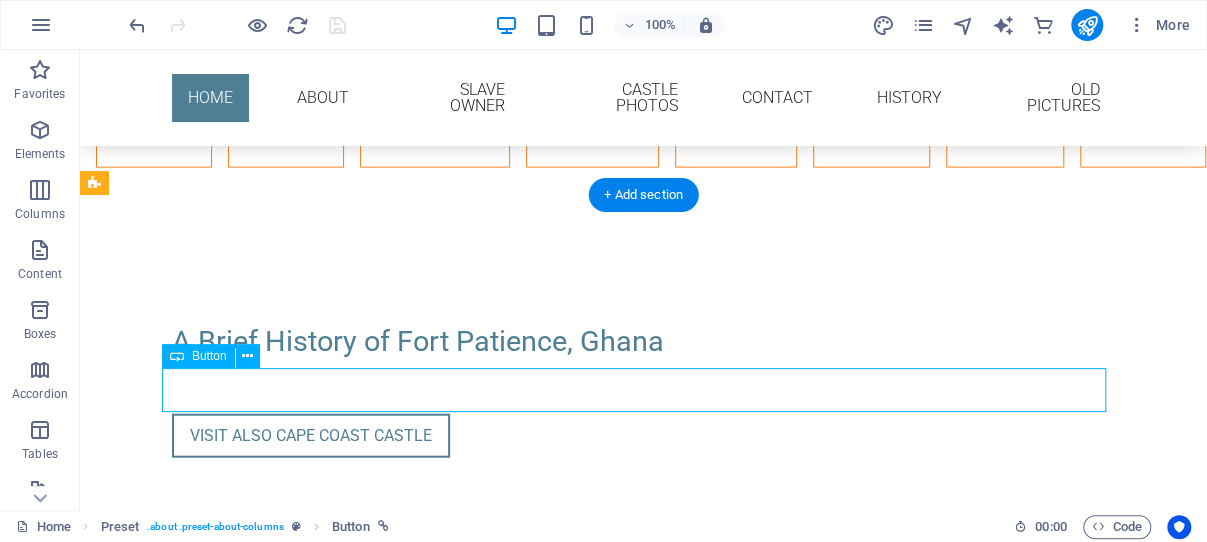 click on "Visit Also Cape Coast Castle" at bounding box center (644, 436) 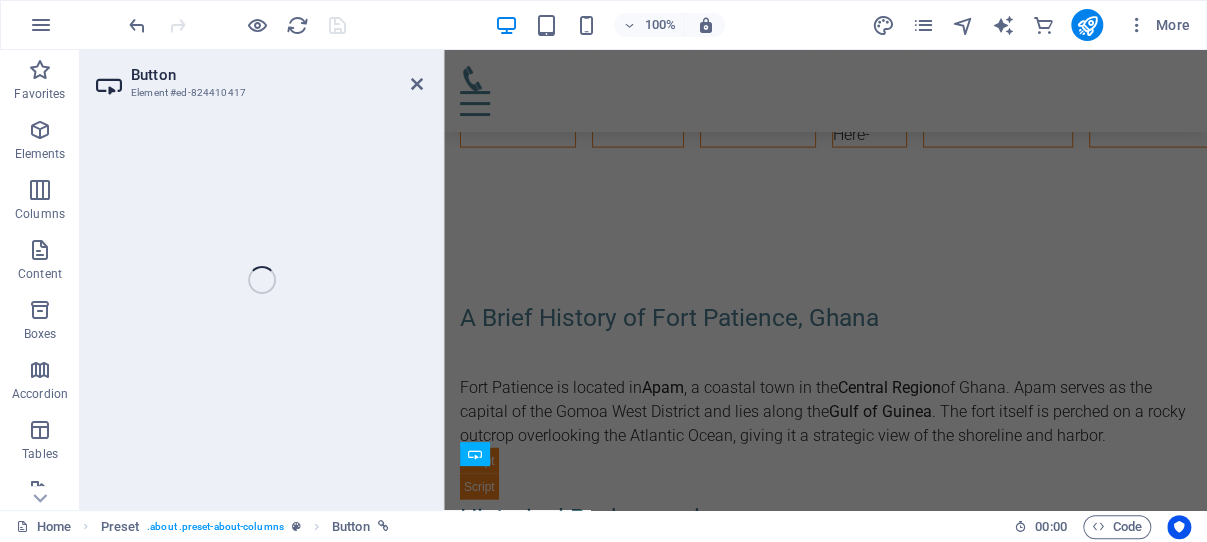 scroll, scrollTop: 2504, scrollLeft: 0, axis: vertical 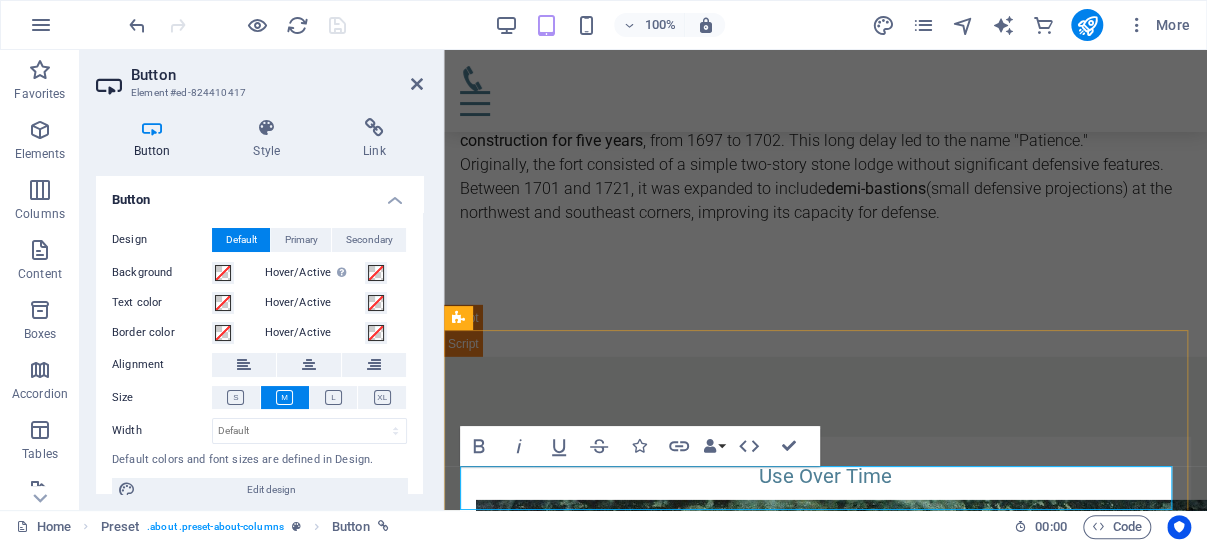 click on "Visit Also Cape Coast Castle" at bounding box center (599, -218) 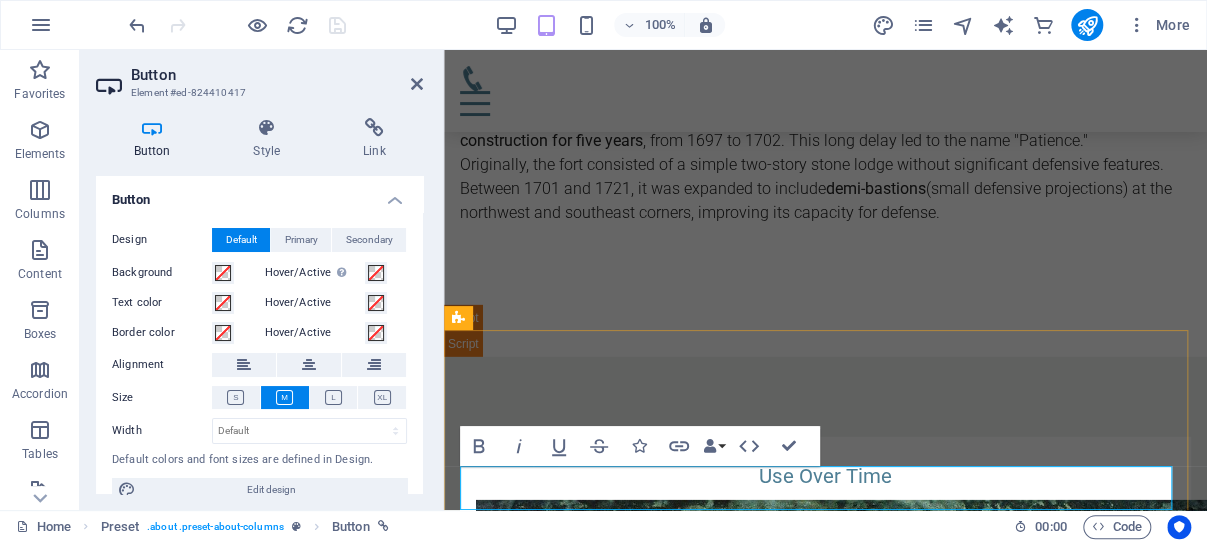type 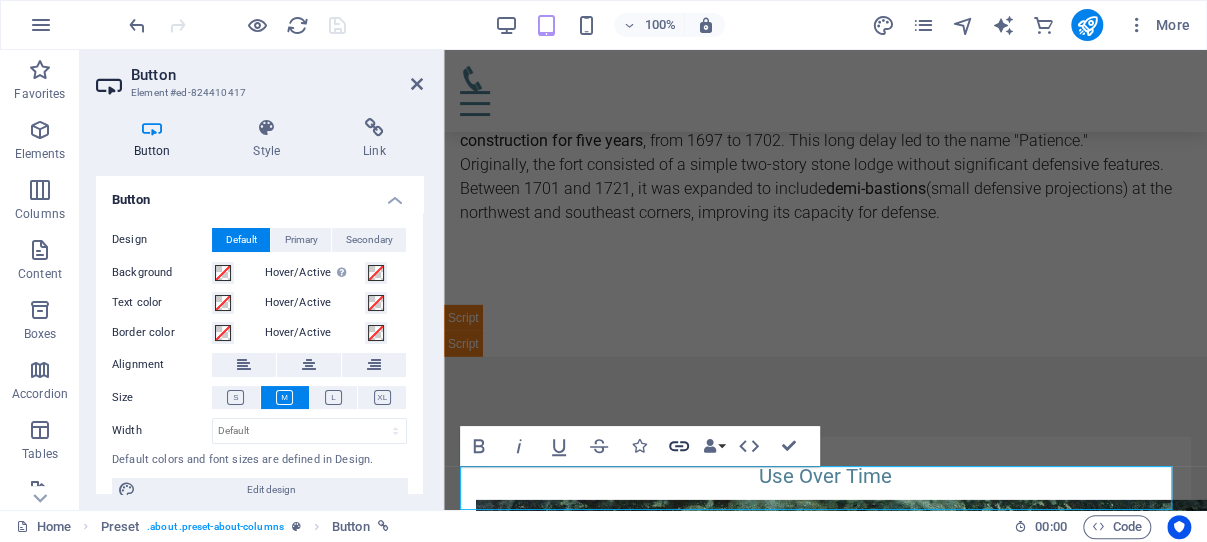 click 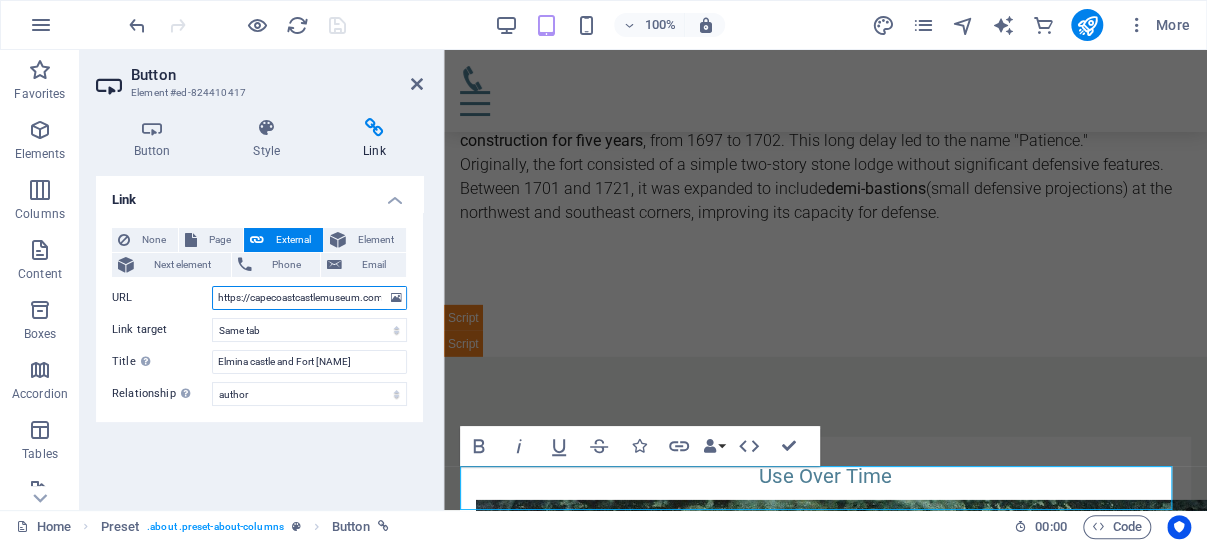 drag, startPoint x: 359, startPoint y: 299, endPoint x: 256, endPoint y: 298, distance: 103.00485 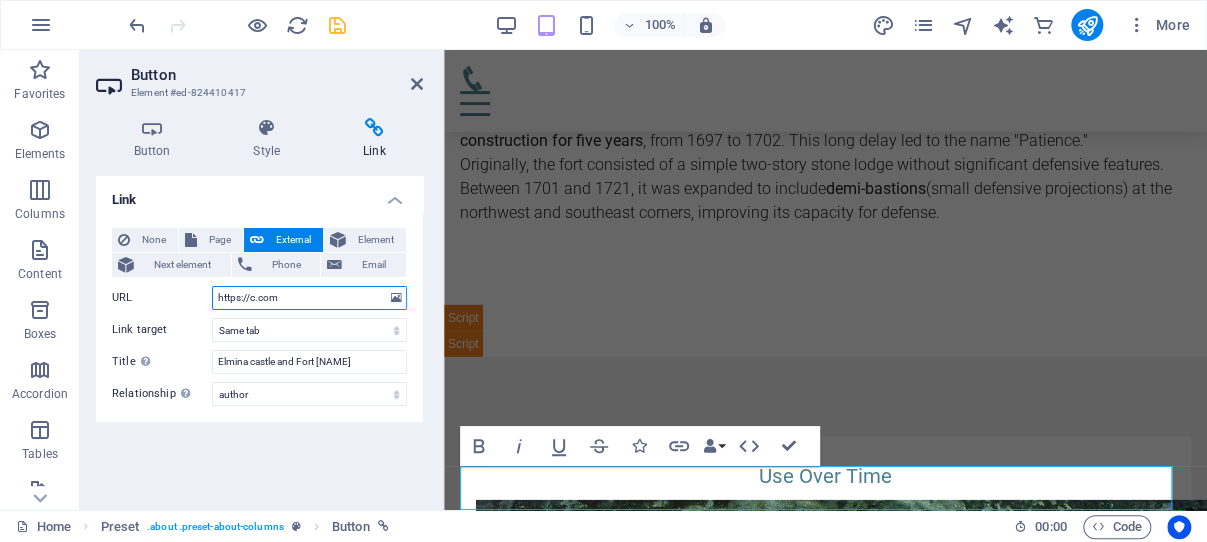 drag, startPoint x: 281, startPoint y: 299, endPoint x: 249, endPoint y: 299, distance: 32 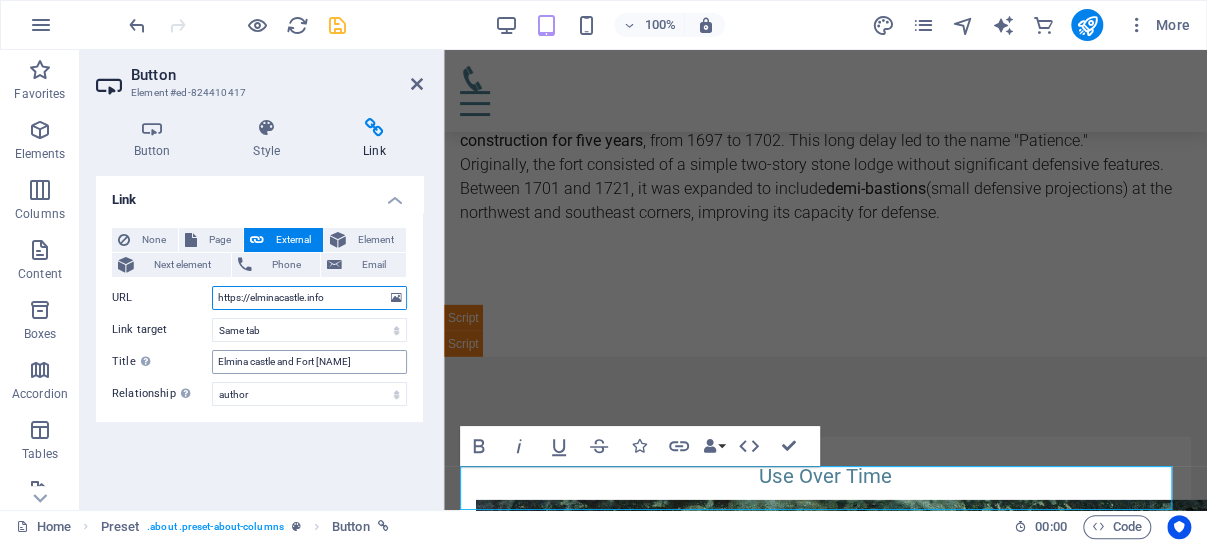 type on "https://elminacastle.info" 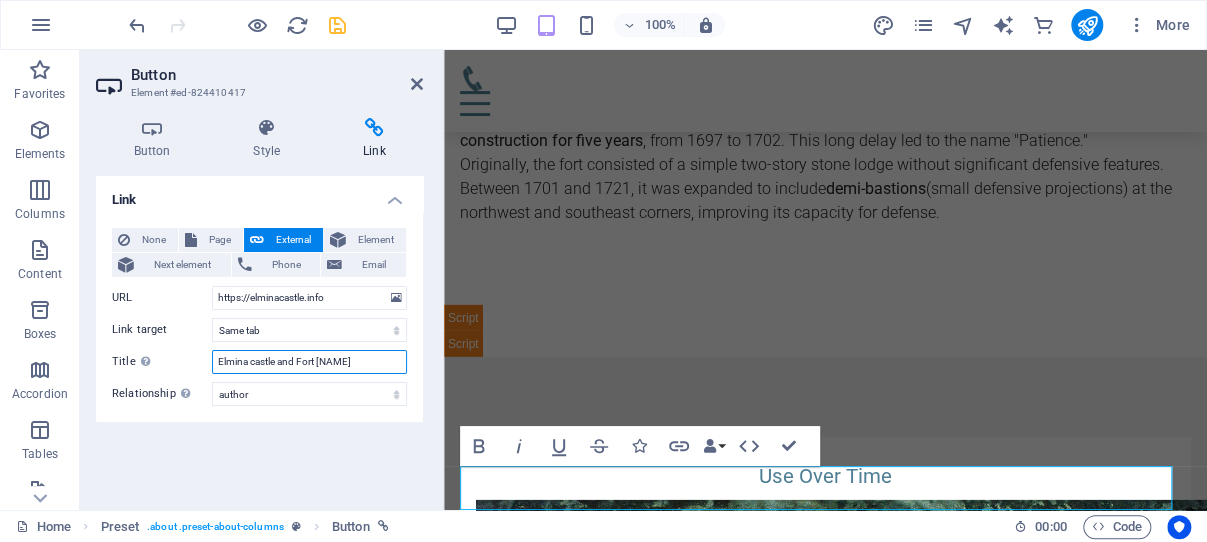 click on "Elmina castle and Fort [NAME]" at bounding box center (309, 362) 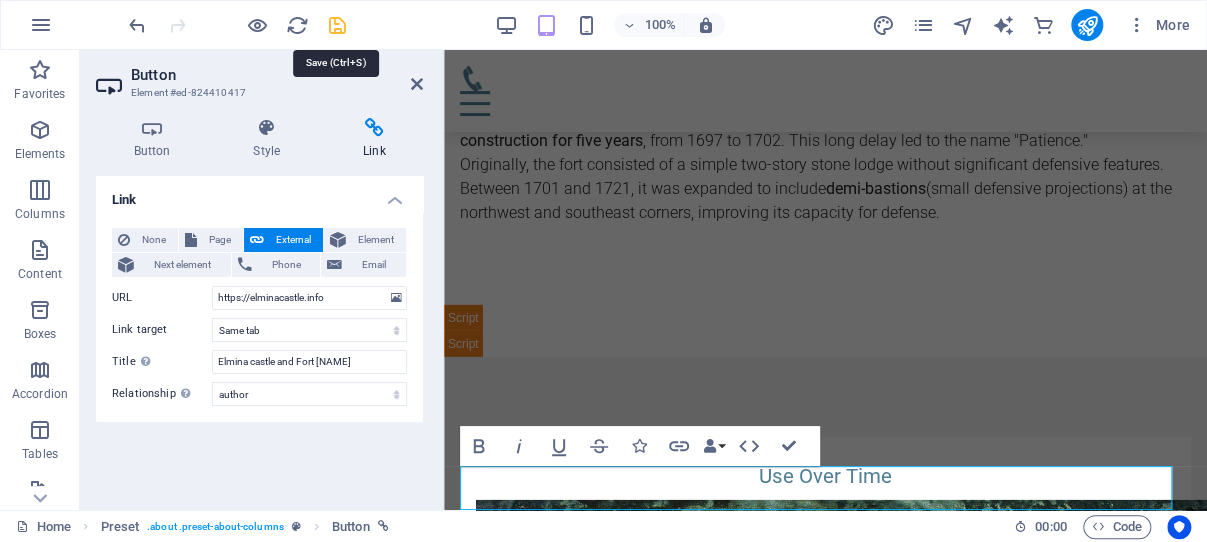 click at bounding box center [337, 25] 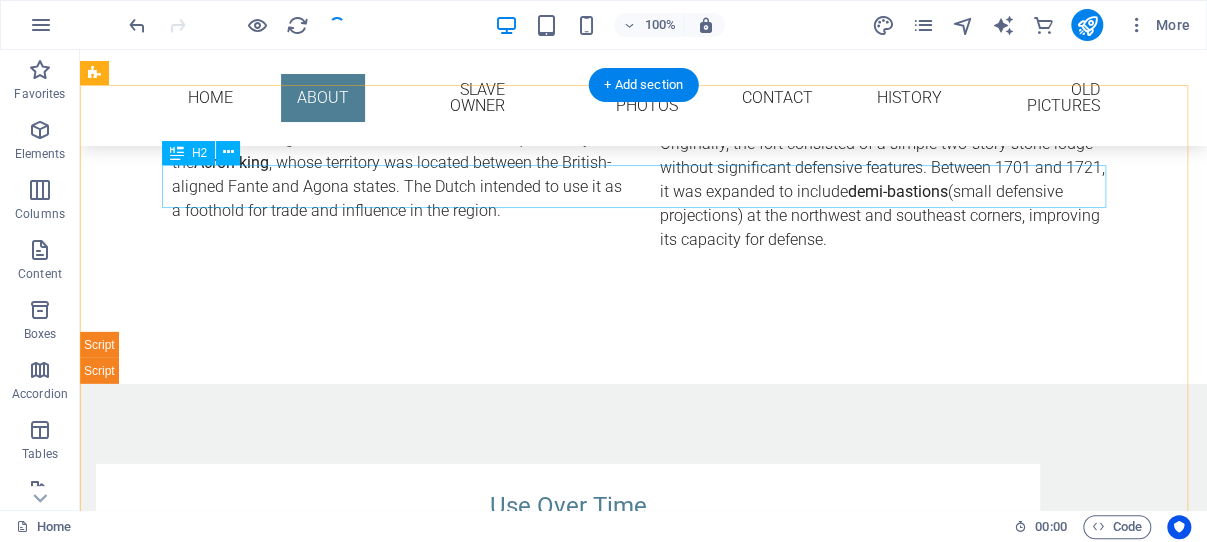 scroll, scrollTop: 2018, scrollLeft: 0, axis: vertical 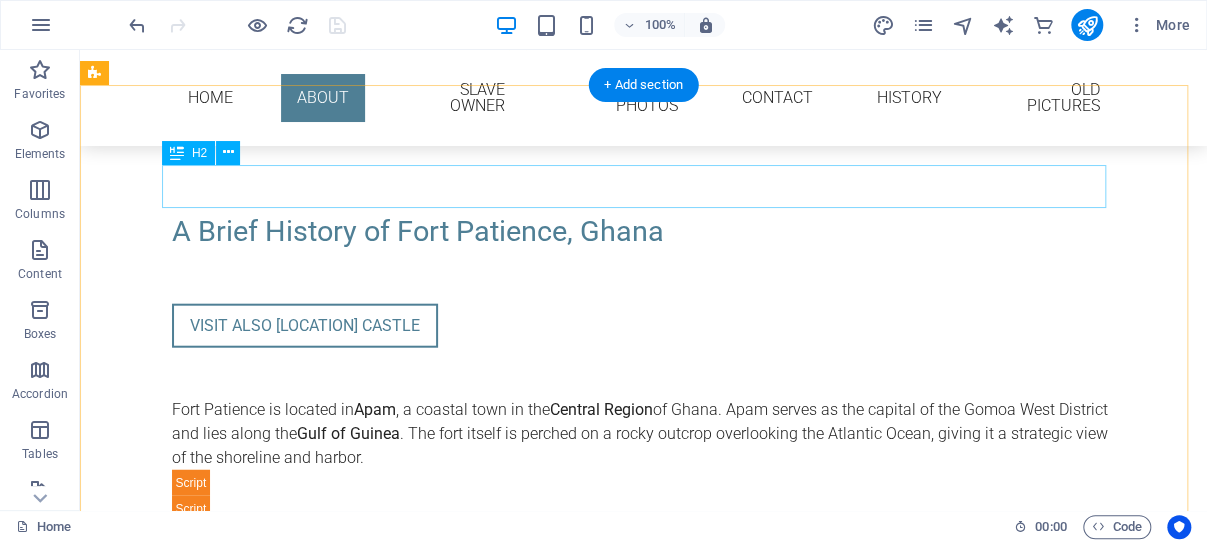 click on "A Brief History of Fort Patience, Ghana" at bounding box center (644, 231) 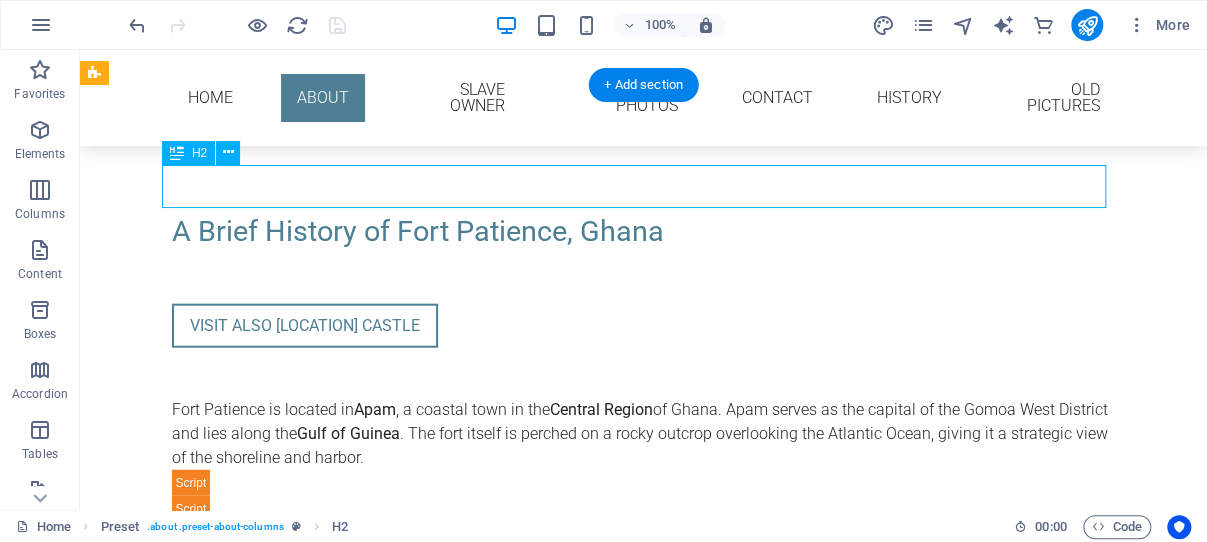 click on "A Brief History of Fort Patience, Ghana" at bounding box center [644, 231] 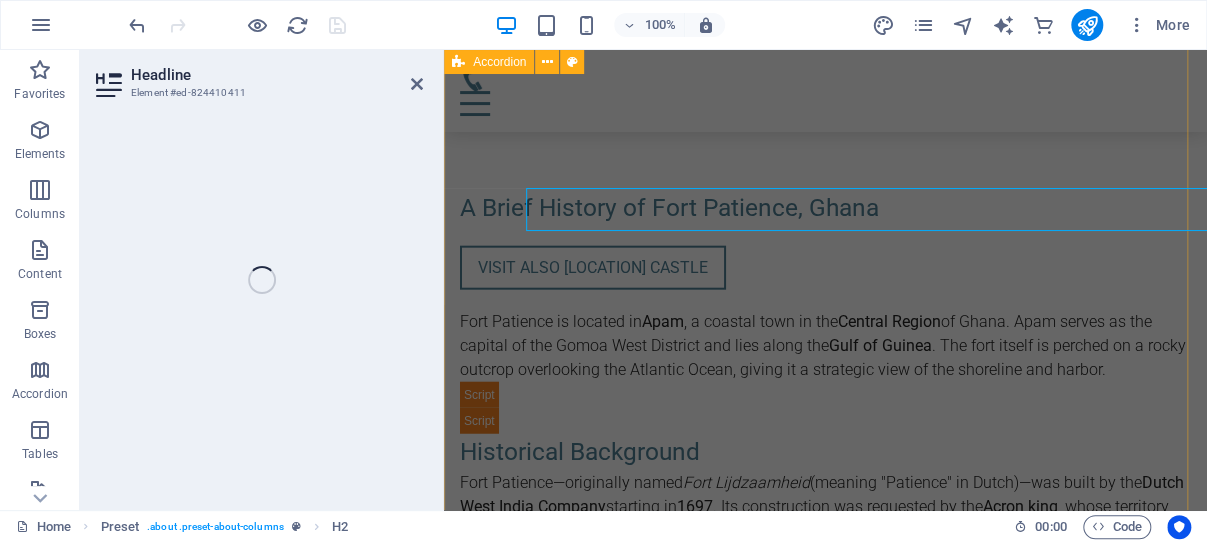scroll, scrollTop: 2440, scrollLeft: 0, axis: vertical 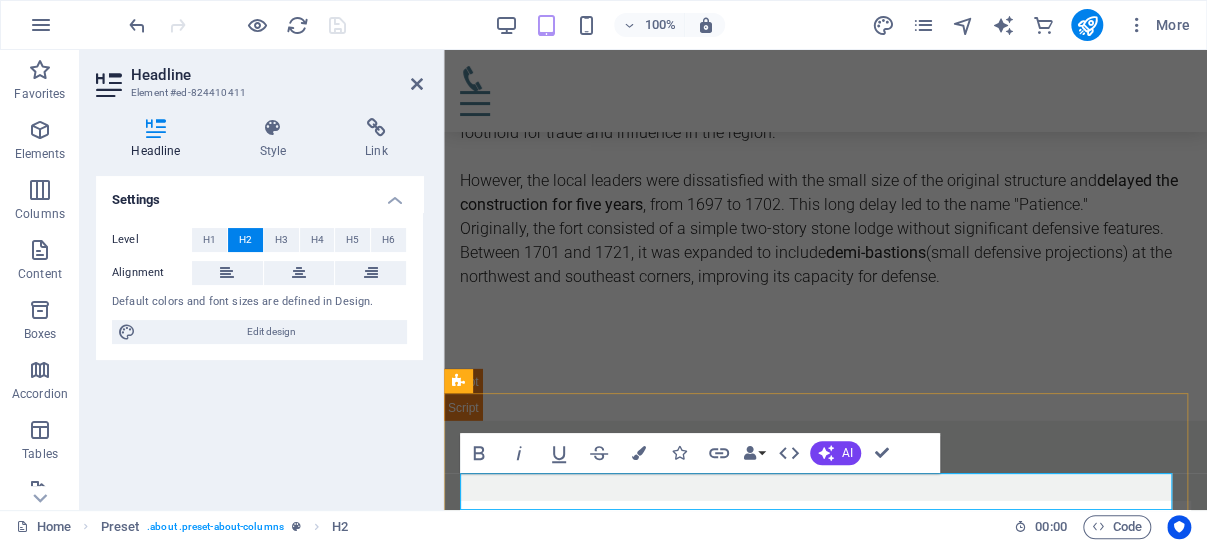 click on "A Brief History of Fort Patience, Ghana" at bounding box center (825, -214) 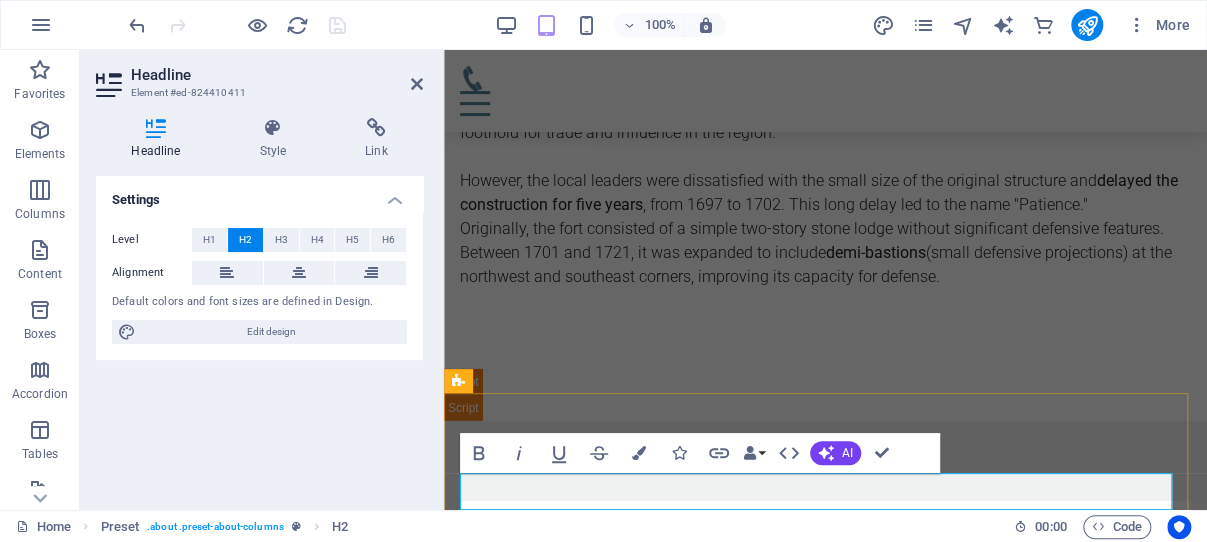 drag, startPoint x: 704, startPoint y: 487, endPoint x: 793, endPoint y: 494, distance: 89.27486 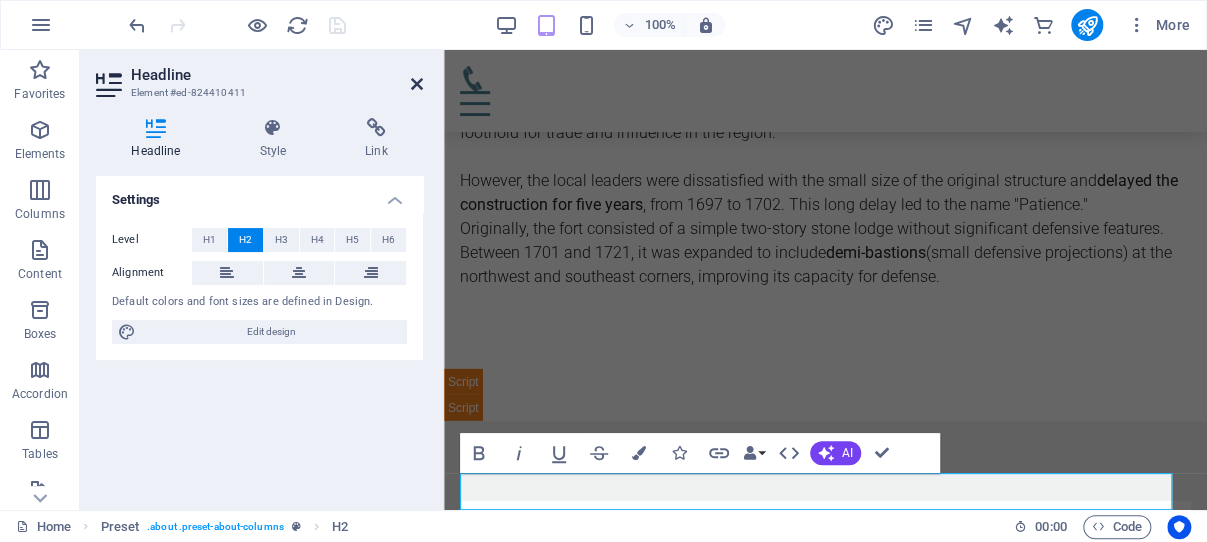 drag, startPoint x: 417, startPoint y: 83, endPoint x: 332, endPoint y: 59, distance: 88.32327 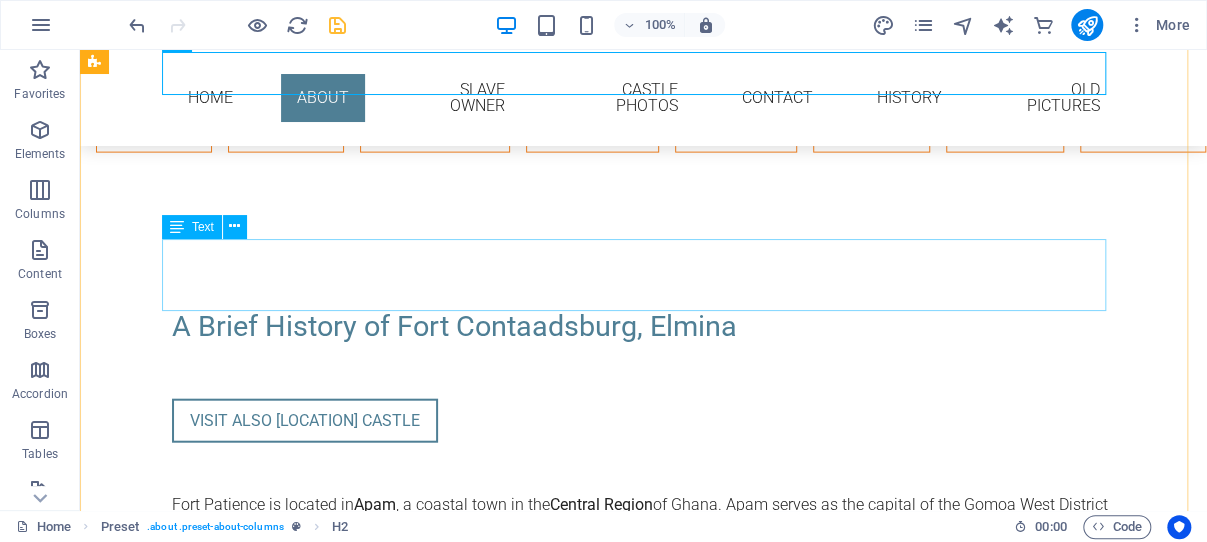 scroll, scrollTop: 2135, scrollLeft: 0, axis: vertical 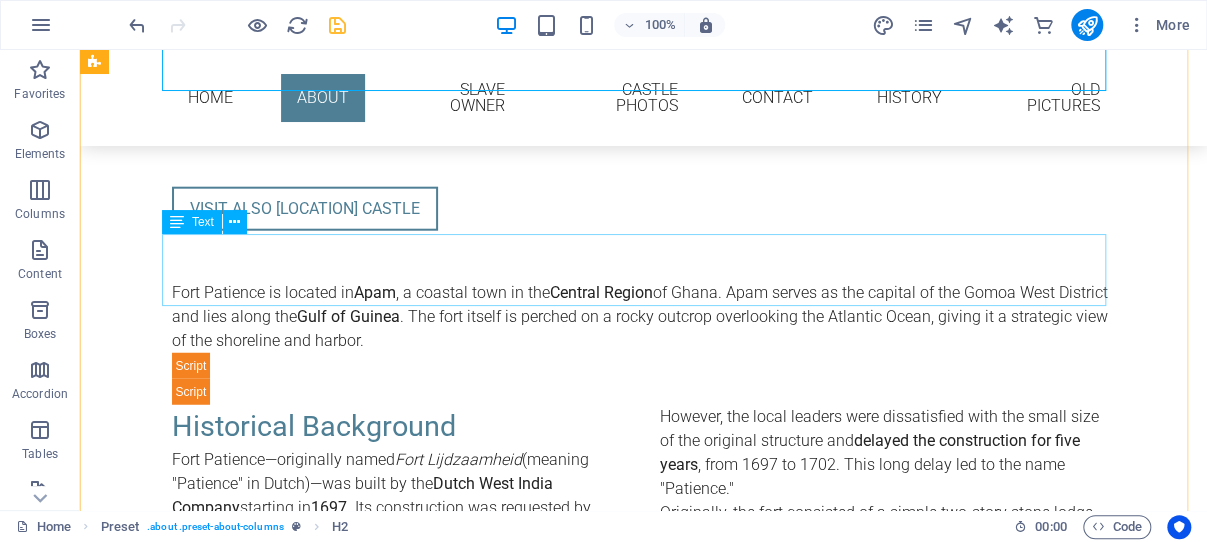 click on "Fort Patience is located in Apam , a coastal town in the Central Region of [COUNTRY]. Apam serves as the capital of the Gomoa West District and lies along the Gulf of Guinea . The fort itself is perched on a rocky outcrop overlooking the Atlantic Ocean, giving it a strategic view of the shoreline and harbor." at bounding box center (644, 317) 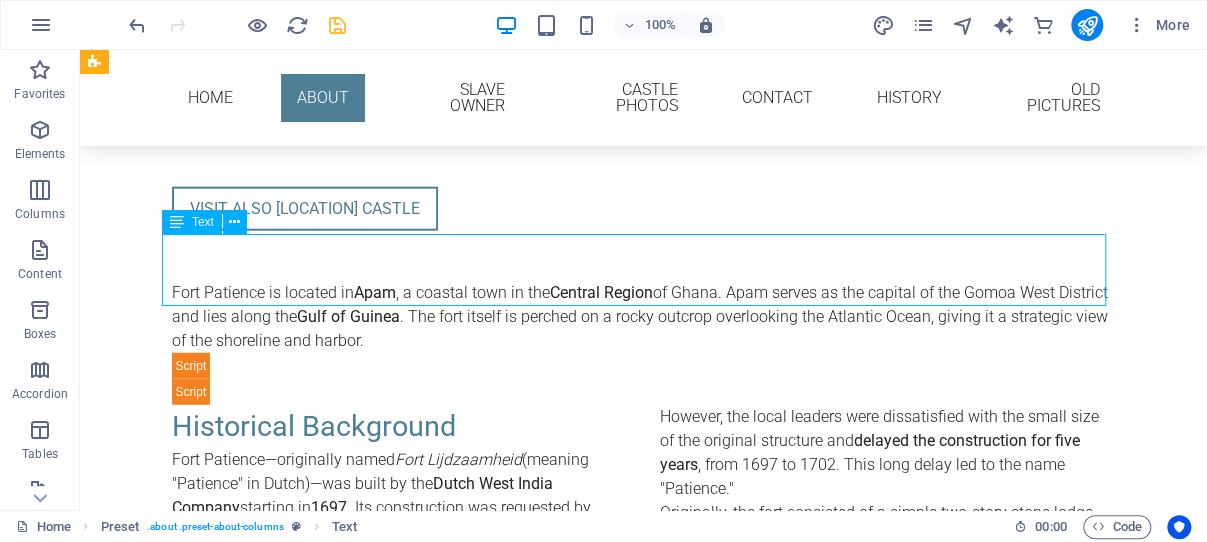 click on "Fort Patience is located in Apam , a coastal town in the Central Region of [COUNTRY]. Apam serves as the capital of the Gomoa West District and lies along the Gulf of Guinea . The fort itself is perched on a rocky outcrop overlooking the Atlantic Ocean, giving it a strategic view of the shoreline and harbor." at bounding box center [644, 317] 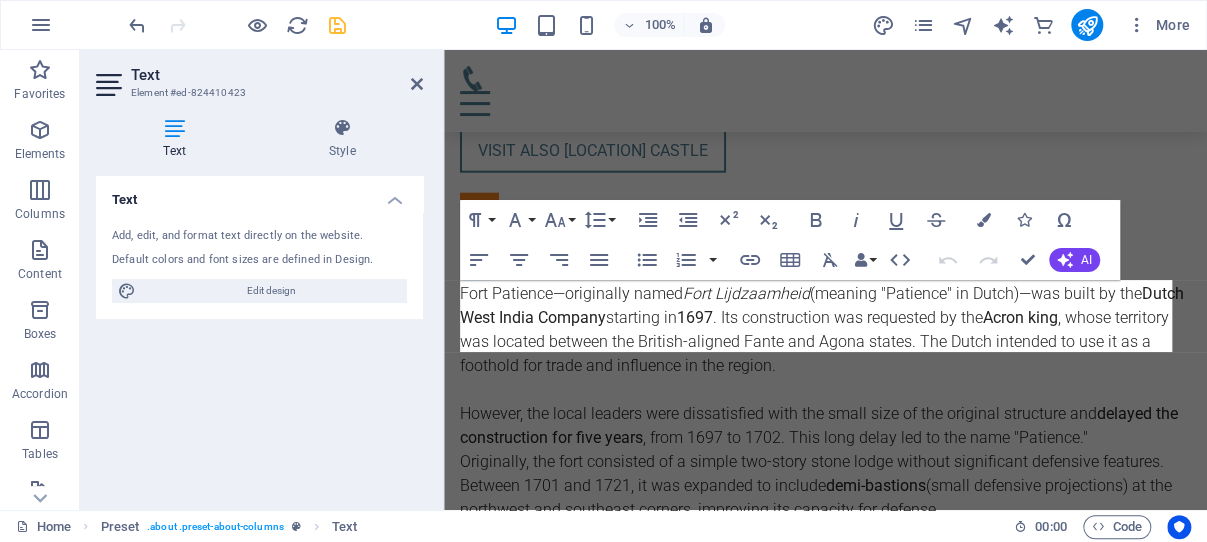 scroll, scrollTop: 2754, scrollLeft: 0, axis: vertical 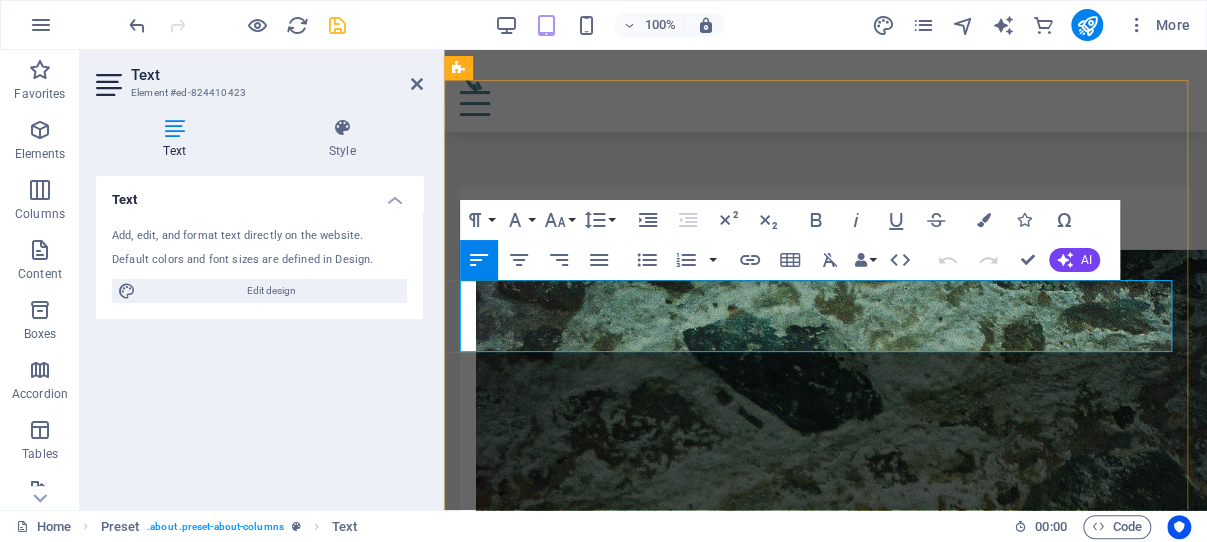 drag, startPoint x: 1152, startPoint y: 339, endPoint x: 460, endPoint y: 293, distance: 693.5272 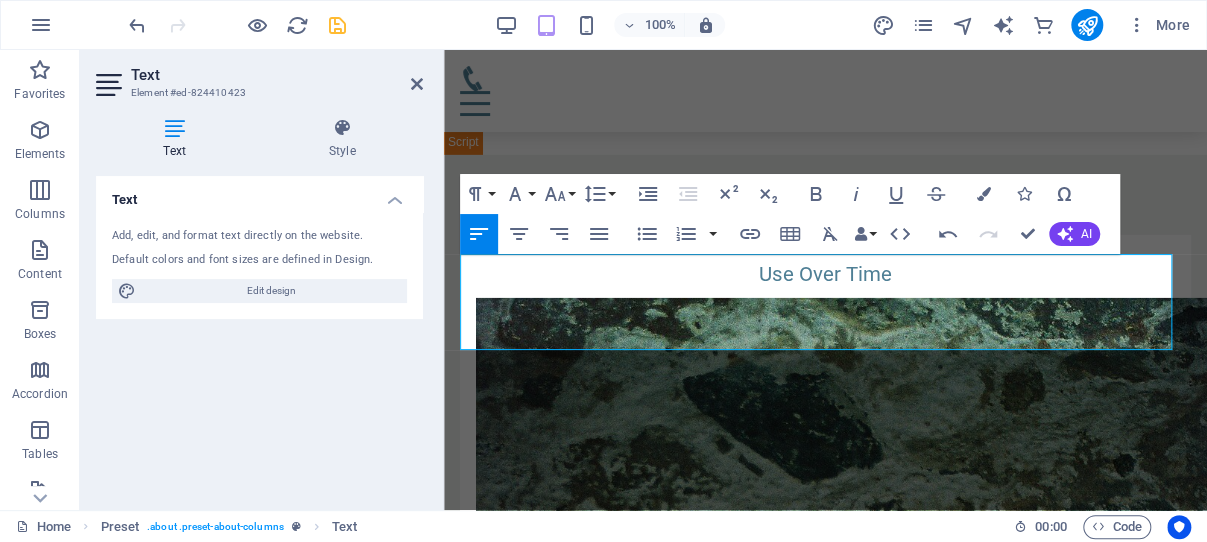 scroll, scrollTop: 2966, scrollLeft: 0, axis: vertical 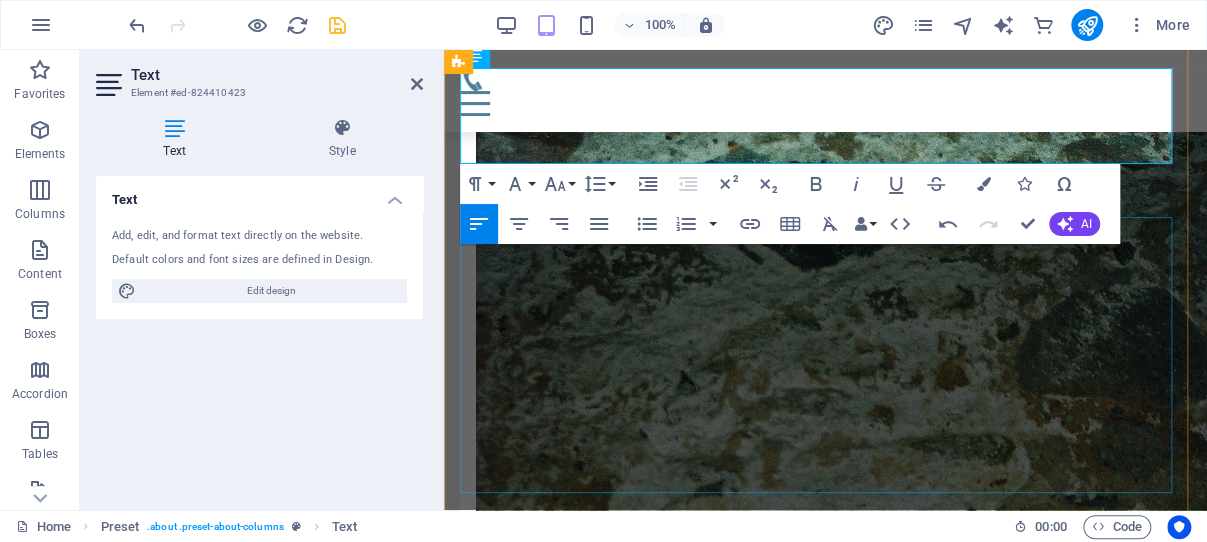 click on "Historical Background Fort Patience—originally named  Fort Lijdzaamheid  (meaning "Patience" in Dutch)—was built by the  Dutch West India Company  starting in  [YEAR] . Its construction was requested by the  Acron king , whose territory was located between the British-aligned Fante and Agona states. The Dutch intended to use it as a foothold for trade and influence in the region. However, the local leaders were dissatisfied with the small size of the original structure and  delayed the construction for [NUMBER] years , from [YEAR] to [YEAR] . This long delay led to the name "Patience." Originally, the fort consisted of a simple two-story stone lodge without significant defensive features. Between [YEAR] and [YEAR] , it was expanded to include  demi-bastions  (small defensive projections) at the northwest and southeast corners, improving its capacity for defense." at bounding box center [825, -328] 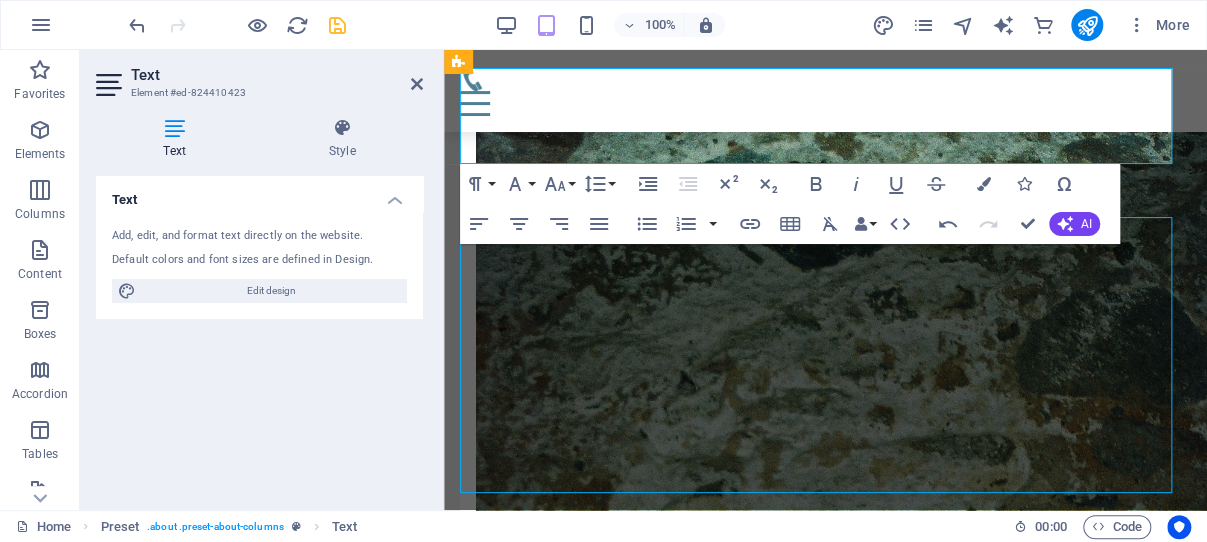 click on "Historical Background Fort Patience—originally named  Fort Lijdzaamheid  (meaning "Patience" in Dutch)—was built by the  Dutch West India Company  starting in  [YEAR] . Its construction was requested by the  Acron king , whose territory was located between the British-aligned Fante and Agona states. The Dutch intended to use it as a foothold for trade and influence in the region. However, the local leaders were dissatisfied with the small size of the original structure and  delayed the construction for [NUMBER] years , from [YEAR] to [YEAR] . This long delay led to the name "Patience." Originally, the fort consisted of a simple two-story stone lodge without significant defensive features. Between [YEAR] and [YEAR] , it was expanded to include  demi-bastions  (small defensive projections) at the northwest and southeast corners, improving its capacity for defense." at bounding box center [825, -328] 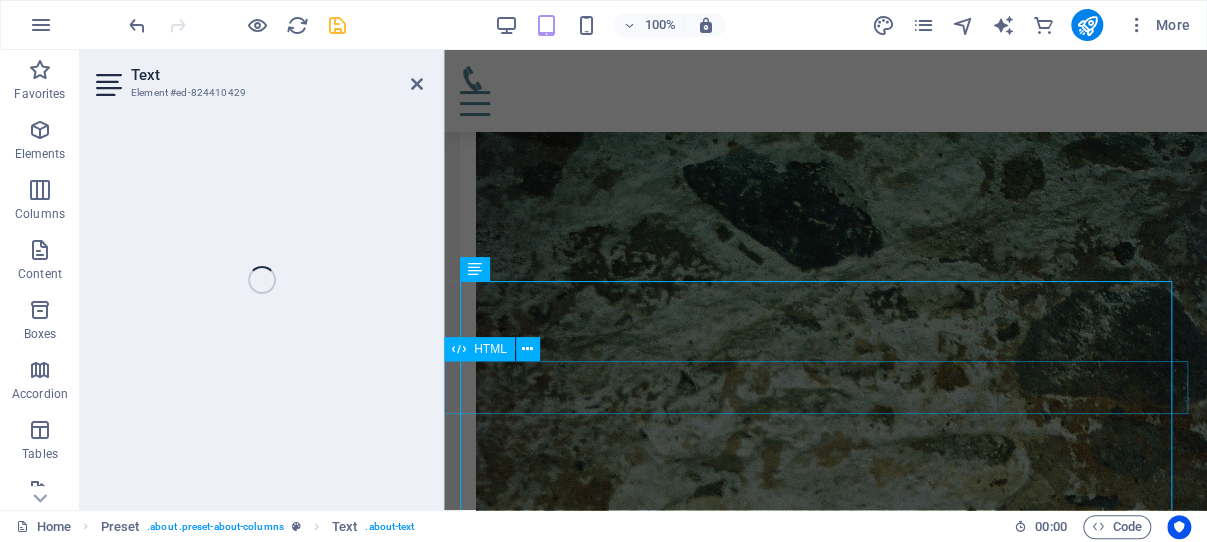 scroll, scrollTop: 2901, scrollLeft: 0, axis: vertical 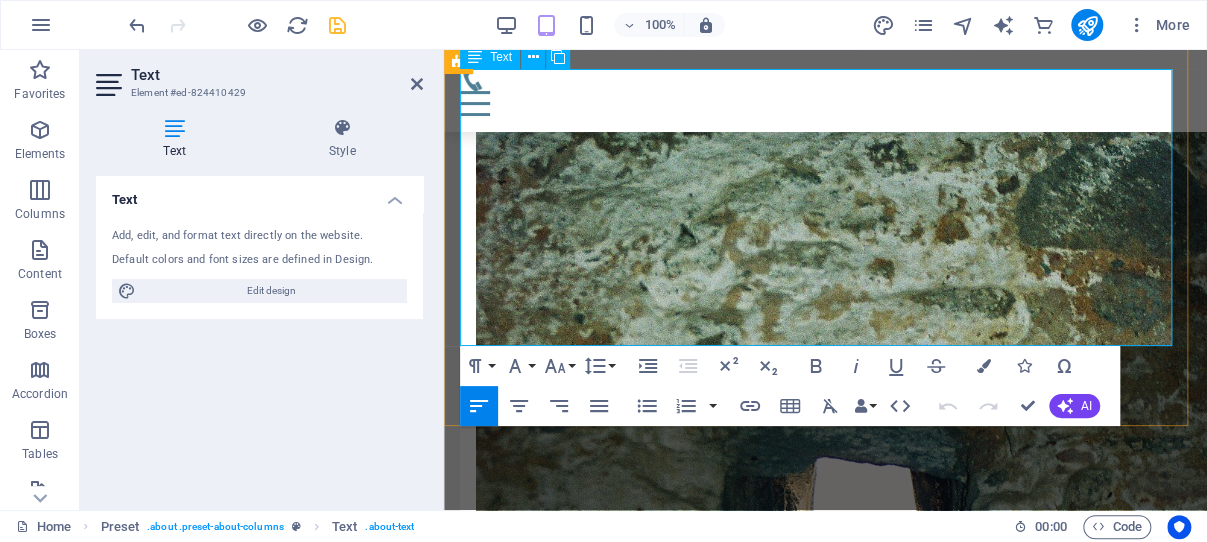 drag, startPoint x: 464, startPoint y: 330, endPoint x: 1102, endPoint y: 337, distance: 638.0384 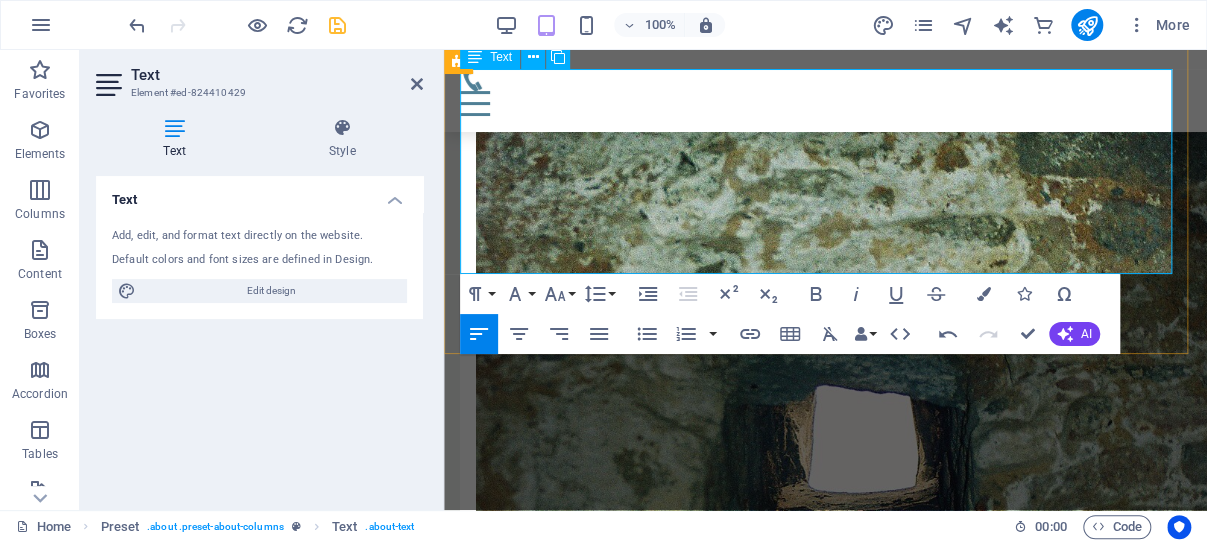 click on "Originally, the hill where Fort Conraadsburg now stands was the site of a Portuguese chapel called Chapel of Saint Jago , built in the early 16th century. The Portuguese had established Elmina Castle in 1482 and used the hill mainly for religious purposes, not fortification." at bounding box center [825, -540] 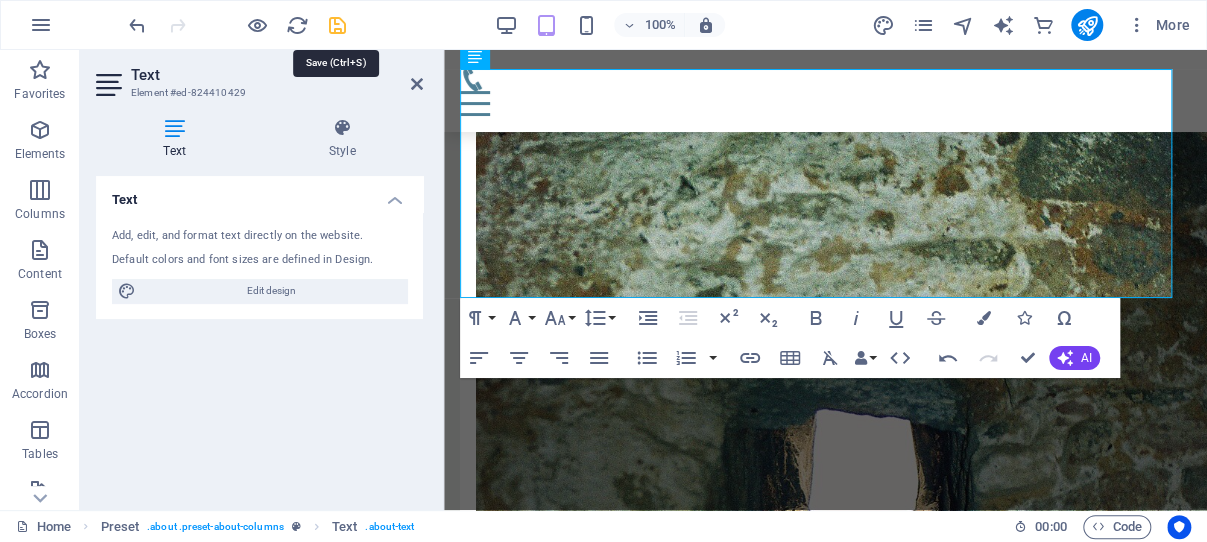 drag, startPoint x: 340, startPoint y: 27, endPoint x: 354, endPoint y: 172, distance: 145.6743 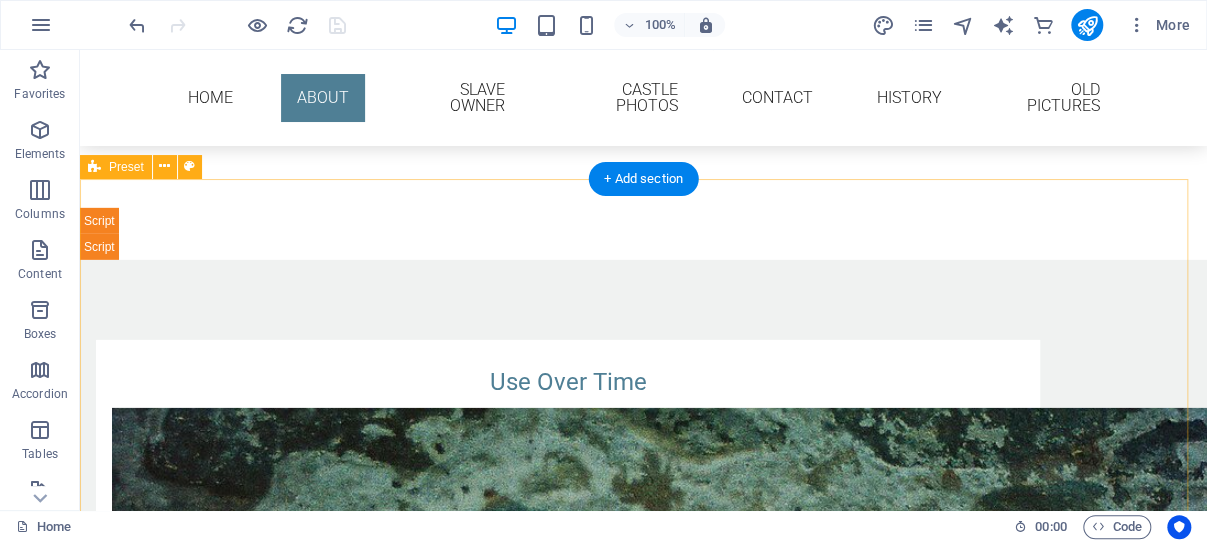 scroll, scrollTop: 2617, scrollLeft: 0, axis: vertical 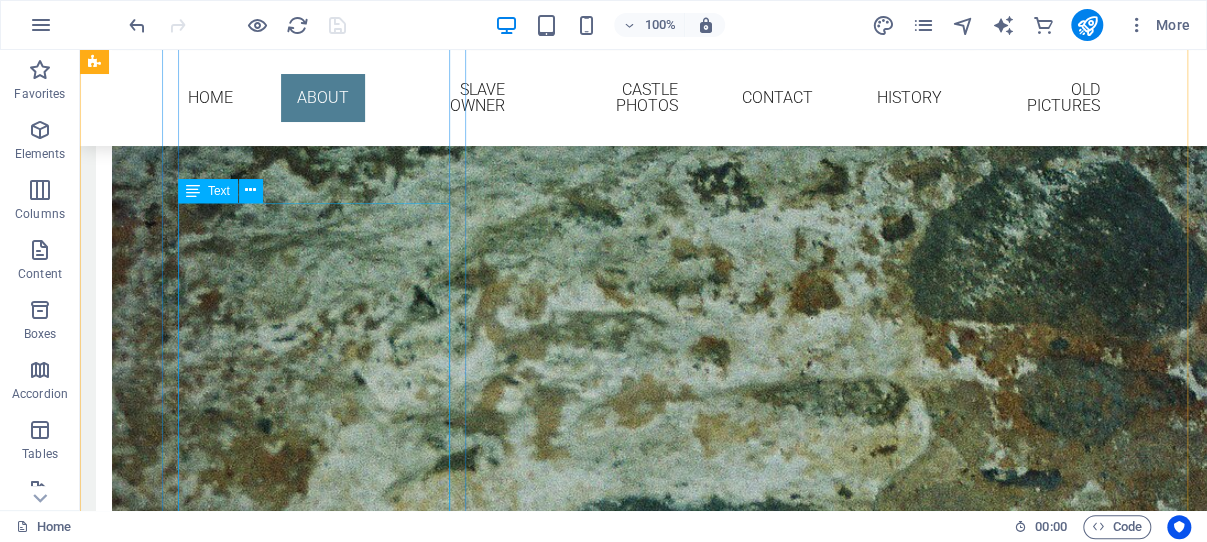 click on "The fort served as a trading post for goods such as gold , ivory , and unfortunately, enslaved people , during the height of European trade along the West African coast. In 1782 , during the Fourth Anglo-Dutch War, the British captured Fort Patience along with other Dutch forts on the Gold Coast. However, it was later returned to Dutch control. Eventually, in 1868 , the Dutch formally ceded all their forts in [COUNTRY] to the British , including Fort Patience. Under British colonial administration, the fort was repurposed as a post office and police station , adapting its function to administrative rather than military needs." at bounding box center [568, 1631] 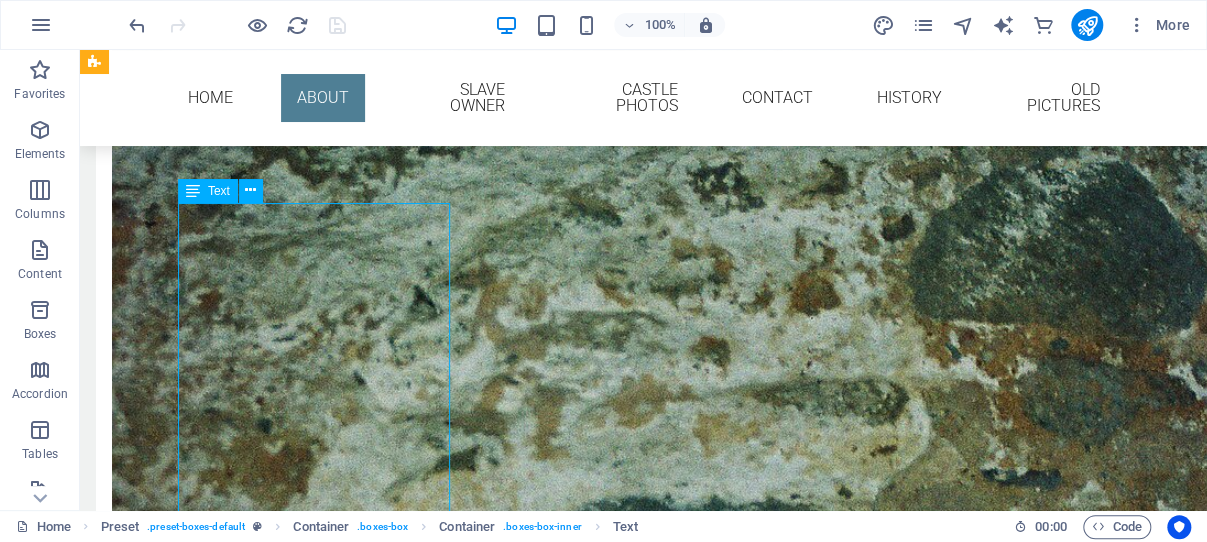 click on "The fort served as a trading post for goods such as gold , ivory , and unfortunately, enslaved people , during the height of European trade along the West African coast. In 1782 , during the Fourth Anglo-Dutch War, the British captured Fort Patience along with other Dutch forts on the Gold Coast. However, it was later returned to Dutch control. Eventually, in 1868 , the Dutch formally ceded all their forts in [COUNTRY] to the British , including Fort Patience. Under British colonial administration, the fort was repurposed as a post office and police station , adapting its function to administrative rather than military needs." at bounding box center (568, 1631) 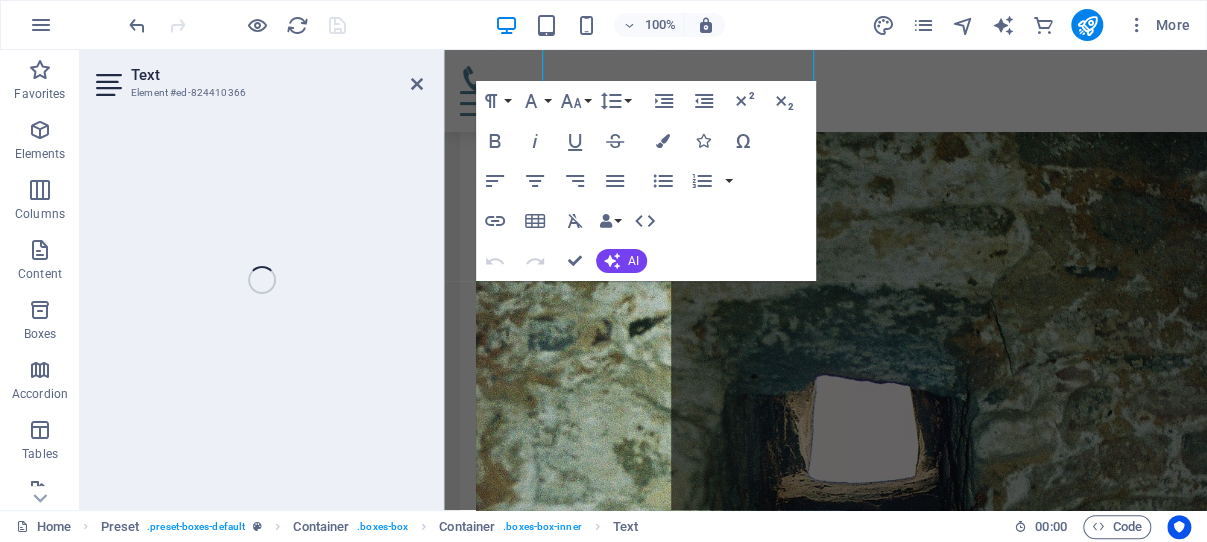 scroll, scrollTop: 3696, scrollLeft: 0, axis: vertical 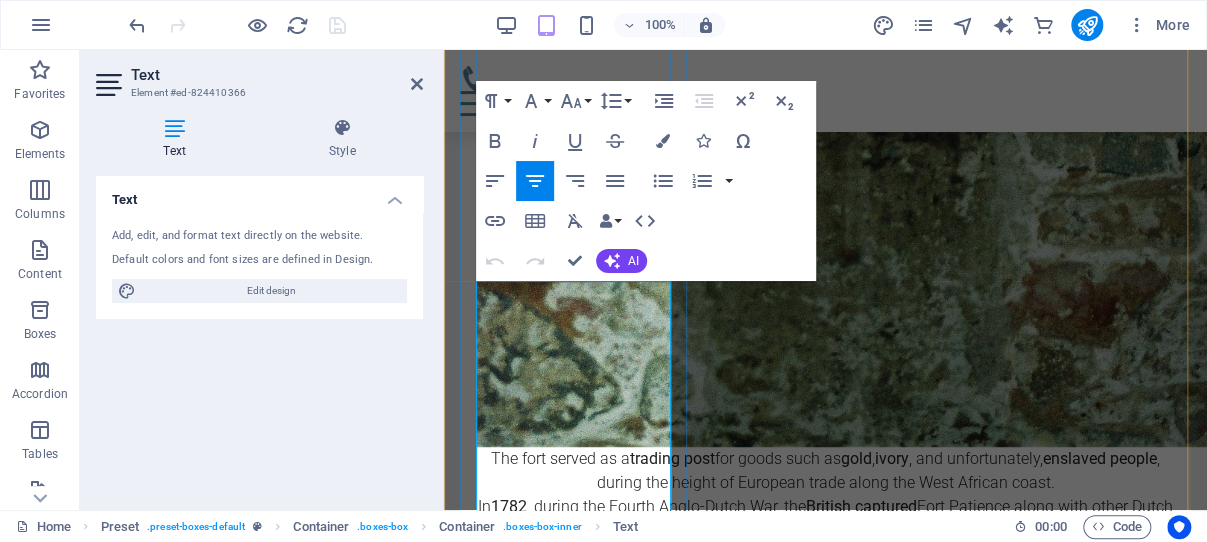 click on "In  [YEAR] , during the Fourth Anglo-Dutch War, the  [NATIONALITY] captured  Fort Patience along with other Dutch forts on the Gold Coast. However, it was later returned to Dutch control. Eventually, in  [YEAR] , the Dutch formally  ceded all their forts in Ghana to the [NATIONALITY] , including Fort Patience." at bounding box center [825, 531] 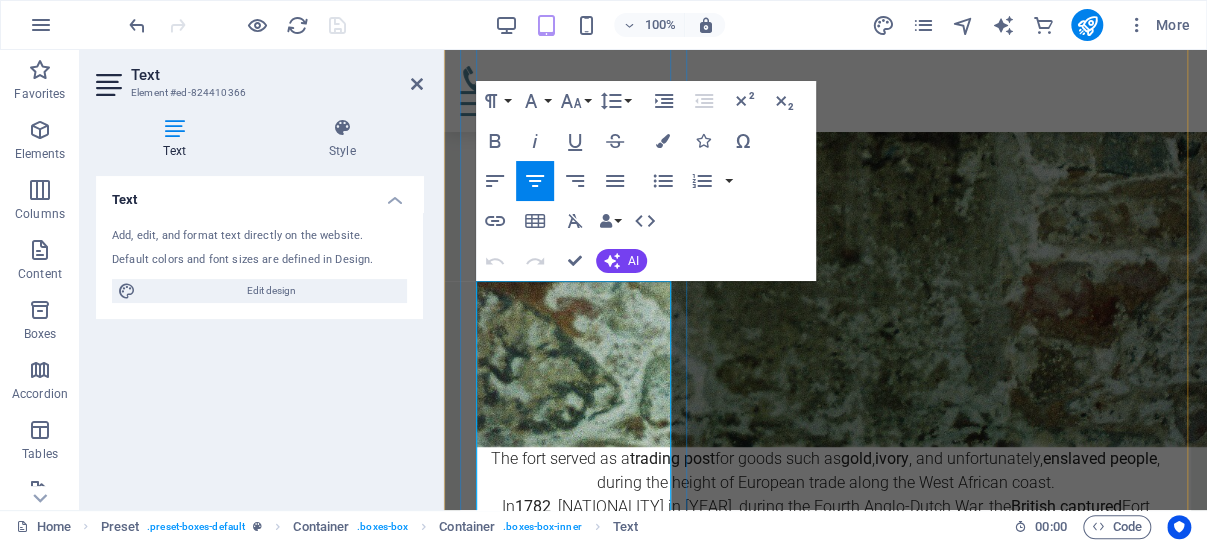 click on "In  [YEAR] , drth Anglo-Dutch War, the  [NATIONALITY] captured  Fort Patience along with other Dutch forts on the Gold Coast. However, it was later returned to Dutch control. Eventually, in  [YEAR] , the Dutch formally  ceded all their forts in Ghana to the [NATIONALITY] , including Fort Patience." at bounding box center (825, 543) 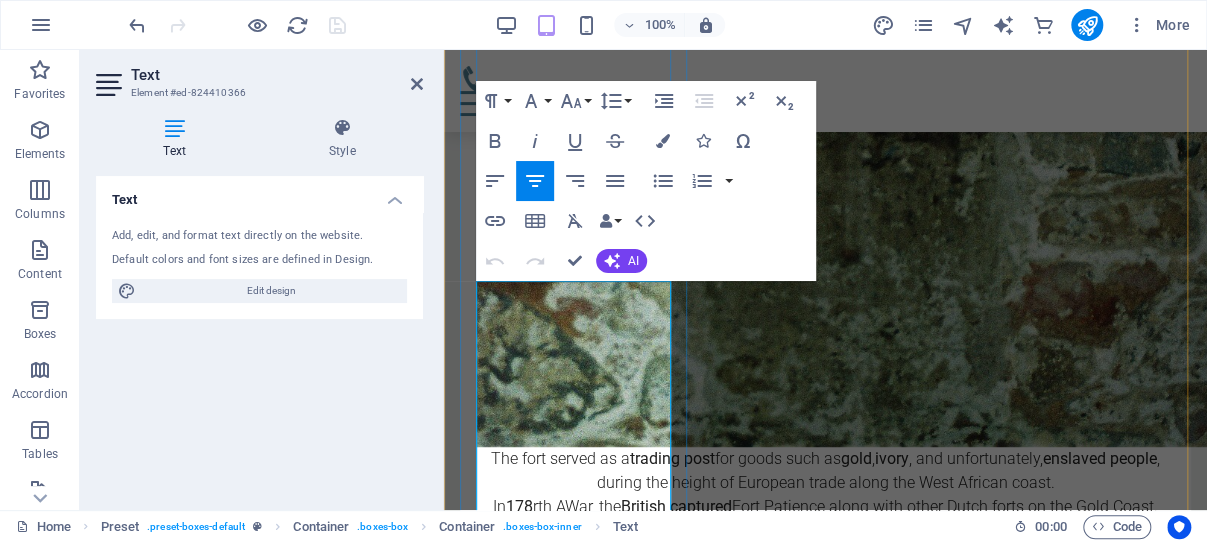 click on "British captured" at bounding box center [676, 506] 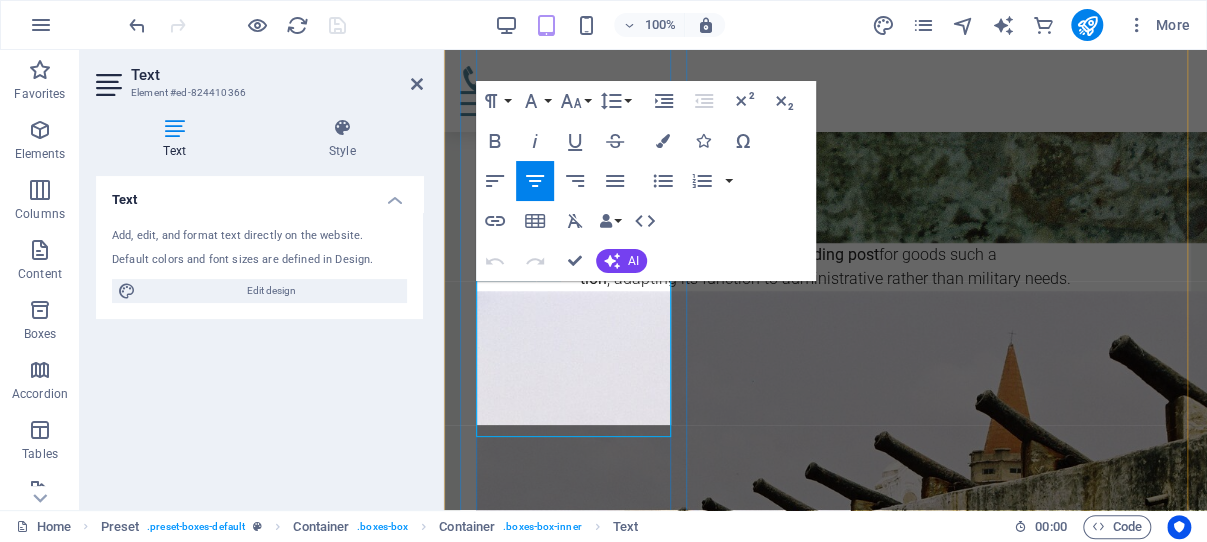 drag, startPoint x: 638, startPoint y: 461, endPoint x: 589, endPoint y: 337, distance: 133.33041 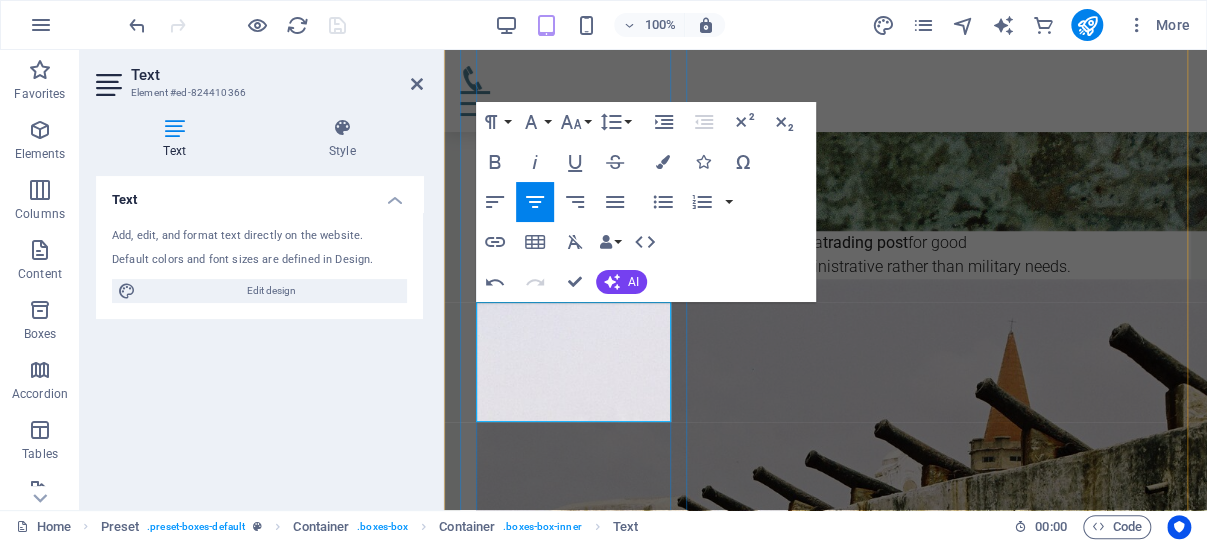 scroll, scrollTop: 3806, scrollLeft: 0, axis: vertical 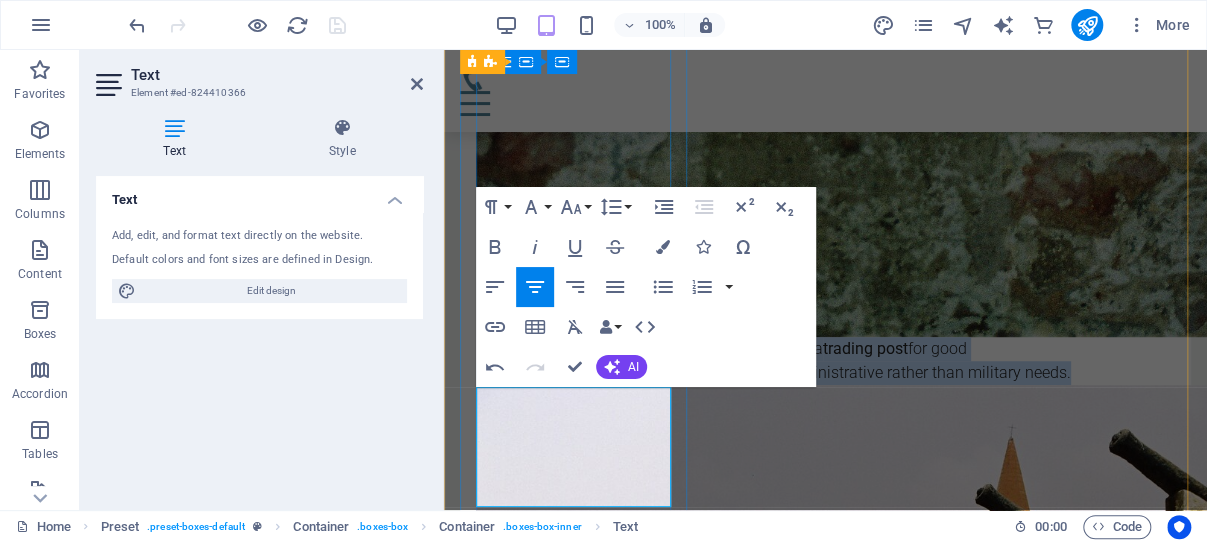 drag, startPoint x: 647, startPoint y: 496, endPoint x: 503, endPoint y: 398, distance: 174.1838 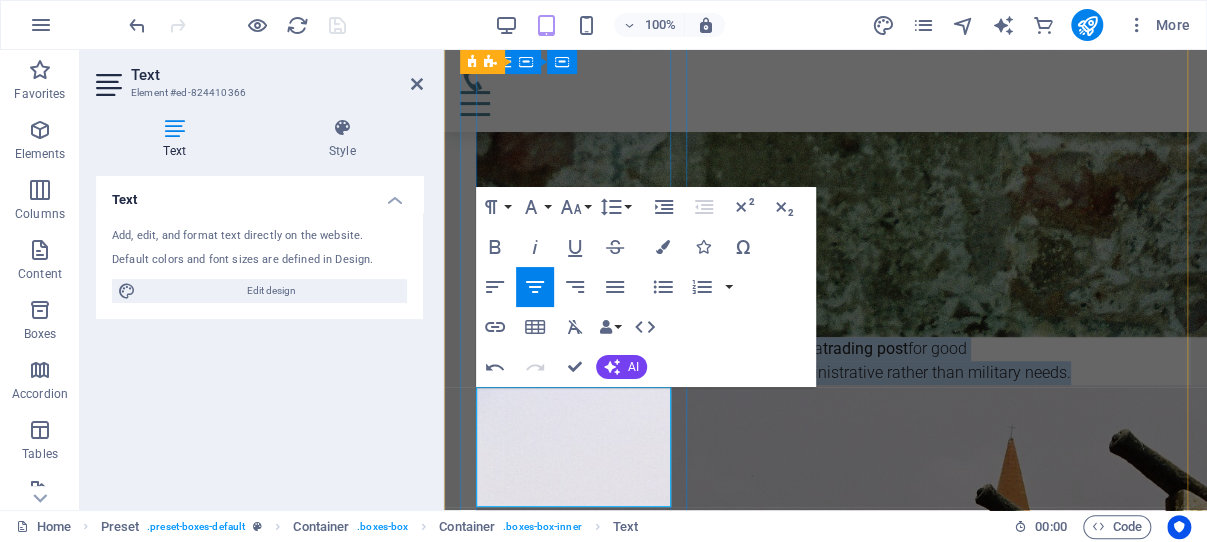 click on "The fort served as a  trading post  for good tion , adapting its function to administrative rather than military needs." at bounding box center [825, 361] 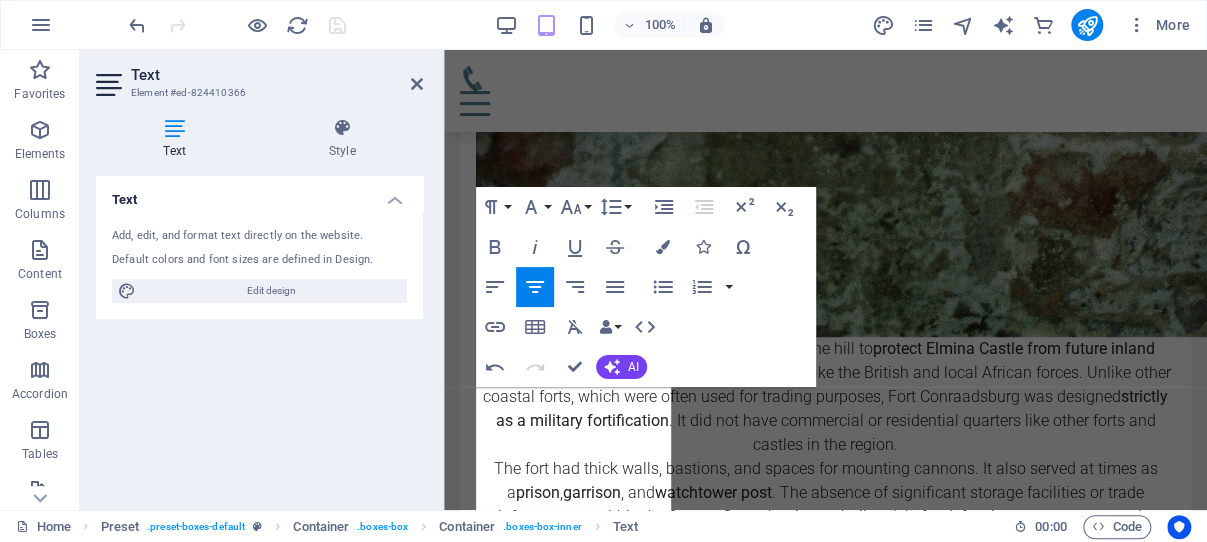 scroll, scrollTop: 3590, scrollLeft: 0, axis: vertical 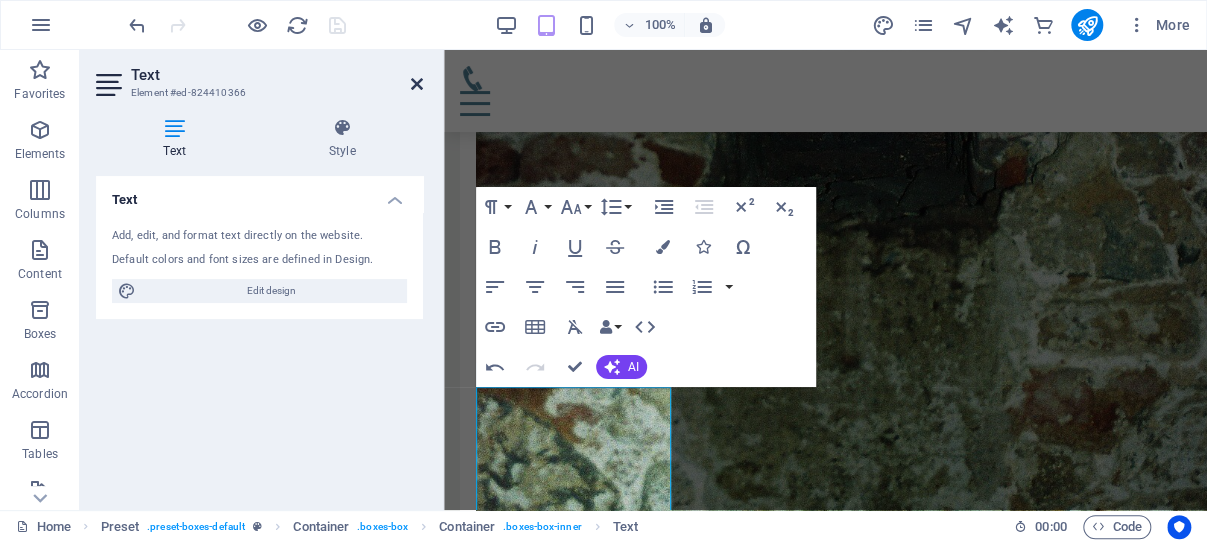 drag, startPoint x: 414, startPoint y: 84, endPoint x: 332, endPoint y: 66, distance: 83.95237 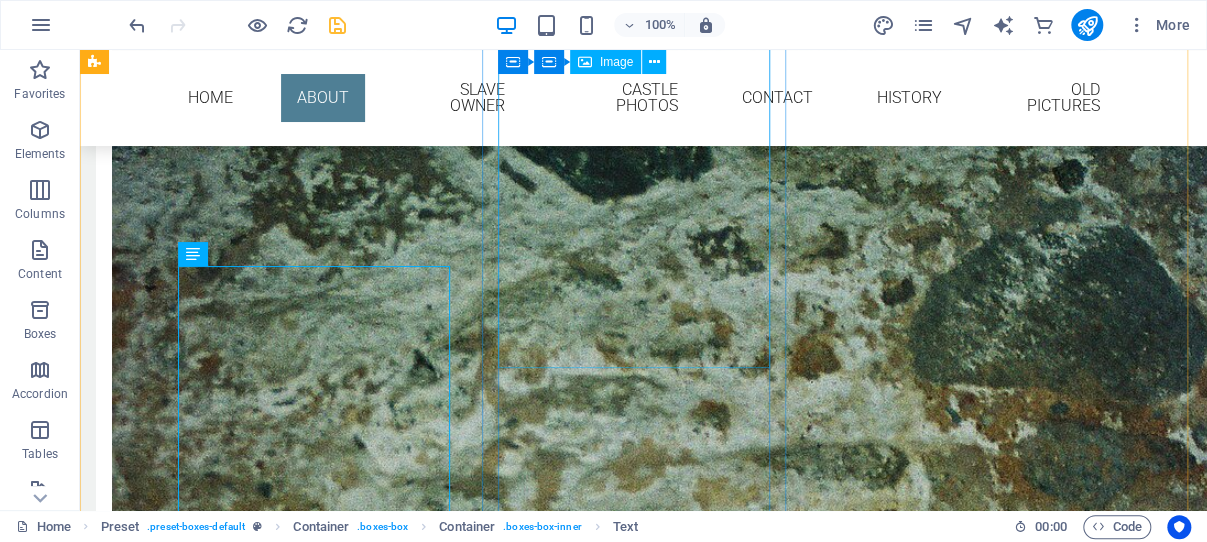 scroll, scrollTop: 3189, scrollLeft: 0, axis: vertical 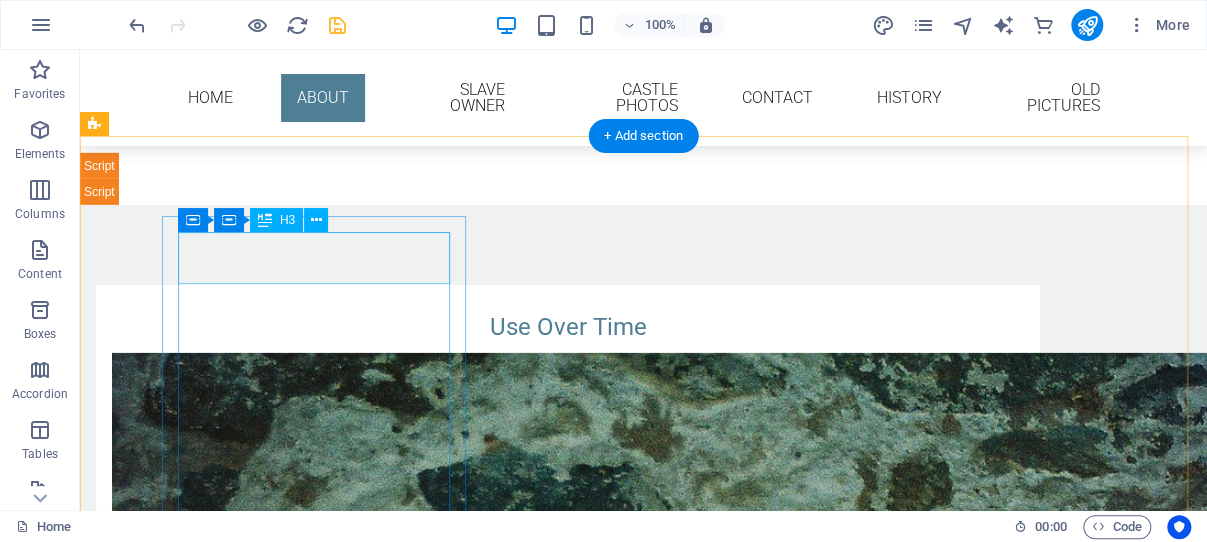 click on "Use Over Time" at bounding box center (568, 327) 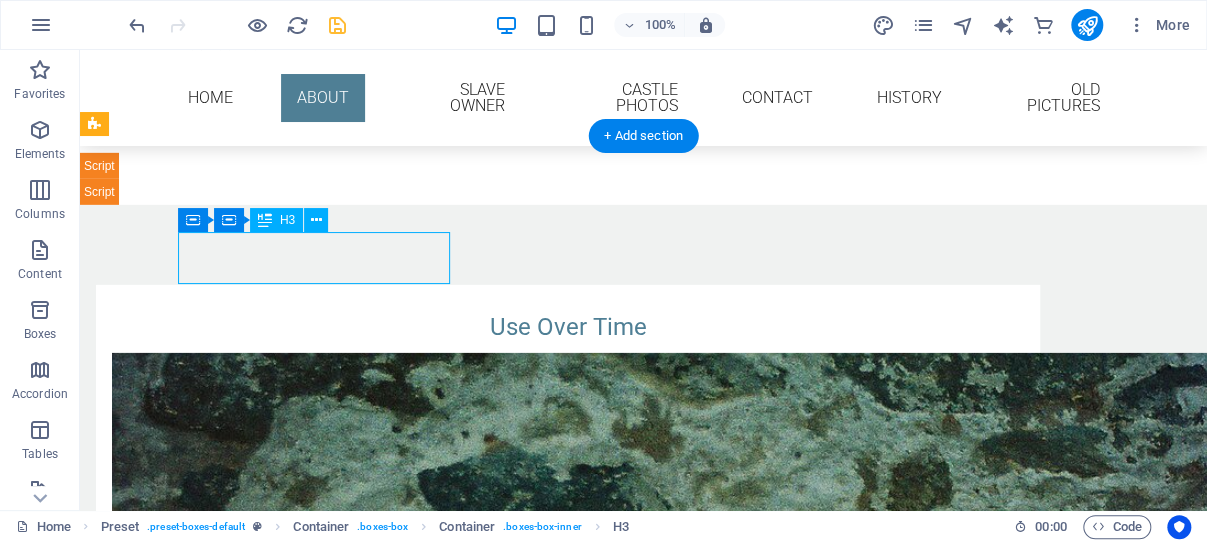 click on "Use Over Time" at bounding box center [568, 327] 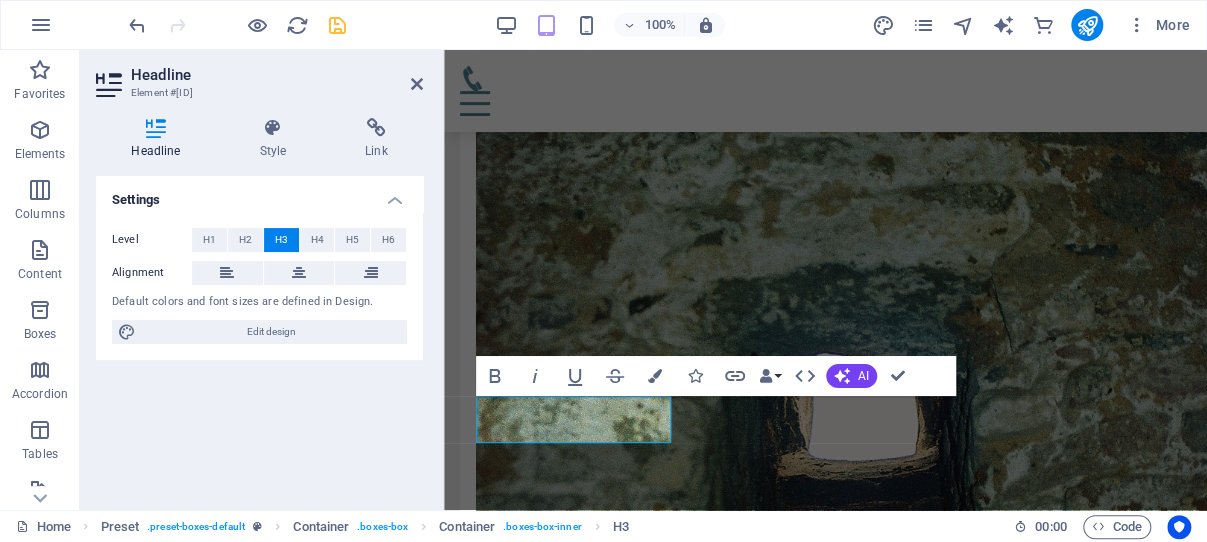 scroll, scrollTop: 3275, scrollLeft: 0, axis: vertical 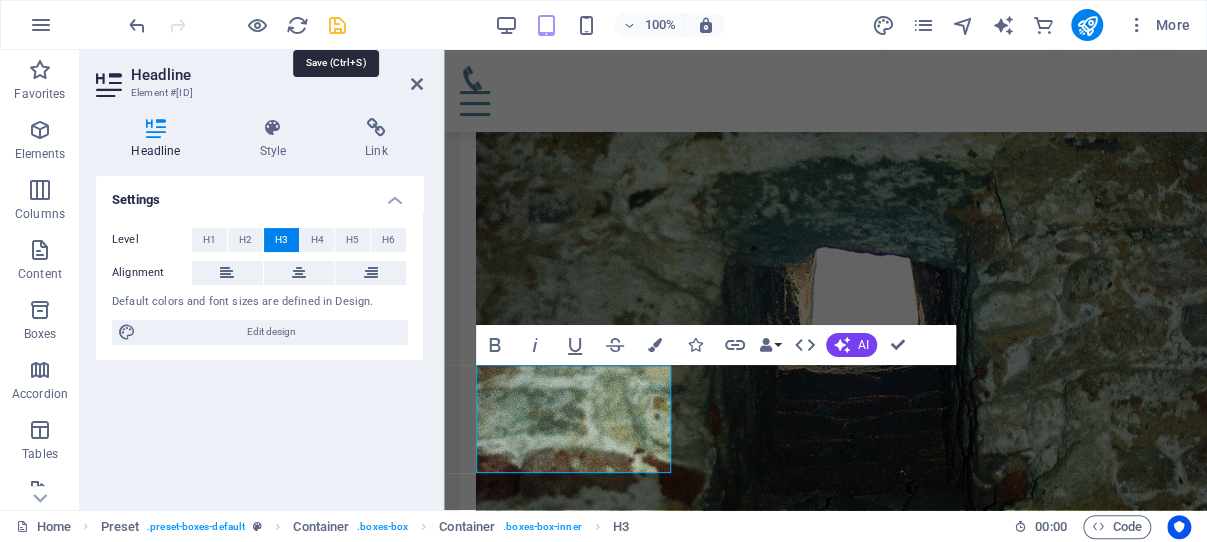 click at bounding box center [337, 25] 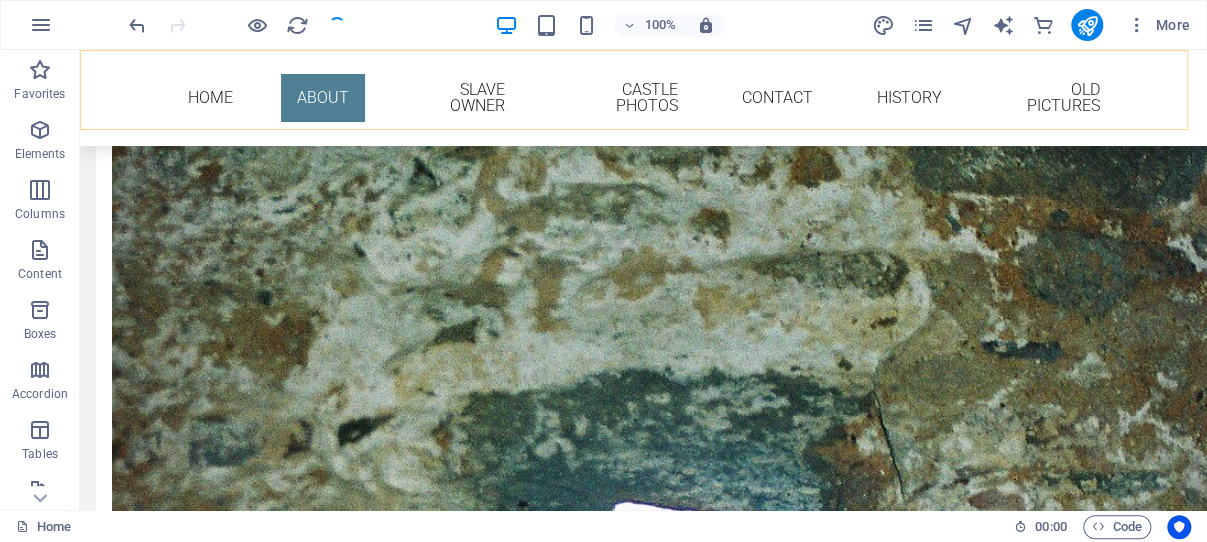 scroll, scrollTop: 2672, scrollLeft: 0, axis: vertical 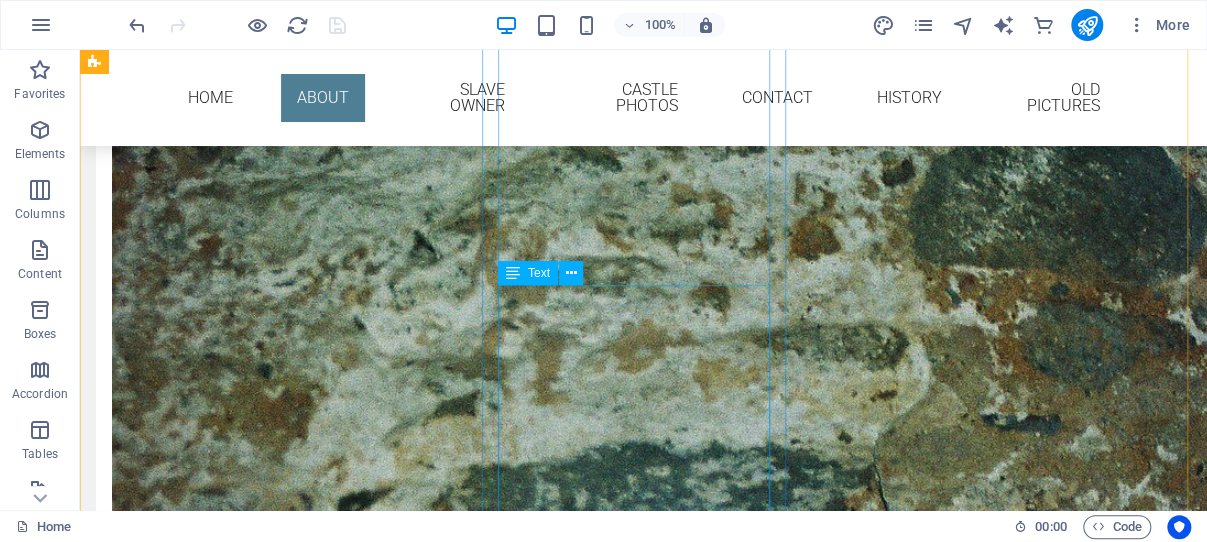 click on "The structure of Fort Patience reflects its modest origins and later adaptations. It features: A central courtyard Two-storey living quarters Storage rooms  for trade goods Defensive  bastions An  “Orange Hall” , which served as a council room and reception area Service areas  such as kitchens and garrison quarters Its relatively small size compared to other forts made it easier to maintain but limited its military utility." at bounding box center [568, 4358] 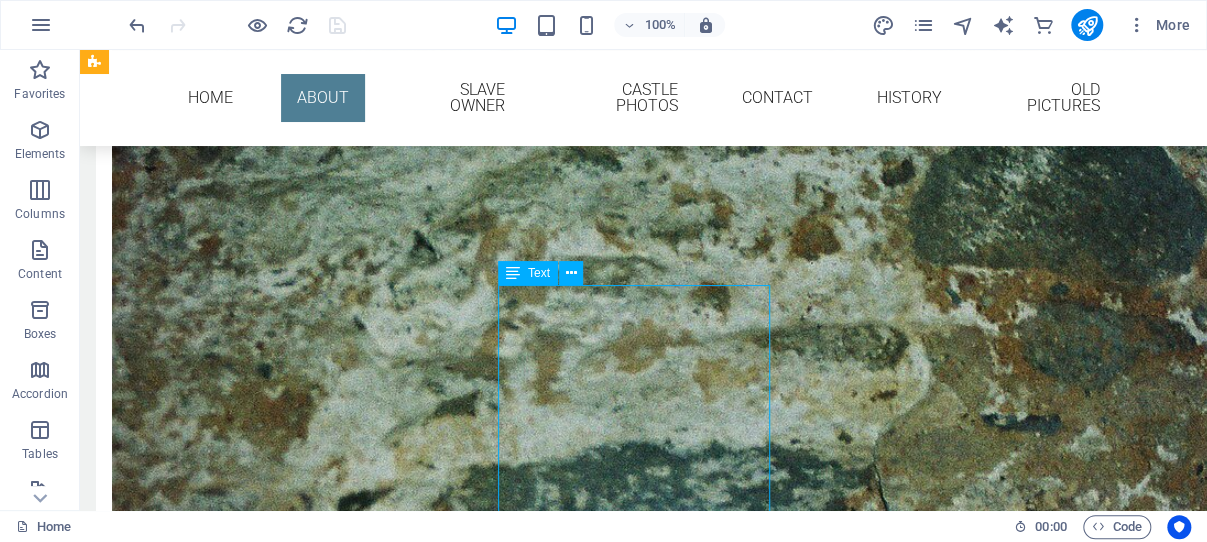 click on "The structure of Fort Patience reflects its modest origins and later adaptations. It features: A central courtyard Two-storey living quarters Storage rooms  for trade goods Defensive  bastions An  “Orange Hall” , which served as a council room and reception area Service areas  such as kitchens and garrison quarters Its relatively small size compared to other forts made it easier to maintain but limited its military utility." at bounding box center [568, 4358] 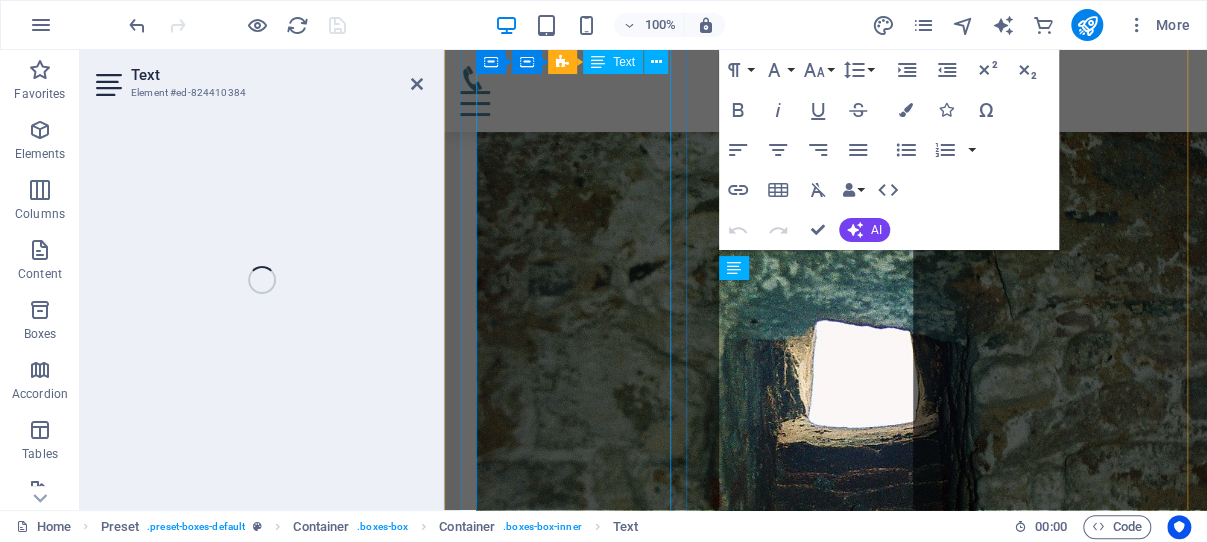 scroll, scrollTop: 4168, scrollLeft: 0, axis: vertical 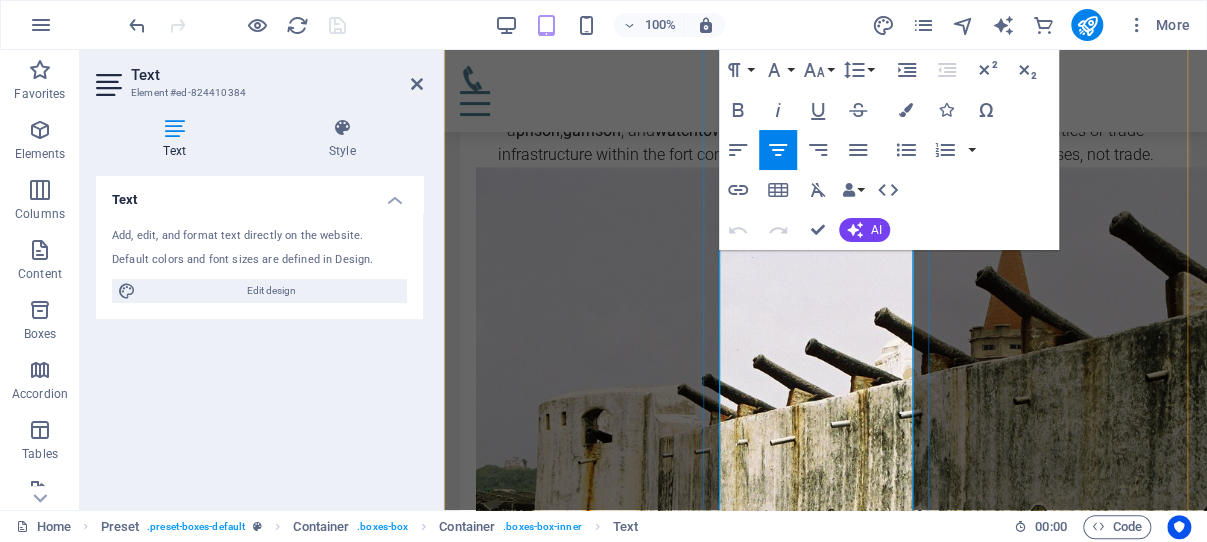 click on "Service areas  such as kitchens and garrison quarters" at bounding box center [833, 2204] 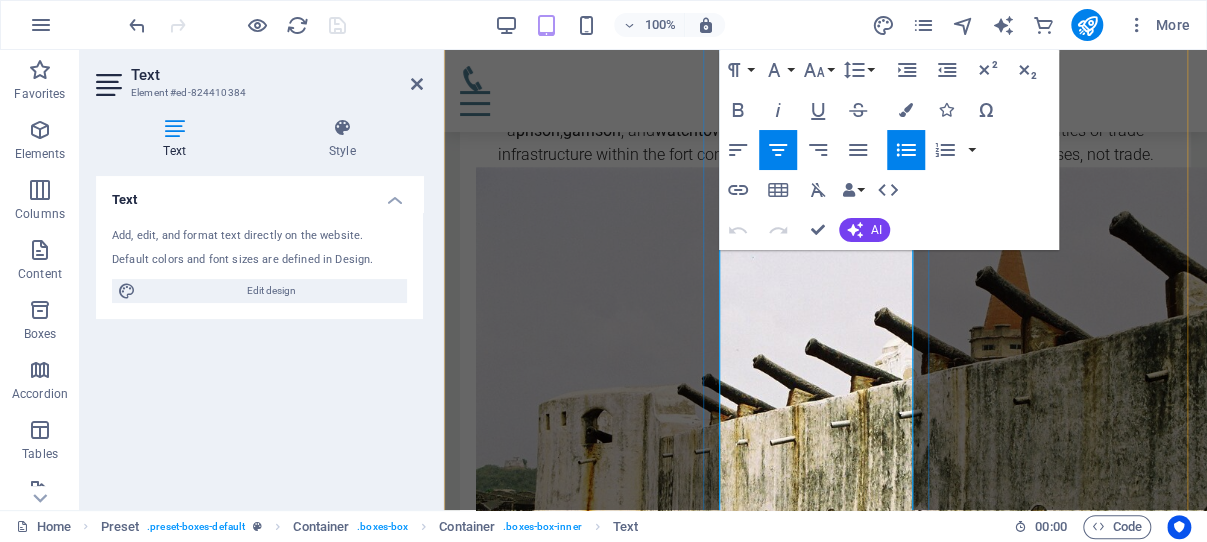 drag, startPoint x: 878, startPoint y: 474, endPoint x: 753, endPoint y: 317, distance: 200.68384 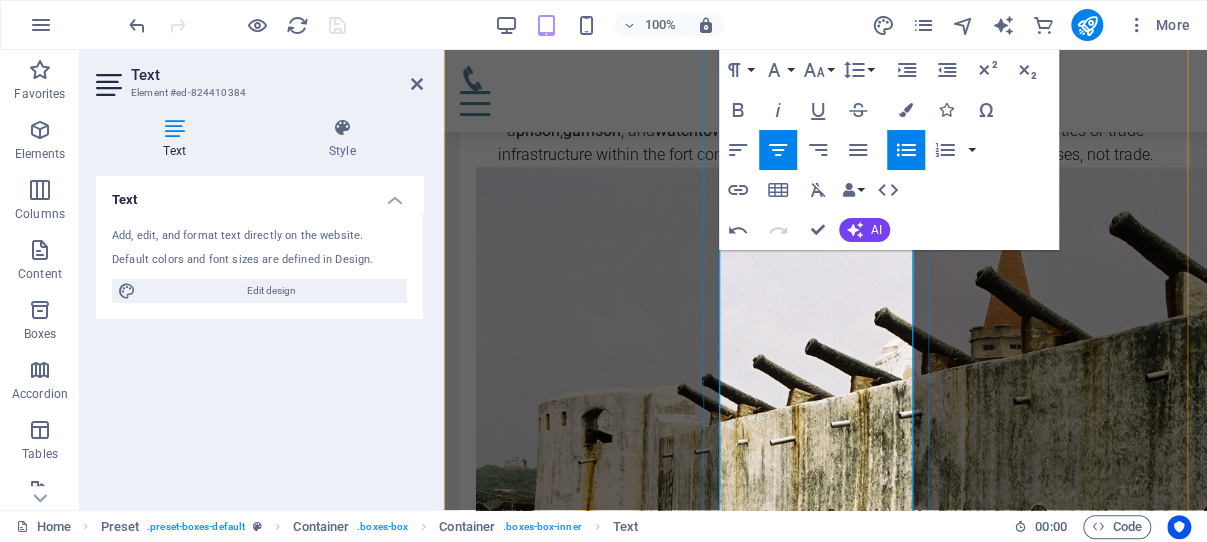 drag, startPoint x: 860, startPoint y: 466, endPoint x: 771, endPoint y: 307, distance: 182.21416 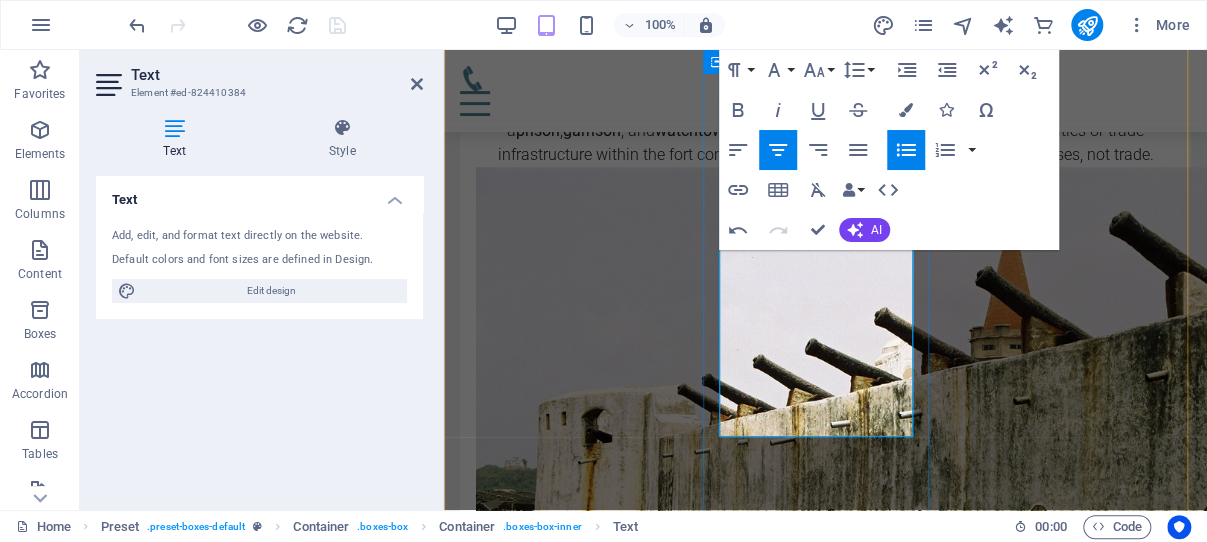 drag, startPoint x: 876, startPoint y: 426, endPoint x: 767, endPoint y: 304, distance: 163.60013 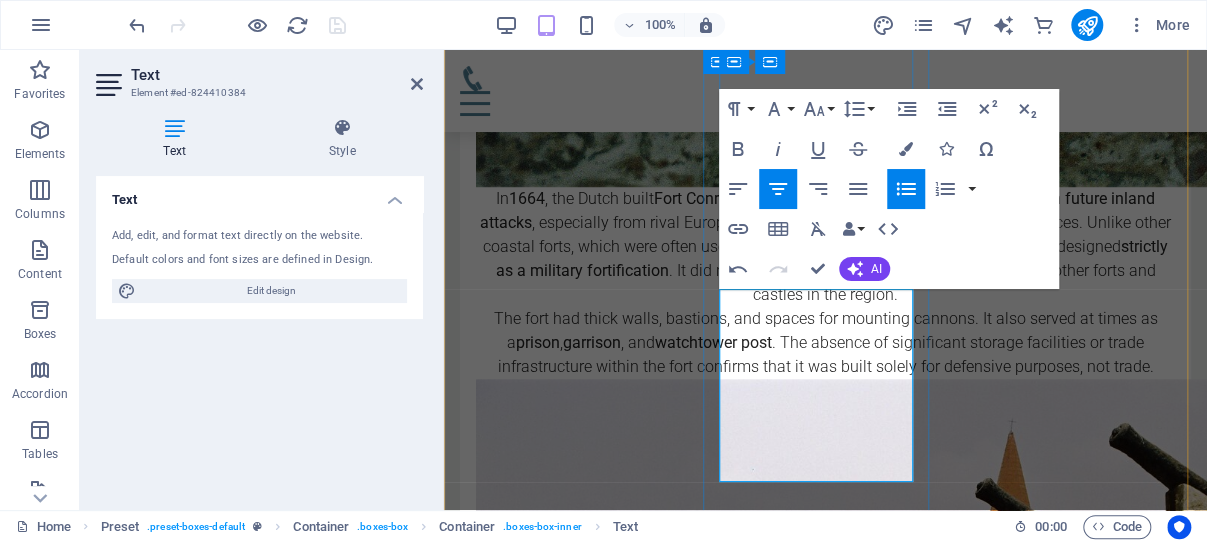 scroll, scrollTop: 4062, scrollLeft: 0, axis: vertical 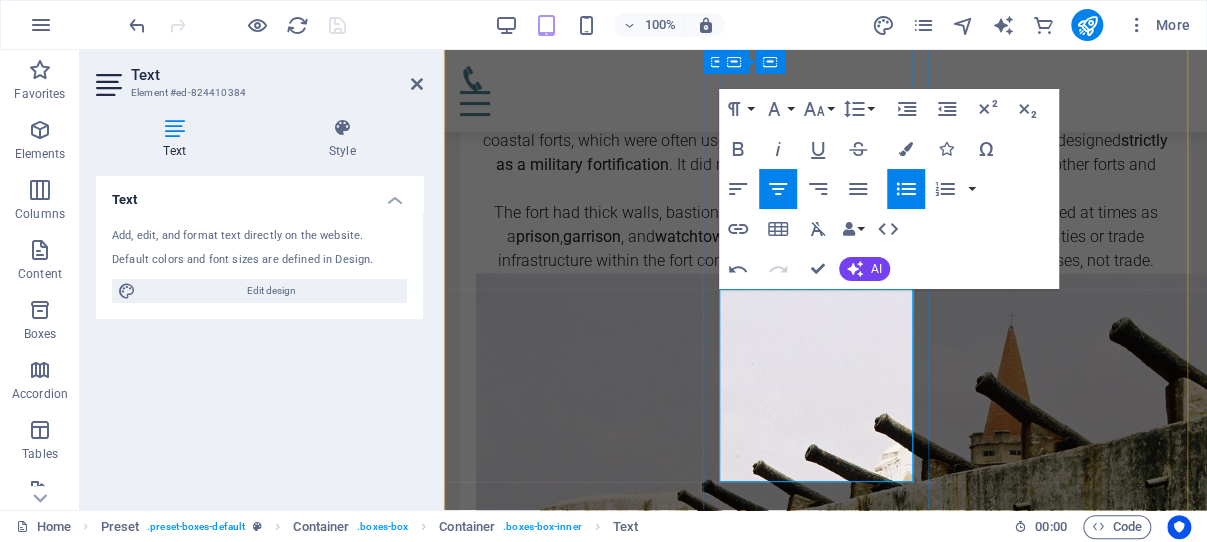 drag, startPoint x: 870, startPoint y: 462, endPoint x: 744, endPoint y: 304, distance: 202.0891 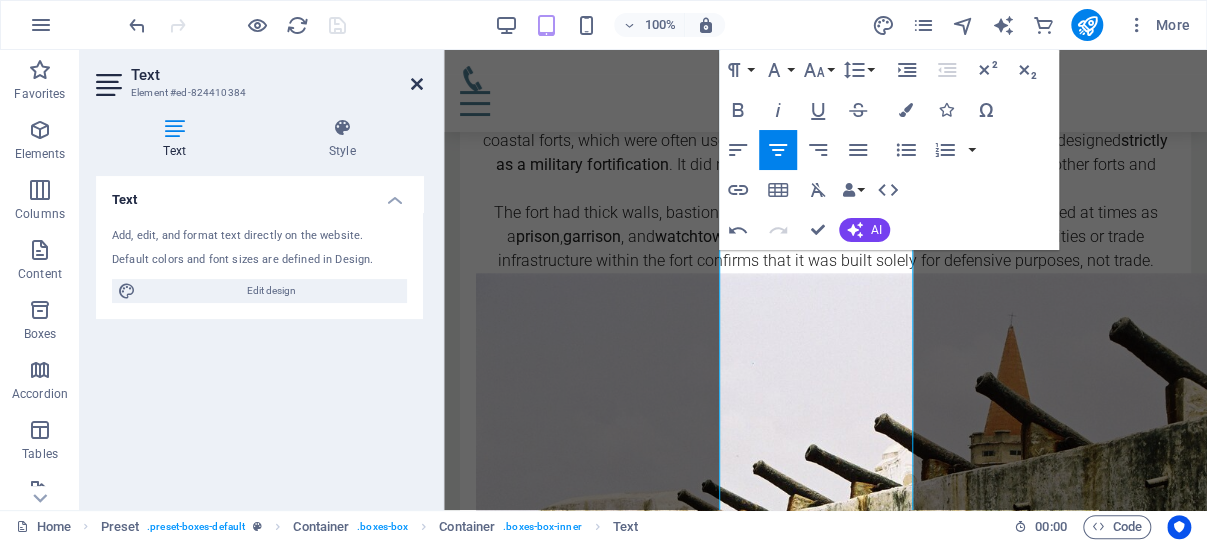 click at bounding box center [417, 84] 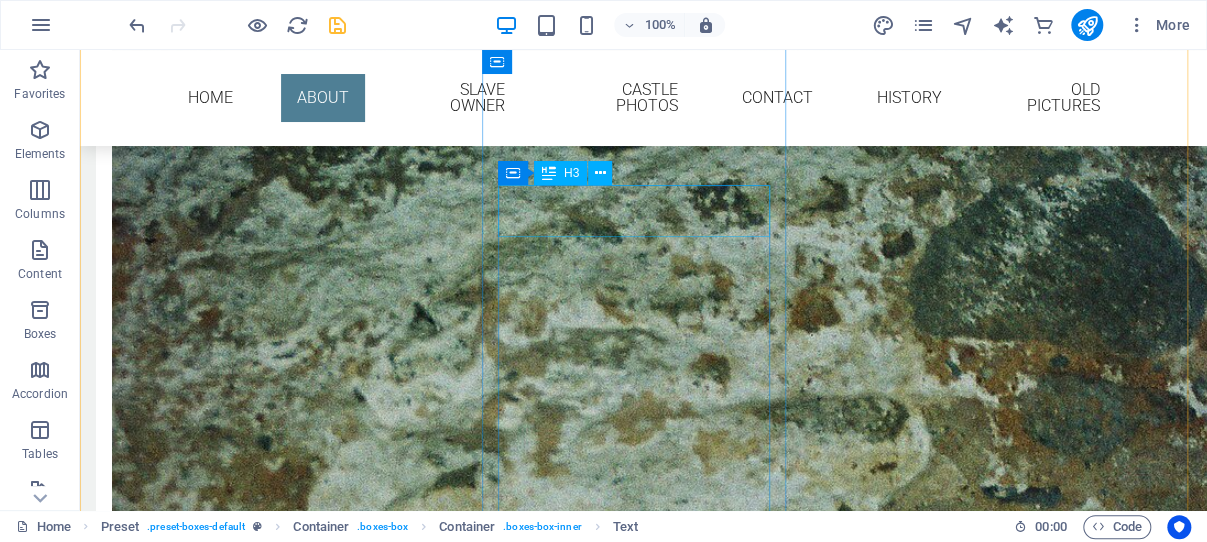 scroll, scrollTop: 2812, scrollLeft: 0, axis: vertical 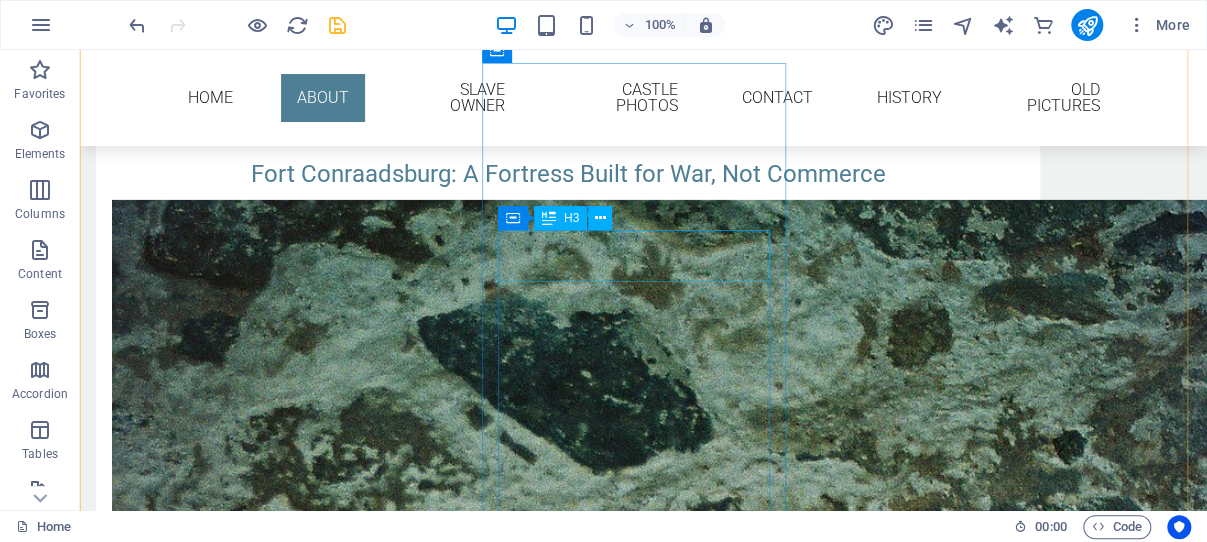 click on "Structure & Architecture" at bounding box center (568, 2871) 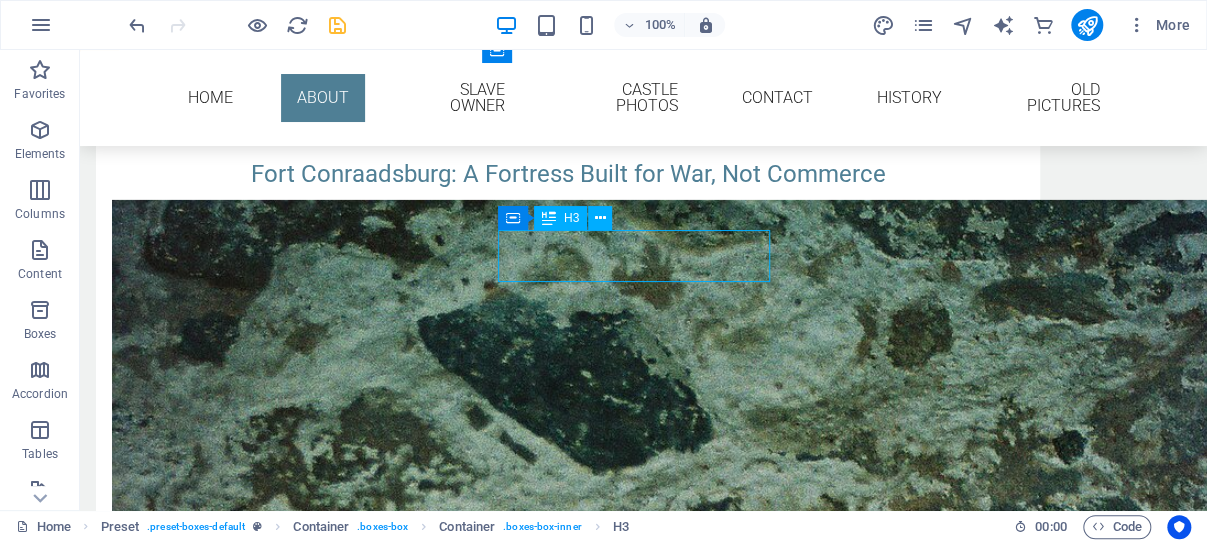 click on "Structure & Architecture" at bounding box center [568, 2871] 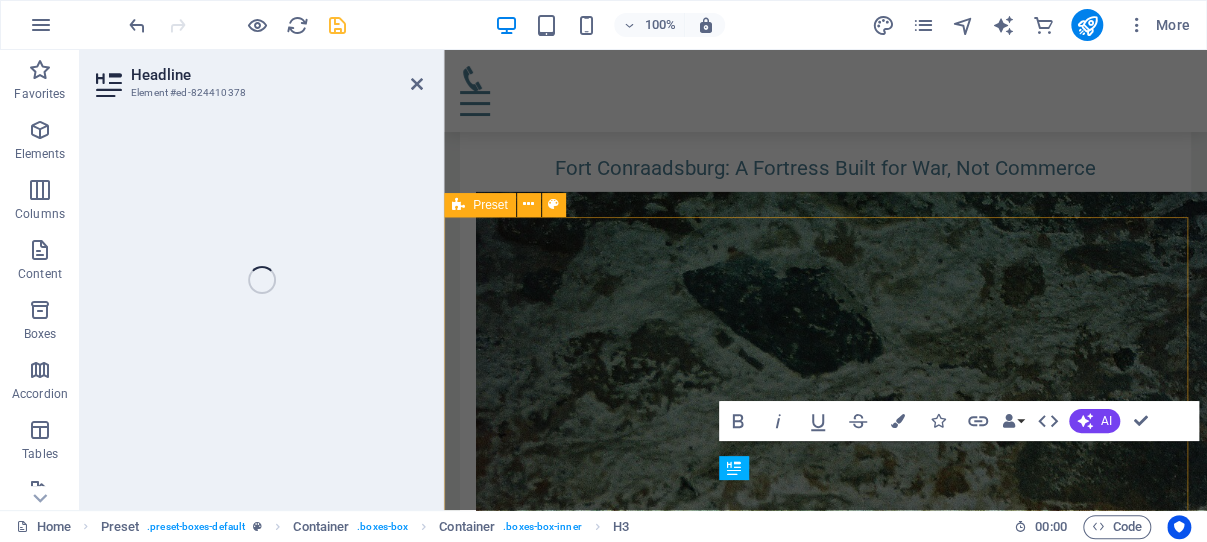 scroll, scrollTop: 3327, scrollLeft: 0, axis: vertical 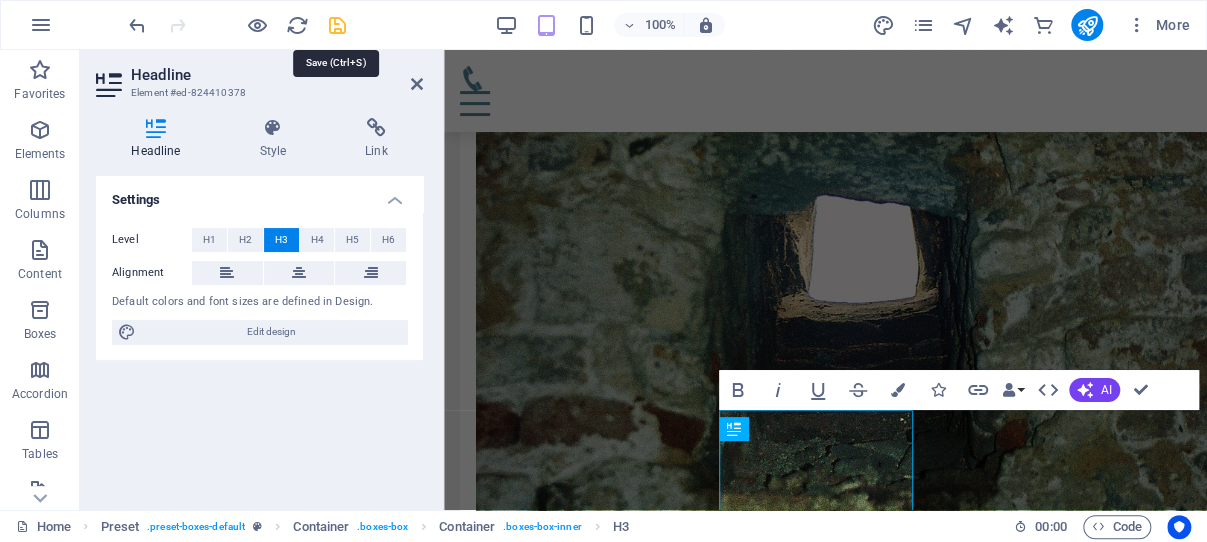 click at bounding box center (337, 25) 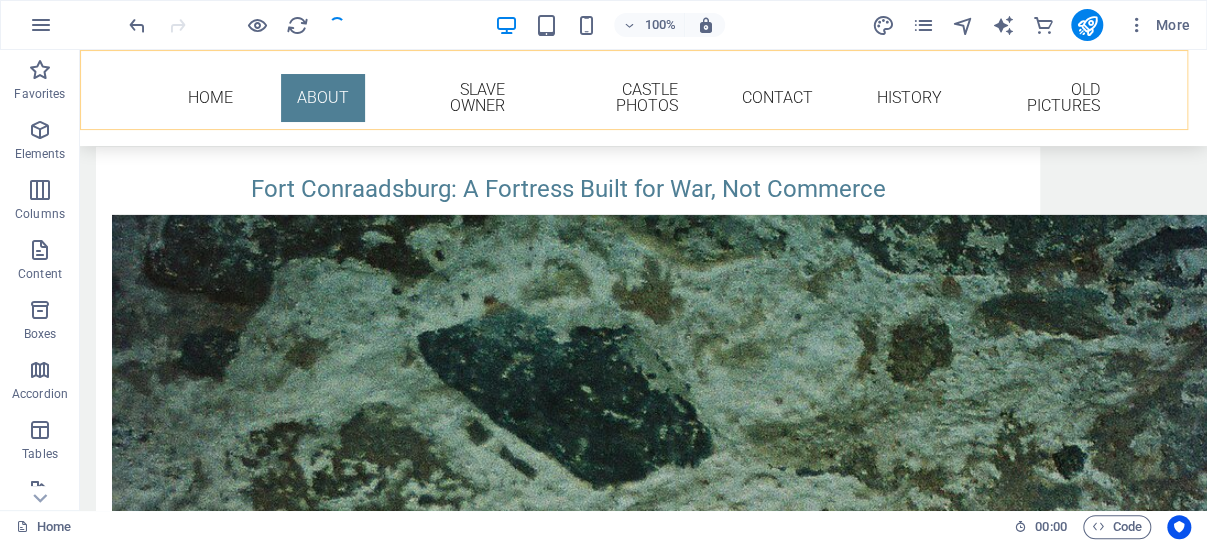 scroll, scrollTop: 2787, scrollLeft: 0, axis: vertical 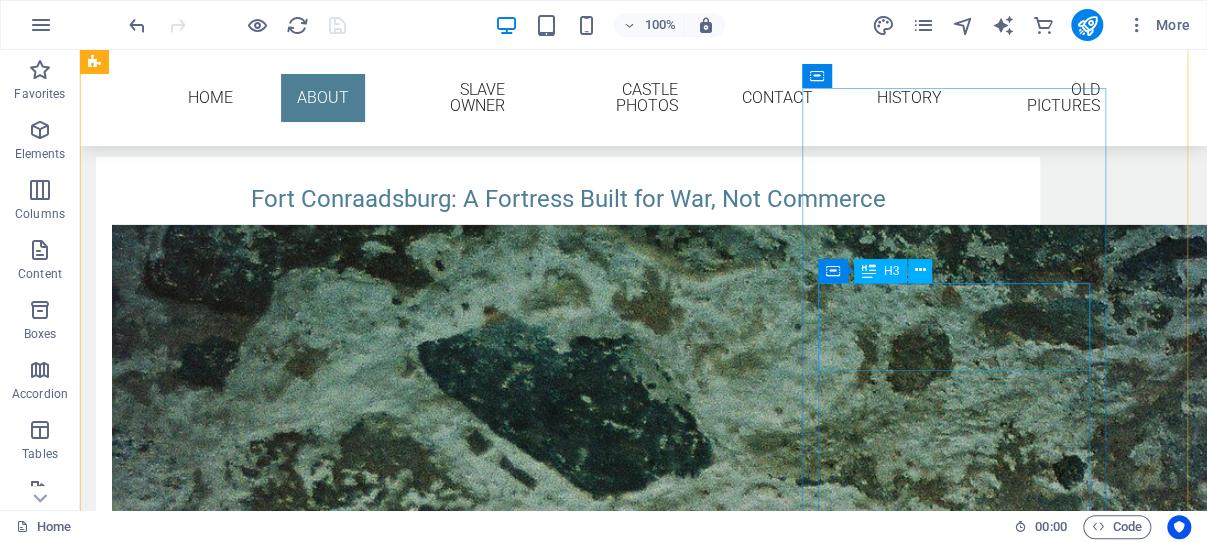 click on "Present Use and Preservation" at bounding box center [568, 4815] 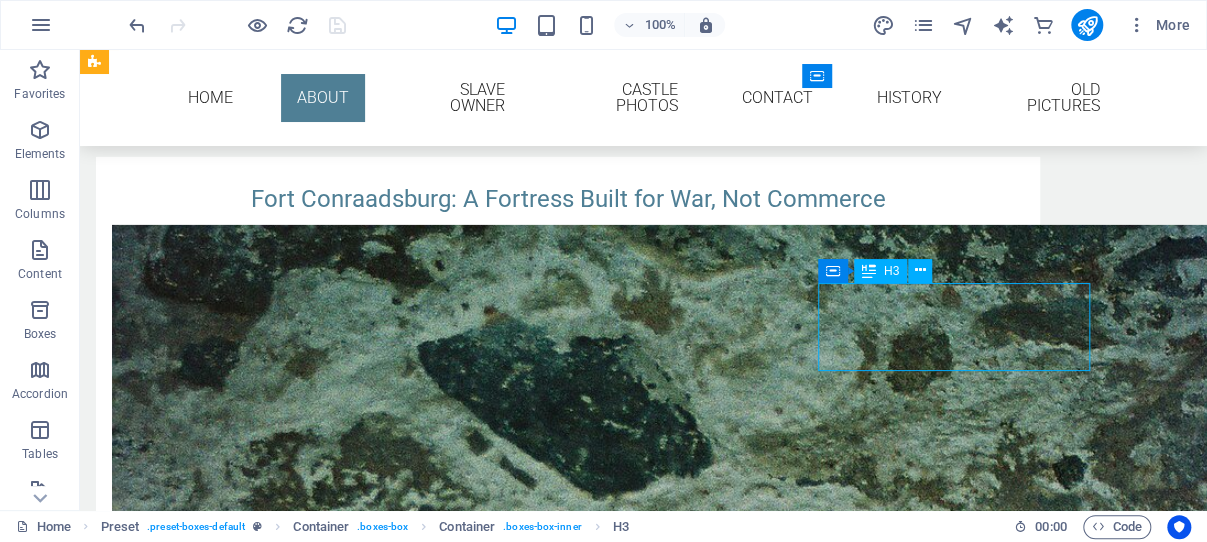 click on "Present Use and Preservation" at bounding box center [568, 4815] 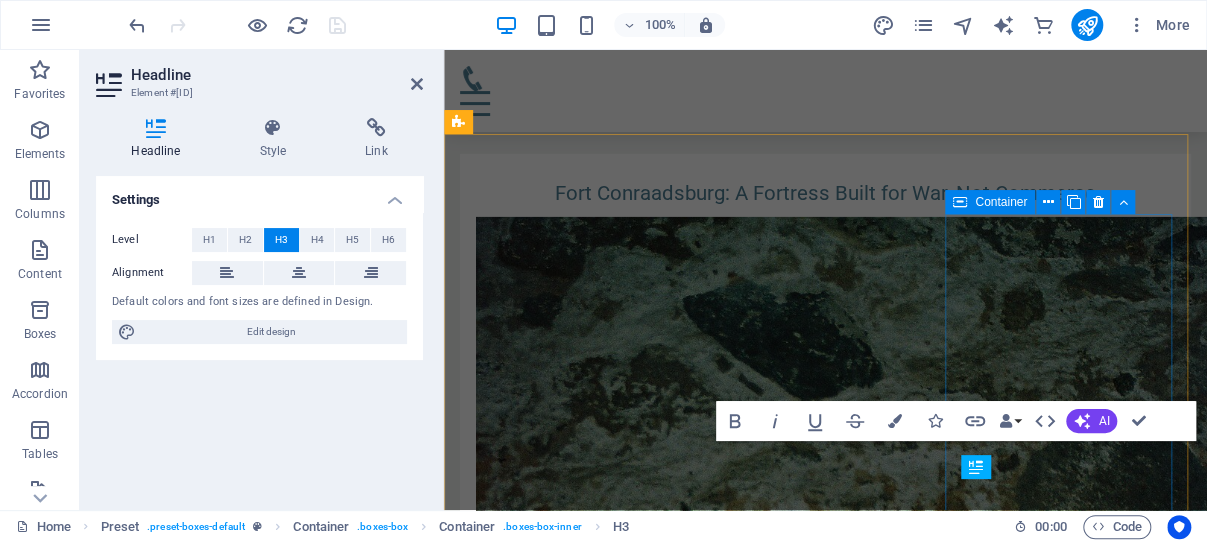 scroll, scrollTop: 3409, scrollLeft: 0, axis: vertical 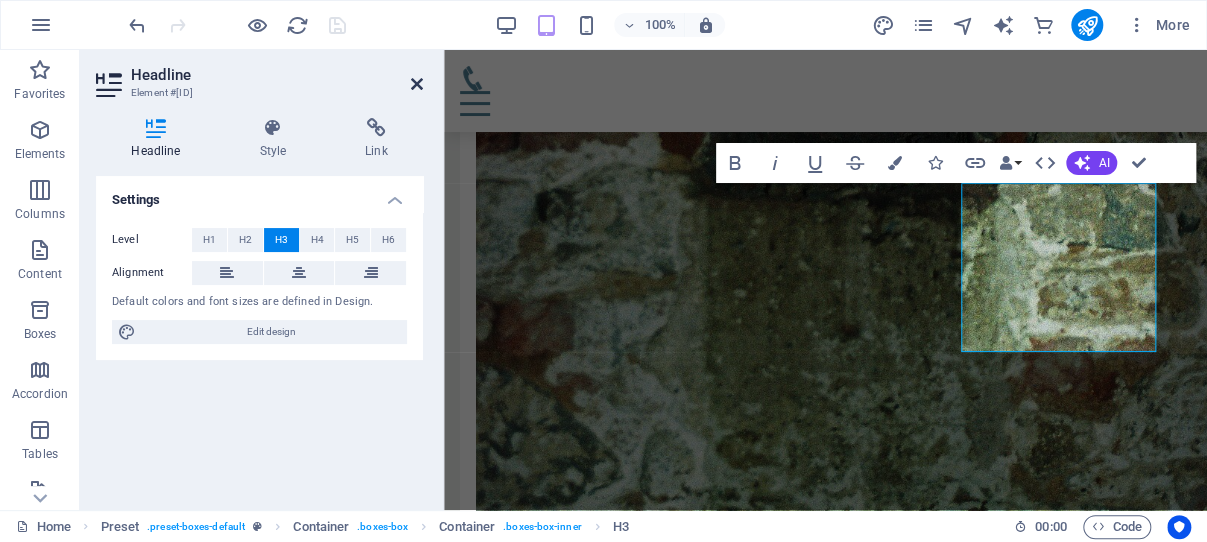drag, startPoint x: 416, startPoint y: 82, endPoint x: 334, endPoint y: 32, distance: 96.04166 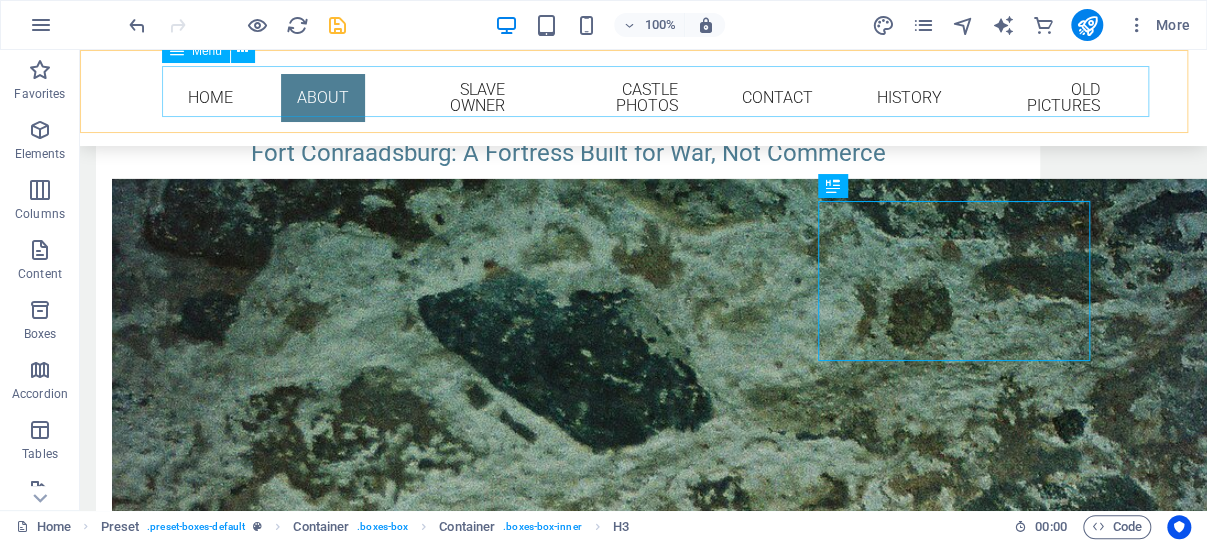 scroll, scrollTop: 2833, scrollLeft: 0, axis: vertical 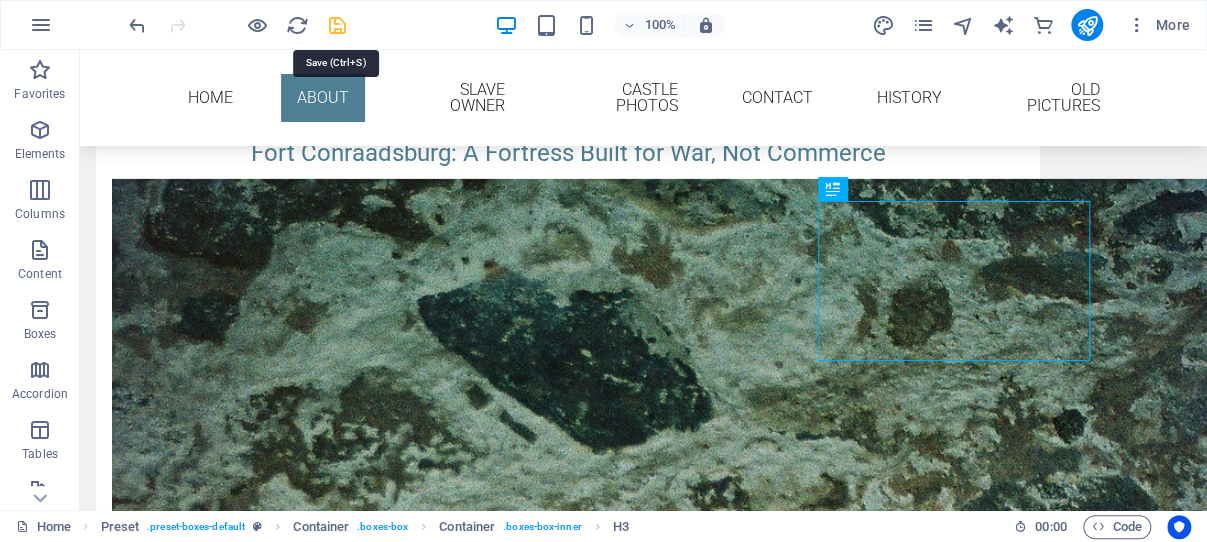 click at bounding box center [337, 25] 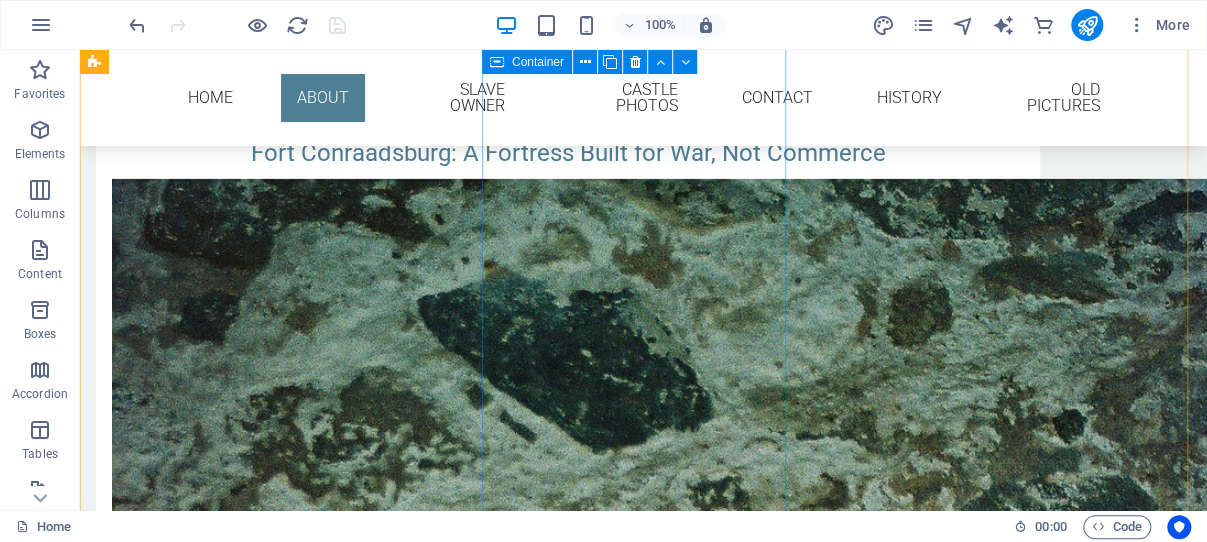 scroll, scrollTop: 2939, scrollLeft: 0, axis: vertical 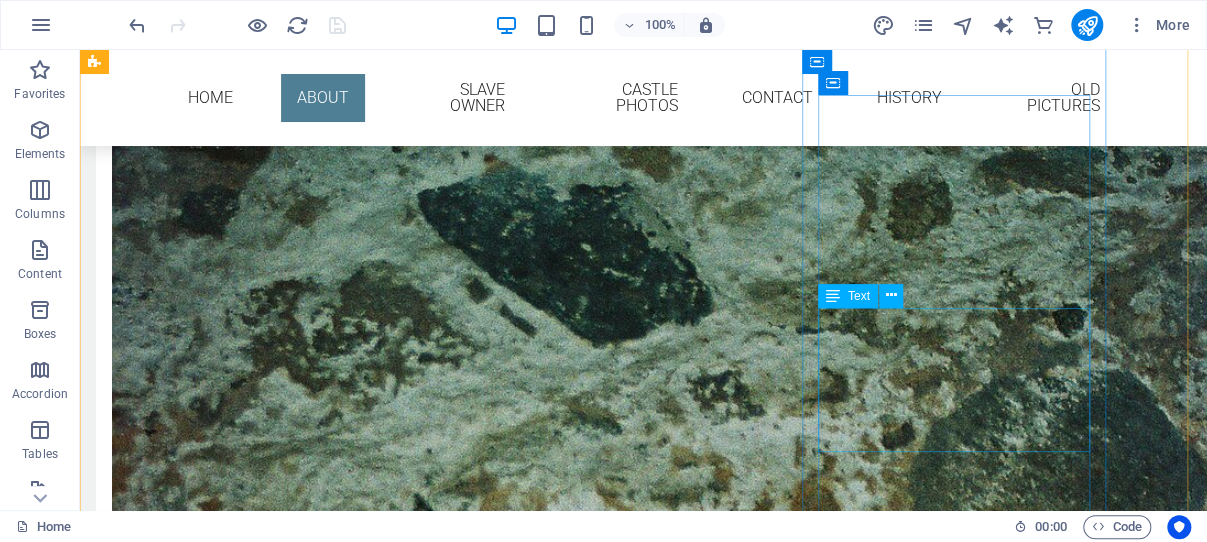 click on "Fort Patience is one of several colonial-era forts recognized as part of Ghana’s  UNESCO World Heritage Sites , designated in  1979  due to their historical importance and architectural uniqueness." at bounding box center (568, 4765) 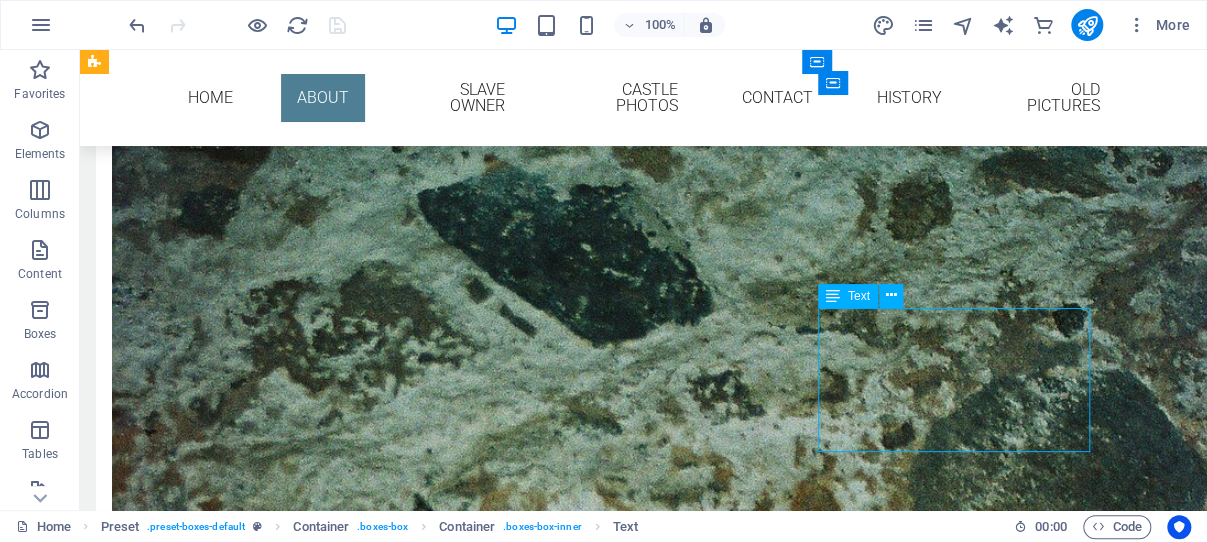 click on "Fort Patience is one of several colonial-era forts recognized as part of Ghana’s  UNESCO World Heritage Sites , designated in  1979  due to their historical importance and architectural uniqueness." at bounding box center (568, 4765) 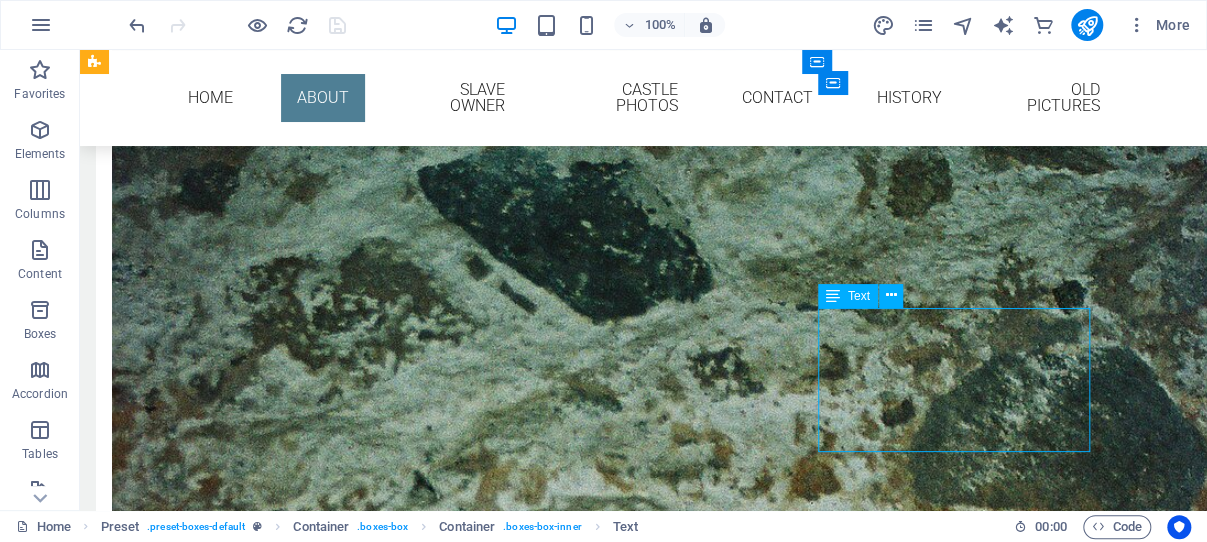 scroll, scrollTop: 3840, scrollLeft: 0, axis: vertical 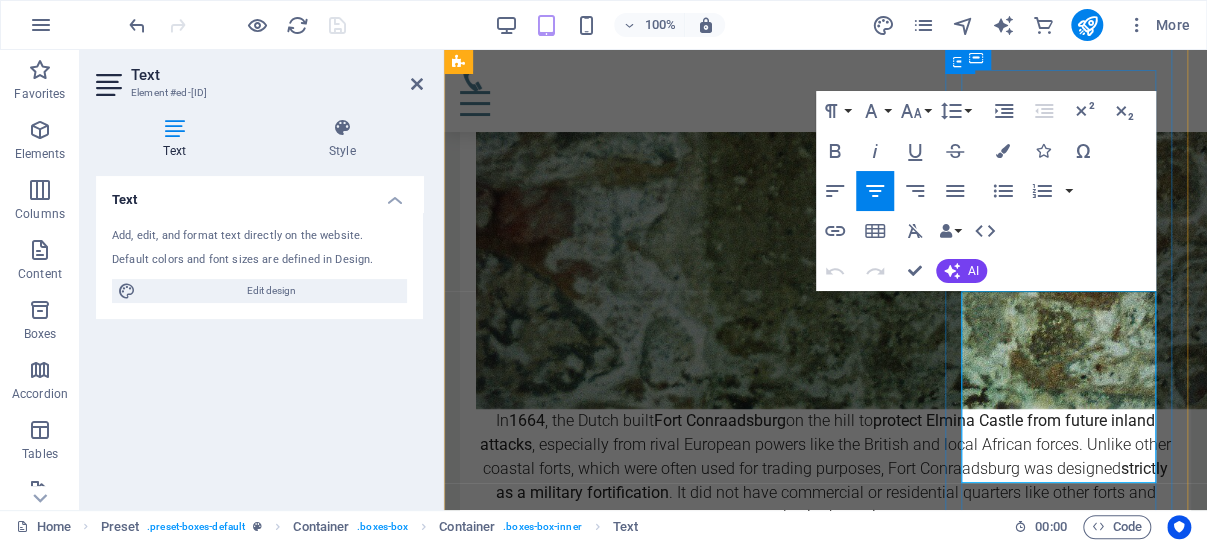 drag, startPoint x: 1148, startPoint y: 366, endPoint x: 981, endPoint y: 310, distance: 176.13914 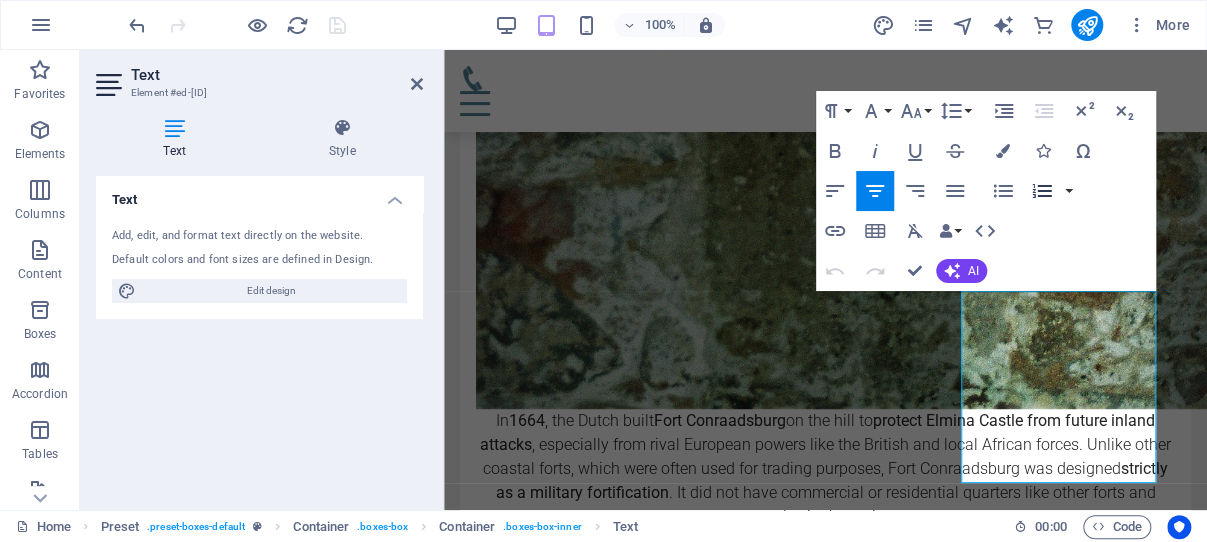 scroll, scrollTop: 3750, scrollLeft: 0, axis: vertical 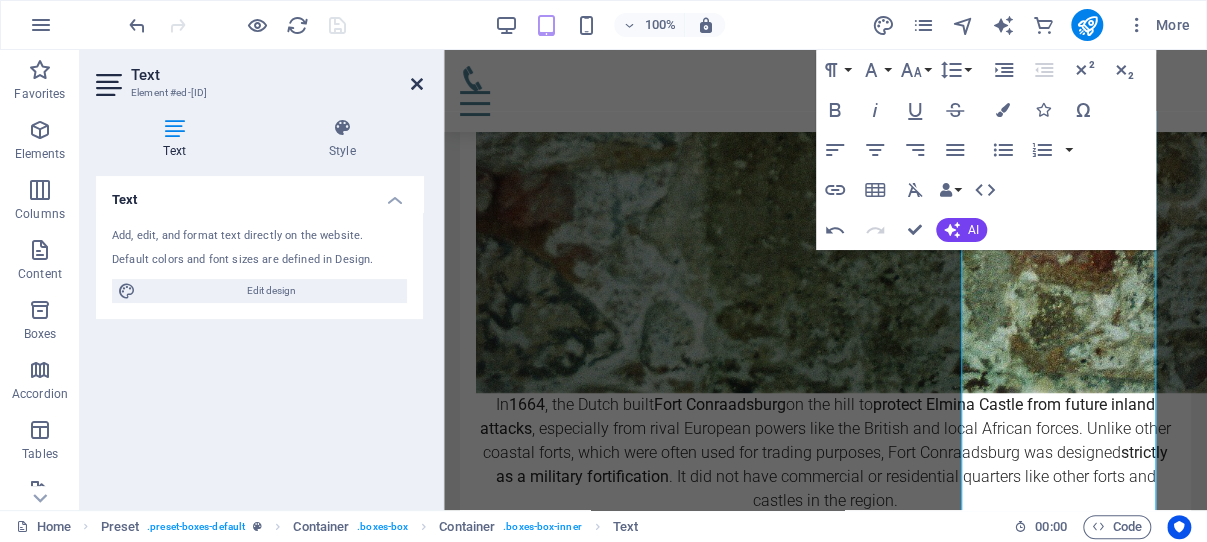 drag, startPoint x: 419, startPoint y: 84, endPoint x: 325, endPoint y: 28, distance: 109.41663 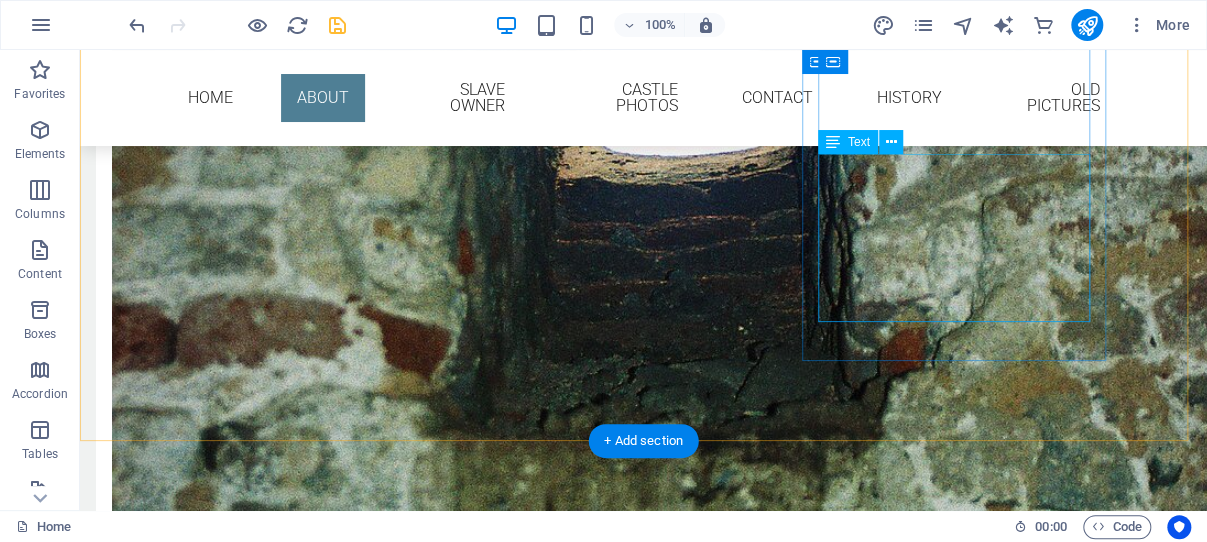 scroll, scrollTop: 3674, scrollLeft: 0, axis: vertical 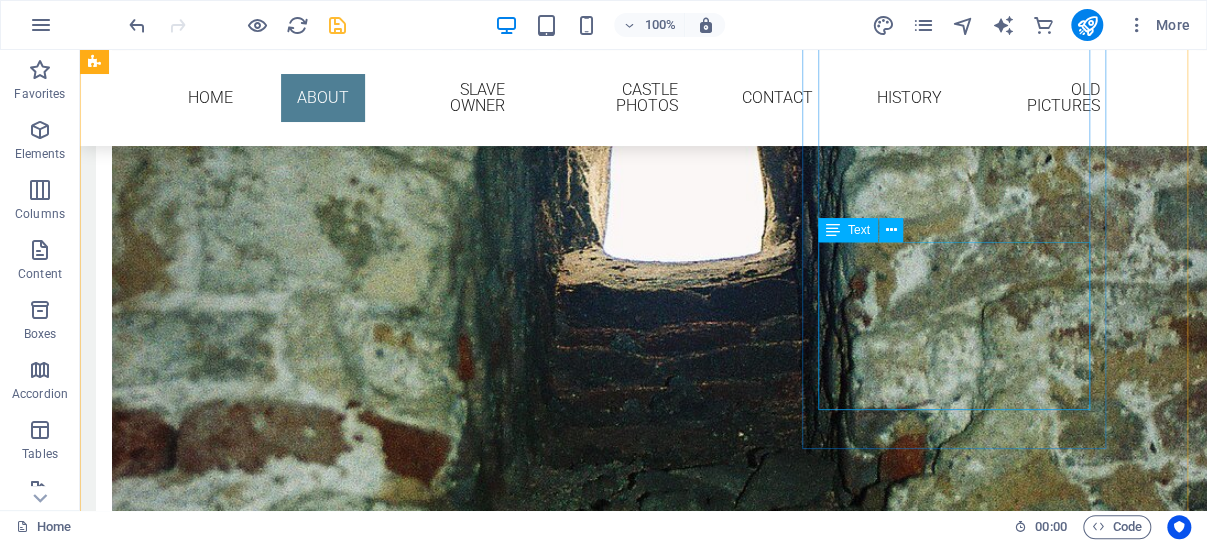 click on "Today, the fort functions as a  rest house and museum , and is open to visitors. It provides insight into Ghana’s colonial past and the broader Atlantic trade era. Tour guides are usually available to offer historical context to visitors." at bounding box center (568, 5833) 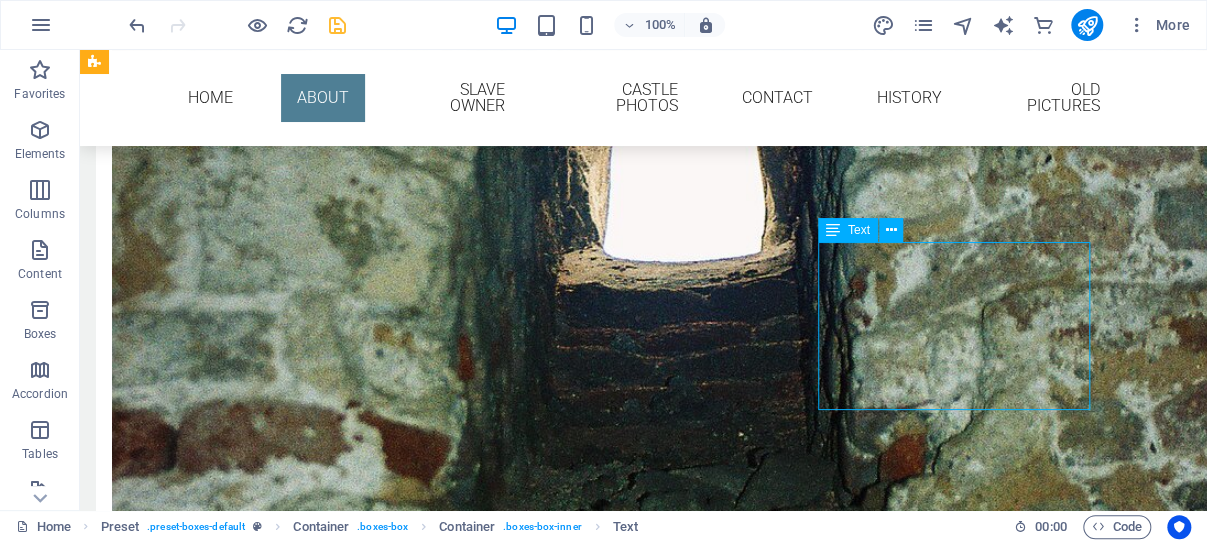 click on "Today, the fort functions as a  rest house and museum , and is open to visitors. It provides insight into Ghana’s colonial past and the broader Atlantic trade era. Tour guides are usually available to offer historical context to visitors." at bounding box center (568, 5833) 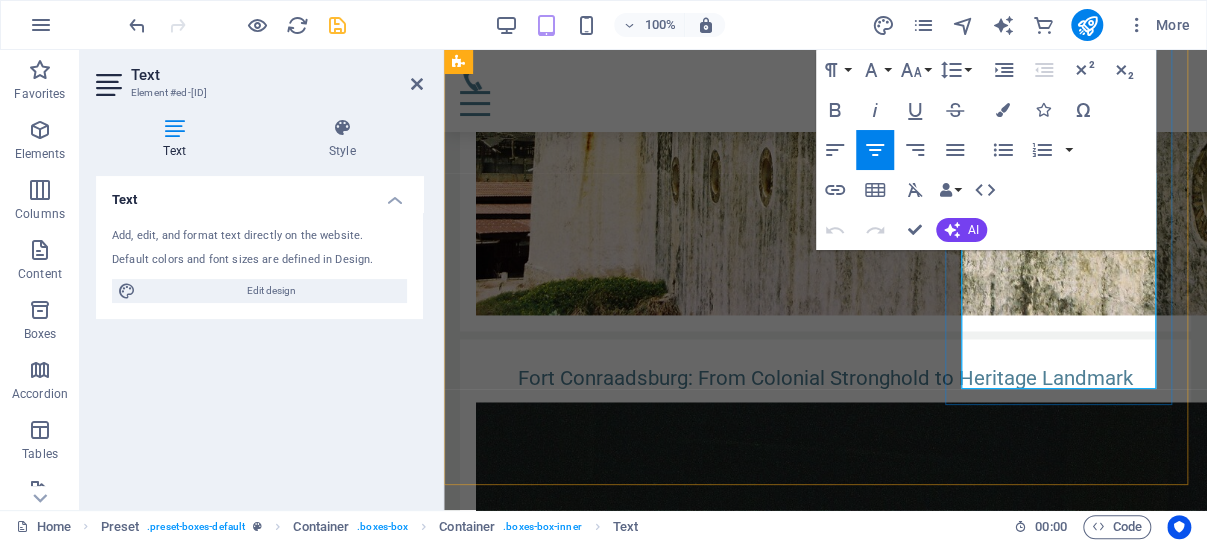 scroll, scrollTop: 4531, scrollLeft: 0, axis: vertical 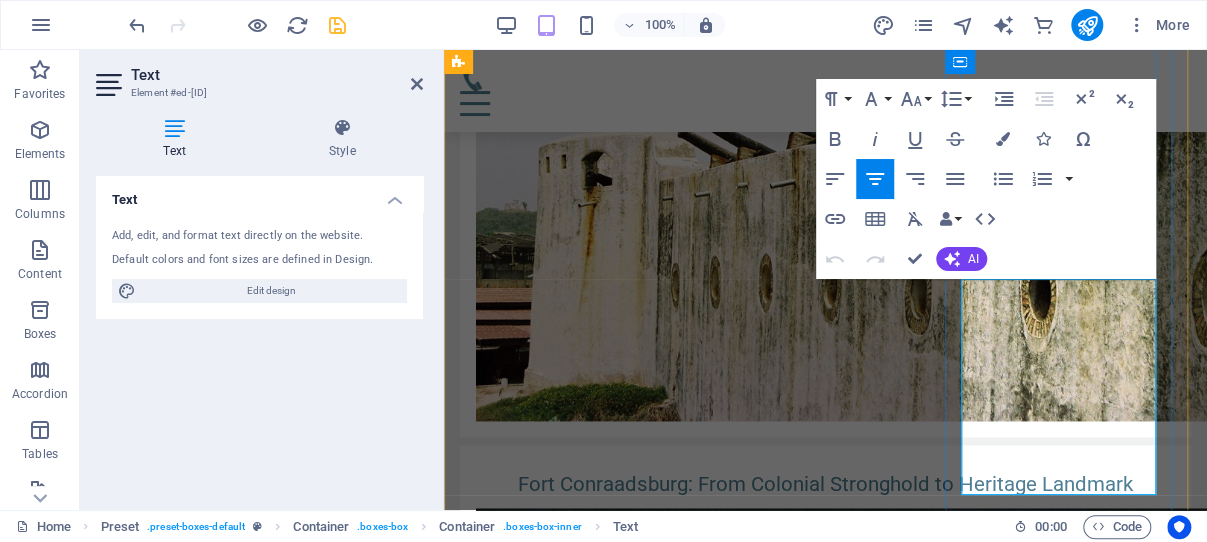 drag, startPoint x: 1122, startPoint y: 375, endPoint x: 1003, endPoint y: 324, distance: 129.46814 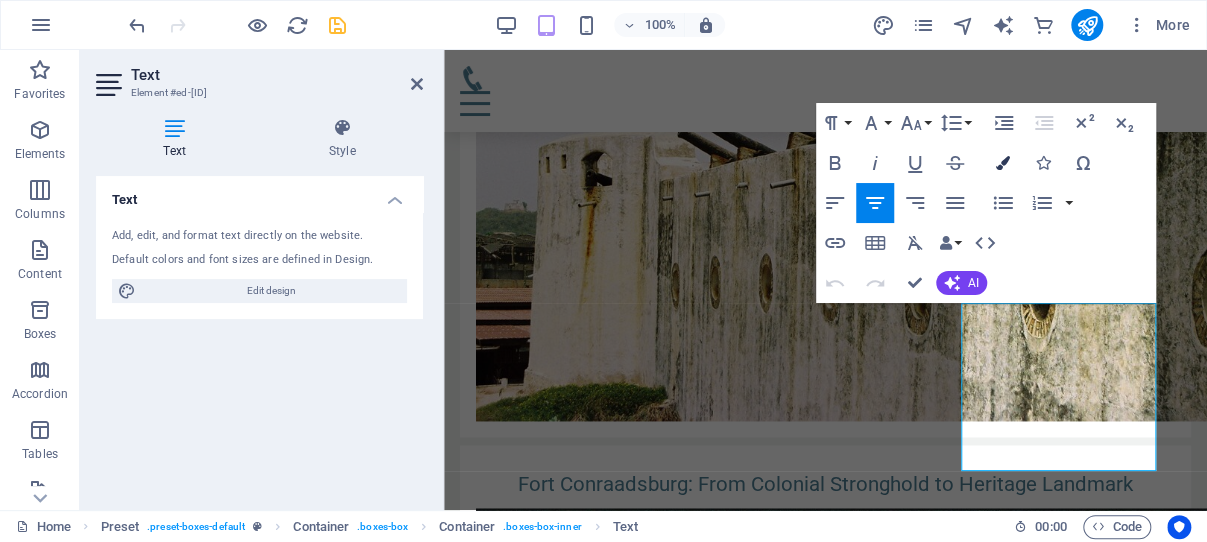 scroll, scrollTop: 4409, scrollLeft: 0, axis: vertical 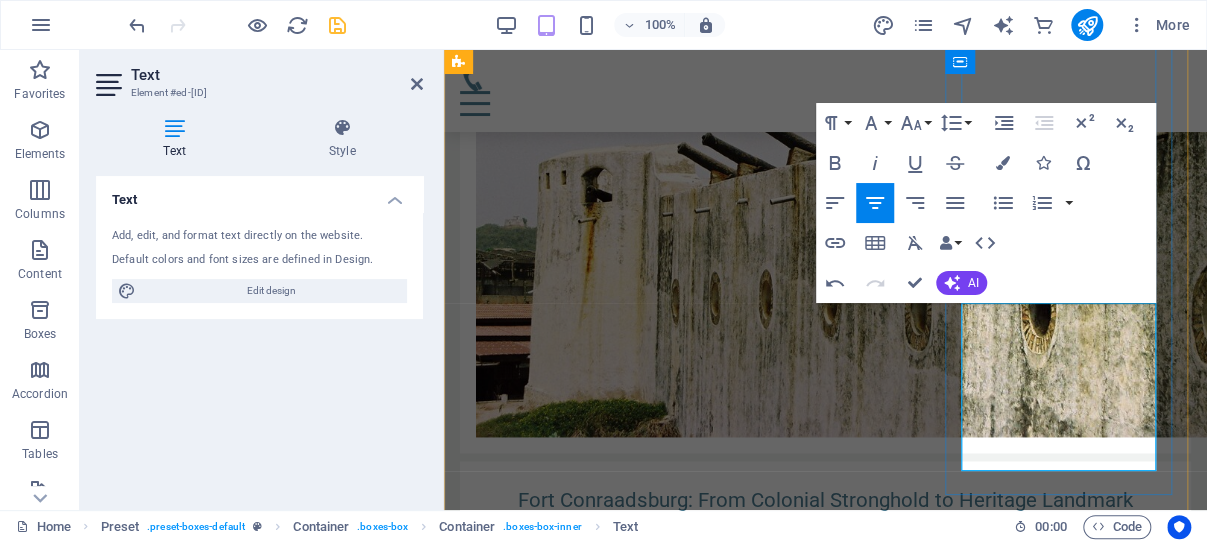 click on "T Unlike many other coastal forts that served commercial purposes or doubled as trading posts, Fort Conraadsburg was built purely for military defense .." at bounding box center (825, 3331) 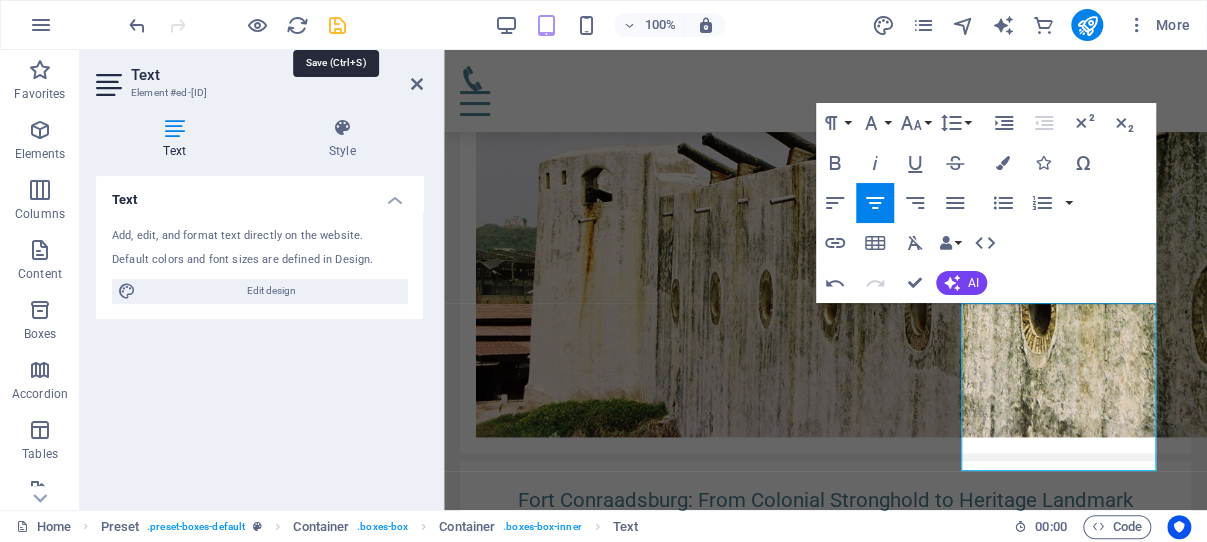 click at bounding box center (337, 25) 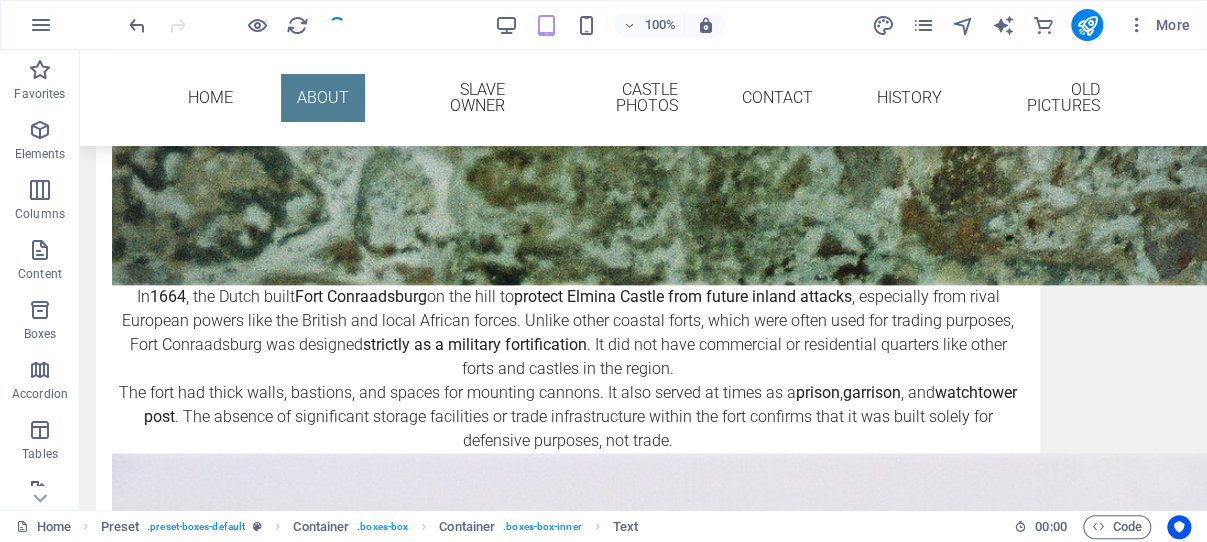 scroll, scrollTop: 3720, scrollLeft: 0, axis: vertical 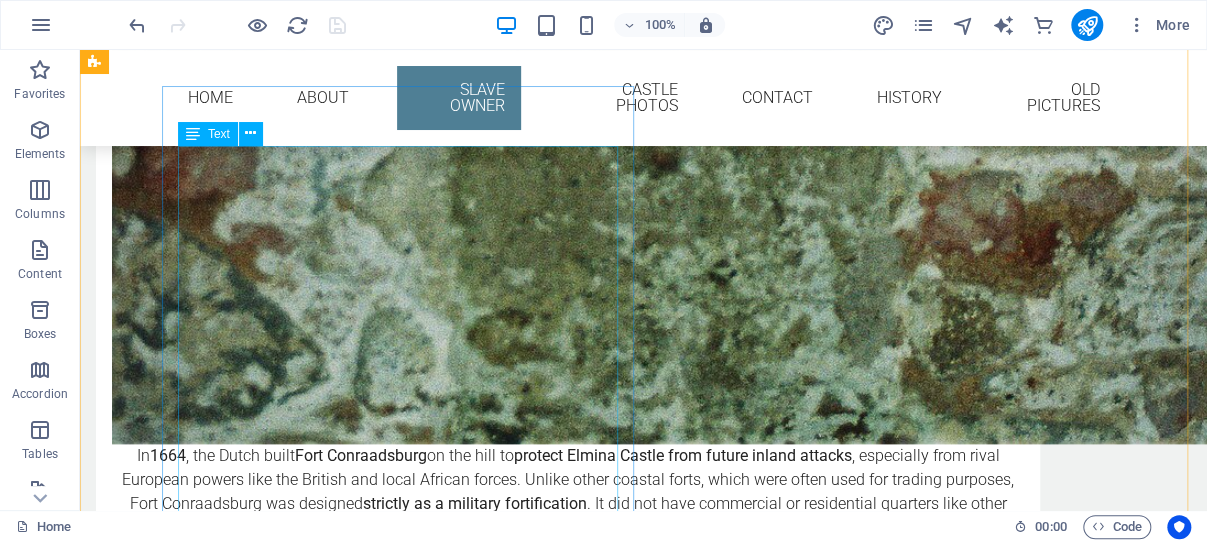 click on "Fort Patience is historically significant for several reasons: It represents the  complex alliances  and rivalries among European colonial powers and African kingdoms. It showcases the  Dutch presence  in West Africa during the 17th and 18th centuries. It played a role in the  trans-Atlantic trade , including the  slave trade . It reflects the  evolution  of colonial forts from trade lodges to military and administrative centers. Although smaller than Elmina or Cape Coast Castle, Fort Patience remains a compelling symbol of European-African interactions during the colonial period and is a valuable heritage site for Ghana and the world." at bounding box center [568, 5700] 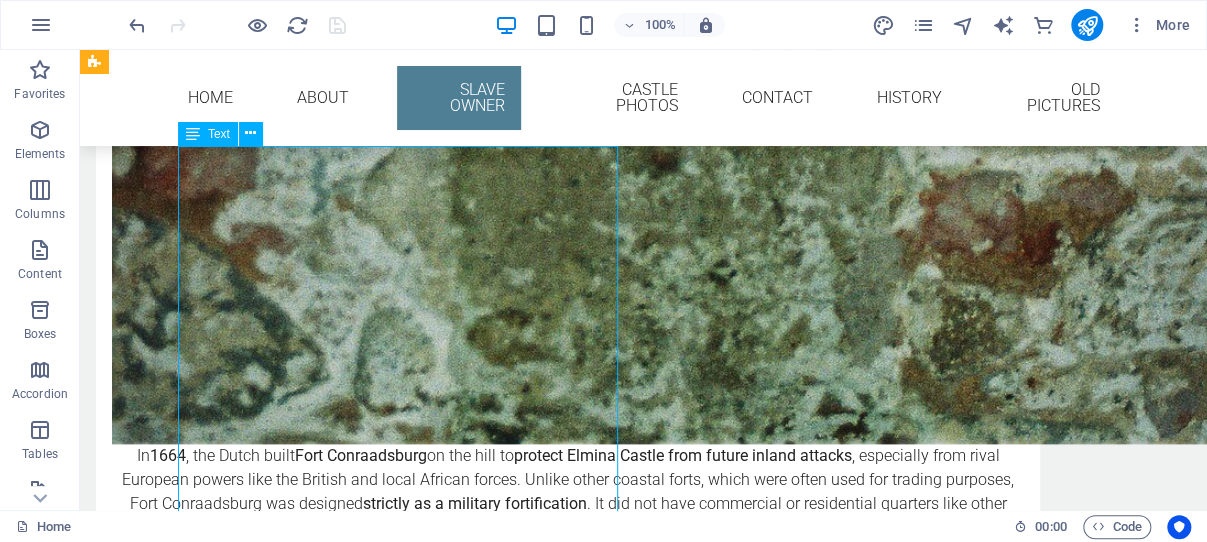 click on "Fort Patience is historically significant for several reasons: It represents the  complex alliances  and rivalries among European colonial powers and African kingdoms. It showcases the  Dutch presence  in West Africa during the 17th and 18th centuries. It played a role in the  trans-Atlantic trade , including the  slave trade . It reflects the  evolution  of colonial forts from trade lodges to military and administrative centers. Although smaller than Elmina or Cape Coast Castle, Fort Patience remains a compelling symbol of European-African interactions during the colonial period and is a valuable heritage site for Ghana and the world." at bounding box center [568, 5700] 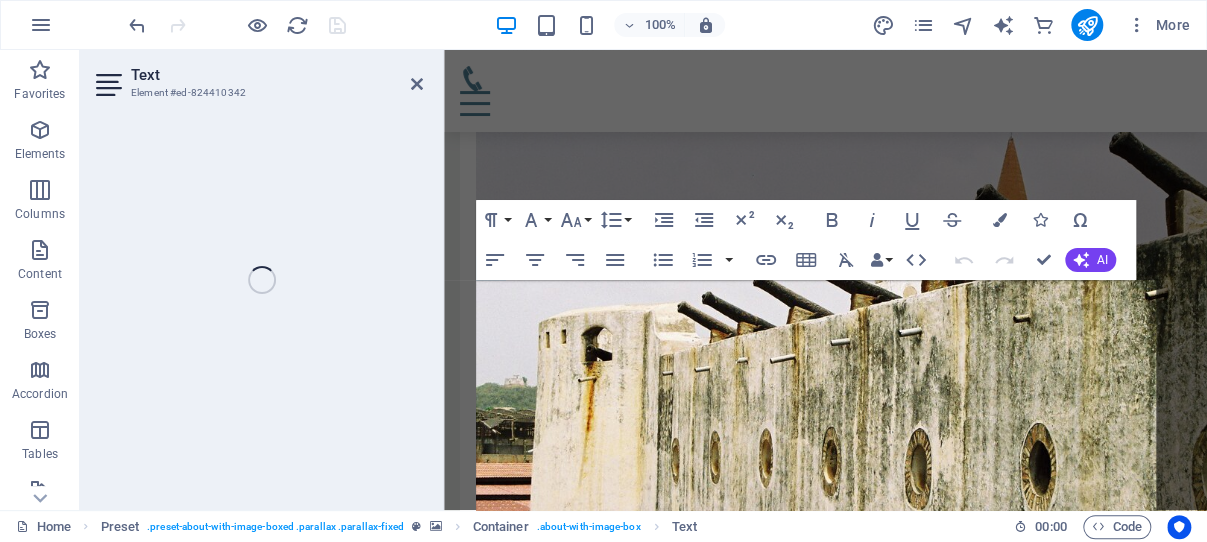 scroll, scrollTop: 4890, scrollLeft: 0, axis: vertical 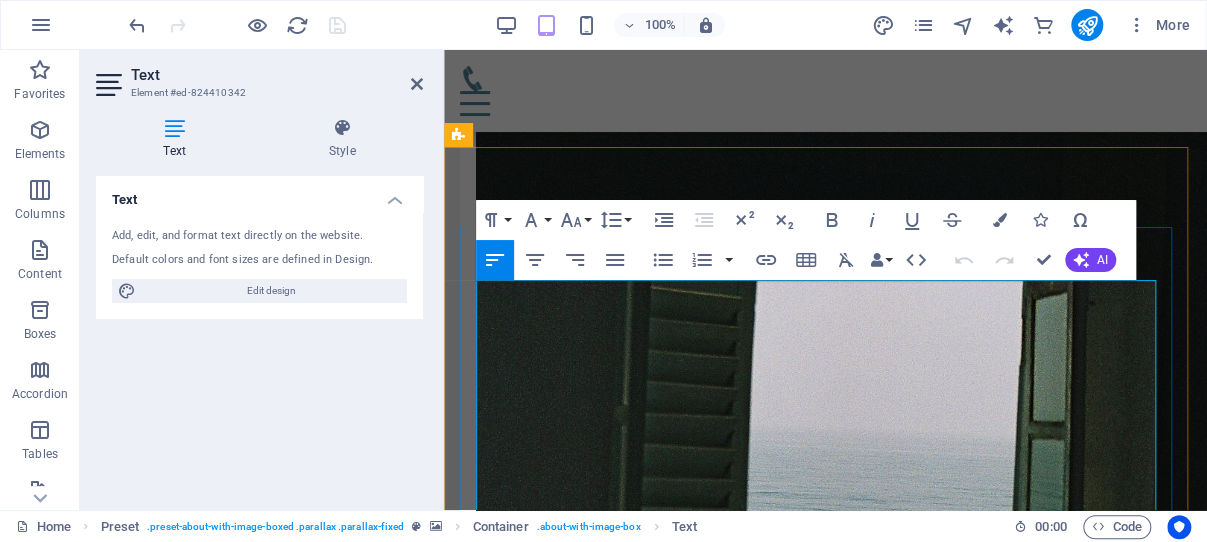 click on "Fort Patience is historically significant for several reasons:" at bounding box center [825, 3167] 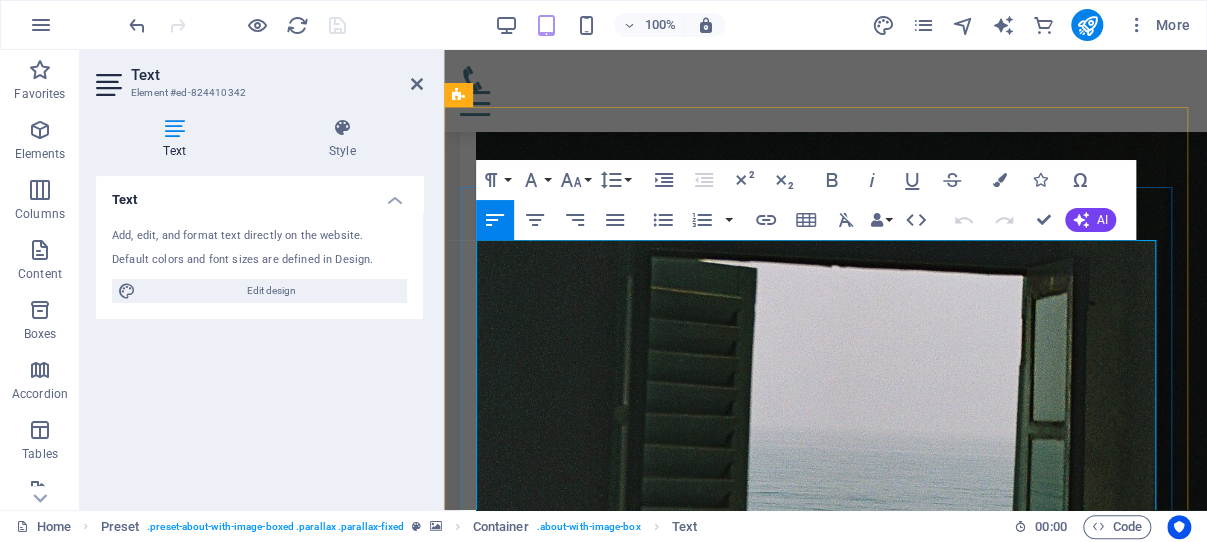scroll, scrollTop: 5102, scrollLeft: 0, axis: vertical 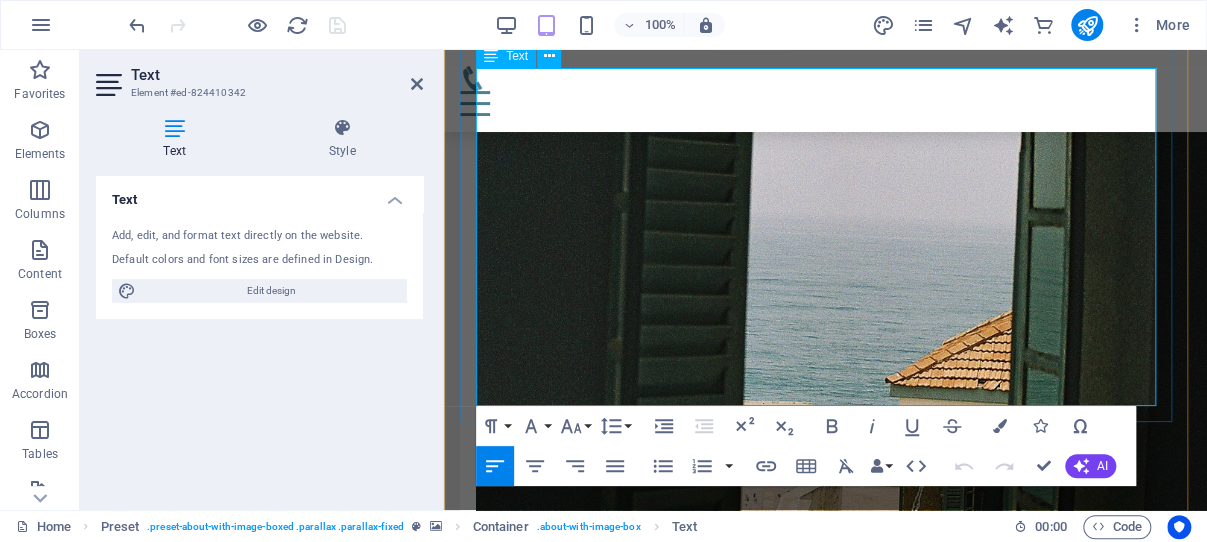 drag, startPoint x: 479, startPoint y: 292, endPoint x: 771, endPoint y: 396, distance: 309.96774 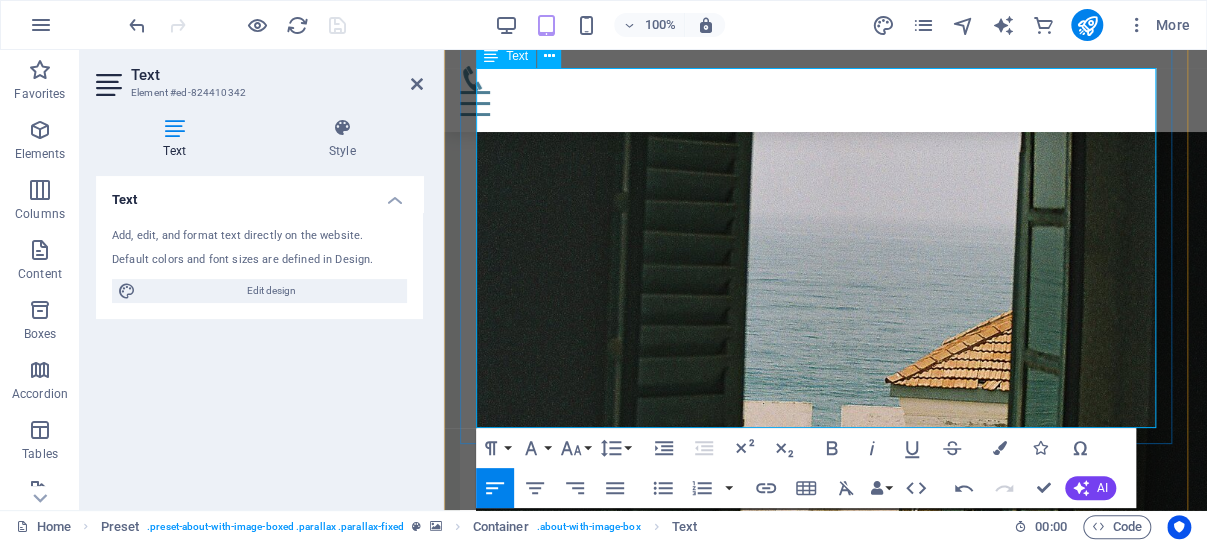 click on "The fort’s architecture reflects its purpose : thick, unadorned stone walls; angular bastions designed to deflect artillery; and elevated platforms for mounting cannons. It lacked warehouses, merchant quarters, or large storage areas, clearly signaling that it was never intended to house goods or facilitate commerce. Instead, it functioned as a garrison, prison, and lookout post , embodying the tactical needs of colonial warfare." at bounding box center (825, 3123) 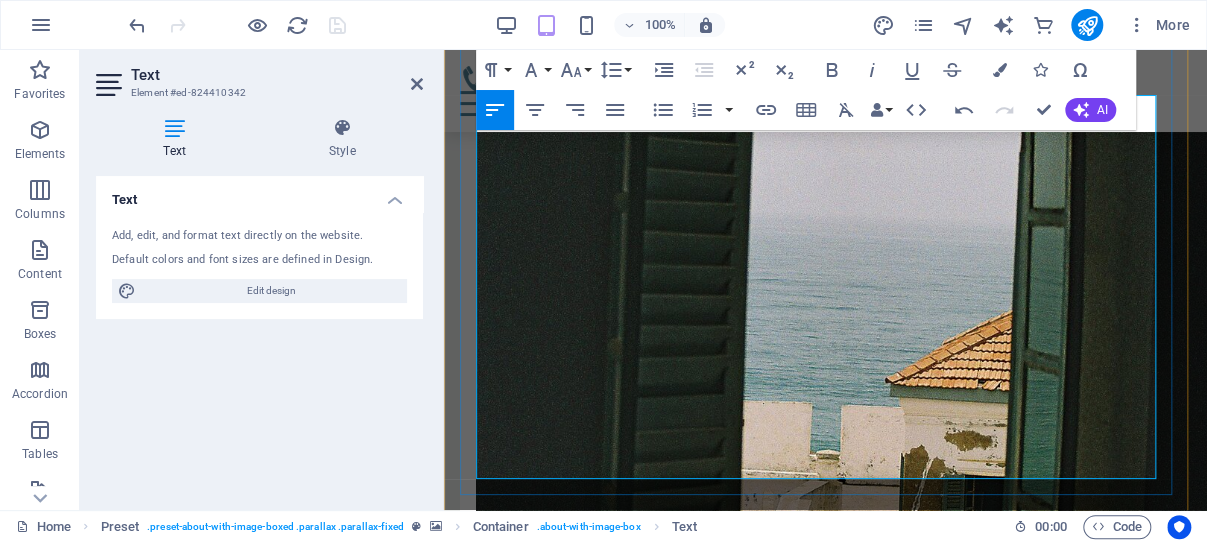 scroll, scrollTop: 4890, scrollLeft: 0, axis: vertical 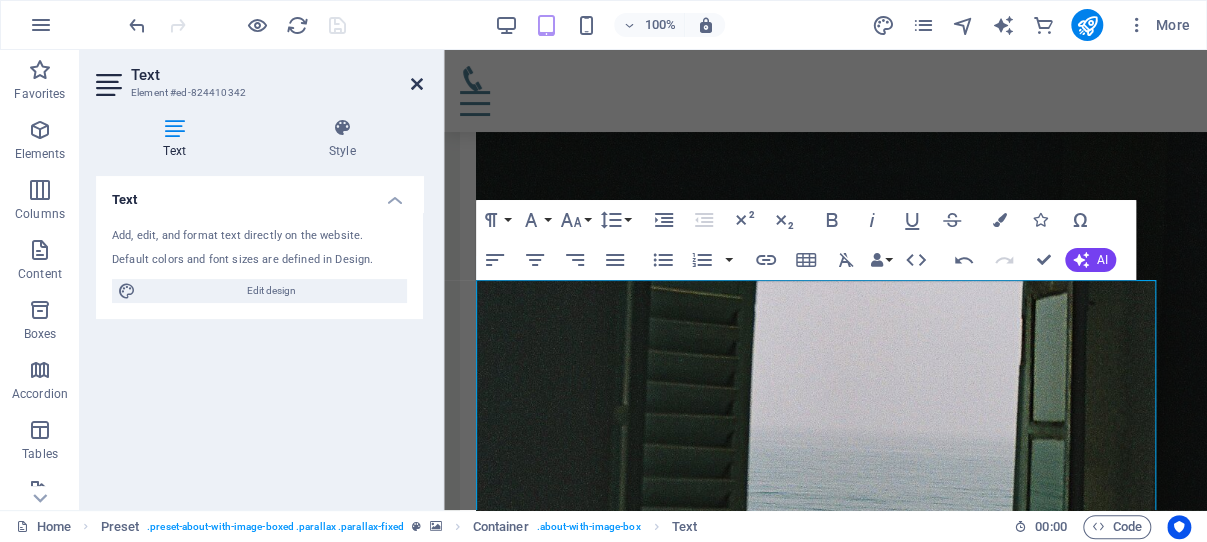 click at bounding box center (417, 84) 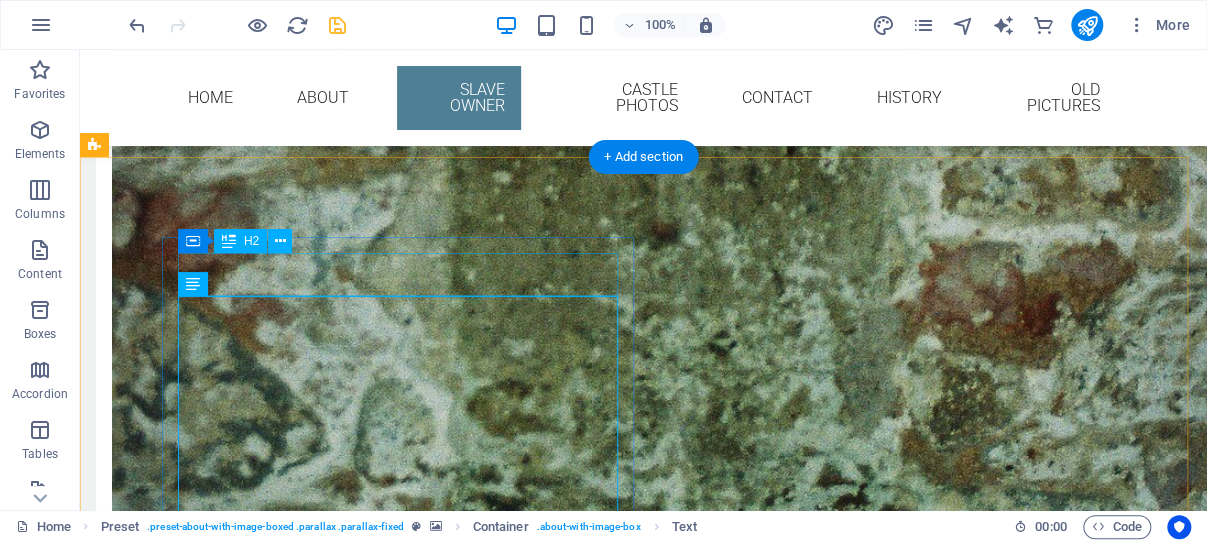 scroll, scrollTop: 4073, scrollLeft: 0, axis: vertical 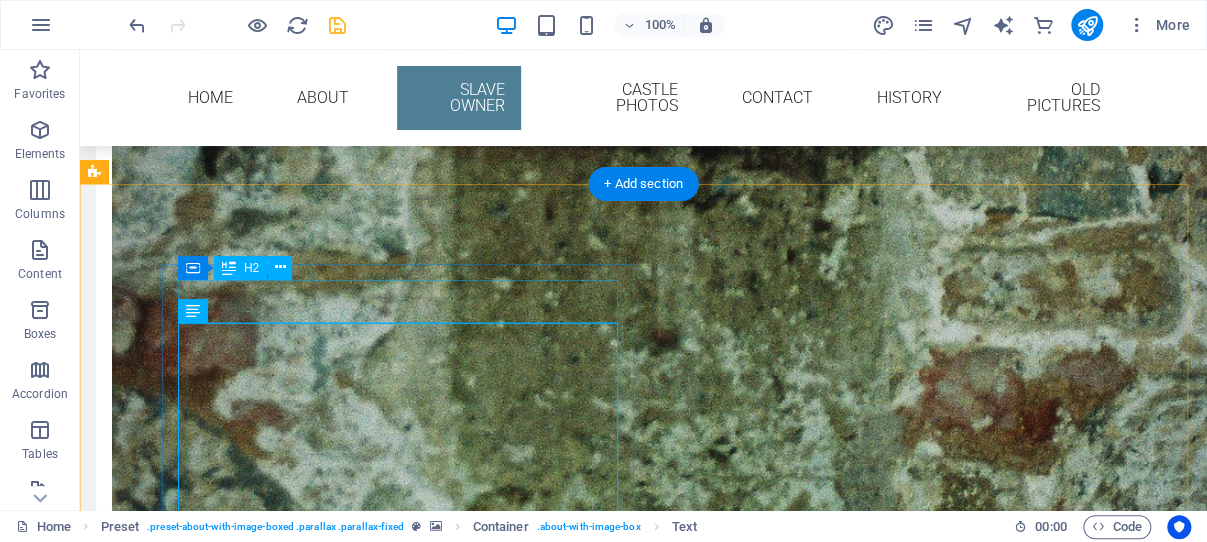 click on "Historical Significance" at bounding box center [568, 5723] 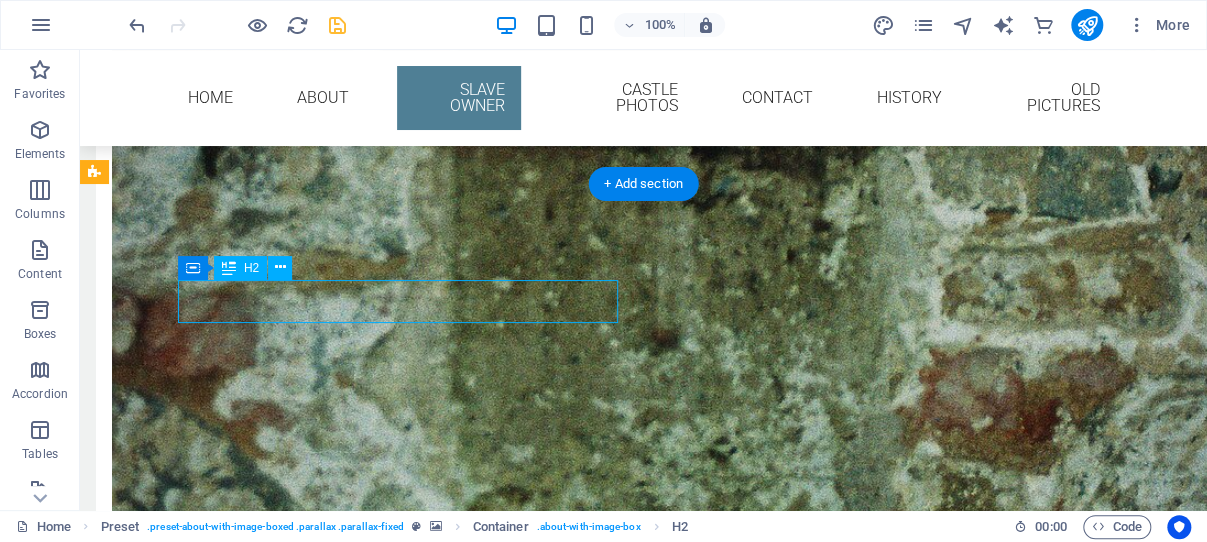 click on "Historical Significance" at bounding box center [568, 5723] 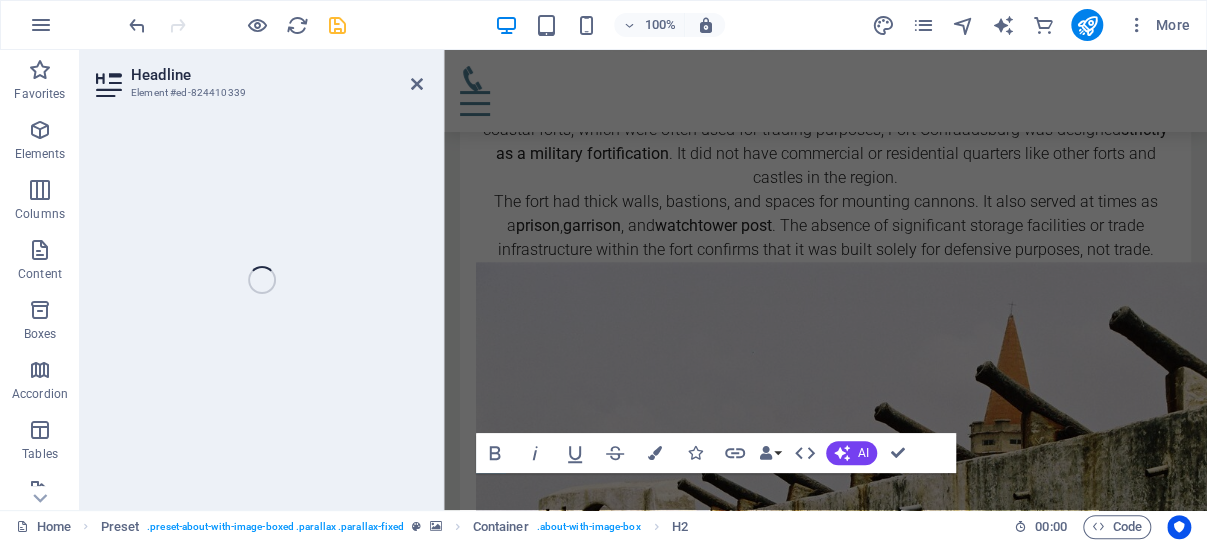 scroll, scrollTop: 4660, scrollLeft: 0, axis: vertical 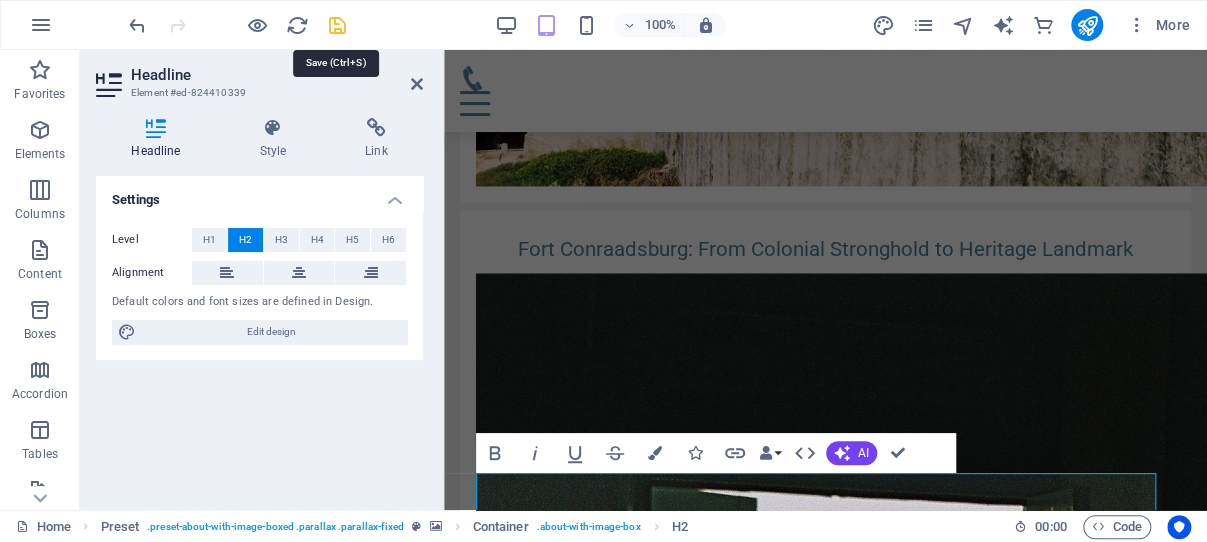 click at bounding box center (337, 25) 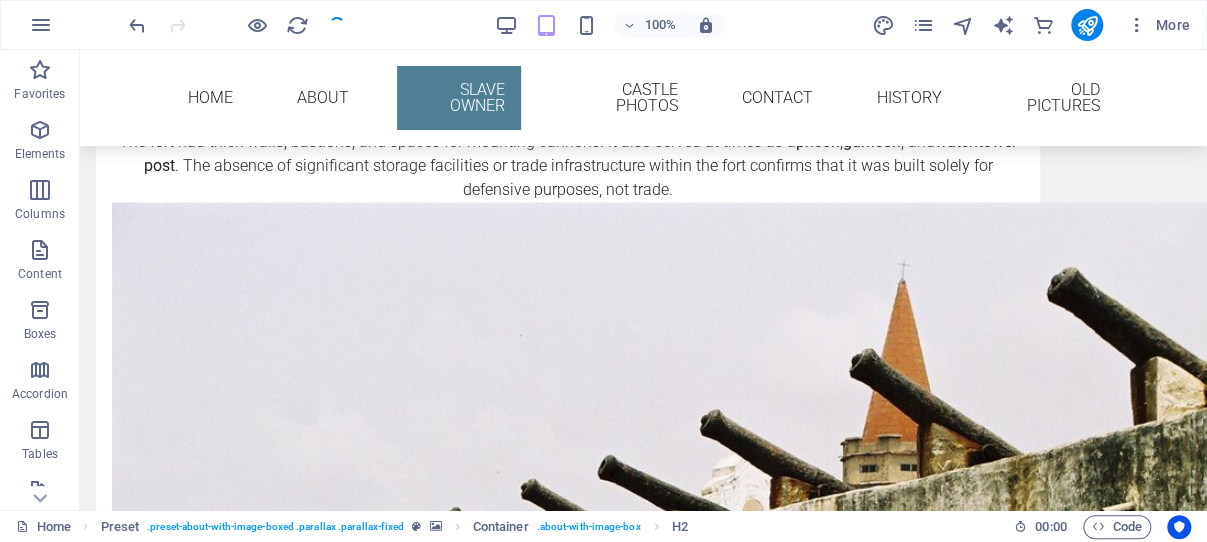 scroll, scrollTop: 4136, scrollLeft: 0, axis: vertical 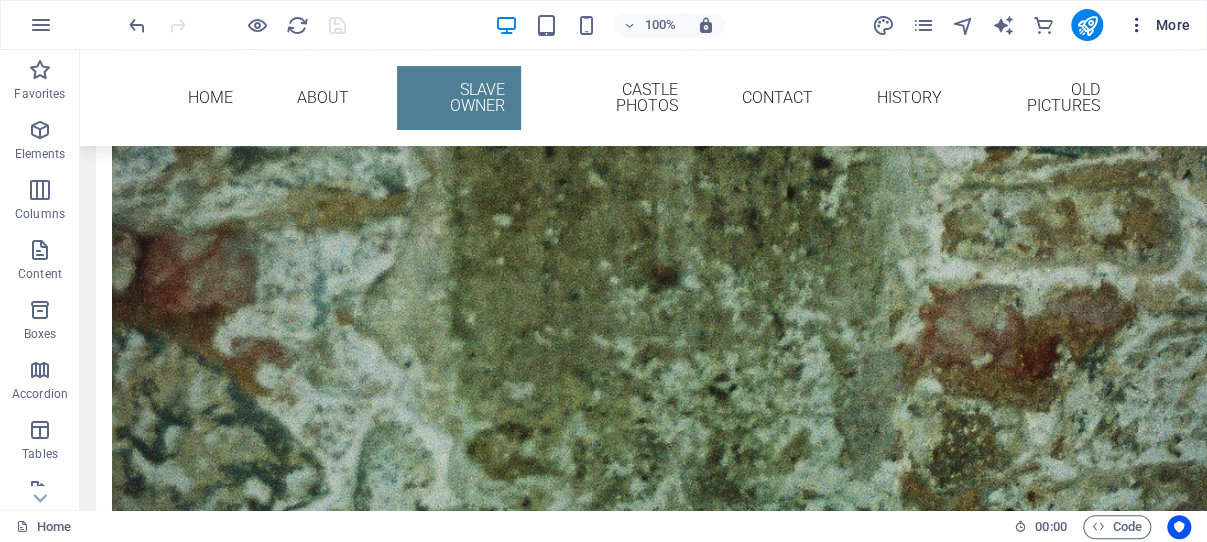 click at bounding box center (1137, 25) 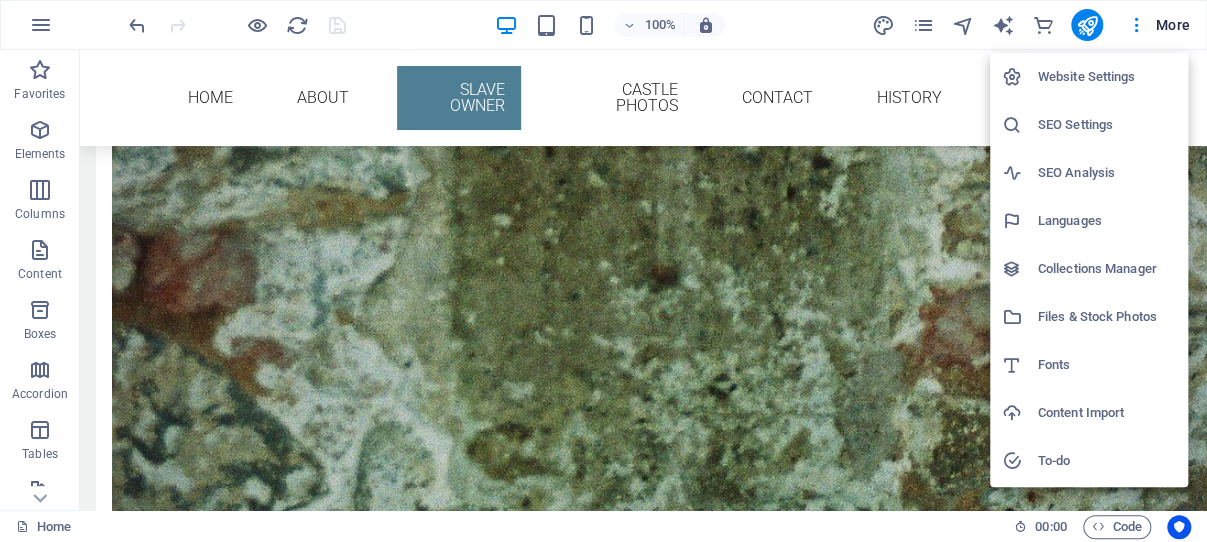 click on "Files & Stock Photos" at bounding box center [1107, 317] 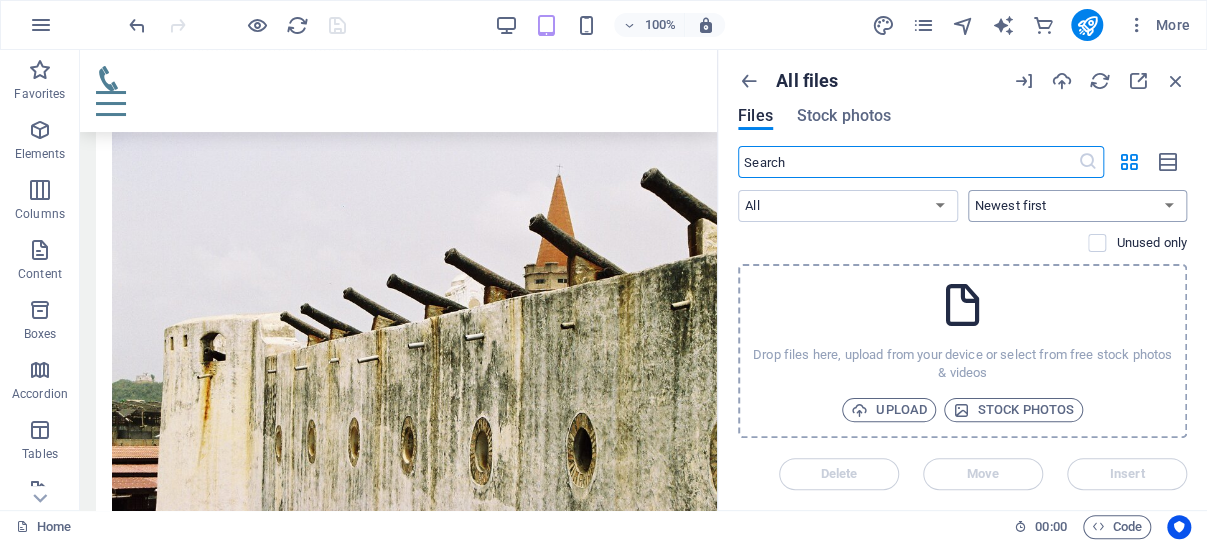 scroll, scrollTop: 4113, scrollLeft: 0, axis: vertical 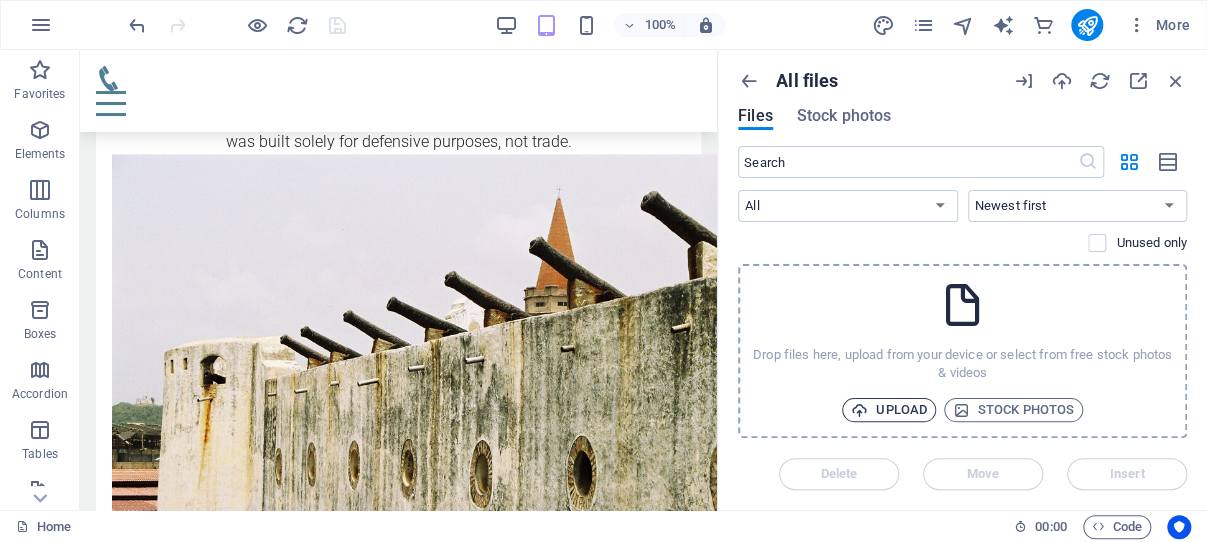click on "Upload" at bounding box center [889, 410] 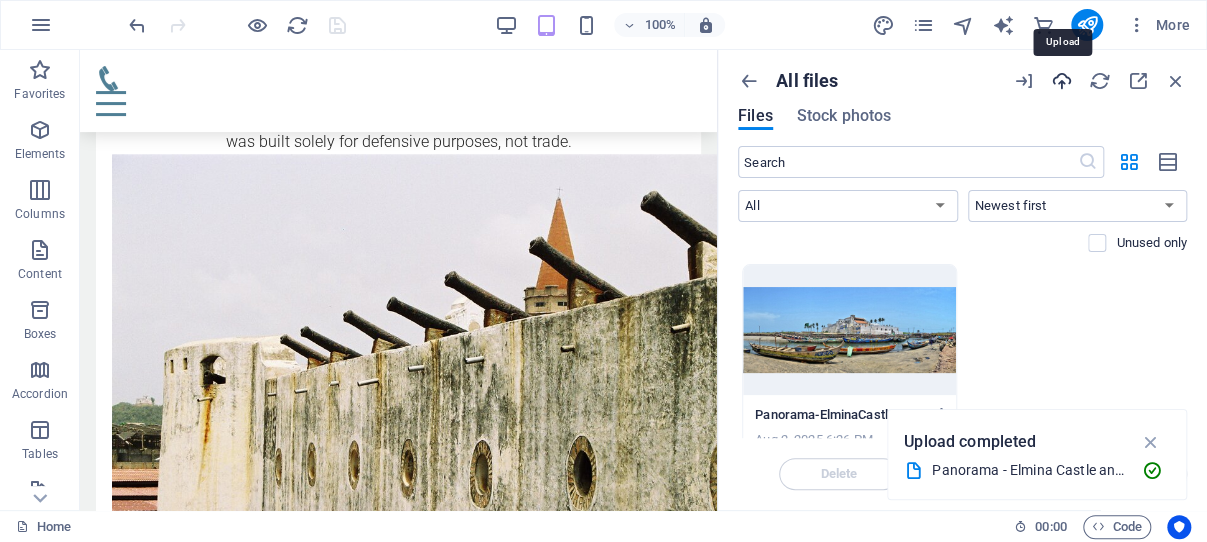 click at bounding box center (1062, 81) 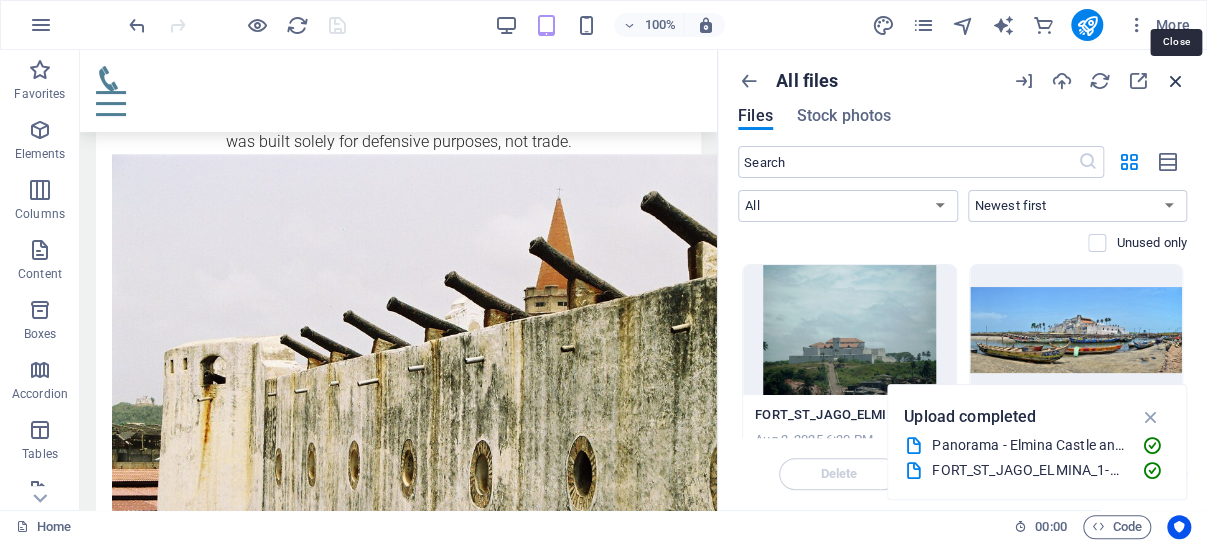 drag, startPoint x: 1170, startPoint y: 78, endPoint x: 1044, endPoint y: 58, distance: 127.57743 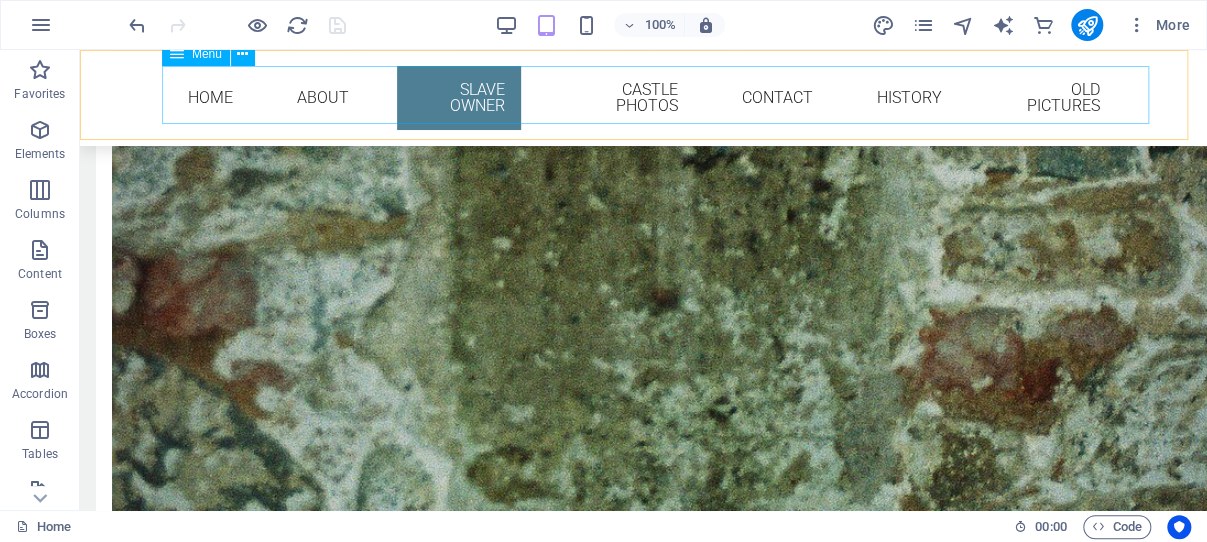 scroll, scrollTop: 4136, scrollLeft: 0, axis: vertical 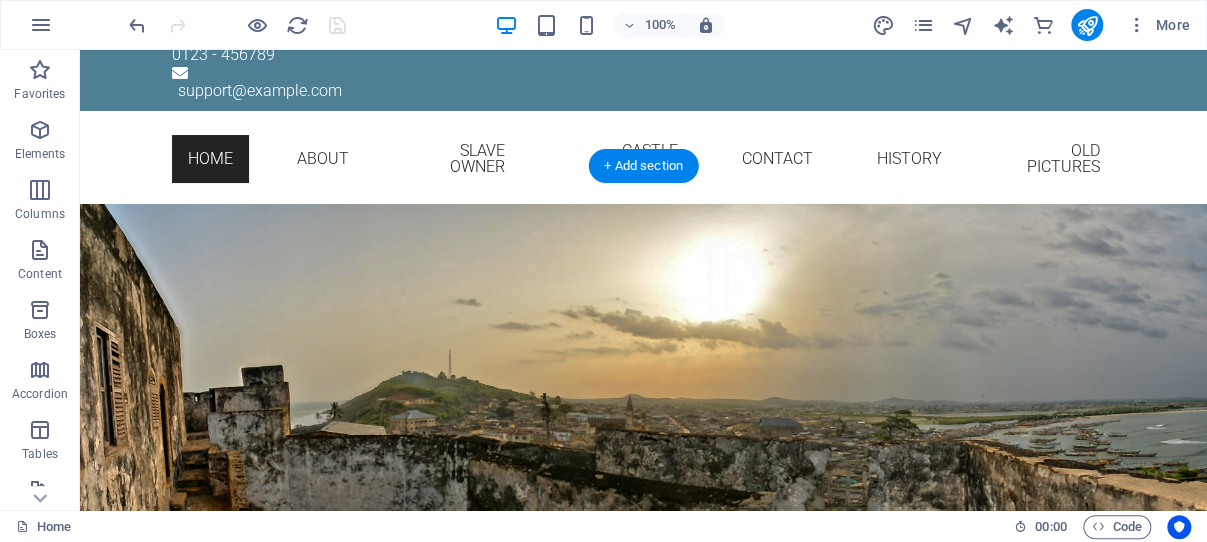 click at bounding box center (643, 420) 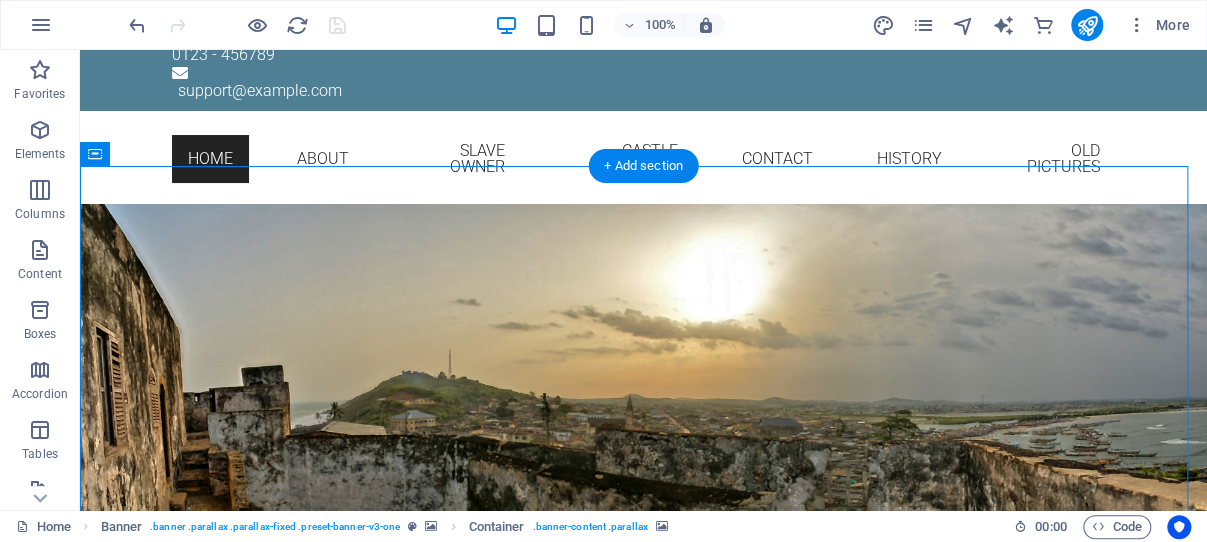 click at bounding box center (643, 420) 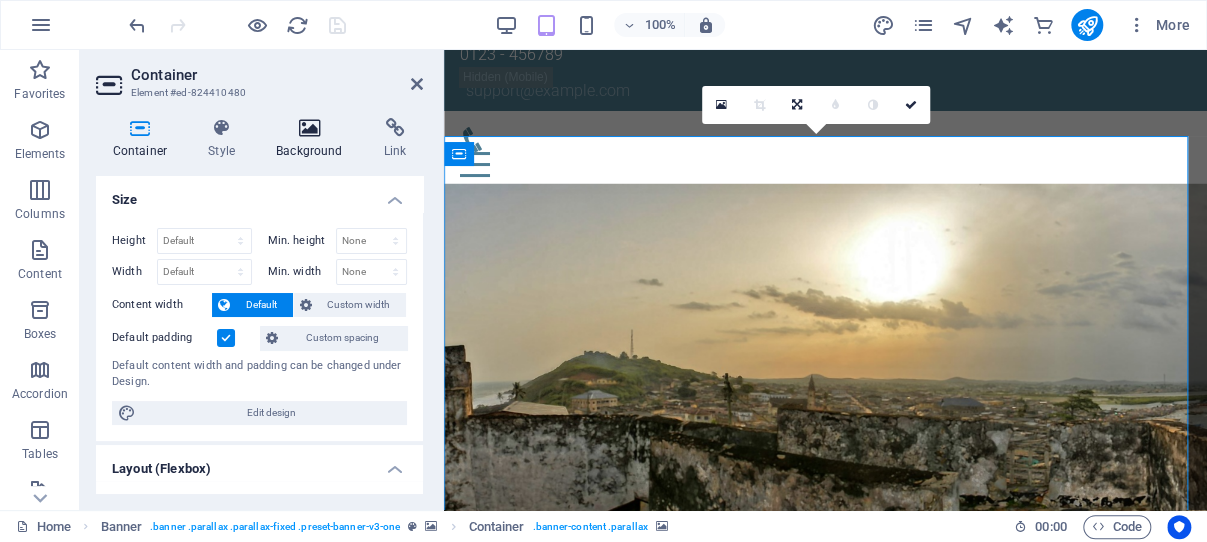 click at bounding box center [310, 128] 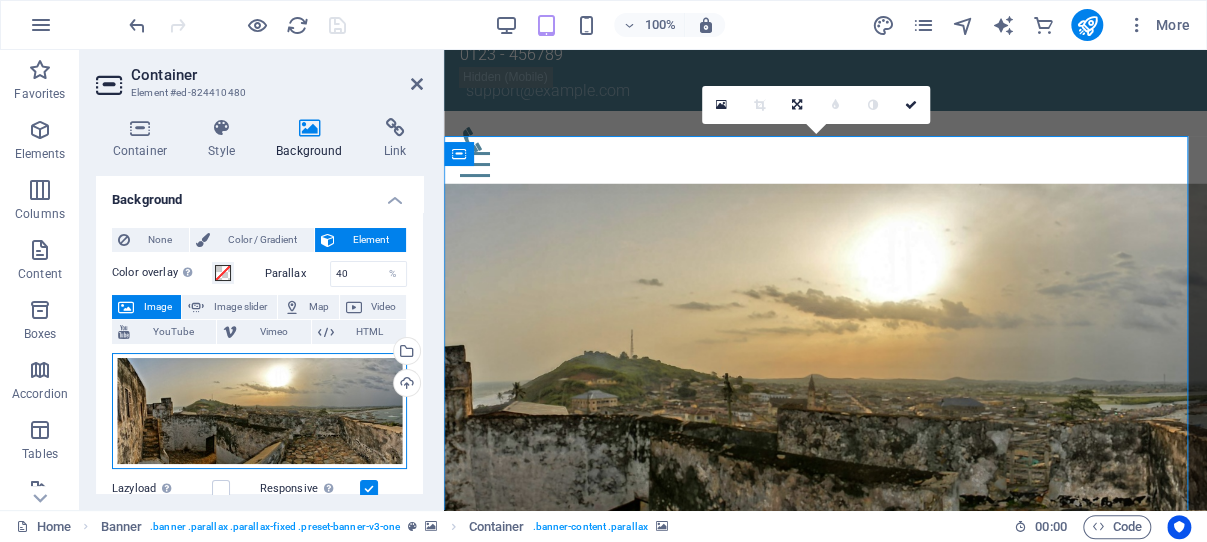 click on "Drag files here, click to choose files or select files from Files or our free stock photos & videos" at bounding box center [259, 411] 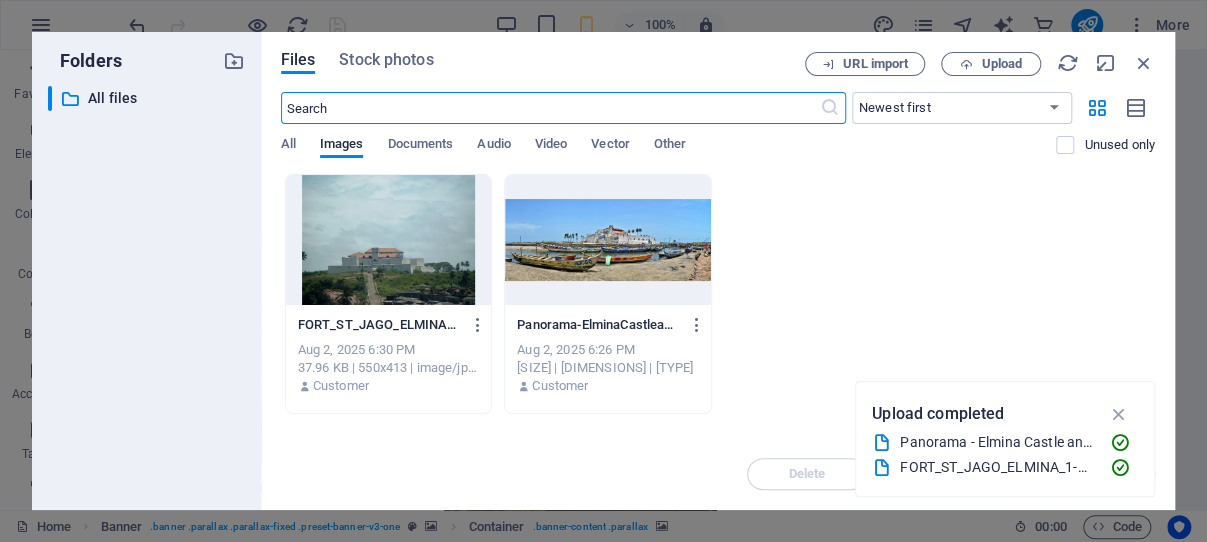 click at bounding box center [389, 240] 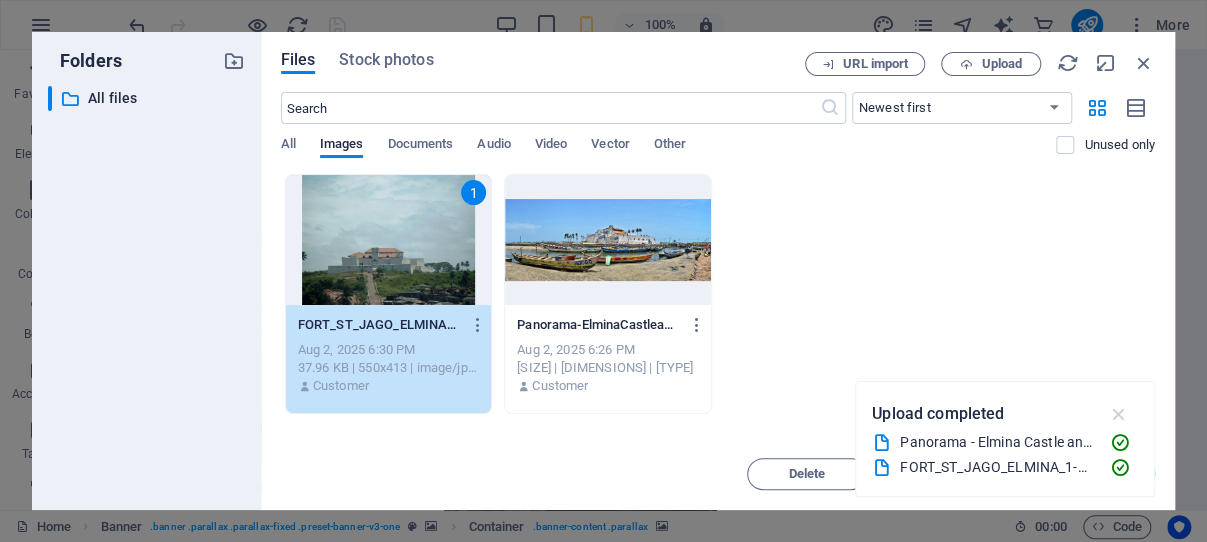 click at bounding box center (1118, 414) 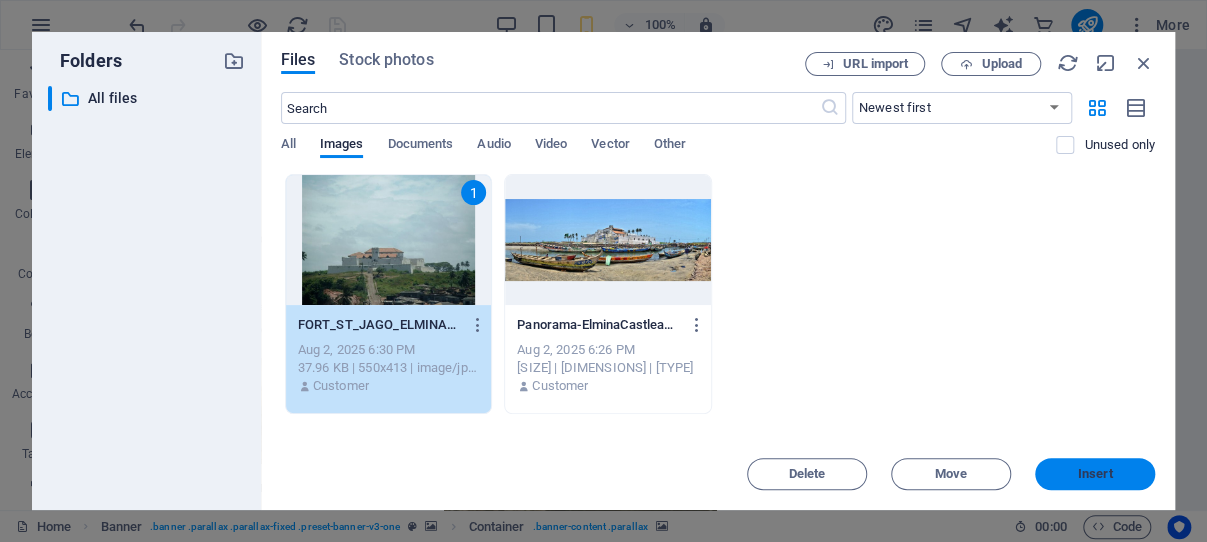 drag, startPoint x: 1101, startPoint y: 466, endPoint x: 556, endPoint y: 305, distance: 568.2834 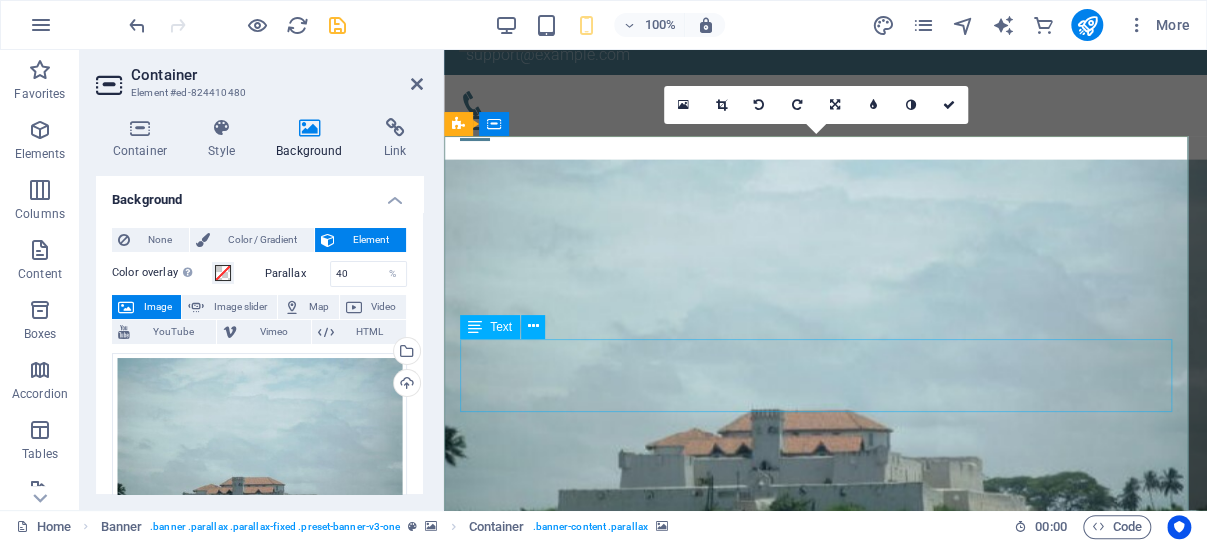 scroll, scrollTop: 47, scrollLeft: 0, axis: vertical 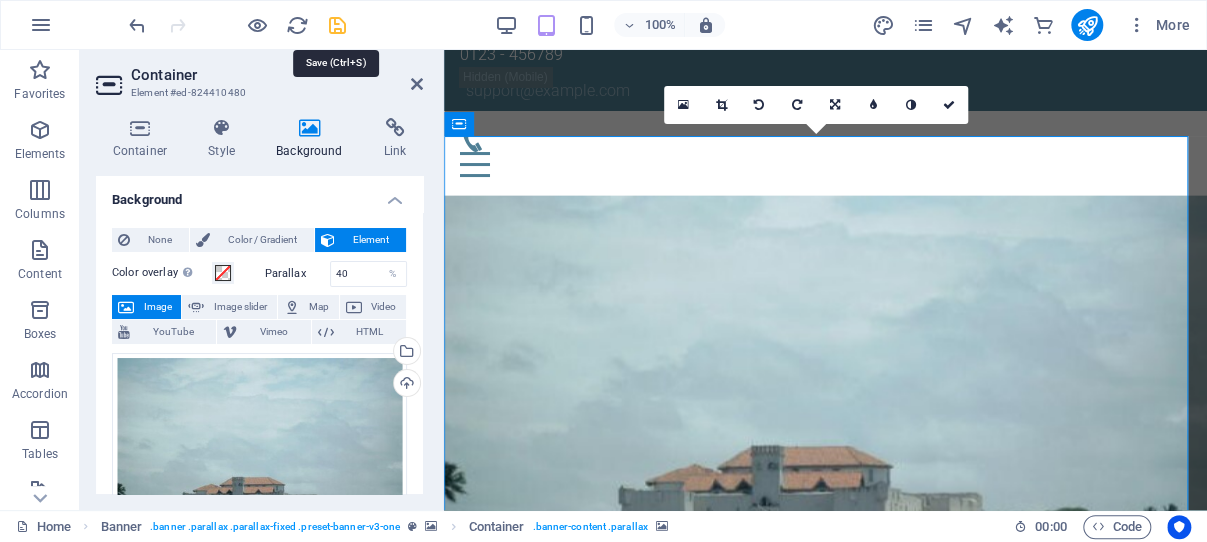 click at bounding box center (337, 25) 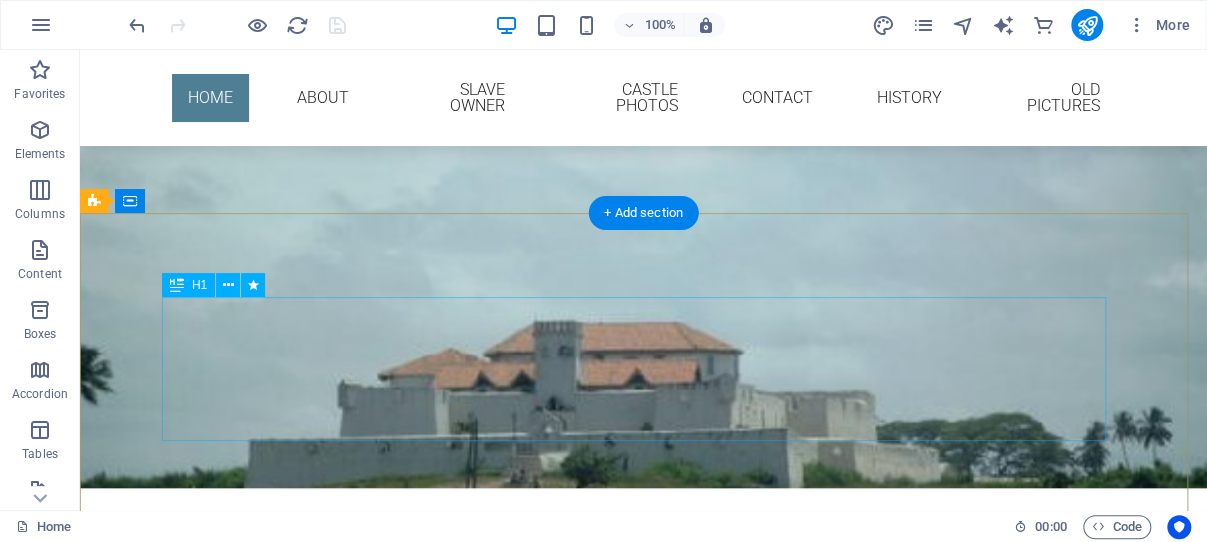 scroll, scrollTop: 0, scrollLeft: 0, axis: both 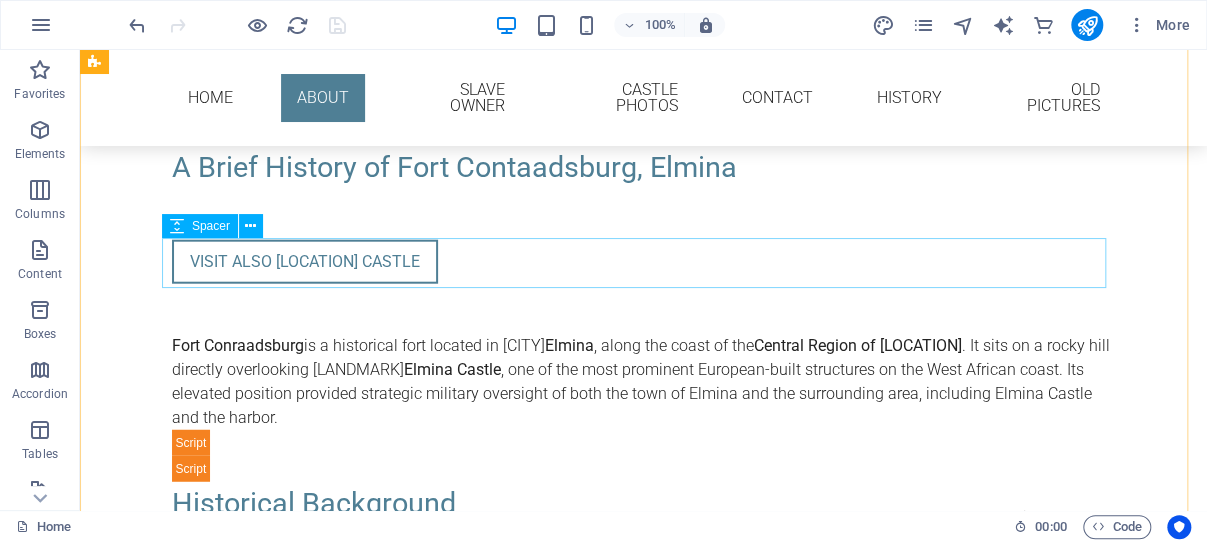 click at bounding box center [644, 309] 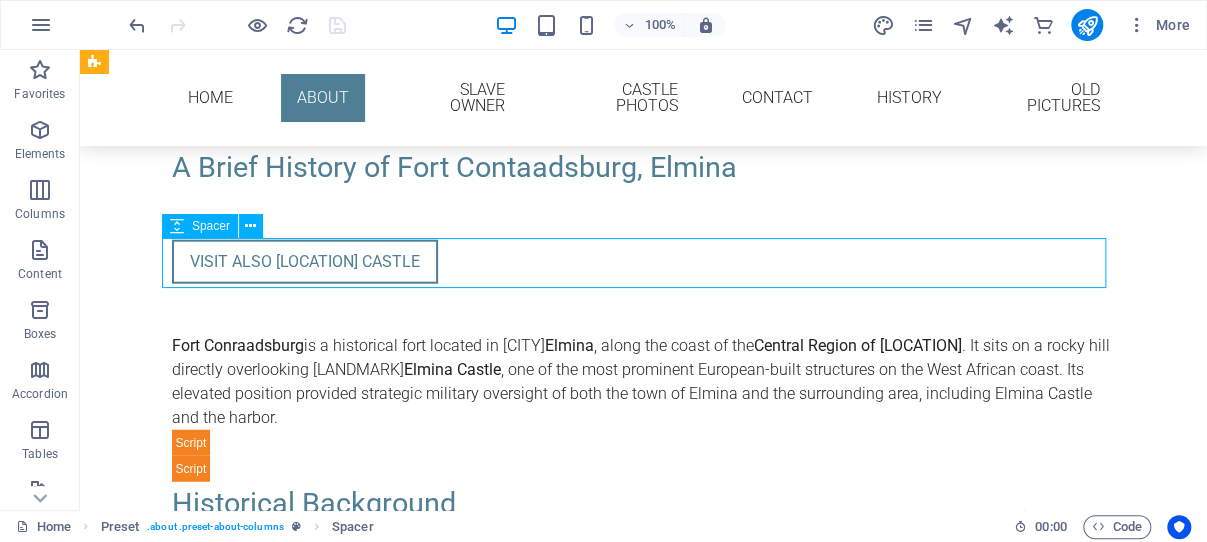 click at bounding box center [644, 309] 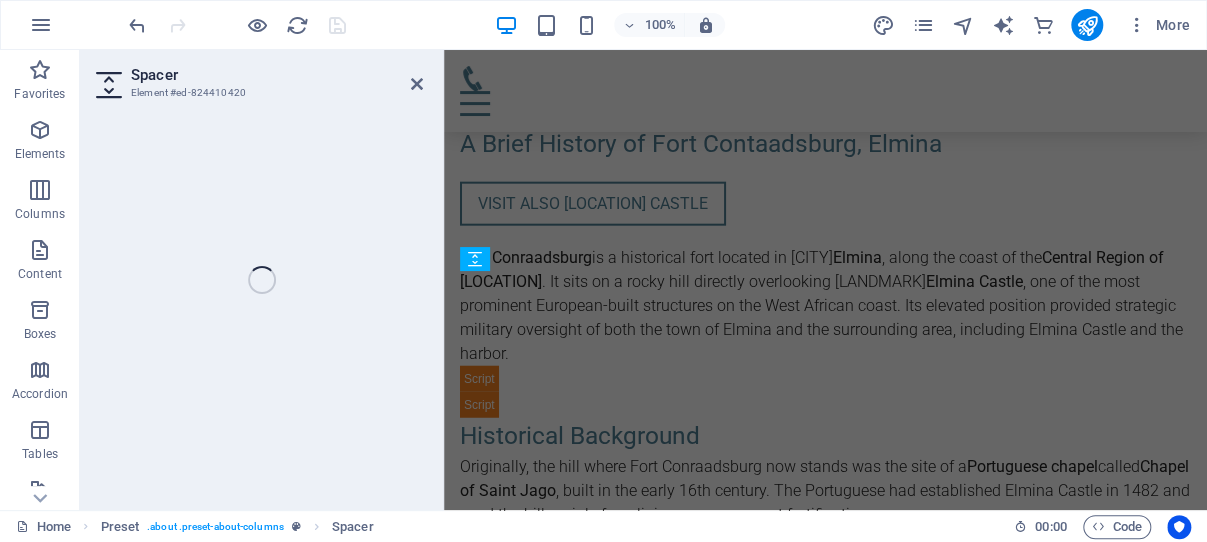 scroll, scrollTop: 2743, scrollLeft: 0, axis: vertical 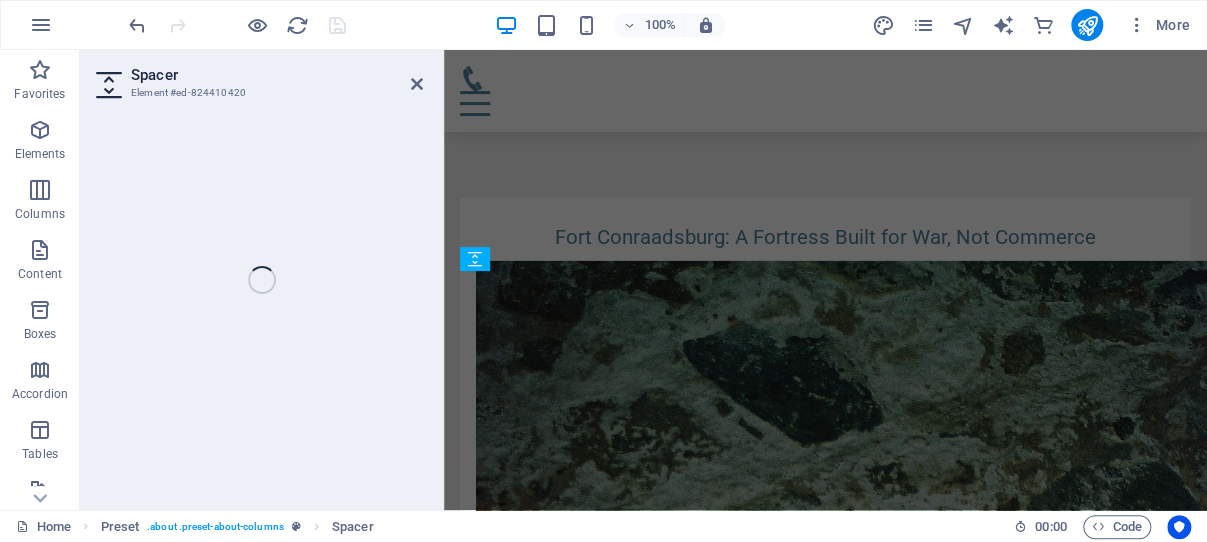 select on "px" 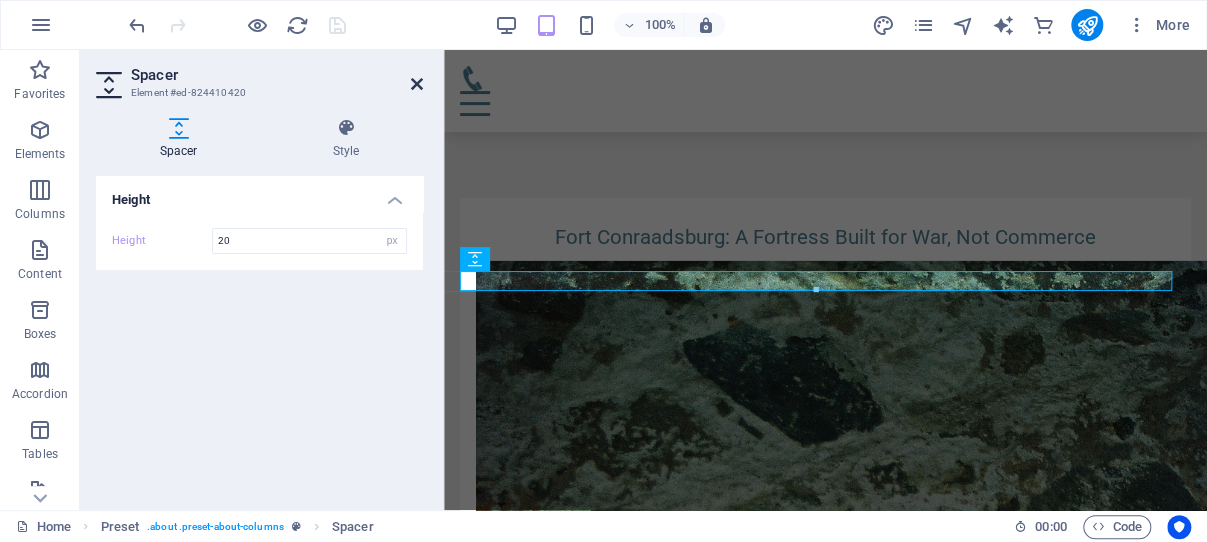 click at bounding box center [417, 84] 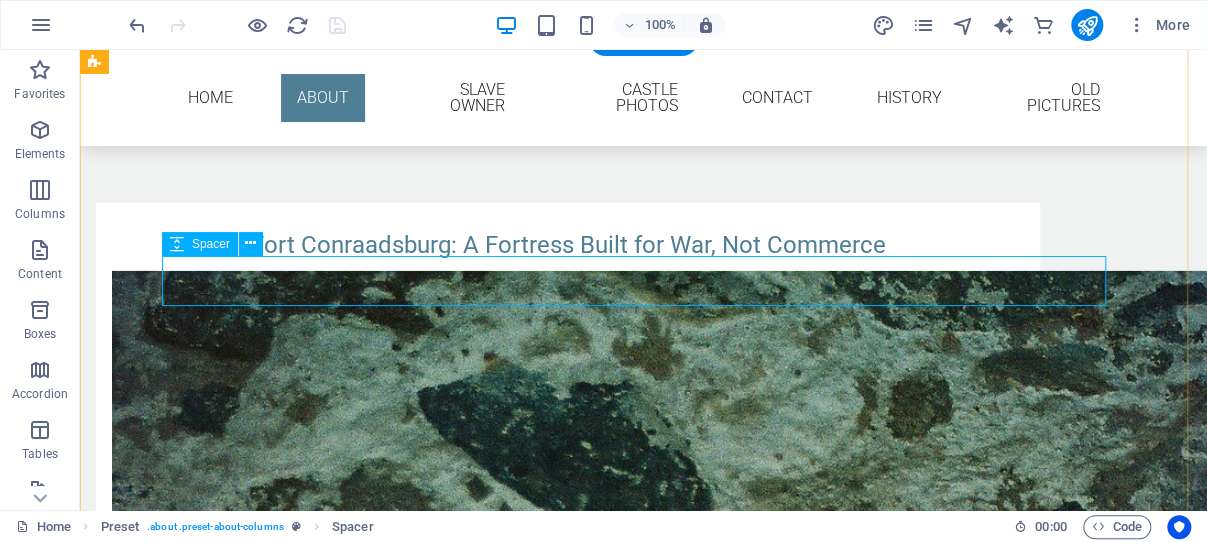 scroll, scrollTop: 2064, scrollLeft: 0, axis: vertical 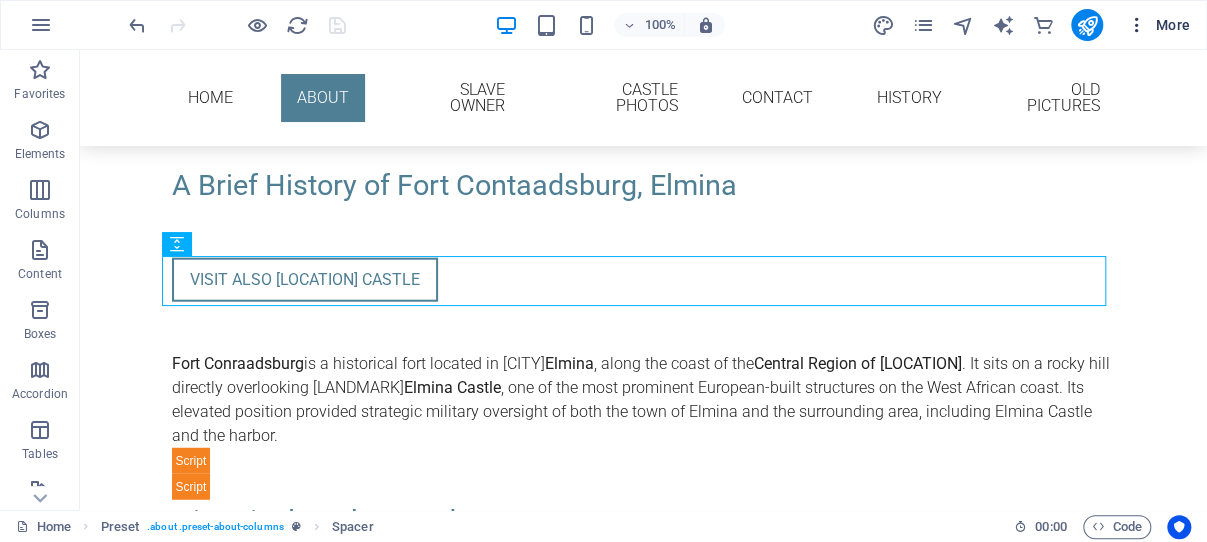 click at bounding box center (1137, 25) 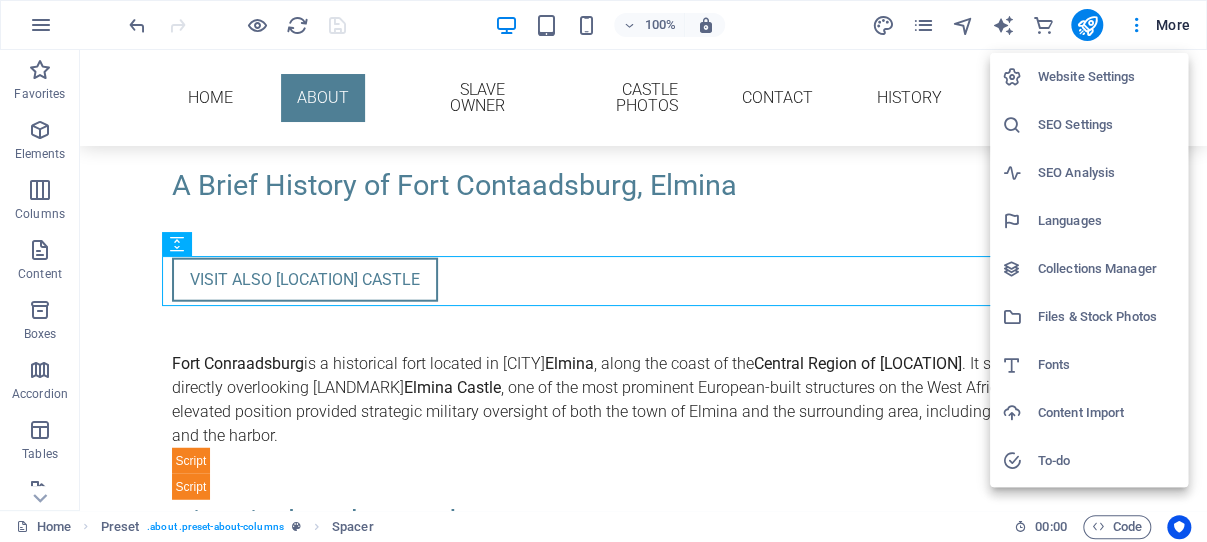 click on "Website Settings" at bounding box center [1107, 77] 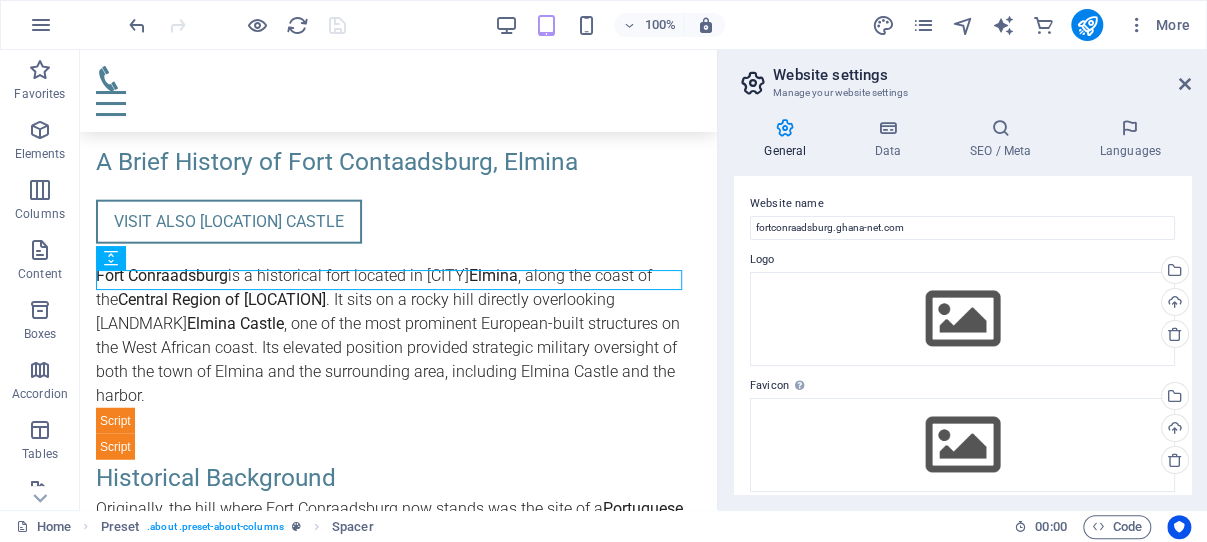 scroll, scrollTop: 2912, scrollLeft: 0, axis: vertical 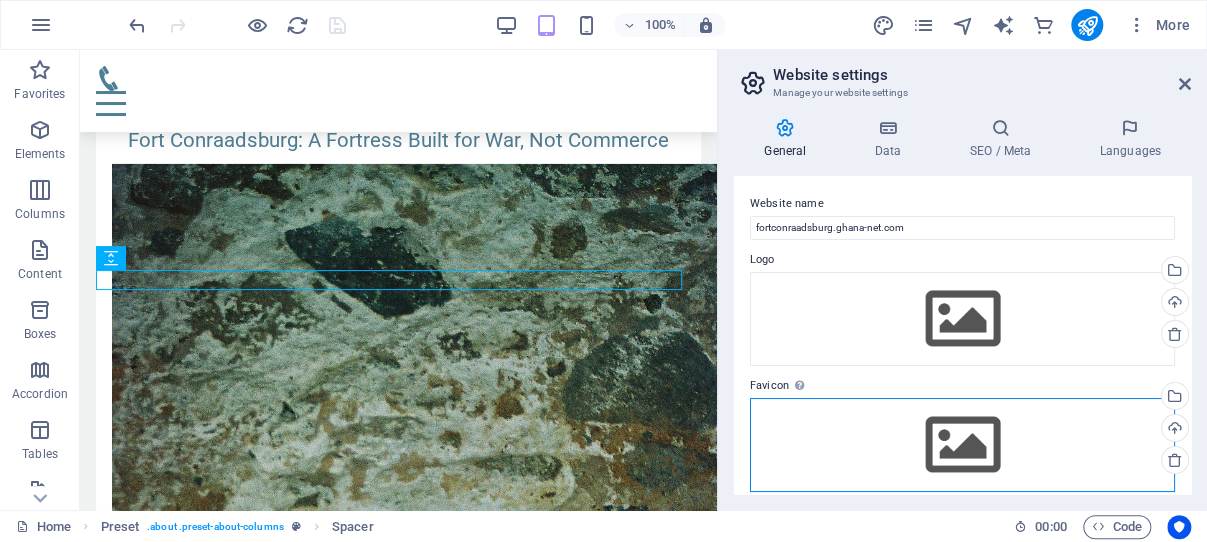 click on "Drag files here, click to choose files or select files from Files or our free stock photos & videos" at bounding box center (962, 445) 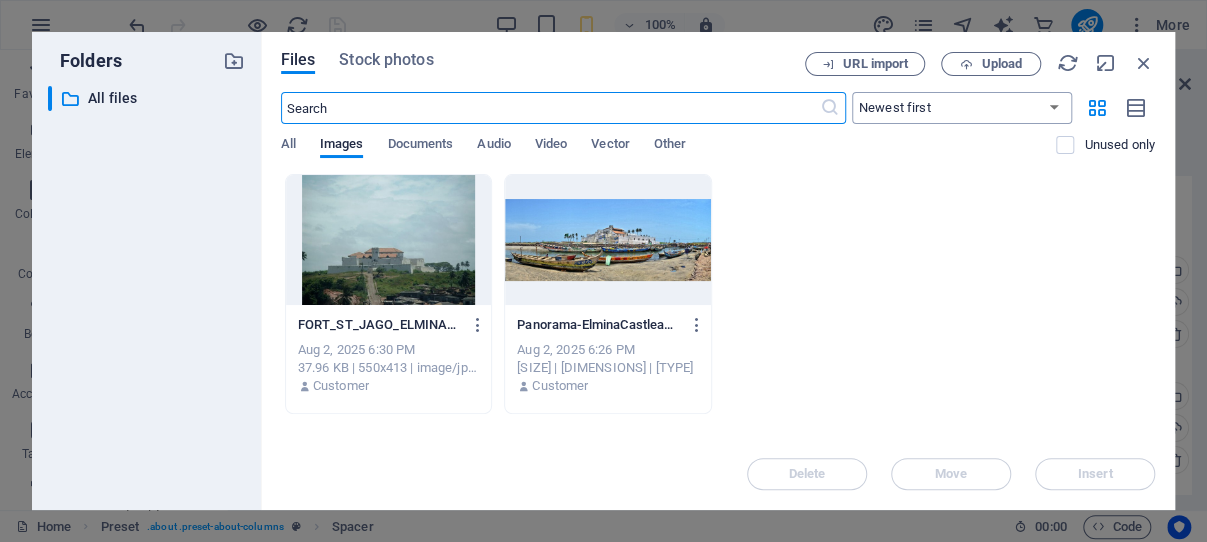 scroll, scrollTop: 10264, scrollLeft: 0, axis: vertical 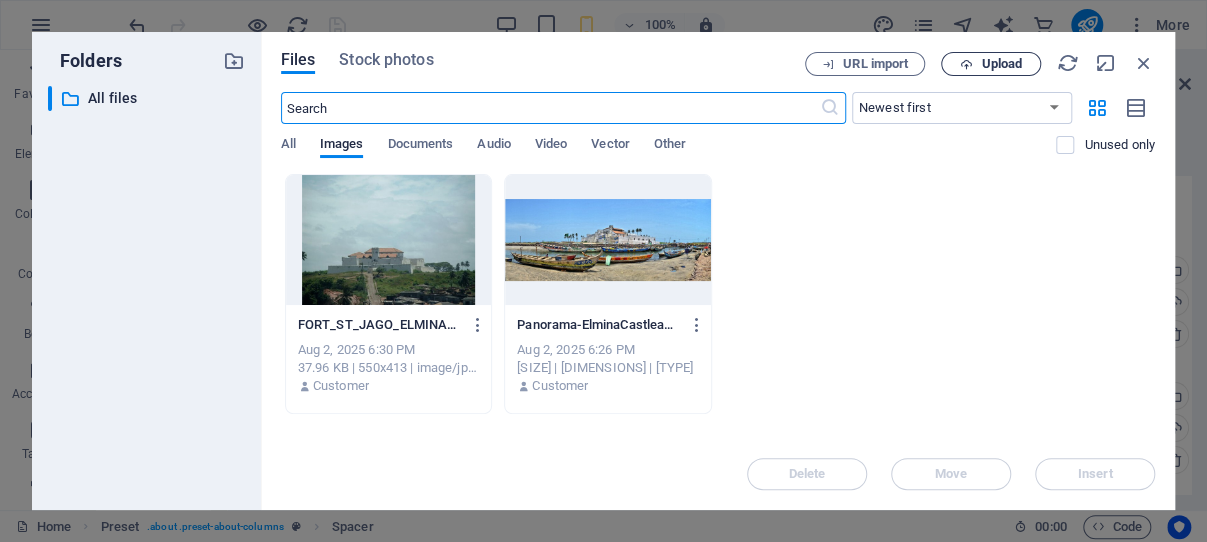 click on "Upload" at bounding box center (1001, 64) 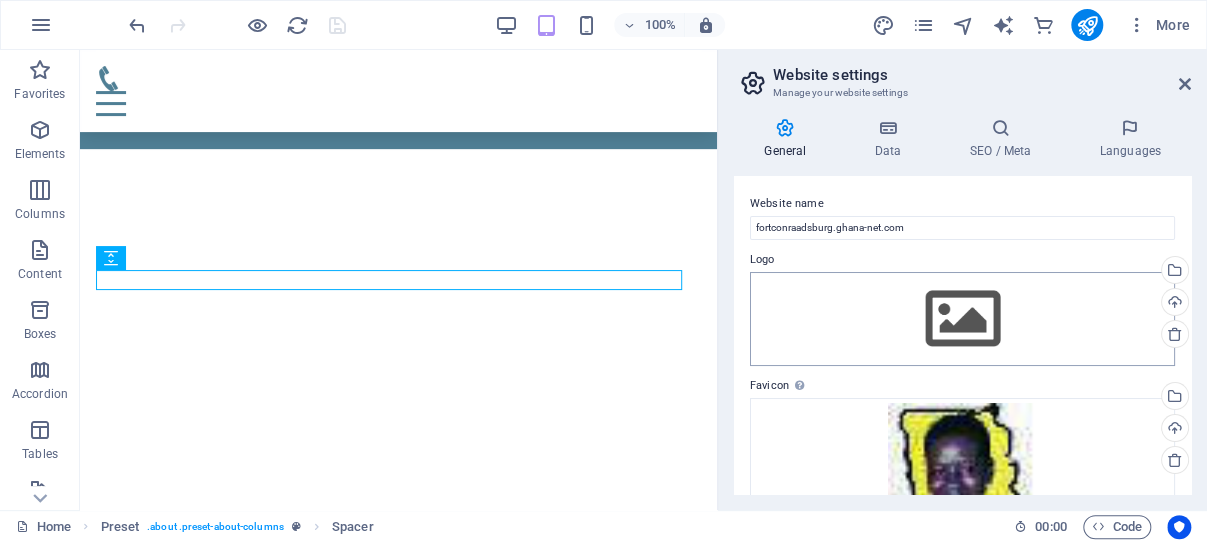 scroll, scrollTop: 2912, scrollLeft: 0, axis: vertical 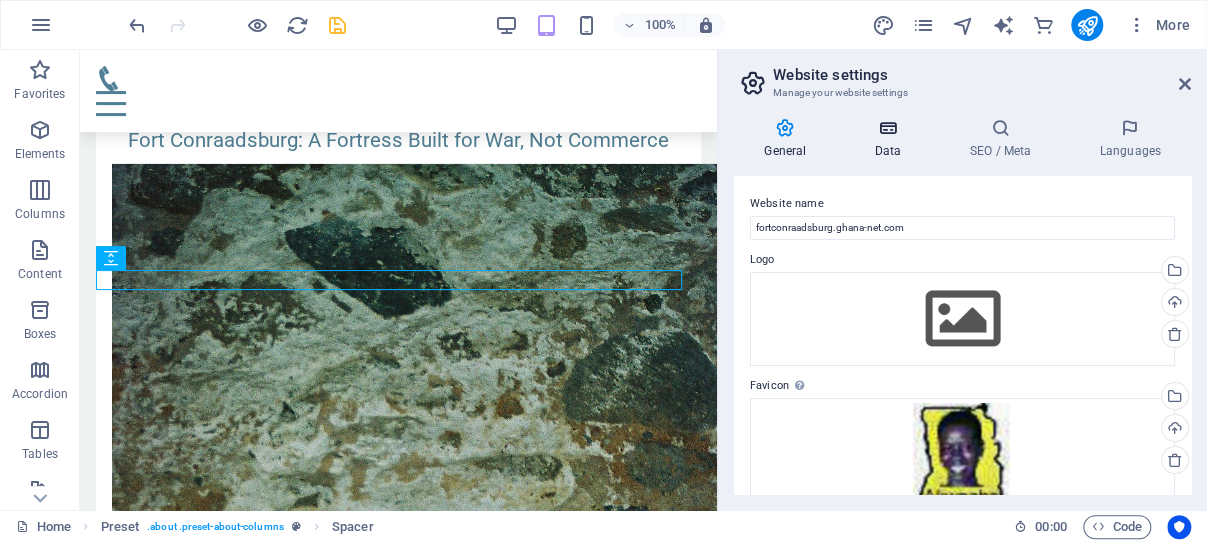 click at bounding box center (887, 128) 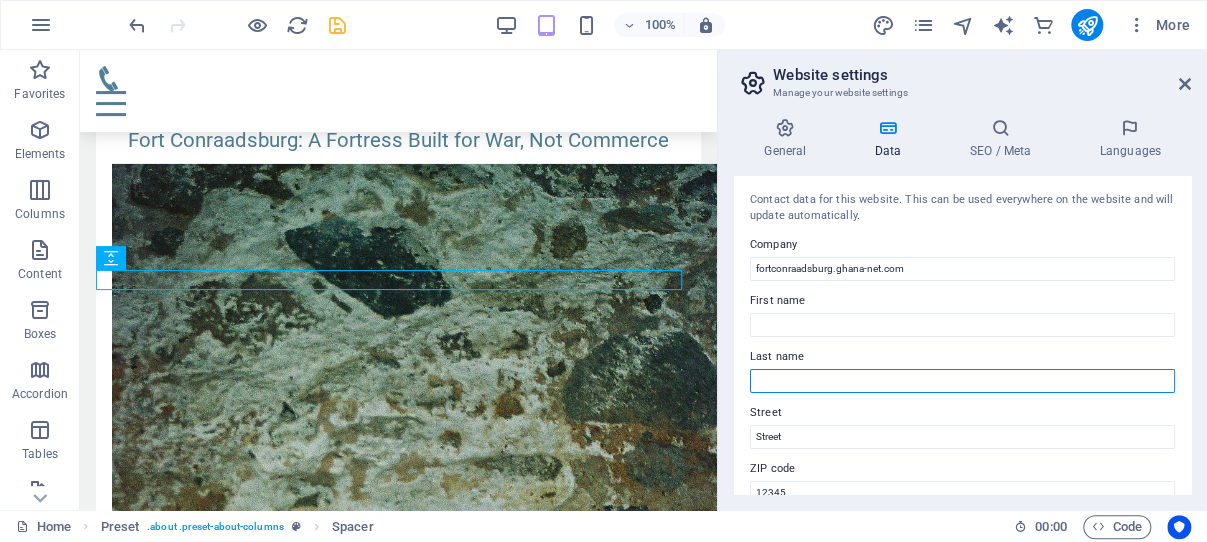 click on "Last name" at bounding box center (962, 381) 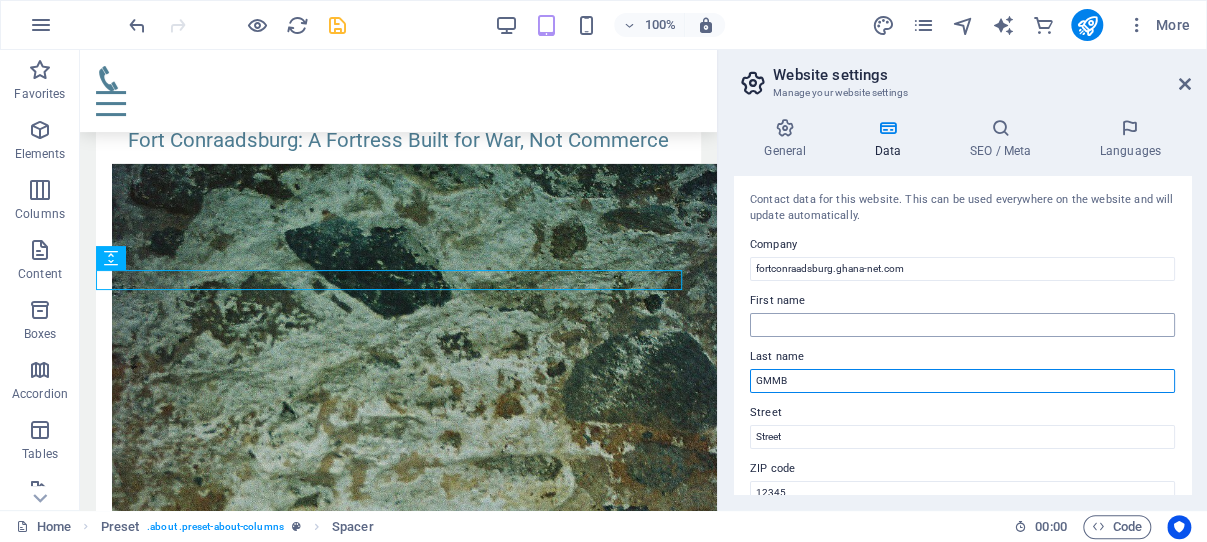 type on "GMMB" 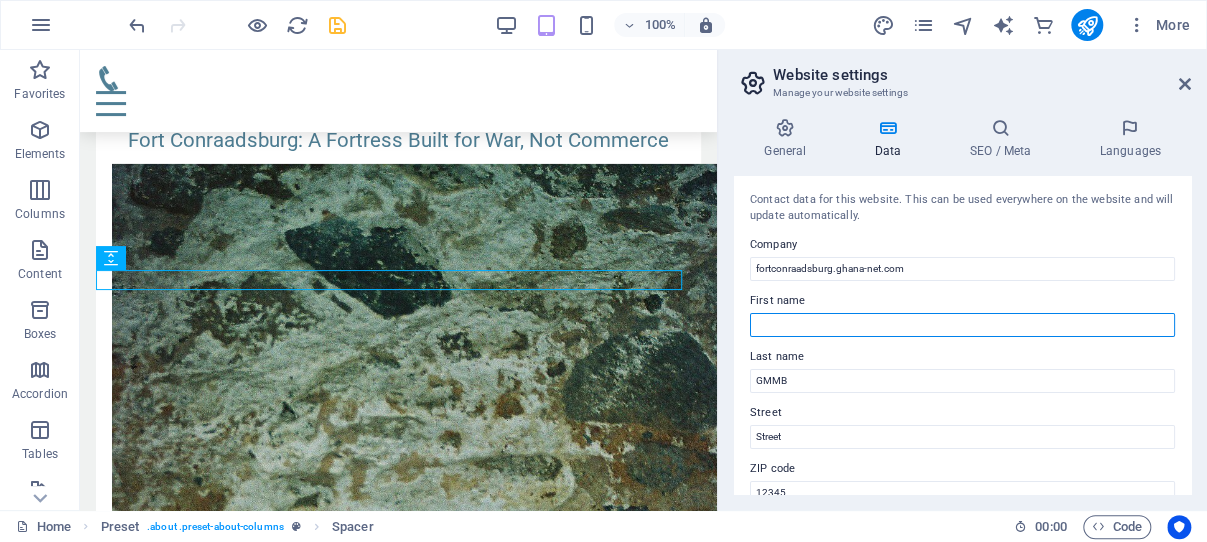 click on "First name" at bounding box center [962, 325] 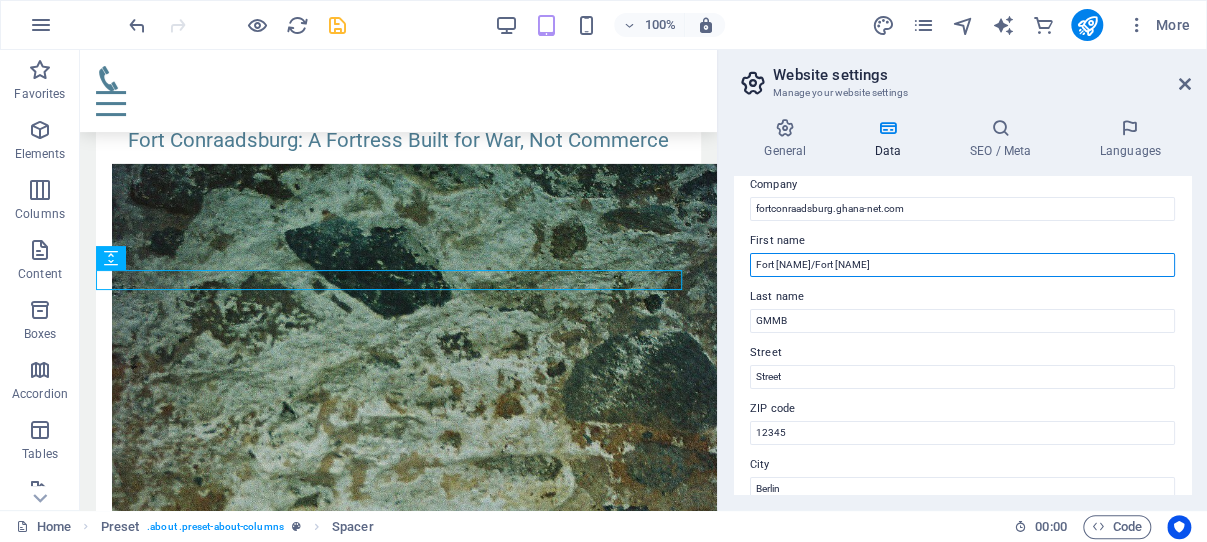 scroll, scrollTop: 95, scrollLeft: 0, axis: vertical 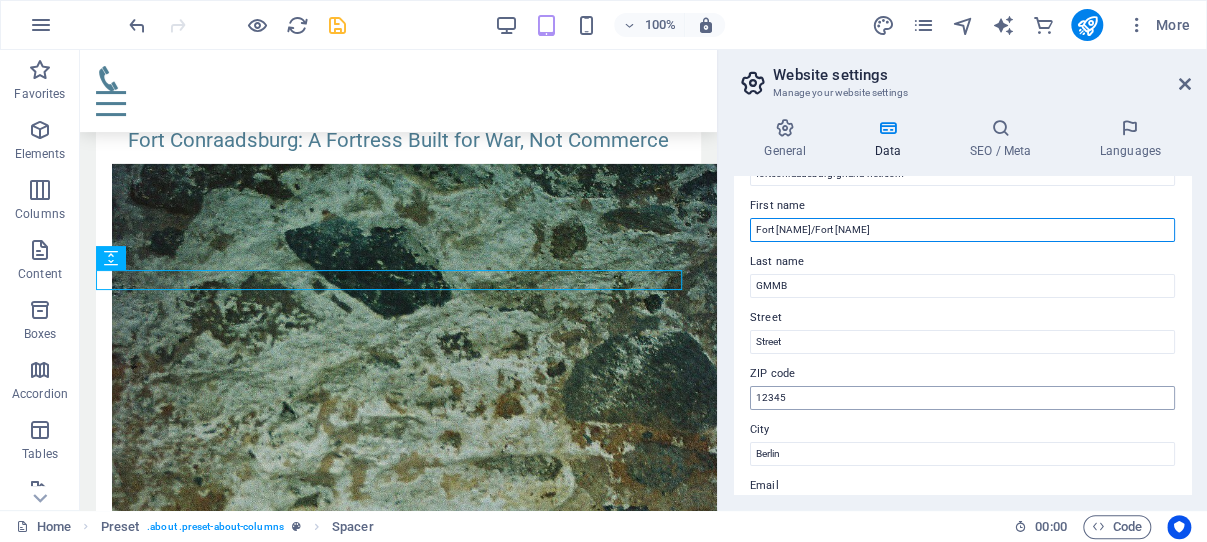 type on "Fort [NAME]/Fort [NAME]" 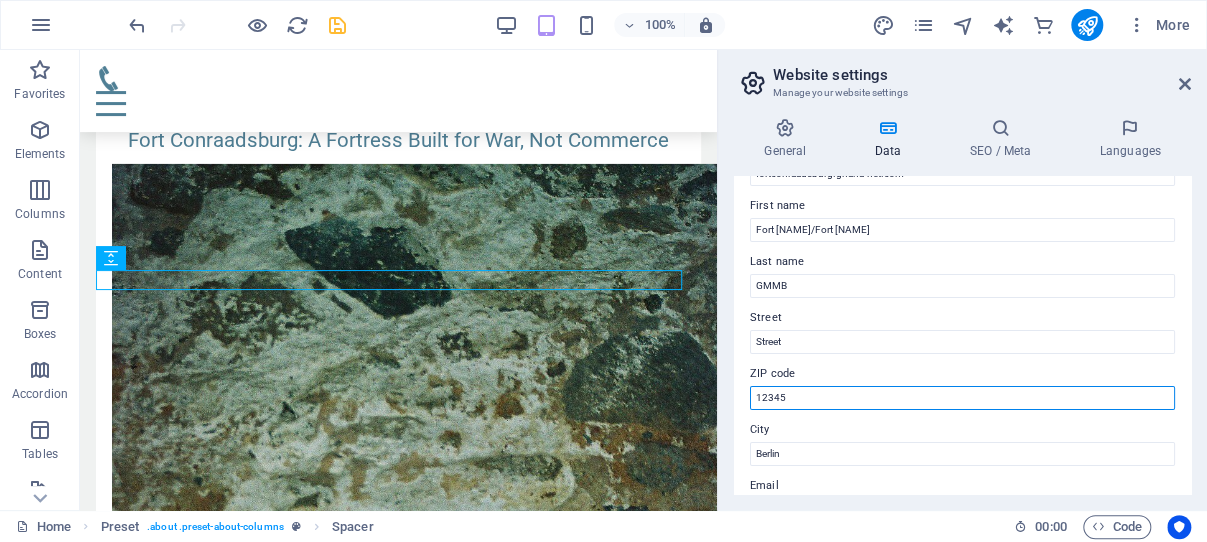 drag, startPoint x: 807, startPoint y: 394, endPoint x: 757, endPoint y: 393, distance: 50.01 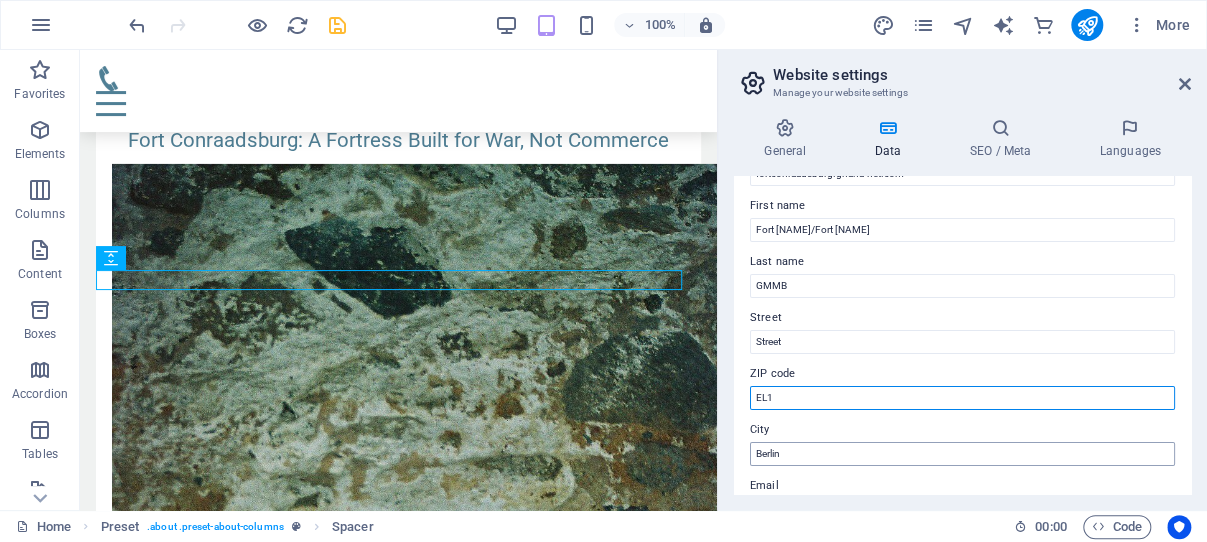 type on "EL1" 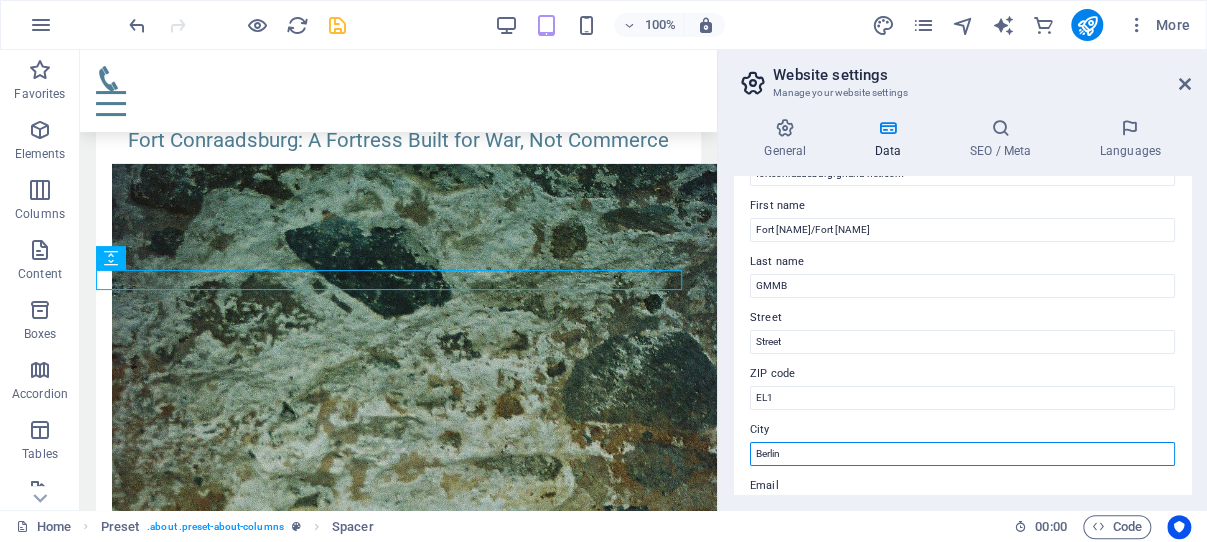 drag, startPoint x: 790, startPoint y: 453, endPoint x: 753, endPoint y: 453, distance: 37 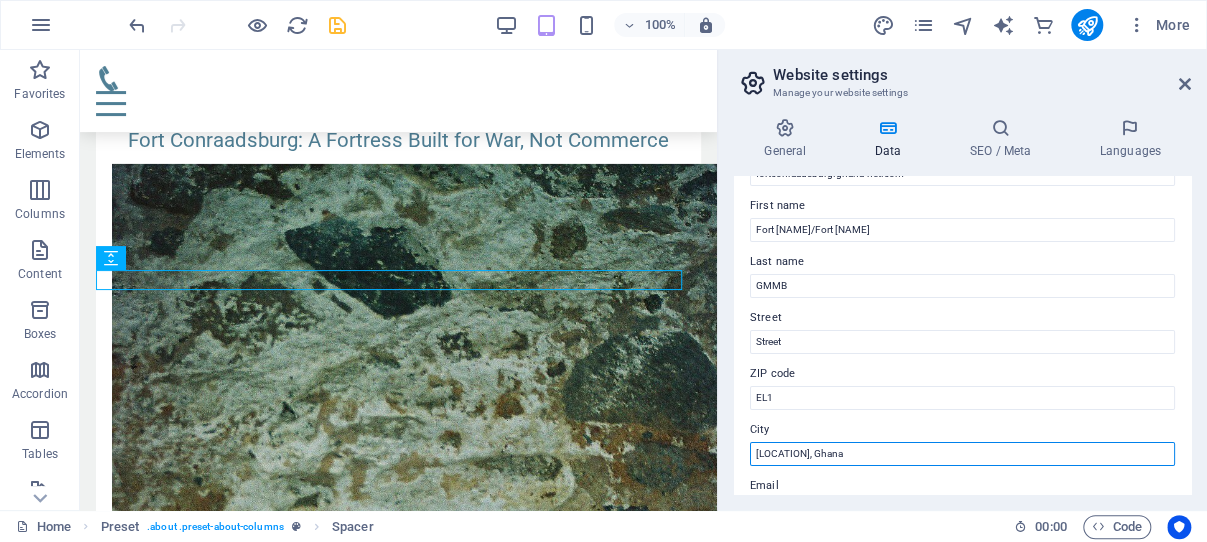 type on "[LOCATION], Ghana" 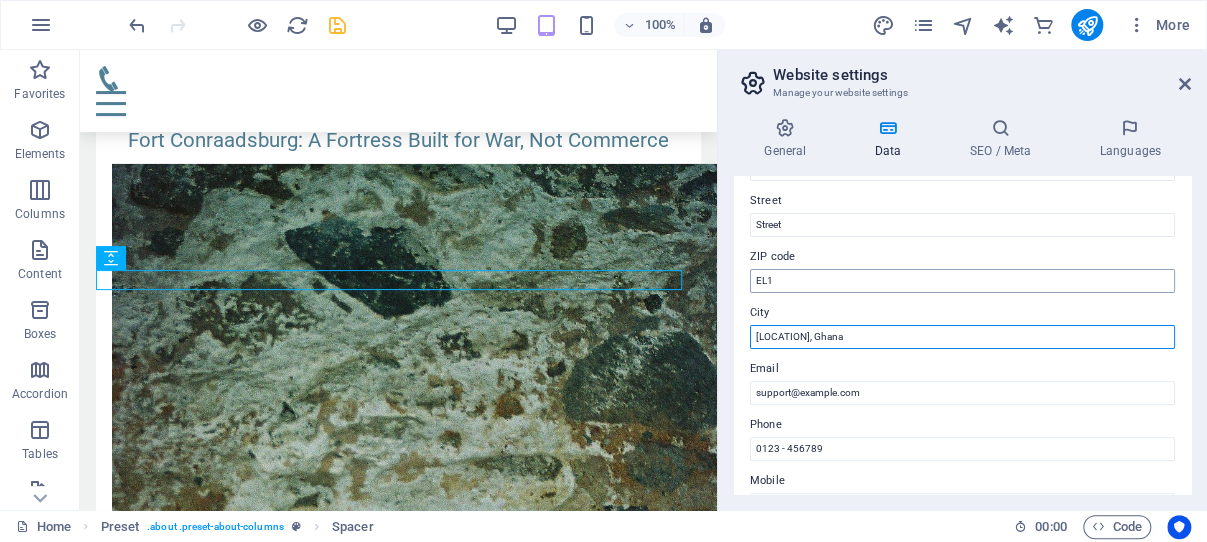 scroll, scrollTop: 286, scrollLeft: 0, axis: vertical 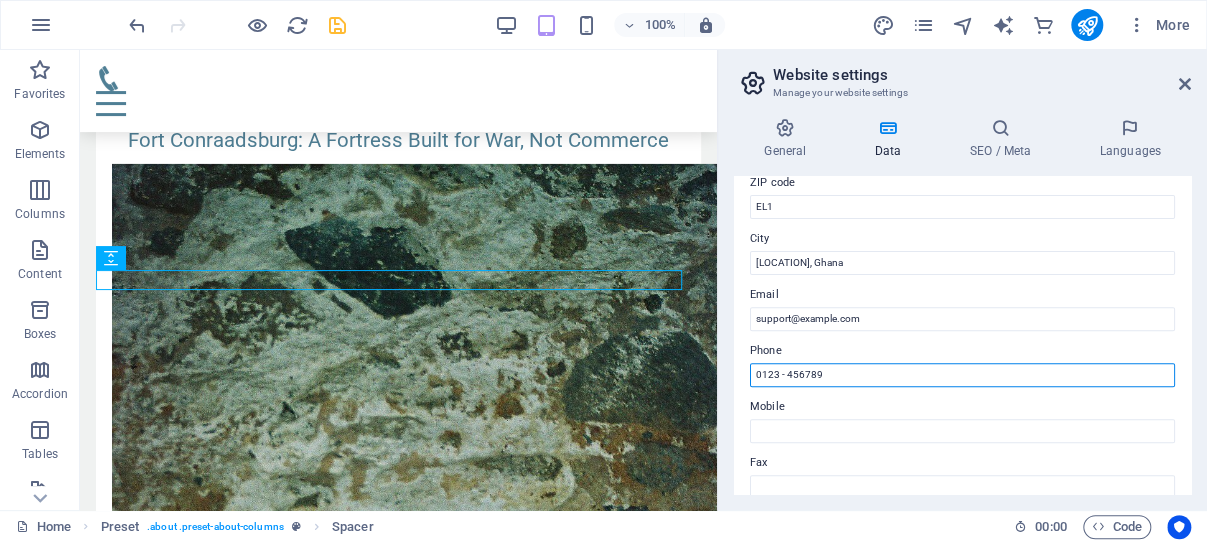 drag, startPoint x: 867, startPoint y: 370, endPoint x: 750, endPoint y: 377, distance: 117.20921 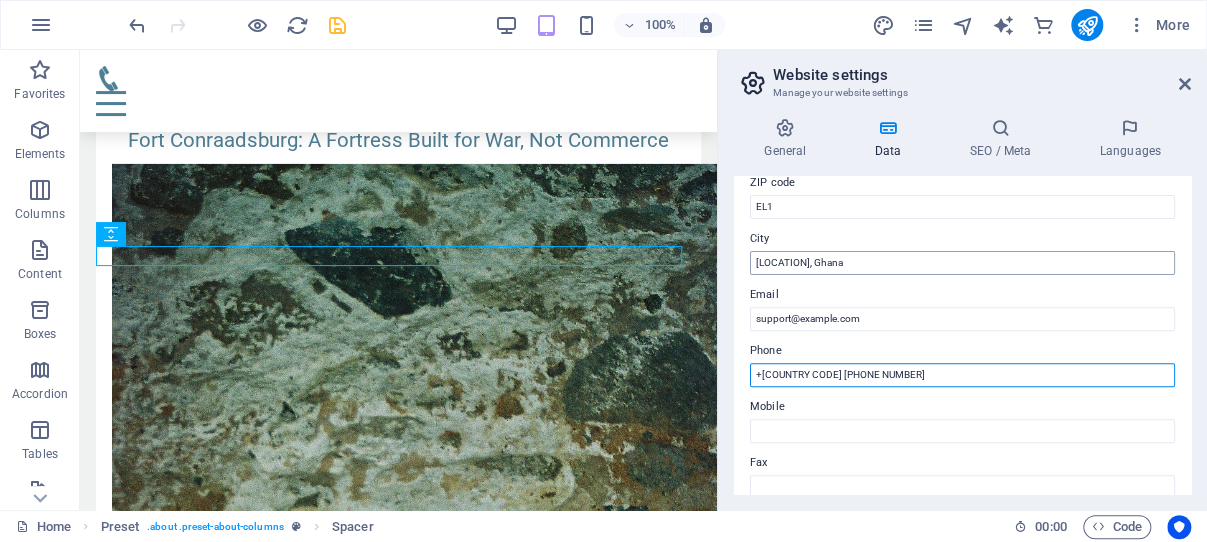 scroll, scrollTop: 2936, scrollLeft: 0, axis: vertical 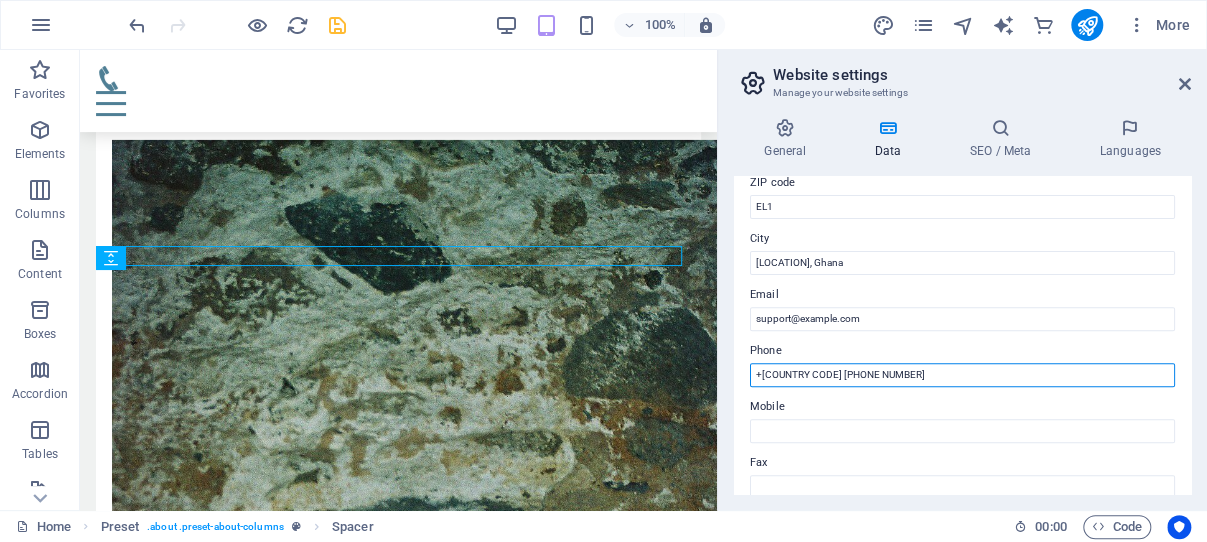 type on "+[COUNTRY CODE] [PHONE NUMBER]" 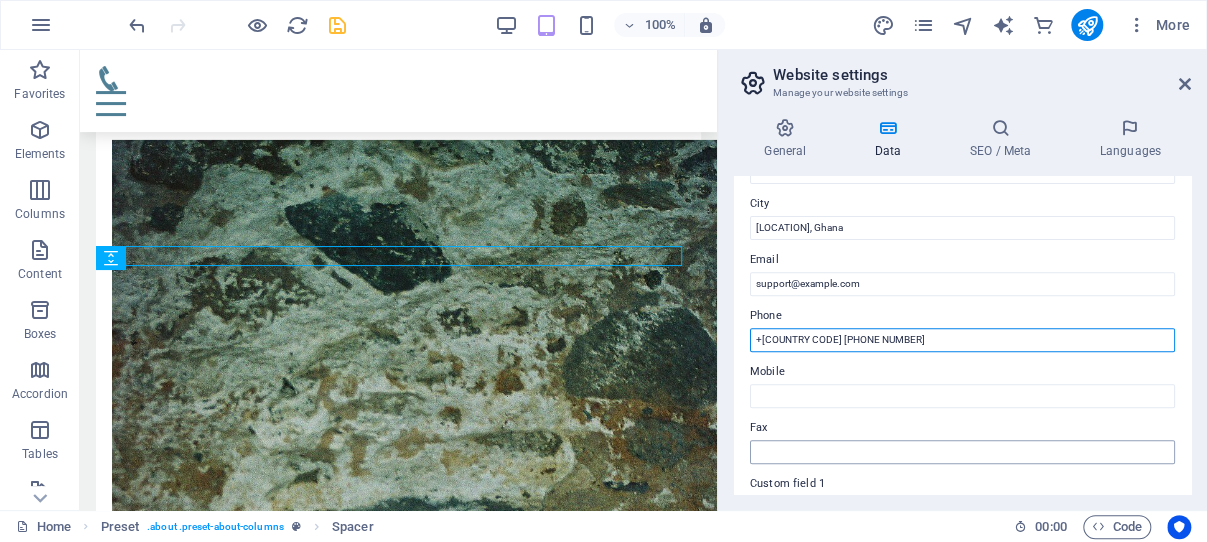 scroll, scrollTop: 286, scrollLeft: 0, axis: vertical 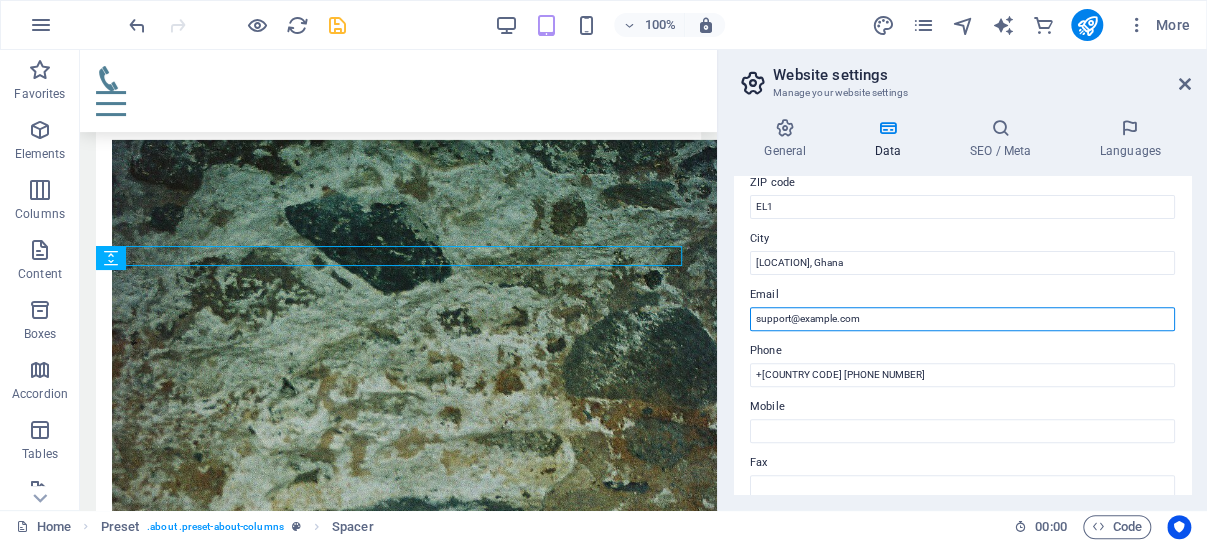 drag, startPoint x: 999, startPoint y: 317, endPoint x: 741, endPoint y: 323, distance: 258.06976 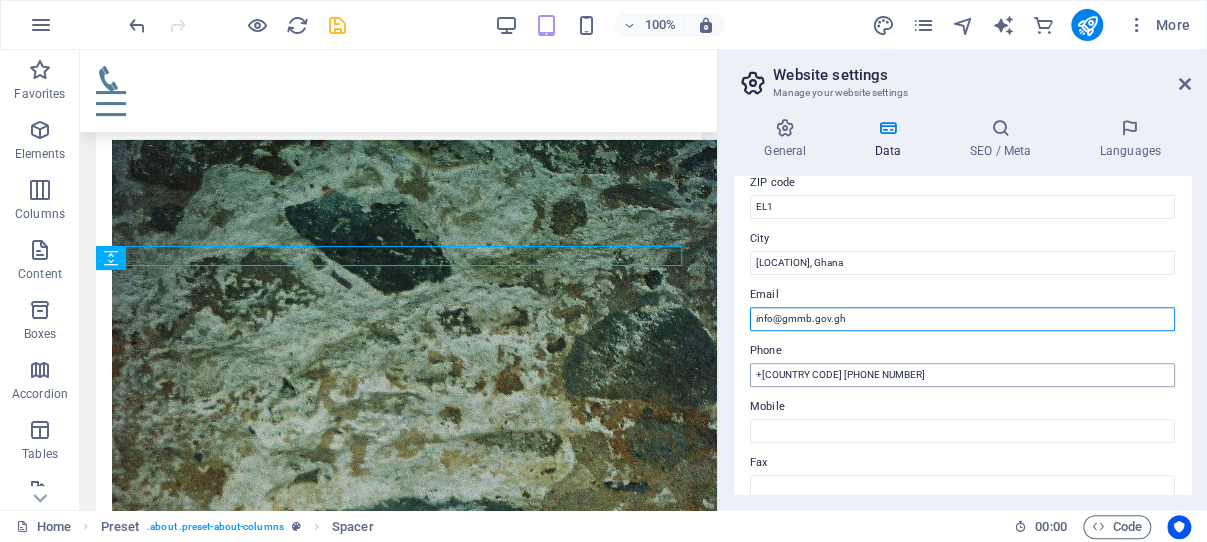 scroll, scrollTop: 2912, scrollLeft: 0, axis: vertical 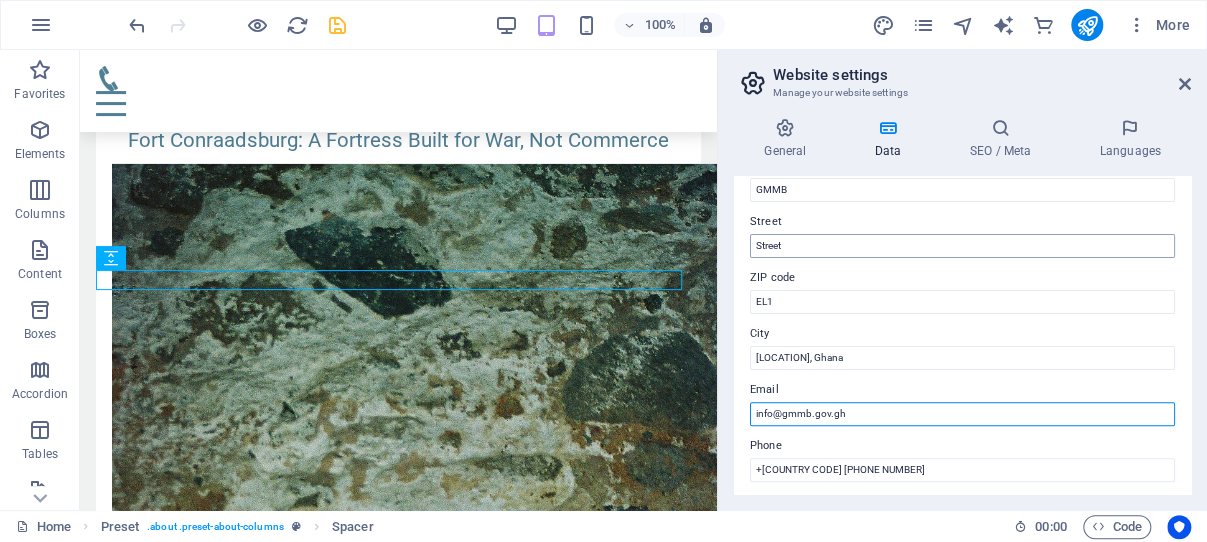 type on "info@gmmb.gov.gh" 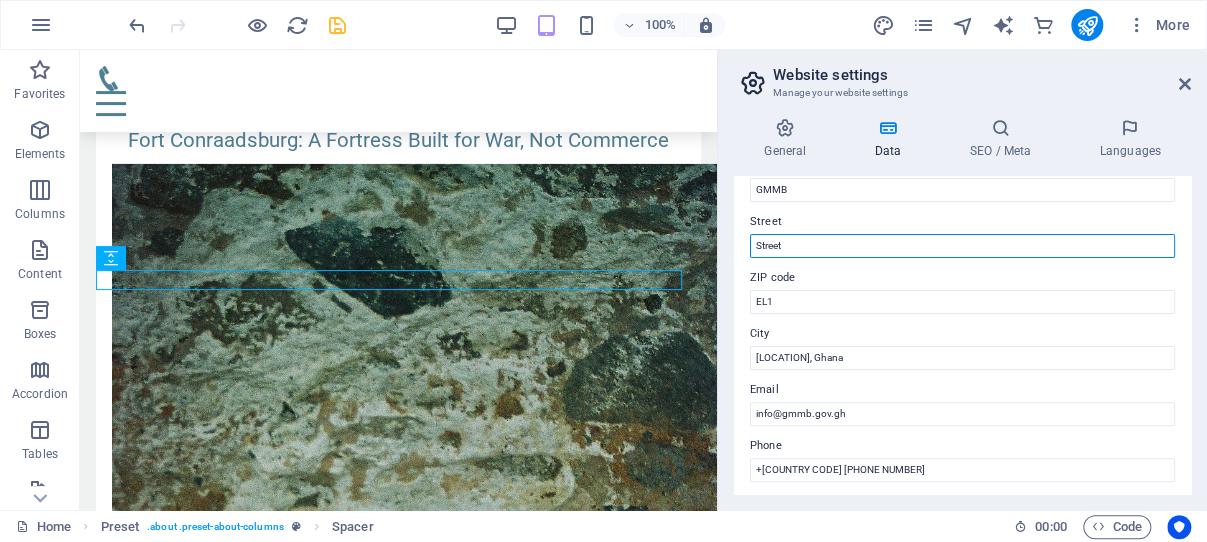 drag, startPoint x: 811, startPoint y: 241, endPoint x: 755, endPoint y: 246, distance: 56.22277 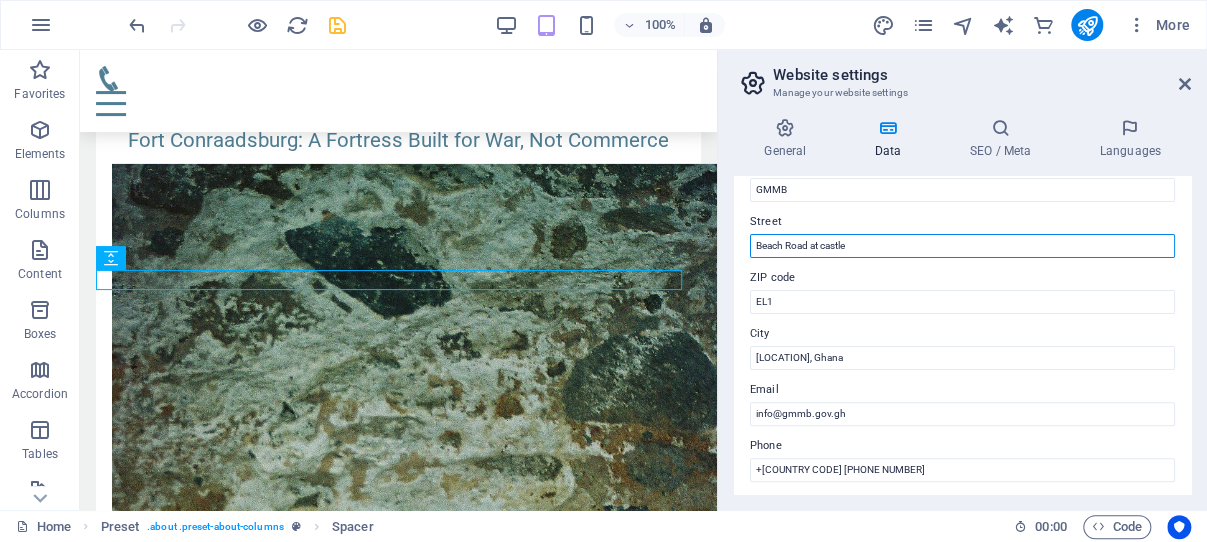 click on "Beach Road at castle" at bounding box center [962, 246] 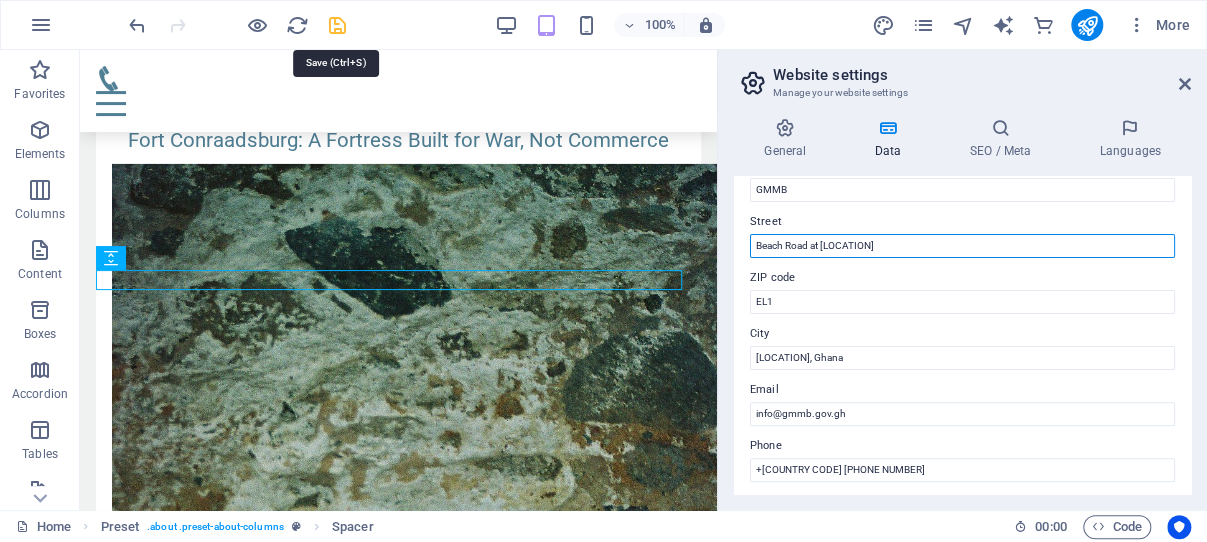 type on "Beach Road at [LOCATION]" 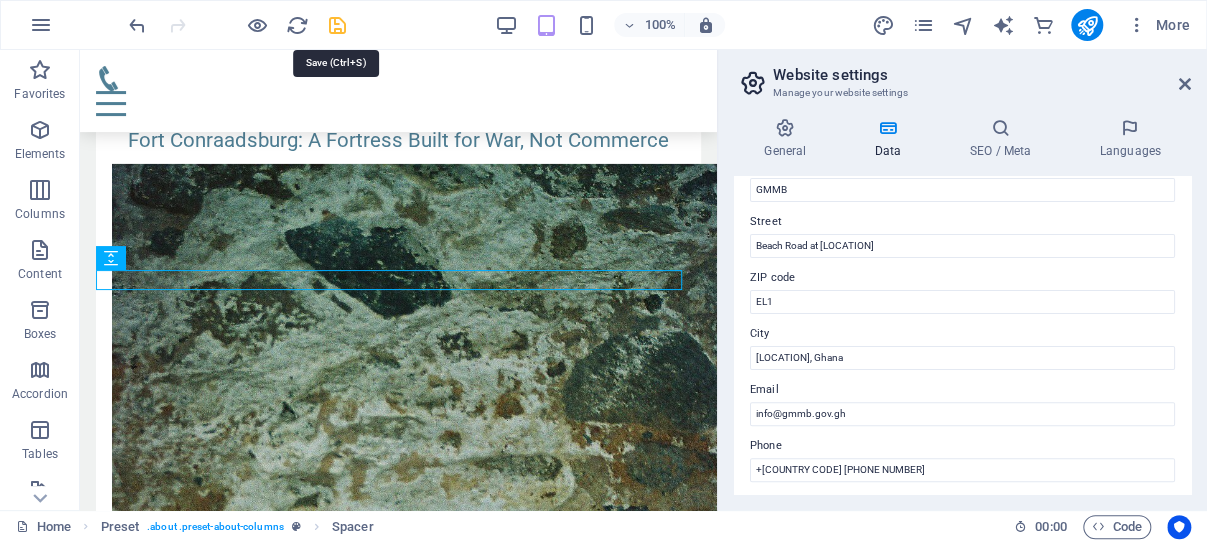 drag, startPoint x: 335, startPoint y: 24, endPoint x: 298, endPoint y: 35, distance: 38.600517 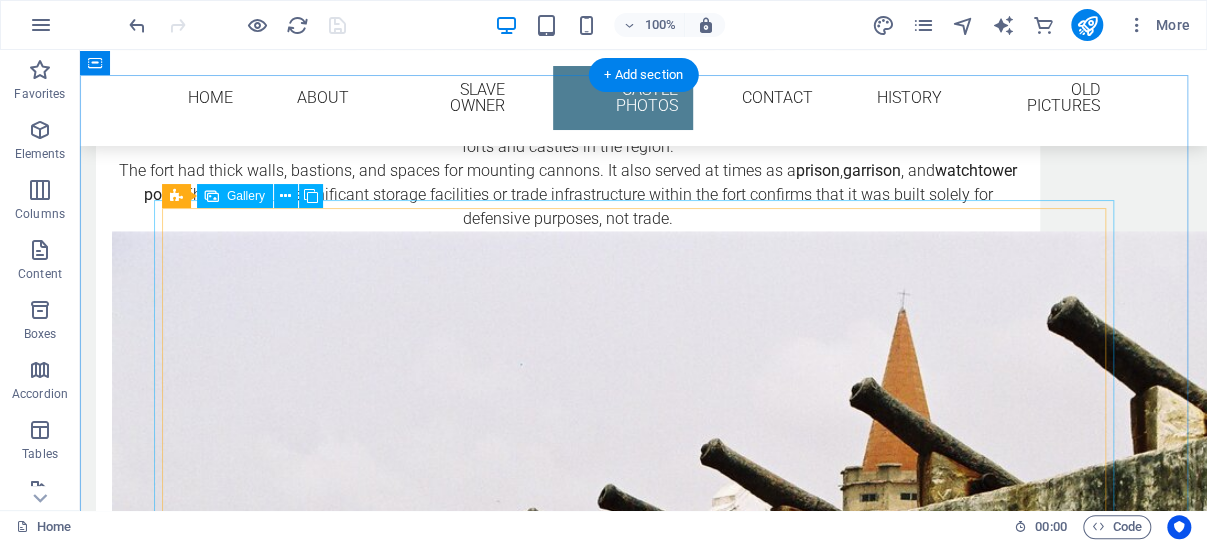 scroll, scrollTop: 5055, scrollLeft: 0, axis: vertical 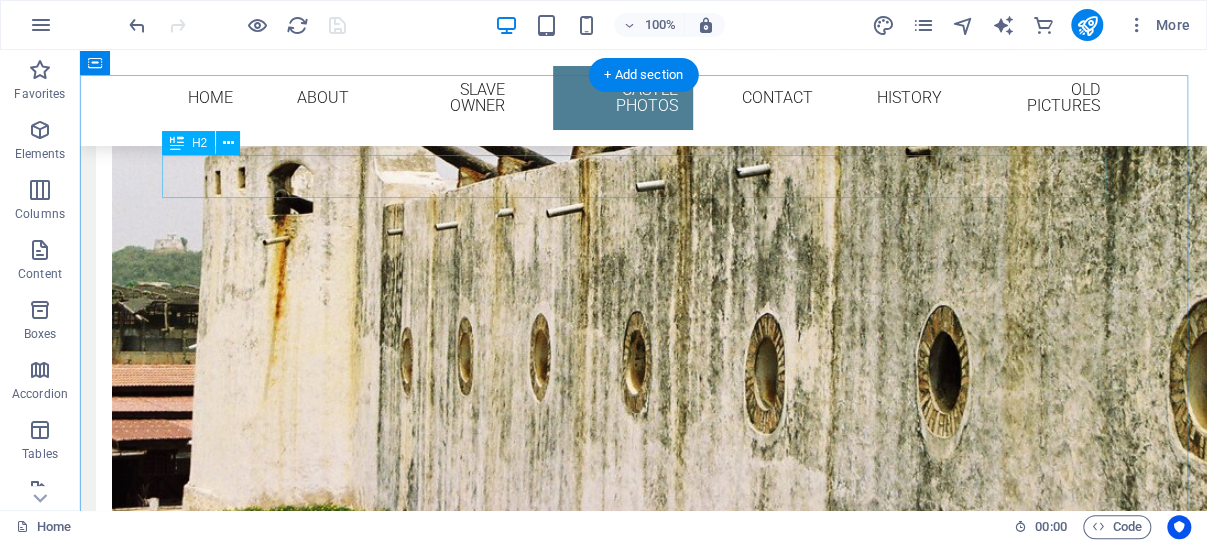 click on "Photos of Fort Patience (soon)" at bounding box center [644, 5372] 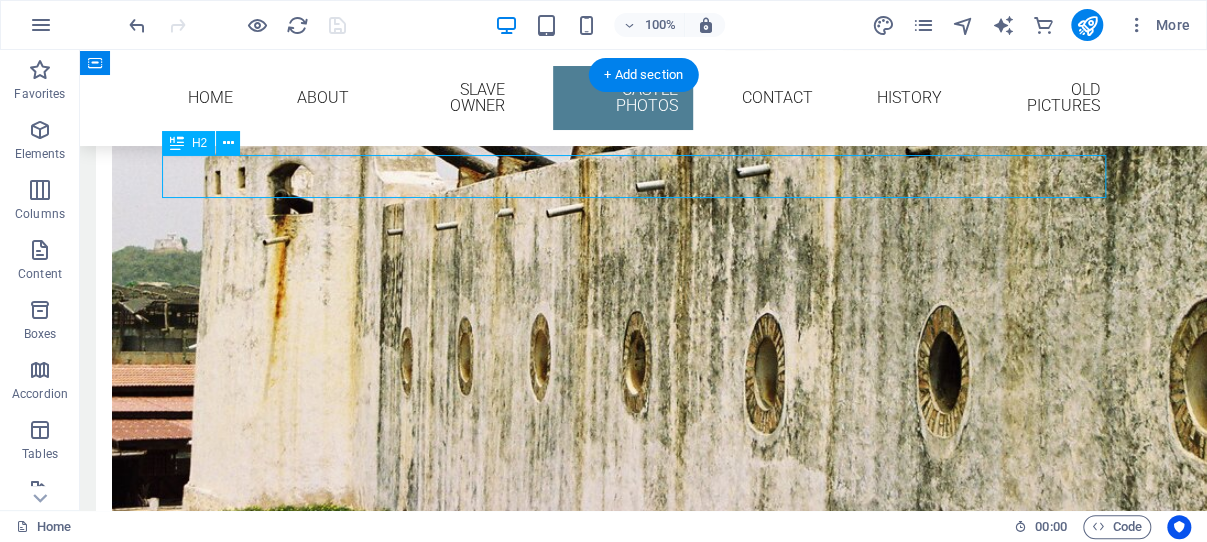 click on "Photos of Fort Patience (soon)" at bounding box center (644, 5372) 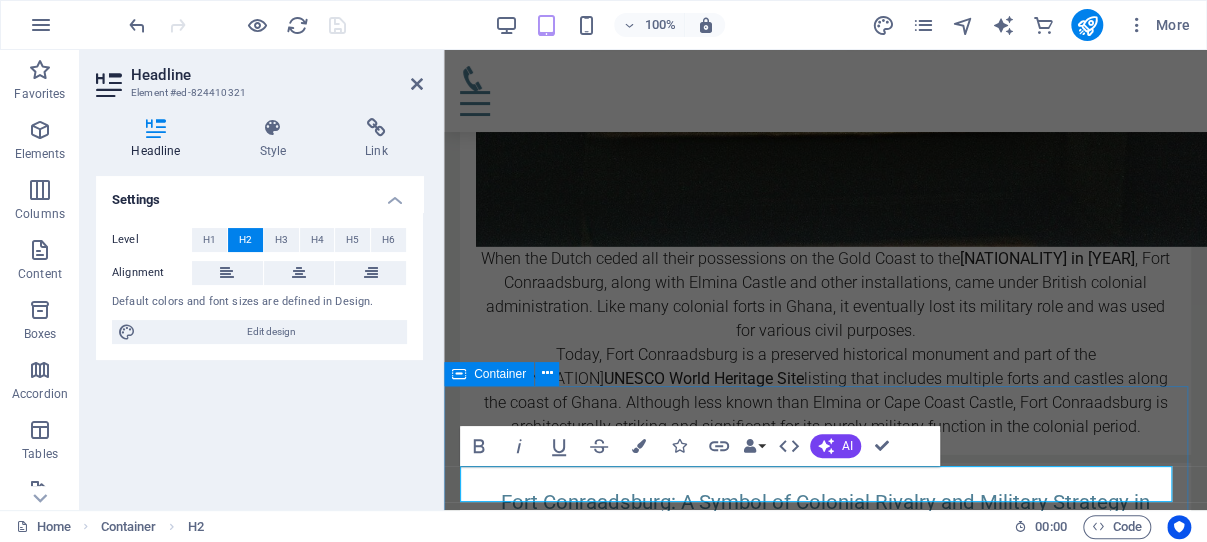 scroll, scrollTop: 5875, scrollLeft: 0, axis: vertical 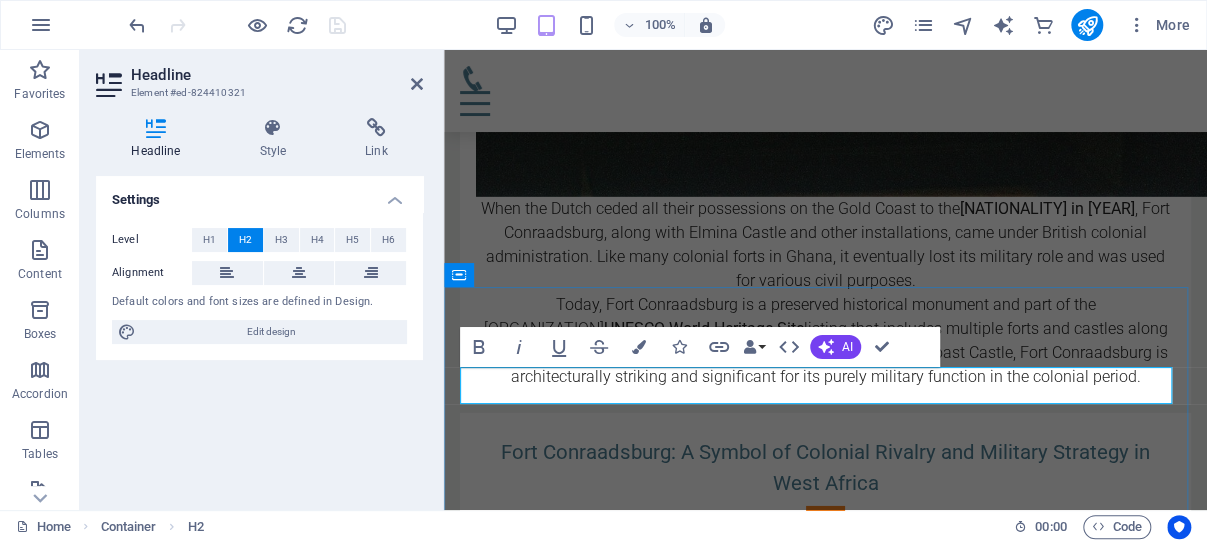 click on "Photos of Fort Patience (soon)" at bounding box center [825, 2931] 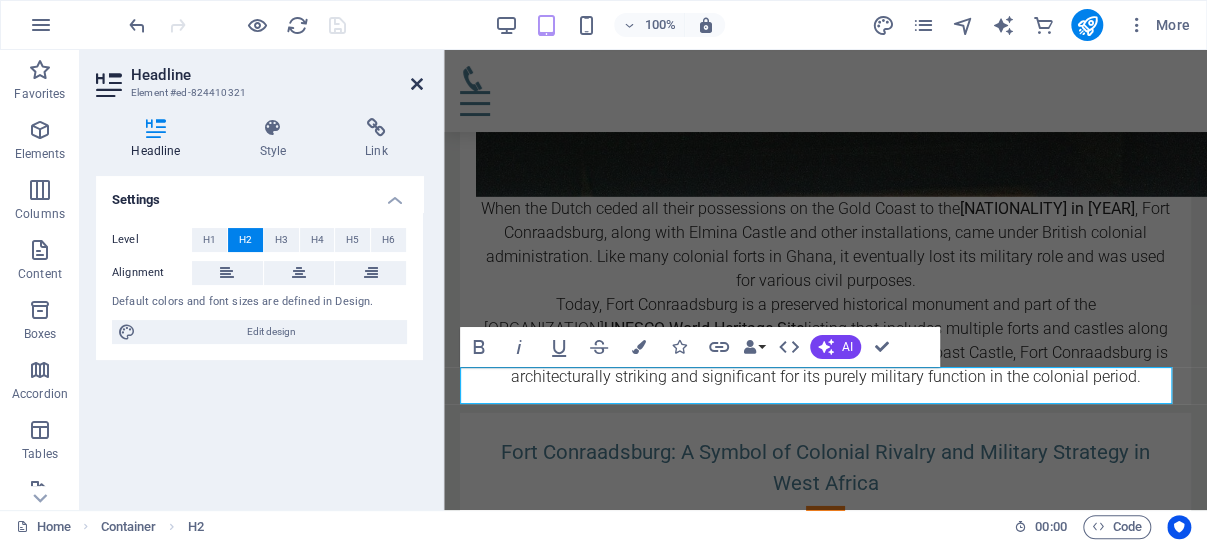 click at bounding box center (417, 84) 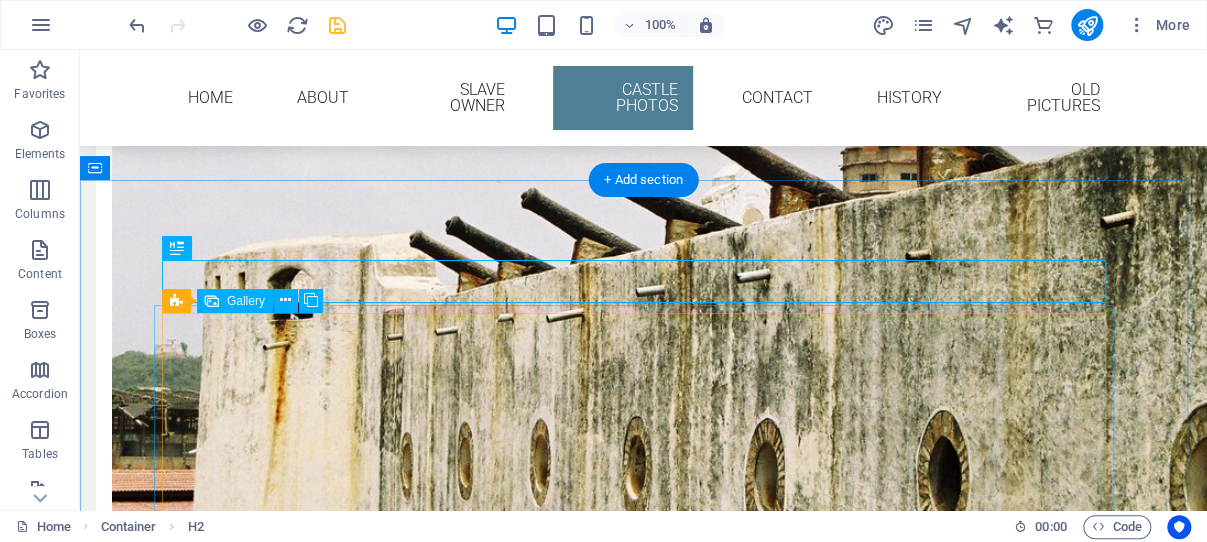 scroll, scrollTop: 4951, scrollLeft: 0, axis: vertical 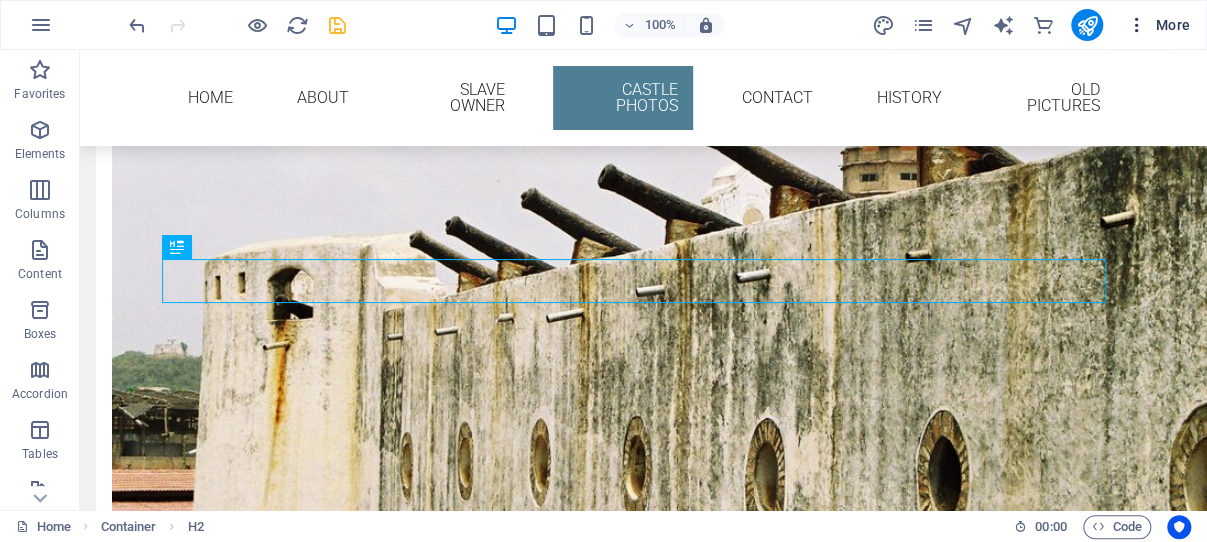click at bounding box center (1137, 25) 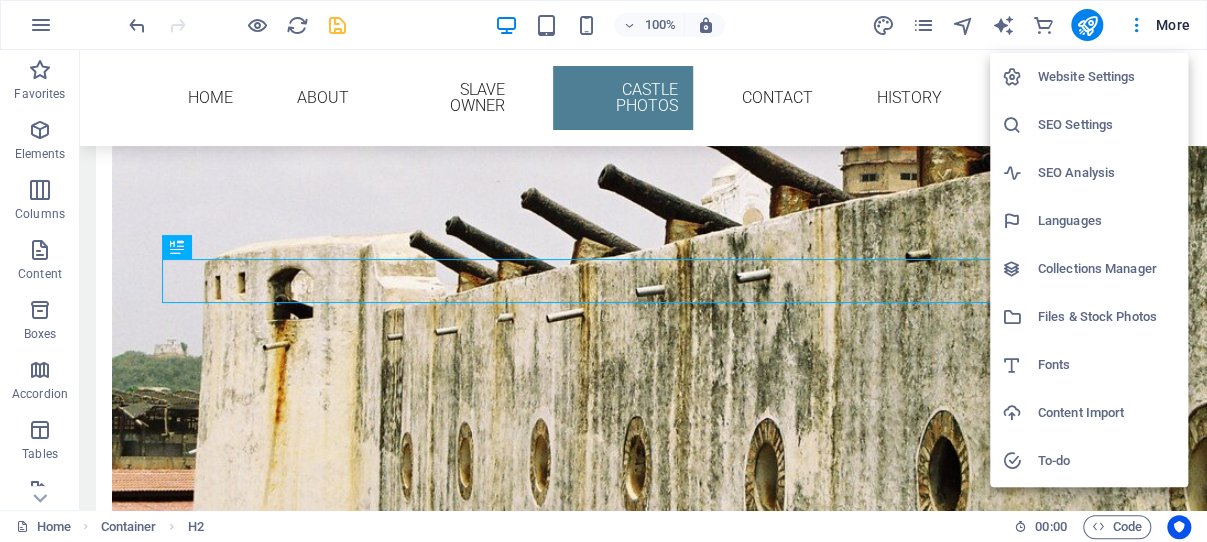 click on "Files & Stock Photos" at bounding box center [1107, 317] 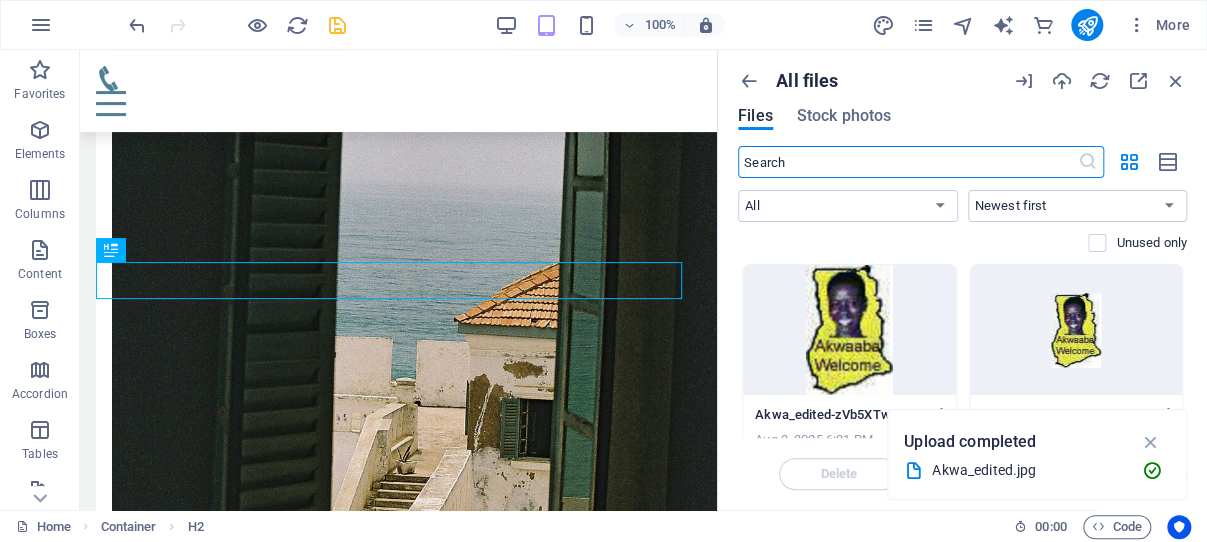 scroll, scrollTop: 6383, scrollLeft: 0, axis: vertical 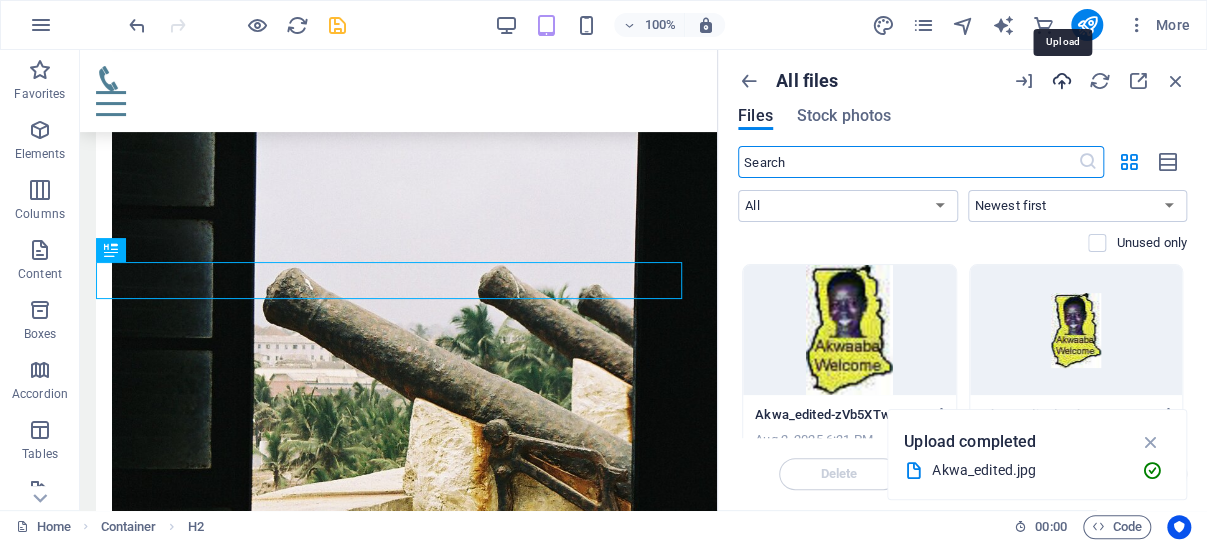click at bounding box center [1062, 81] 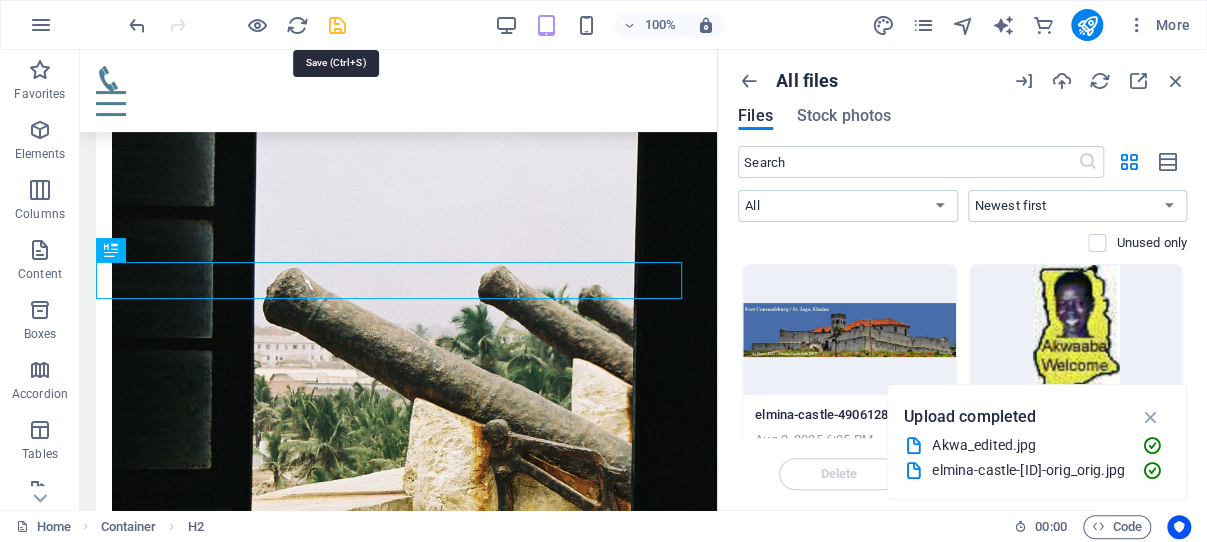 drag, startPoint x: 337, startPoint y: 22, endPoint x: 415, endPoint y: 137, distance: 138.95683 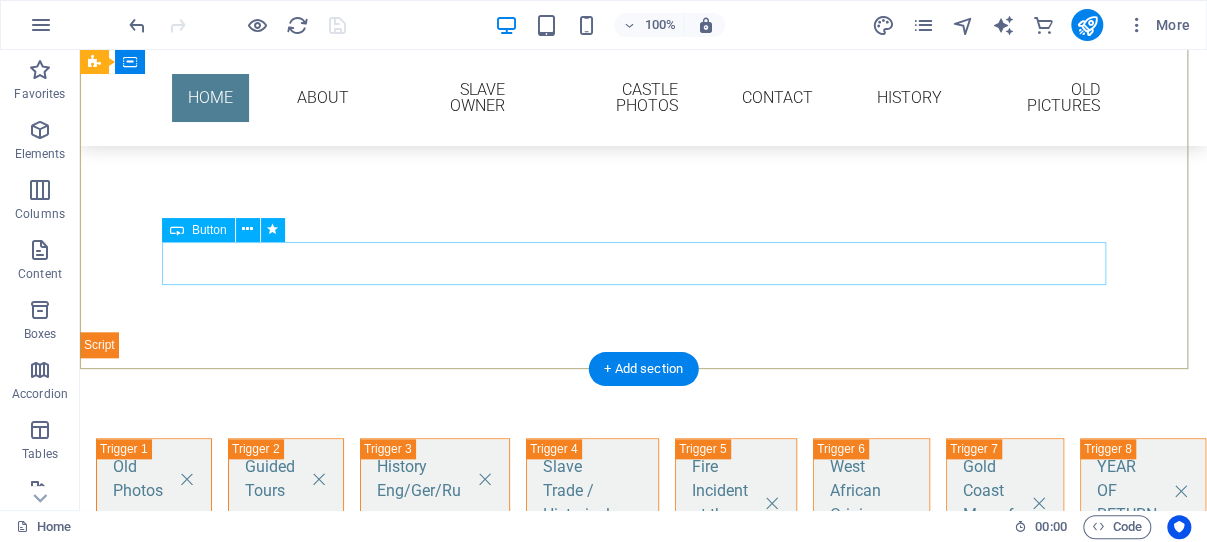 scroll, scrollTop: 258, scrollLeft: 0, axis: vertical 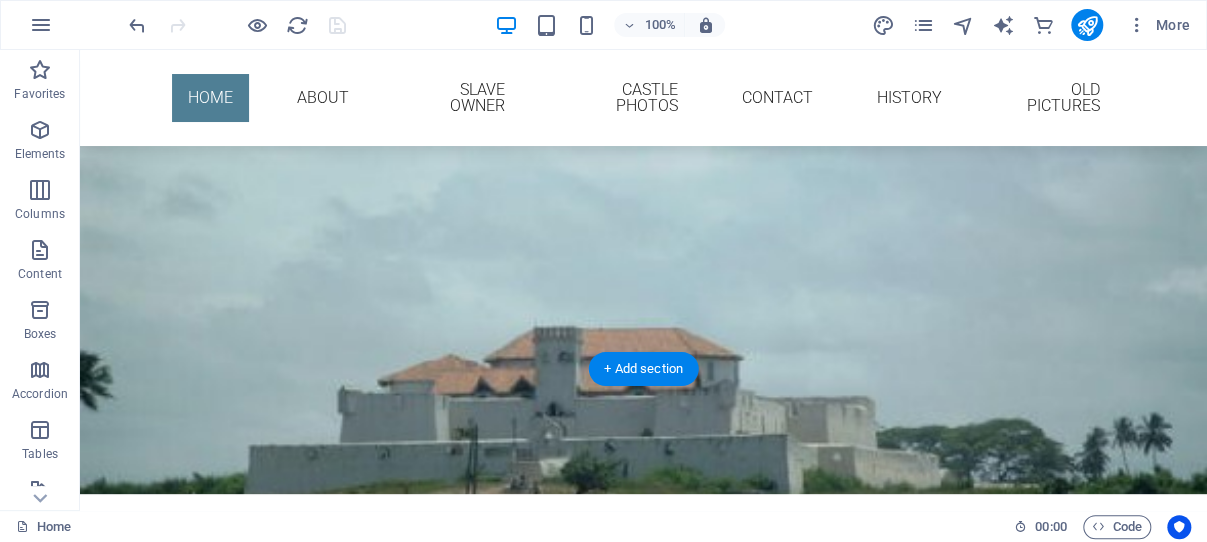 click at bounding box center [643, 277] 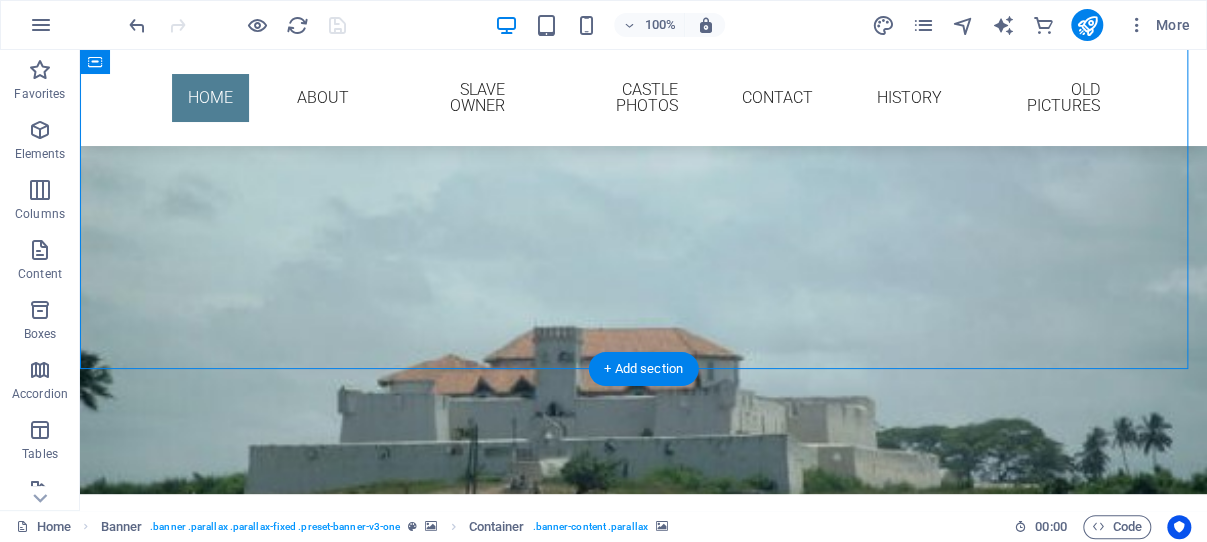 click at bounding box center (643, 277) 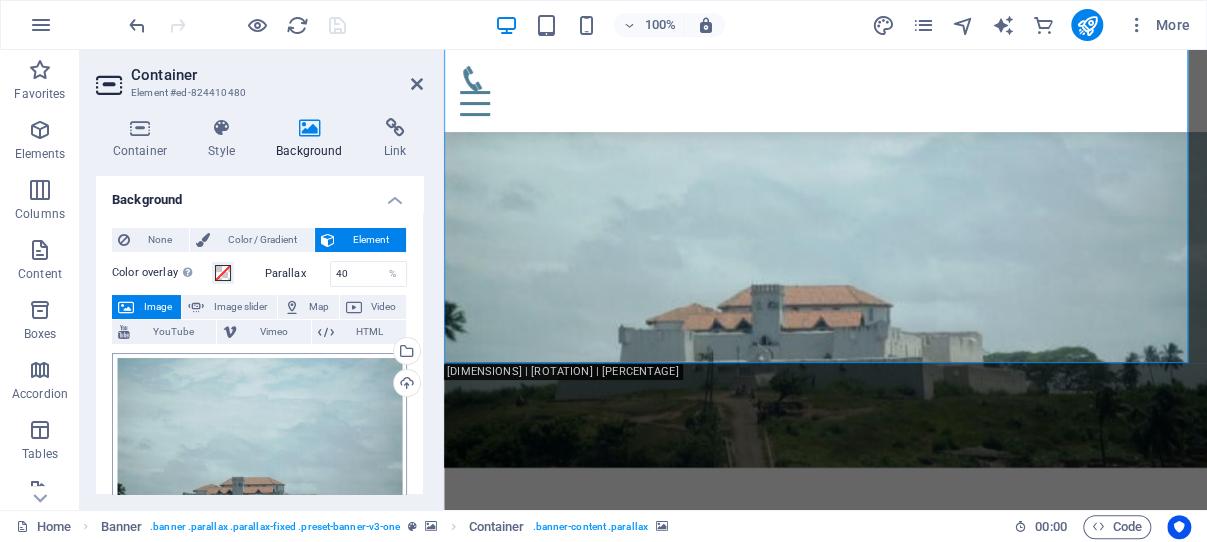 scroll, scrollTop: 235, scrollLeft: 0, axis: vertical 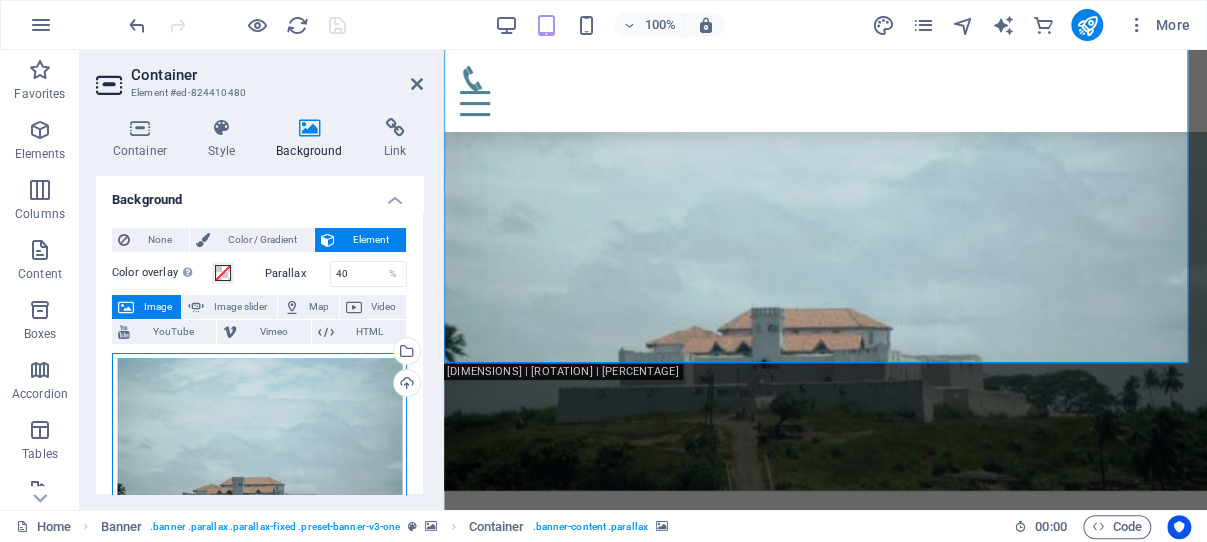 click on "Drag files here, click to choose files or select files from Files or our free stock photos & videos" at bounding box center (259, 465) 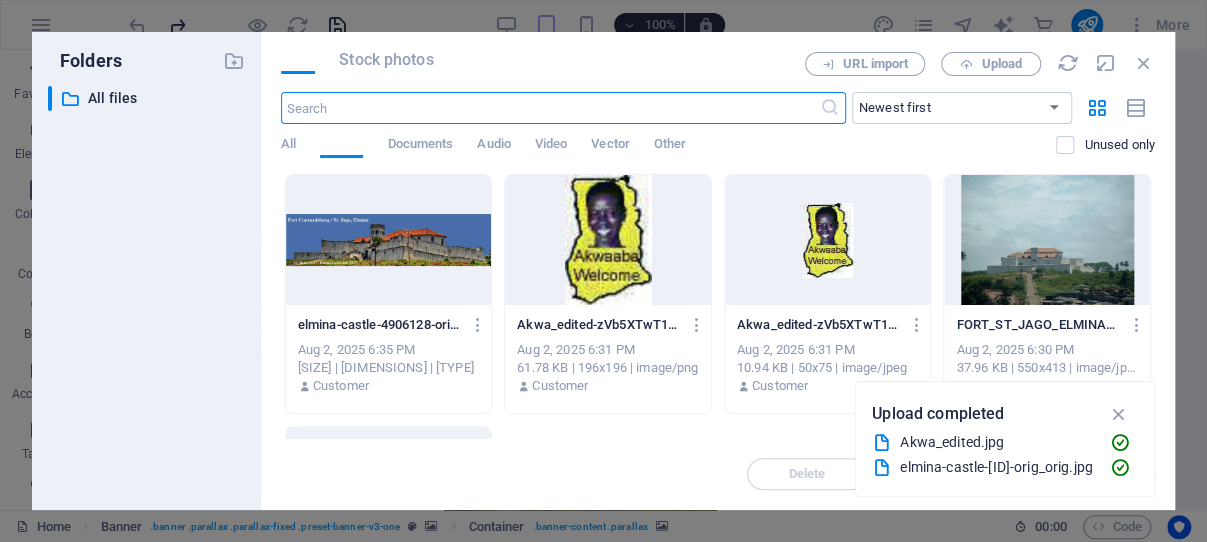 scroll, scrollTop: 252, scrollLeft: 0, axis: vertical 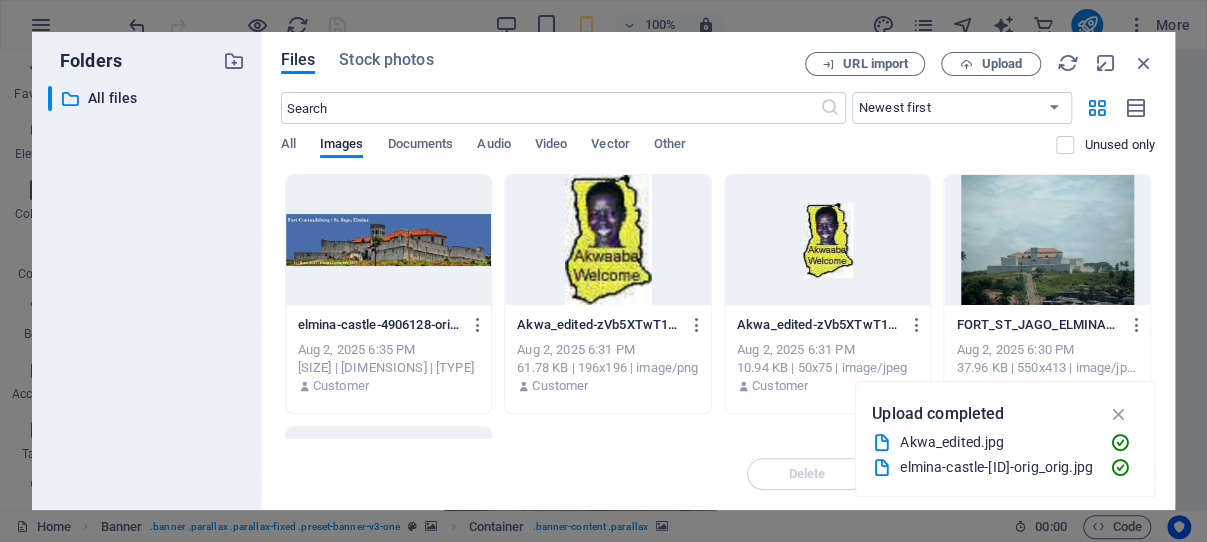 click at bounding box center (389, 240) 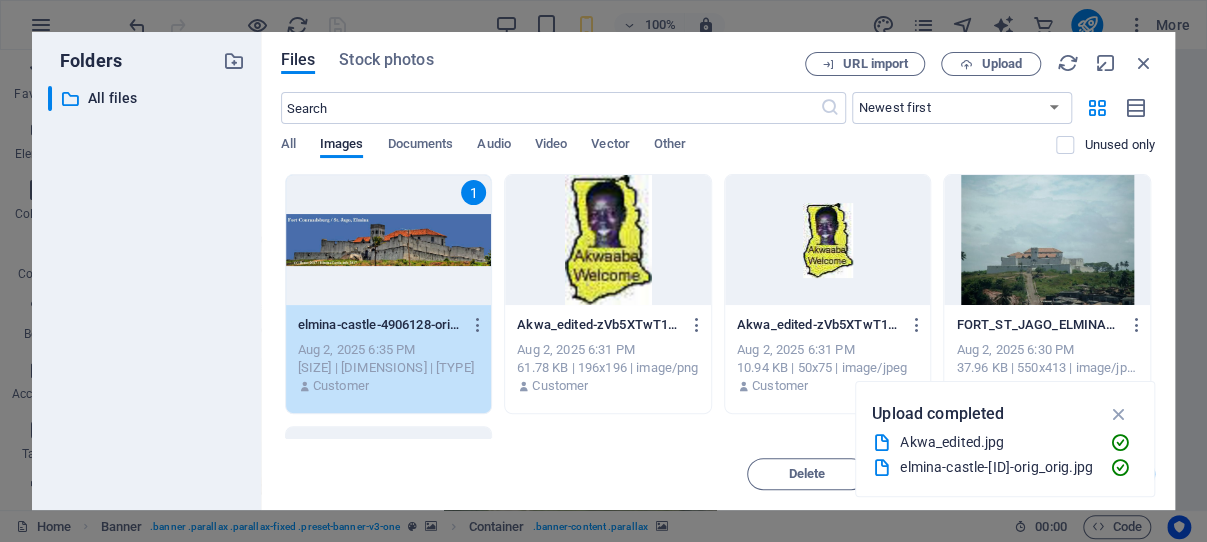 click at bounding box center [1118, 414] 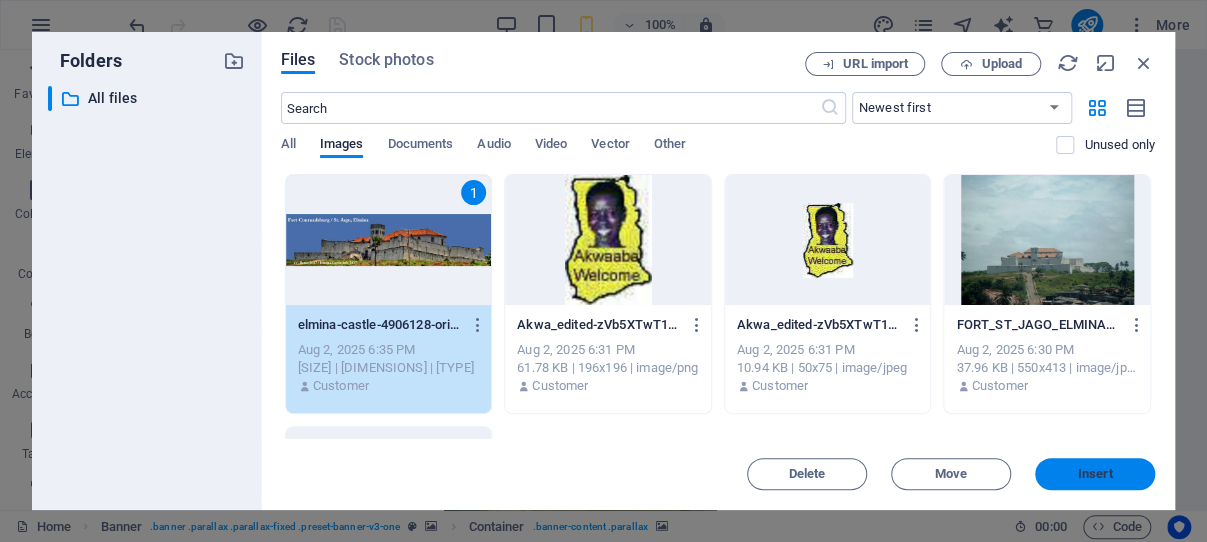 drag, startPoint x: 1090, startPoint y: 474, endPoint x: 530, endPoint y: 407, distance: 563.9938 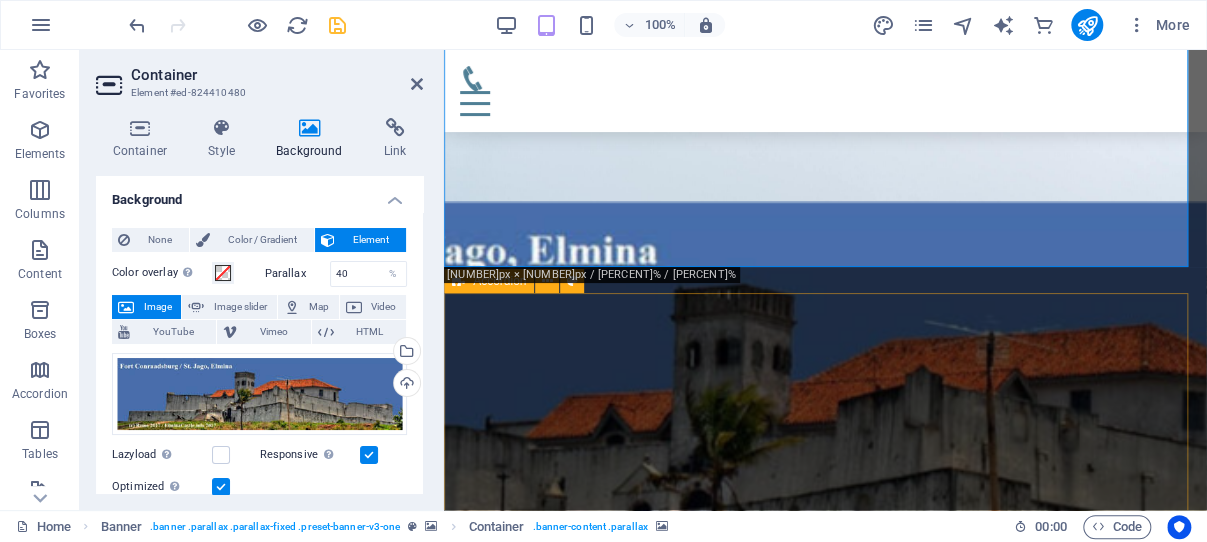 scroll, scrollTop: 341, scrollLeft: 0, axis: vertical 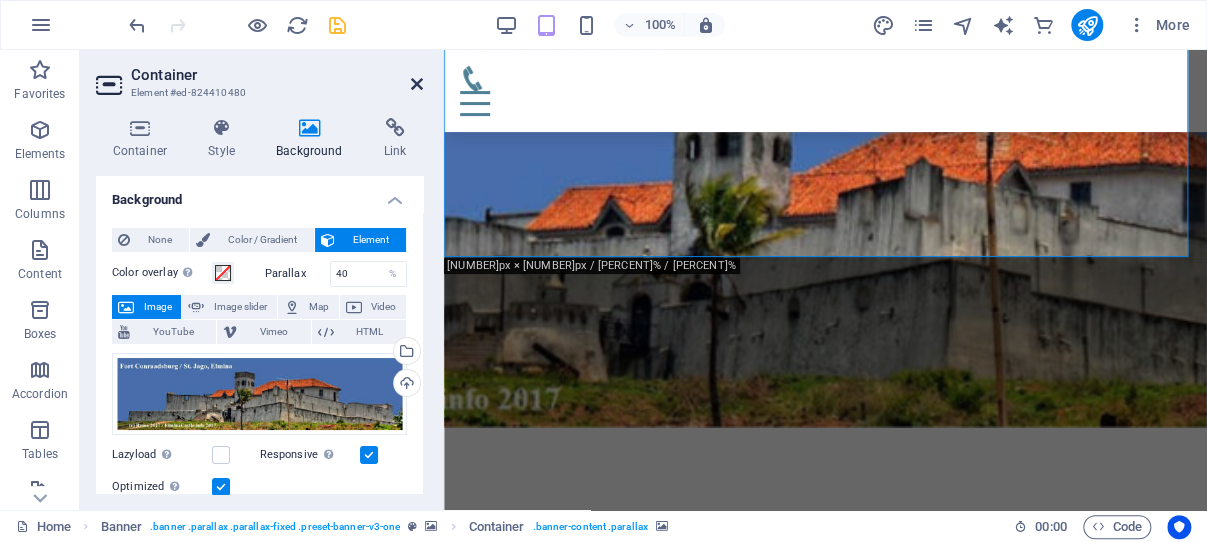 drag, startPoint x: 417, startPoint y: 81, endPoint x: 285, endPoint y: 13, distance: 148.48569 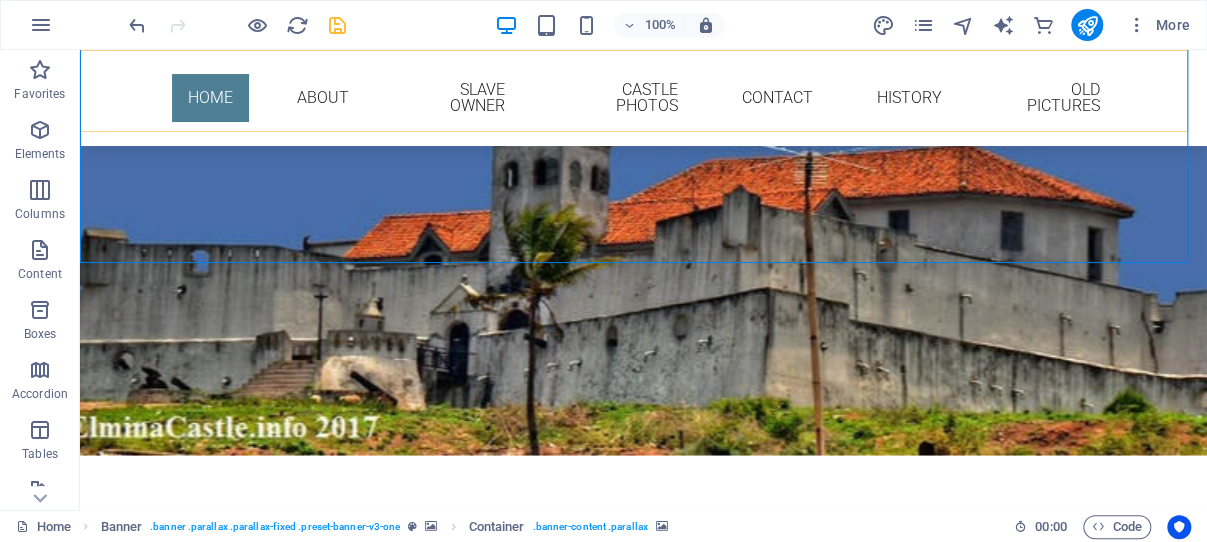 scroll, scrollTop: 364, scrollLeft: 0, axis: vertical 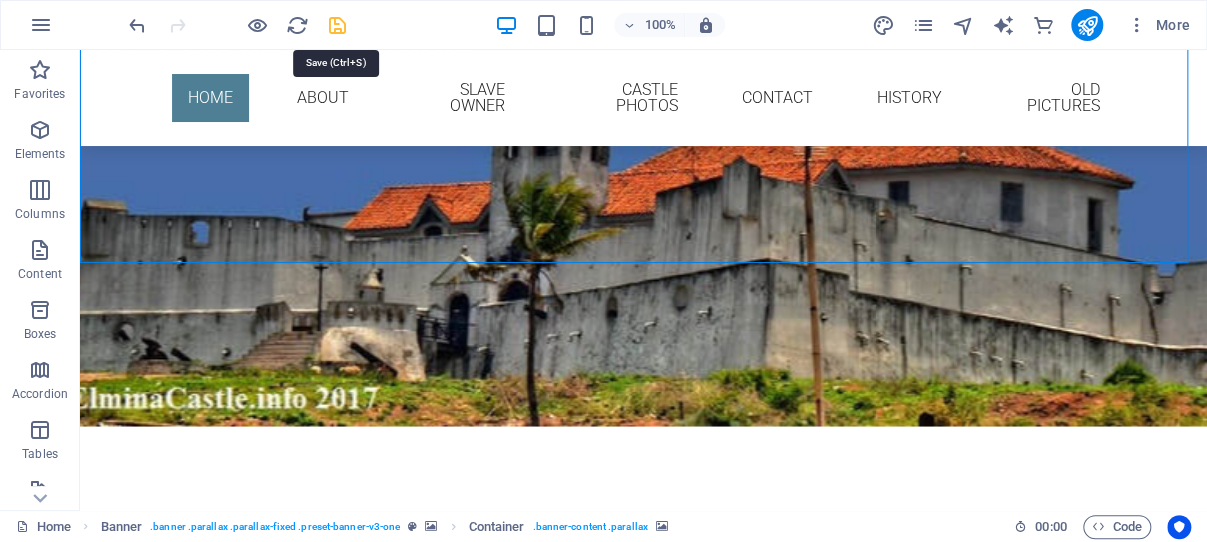 drag, startPoint x: 335, startPoint y: 19, endPoint x: 264, endPoint y: 154, distance: 152.53197 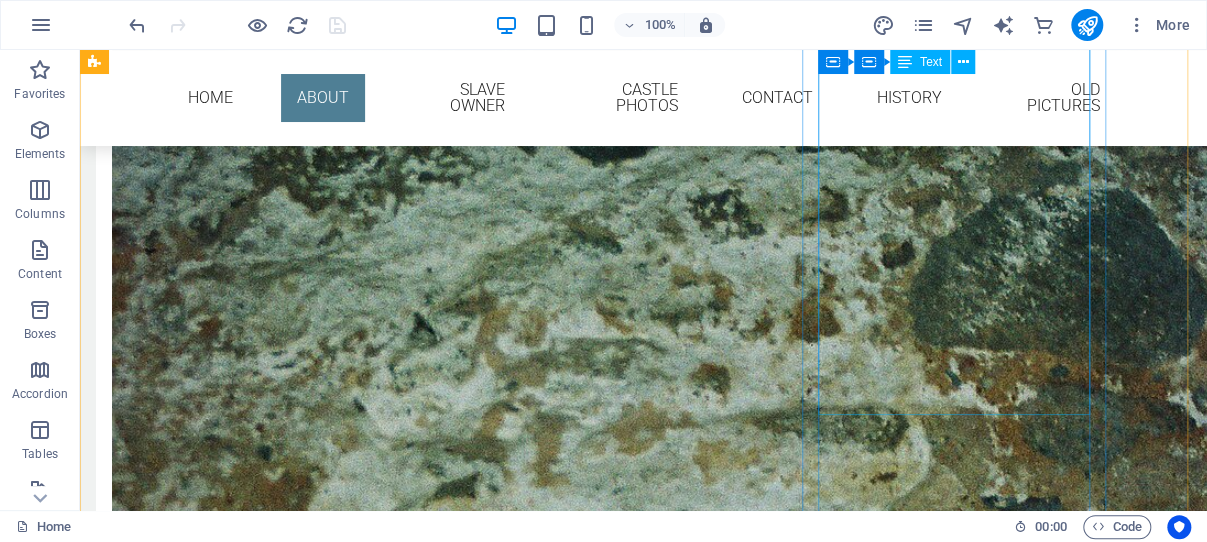 scroll, scrollTop: 2908, scrollLeft: 0, axis: vertical 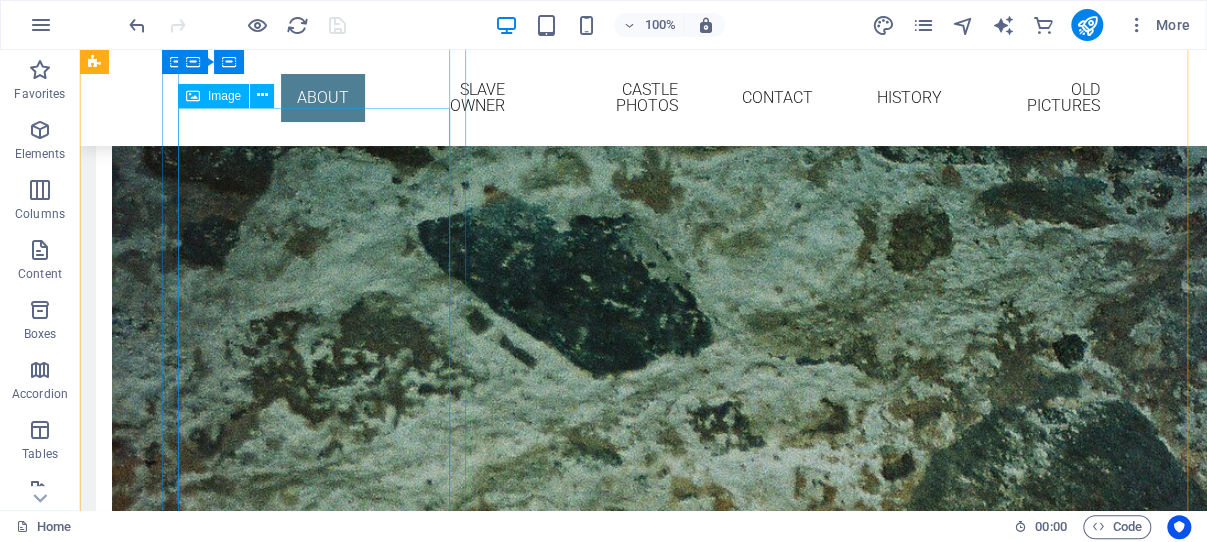 click at bounding box center [568, 945] 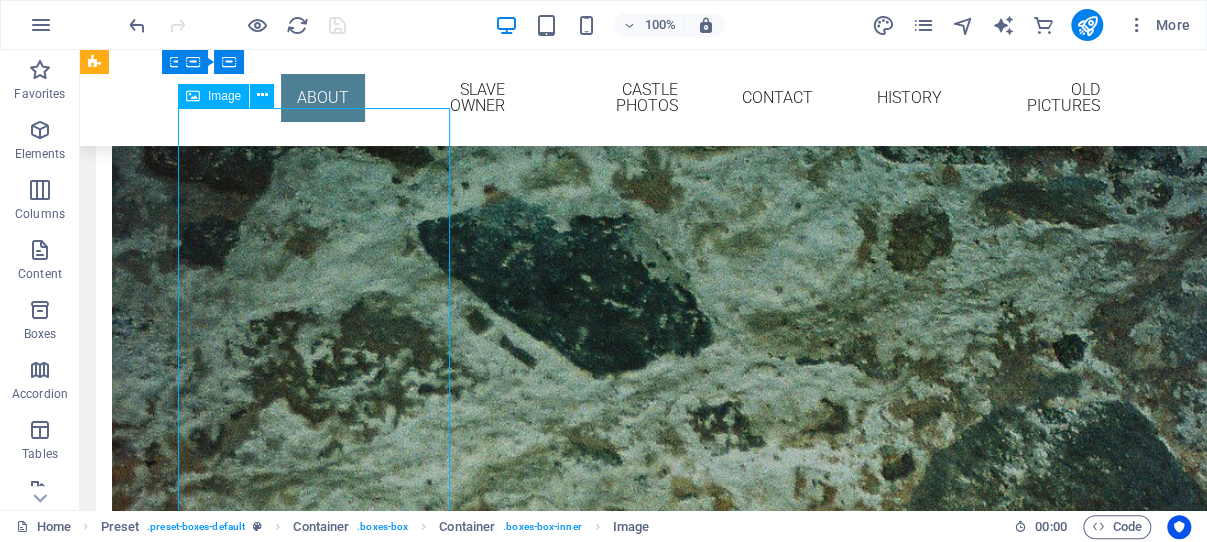click at bounding box center (568, 945) 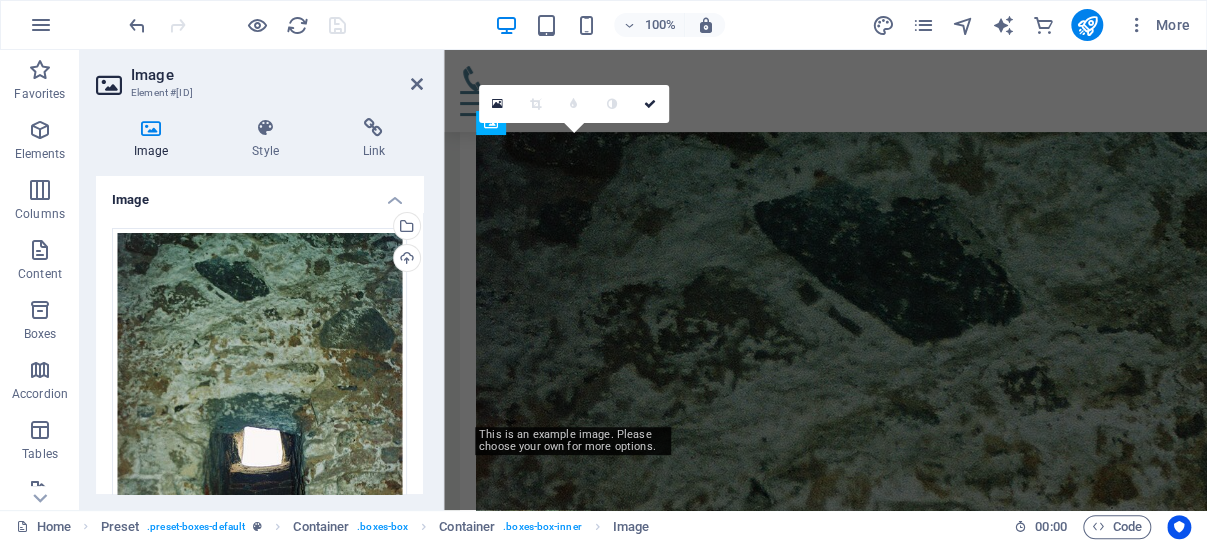 scroll, scrollTop: 3613, scrollLeft: 0, axis: vertical 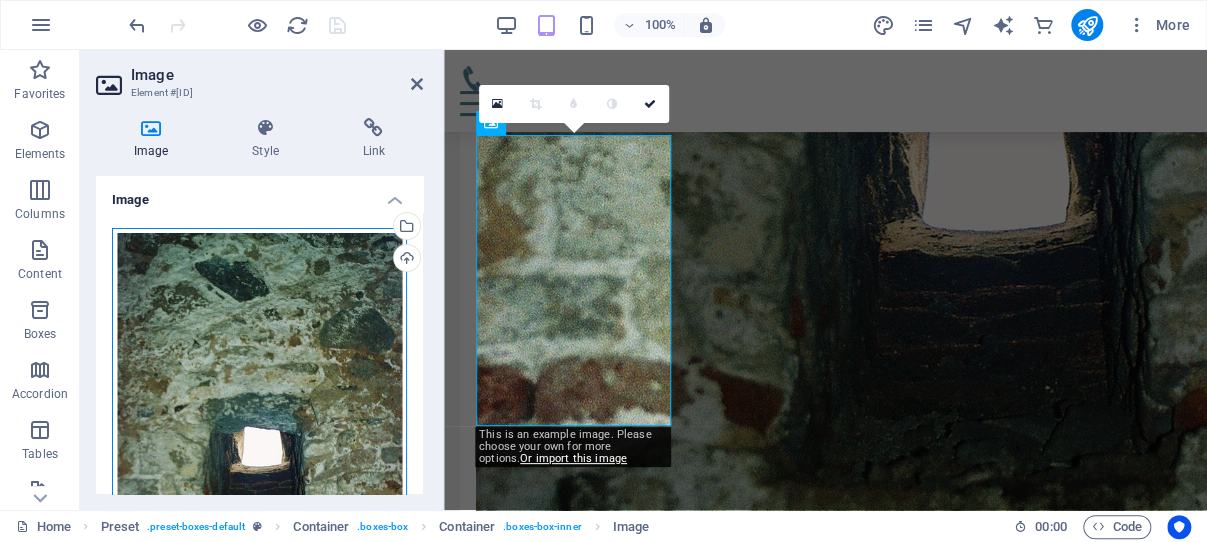 click on "Drag files here, click to choose files or select files from Files or our free stock photos & videos" at bounding box center [259, 445] 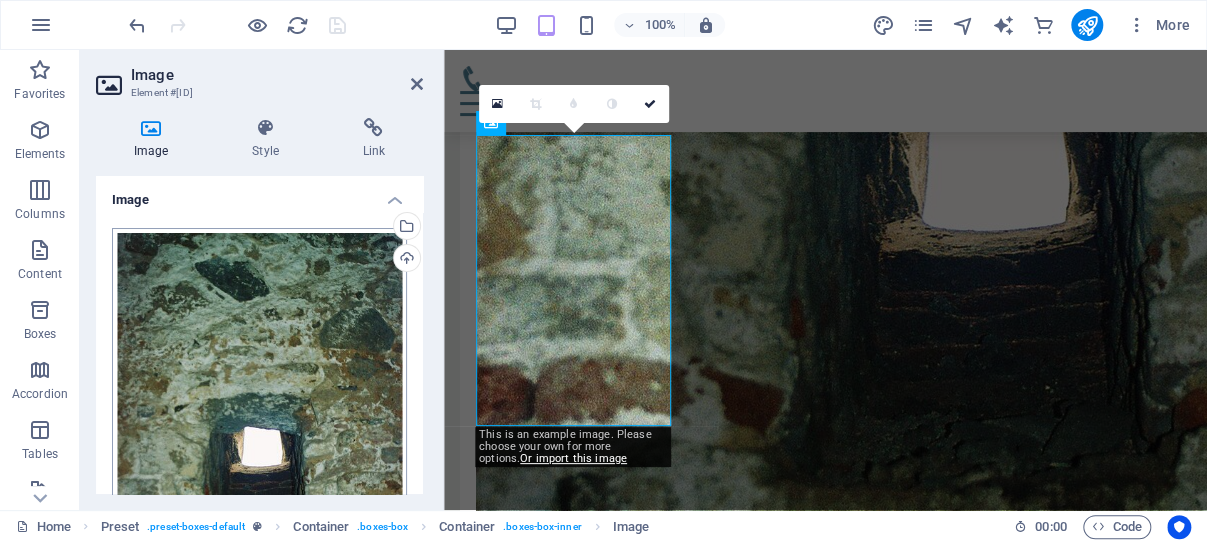 click on "fortconraadsburg.ghana-net.com Home Favorites Elements Columns Content Boxes Accordion Tables Features Images Slider Header Footer Forms Marketing Collections Commerce Image Element #ed-824410363 Image Style Link Image Drag files here, click to choose files or select files from Files or our free stock photos & videos Select files from the file manager, stock photos, or upload file(s) Upload Width Default auto px rem % em vh vw Fit image Automatically fit image to a fixed width and height Height Default auto px Alignment Lazyload Loading images after the page loads improves page speed. Responsive Automatically load retina image and smartphone optimized sizes. Lightbox Use as headline The image will be wrapped in an H1 headline tag. Useful for giving alternative text the weight of an H1 headline, e.g. for the logo. Leave unchecked if uncertain. Optimized Images are compressed to improve page speed. Position Direction Custom X offset" at bounding box center (603, 271) 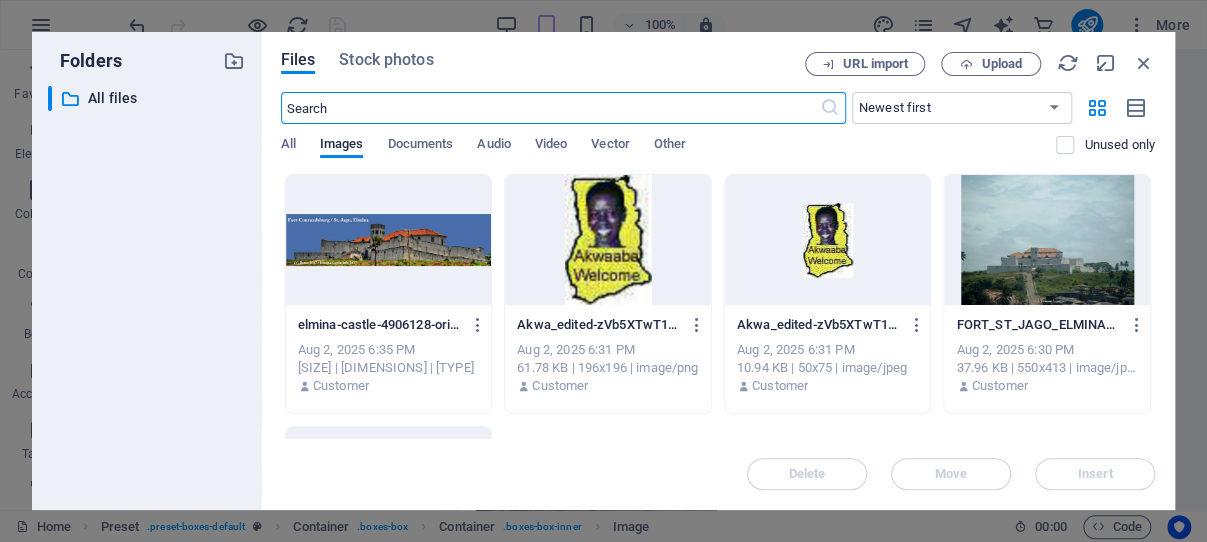 scroll, scrollTop: 6428, scrollLeft: 0, axis: vertical 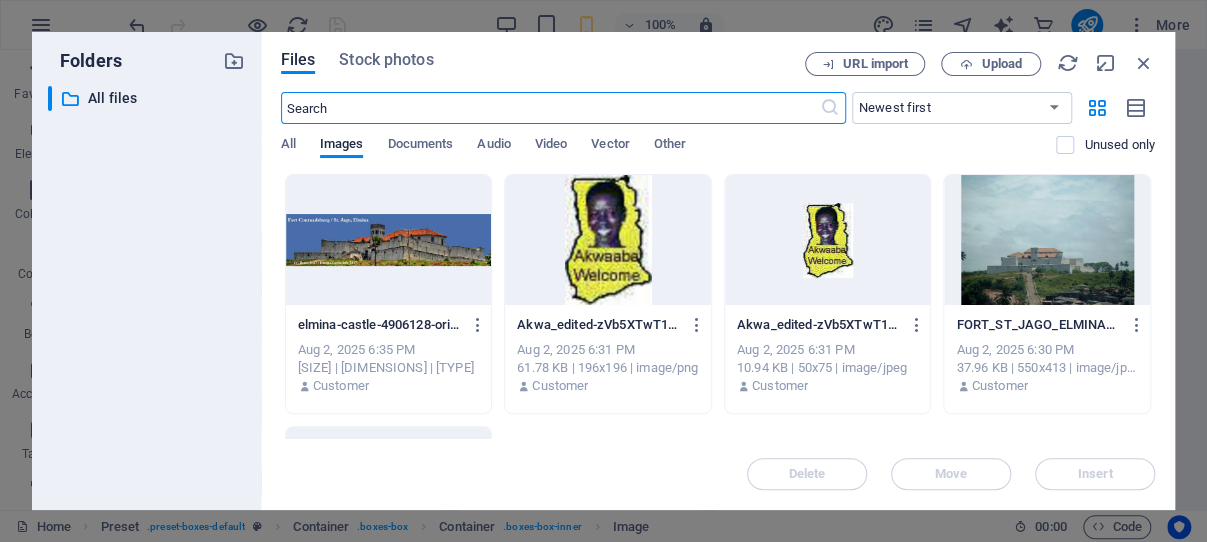 click at bounding box center (1047, 240) 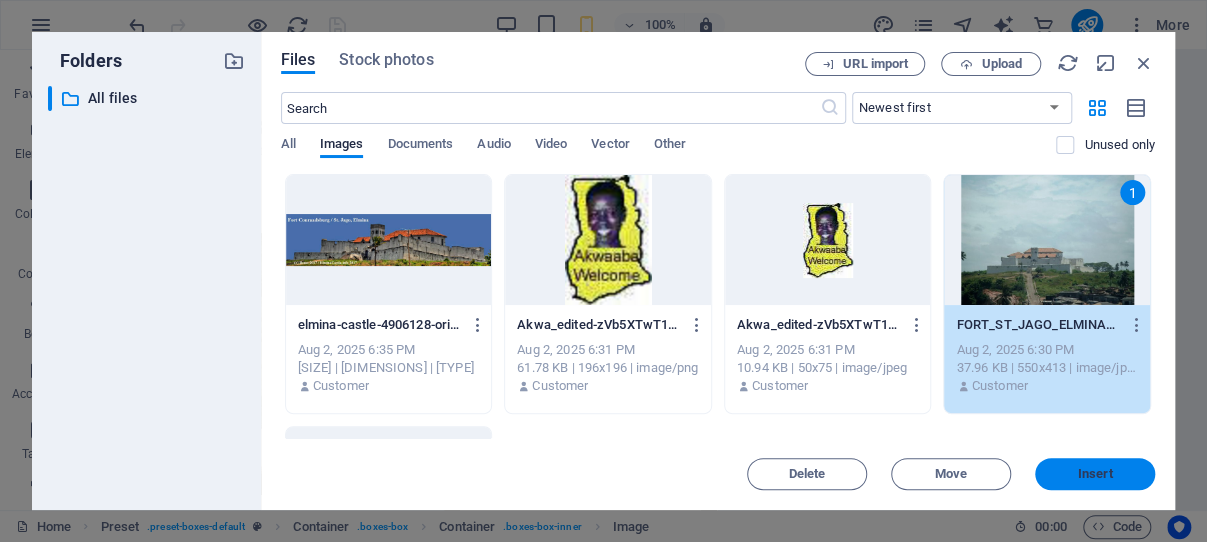 drag, startPoint x: 1100, startPoint y: 478, endPoint x: 653, endPoint y: 410, distance: 452.14267 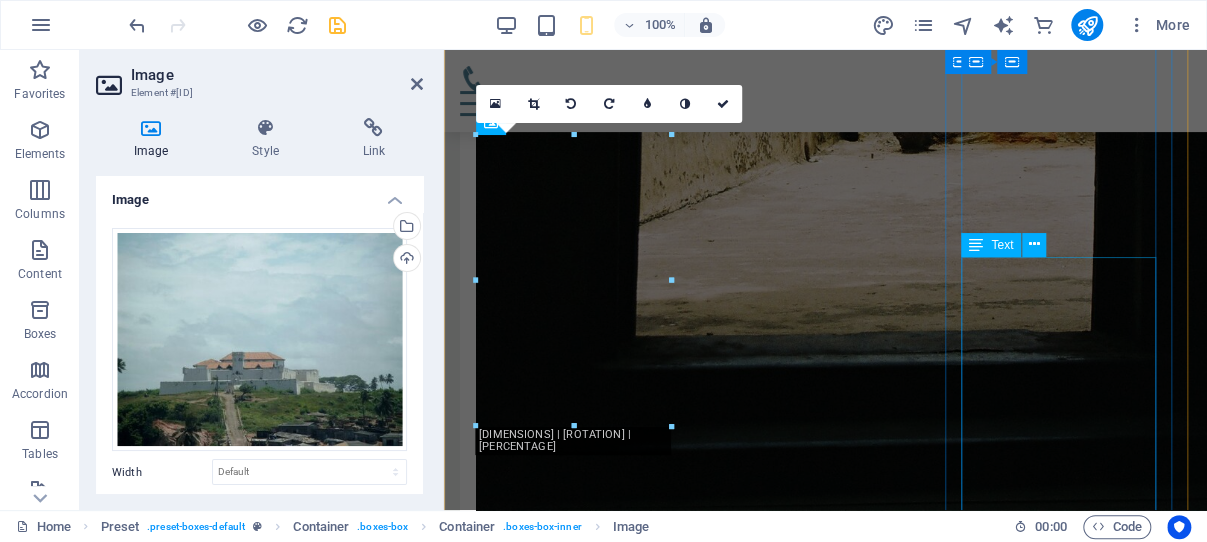scroll, scrollTop: 3677, scrollLeft: 0, axis: vertical 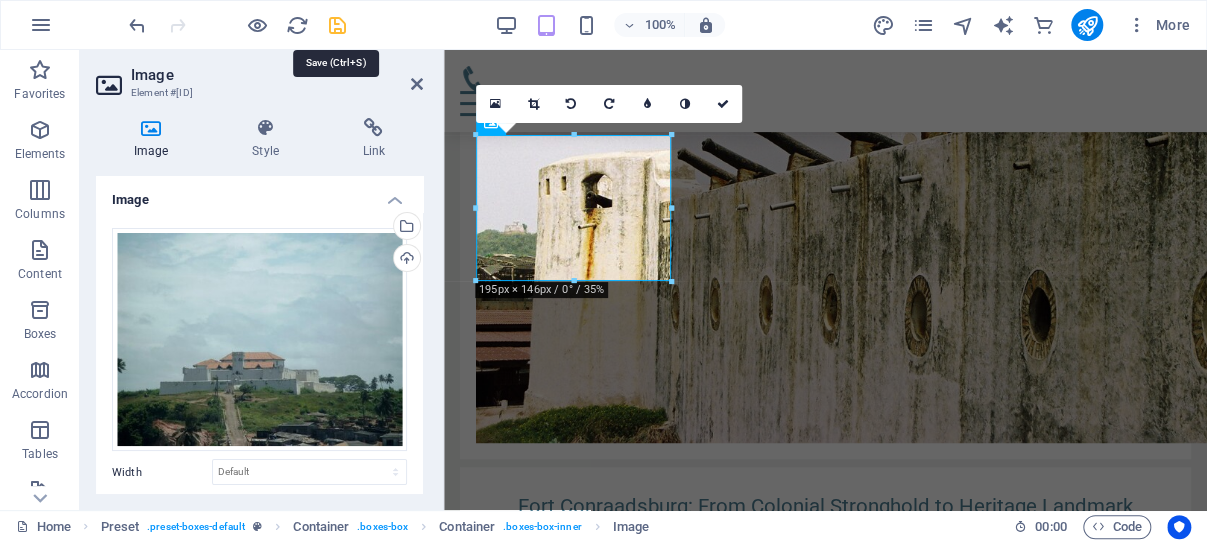 drag, startPoint x: 340, startPoint y: 21, endPoint x: 212, endPoint y: 258, distance: 269.35663 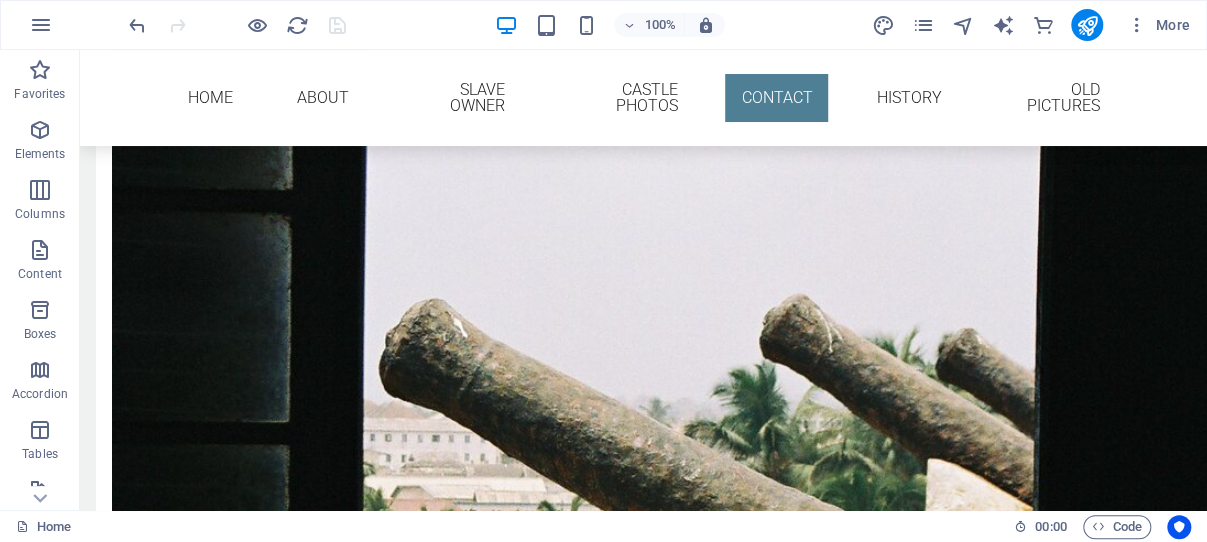 scroll, scrollTop: 6741, scrollLeft: 0, axis: vertical 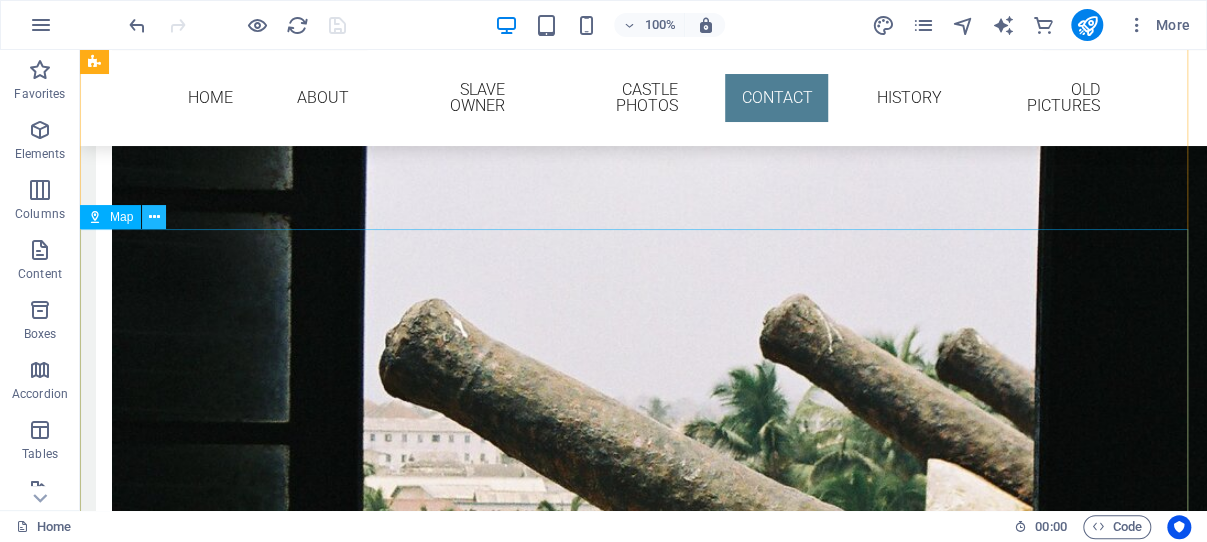click at bounding box center [154, 217] 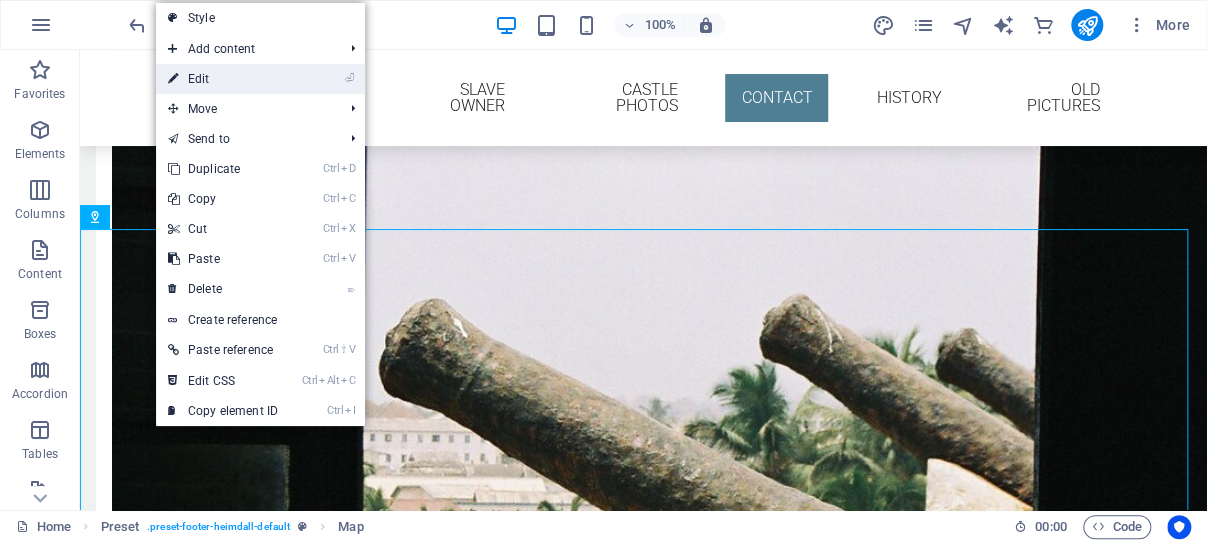 click on "⏎  Edit" at bounding box center (223, 79) 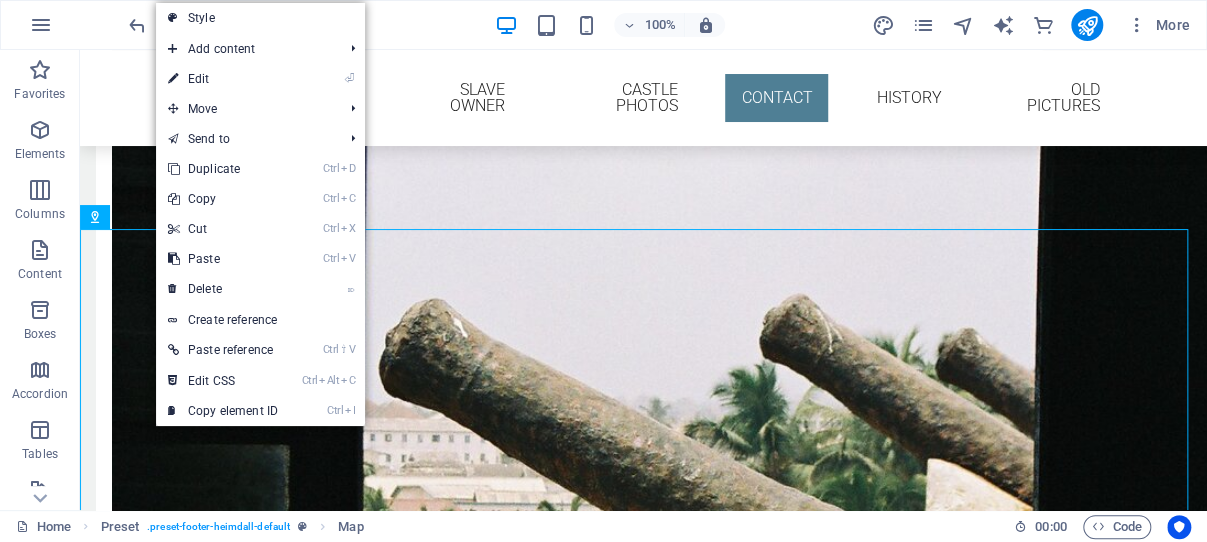 select on "1" 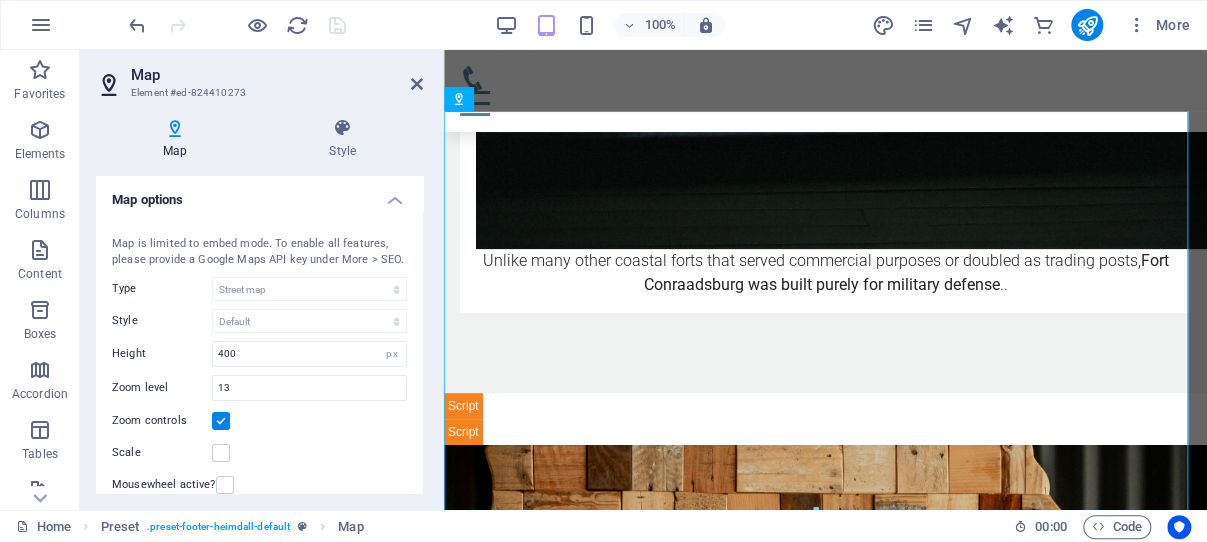 scroll, scrollTop: 7819, scrollLeft: 0, axis: vertical 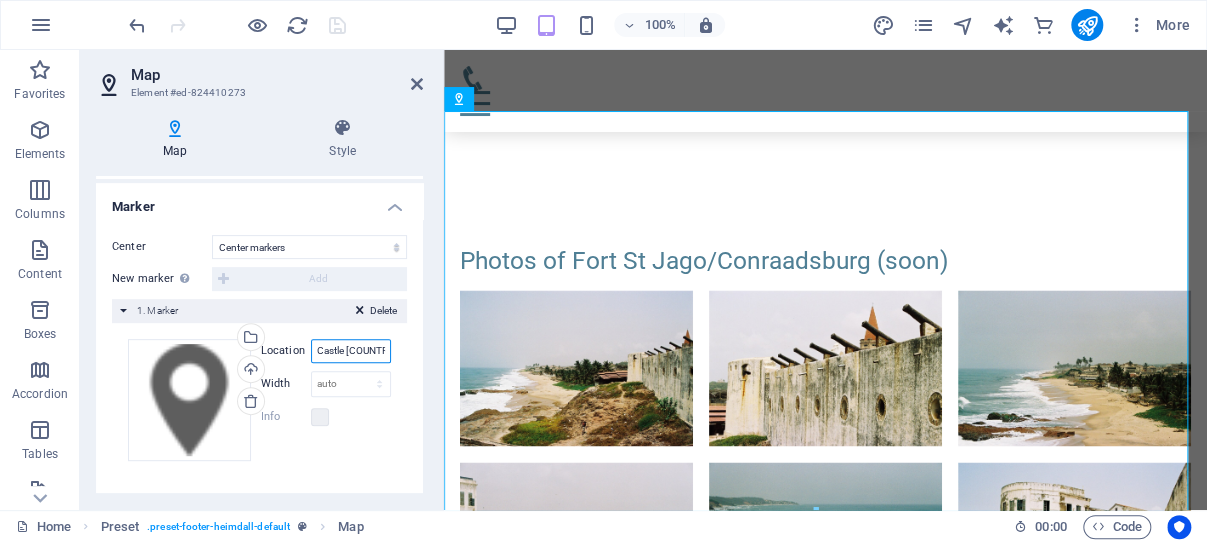 drag, startPoint x: 304, startPoint y: 359, endPoint x: 390, endPoint y: 366, distance: 86.28442 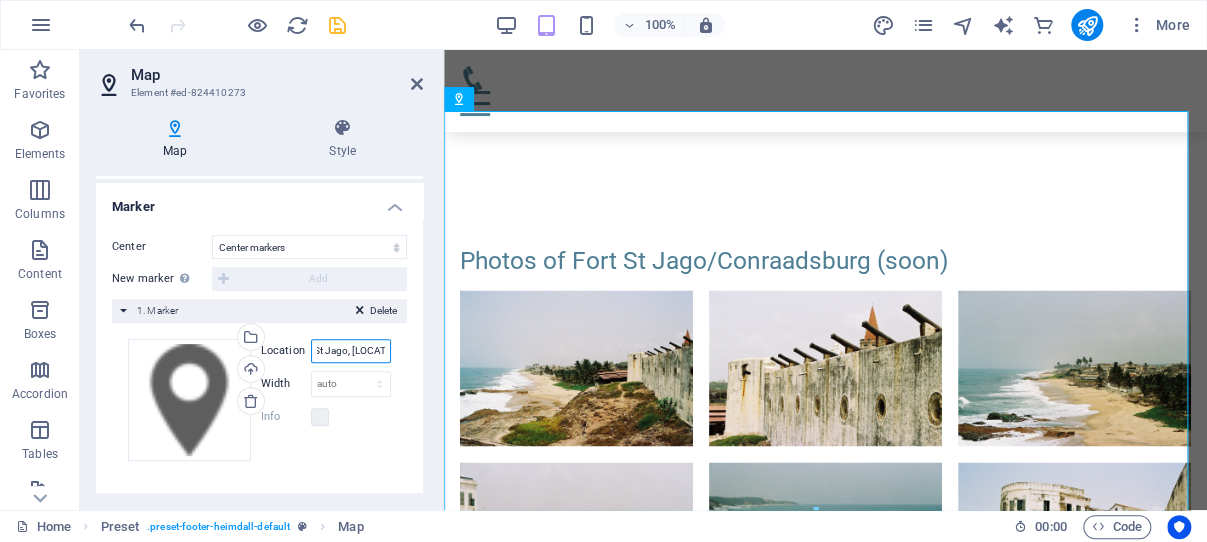 scroll, scrollTop: 0, scrollLeft: 28, axis: horizontal 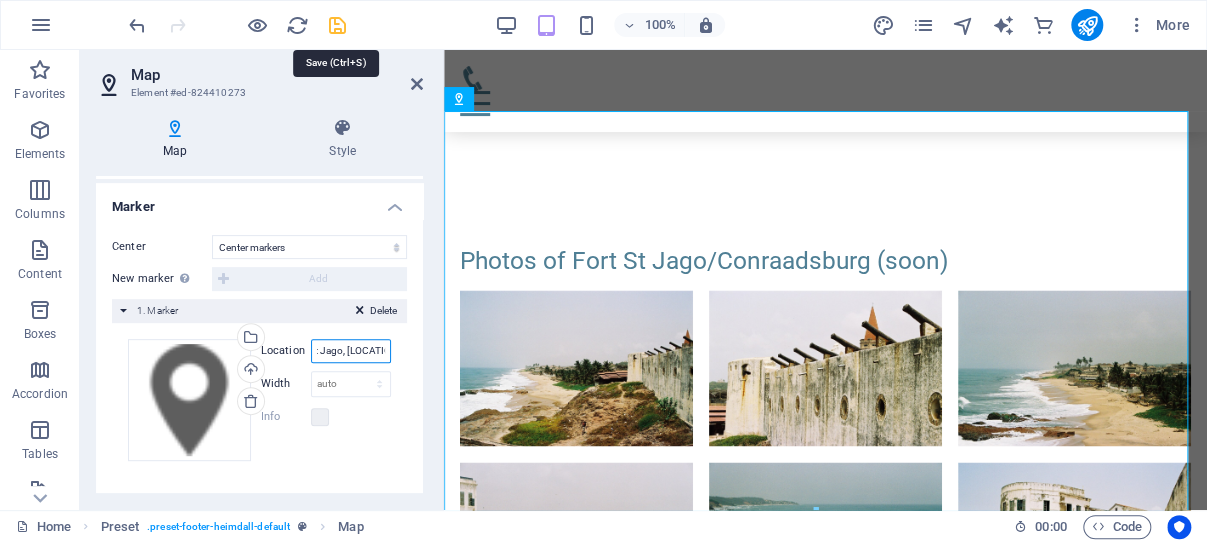 type on "Fort St Jago, [LOCATION]" 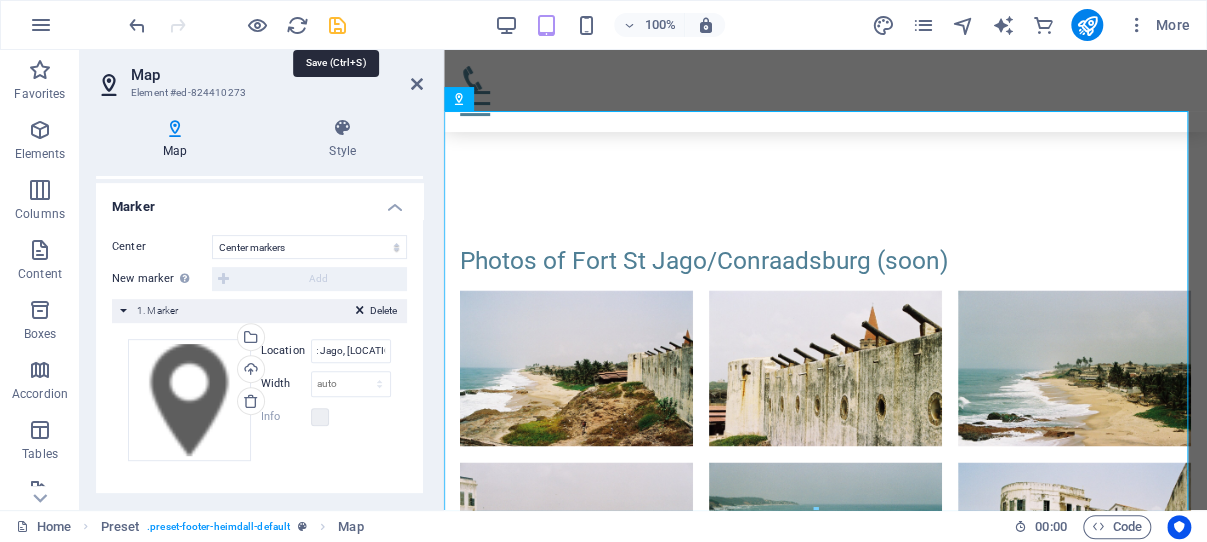 click at bounding box center (337, 25) 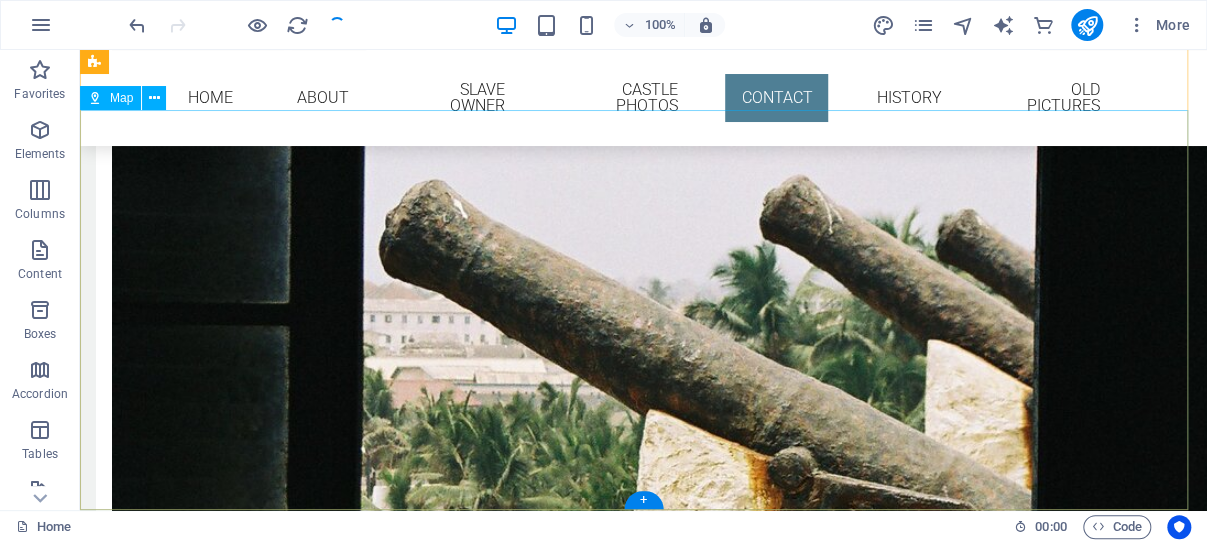 scroll, scrollTop: 6860, scrollLeft: 0, axis: vertical 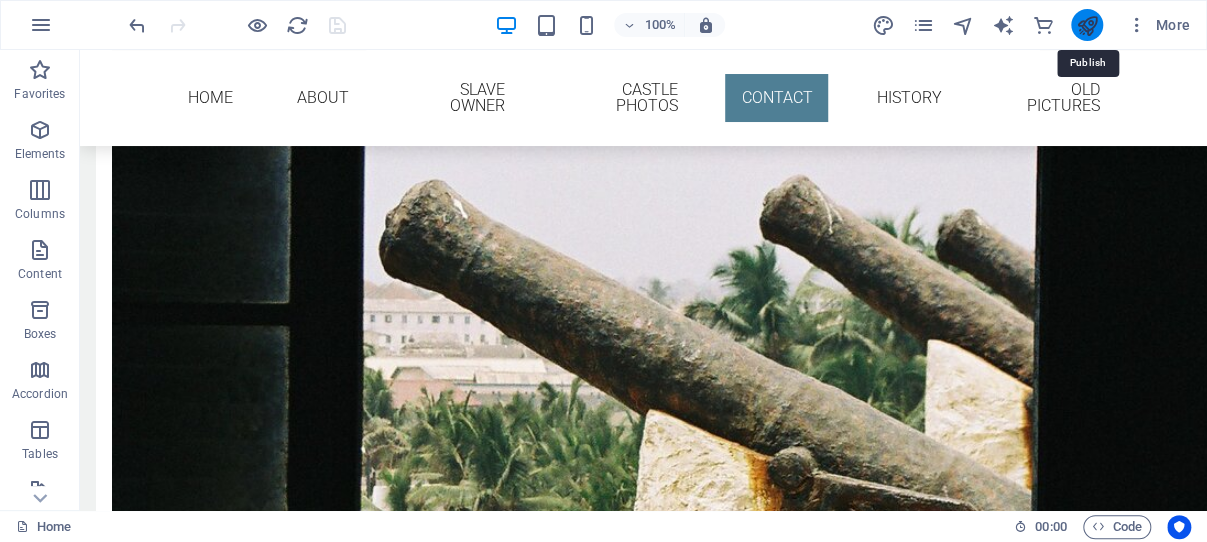 click at bounding box center (1086, 25) 